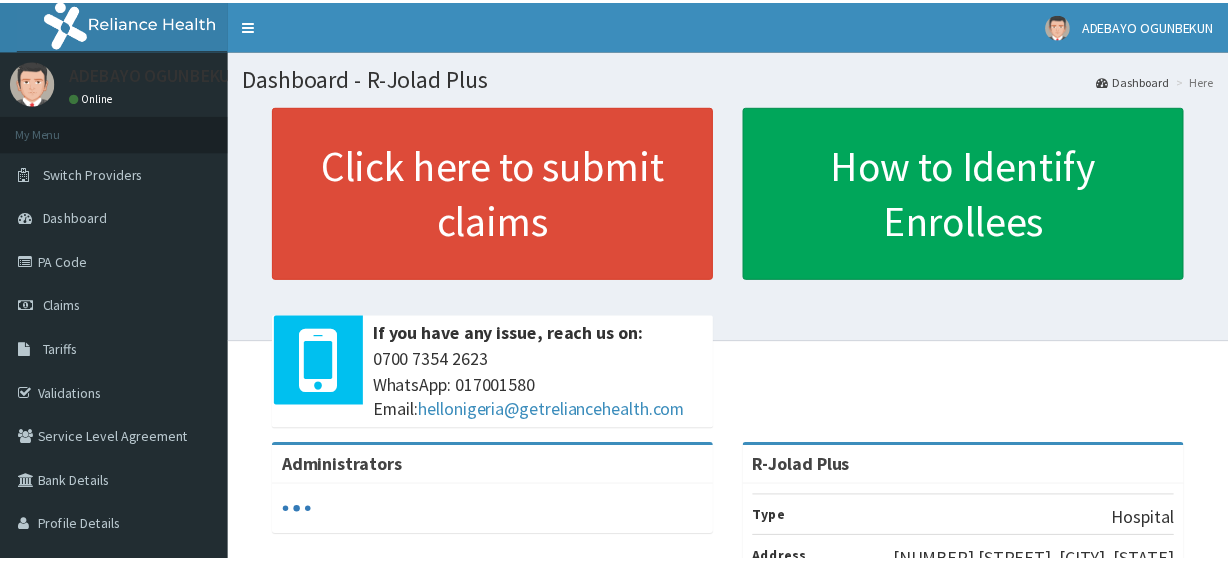 scroll, scrollTop: 0, scrollLeft: 0, axis: both 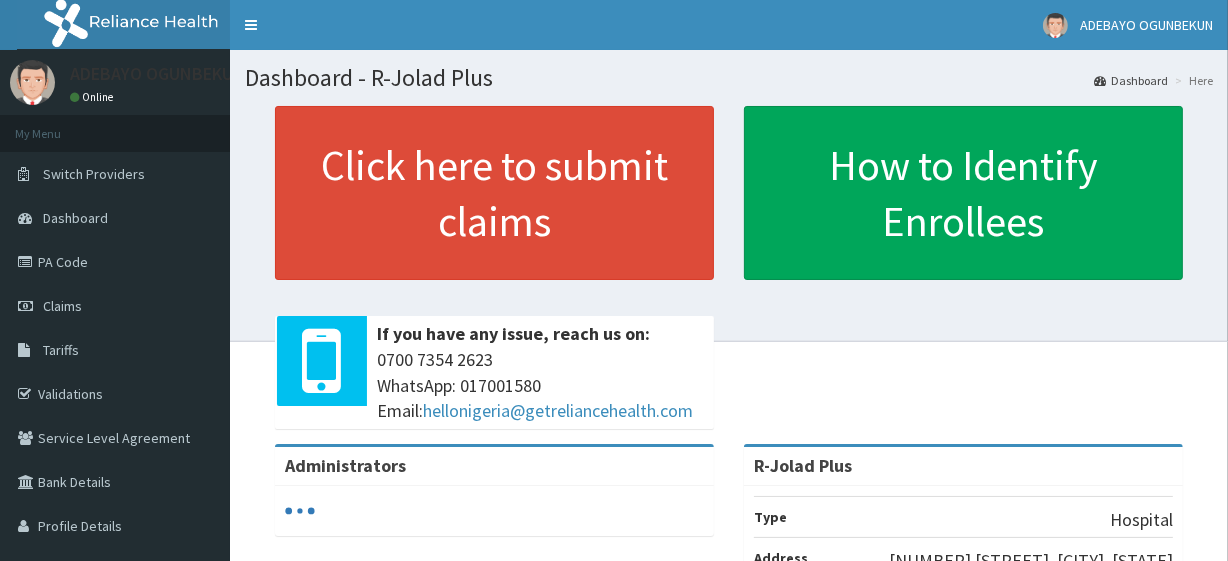 click on "Claims" at bounding box center [115, 306] 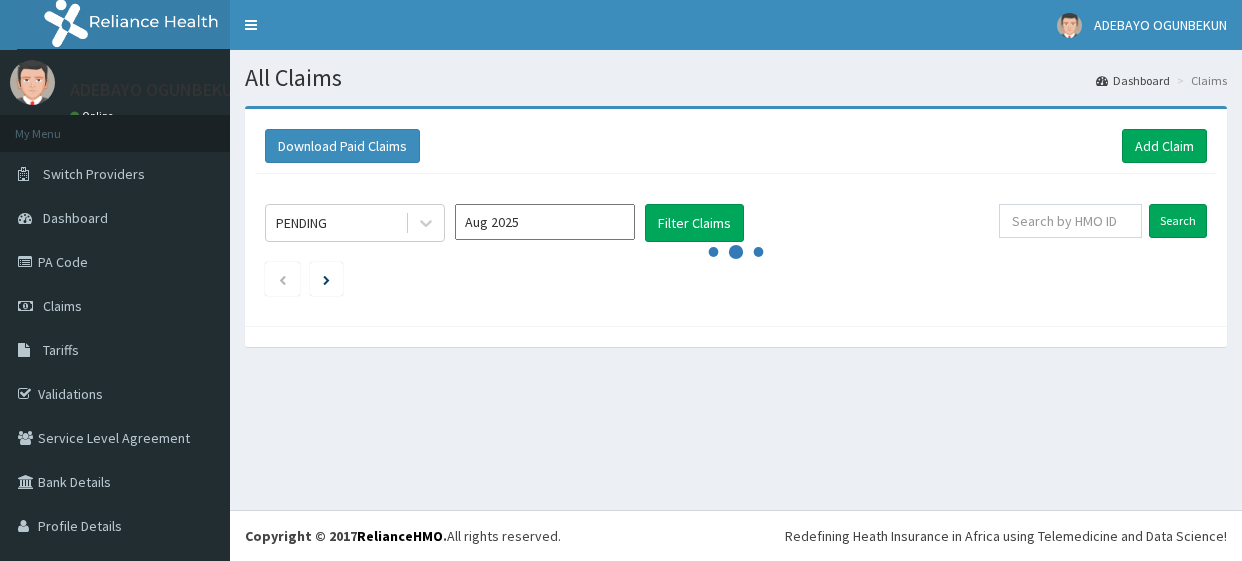 scroll, scrollTop: 0, scrollLeft: 0, axis: both 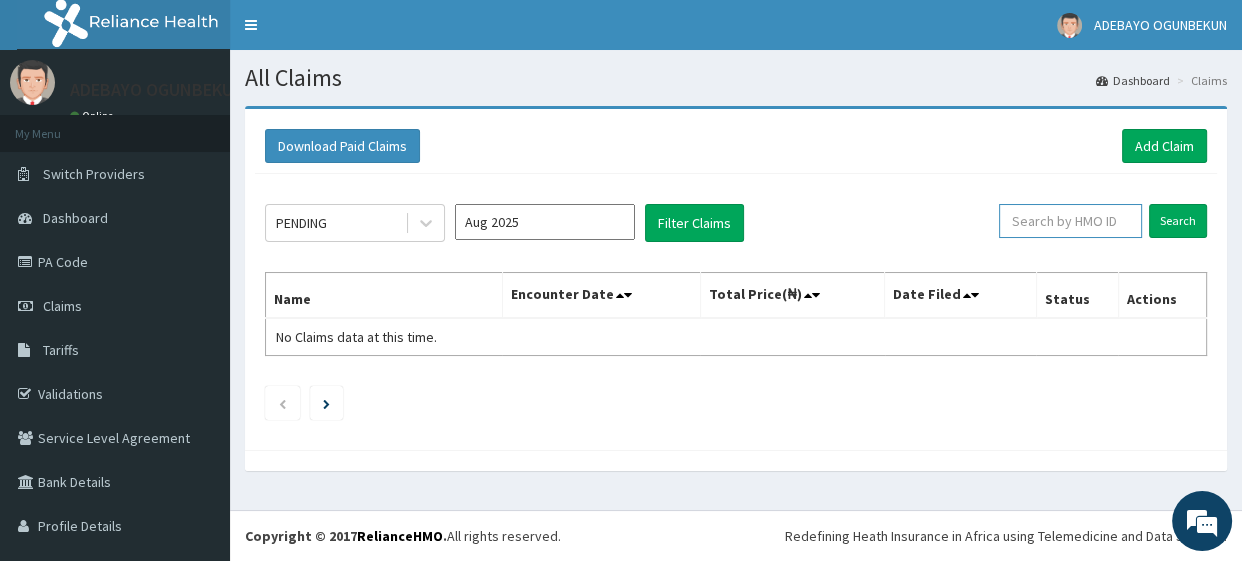 click at bounding box center (1070, 221) 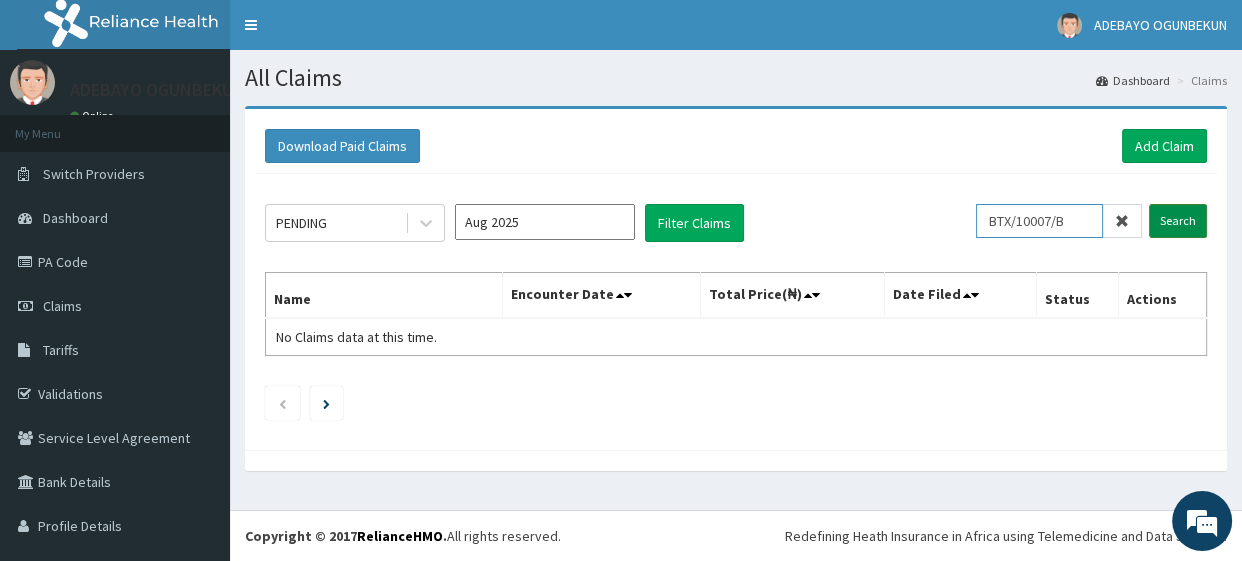 type on "BTX/10007/B" 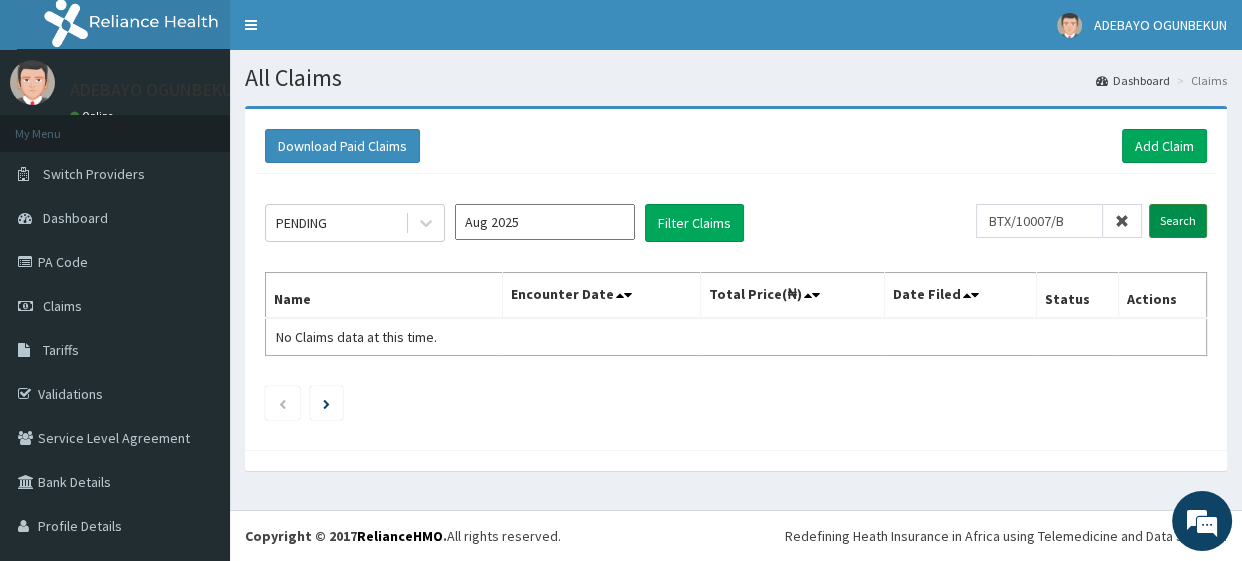click on "Search" at bounding box center [1178, 221] 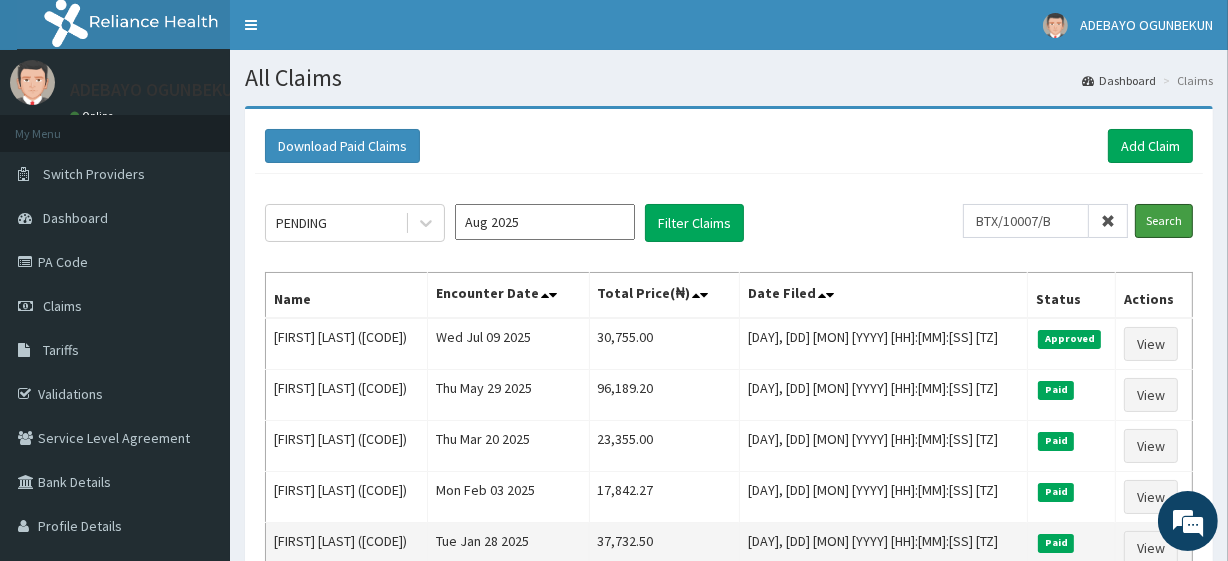 scroll, scrollTop: 0, scrollLeft: 0, axis: both 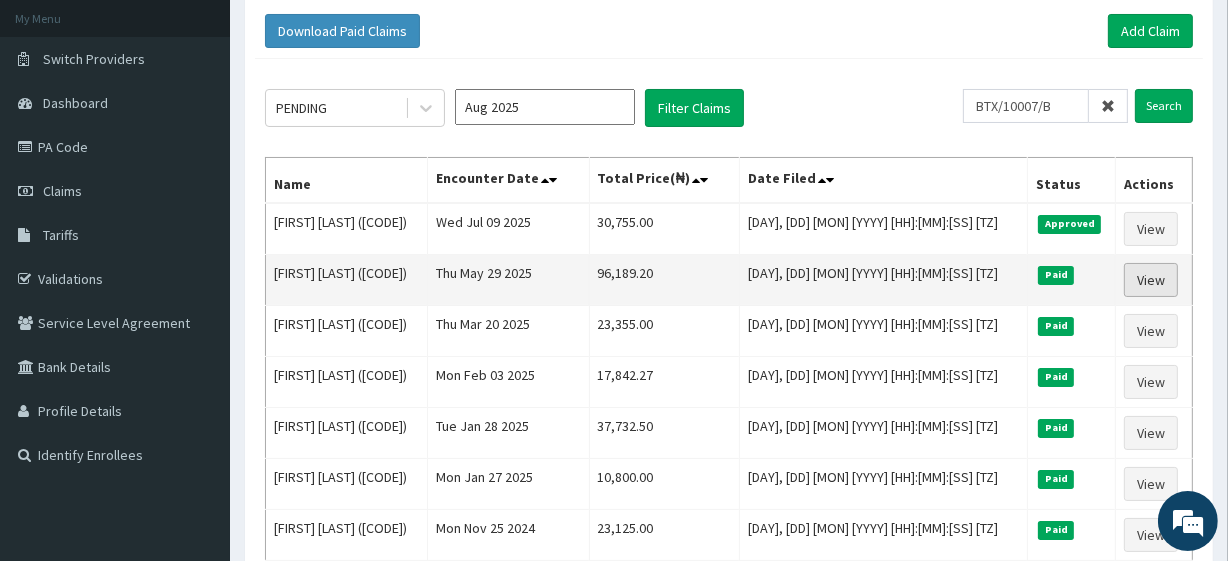 click on "View" at bounding box center (1151, 280) 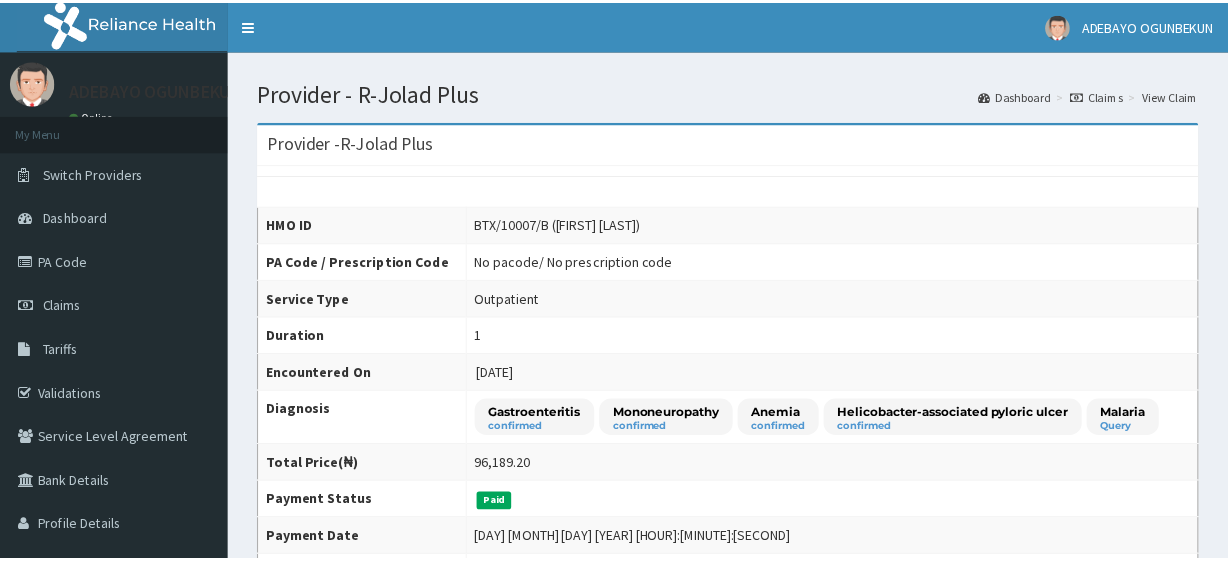scroll, scrollTop: 0, scrollLeft: 0, axis: both 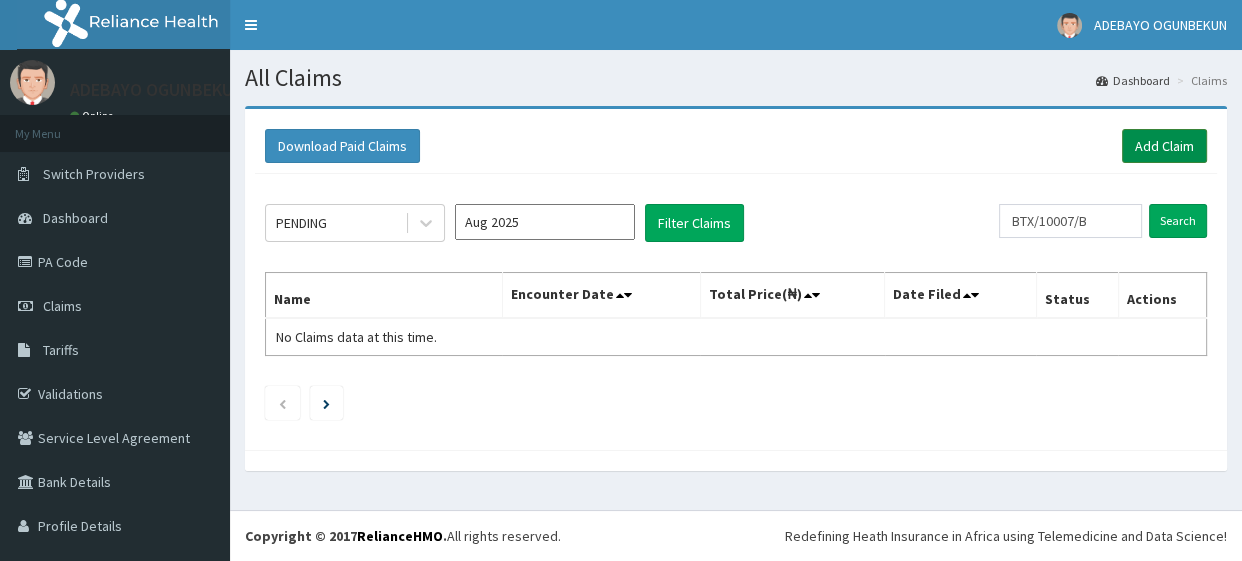 click on "Add Claim" at bounding box center [1164, 146] 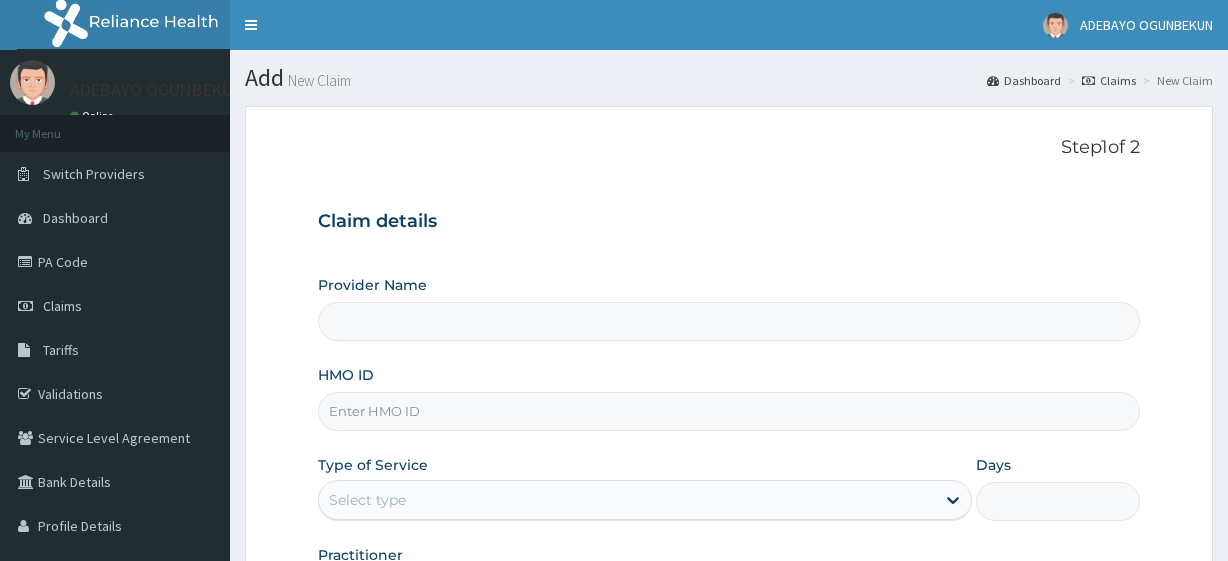 scroll, scrollTop: 0, scrollLeft: 0, axis: both 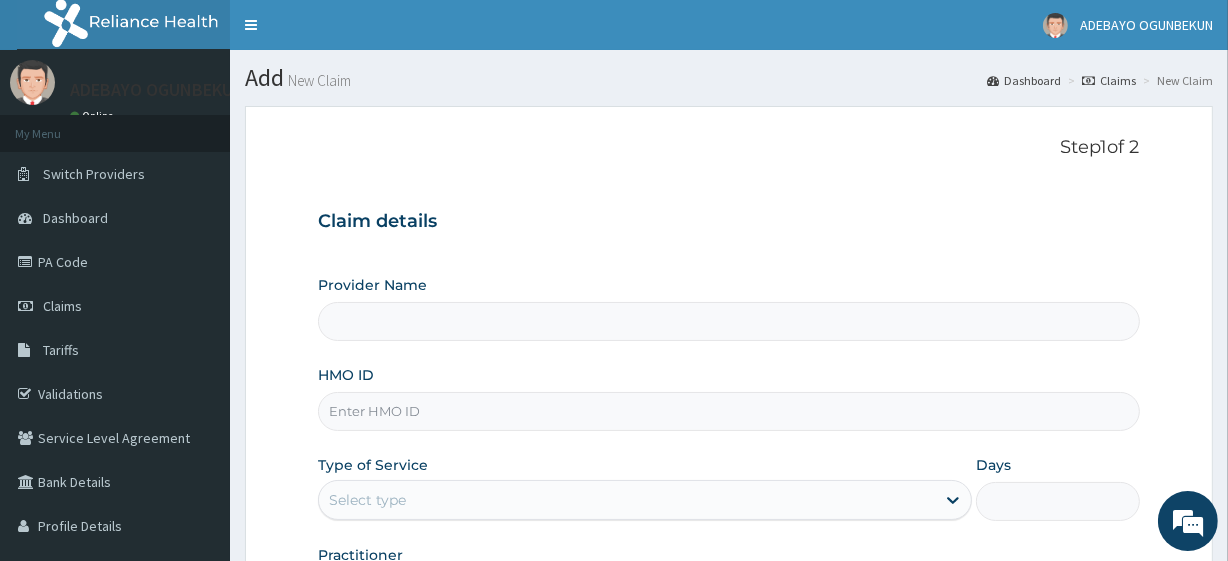 type on "R-Jolad Plus" 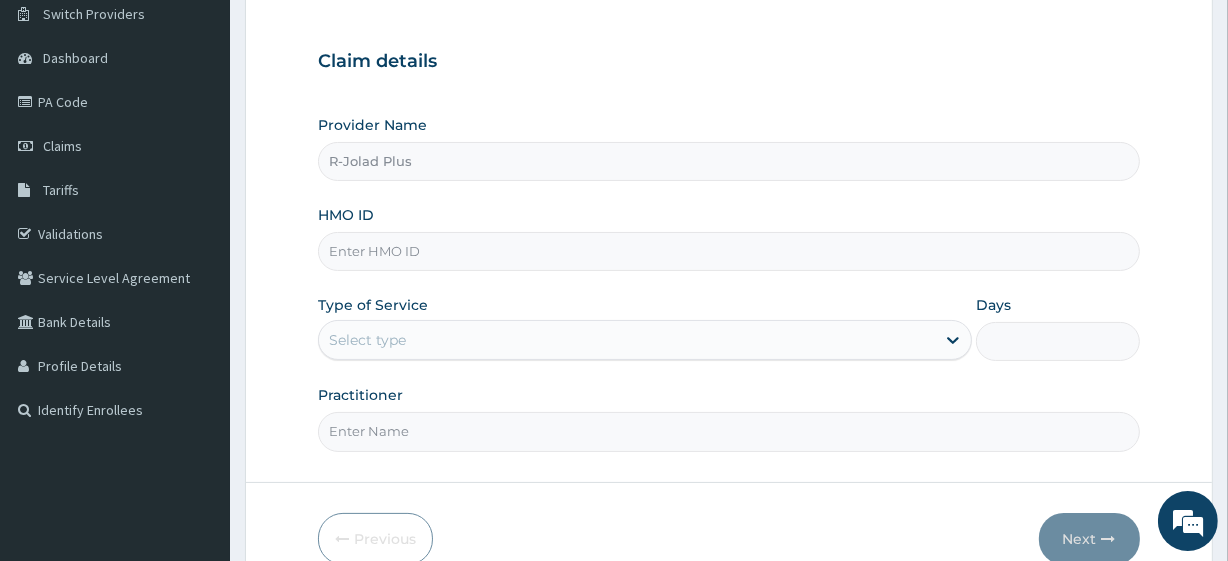 scroll, scrollTop: 201, scrollLeft: 0, axis: vertical 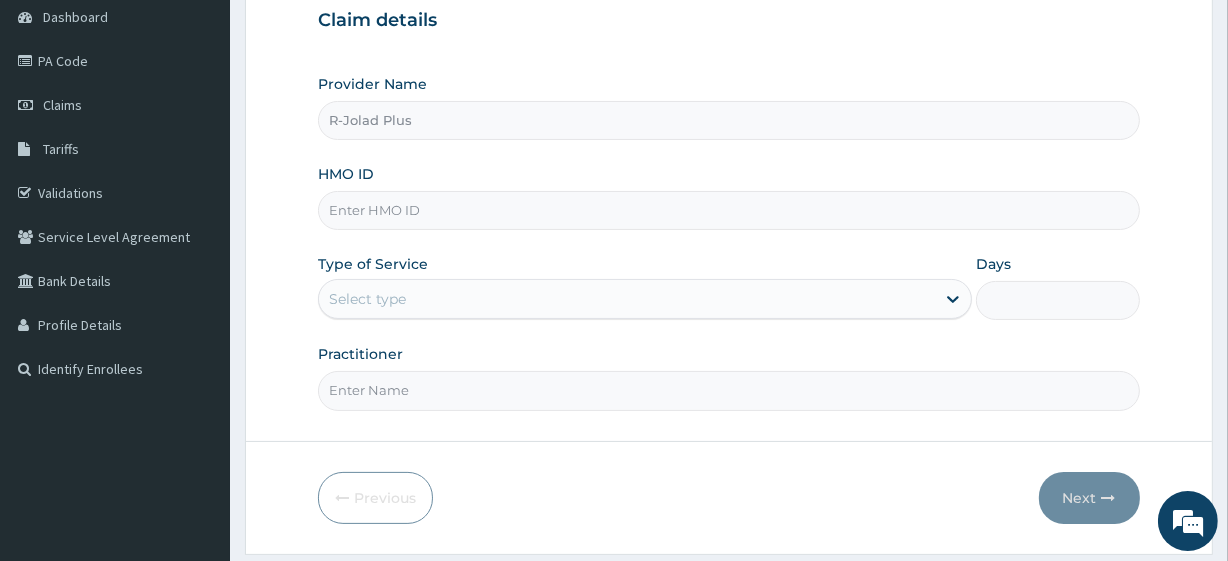 click on "HMO ID" at bounding box center (728, 210) 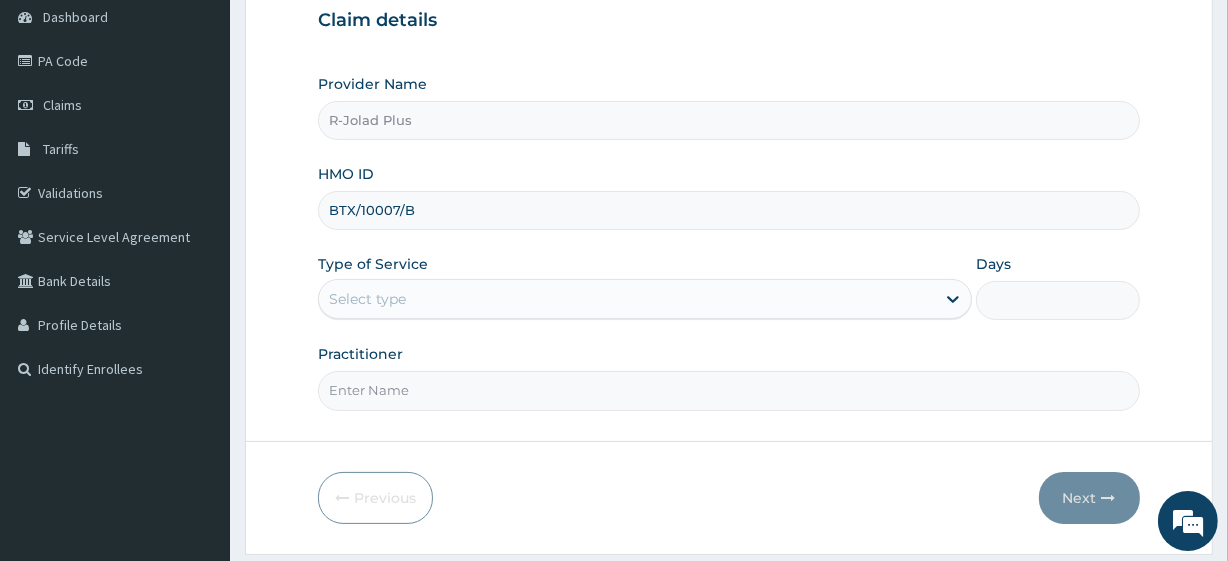 type on "BTX/10007/B" 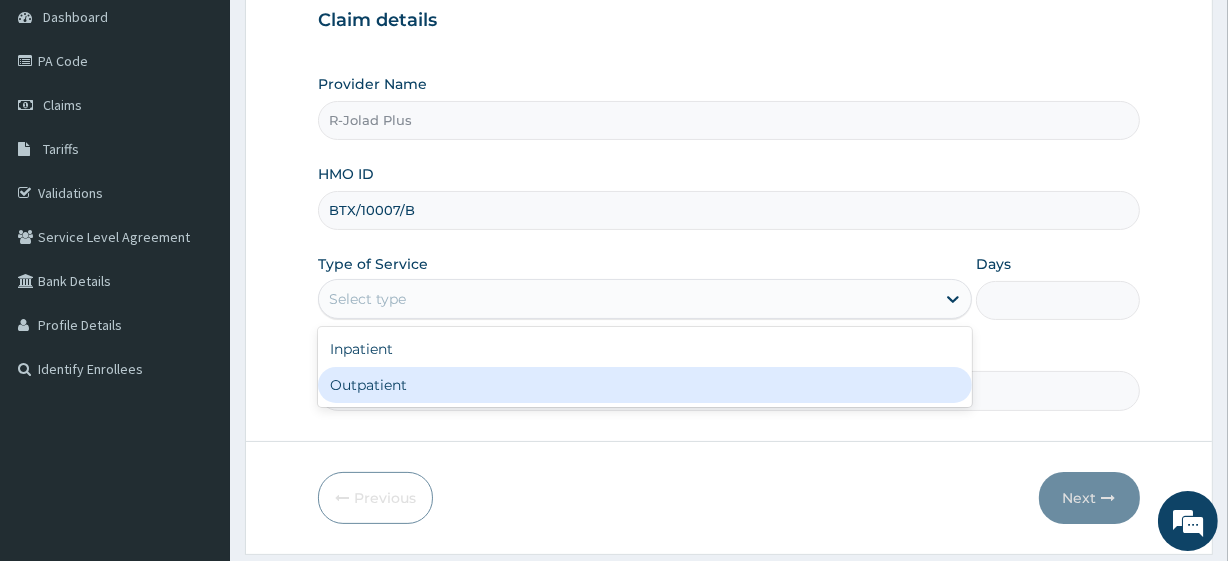 drag, startPoint x: 423, startPoint y: 300, endPoint x: 423, endPoint y: 380, distance: 80 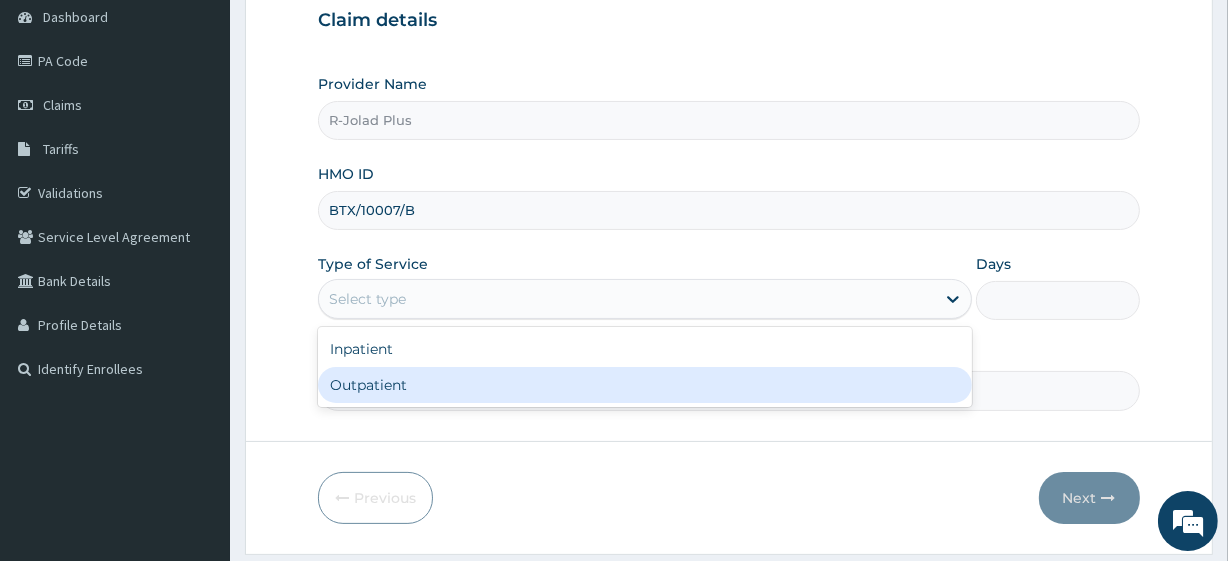 click on "option Outpatient focused, 2 of 2. 2 results available. Use Up and Down to choose options, press Enter to select the currently focused option, press Escape to exit the menu, press Tab to select the option and exit the menu. Select type Inpatient Outpatient" at bounding box center (645, 299) 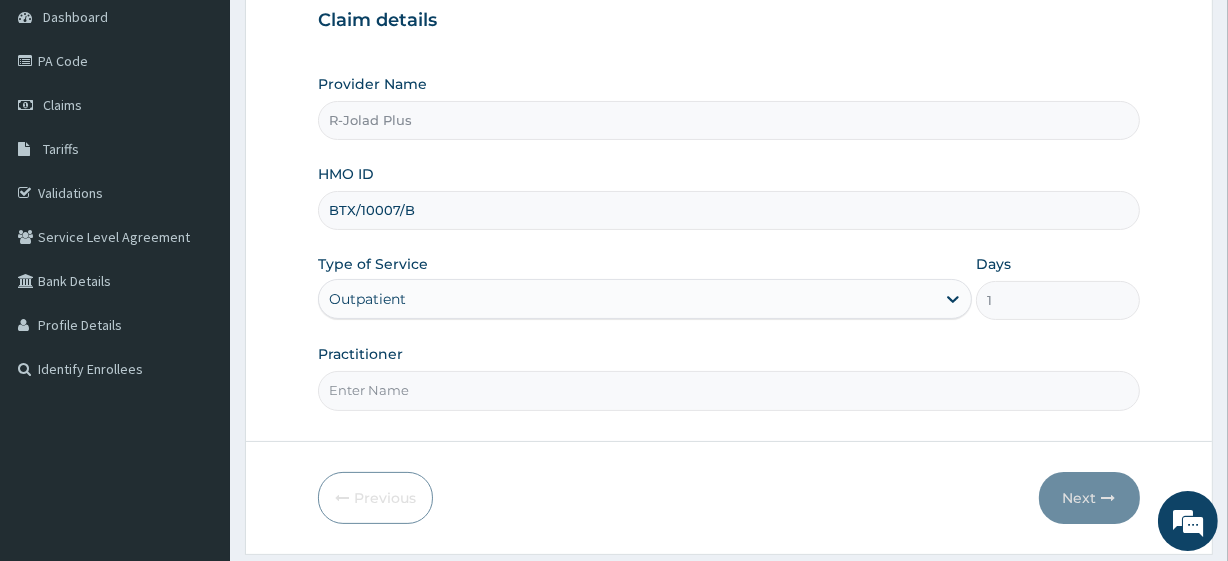 click on "Practitioner" at bounding box center (728, 390) 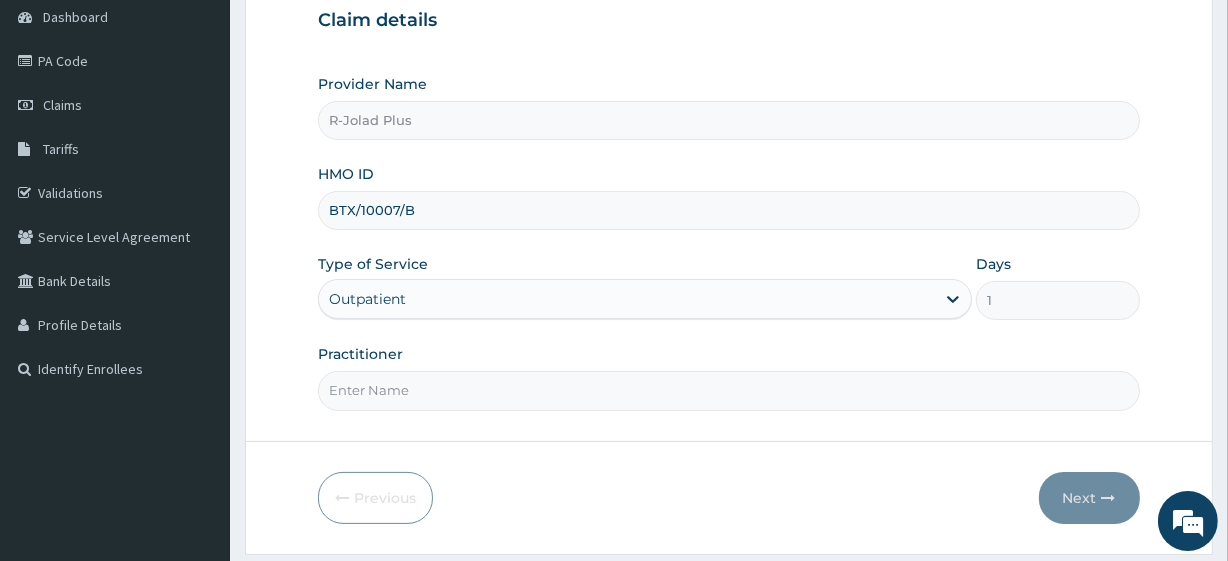 type on "Dr Daniel" 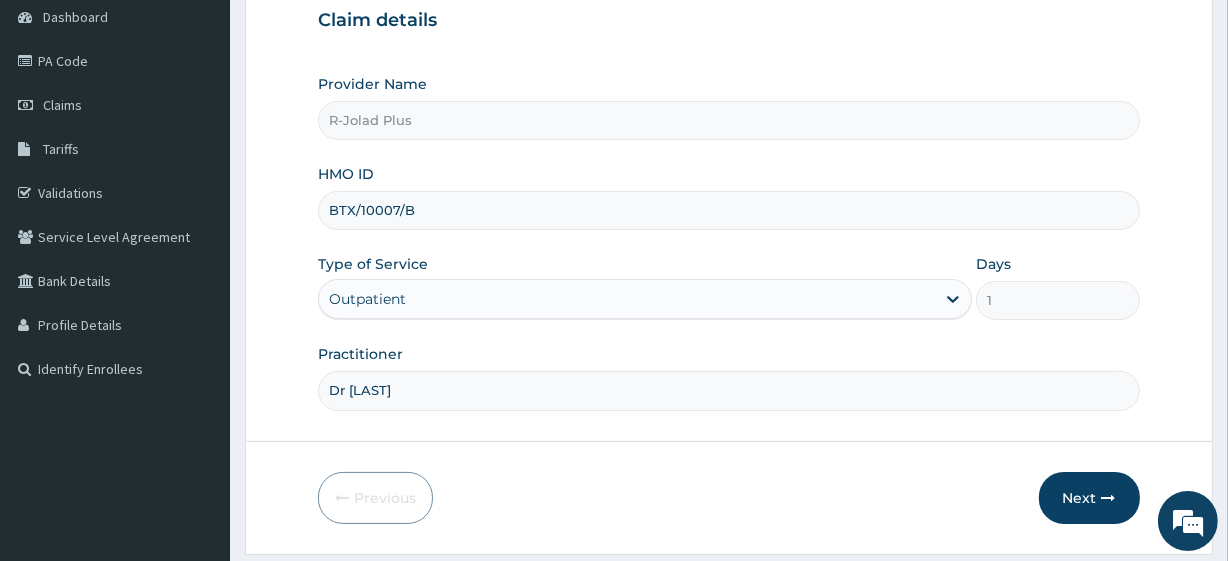 scroll, scrollTop: 0, scrollLeft: 0, axis: both 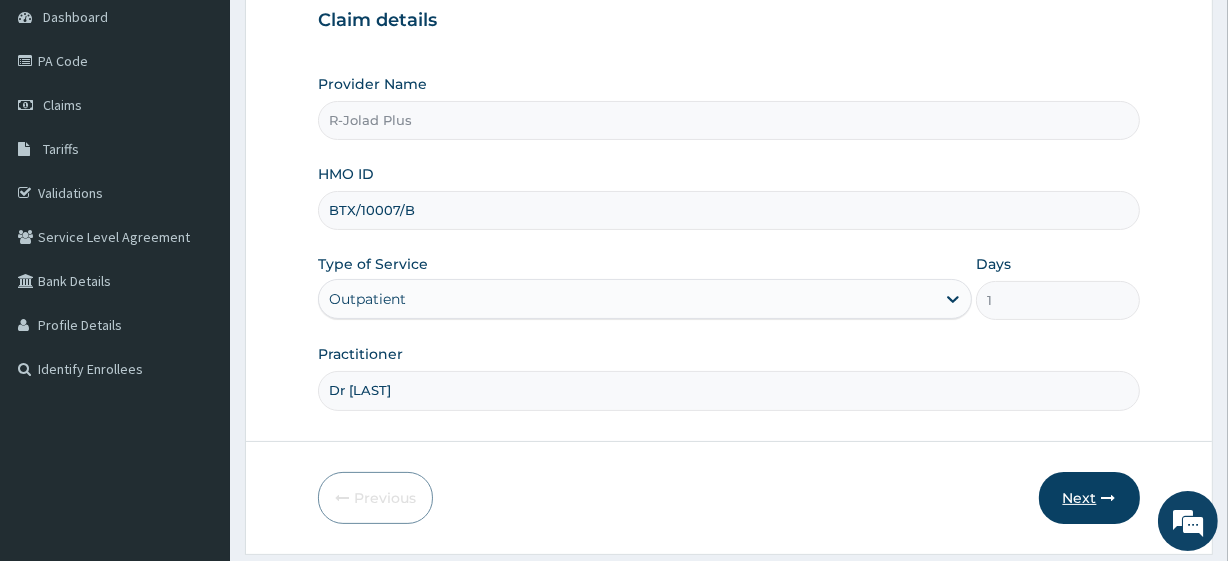 click on "Next" at bounding box center (1089, 498) 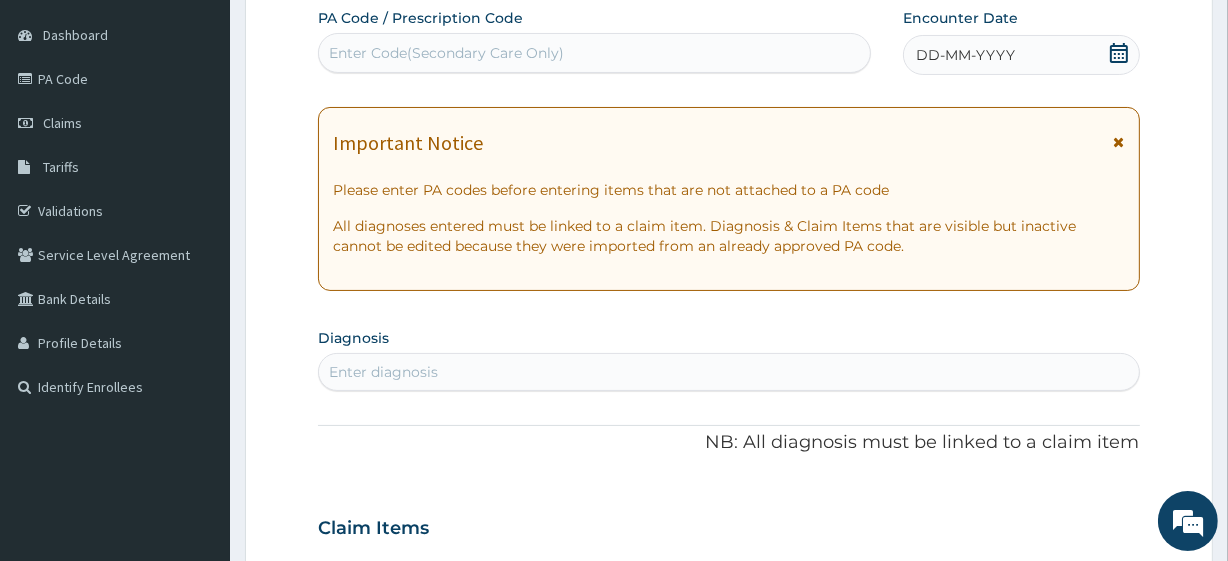 scroll, scrollTop: 189, scrollLeft: 0, axis: vertical 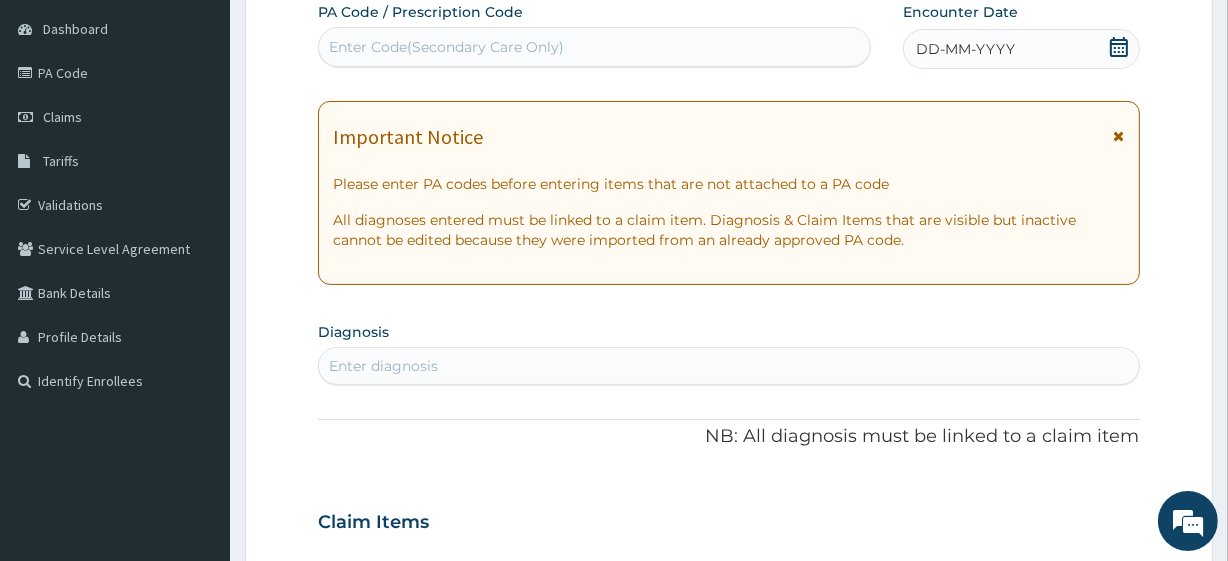 click on "Enter diagnosis" at bounding box center [383, 366] 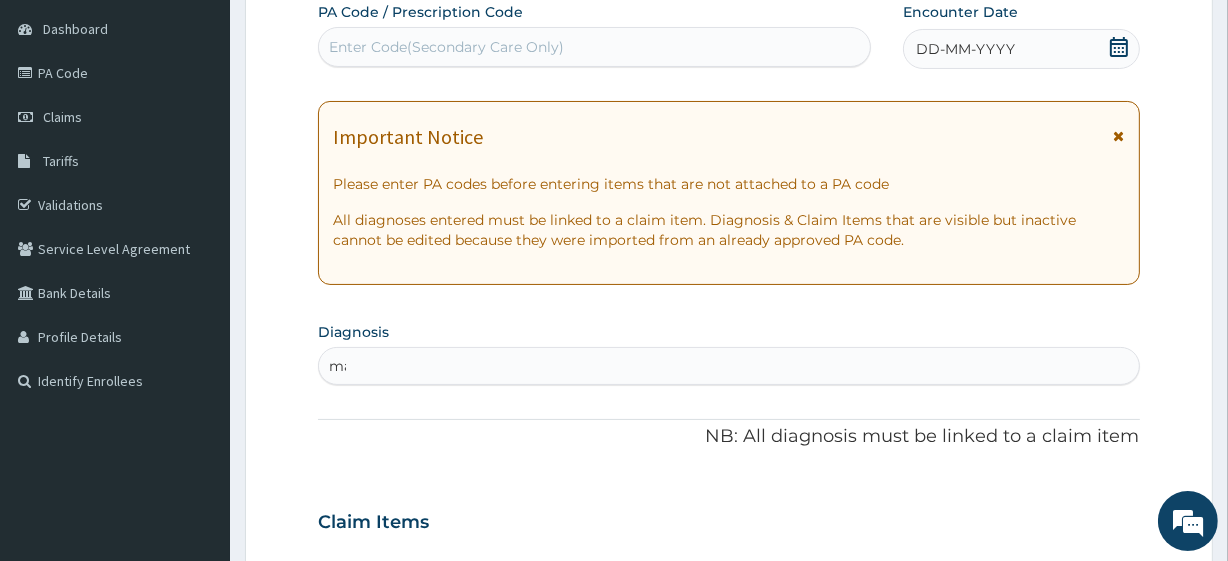 type on "mala" 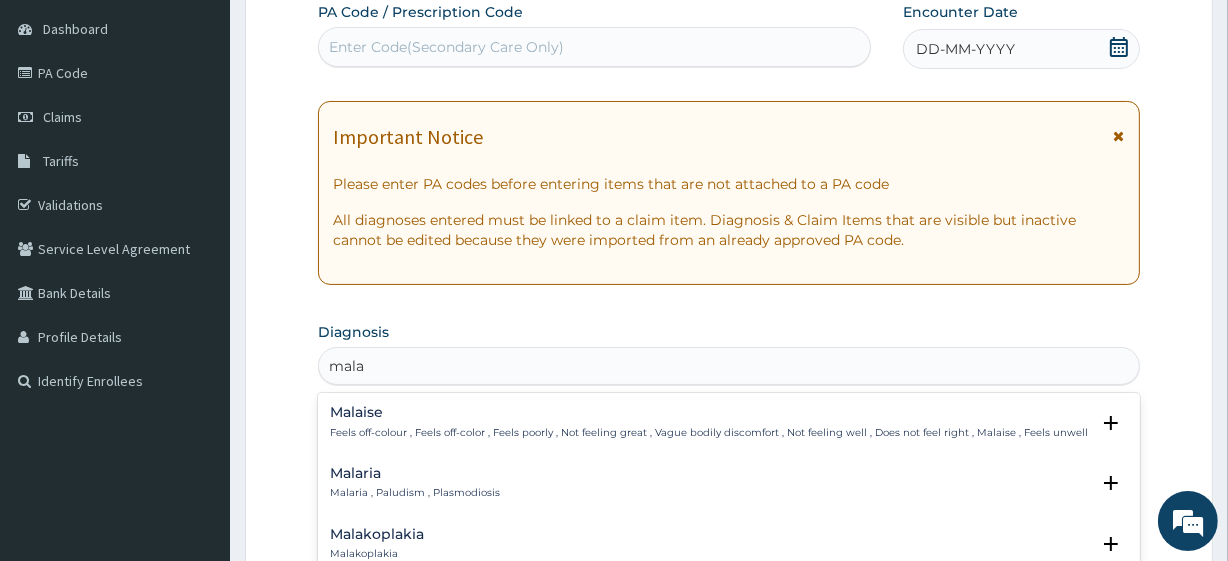 click on "Malaria , Paludism , Plasmodiosis" at bounding box center (415, 493) 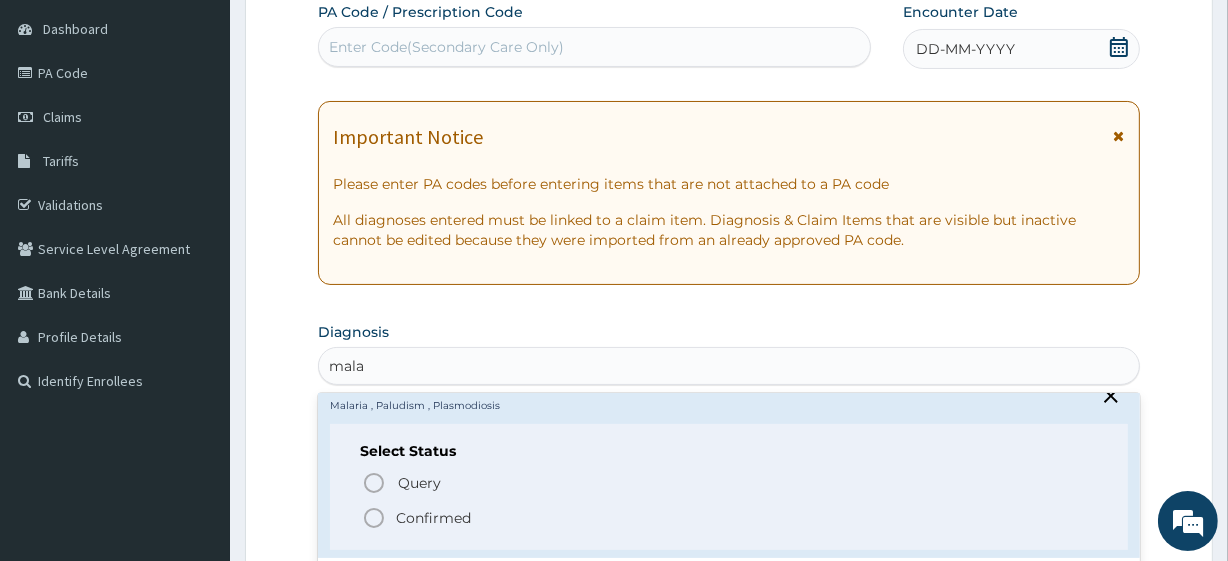 scroll, scrollTop: 90, scrollLeft: 0, axis: vertical 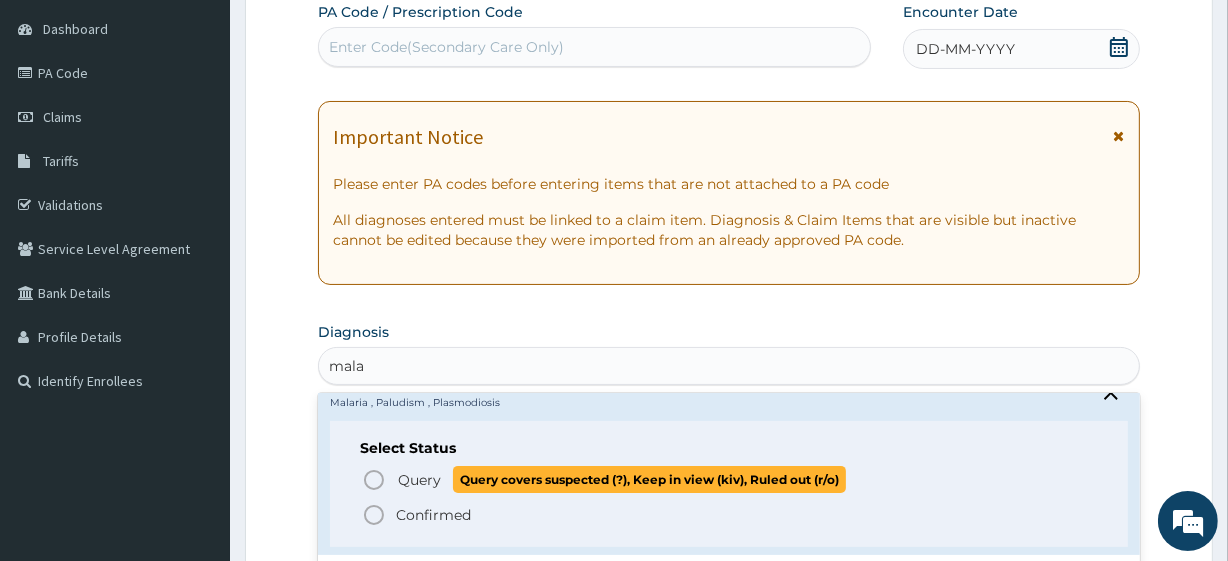 click on "Query Query covers suspected (?), Keep in view (kiv), Ruled out (r/o)" at bounding box center [621, 479] 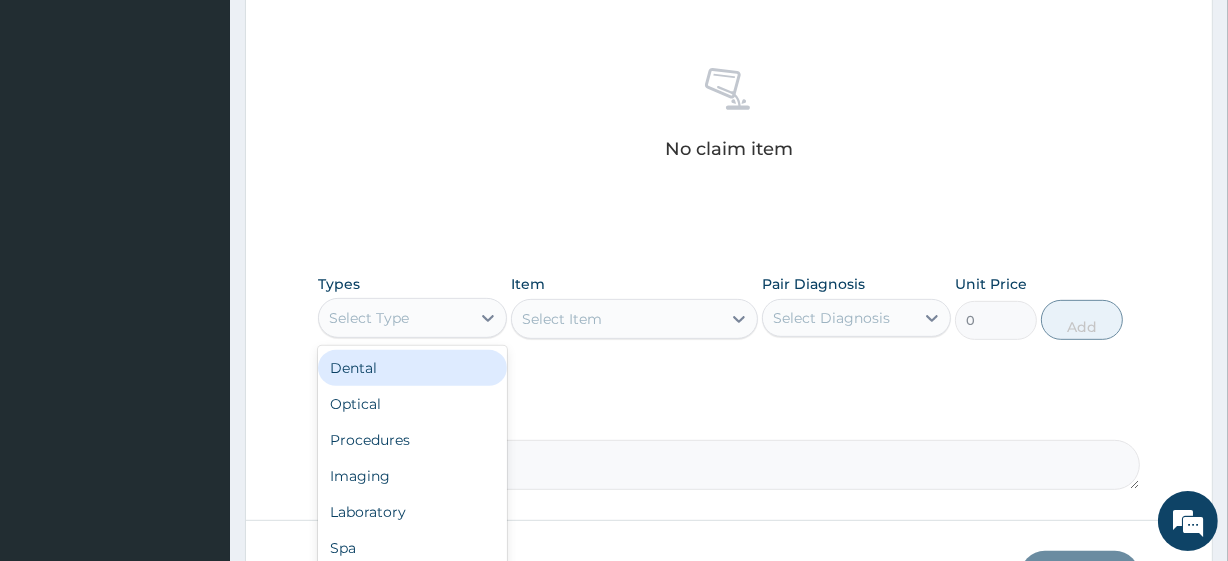 click on "Select Type" at bounding box center (394, 318) 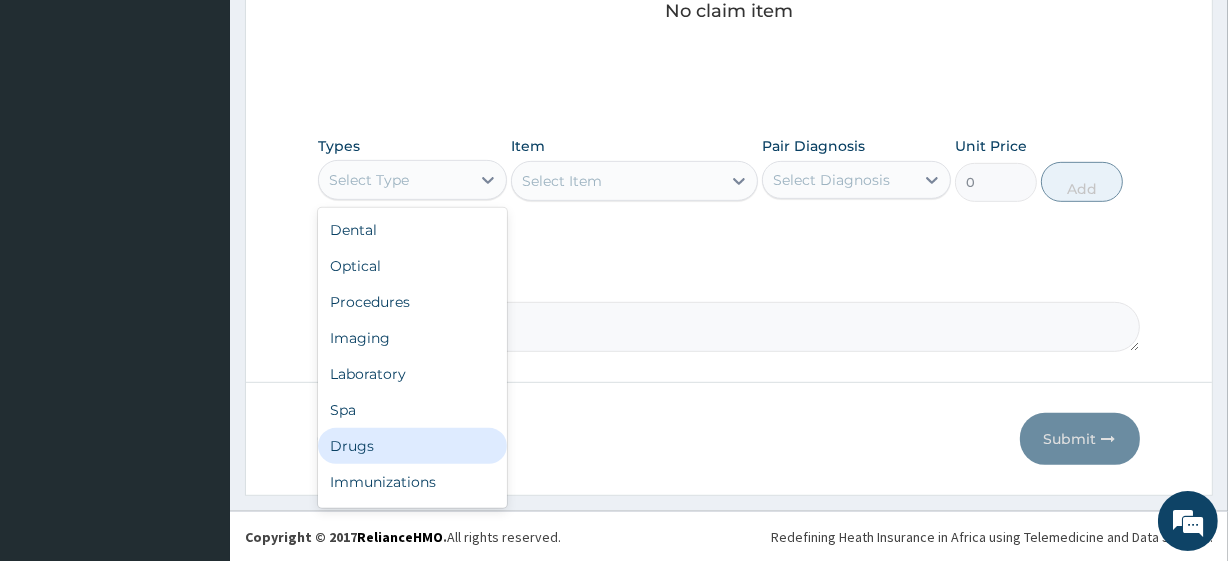 click on "Drugs" at bounding box center (412, 446) 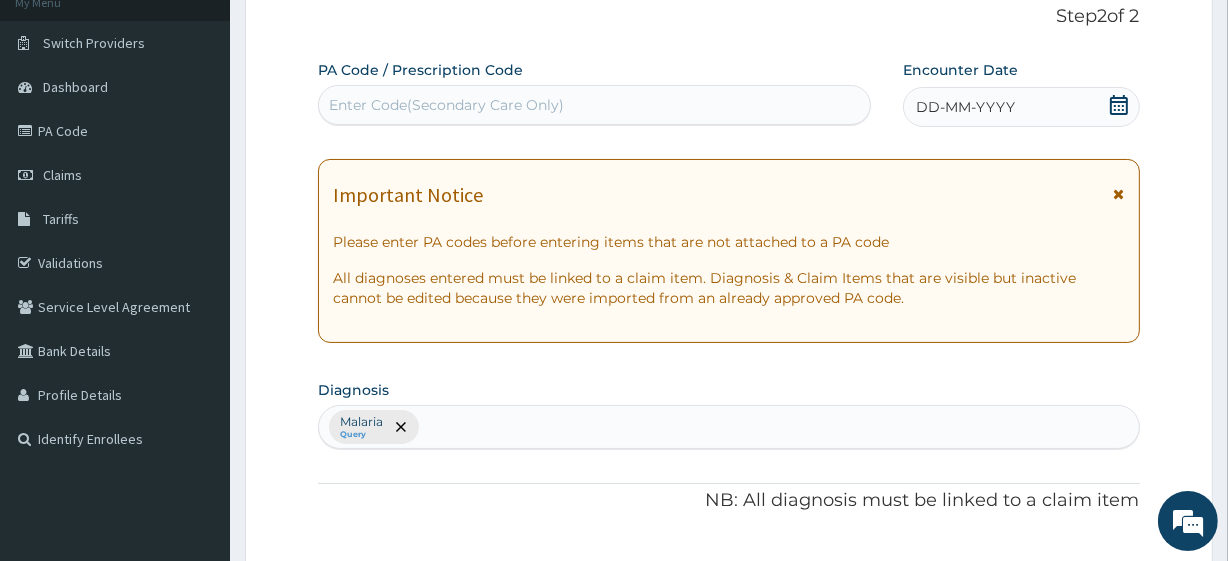 scroll, scrollTop: 0, scrollLeft: 0, axis: both 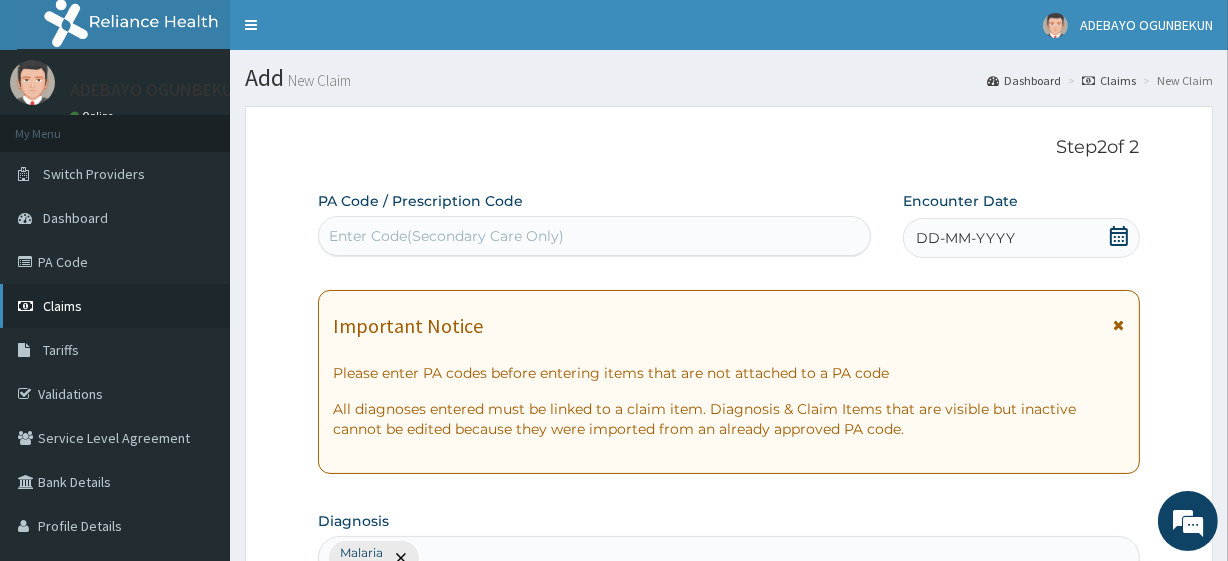 click on "Claims" at bounding box center (115, 306) 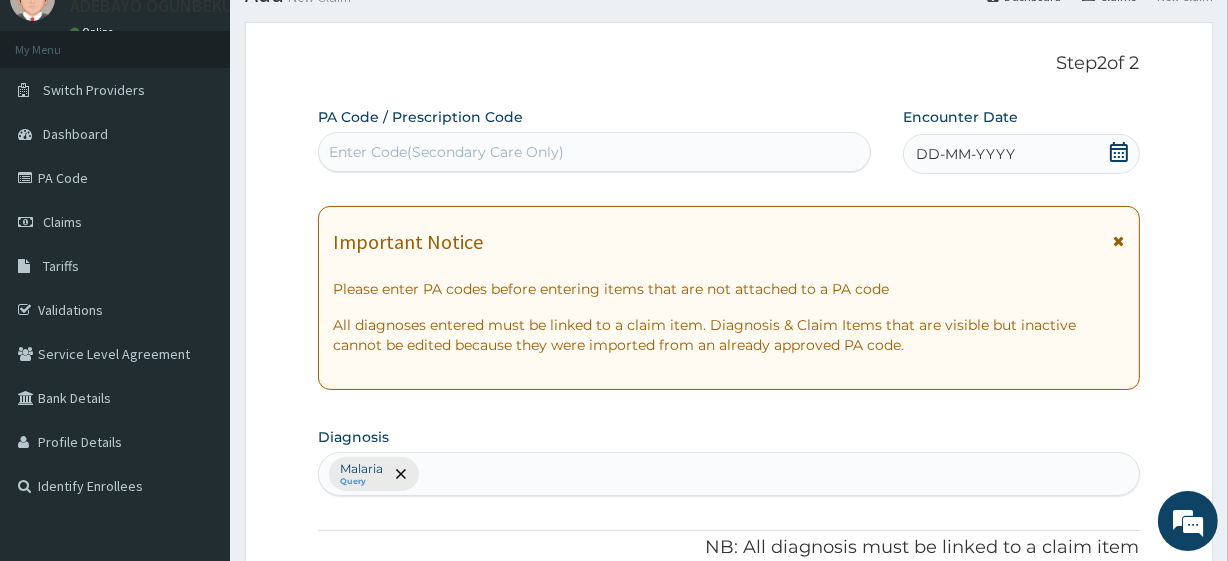 scroll, scrollTop: 0, scrollLeft: 0, axis: both 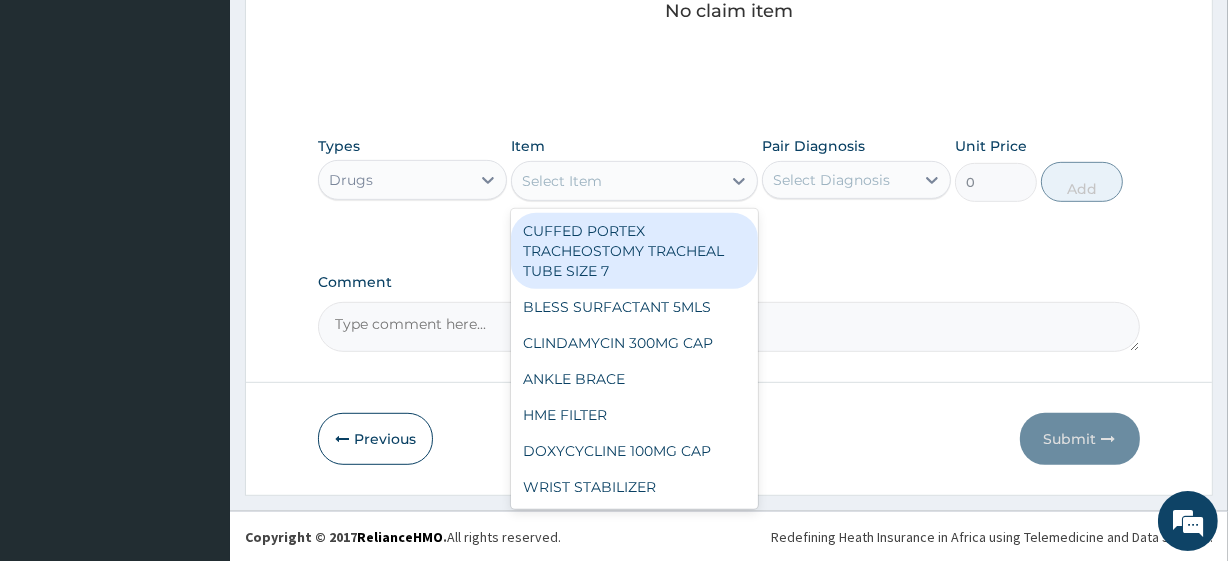 click on "Select Item" at bounding box center [616, 181] 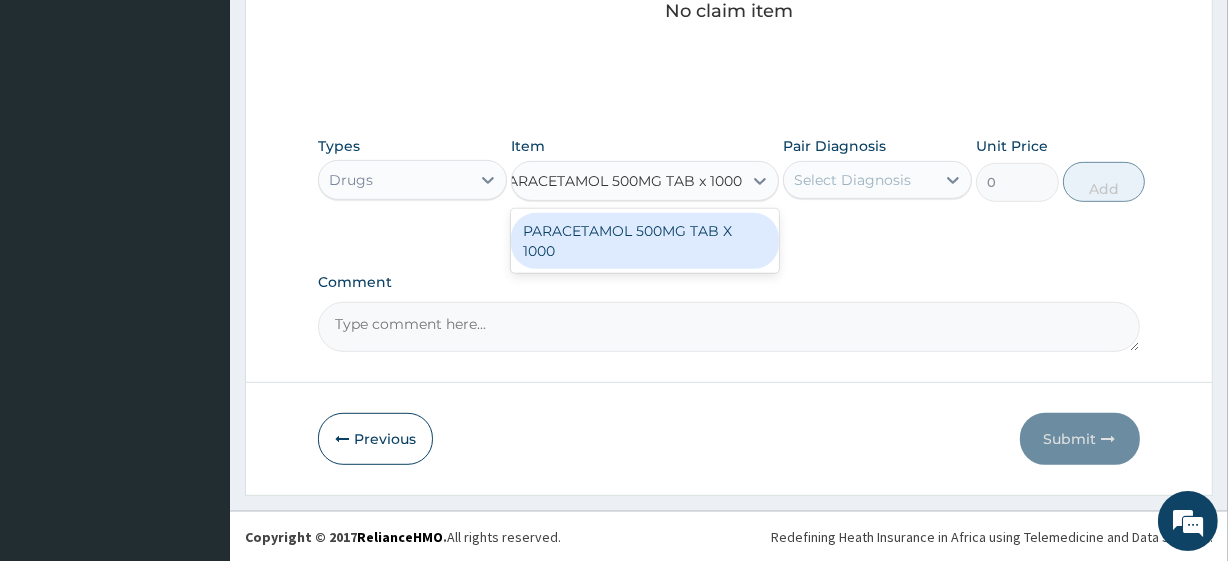 click on "PARACETAMOL 500MG TAB X 1000" at bounding box center [645, 241] 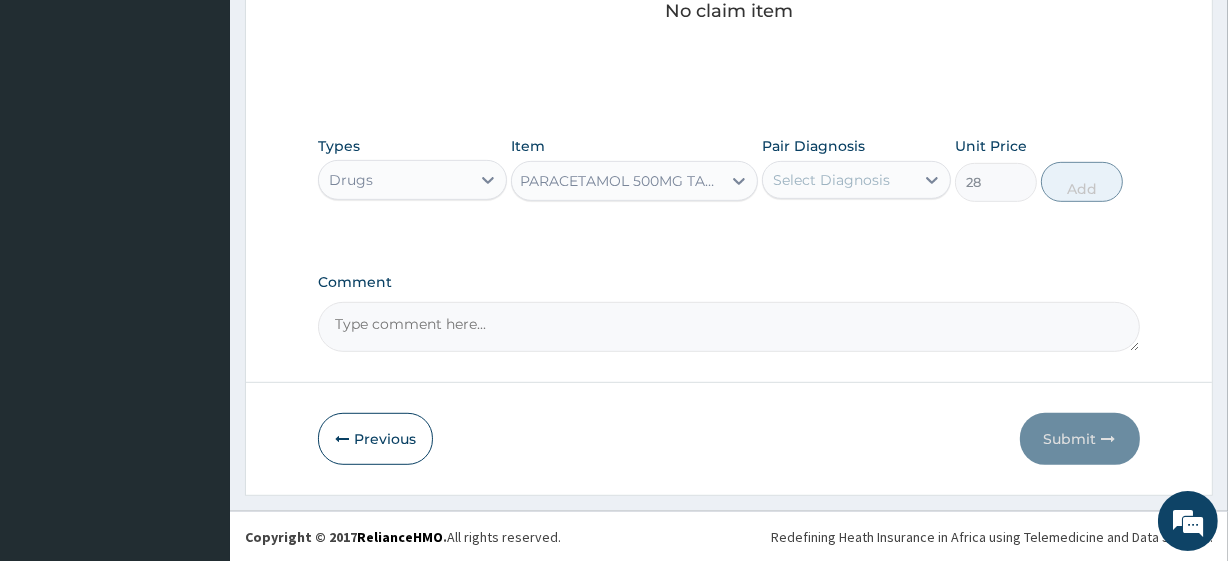 scroll, scrollTop: 0, scrollLeft: 2, axis: horizontal 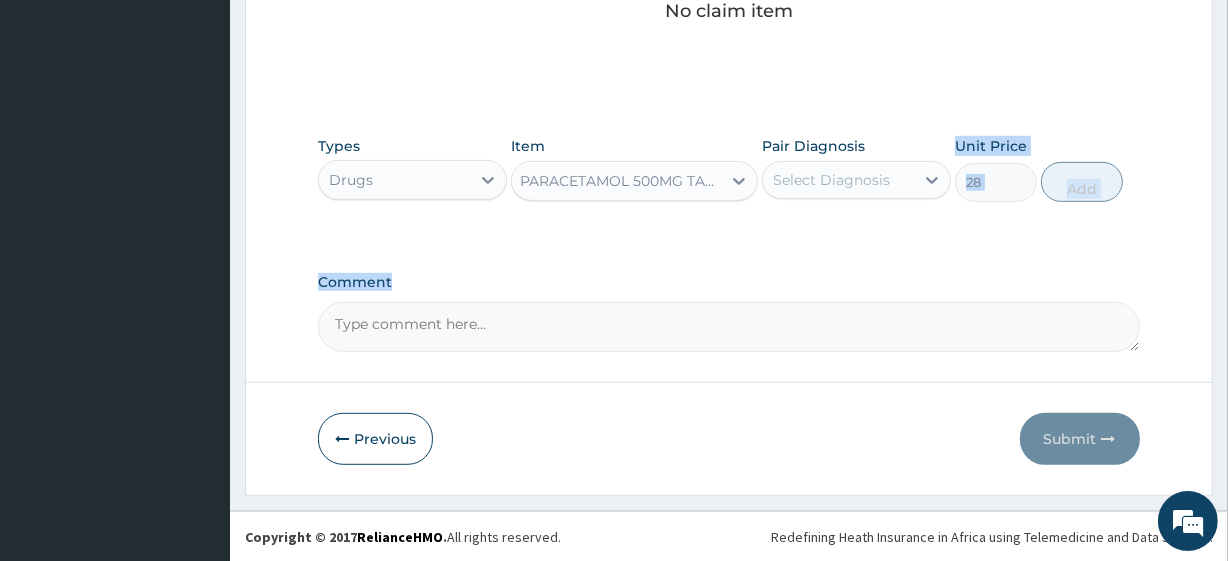 drag, startPoint x: 843, startPoint y: 257, endPoint x: 840, endPoint y: 198, distance: 59.07622 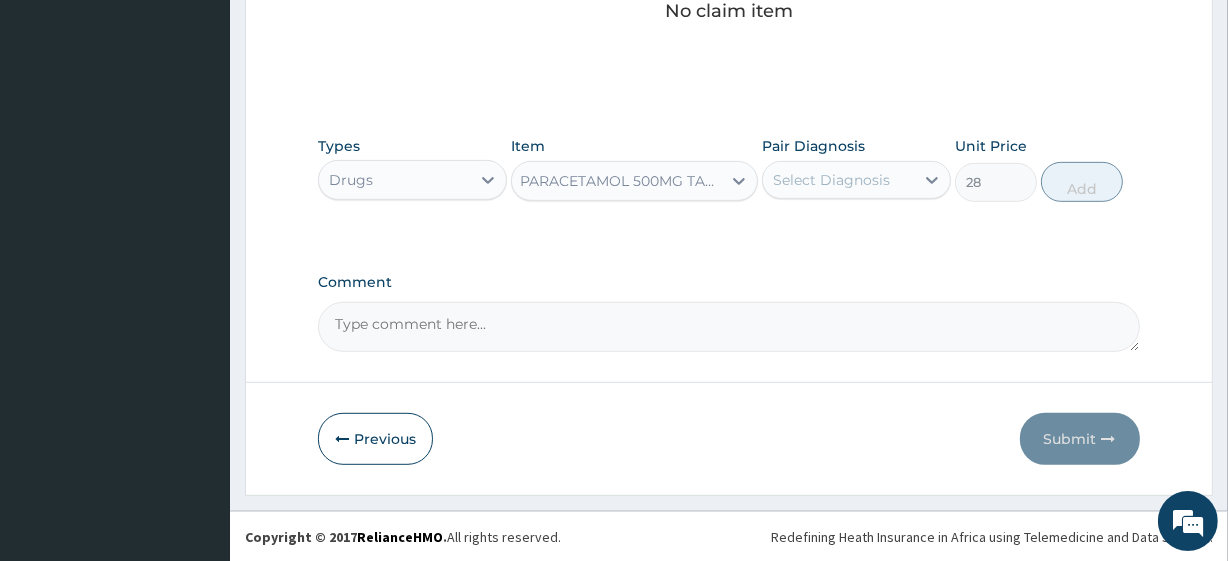 click on "Select Diagnosis" at bounding box center (831, 180) 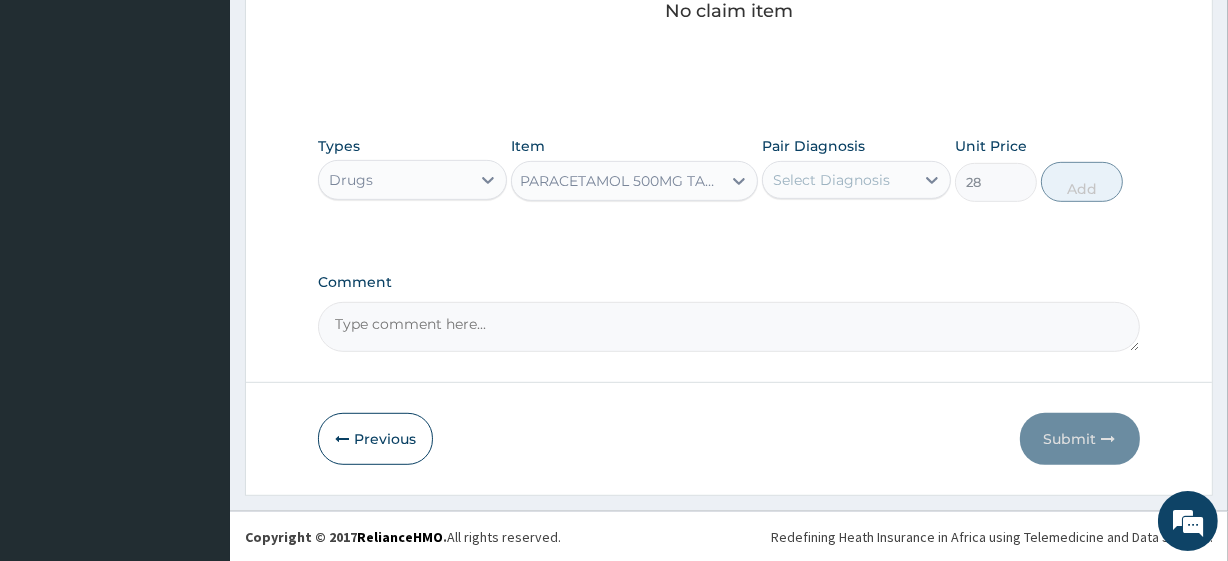 click on "Step  2  of 2 PA Code / Prescription Code Enter Code(Secondary Care Only) Encounter Date DD-MM-YYYY Important Notice Please enter PA codes before entering items that are not attached to a PA code   All diagnoses entered must be linked to a claim item. Diagnosis & Claim Items that are visible but inactive cannot be edited because they were imported from an already approved PA code. Diagnosis Malaria Query NB: All diagnosis must be linked to a claim item Claim Items No claim item Types Drugs Item PARACETAMOL 500MG TAB X 1000 Pair Diagnosis Select Diagnosis Unit Price 28 Add Comment     Previous   Submit" at bounding box center [729, -140] 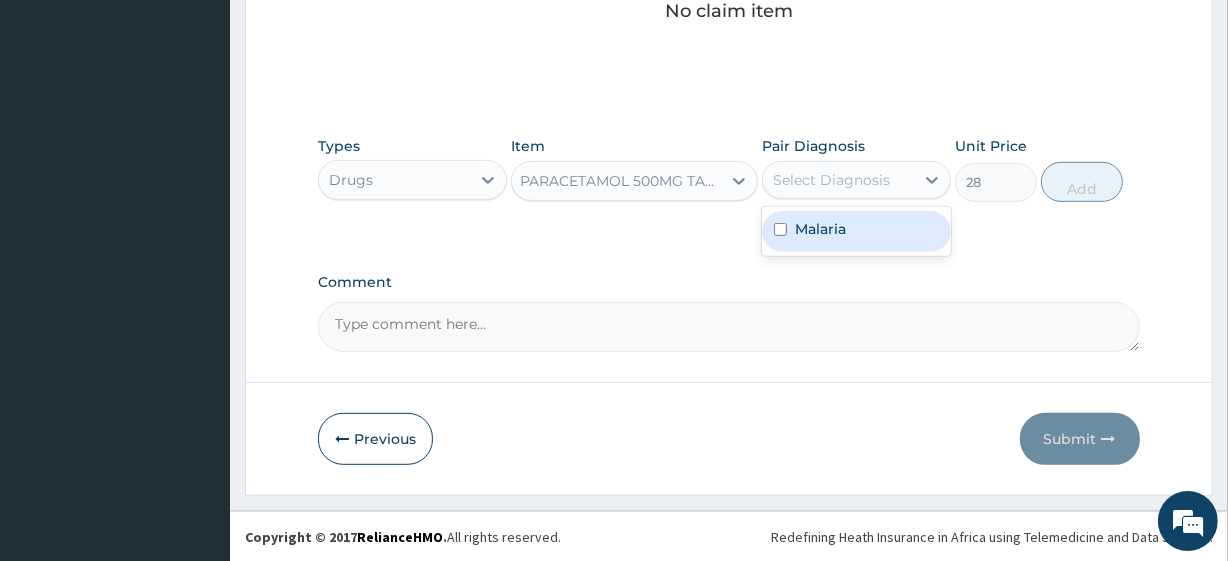 click on "Select Diagnosis" at bounding box center (831, 180) 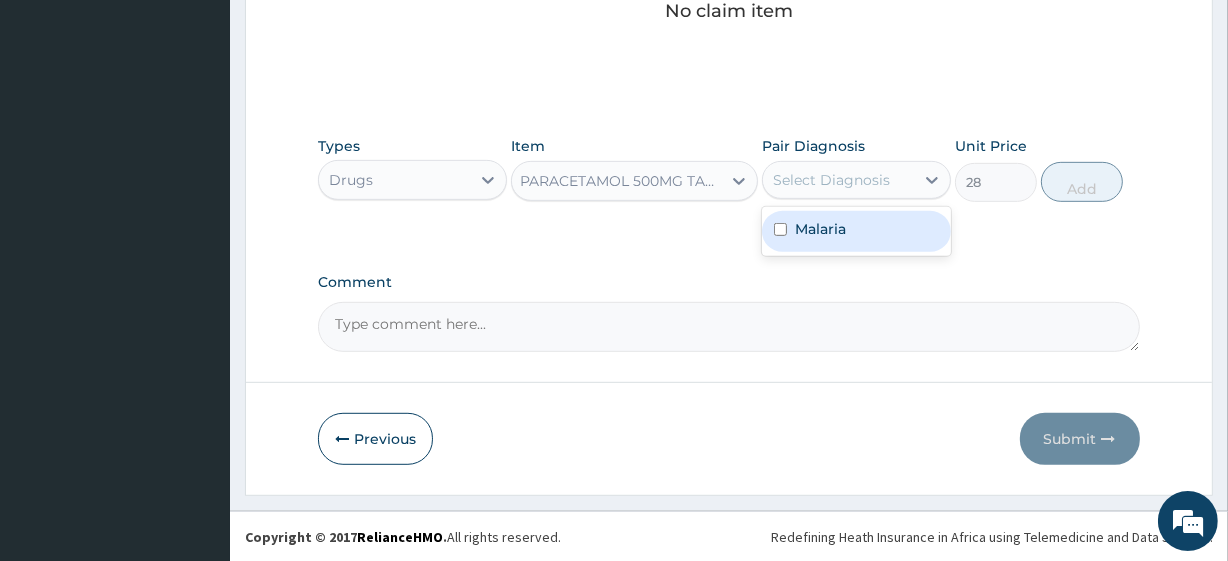 click on "Malaria" at bounding box center [856, 231] 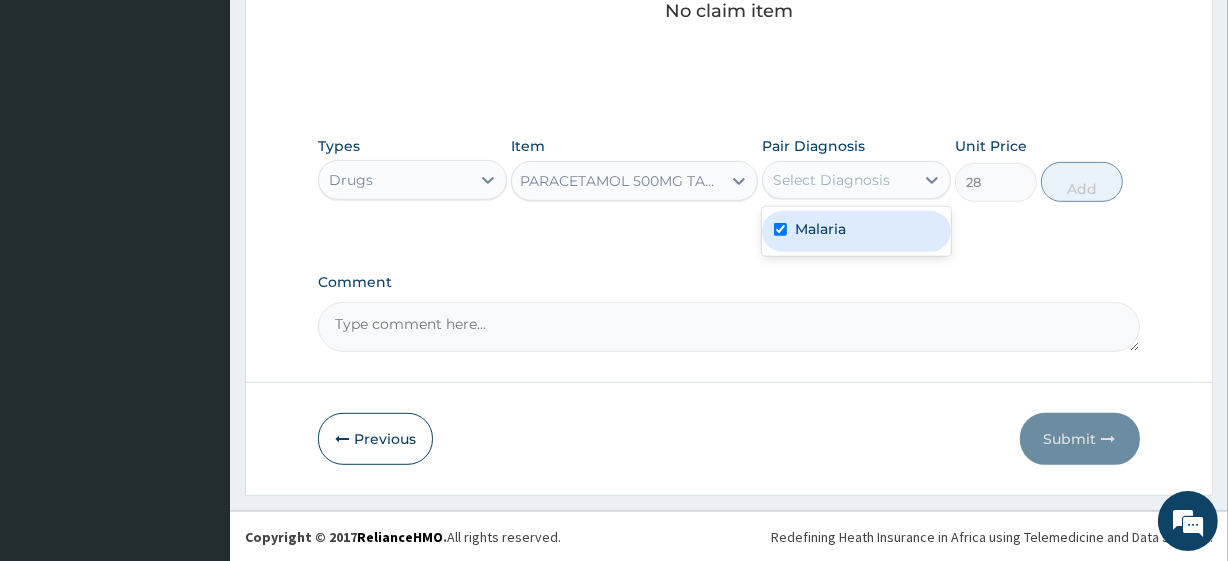 checkbox on "true" 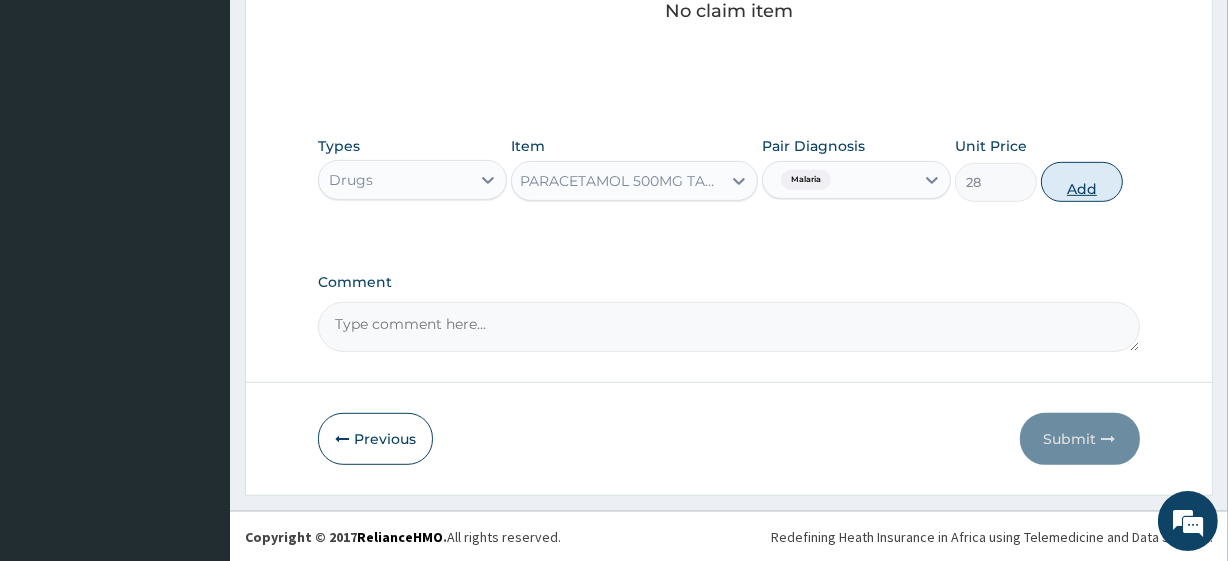 click on "Add" at bounding box center (1082, 182) 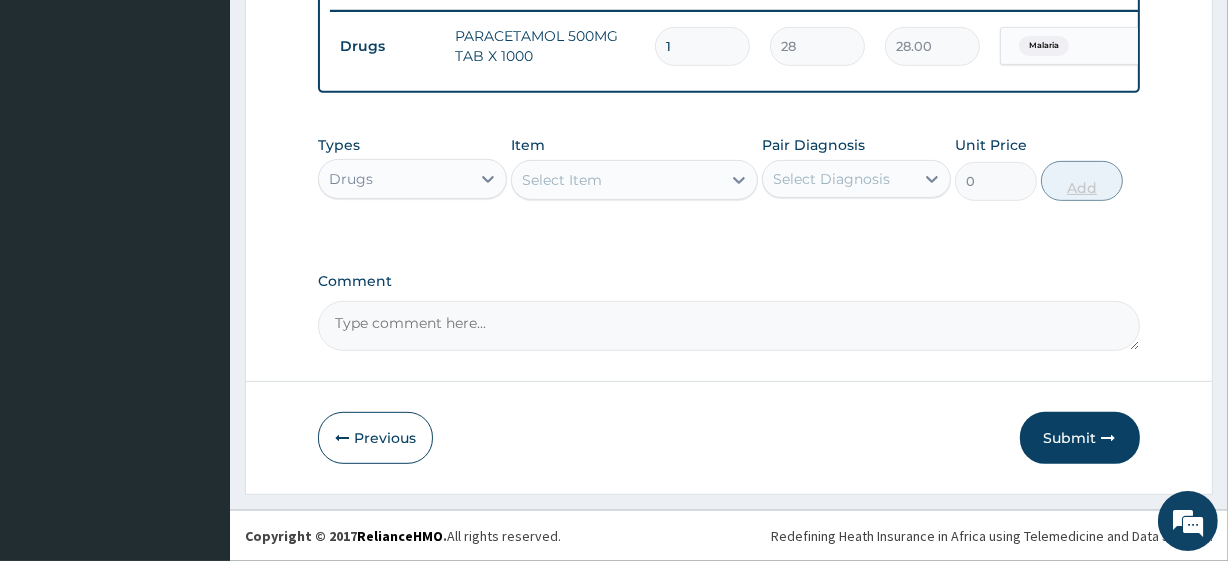 scroll, scrollTop: 0, scrollLeft: 0, axis: both 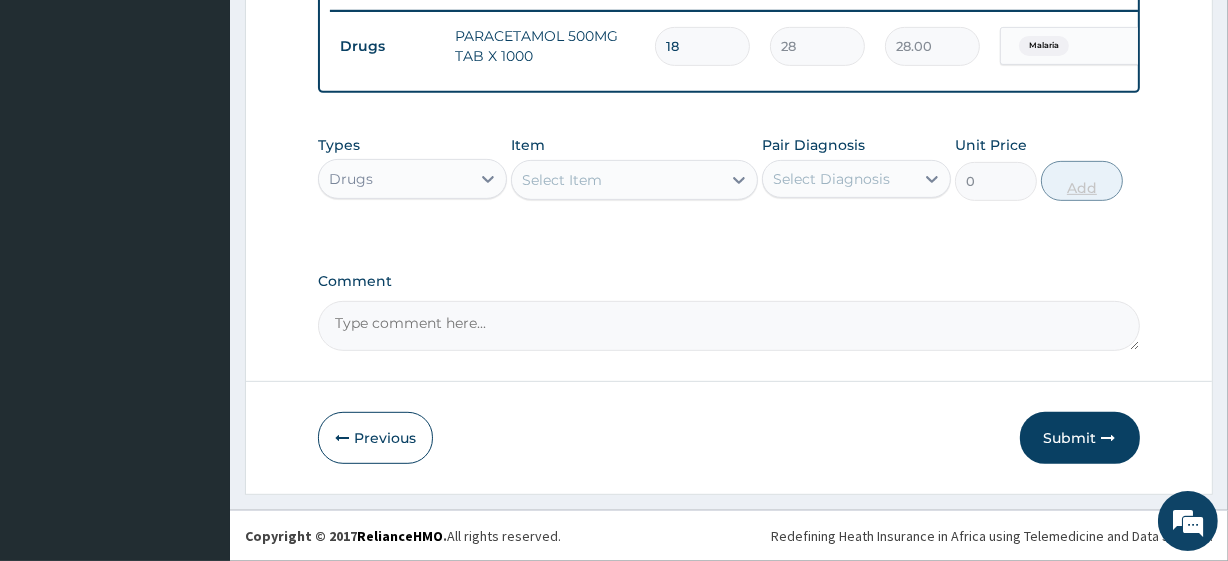 type on "504.00" 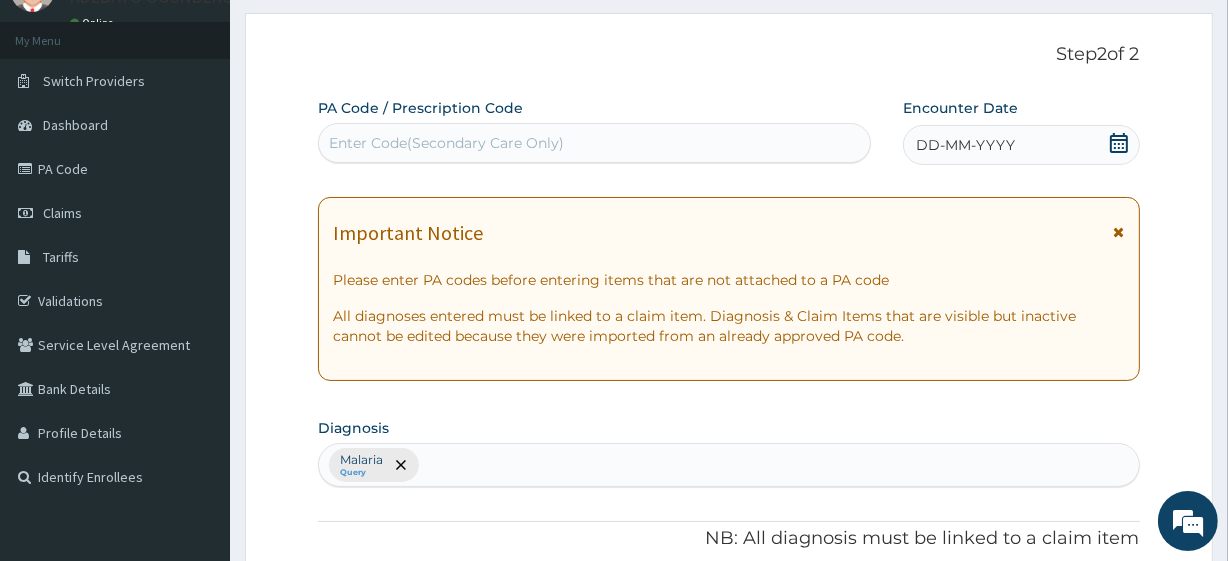 scroll, scrollTop: 88, scrollLeft: 0, axis: vertical 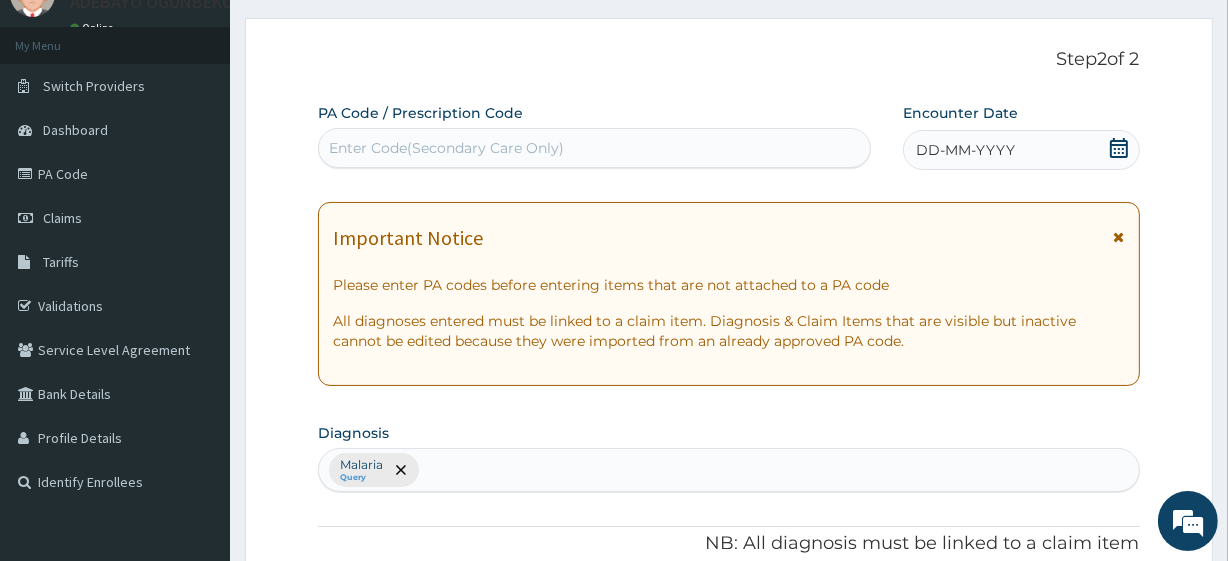 type on "18" 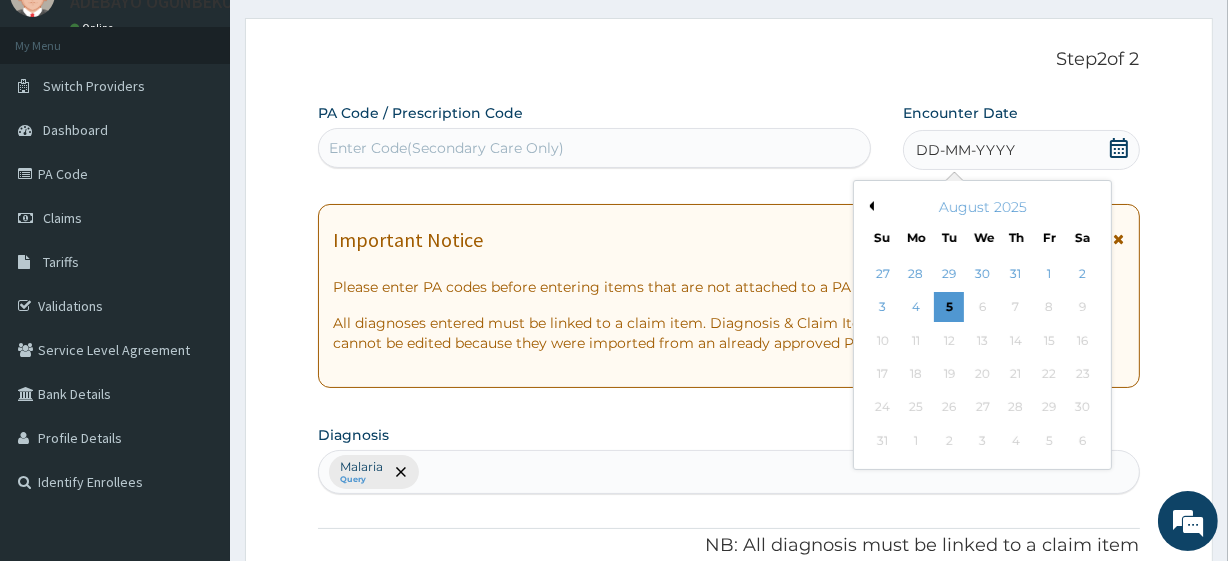 click on "Previous Month" at bounding box center [869, 206] 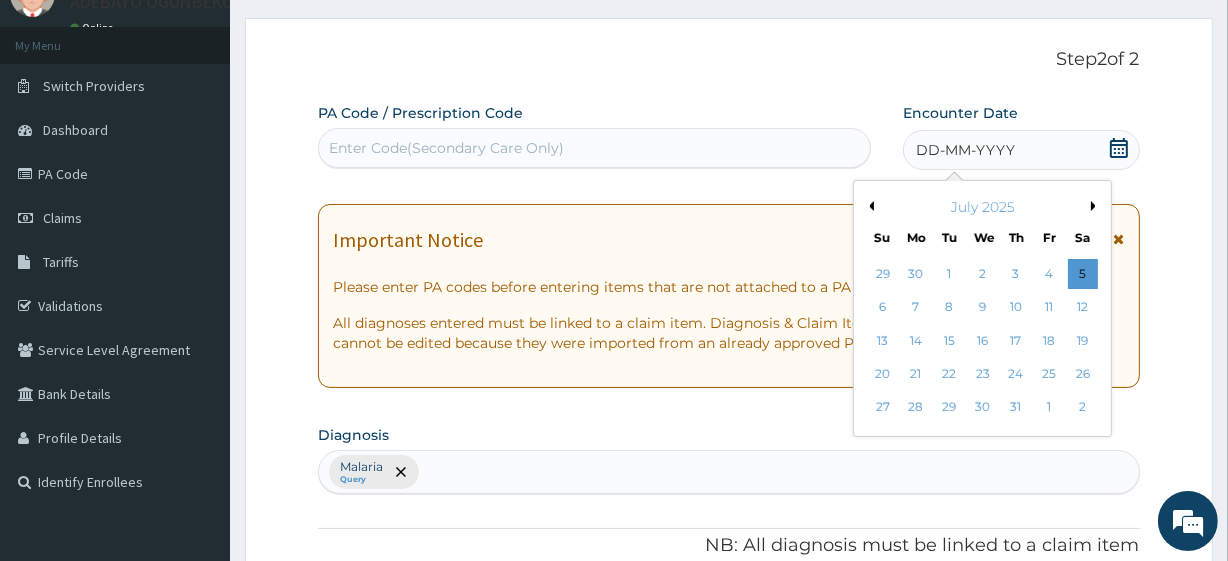 click on "Previous Month" at bounding box center [869, 206] 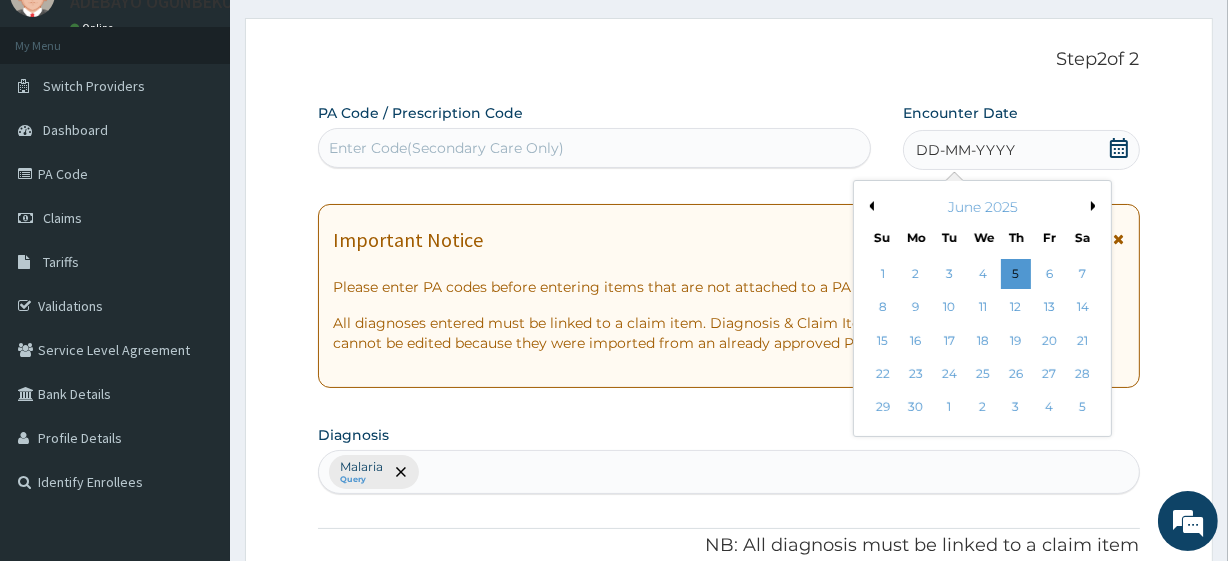 click on "Previous Month" at bounding box center [869, 206] 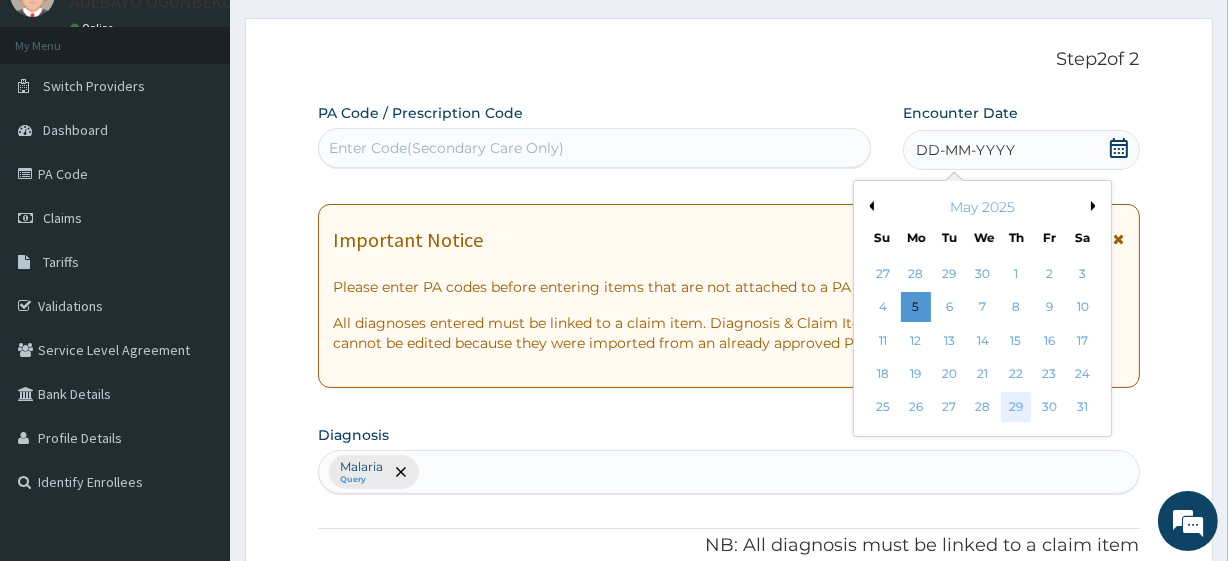 click on "29" at bounding box center (1016, 408) 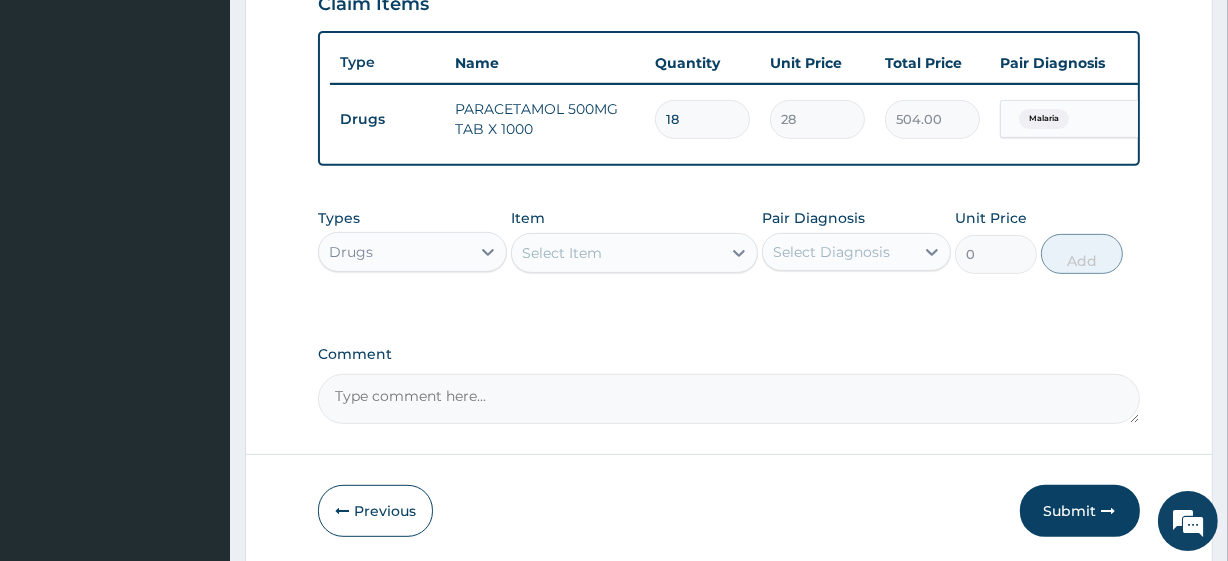 scroll, scrollTop: 761, scrollLeft: 0, axis: vertical 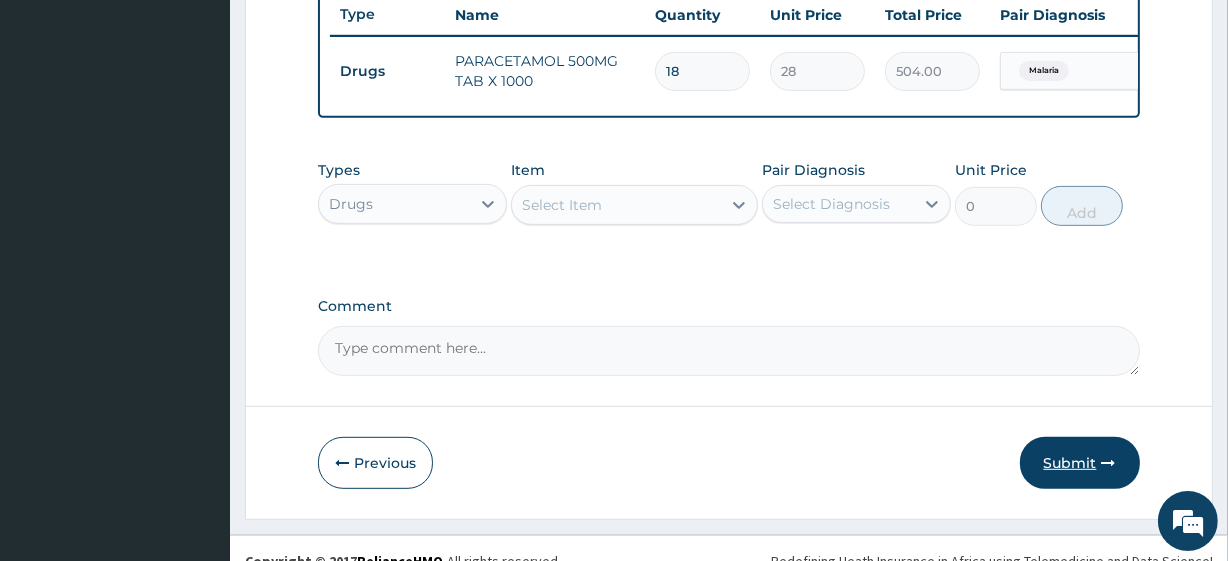 click on "Submit" at bounding box center (1080, 463) 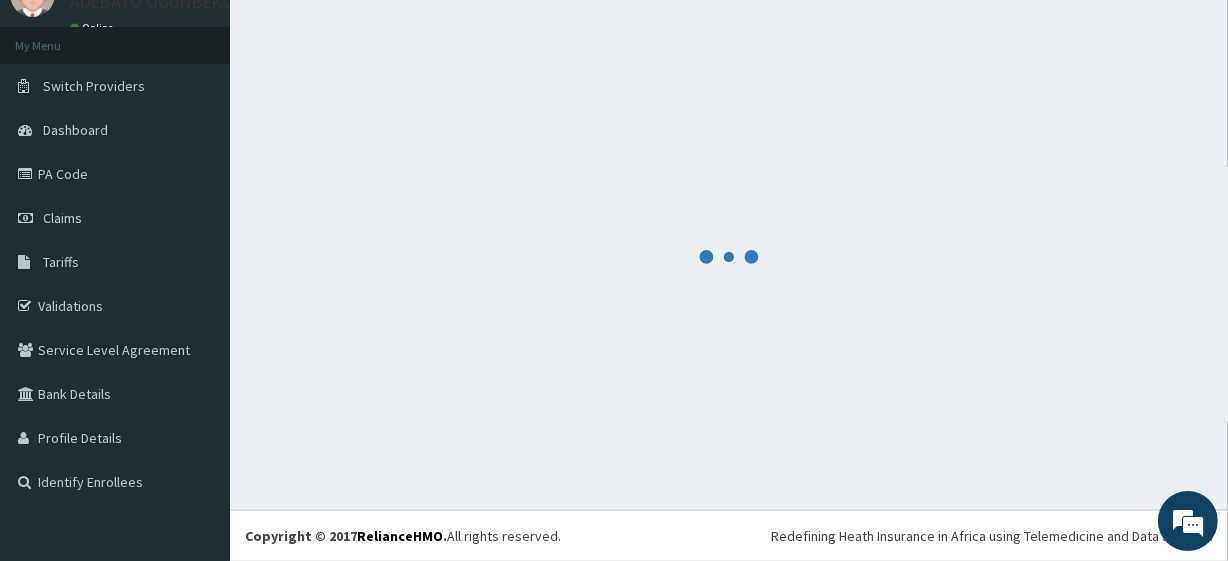 scroll, scrollTop: 88, scrollLeft: 0, axis: vertical 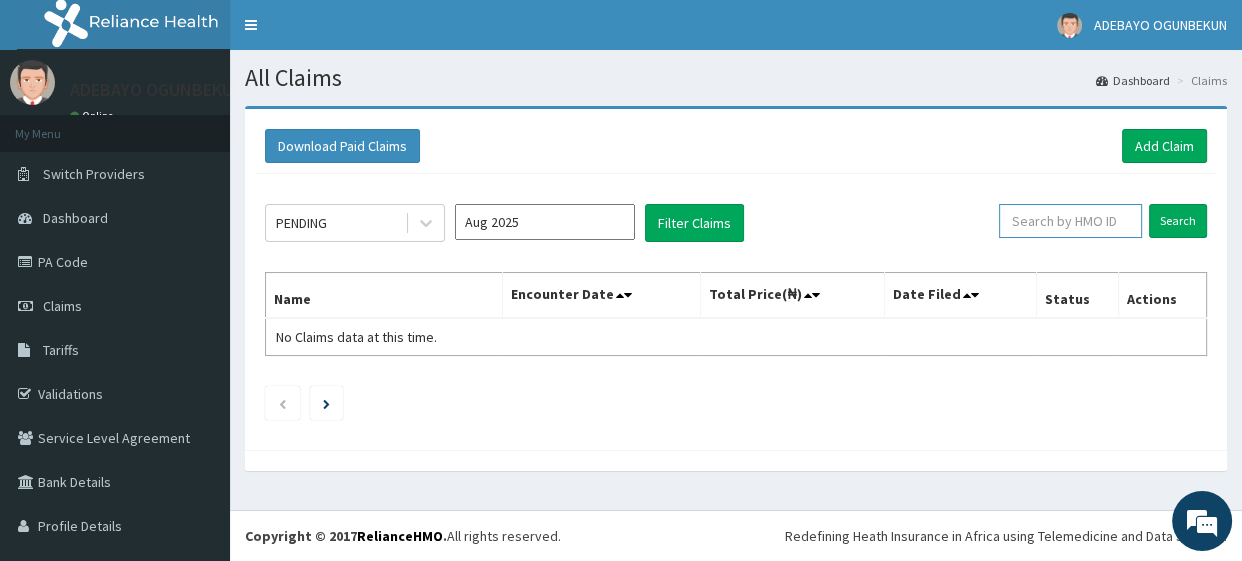 click at bounding box center (1070, 221) 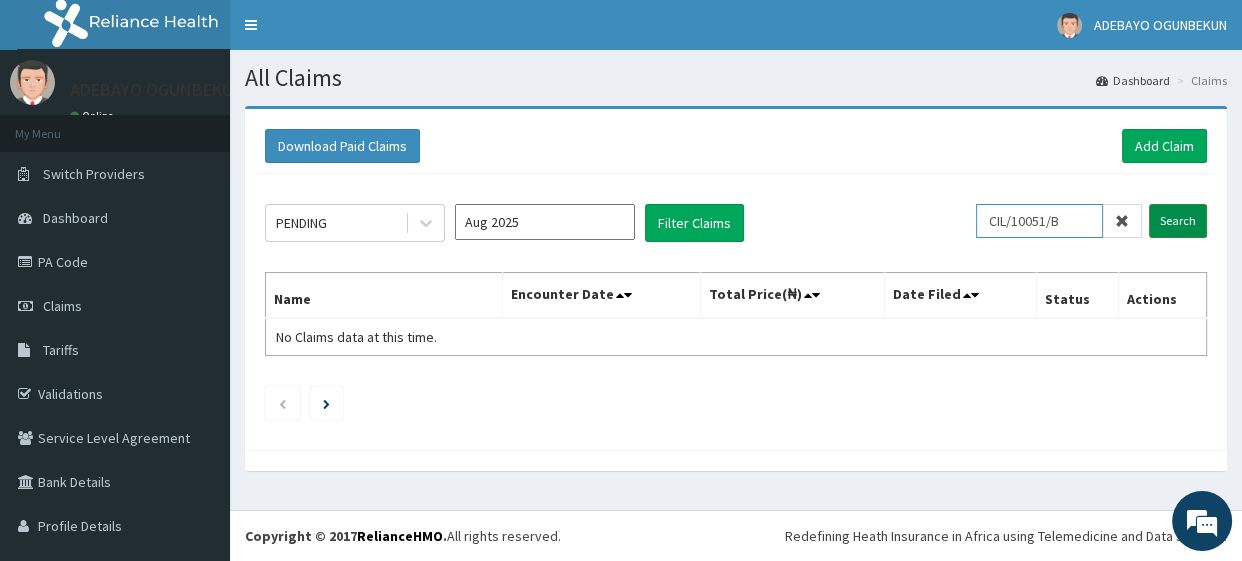 type on "CIL/10051/B" 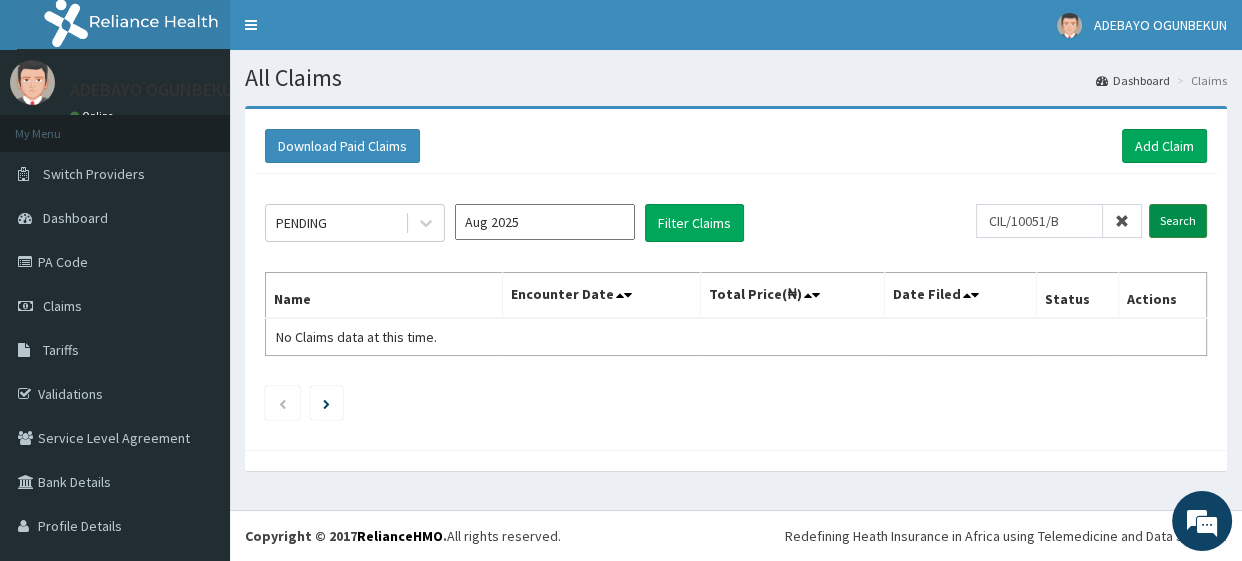 click on "Search" at bounding box center [1178, 221] 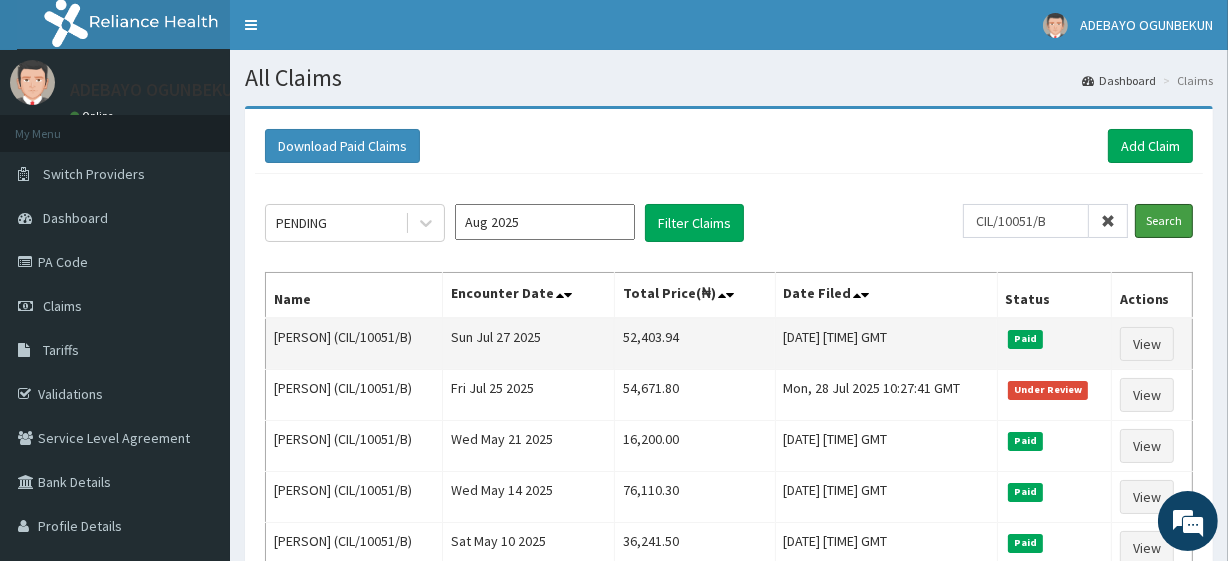 scroll, scrollTop: 0, scrollLeft: 0, axis: both 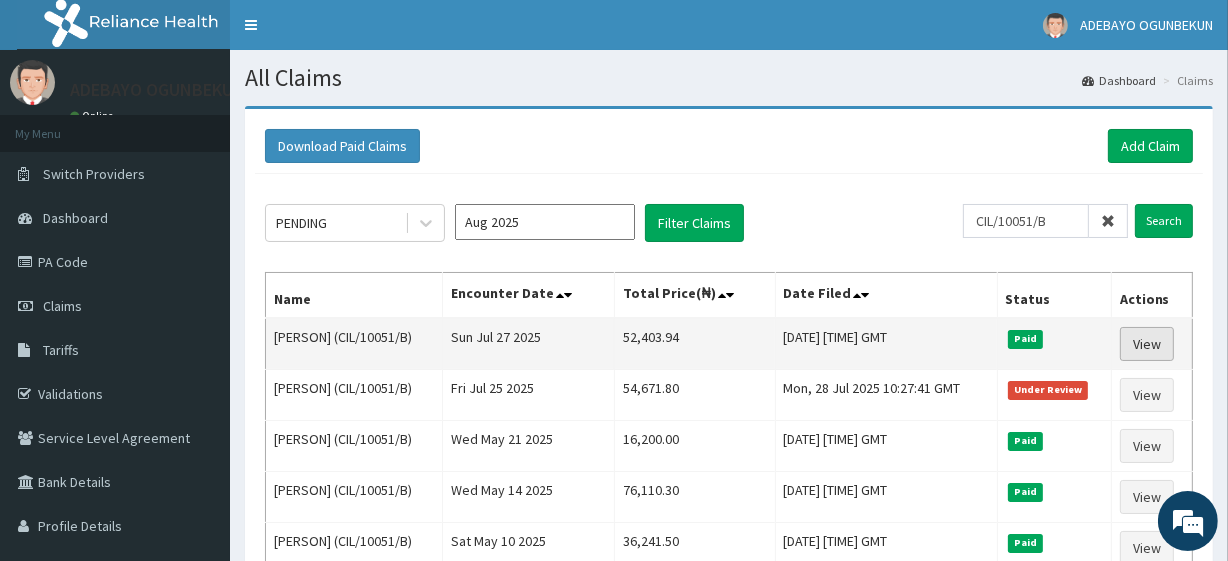 click on "View" at bounding box center (1147, 344) 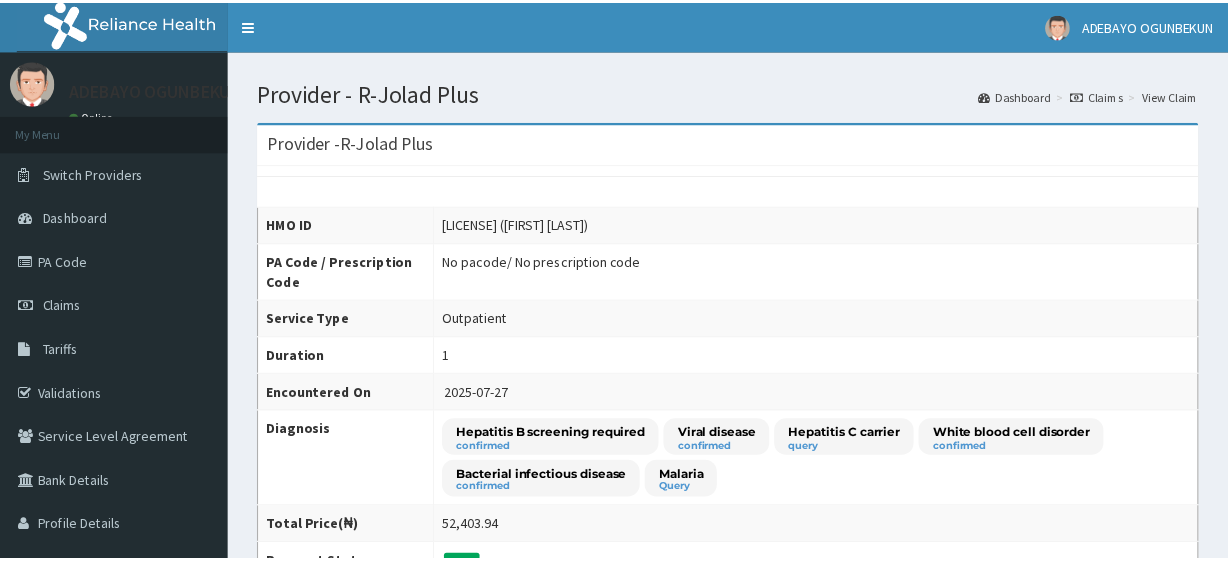 scroll, scrollTop: 0, scrollLeft: 0, axis: both 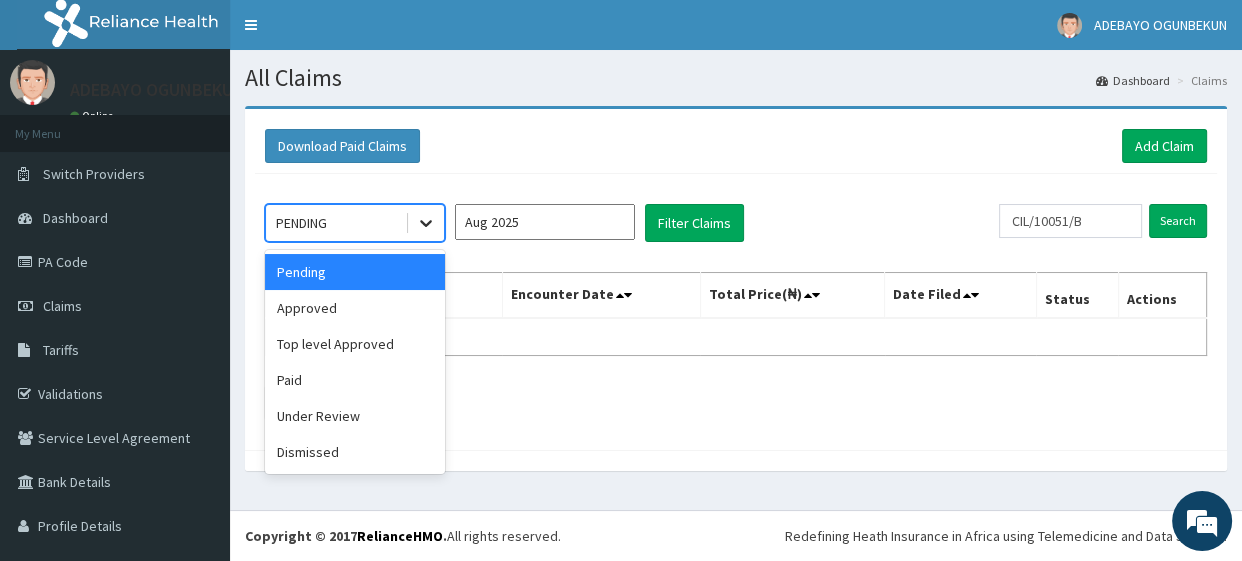 click at bounding box center [426, 223] 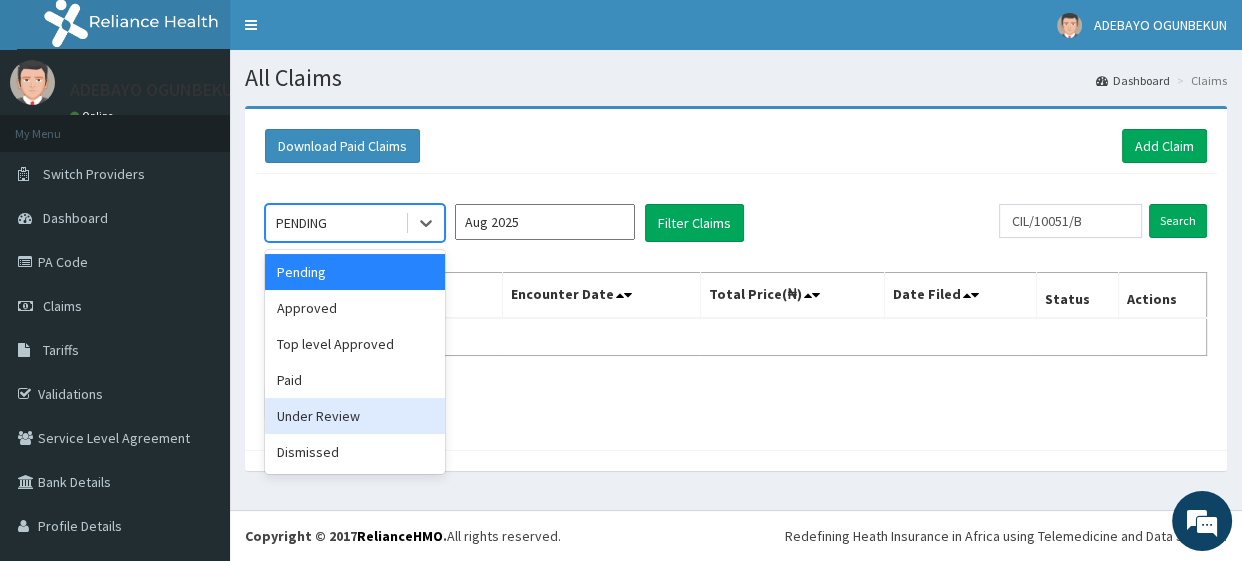 click on "Under Review" at bounding box center [355, 416] 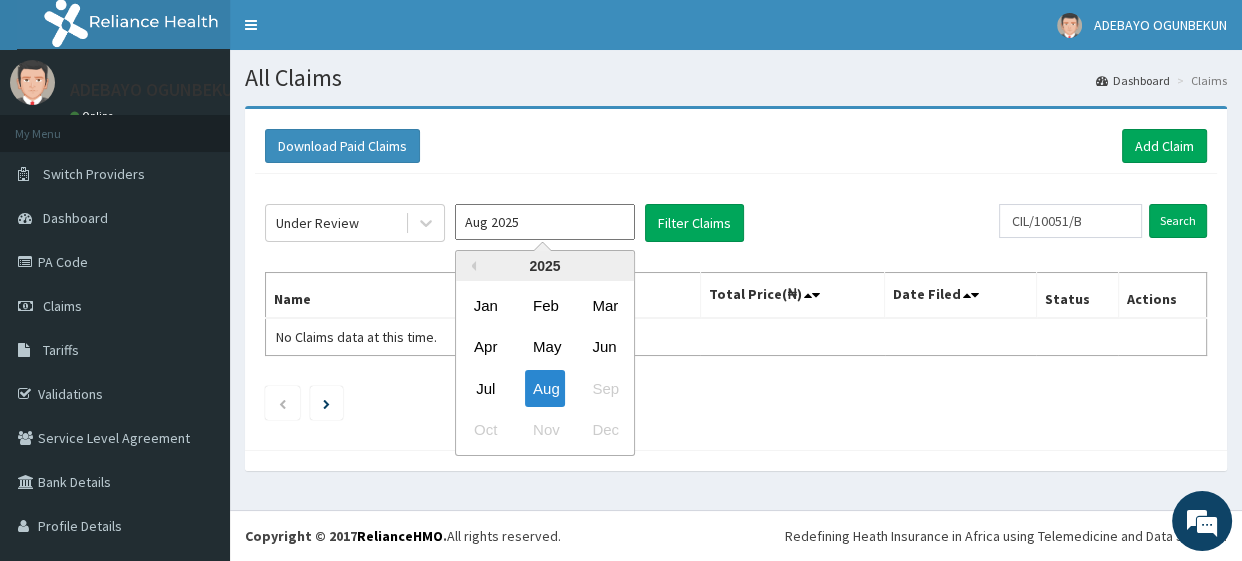 click on "Aug 2025" at bounding box center [545, 222] 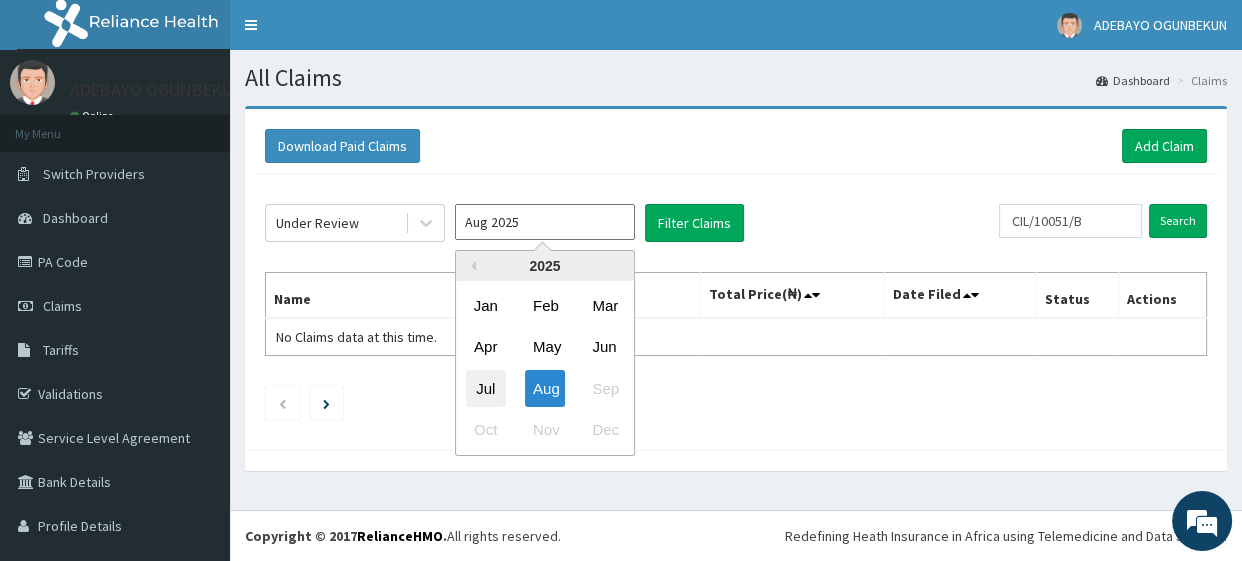 click on "Jul" at bounding box center (486, 388) 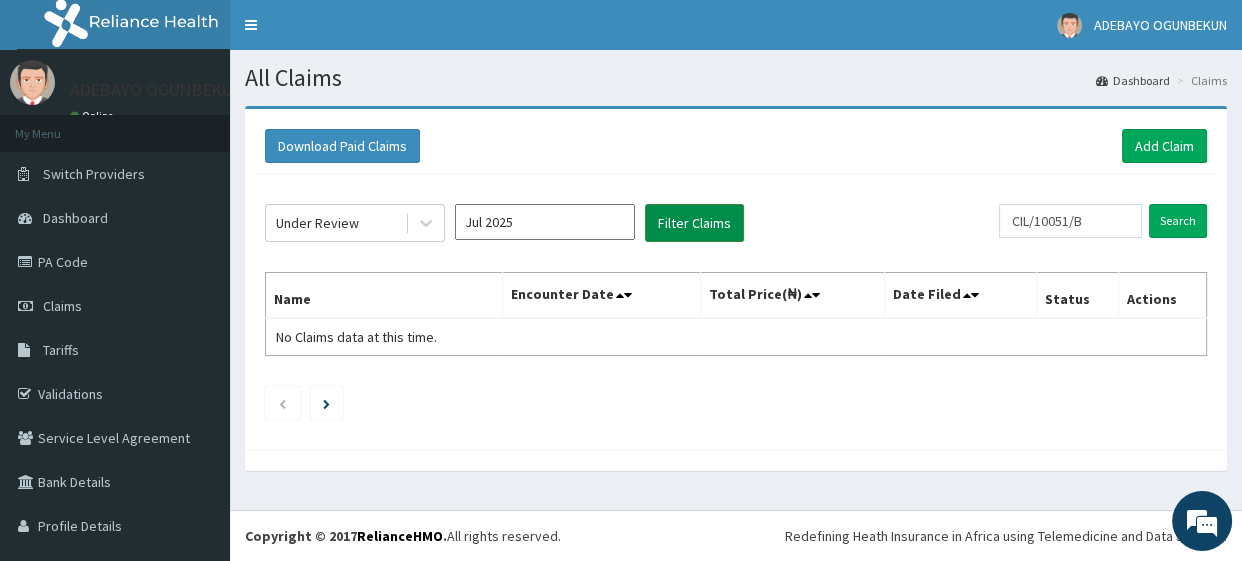 click on "Filter Claims" at bounding box center (694, 223) 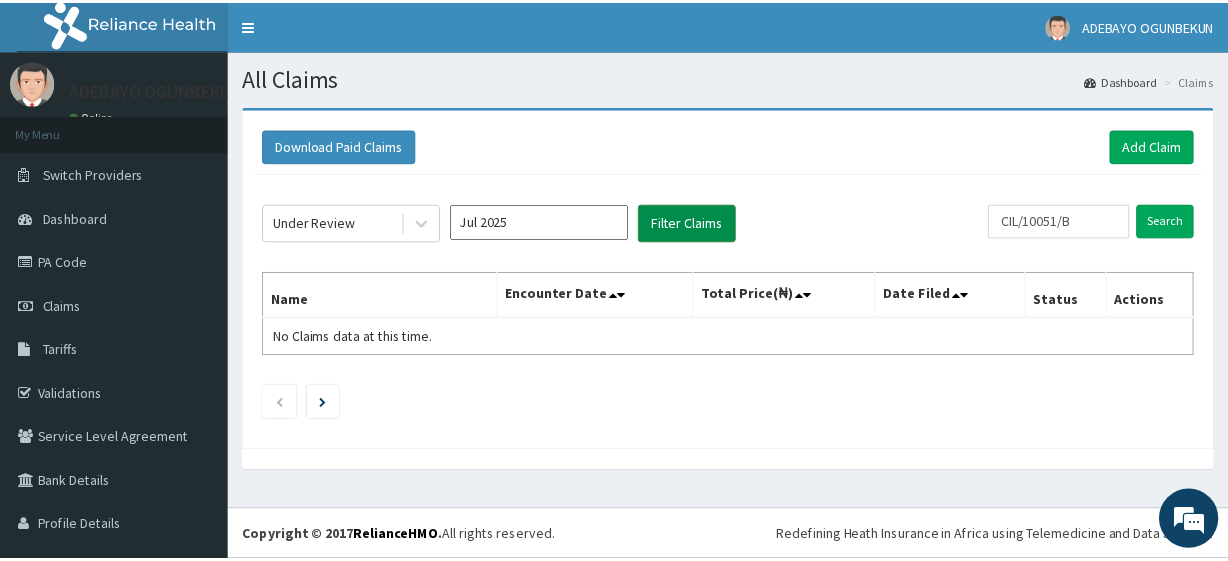 scroll, scrollTop: 0, scrollLeft: 0, axis: both 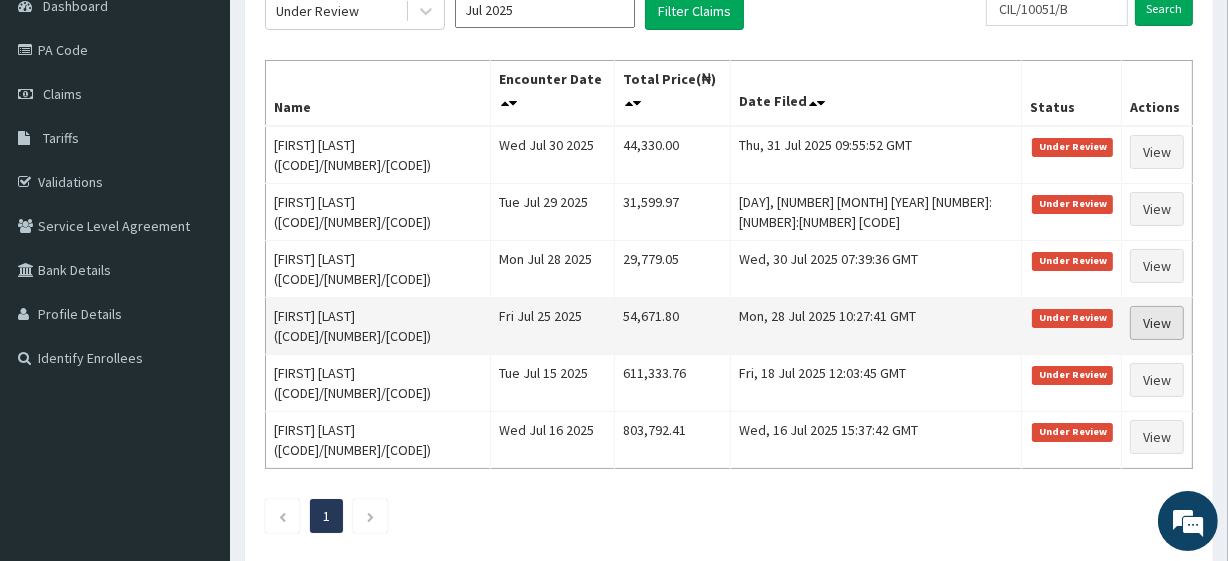 click on "View" at bounding box center [1157, 323] 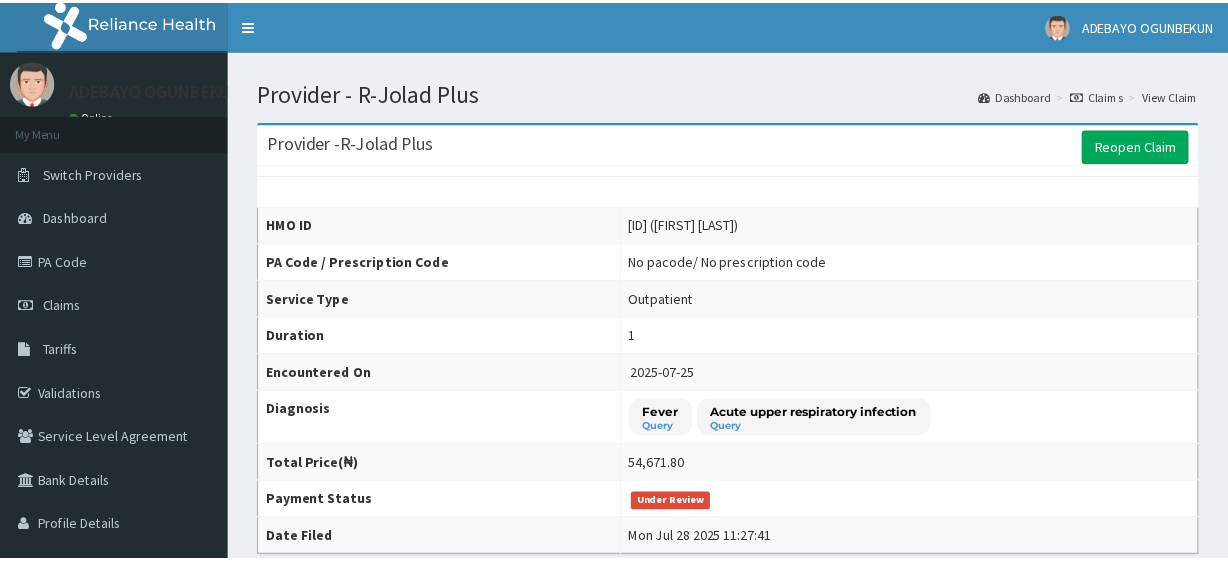 scroll, scrollTop: 0, scrollLeft: 0, axis: both 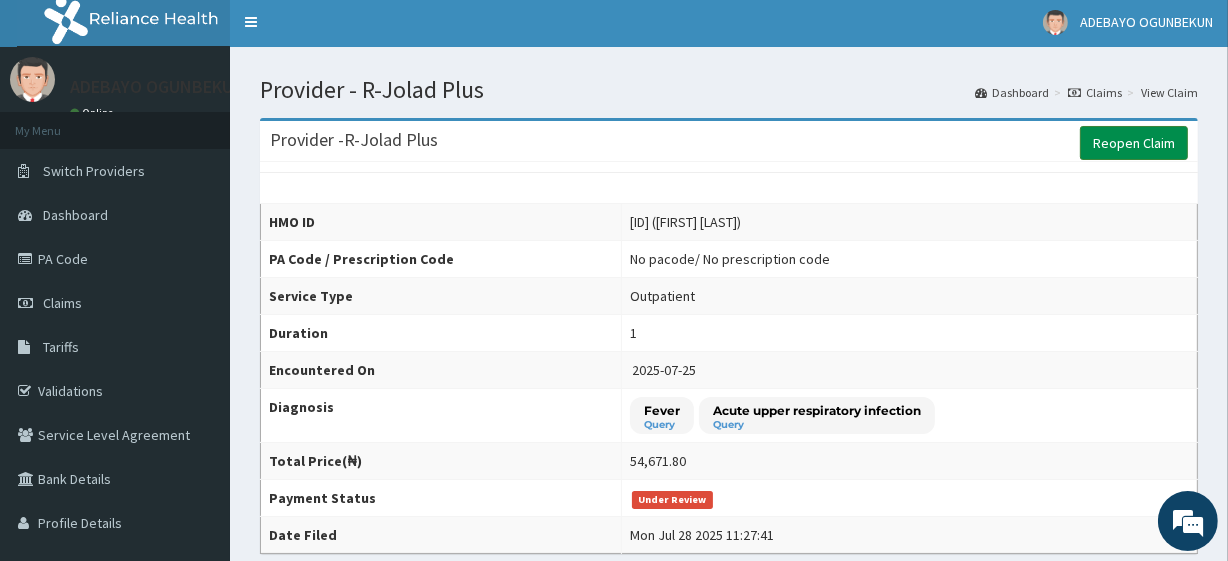 click on "Reopen Claim" at bounding box center (1134, 143) 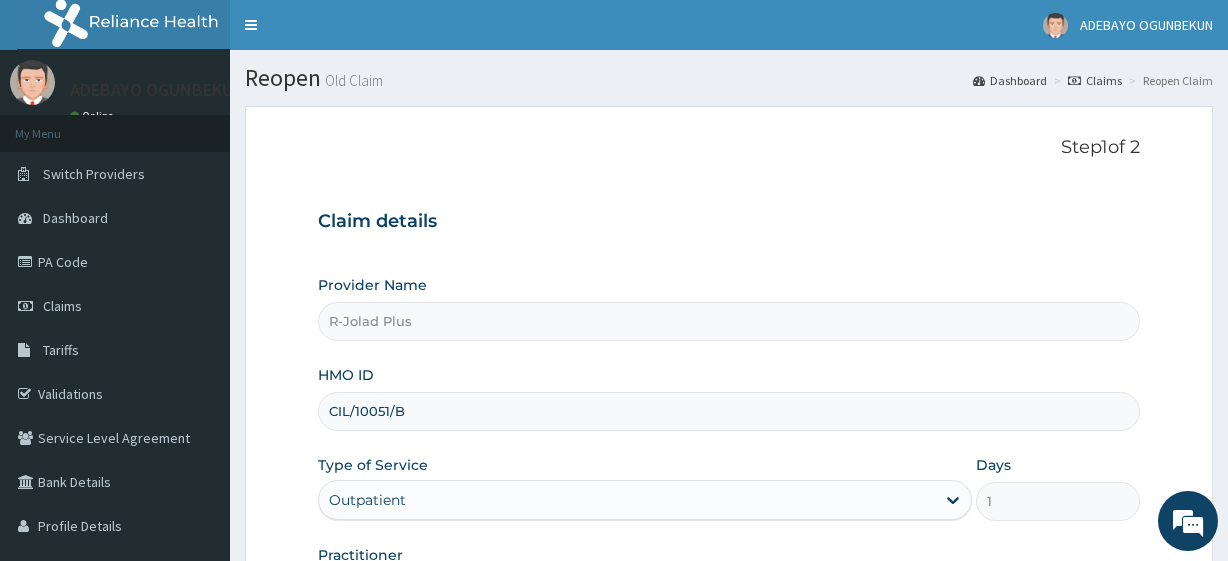 scroll, scrollTop: 0, scrollLeft: 0, axis: both 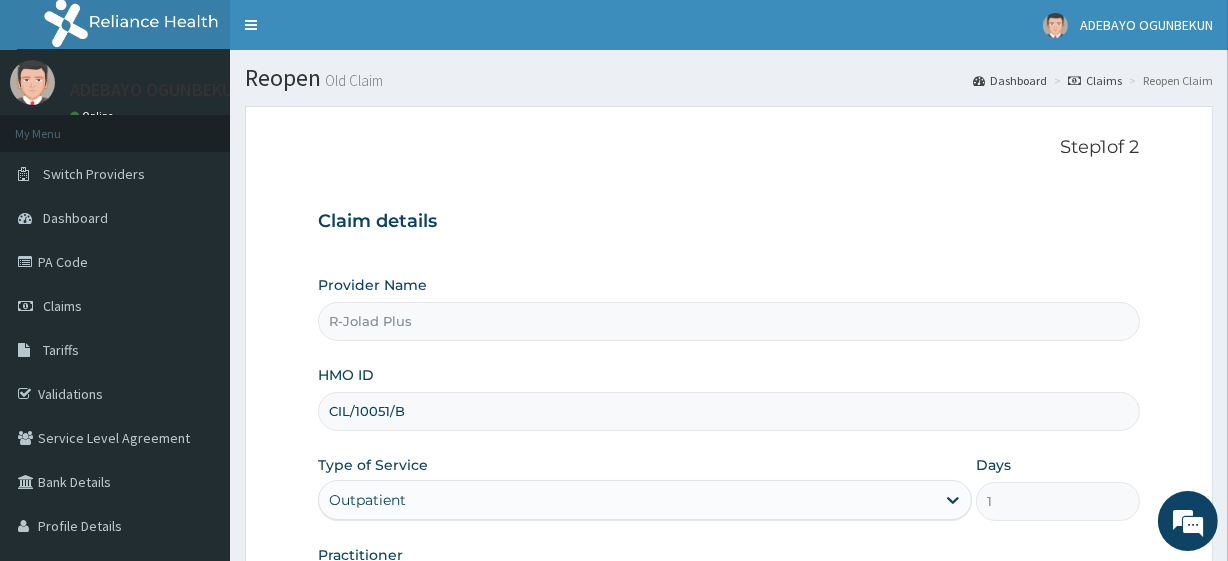 click on "CIL/10051/B" at bounding box center (728, 411) 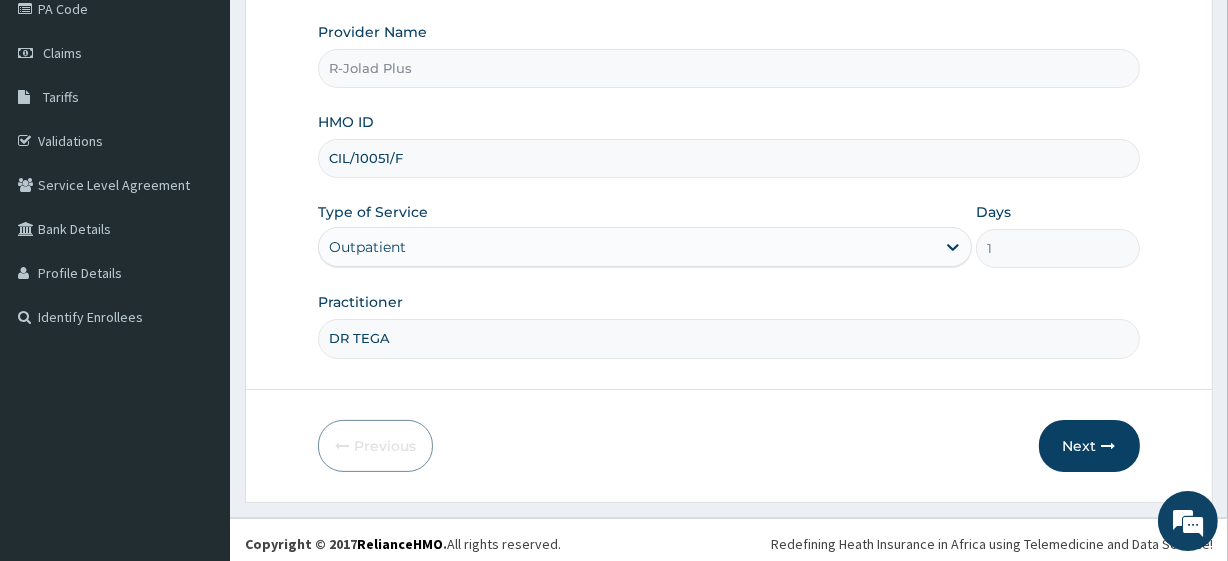 scroll, scrollTop: 259, scrollLeft: 0, axis: vertical 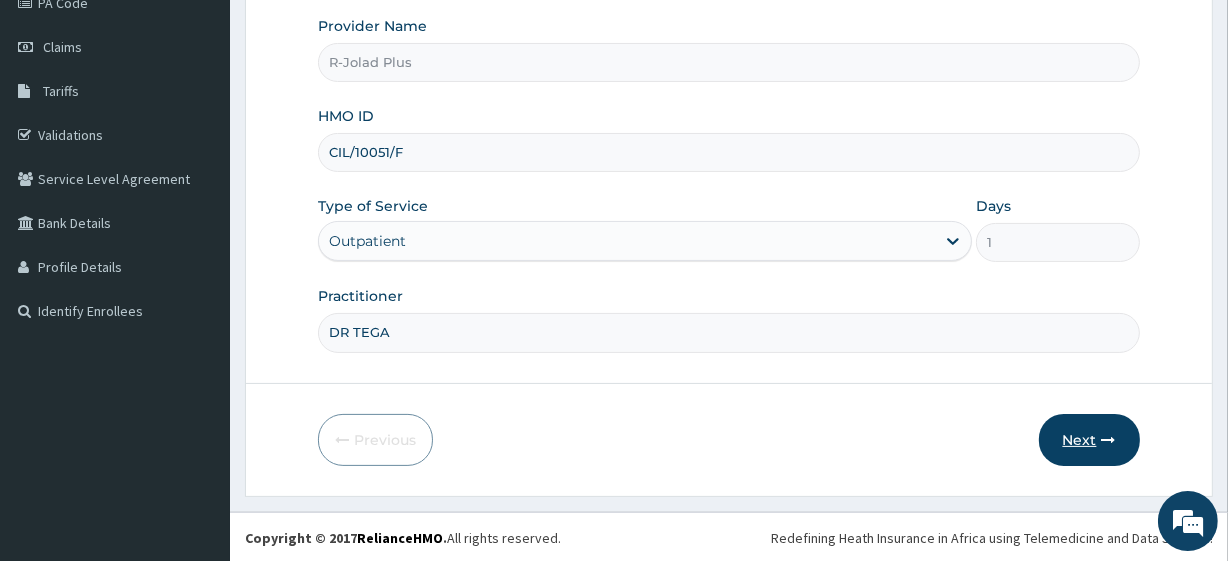 type on "CIL/10051/F" 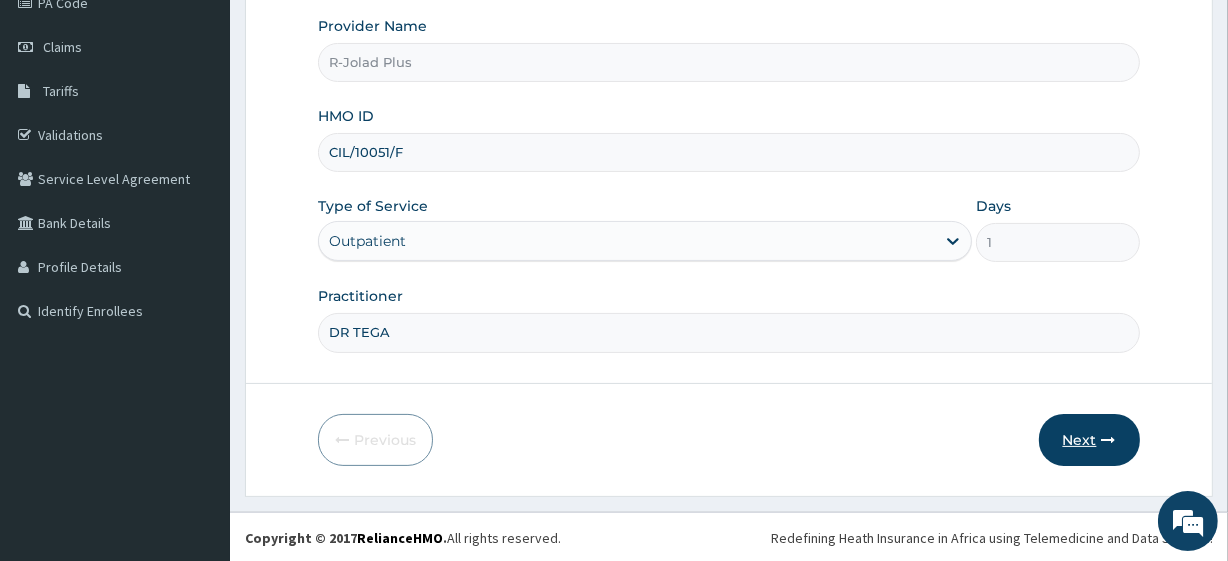 click on "Next" at bounding box center (1089, 440) 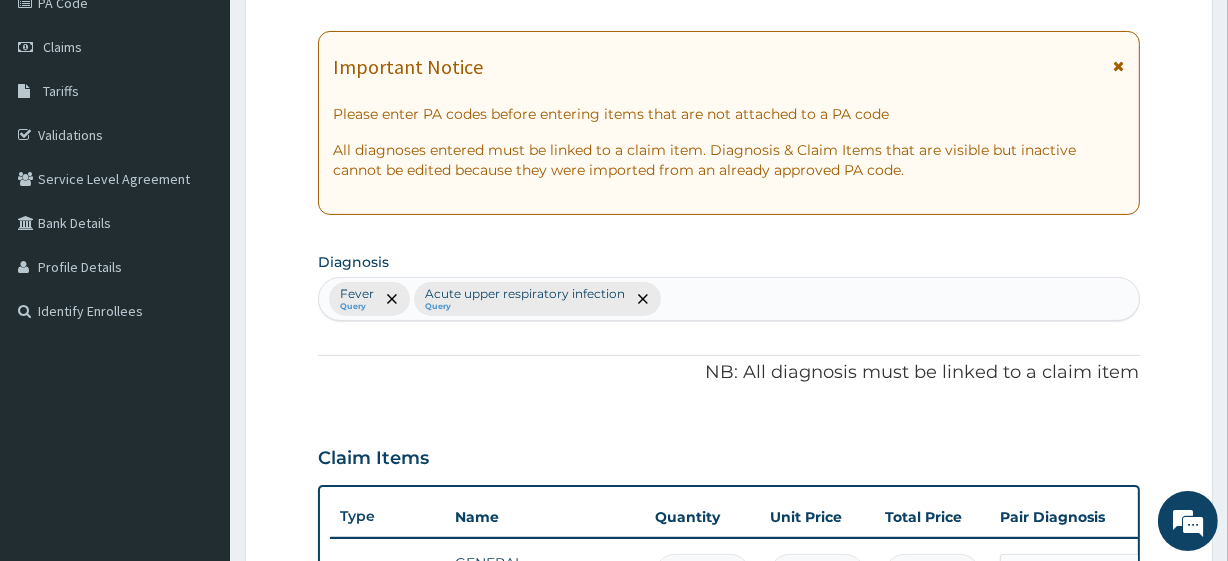 scroll, scrollTop: 0, scrollLeft: 0, axis: both 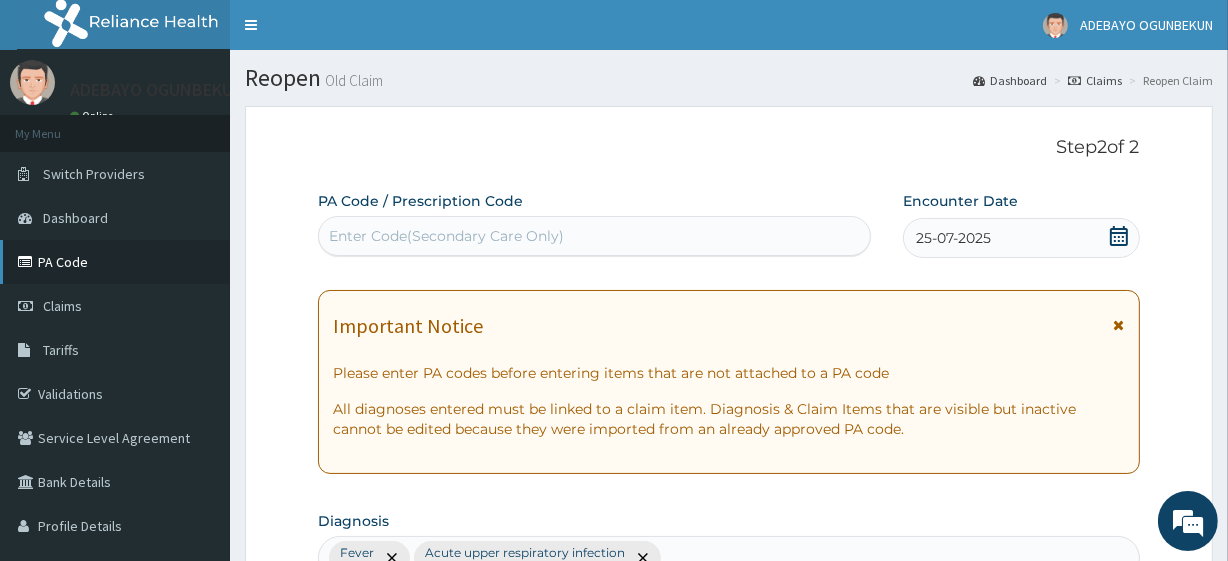 type 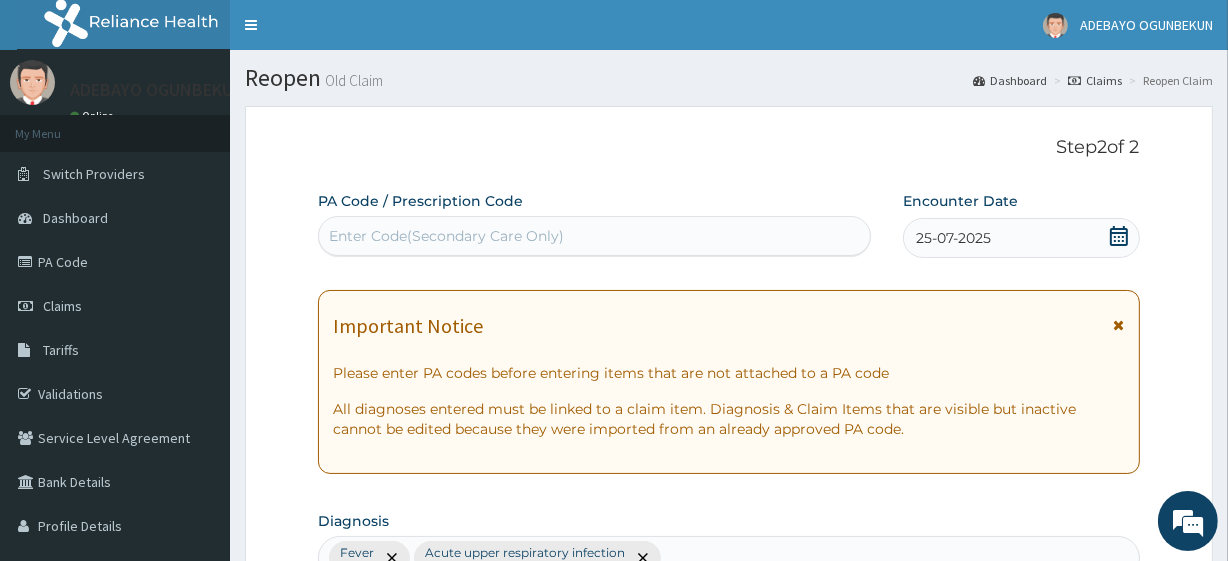 click on "Enter Code(Secondary Care Only)" at bounding box center (446, 236) 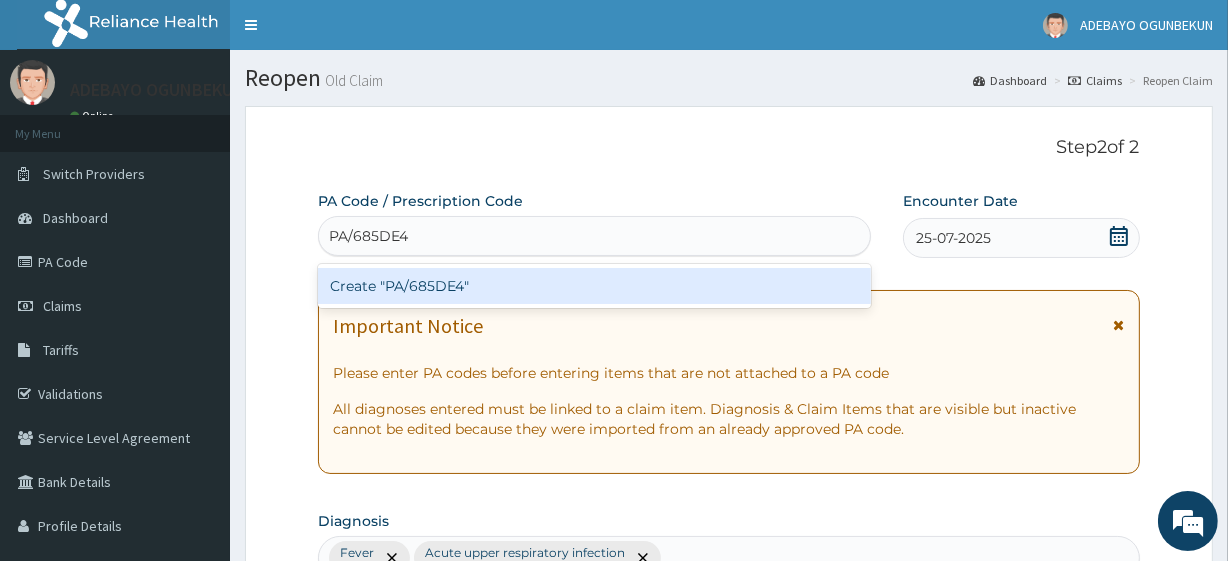 type 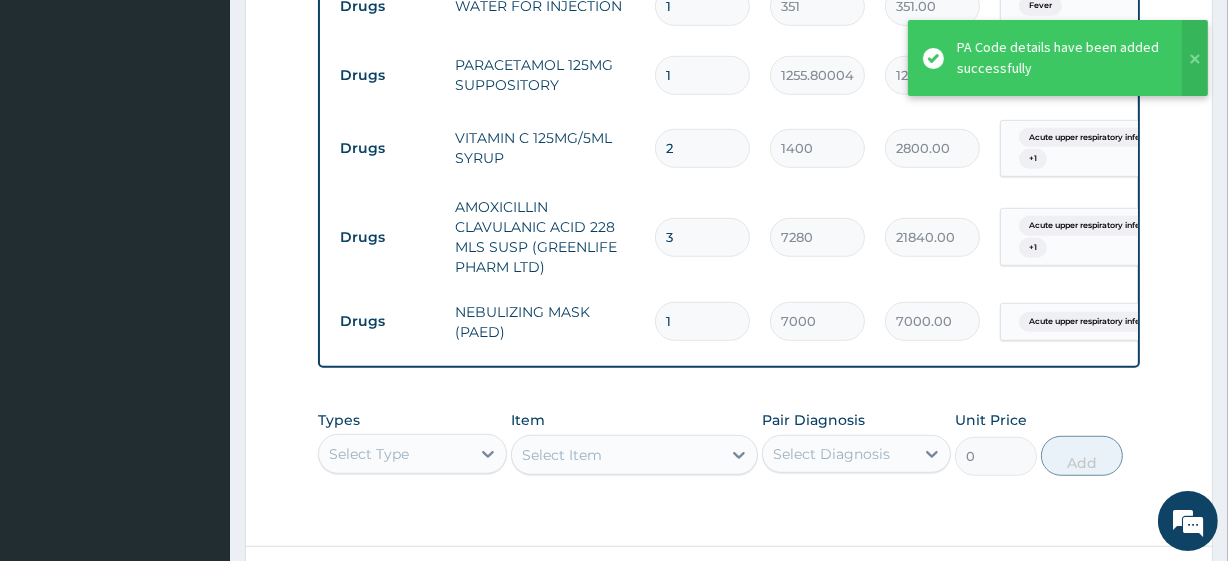 scroll, scrollTop: 1132, scrollLeft: 0, axis: vertical 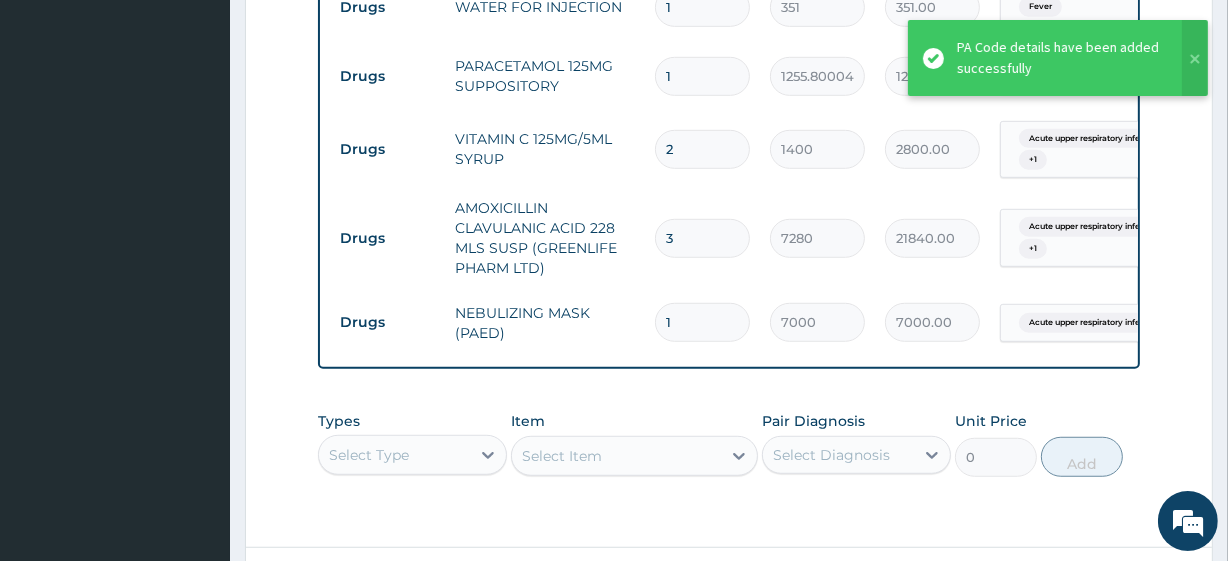 click on "3" at bounding box center [702, 238] 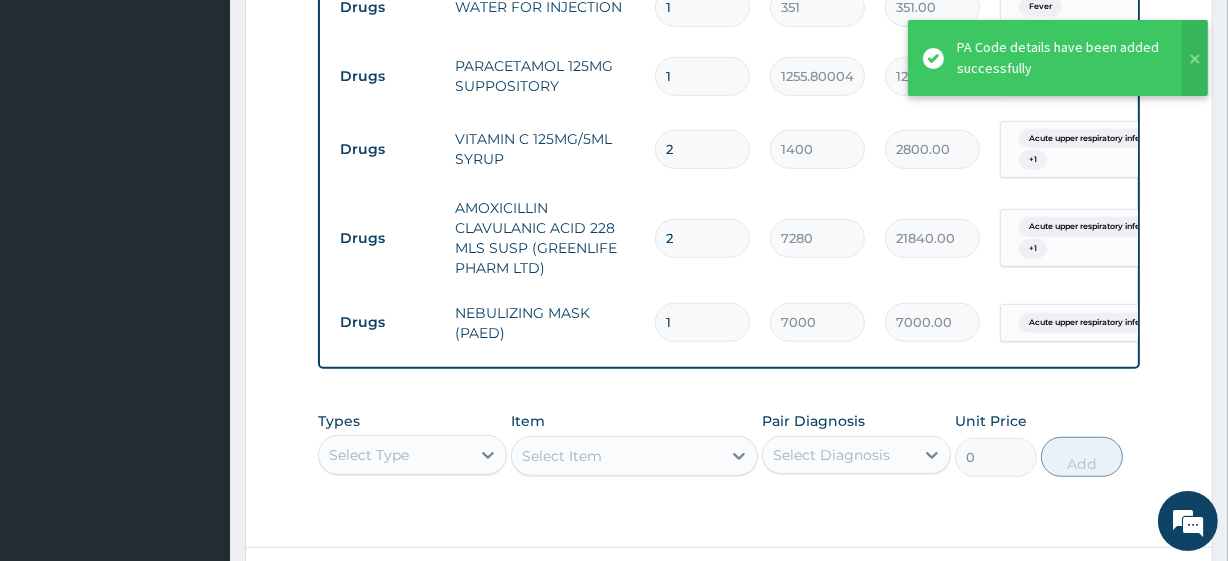 type on "14560.00" 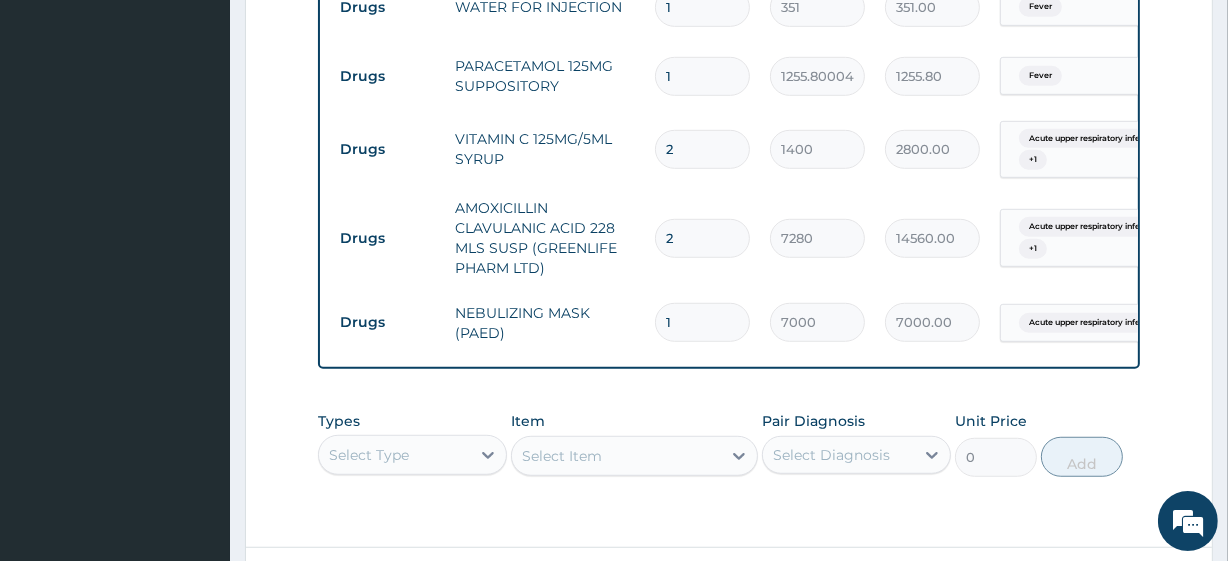 click on "2" at bounding box center (702, 149) 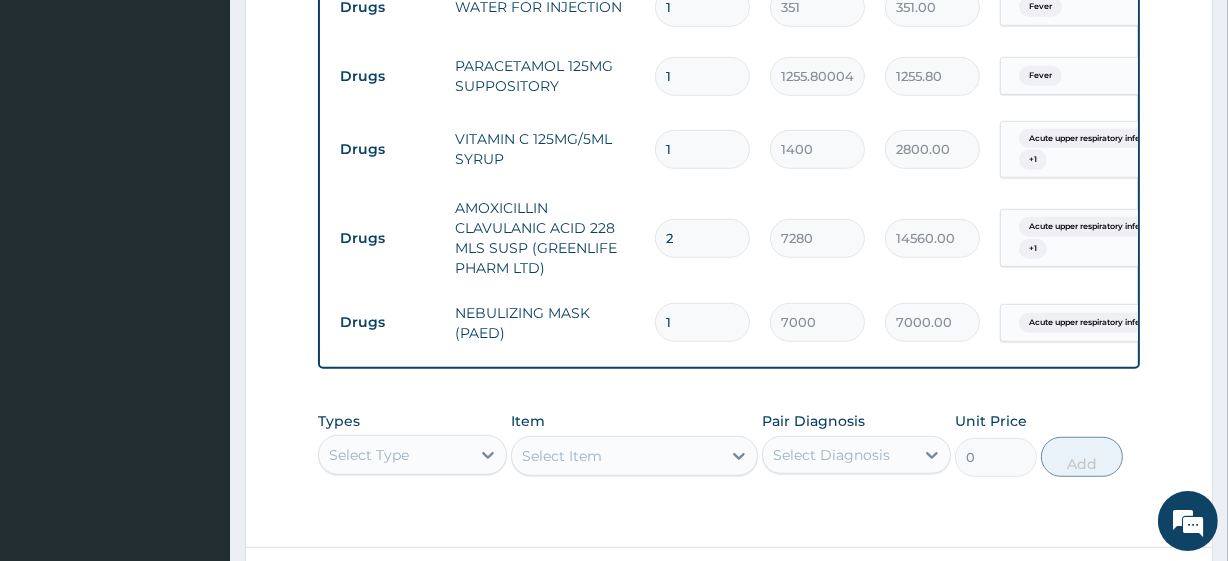 type on "1400.00" 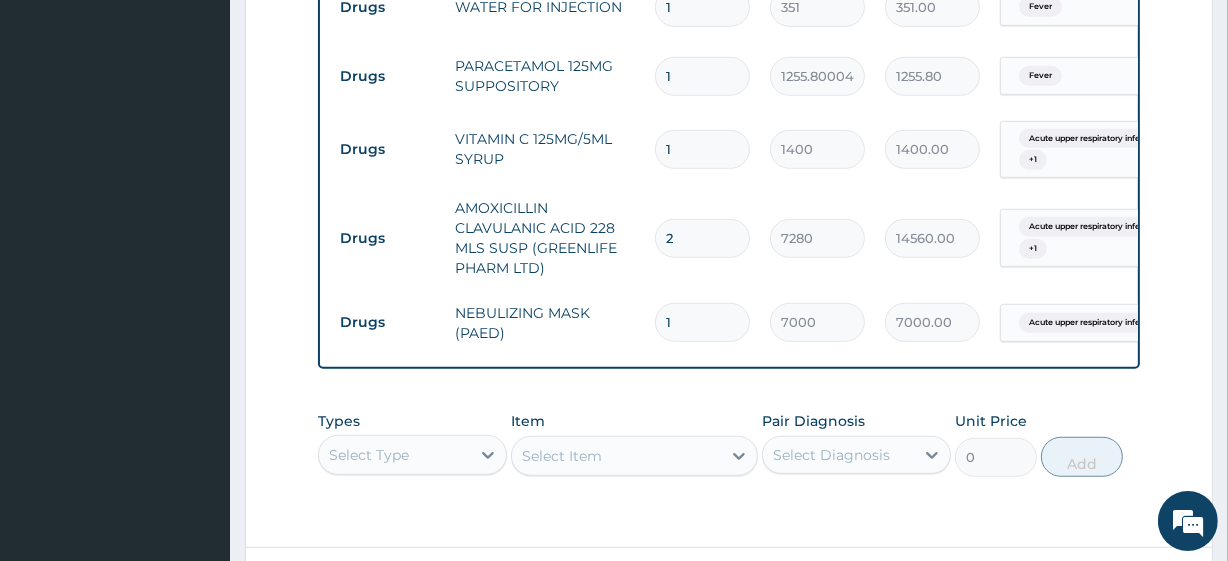 type on "3" 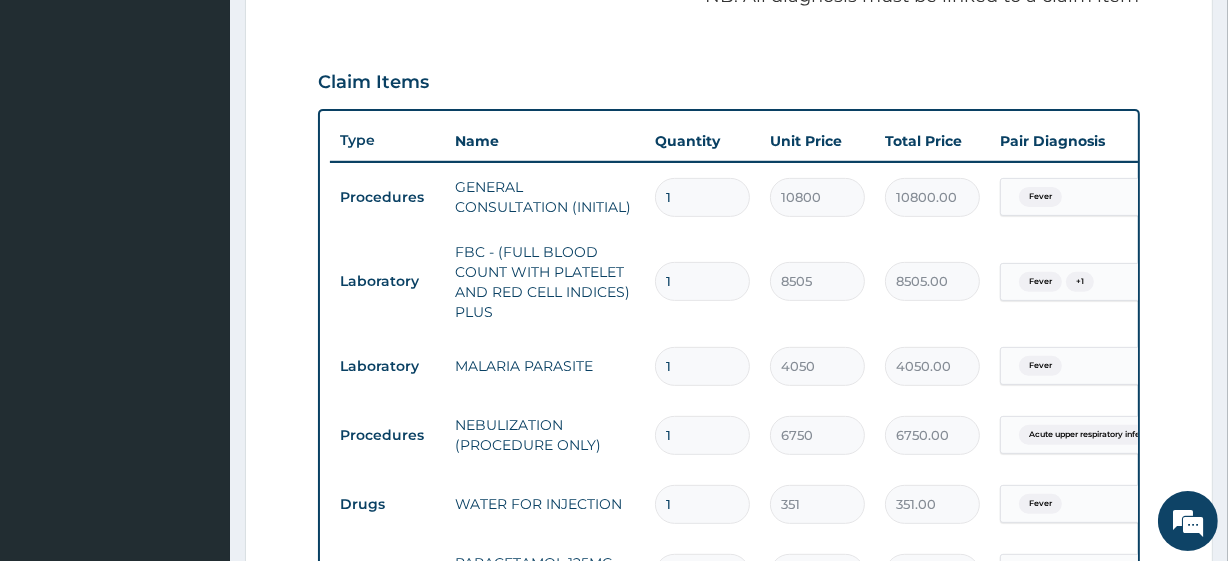 scroll, scrollTop: 606, scrollLeft: 0, axis: vertical 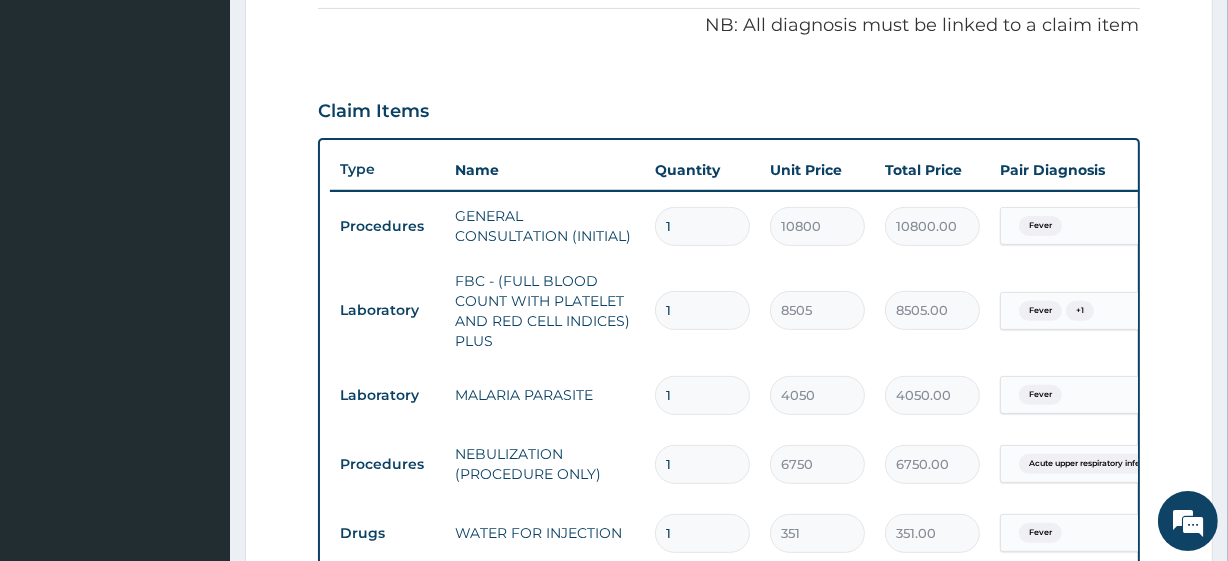 type on "3" 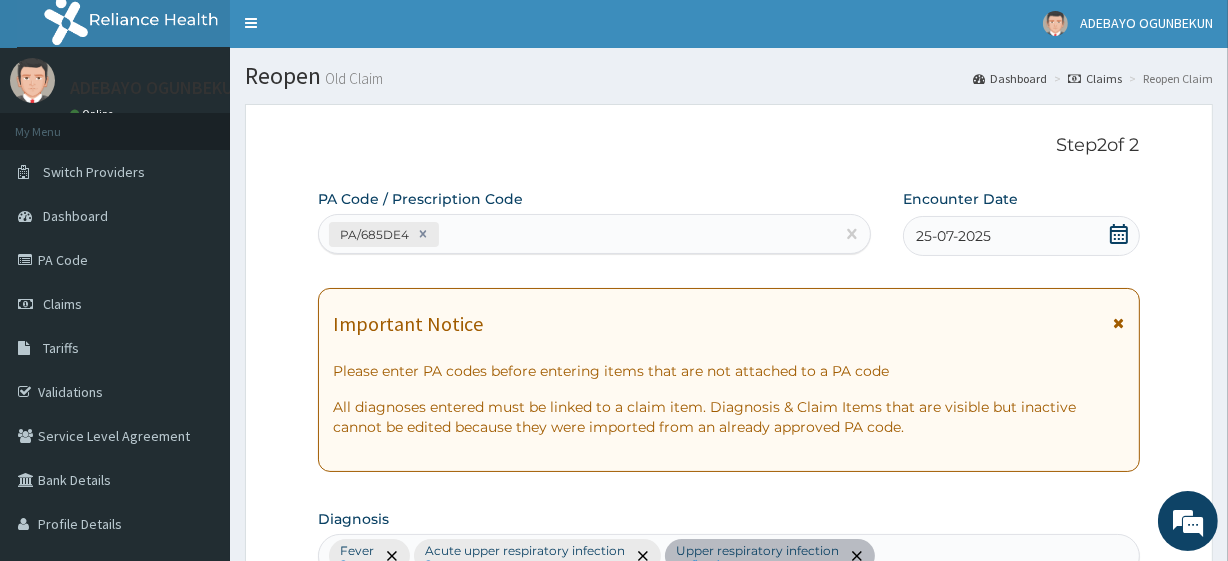 scroll, scrollTop: 1, scrollLeft: 0, axis: vertical 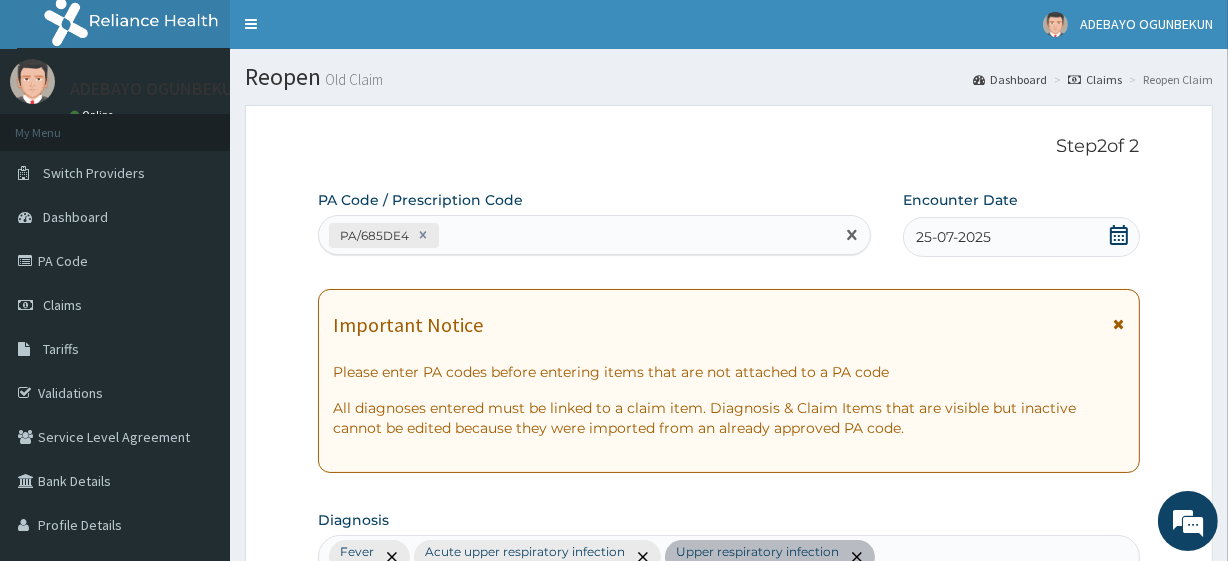 click on "PA/685DE4" at bounding box center (576, 235) 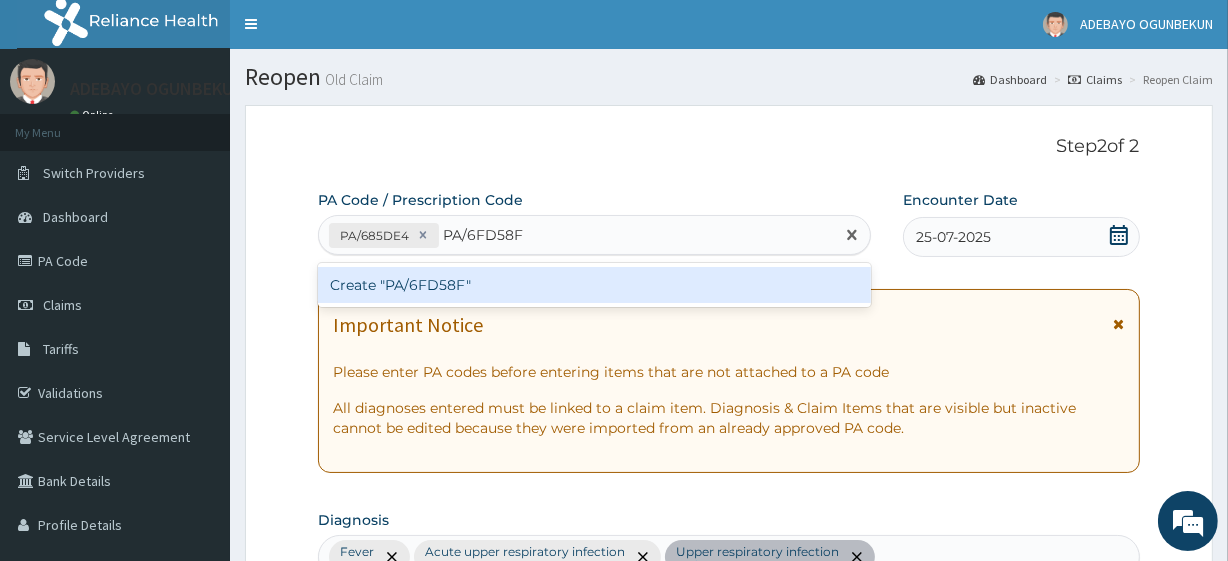 type 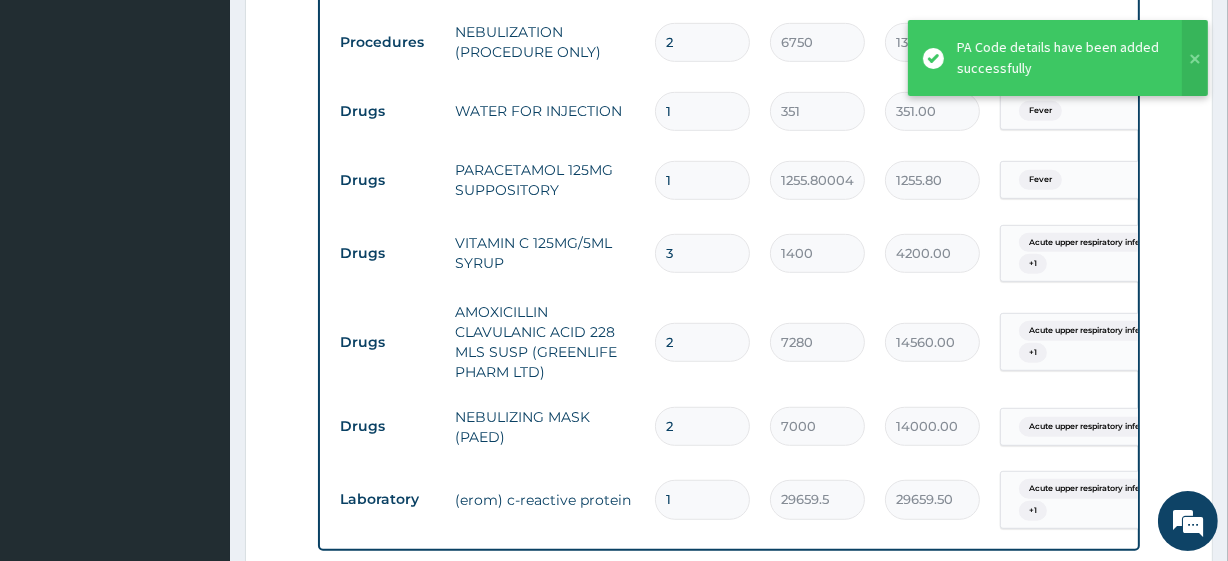 scroll, scrollTop: 1027, scrollLeft: 0, axis: vertical 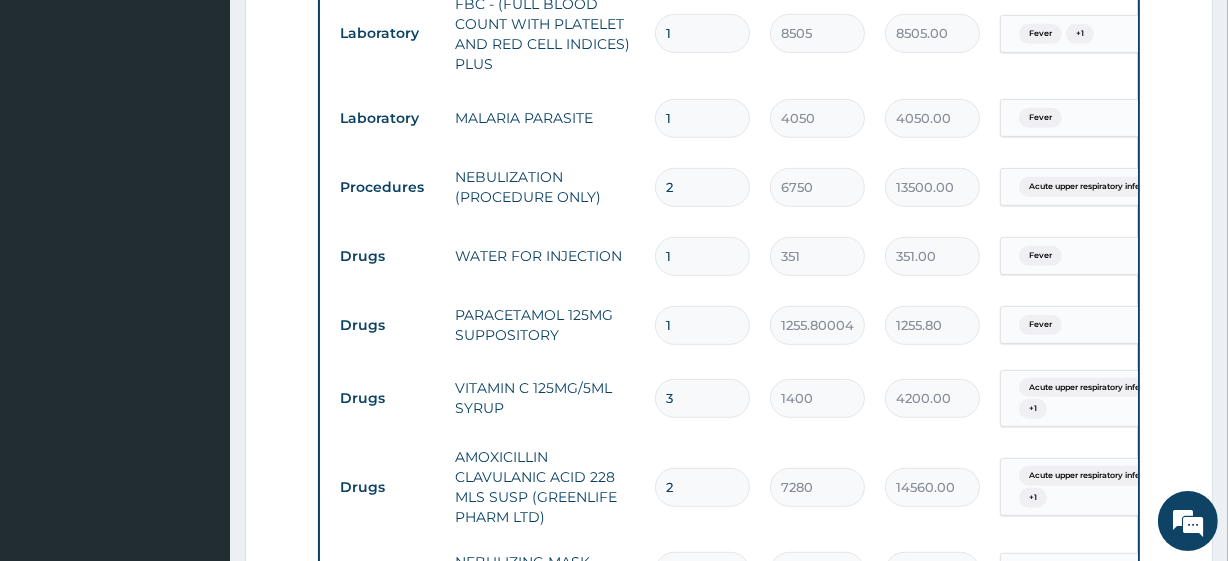 click on "2" at bounding box center [702, 187] 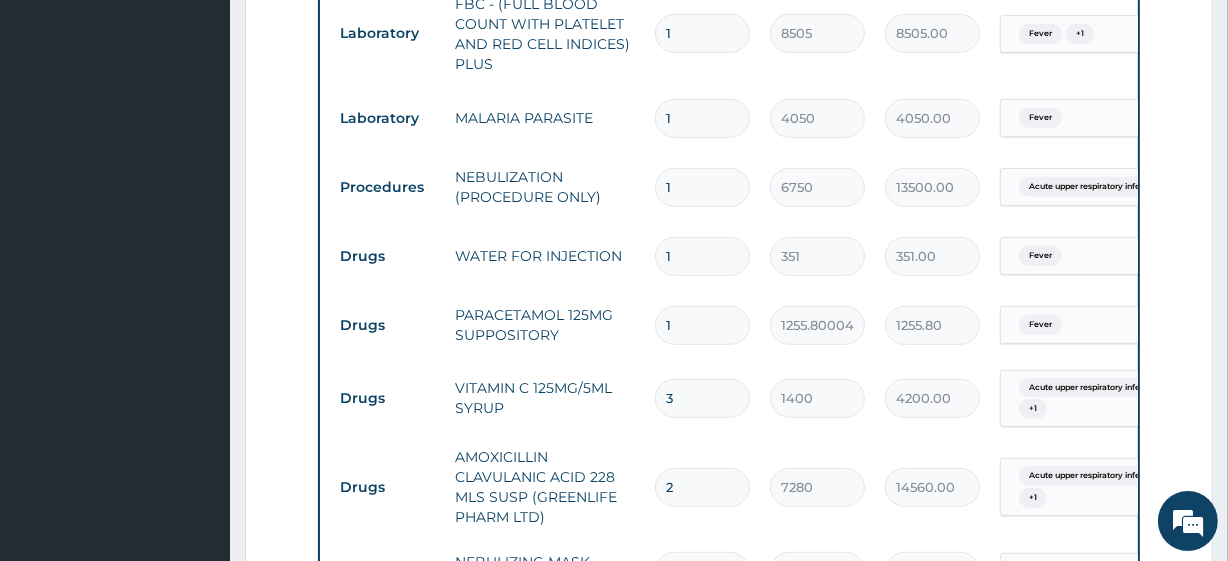type on "2" 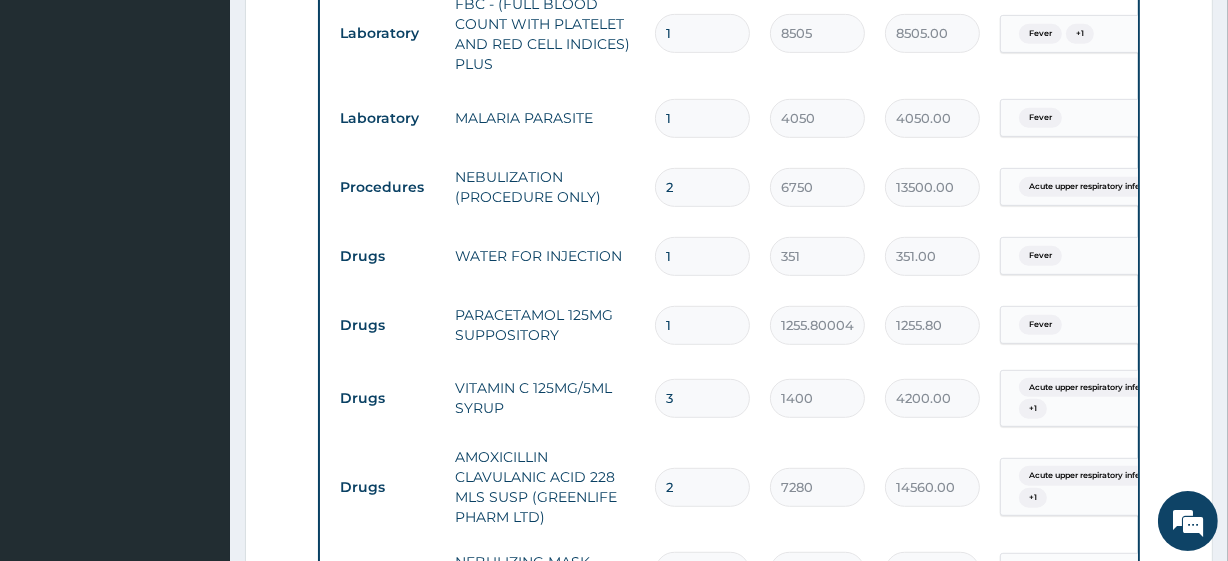 type on "13500.00" 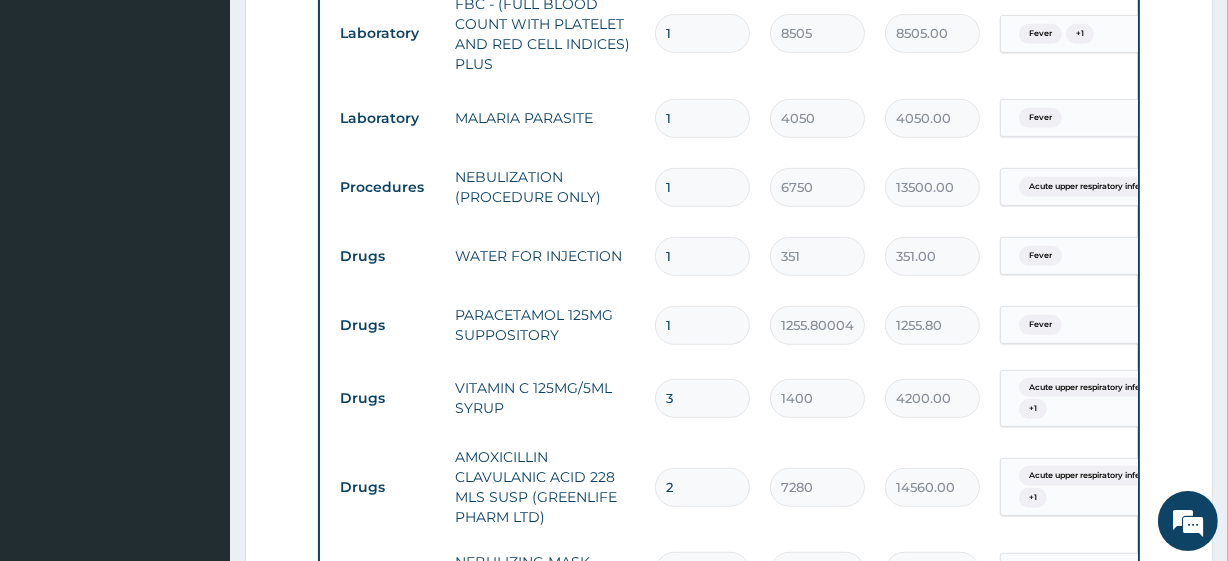 type on "6750.00" 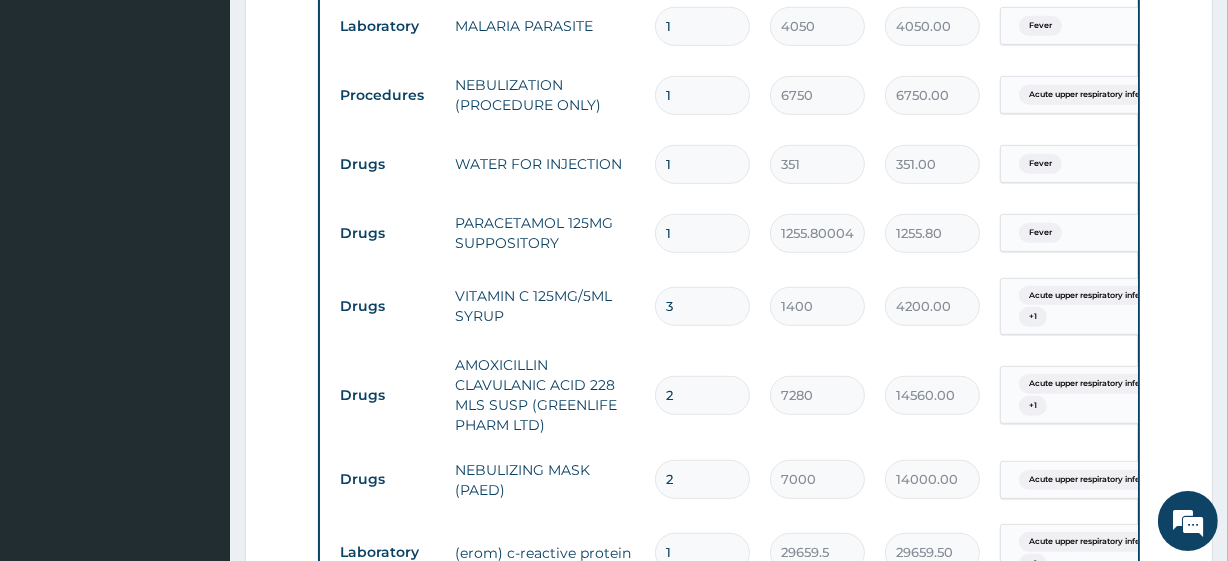 scroll, scrollTop: 985, scrollLeft: 0, axis: vertical 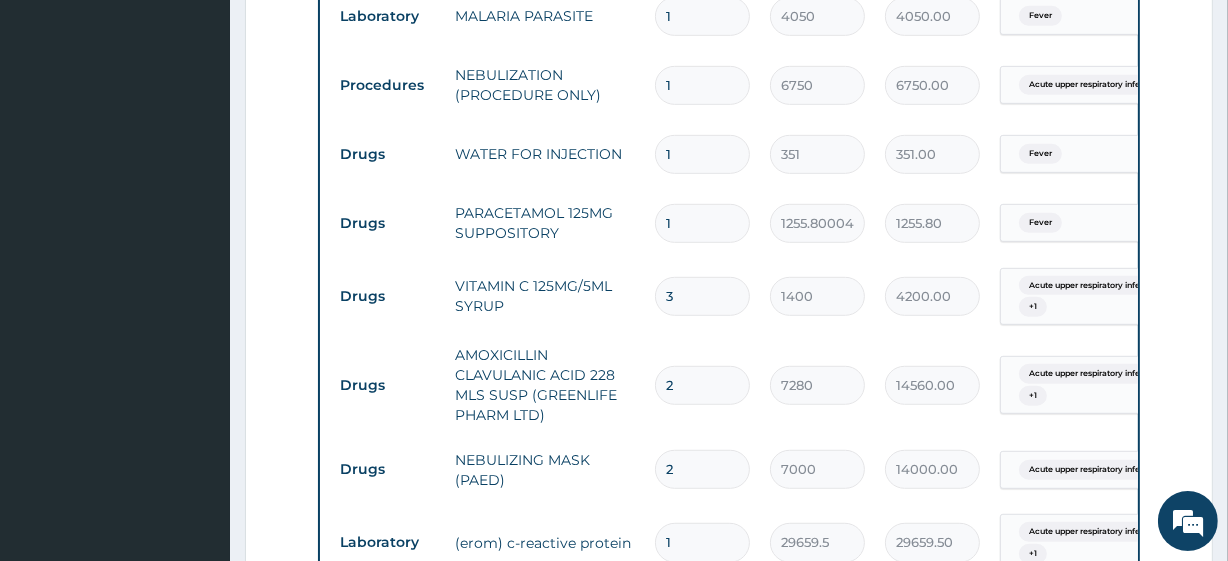 click on "3" at bounding box center (702, 296) 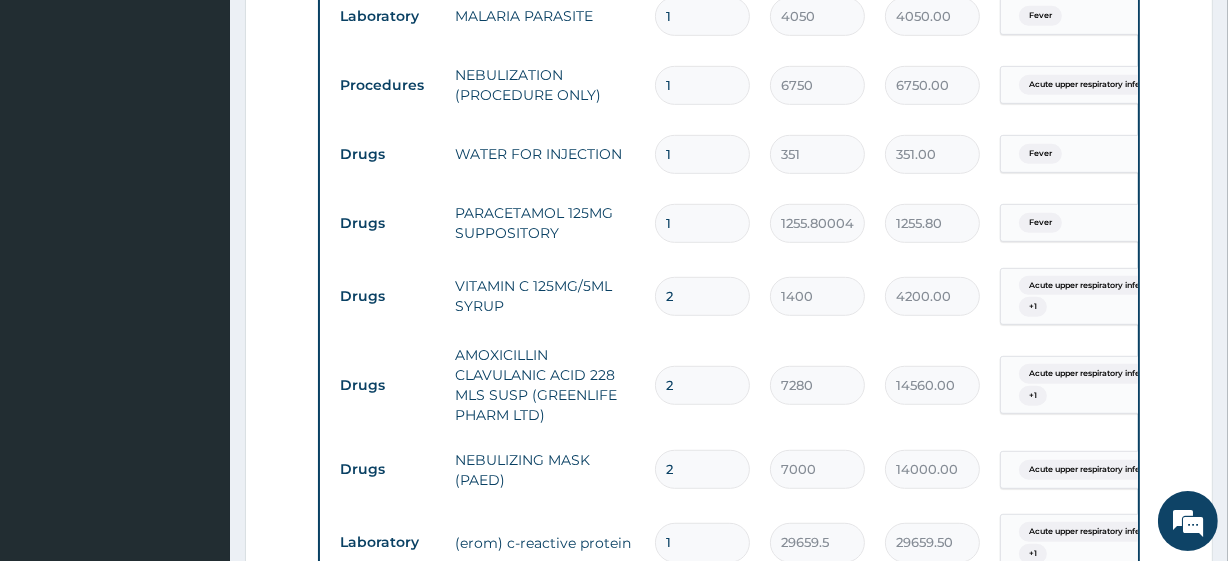 type on "2800.00" 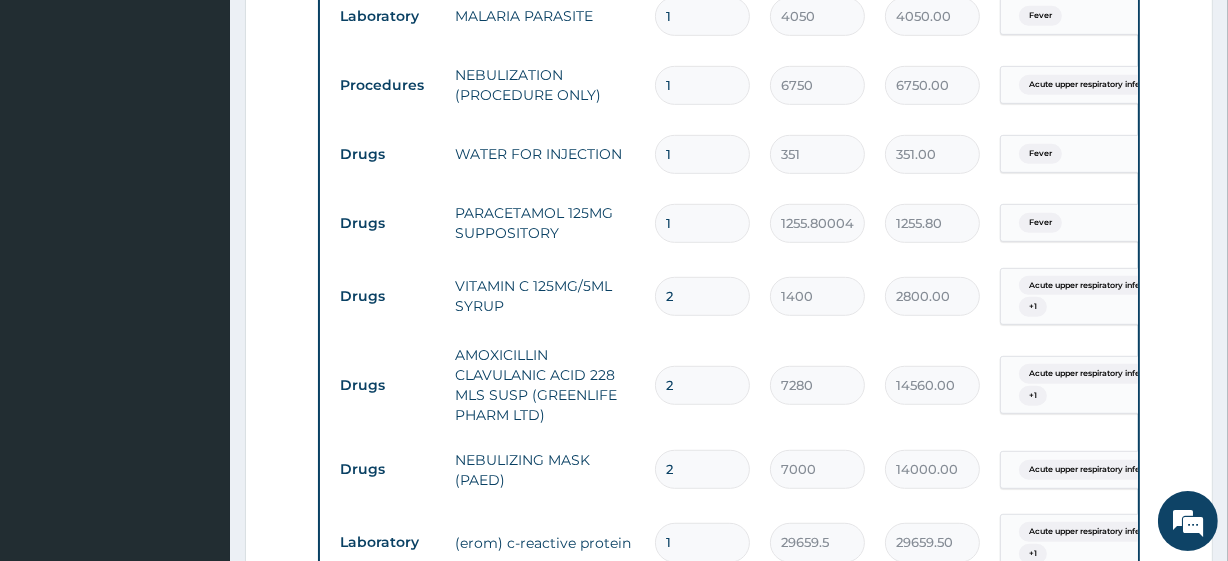 type on "1" 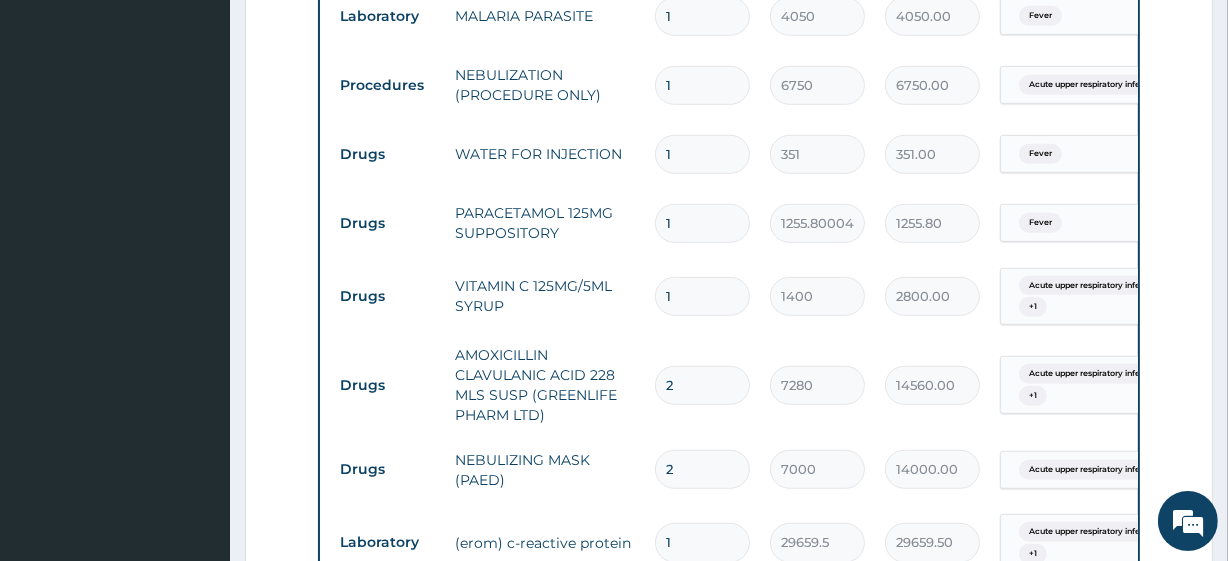 type on "1400.00" 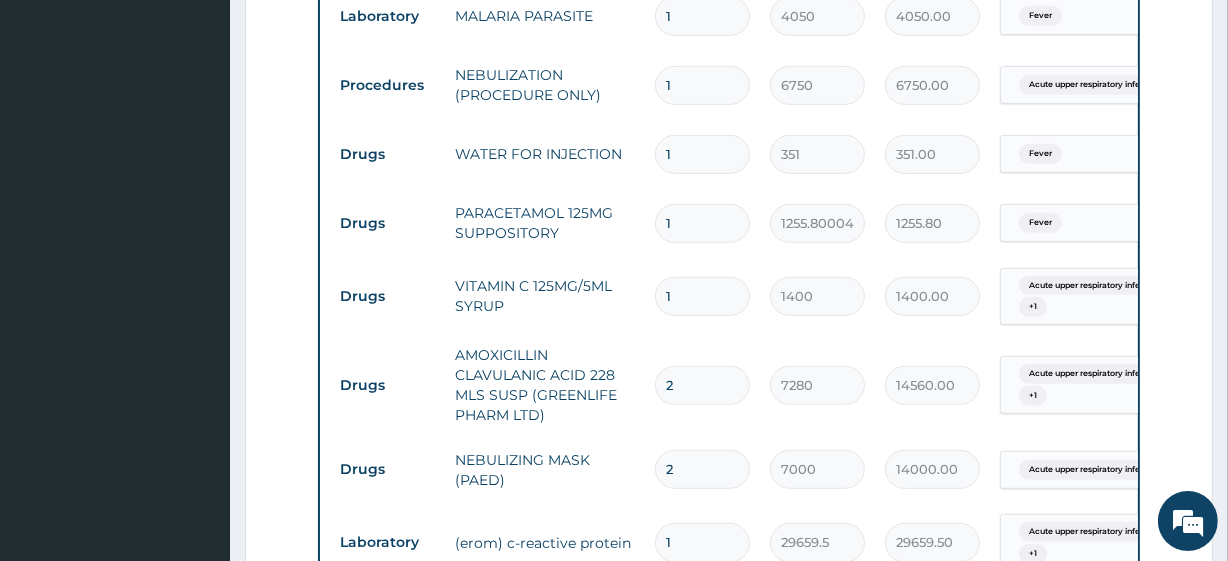 click on "2" at bounding box center [702, 385] 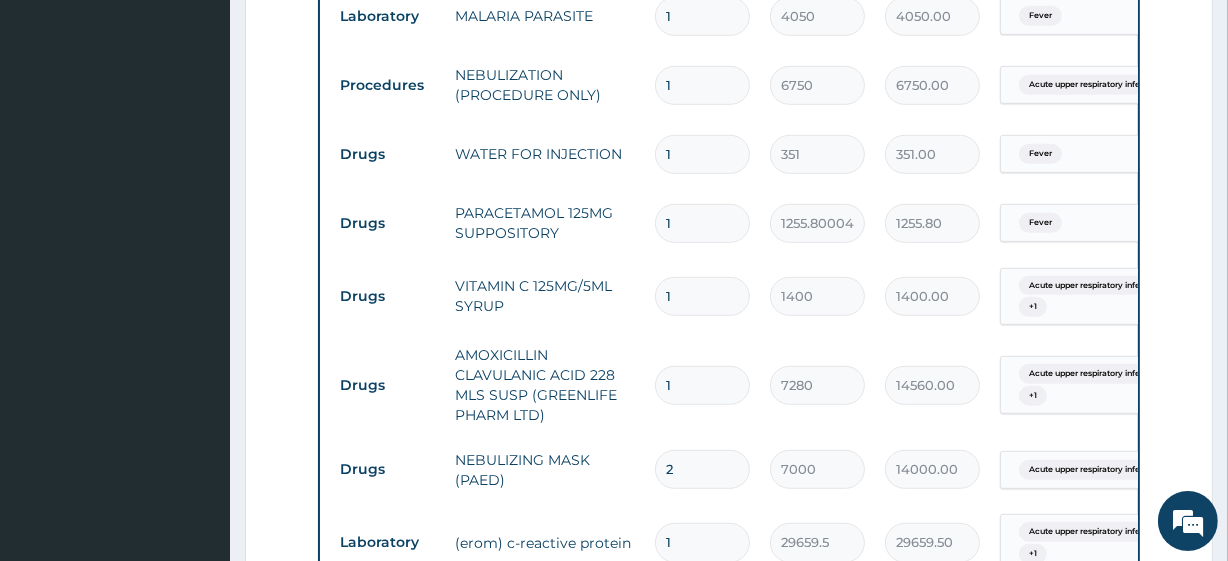 type on "7280.00" 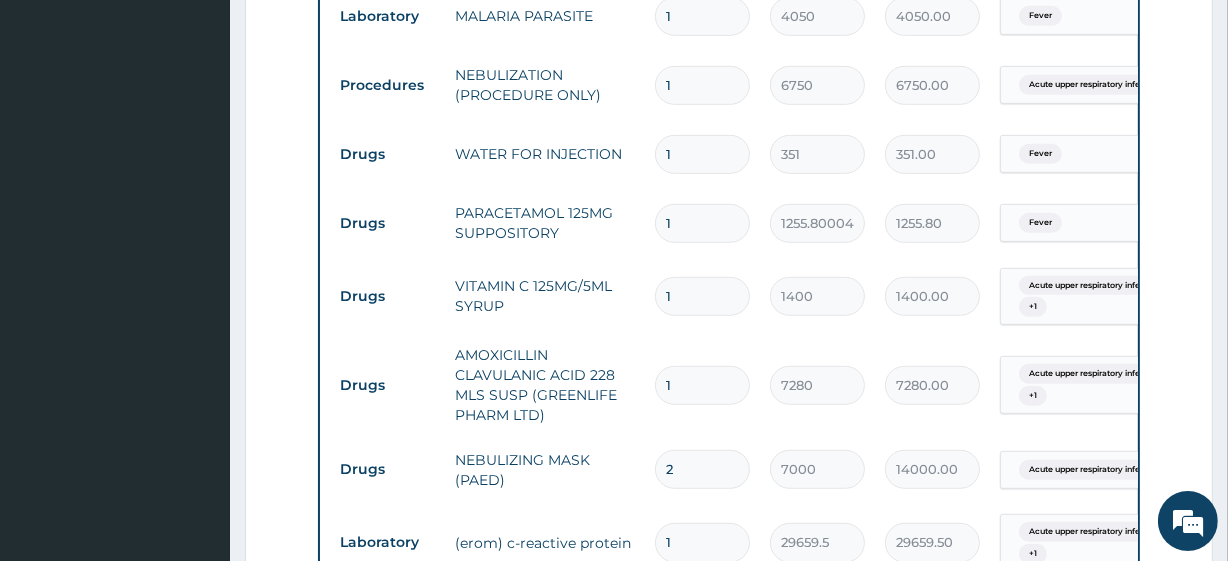 click on "2" at bounding box center (702, 469) 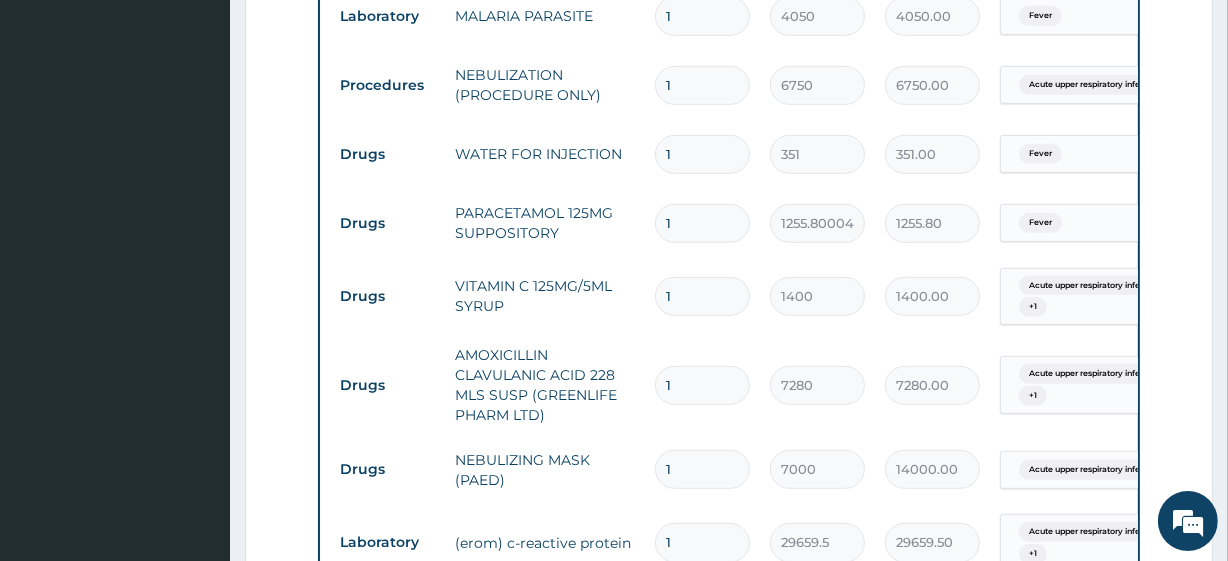 type on "7000.00" 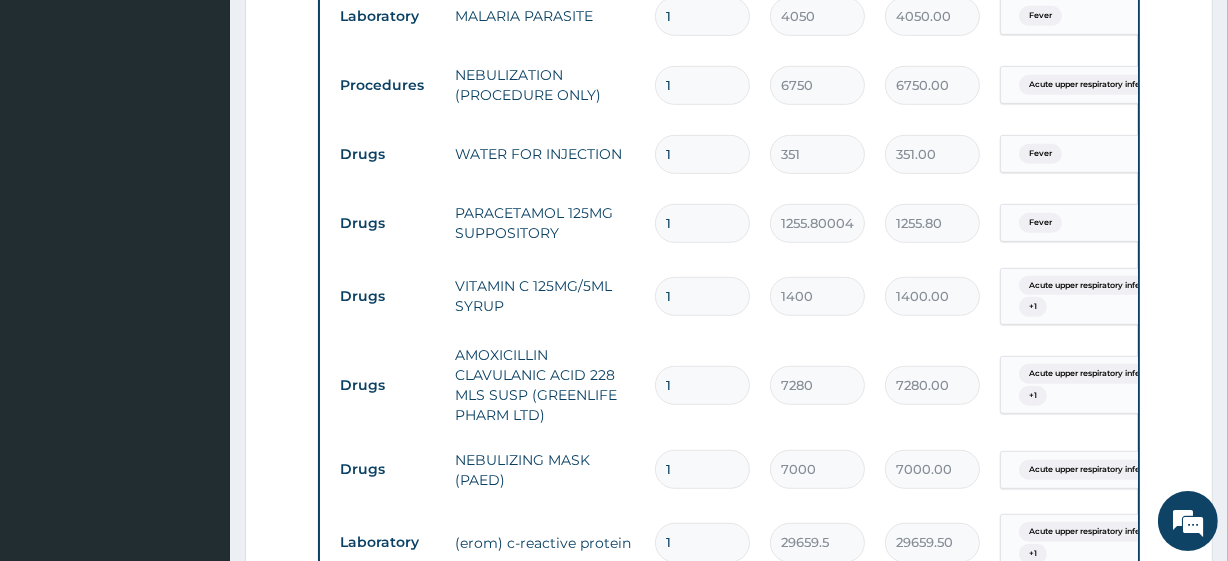 click on "NEBULIZING MASK (PAED)" at bounding box center (545, 470) 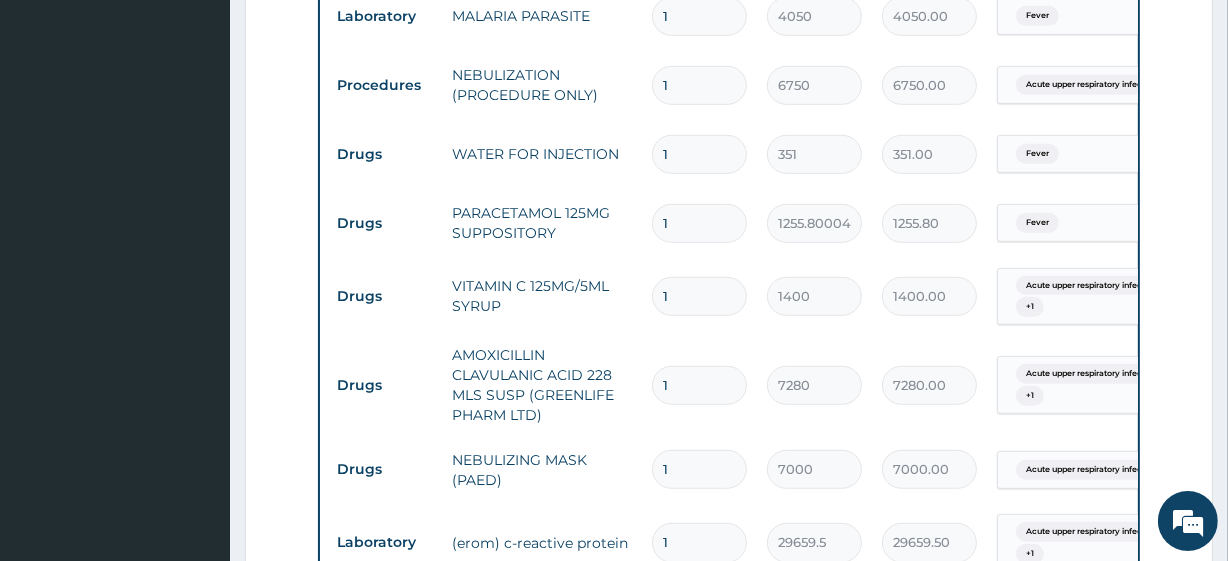 scroll, scrollTop: 0, scrollLeft: 4, axis: horizontal 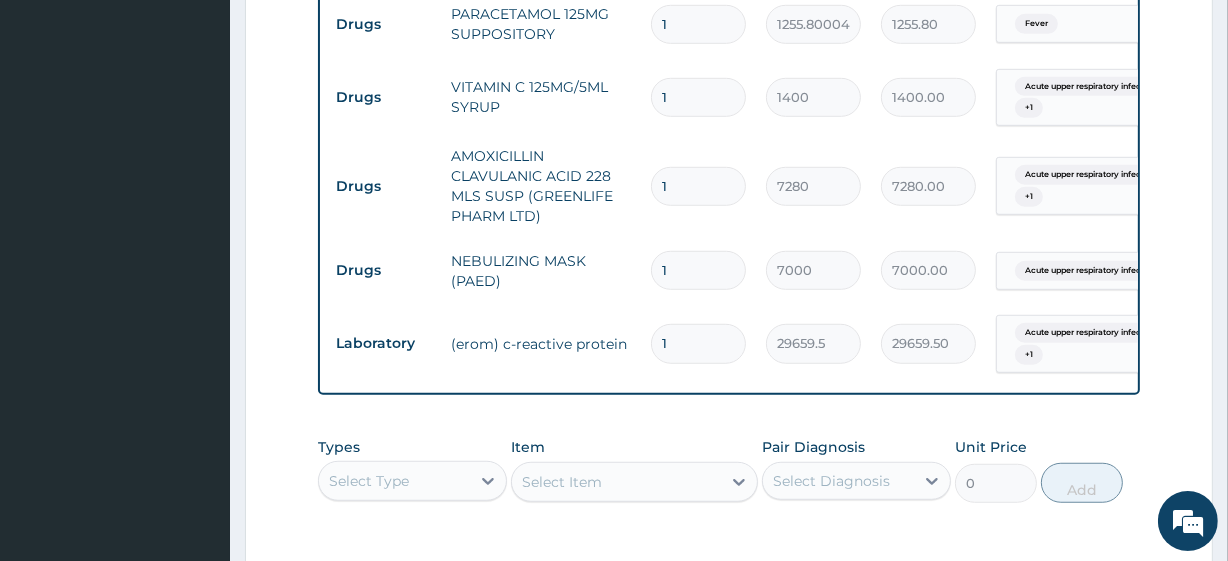 click on "1" at bounding box center (698, 186) 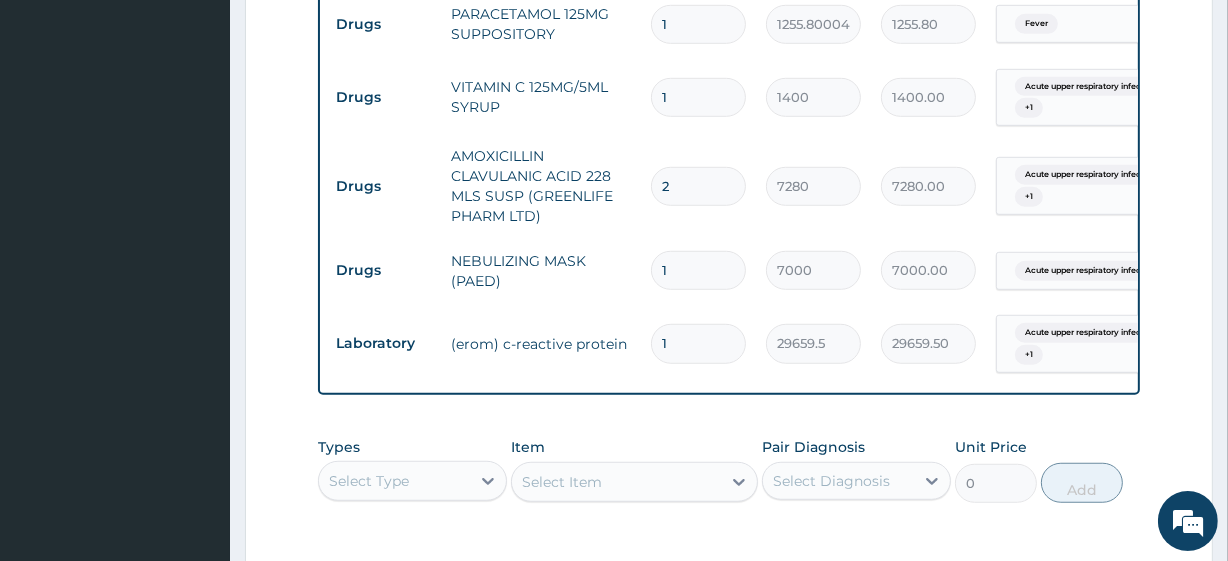 type on "14560.00" 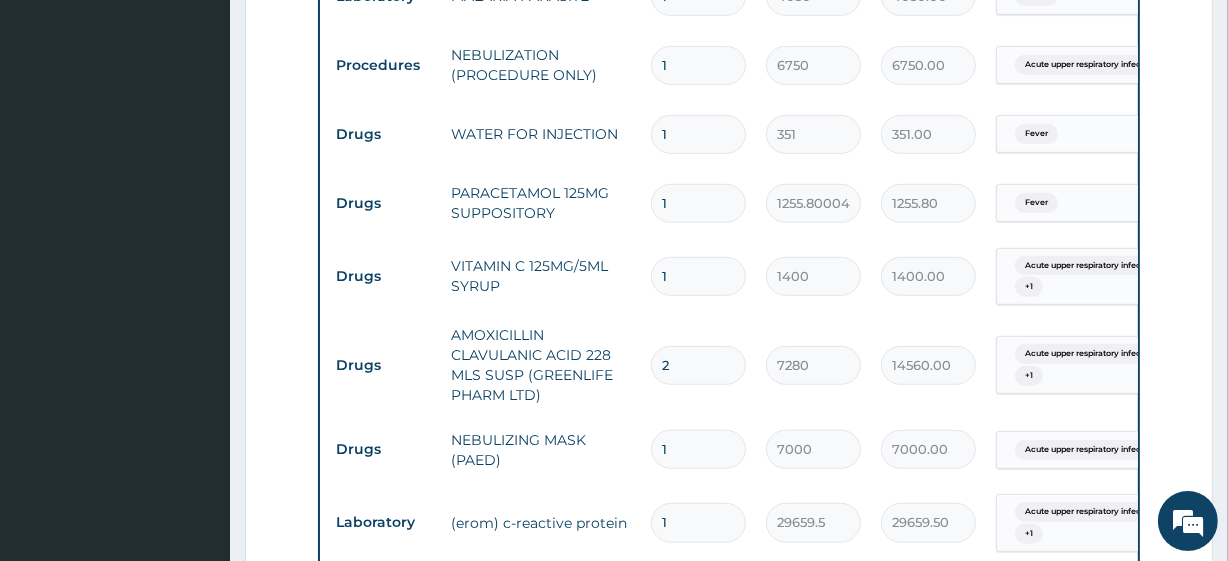 scroll, scrollTop: 1000, scrollLeft: 0, axis: vertical 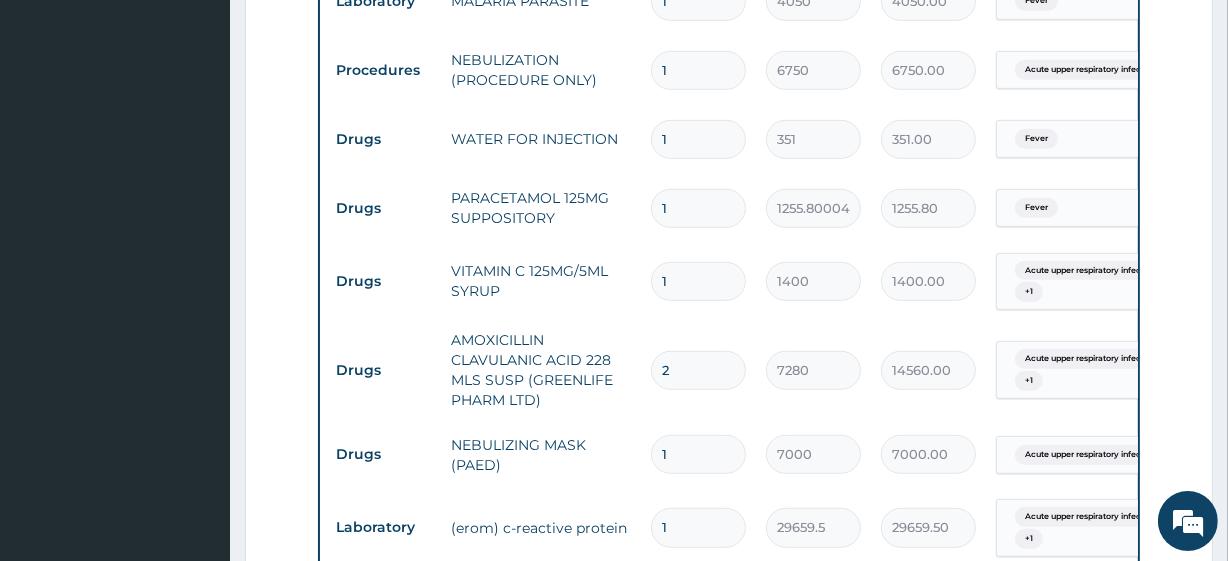click on "1" at bounding box center [698, 454] 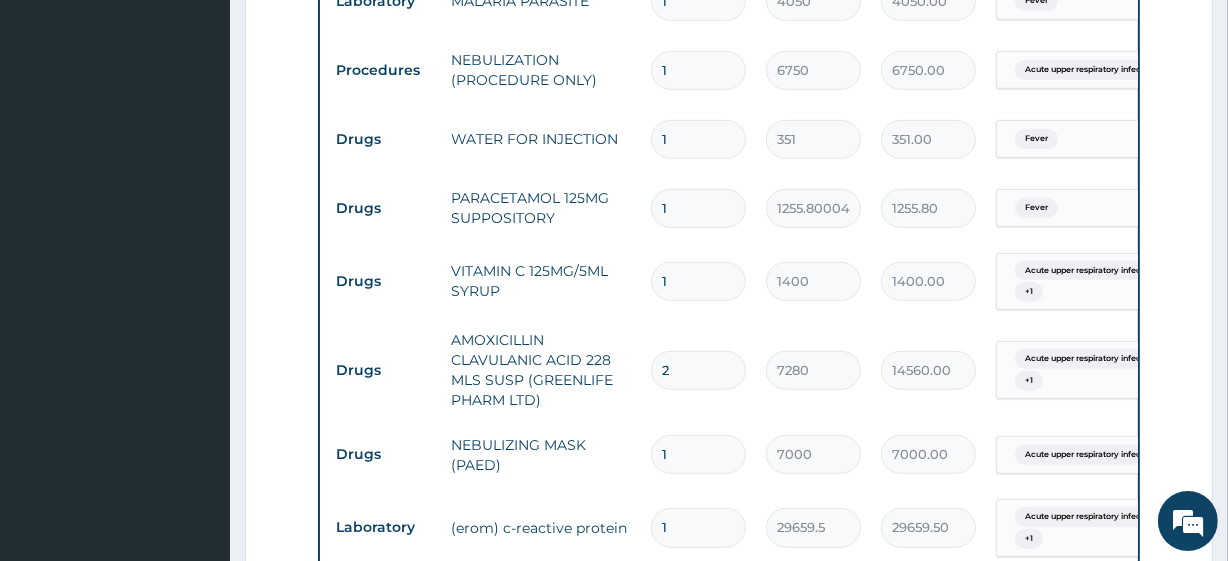 type on "2" 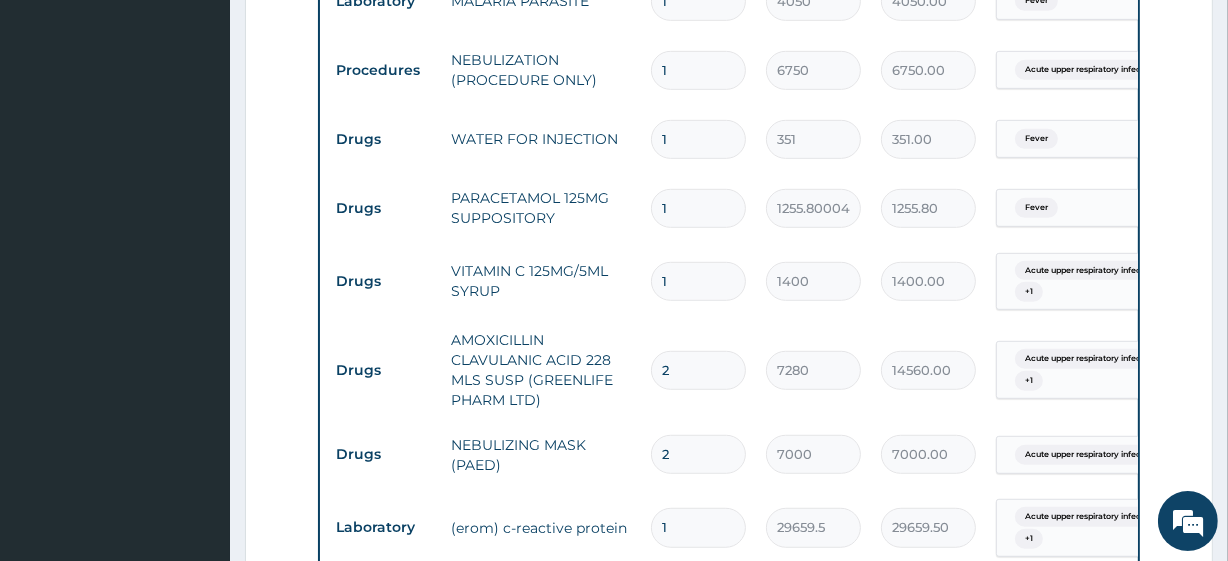 type on "14000.00" 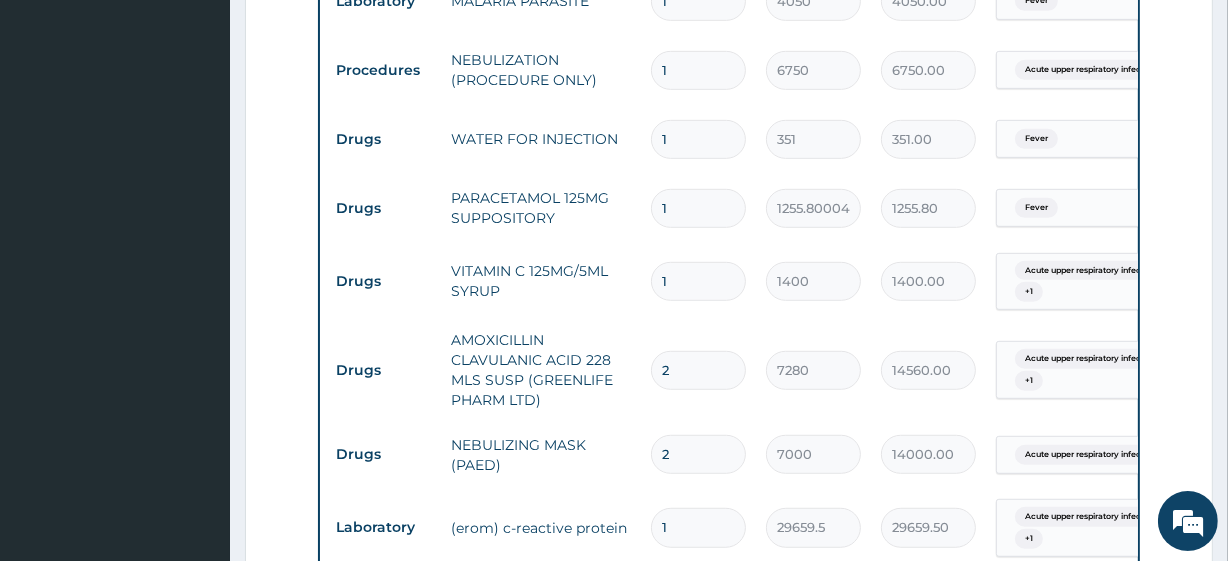 type on "3" 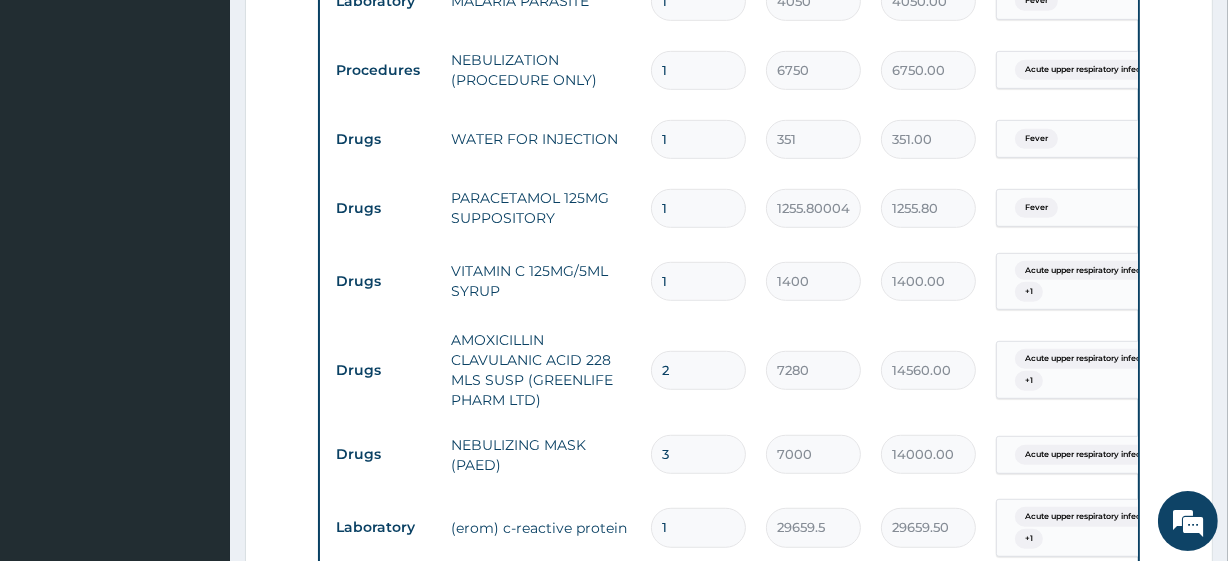 type on "21000.00" 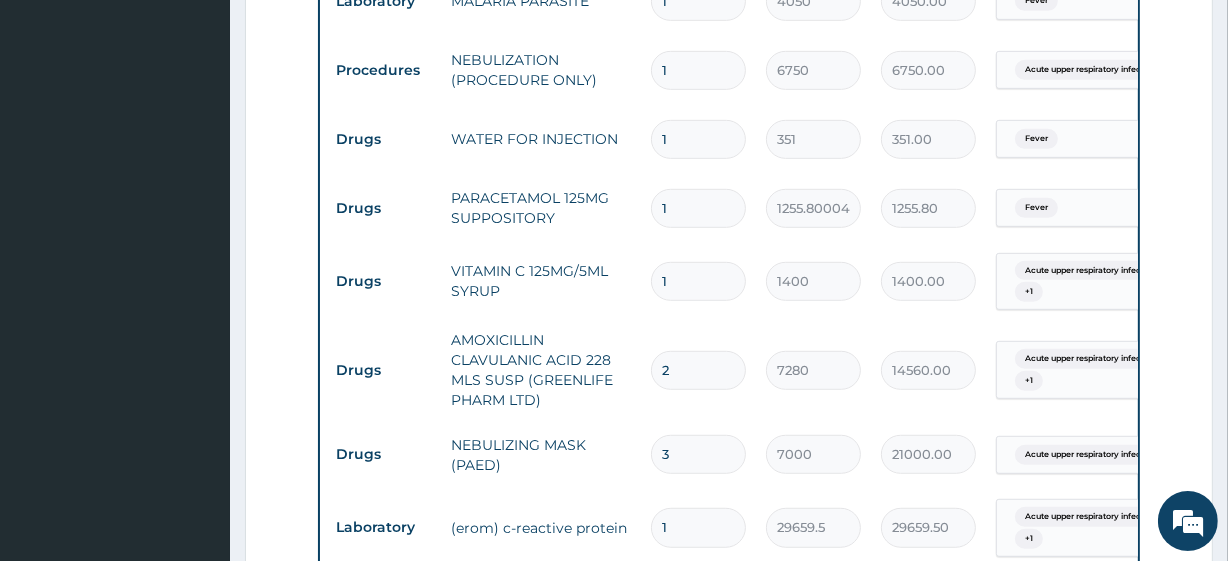 type on "2" 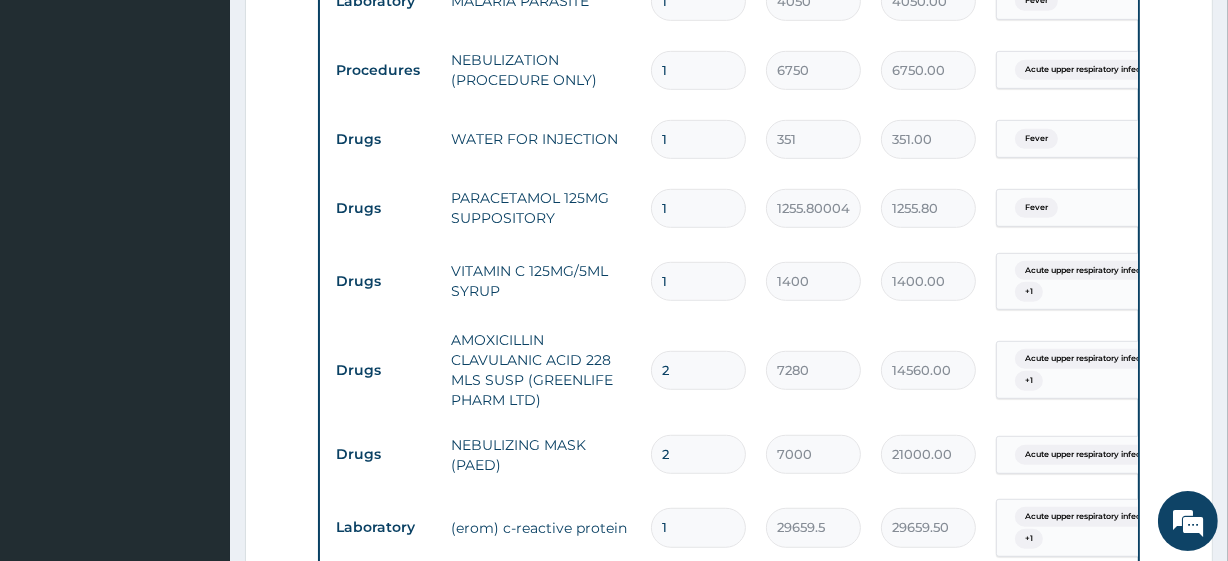 type on "14000.00" 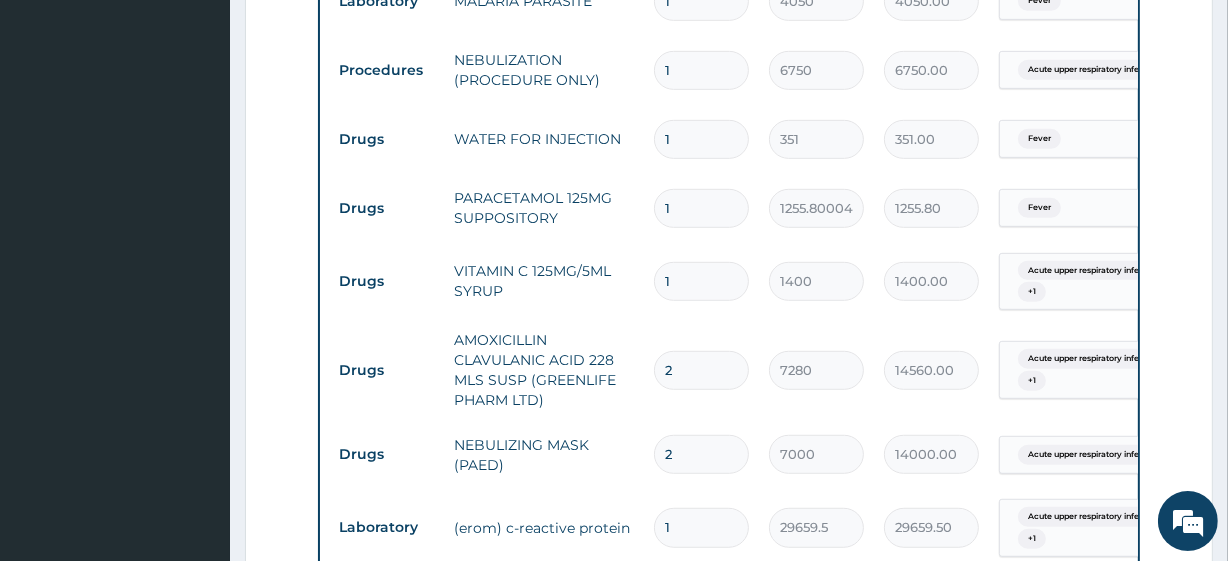 scroll, scrollTop: 0, scrollLeft: 0, axis: both 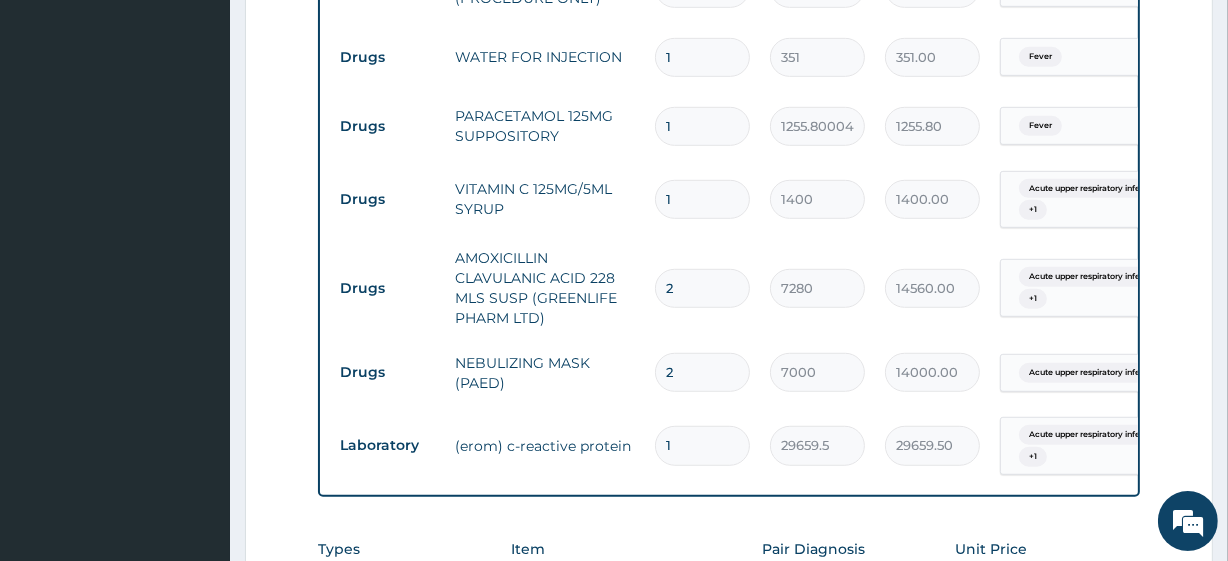 click on "1" at bounding box center (702, 57) 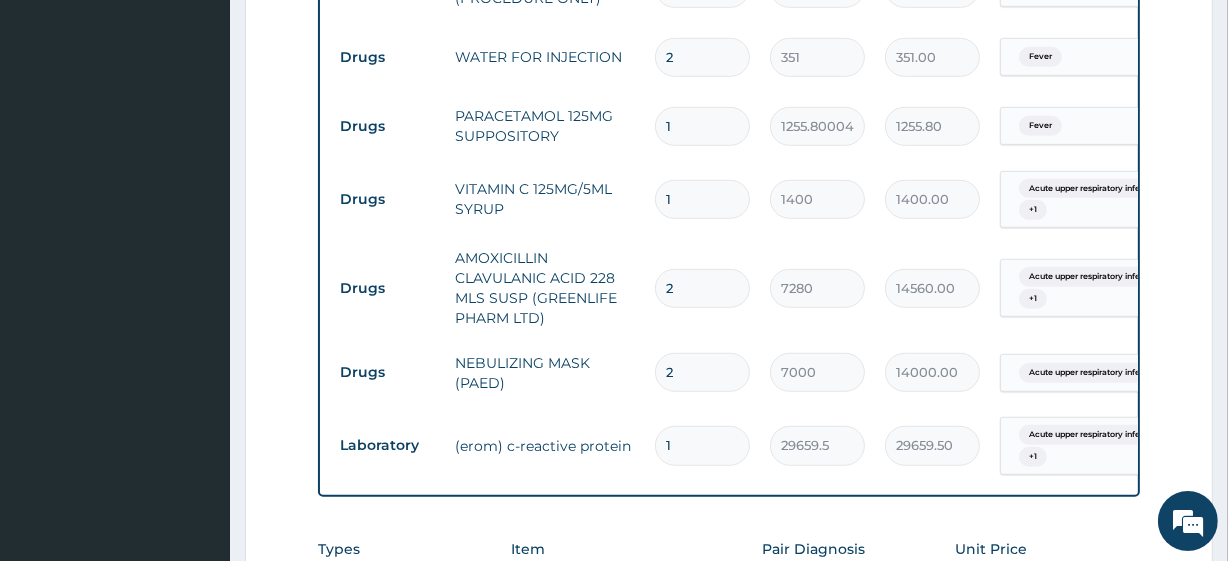 type on "702.00" 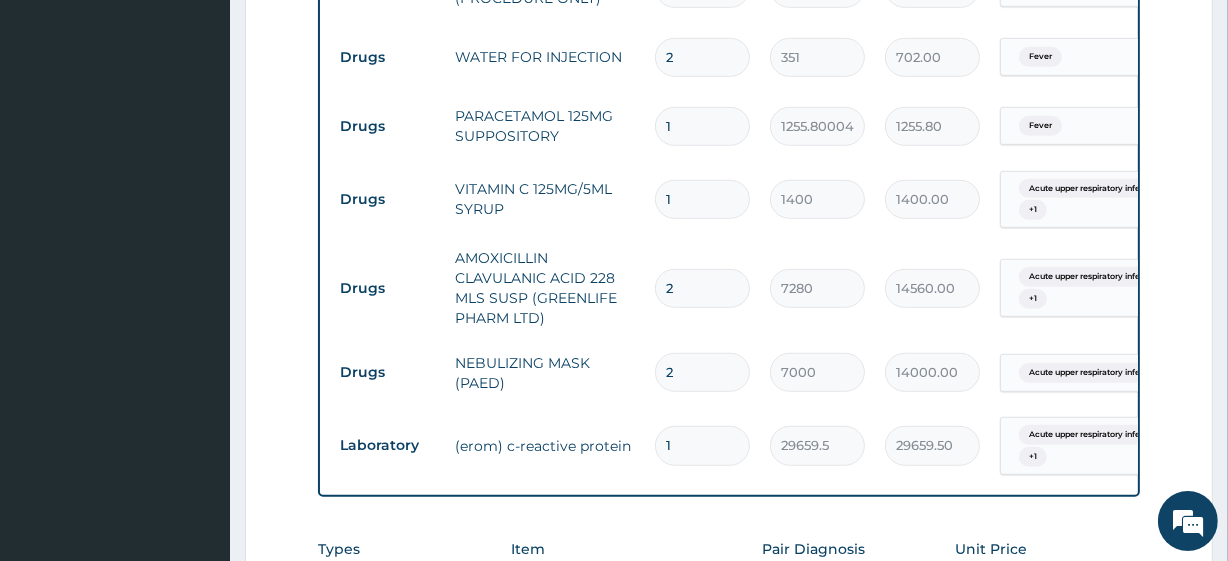 type on "3" 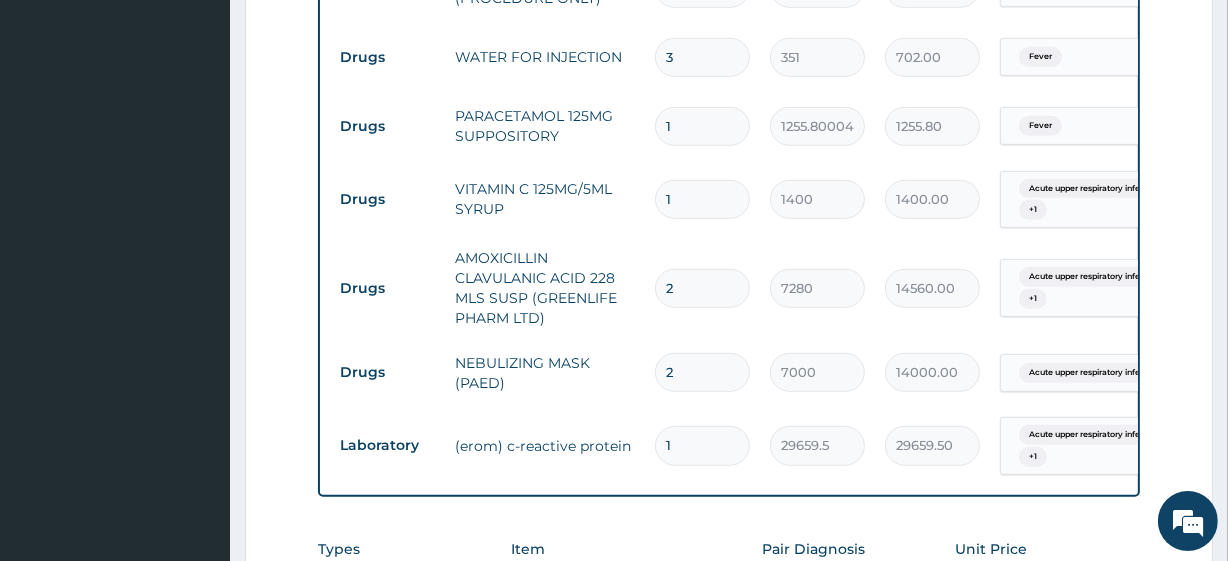 type on "1053.00" 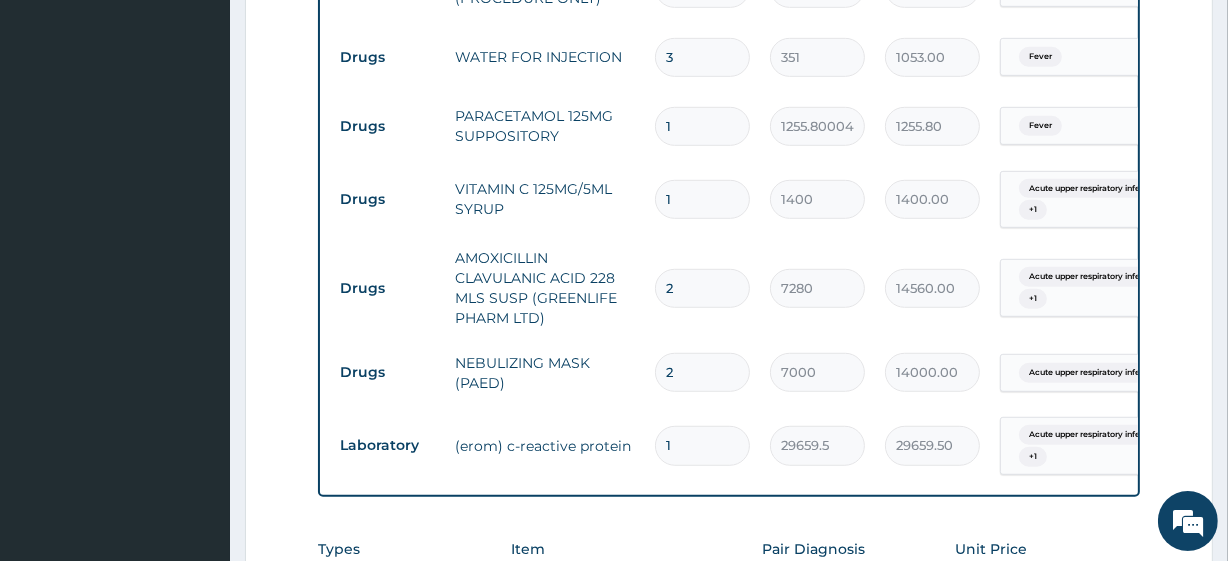 type on "2" 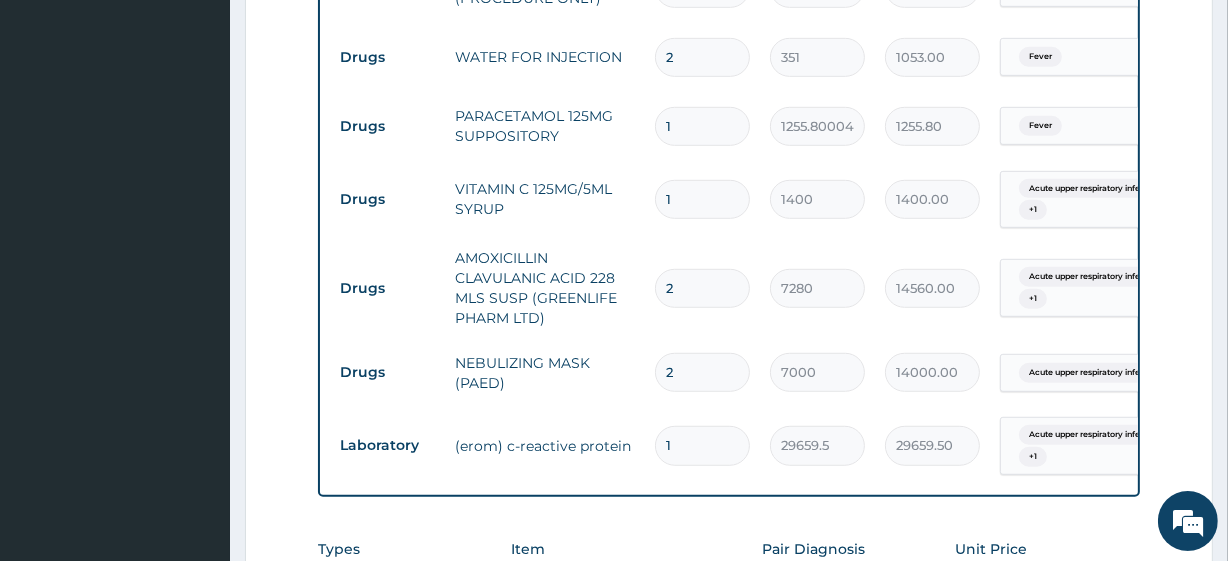 type on "702.00" 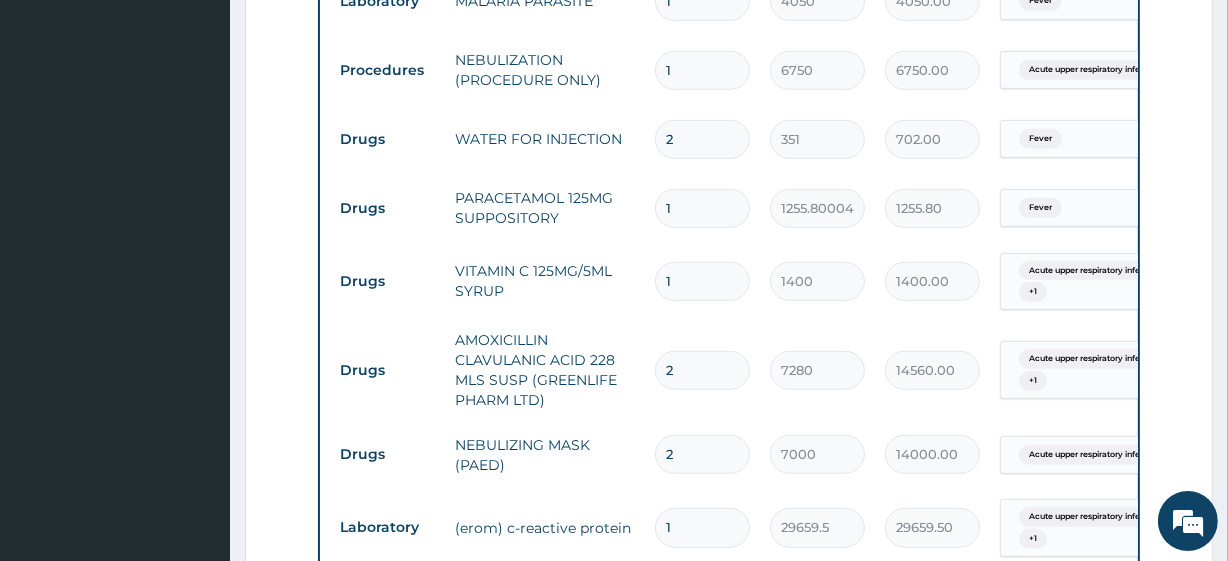 scroll, scrollTop: 989, scrollLeft: 0, axis: vertical 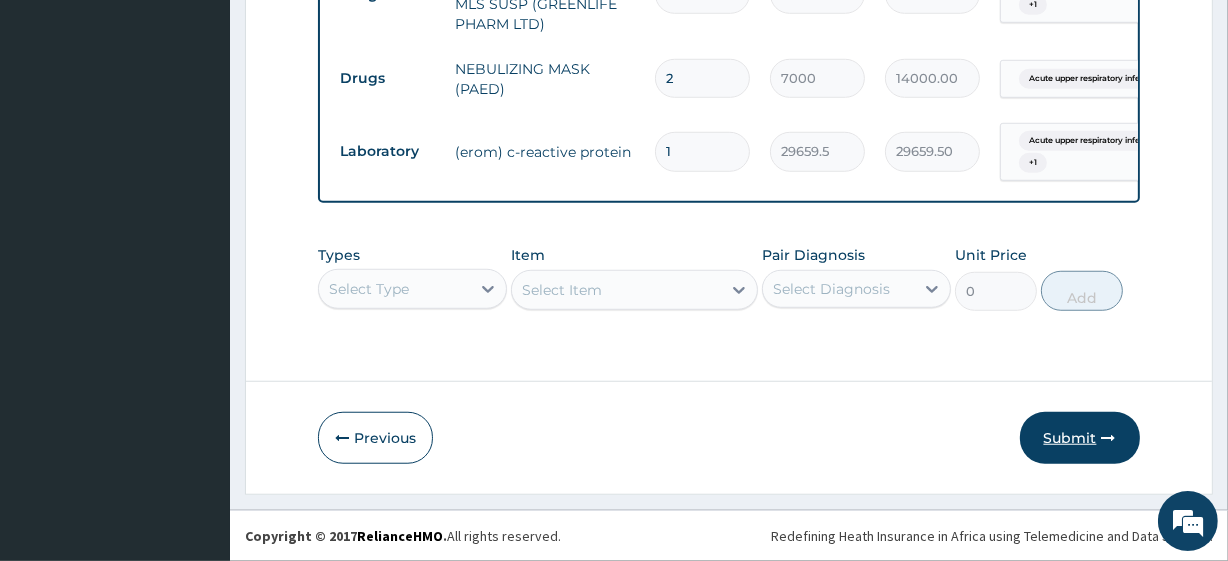 click on "Submit" at bounding box center [1080, 438] 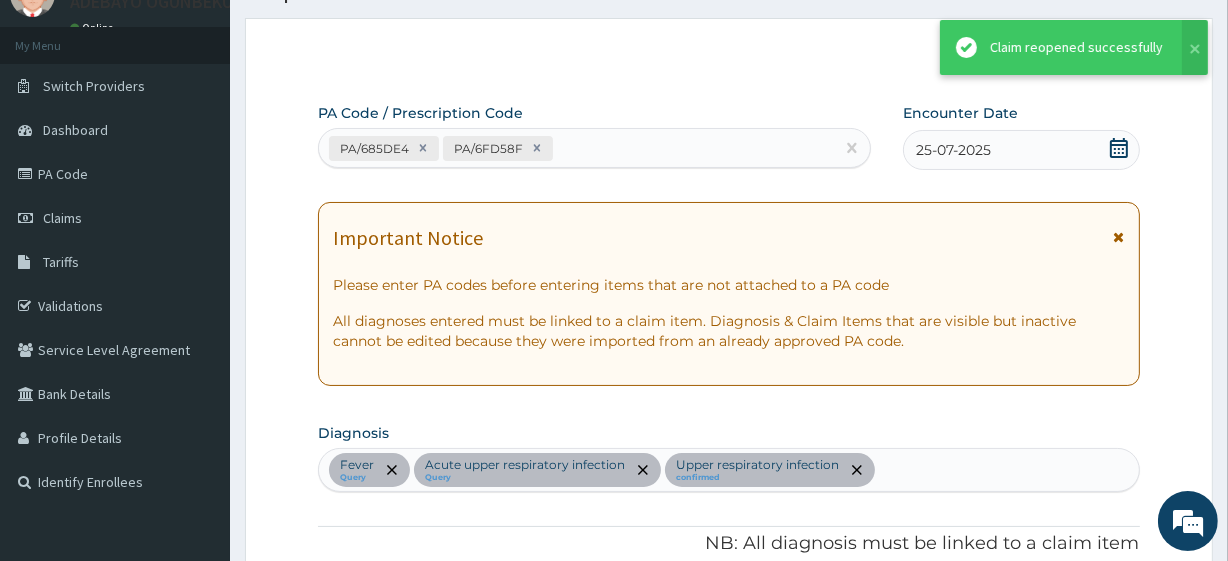 scroll, scrollTop: 1390, scrollLeft: 0, axis: vertical 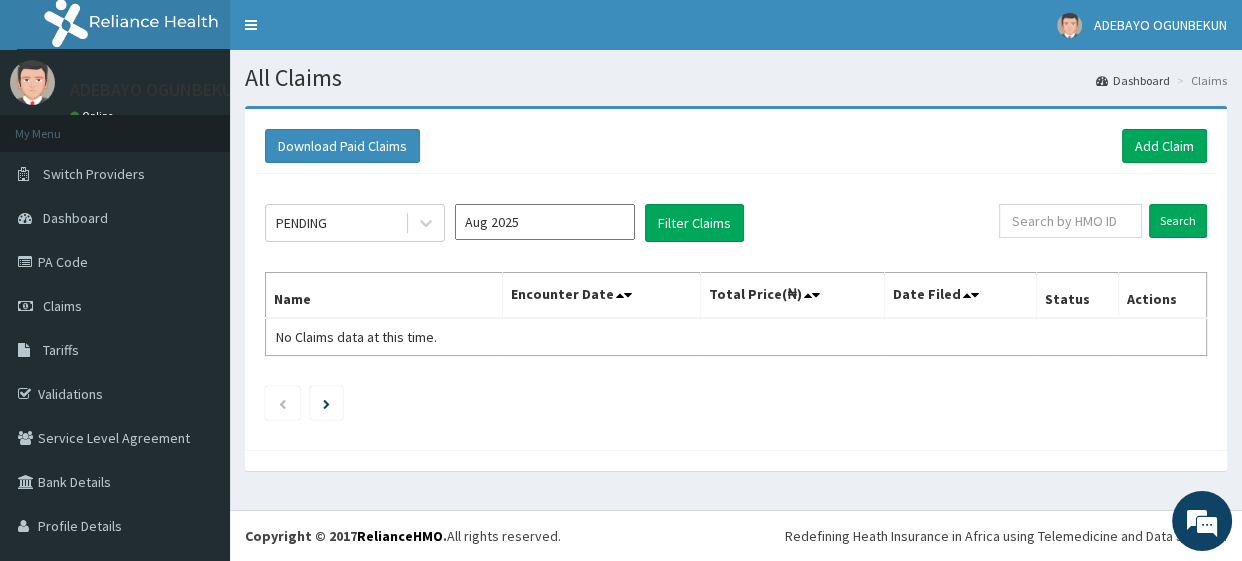 click on "PENDING Aug 2025 Filter Claims Search Name Encounter Date Total Price(₦) Date Filed Status Actions No Claims data at this time." 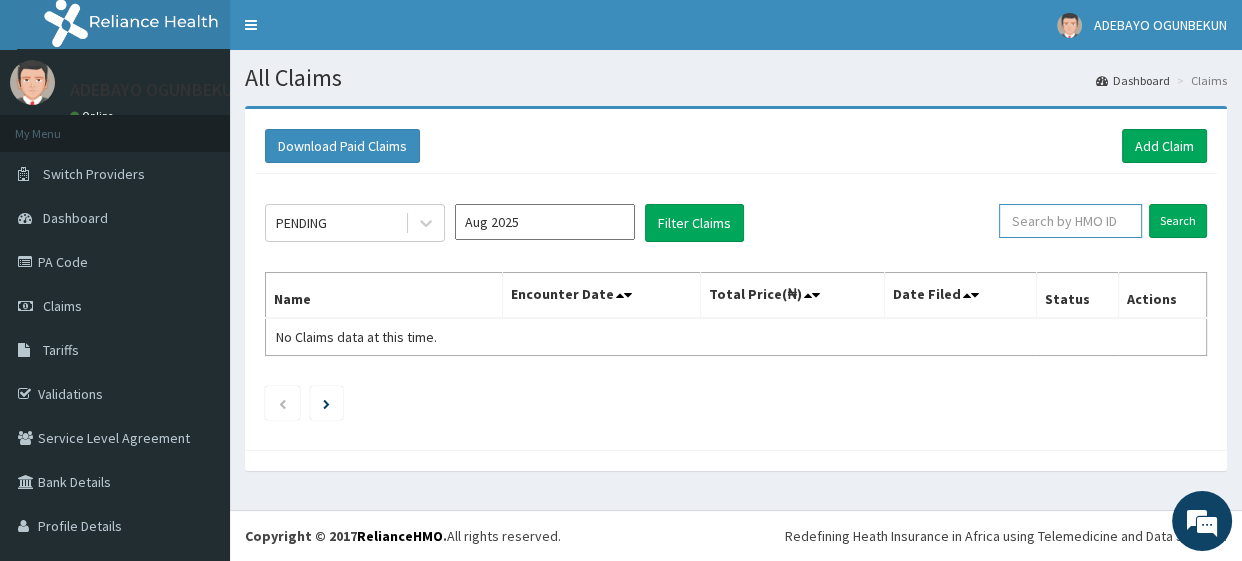 click at bounding box center [1070, 221] 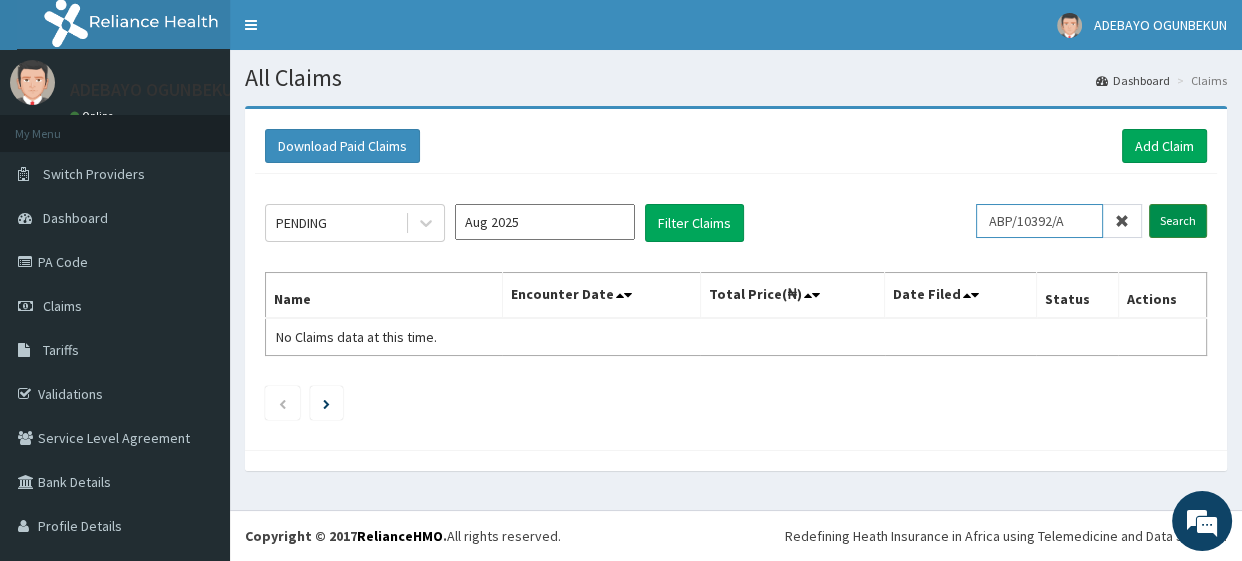 type on "ABP/10392/A" 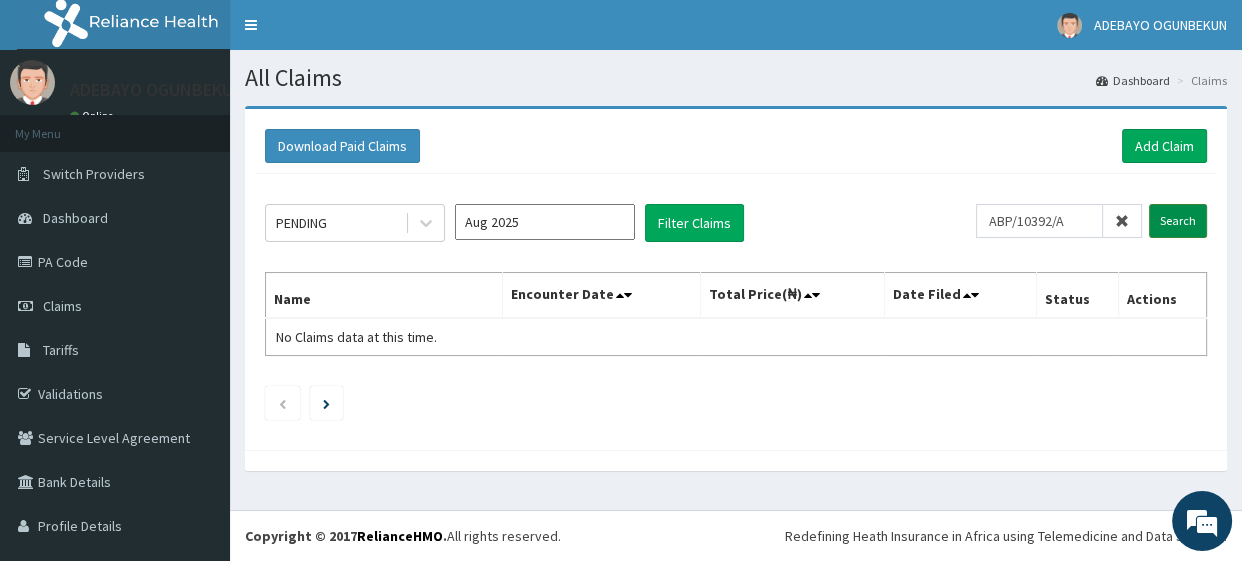 click on "Search" at bounding box center [1178, 221] 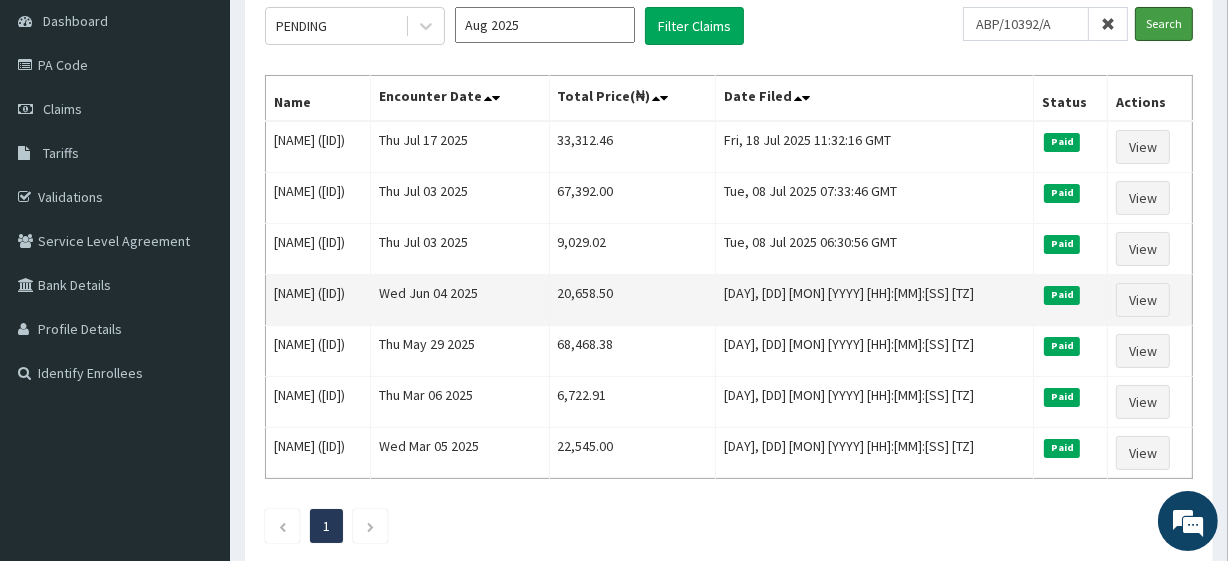 scroll, scrollTop: 200, scrollLeft: 0, axis: vertical 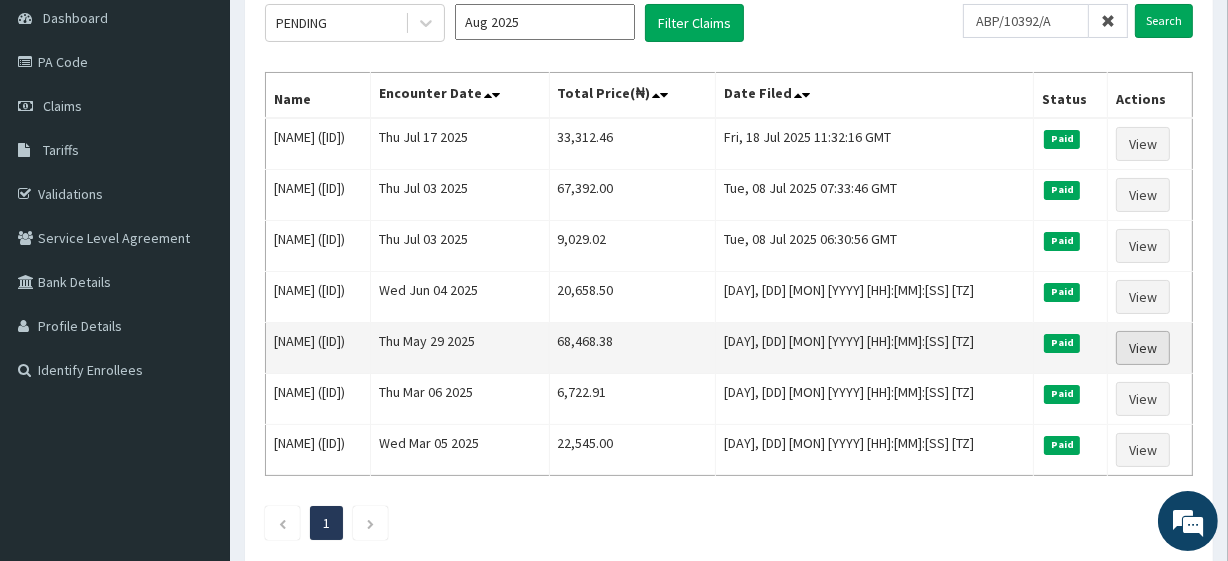 click on "View" at bounding box center (1143, 348) 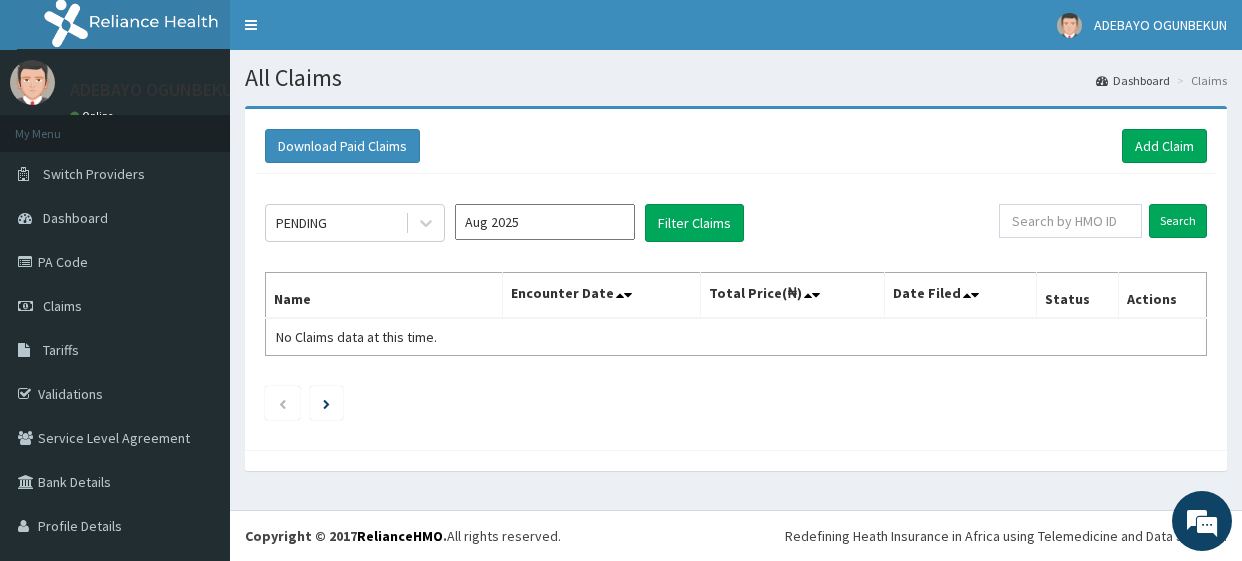 scroll, scrollTop: 0, scrollLeft: 0, axis: both 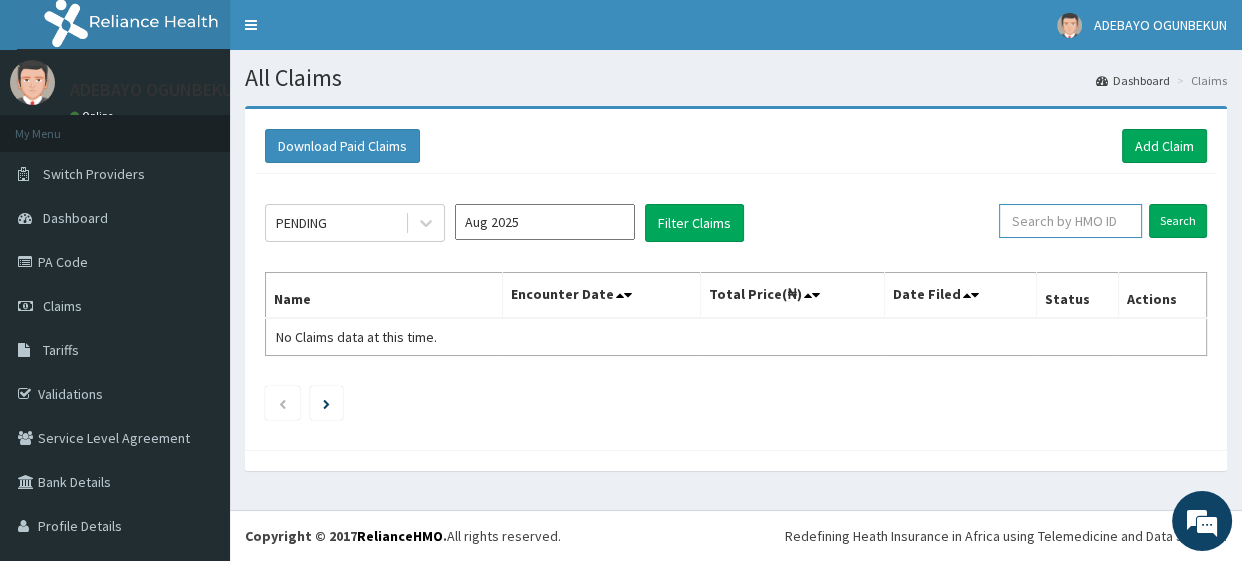 click at bounding box center [1070, 221] 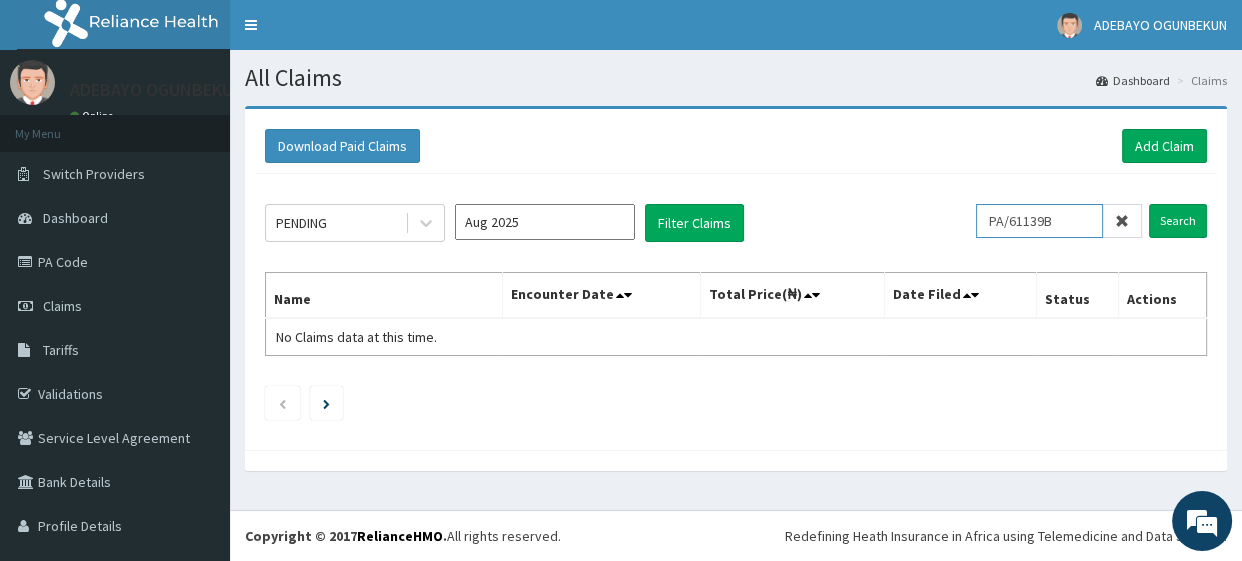 type 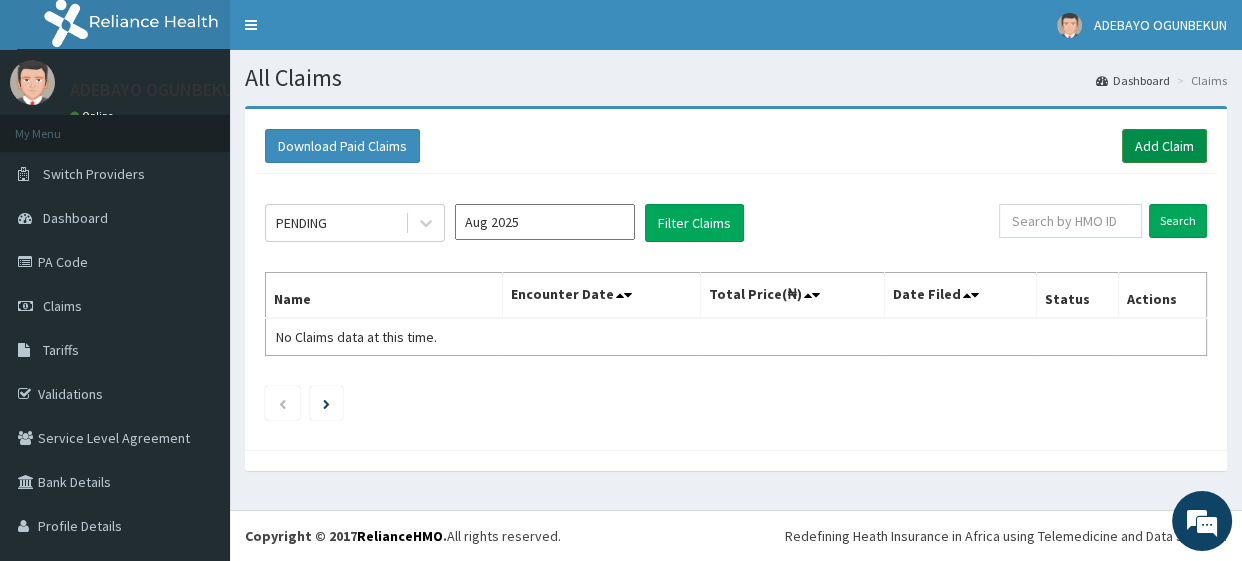 click on "Add Claim" at bounding box center (1164, 146) 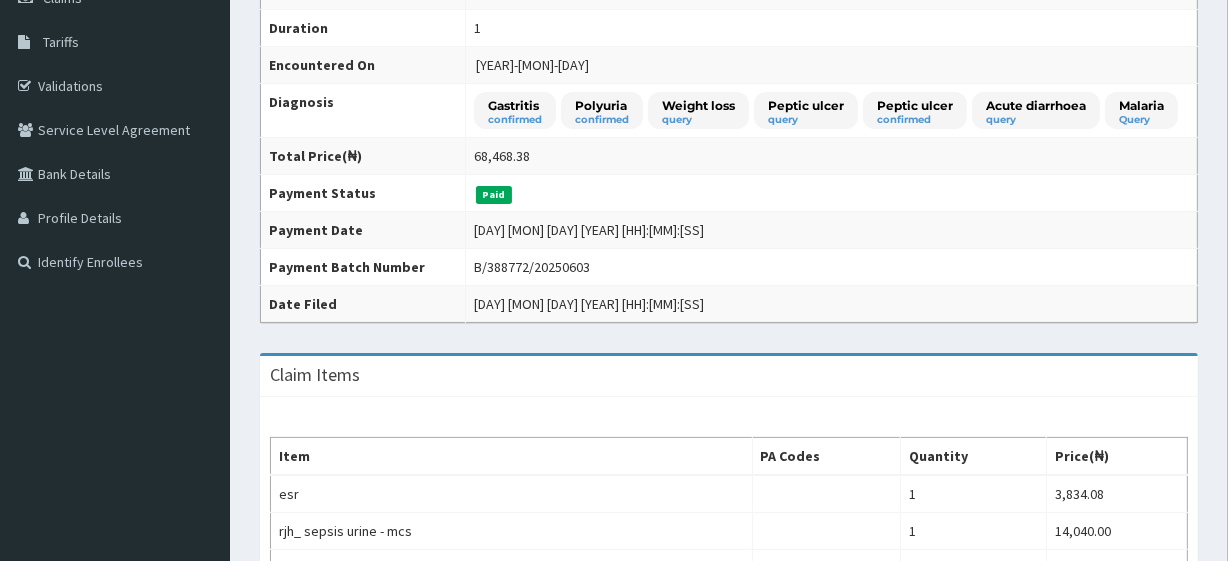 scroll, scrollTop: 0, scrollLeft: 0, axis: both 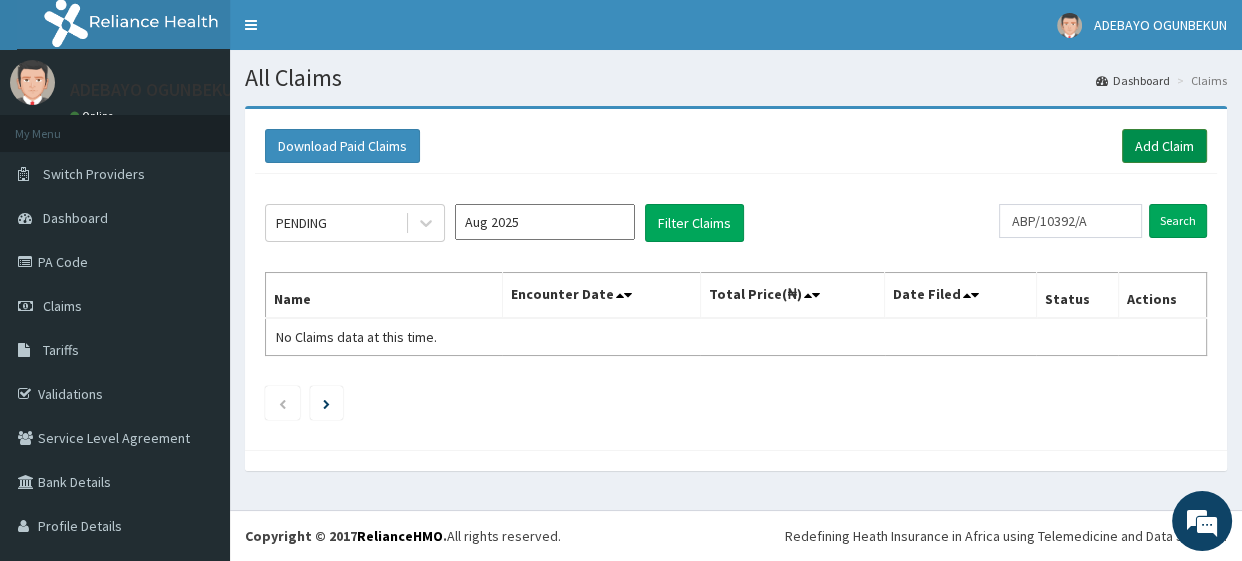 click on "Add Claim" at bounding box center (1164, 146) 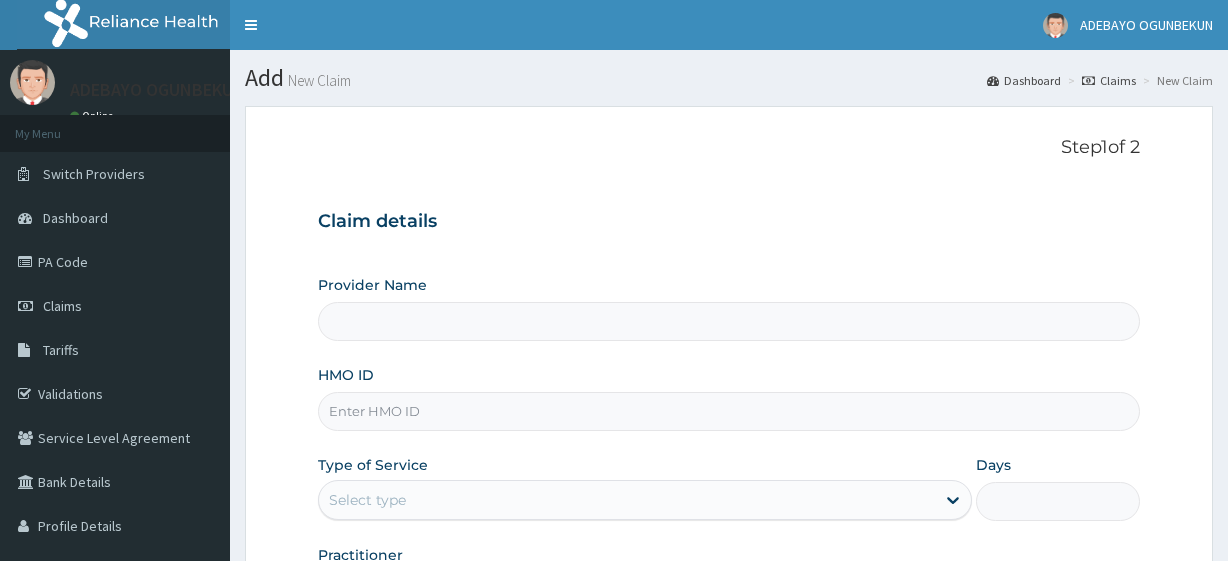 scroll, scrollTop: 0, scrollLeft: 0, axis: both 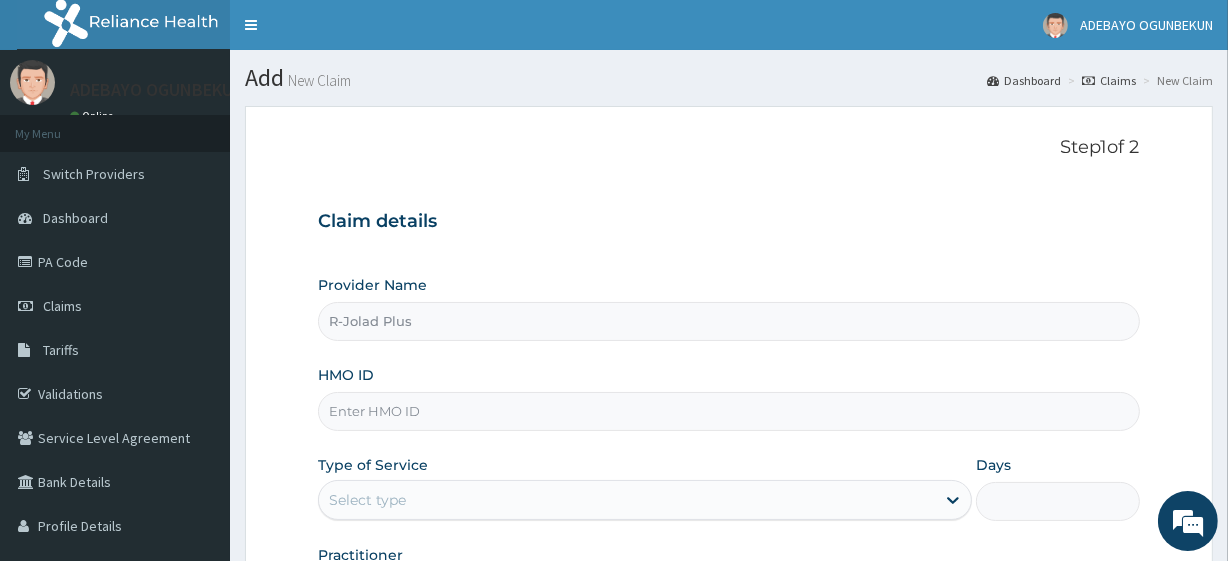 type on "R-Jolad Plus" 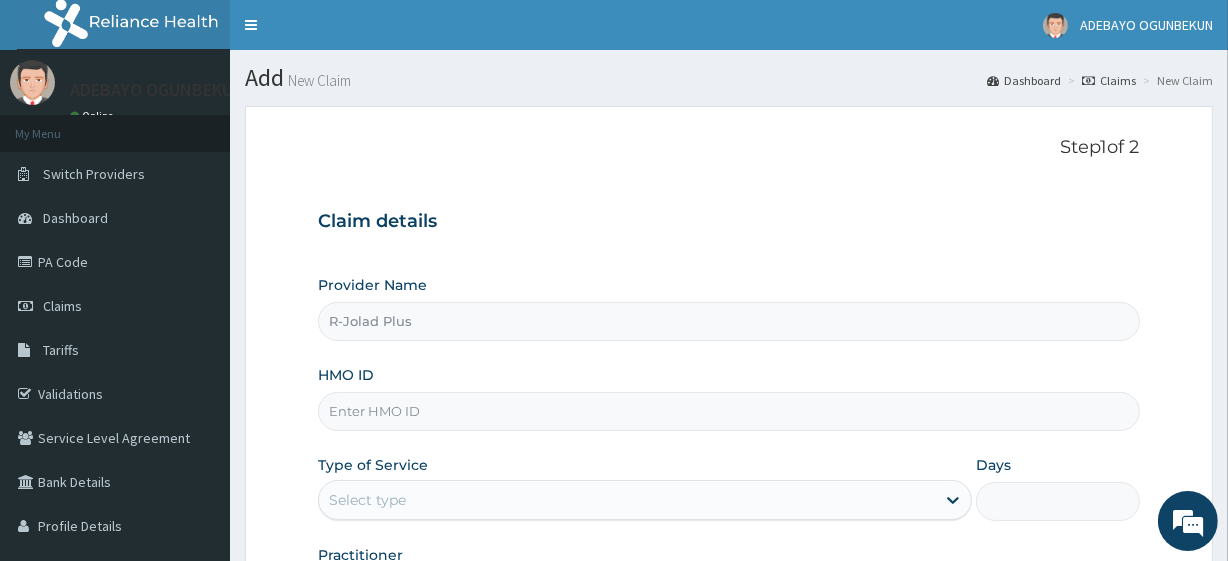 click on "HMO ID" at bounding box center (728, 411) 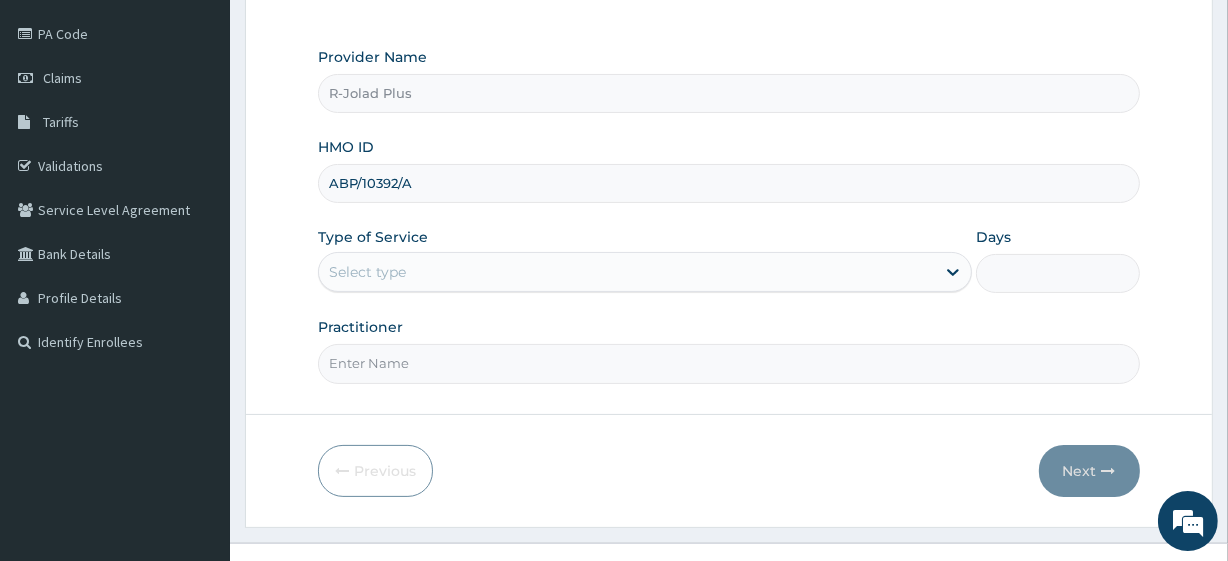 scroll, scrollTop: 259, scrollLeft: 0, axis: vertical 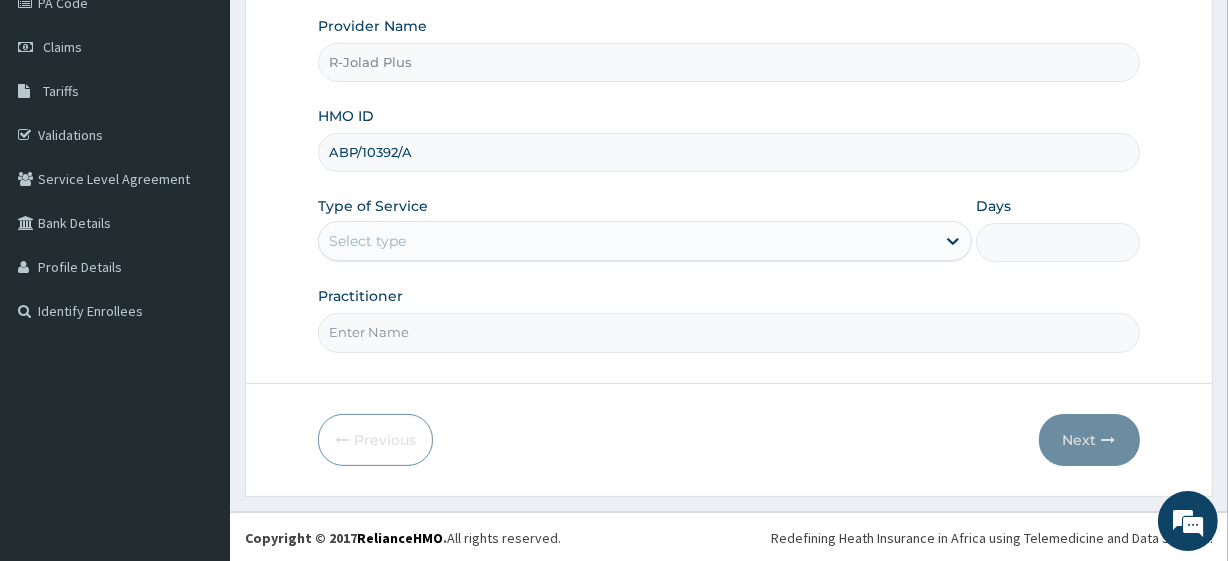 type on "ABP/10392/A" 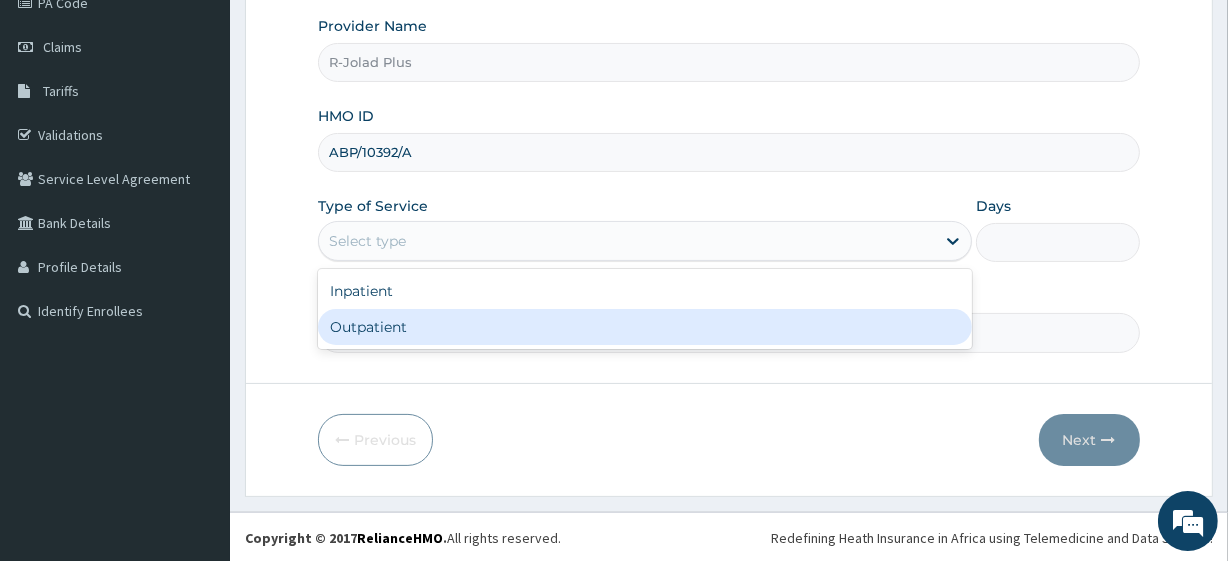 drag, startPoint x: 407, startPoint y: 251, endPoint x: 420, endPoint y: 316, distance: 66.287254 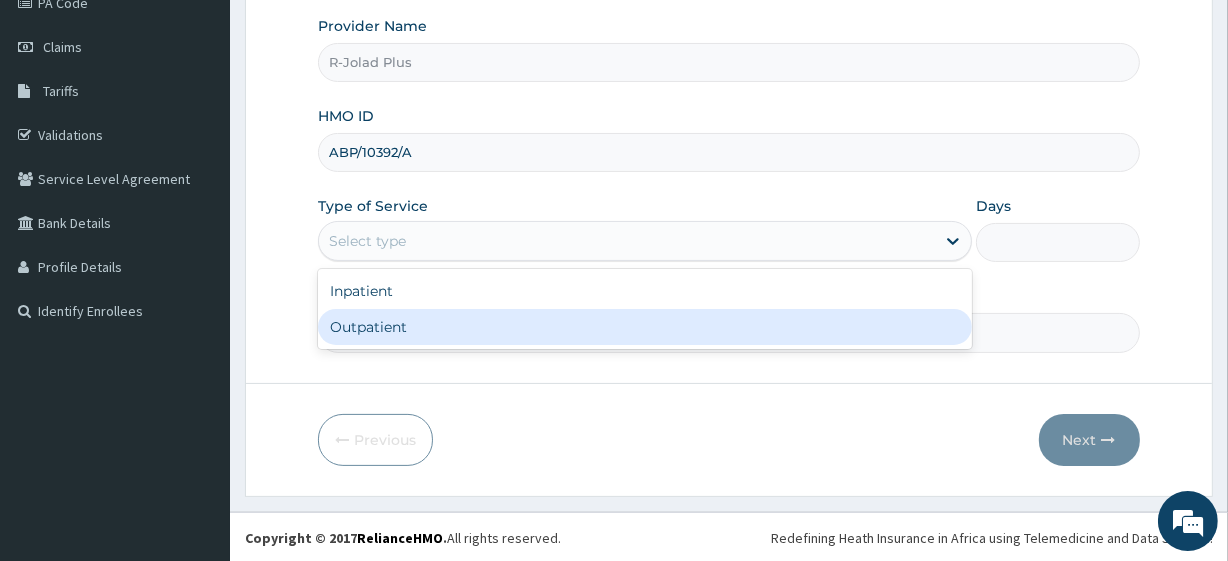 click on "option Outpatient focused, 2 of 2. 2 results available. Use Up and Down to choose options, press Enter to select the currently focused option, press Escape to exit the menu, press Tab to select the option and exit the menu. Select type Inpatient Outpatient" at bounding box center (645, 241) 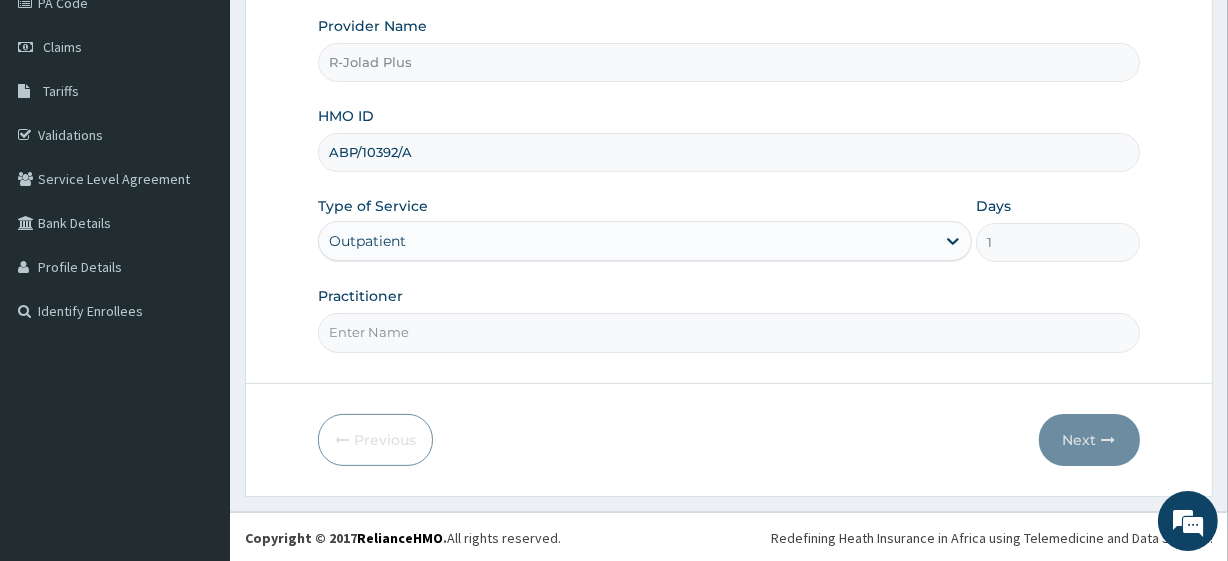 click on "Practitioner" at bounding box center (728, 332) 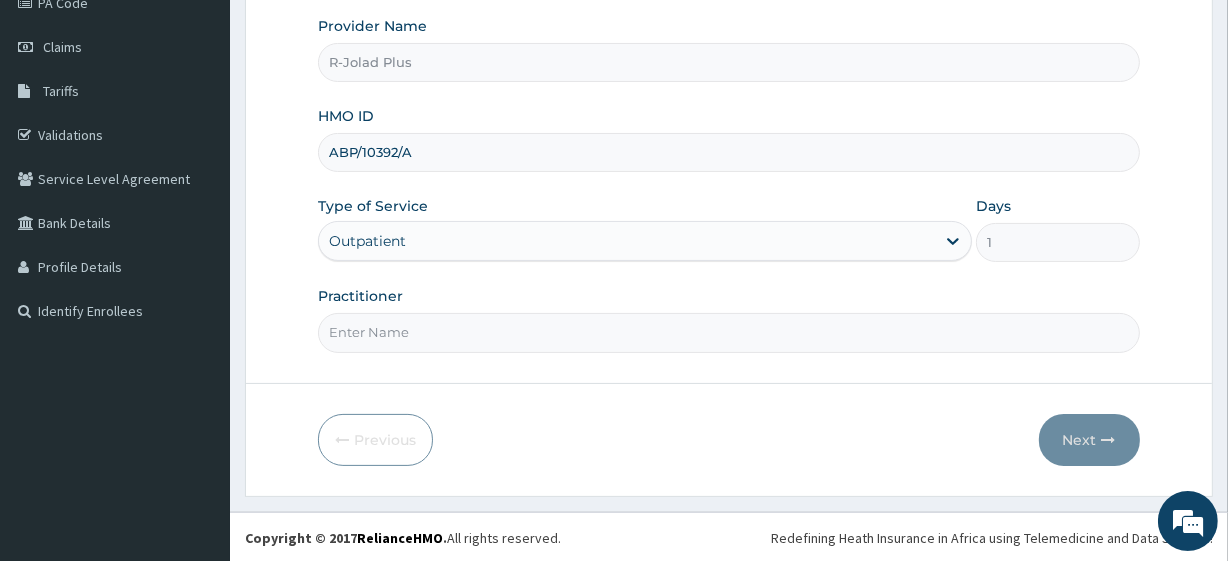 scroll, scrollTop: 0, scrollLeft: 0, axis: both 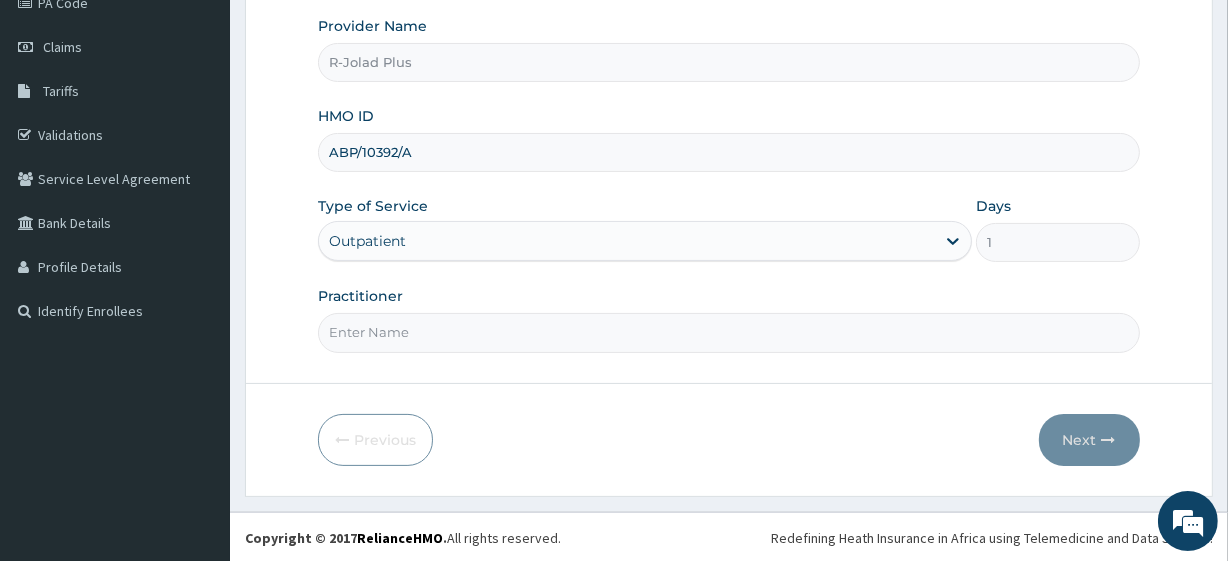 type on "DR TEGA" 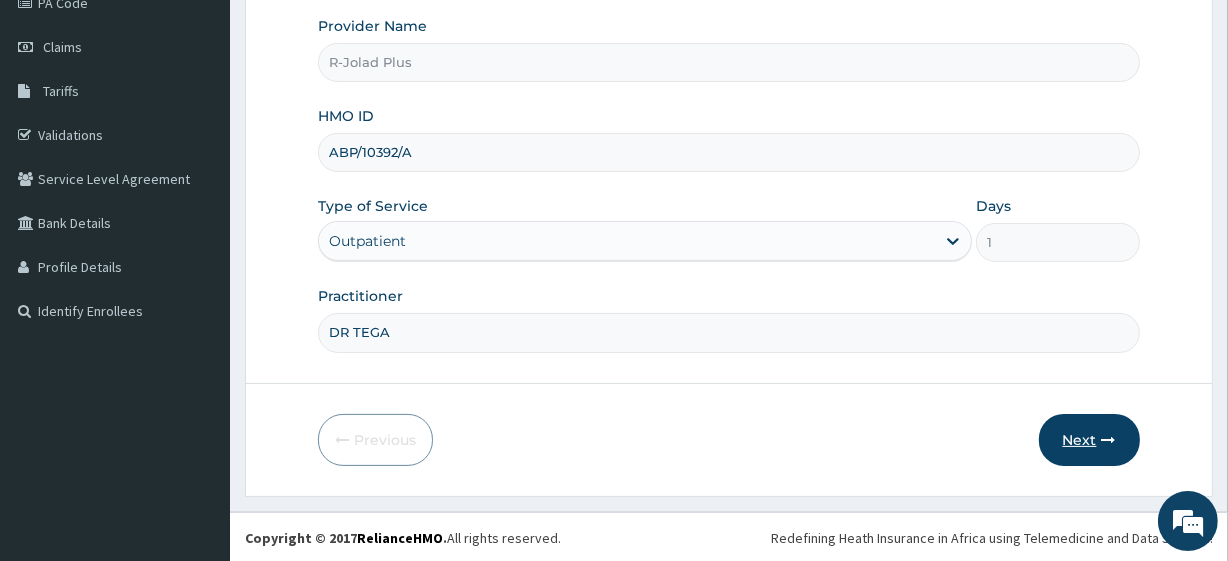 click on "Next" at bounding box center [1089, 440] 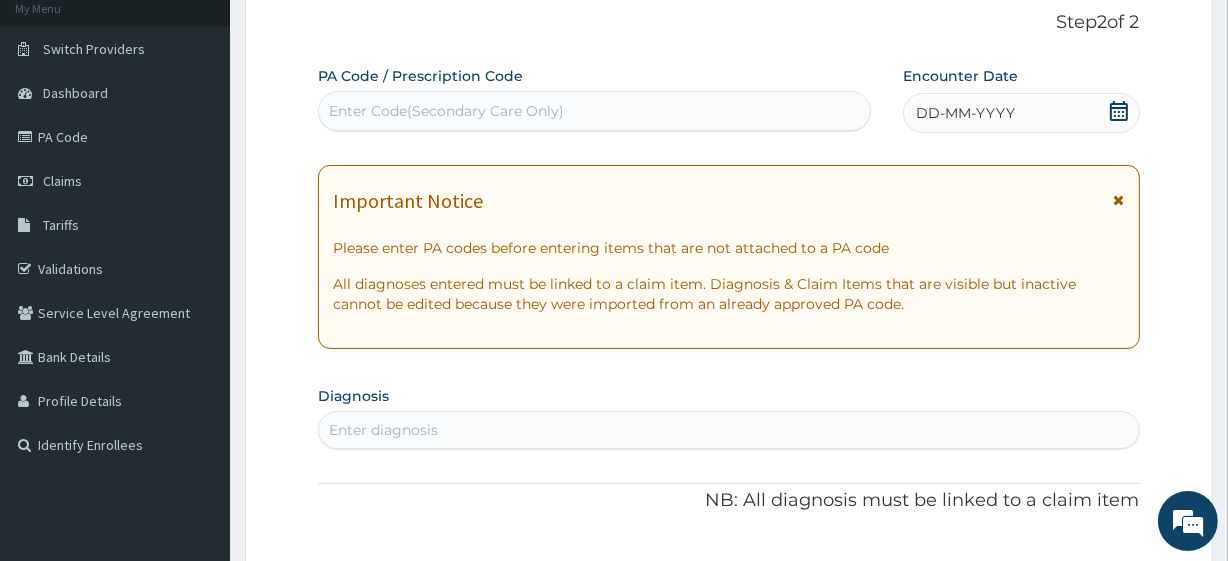 scroll, scrollTop: 124, scrollLeft: 0, axis: vertical 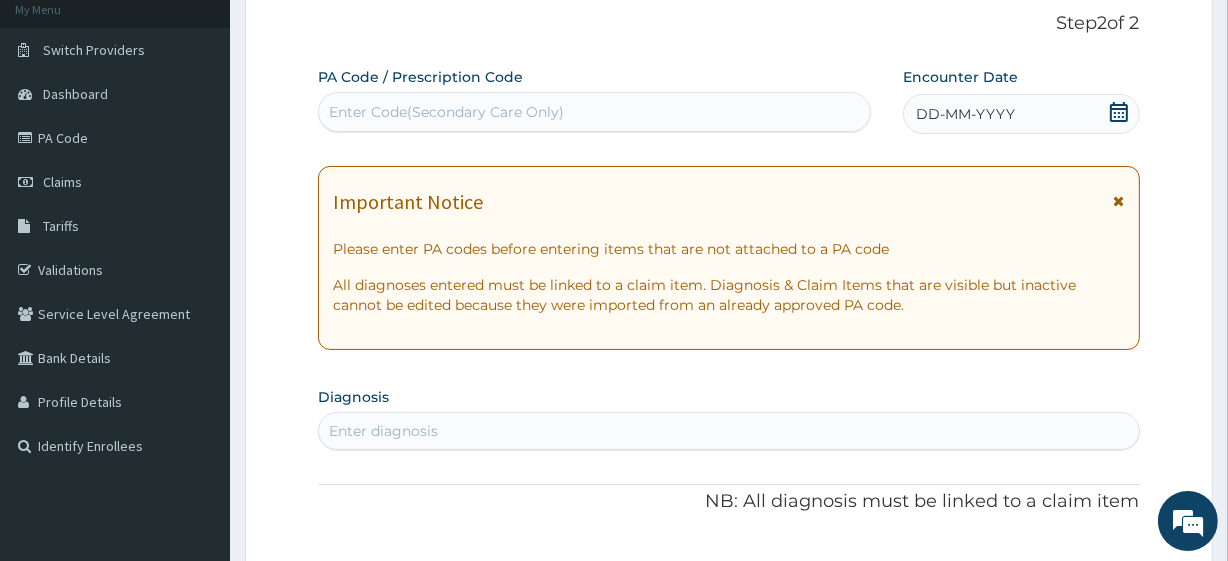 click on "Enter Code(Secondary Care Only)" at bounding box center (446, 112) 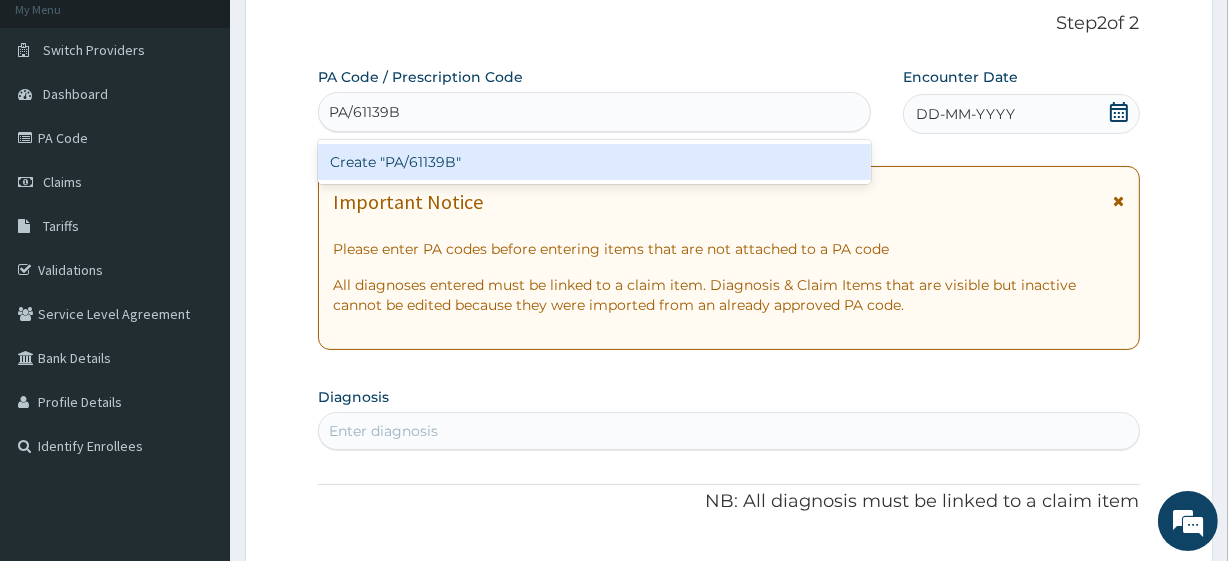 type 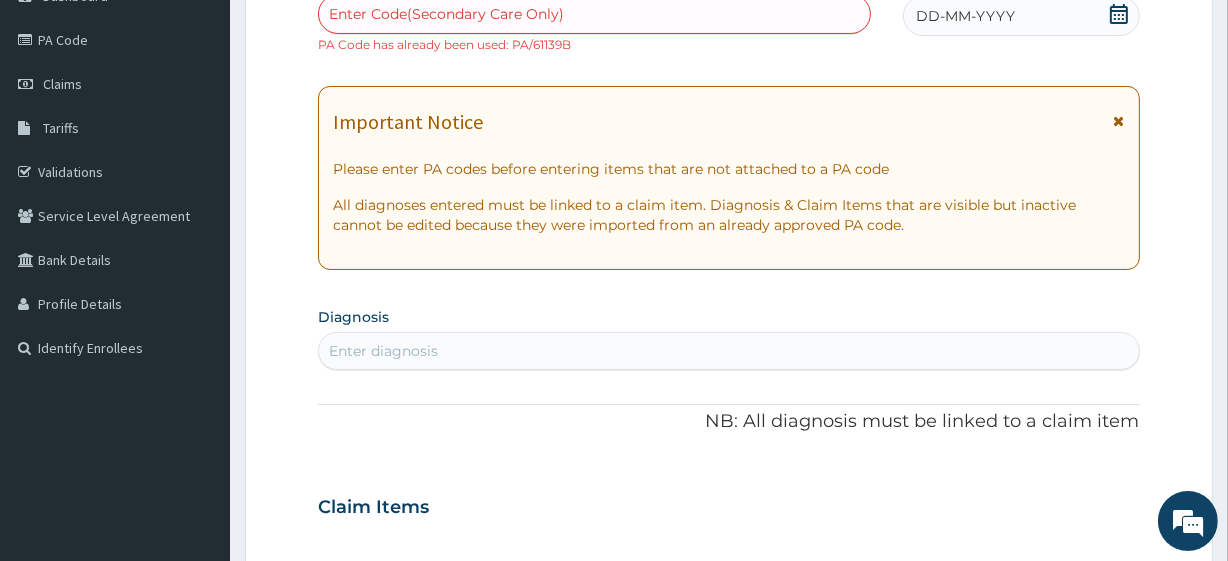 scroll, scrollTop: 223, scrollLeft: 0, axis: vertical 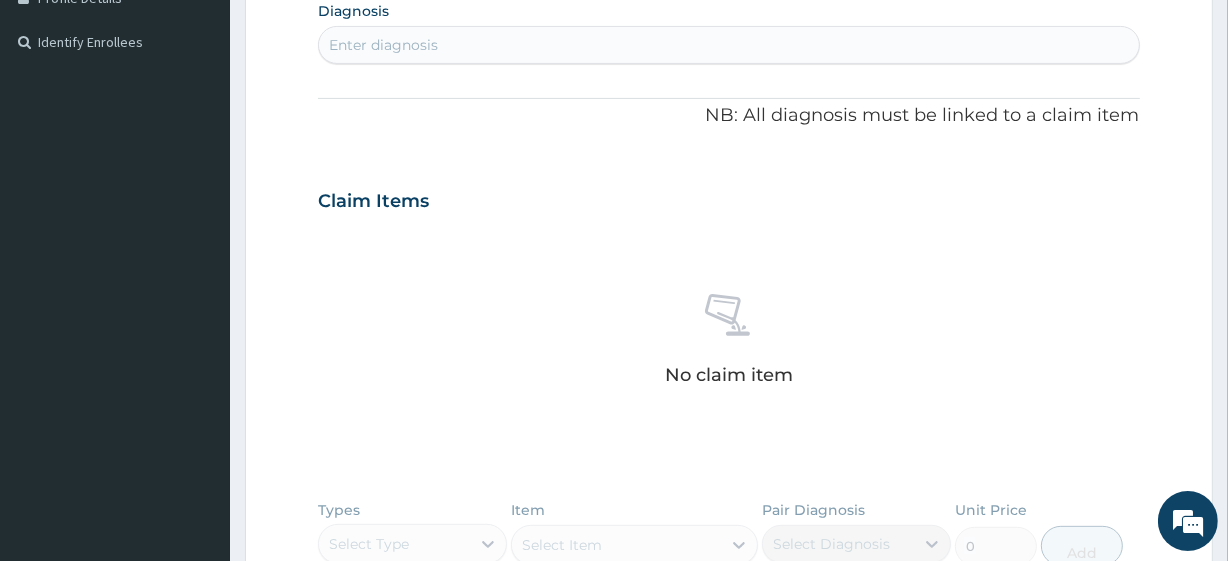 click on "Enter diagnosis" at bounding box center [728, 45] 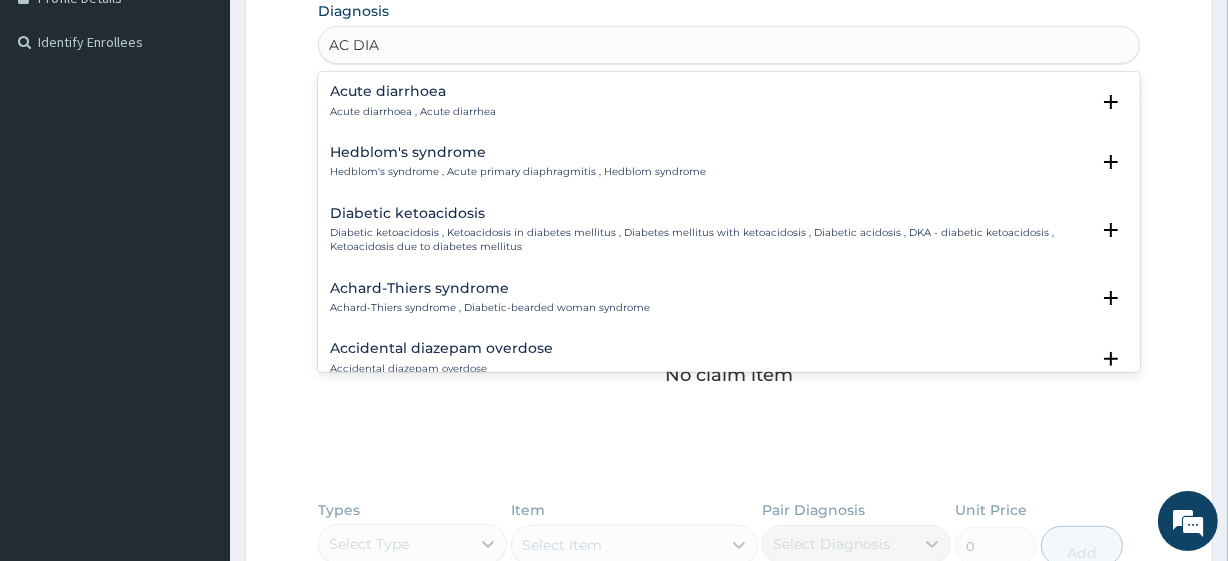 click on "Acute diarrhoea , Acute diarrhea" at bounding box center [413, 112] 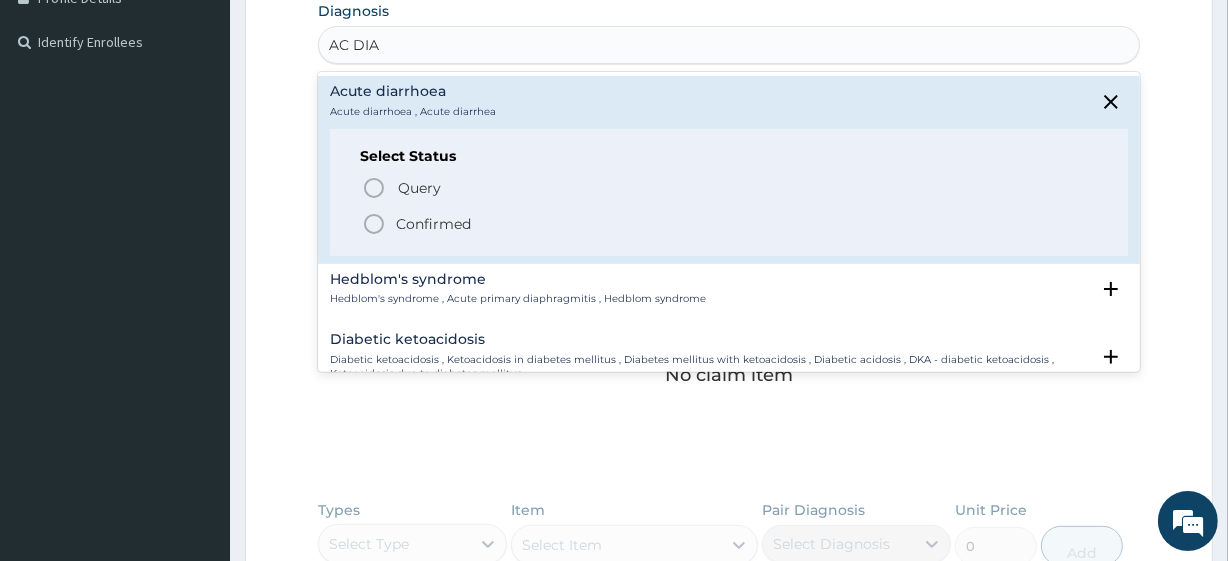 type on "AC DIA" 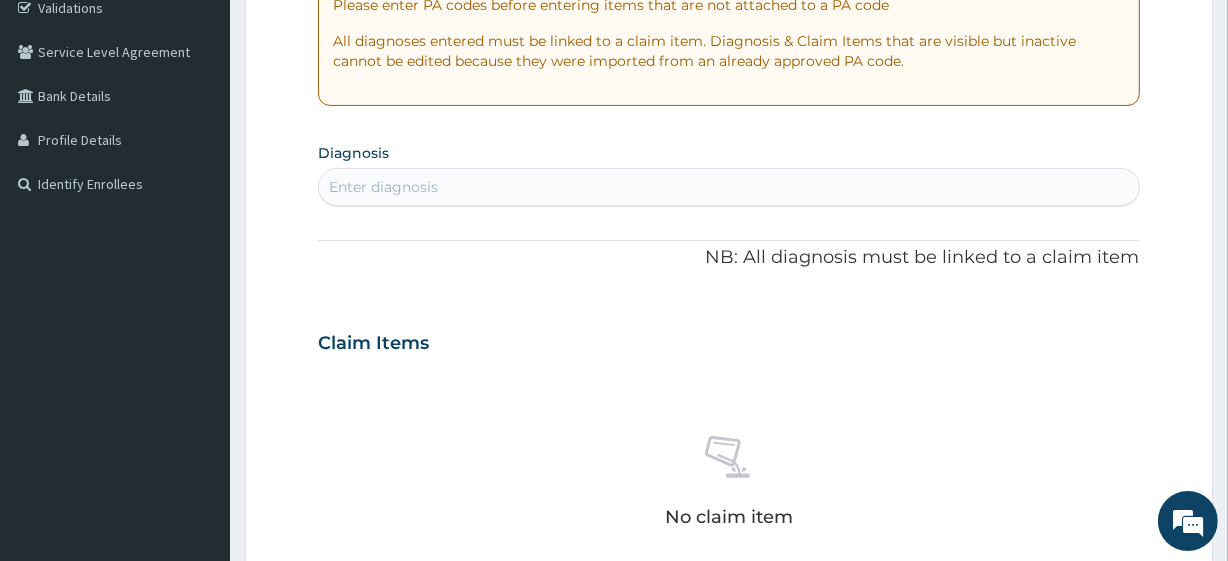 scroll, scrollTop: 379, scrollLeft: 0, axis: vertical 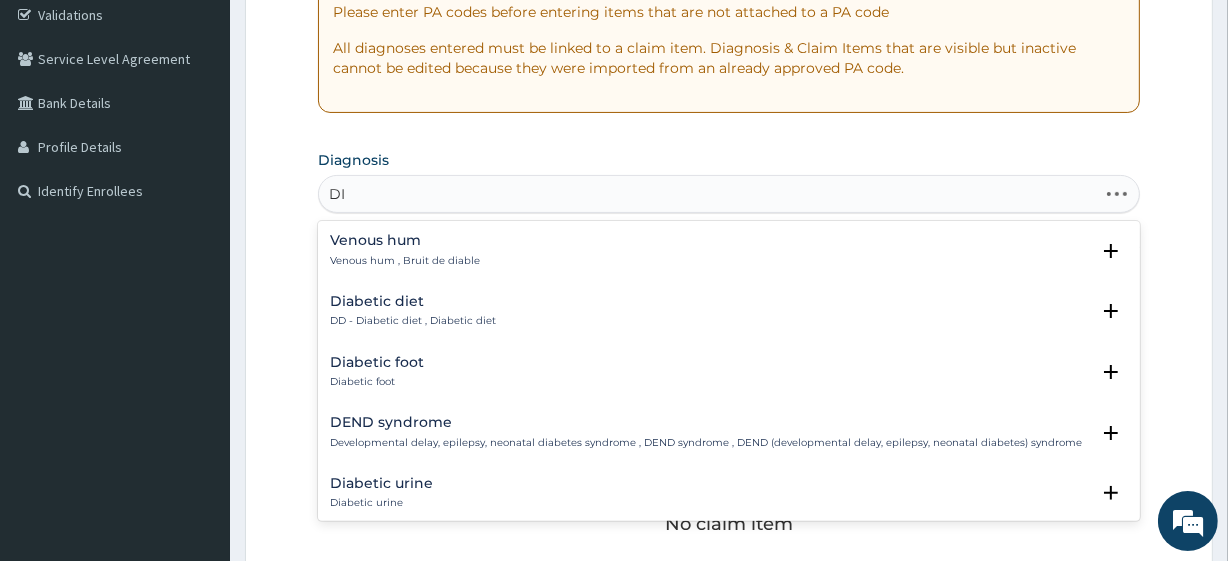 type on "D" 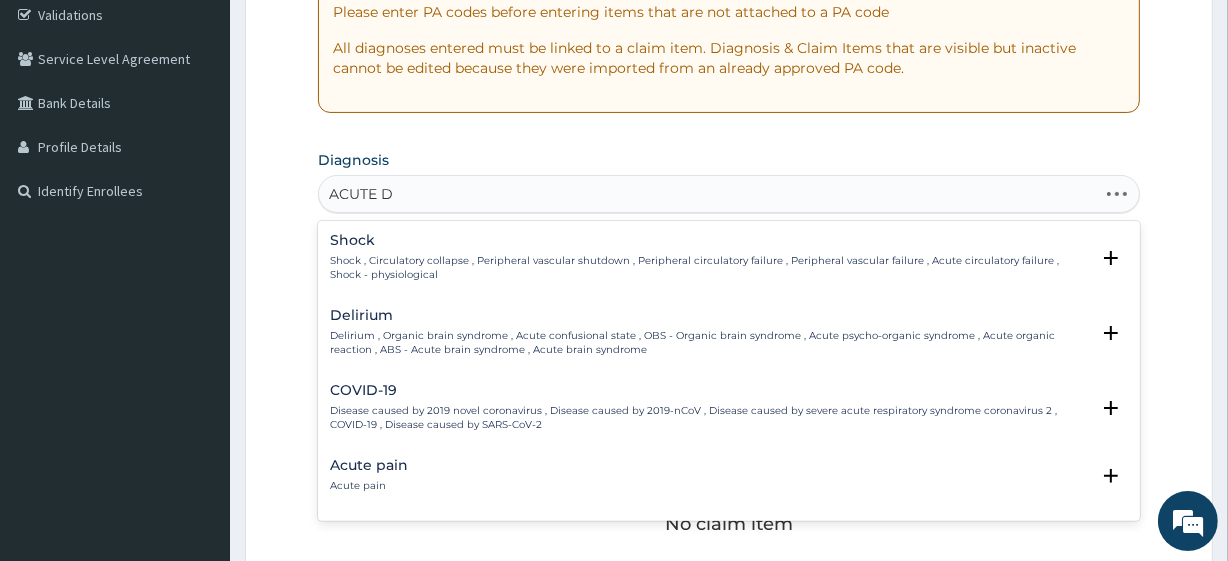 type on "ACUTE DIA" 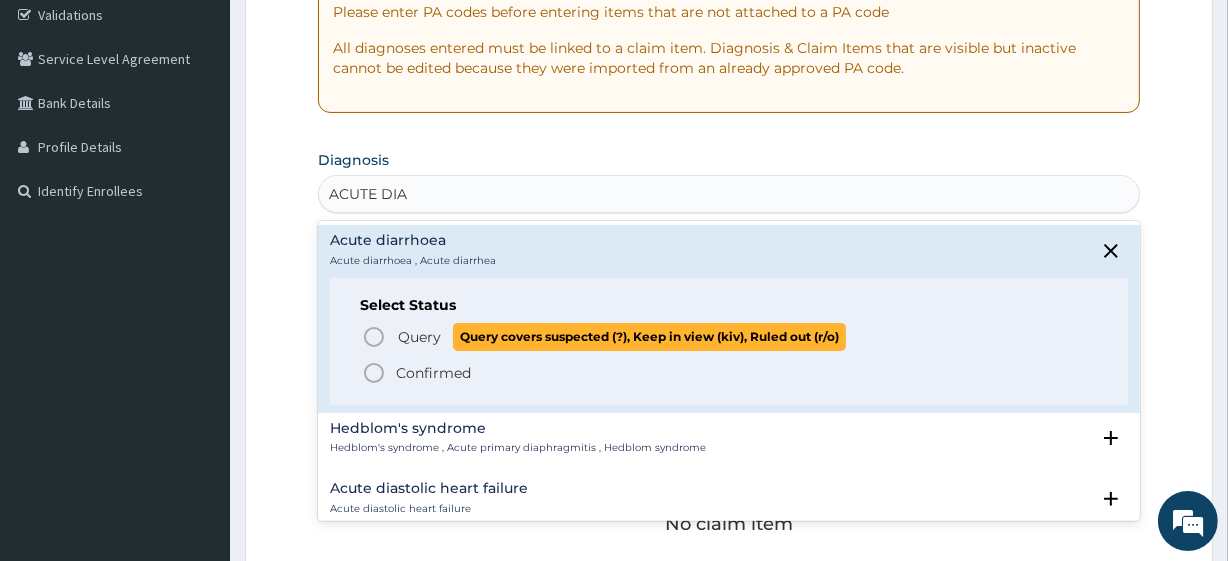 click on "Query Query covers suspected (?), Keep in view (kiv), Ruled out (r/o)" at bounding box center [621, 336] 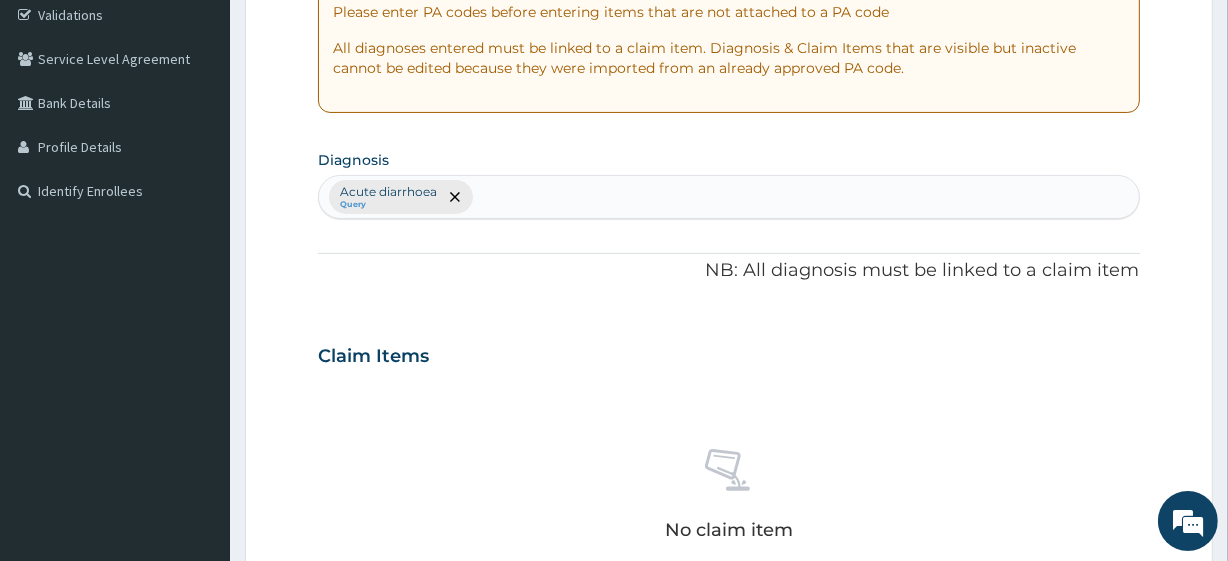 scroll, scrollTop: 898, scrollLeft: 0, axis: vertical 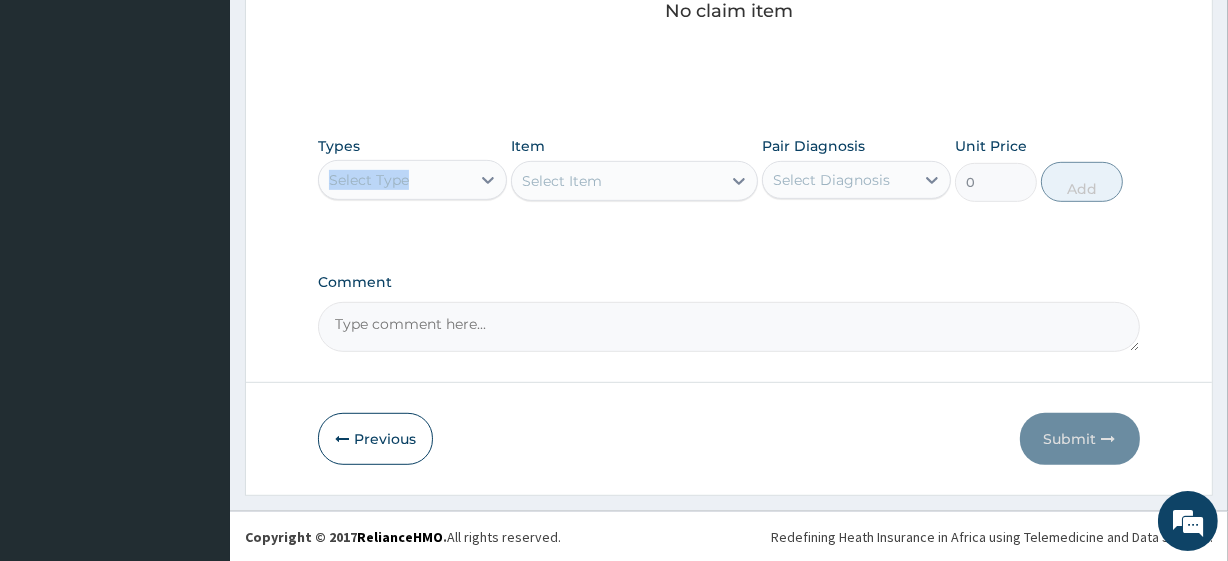 drag, startPoint x: 406, startPoint y: 153, endPoint x: 409, endPoint y: 167, distance: 14.3178215 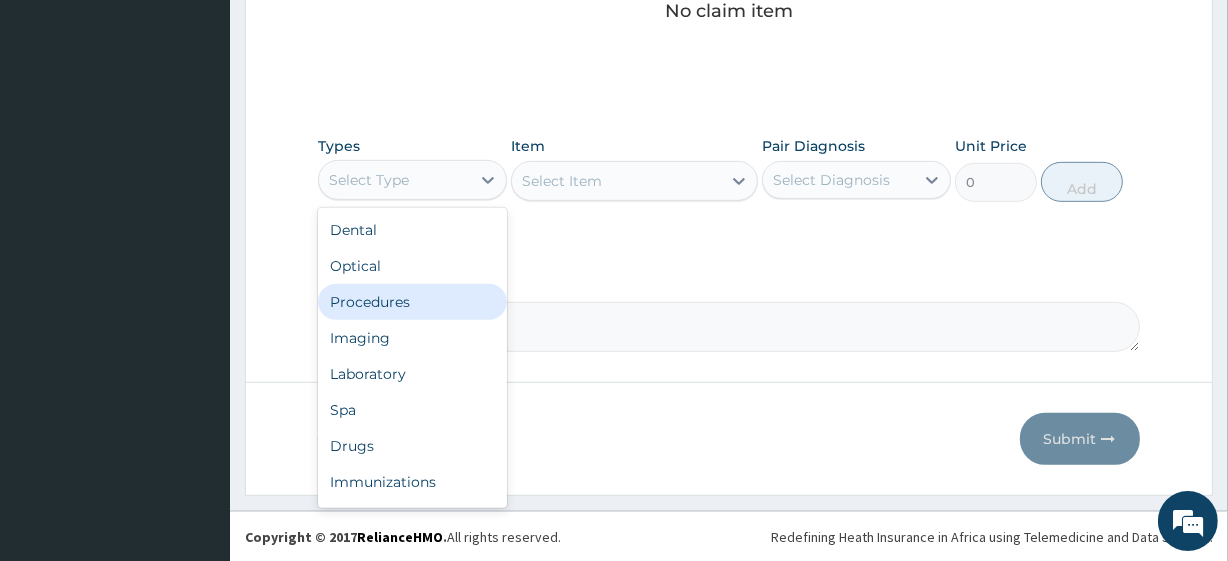 drag, startPoint x: 409, startPoint y: 167, endPoint x: 393, endPoint y: 301, distance: 134.95184 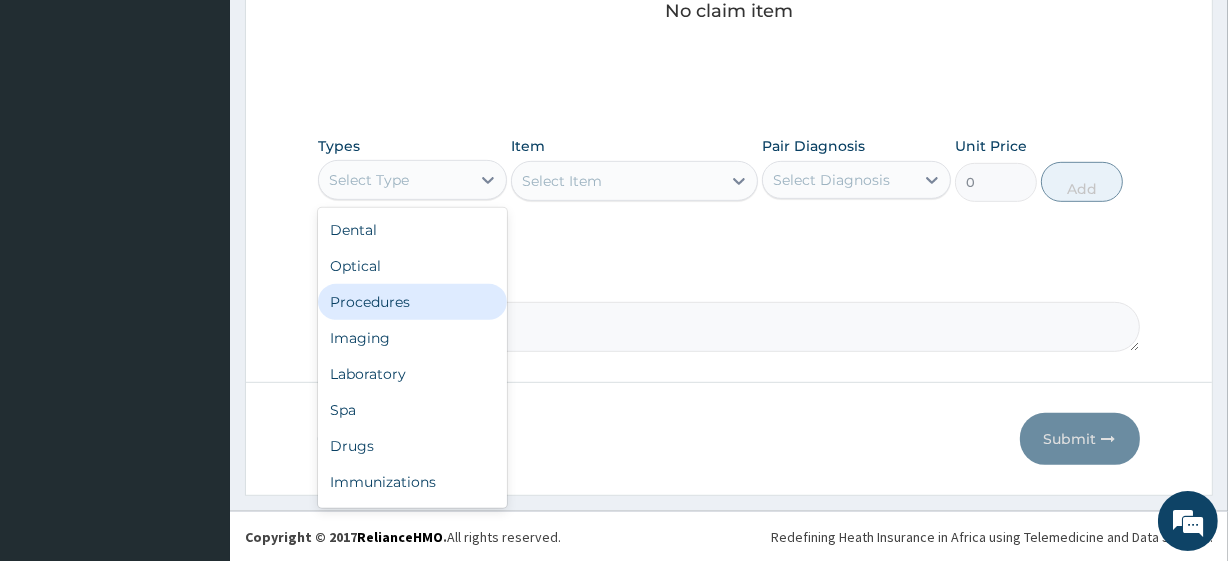 click on "option Procedures focused, 3 of 10. 10 results available. Use Up and Down to choose options, press Enter to select the currently focused option, press Escape to exit the menu, press Tab to select the option and exit the menu. Select Type Dental Optical Procedures Imaging Laboratory Spa Drugs Immunizations Others Gym" at bounding box center [412, 180] 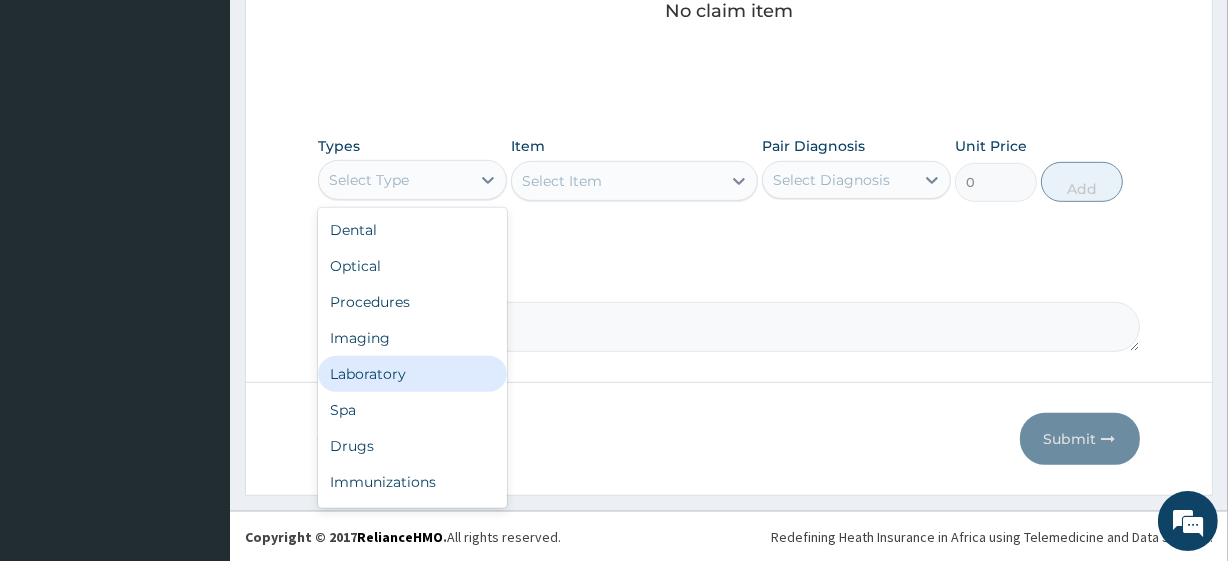 click on "Laboratory" at bounding box center [412, 374] 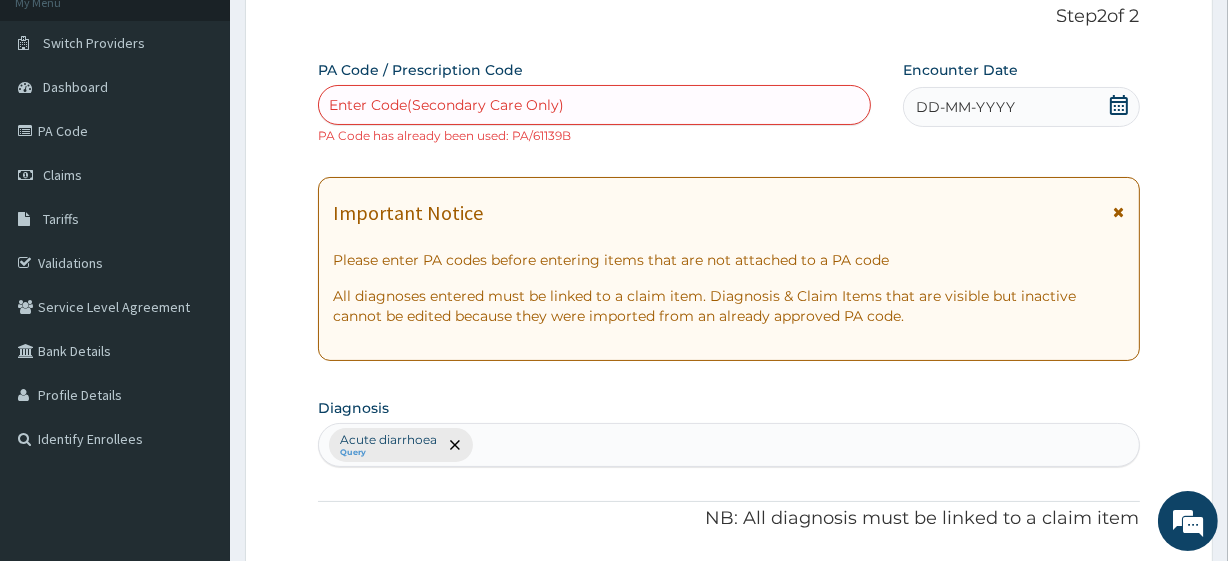 scroll, scrollTop: 118, scrollLeft: 0, axis: vertical 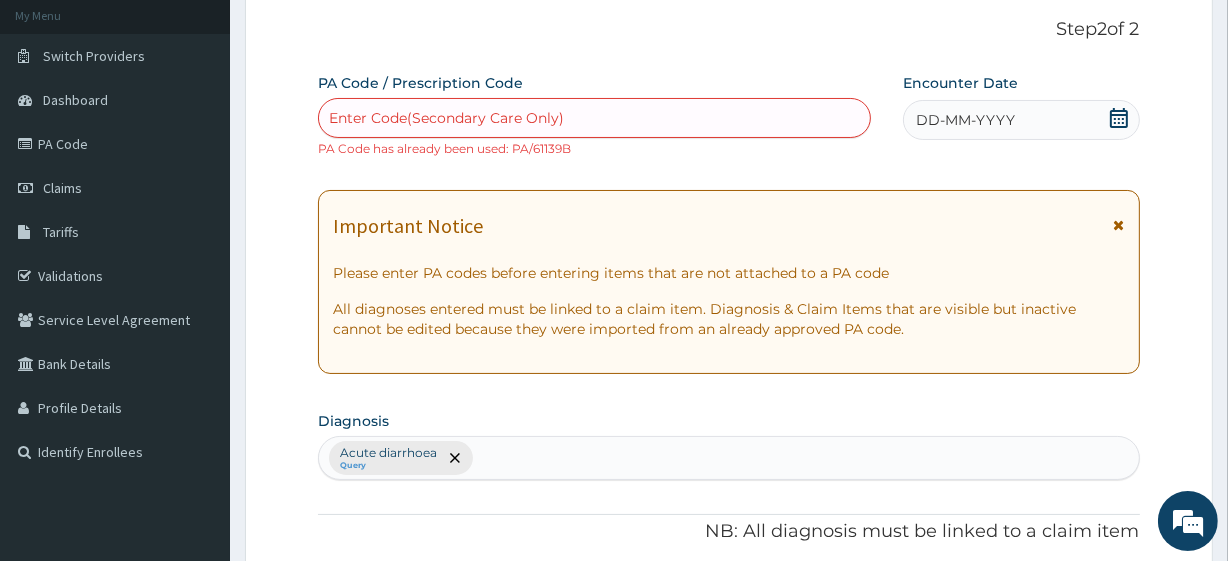 click 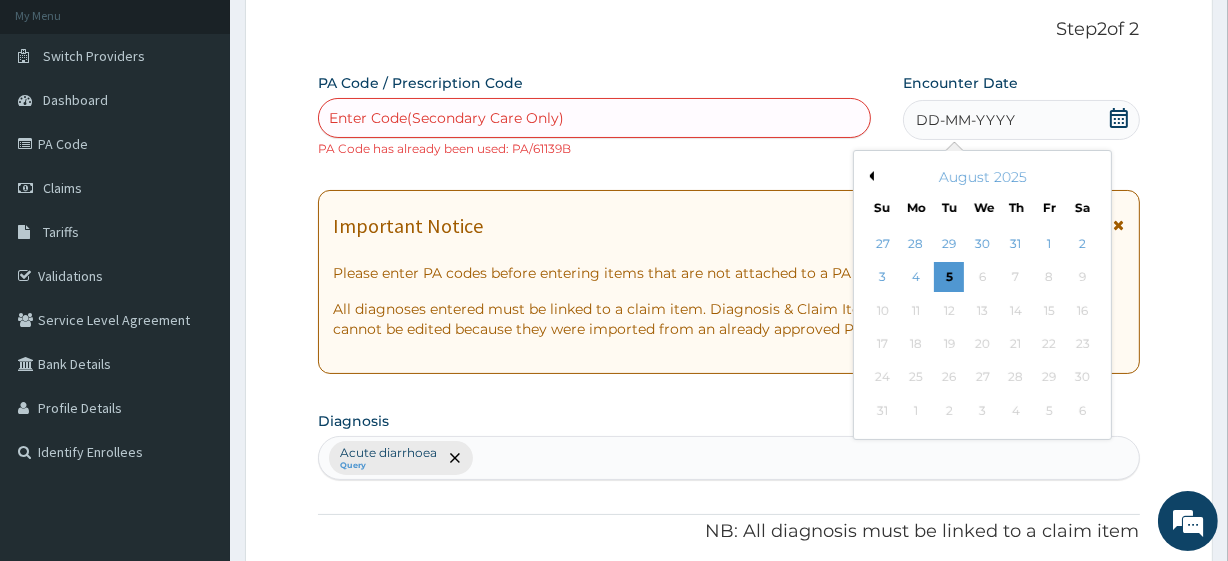 click on "Previous Month" at bounding box center (869, 176) 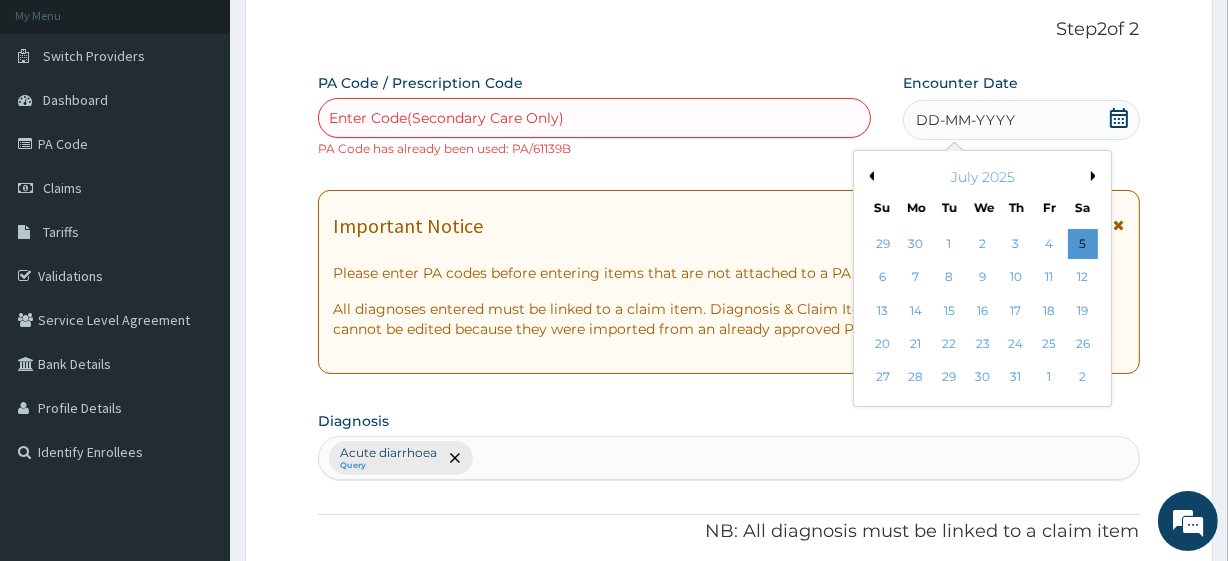 click on "July 2025" at bounding box center [982, 177] 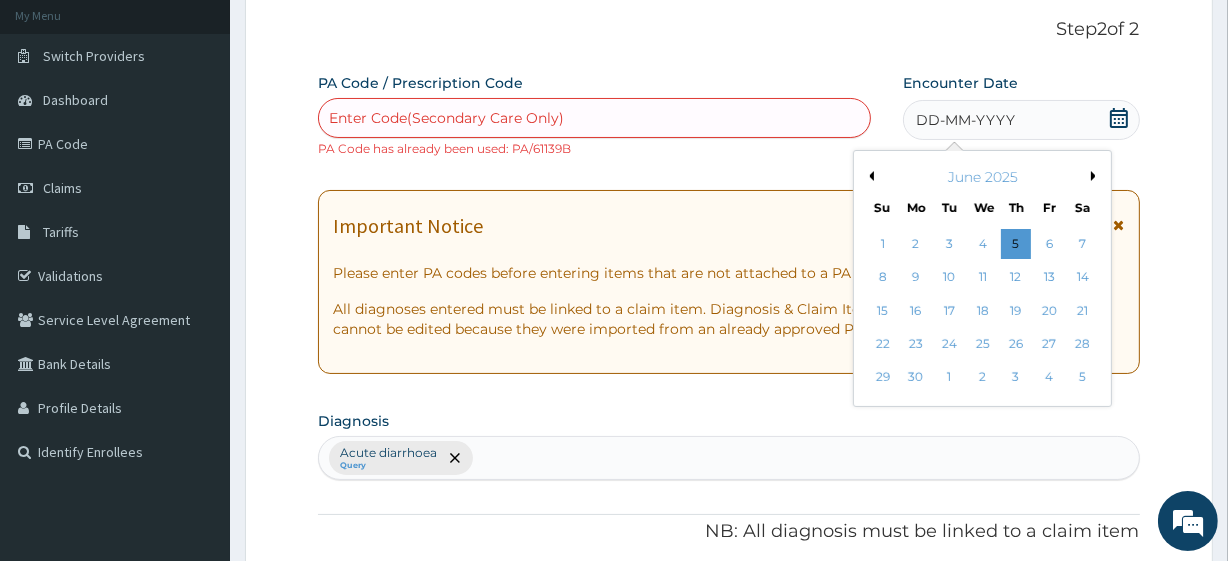 click on "Previous Month" at bounding box center [869, 176] 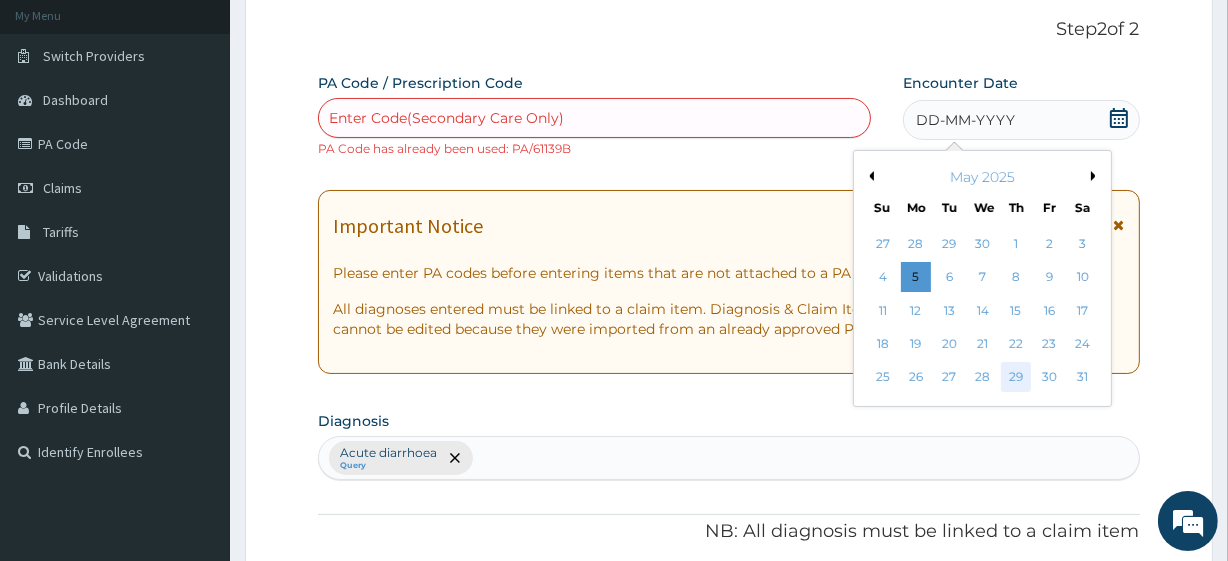 click on "29" at bounding box center [1016, 378] 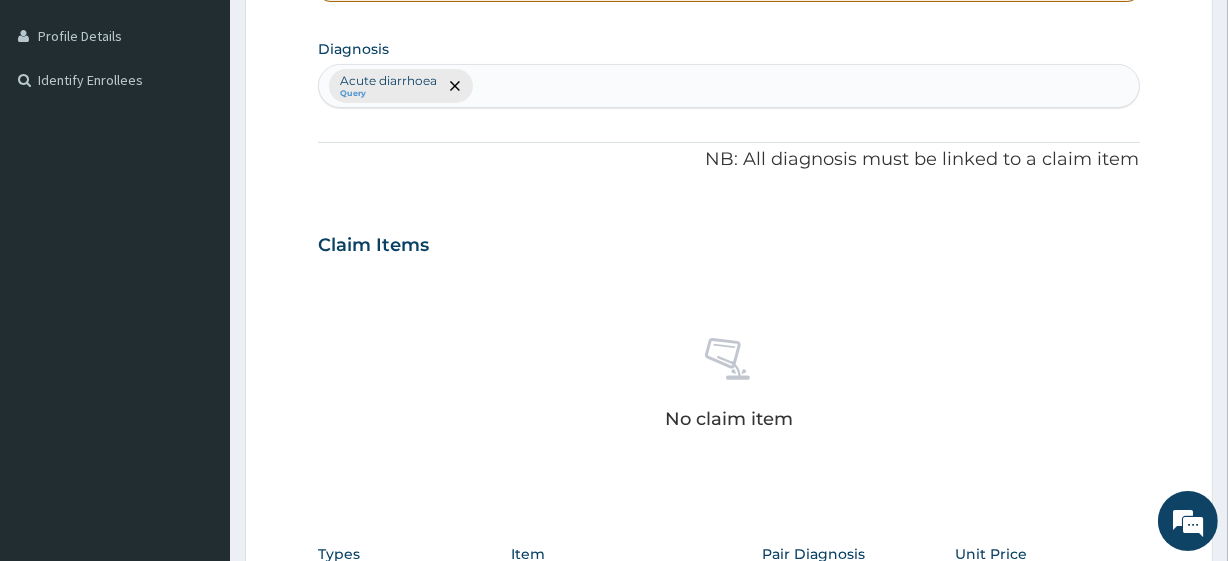 scroll, scrollTop: 707, scrollLeft: 0, axis: vertical 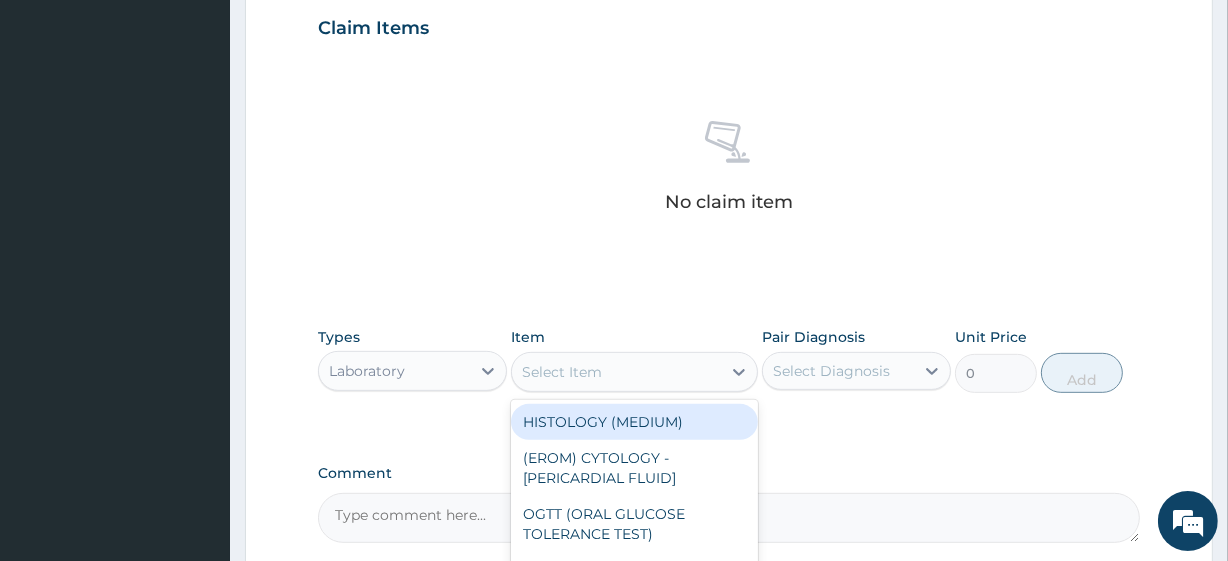 click on "Select Item" at bounding box center (562, 372) 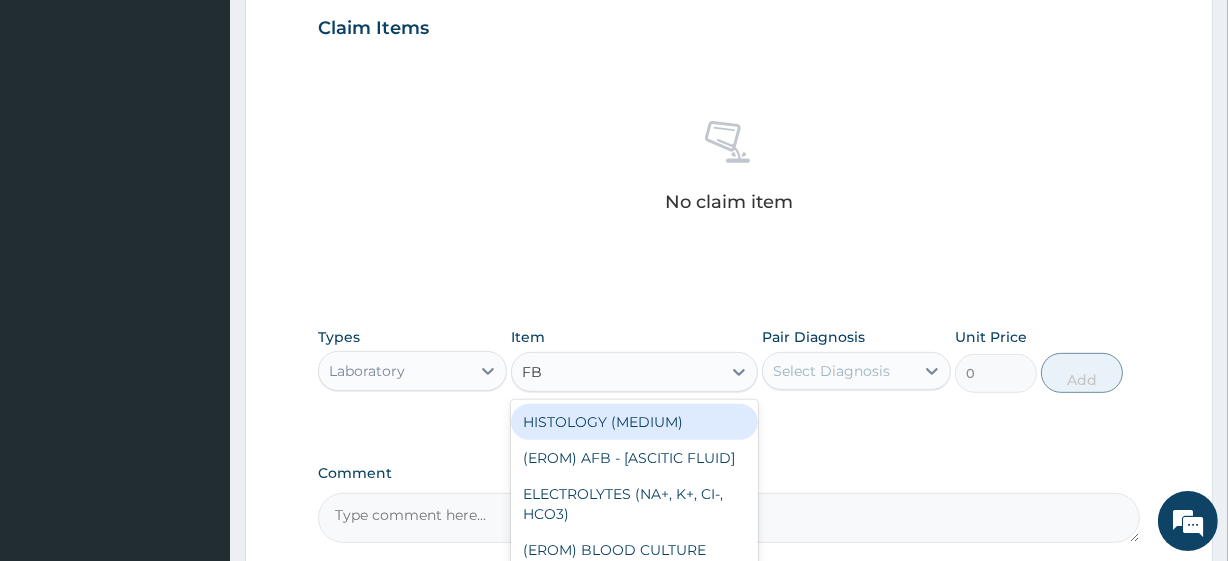 type on "FBS" 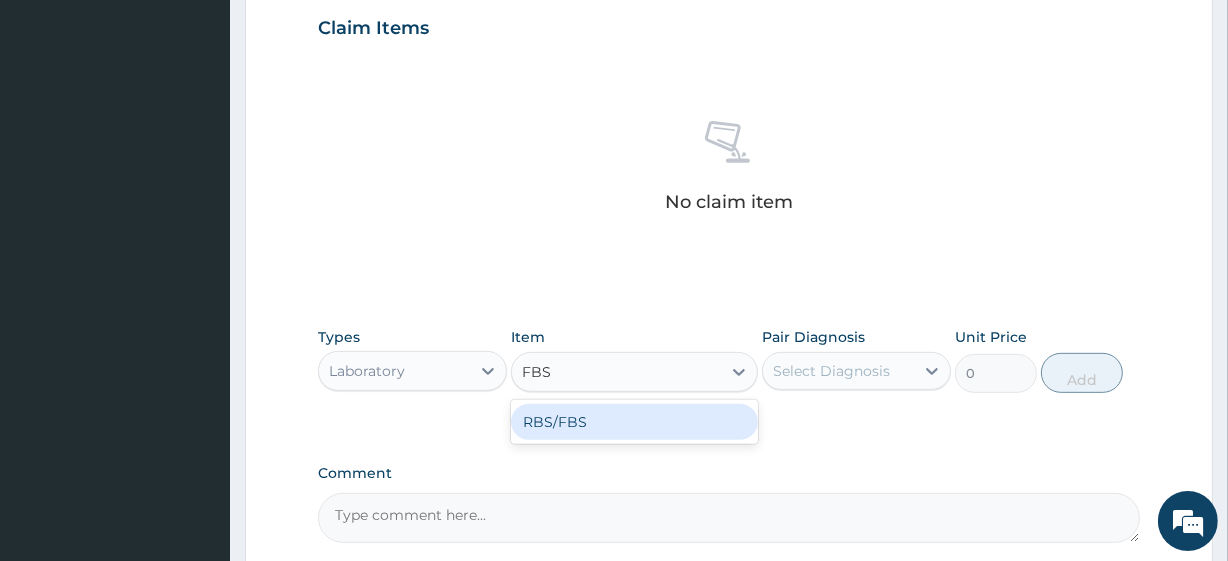 click on "RBS/FBS" at bounding box center [634, 422] 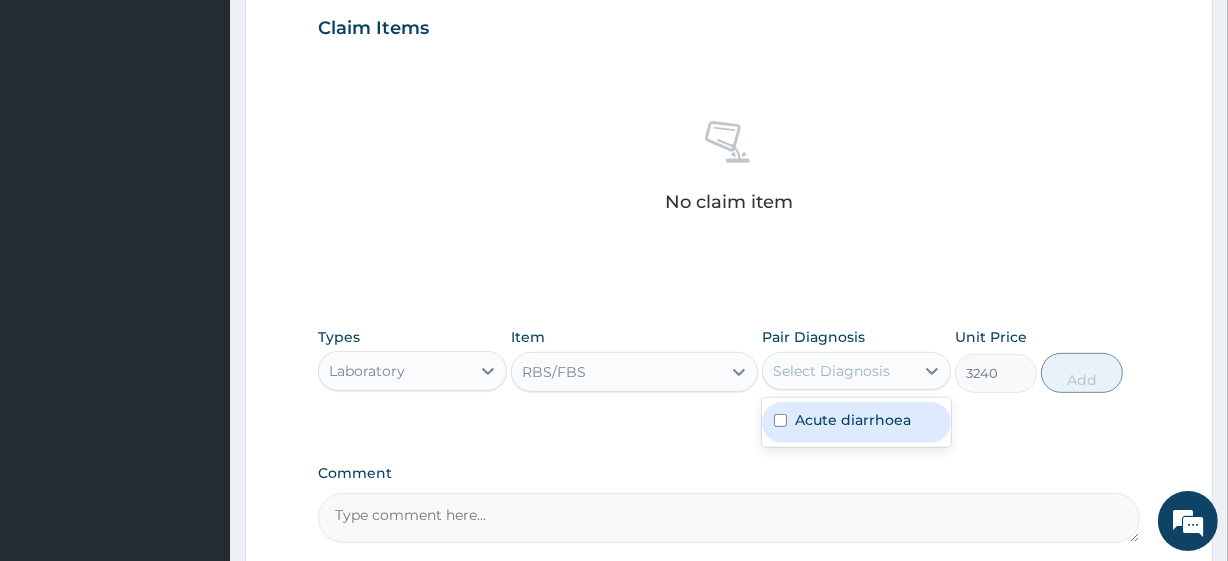 drag, startPoint x: 852, startPoint y: 380, endPoint x: 862, endPoint y: 417, distance: 38.327538 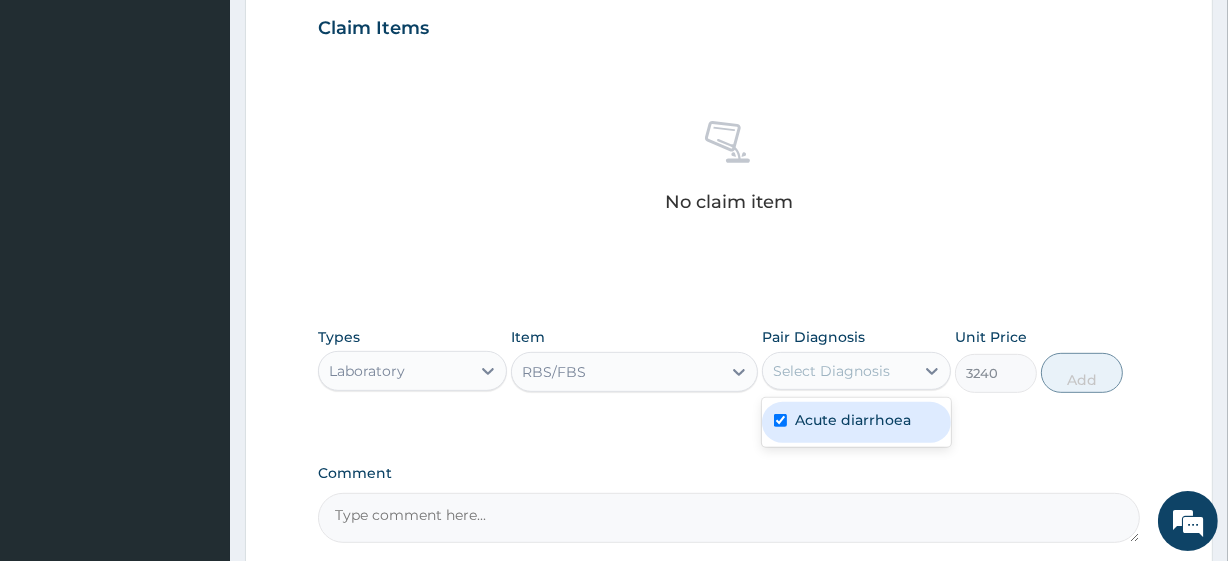checkbox on "true" 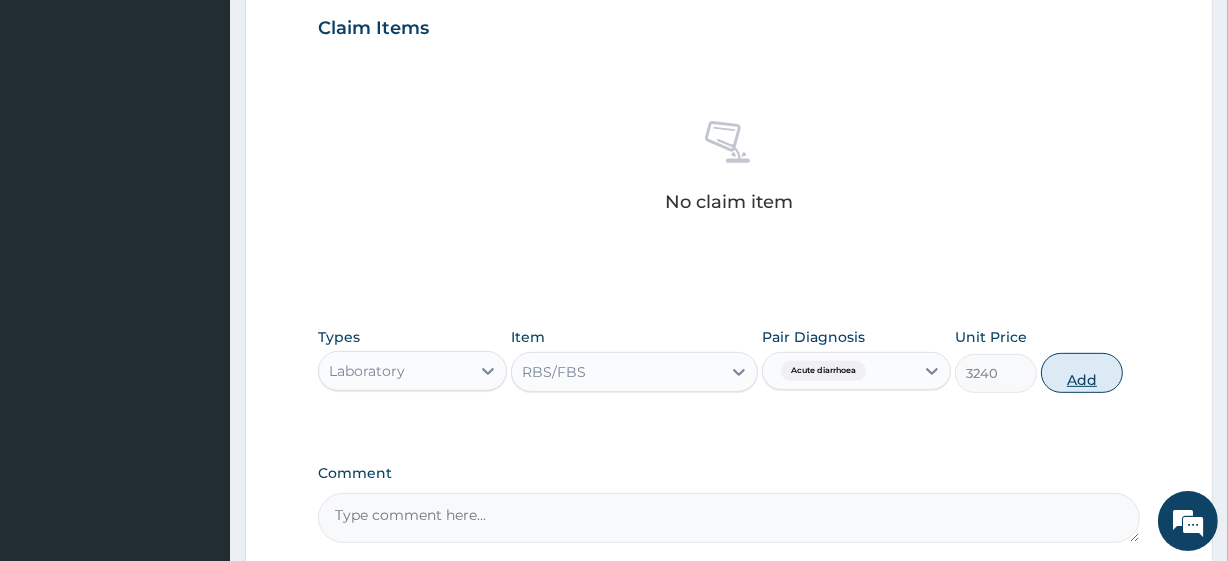 click on "Add" at bounding box center [1082, 373] 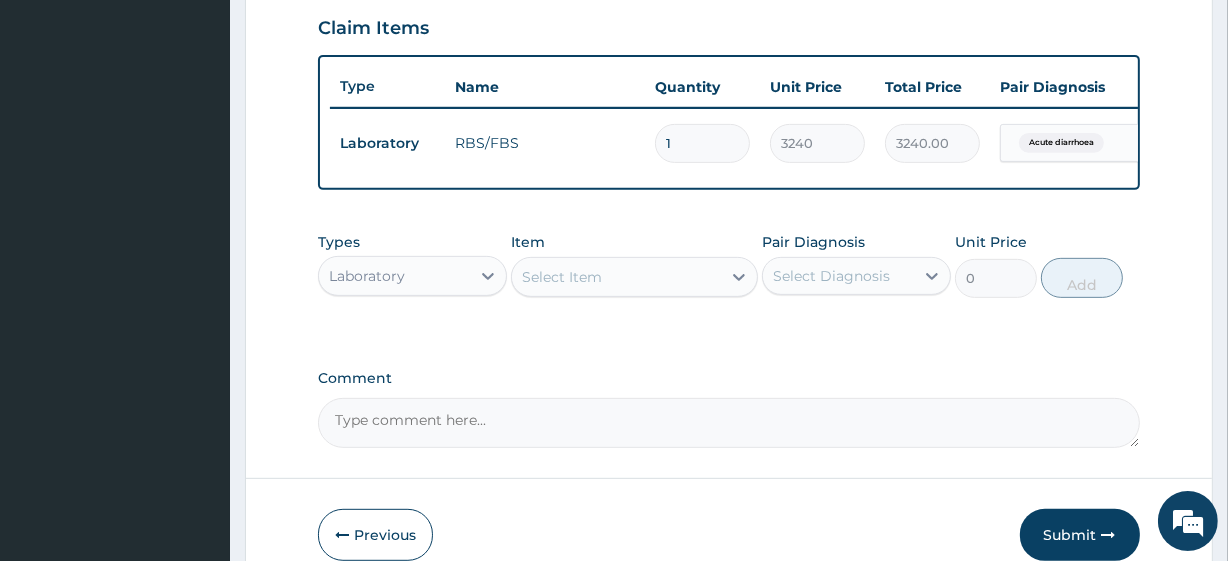 scroll, scrollTop: 816, scrollLeft: 0, axis: vertical 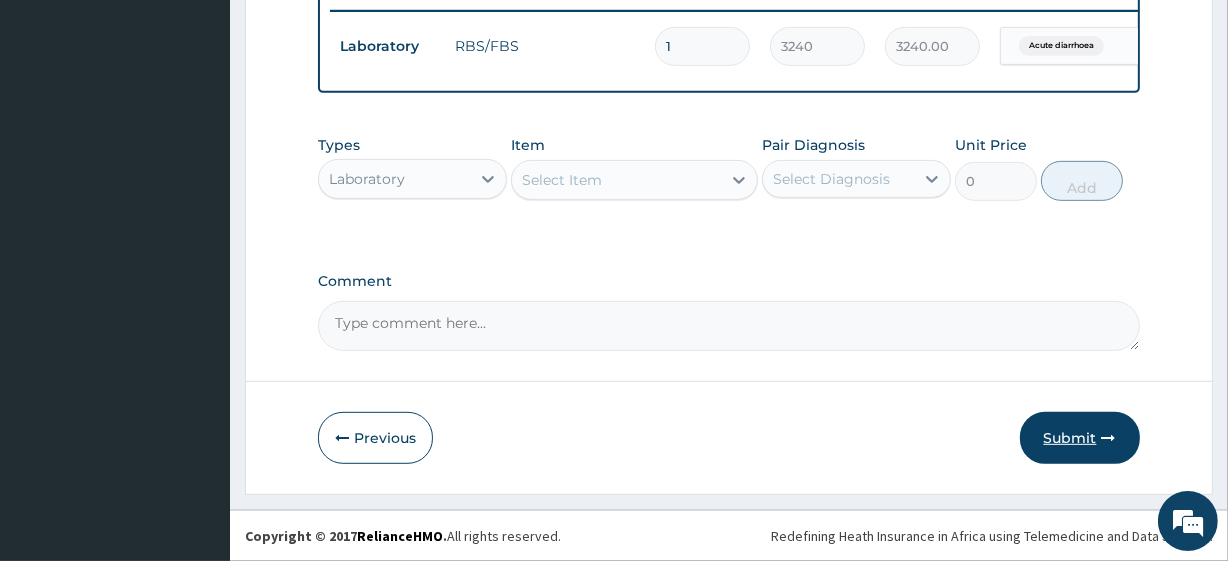 click on "Submit" at bounding box center [1080, 438] 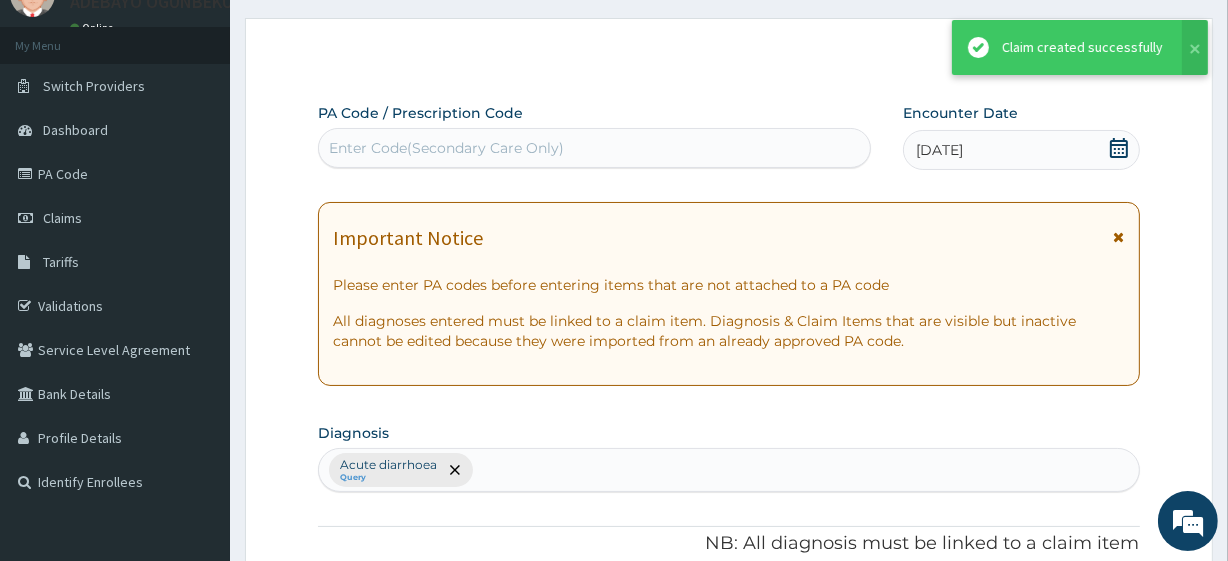 scroll, scrollTop: 798, scrollLeft: 0, axis: vertical 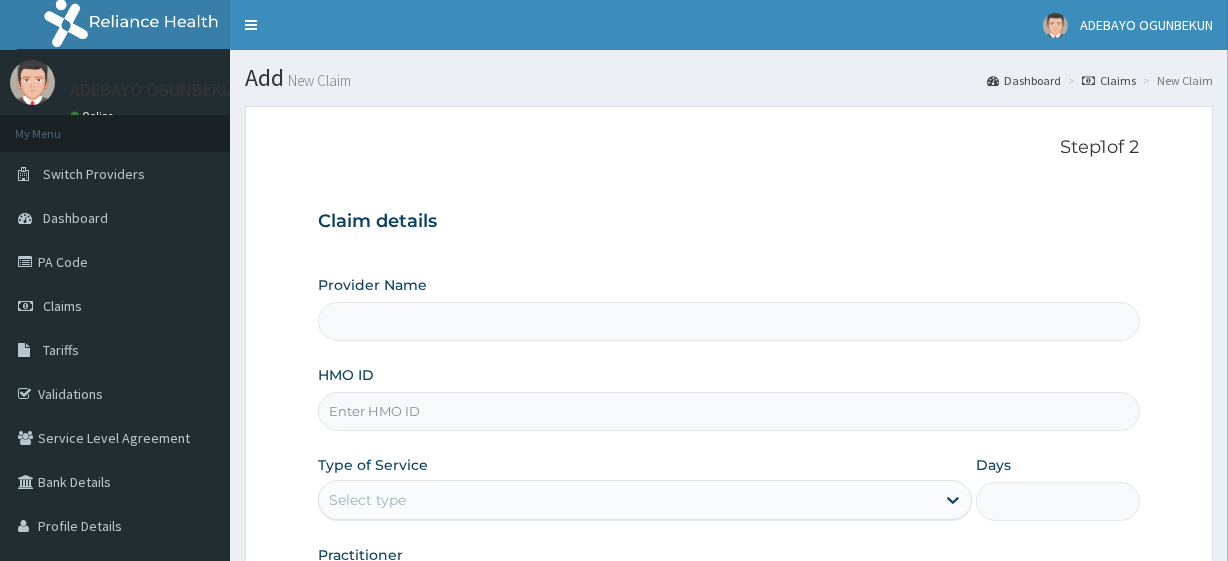 type on "R-Jolad Plus" 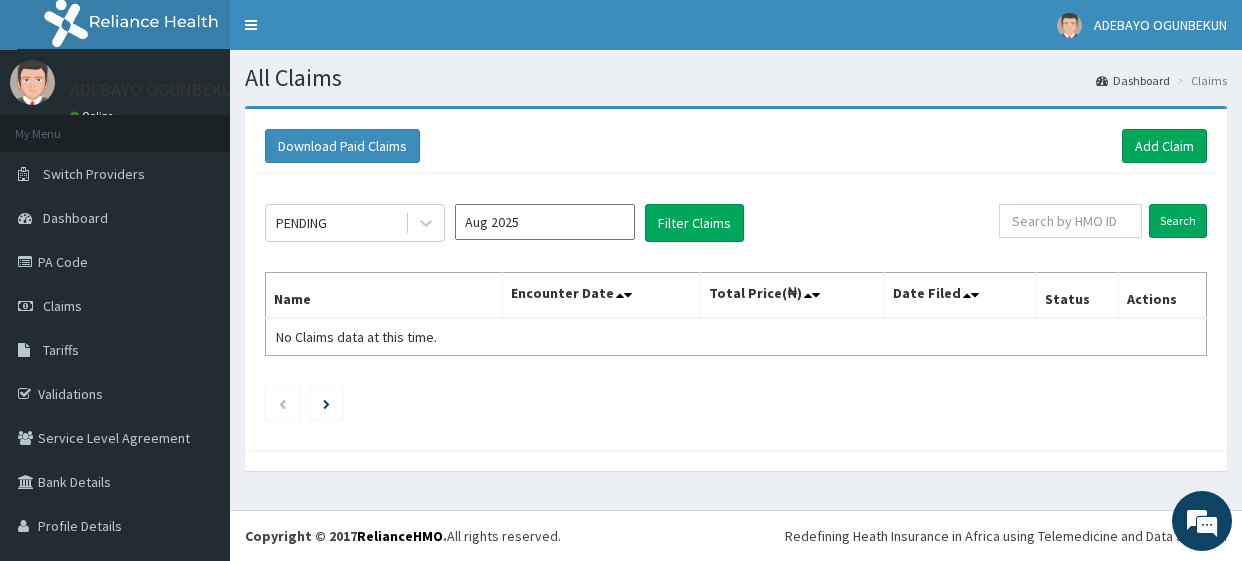 scroll, scrollTop: 0, scrollLeft: 0, axis: both 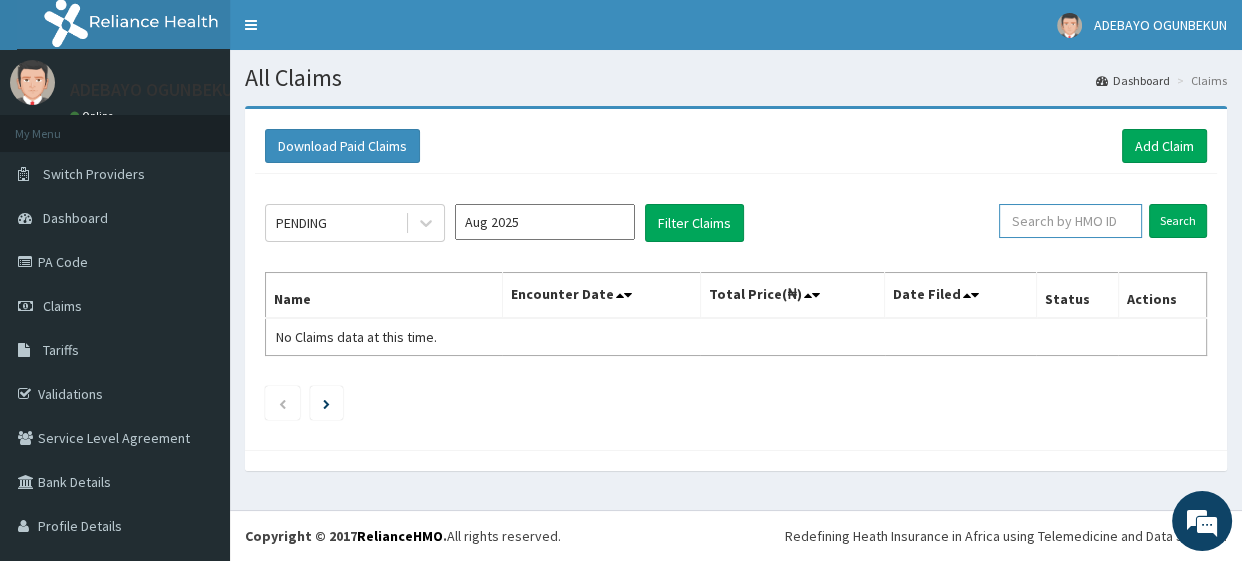 click at bounding box center (1070, 221) 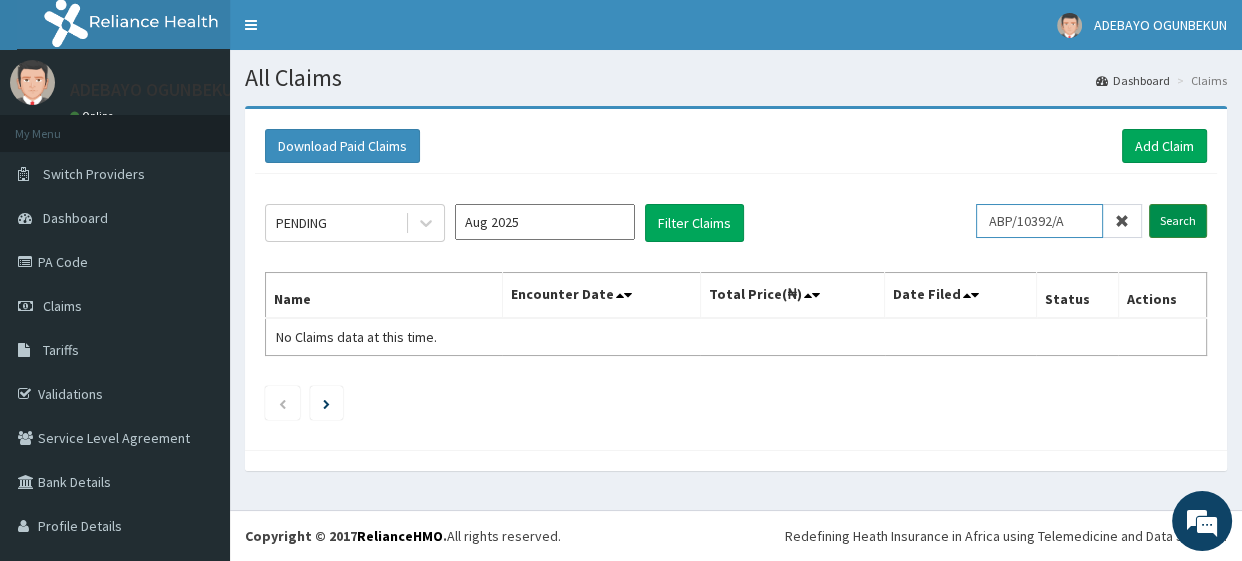 type on "ABP/10392/A" 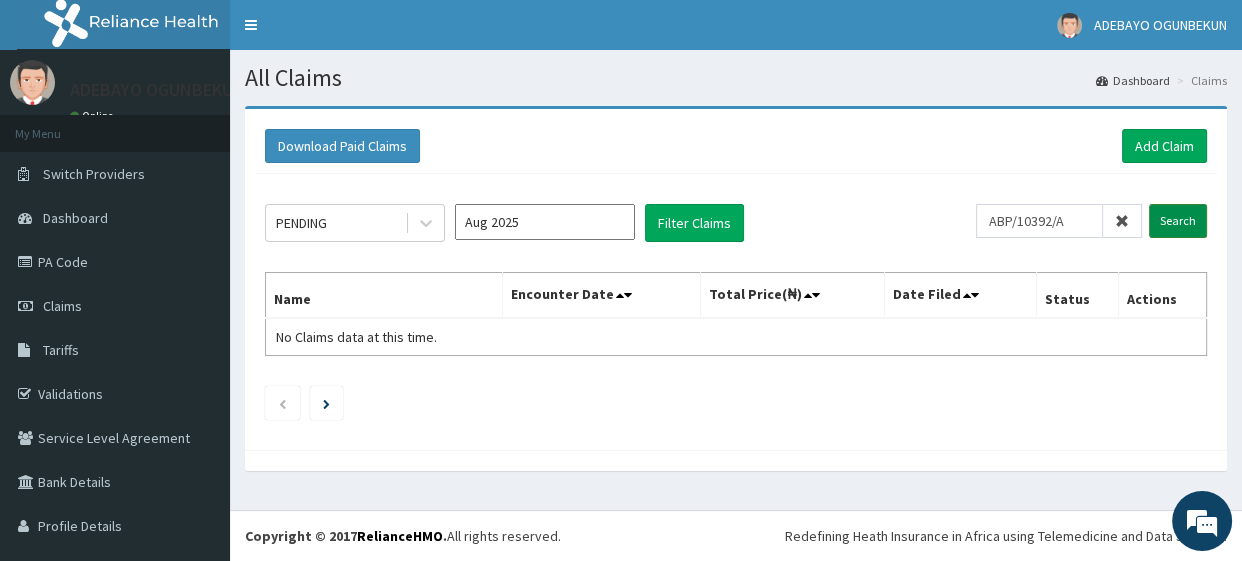 click on "Search" at bounding box center [1178, 221] 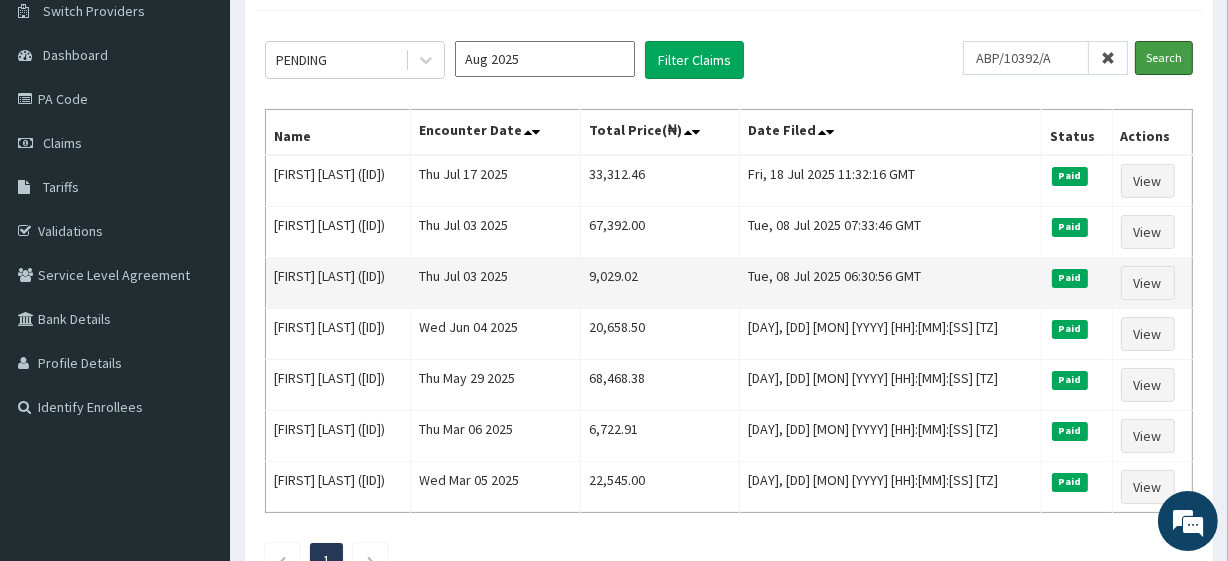 scroll, scrollTop: 169, scrollLeft: 0, axis: vertical 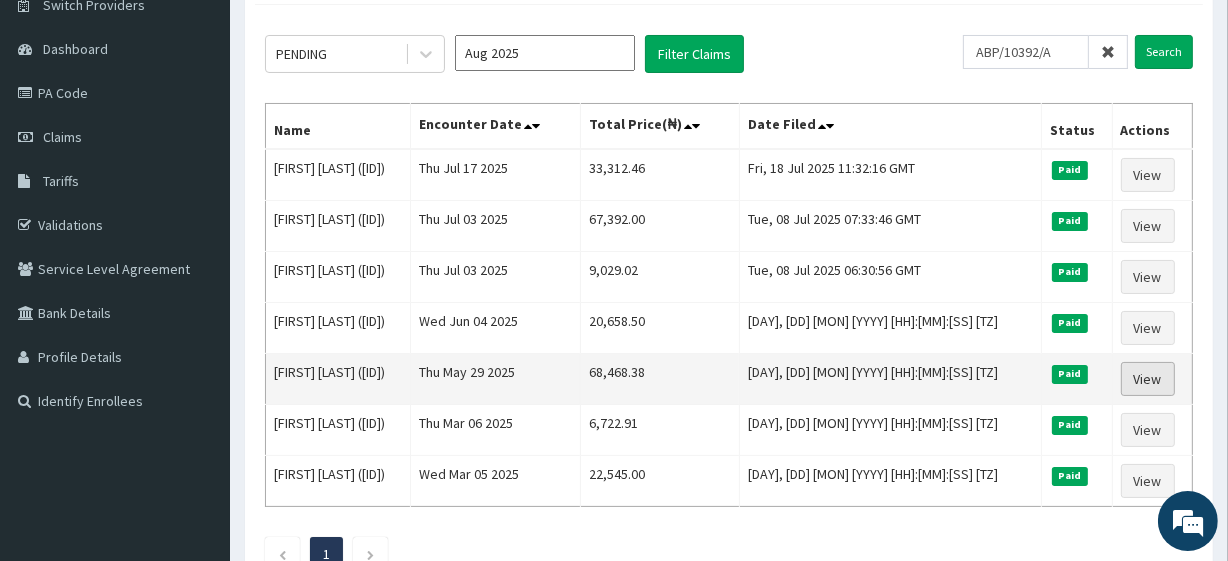 click on "View" at bounding box center (1148, 379) 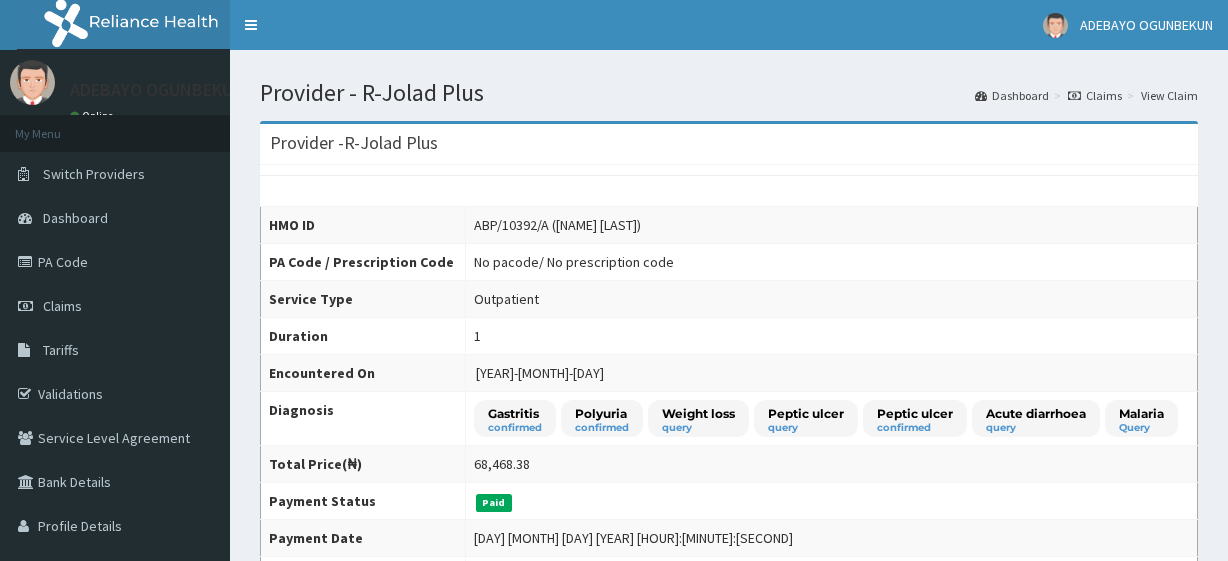 scroll, scrollTop: 0, scrollLeft: 0, axis: both 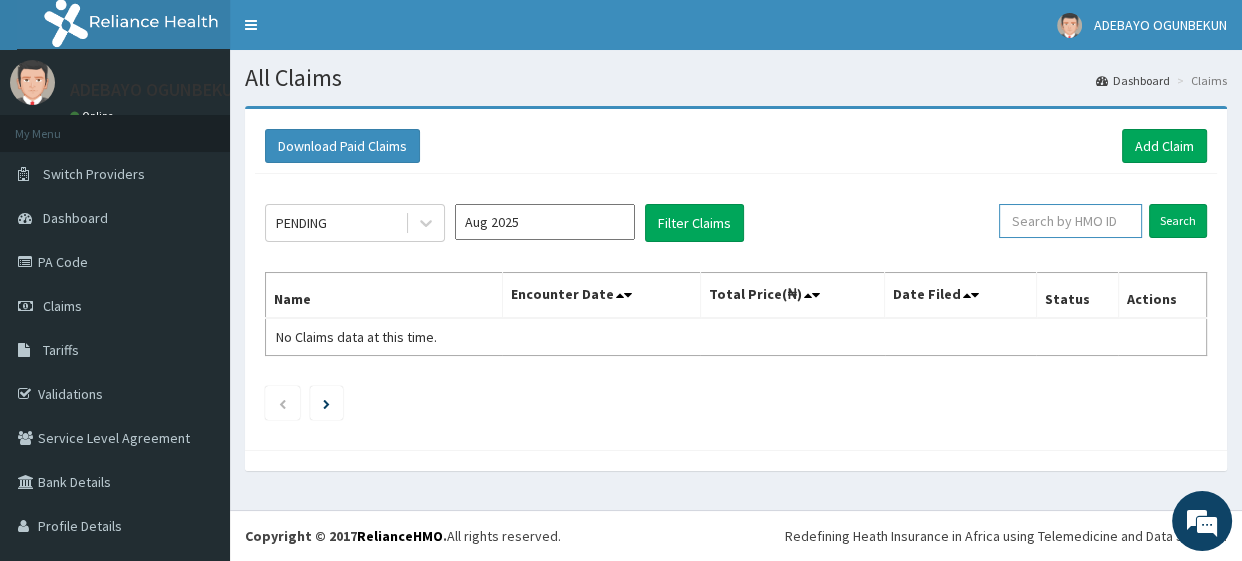 click at bounding box center (1070, 221) 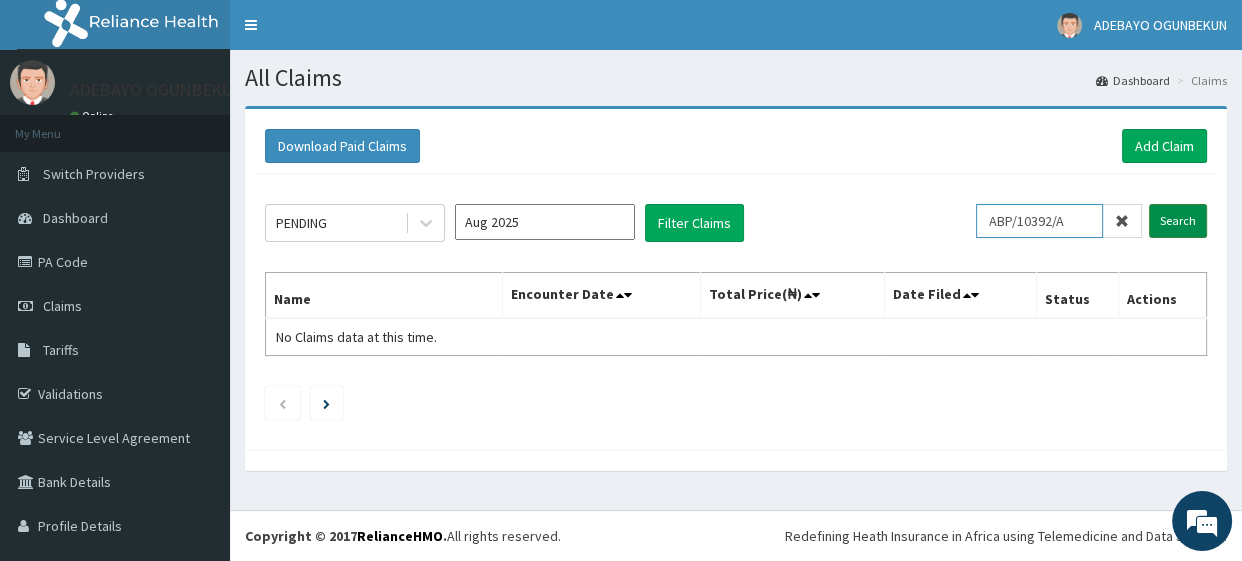 type on "ABP/10392/A" 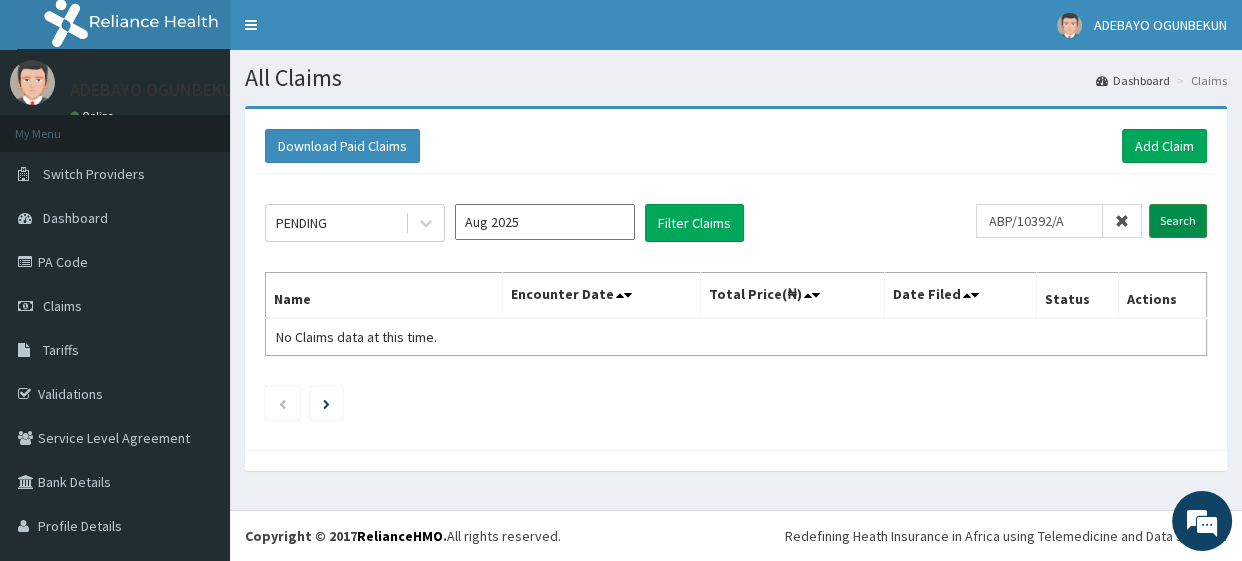 click on "Search" at bounding box center (1178, 221) 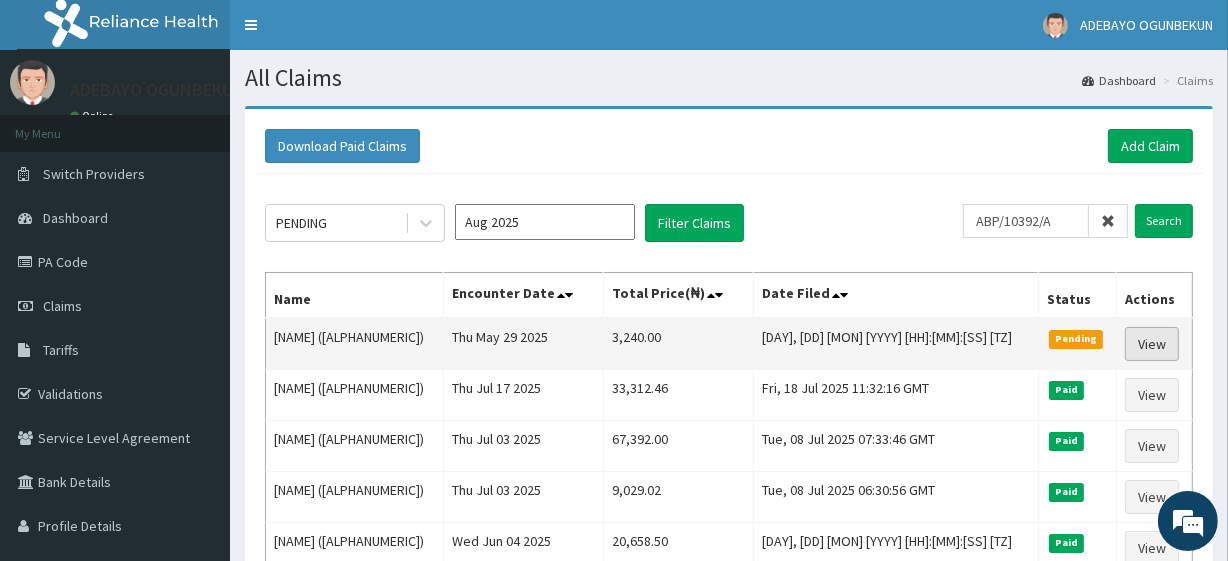 click on "View" at bounding box center (1152, 344) 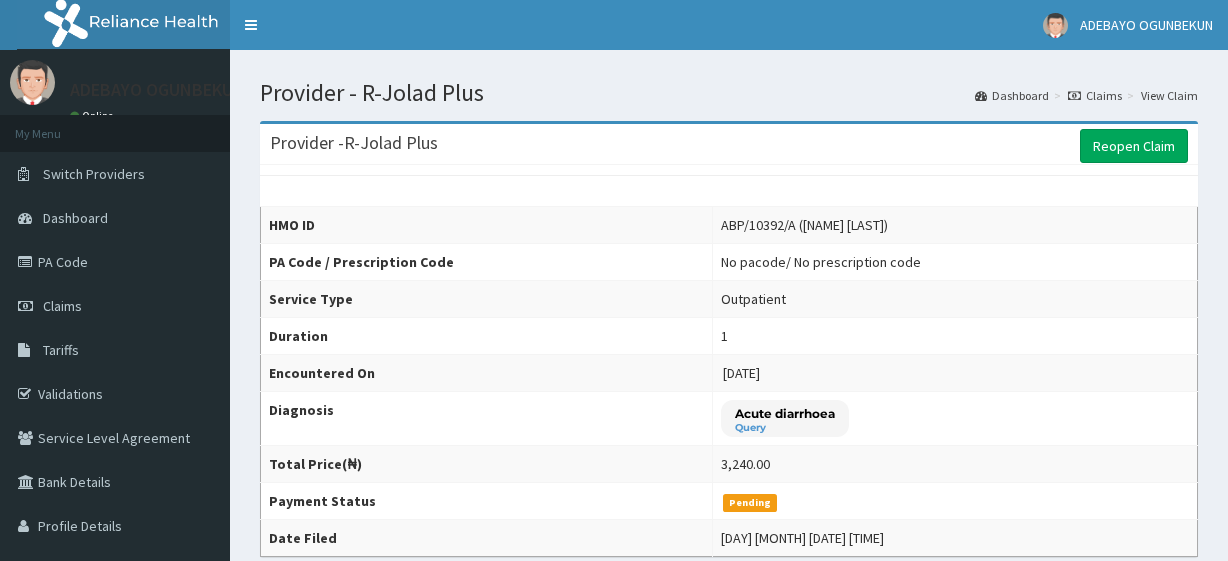 scroll, scrollTop: 0, scrollLeft: 0, axis: both 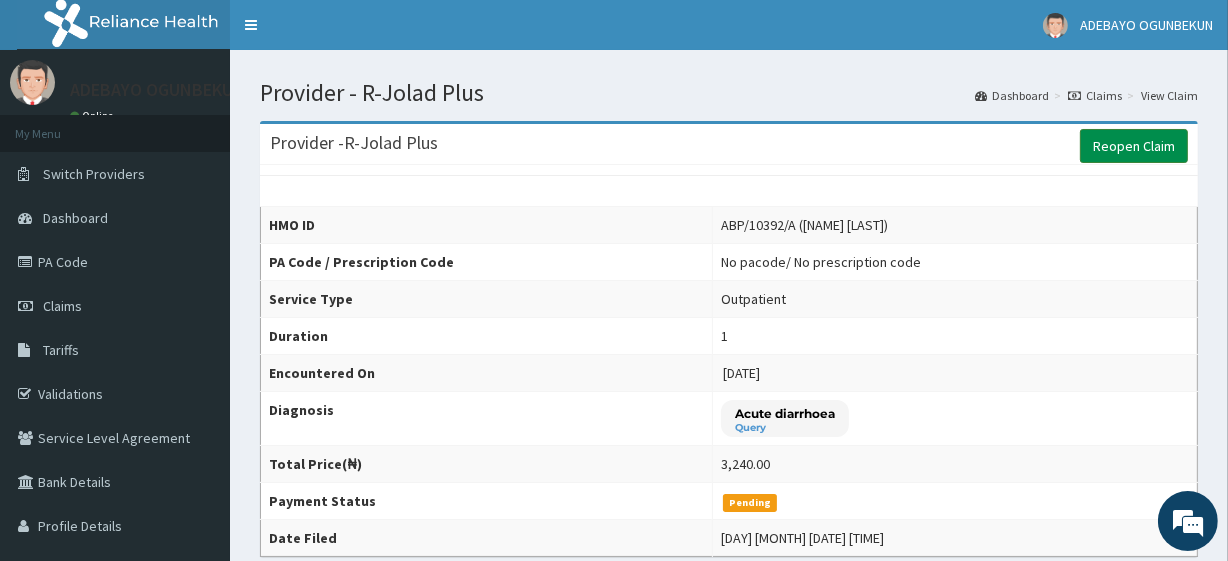 click on "Reopen Claim" at bounding box center [1134, 146] 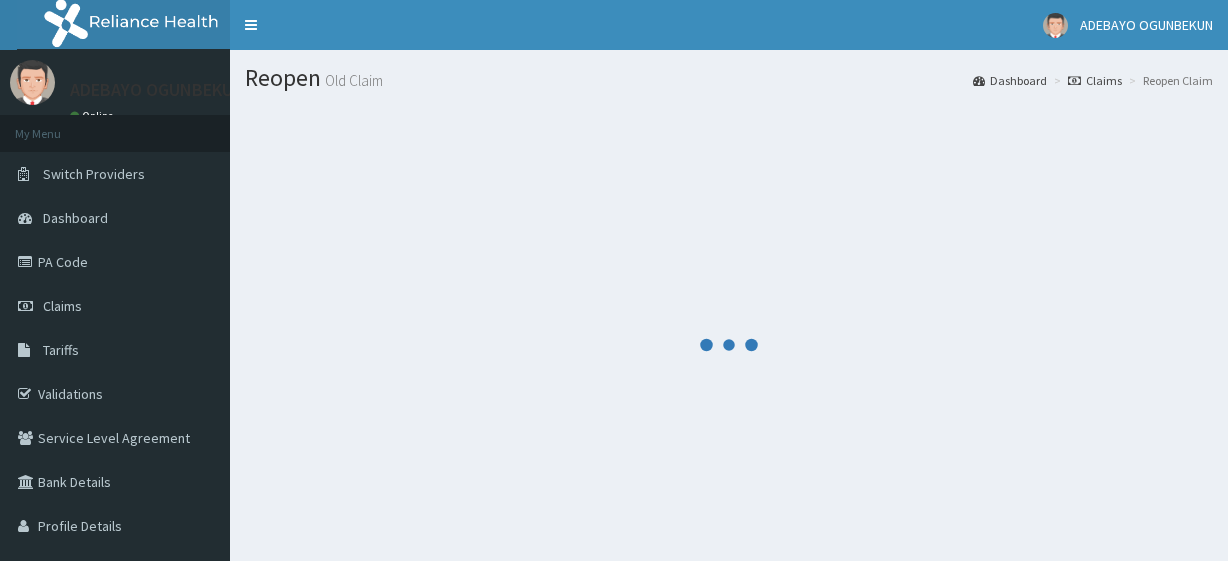 scroll, scrollTop: 0, scrollLeft: 0, axis: both 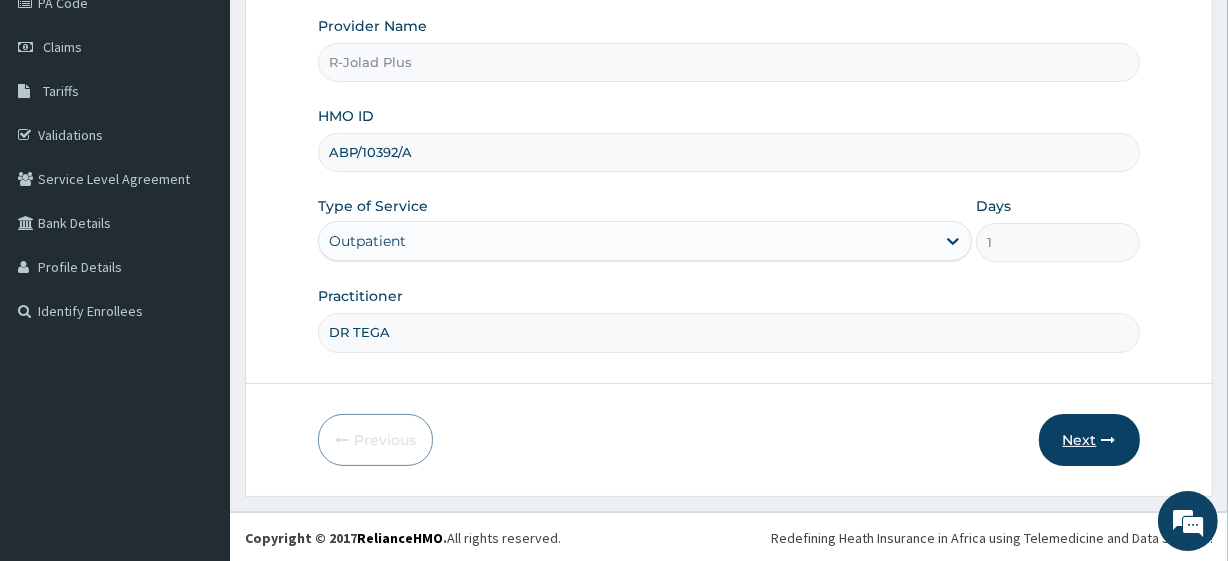 click on "Next" at bounding box center (1089, 440) 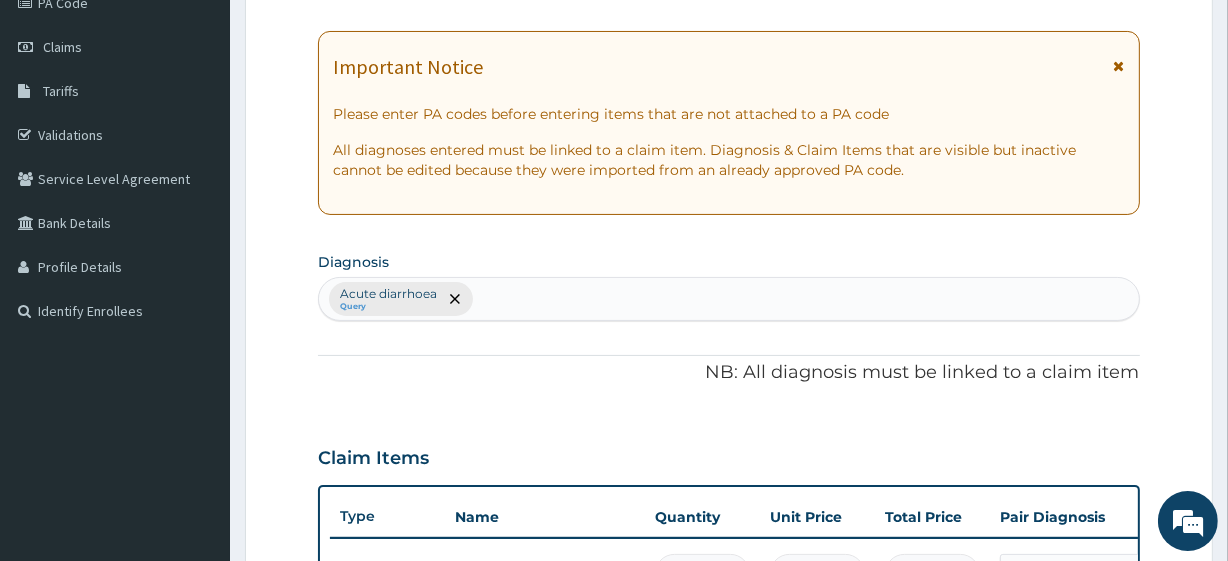scroll, scrollTop: 688, scrollLeft: 0, axis: vertical 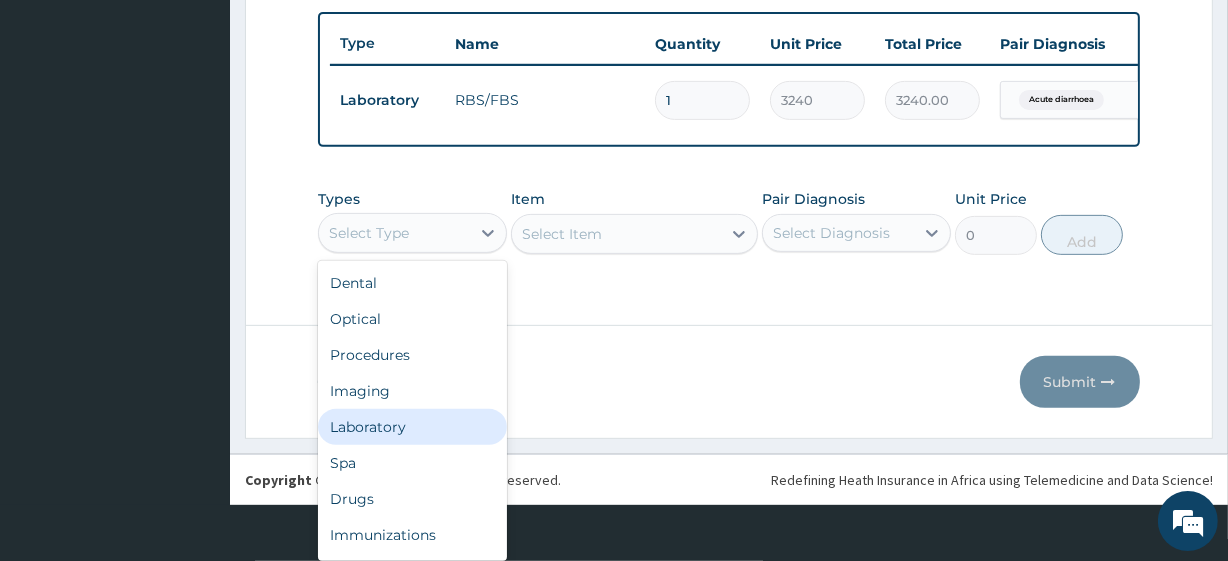 drag, startPoint x: 423, startPoint y: 294, endPoint x: 405, endPoint y: 436, distance: 143.13629 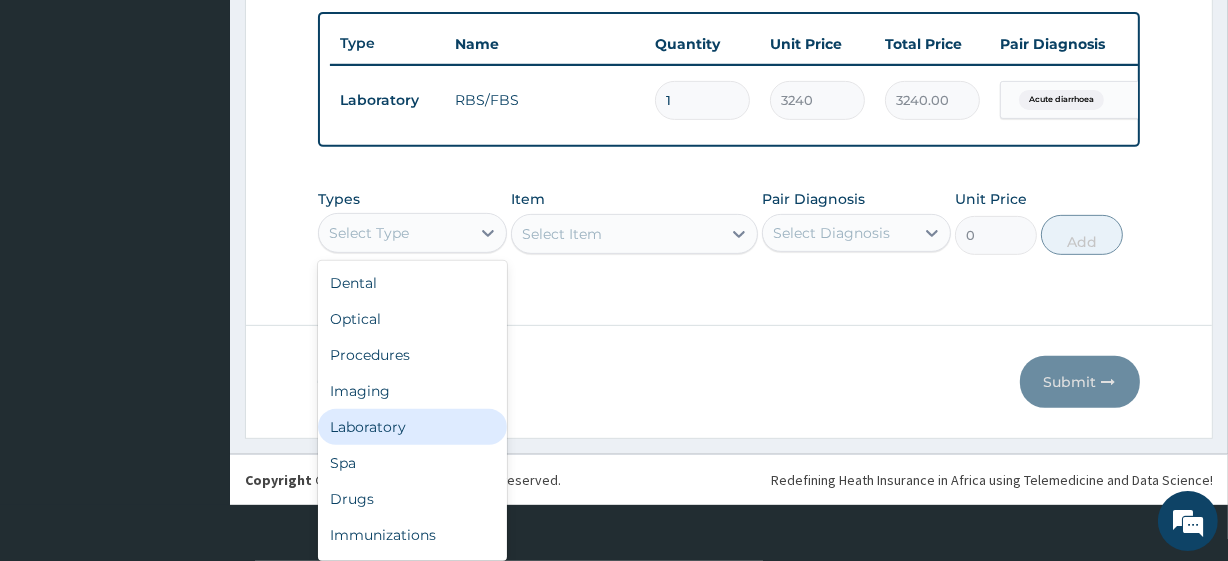 click on "option Laboratory focused, 5 of 10. 10 results available. Use Up and Down to choose options, press Enter to select the currently focused option, press Escape to exit the menu, press Tab to select the option and exit the menu. Select Type Dental Optical Procedures Imaging Laboratory Spa Drugs Immunizations Others Gym" at bounding box center (412, 233) 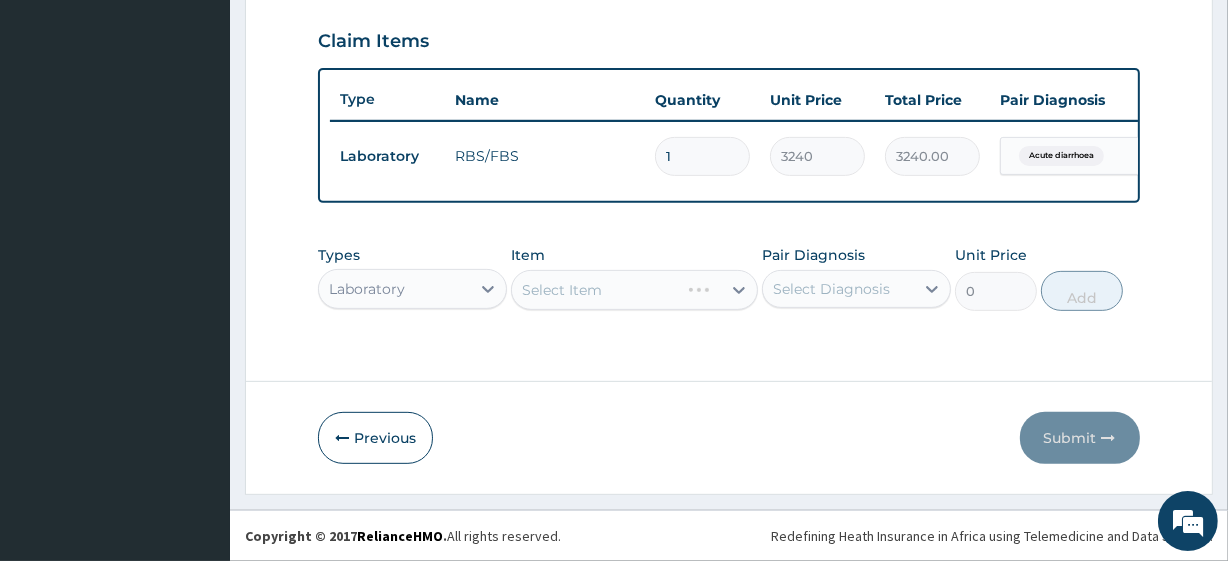 scroll, scrollTop: 0, scrollLeft: 0, axis: both 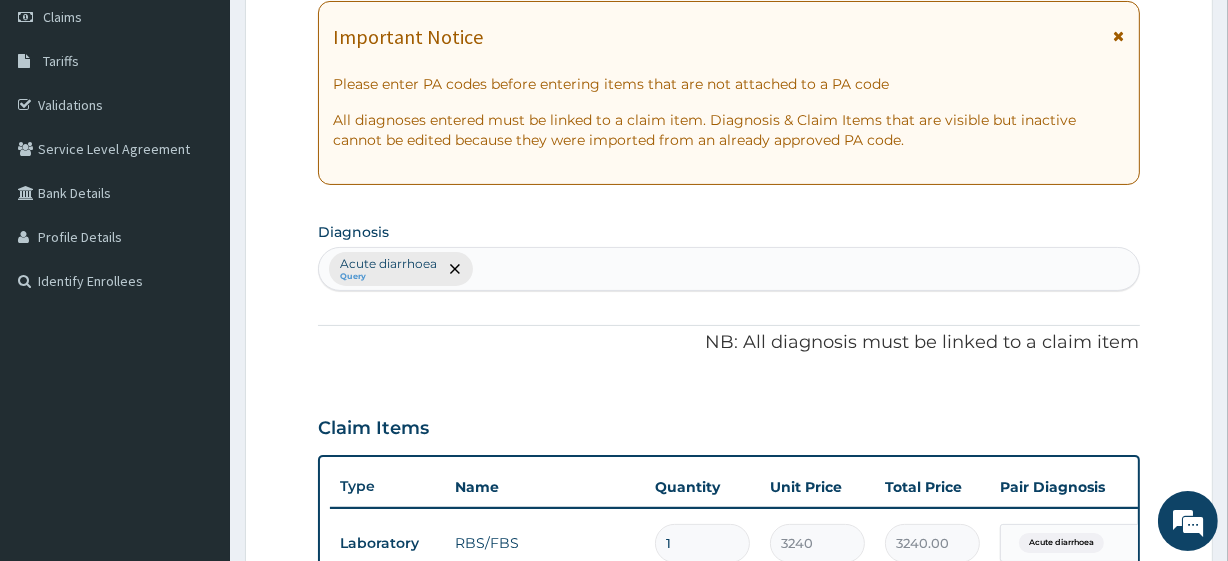 click on "Acute diarrhoea Query" at bounding box center [728, 269] 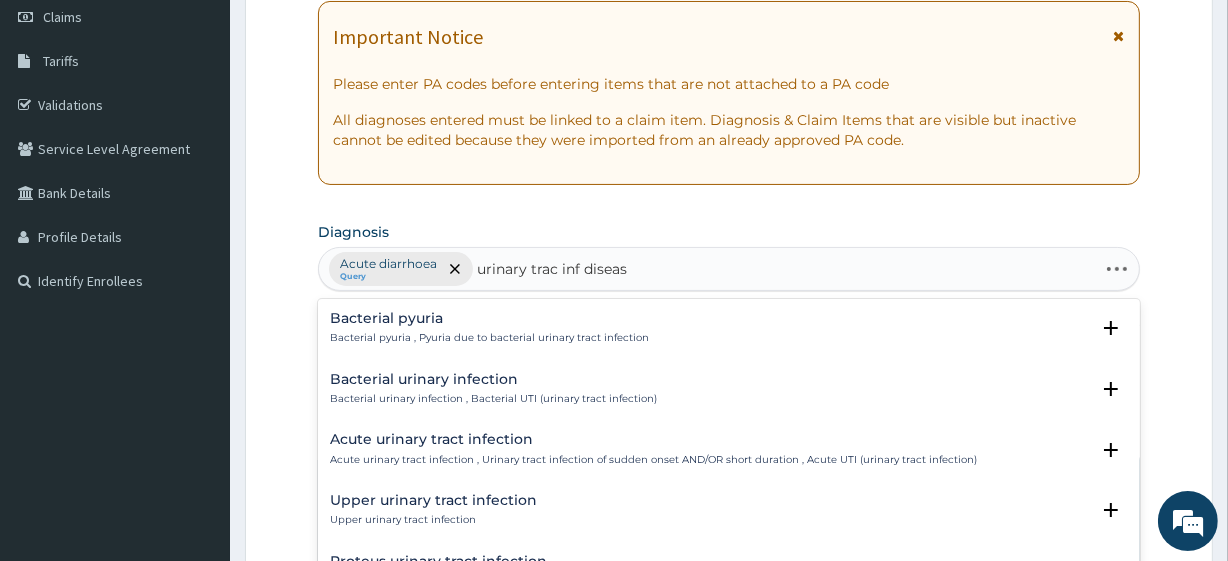 type on "urinary trac inf disease" 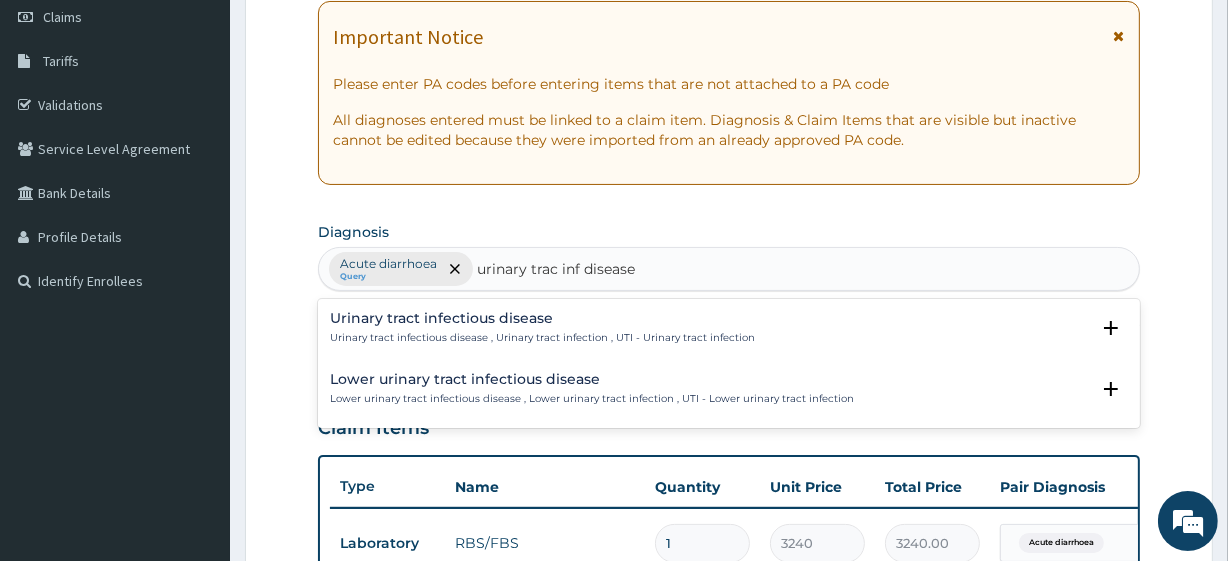 click on "Urinary tract infectious disease Urinary tract infectious disease , Urinary tract infection , UTI - Urinary tract infection" at bounding box center (542, 328) 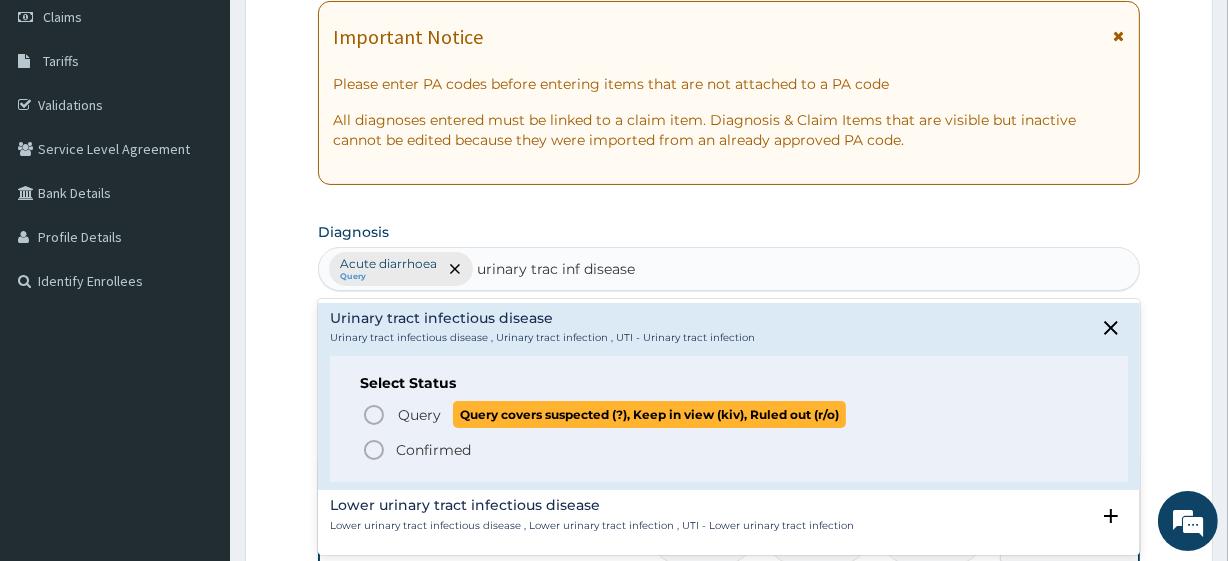 click on "Query covers suspected (?), Keep in view (kiv), Ruled out (r/o)" at bounding box center (649, 414) 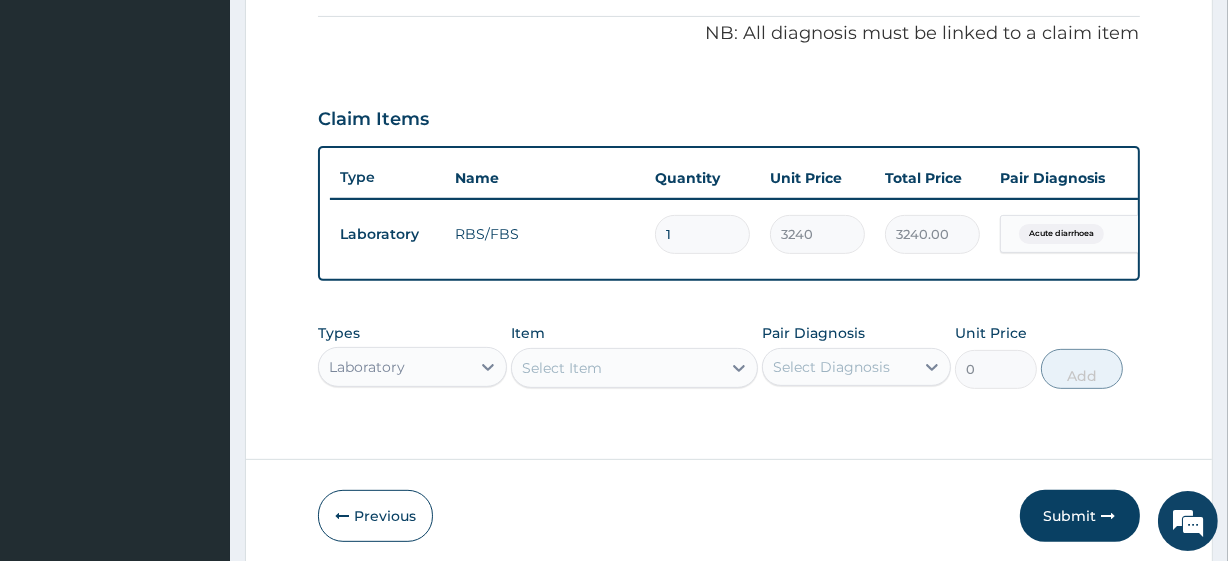 scroll, scrollTop: 688, scrollLeft: 0, axis: vertical 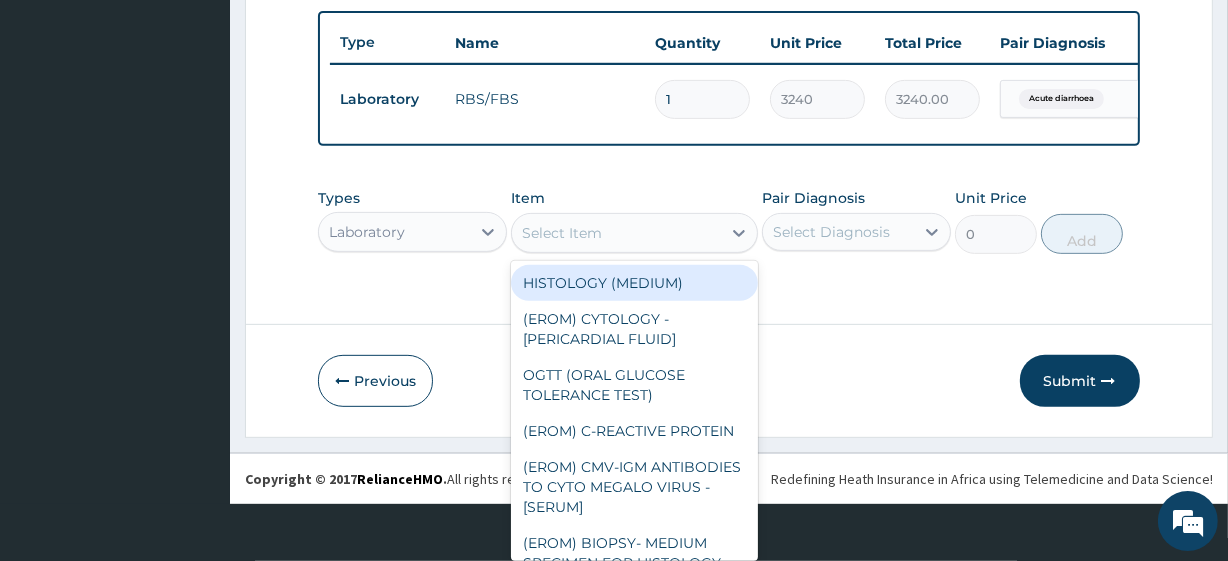 click on "option HISTOLOGY (MEDIUM) focused, 1 of 287. 287 results available. Use Up and Down to choose options, press Enter to select the currently focused option, press Escape to exit the menu, press Tab to select the option and exit the menu. Select Item HISTOLOGY (MEDIUM) (EROM) CYTOLOGY - [PERICARDIAL FLUID] OGTT (ORAL GLUCOSE TOLERANCE TEST) (EROM) C-REACTIVE PROTEIN (EROM) CMV-IGM ANTIBODIES TO CYTO MEGALO VIRUS -  [SERUM] (EROM) BIOPSY- MEDIUM SPECIMEN  FOR HISTOLOGY -  [TISSUE] (EROM) BUN (BLOOD UREA NITROGEN) -  [SERUM] (EROM) CANCER MARKER(PROFILE) RESCREENING OF BLOOD (EROM) AFP-ALPHA FETO PROTEIN SERUM STOOL CULTURE (EROM) HISTOLOGY FOR FIBROID (EROM) AFB - [ASCITIC FLUID] FRESH FROZEN PLASMA (FFP) (EROM) REQUEST FOR TISSUE BLOCKS FOR SECOND OPINION (EROM) FUNGI M/C/S SPUTUM ZN X 3 RETICULOCYTE COUNT HEPATITIS B SCREENING (EROM) HBCAB -TOTAL ANTIBODIES TO HEPATITIS B CORE ANTIGEN -  [SERUM] (EROM) HAEMOGLOBIN PHENOTYPE (HAEMOGLOBIN ELECTROPHORESIS) (EROM) PROTEIN  ELECTROPHORESIS(URINE (EROM) FNAC OF JAW" at bounding box center [634, 233] 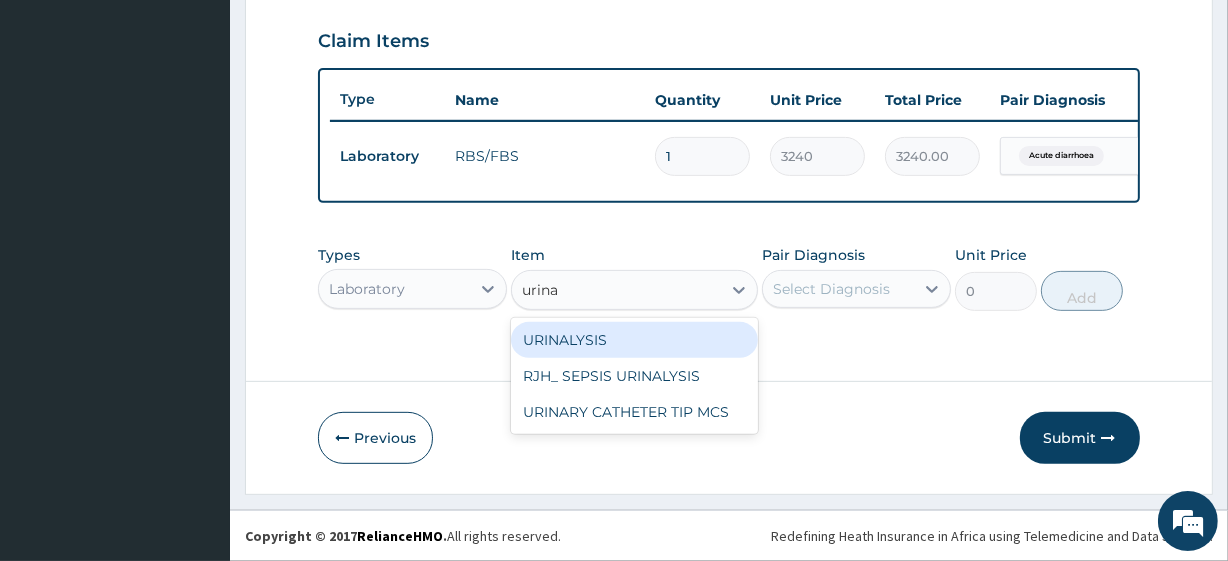 scroll, scrollTop: 0, scrollLeft: 0, axis: both 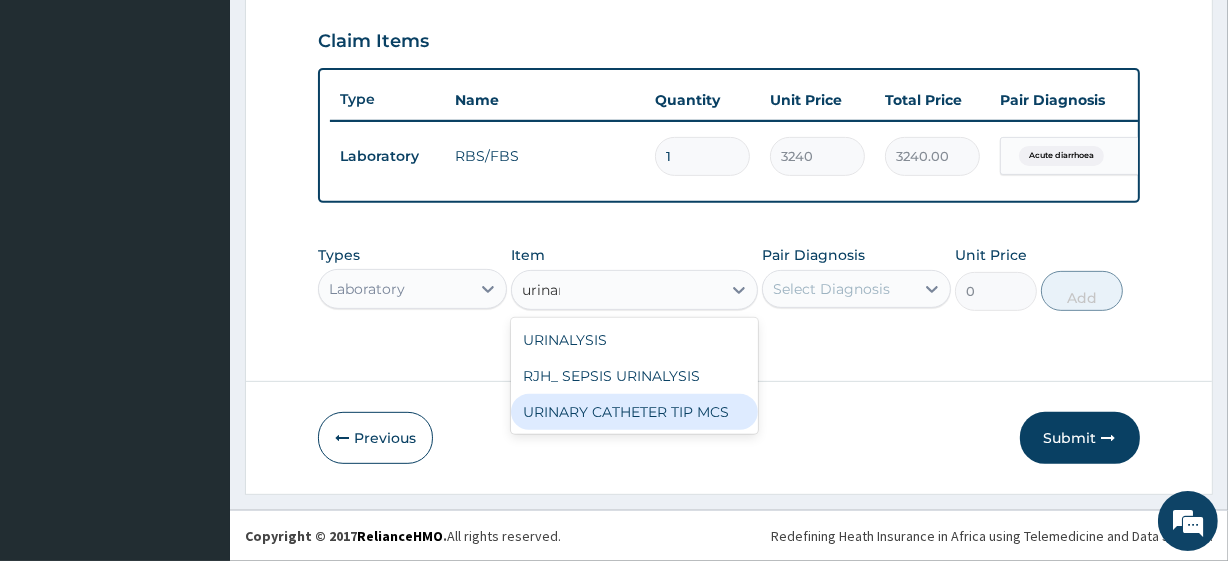 type on "urina" 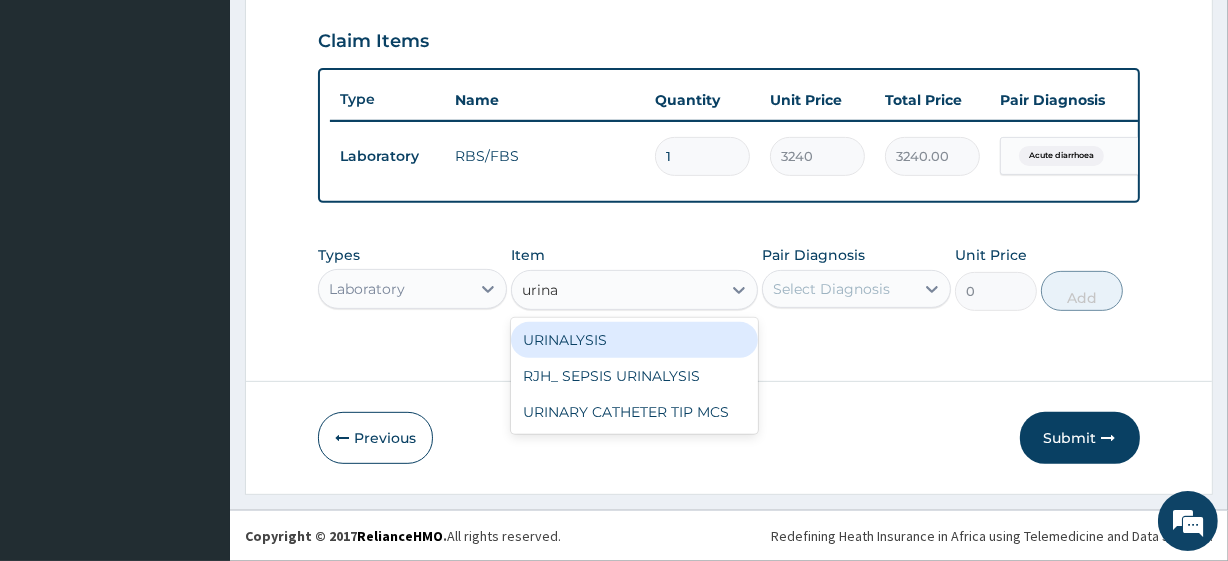 click on "URINALYSIS" at bounding box center (634, 340) 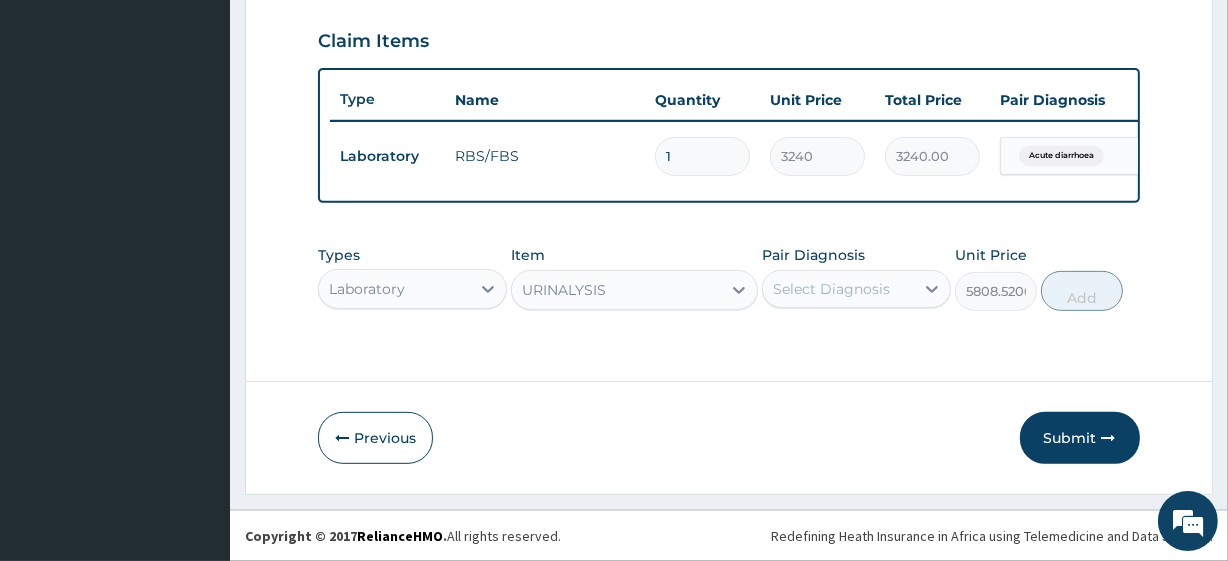 click on "Pair Diagnosis Select Diagnosis" at bounding box center (856, 278) 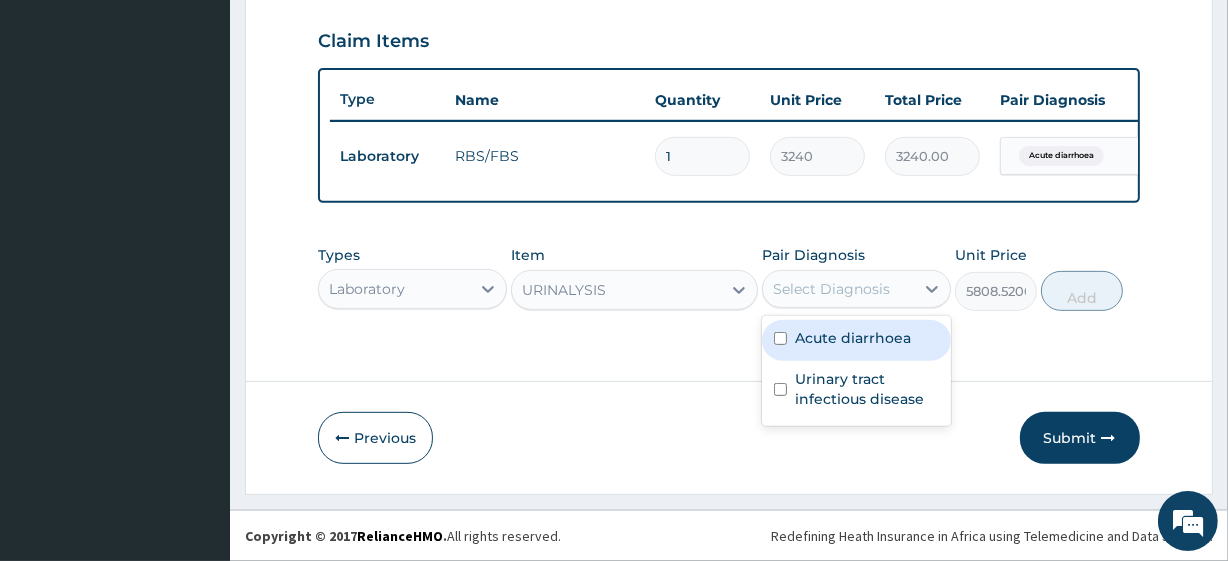 click on "Select Diagnosis" at bounding box center (838, 289) 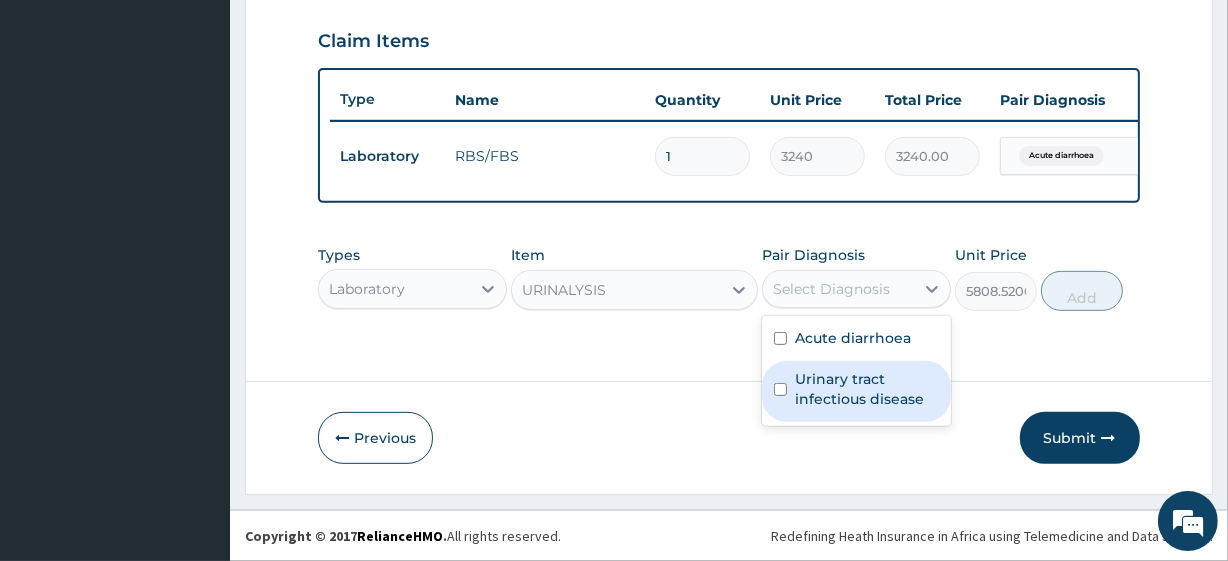 click on "Urinary tract infectious disease" at bounding box center (867, 389) 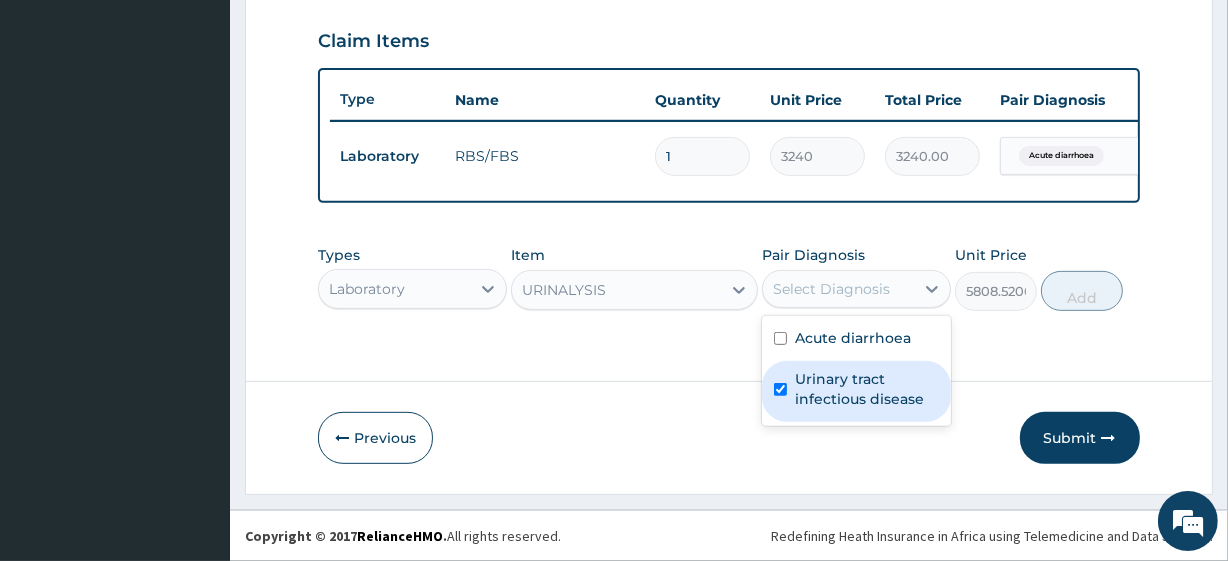 checkbox on "true" 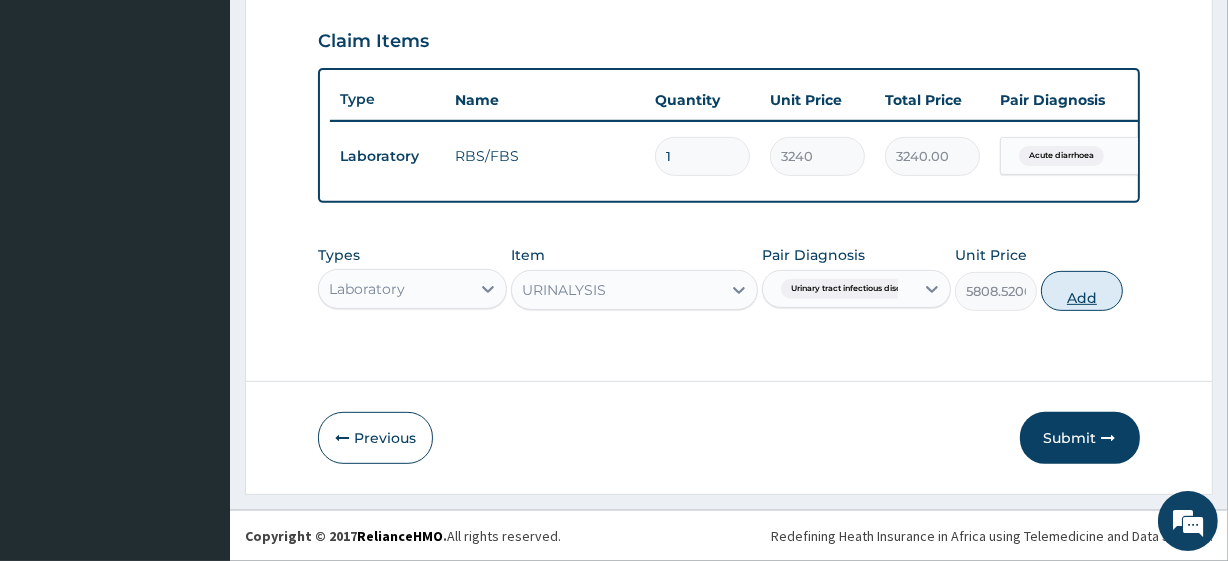 click on "Add" at bounding box center [1082, 291] 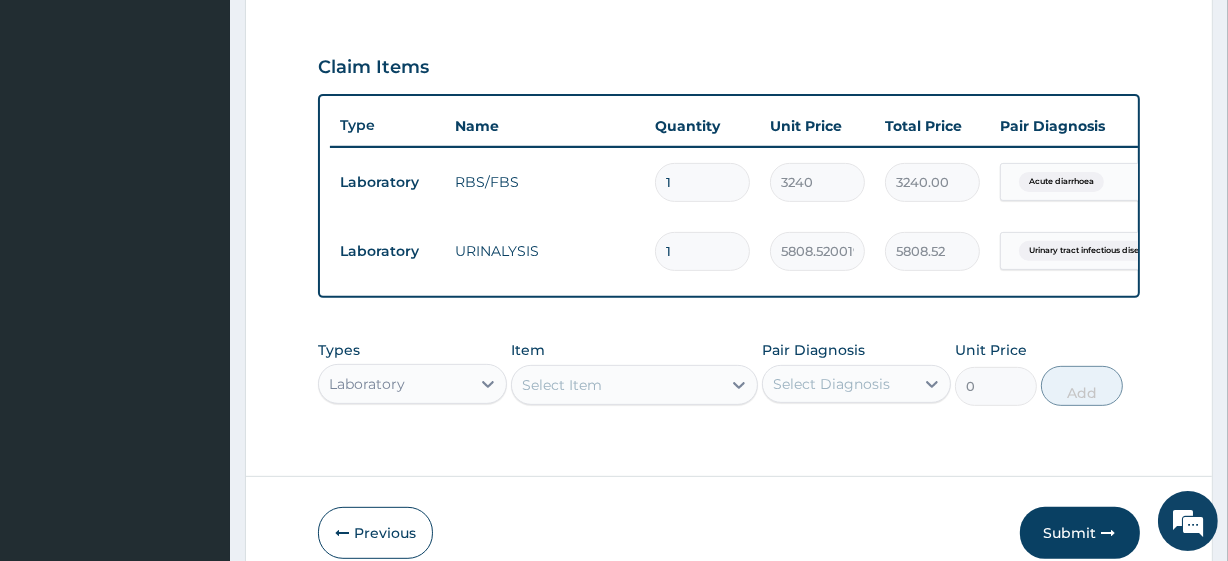 scroll, scrollTop: 758, scrollLeft: 0, axis: vertical 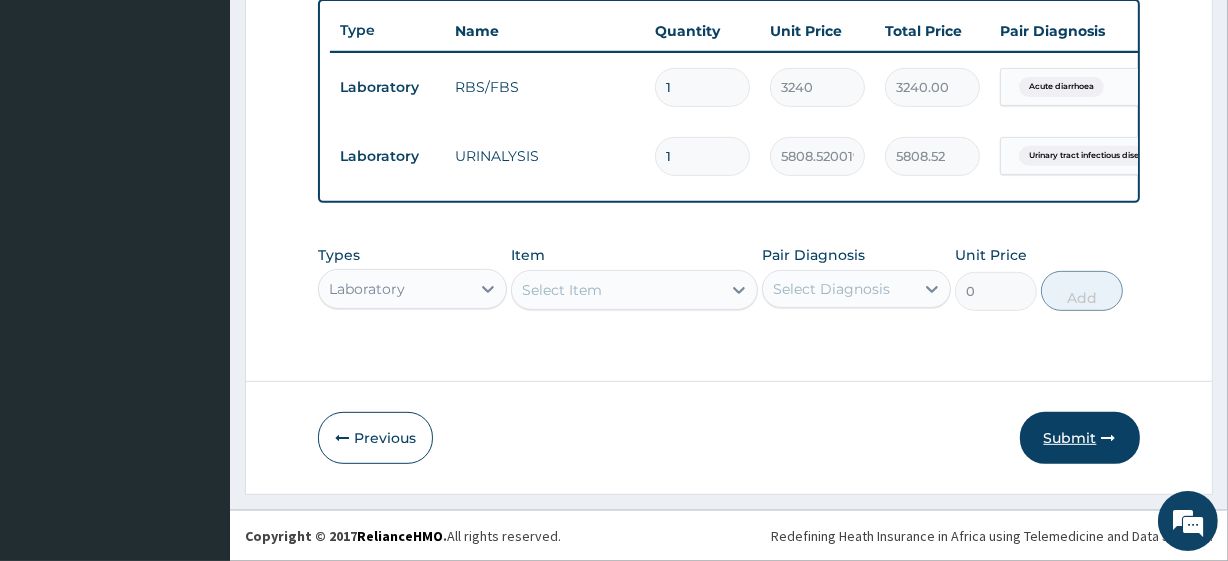 click on "Submit" at bounding box center [1080, 438] 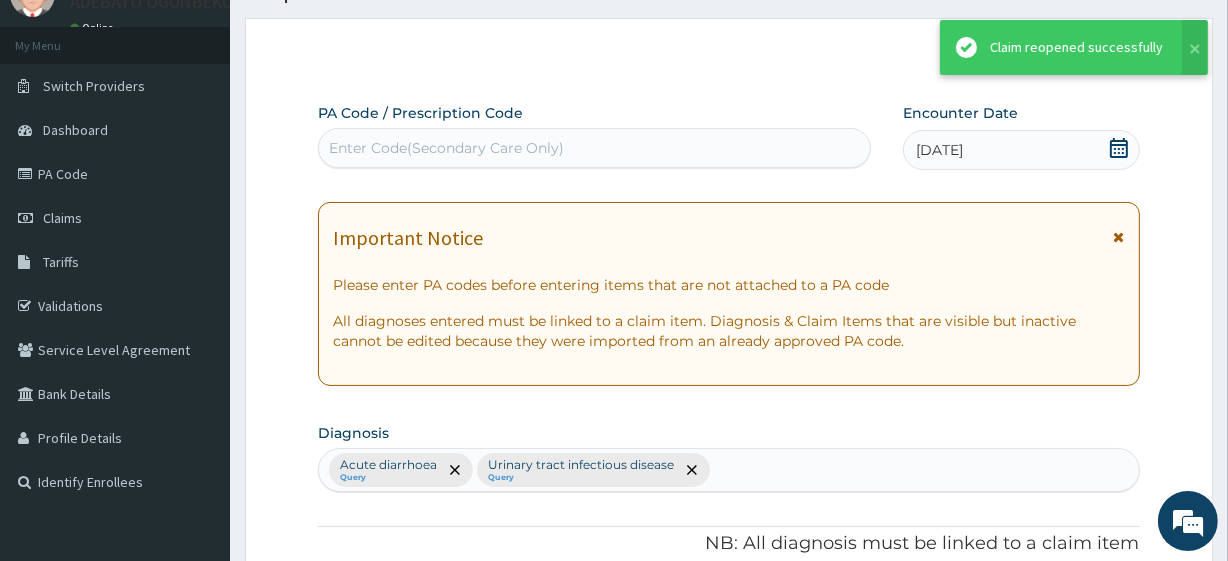 scroll, scrollTop: 758, scrollLeft: 0, axis: vertical 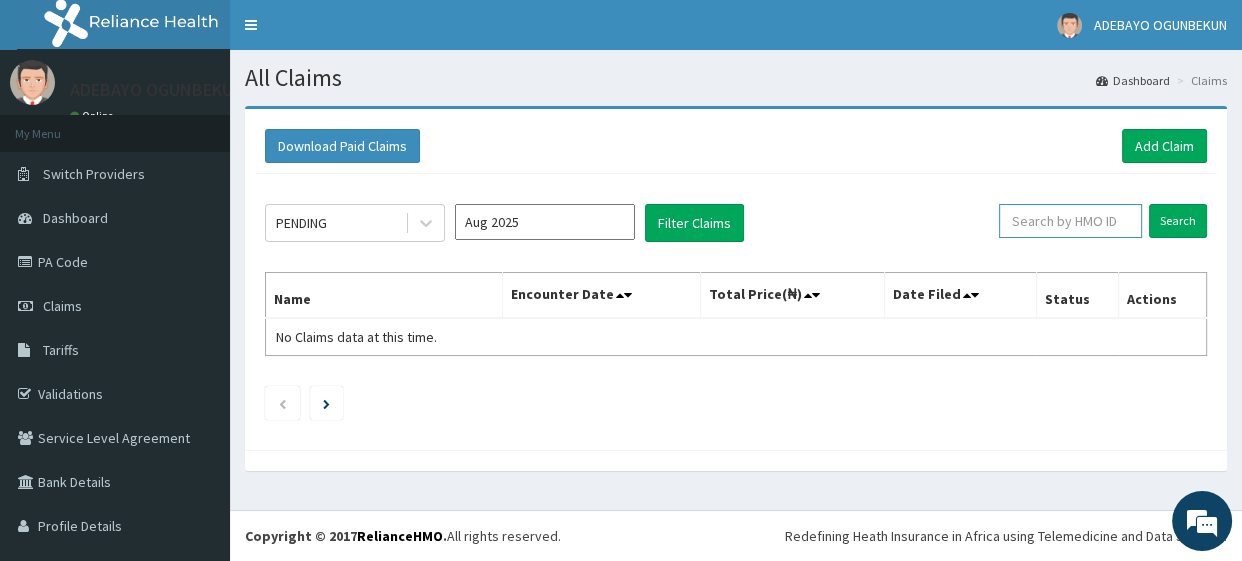 click at bounding box center (1070, 221) 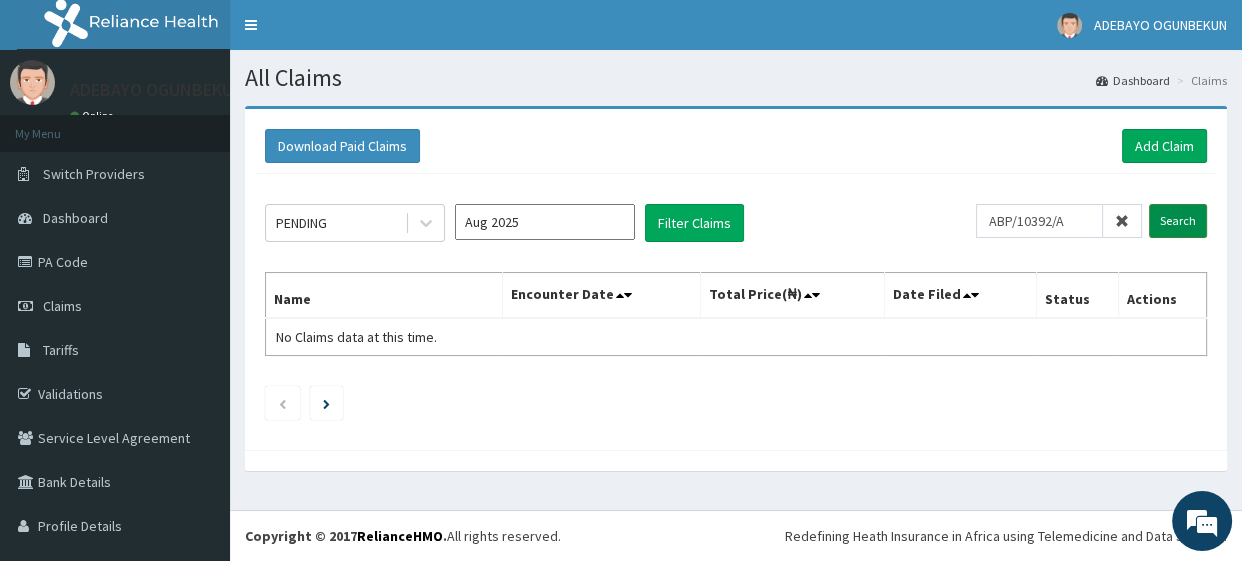 click on "Search" at bounding box center [1178, 221] 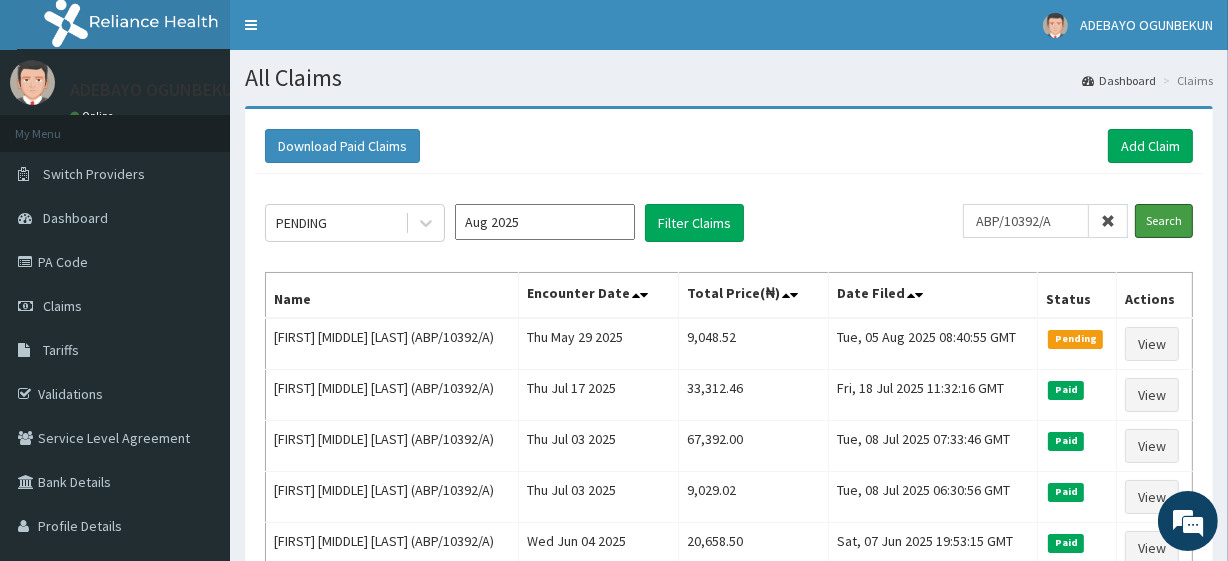 scroll, scrollTop: 0, scrollLeft: 0, axis: both 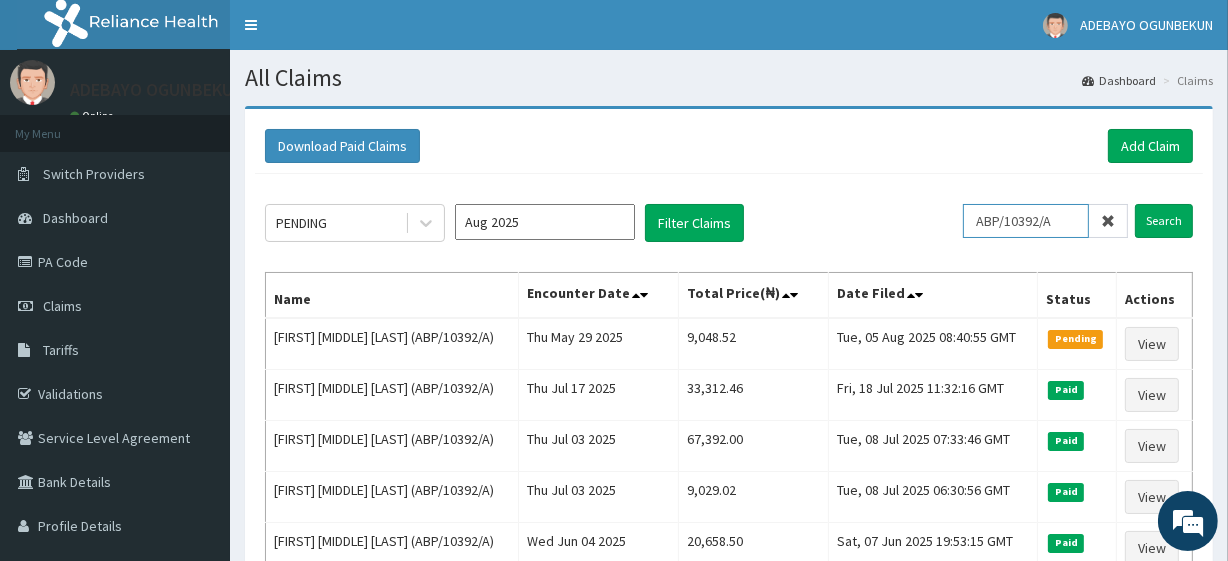 click on "ABP/10392/A" at bounding box center [1026, 221] 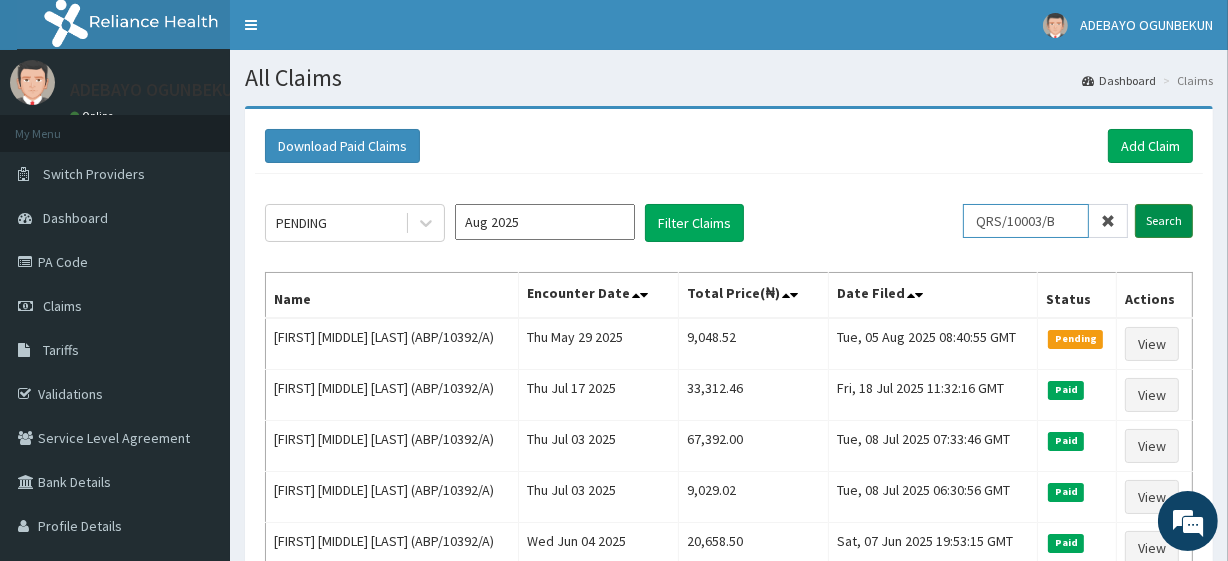 type on "QRS/10003/B" 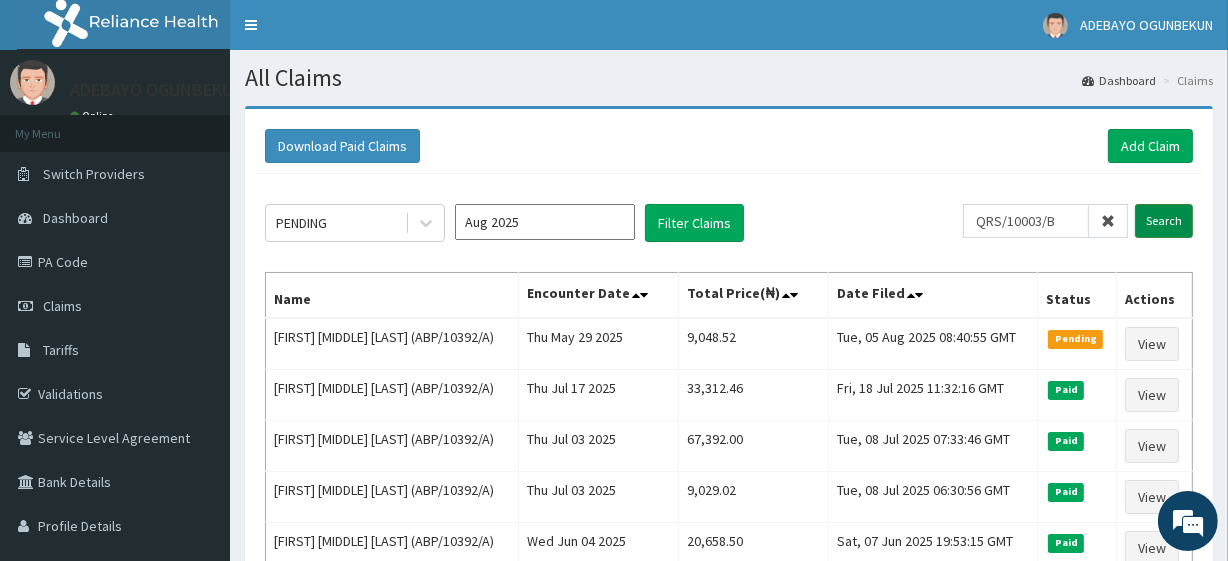 click on "Search" at bounding box center (1164, 221) 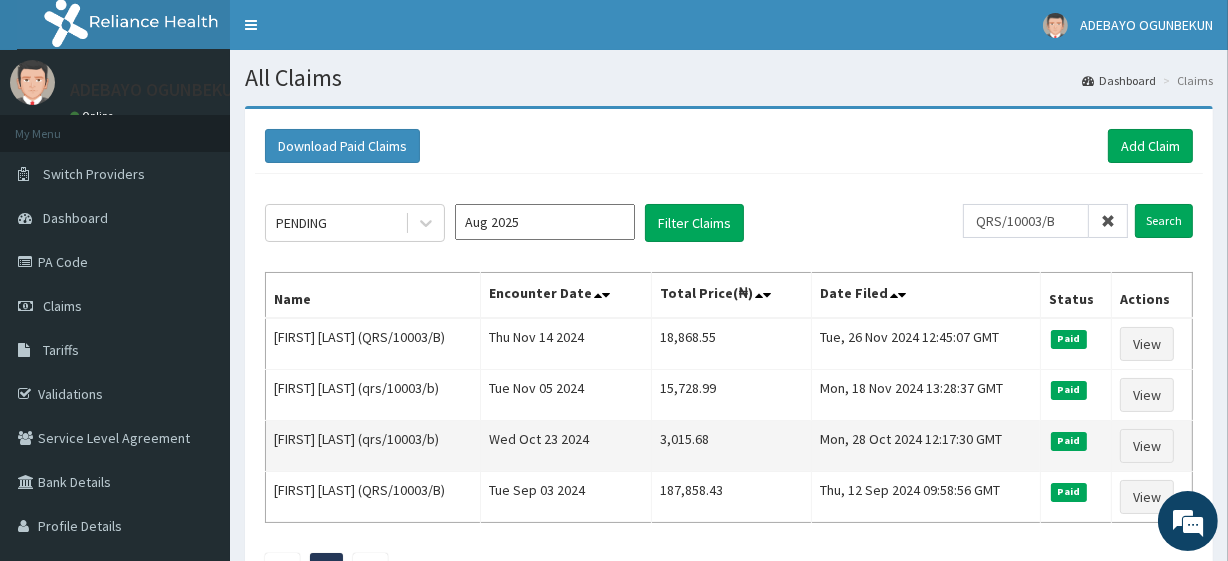 click on "Mon, 28 Oct 2024 12:17:30 GMT" at bounding box center [926, 446] 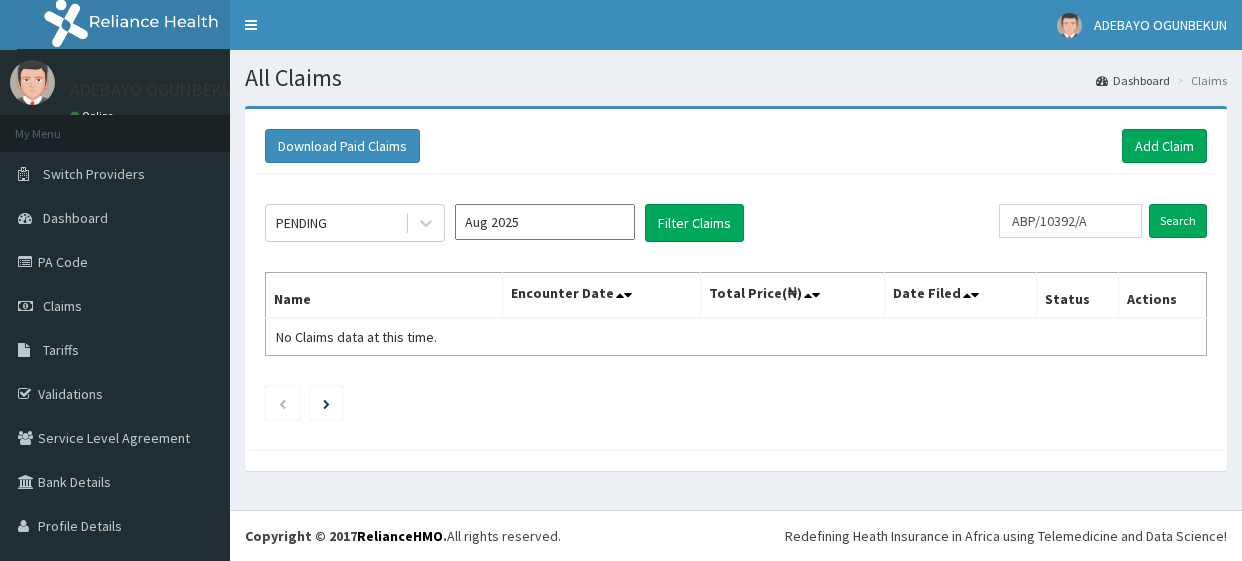 scroll, scrollTop: 0, scrollLeft: 0, axis: both 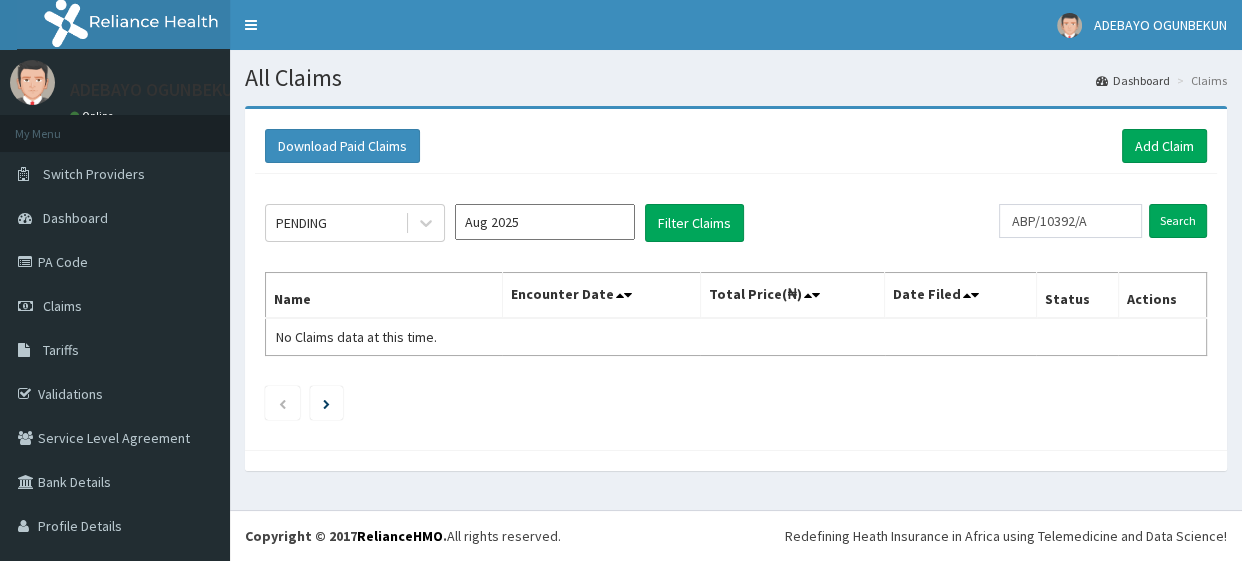 click on "ABP/10392/A" at bounding box center (1070, 221) 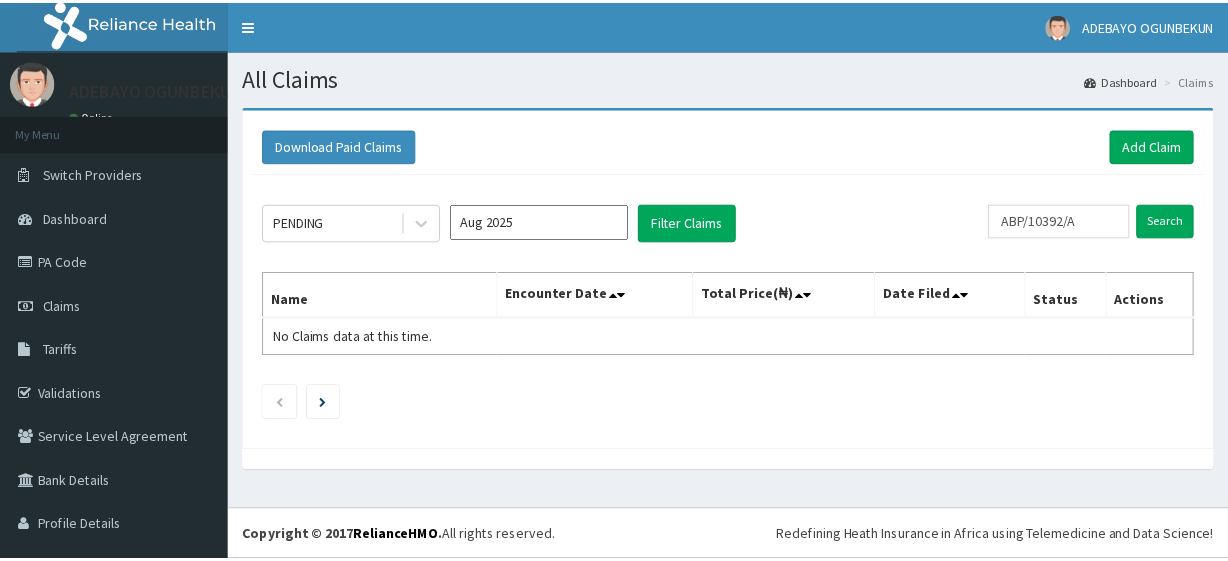 scroll, scrollTop: 0, scrollLeft: 0, axis: both 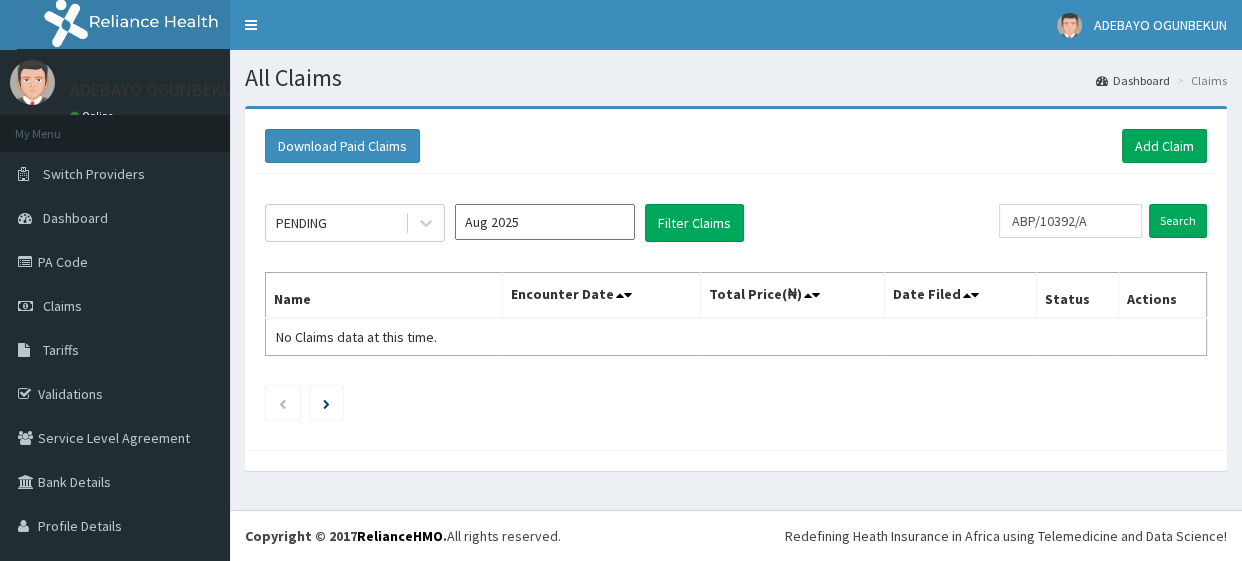 drag, startPoint x: 0, startPoint y: 0, endPoint x: 1032, endPoint y: 222, distance: 1055.6079 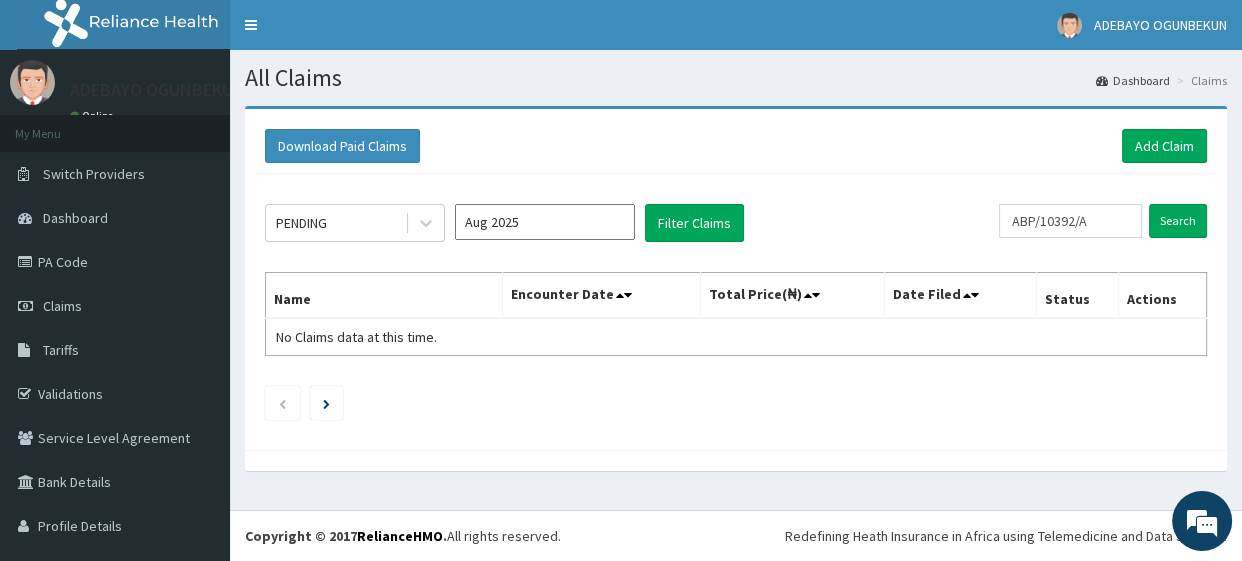 click on "ABP/10392/A" at bounding box center (1070, 221) 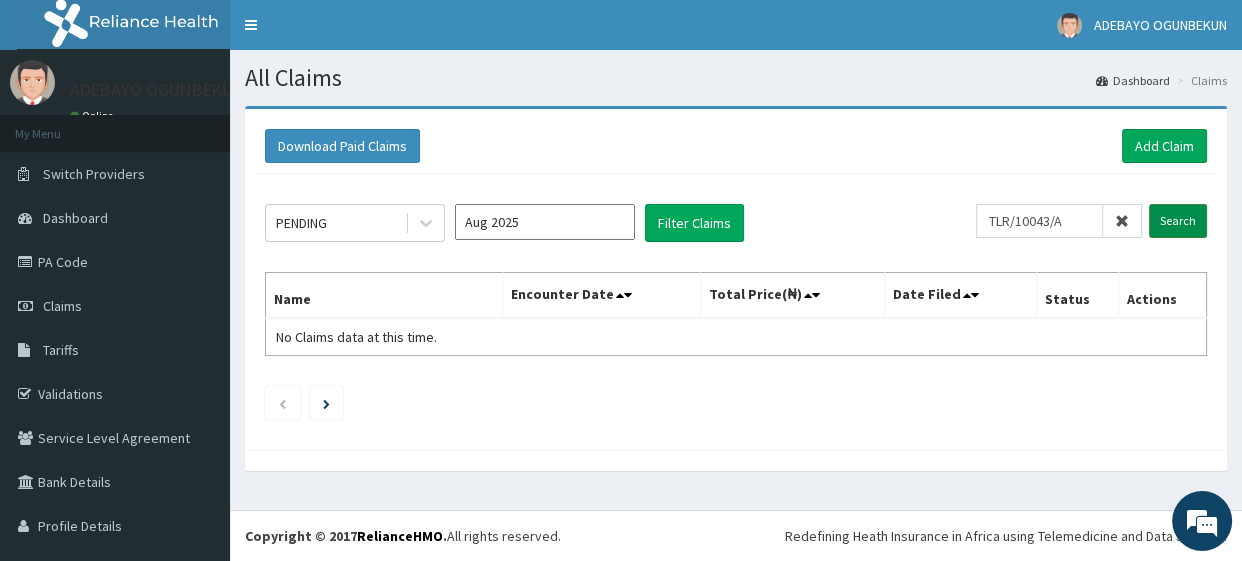 click on "Search" at bounding box center [1178, 221] 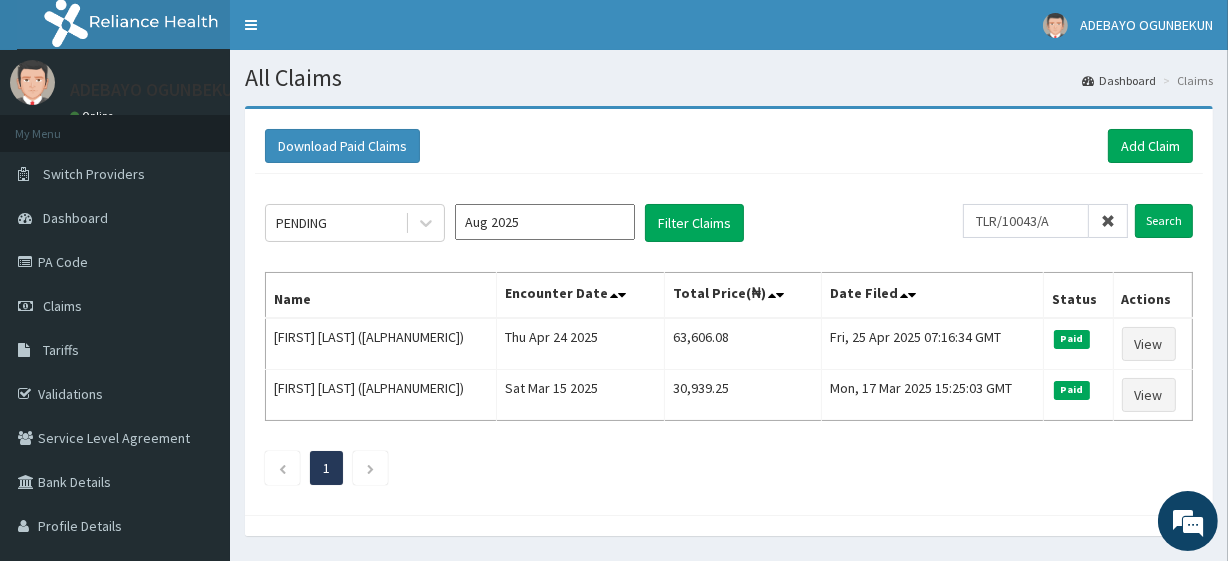 scroll, scrollTop: 0, scrollLeft: 0, axis: both 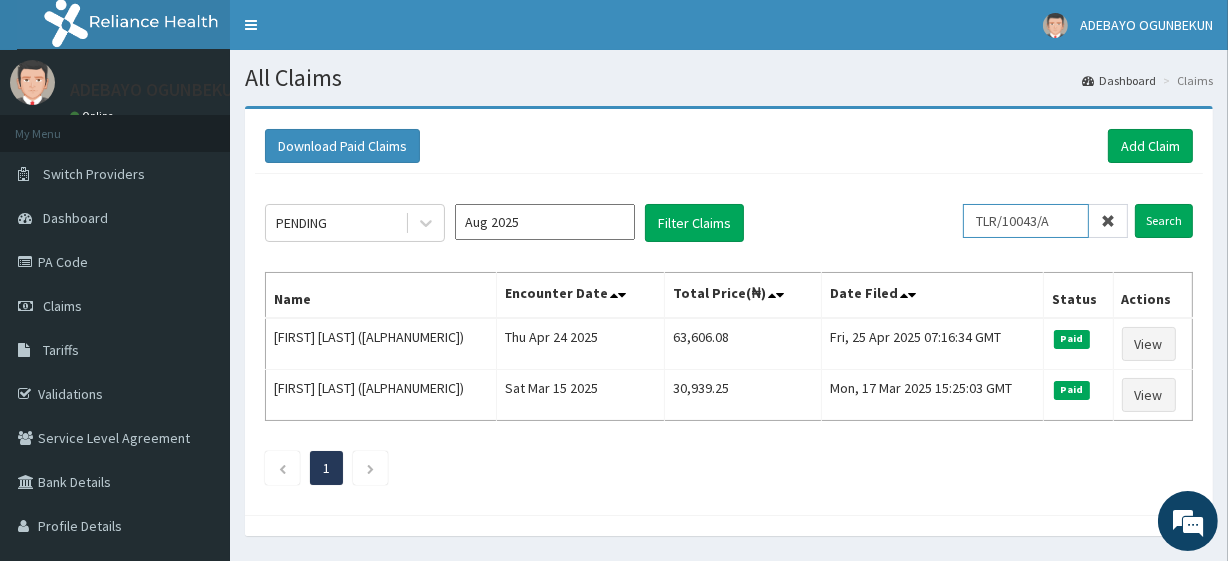 click on "TLR/10043/A" at bounding box center [1026, 221] 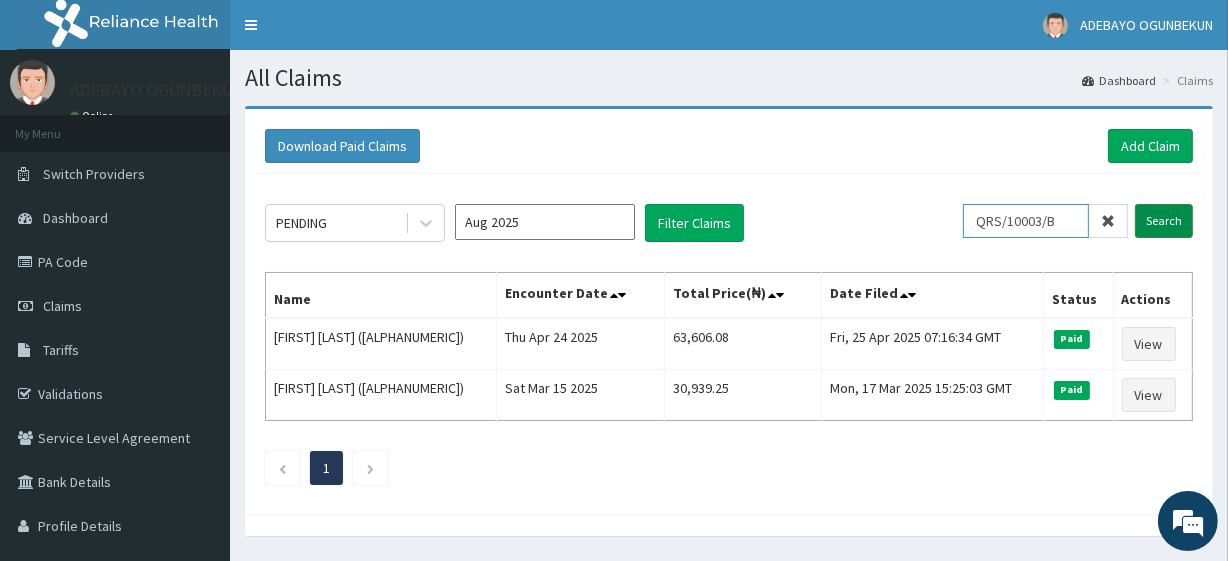 type on "QRS/10003/B" 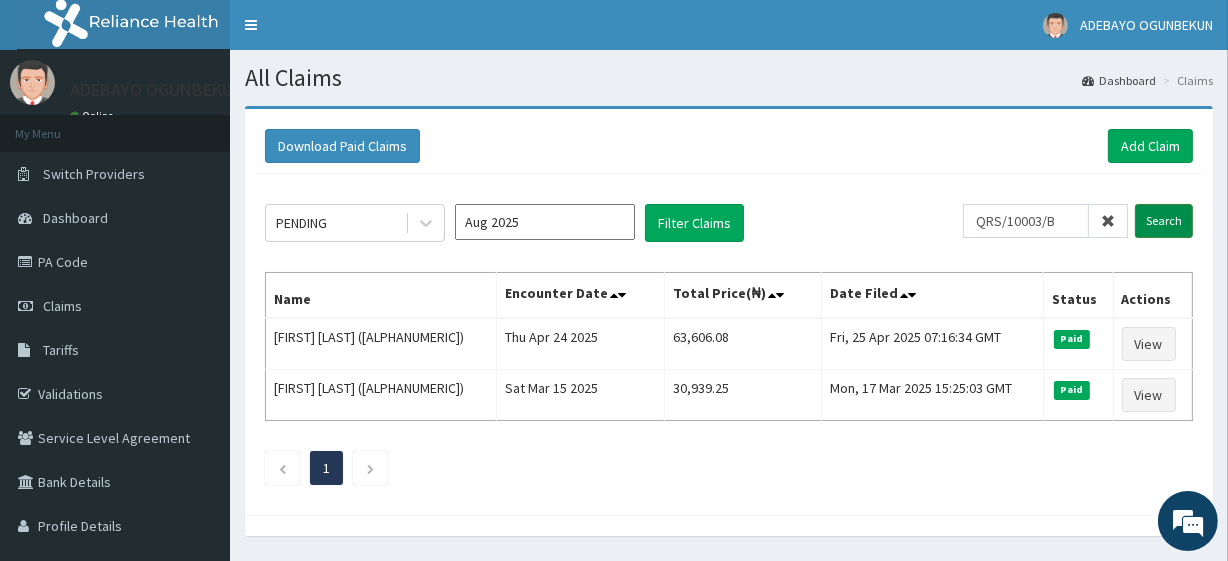 click on "Search" at bounding box center [1164, 221] 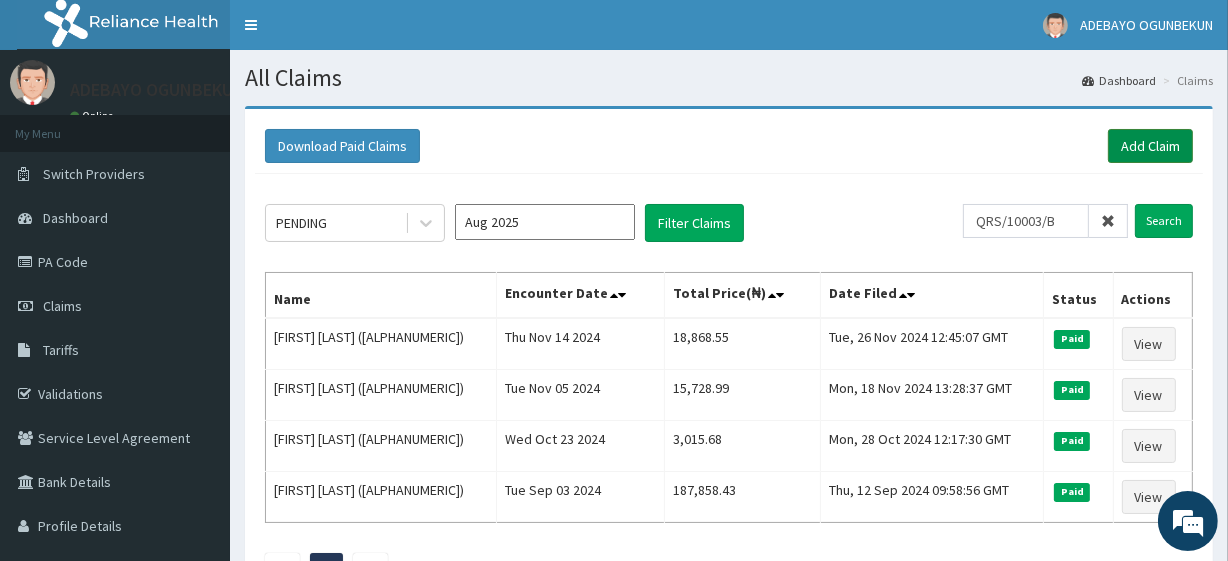 click on "Add Claim" at bounding box center (1150, 146) 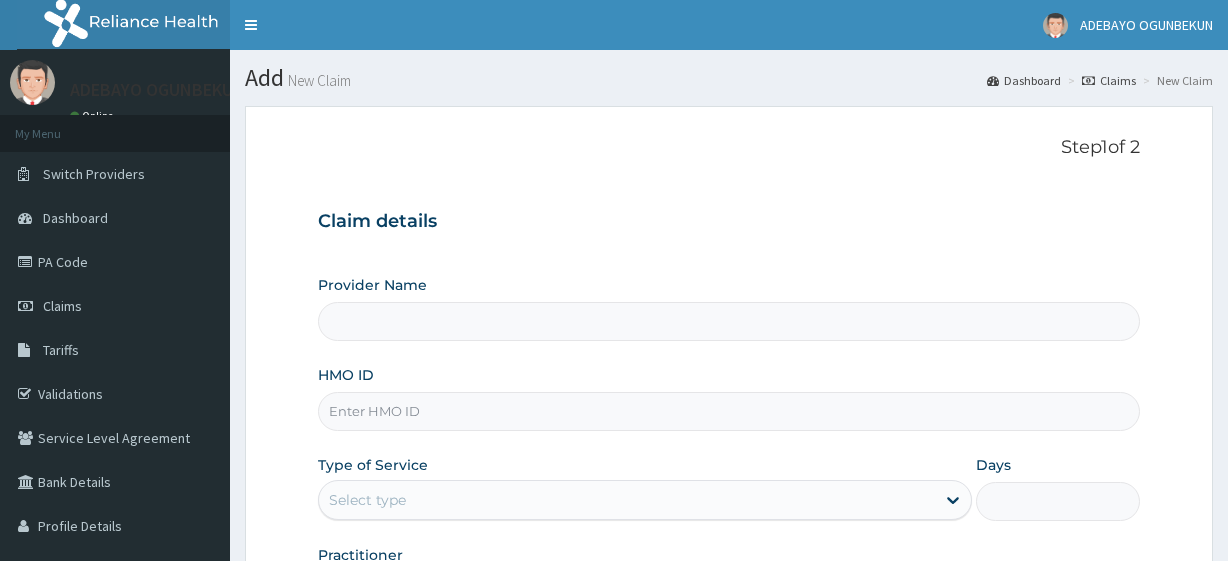 scroll, scrollTop: 0, scrollLeft: 0, axis: both 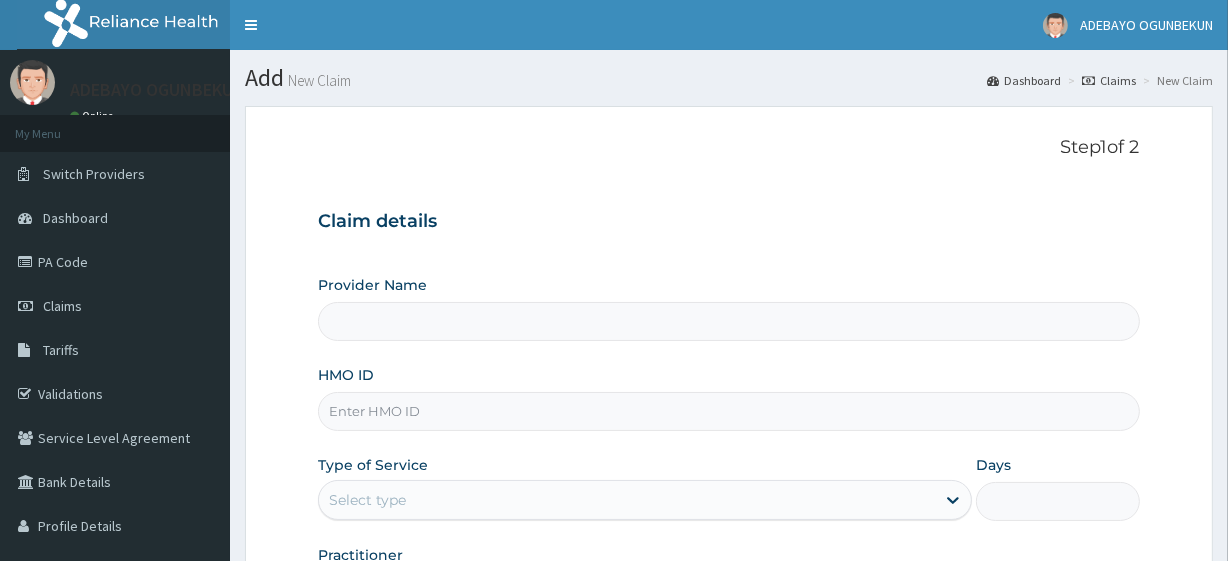 click on "HMO ID" at bounding box center (728, 411) 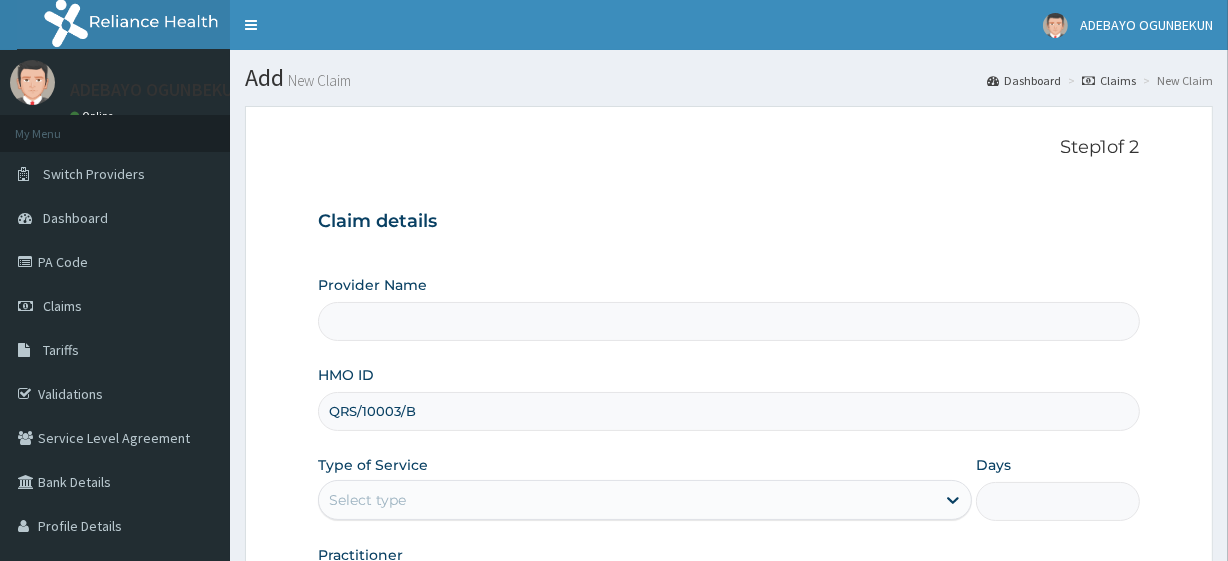 type on "R-Jolad Plus" 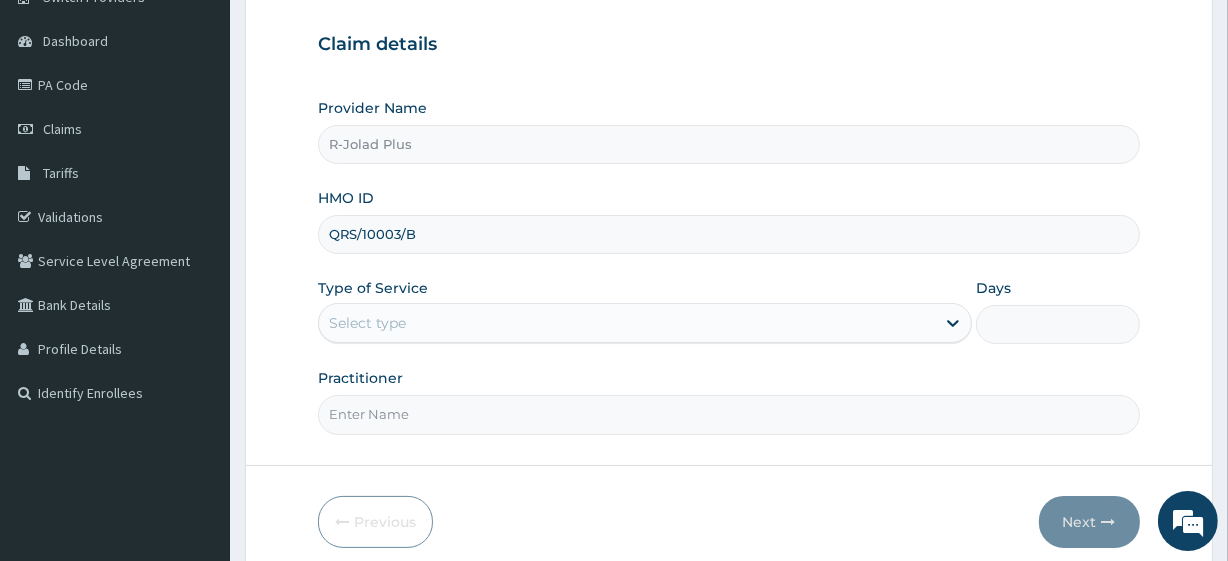 scroll, scrollTop: 185, scrollLeft: 0, axis: vertical 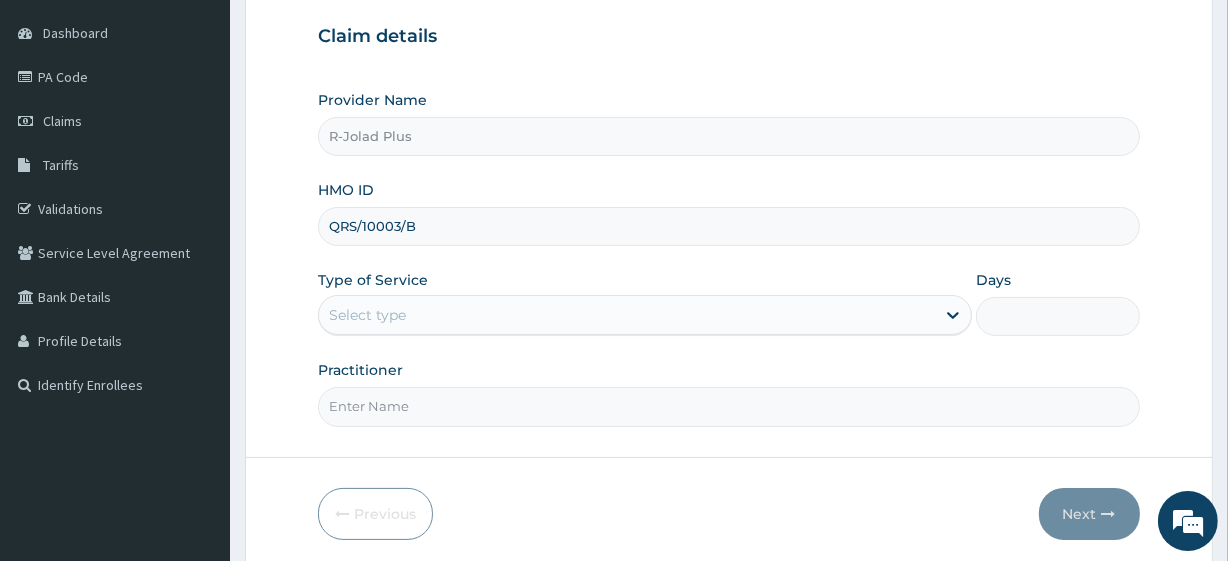 type on "QRS/10003/B" 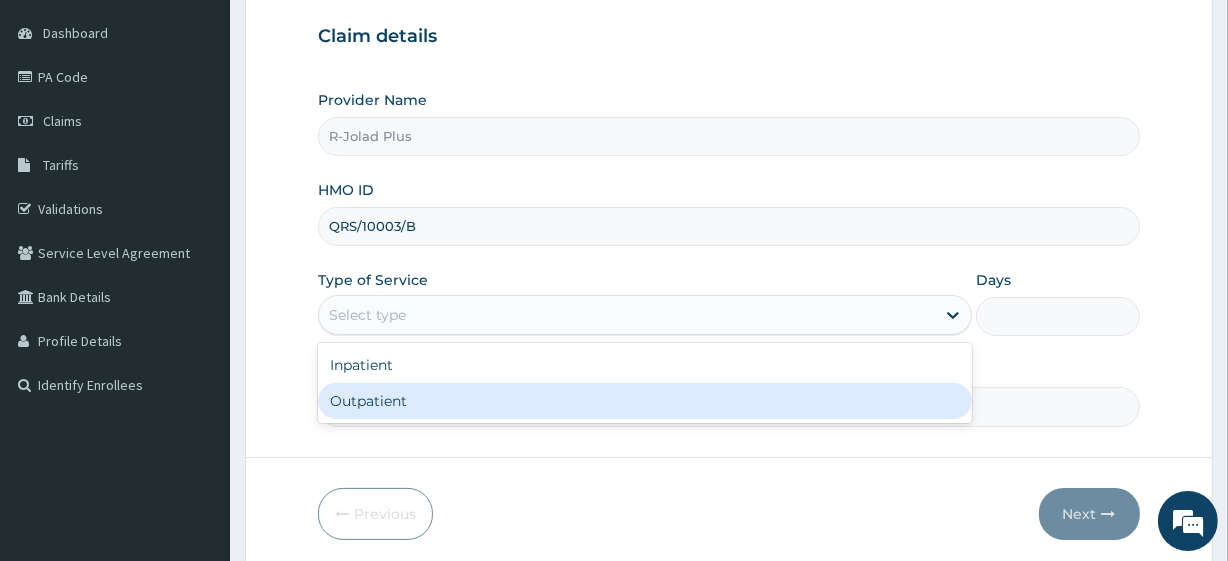 drag, startPoint x: 421, startPoint y: 330, endPoint x: 405, endPoint y: 385, distance: 57.280014 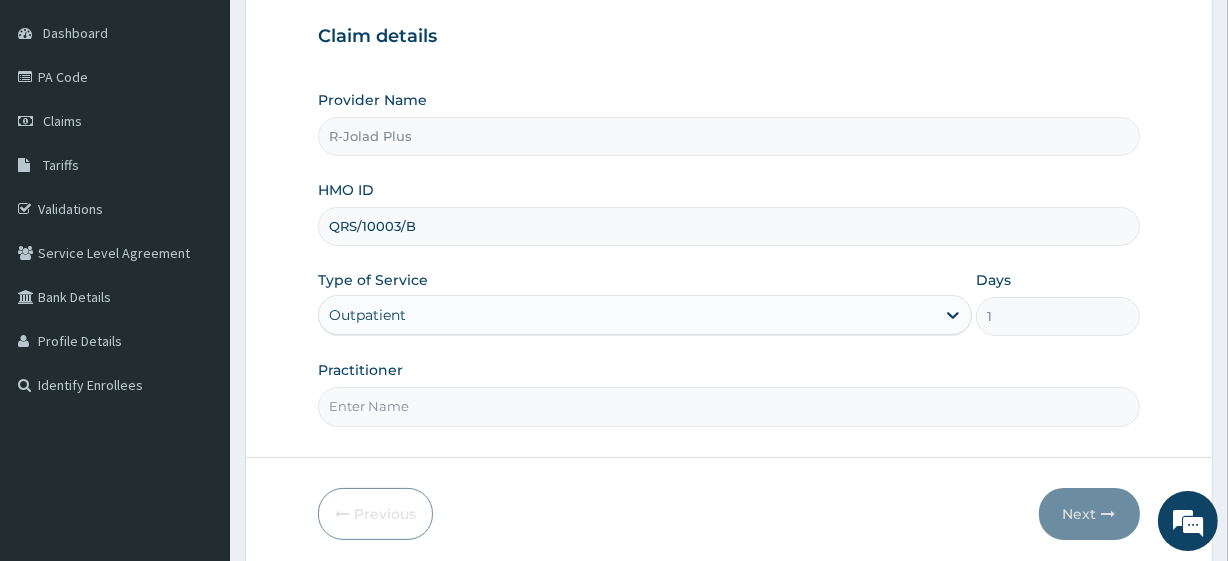 click on "Practitioner" at bounding box center (728, 406) 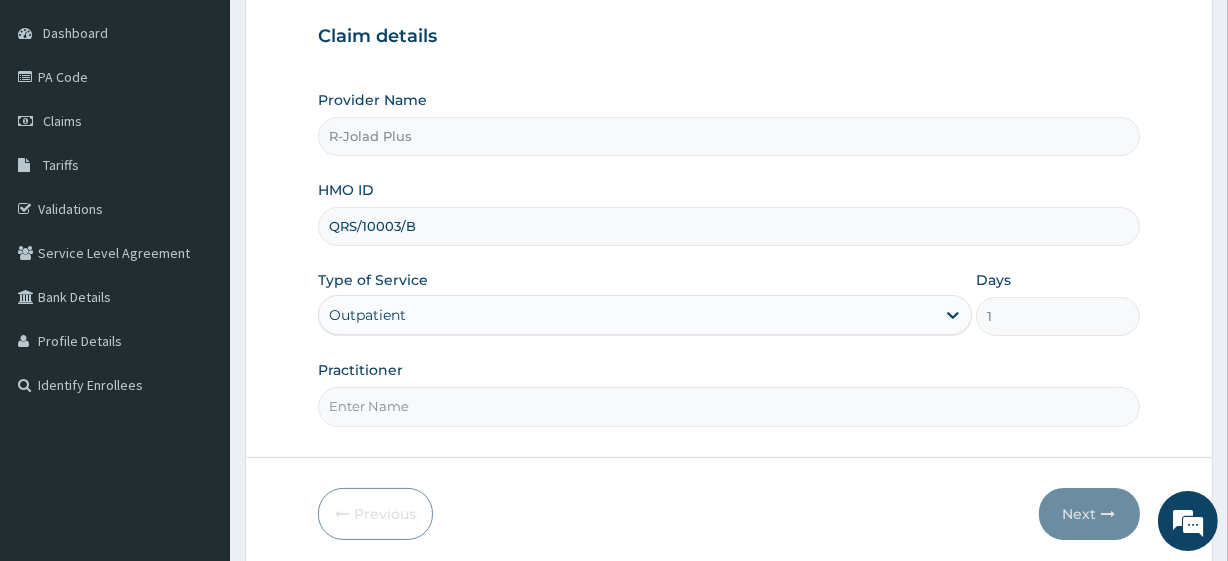 type on "Dr [LAST]" 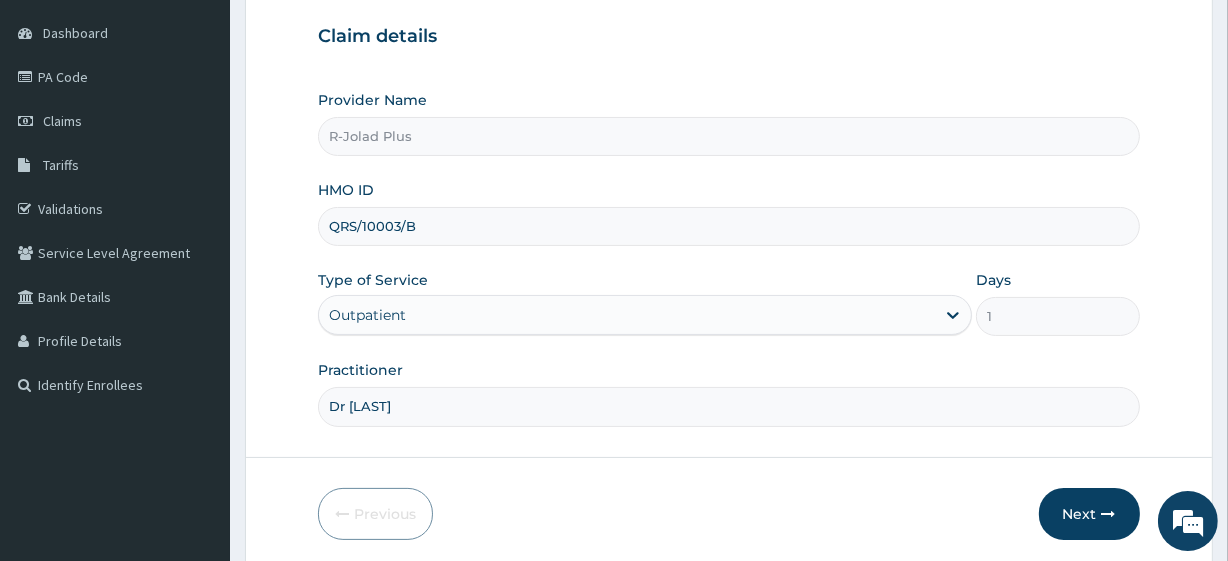 scroll, scrollTop: 259, scrollLeft: 0, axis: vertical 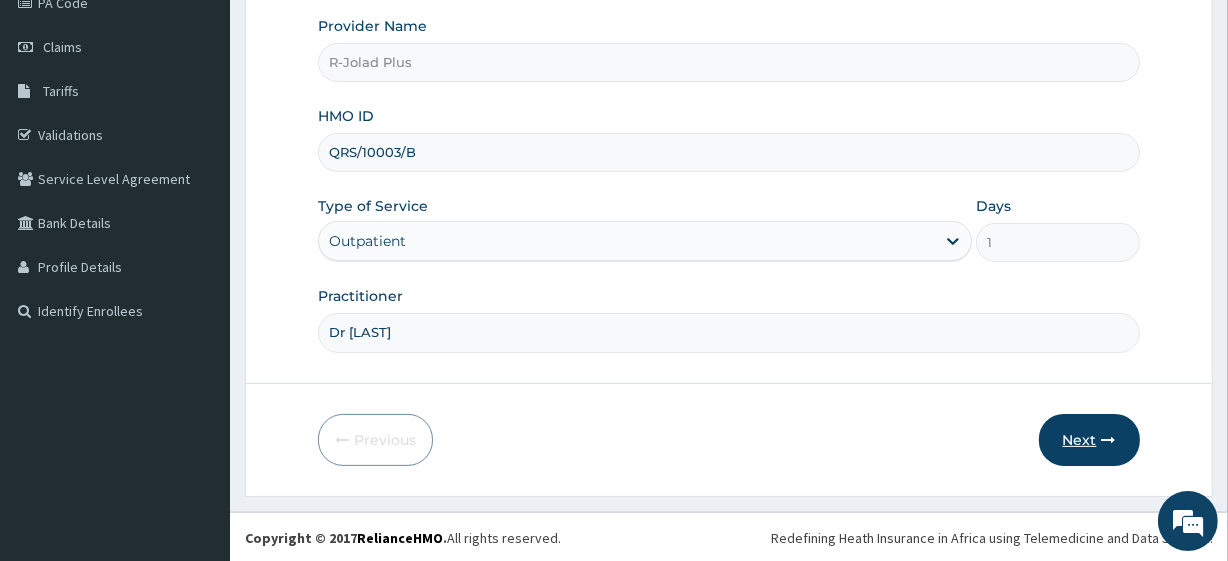 click on "Next" at bounding box center [1089, 440] 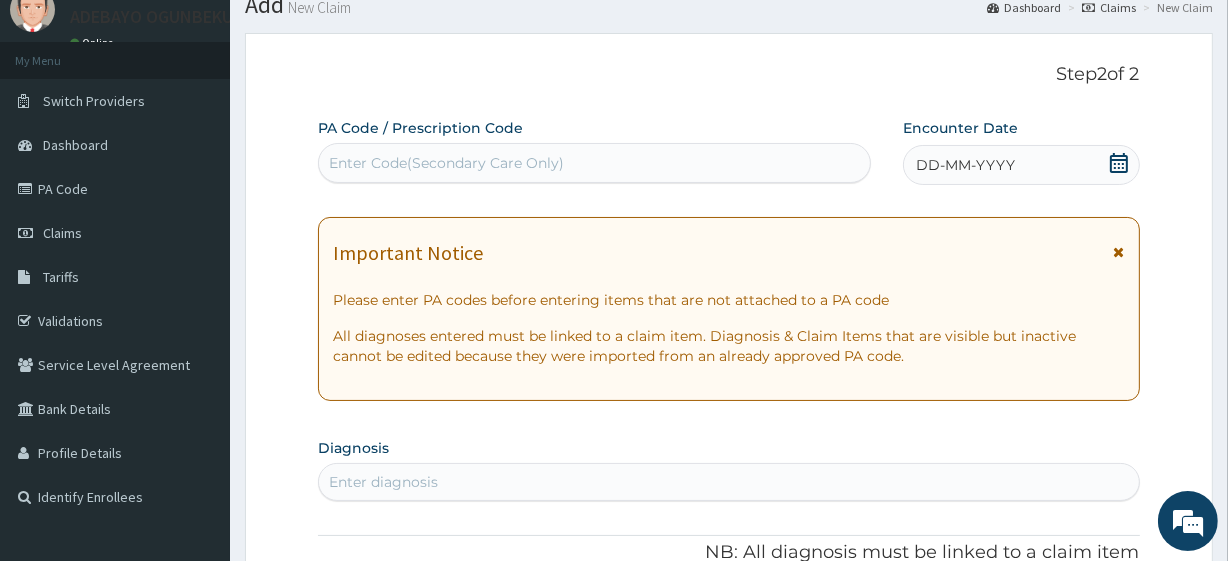 scroll, scrollTop: 72, scrollLeft: 0, axis: vertical 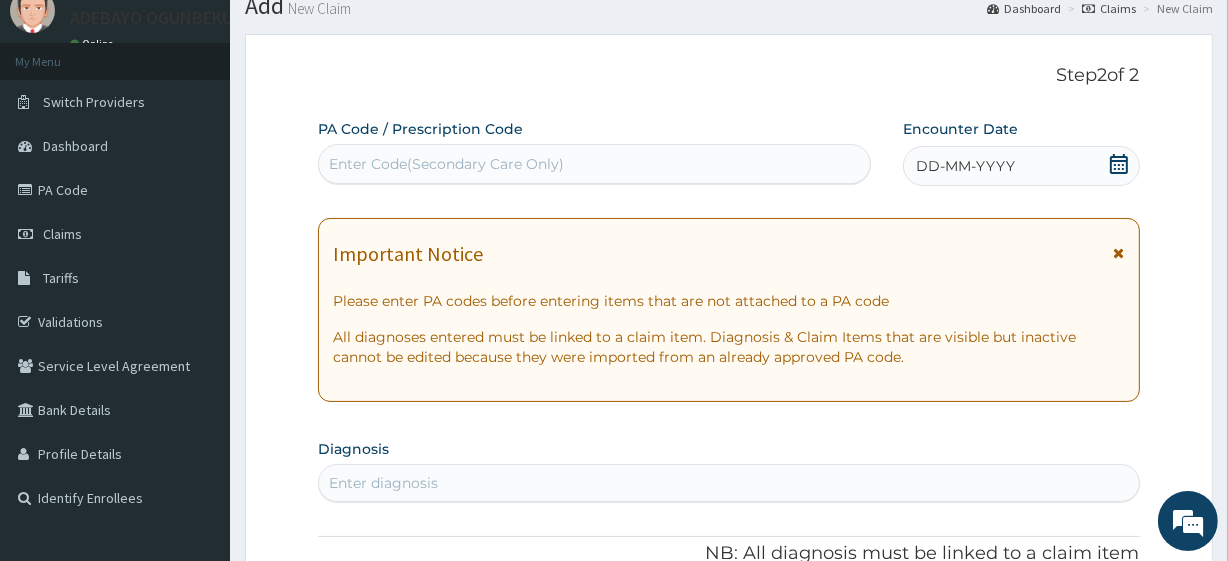 click 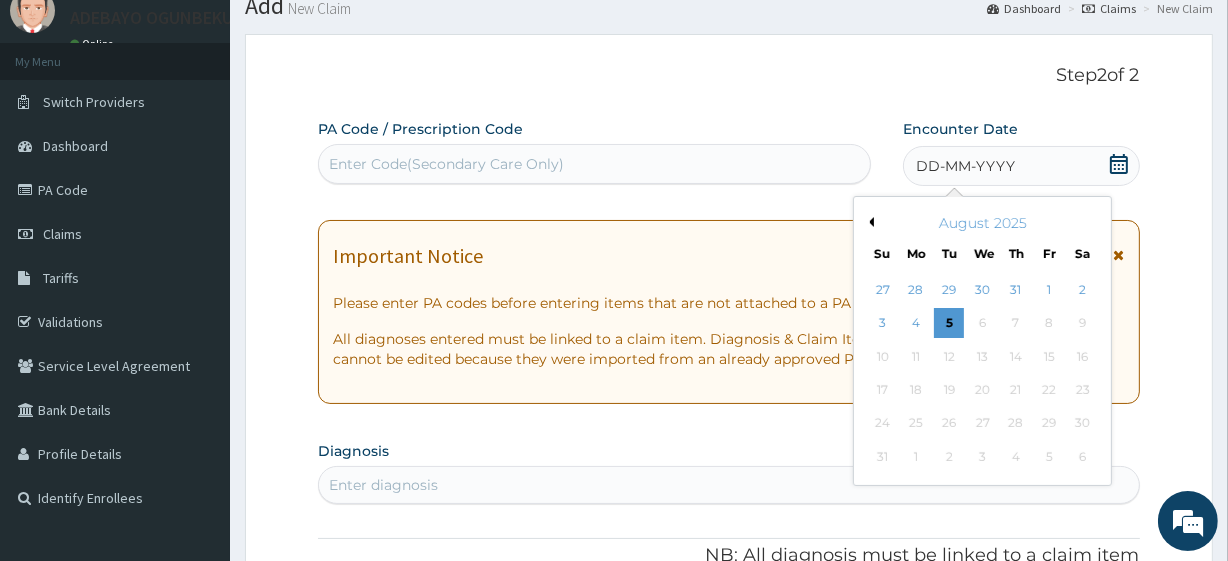 click on "Previous Month" at bounding box center (869, 222) 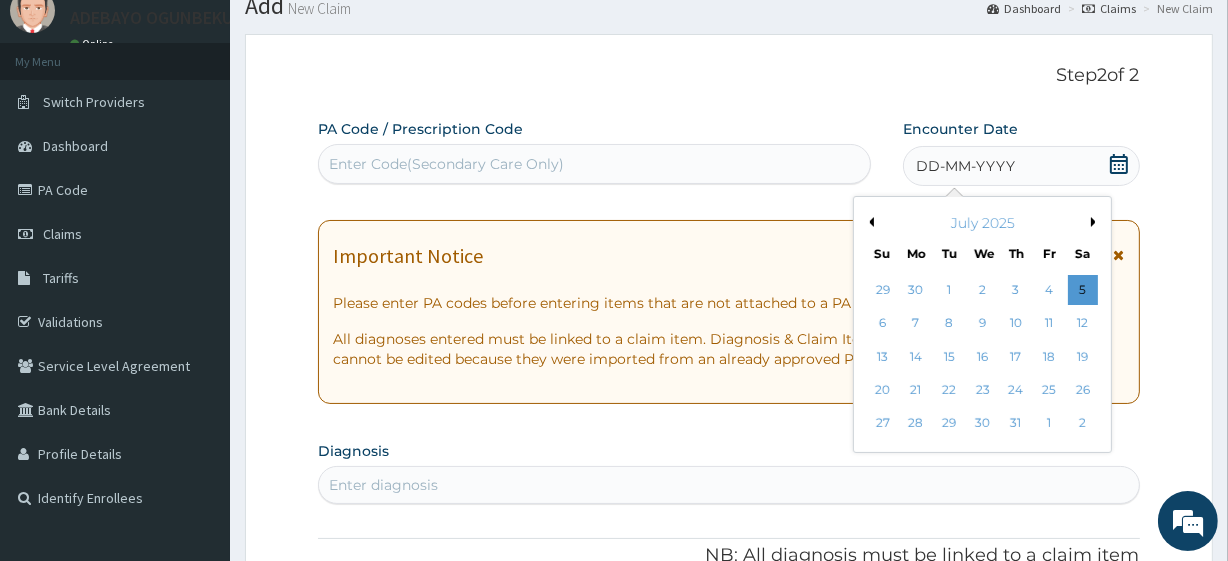 click on "Previous Month" at bounding box center [869, 222] 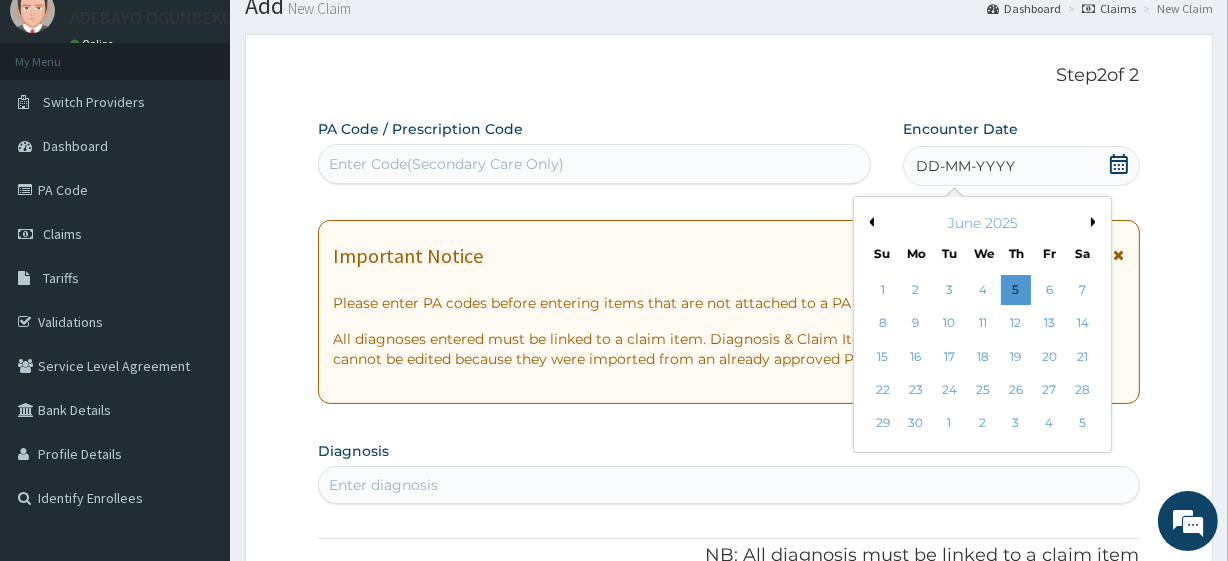 click on "Previous Month" at bounding box center [869, 222] 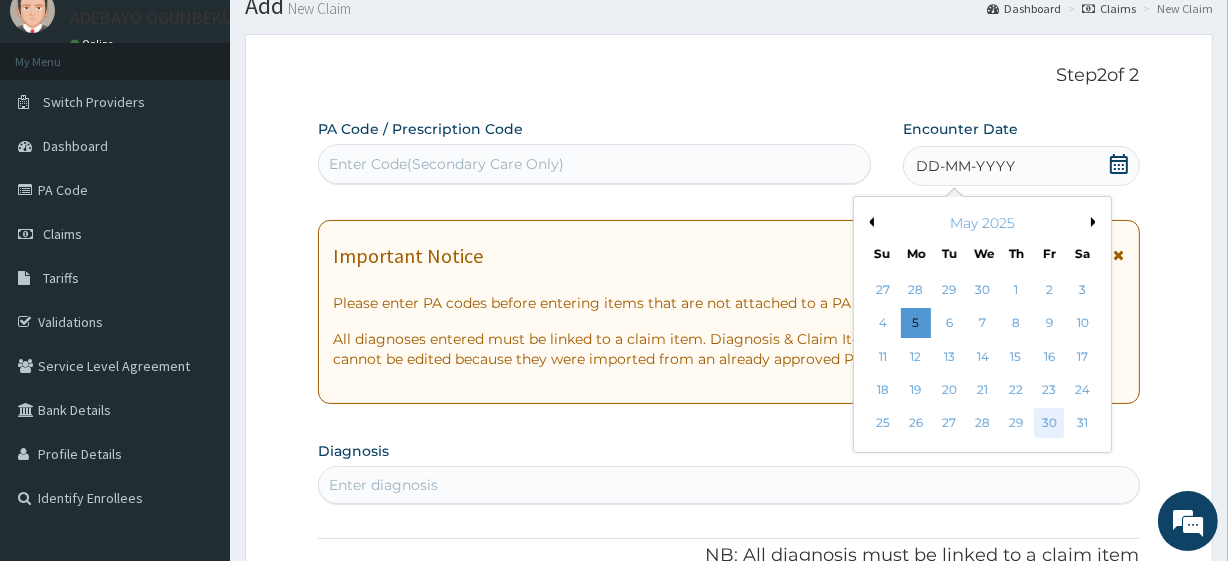 click on "30" at bounding box center (1049, 424) 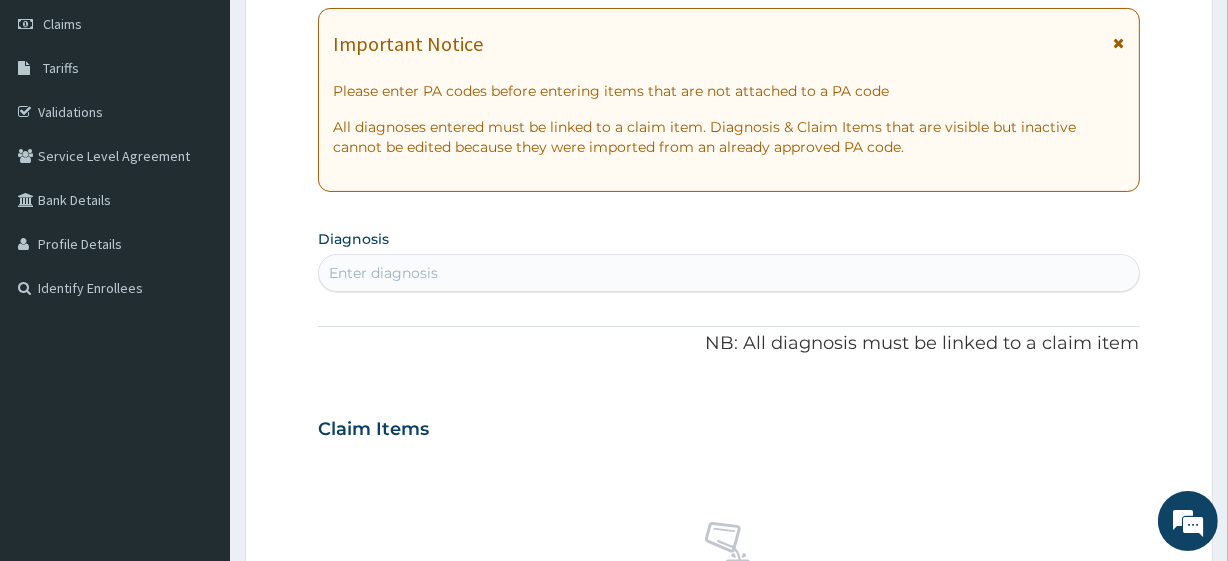 scroll, scrollTop: 279, scrollLeft: 0, axis: vertical 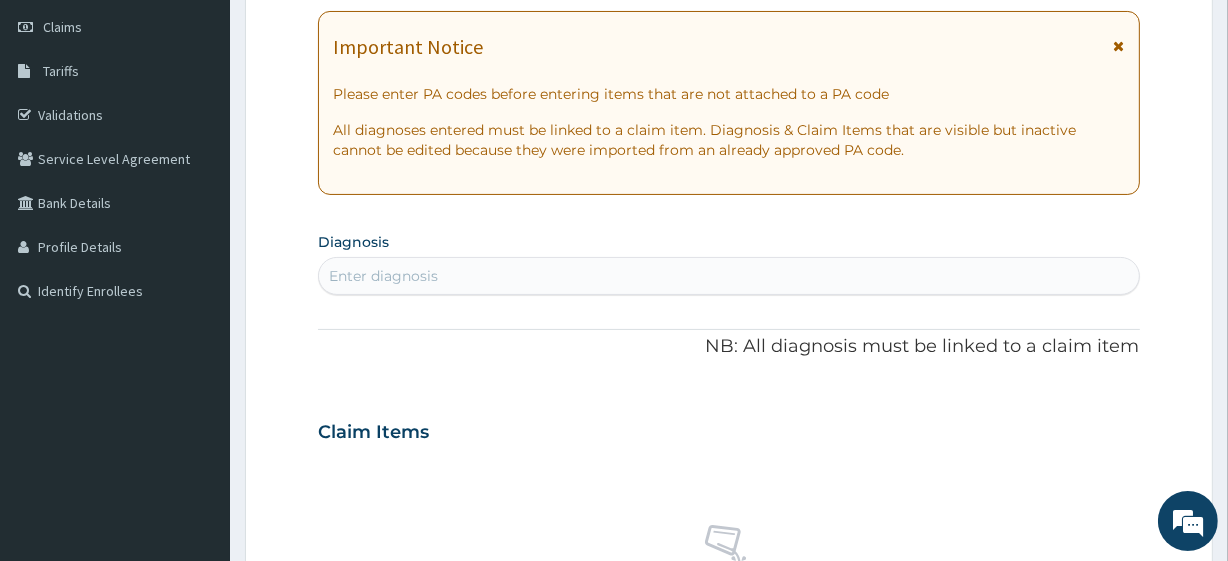 click on "Enter diagnosis" at bounding box center (383, 276) 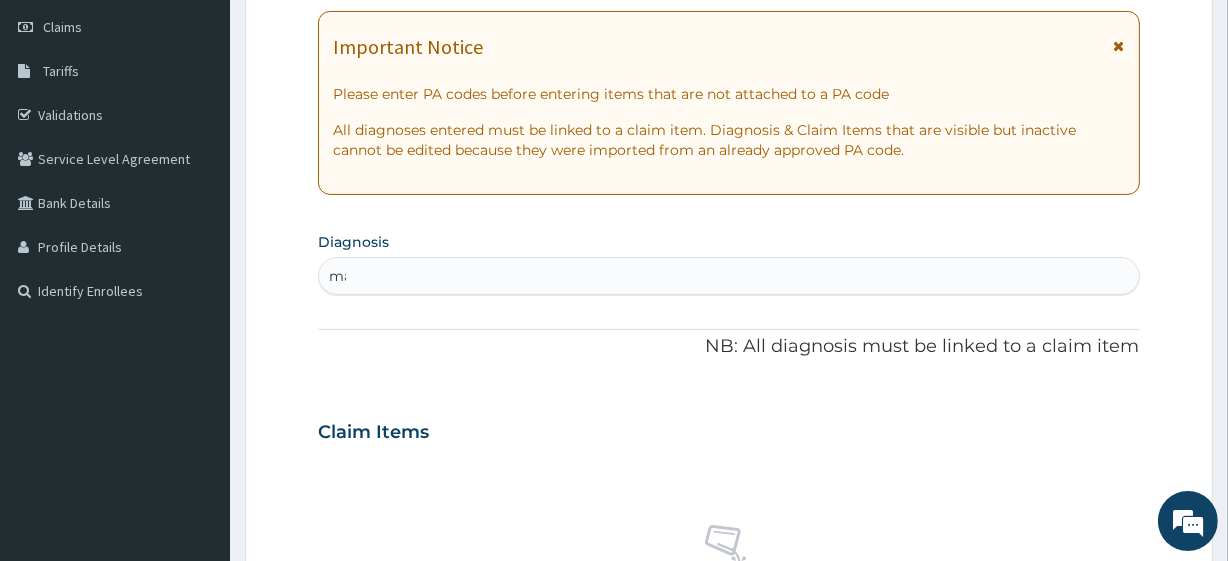 type on "mala" 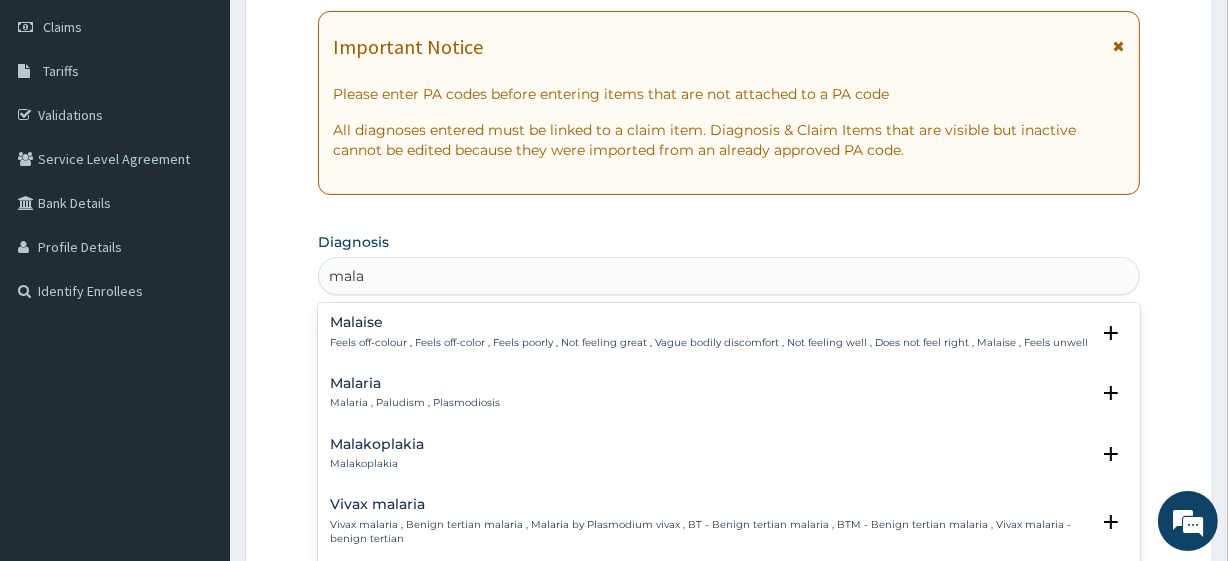 click on "Malaria" at bounding box center (415, 383) 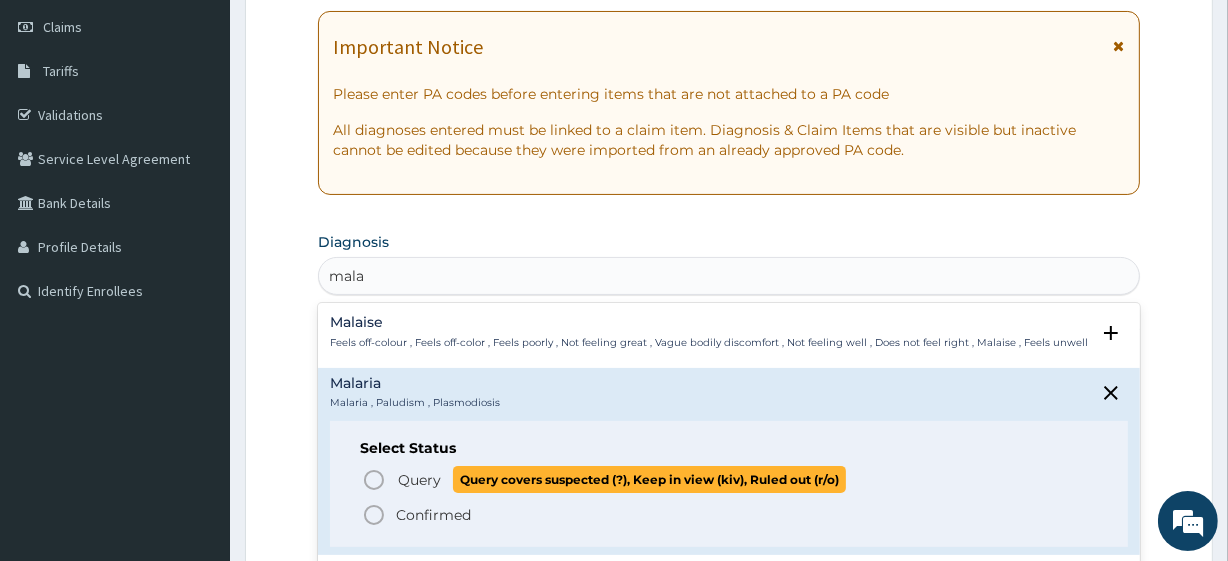 click on "Query" at bounding box center [419, 480] 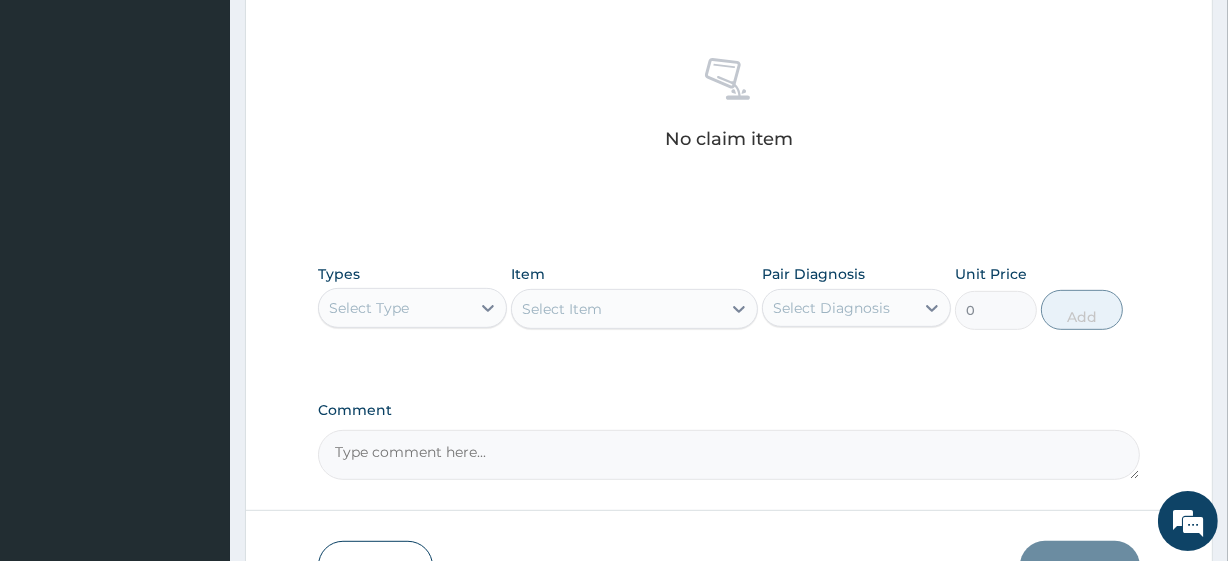 scroll, scrollTop: 831, scrollLeft: 0, axis: vertical 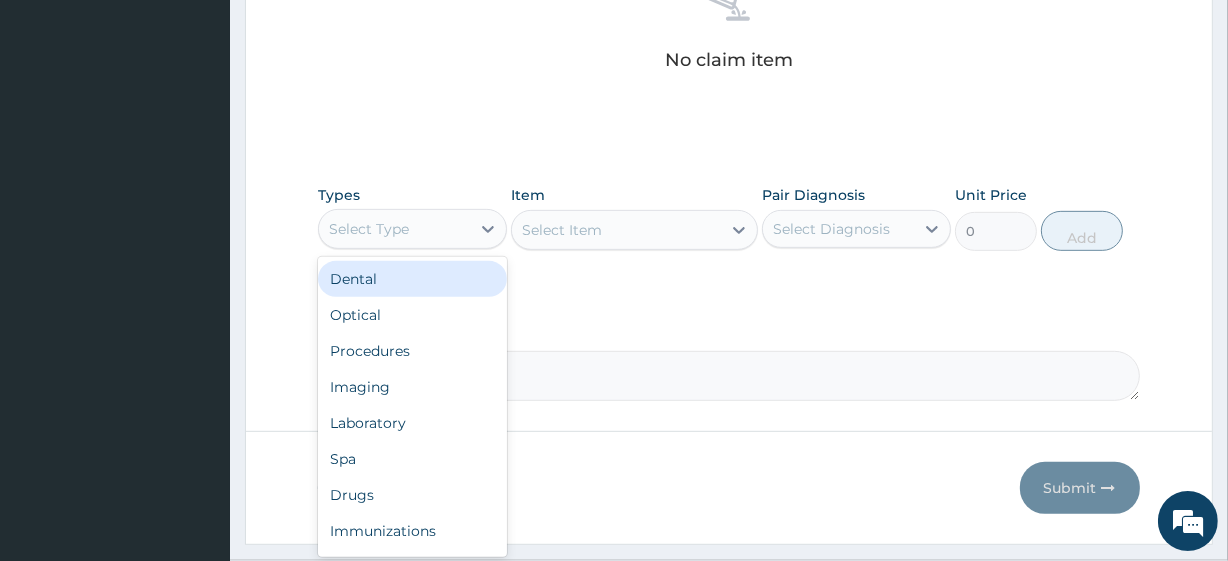 click on "Select Type" at bounding box center (369, 229) 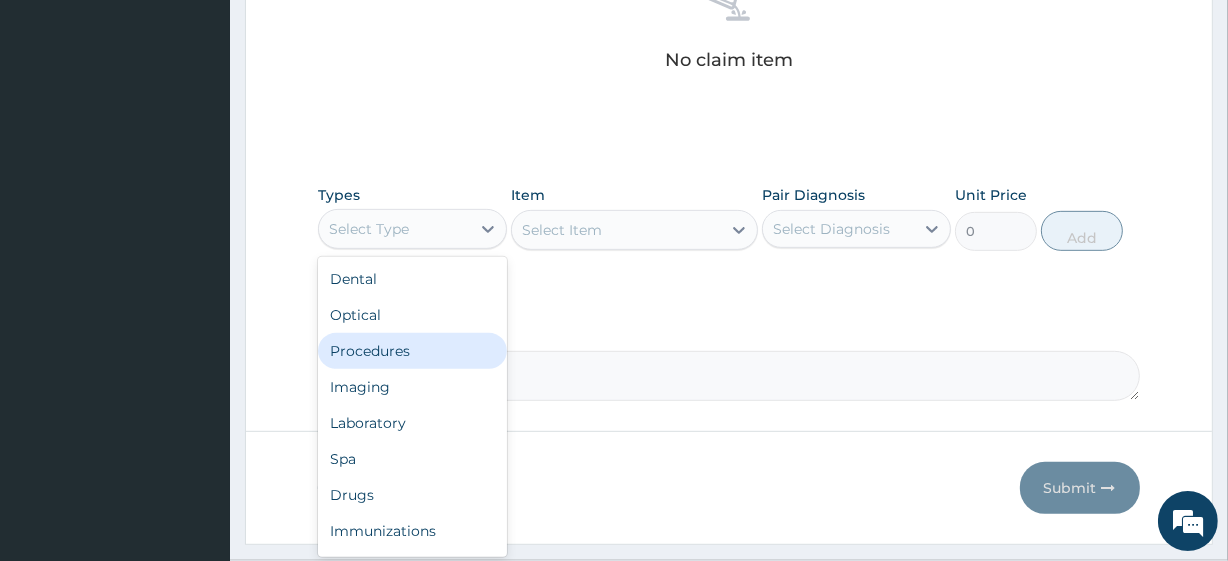 click on "Procedures" at bounding box center [412, 351] 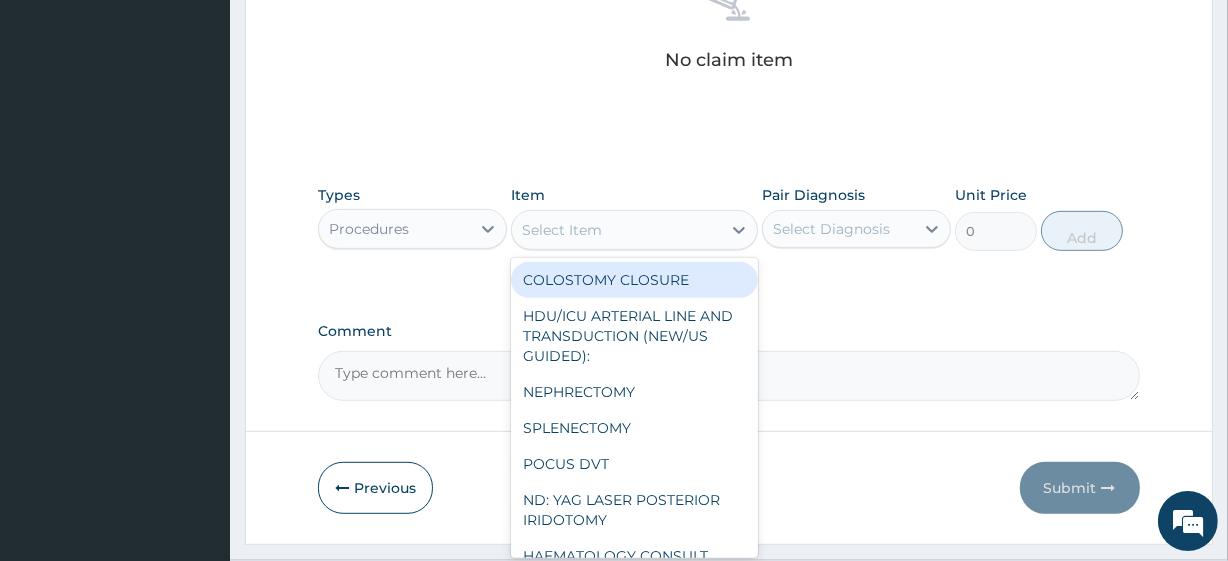 click on "Select Item" at bounding box center (562, 230) 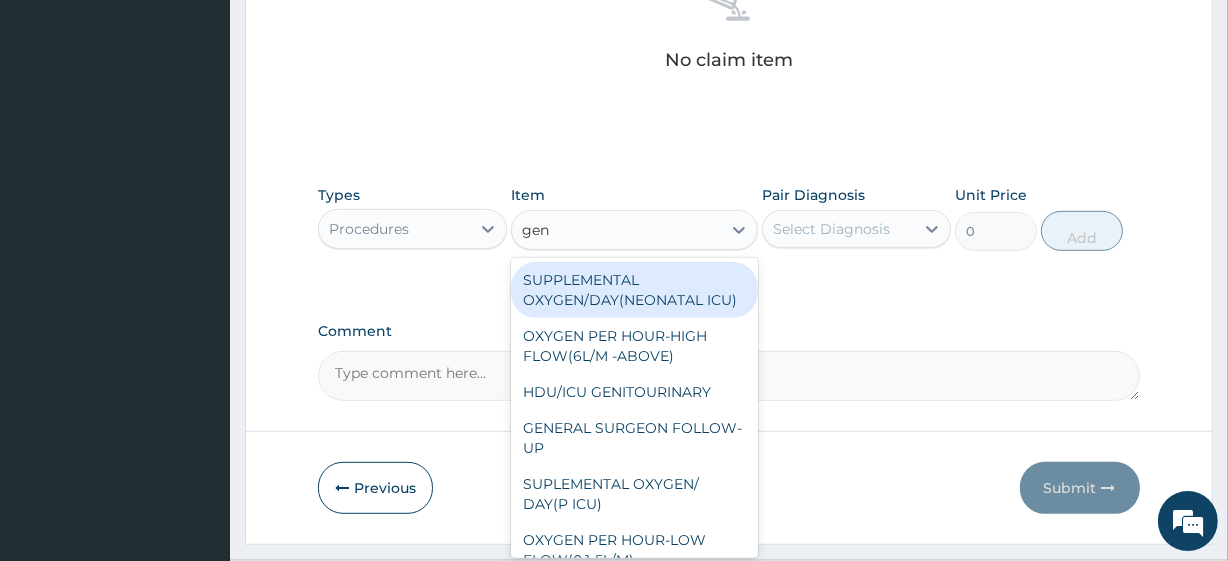 type on "gene" 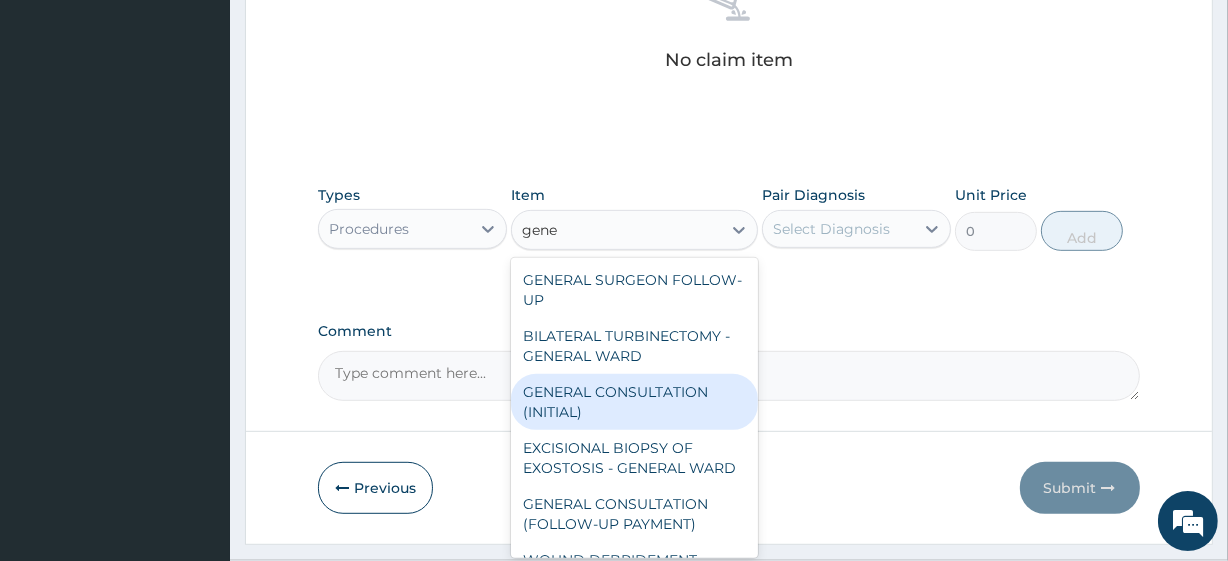click on "GENERAL CONSULTATION (INITIAL)" at bounding box center (634, 402) 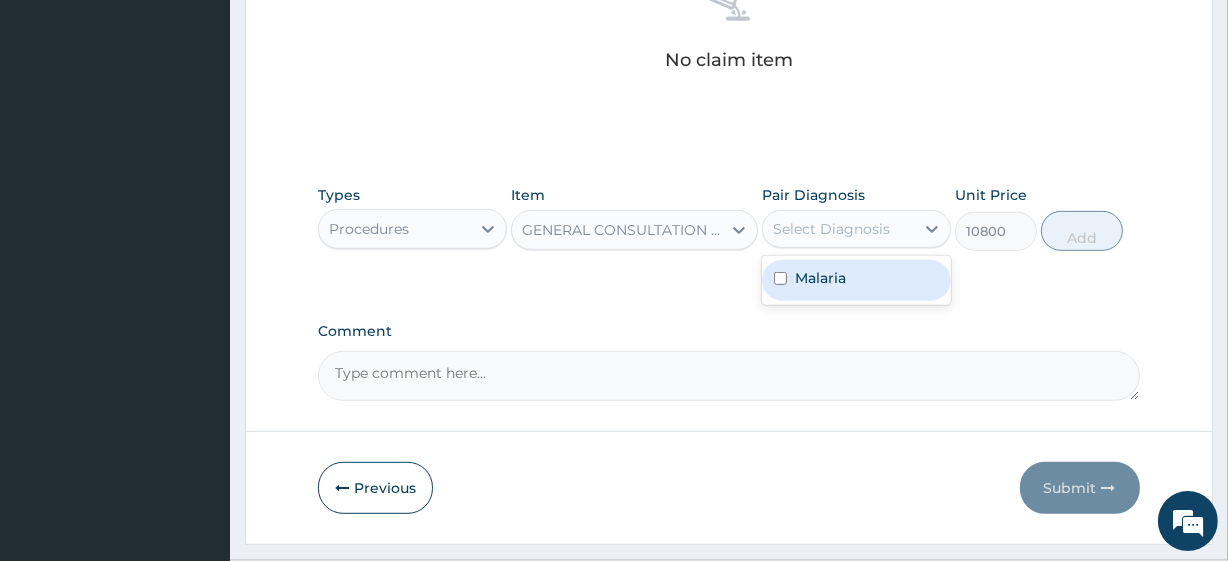 drag, startPoint x: 834, startPoint y: 229, endPoint x: 850, endPoint y: 281, distance: 54.405884 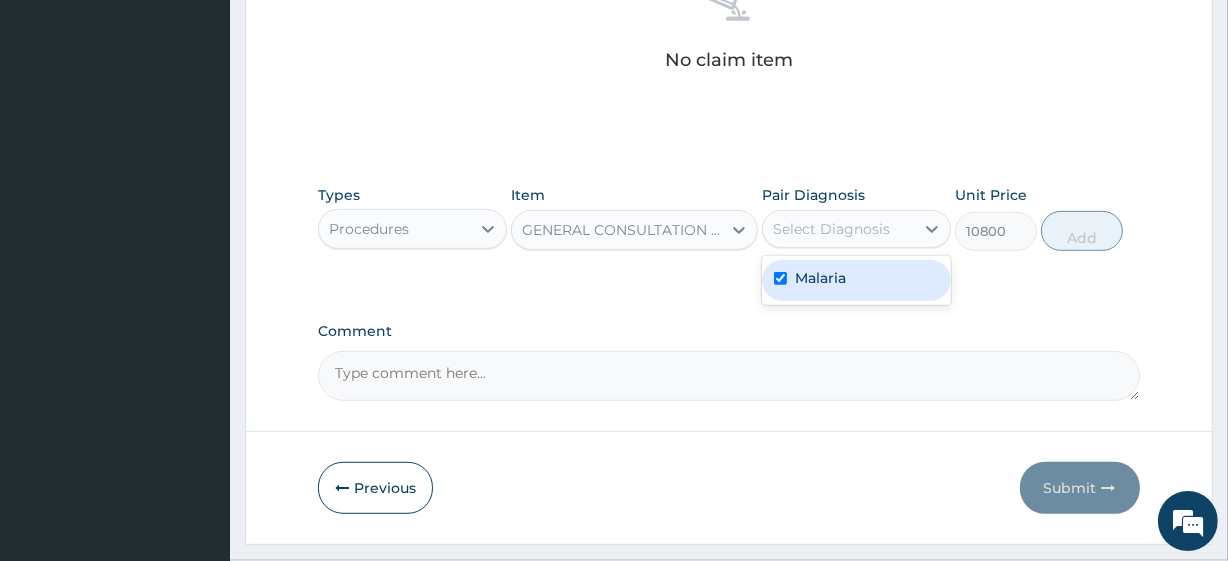 checkbox on "true" 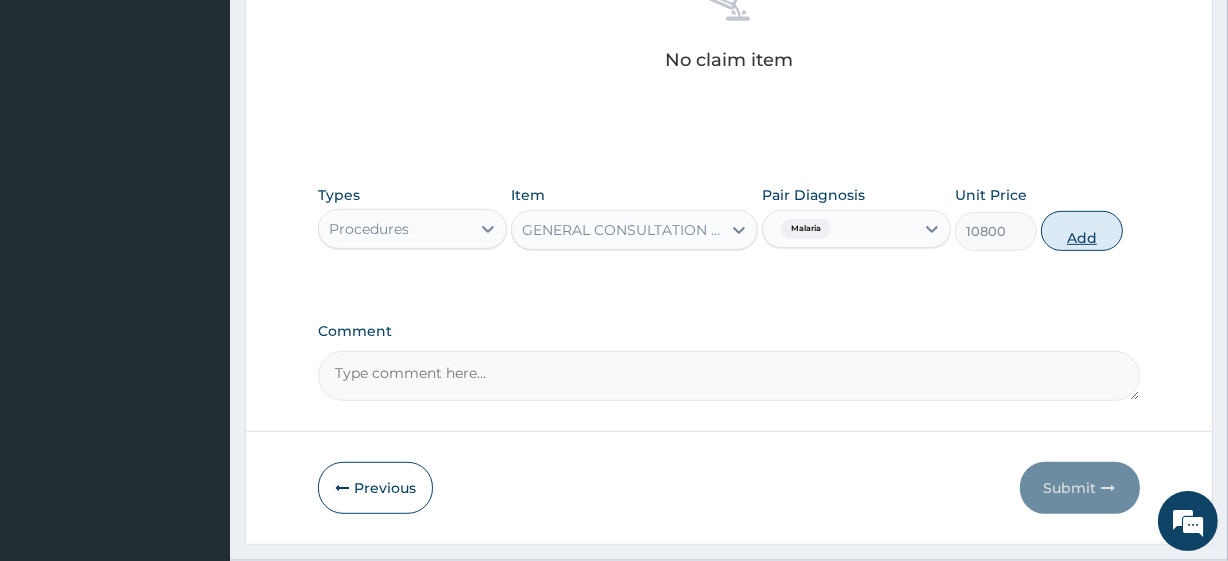 click on "Types Procedures Item GENERAL CONSULTATION (INITIAL) Pair Diagnosis Malaria Unit Price 10800 Add" at bounding box center (728, 218) 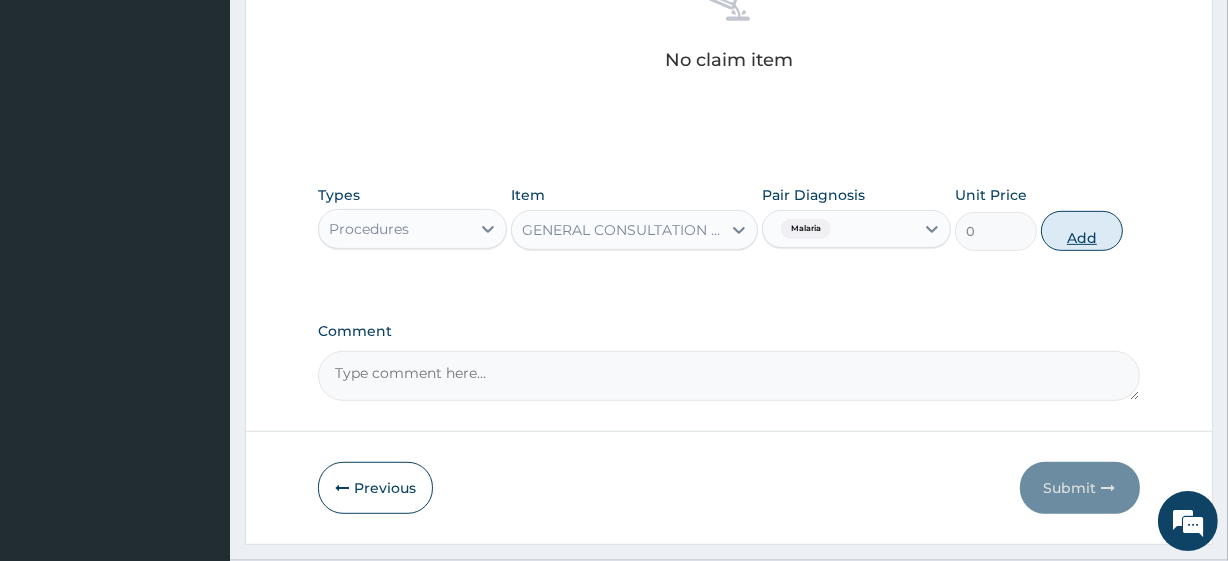 scroll, scrollTop: 798, scrollLeft: 0, axis: vertical 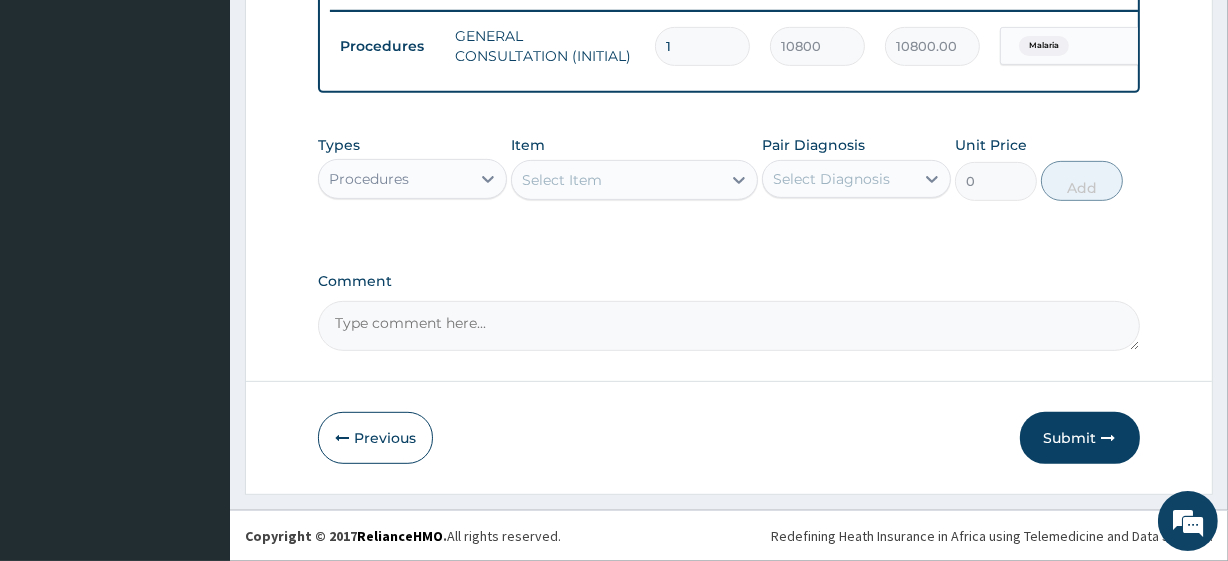 click on "Types Procedures Item Select Item Pair Diagnosis Select Diagnosis Unit Price 0 Add" at bounding box center (728, 168) 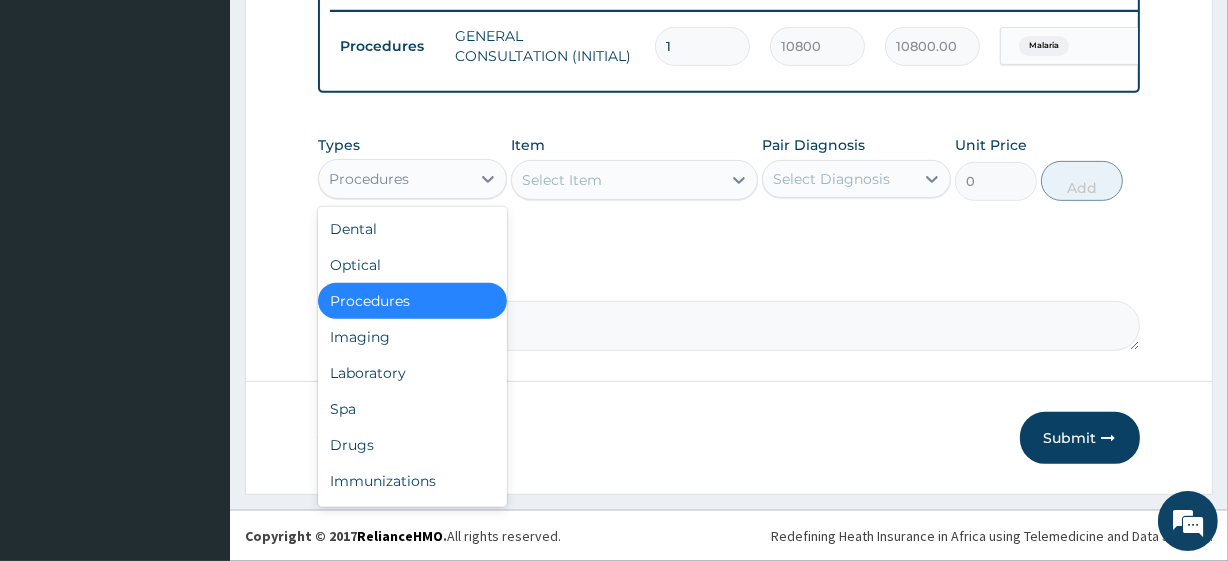 drag, startPoint x: 377, startPoint y: 194, endPoint x: 409, endPoint y: 370, distance: 178.88544 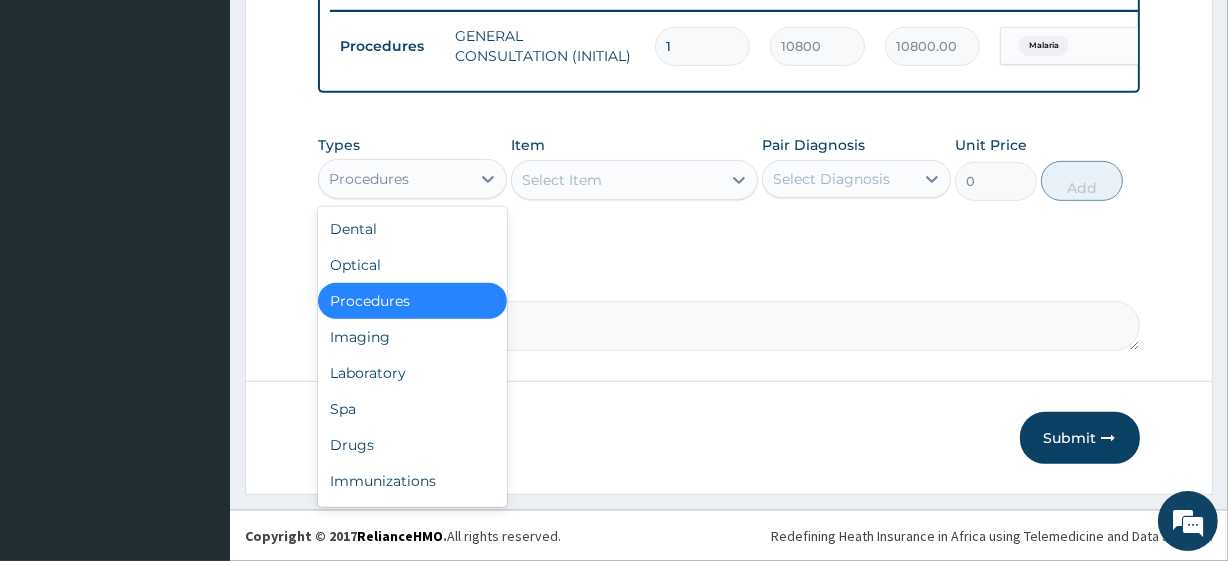 click on "option Procedures, selected. option Procedures selected, 3 of 10. 10 results available. Use Up and Down to choose options, press Enter to select the currently focused option, press Escape to exit the menu, press Tab to select the option and exit the menu. Procedures Dental Optical Procedures Imaging Laboratory Spa Drugs Immunizations Others Gym" at bounding box center [412, 179] 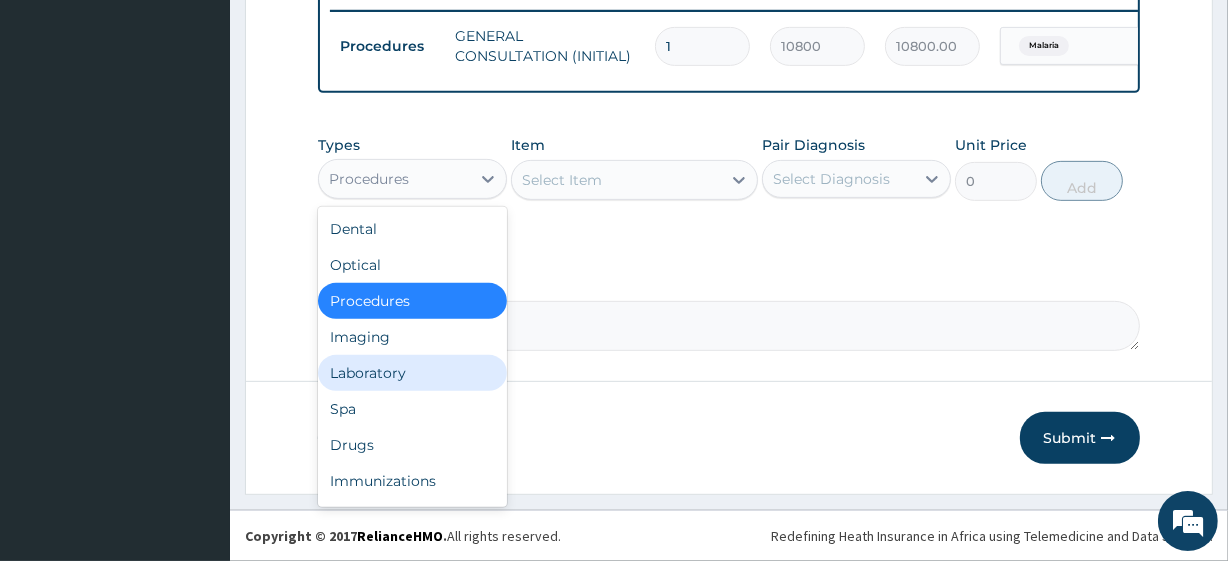 click on "Laboratory" at bounding box center [412, 373] 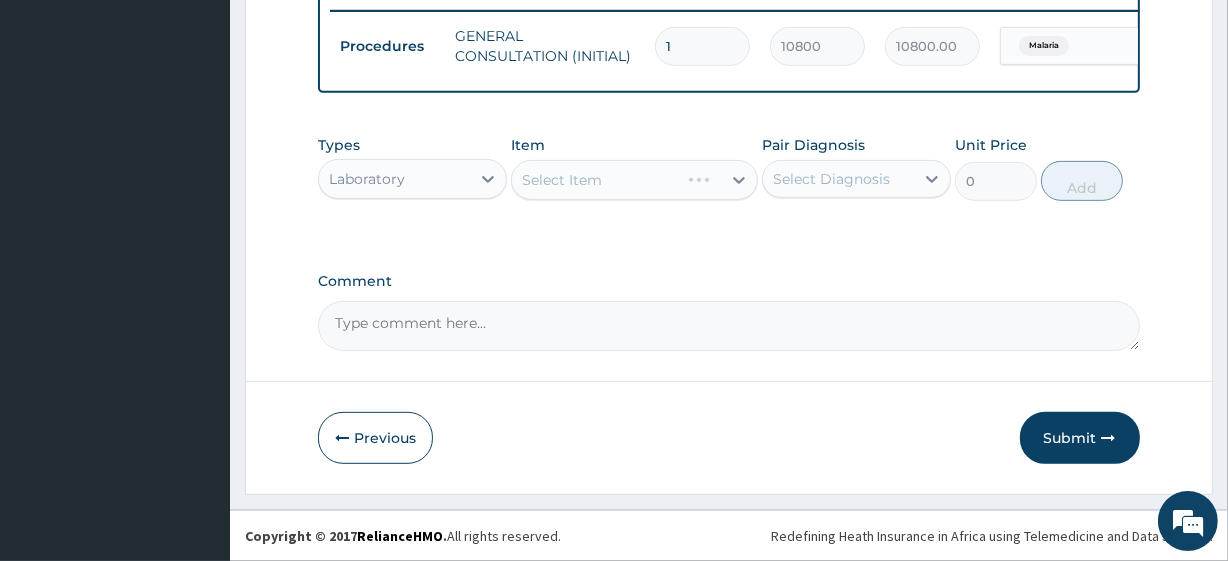 click on "Select Item" at bounding box center (634, 180) 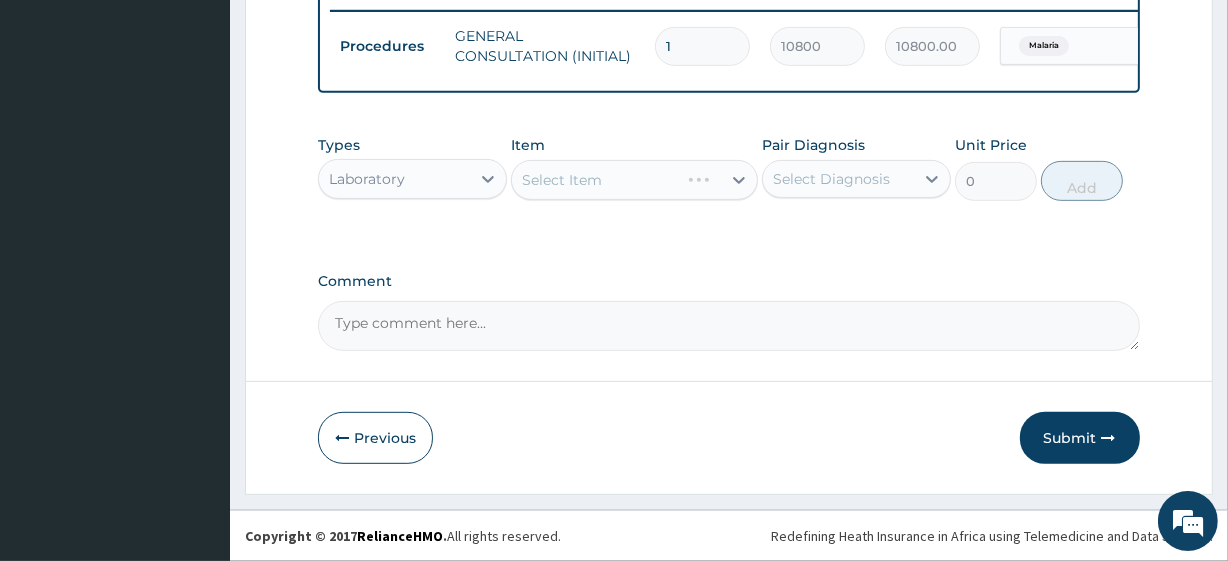 click on "Select Item" at bounding box center (634, 180) 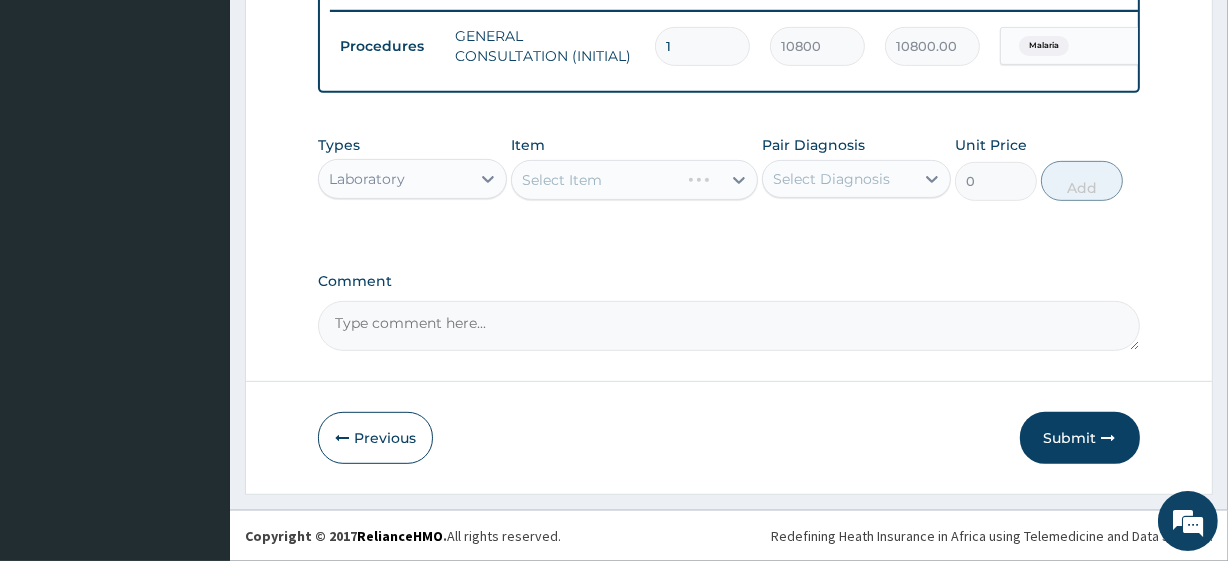 click on "Select Item" at bounding box center (595, 180) 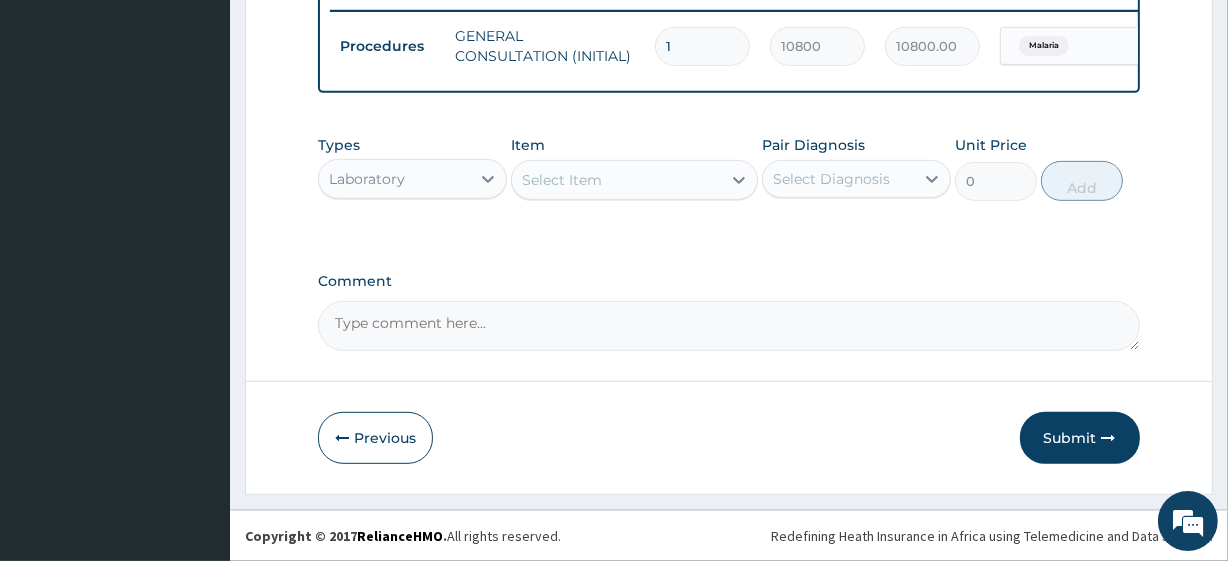 click on "Select Item" at bounding box center [616, 180] 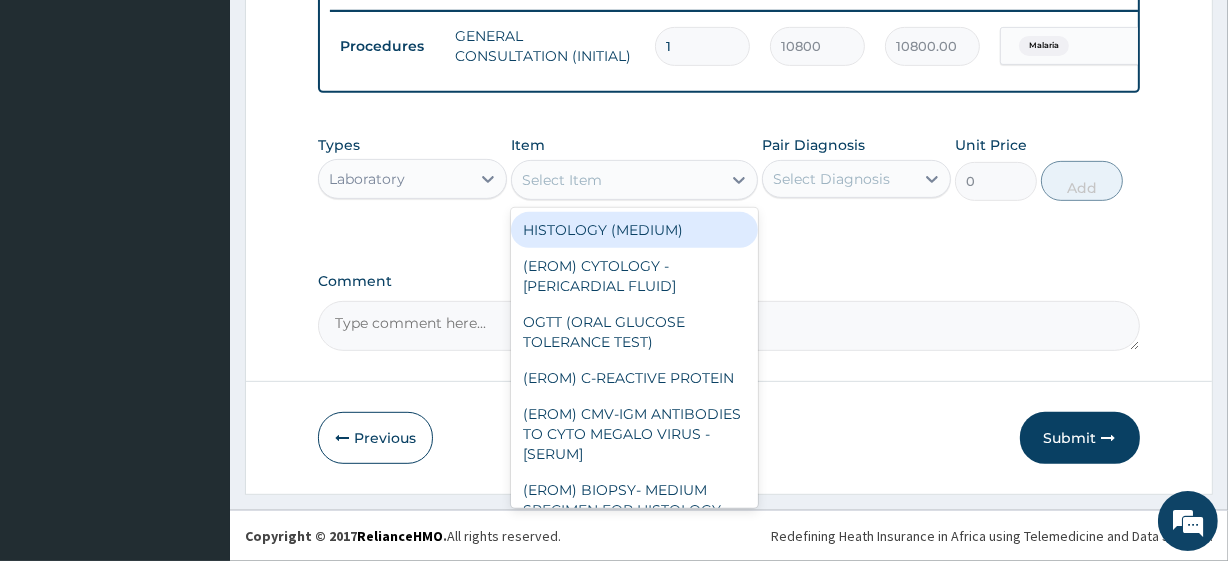 click on "Select Item" at bounding box center (616, 180) 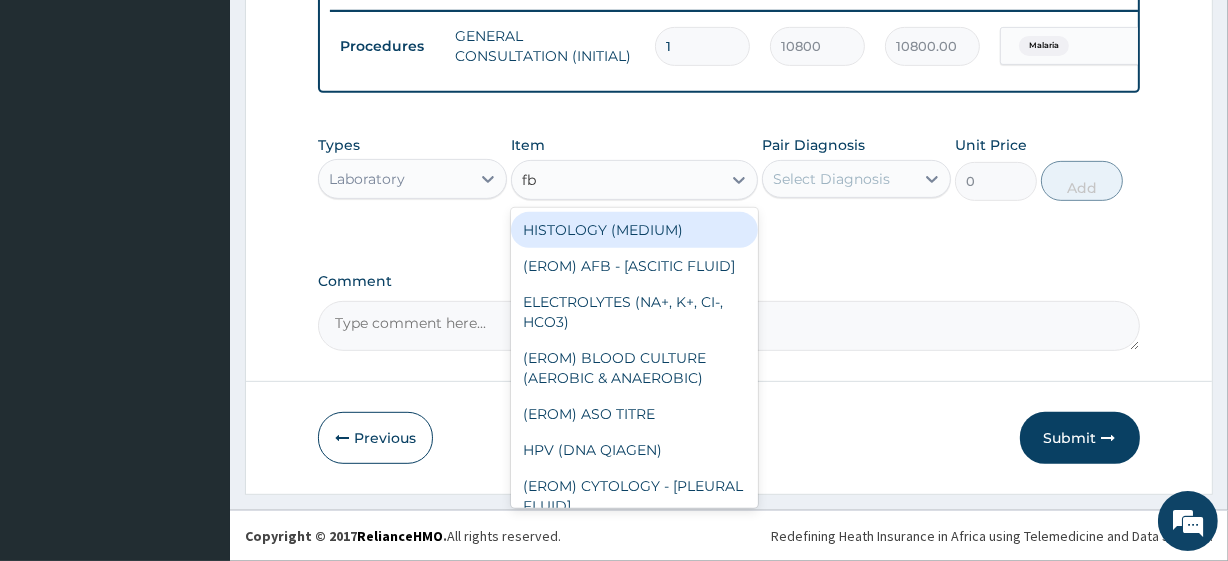 type on "fbc" 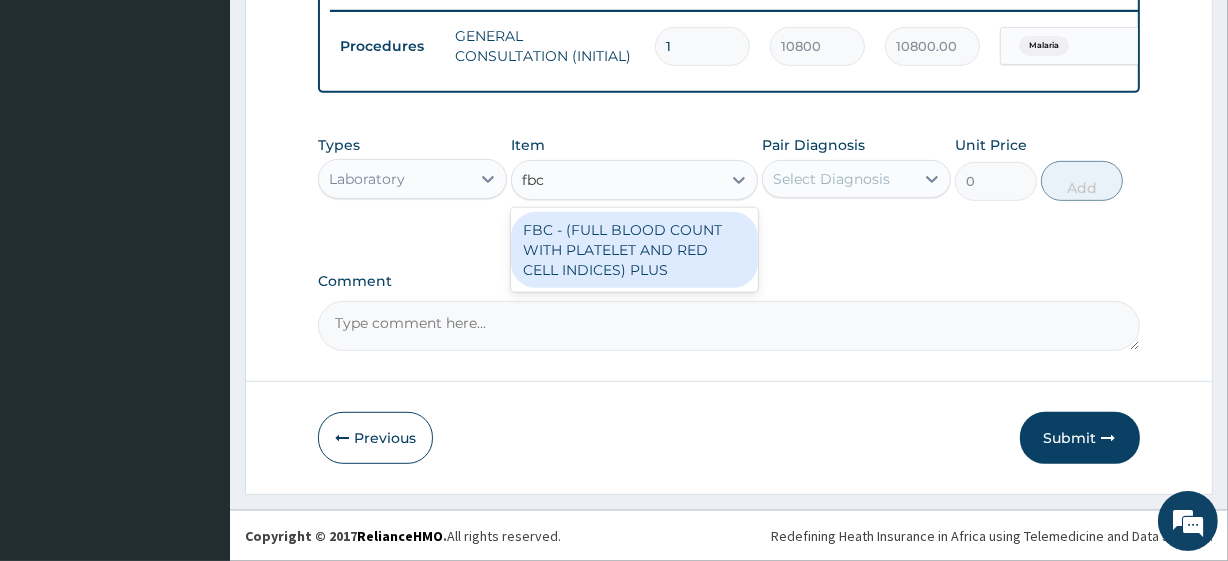 click on "FBC - (FULL BLOOD COUNT WITH PLATELET AND RED CELL INDICES) PLUS" at bounding box center (634, 250) 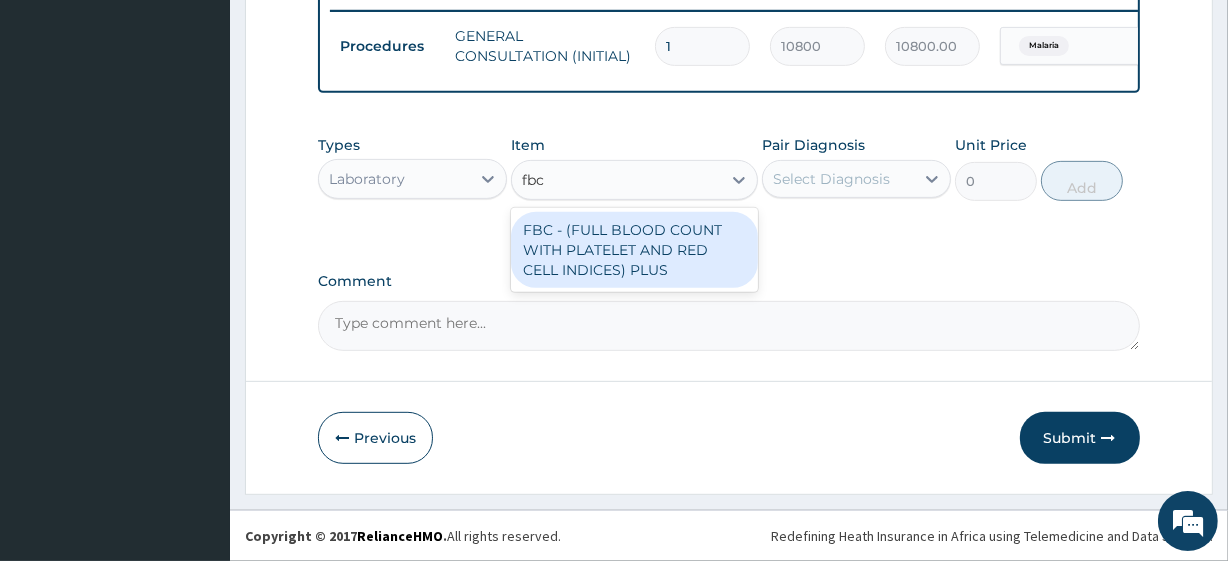 type 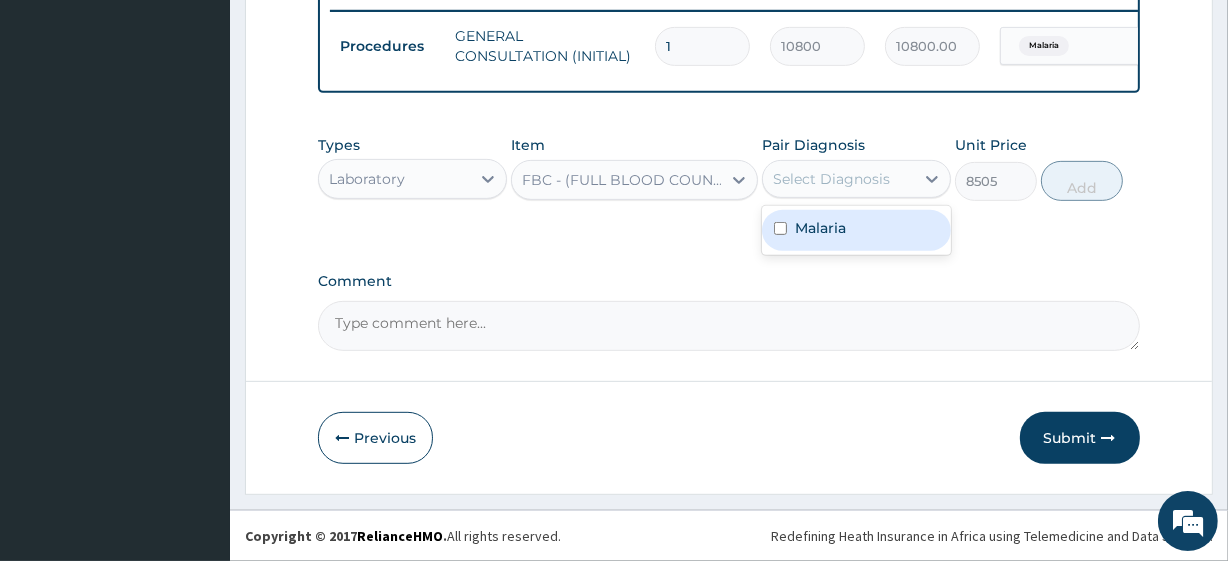 drag, startPoint x: 850, startPoint y: 170, endPoint x: 832, endPoint y: 233, distance: 65.52099 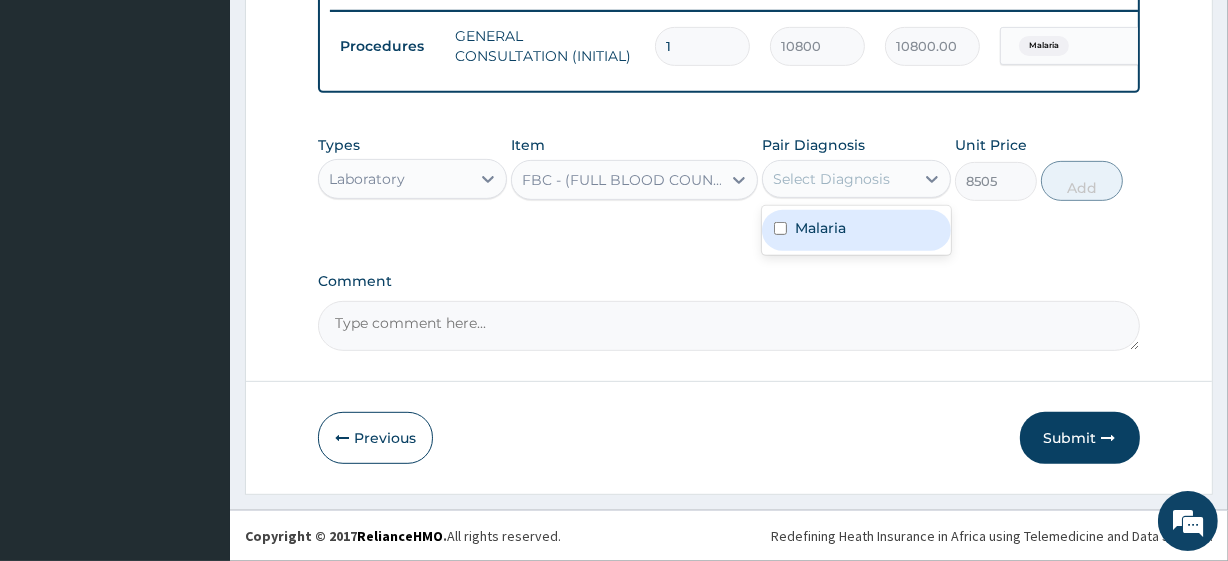 click on "option Malaria, selected. option Malaria focused, 1 of 1. 1 result available. Use Up and Down to choose options, press Enter to select the currently focused option, press Escape to exit the menu, press Tab to select the option and exit the menu. Select Diagnosis Malaria" at bounding box center [856, 179] 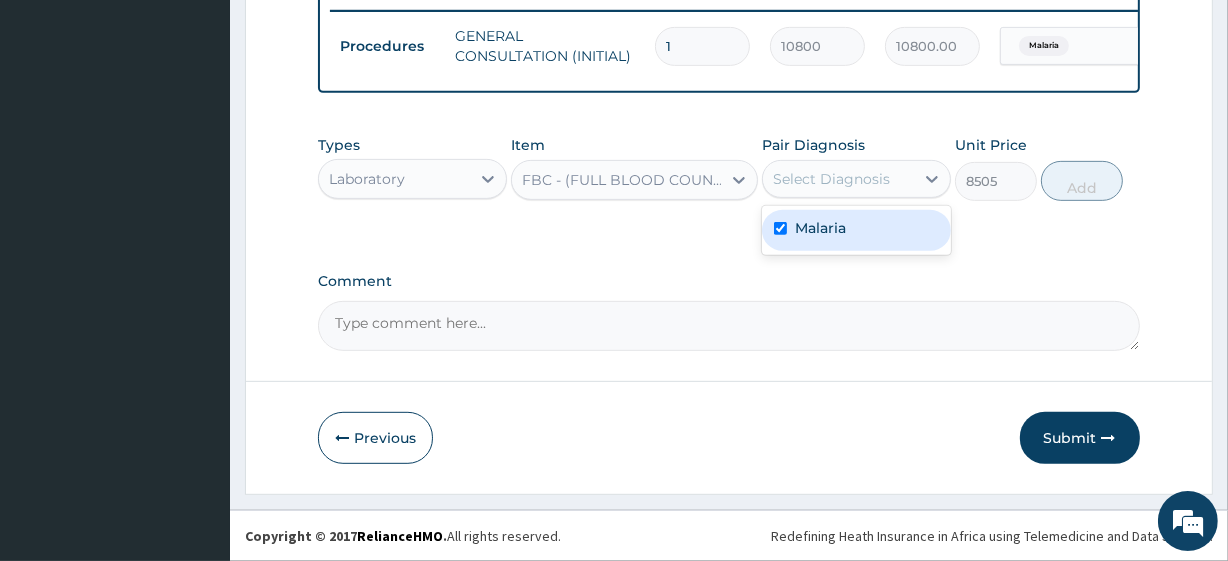 checkbox on "true" 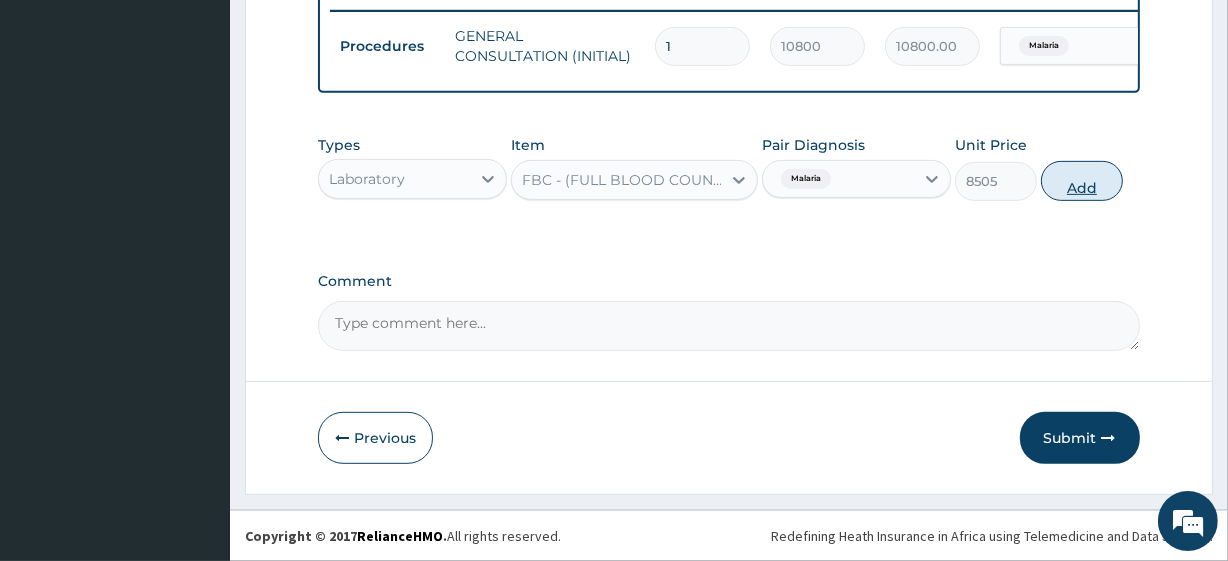 click on "Add" at bounding box center (1082, 181) 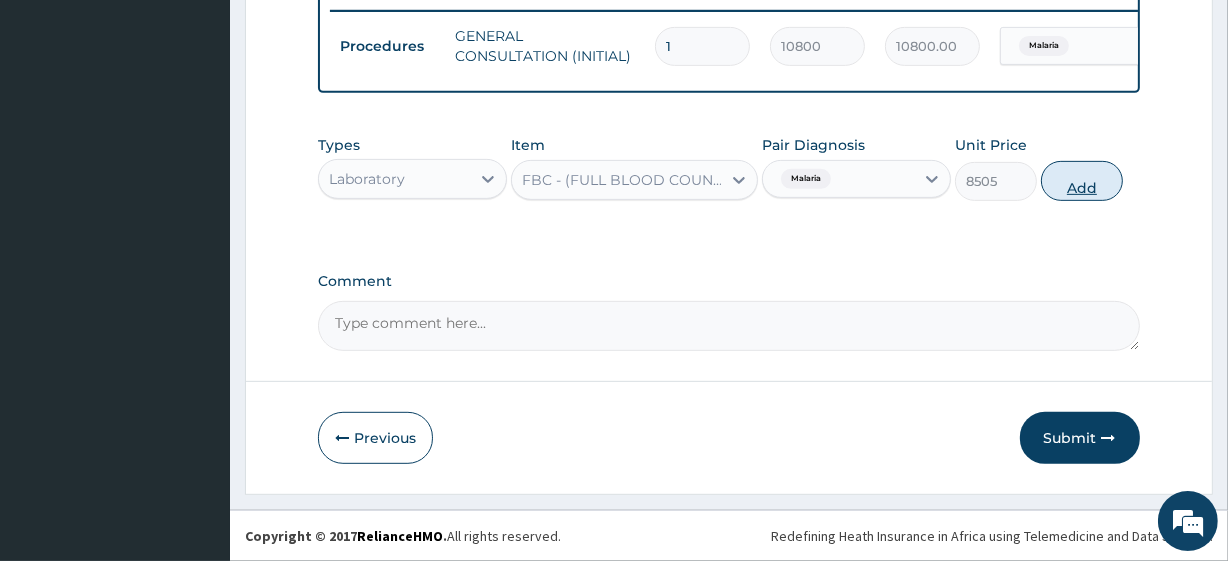 type on "0" 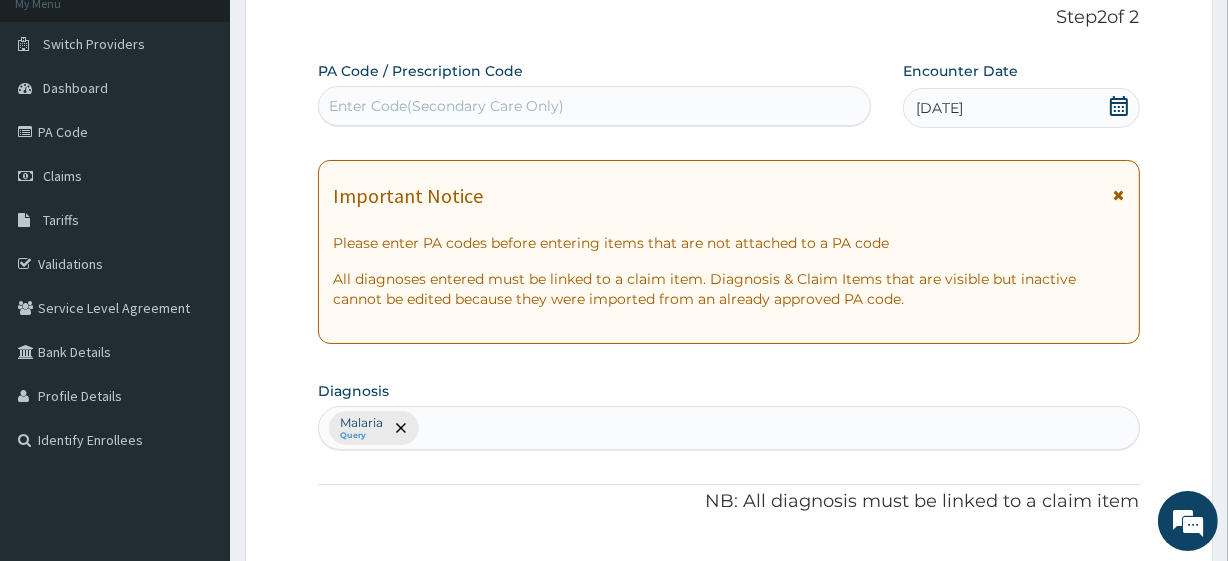 scroll, scrollTop: 130, scrollLeft: 0, axis: vertical 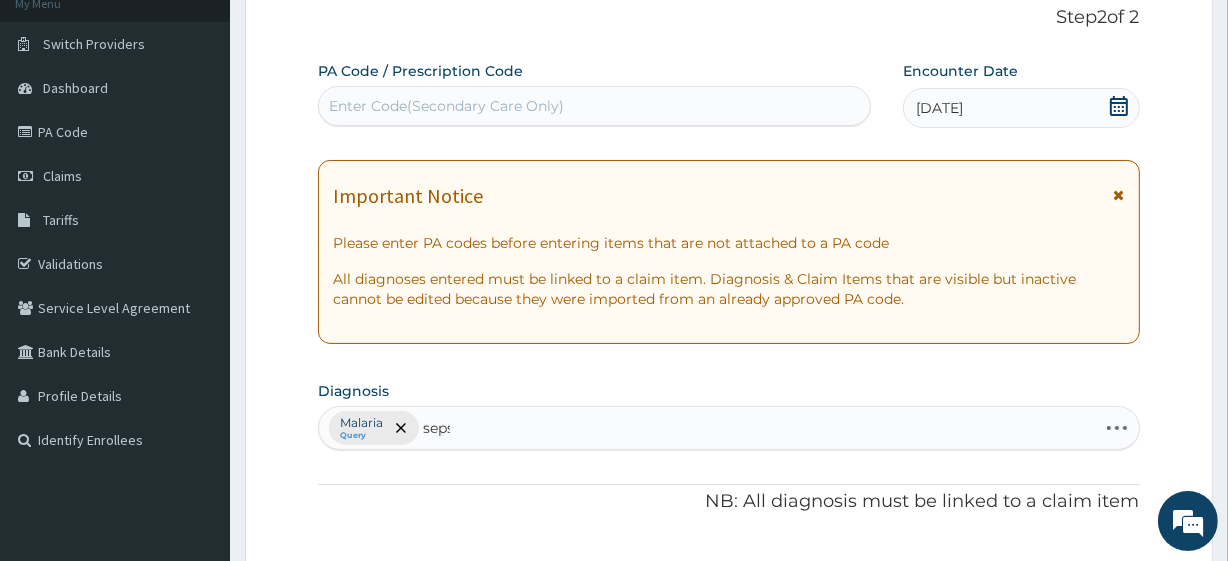 type on "sepsis" 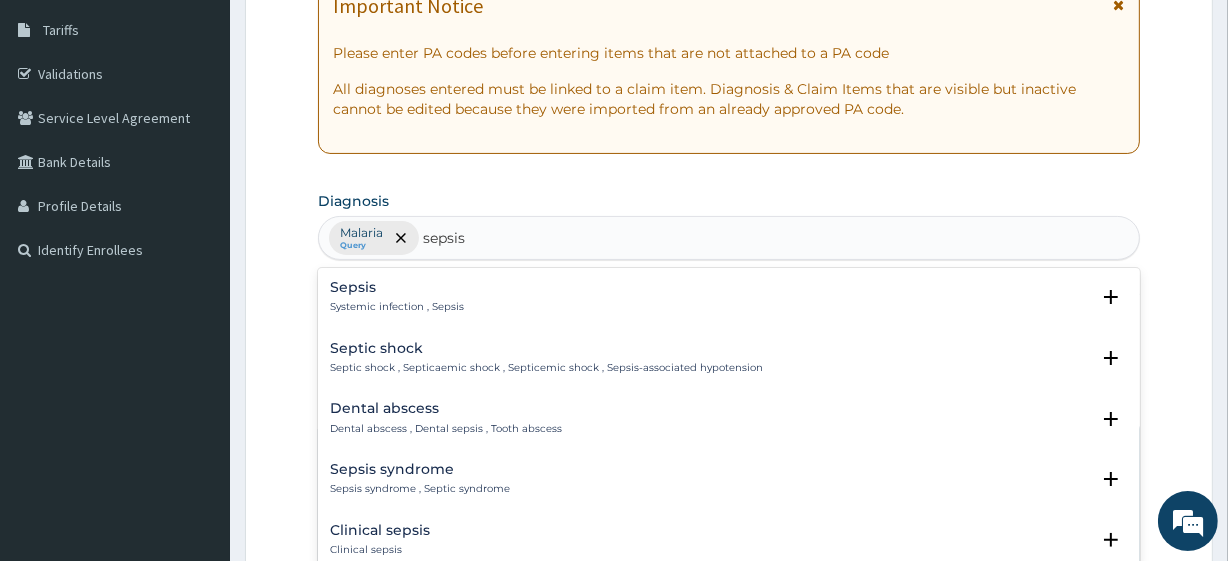 scroll, scrollTop: 320, scrollLeft: 0, axis: vertical 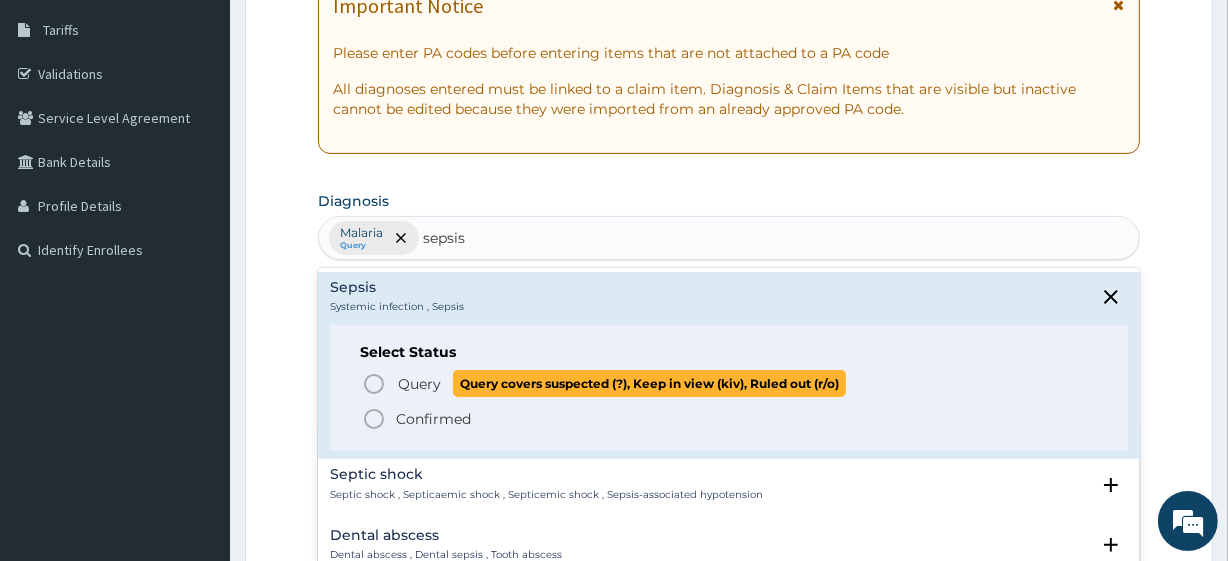 click on "Query" at bounding box center [419, 384] 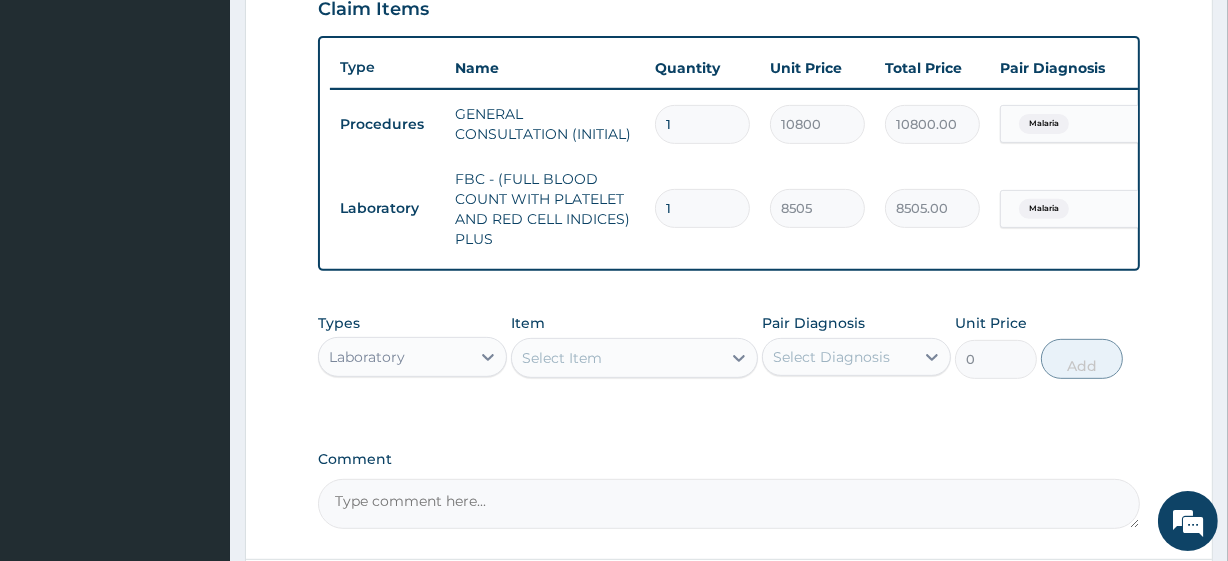 scroll, scrollTop: 898, scrollLeft: 0, axis: vertical 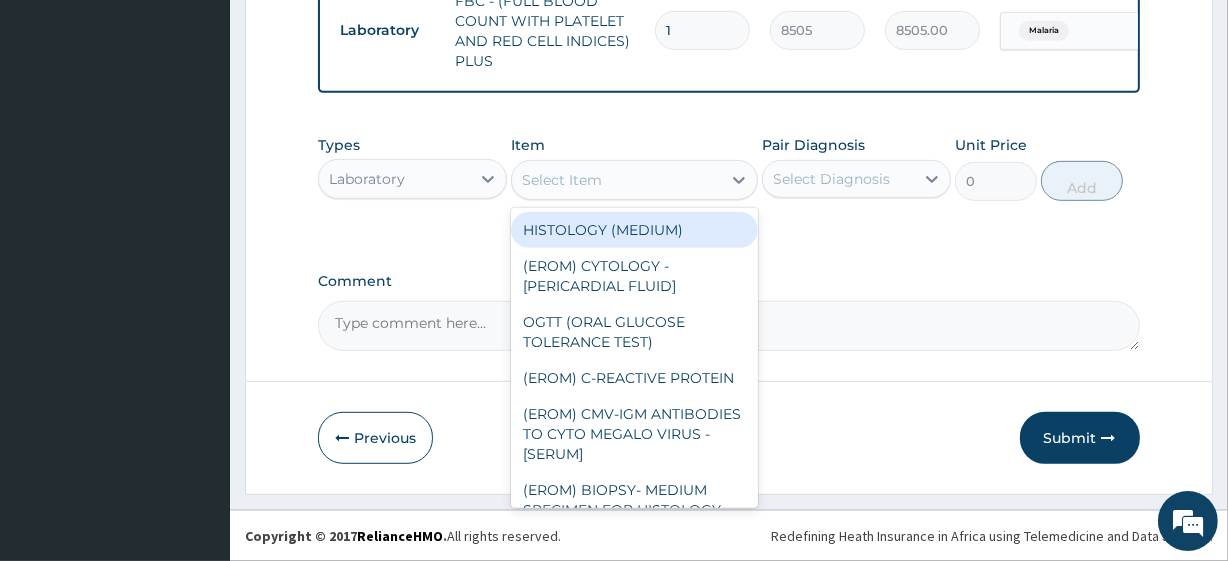 click on "Select Item" at bounding box center [562, 180] 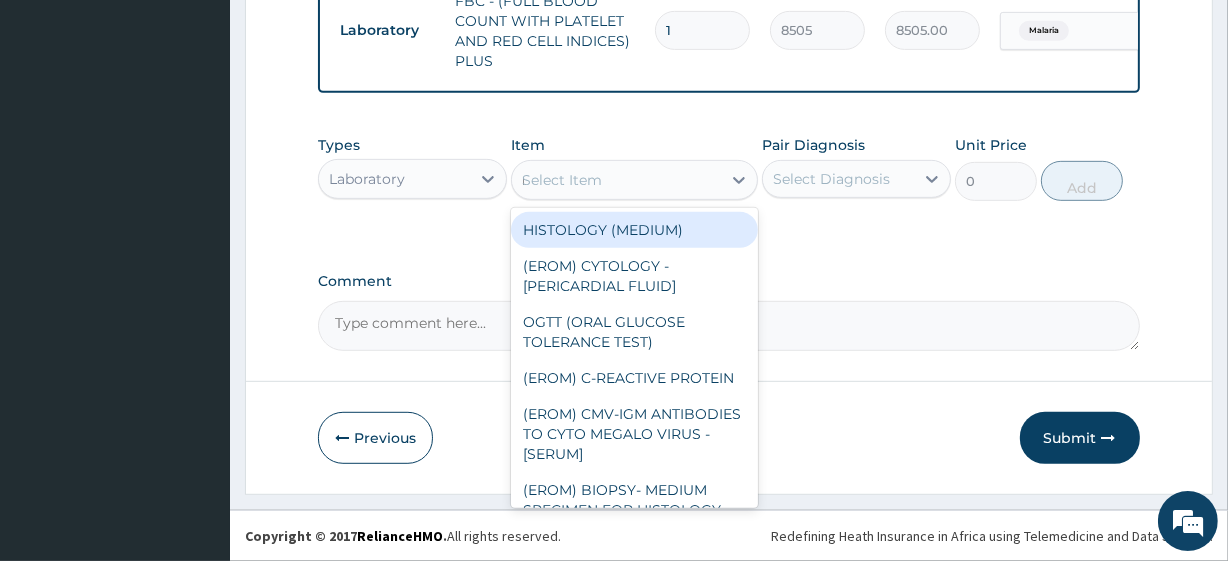 type on "mal" 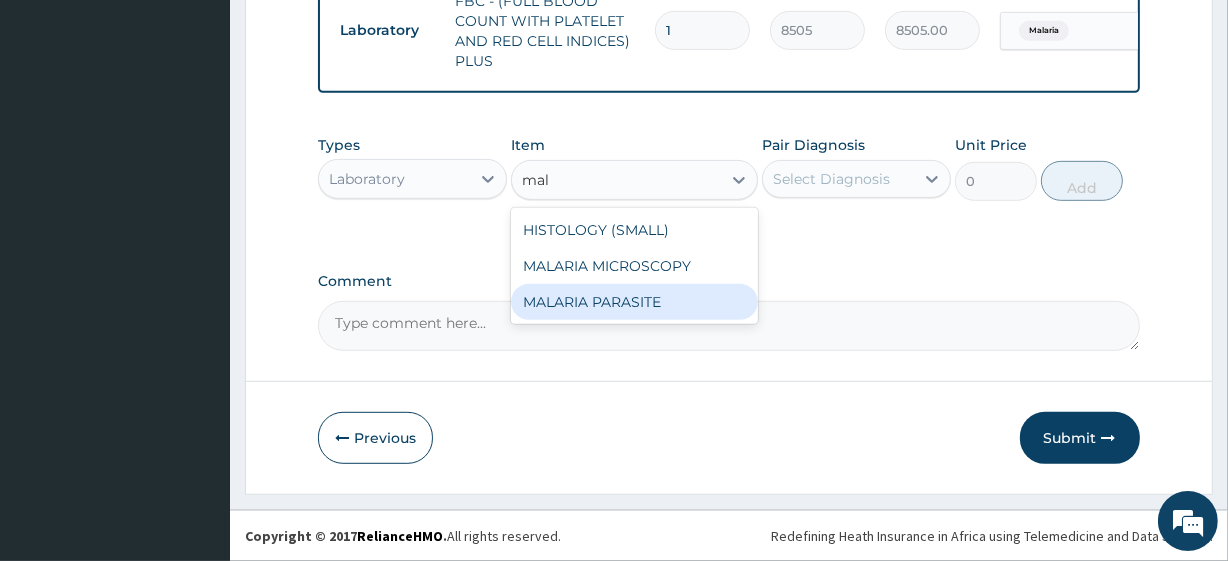 click on "MALARIA PARASITE" at bounding box center [634, 302] 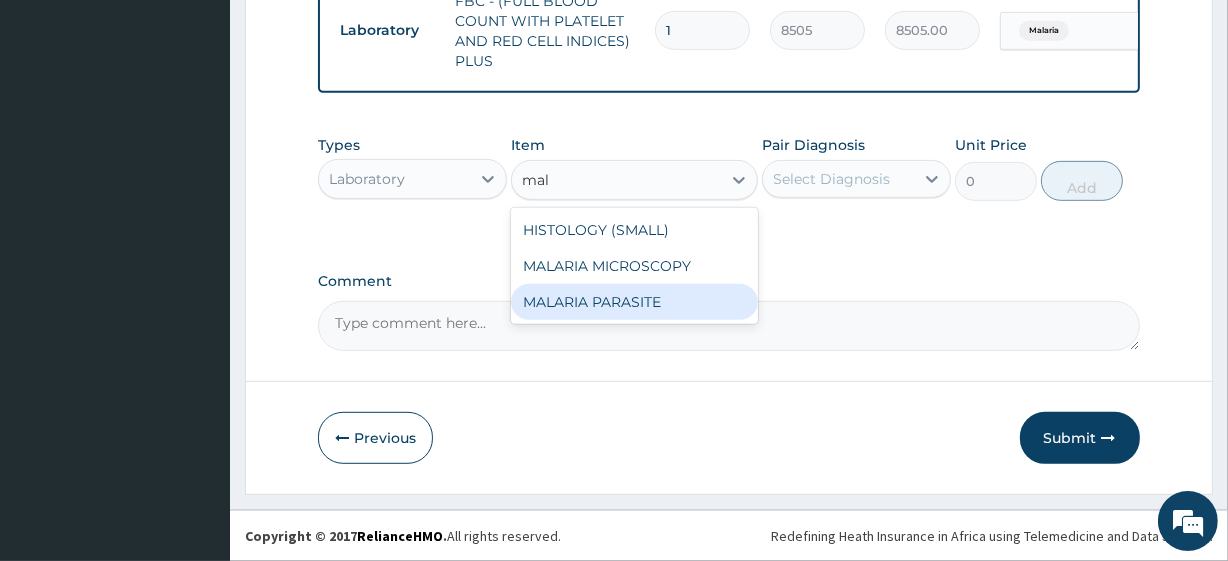 type 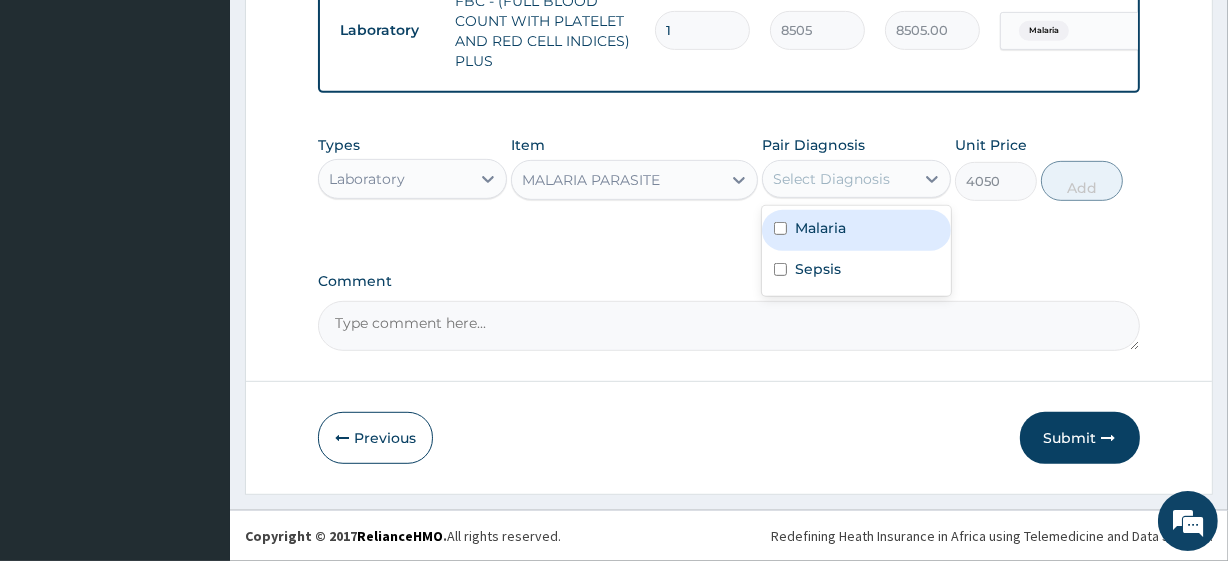 click on "Select Diagnosis" at bounding box center [831, 179] 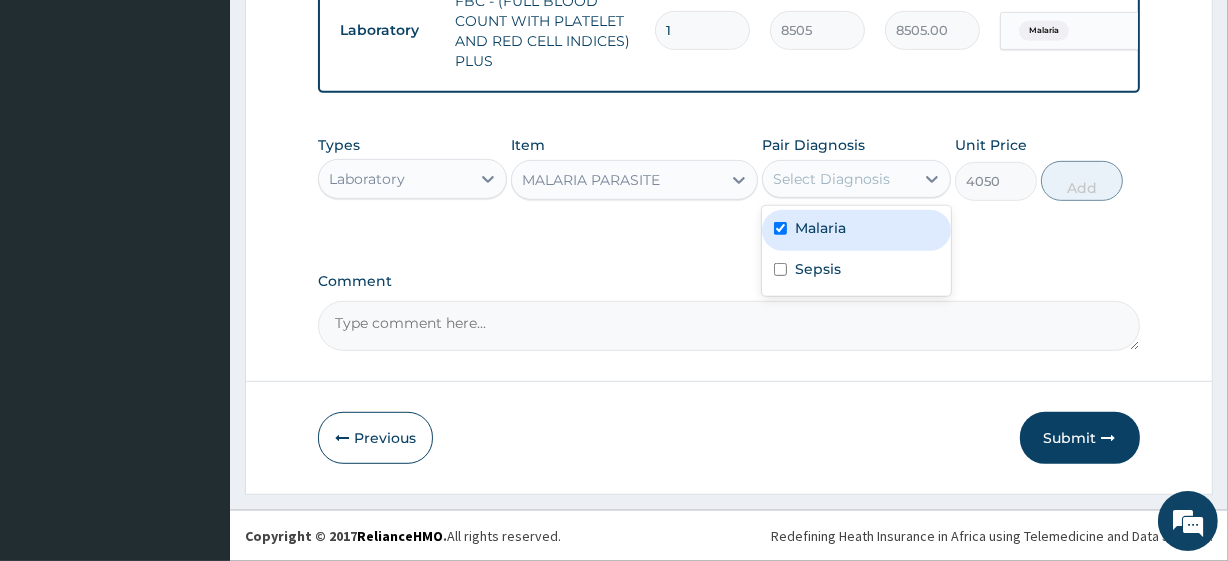 checkbox on "true" 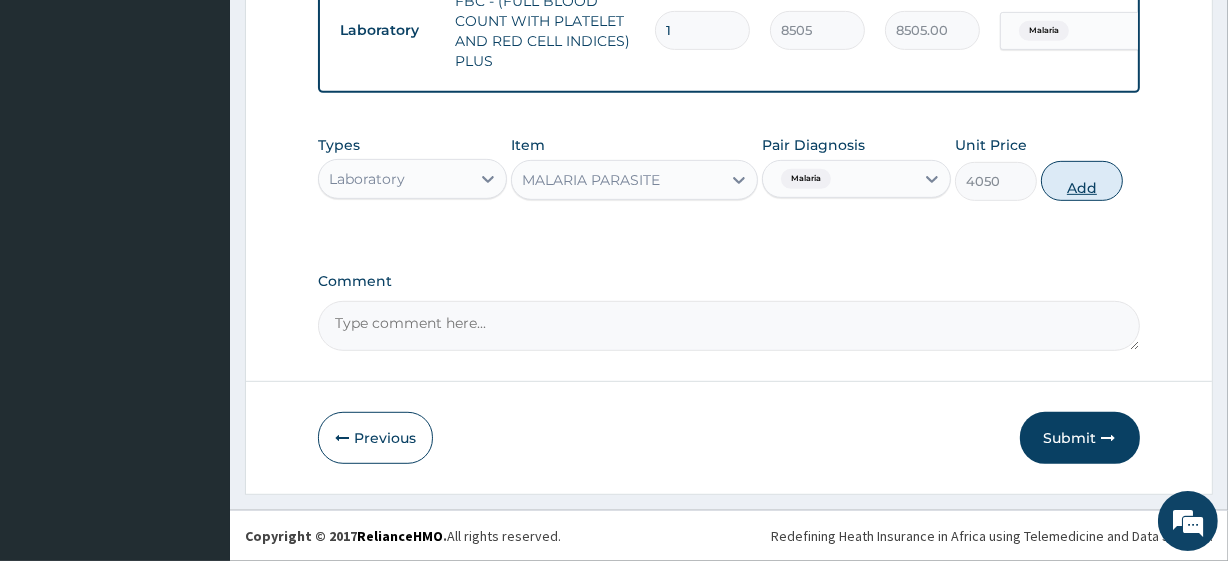click on "Add" at bounding box center [1082, 181] 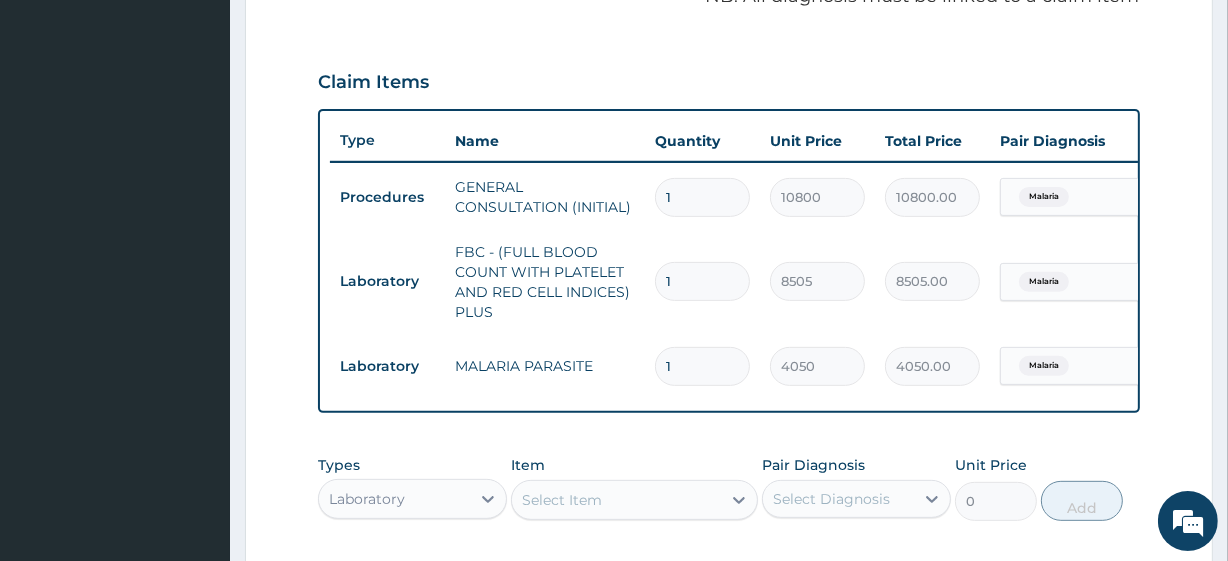 scroll, scrollTop: 968, scrollLeft: 0, axis: vertical 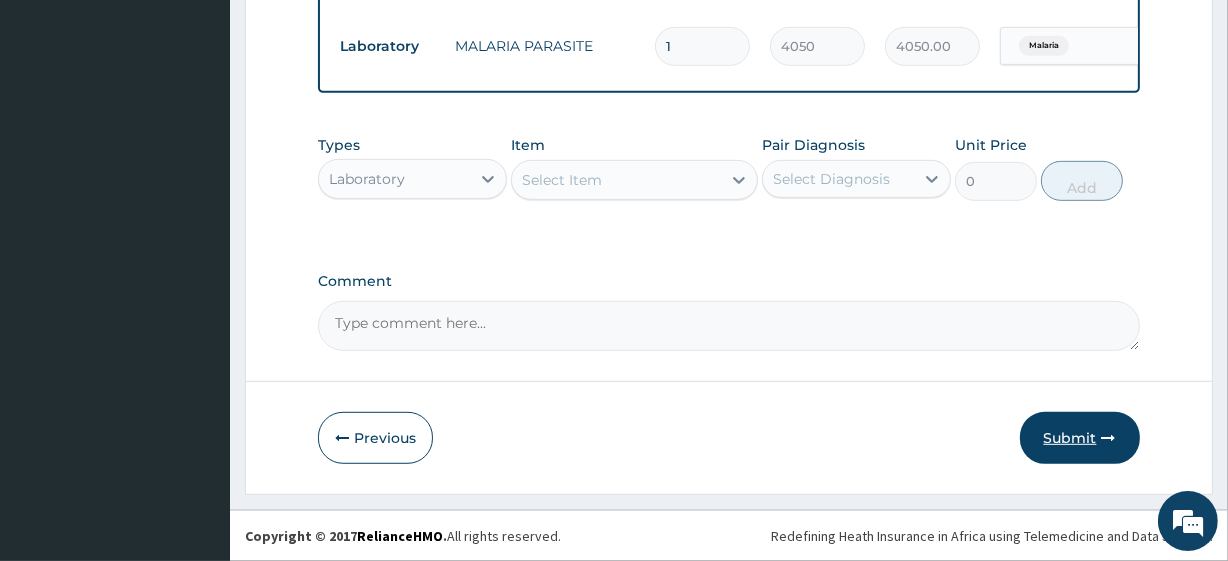 click on "Submit" at bounding box center [1080, 438] 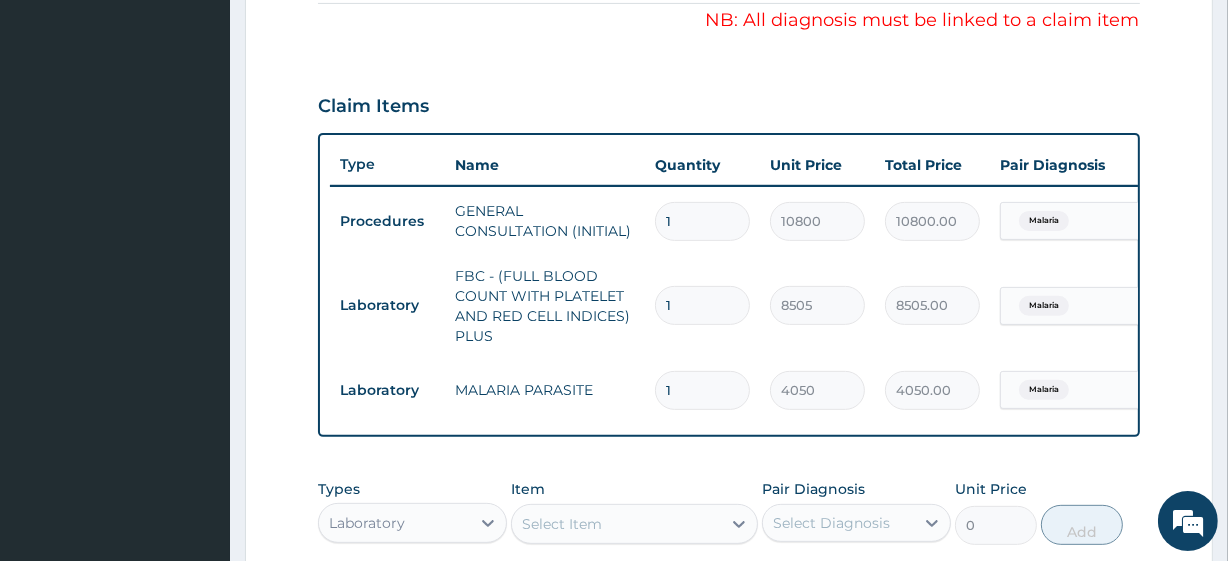 scroll, scrollTop: 612, scrollLeft: 0, axis: vertical 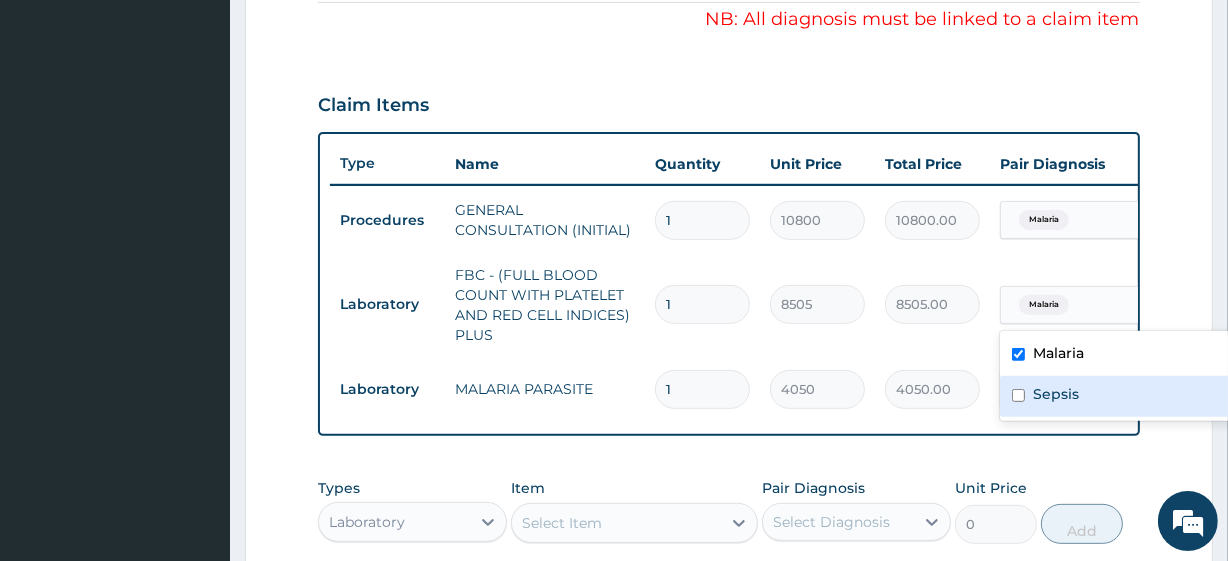 drag, startPoint x: 1045, startPoint y: 284, endPoint x: 1045, endPoint y: 390, distance: 106 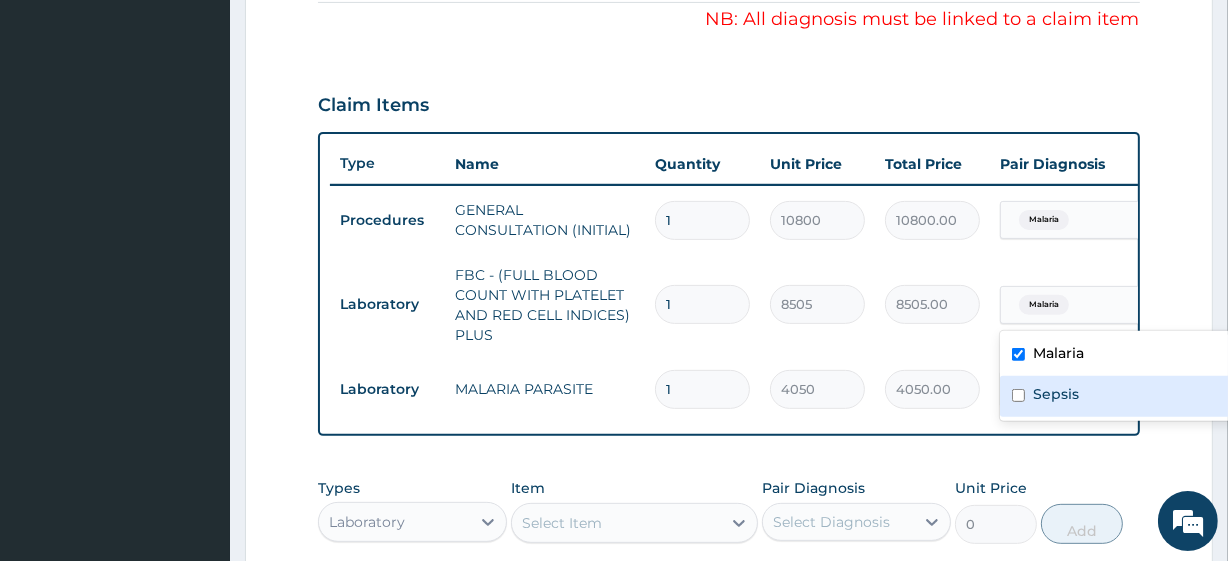 click on "Step  2  of 2 PA Code / Prescription Code Enter Code(Secondary Care Only) Encounter Date 30-05-2025 Important Notice Please enter PA codes before entering items that are not attached to a PA code   All diagnoses entered must be linked to a claim item. Diagnosis & Claim Items that are visible but inactive cannot be edited because they were imported from an already approved PA code. Diagnosis Malaria Query Sepsis Query NB: All diagnosis must be linked to a claim item Claim Items Type Name Quantity Unit Price Total Price Pair Diagnosis Actions Procedures GENERAL CONSULTATION (INITIAL) 1 10800 10800.00 Malaria Delete Laboratory FBC - (FULL BLOOD COUNT WITH PLATELET AND RED CELL INDICES) PLUS 1 8505 8505.00 option Sepsis focused, 2 of 2. 2 results available. Use Up and Down to choose options, press Enter to select the currently focused option, press Escape to exit the menu, press Tab to select the option and exit the menu. Malaria Delete Laboratory MALARIA PARASITE 1 4050 4050.00 Malaria Delete Types Laboratory 0" at bounding box center [729, 165] 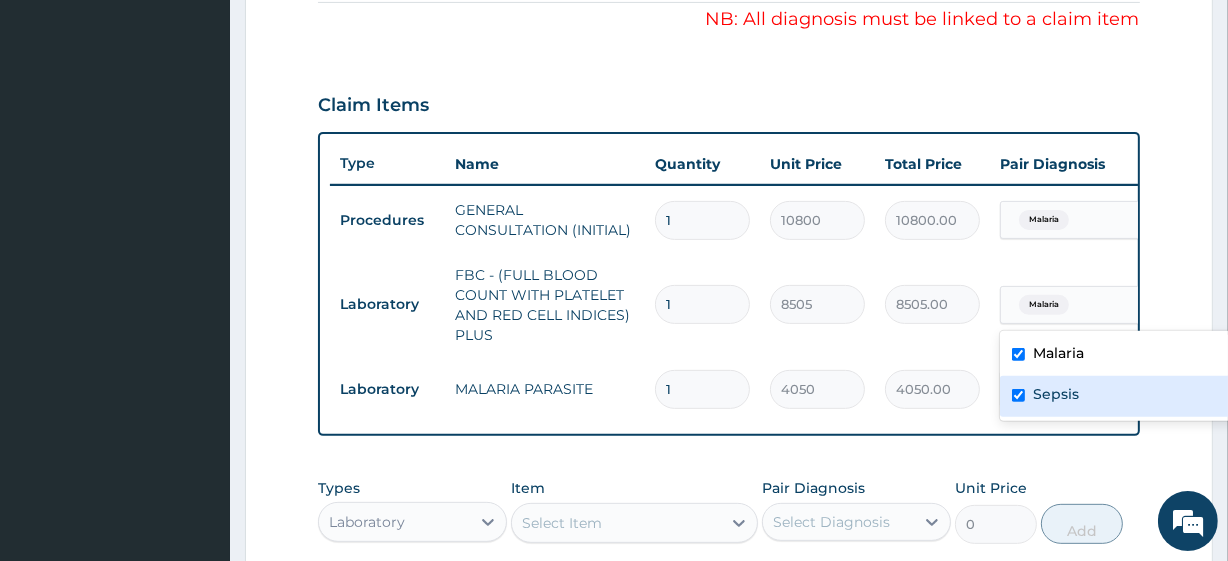 checkbox on "true" 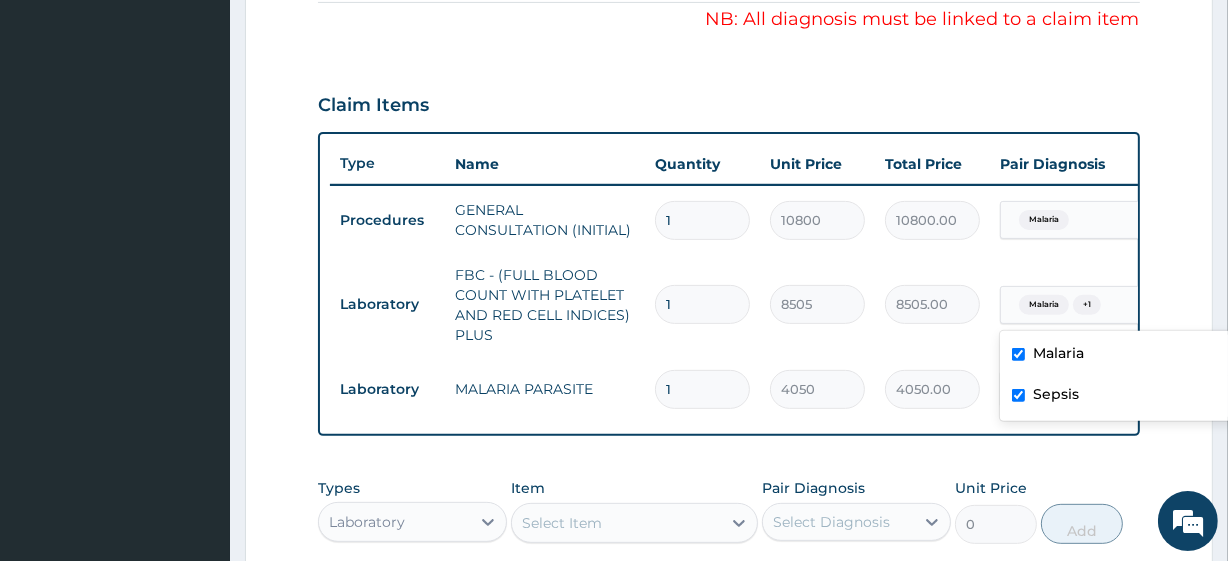 scroll, scrollTop: 0, scrollLeft: 15, axis: horizontal 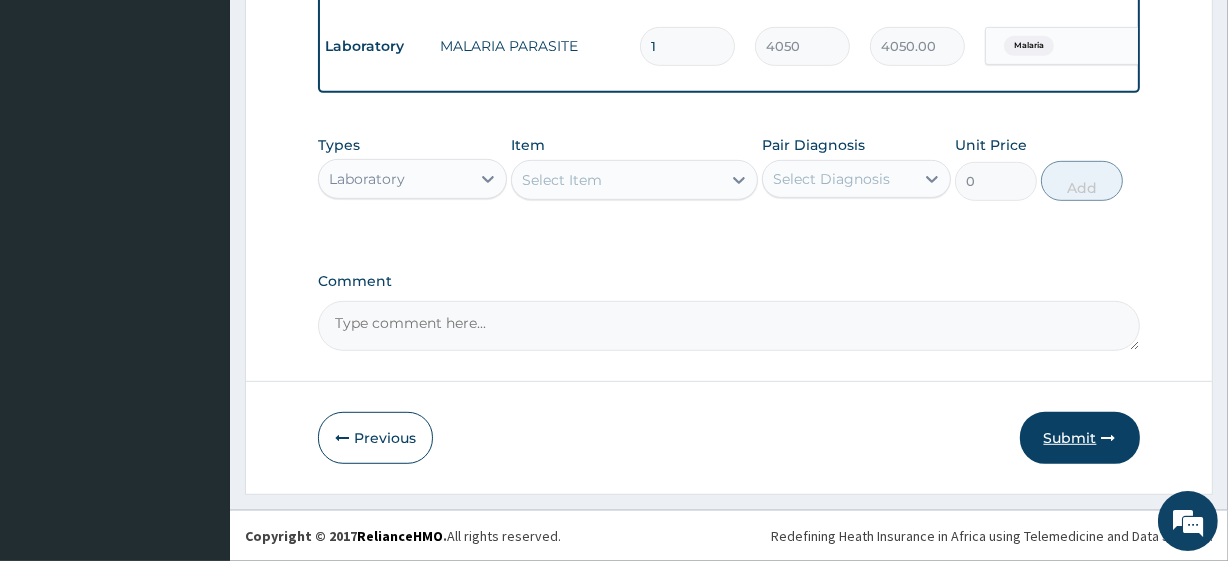 click on "Submit" at bounding box center (1080, 438) 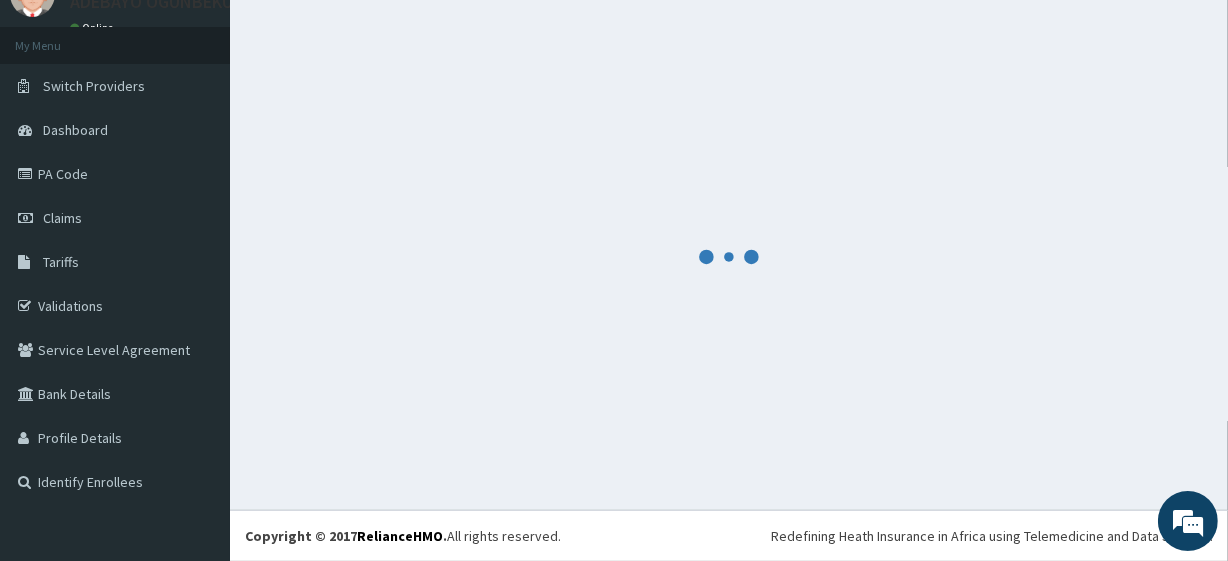 scroll, scrollTop: 968, scrollLeft: 0, axis: vertical 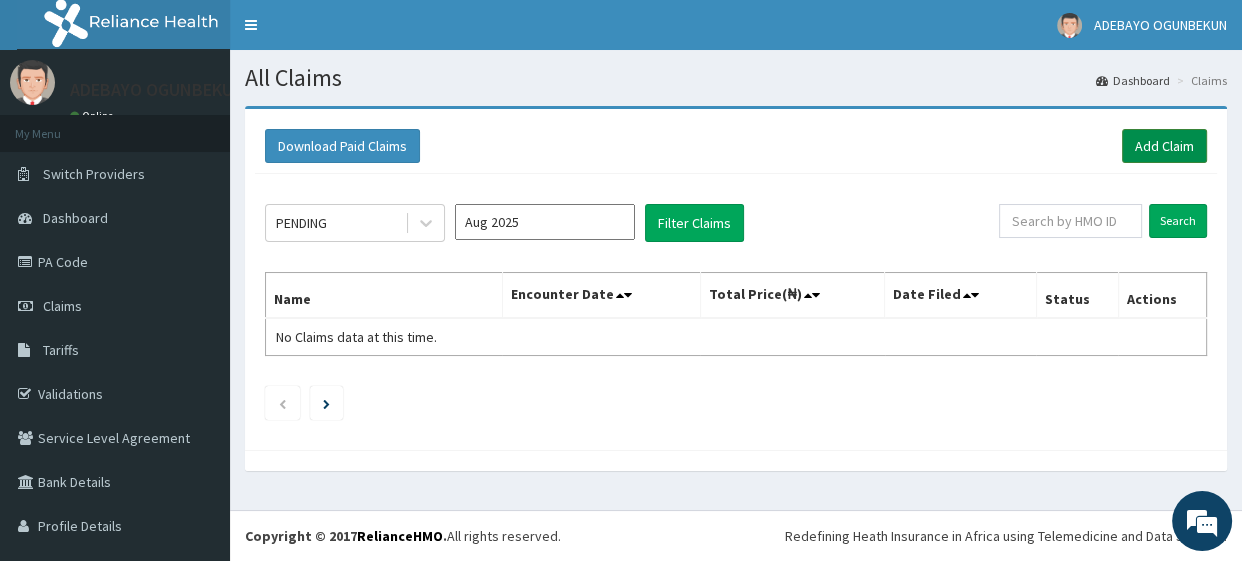 click on "Add Claim" at bounding box center [1164, 146] 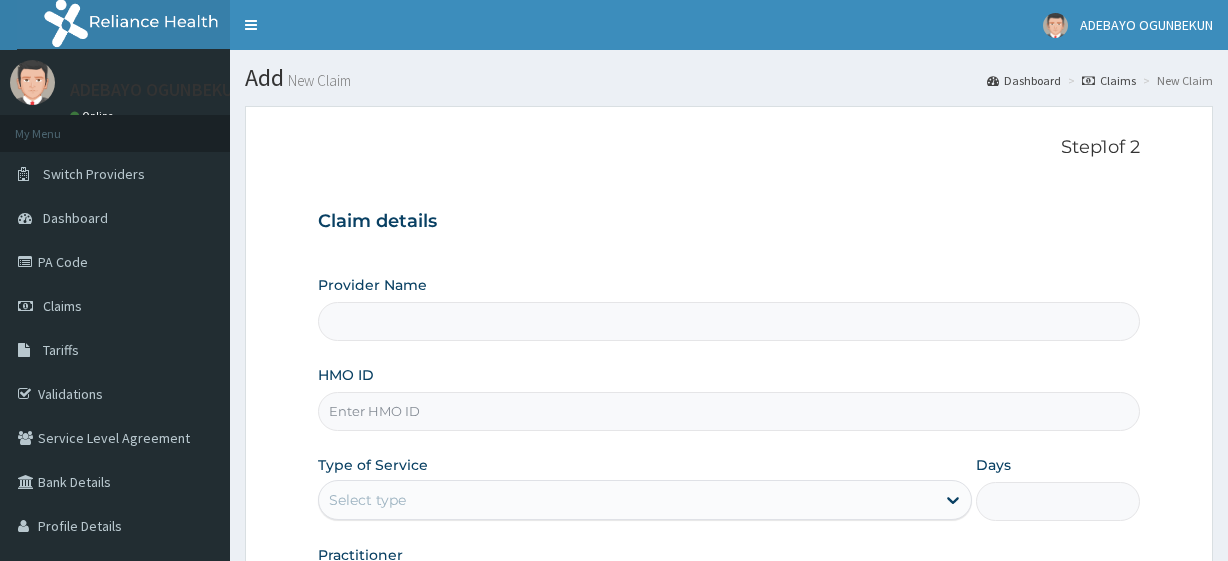 scroll, scrollTop: 0, scrollLeft: 0, axis: both 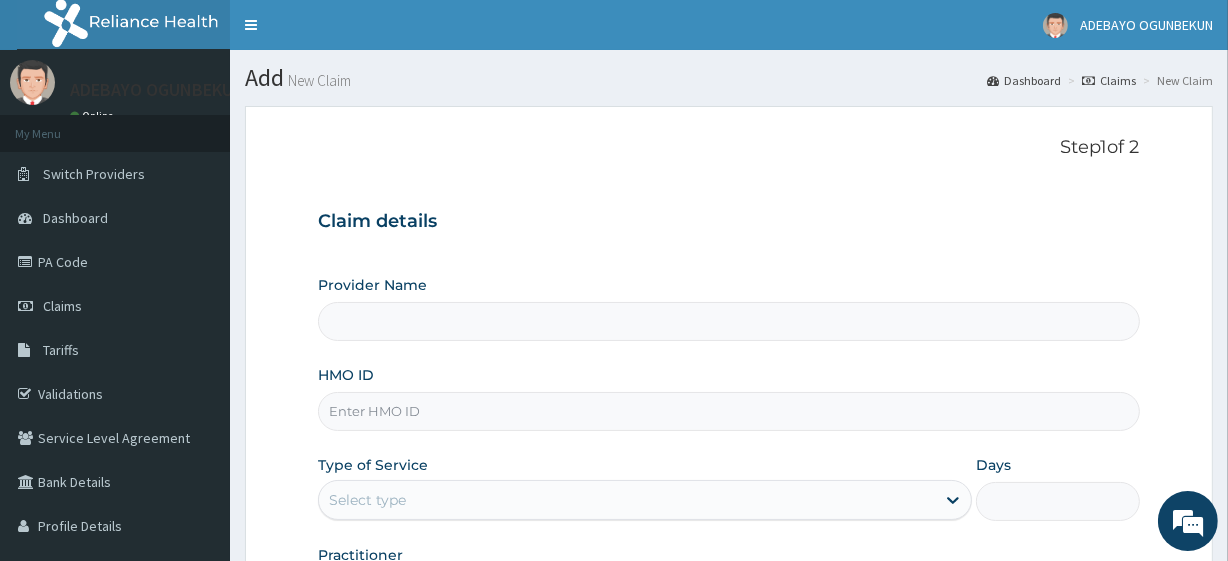 type on "R-Jolad Plus" 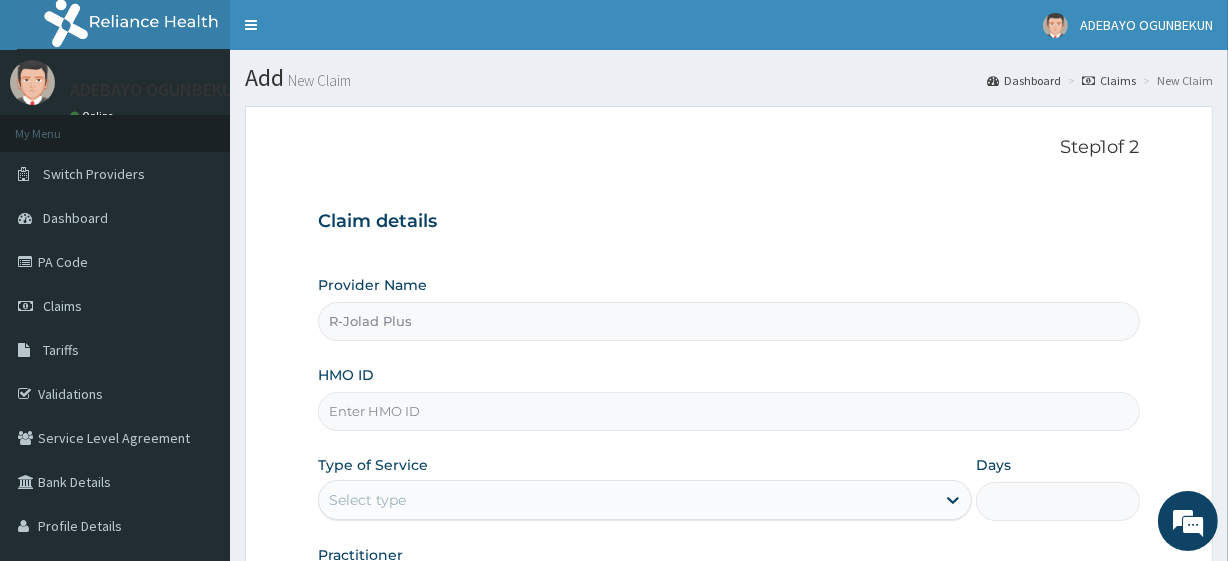 scroll, scrollTop: 0, scrollLeft: 0, axis: both 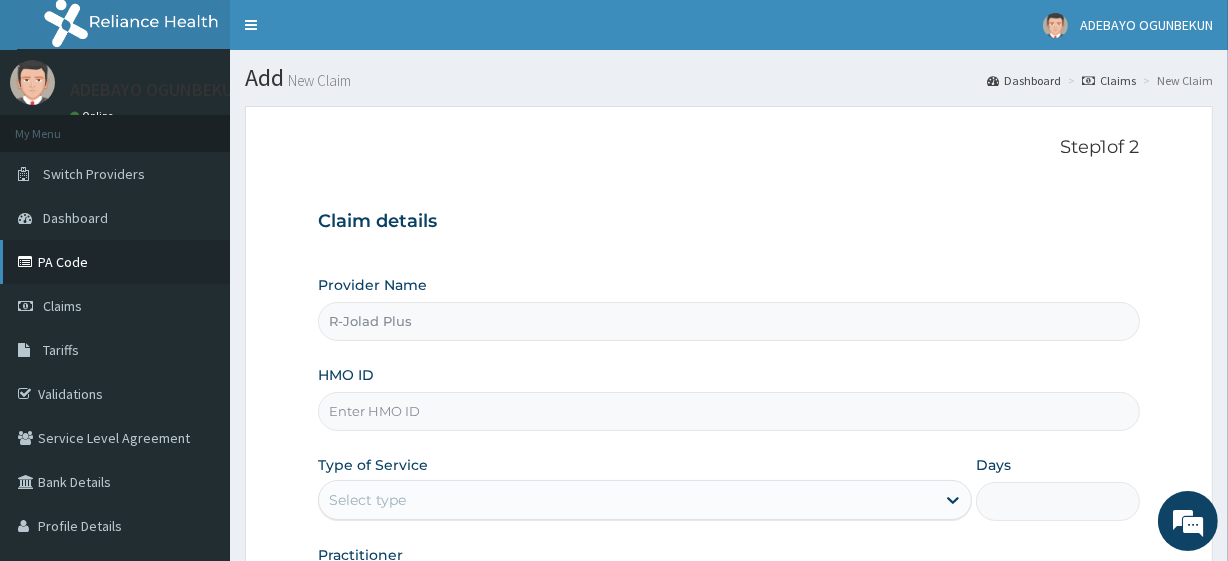 click on "PA Code" at bounding box center (115, 262) 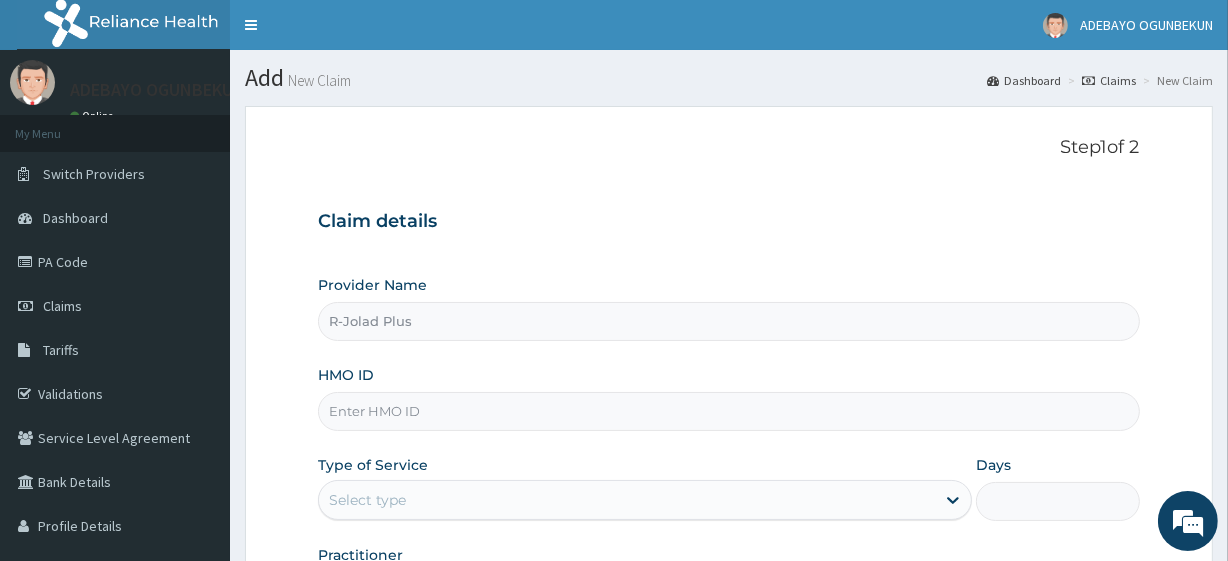 click on "HMO ID" at bounding box center [728, 411] 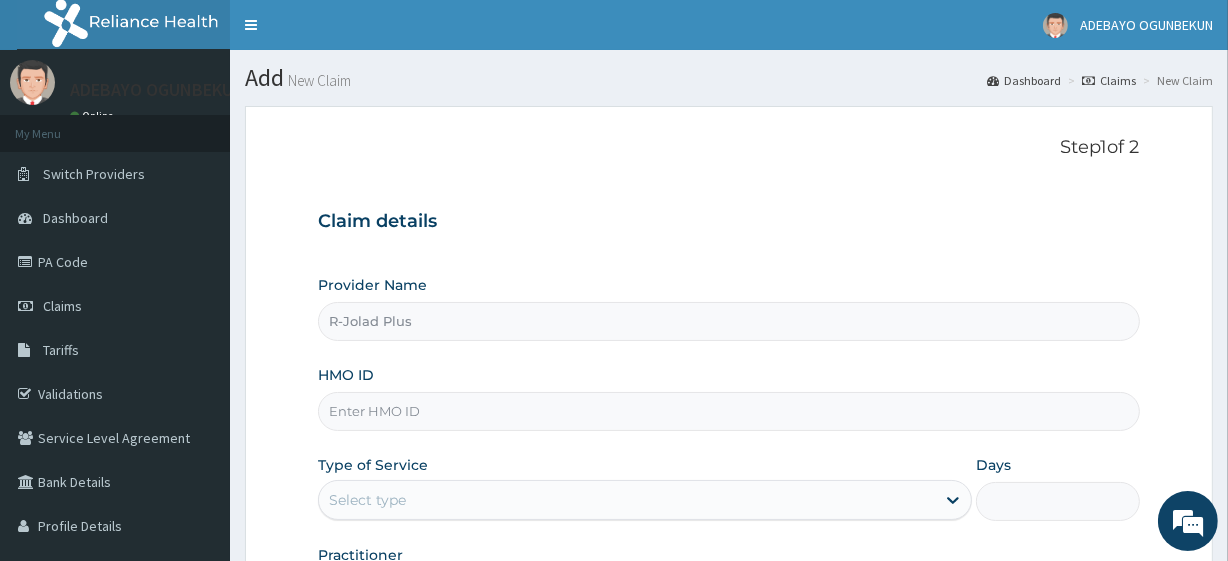 paste on "COW/10073/A" 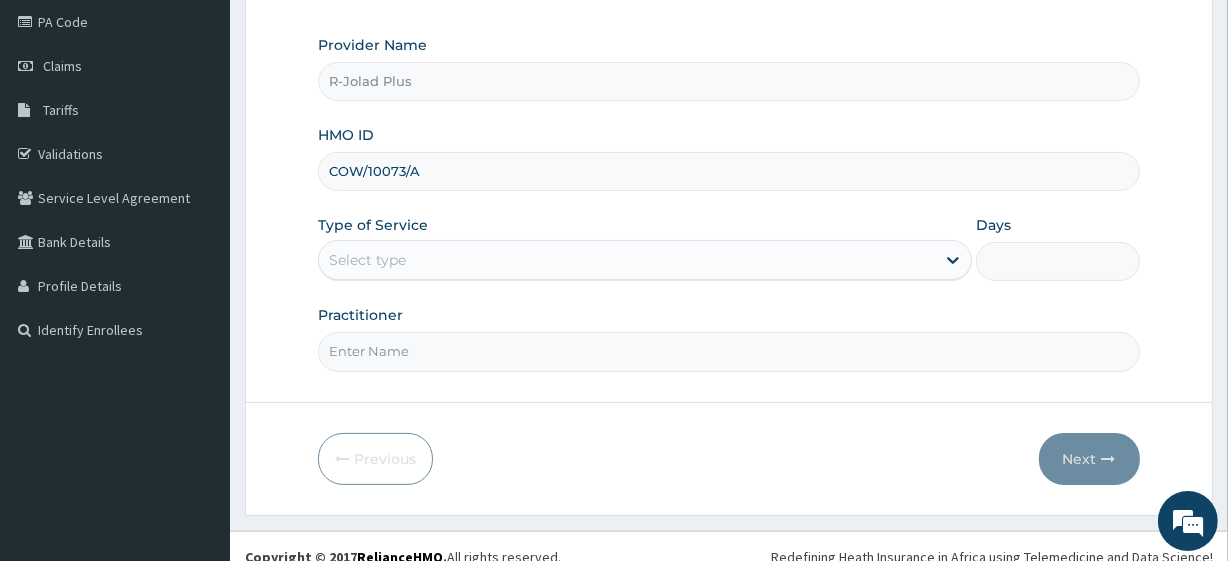 scroll, scrollTop: 241, scrollLeft: 0, axis: vertical 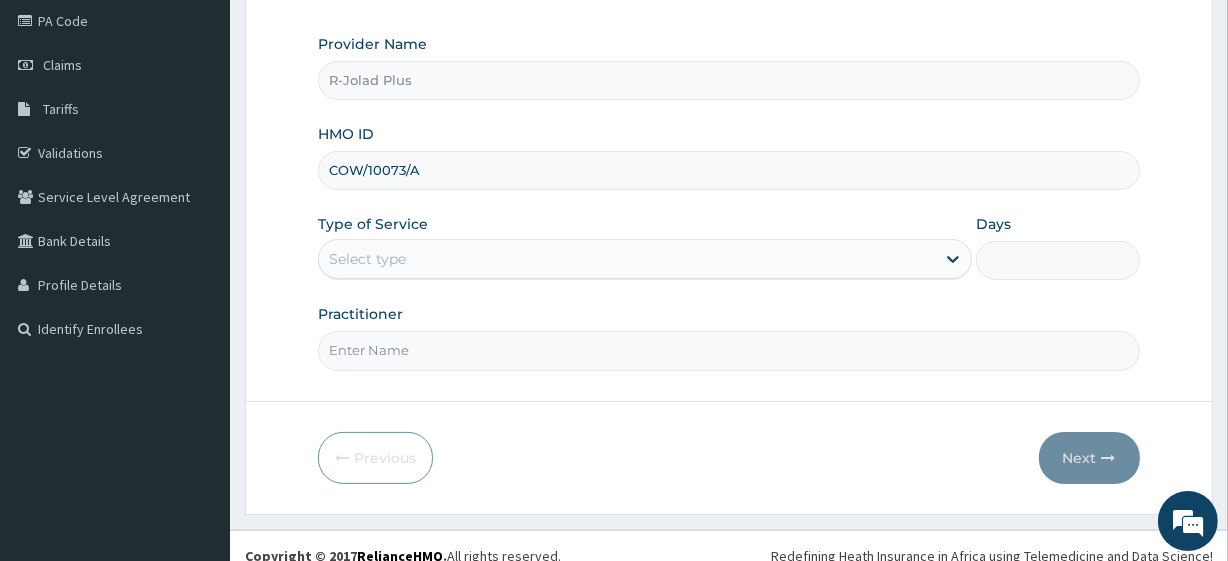 type on "COW/10073/A" 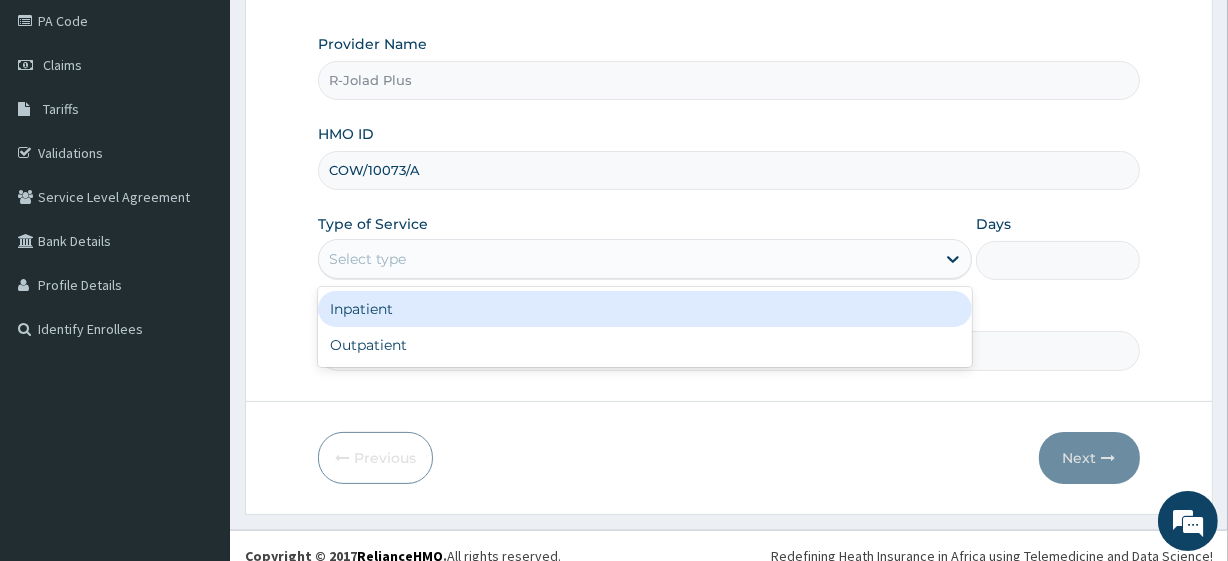 click on "Select type" at bounding box center (645, 259) 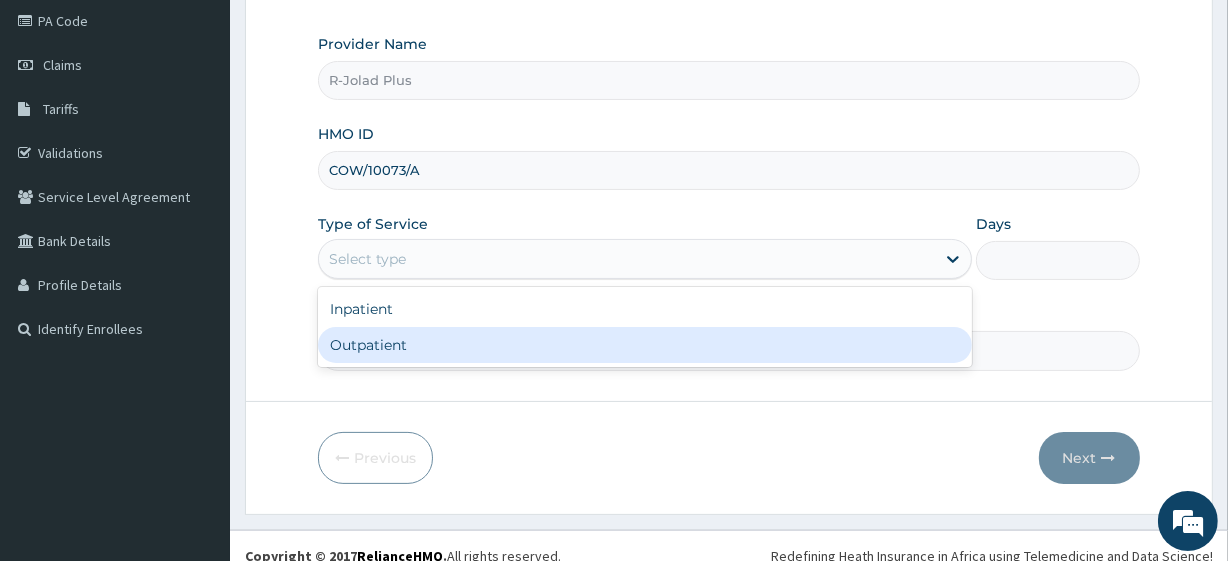 click on "Outpatient" at bounding box center [645, 345] 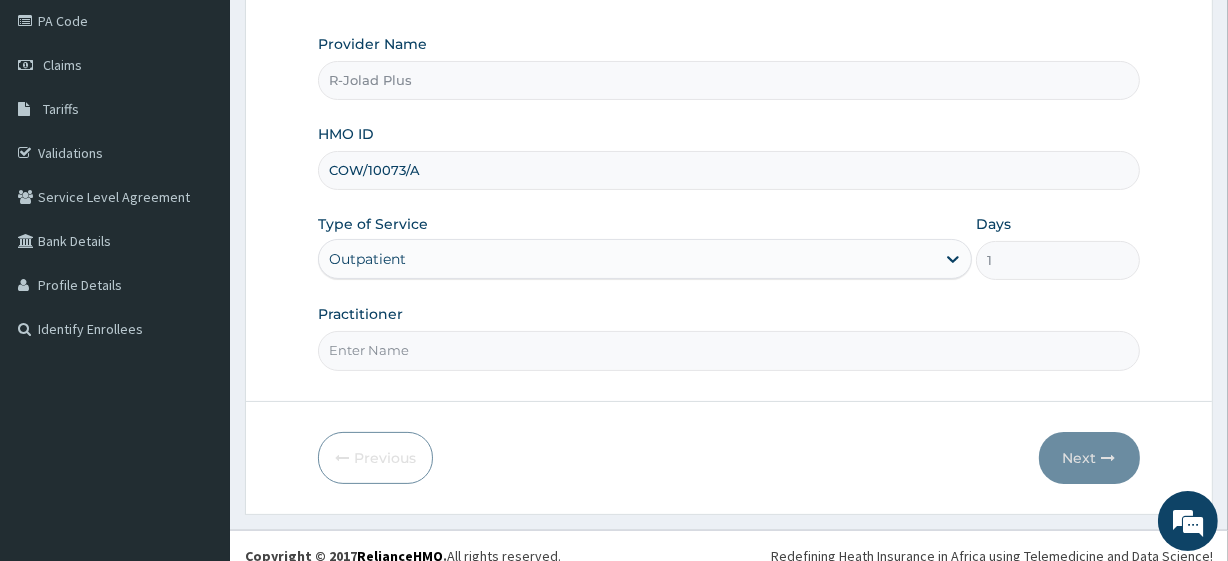 click on "Practitioner" at bounding box center [728, 350] 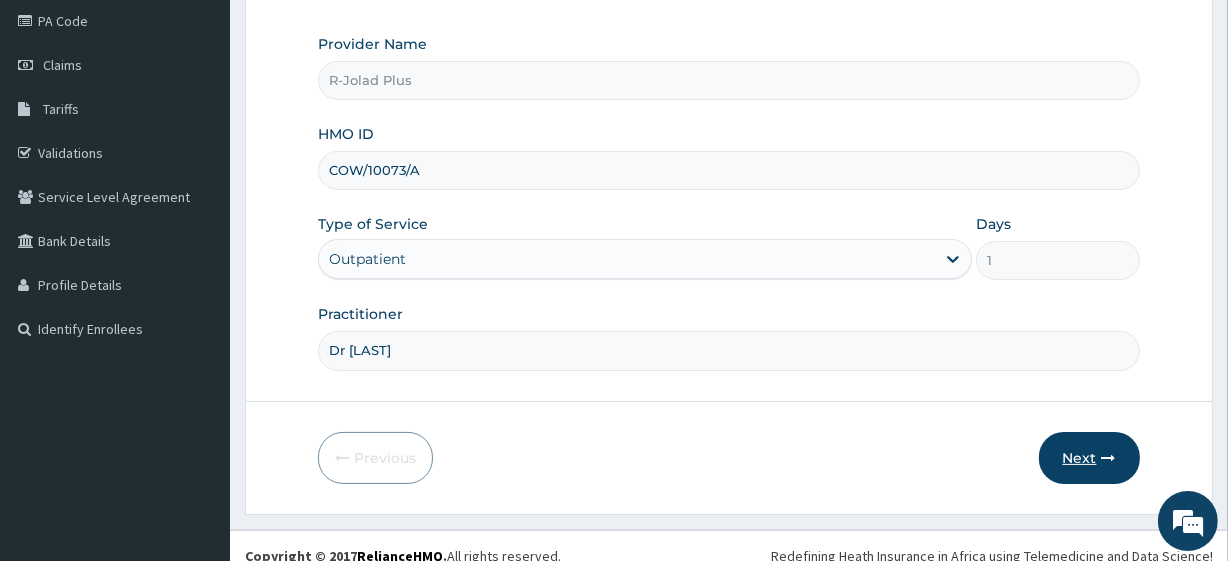 click on "Next" at bounding box center (1089, 458) 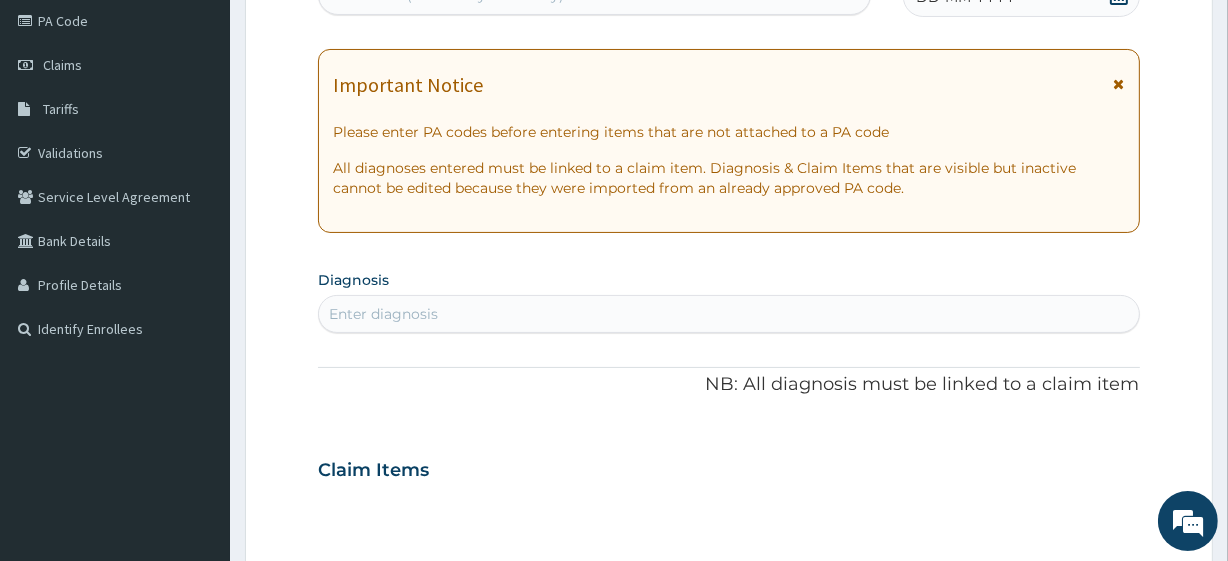 click on "Enter diagnosis" at bounding box center (728, 314) 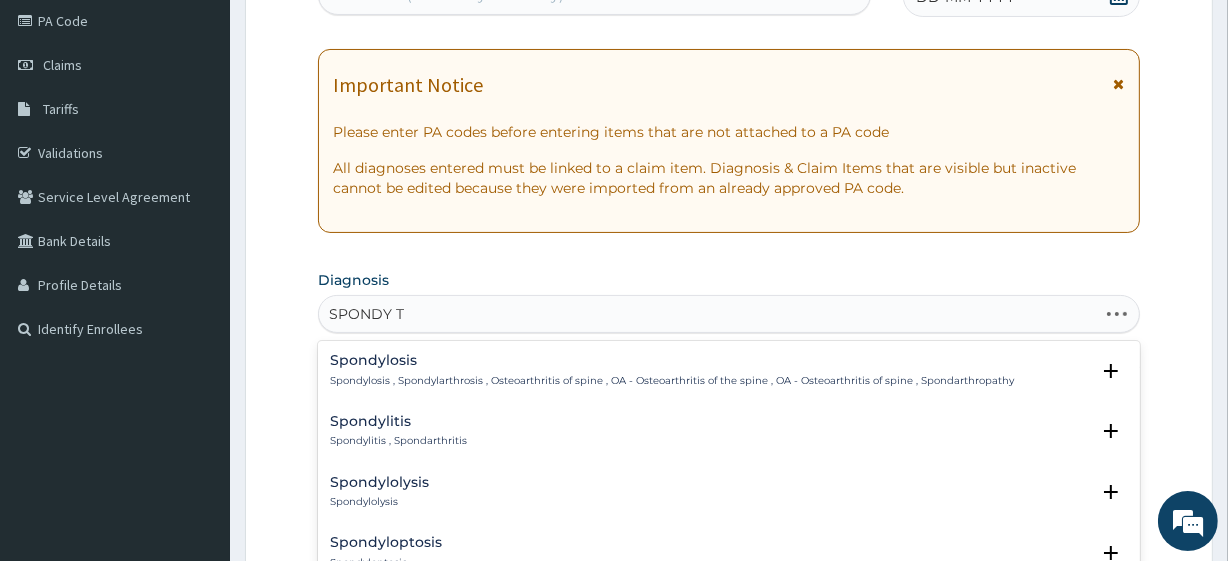 type on "SPONDY TH" 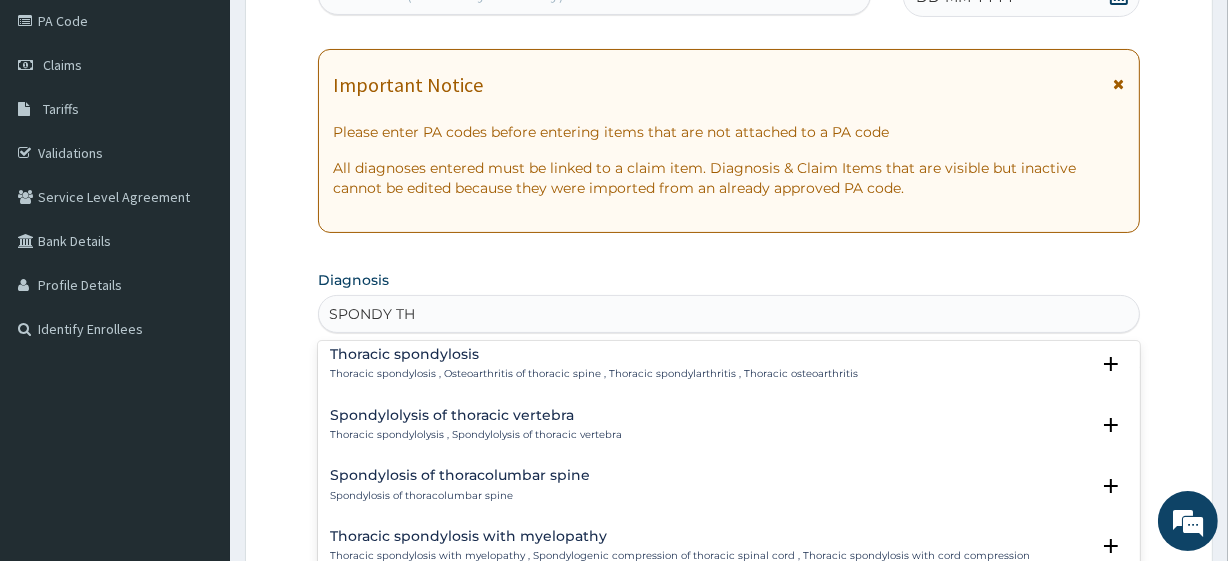 scroll, scrollTop: 143, scrollLeft: 0, axis: vertical 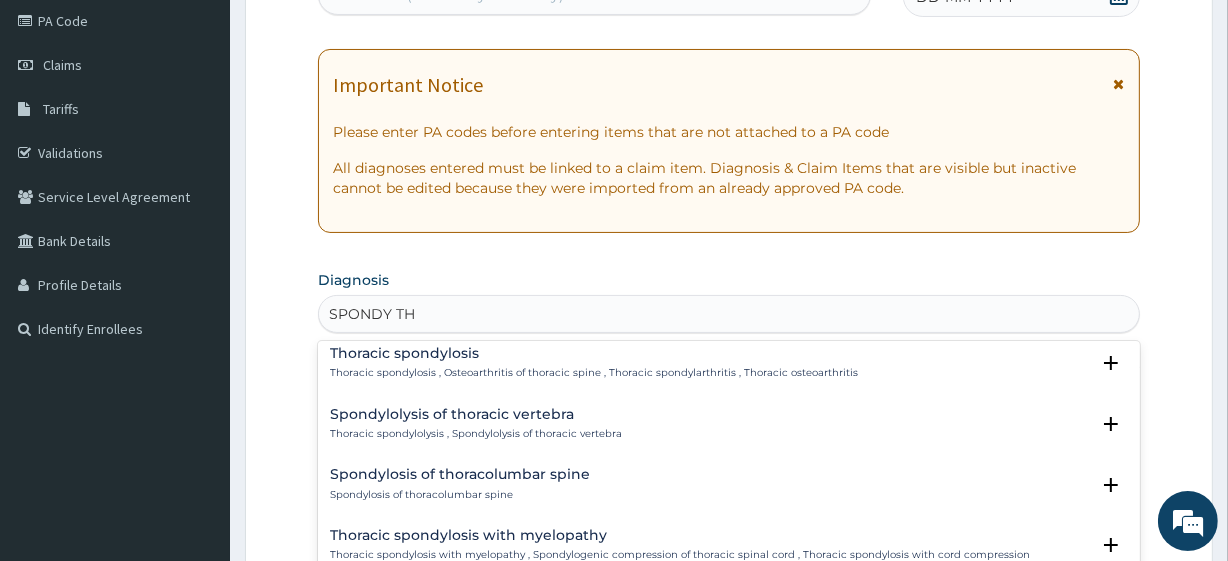 click on "Thoracic spondylosis , Osteoarthritis of thoracic spine , Thoracic spondylarthritis , Thoracic osteoarthritis" at bounding box center (594, 373) 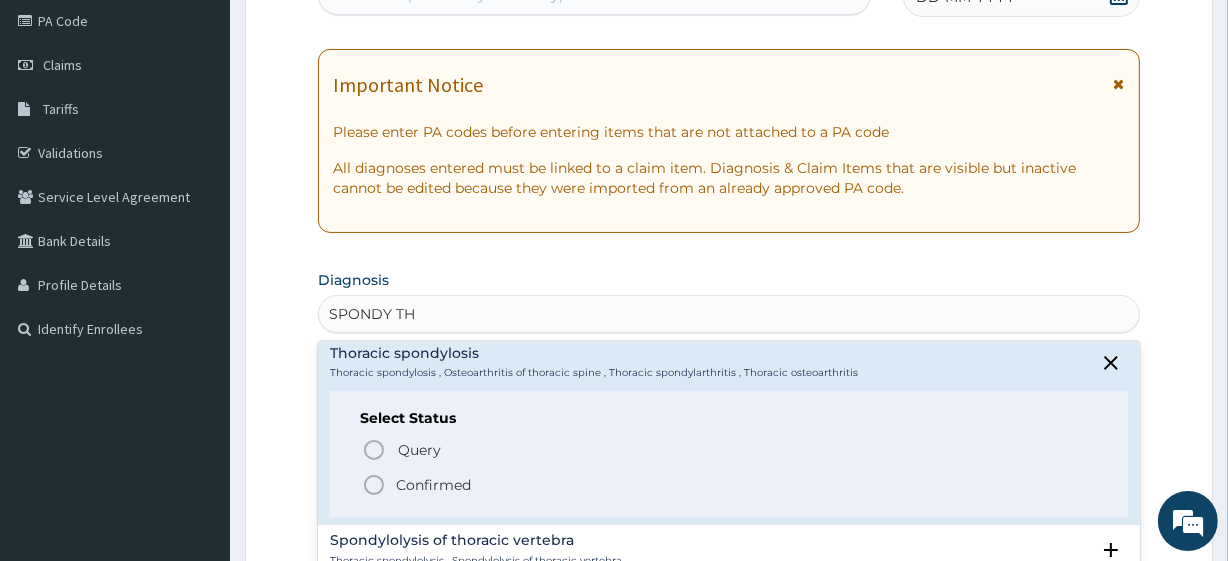 click on "Confirmed" at bounding box center (433, 485) 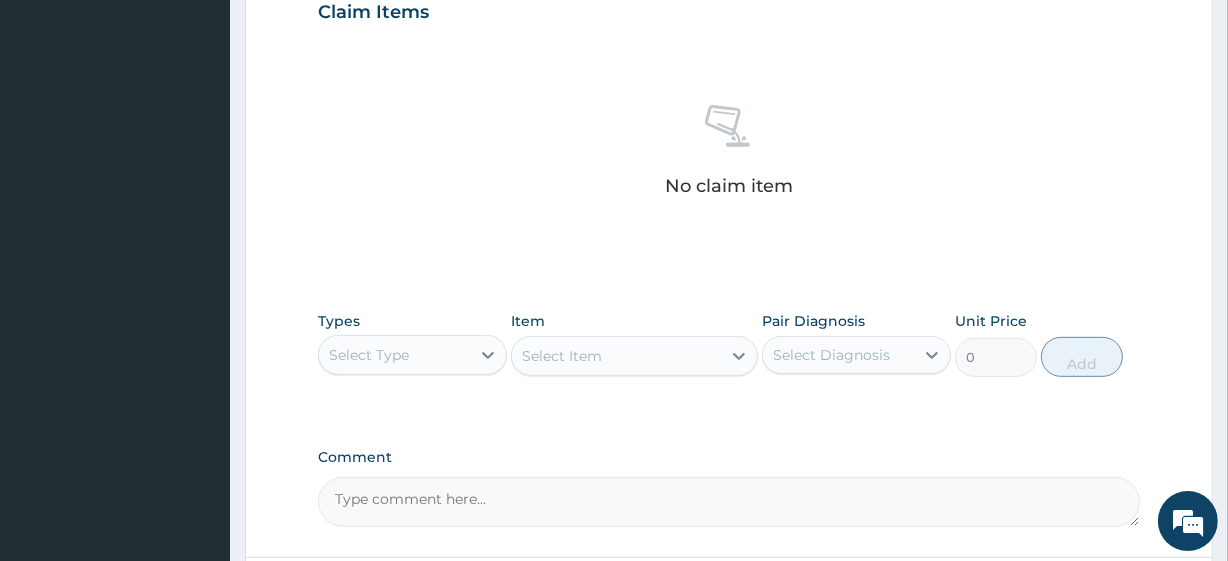 scroll, scrollTop: 706, scrollLeft: 0, axis: vertical 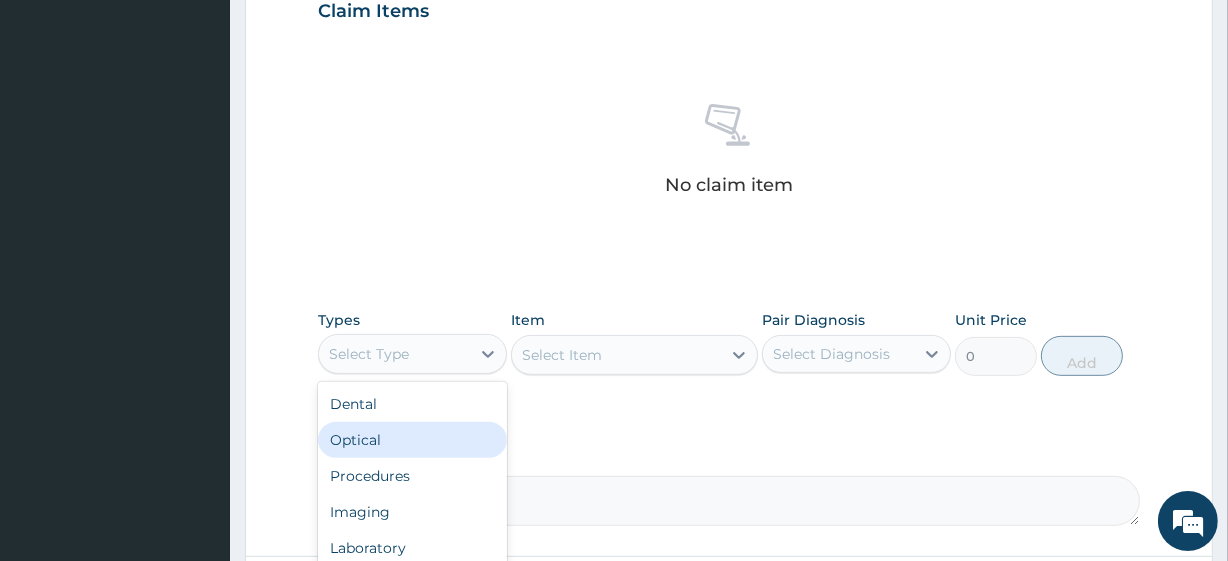drag, startPoint x: 406, startPoint y: 341, endPoint x: 411, endPoint y: 461, distance: 120.10412 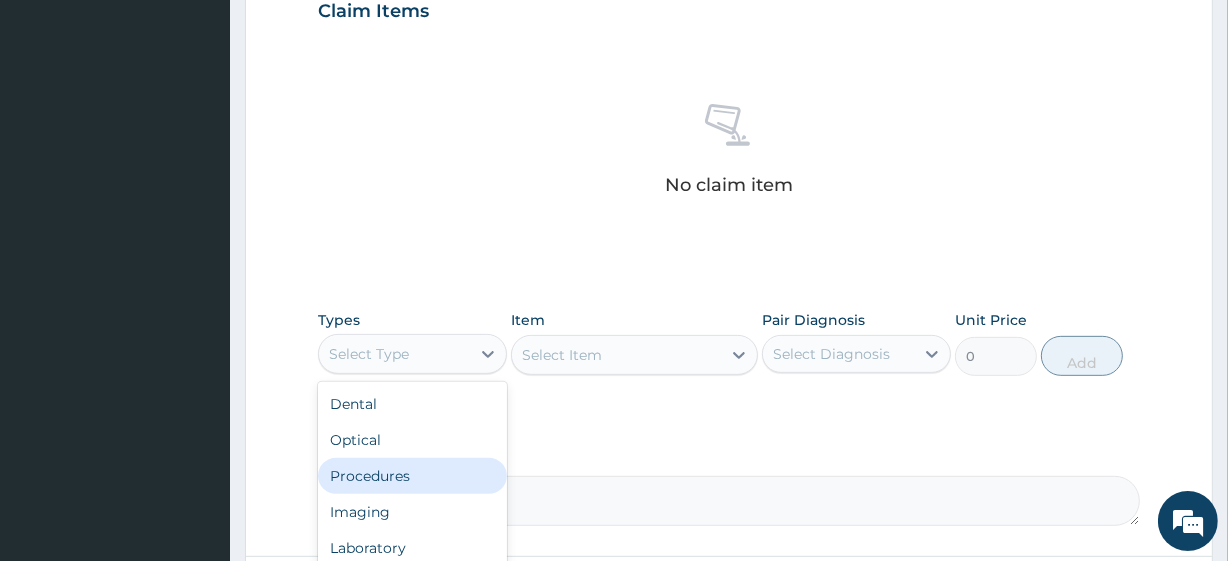 click on "Procedures" at bounding box center [412, 476] 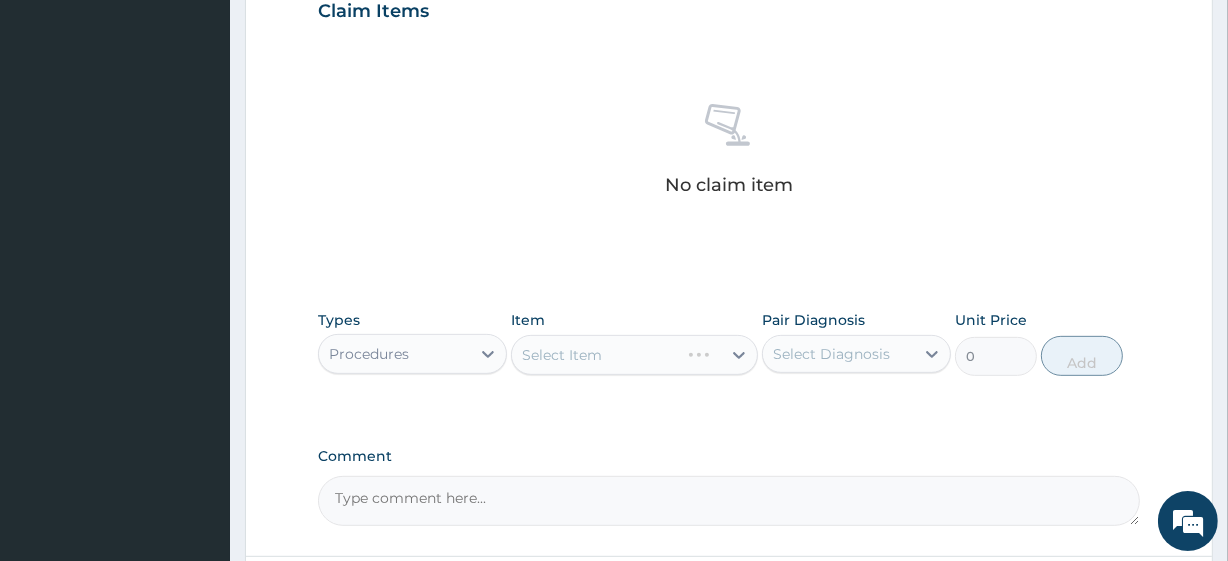 click on "Select Item" at bounding box center (634, 355) 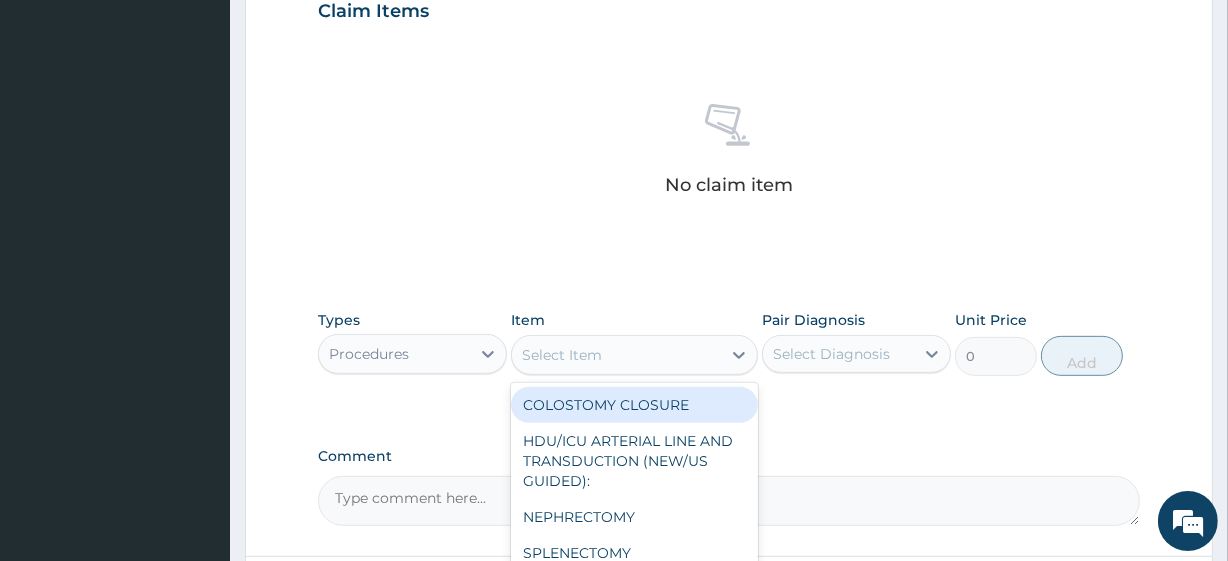click on "Select Item" 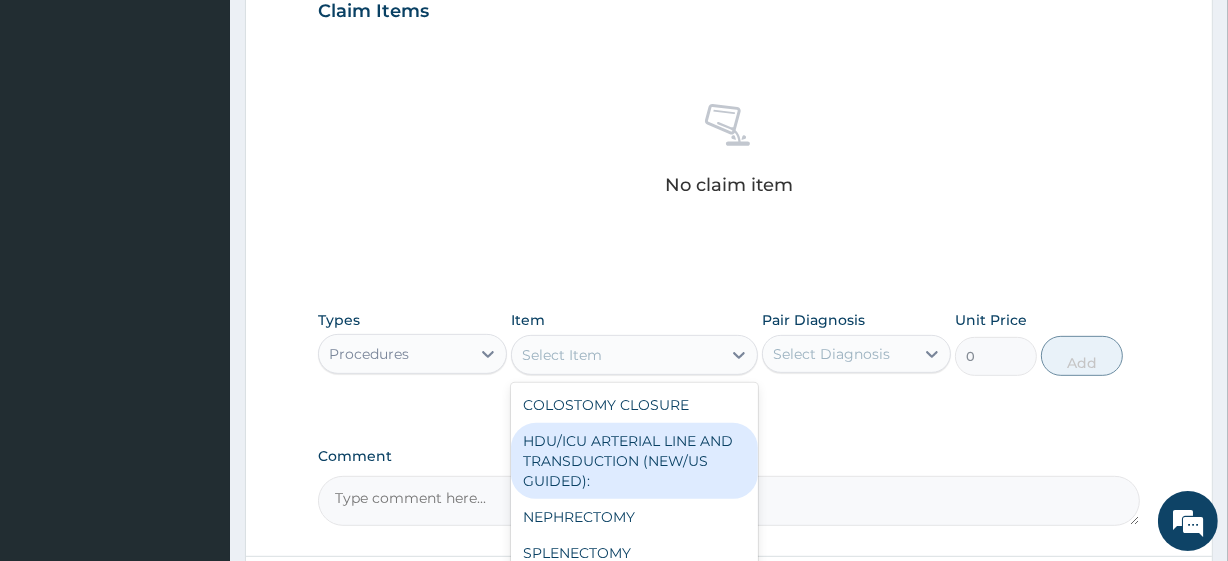 paste on "COW/10073/A" 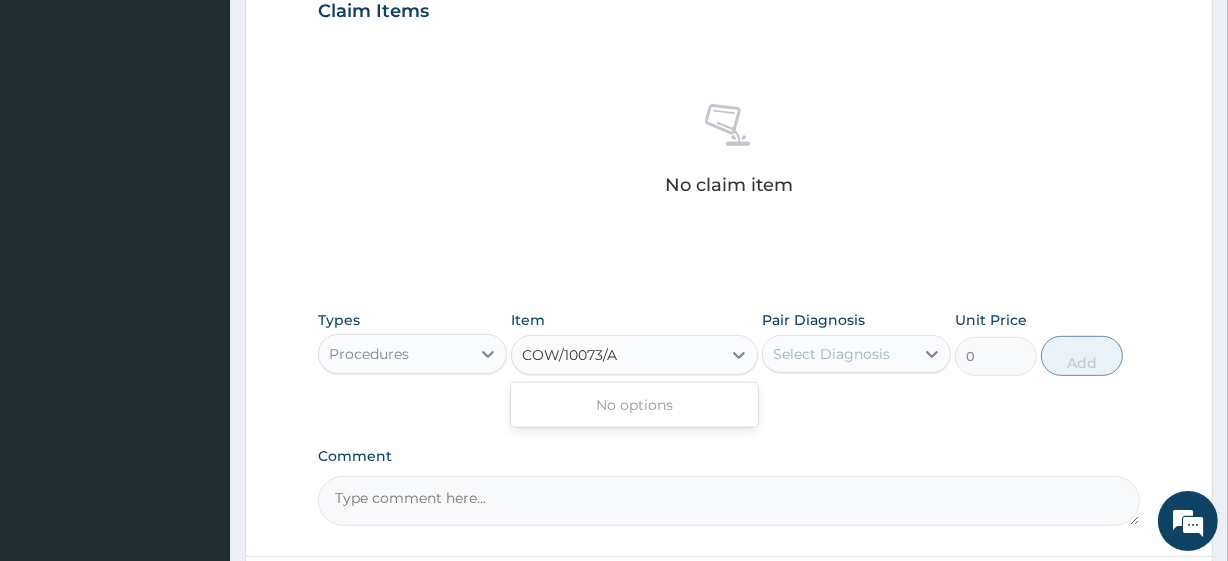 type on "COW/10073/A" 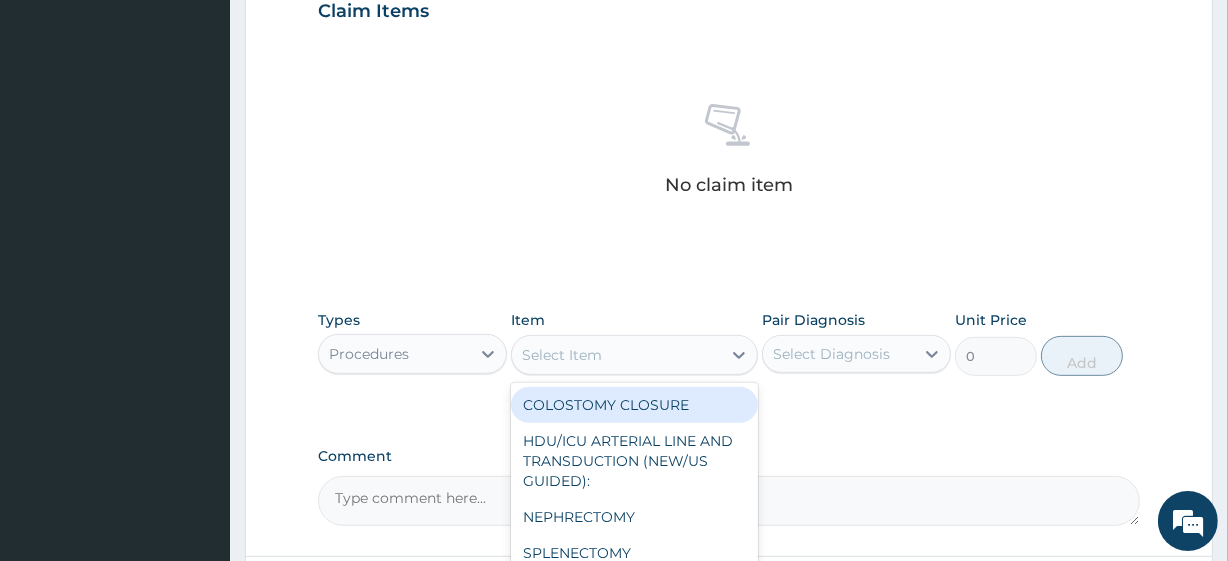 click on "Select Item" 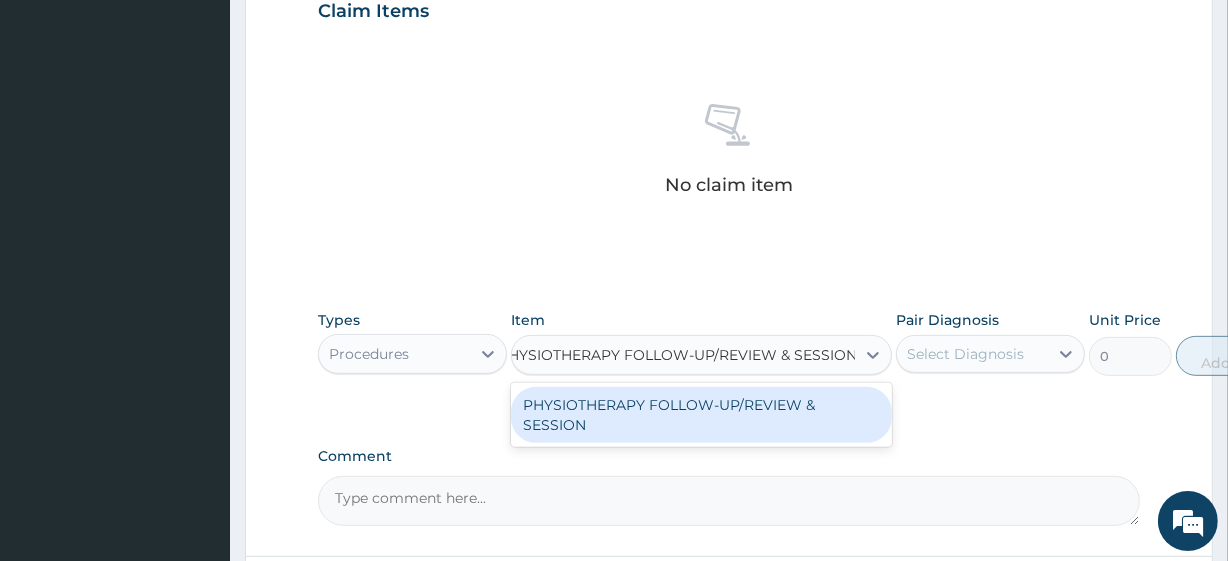 click on "PHYSIOTHERAPY FOLLOW-UP/REVIEW & SESSION" 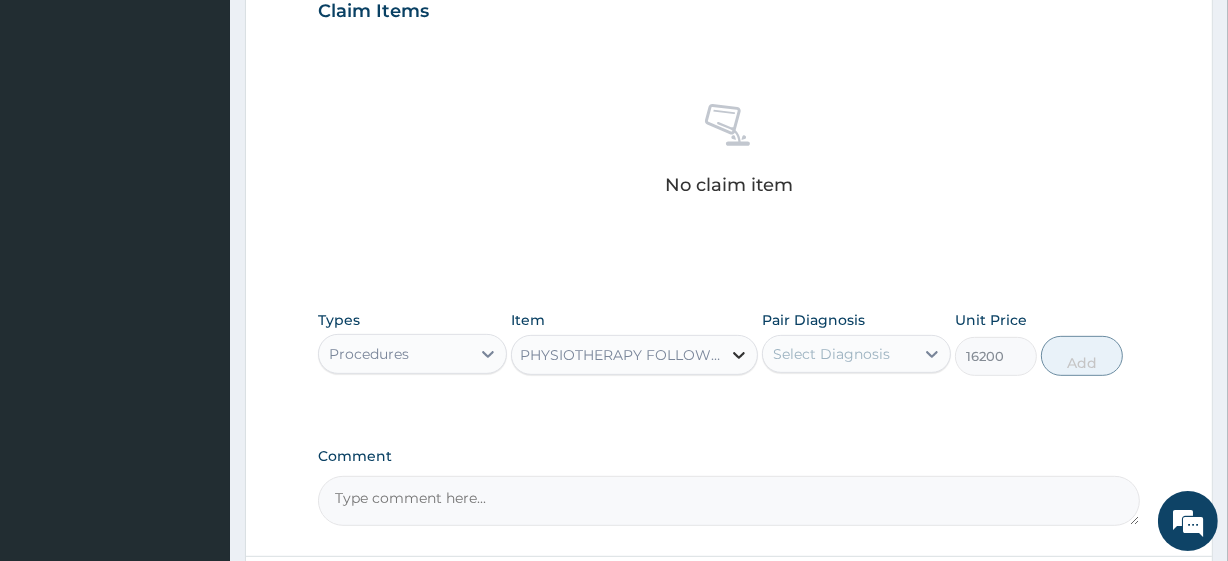 scroll, scrollTop: 0, scrollLeft: 2, axis: horizontal 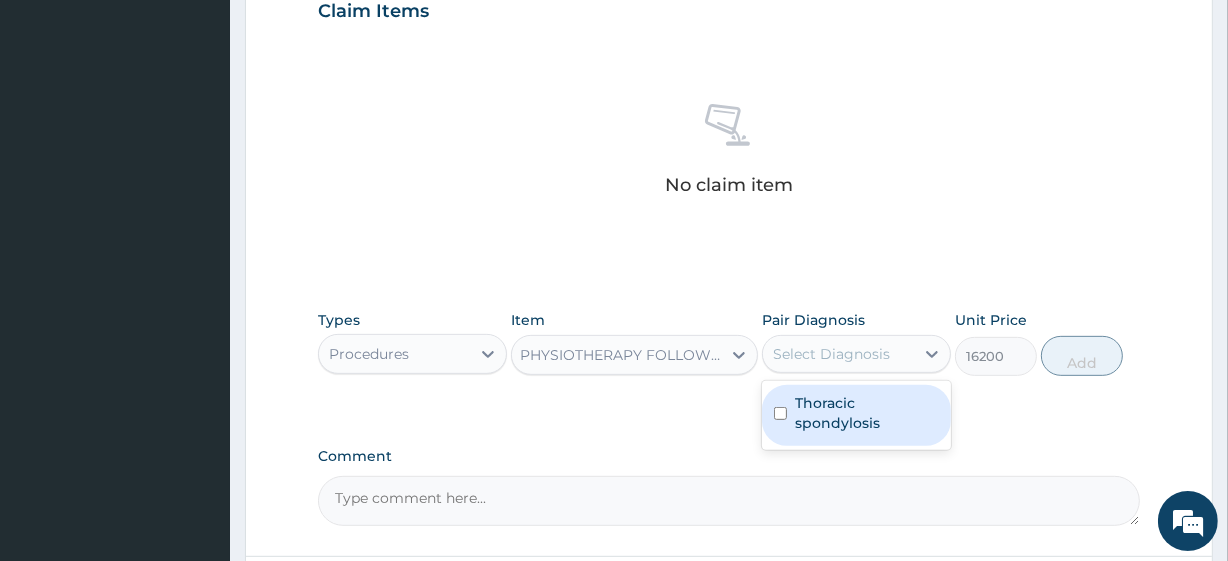 drag, startPoint x: 788, startPoint y: 346, endPoint x: 805, endPoint y: 400, distance: 56.61272 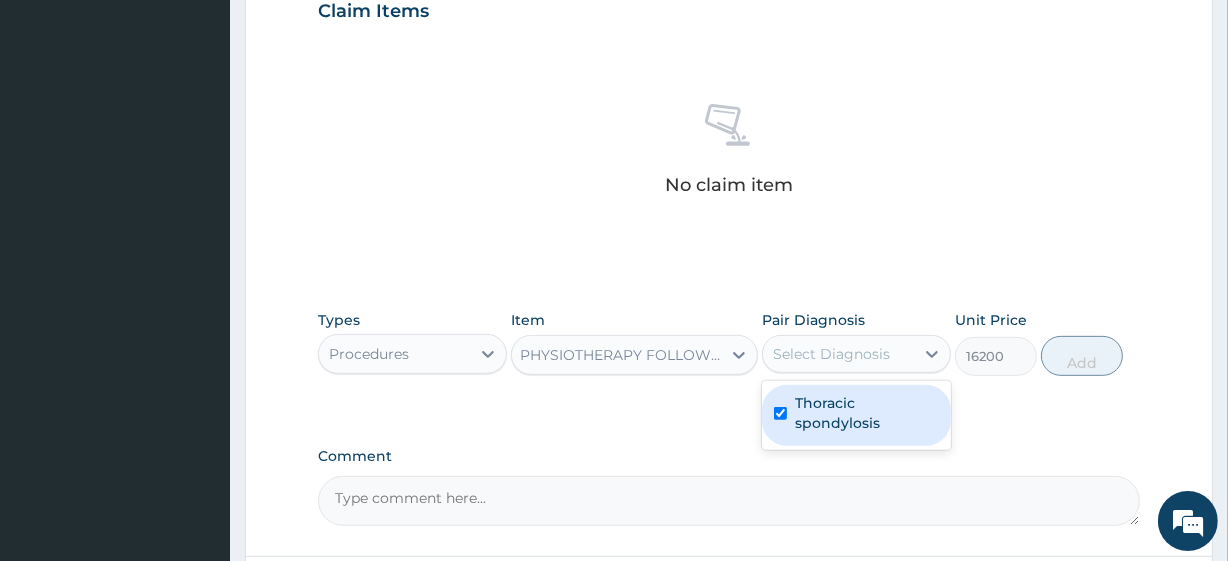 checkbox on "true" 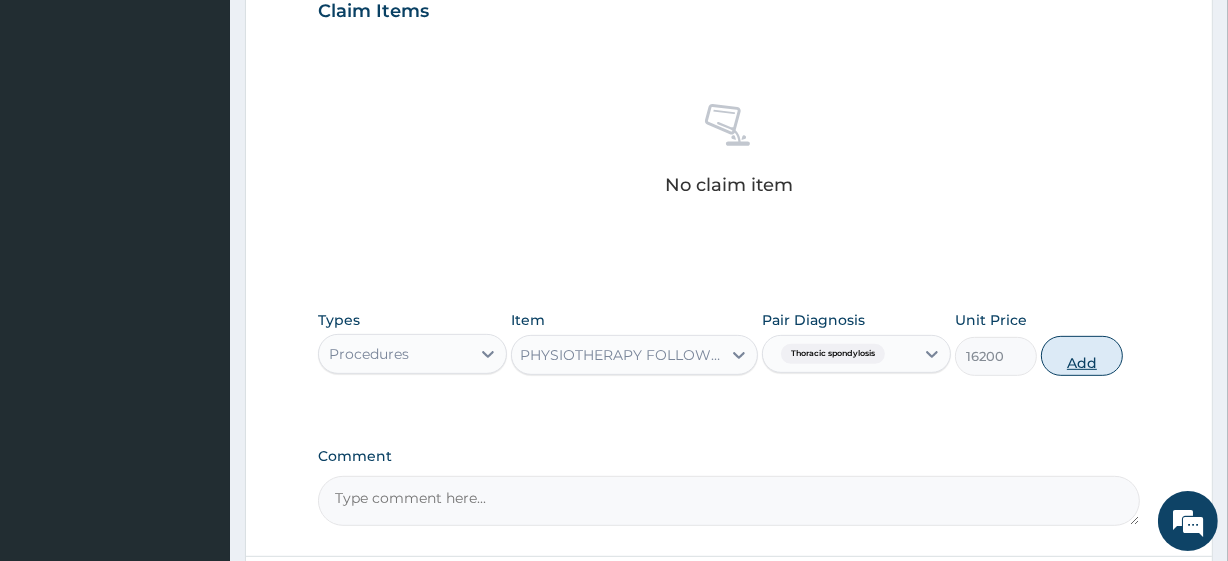 click on "Add" 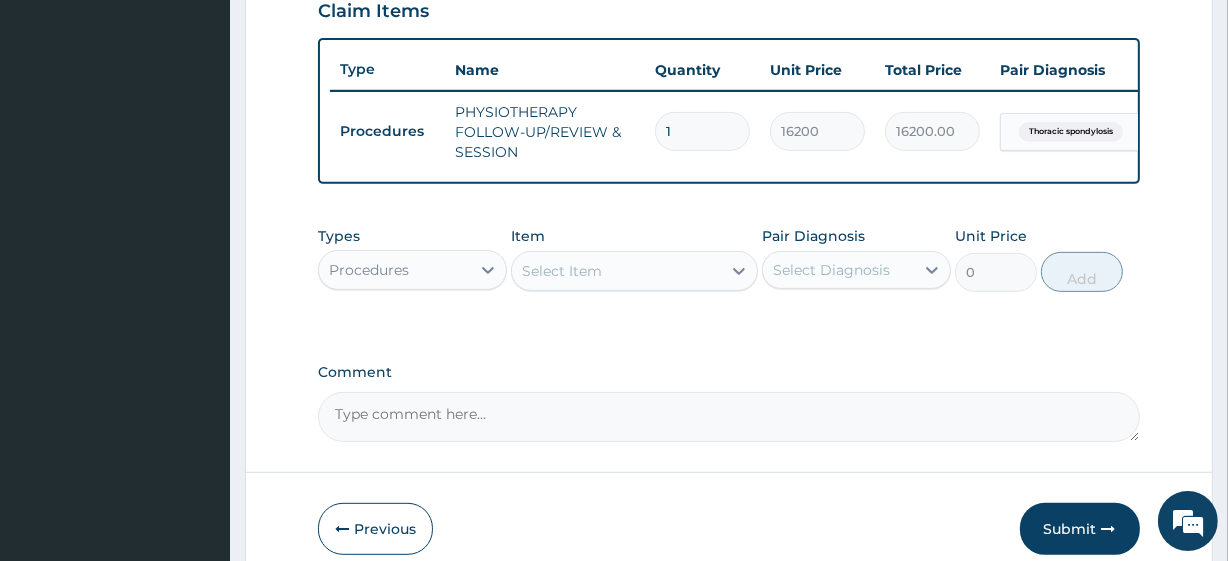 scroll, scrollTop: 0, scrollLeft: 0, axis: both 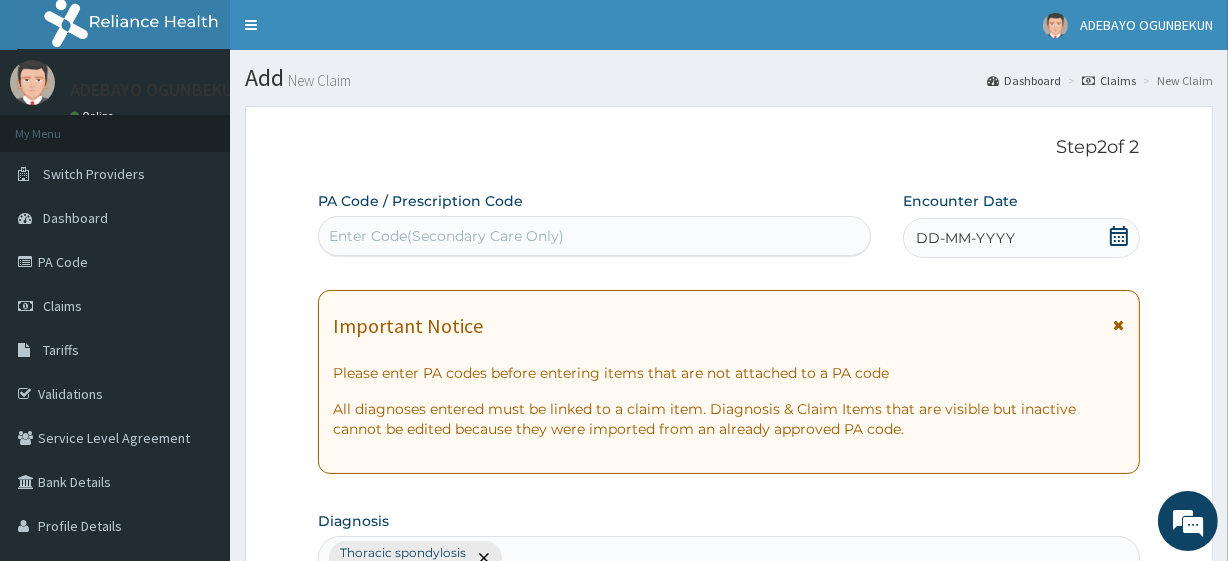 click 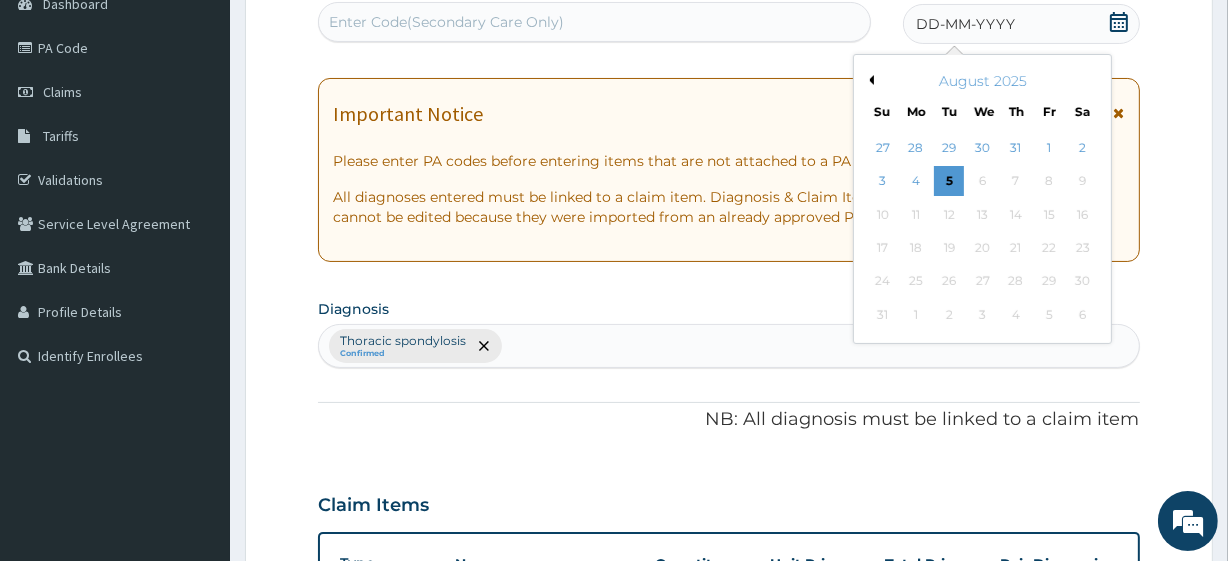 scroll, scrollTop: 215, scrollLeft: 0, axis: vertical 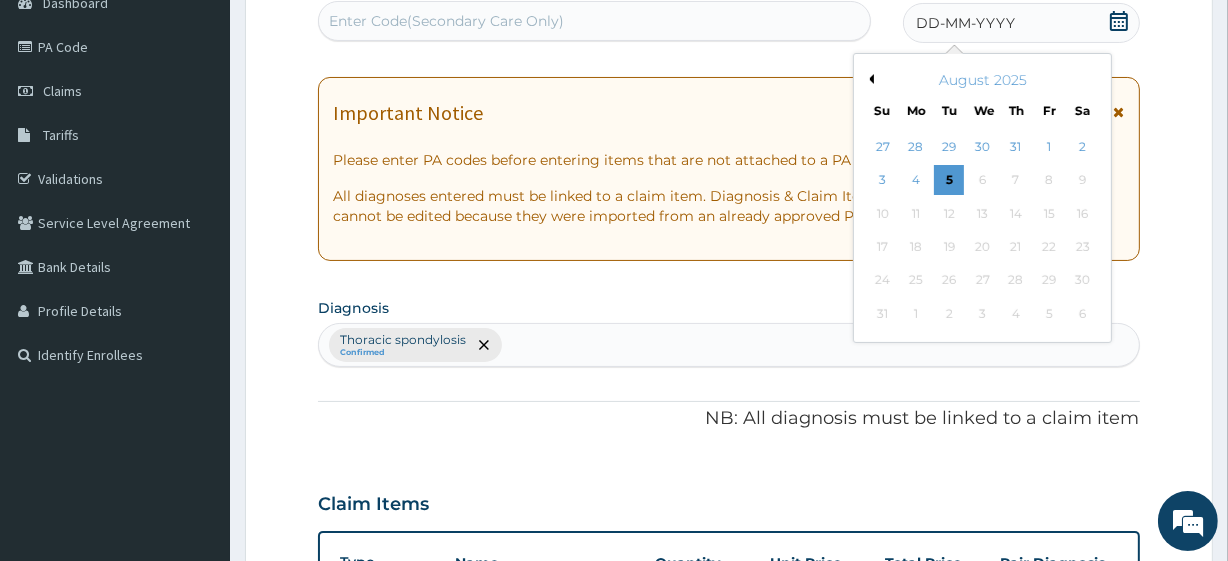 click on "August 2025" 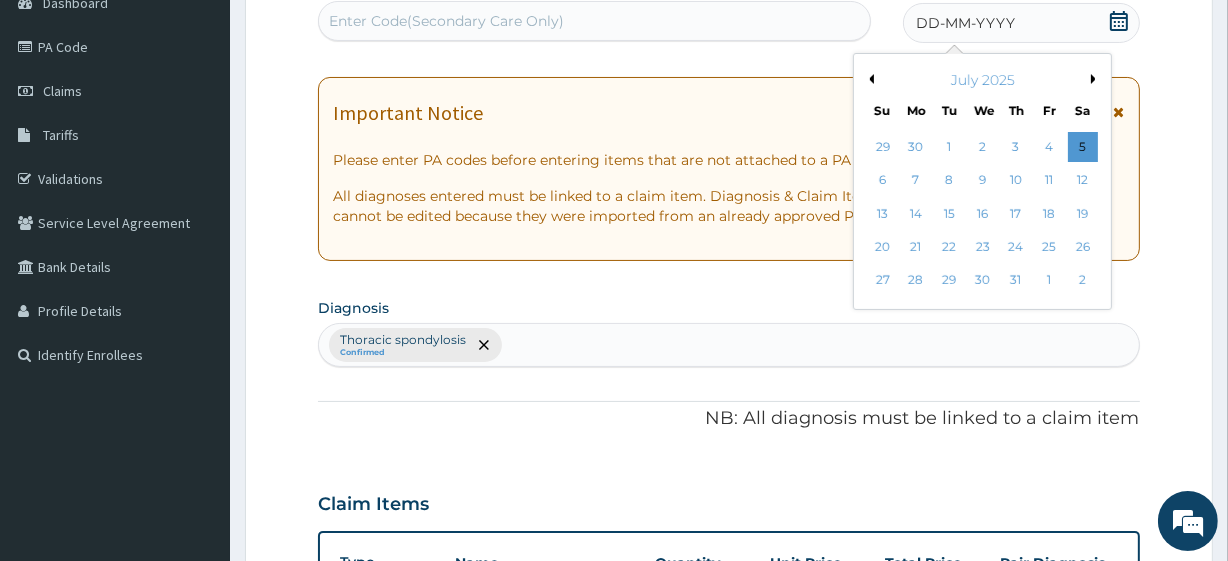 click on "Previous Month" 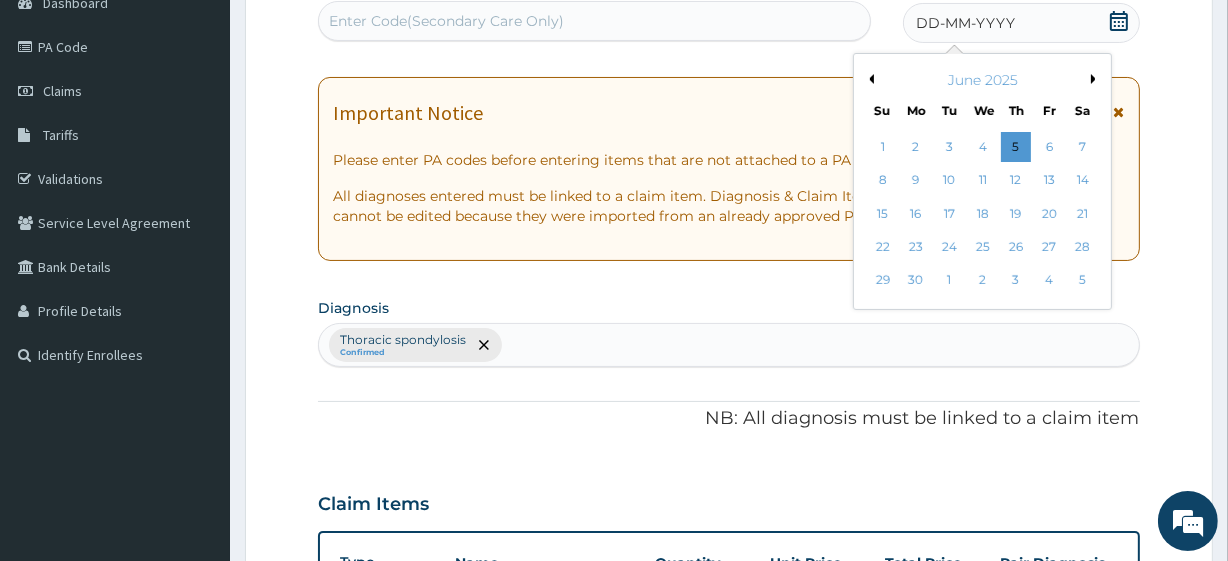 click on "Previous Month" 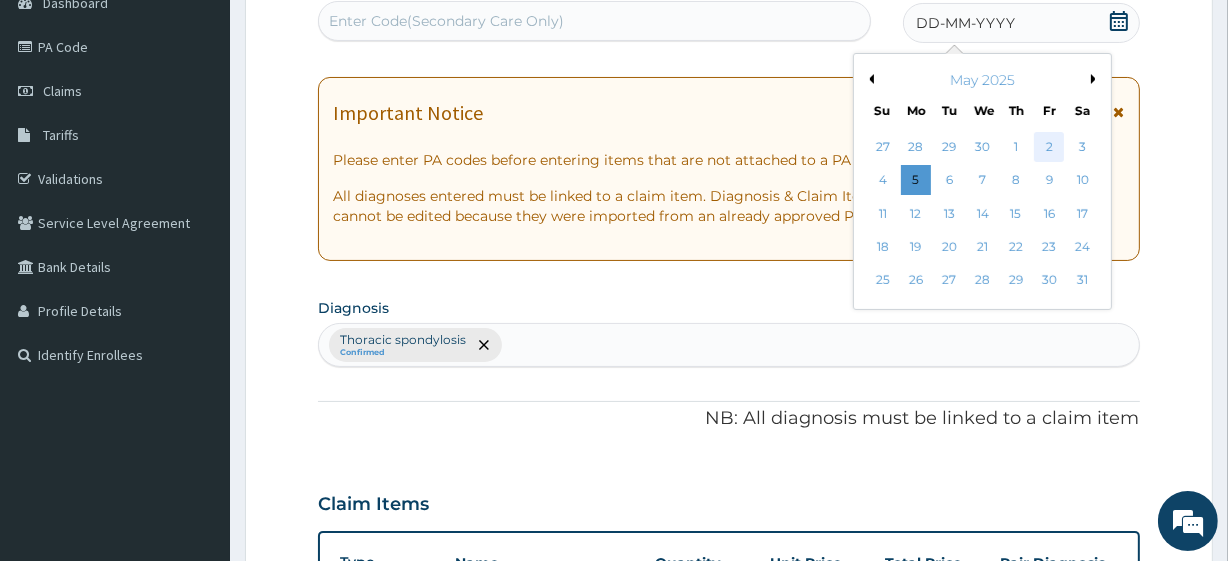 click on "2" 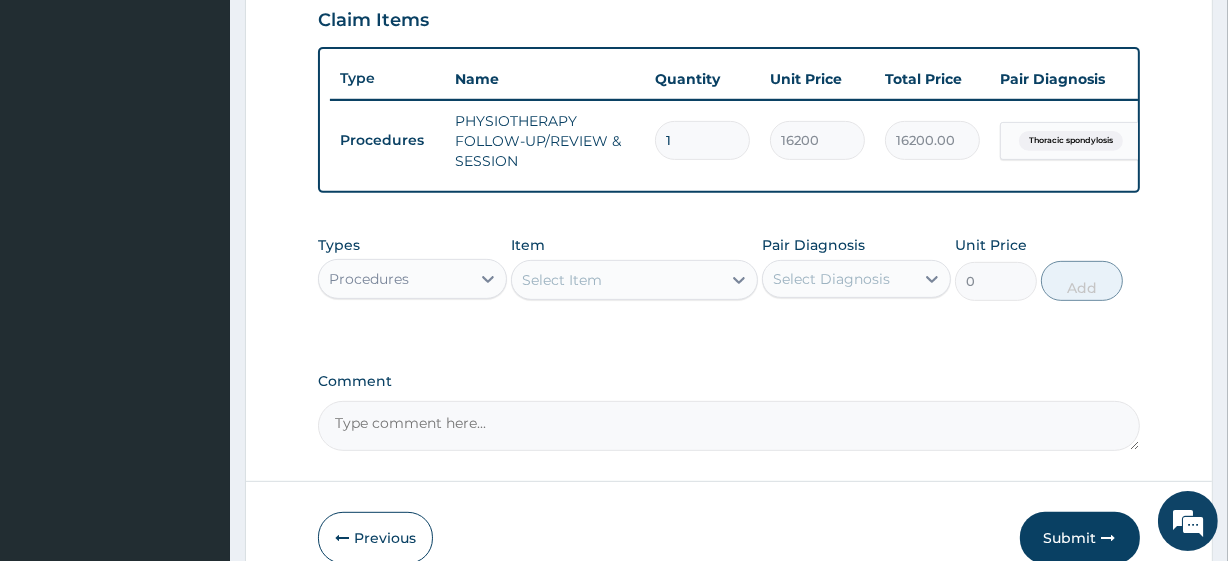 scroll, scrollTop: 809, scrollLeft: 0, axis: vertical 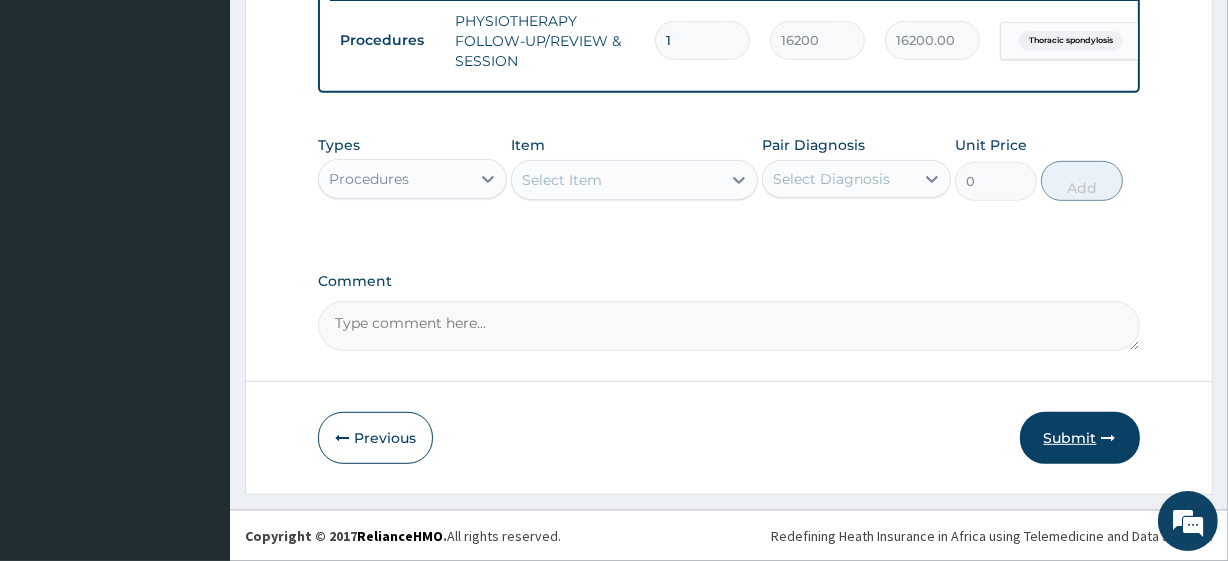 click on "Submit" 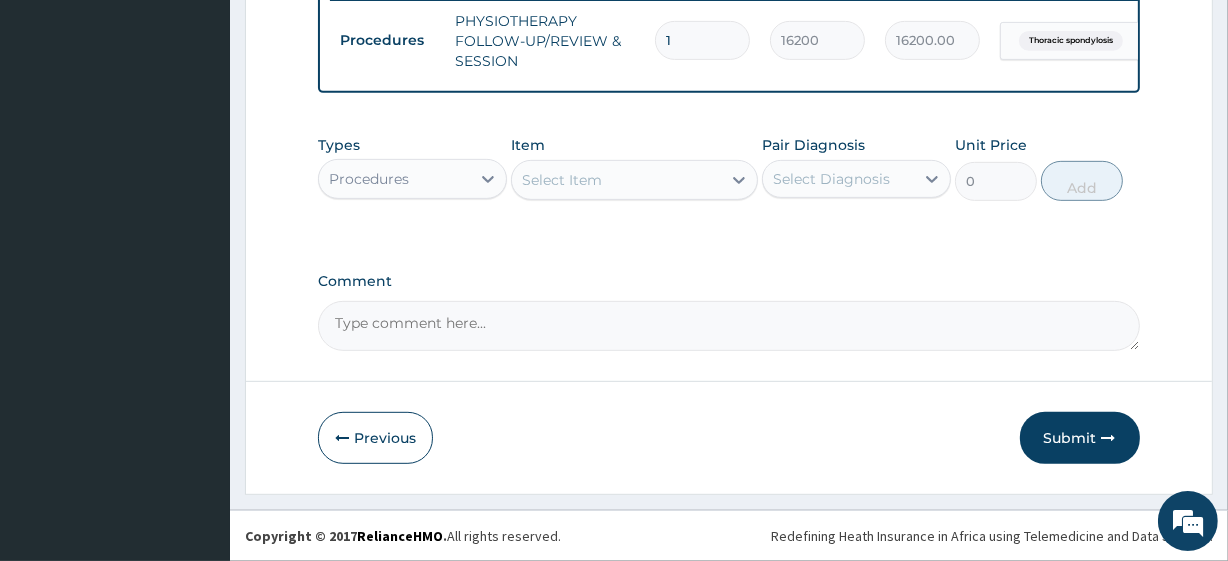 scroll, scrollTop: 88, scrollLeft: 0, axis: vertical 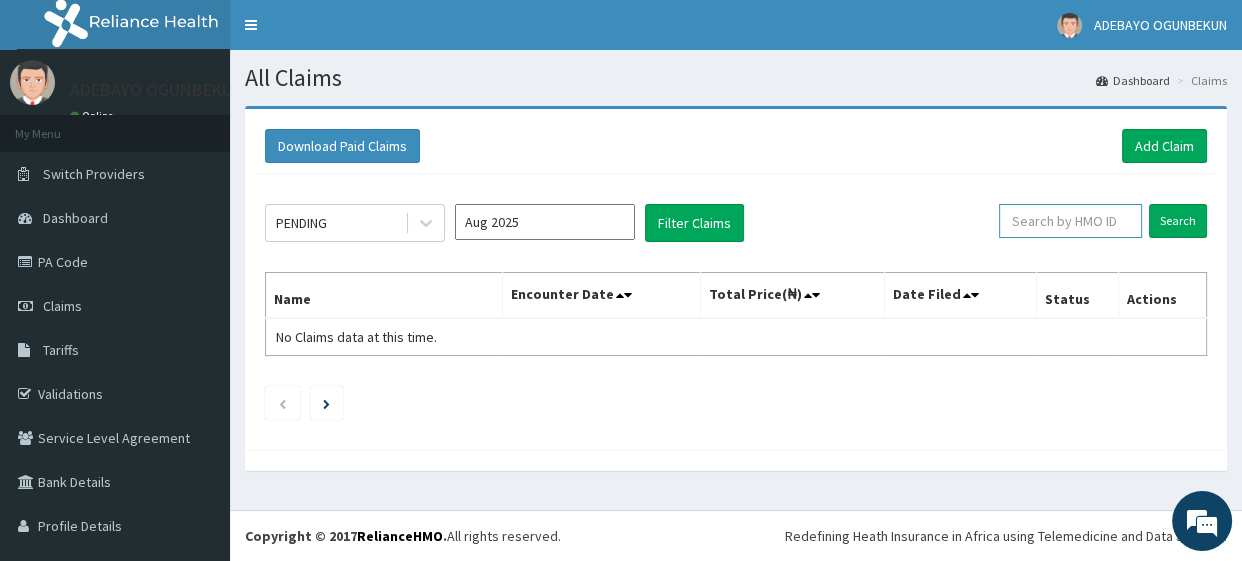 click at bounding box center (1070, 221) 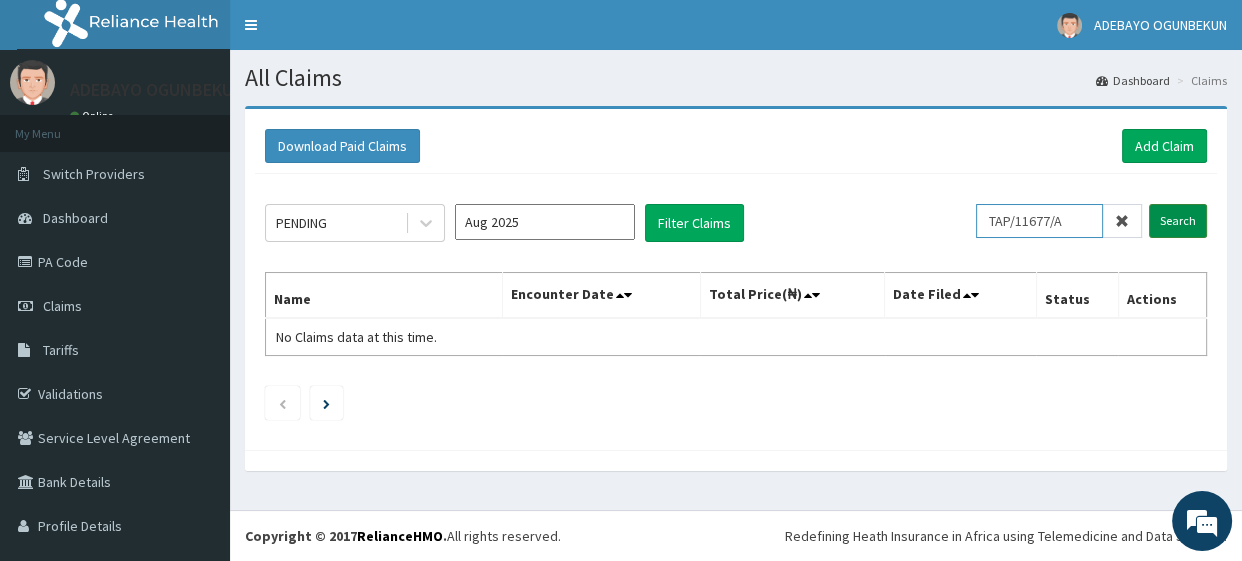 type on "TAP/11677/A" 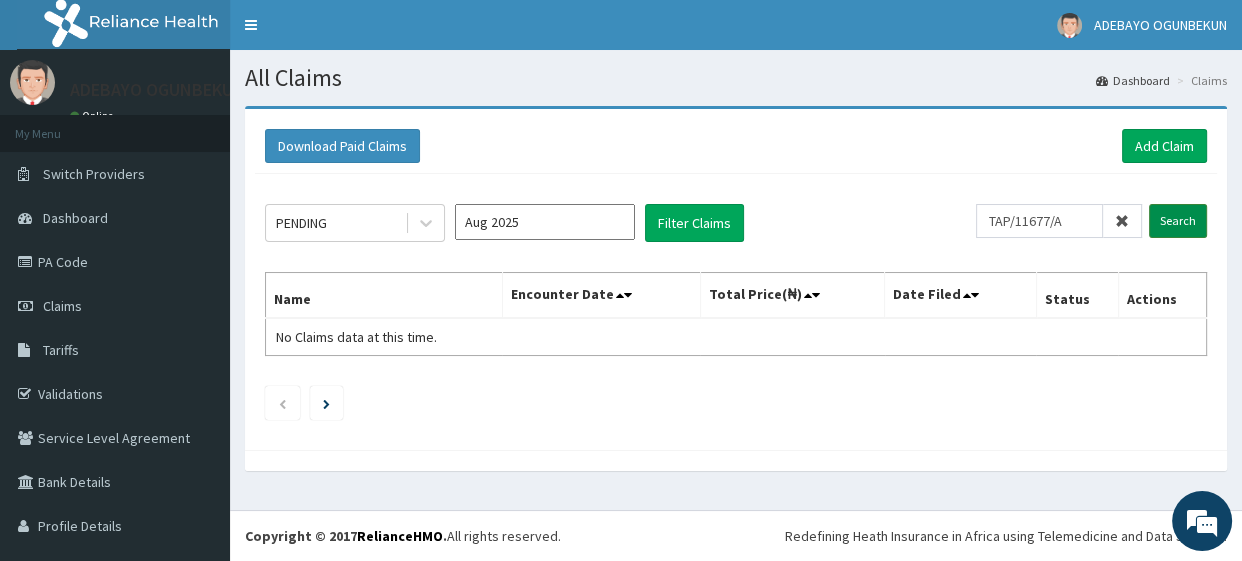 click on "Search" at bounding box center [1178, 221] 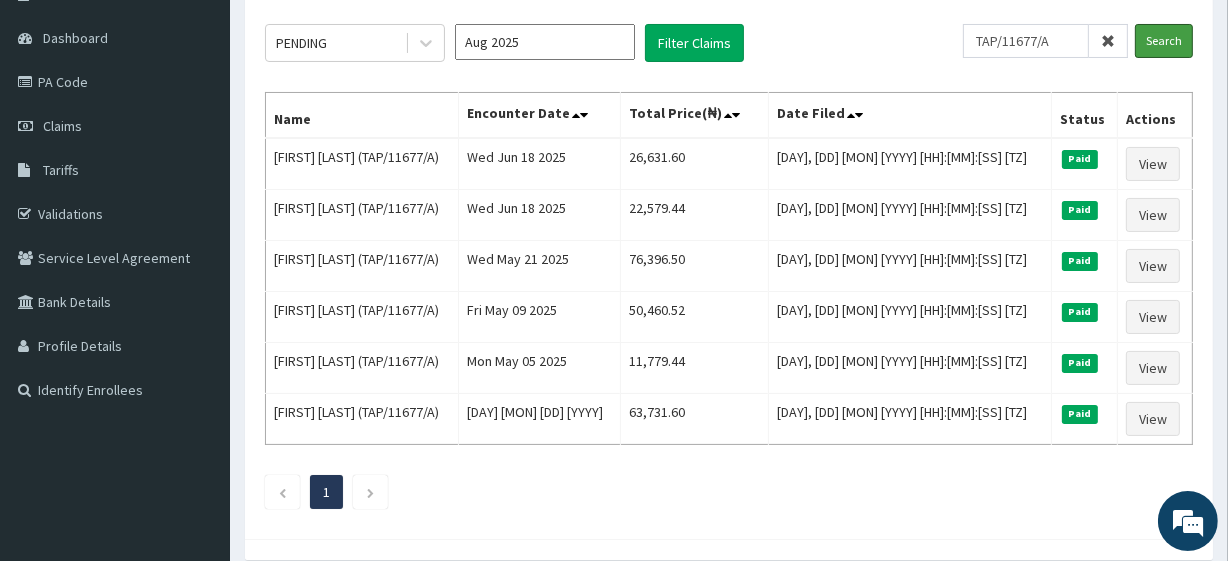 scroll, scrollTop: 180, scrollLeft: 0, axis: vertical 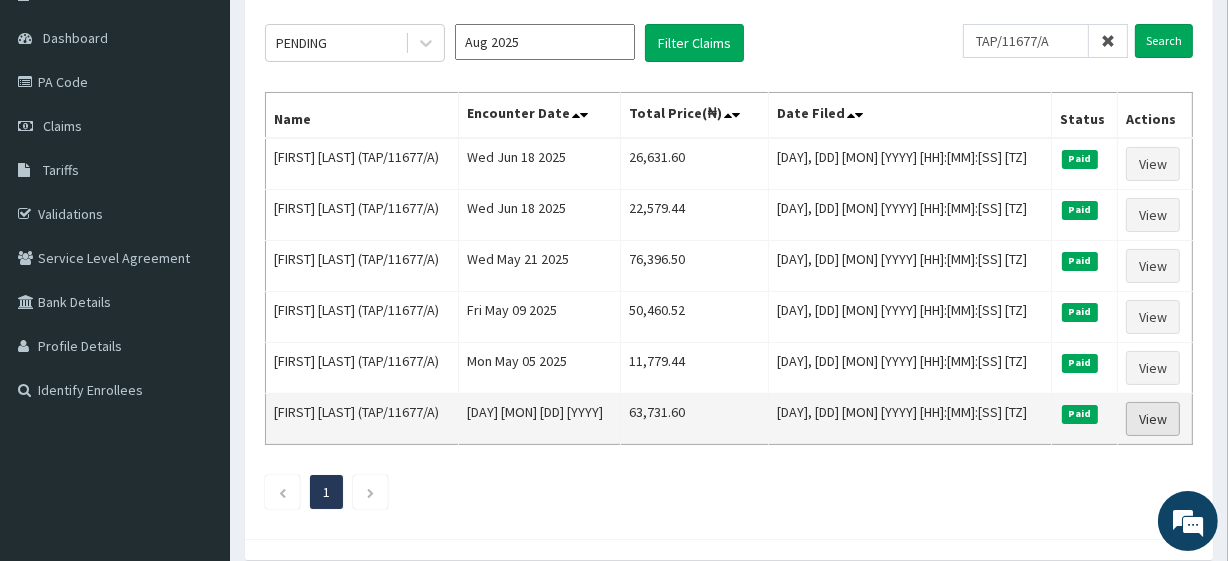 click on "View" at bounding box center (1153, 419) 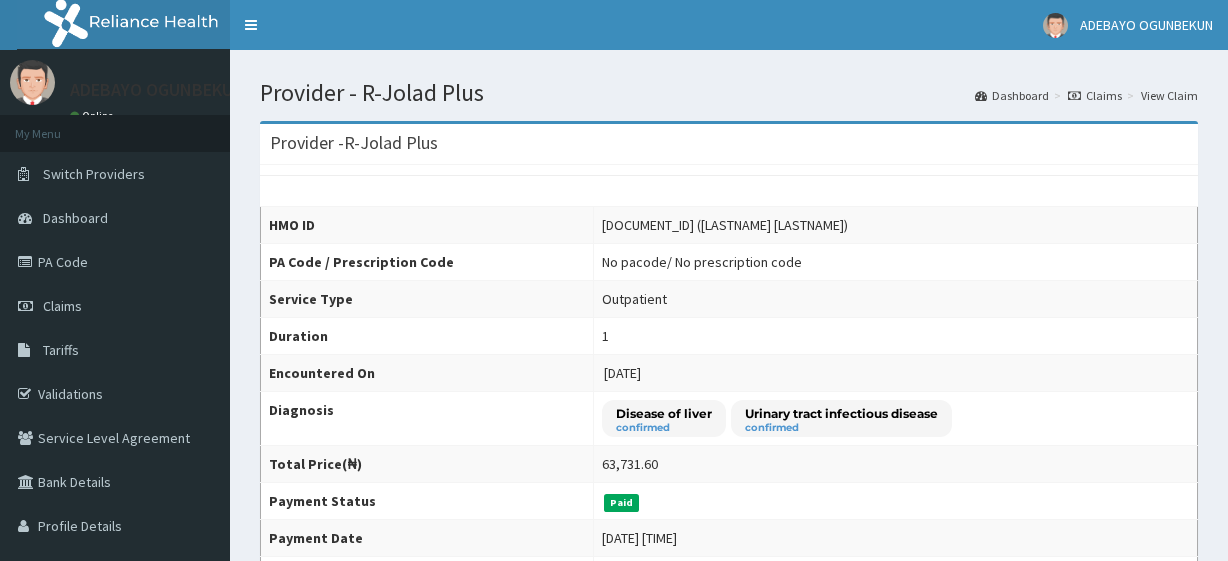 scroll, scrollTop: 0, scrollLeft: 0, axis: both 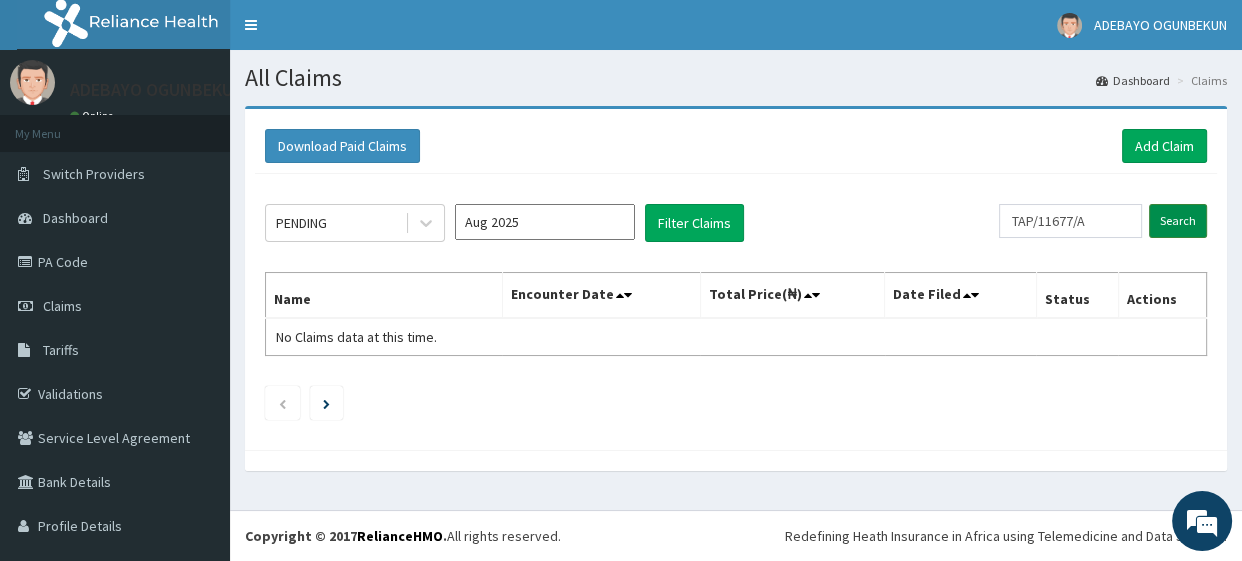 click on "Search" at bounding box center [1178, 221] 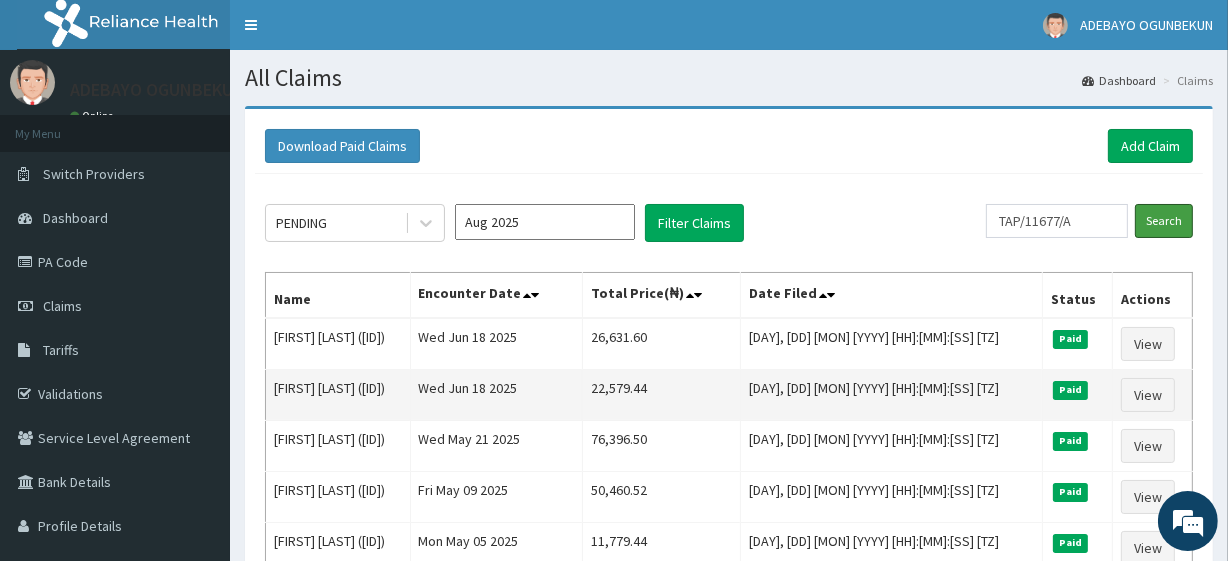 scroll, scrollTop: 262, scrollLeft: 0, axis: vertical 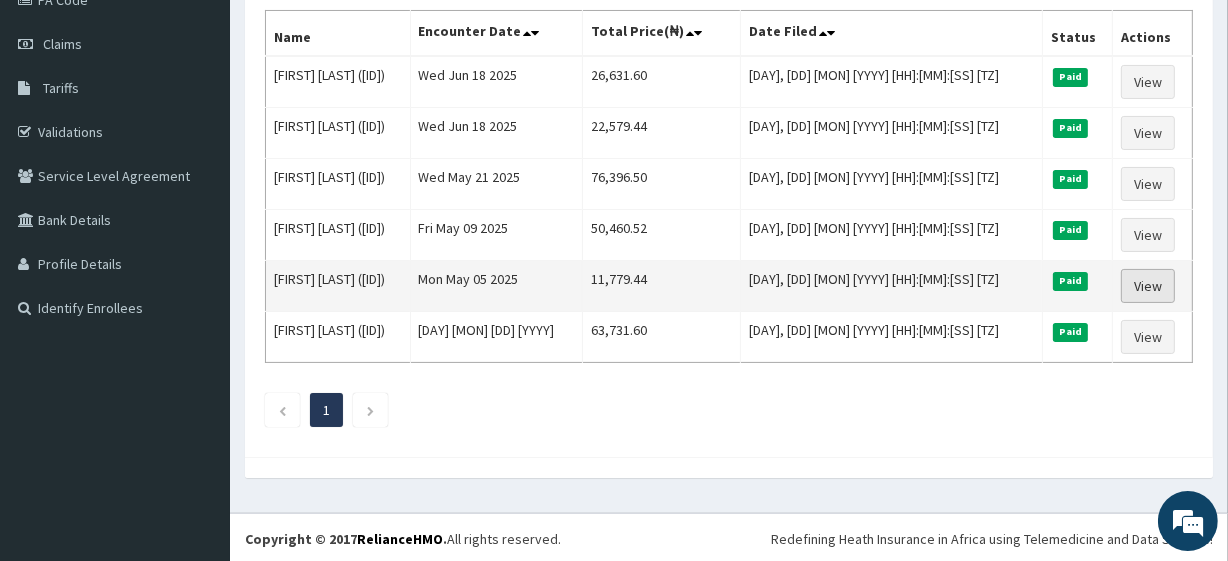 click on "View" at bounding box center [1148, 286] 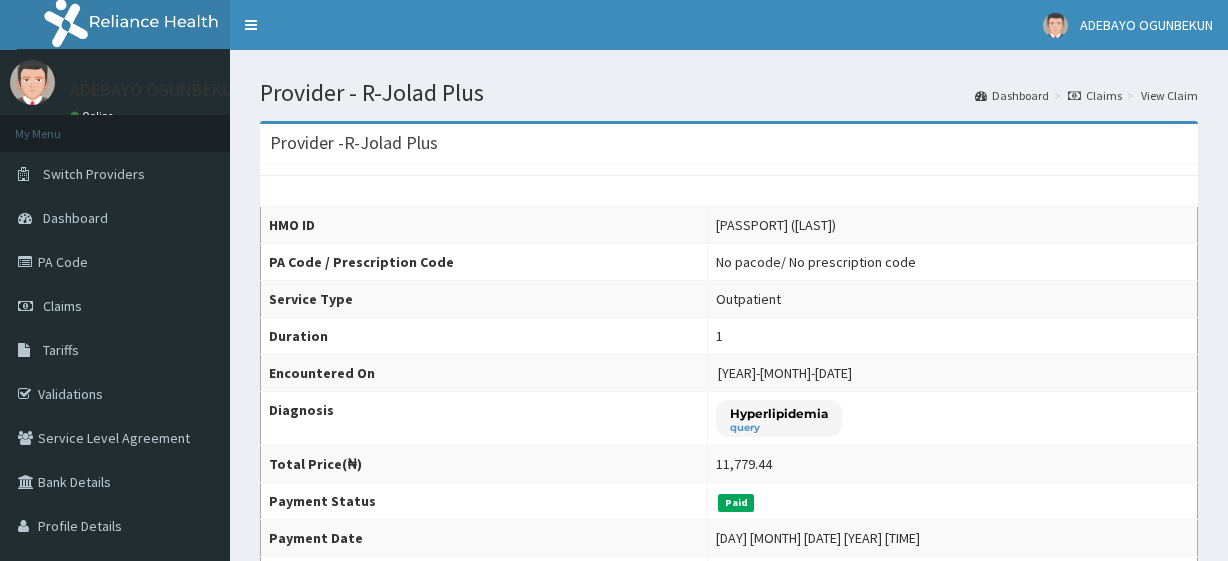 scroll, scrollTop: 0, scrollLeft: 0, axis: both 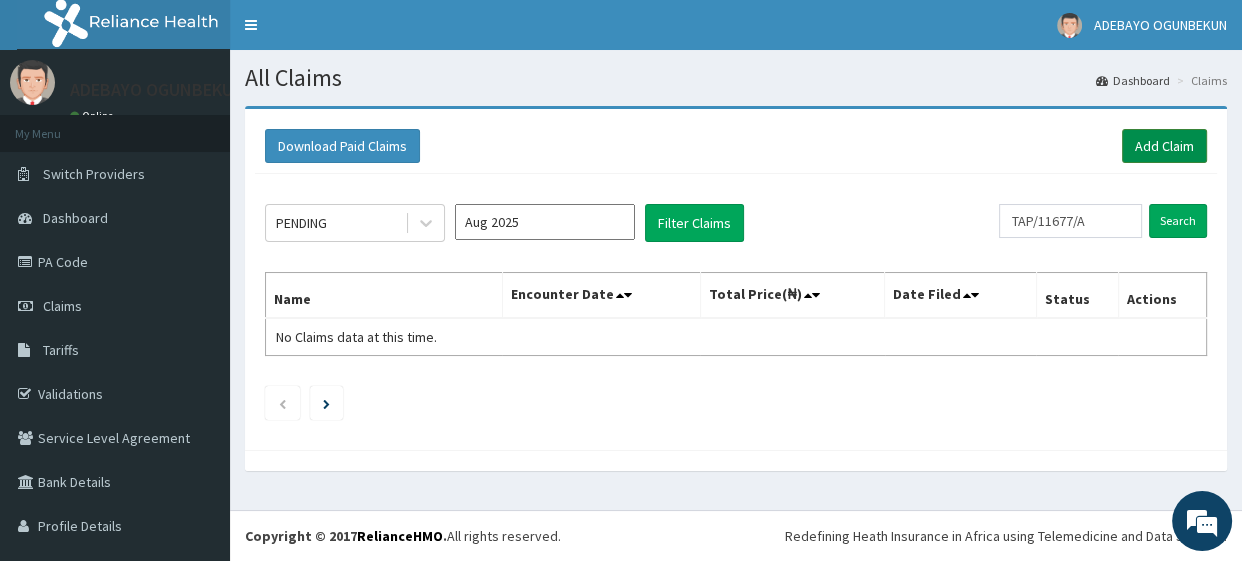 click on "Add Claim" at bounding box center (1164, 146) 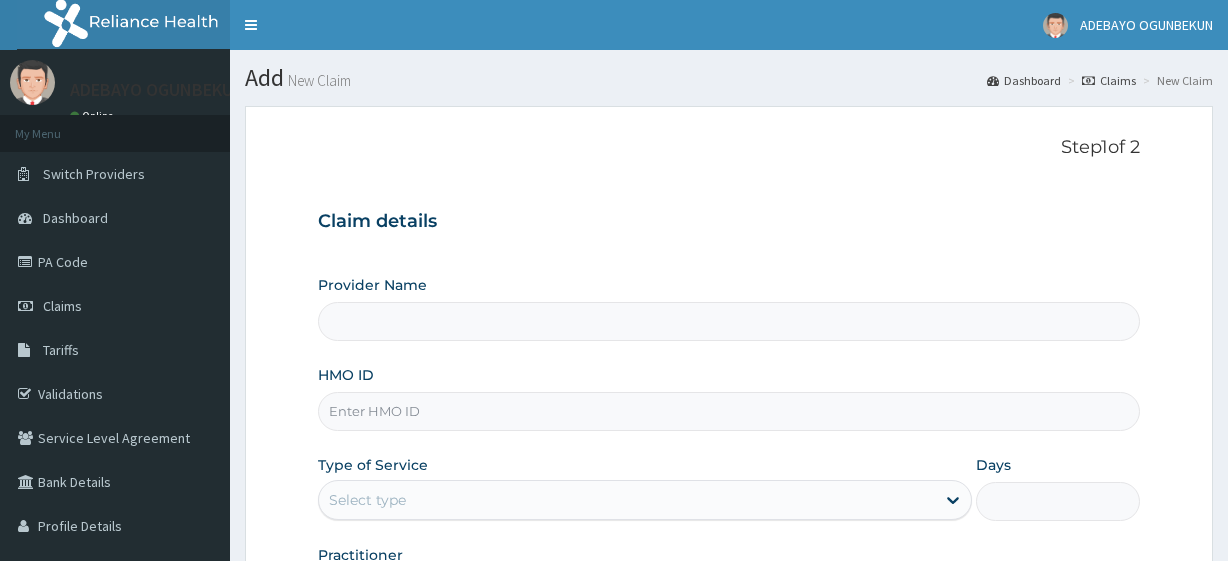 scroll, scrollTop: 0, scrollLeft: 0, axis: both 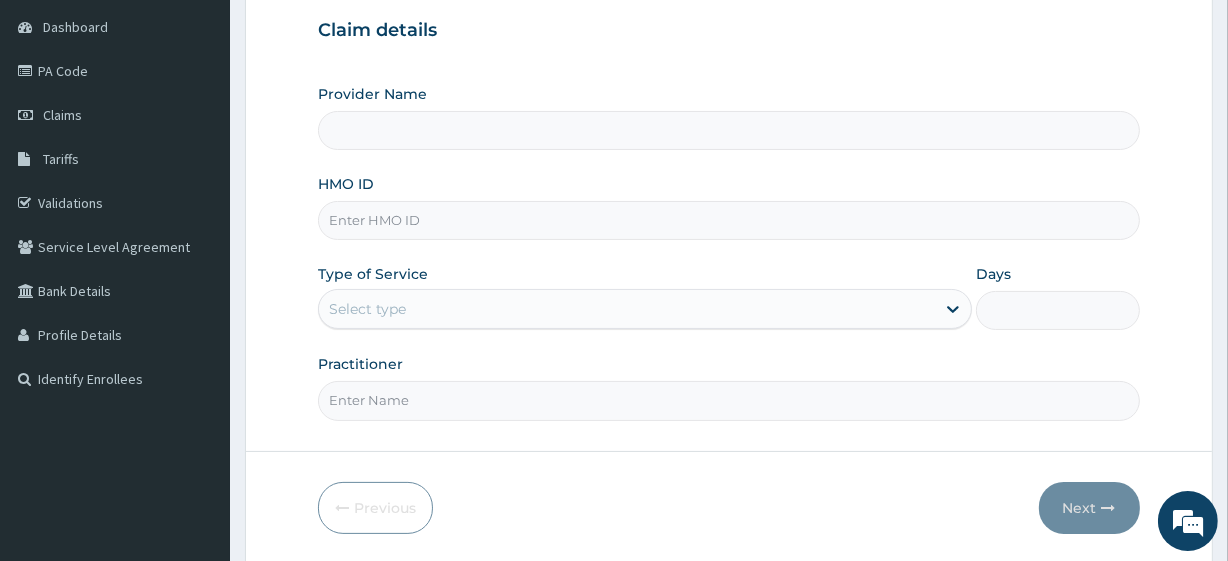 type on "R-Jolad Plus" 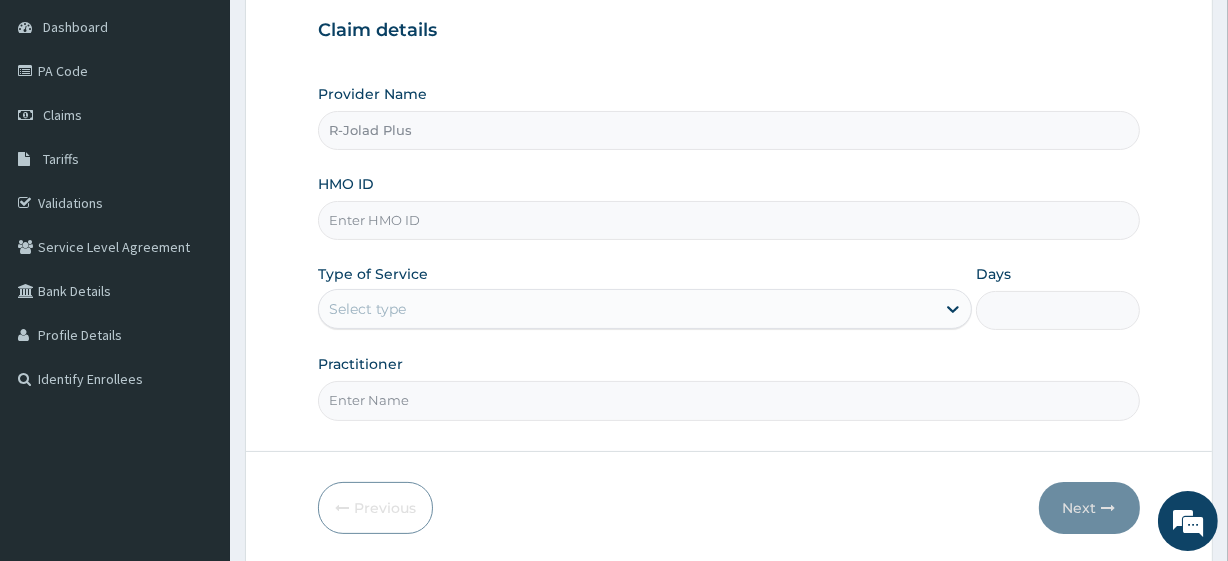 click on "HMO ID" at bounding box center (728, 220) 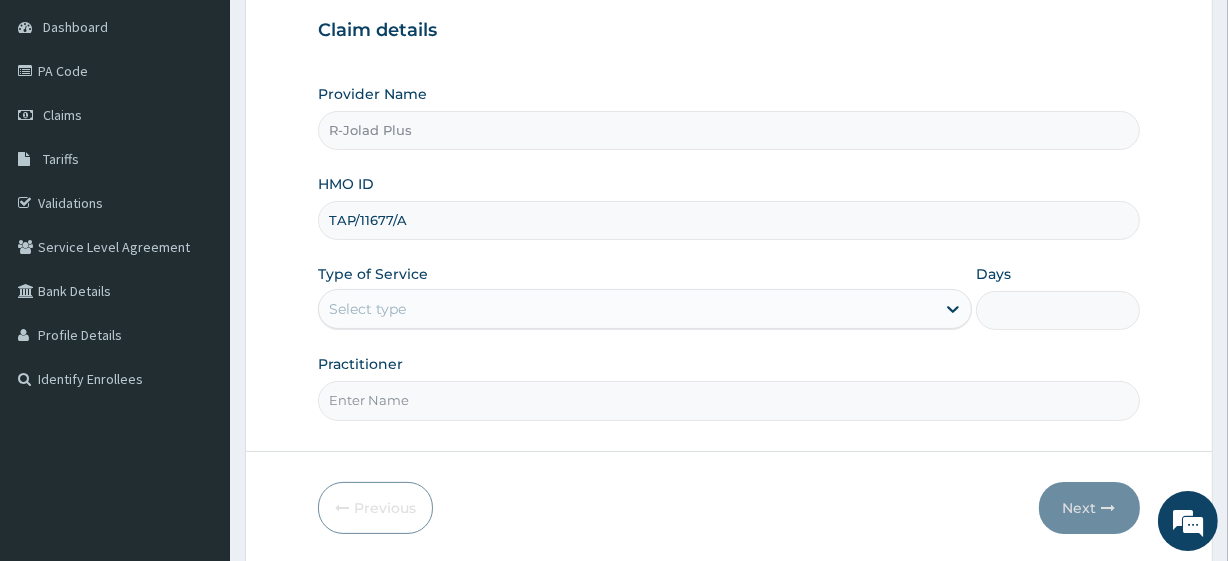 type on "TAP/11677/A" 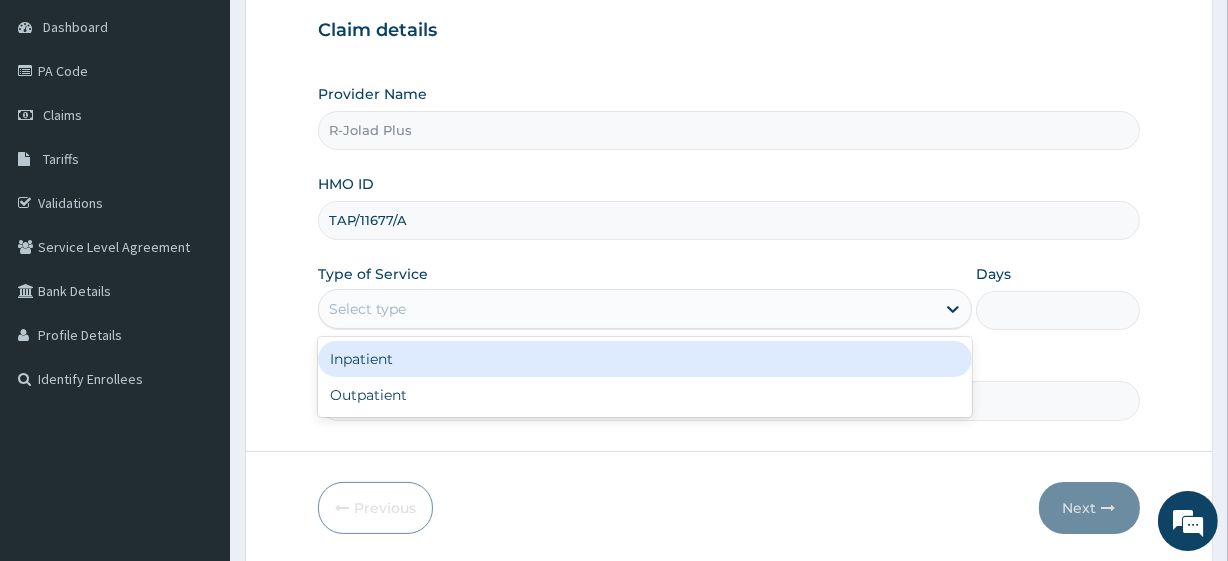 click on "Select type" at bounding box center [627, 309] 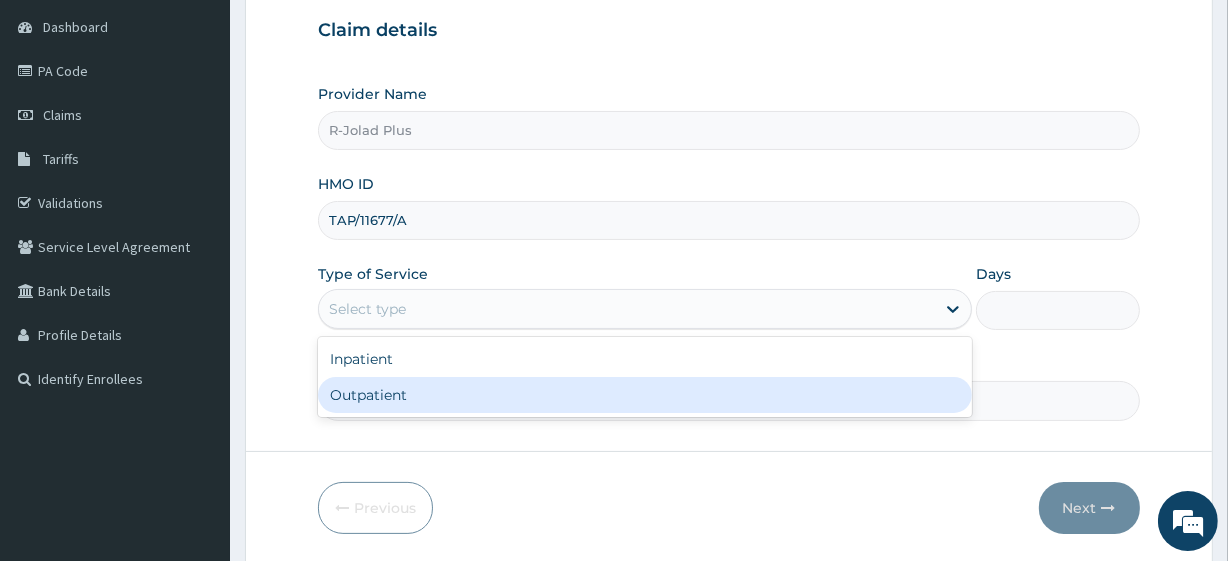 click on "Outpatient" at bounding box center (645, 395) 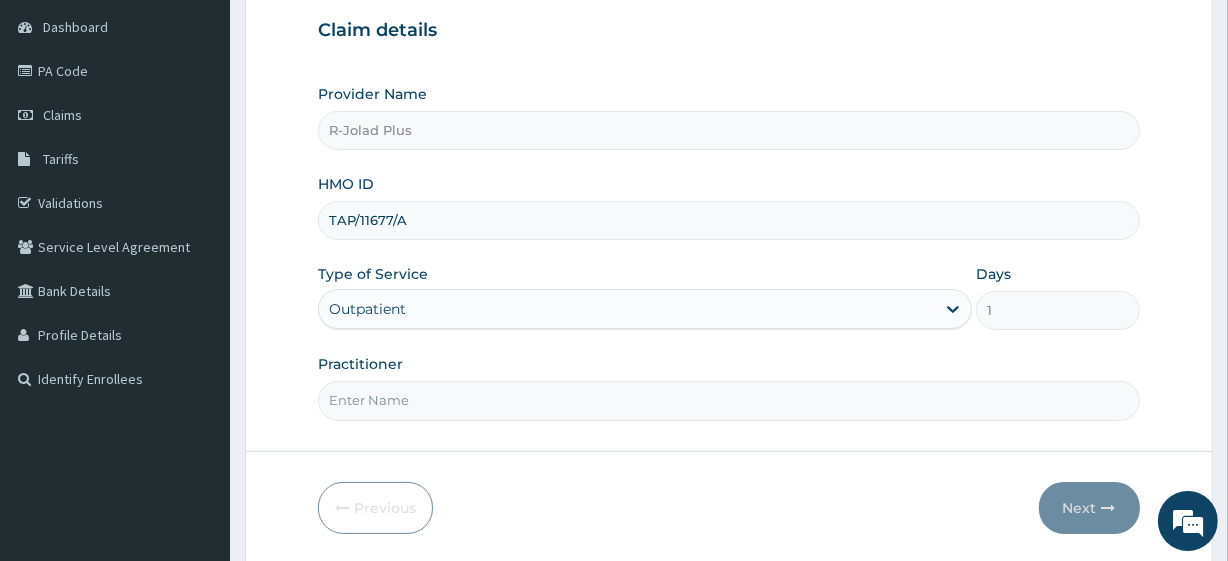 click on "Practitioner" at bounding box center [728, 400] 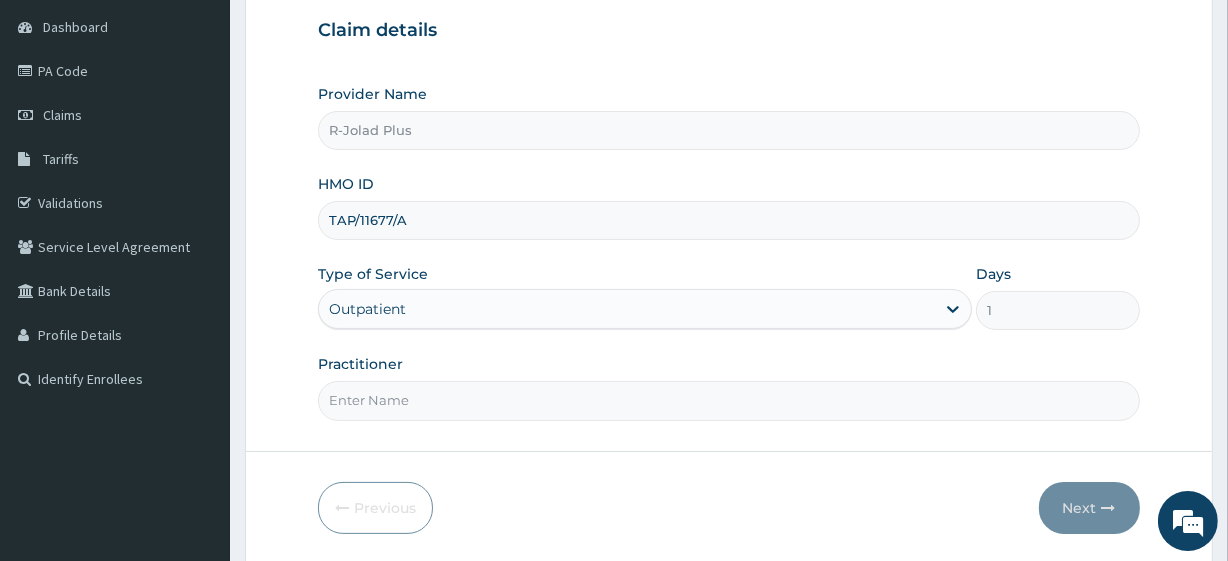 type on "Dr Daniel" 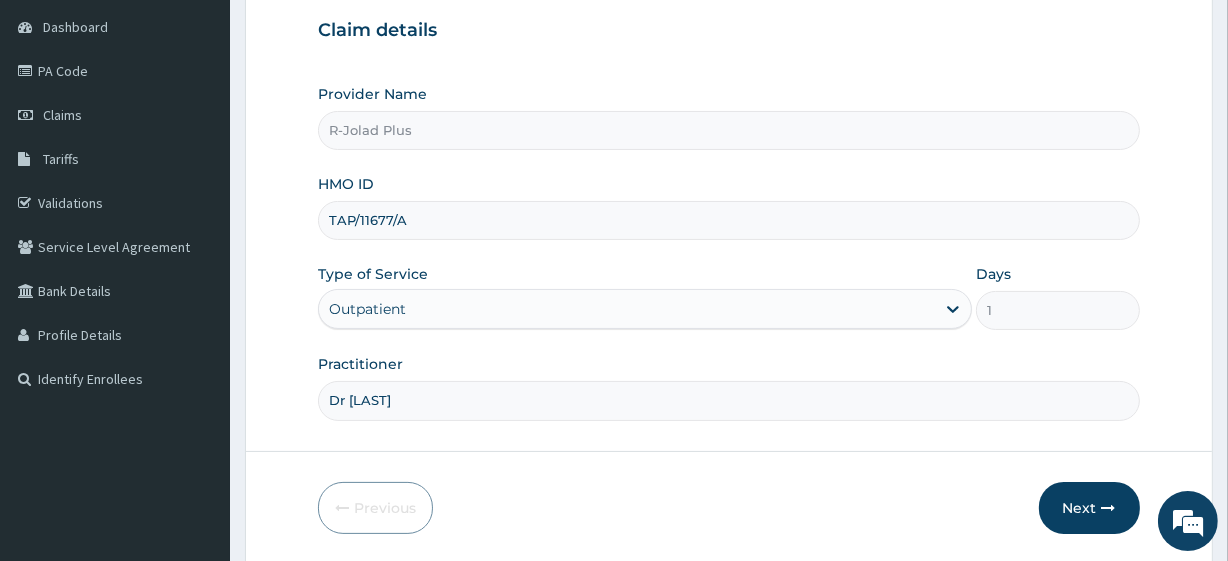 scroll, scrollTop: 0, scrollLeft: 0, axis: both 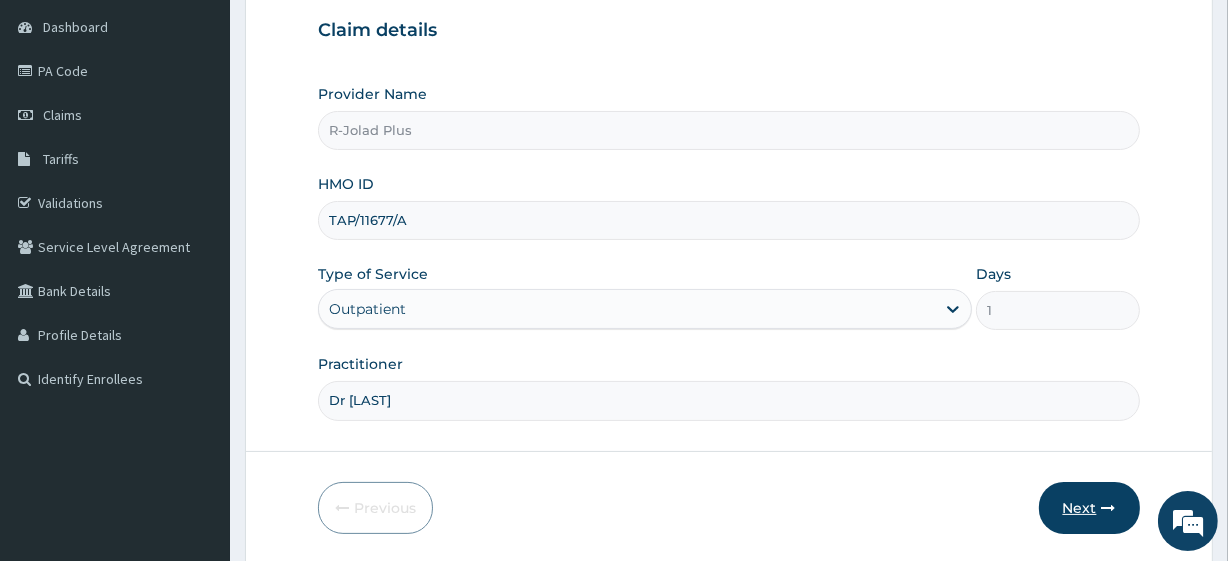 click on "Next" at bounding box center [1089, 508] 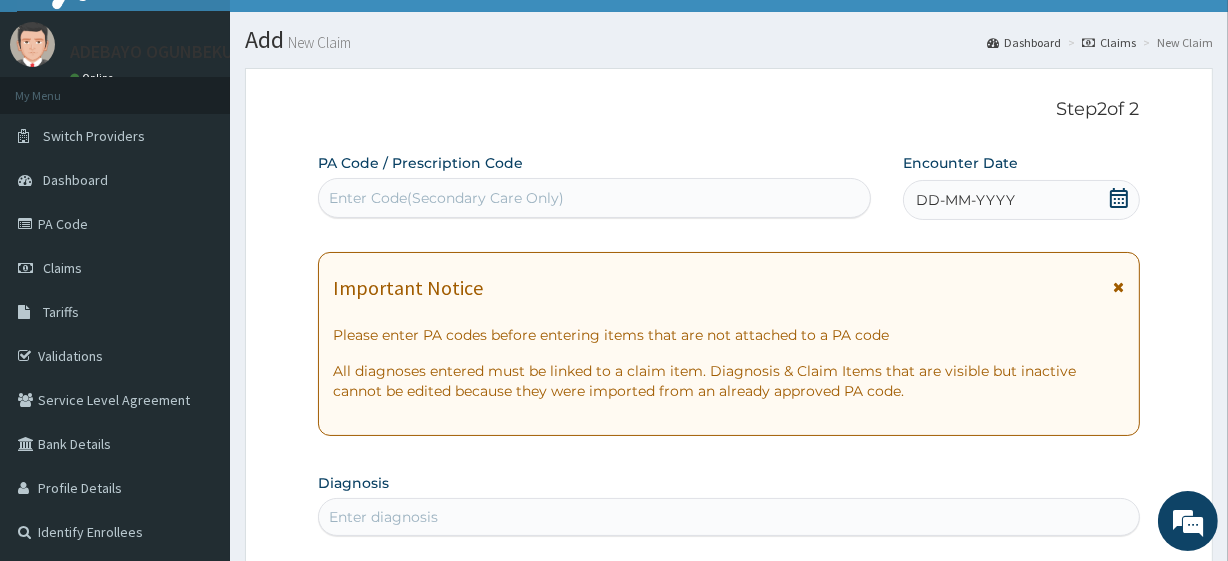 scroll, scrollTop: 37, scrollLeft: 0, axis: vertical 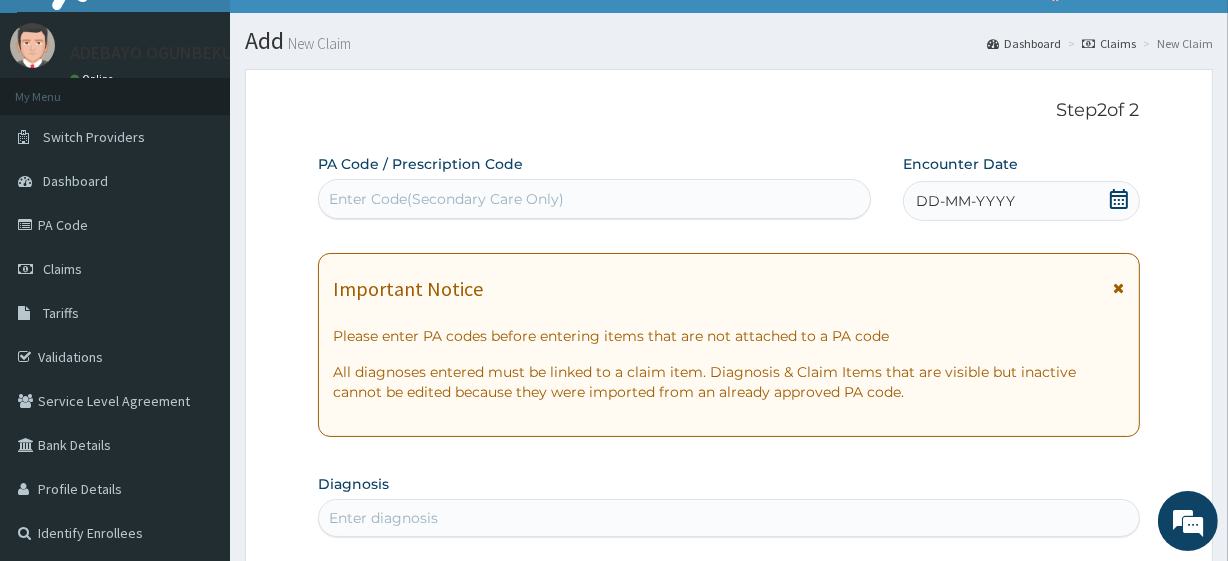 click on "Enter Code(Secondary Care Only)" at bounding box center (446, 199) 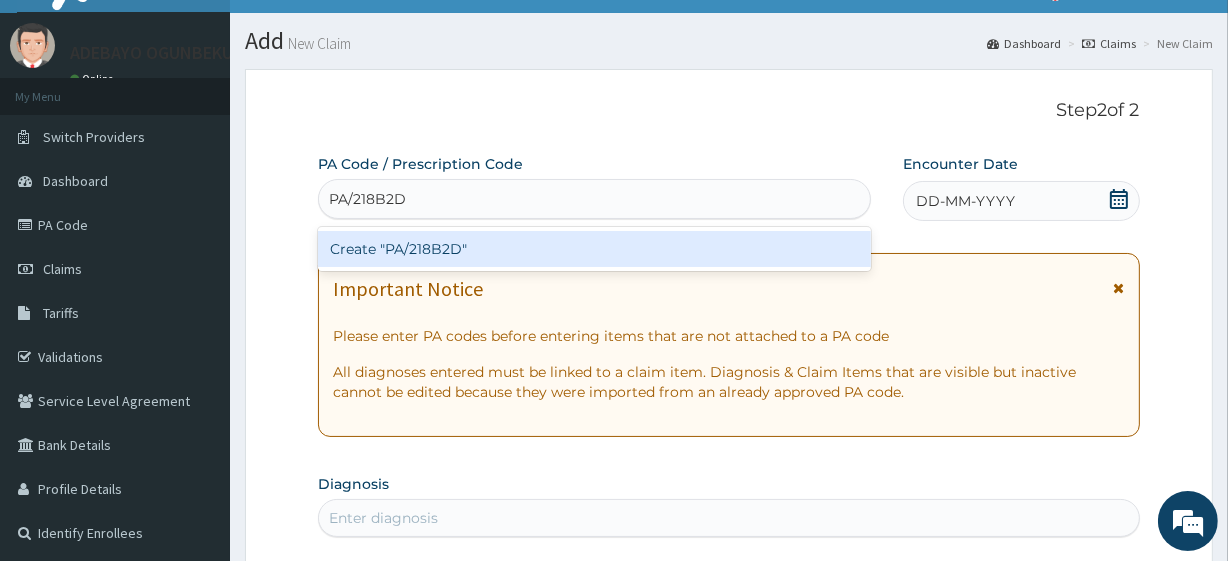 type 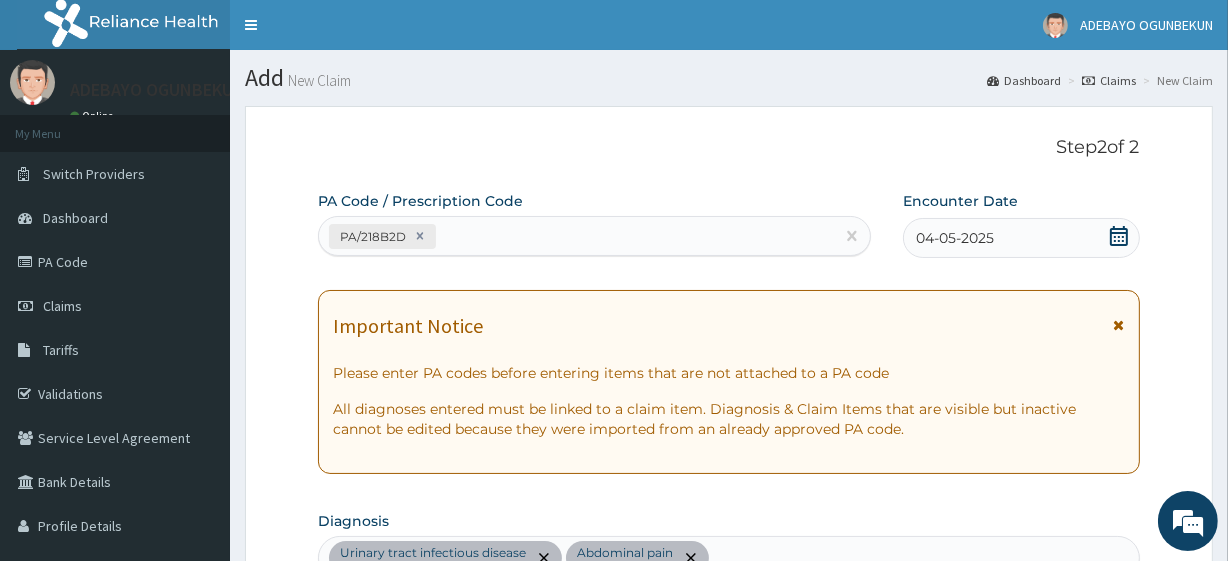 scroll, scrollTop: 875, scrollLeft: 0, axis: vertical 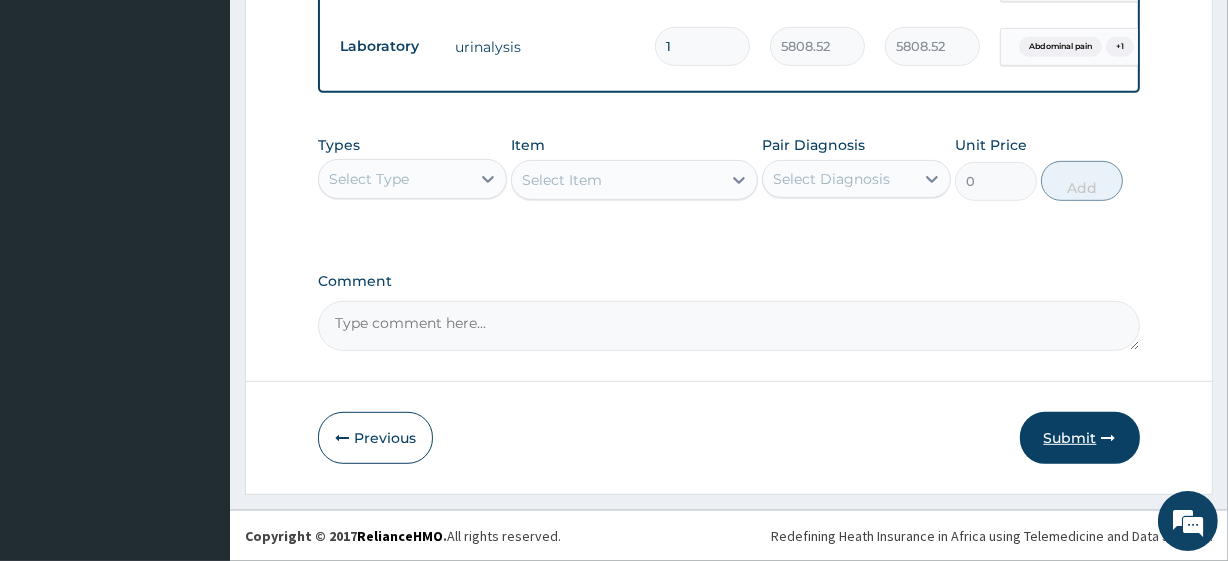 click on "Submit" at bounding box center (1080, 438) 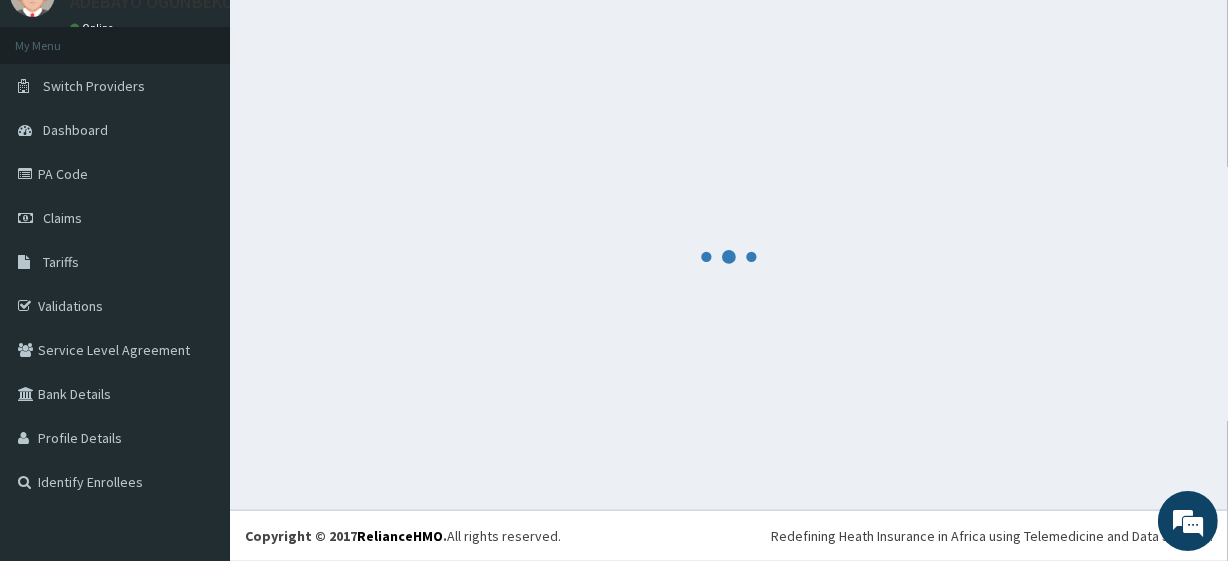 scroll, scrollTop: 88, scrollLeft: 0, axis: vertical 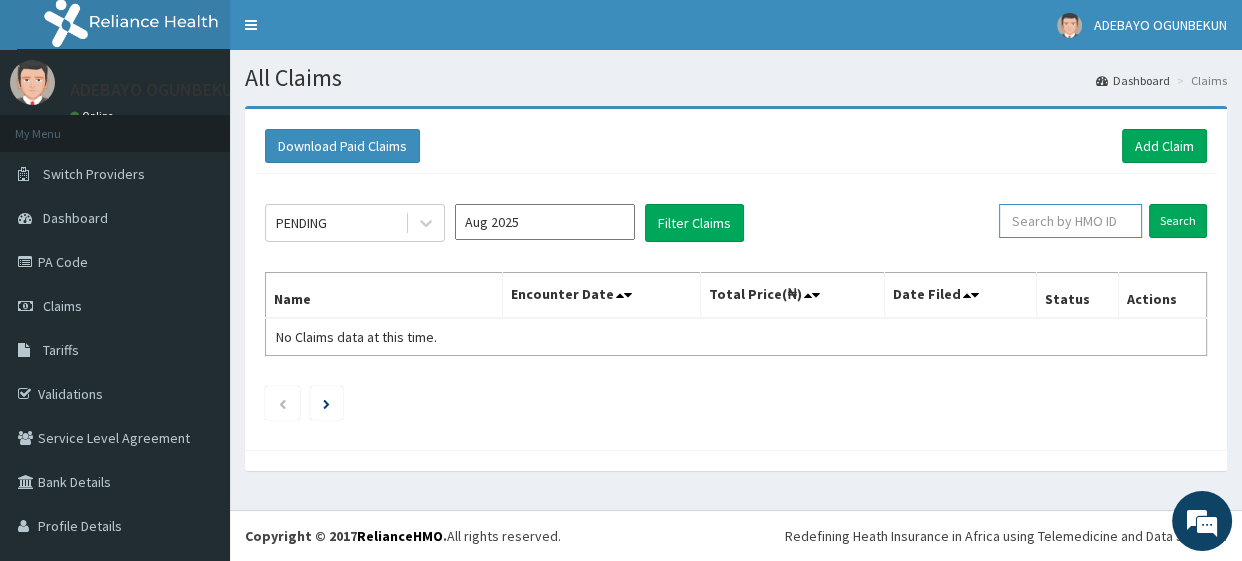 click at bounding box center [1070, 221] 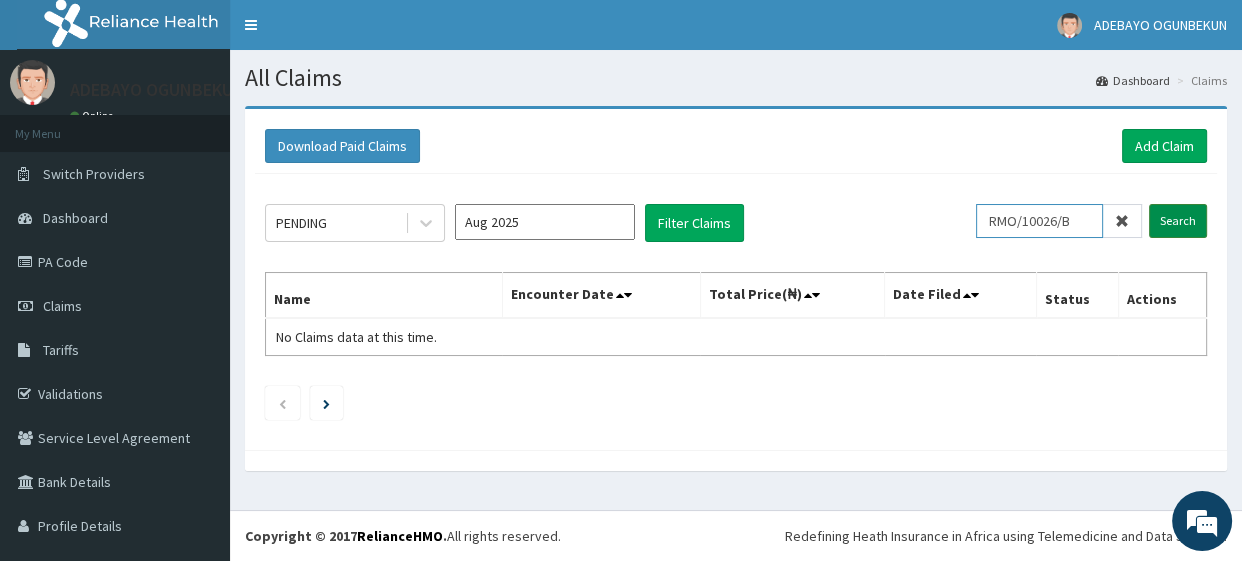 type on "RMO/10026/B" 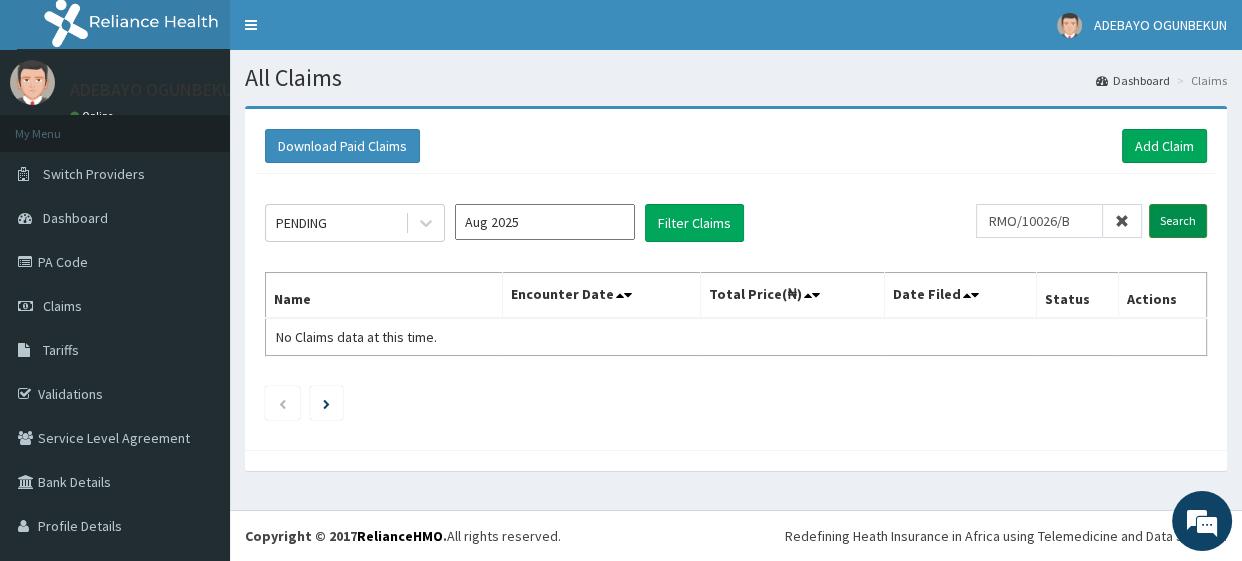 click on "Search" at bounding box center (1178, 221) 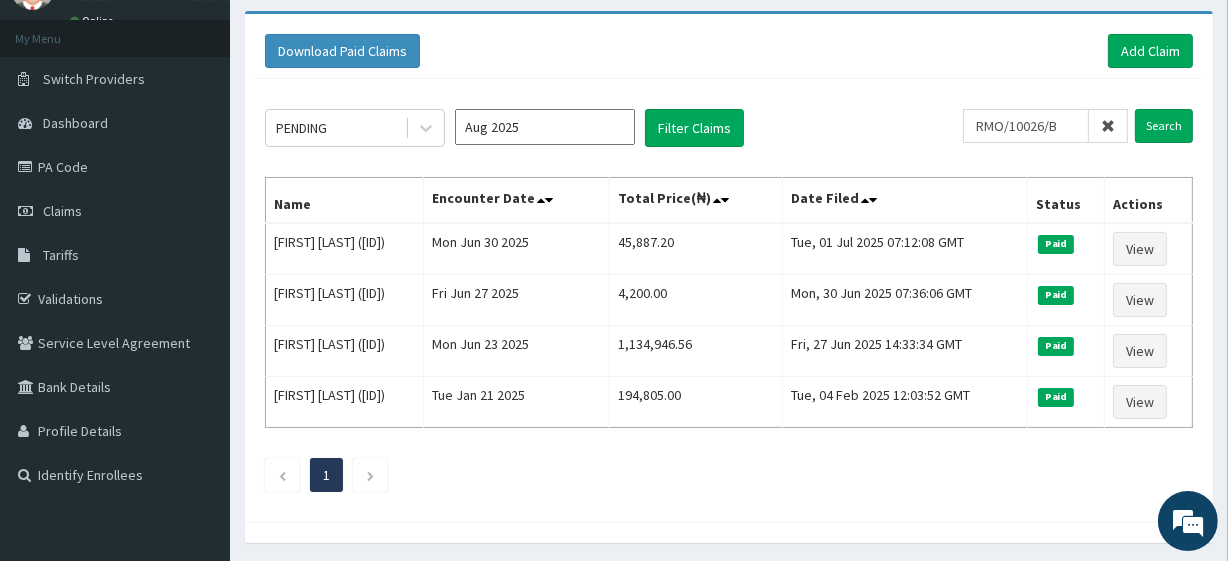 scroll, scrollTop: 96, scrollLeft: 0, axis: vertical 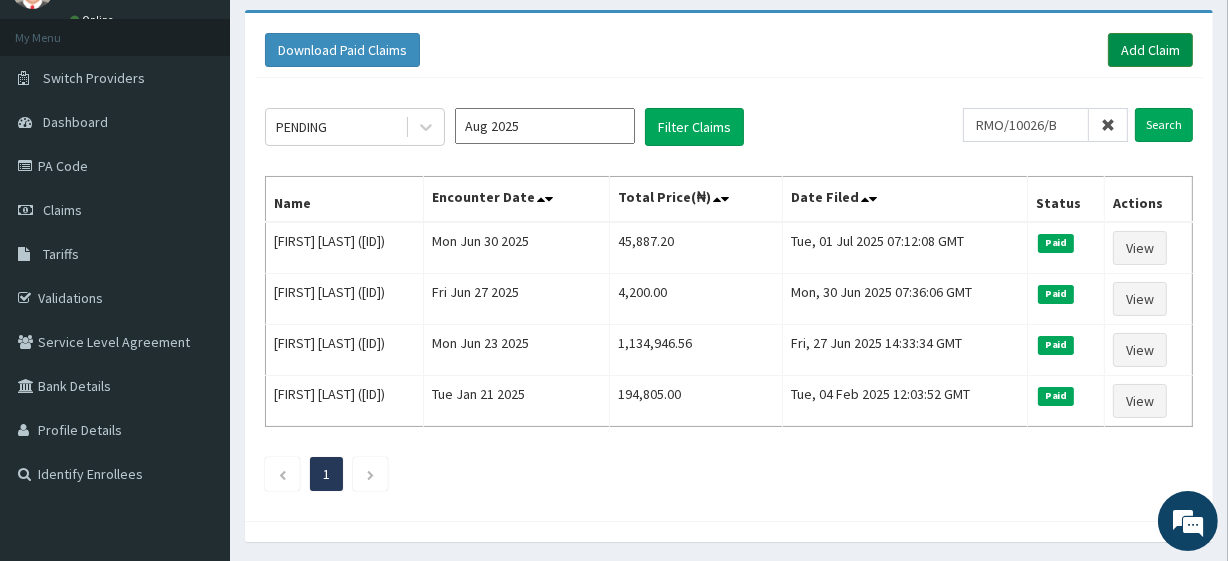 click on "Add Claim" at bounding box center (1150, 50) 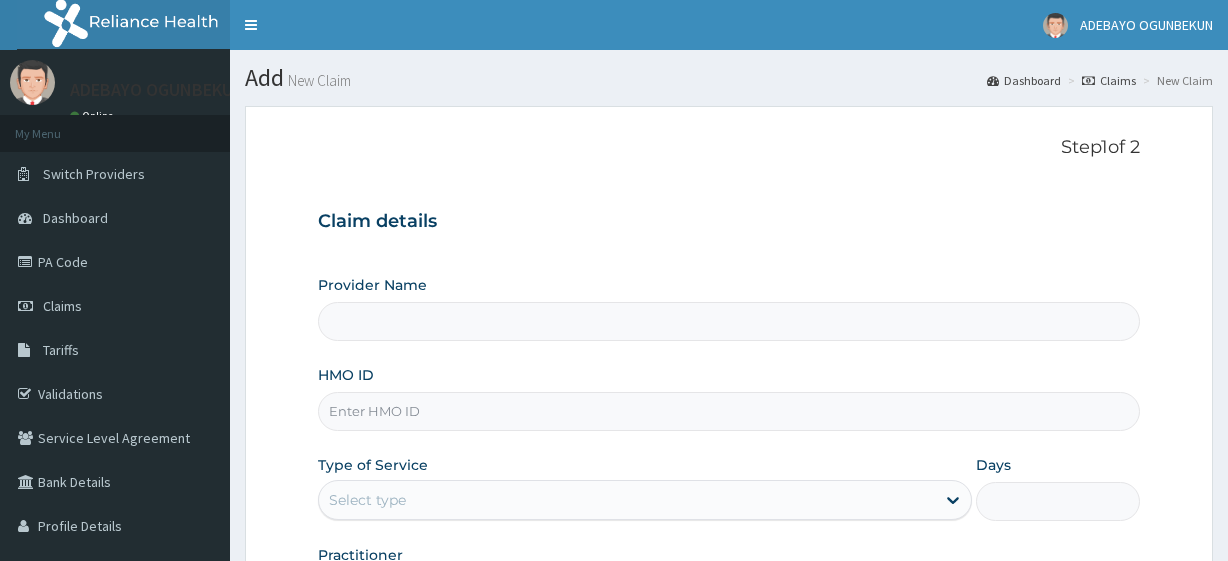 scroll, scrollTop: 0, scrollLeft: 0, axis: both 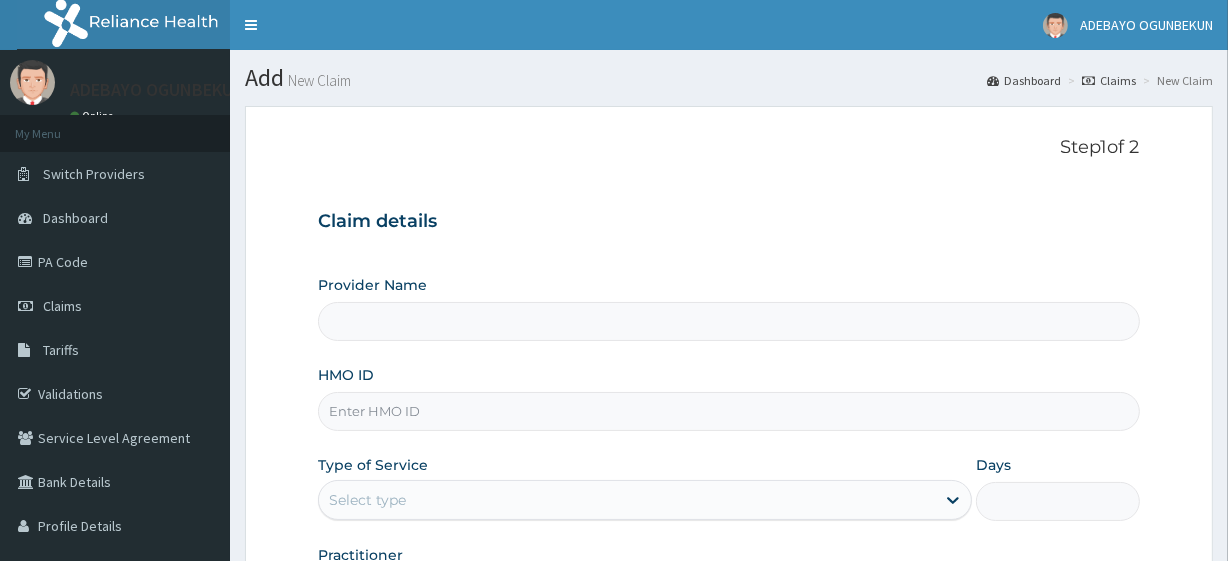 type on "R-Jolad Plus" 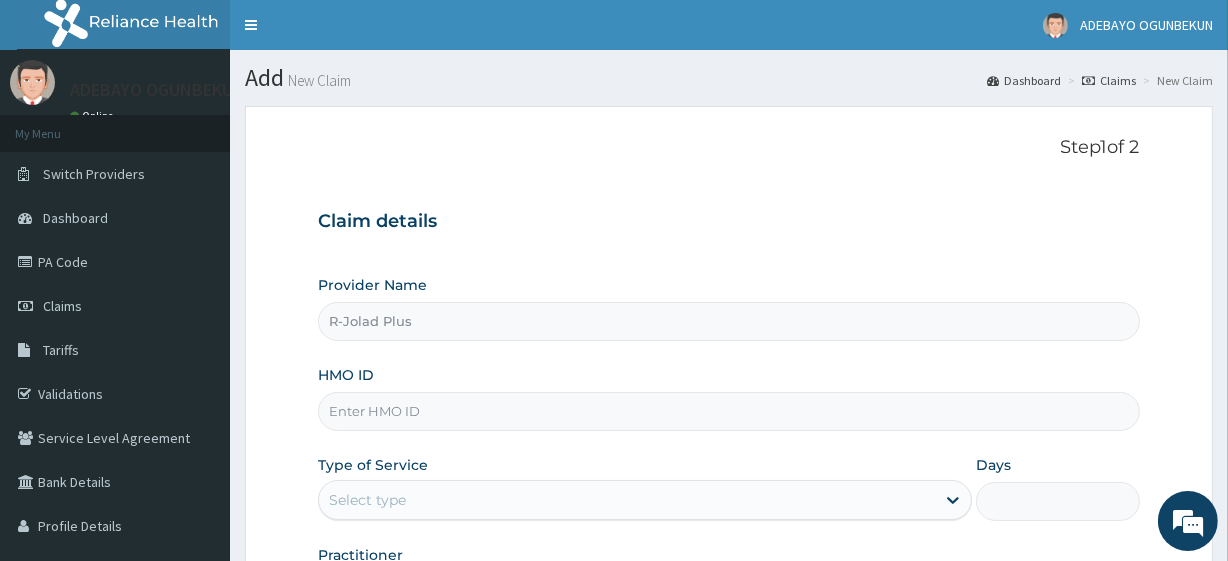 click on "HMO ID" at bounding box center (728, 411) 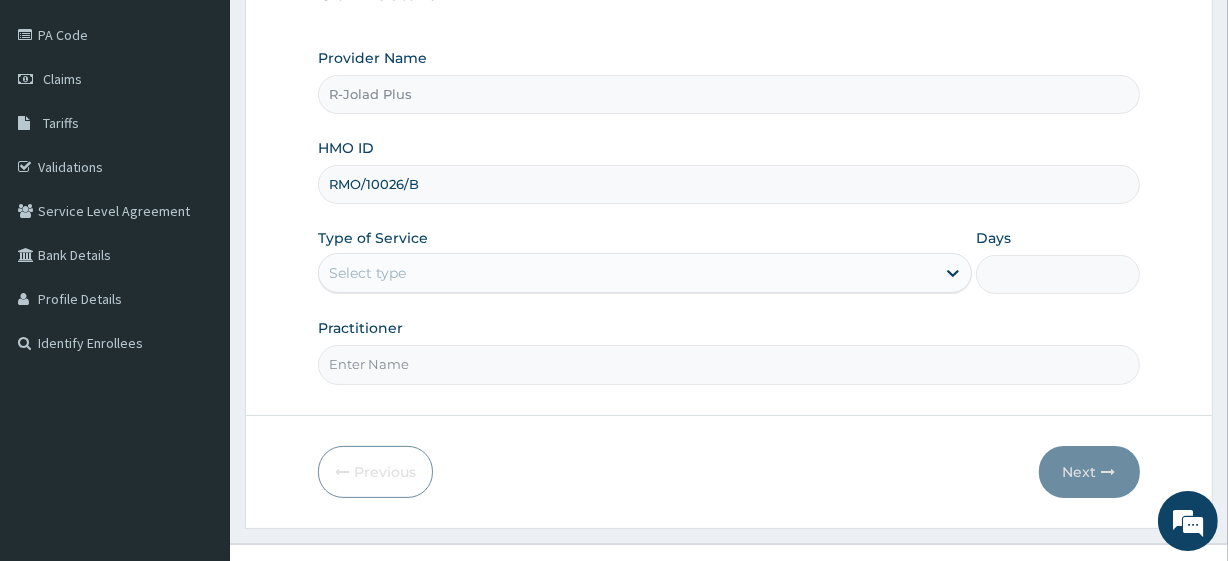 scroll, scrollTop: 230, scrollLeft: 0, axis: vertical 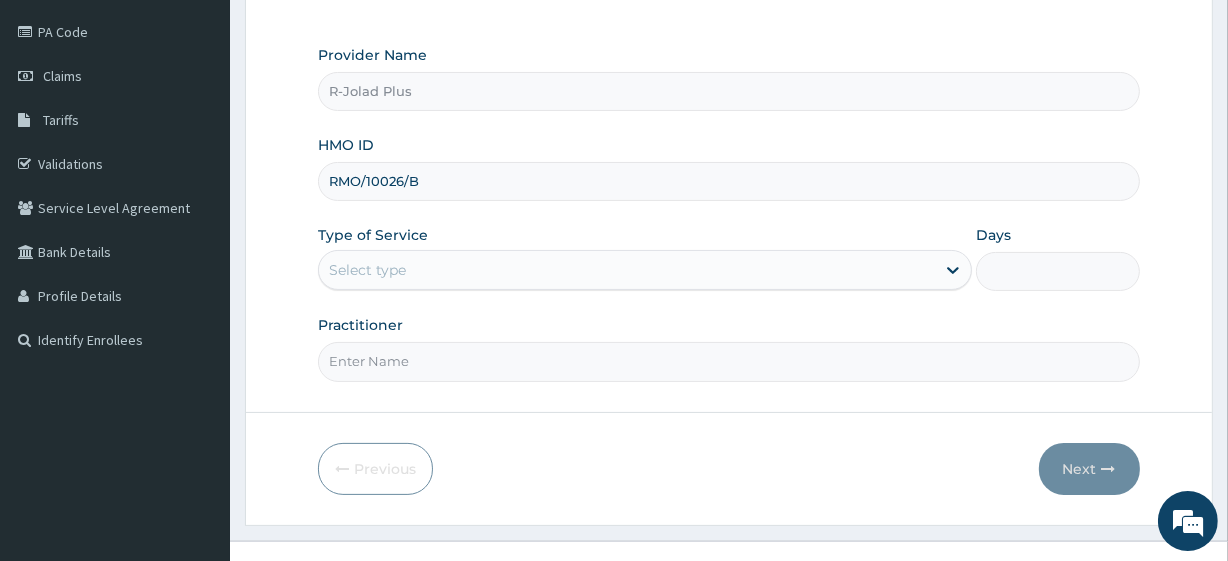 type on "RMO/10026/B" 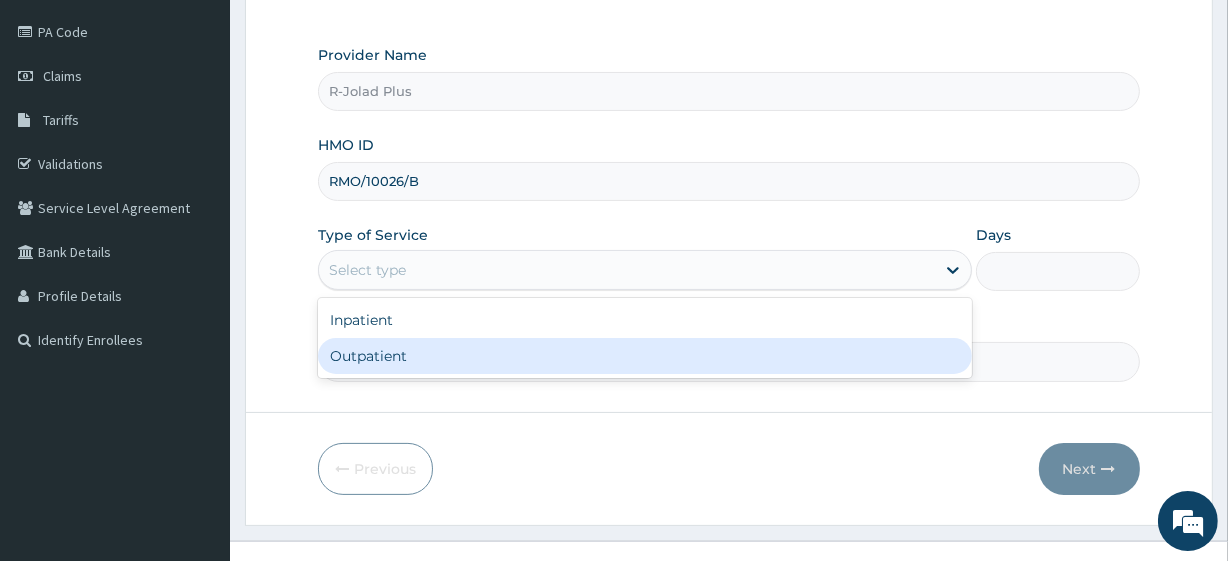 drag, startPoint x: 370, startPoint y: 266, endPoint x: 390, endPoint y: 360, distance: 96.10411 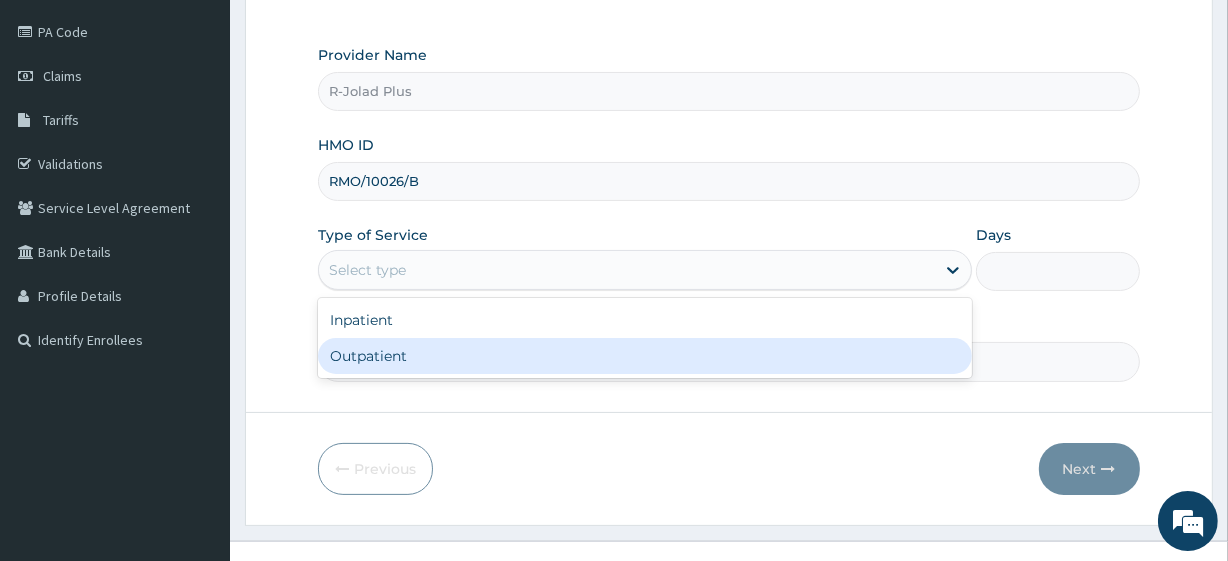 click on "option Outpatient focused, 2 of 2. 2 results available. Use Up and Down to choose options, press Enter to select the currently focused option, press Escape to exit the menu, press Tab to select the option and exit the menu. Select type Inpatient Outpatient" at bounding box center (645, 270) 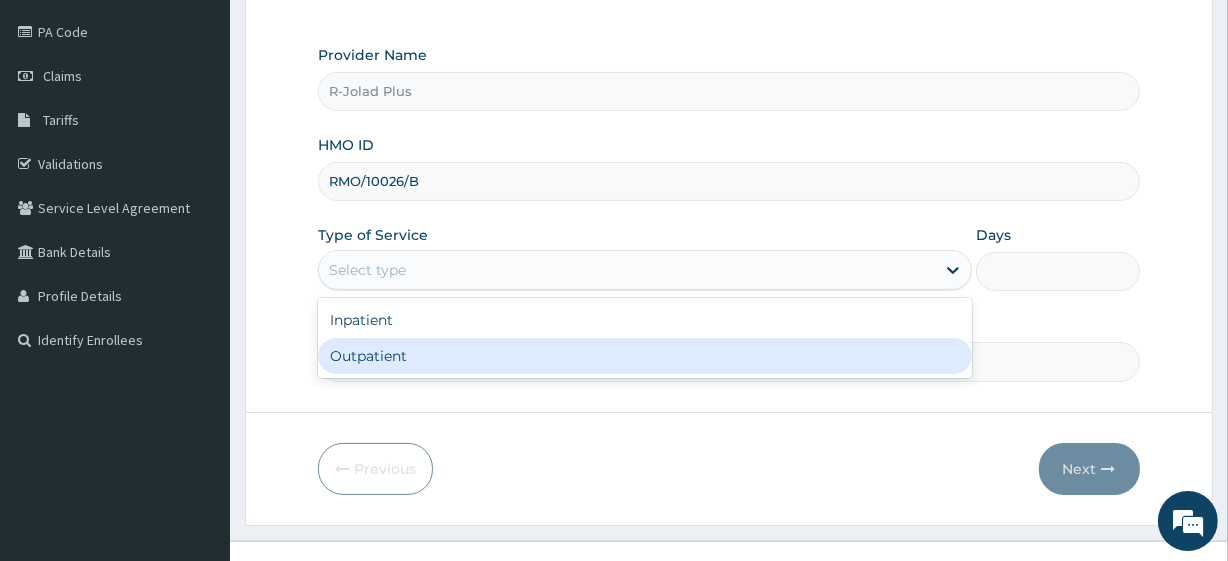 click on "Outpatient" at bounding box center [645, 356] 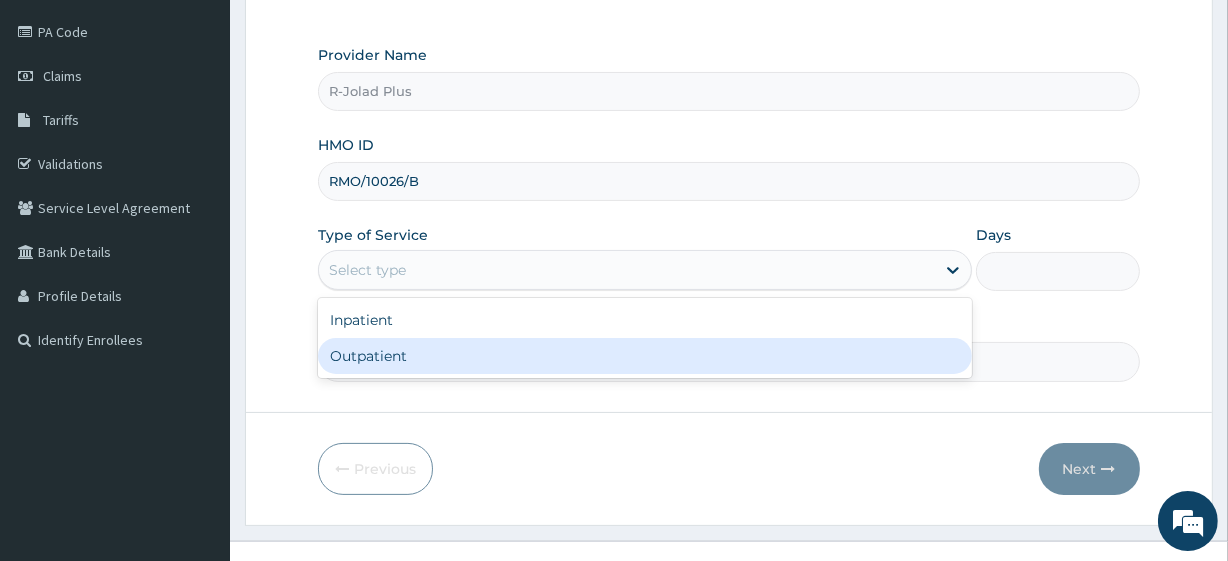 type on "1" 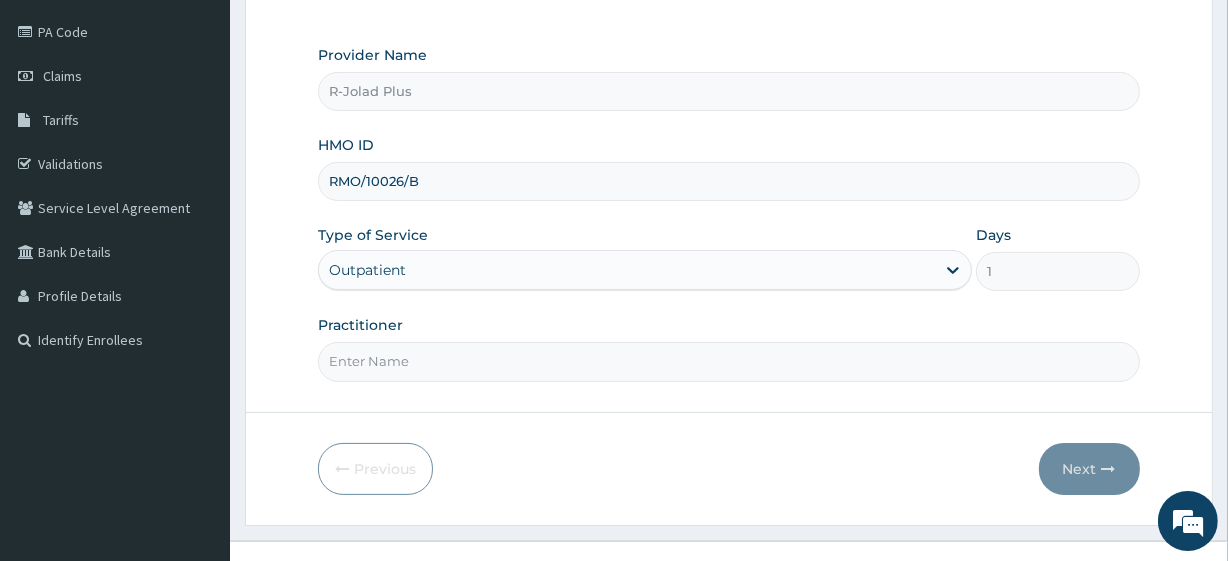 click on "Practitioner" at bounding box center [728, 361] 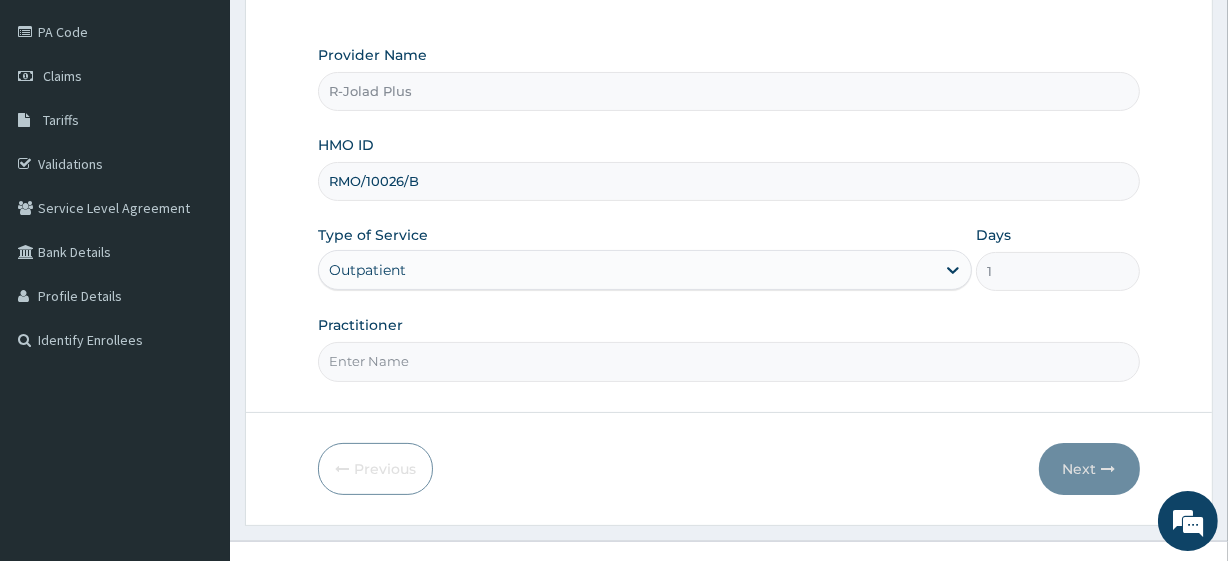 type on "[TITLE] [LAST]" 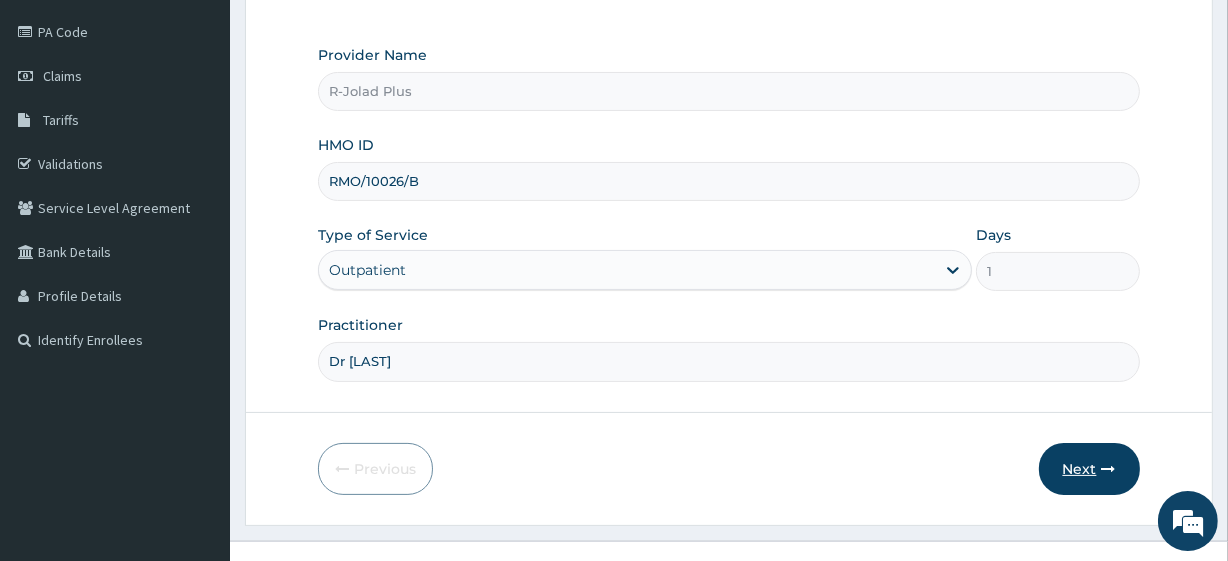 click on "Next" at bounding box center (1089, 469) 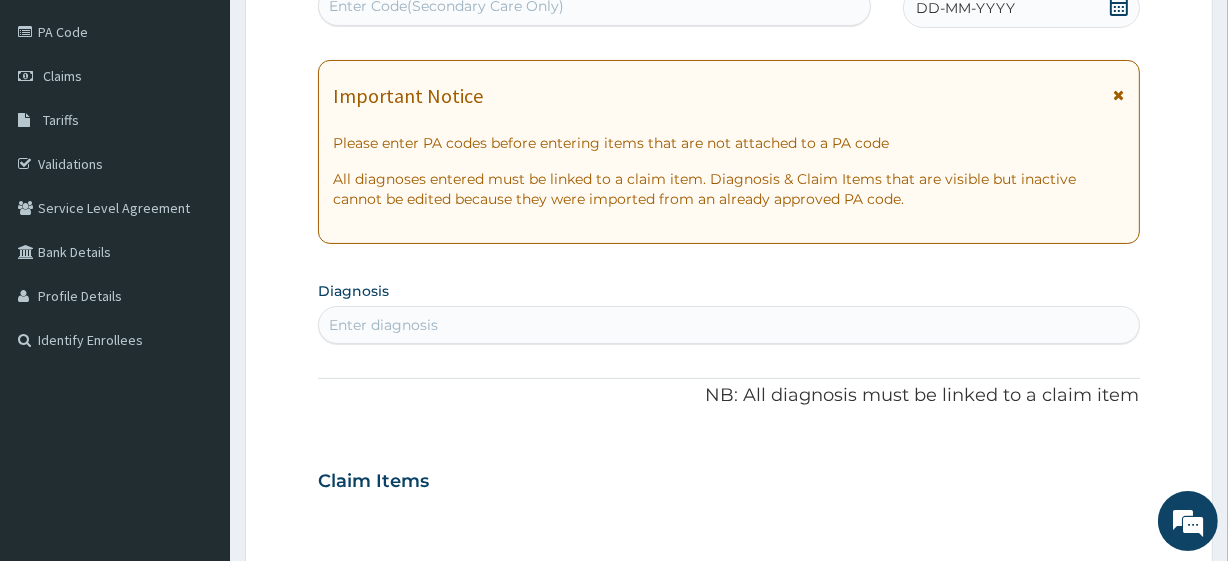 scroll, scrollTop: 0, scrollLeft: 0, axis: both 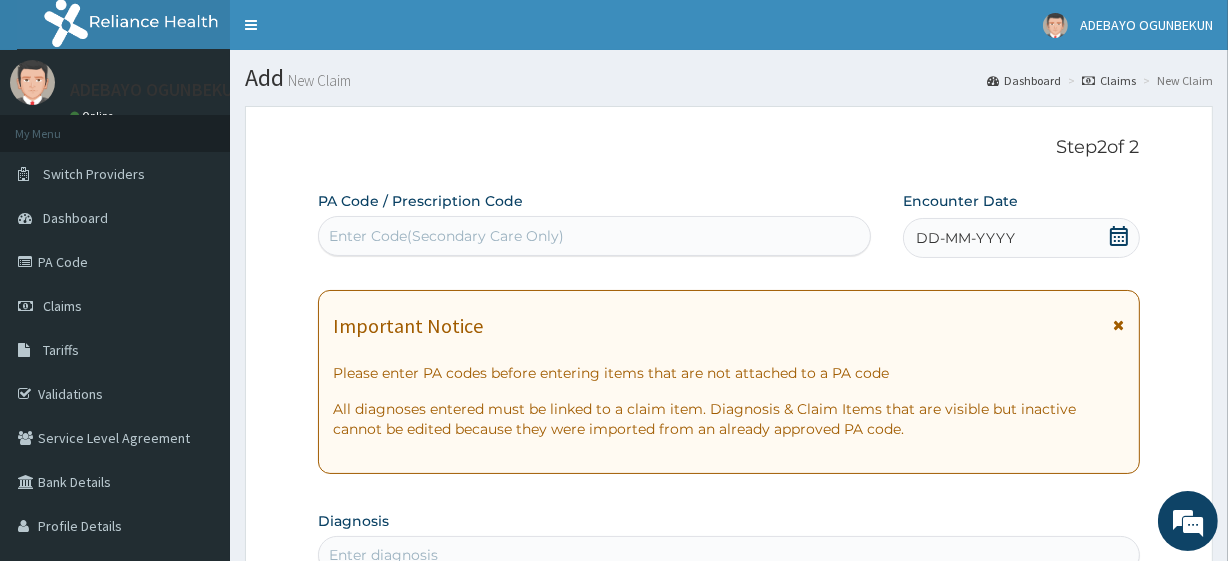 click on "Enter Code(Secondary Care Only)" at bounding box center [446, 236] 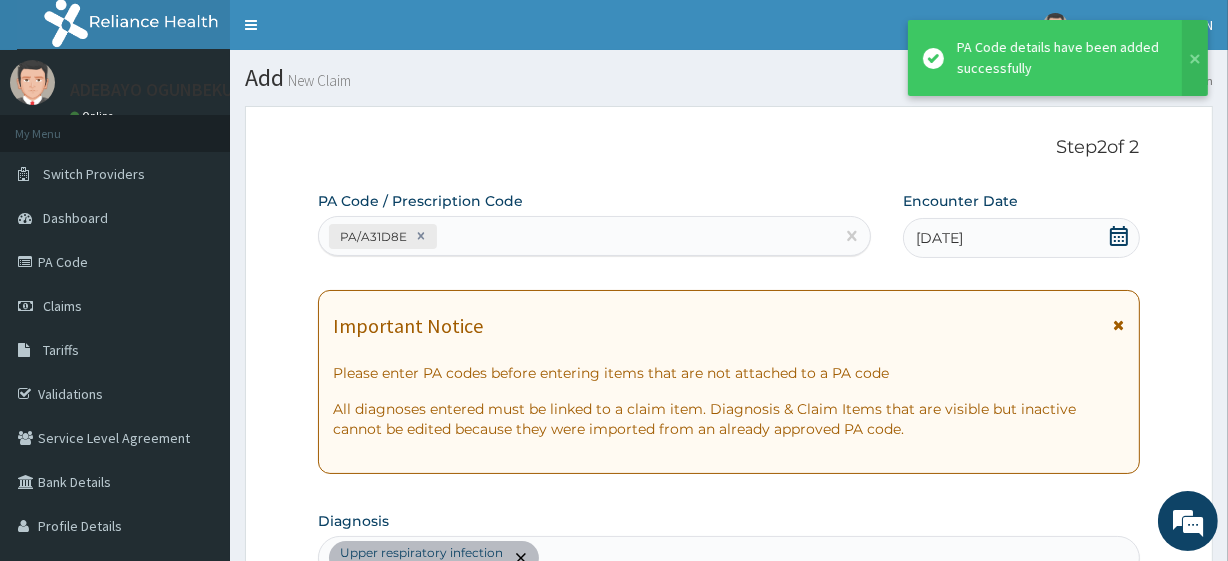 scroll, scrollTop: 690, scrollLeft: 0, axis: vertical 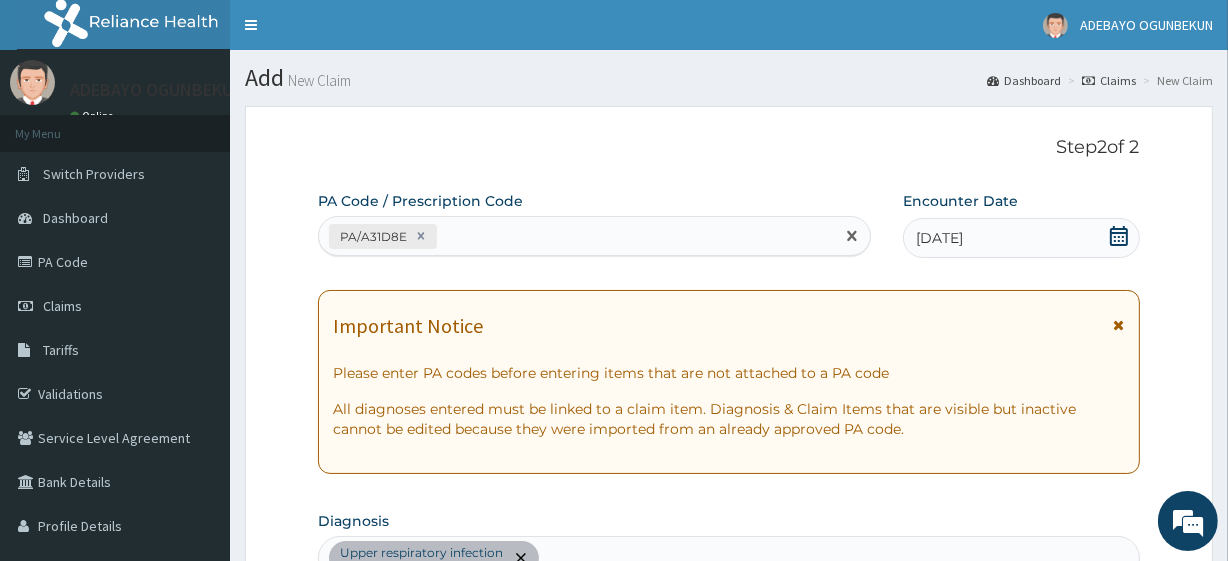 click on "PA/A31D8E" at bounding box center (576, 236) 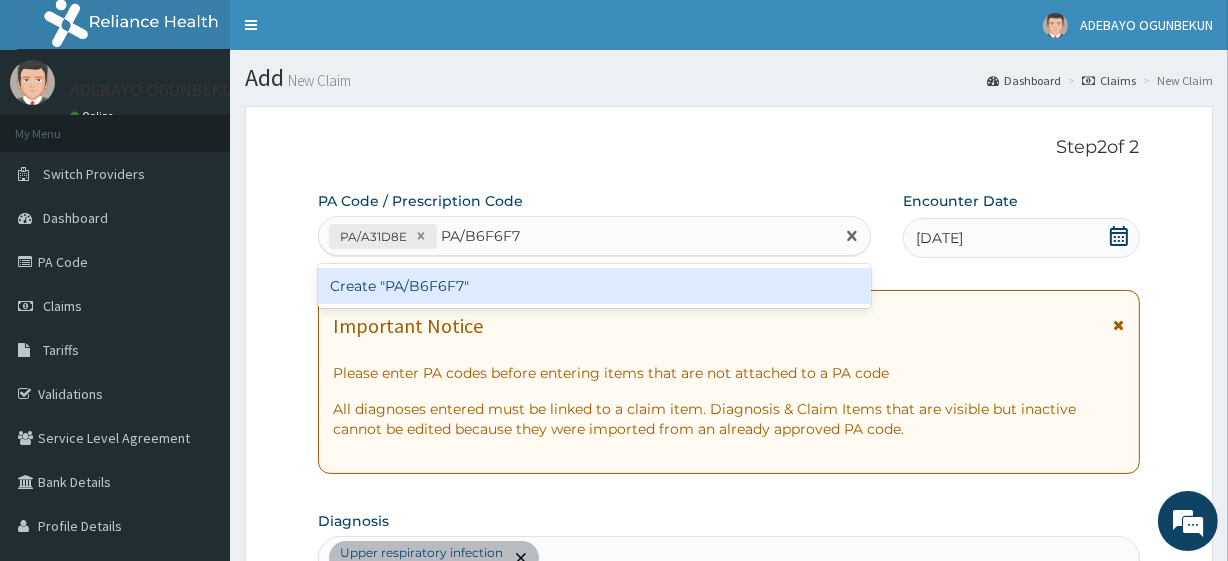 type 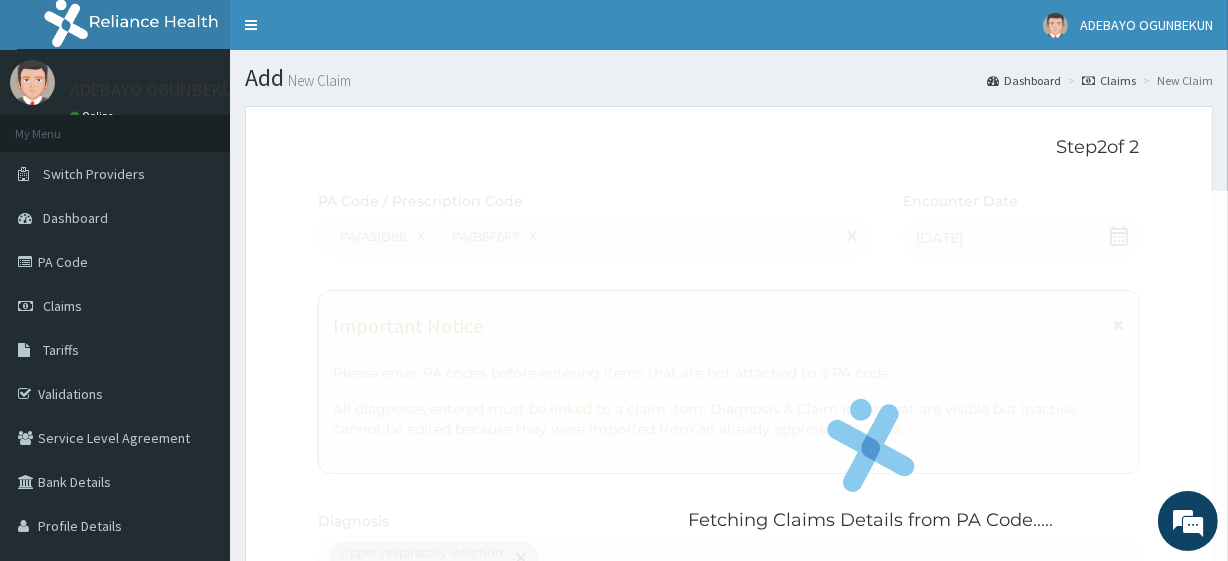 scroll, scrollTop: 759, scrollLeft: 0, axis: vertical 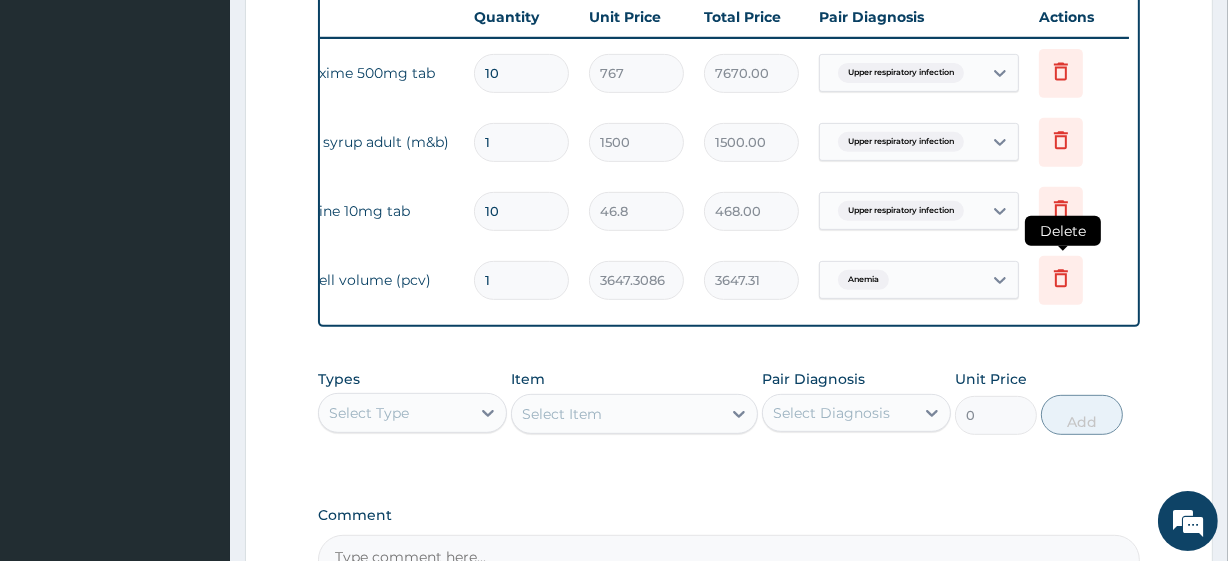 click 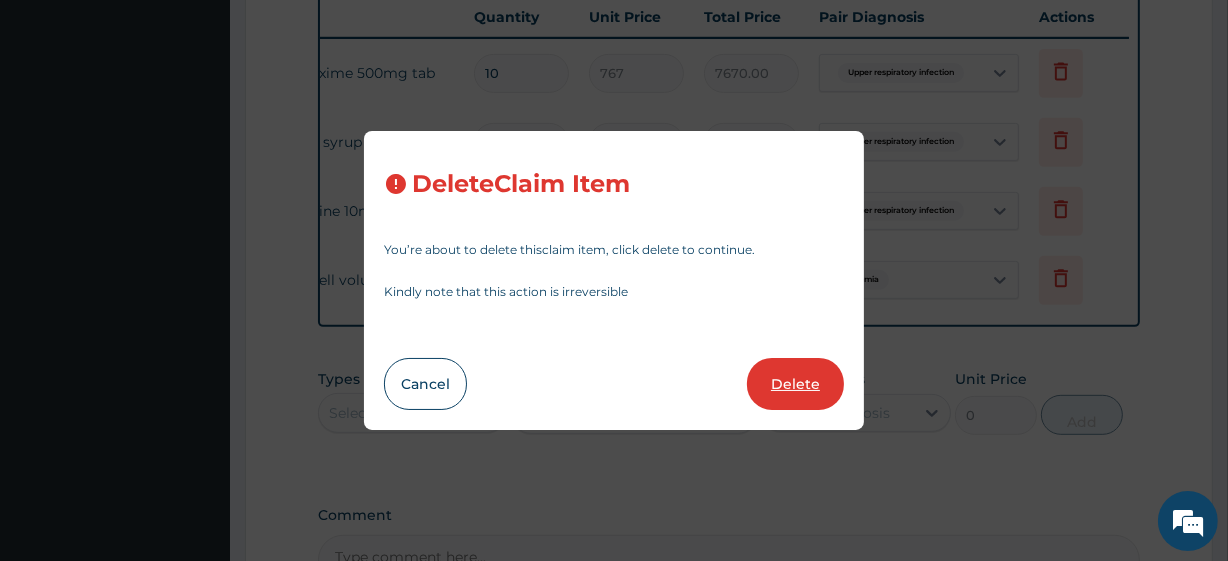 click on "Delete" at bounding box center (795, 384) 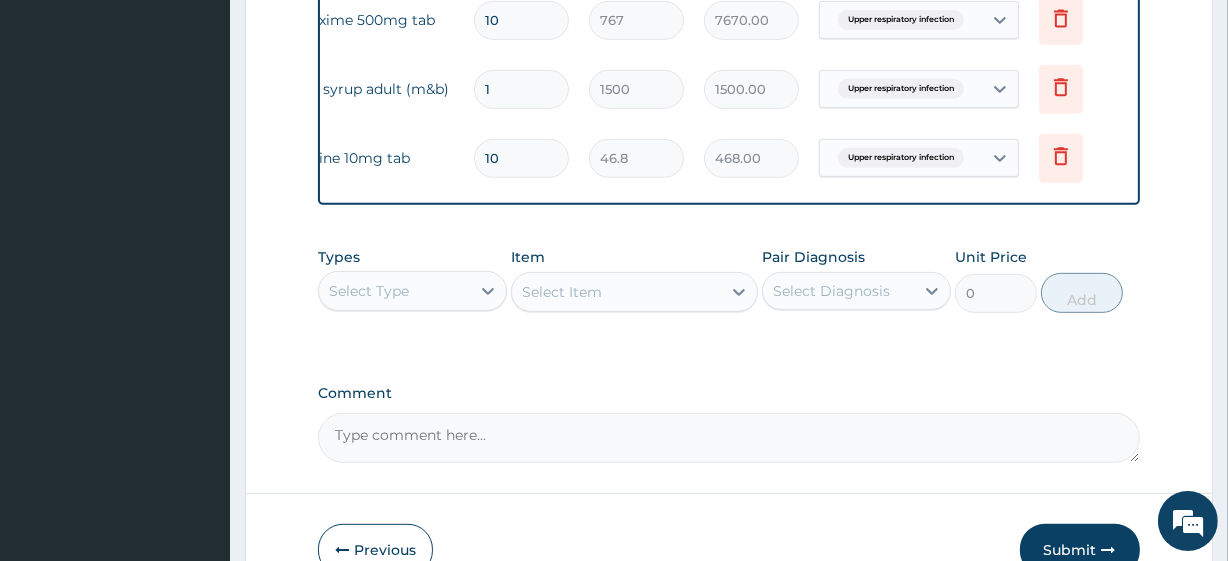 scroll, scrollTop: 814, scrollLeft: 0, axis: vertical 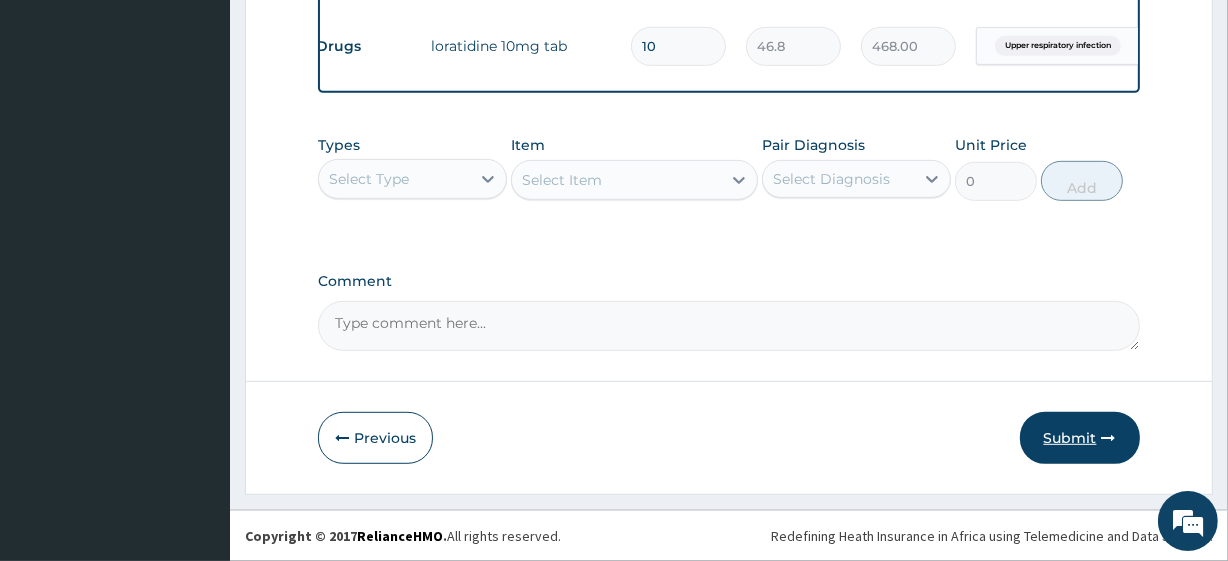 click on "Submit" at bounding box center [1080, 438] 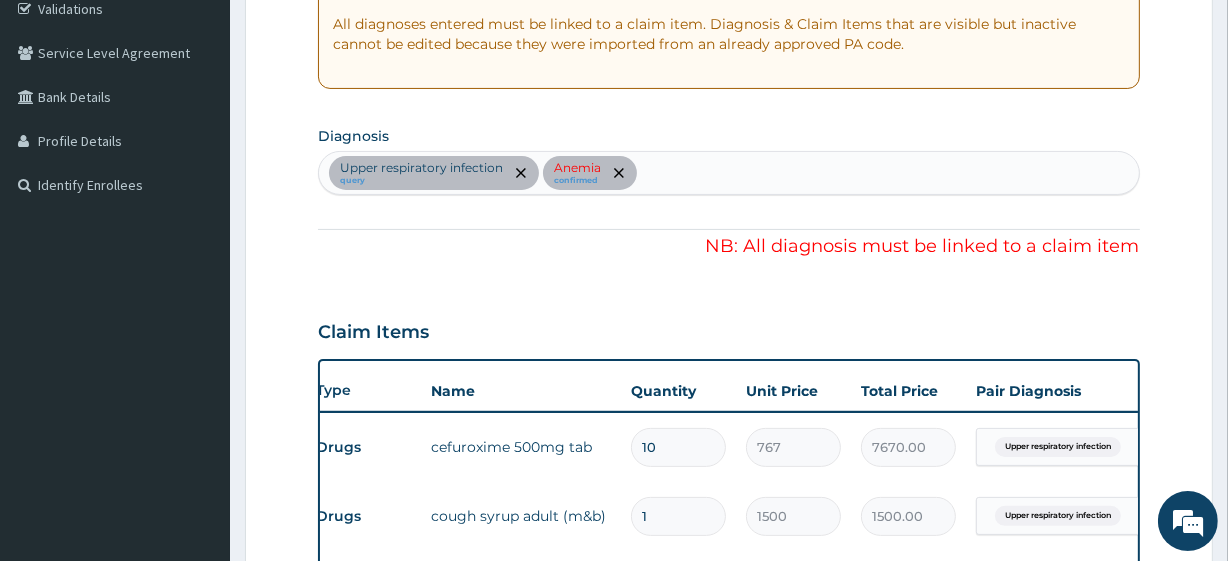 scroll, scrollTop: 374, scrollLeft: 0, axis: vertical 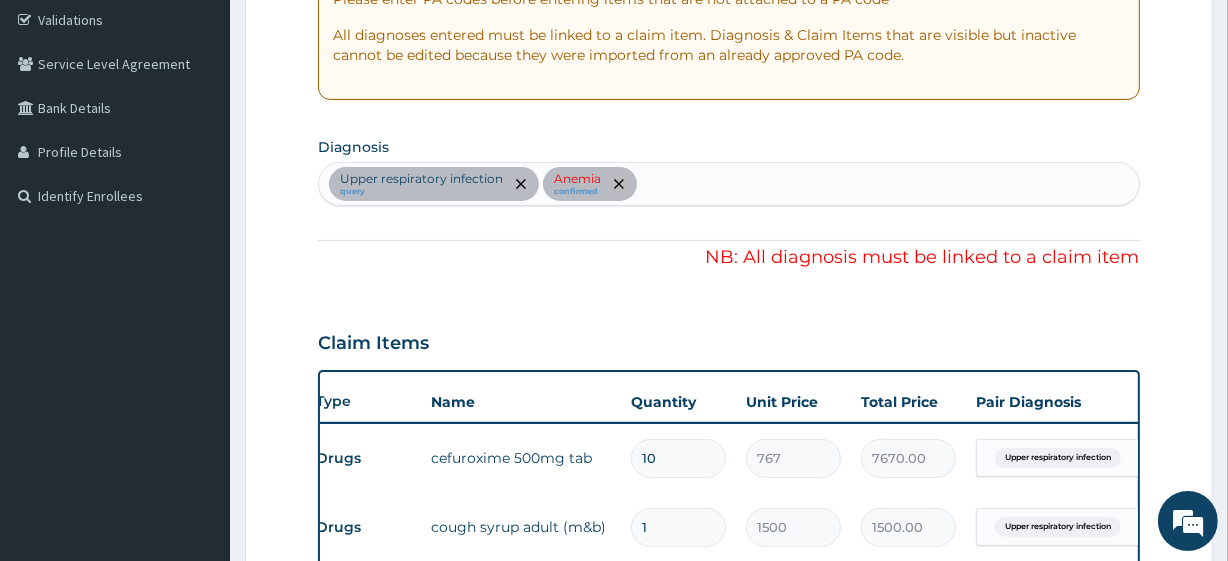 click 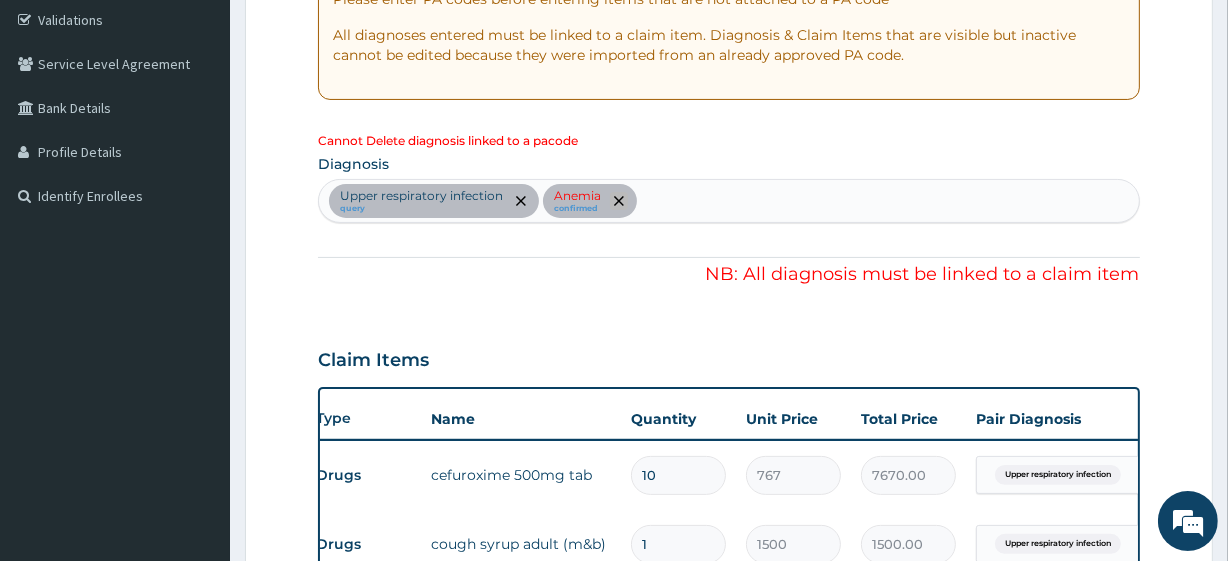 click 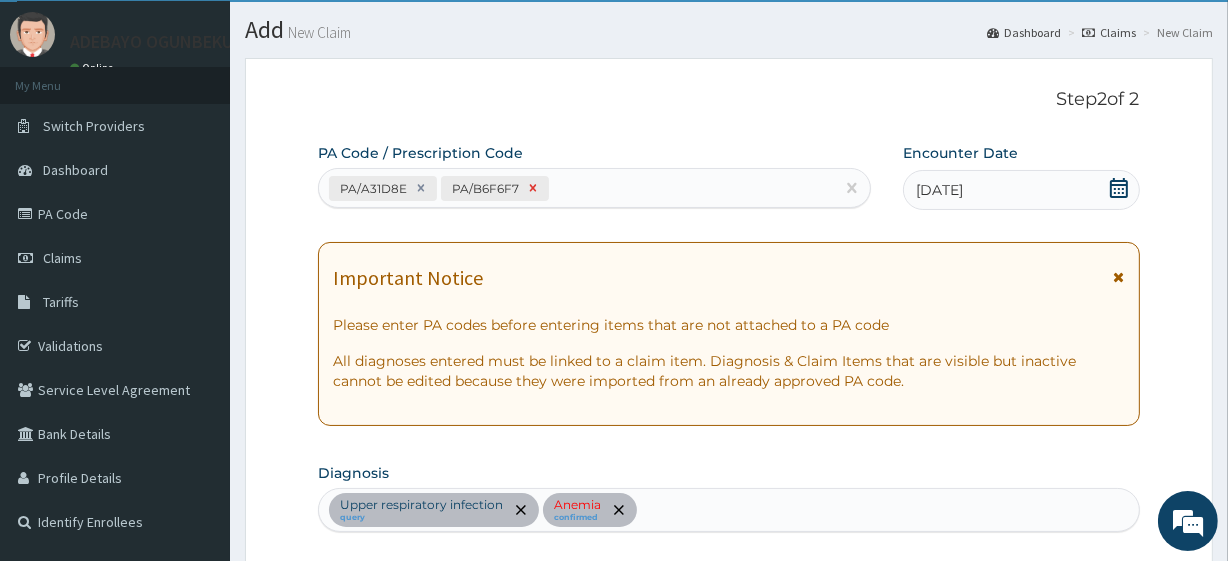 click 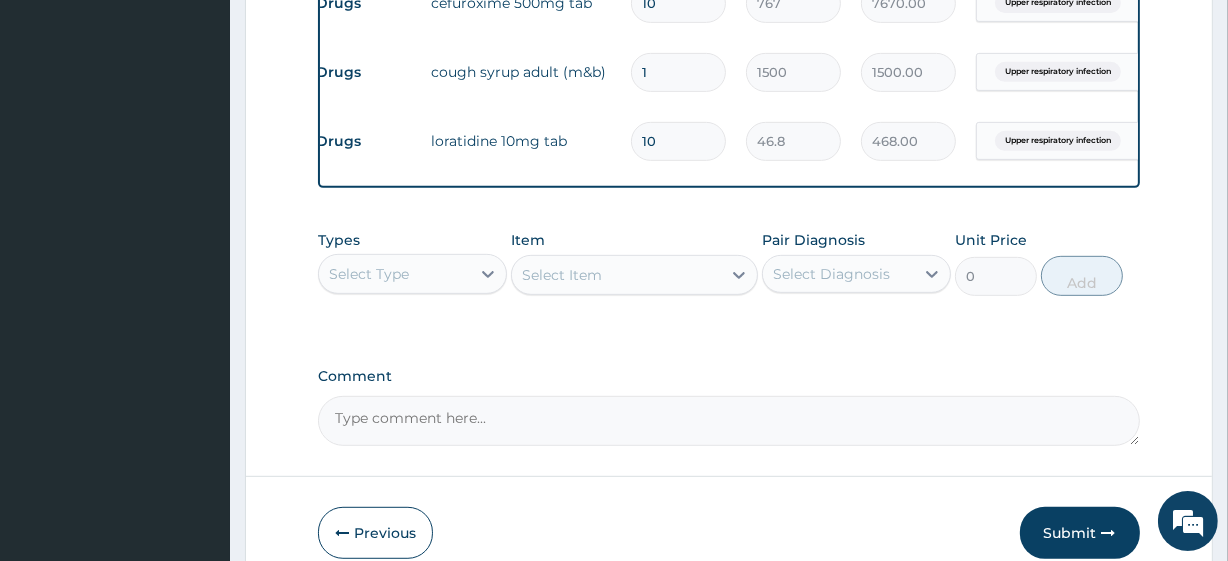 scroll, scrollTop: 937, scrollLeft: 0, axis: vertical 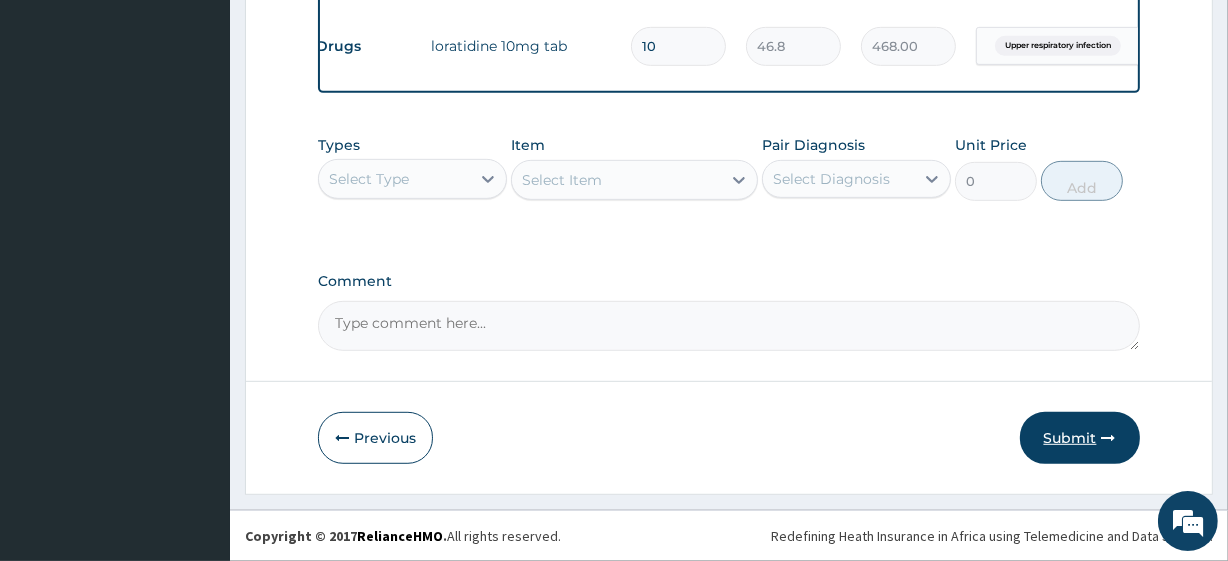 click on "Submit" at bounding box center (1080, 438) 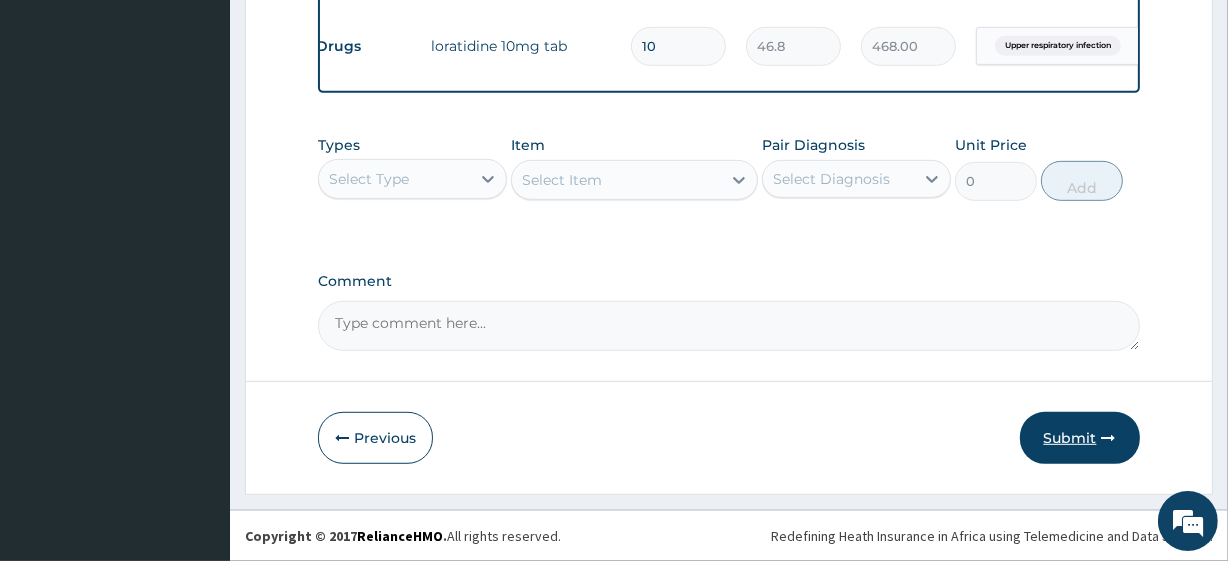 scroll, scrollTop: 88, scrollLeft: 0, axis: vertical 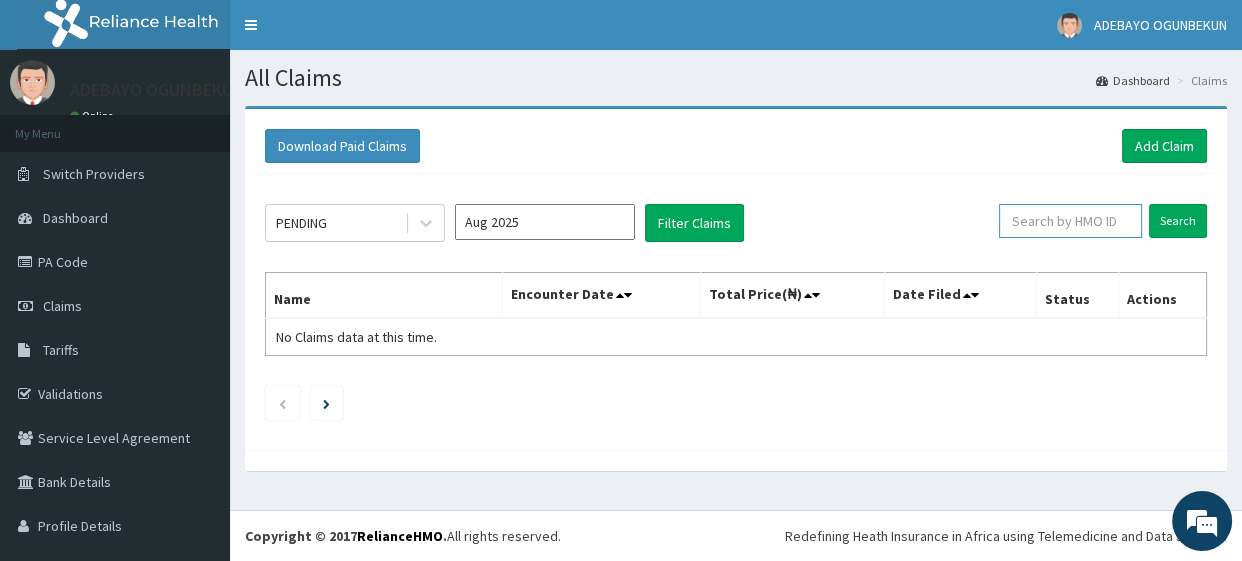 click at bounding box center [1070, 221] 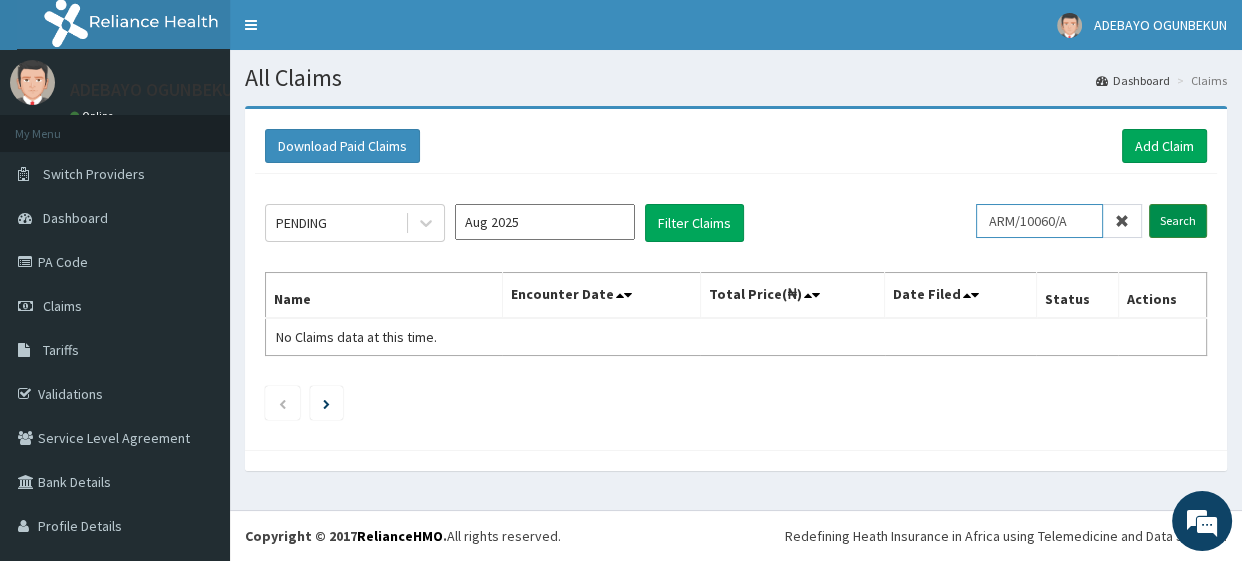 type on "ARM/10060/A" 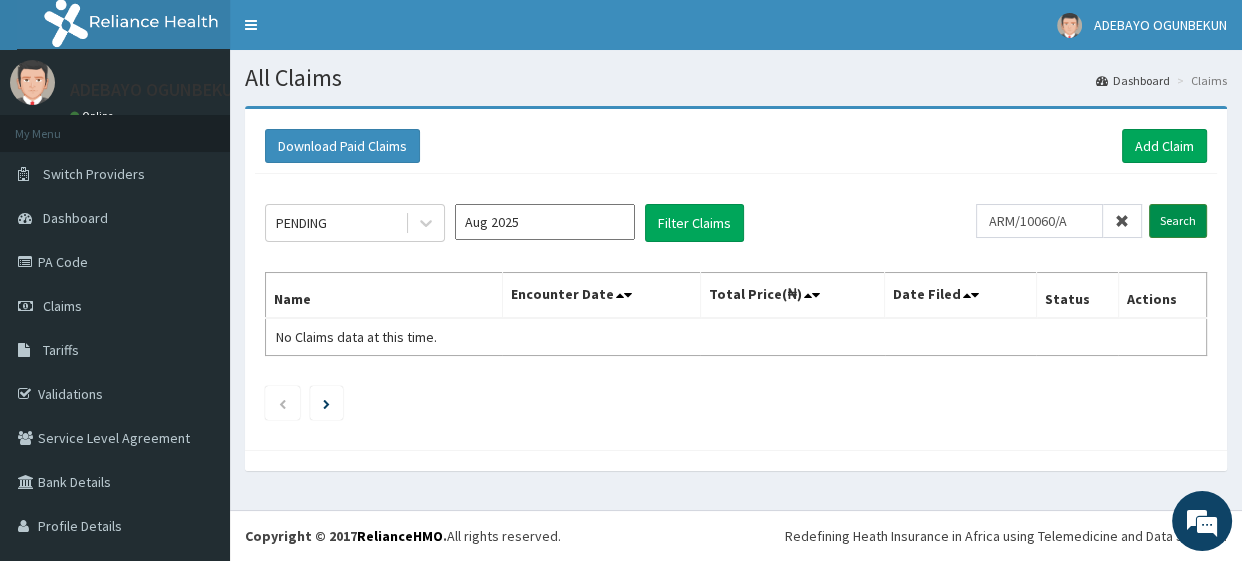 click on "Search" at bounding box center (1178, 221) 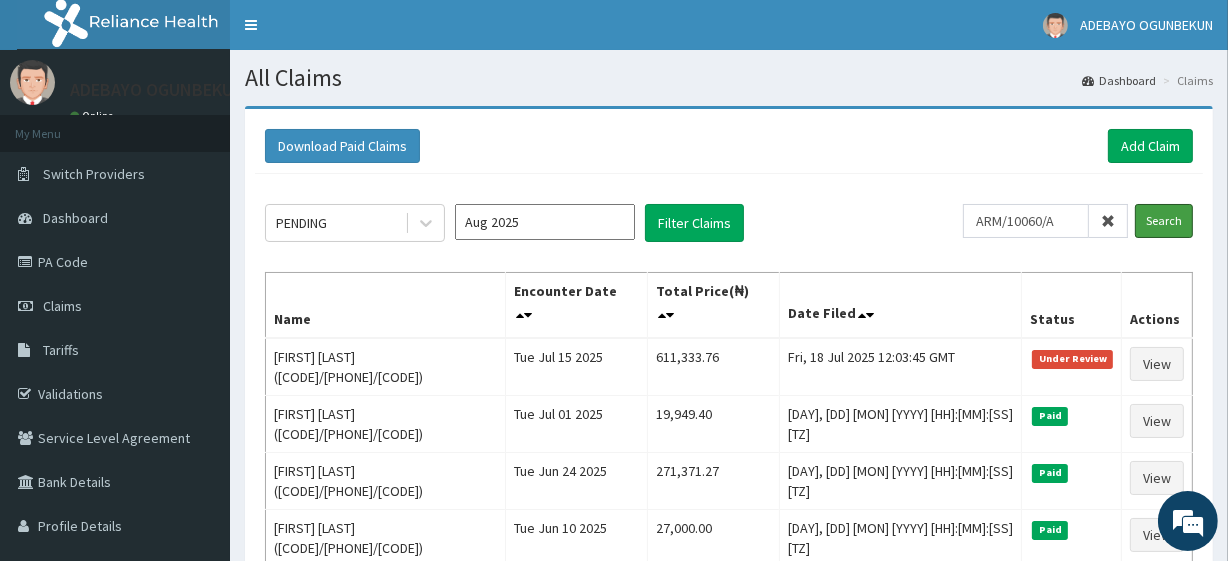 scroll, scrollTop: 313, scrollLeft: 0, axis: vertical 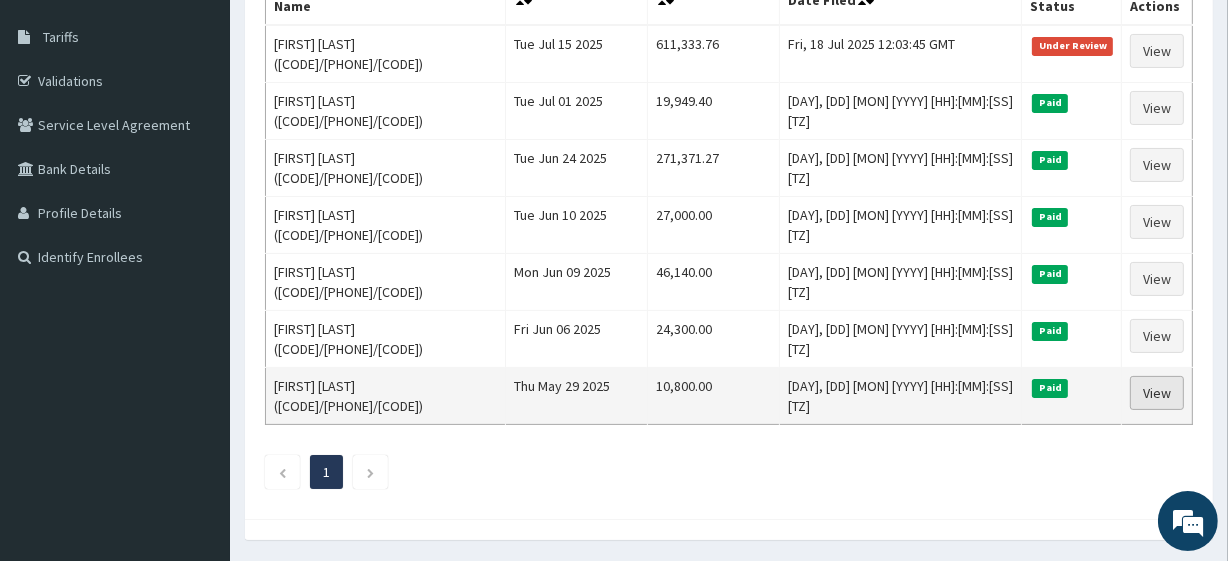 click on "View" at bounding box center (1157, 393) 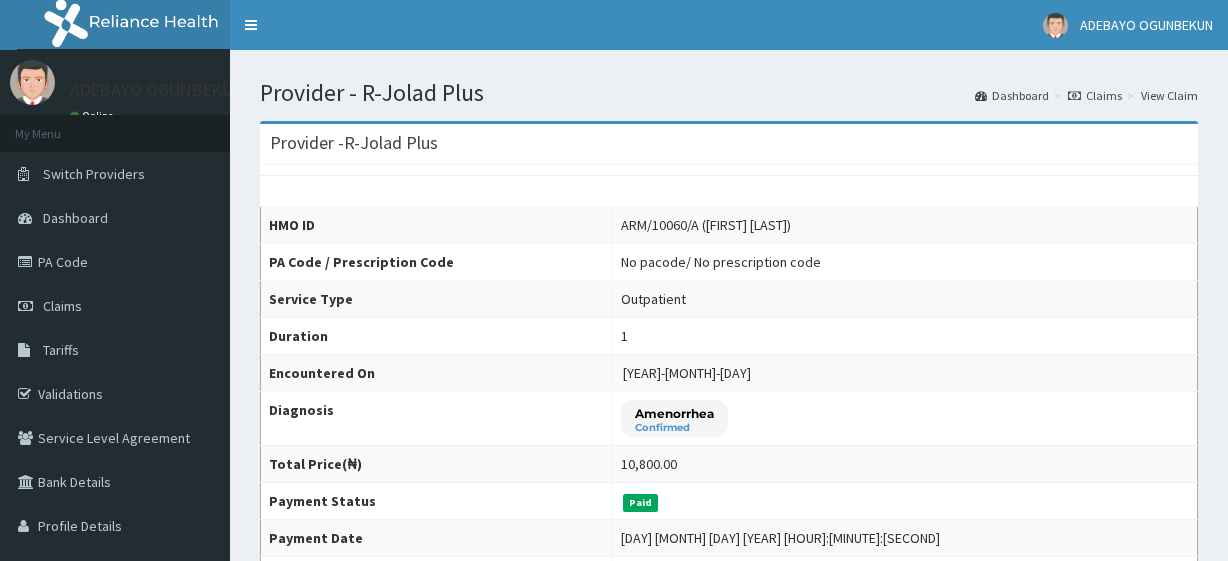 scroll, scrollTop: 0, scrollLeft: 0, axis: both 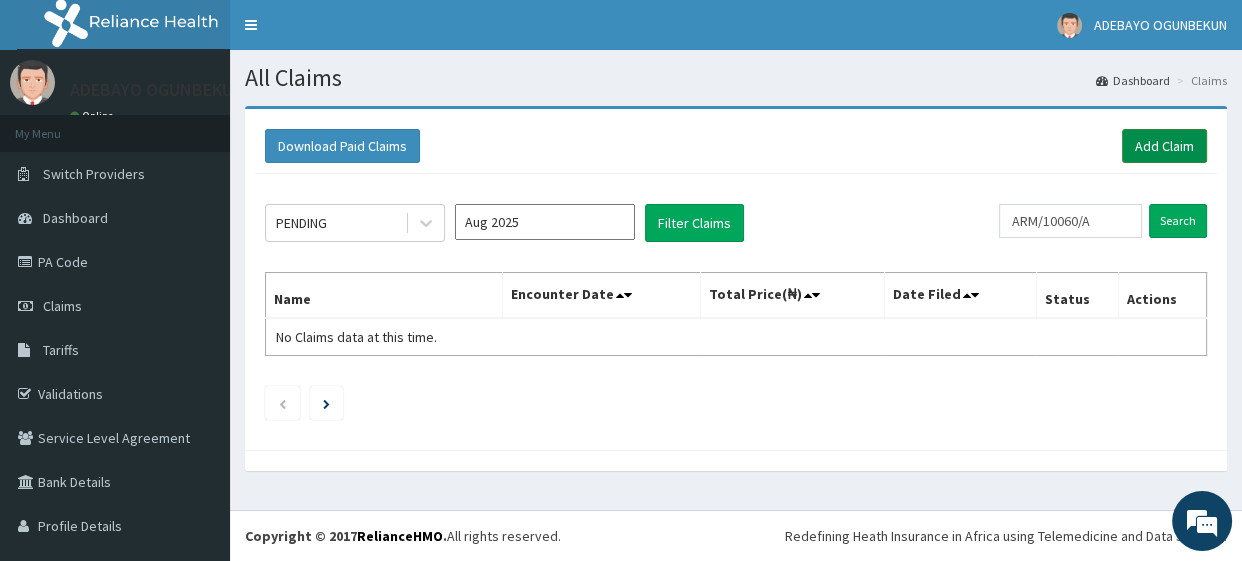 click on "Add Claim" at bounding box center [1164, 146] 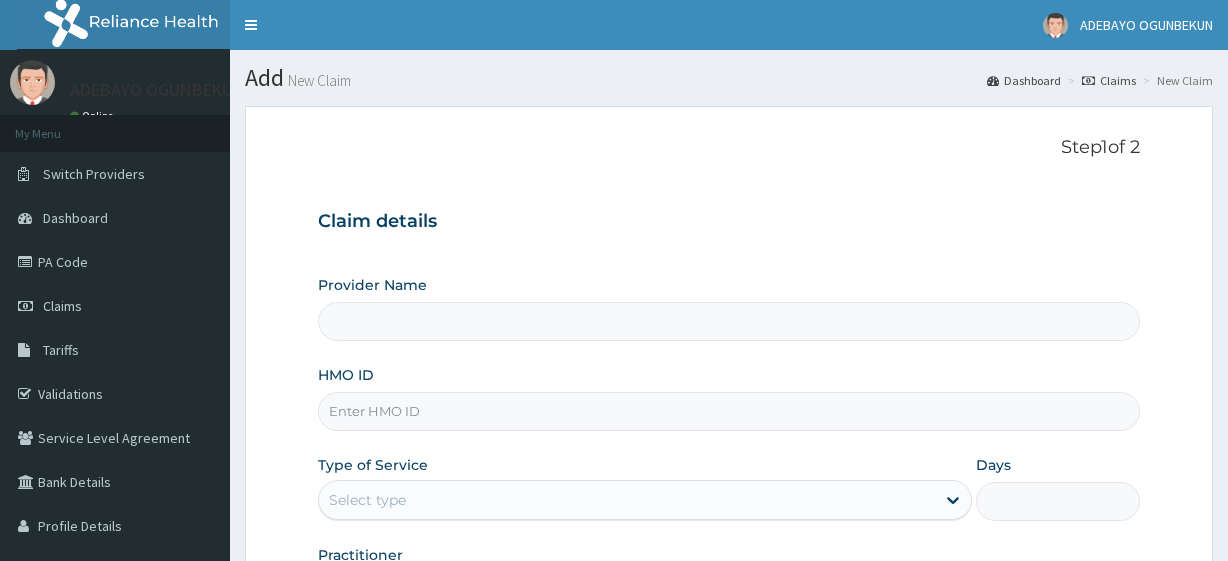 scroll, scrollTop: 0, scrollLeft: 0, axis: both 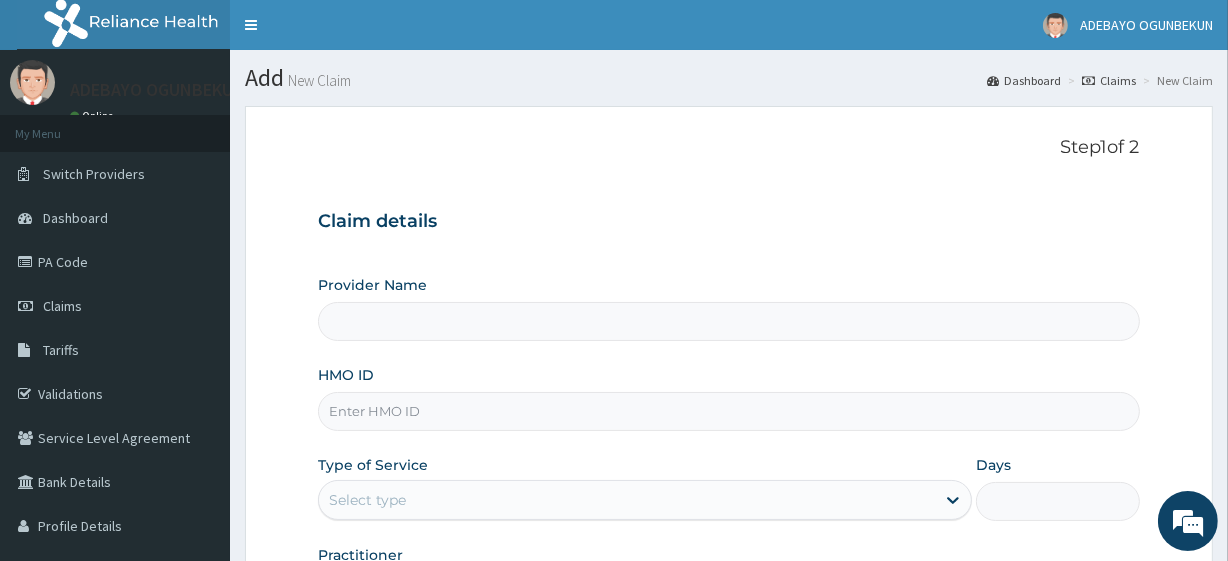 type on "R-Jolad Plus" 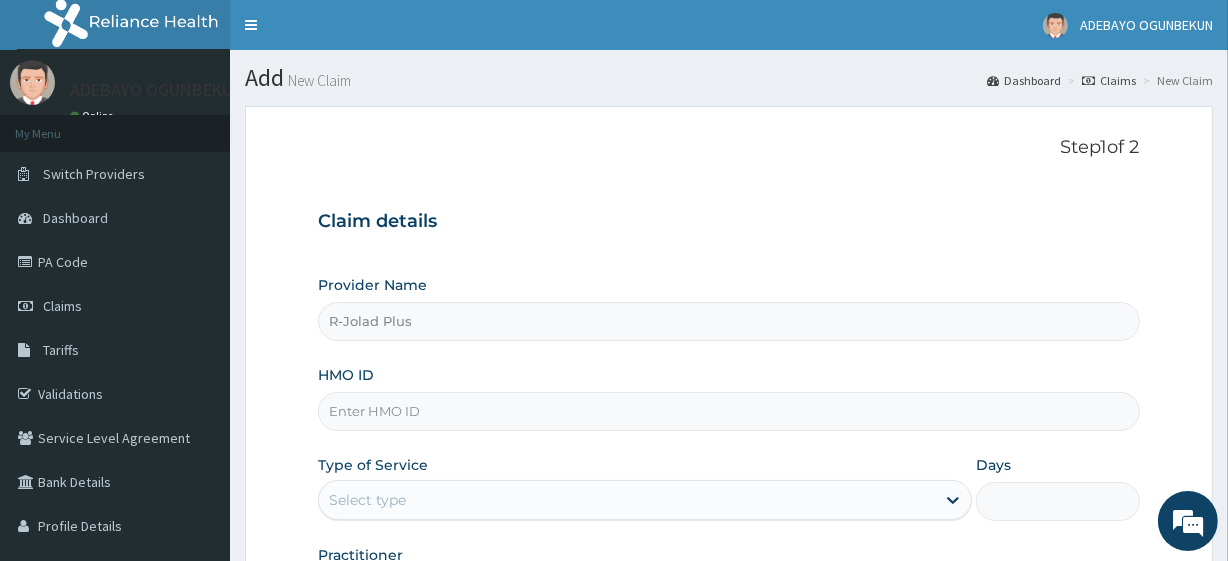 click on "HMO ID" at bounding box center [728, 411] 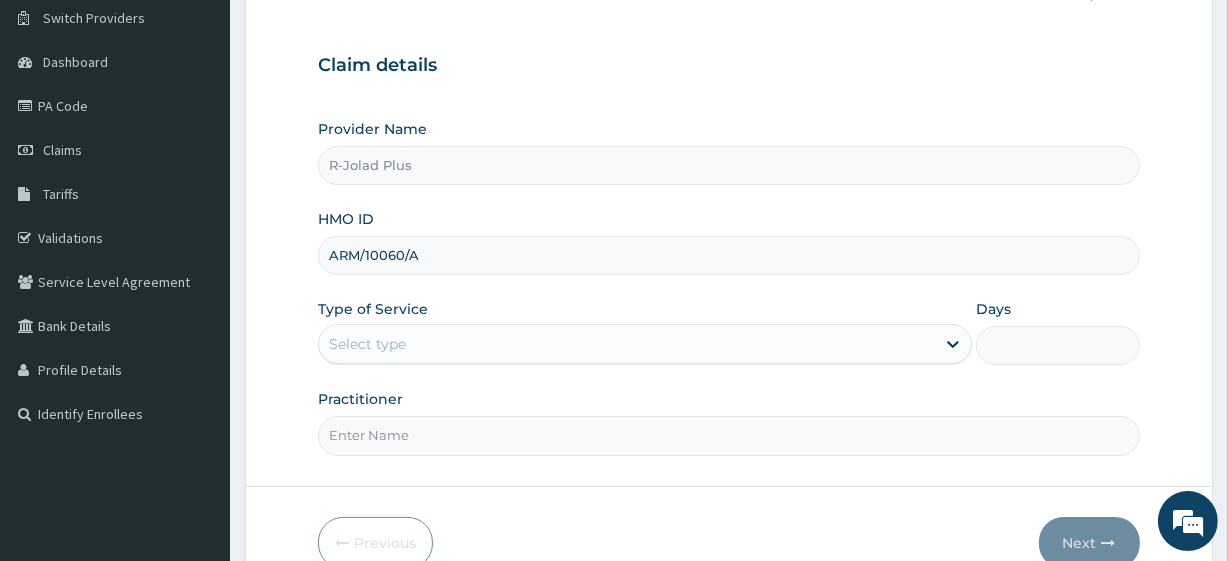 scroll, scrollTop: 259, scrollLeft: 0, axis: vertical 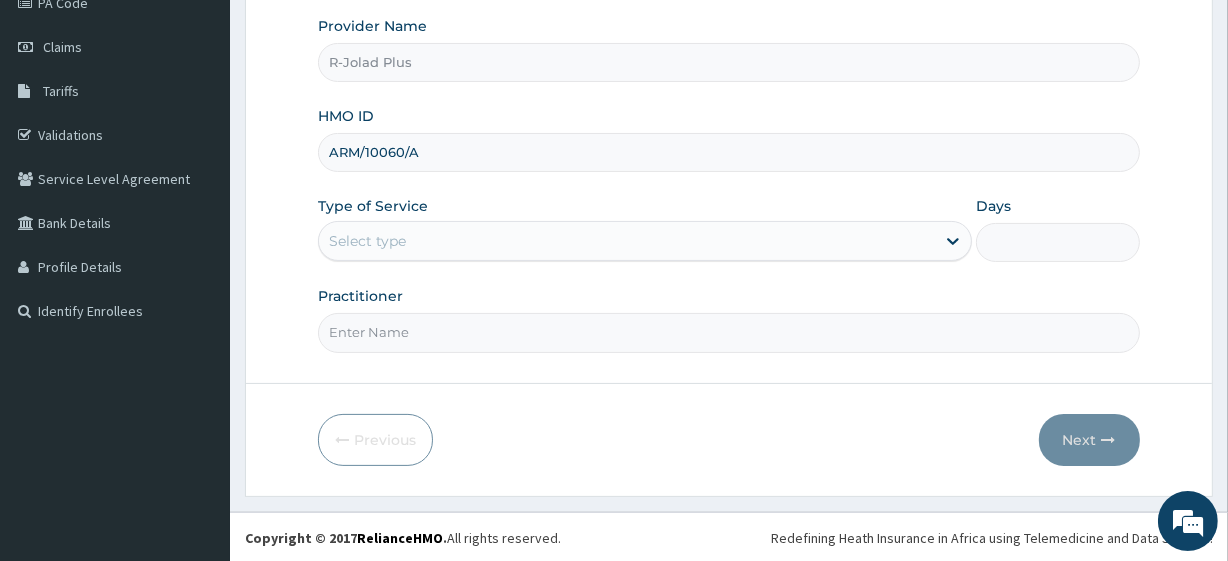 type on "ARM/10060/A" 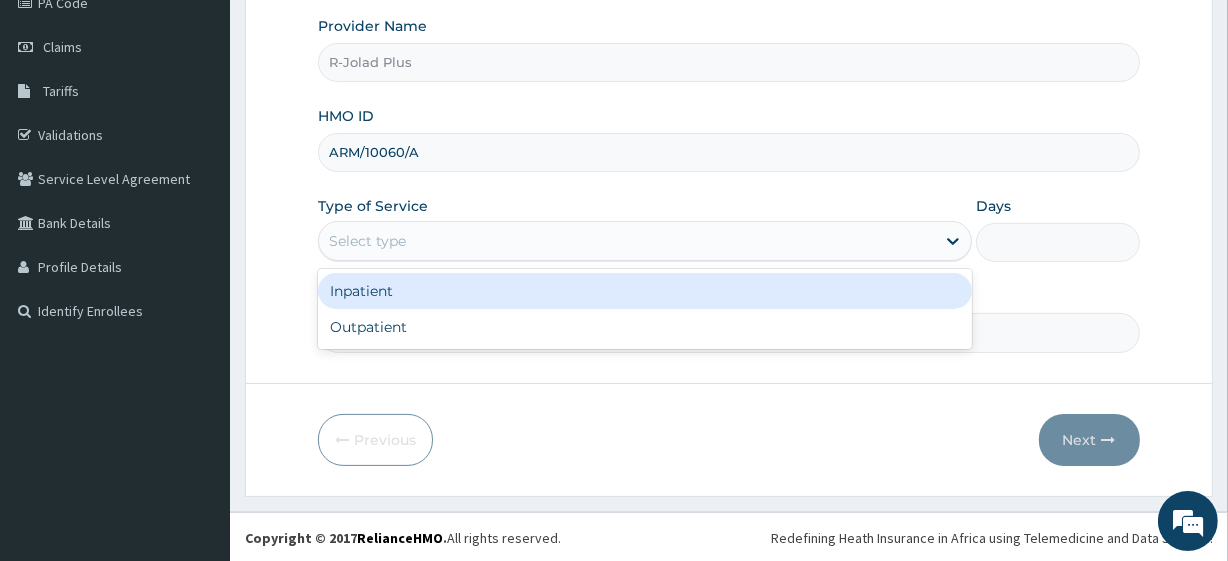 drag, startPoint x: 367, startPoint y: 222, endPoint x: 392, endPoint y: 330, distance: 110.85576 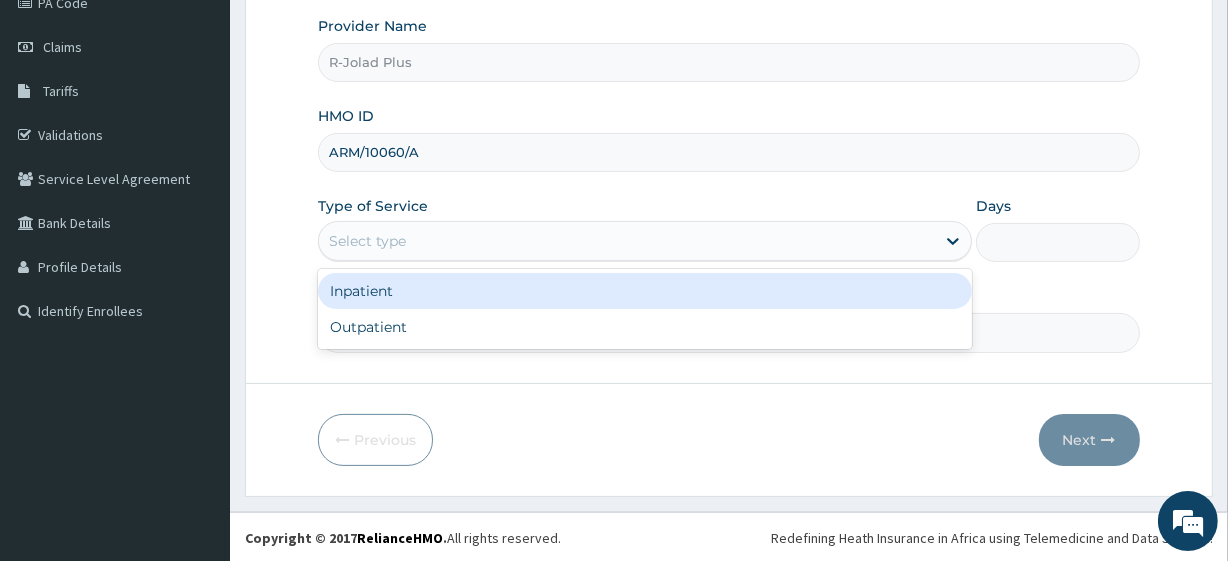 click on "option Inpatient focused, 1 of 2. 2 results available. Use Up and Down to choose options, press Enter to select the currently focused option, press Escape to exit the menu, press Tab to select the option and exit the menu. Select type Inpatient Outpatient" at bounding box center [645, 241] 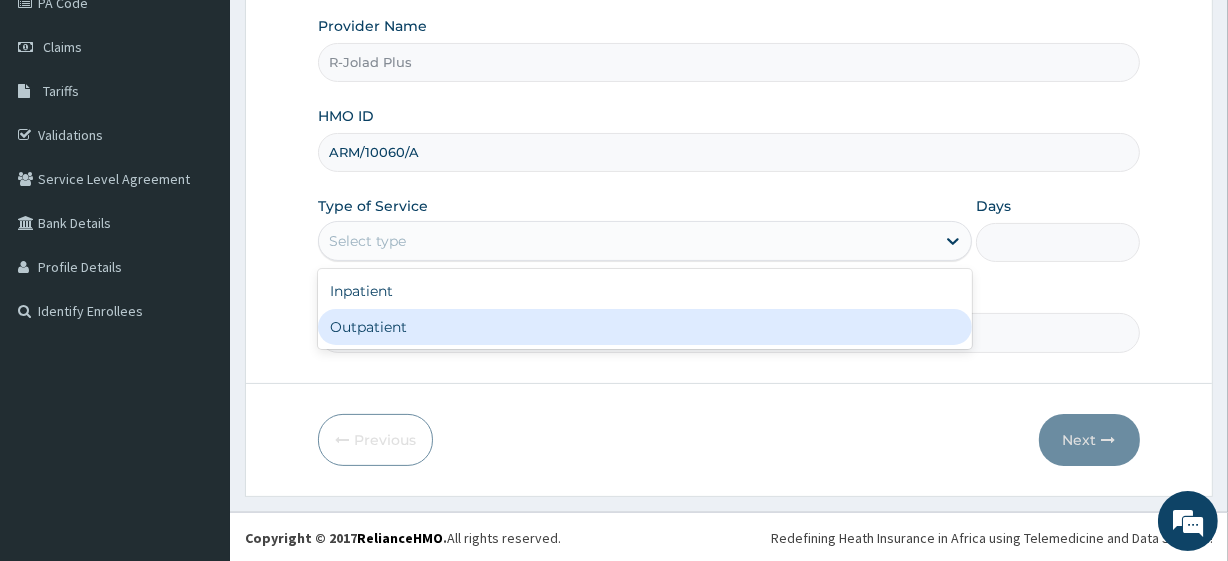 click on "Outpatient" at bounding box center (645, 327) 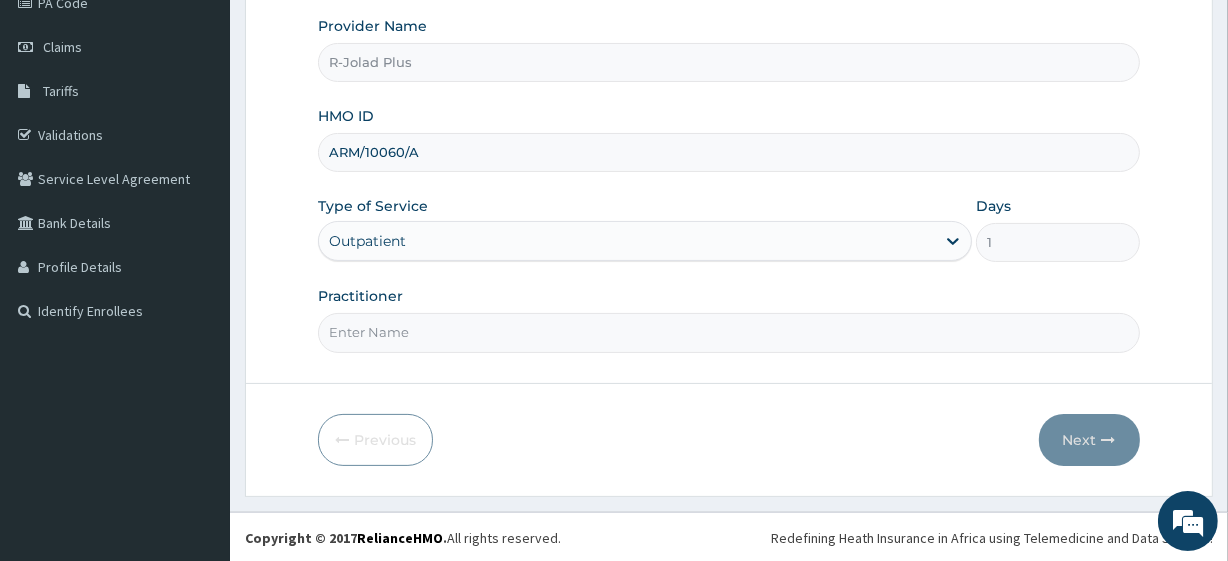 click on "Practitioner" at bounding box center (728, 332) 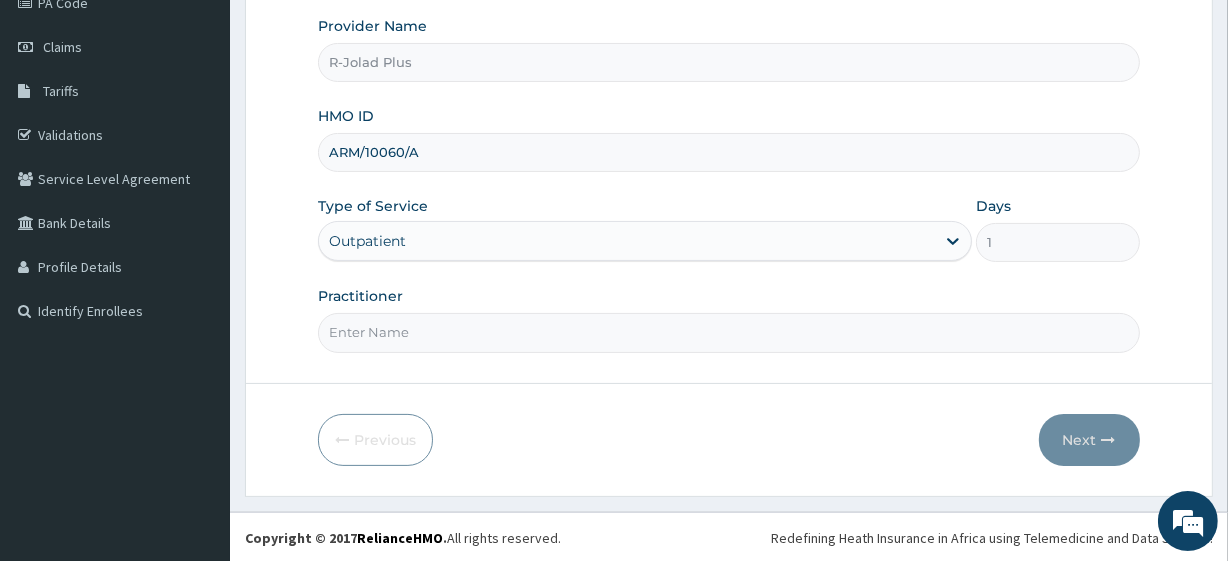 type on "[TITLE] [LAST]" 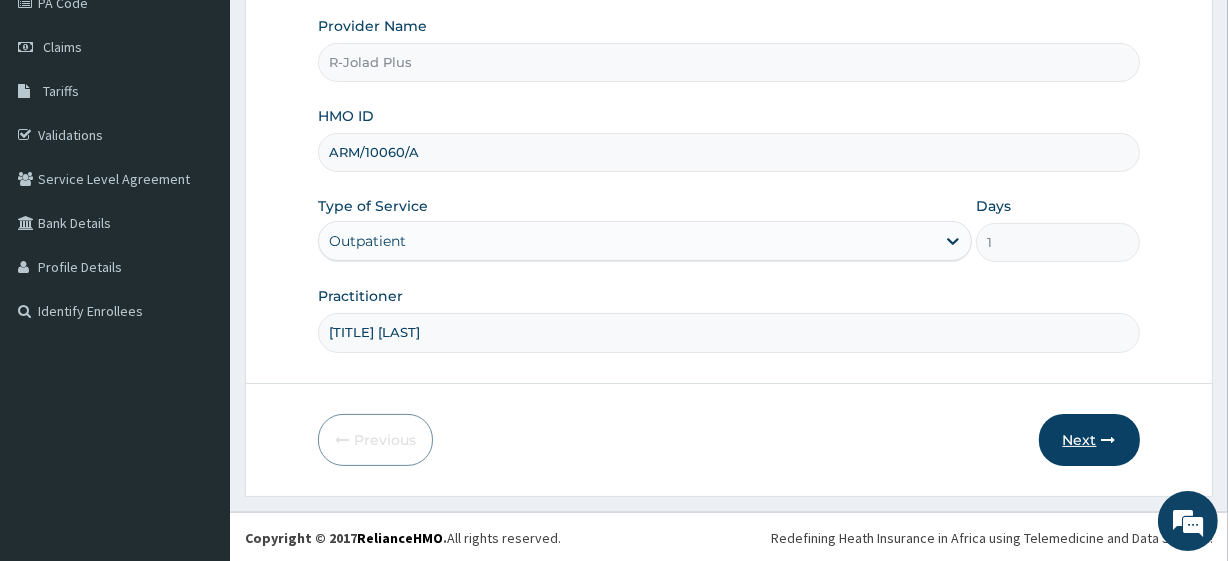 click on "Next" at bounding box center (1089, 440) 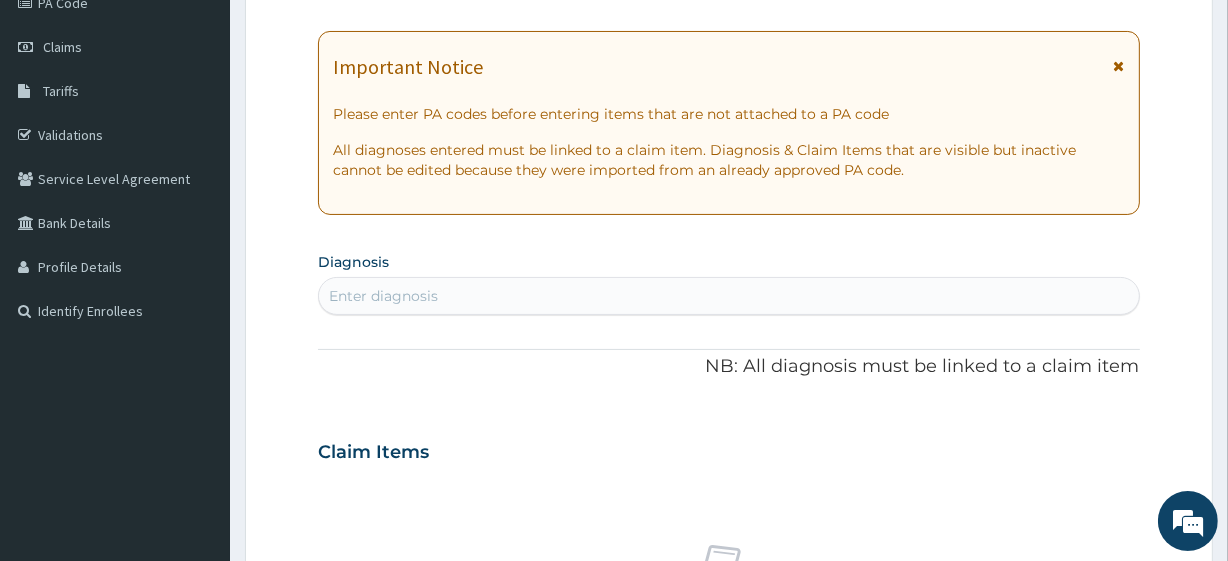 scroll, scrollTop: 0, scrollLeft: 0, axis: both 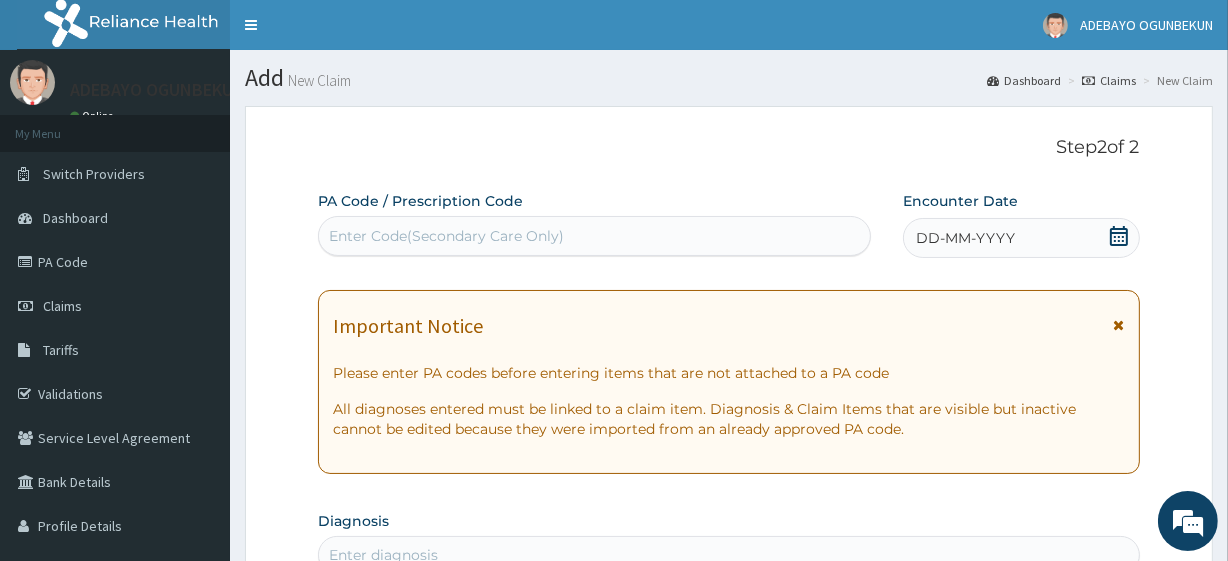 click on "Enter Code(Secondary Care Only)" at bounding box center (446, 236) 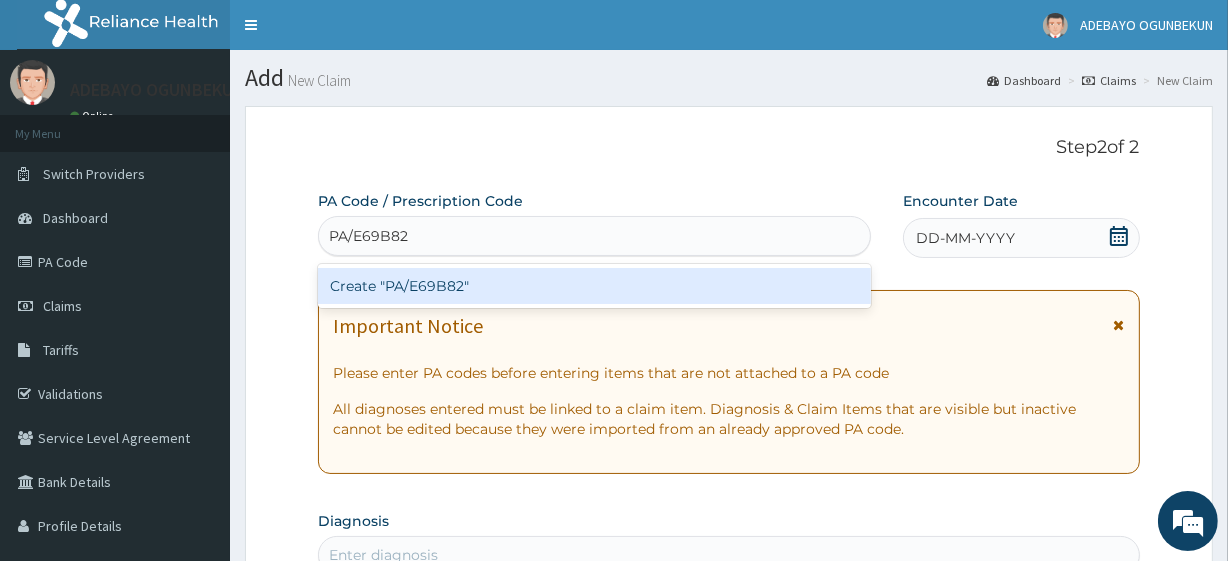 type on "PA/E69B82" 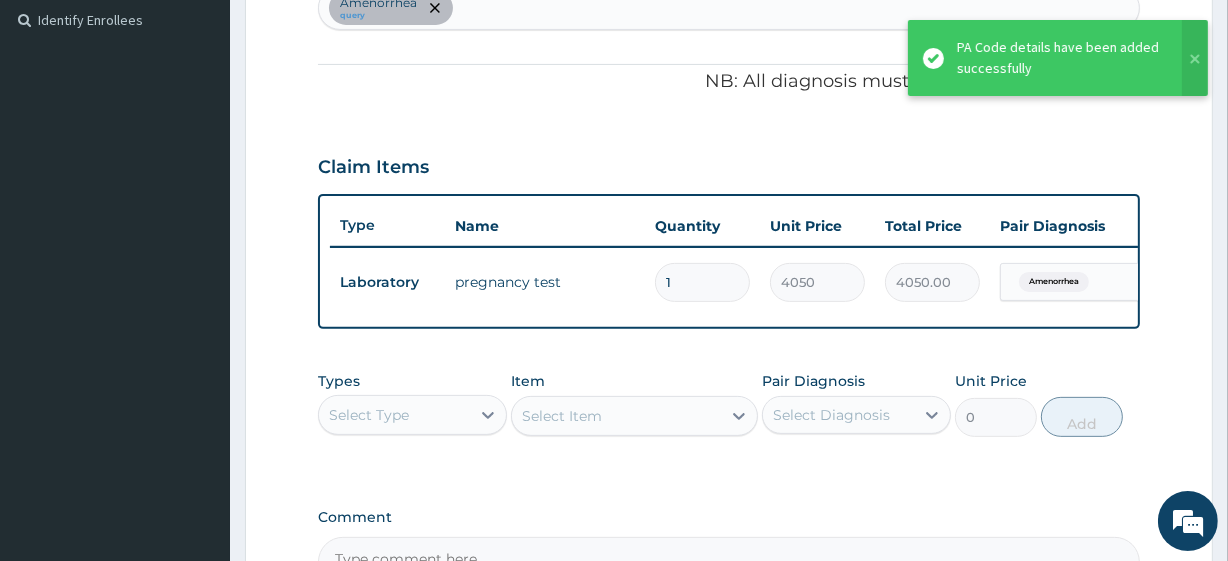 scroll, scrollTop: 798, scrollLeft: 0, axis: vertical 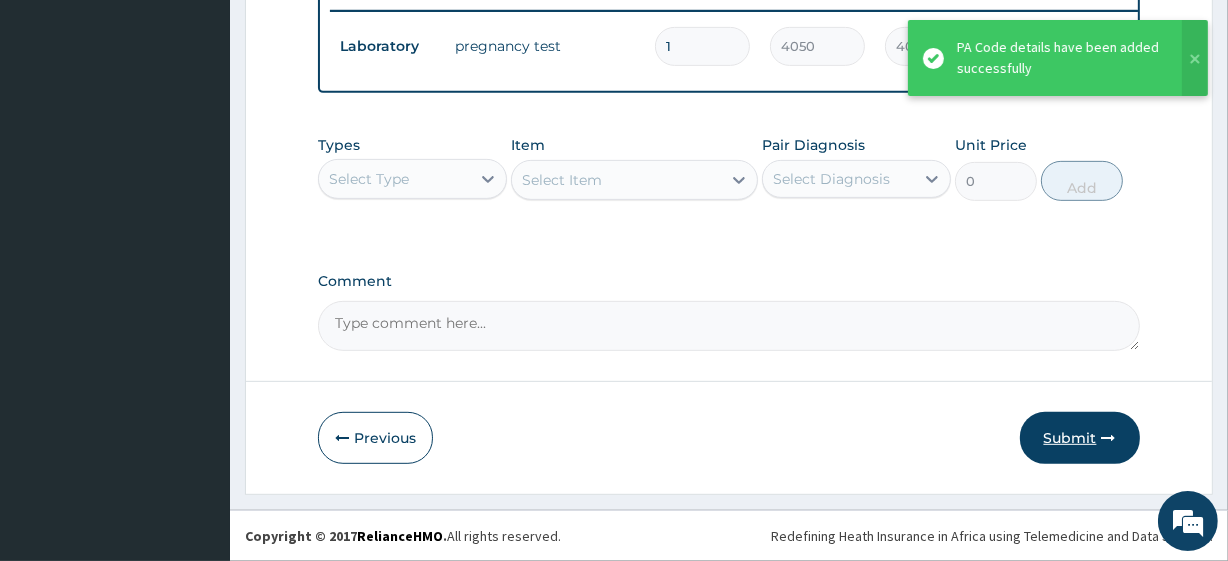 click on "Submit" at bounding box center (1080, 438) 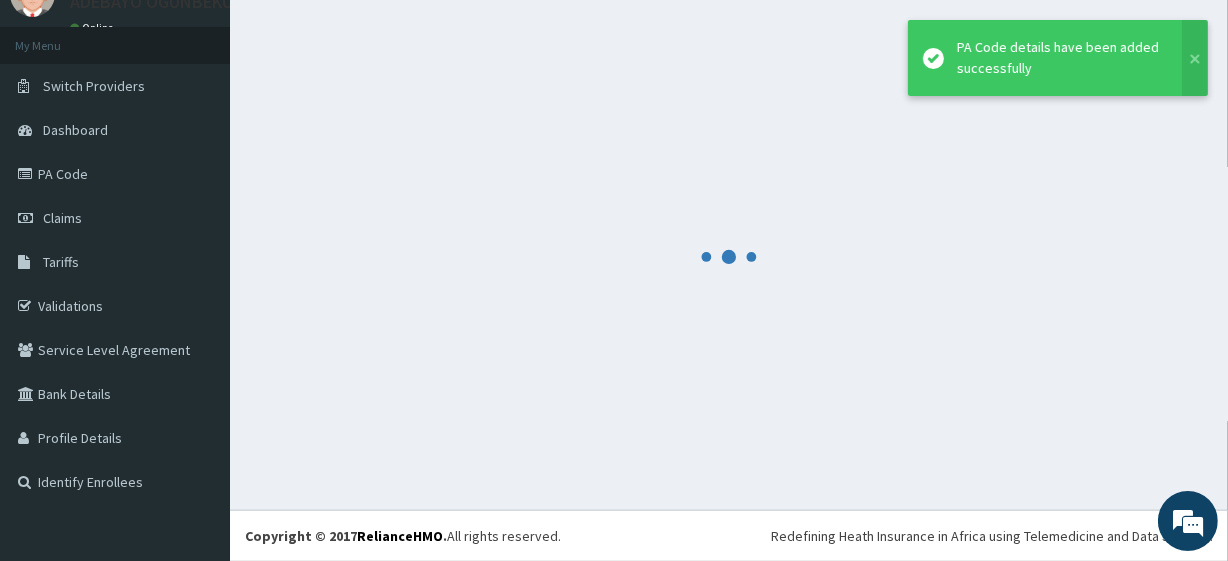 scroll, scrollTop: 88, scrollLeft: 0, axis: vertical 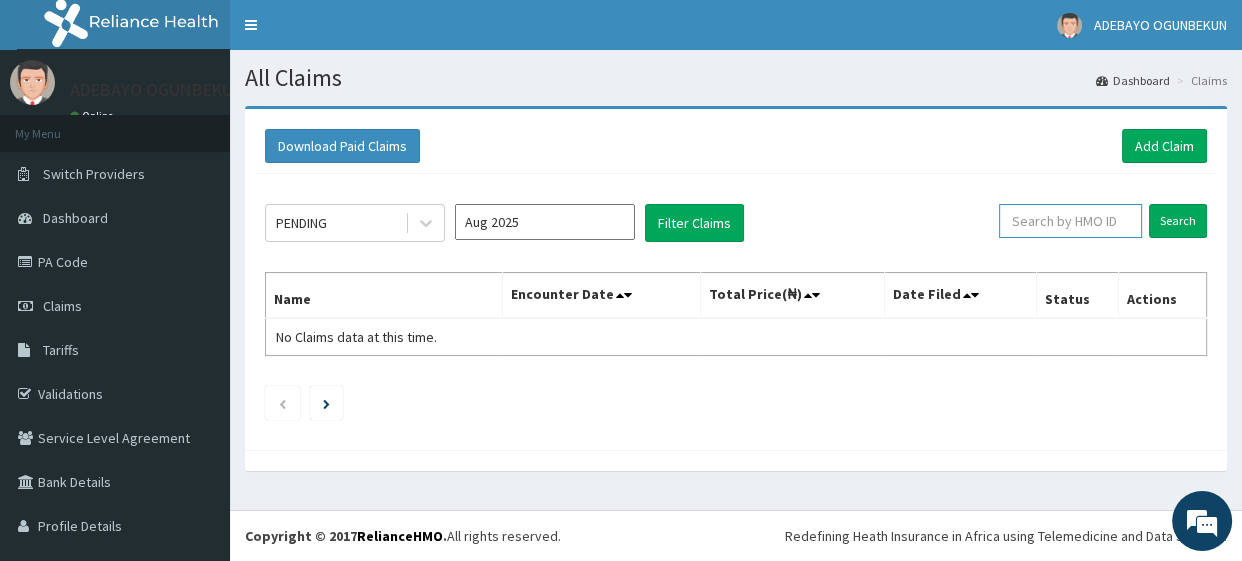 click at bounding box center [1070, 221] 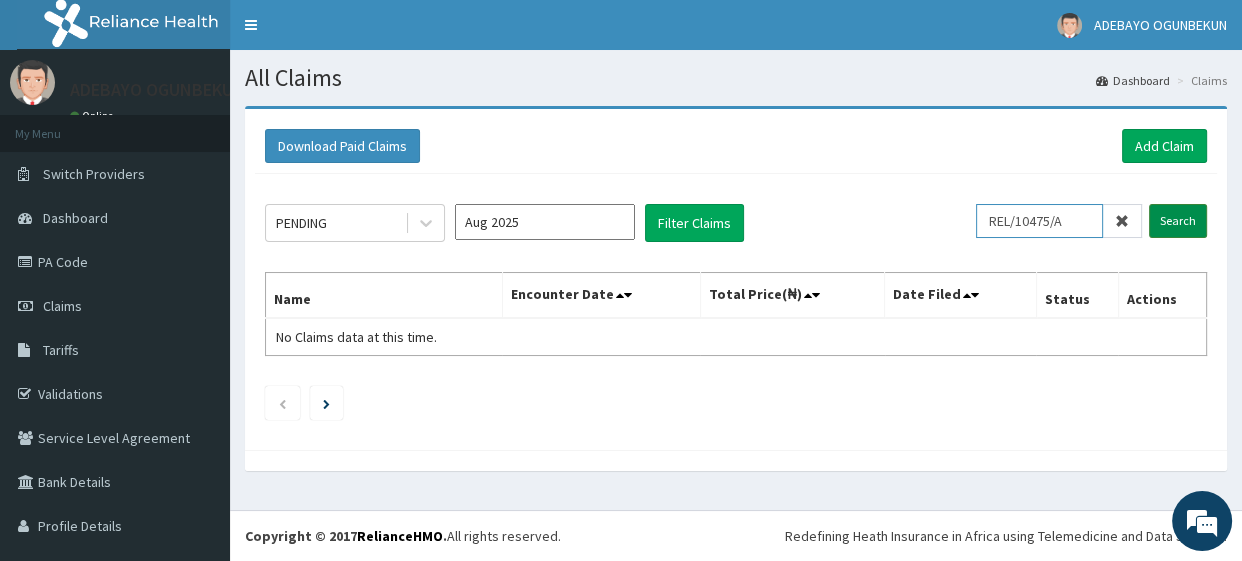 type on "REL/10475/A" 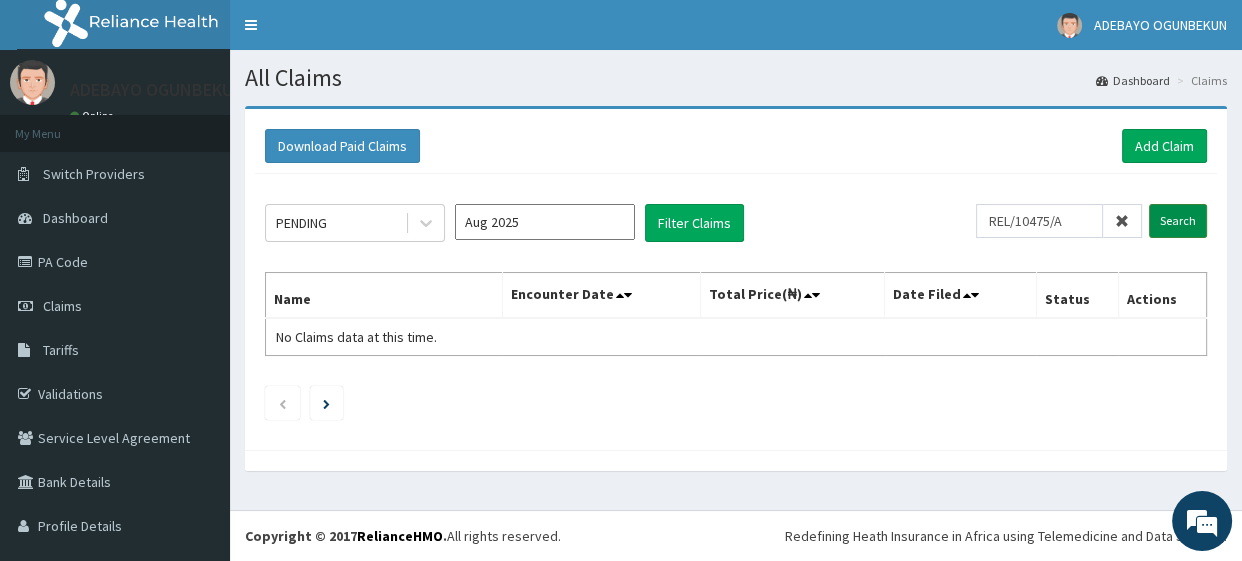 click on "Search" at bounding box center [1178, 221] 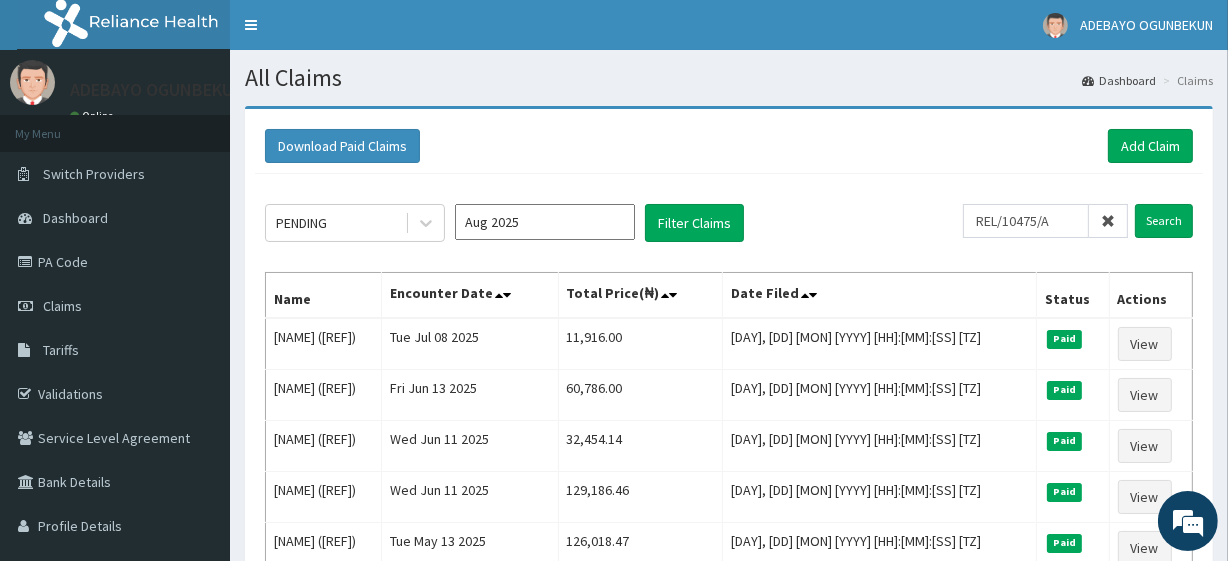 click on "Download Paid Claims Add Claim" at bounding box center (729, 146) 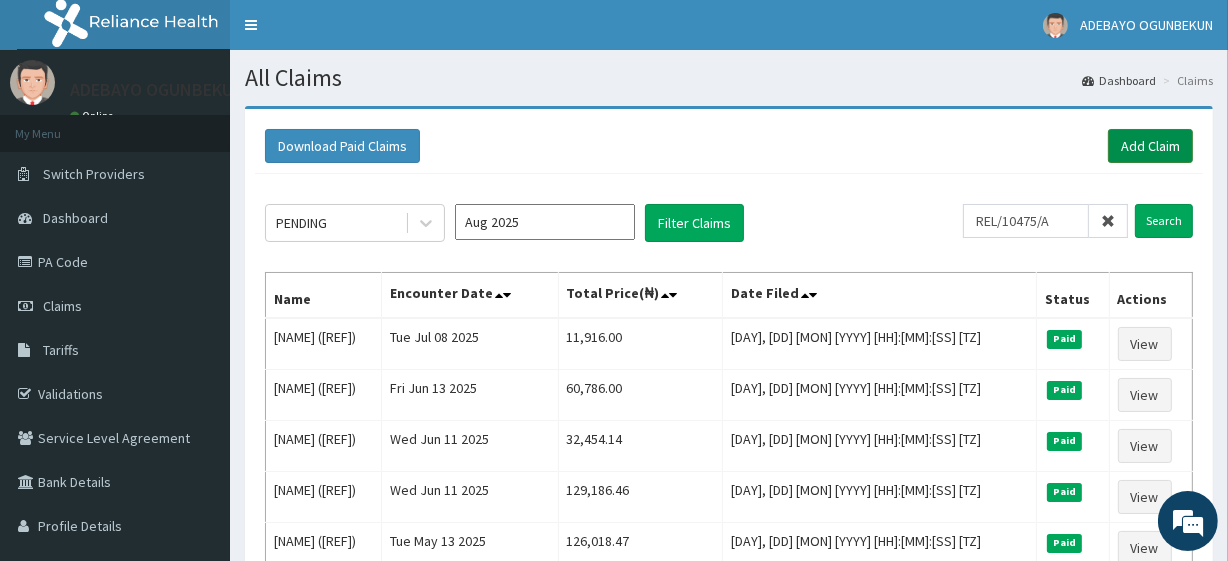 click on "Add Claim" at bounding box center (1150, 146) 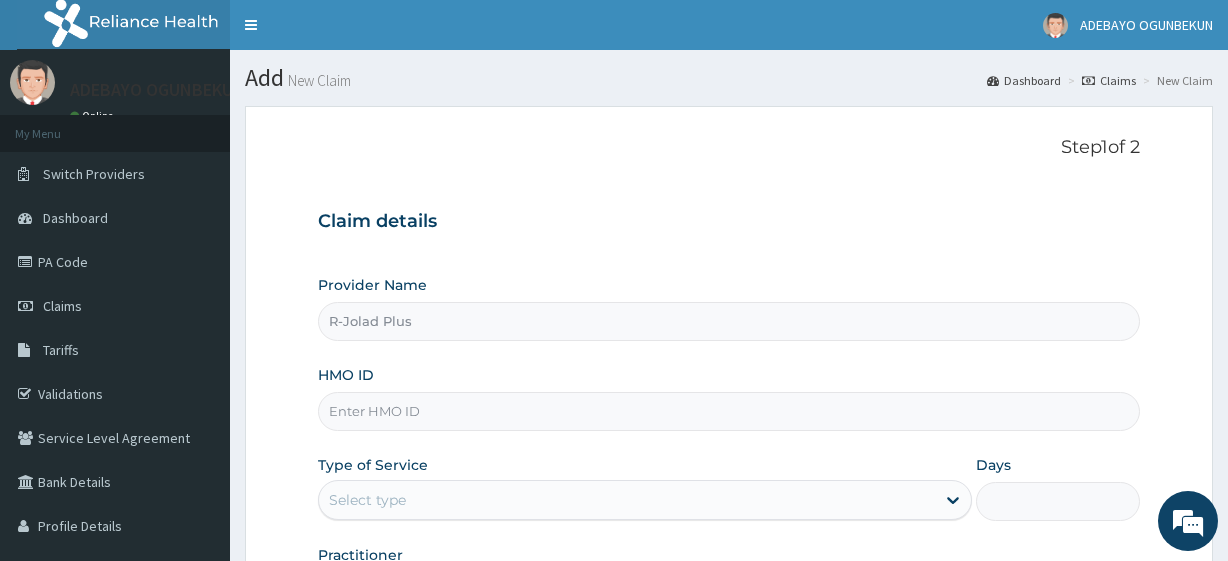 scroll, scrollTop: 0, scrollLeft: 0, axis: both 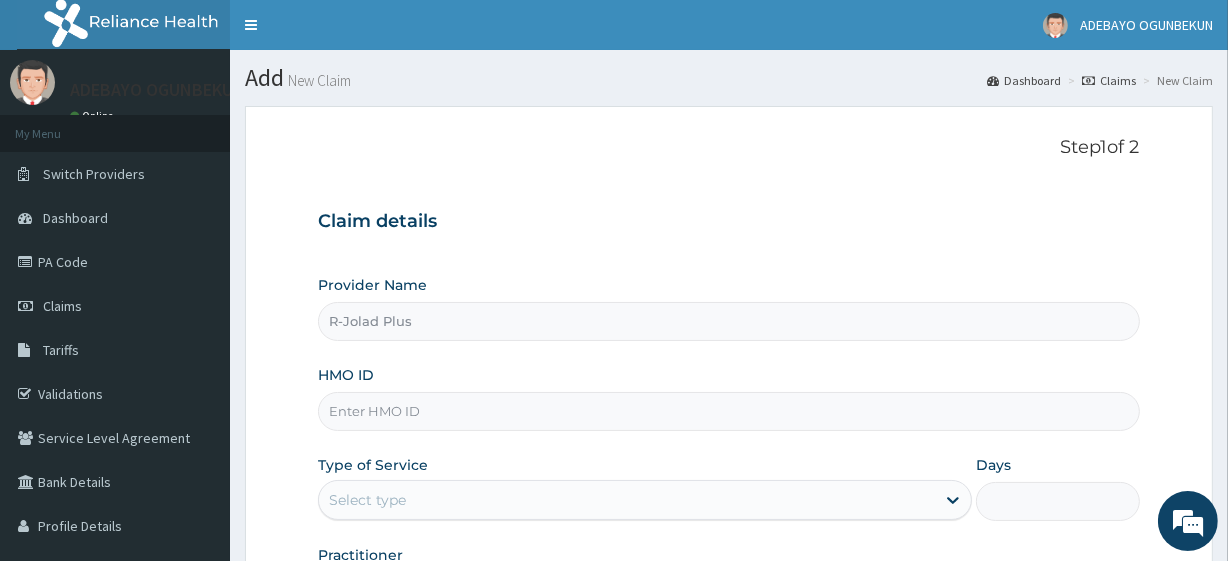 click on "HMO ID" at bounding box center (728, 411) 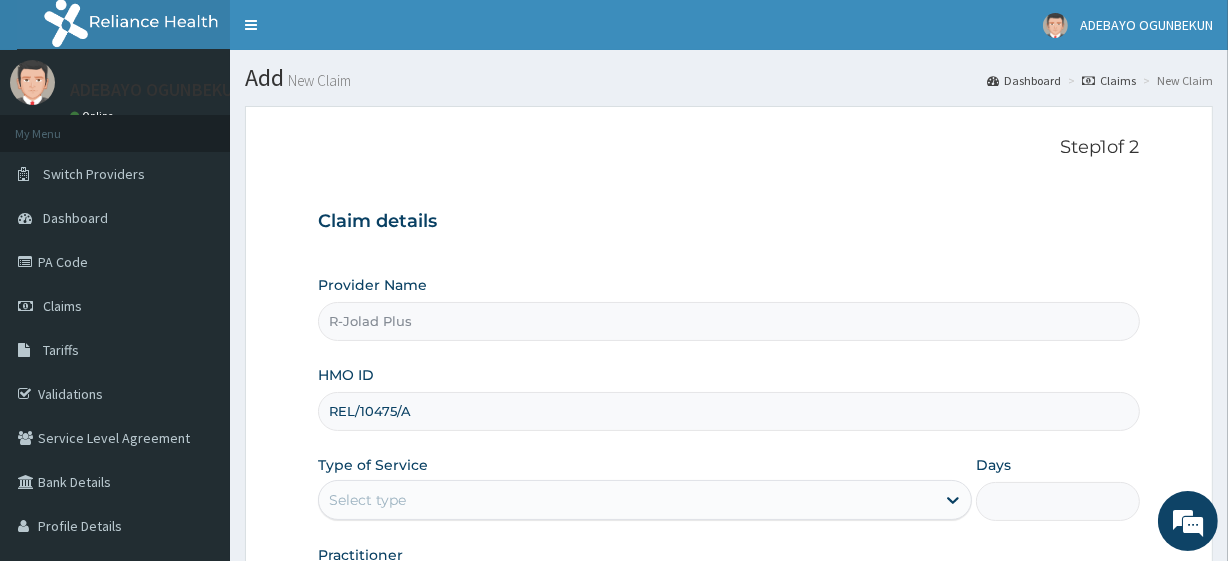 scroll, scrollTop: 259, scrollLeft: 0, axis: vertical 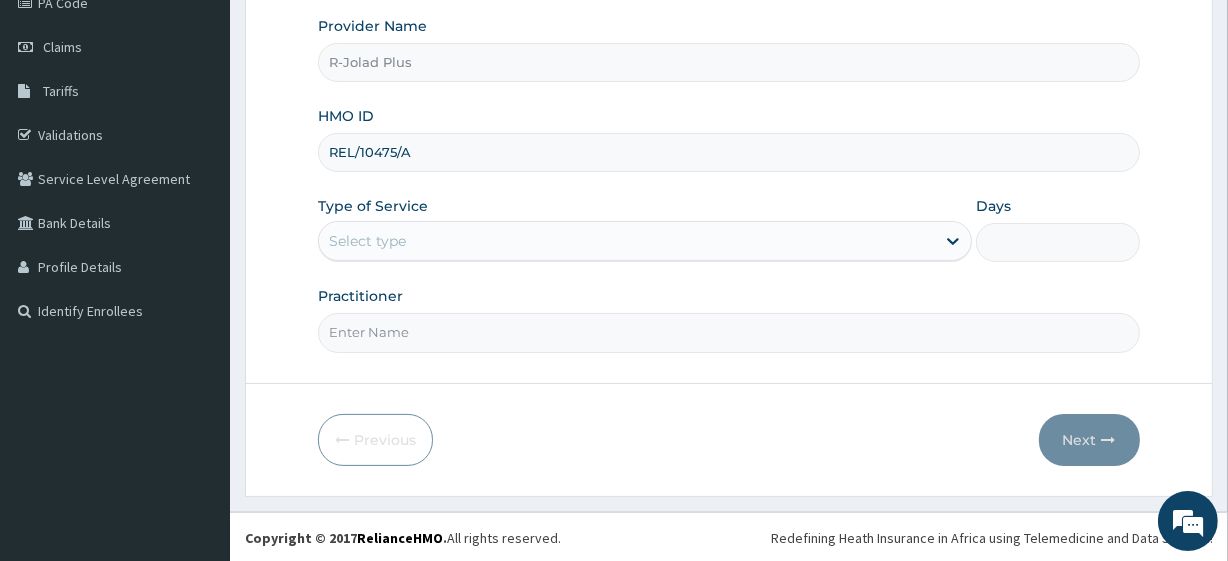 type on "REL/10475/A" 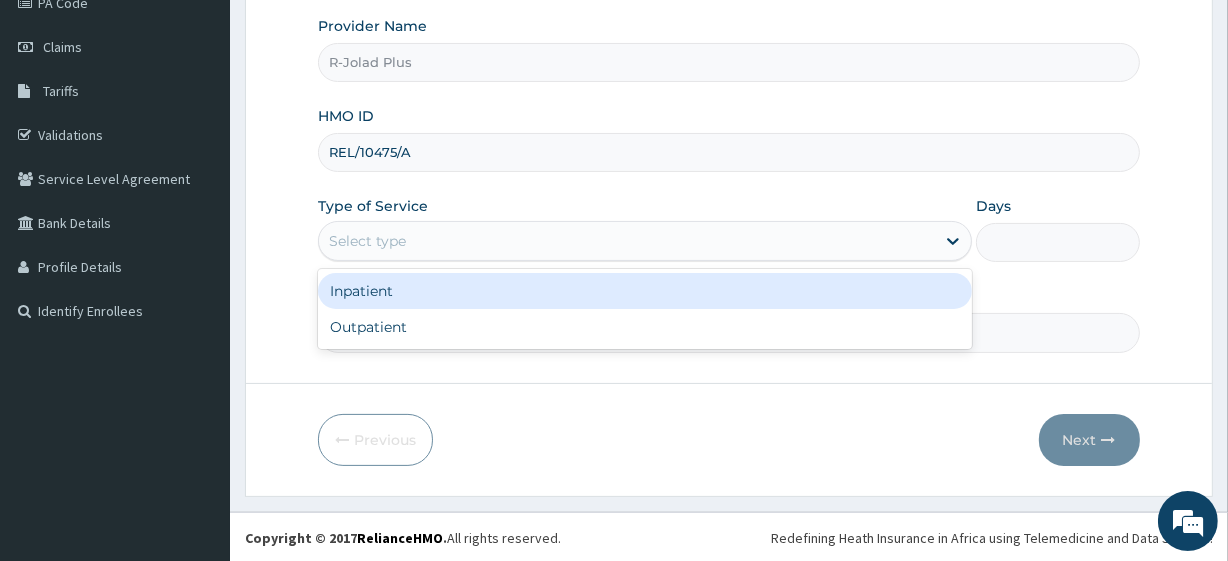 click on "Select type" at bounding box center [627, 241] 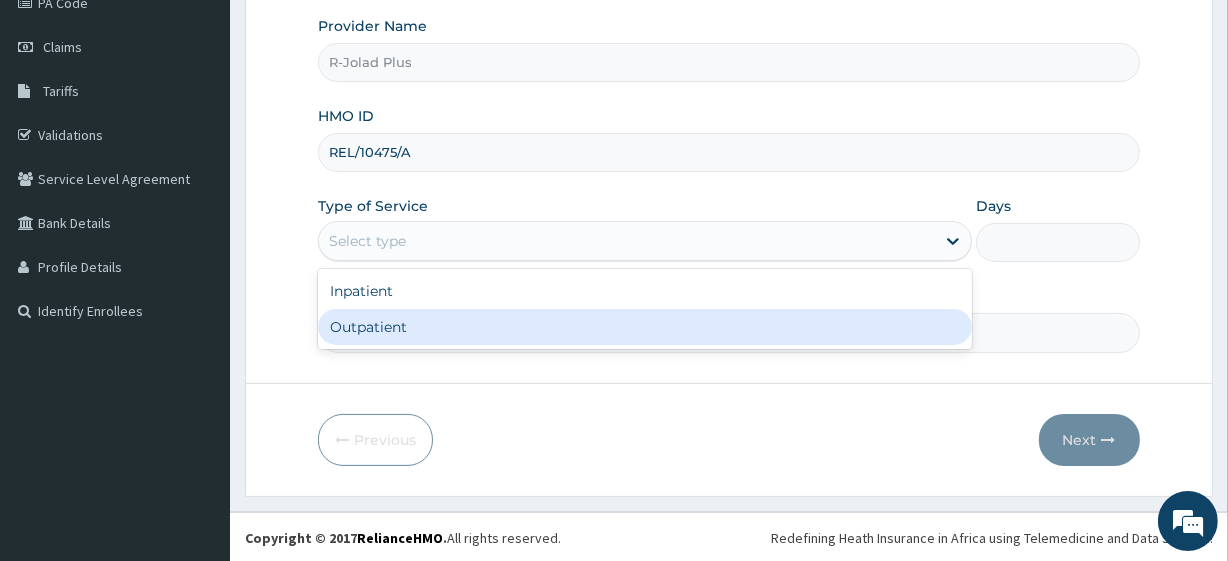 click on "Outpatient" at bounding box center [645, 327] 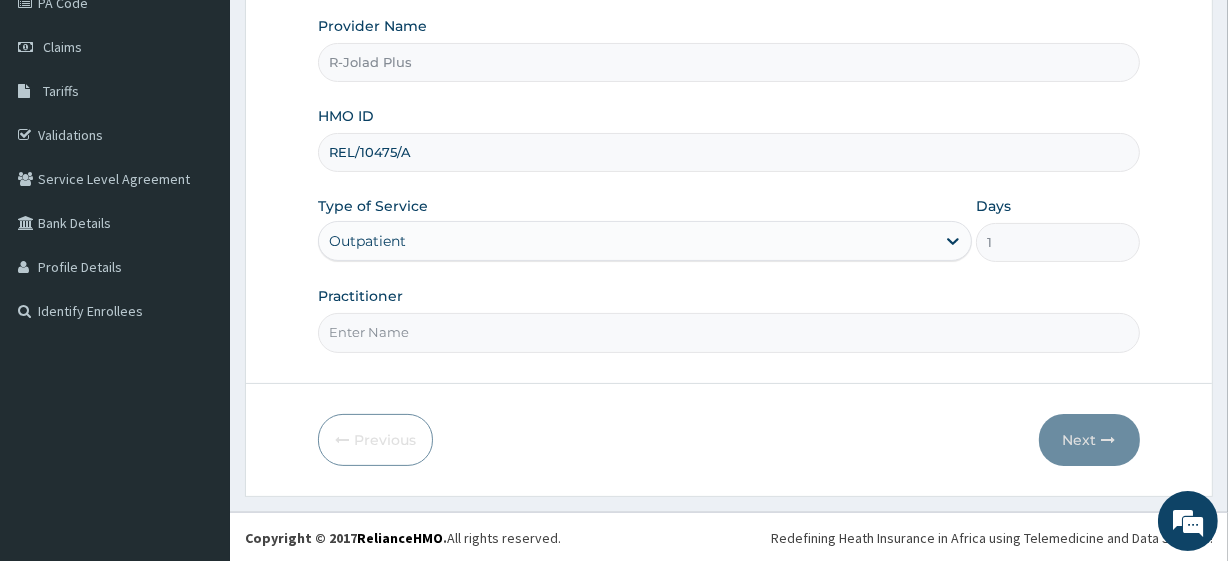 click on "Practitioner" at bounding box center [728, 332] 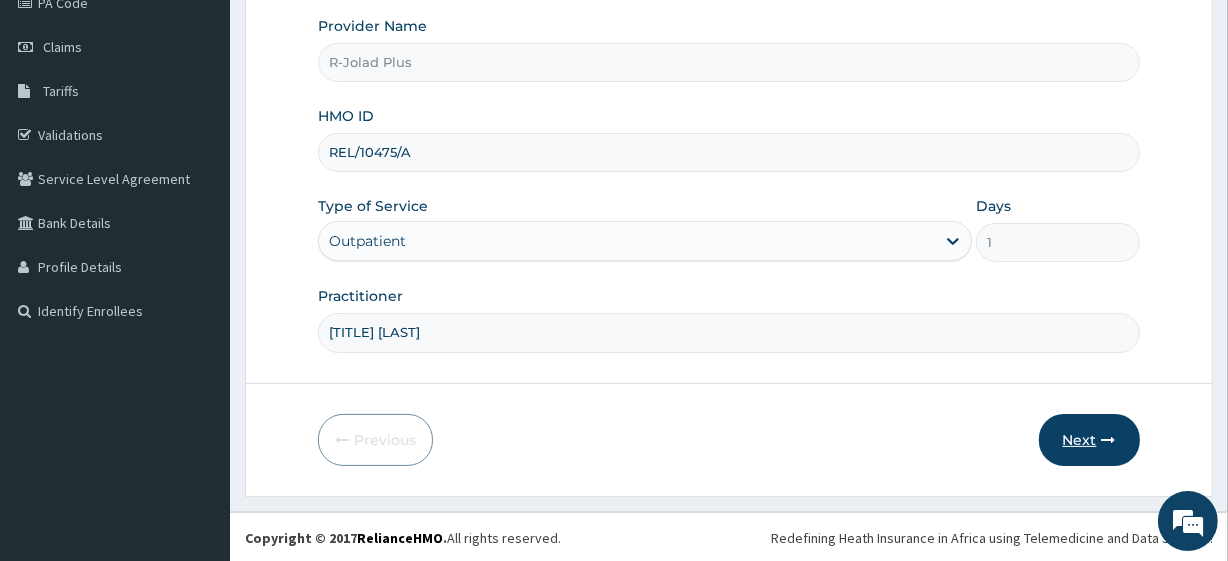 click on "Next" at bounding box center [1089, 440] 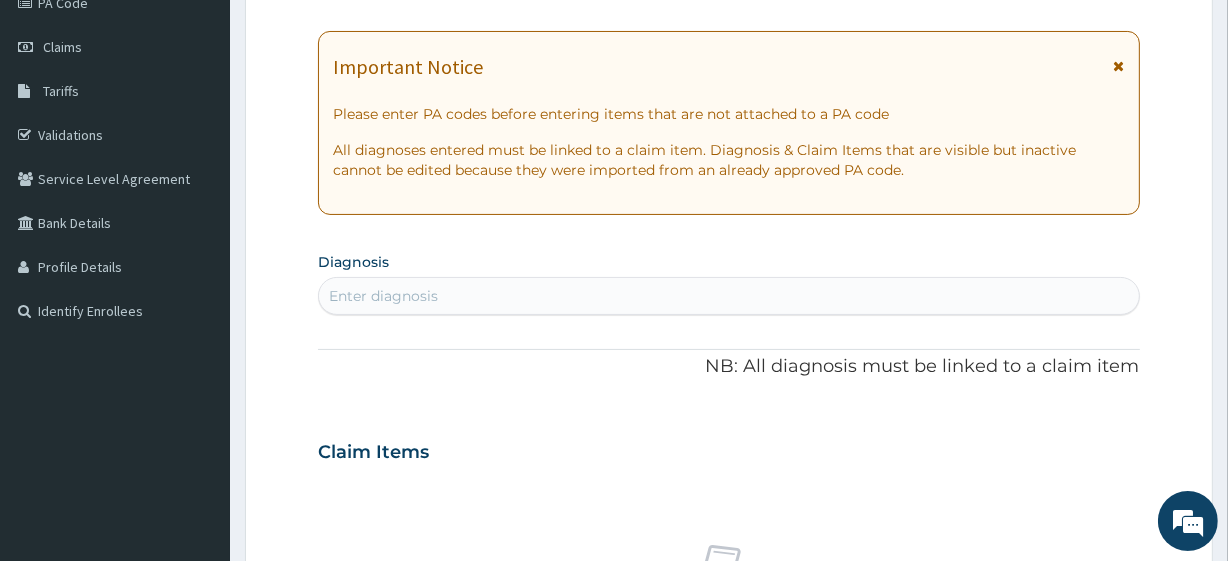 scroll, scrollTop: 0, scrollLeft: 0, axis: both 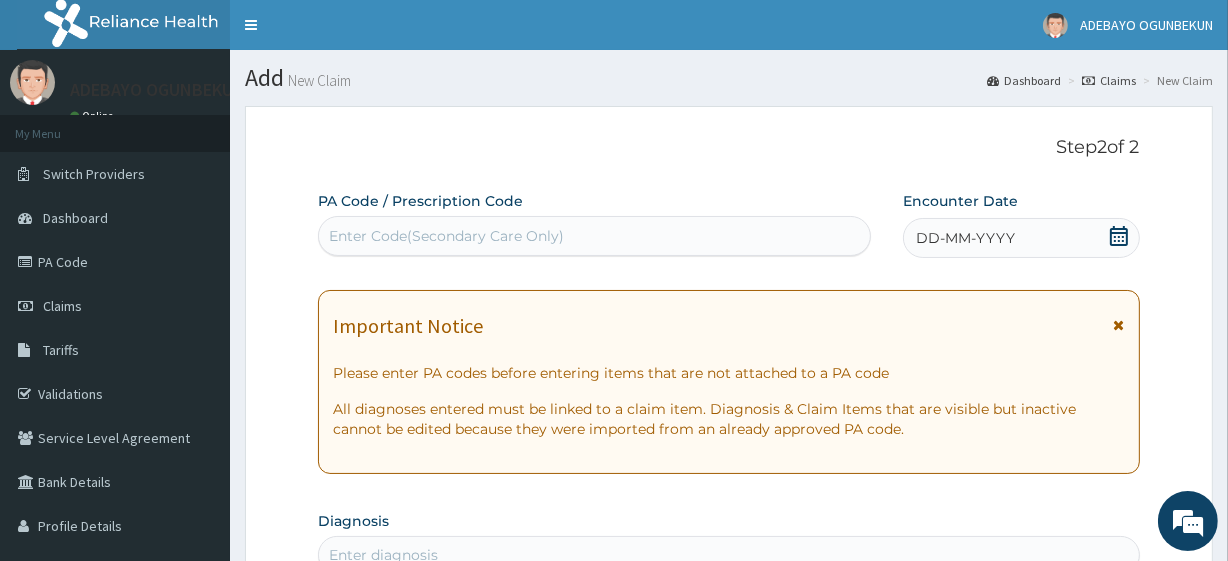 click on "Enter Code(Secondary Care Only)" at bounding box center (446, 236) 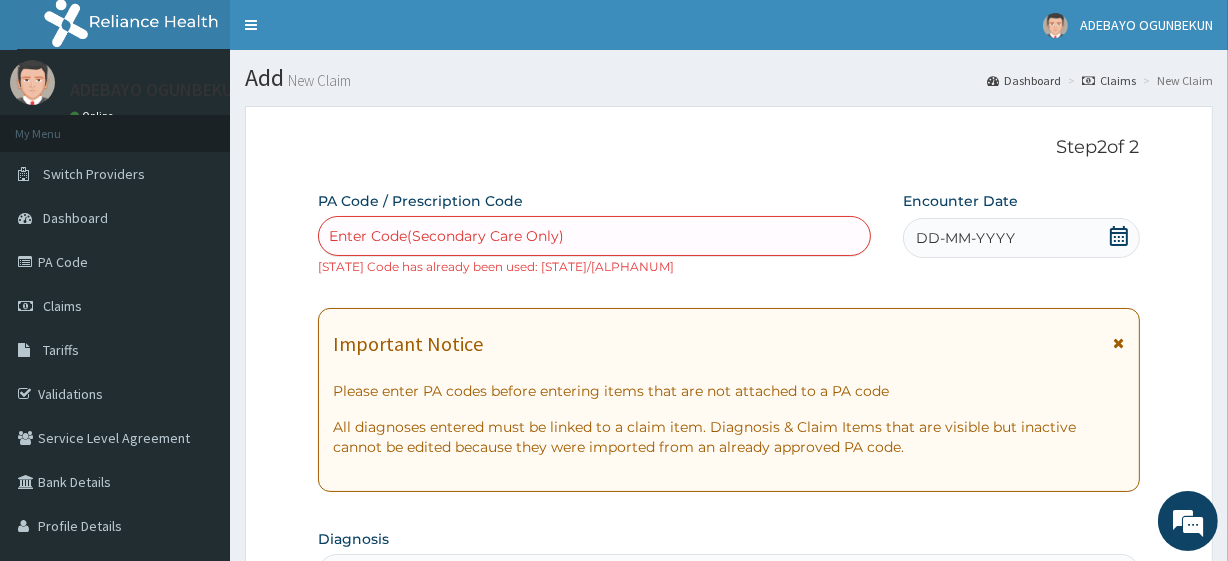 paste on "[STATE]/[ALPHANUM]" 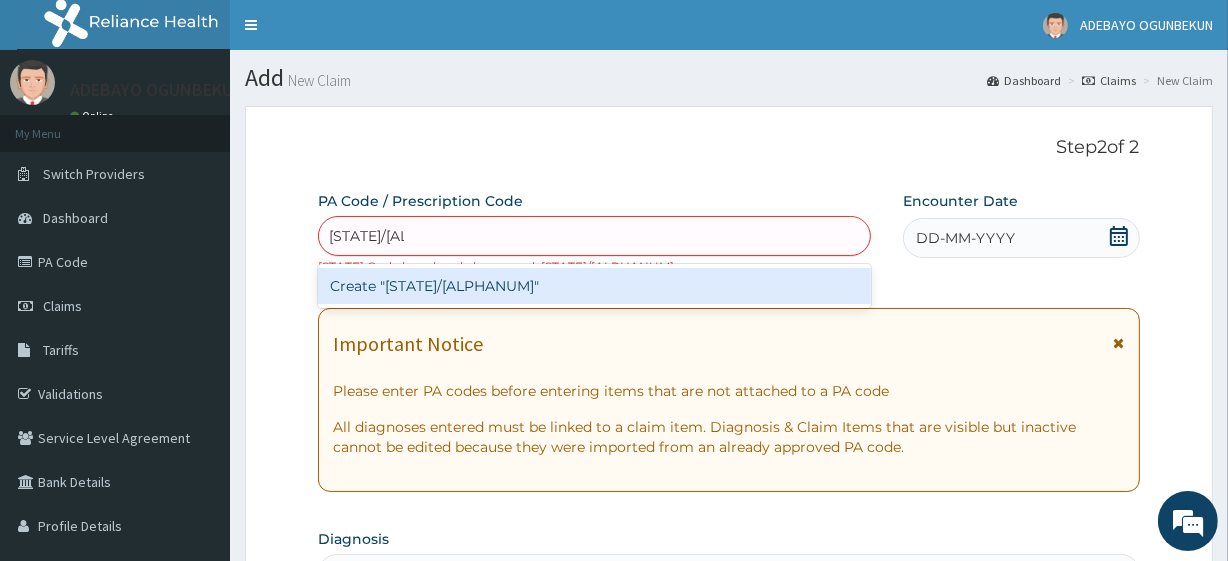 type 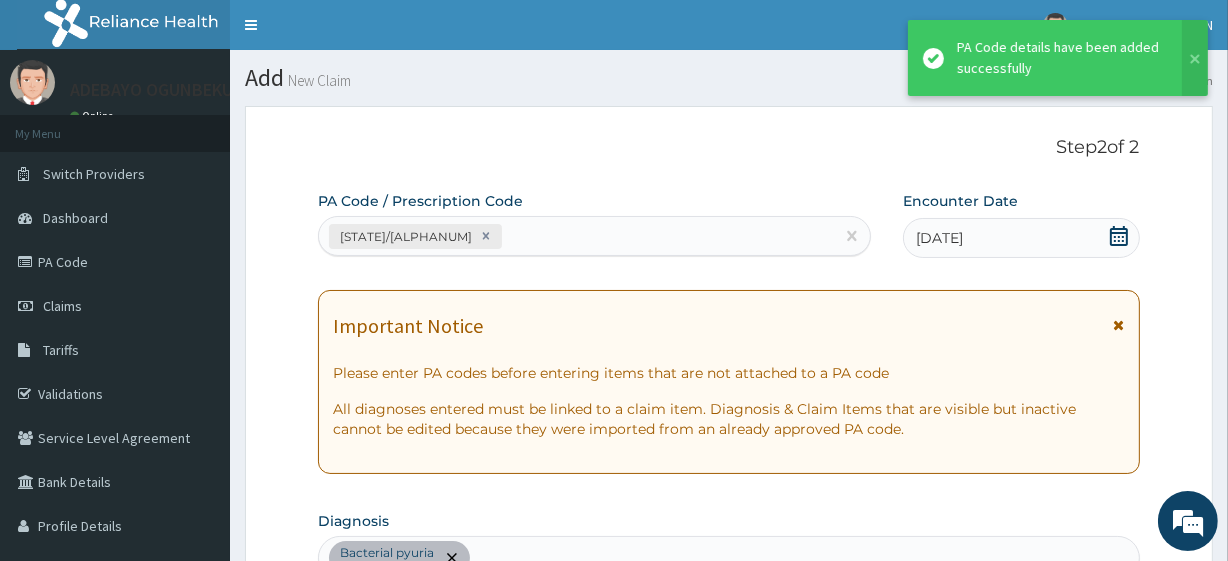 scroll, scrollTop: 550, scrollLeft: 0, axis: vertical 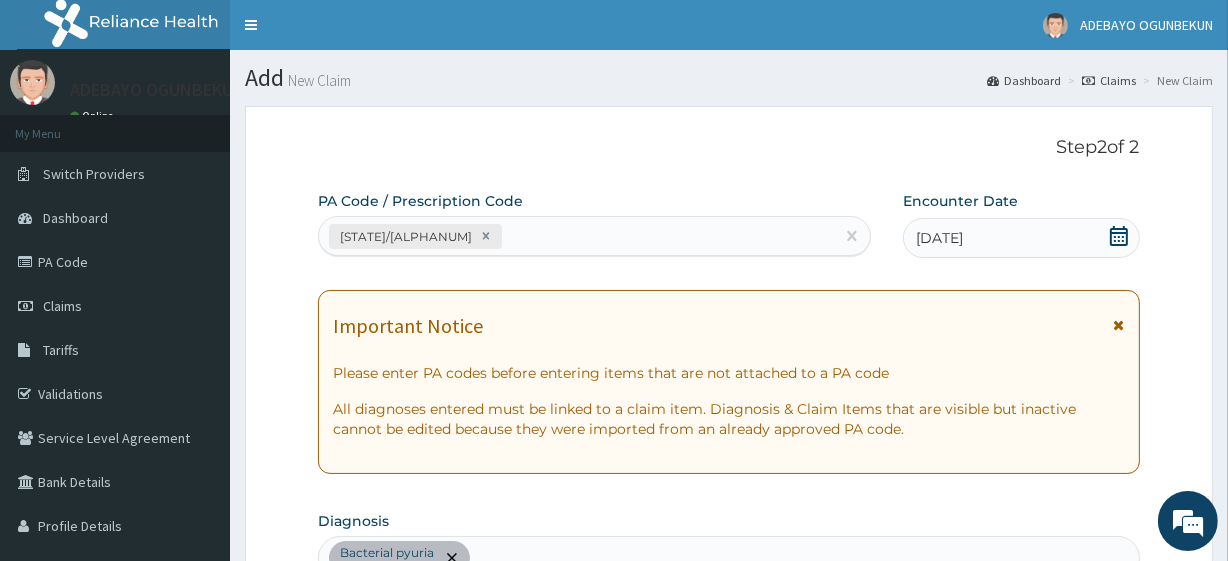 paste on "1540" 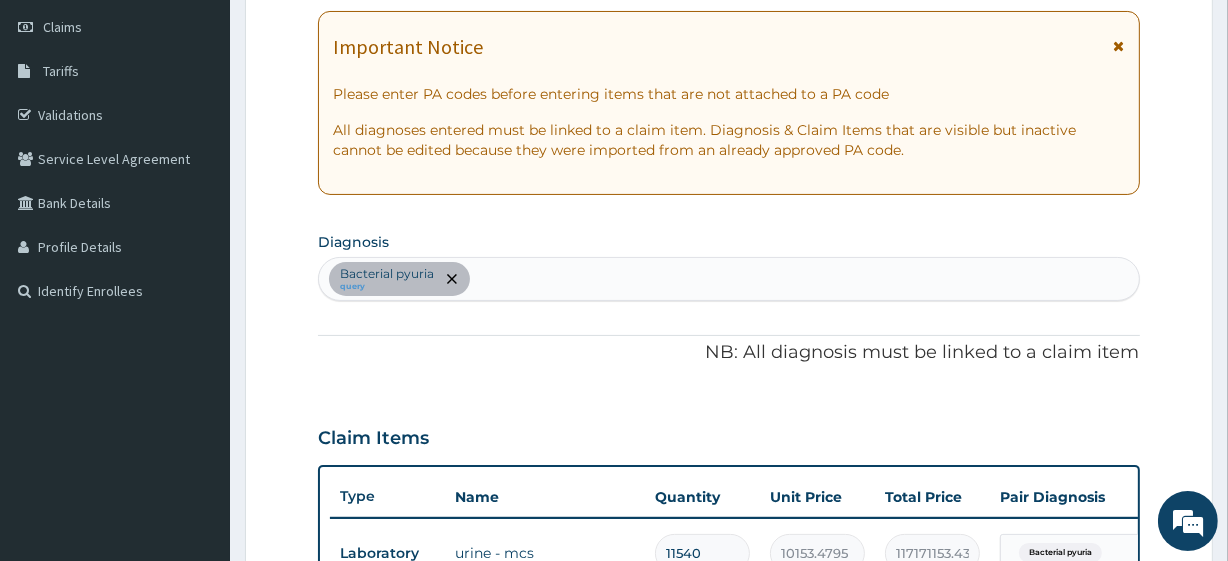 scroll, scrollTop: 0, scrollLeft: 0, axis: both 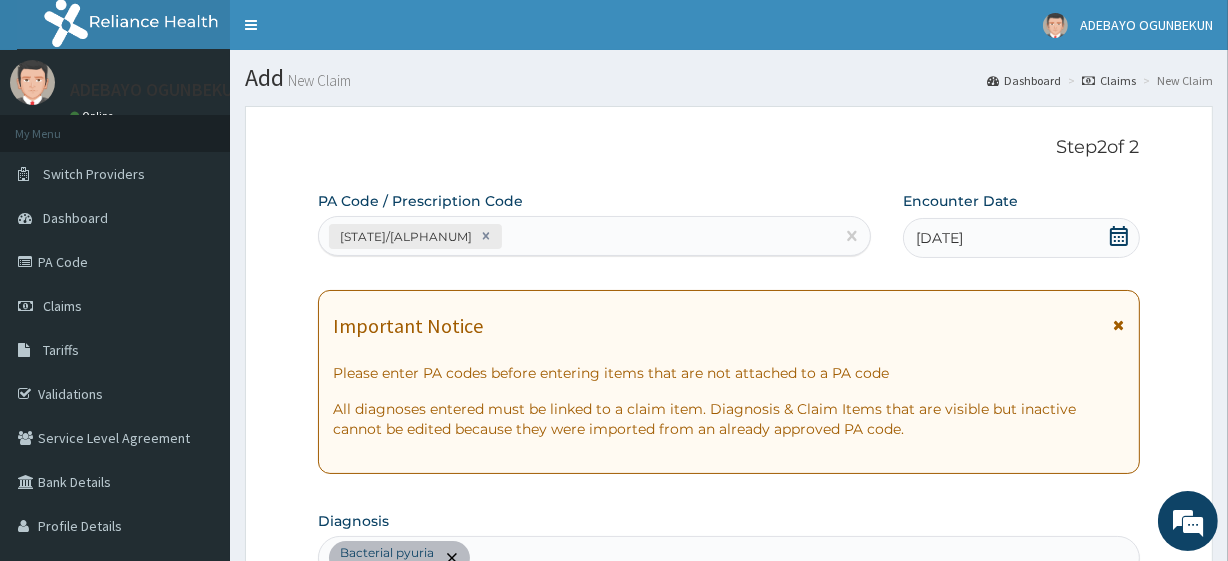 type on "11540" 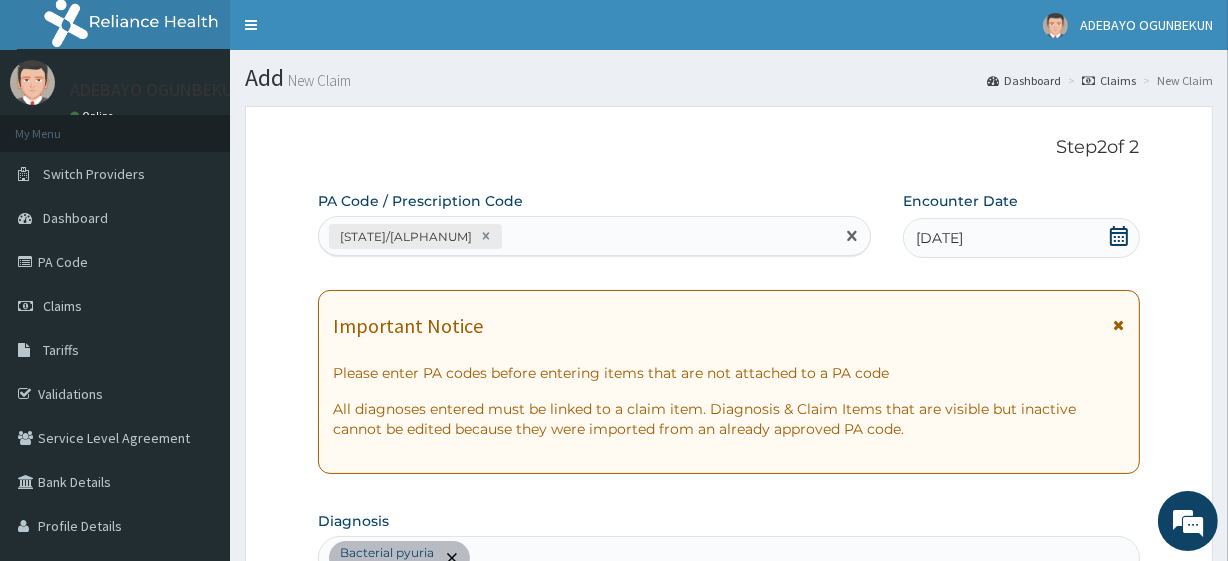 click on "[STATE]/[ALPHANUM]" at bounding box center (576, 236) 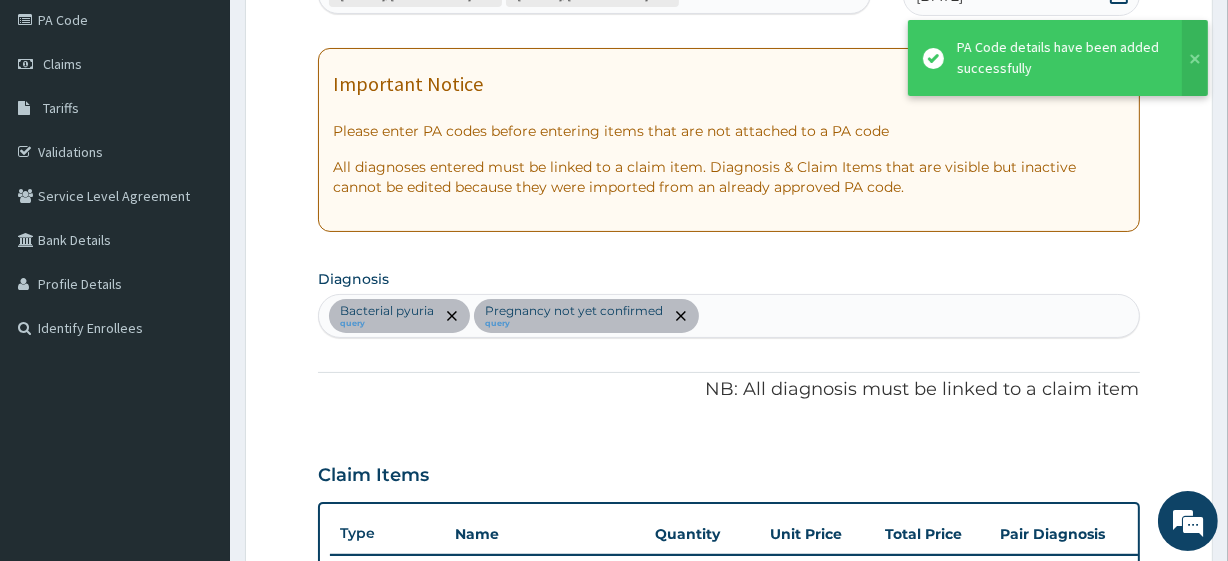 scroll, scrollTop: 240, scrollLeft: 0, axis: vertical 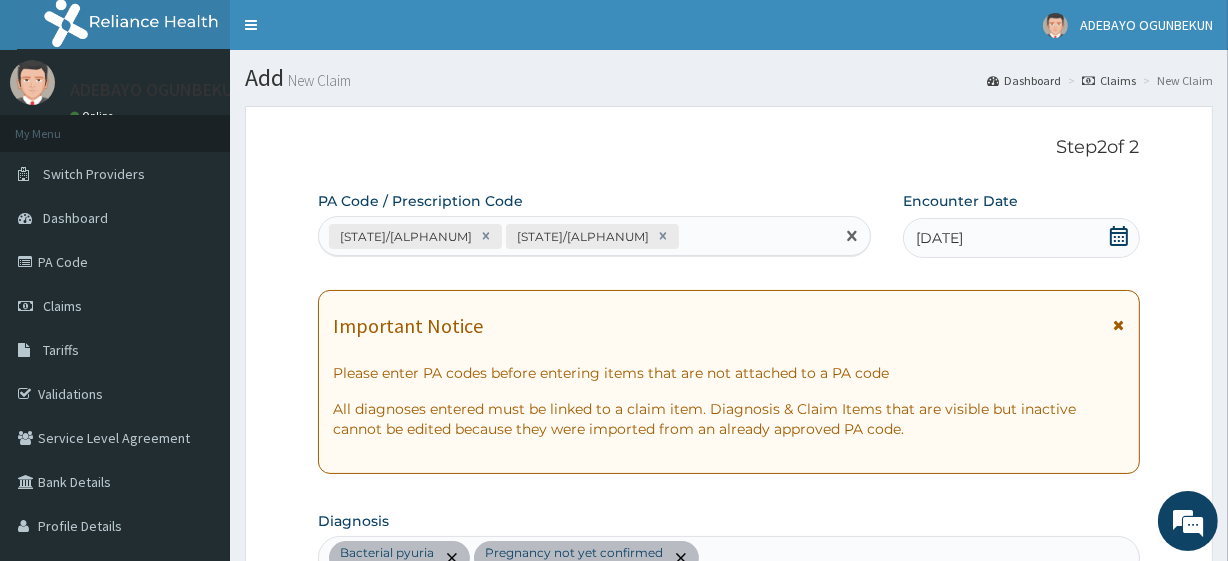 click on "[STATE]/[ALPHANUM] [STATE]/[ALPHANUM]" at bounding box center (576, 236) 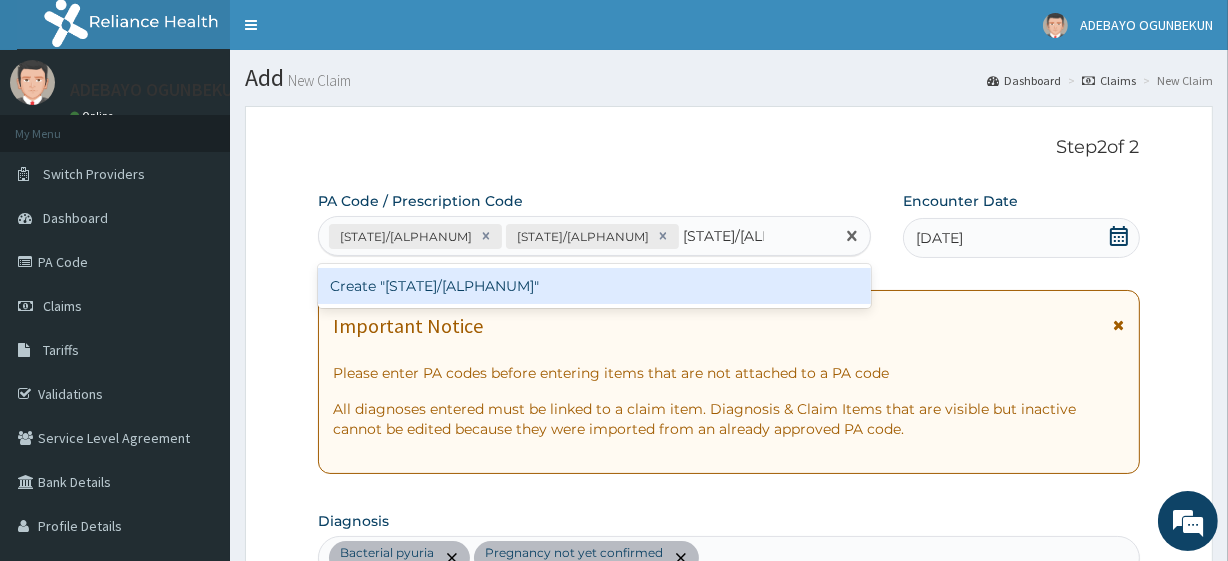 type 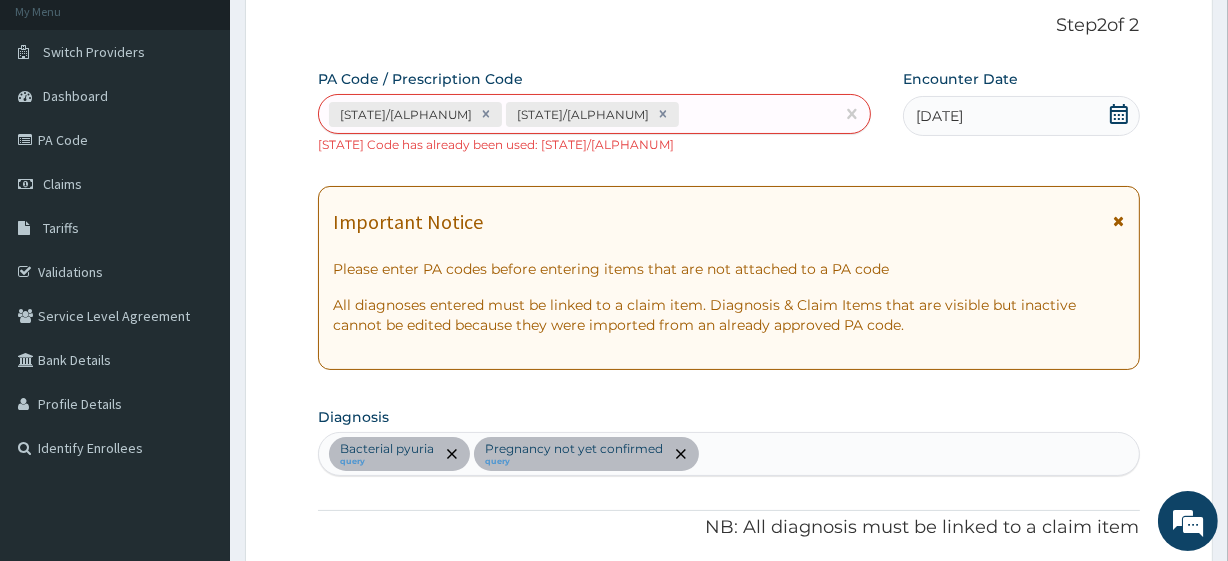 scroll, scrollTop: 118, scrollLeft: 0, axis: vertical 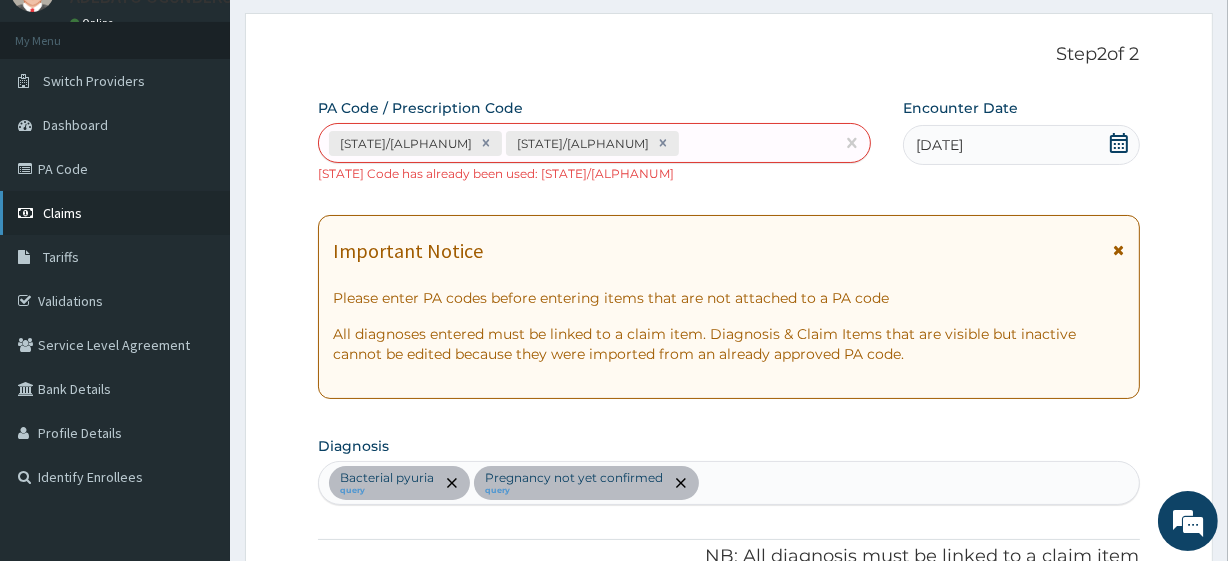 click on "Claims" at bounding box center (115, 213) 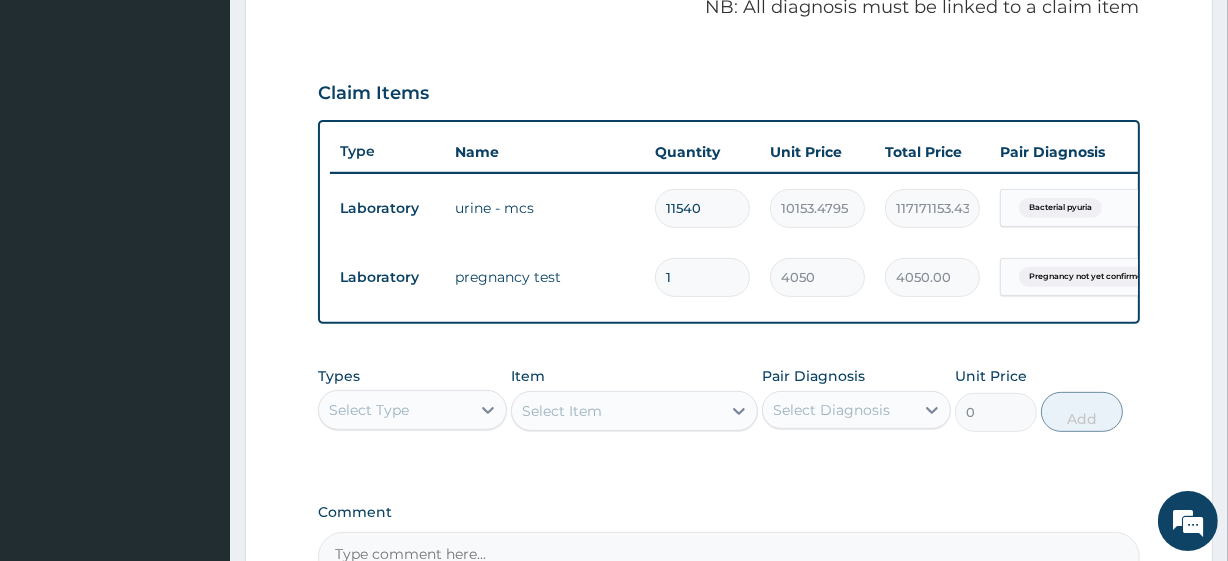 scroll, scrollTop: 643, scrollLeft: 0, axis: vertical 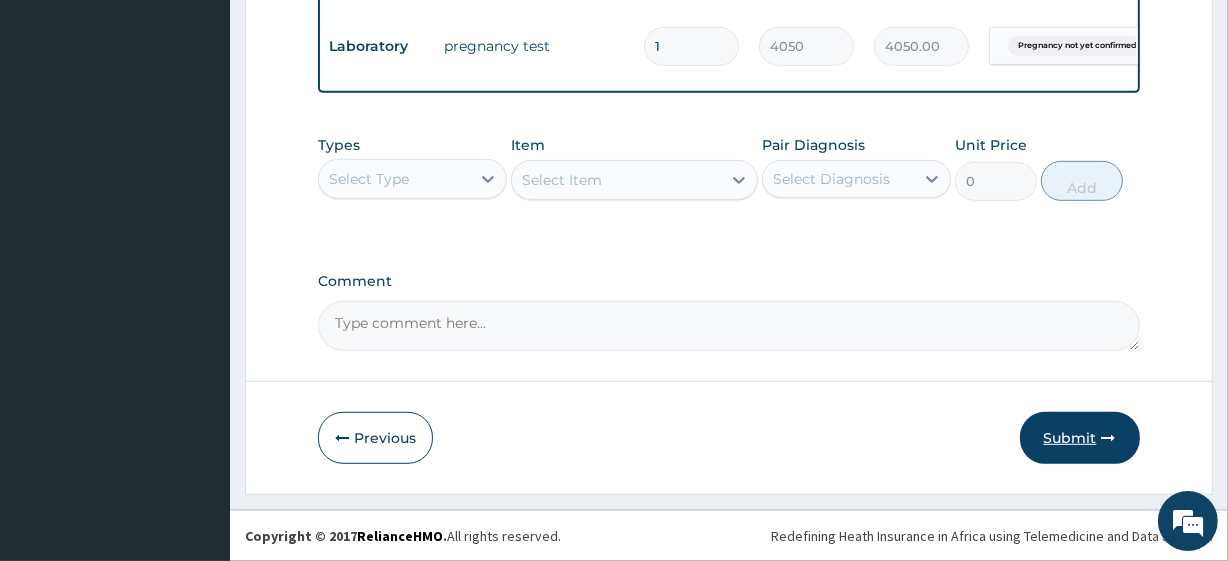 click on "Submit" at bounding box center (1080, 438) 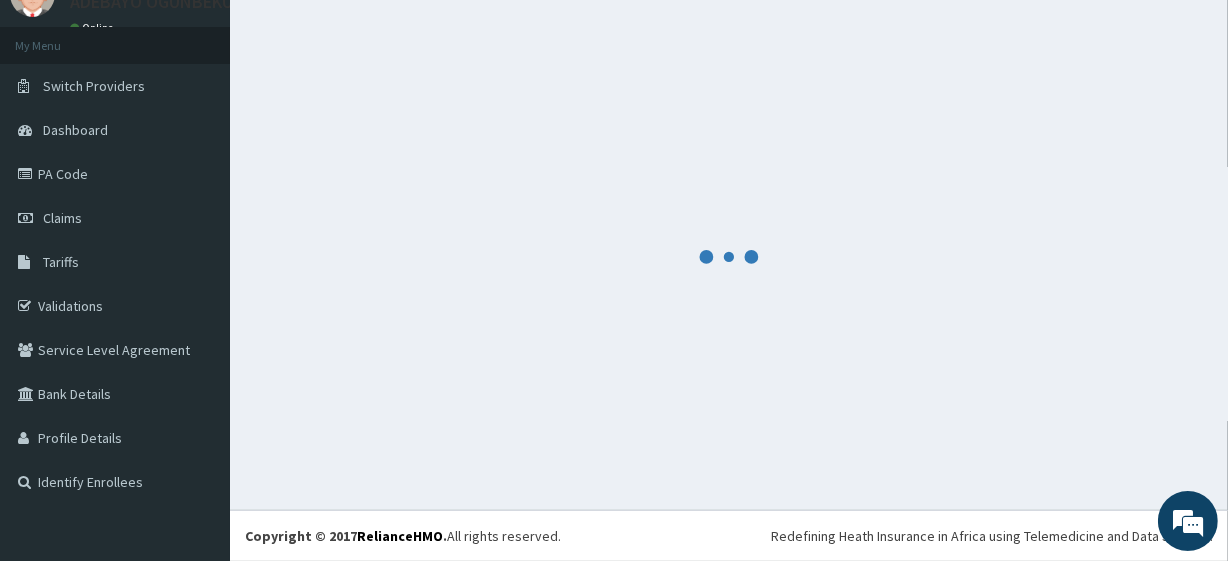 scroll, scrollTop: 88, scrollLeft: 0, axis: vertical 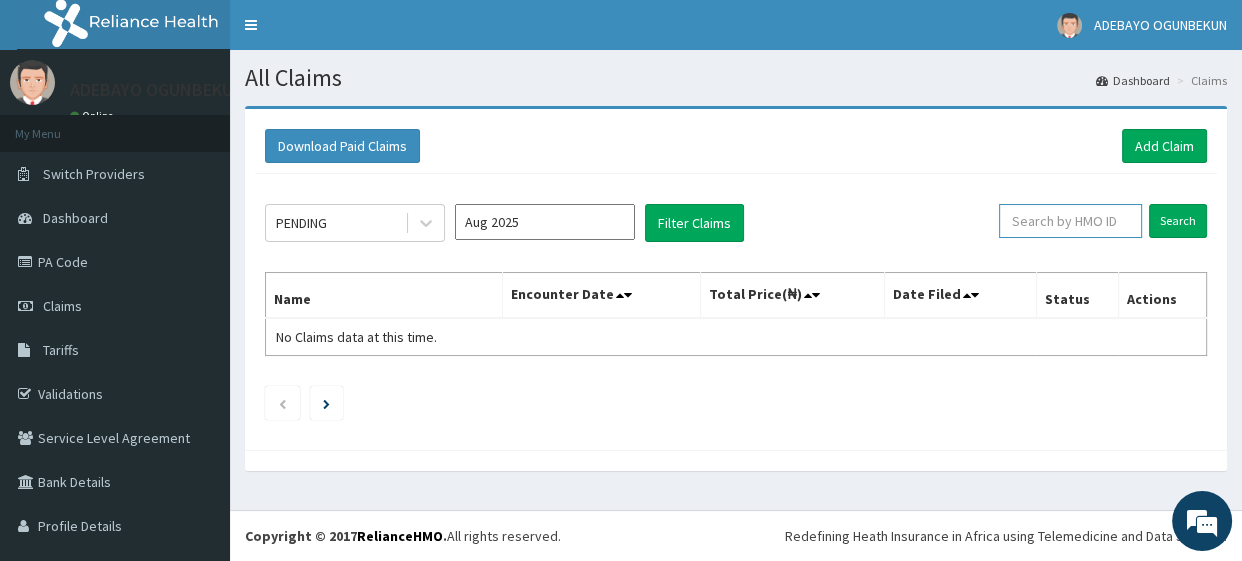 click at bounding box center (1070, 221) 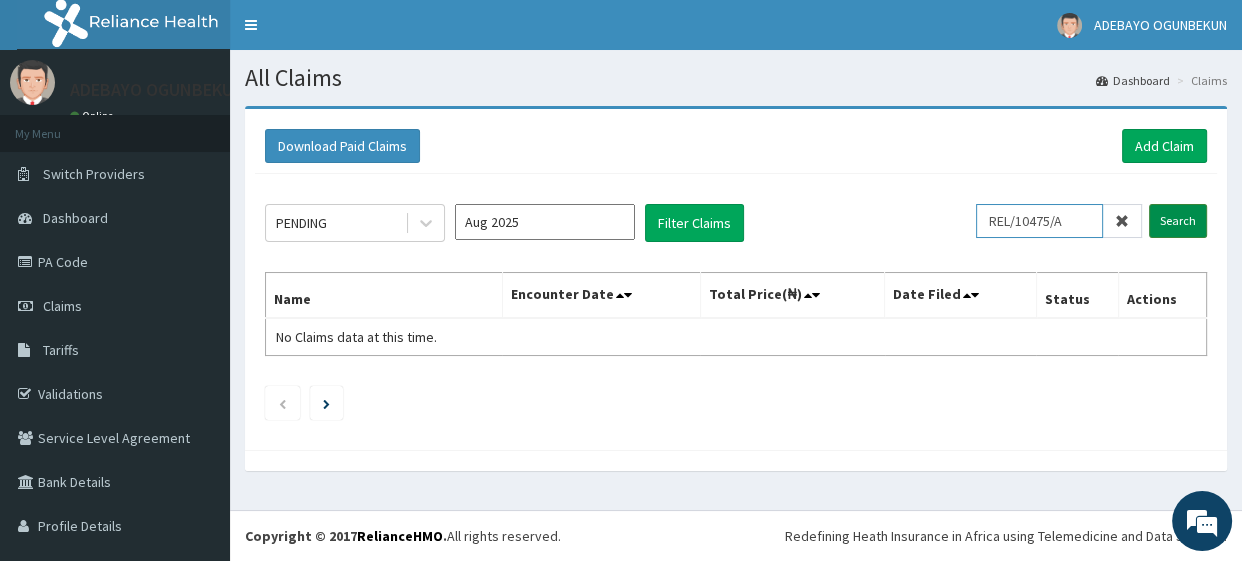 type on "REL/10475/A" 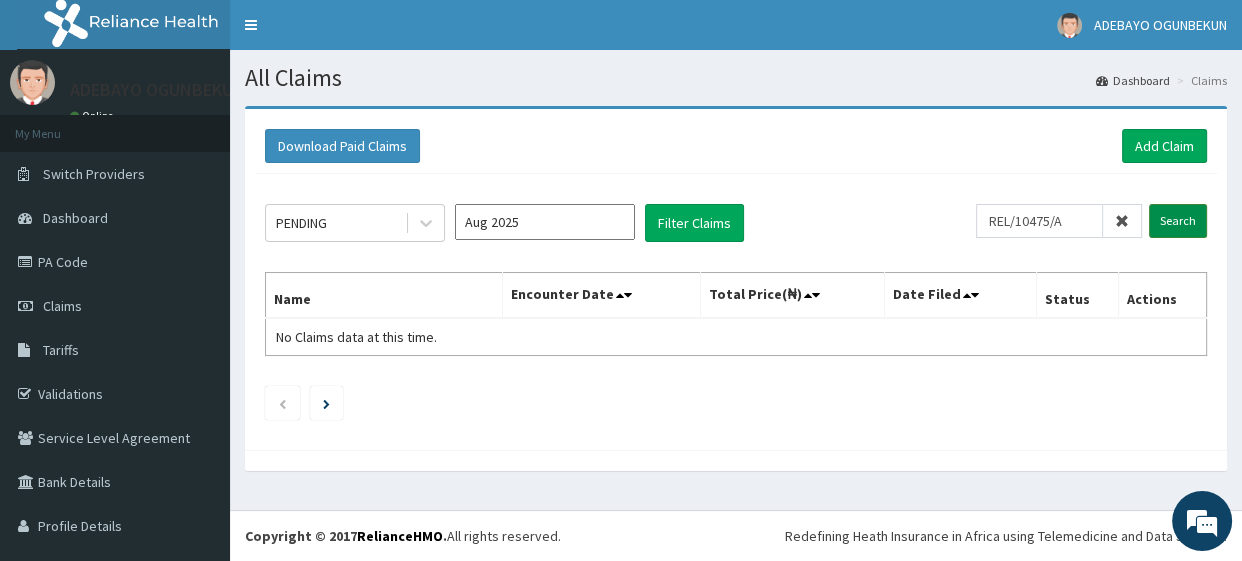 click on "Search" at bounding box center (1178, 221) 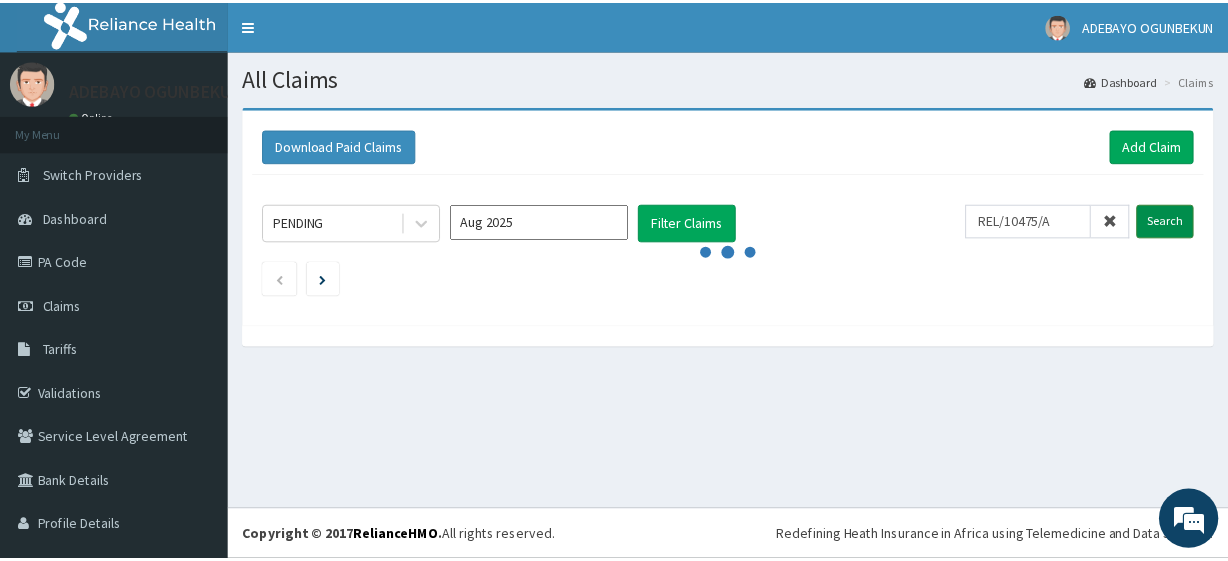 scroll, scrollTop: 0, scrollLeft: 0, axis: both 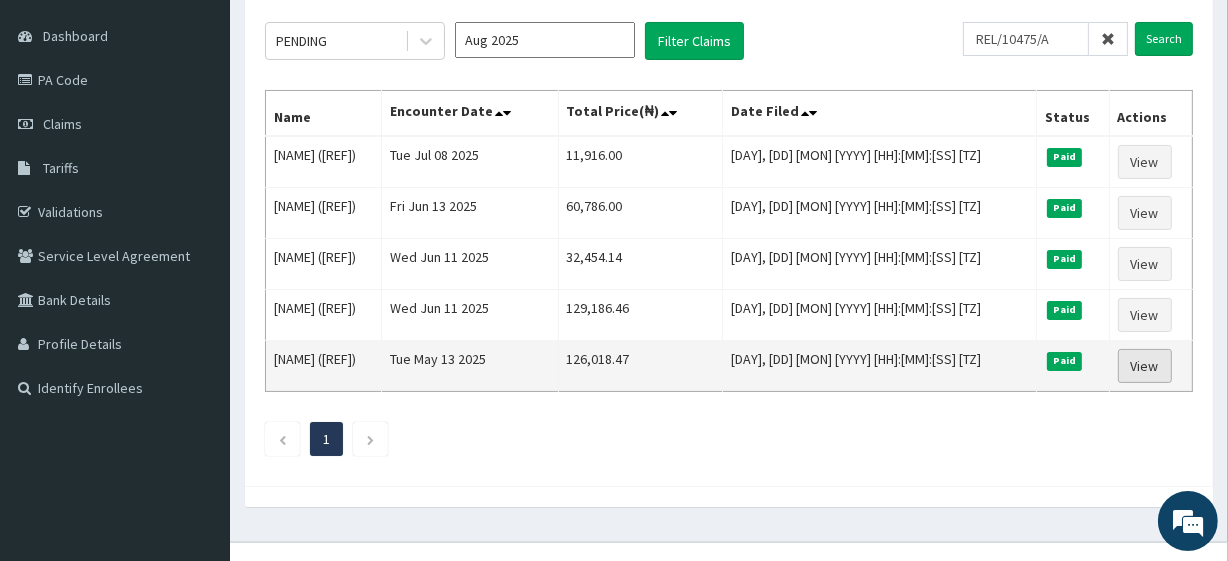 click on "View" at bounding box center (1145, 366) 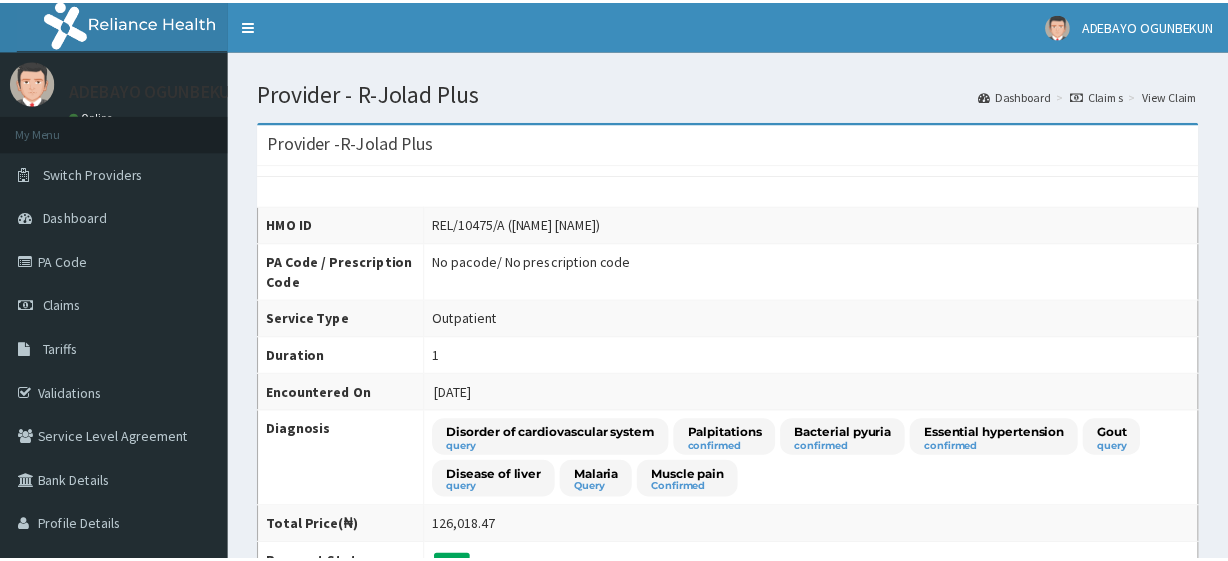 scroll, scrollTop: 0, scrollLeft: 0, axis: both 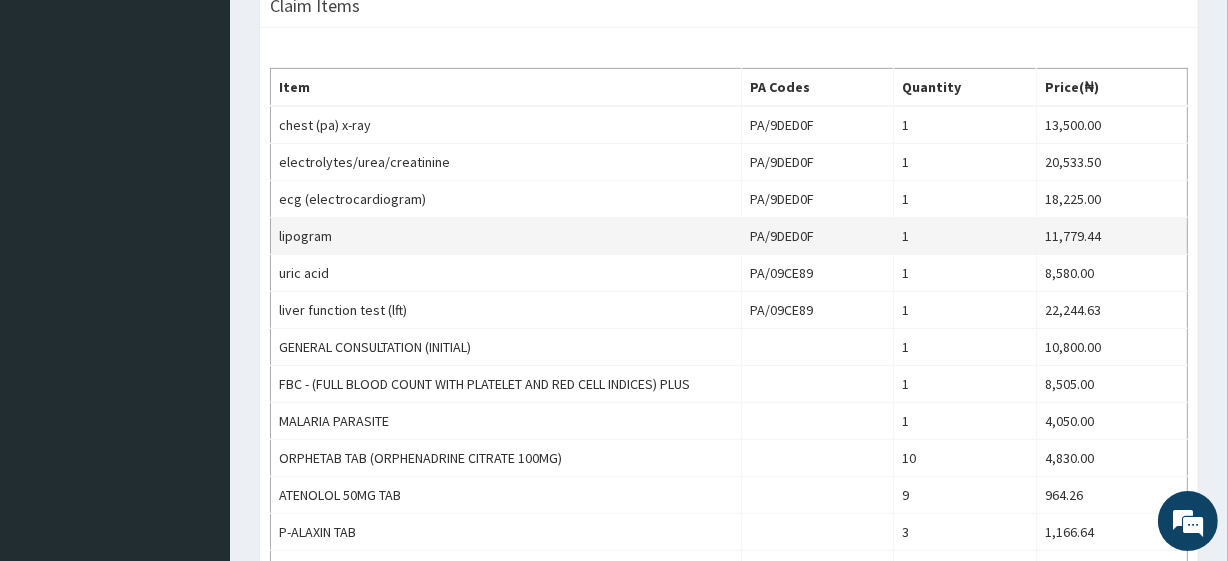 click on "lipogram" at bounding box center (506, 236) 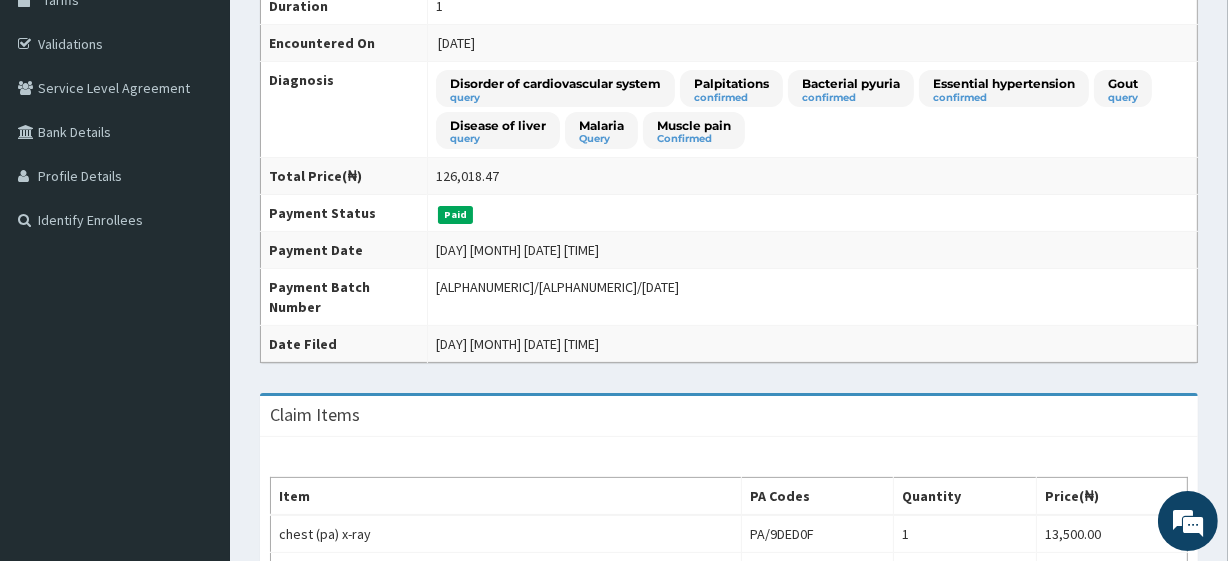 scroll, scrollTop: 320, scrollLeft: 0, axis: vertical 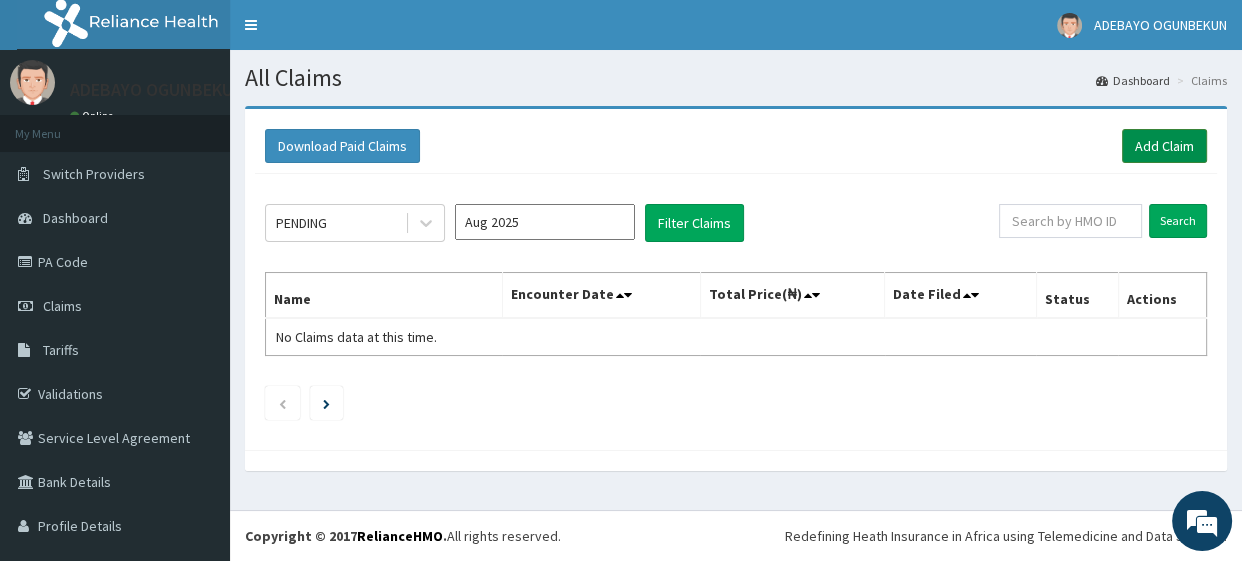 click on "Add Claim" at bounding box center (1164, 146) 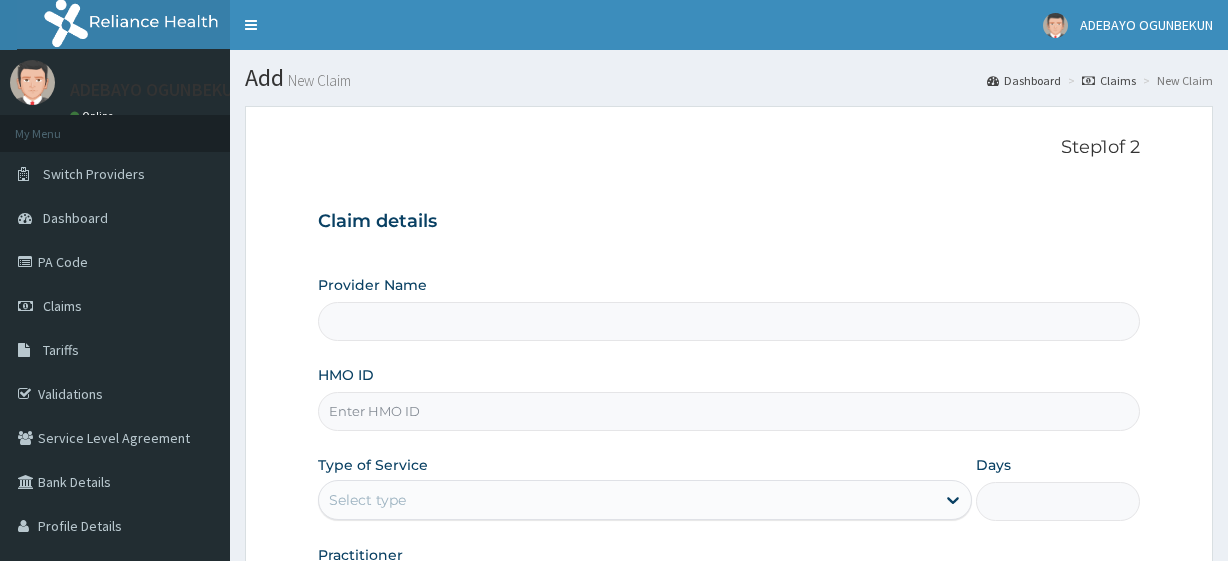 scroll, scrollTop: 0, scrollLeft: 0, axis: both 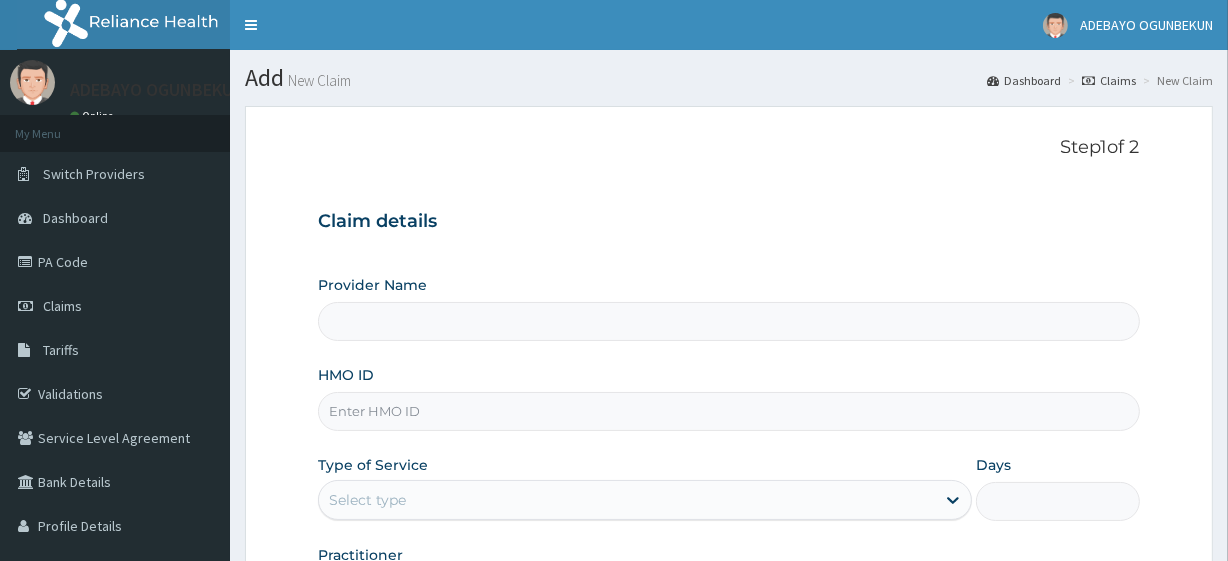 type on "R-Jolad Plus" 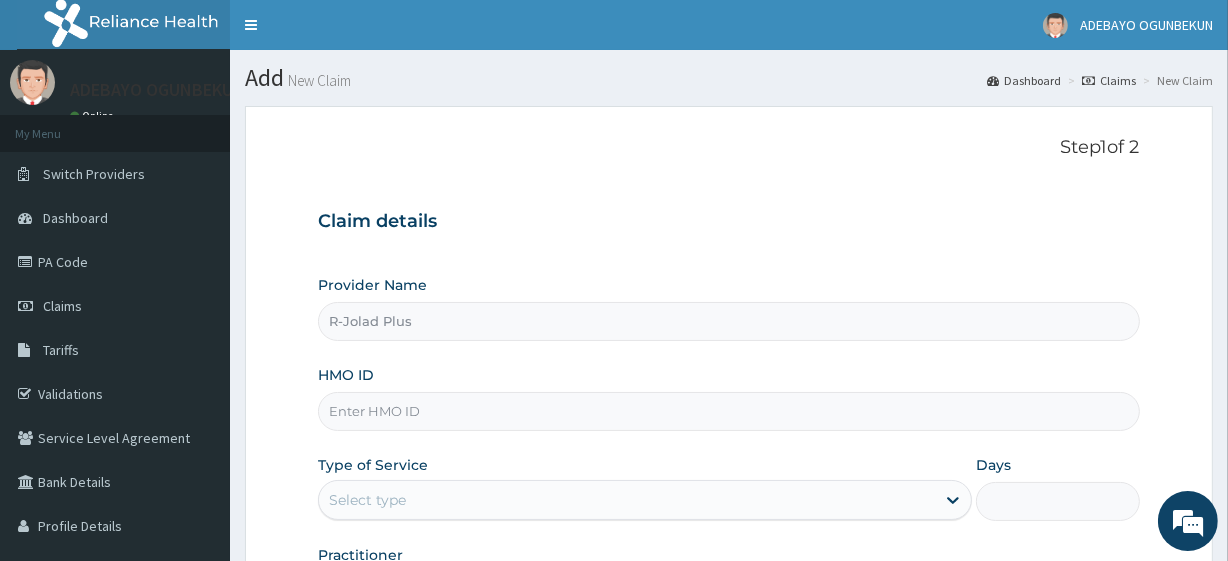 click on "HMO ID" at bounding box center (728, 411) 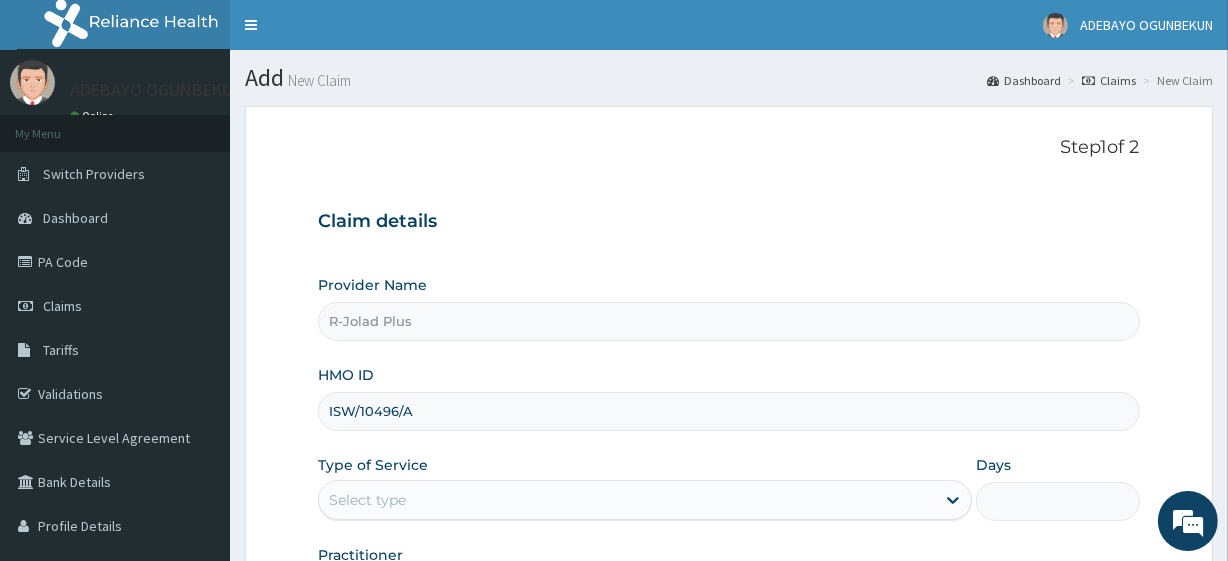scroll, scrollTop: 259, scrollLeft: 0, axis: vertical 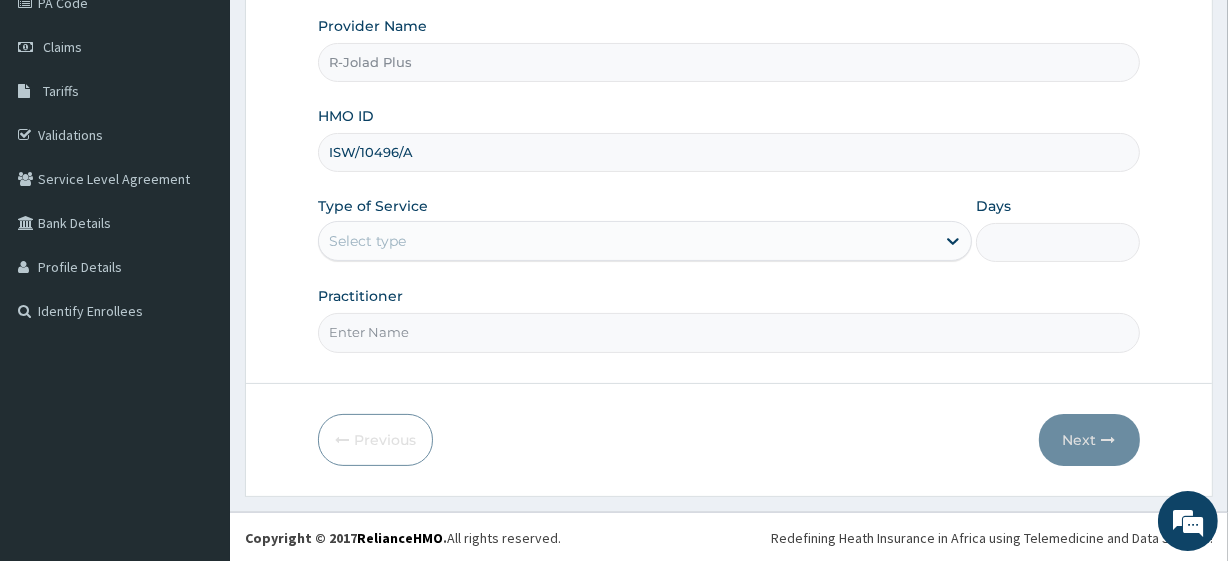 type on "ISW/10496/A" 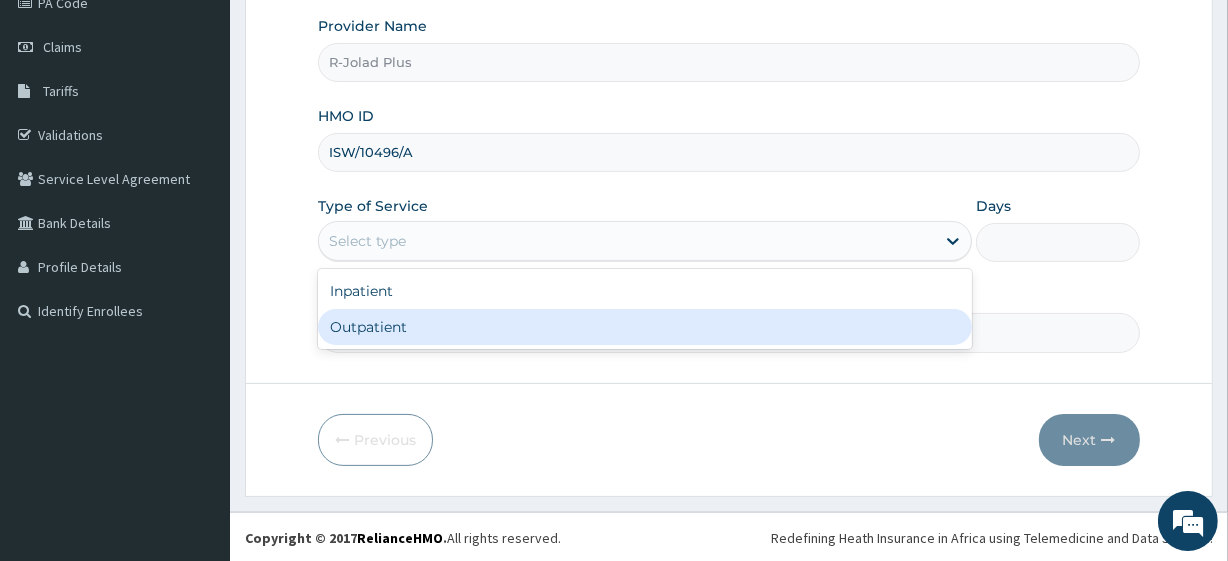drag, startPoint x: 400, startPoint y: 236, endPoint x: 420, endPoint y: 323, distance: 89.26926 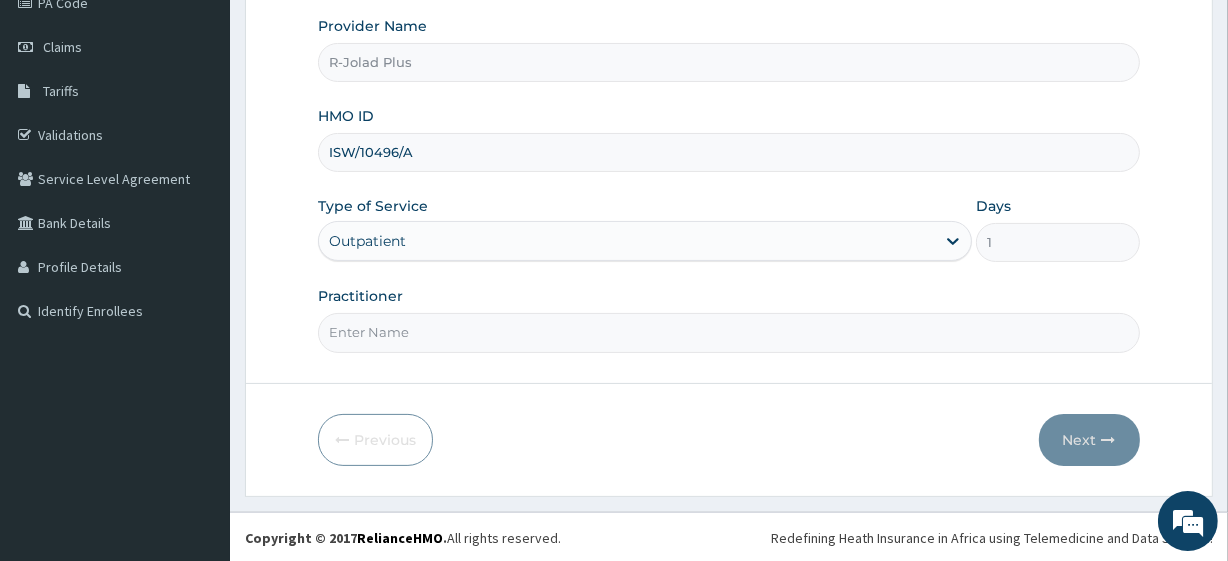 click on "Practitioner" at bounding box center [728, 332] 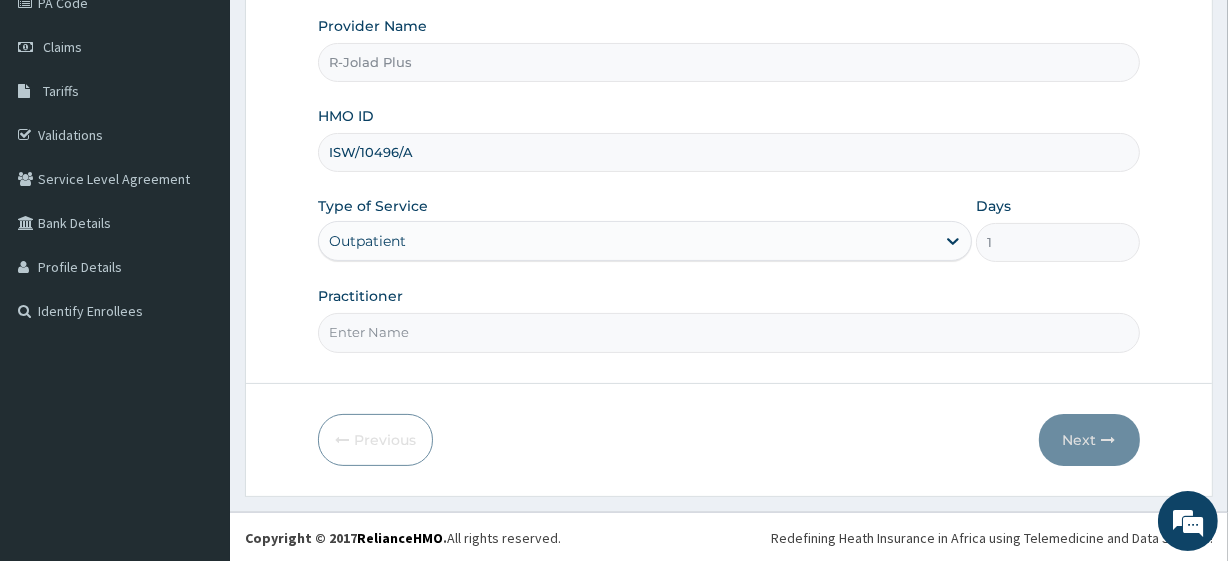 scroll, scrollTop: 0, scrollLeft: 0, axis: both 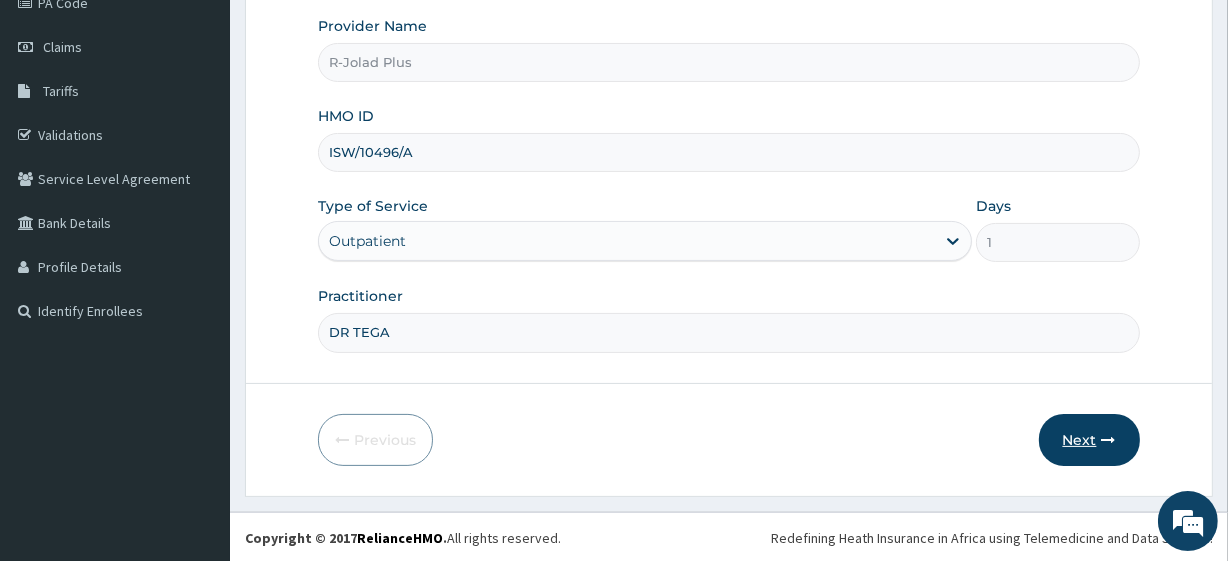 click on "Next" at bounding box center [1089, 440] 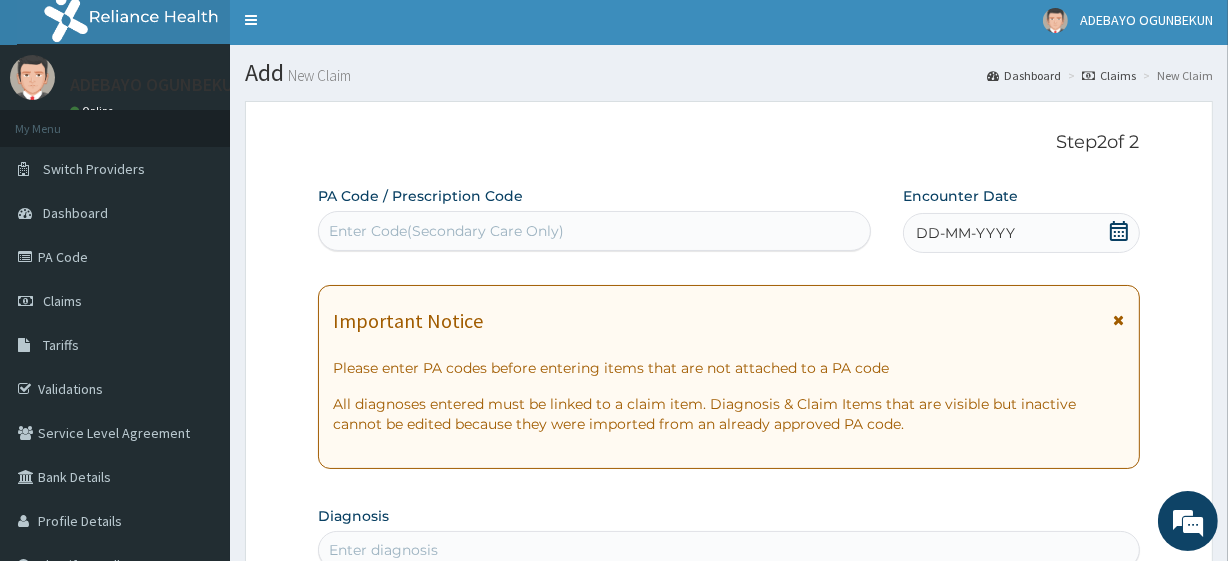 scroll, scrollTop: 4, scrollLeft: 0, axis: vertical 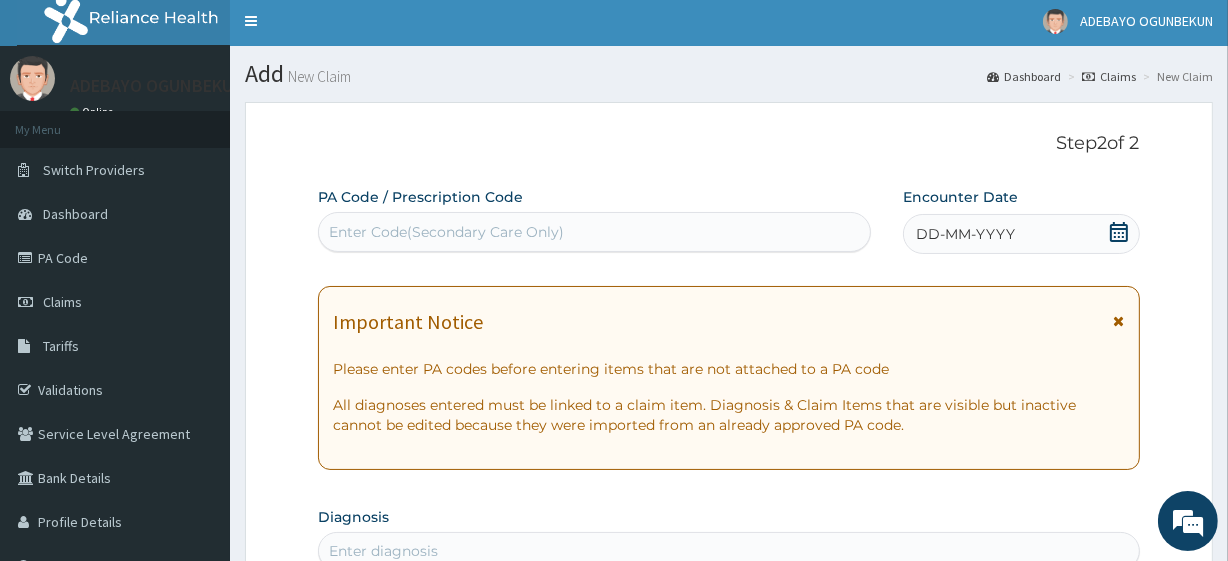 click on "Enter Code(Secondary Care Only)" at bounding box center (446, 232) 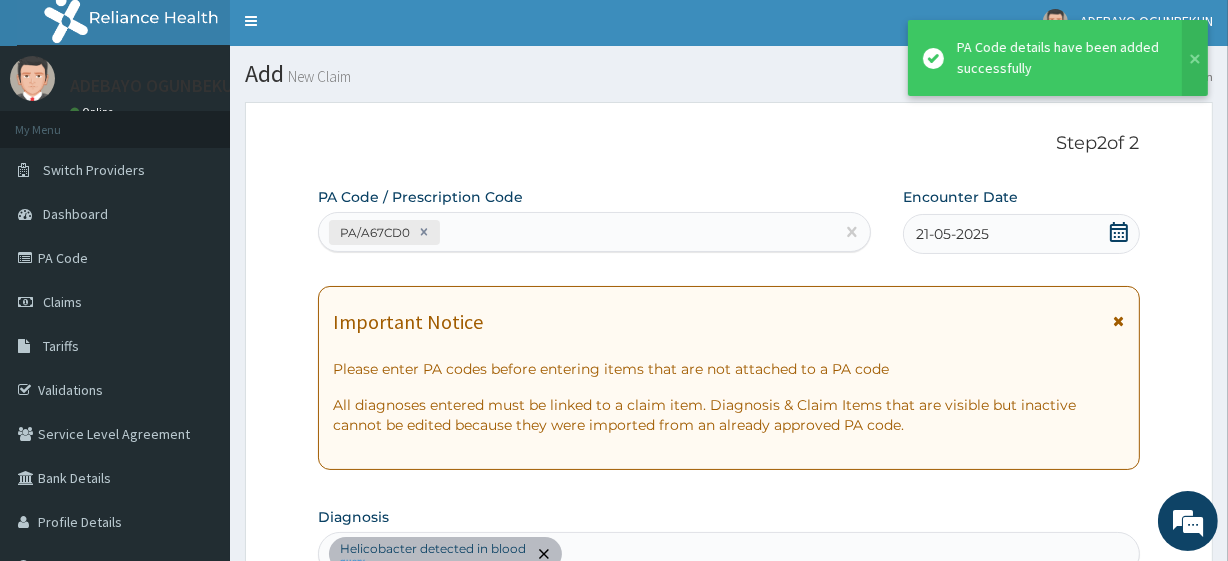 scroll, scrollTop: 550, scrollLeft: 0, axis: vertical 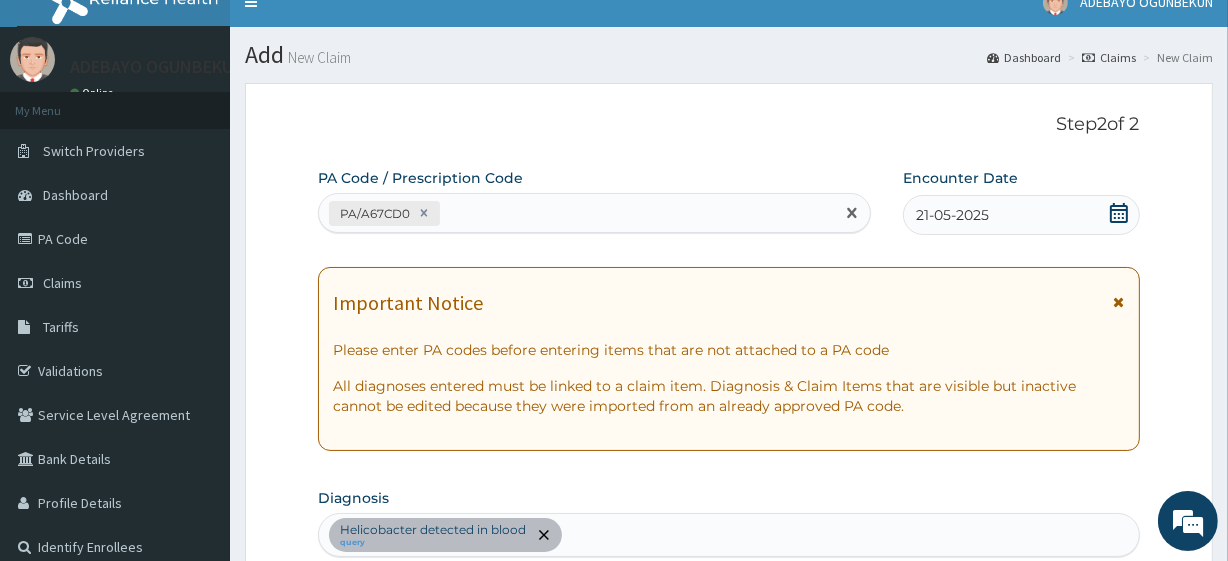 click on "PA/A67CD0" at bounding box center [576, 213] 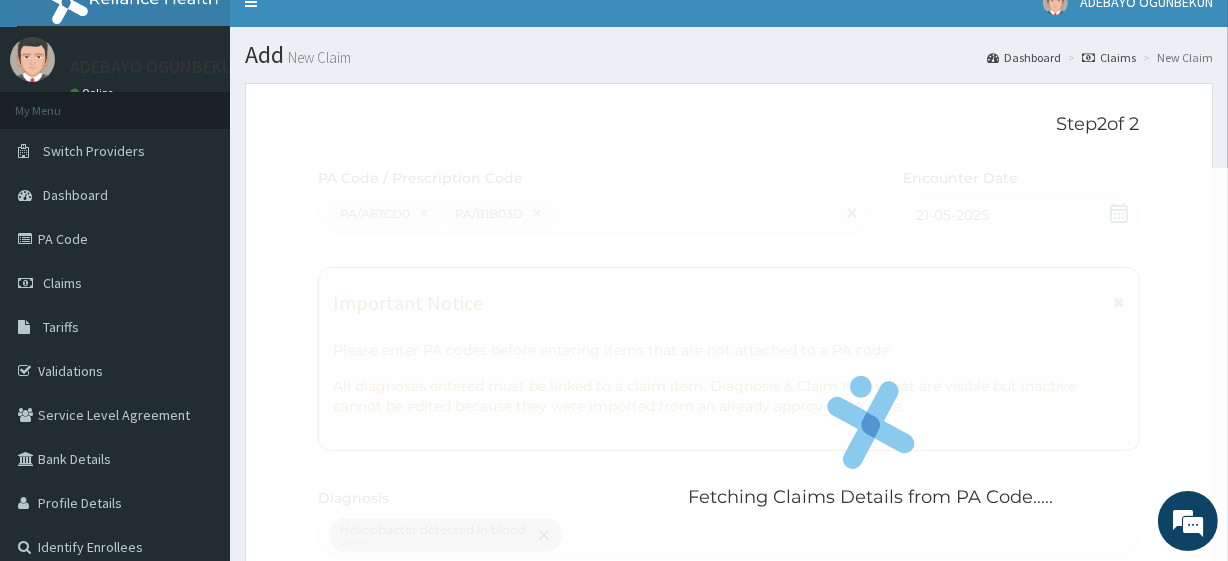 scroll, scrollTop: 759, scrollLeft: 0, axis: vertical 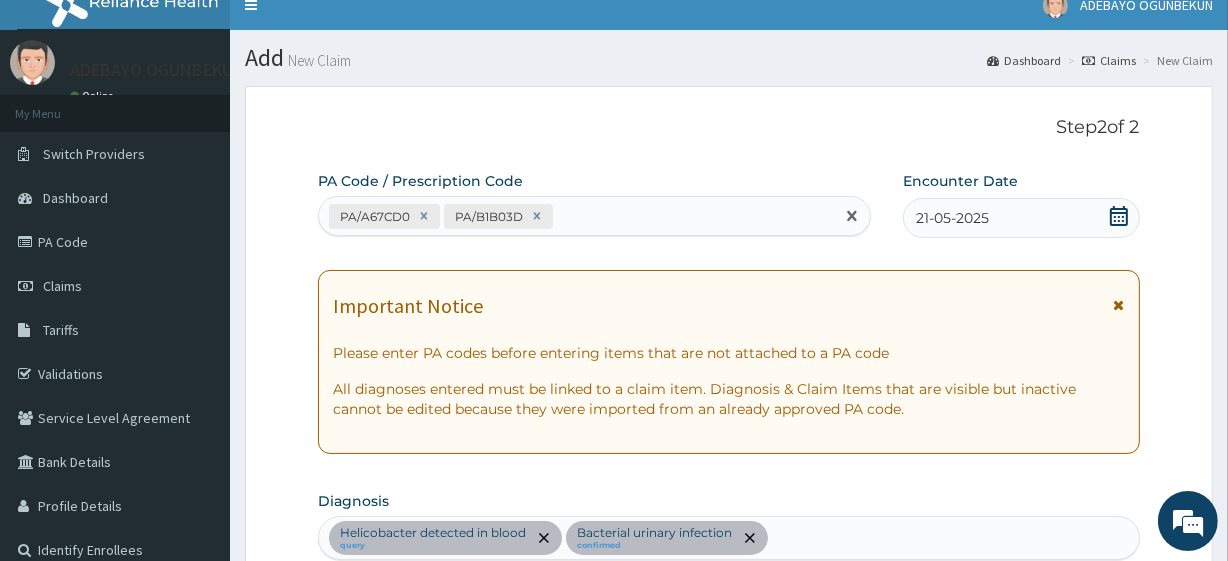click on "PA/A67CD0 PA/B1B03D" at bounding box center (576, 216) 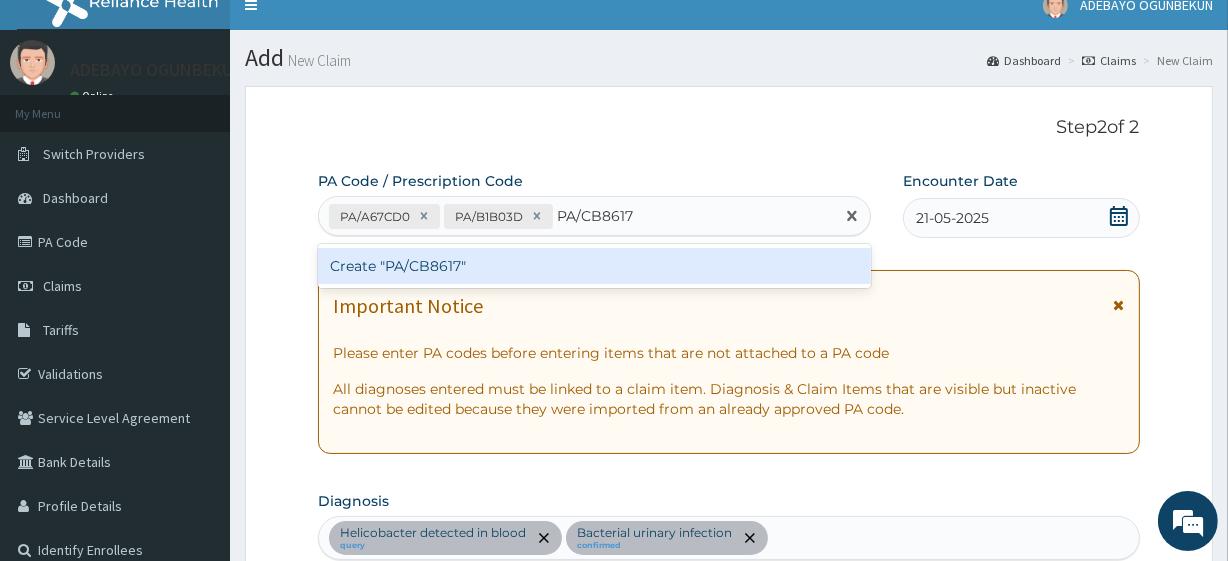 type 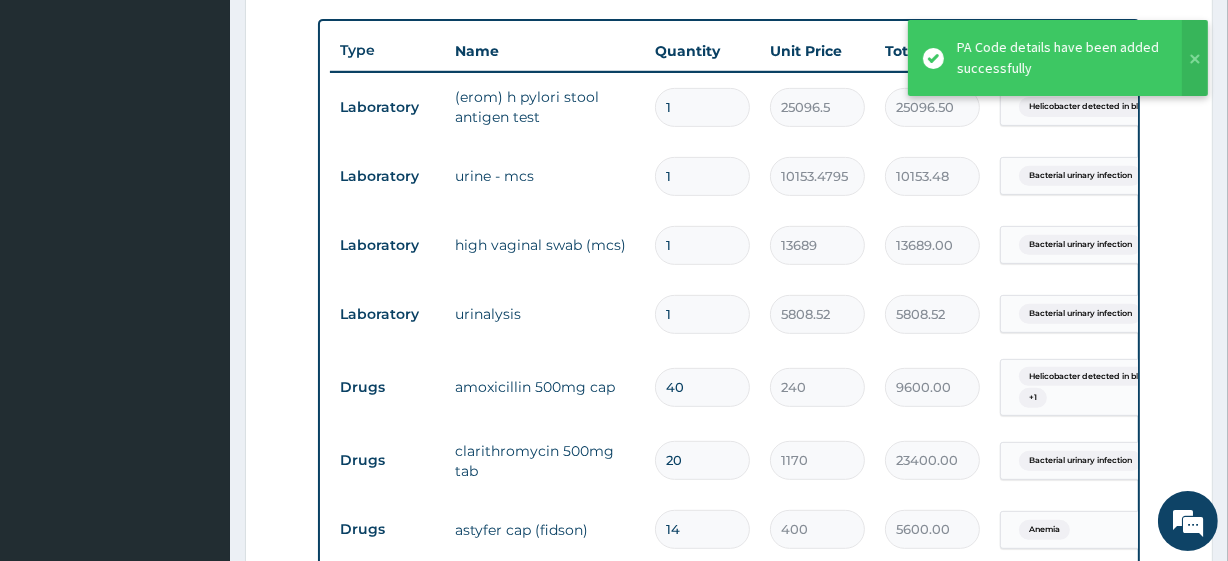 scroll, scrollTop: 702, scrollLeft: 0, axis: vertical 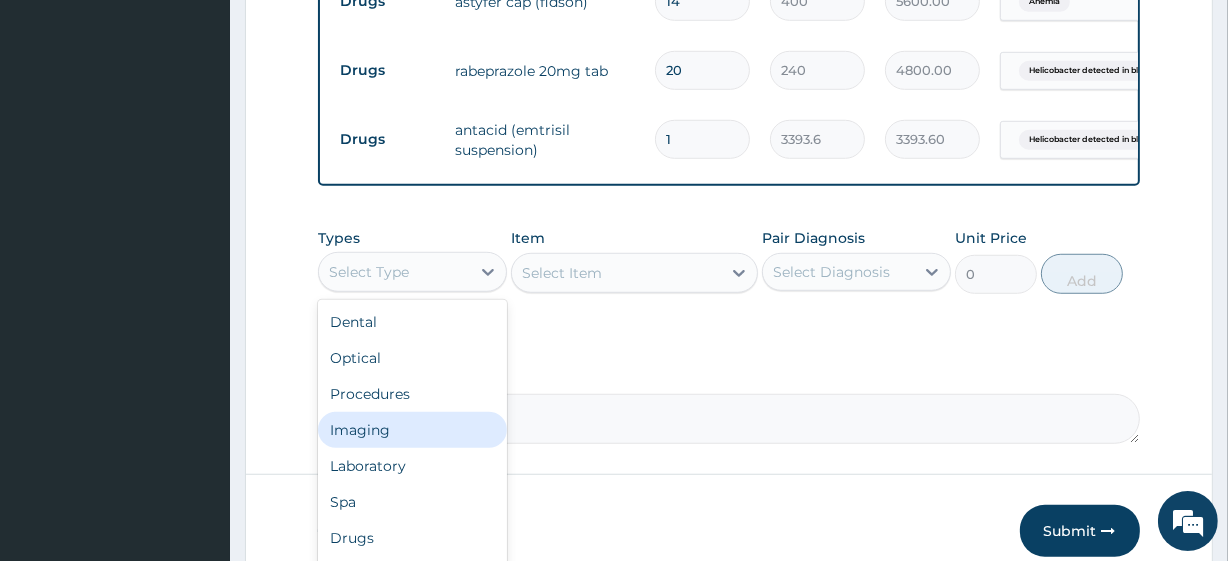 drag, startPoint x: 470, startPoint y: 294, endPoint x: 457, endPoint y: 469, distance: 175.4822 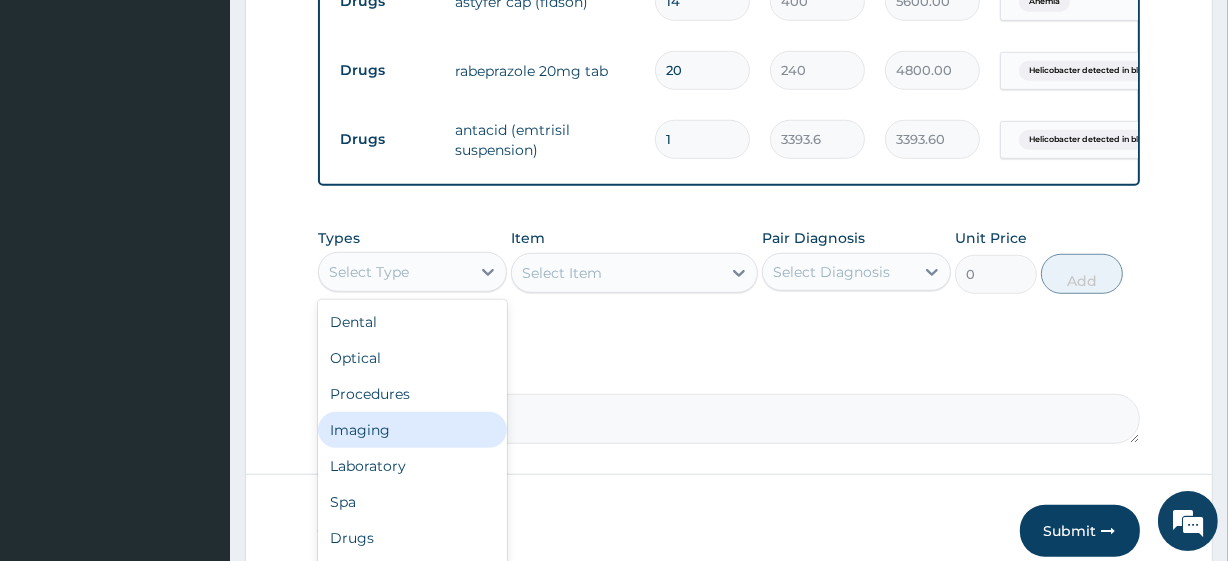 click on "option Imaging focused, 4 of 10. 10 results available. Use Up and Down to choose options, press Enter to select the currently focused option, press Escape to exit the menu, press Tab to select the option and exit the menu. Select Type Dental Optical Procedures Imaging Laboratory Spa Drugs Immunizations Others Gym" at bounding box center (412, 272) 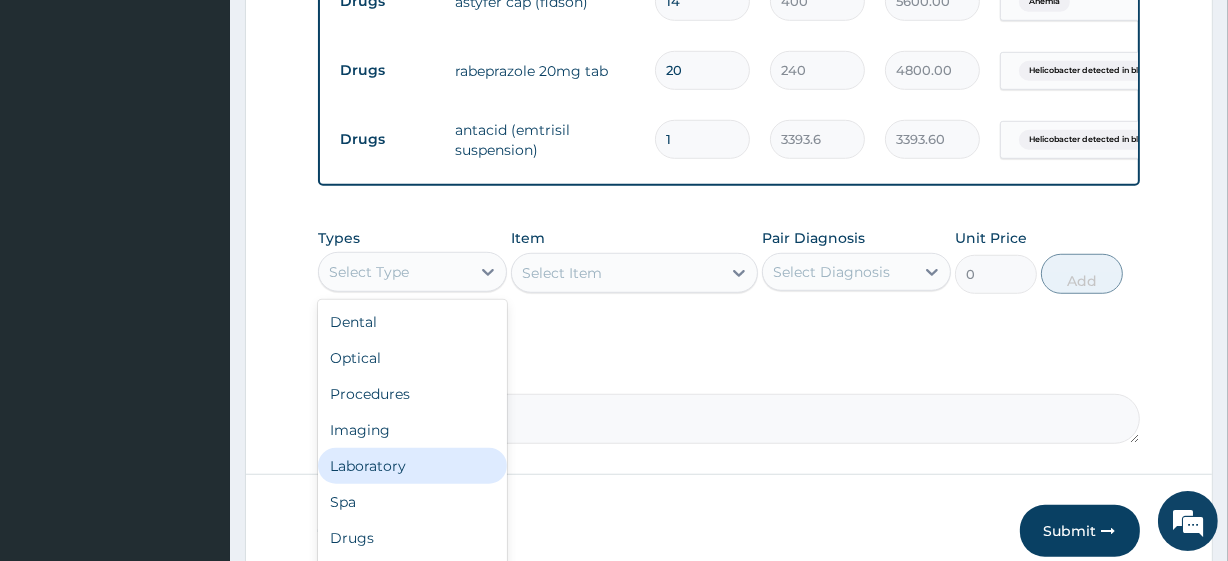 click on "Laboratory" at bounding box center (412, 466) 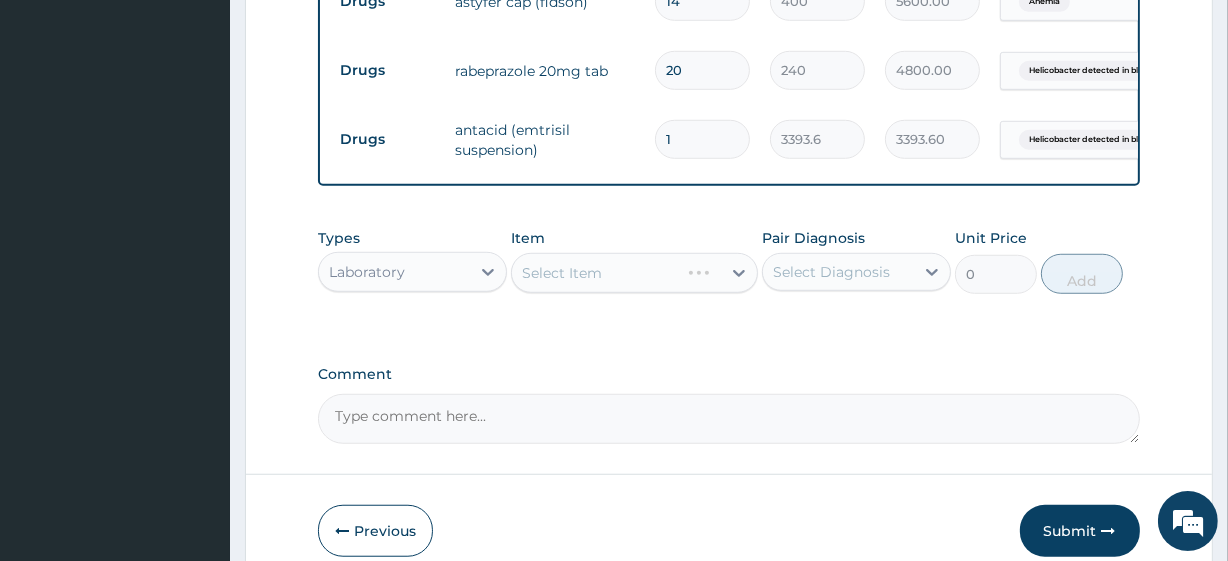 click on "Select Item" at bounding box center [634, 273] 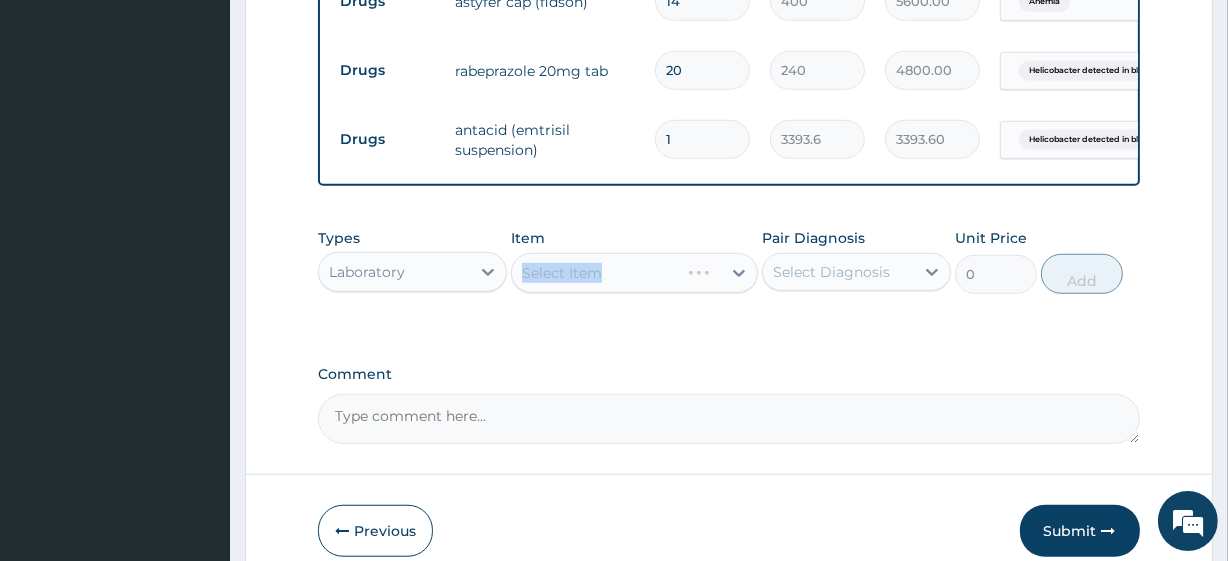 click on "Select Item" at bounding box center (634, 273) 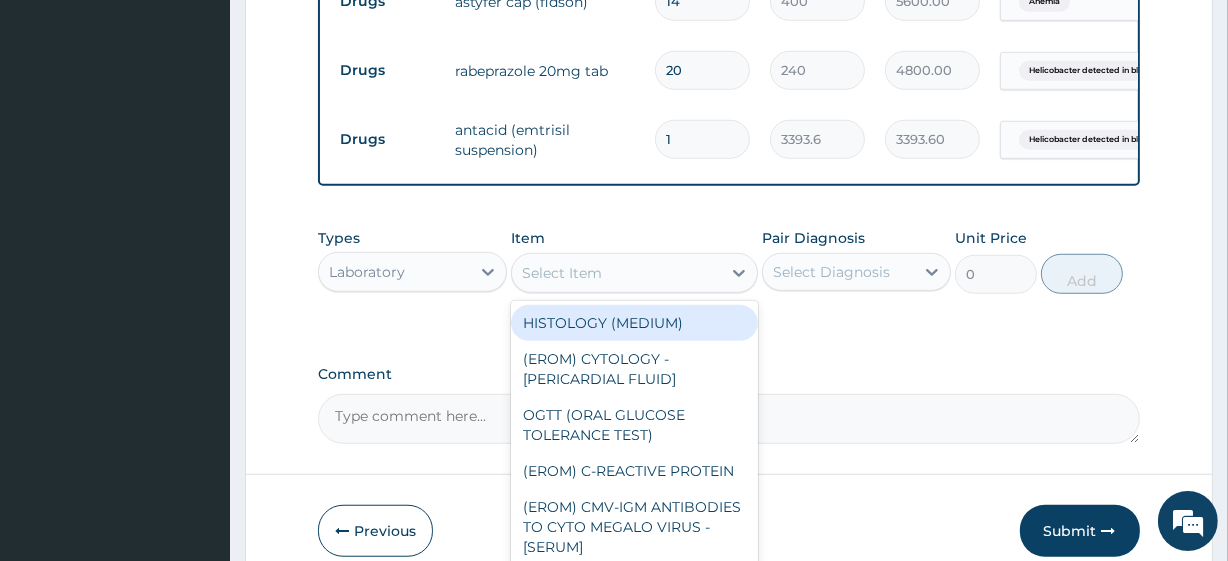 click on "Select Item" at bounding box center (616, 273) 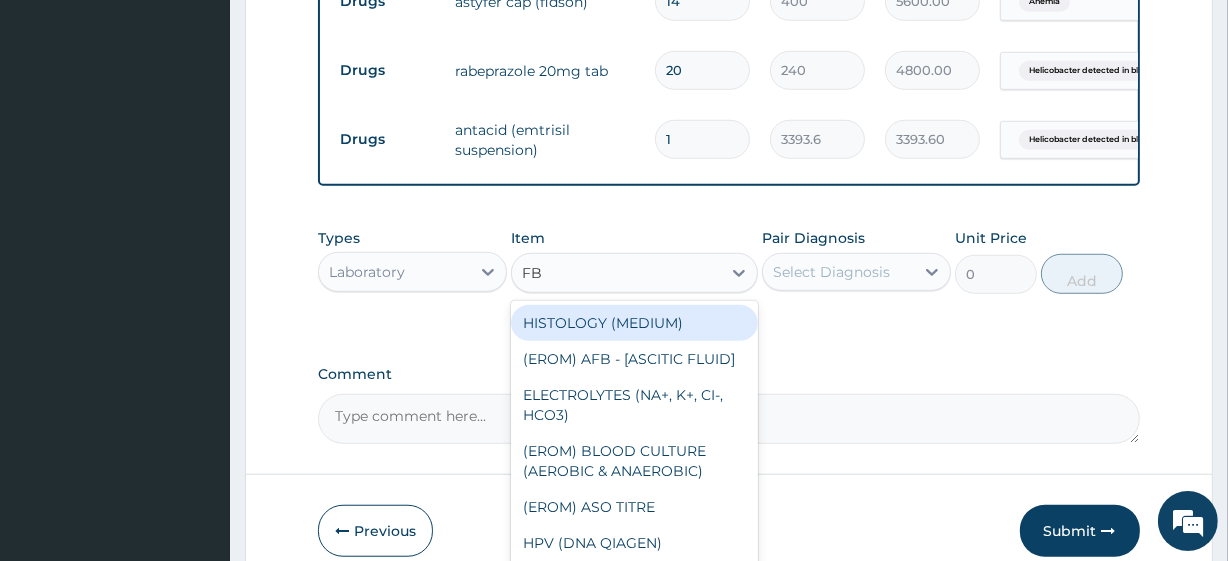 type on "FBC" 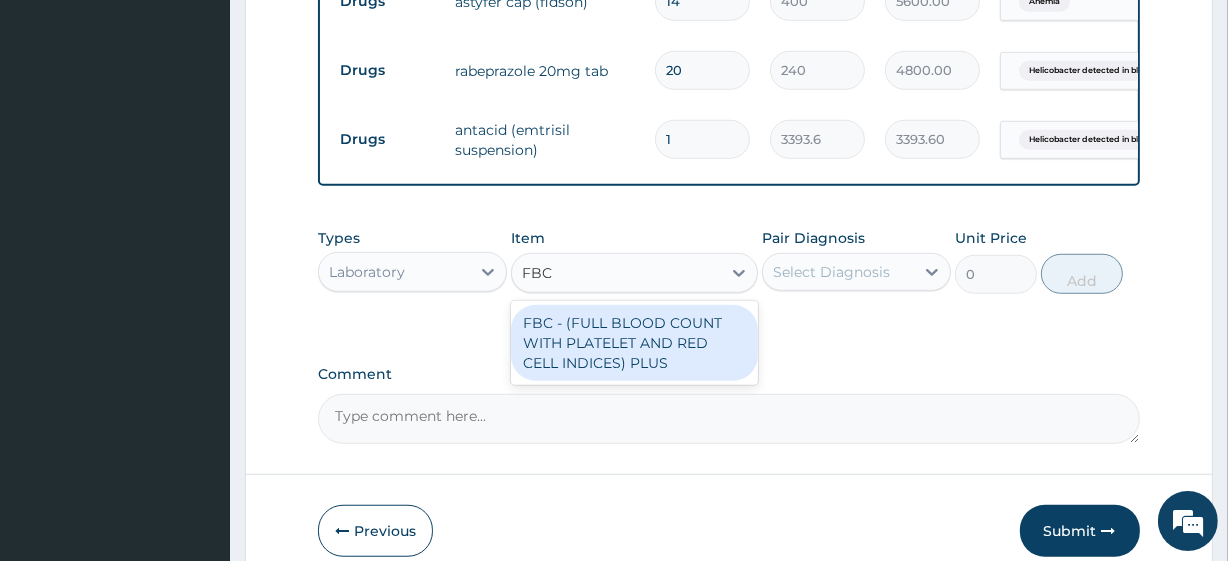 click on "FBC - (FULL BLOOD COUNT WITH PLATELET AND RED CELL INDICES) PLUS" at bounding box center (634, 343) 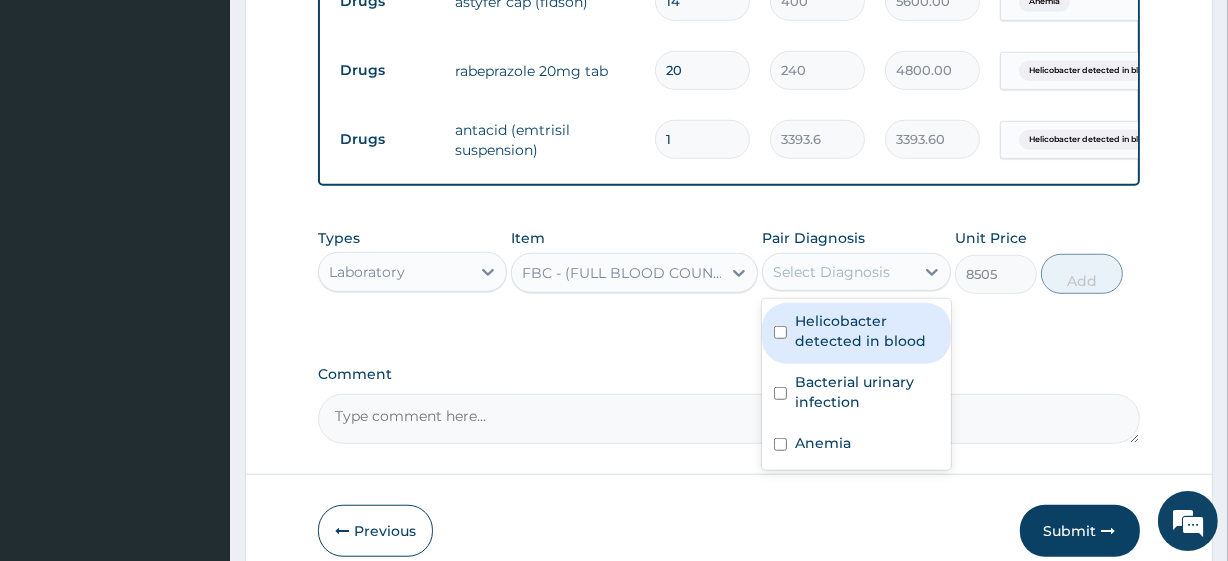 click on "Select Diagnosis" at bounding box center (831, 272) 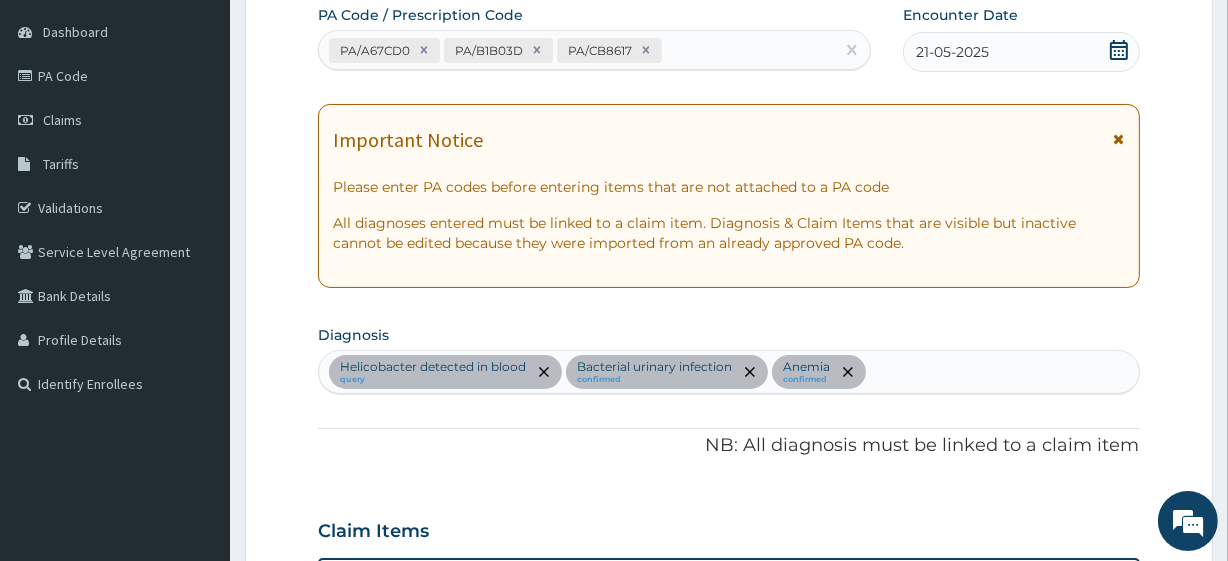 scroll, scrollTop: 185, scrollLeft: 0, axis: vertical 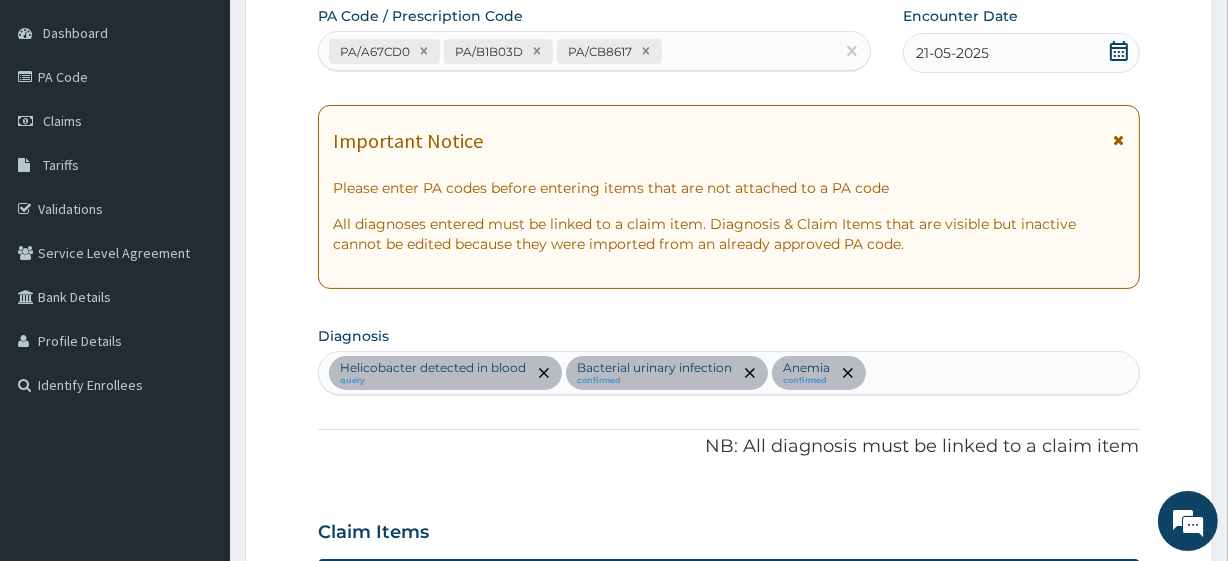 click on "Helicobacter detected in blood query Bacterial urinary infection confirmed Anemia confirmed" at bounding box center [728, 373] 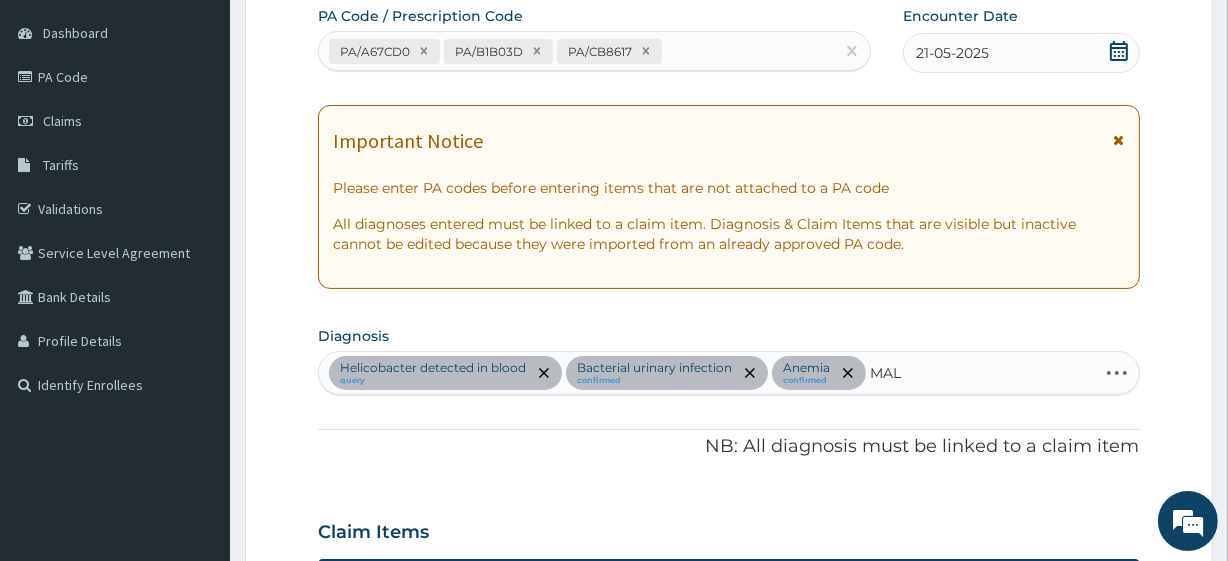 type on "MALA" 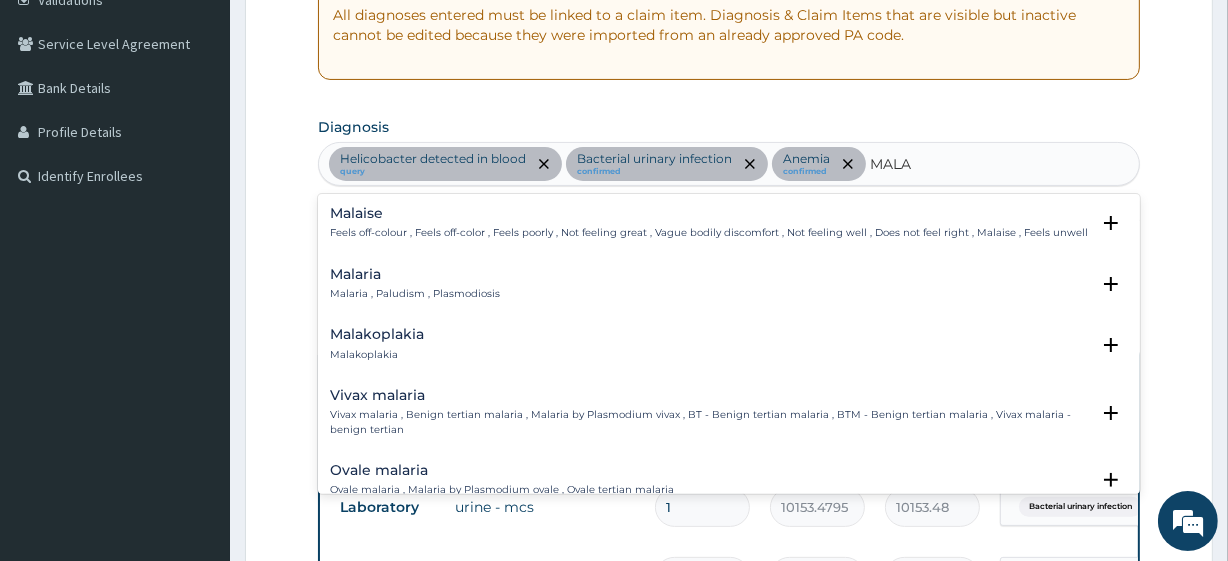scroll, scrollTop: 553, scrollLeft: 0, axis: vertical 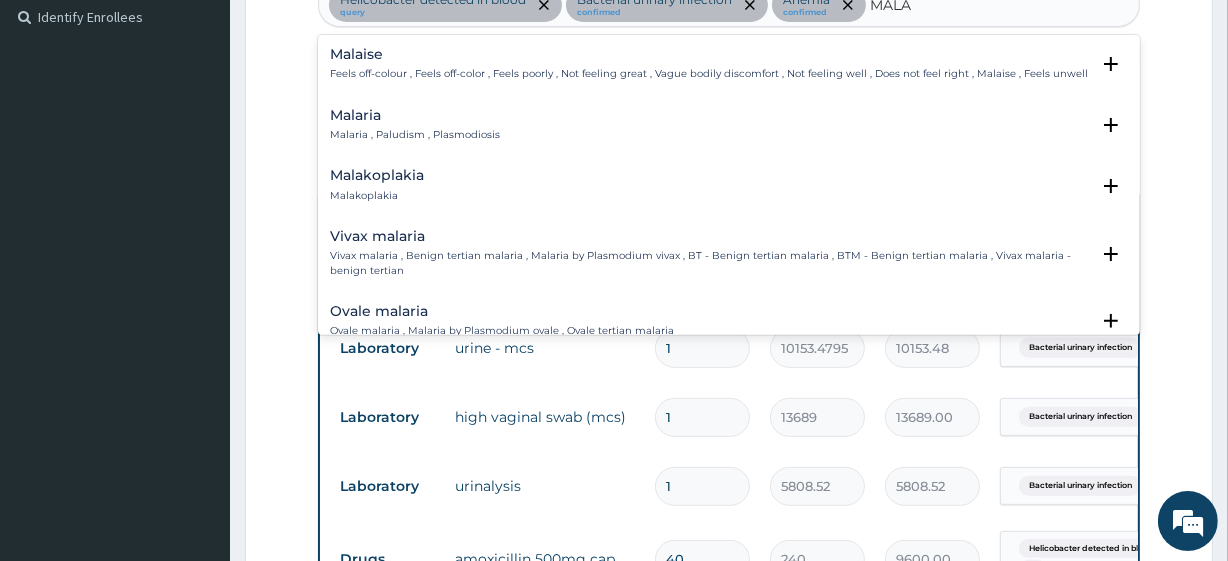 click on "Malaria , Paludism , Plasmodiosis" at bounding box center (415, 135) 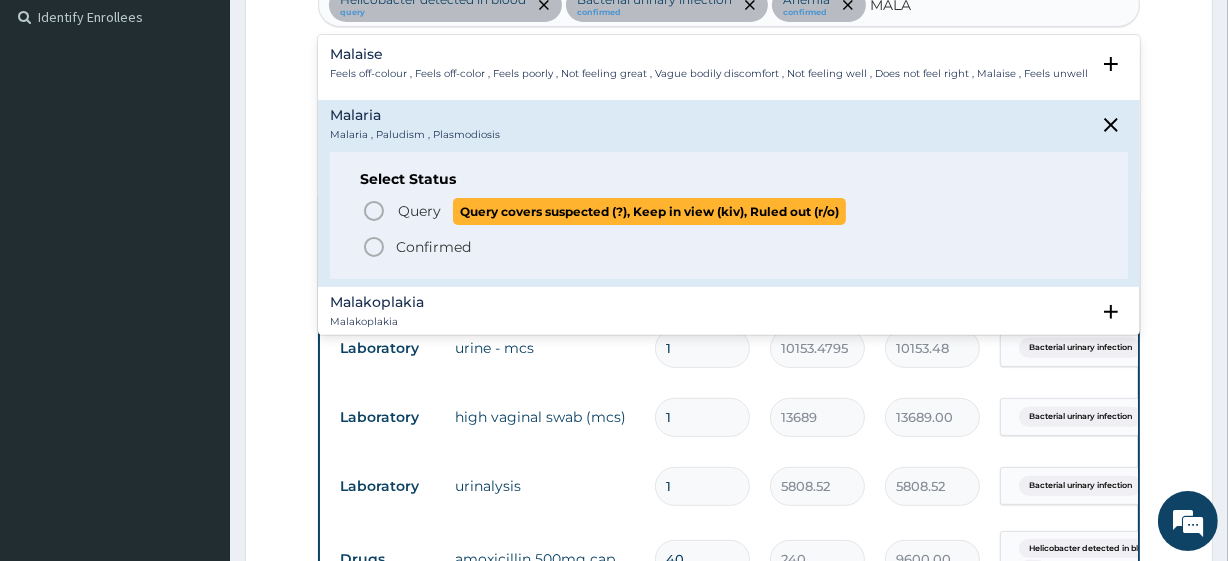 click on "Query covers suspected (?), Keep in view (kiv), Ruled out (r/o)" at bounding box center [649, 211] 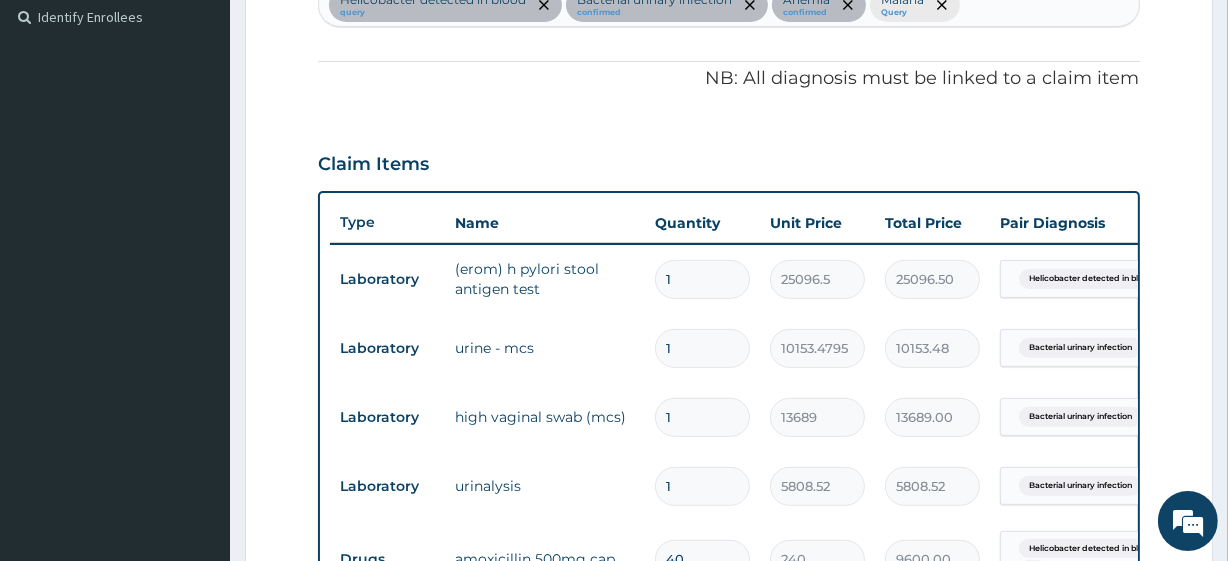scroll, scrollTop: 413, scrollLeft: 0, axis: vertical 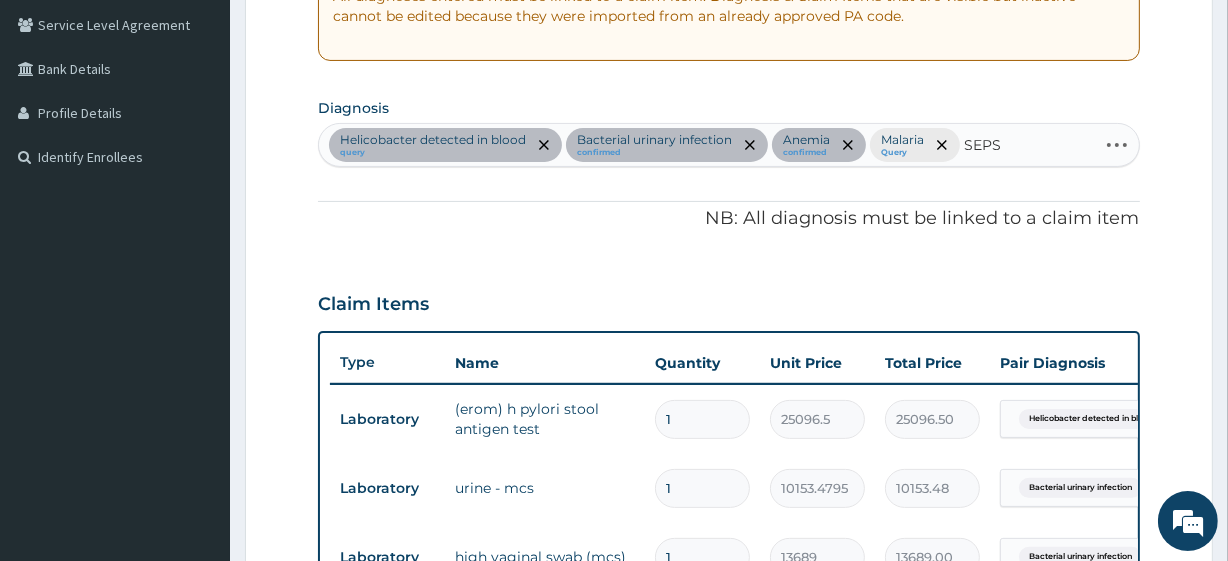 type on "SEPSI" 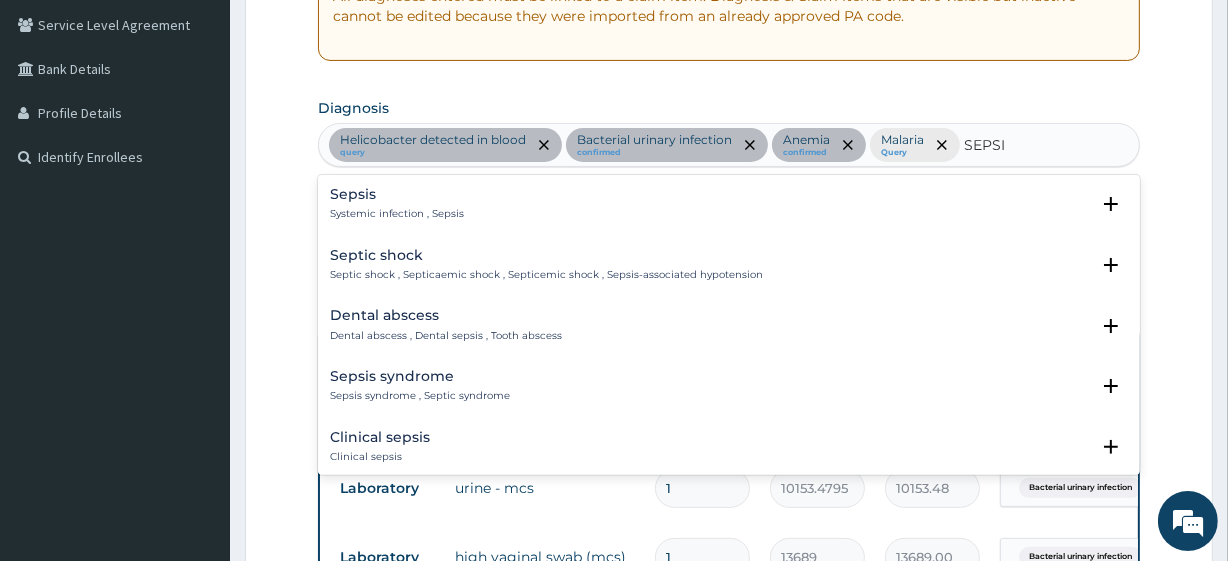 click on "Sepsis" at bounding box center (397, 194) 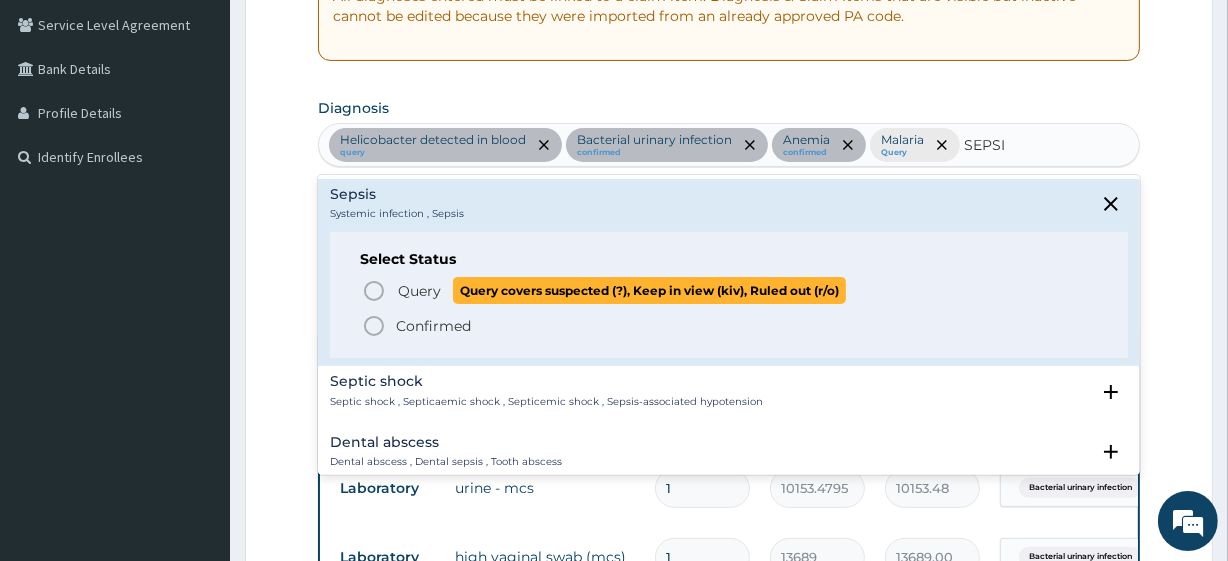 click on "Query Query covers suspected (?), Keep in view (kiv), Ruled out (r/o)" at bounding box center [621, 290] 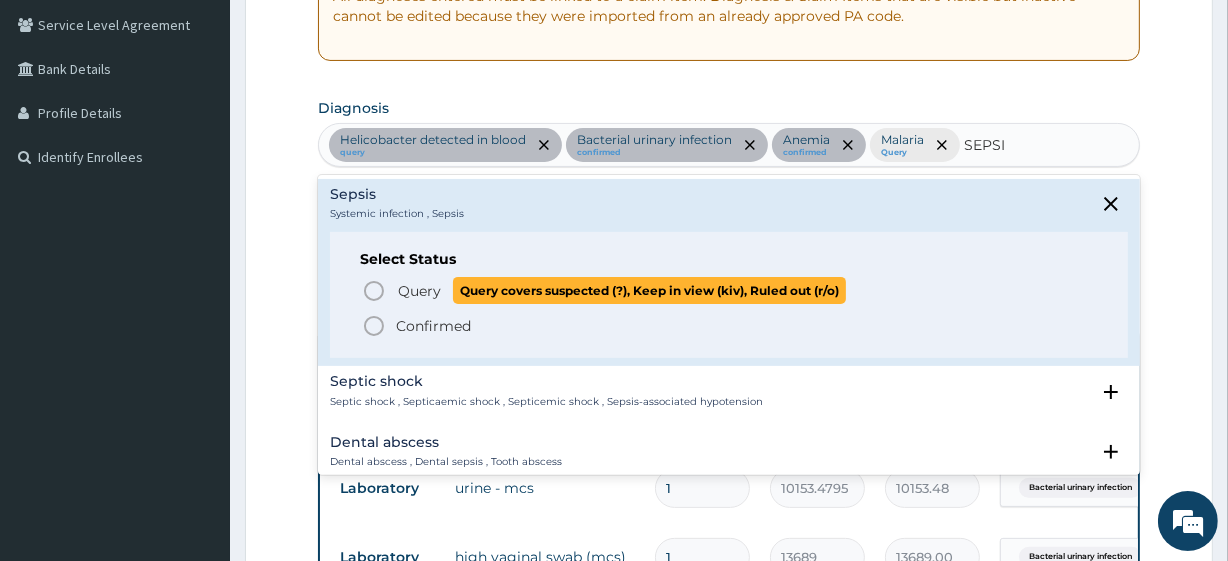 type 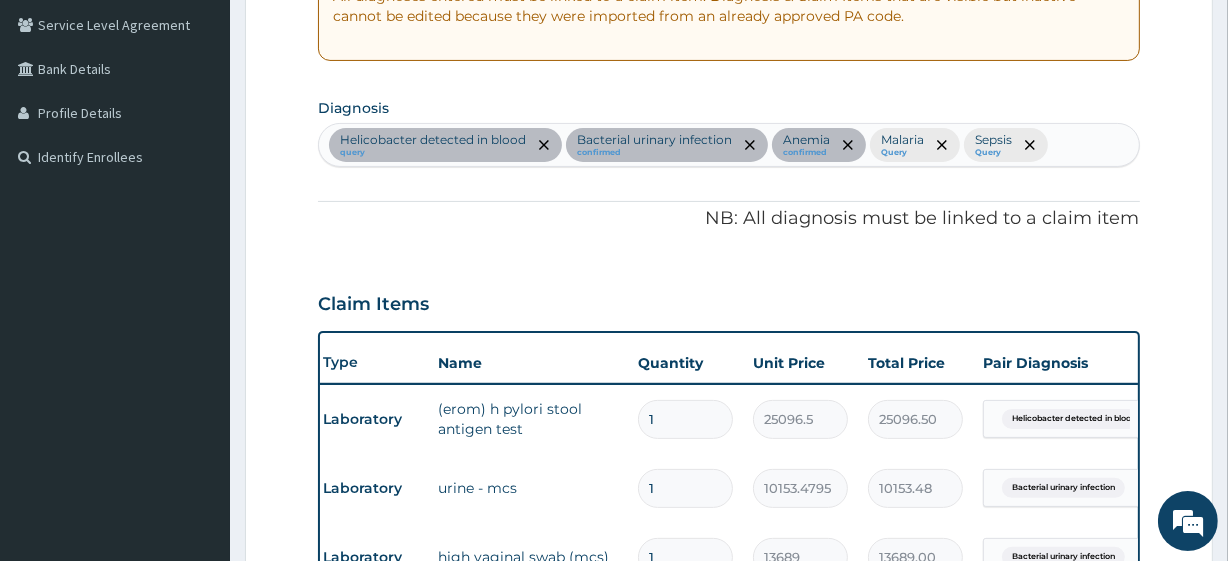 scroll, scrollTop: 0, scrollLeft: 16, axis: horizontal 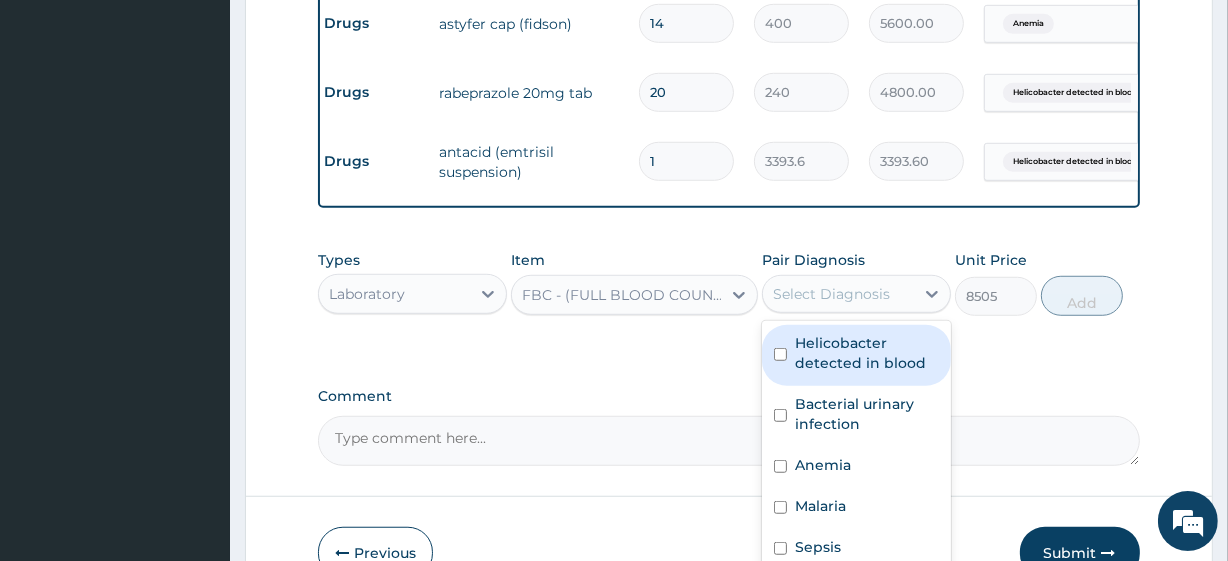 drag, startPoint x: 867, startPoint y: 309, endPoint x: 855, endPoint y: 245, distance: 65.11528 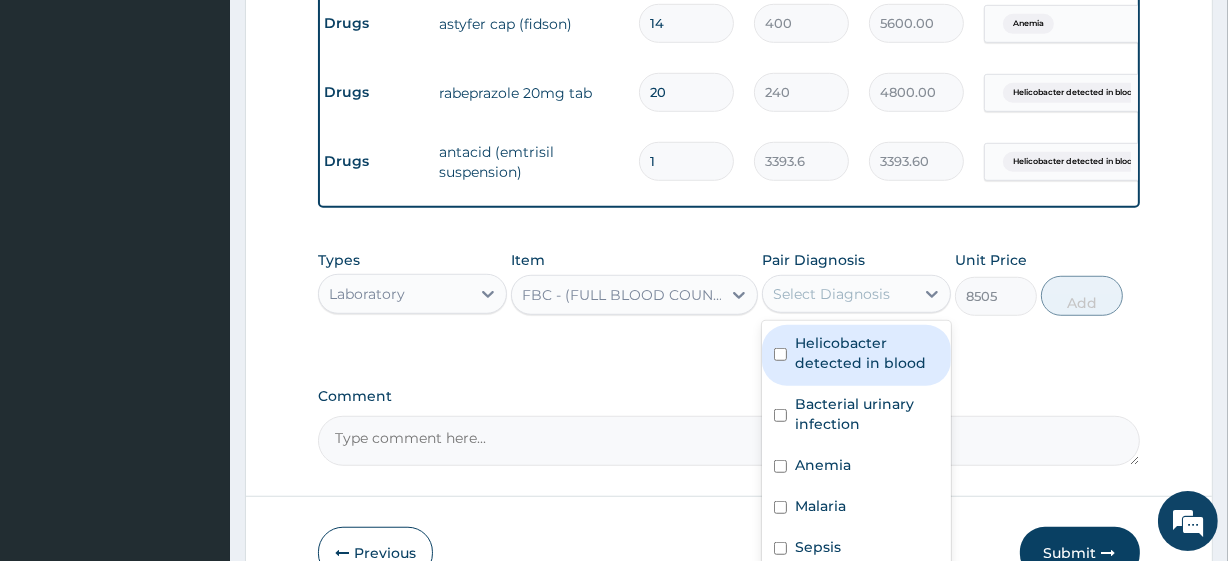 click on "PA Code / Prescription Code PA/A67CD0 PA/B1B03D PA/CB8617 Encounter Date 21-05-2025 Important Notice Please enter PA codes before entering items that are not attached to a PA code   All diagnoses entered must be linked to a claim item. Diagnosis & Claim Items that are visible but inactive cannot be edited because they were imported from an already approved PA code. Diagnosis Helicobacter detected in blood query Bacterial urinary infection confirmed Anemia confirmed Malaria Query Sepsis Query NB: All diagnosis must be linked to a claim item Claim Items Type Name Quantity Unit Price Total Price Pair Diagnosis Actions Laboratory (erom) h pylori stool antigen test 1 25096.5 25096.50 Helicobacter detected in blood Delete Laboratory urine - mcs 1 10153.4795 10153.48 Bacterial urinary infection Delete Laboratory high vaginal swab (mcs) 1 13689 13689.00 Bacterial urinary infection Delete Laboratory urinalysis 1 5808.52 5808.52 Bacterial urinary infection Delete Drugs amoxicillin 500mg cap 40 240 9600.00  + 1 Delete 1" at bounding box center (728, -287) 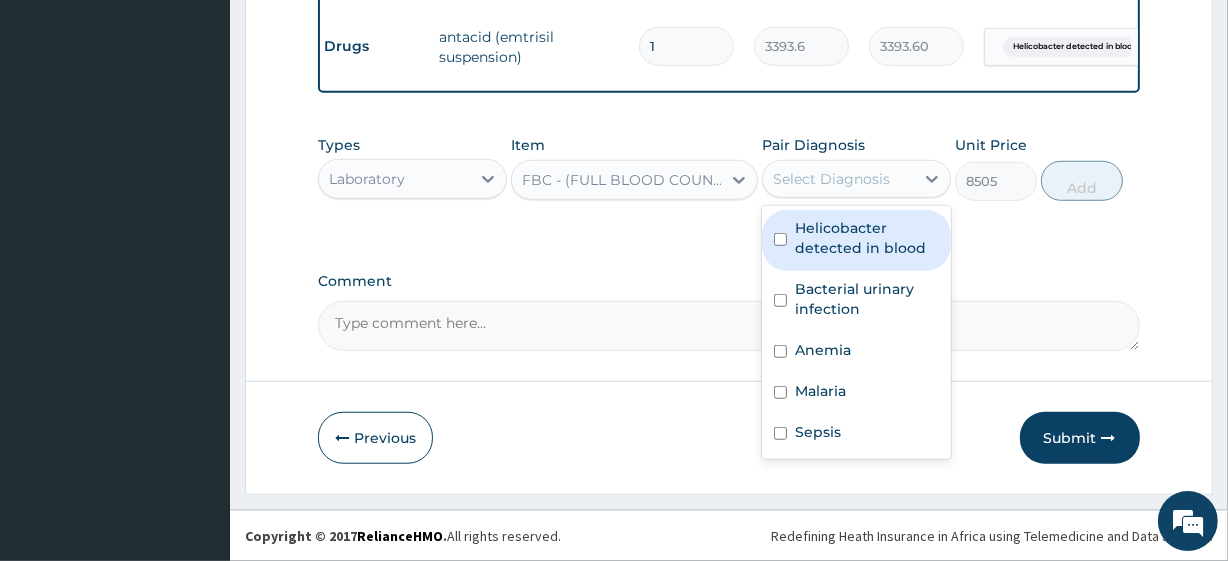 scroll, scrollTop: 1361, scrollLeft: 0, axis: vertical 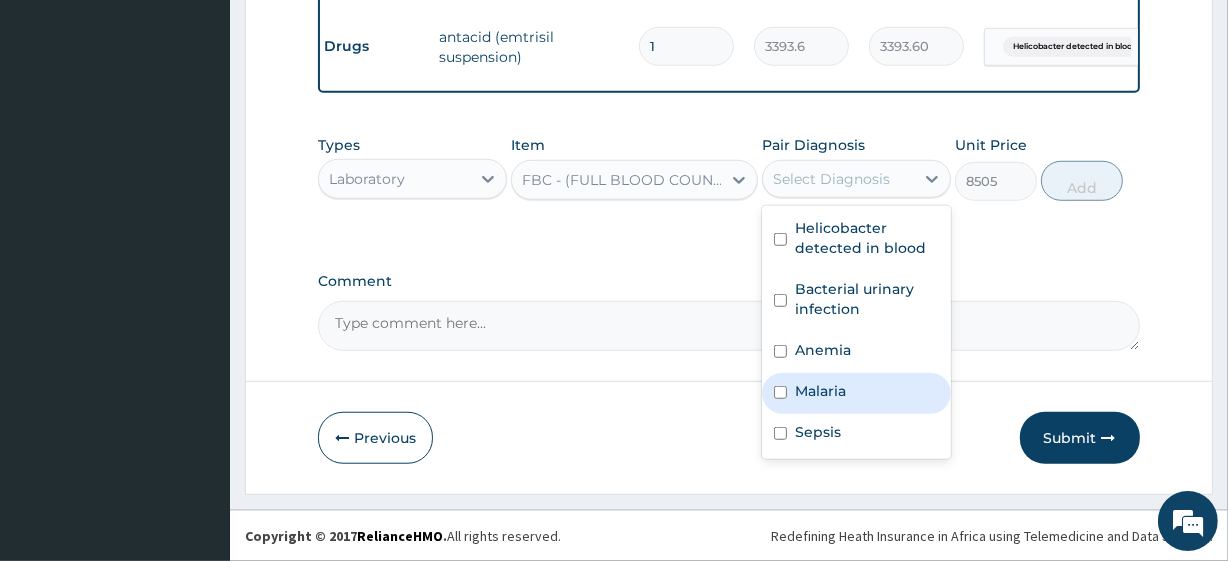 click on "Malaria" at bounding box center (820, 391) 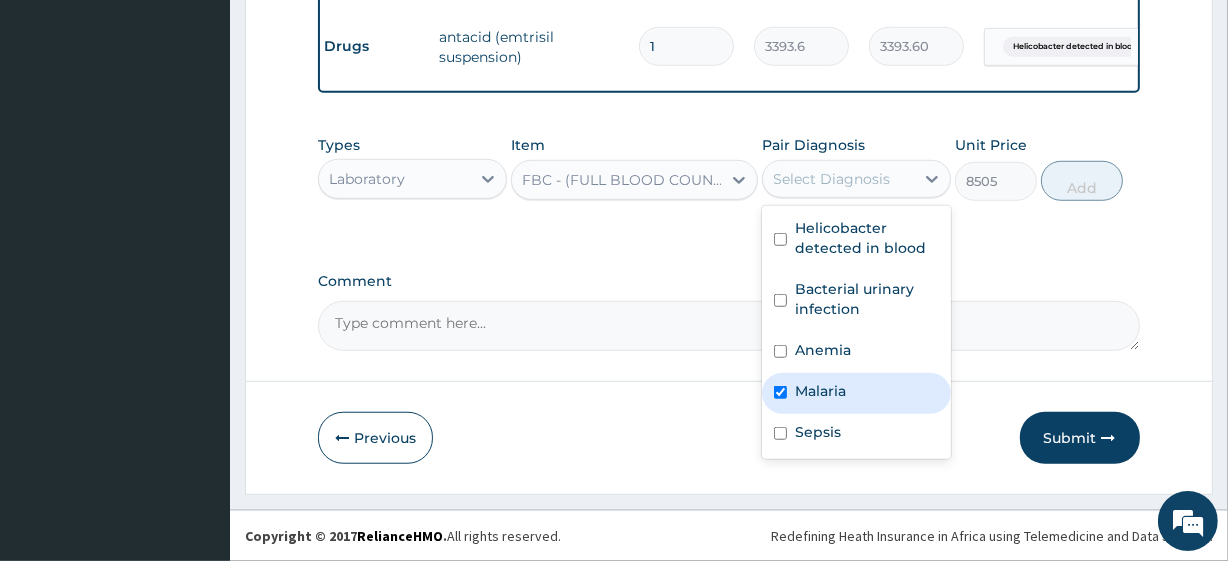 checkbox on "true" 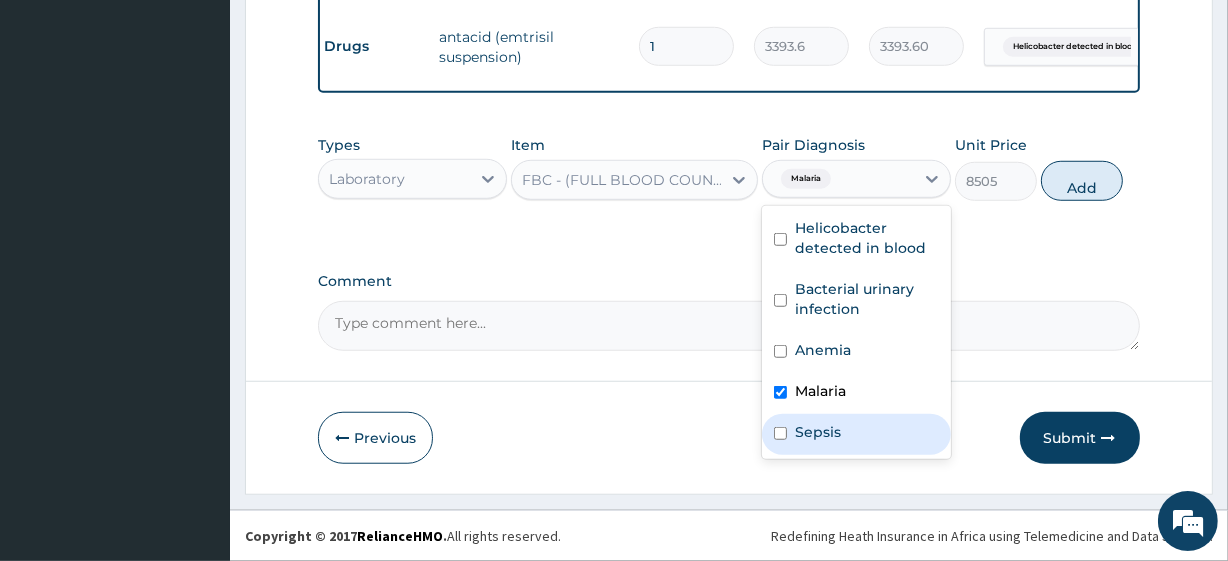 click on "Sepsis" at bounding box center (856, 434) 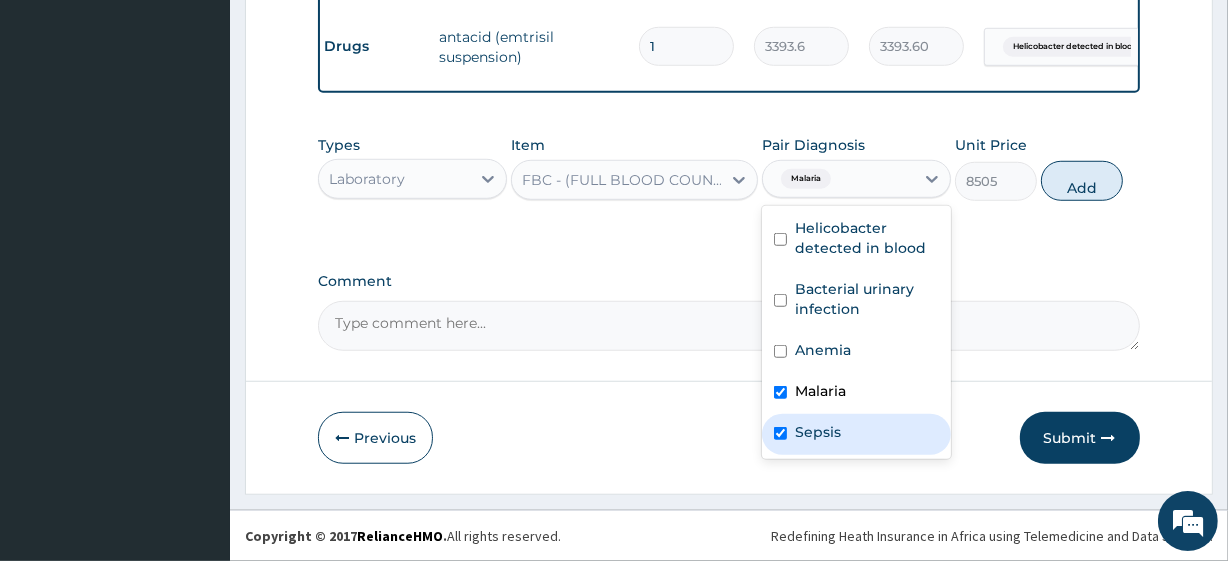 checkbox on "true" 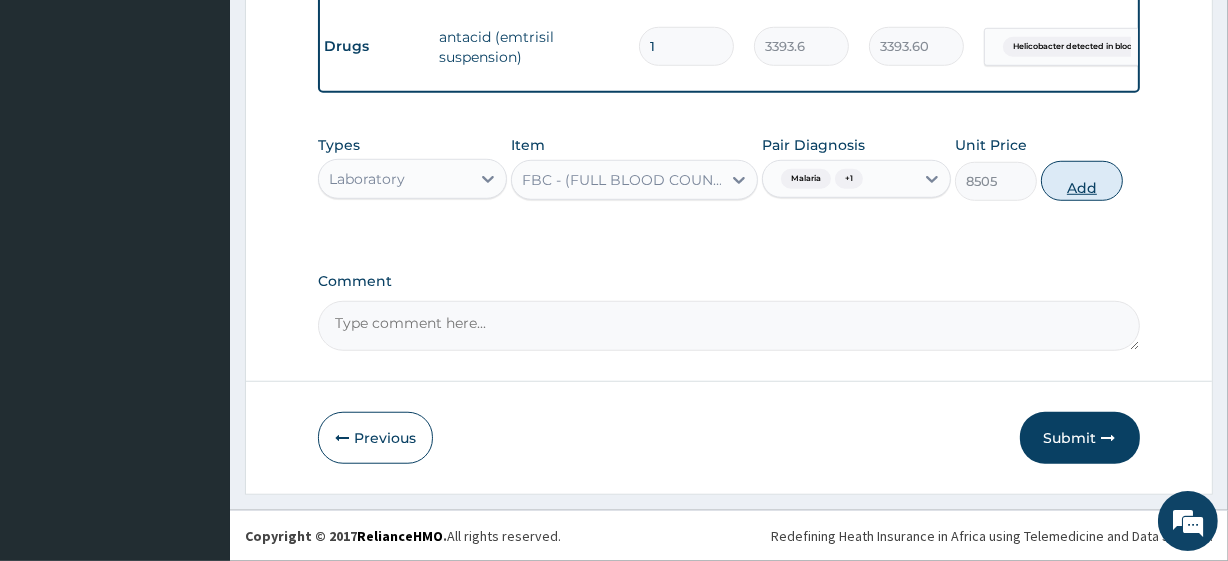 click on "Add" at bounding box center (1082, 181) 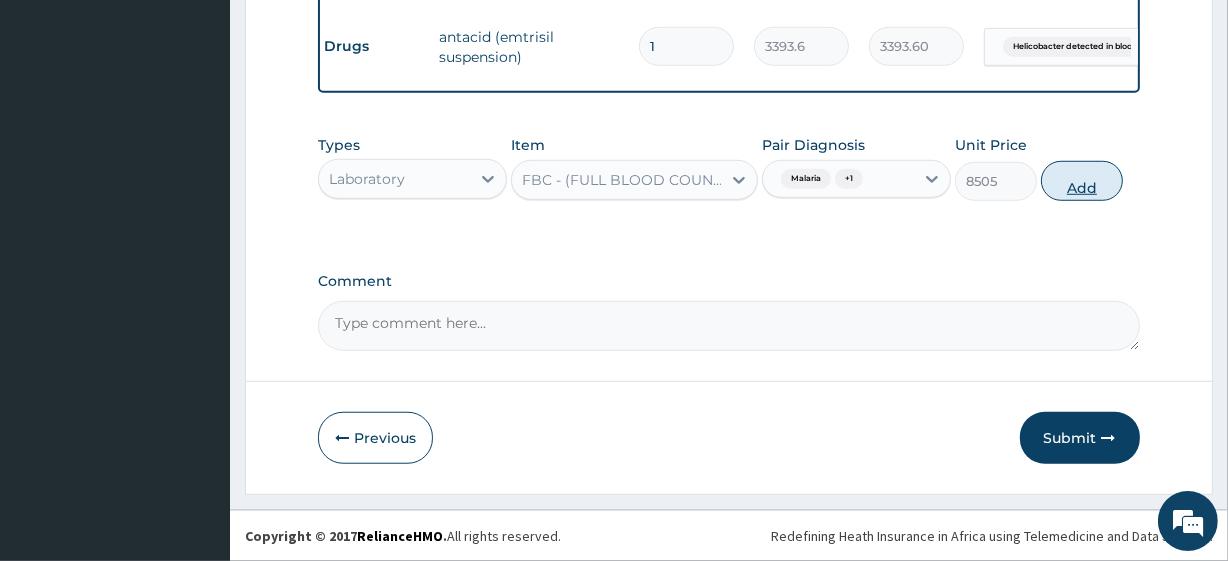 type on "0" 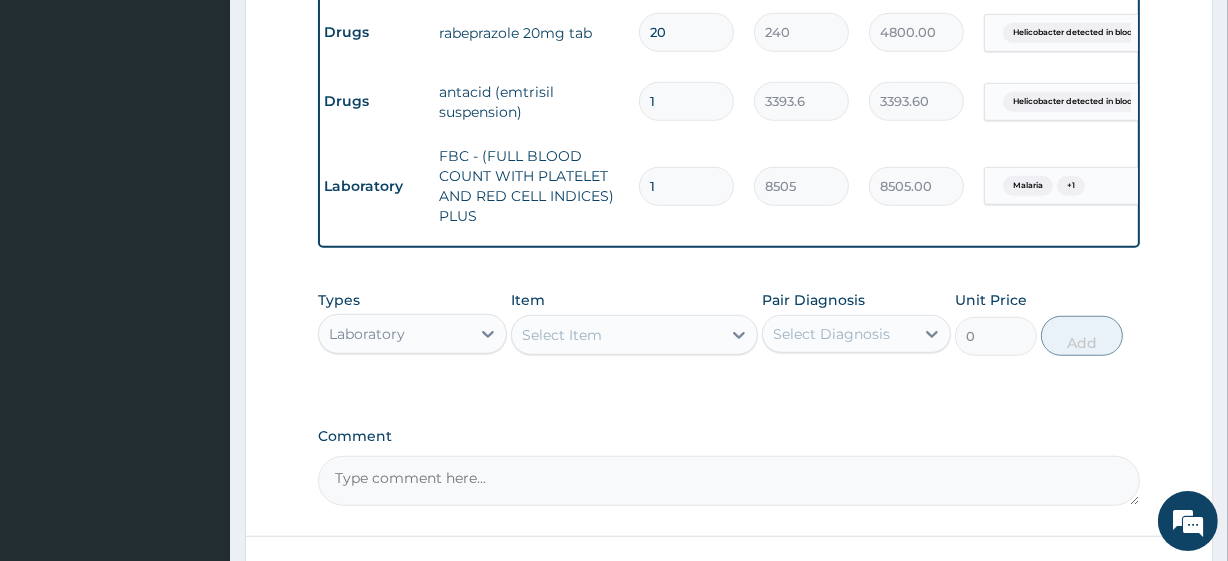 scroll, scrollTop: 1290, scrollLeft: 0, axis: vertical 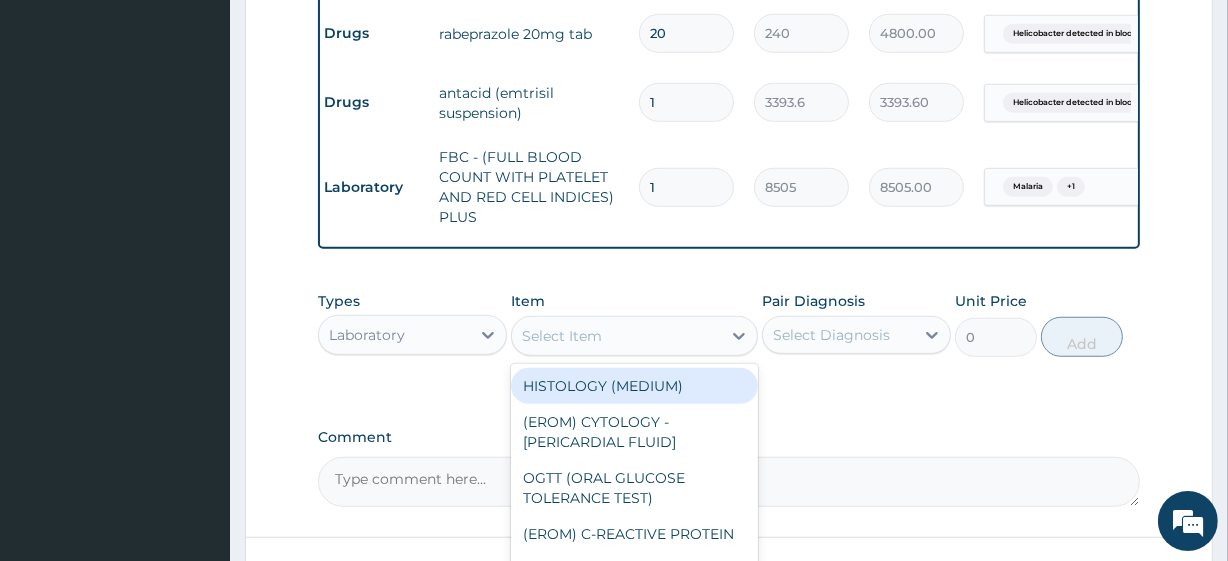 click on "Select Item" at bounding box center [634, 336] 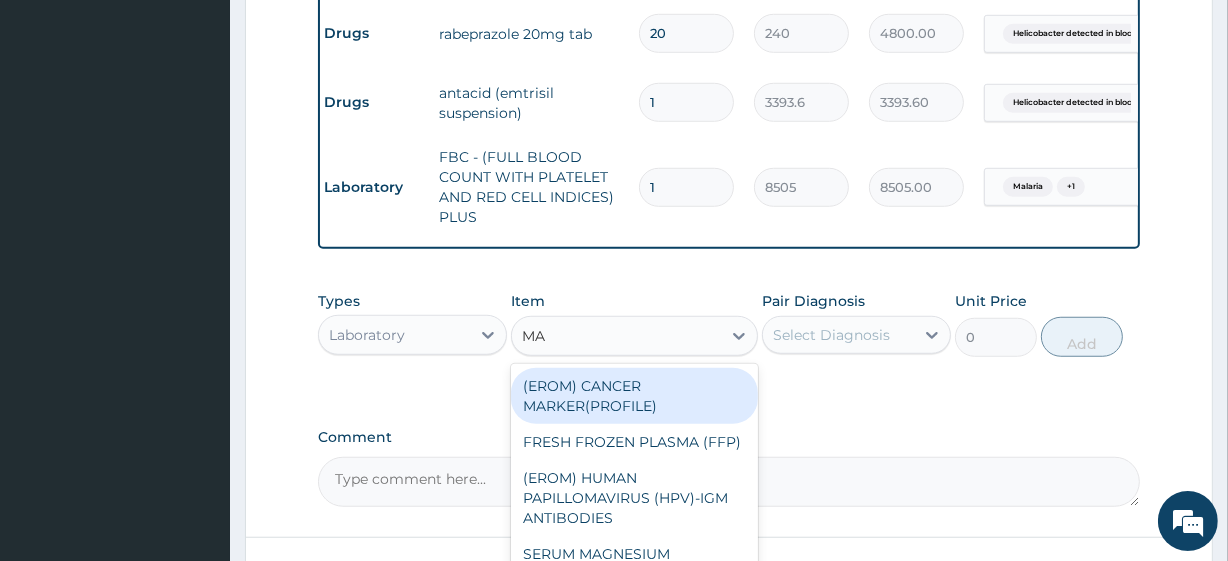 type on "MAL" 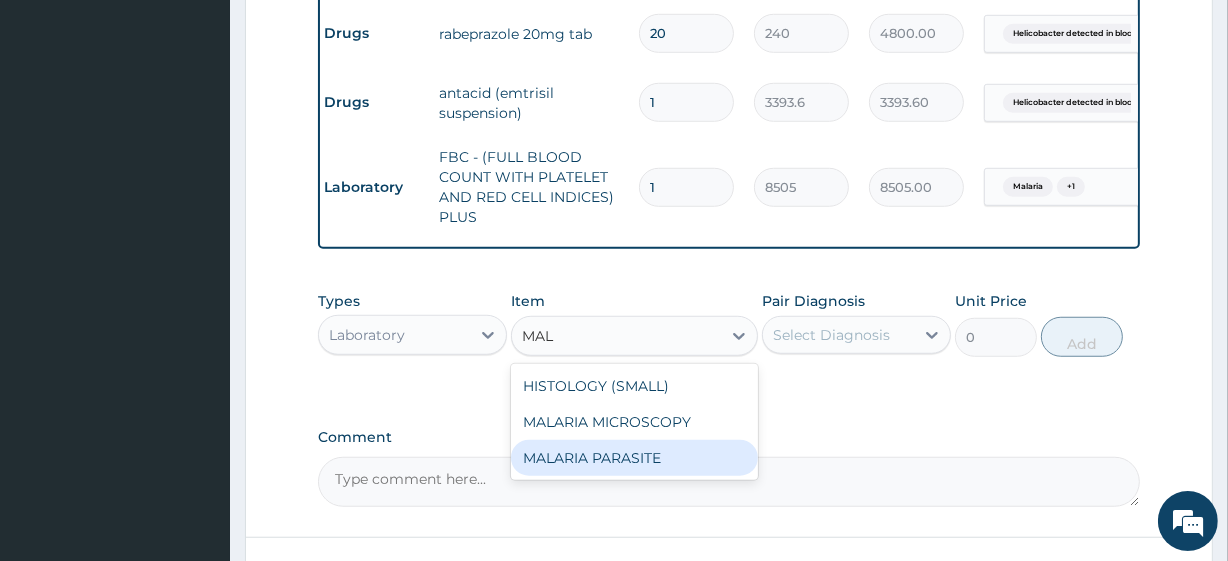 click on "MALARIA PARASITE" at bounding box center [634, 458] 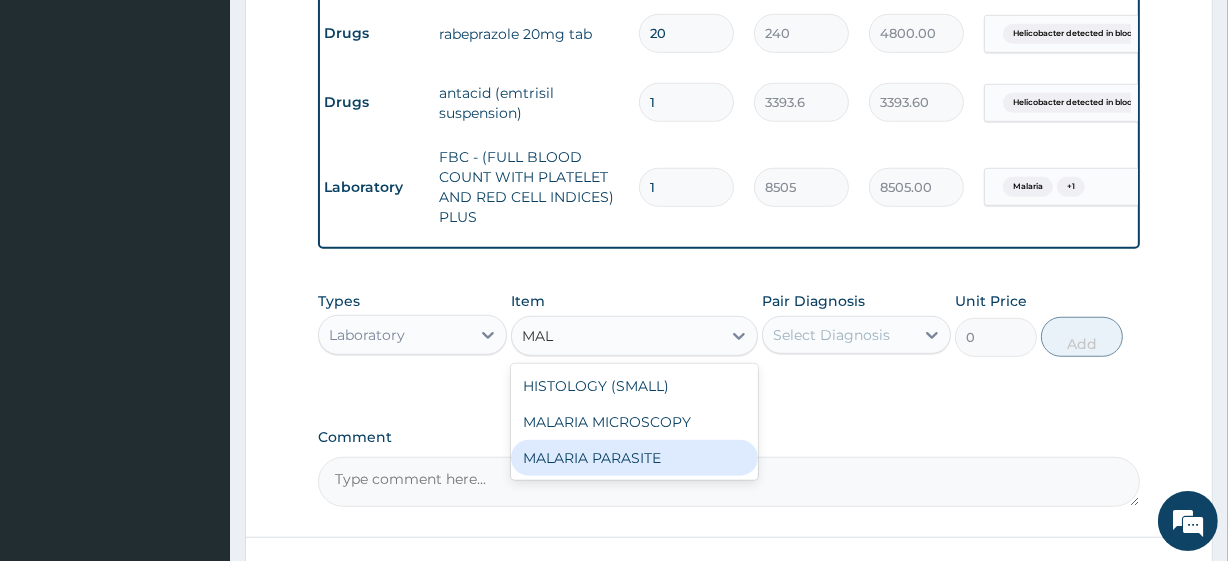 type 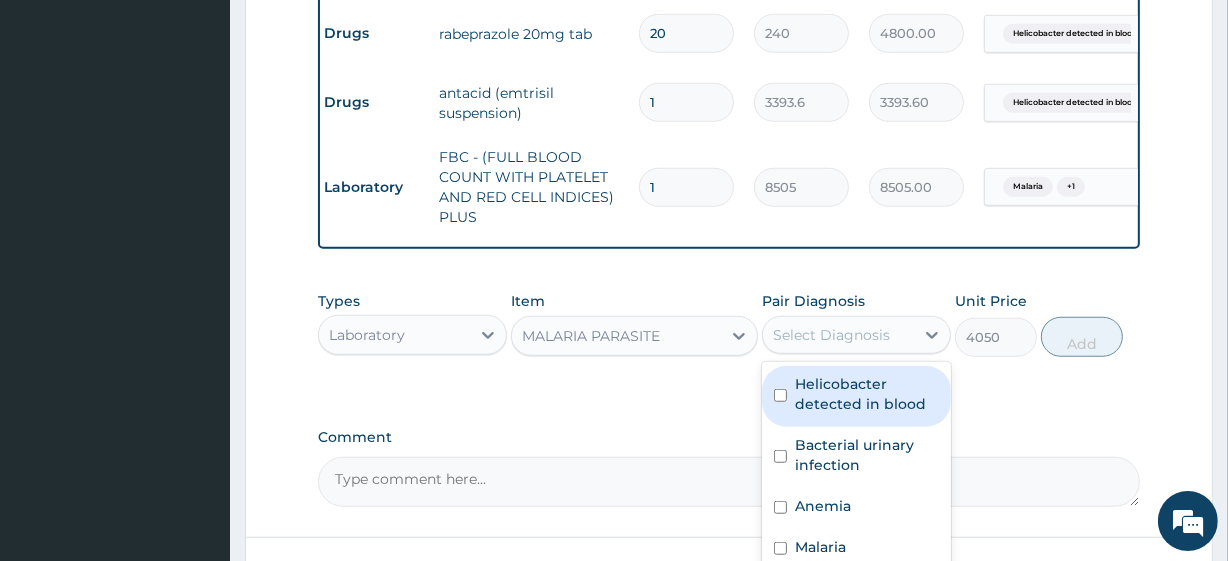 click on "Select Diagnosis" at bounding box center (831, 335) 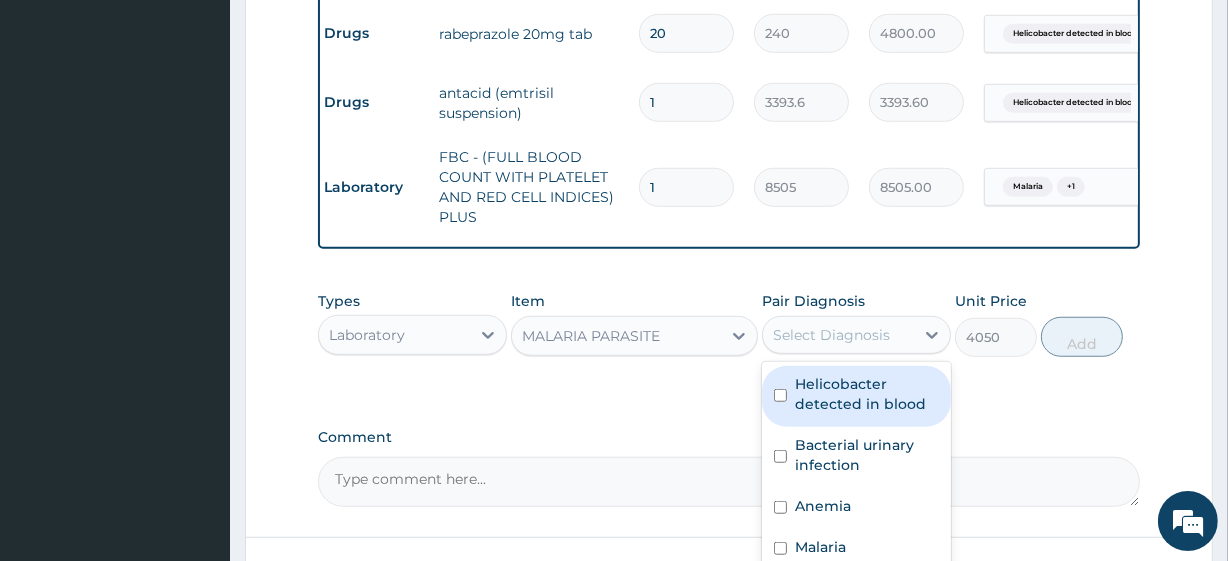scroll, scrollTop: 1461, scrollLeft: 0, axis: vertical 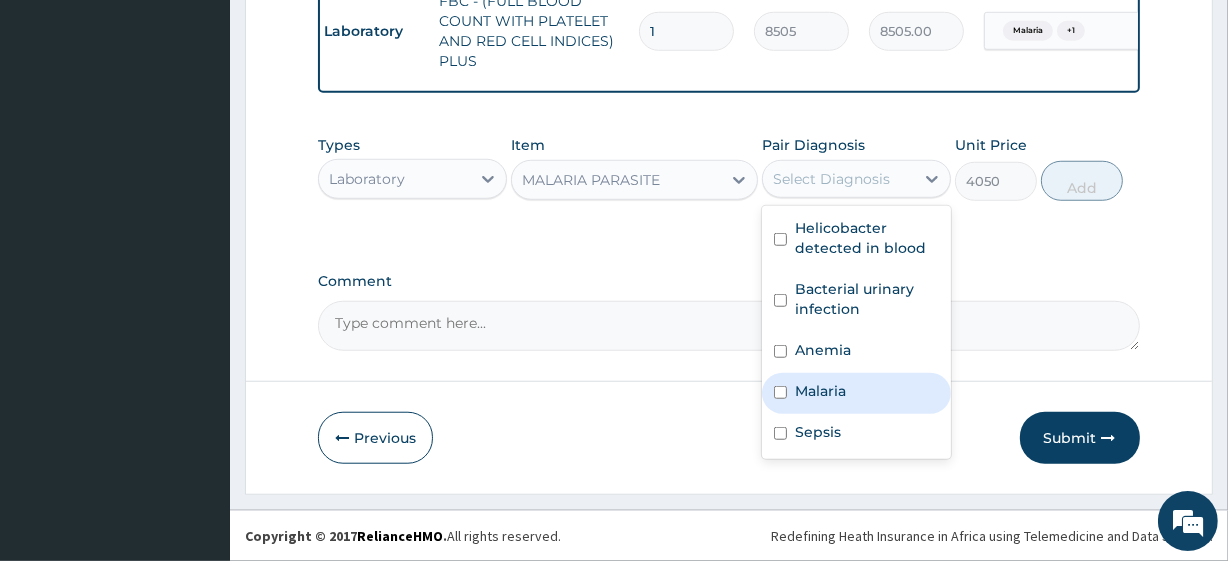 click on "Malaria" at bounding box center (856, 393) 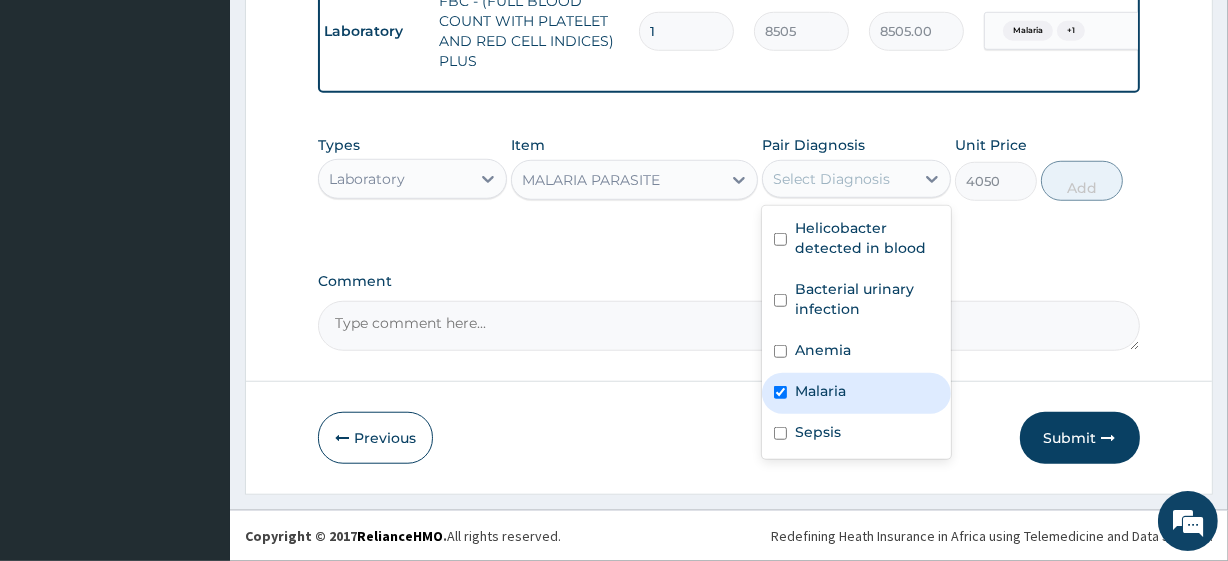 checkbox on "true" 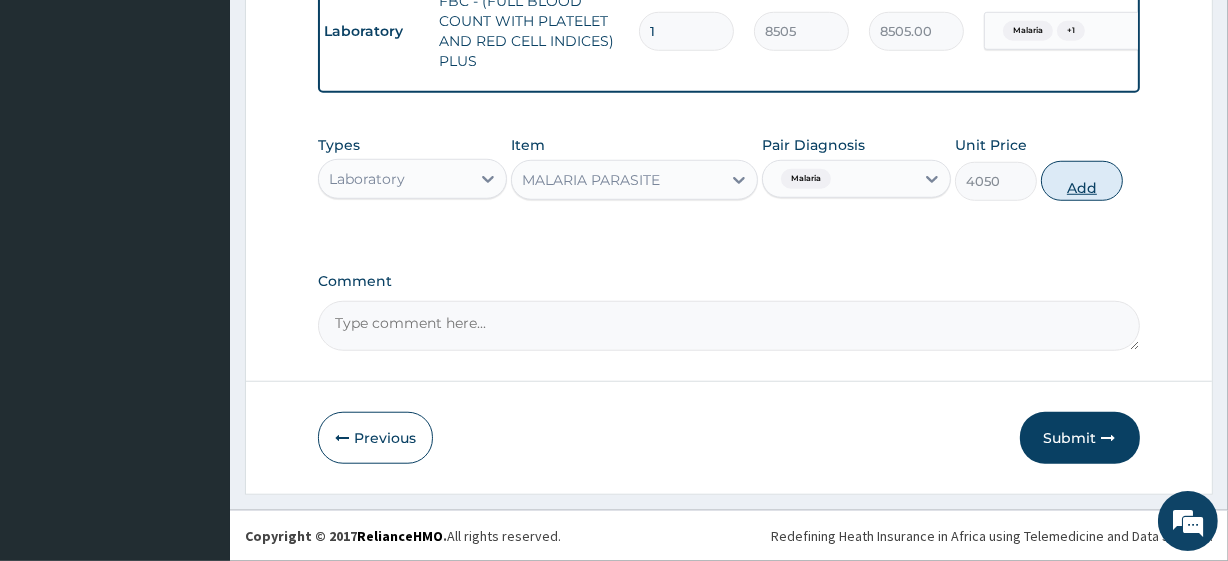 click on "Add" at bounding box center [1082, 181] 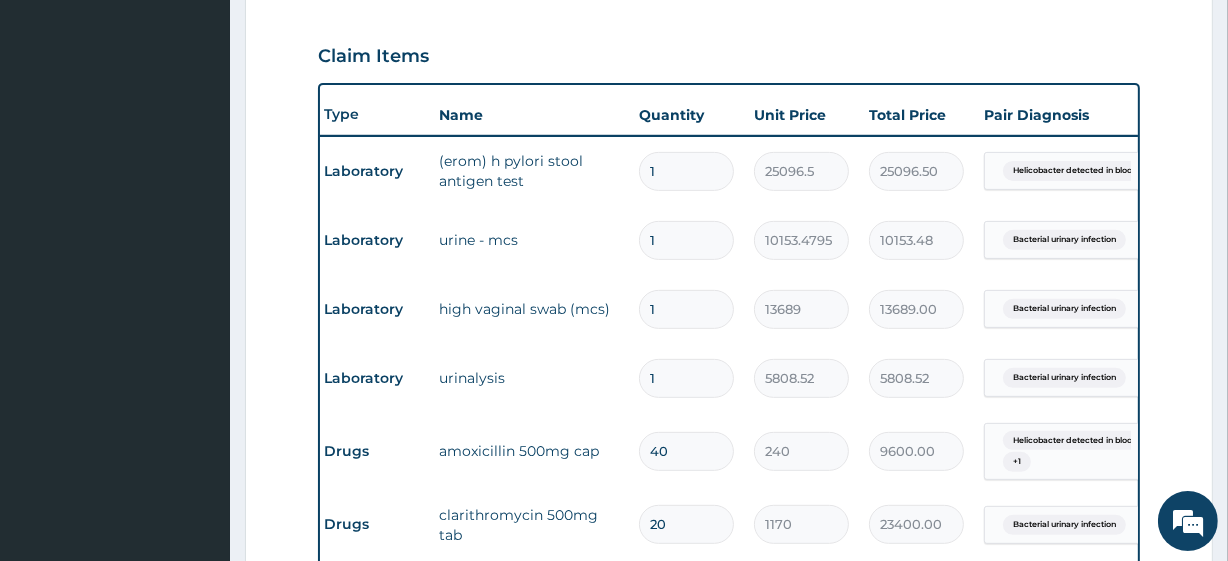 scroll, scrollTop: 660, scrollLeft: 0, axis: vertical 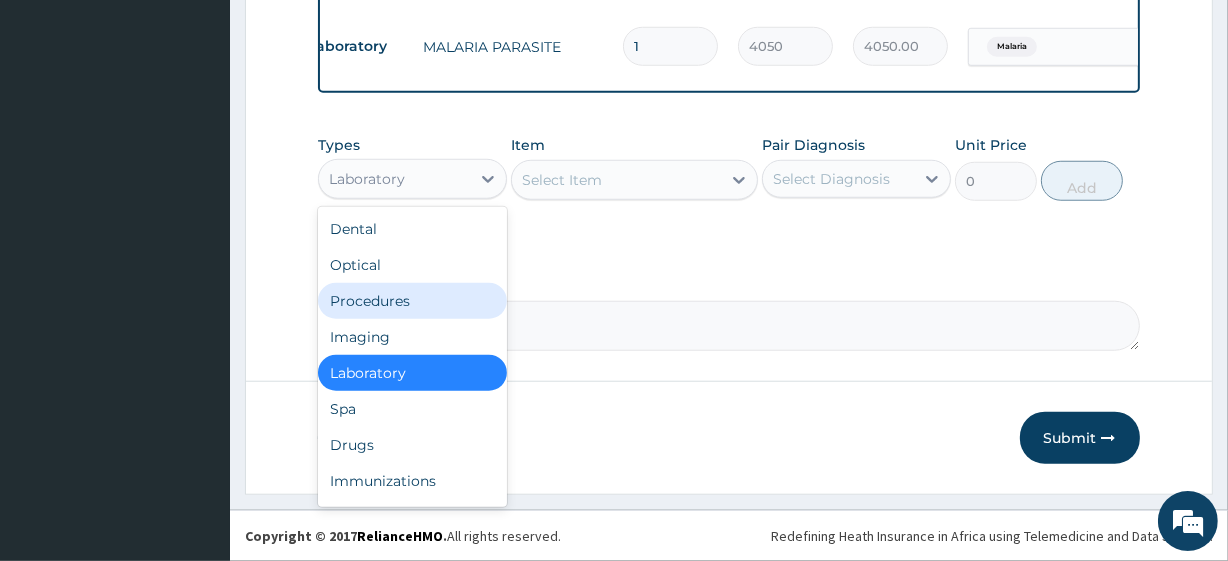 drag, startPoint x: 460, startPoint y: 172, endPoint x: 417, endPoint y: 311, distance: 145.49915 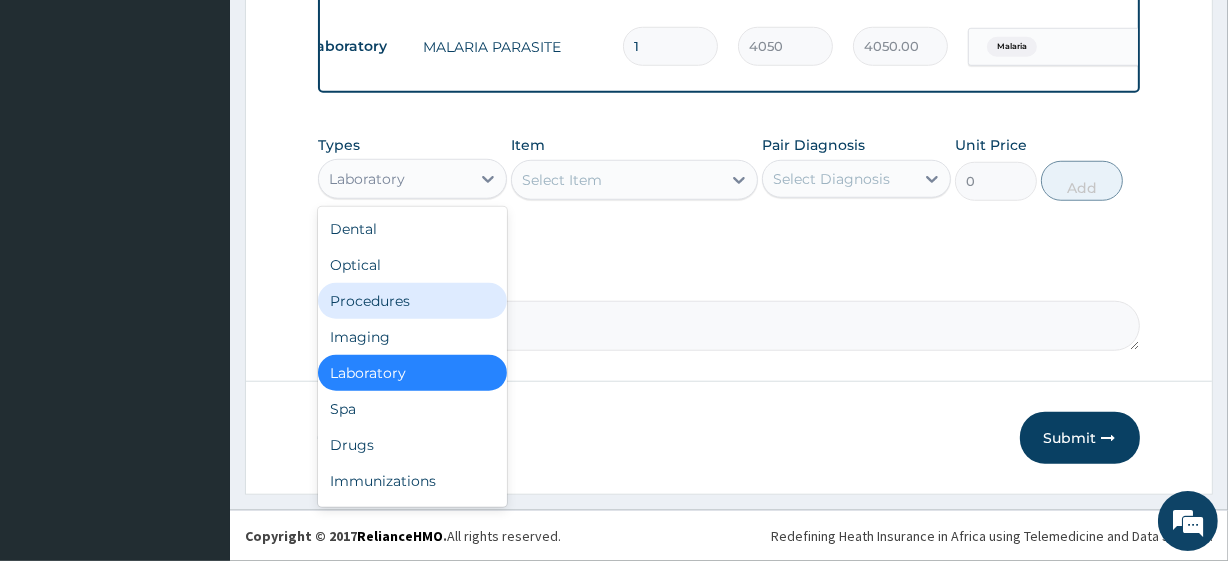 click on "option Laboratory, selected. option Procedures focused, 3 of 10. 10 results available. Use Up and Down to choose options, press Enter to select the currently focused option, press Escape to exit the menu, press Tab to select the option and exit the menu. Laboratory Dental Optical Procedures Imaging Laboratory Spa Drugs Immunizations Others Gym" at bounding box center [412, 179] 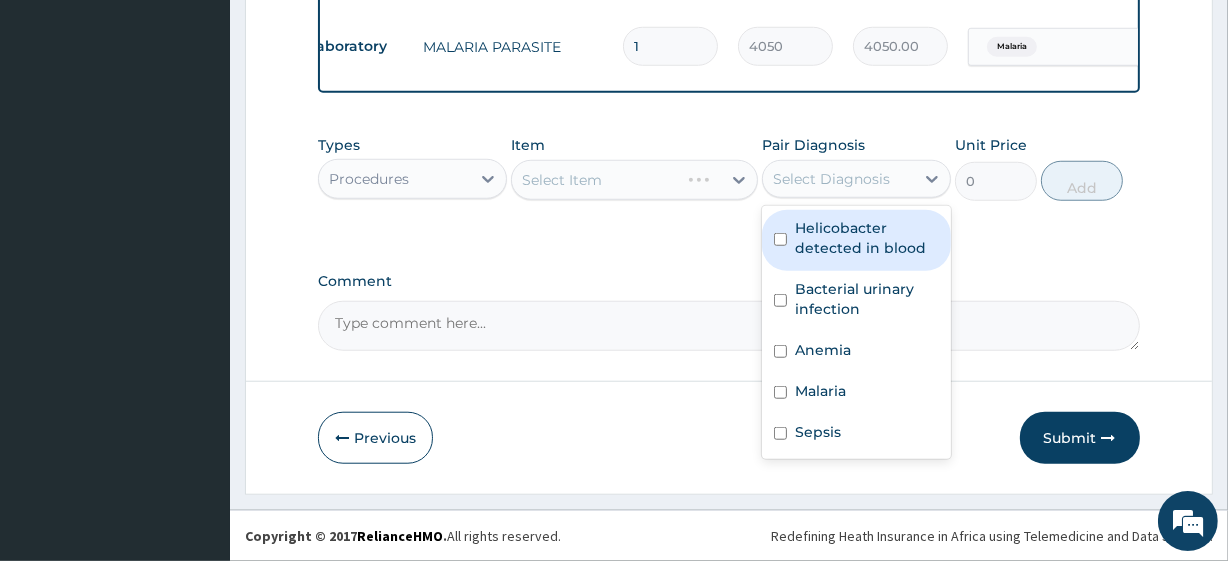 click on "Select Diagnosis" at bounding box center [831, 179] 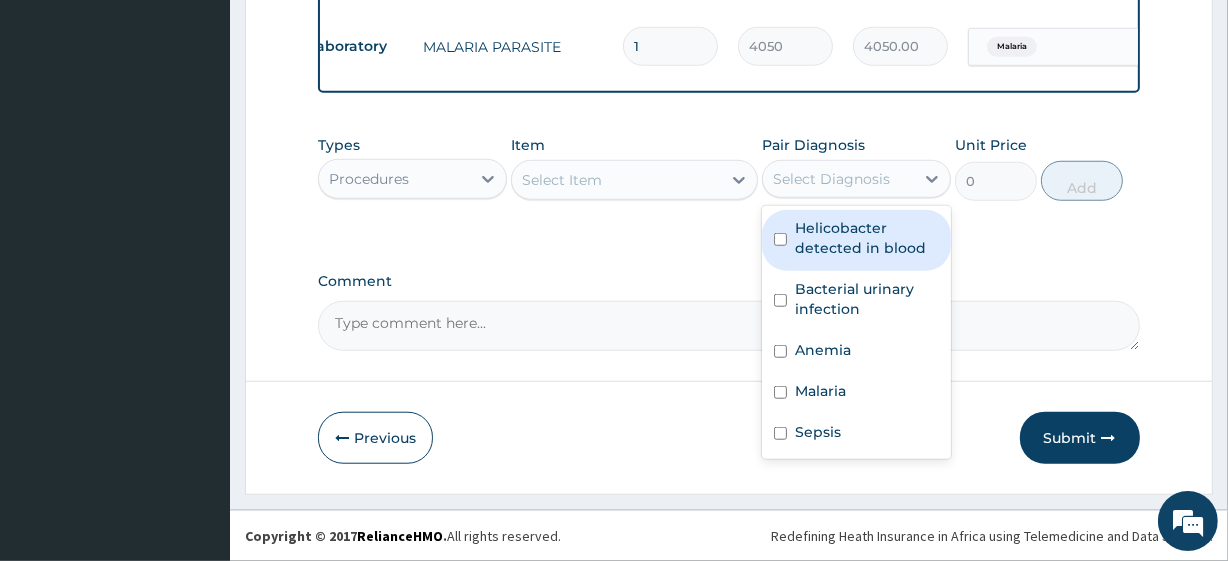 click on "Helicobacter detected in blood" at bounding box center [867, 238] 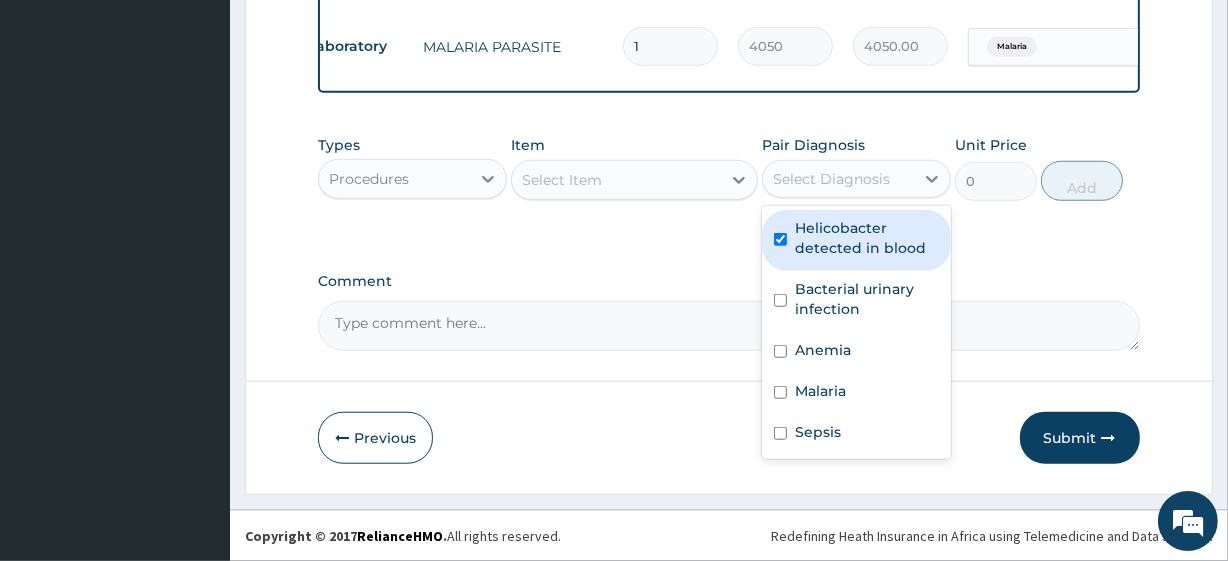 checkbox on "true" 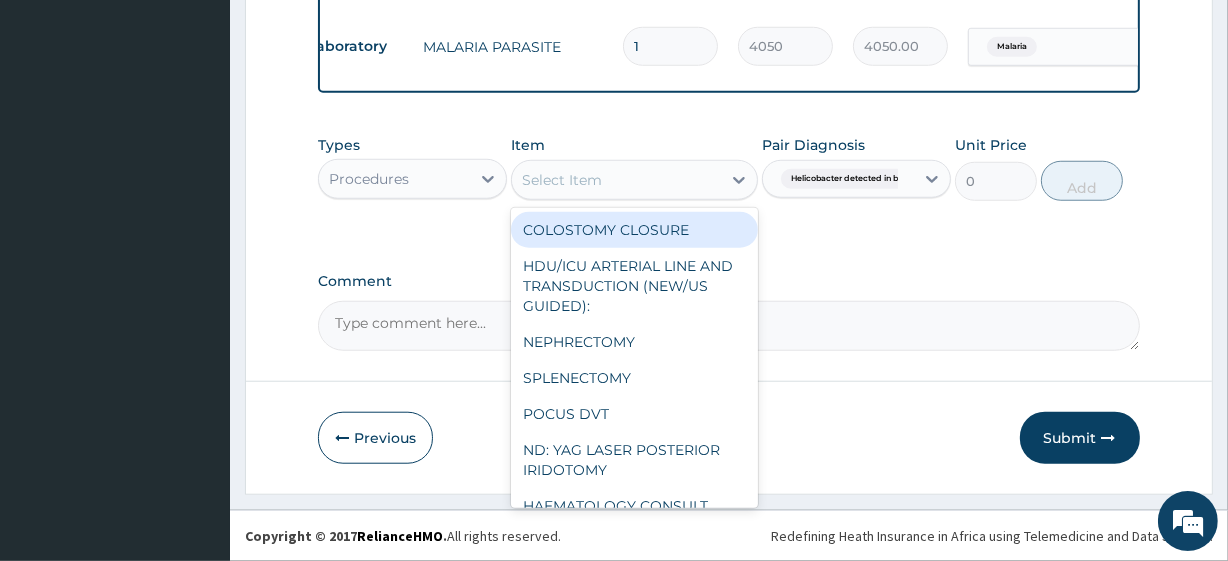click on "Select Item" at bounding box center [616, 180] 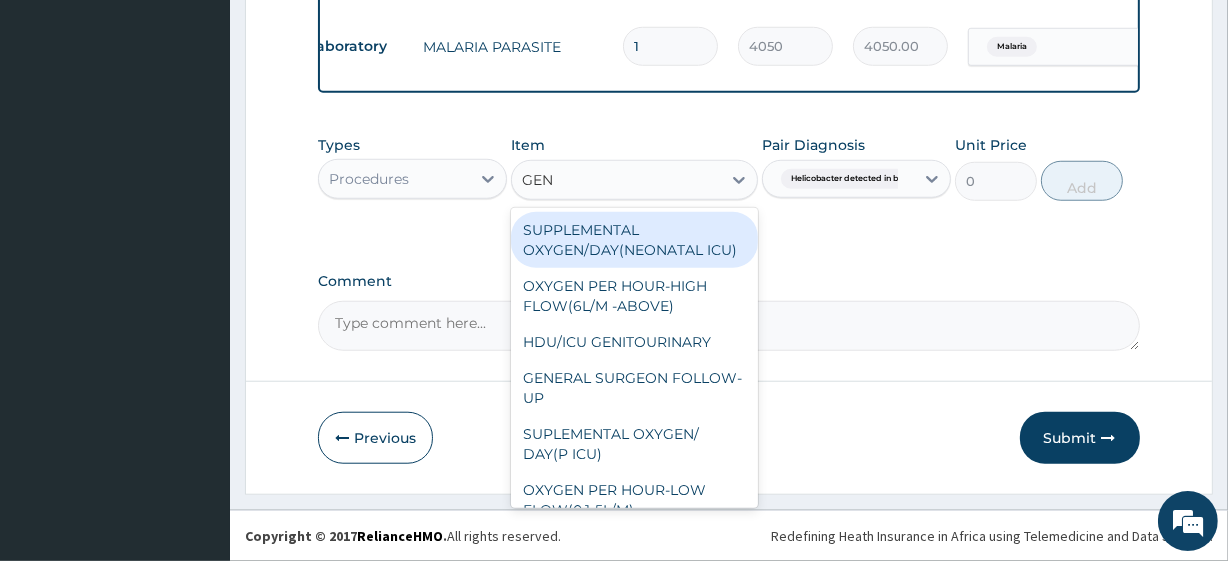 type on "GENE" 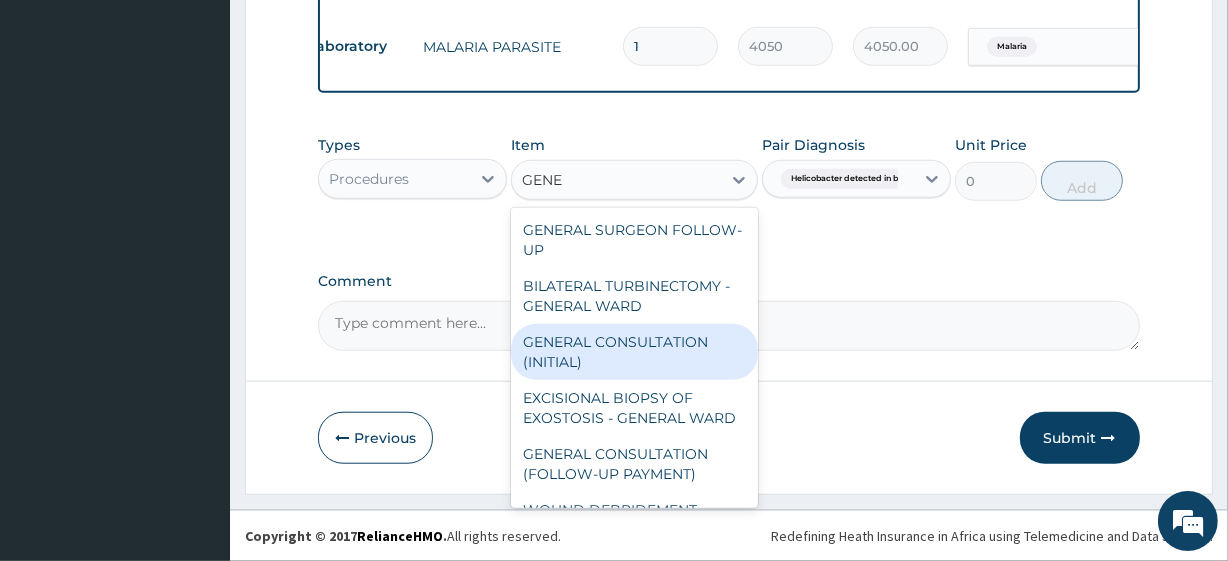 click on "GENERAL CONSULTATION (INITIAL)" at bounding box center (634, 352) 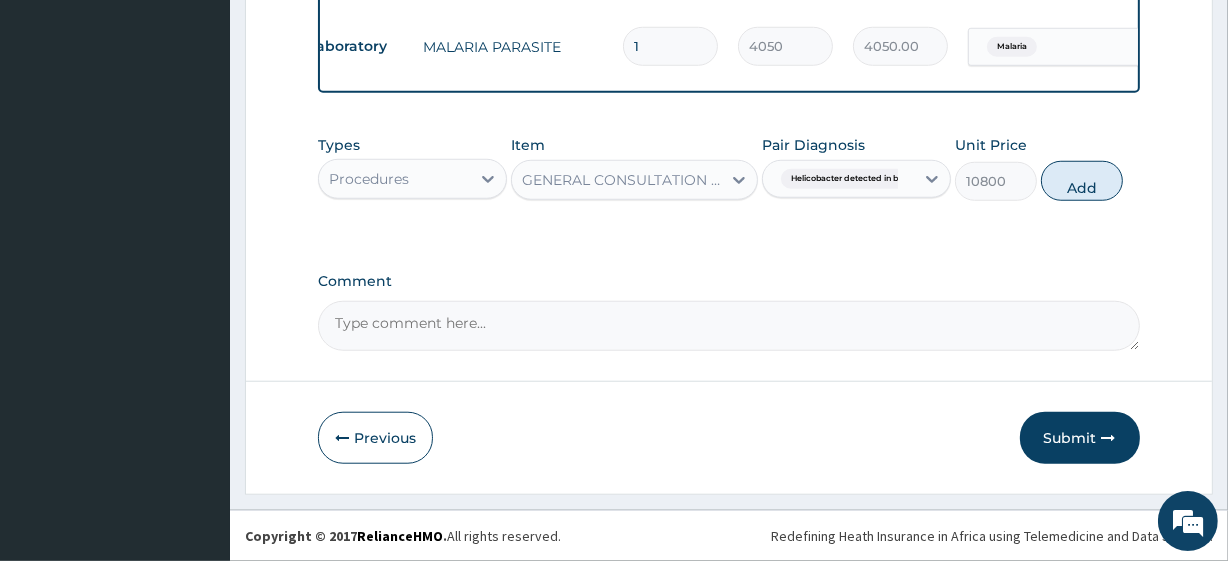 click on "Types Procedures Item GENERAL CONSULTATION (INITIAL) Pair Diagnosis Helicobacter detected in blood Unit Price 10800 Add" at bounding box center [728, 168] 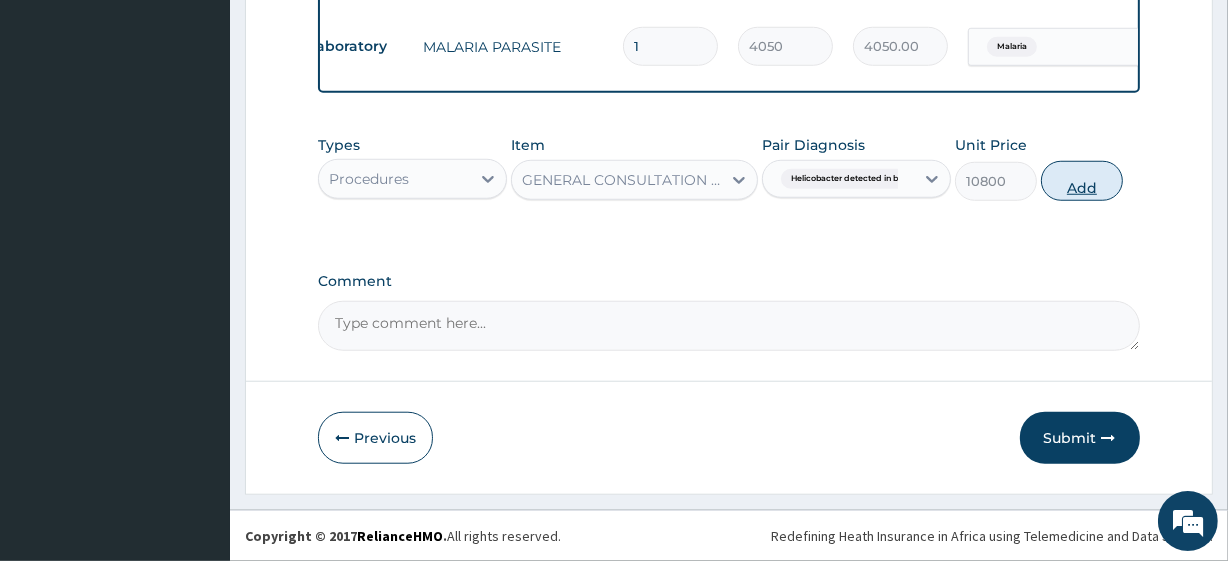 click on "Add" at bounding box center [1082, 181] 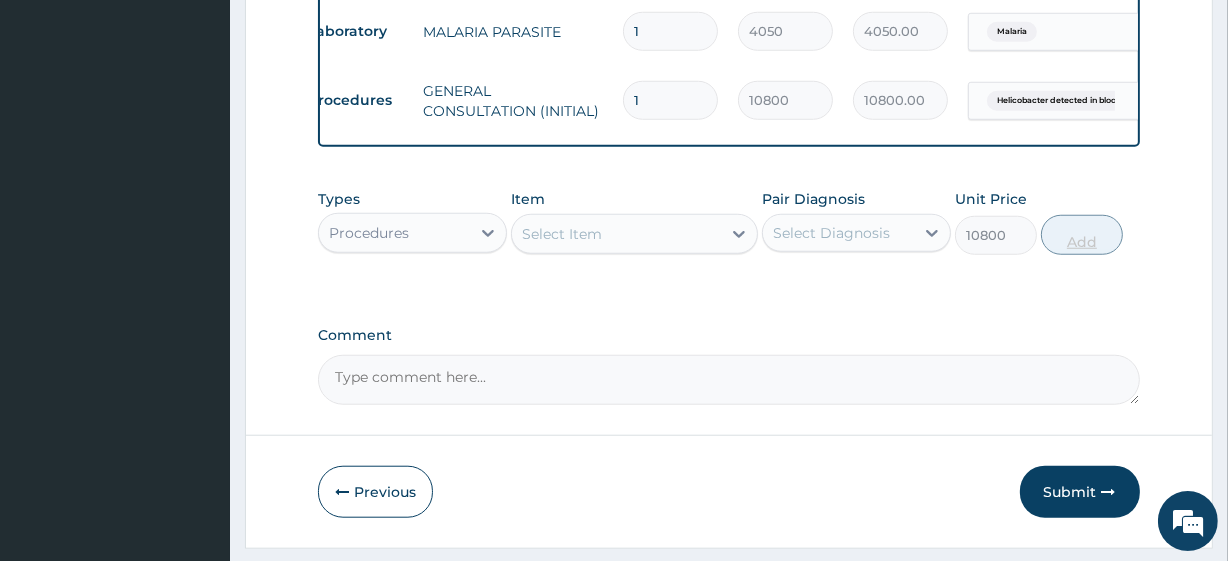 type on "0" 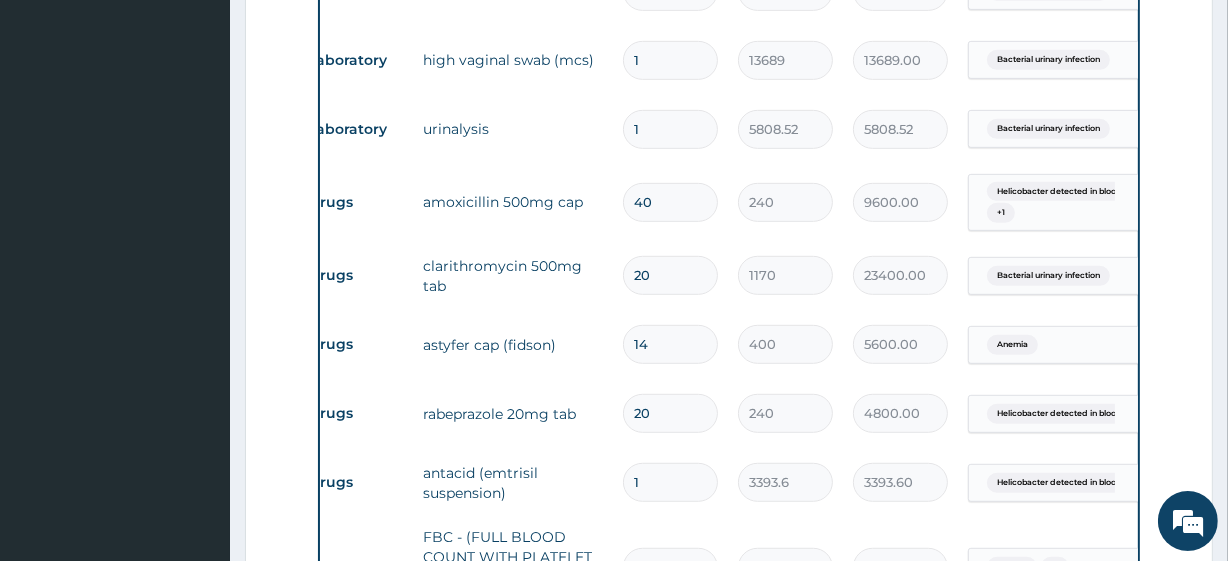 scroll, scrollTop: 916, scrollLeft: 0, axis: vertical 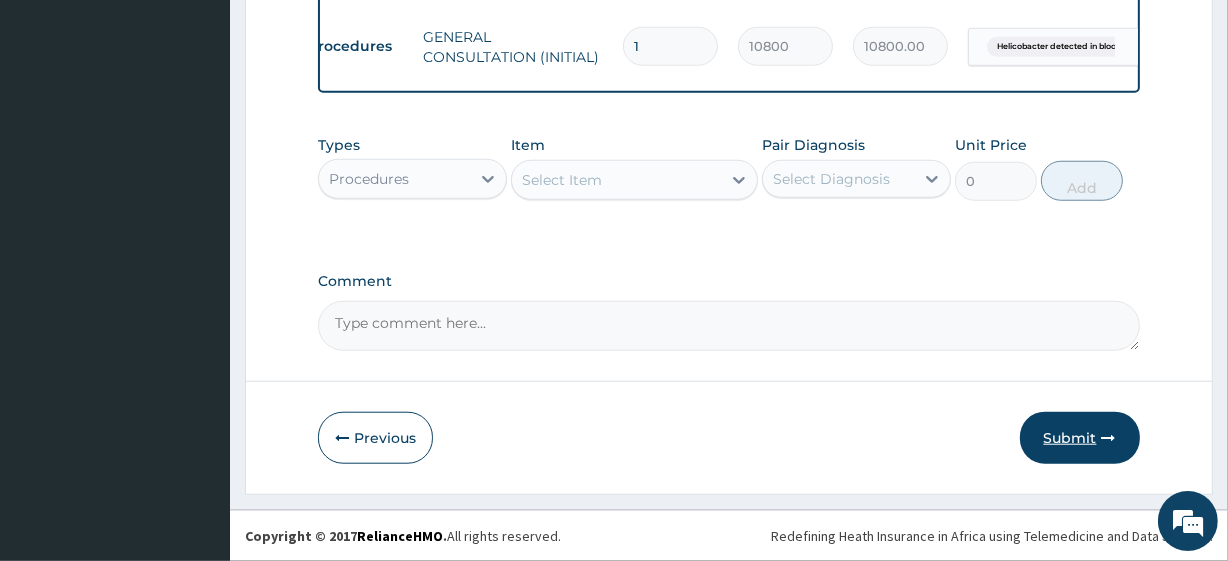click on "Submit" at bounding box center [1080, 438] 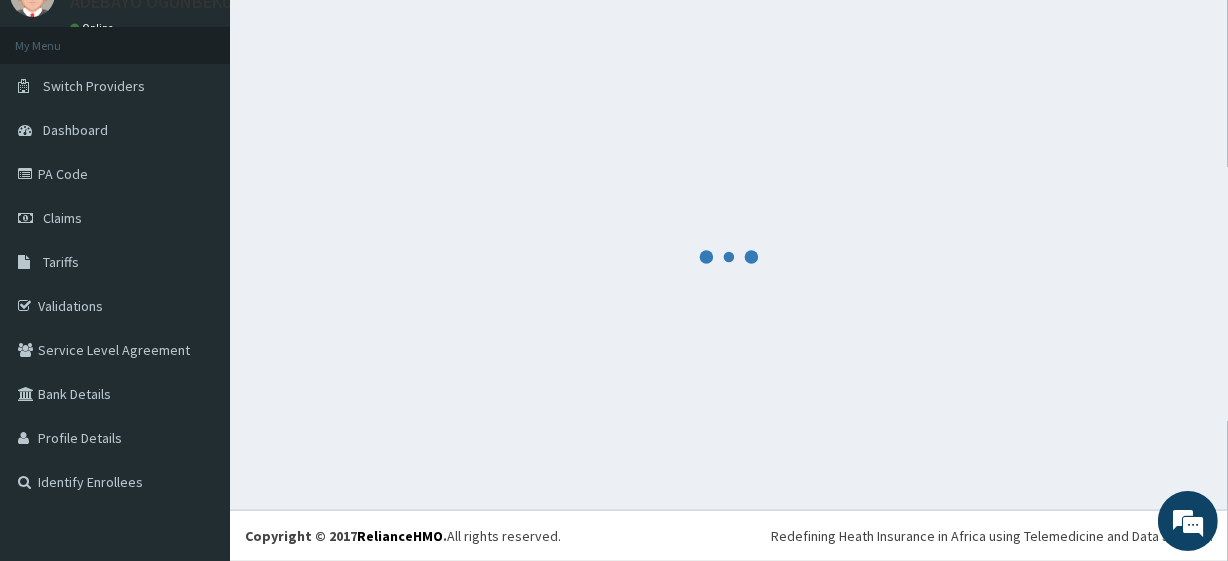 scroll, scrollTop: 1600, scrollLeft: 0, axis: vertical 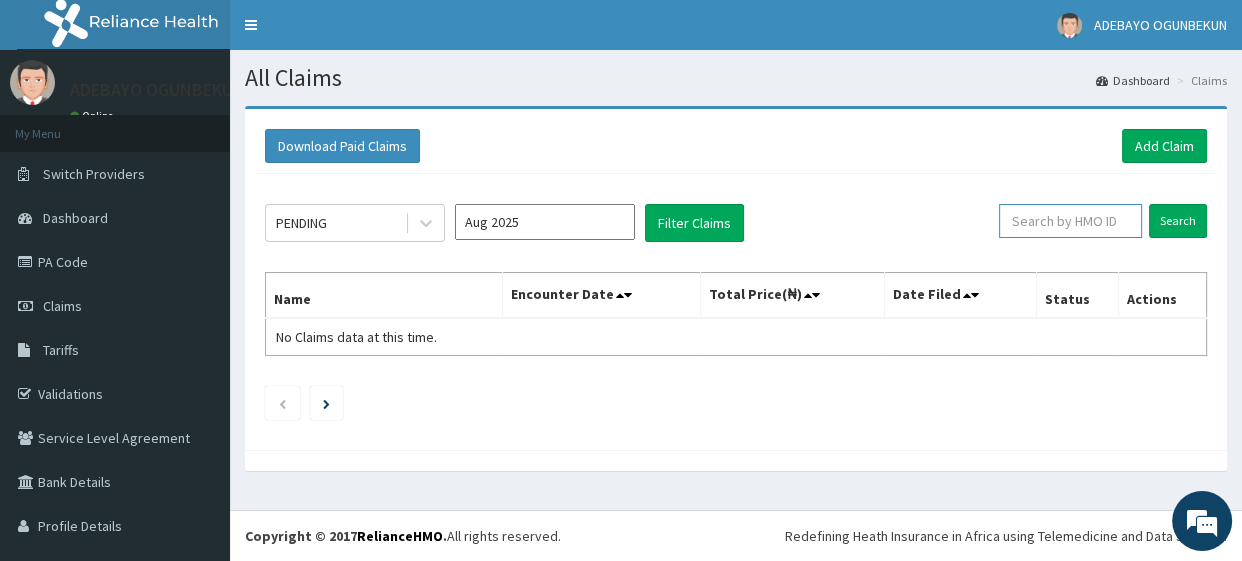 click at bounding box center [1070, 221] 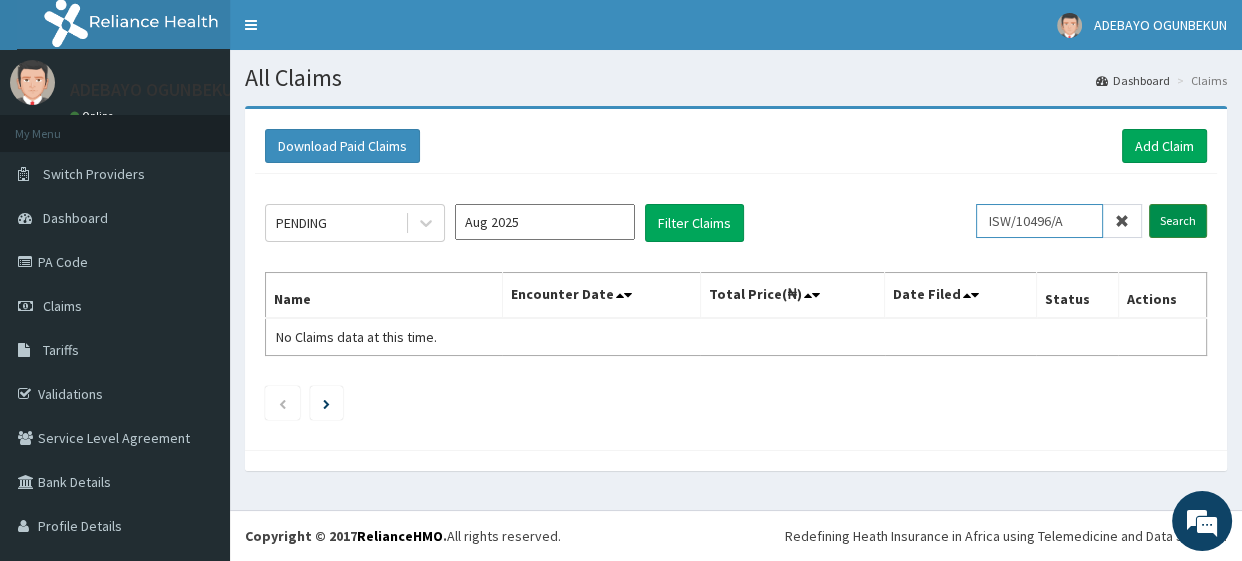 type on "ISW/10496/A" 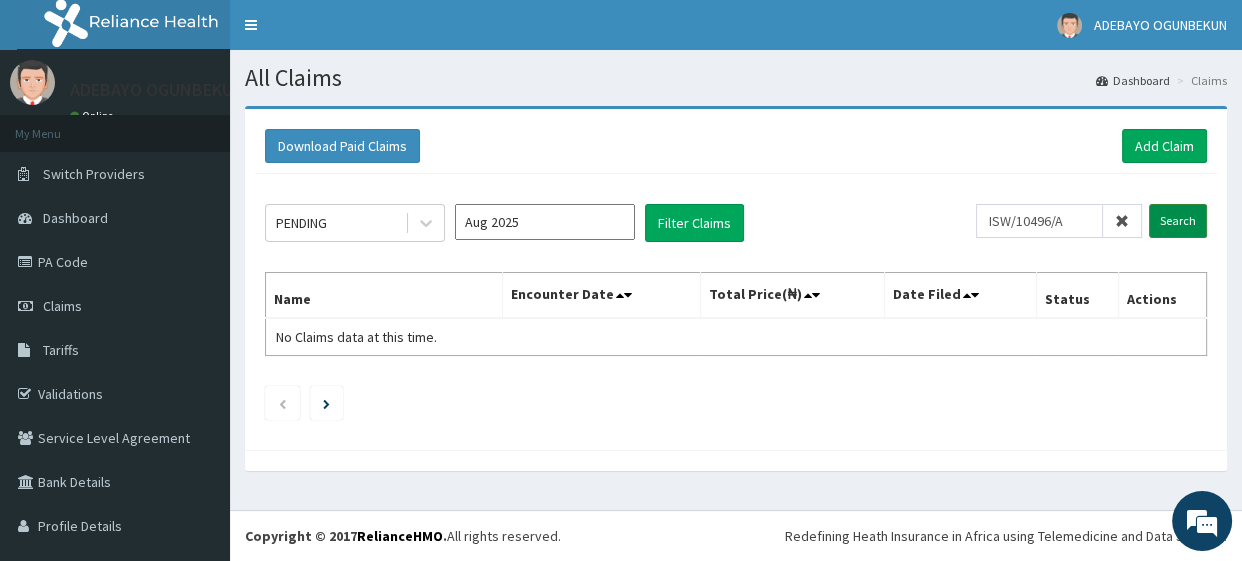 click on "Search" at bounding box center [1178, 221] 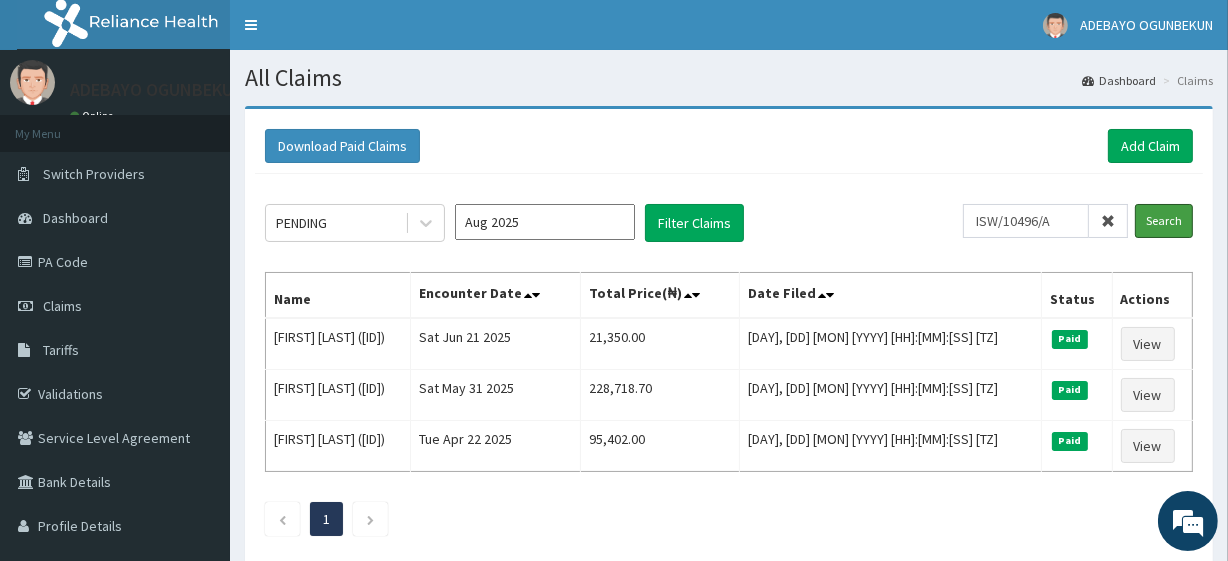 scroll, scrollTop: 0, scrollLeft: 0, axis: both 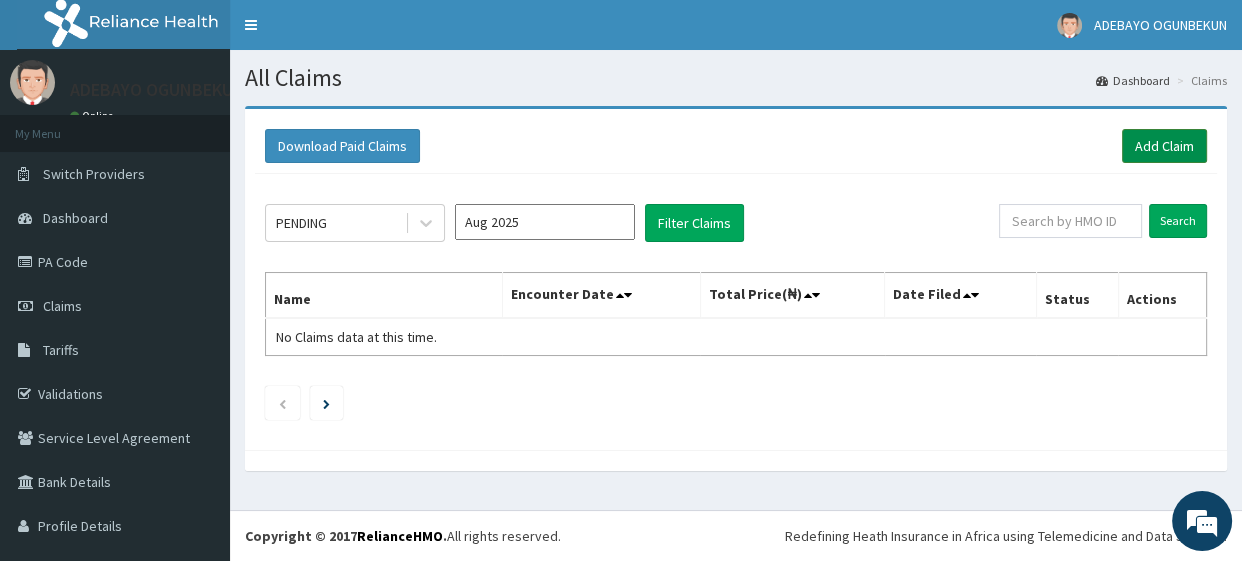 click on "Add Claim" at bounding box center [1164, 146] 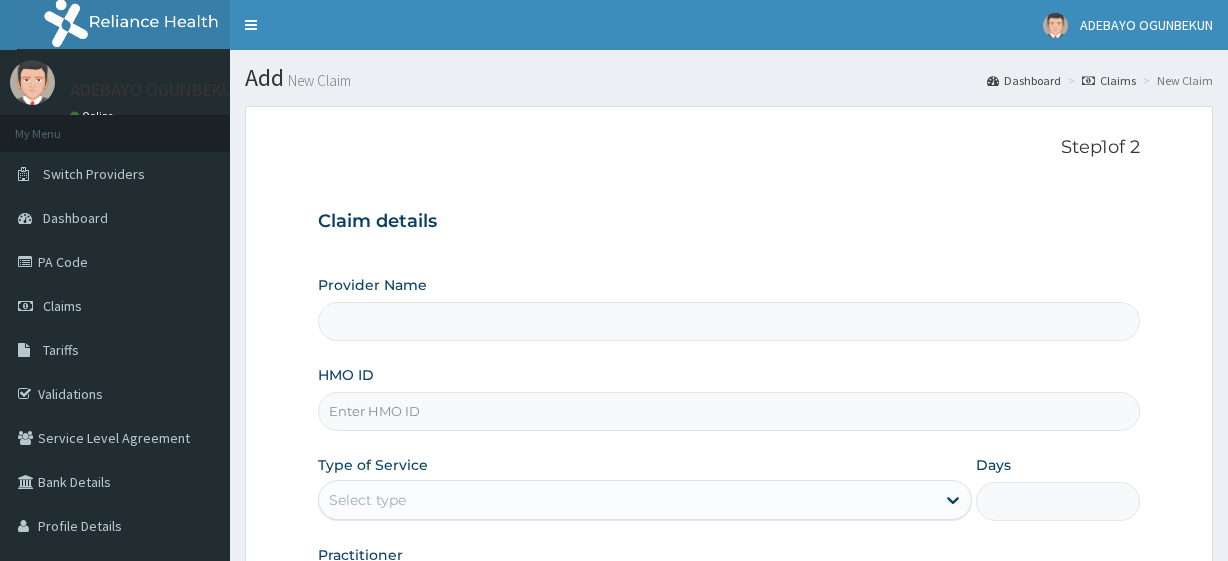 type on "R-Jolad Plus" 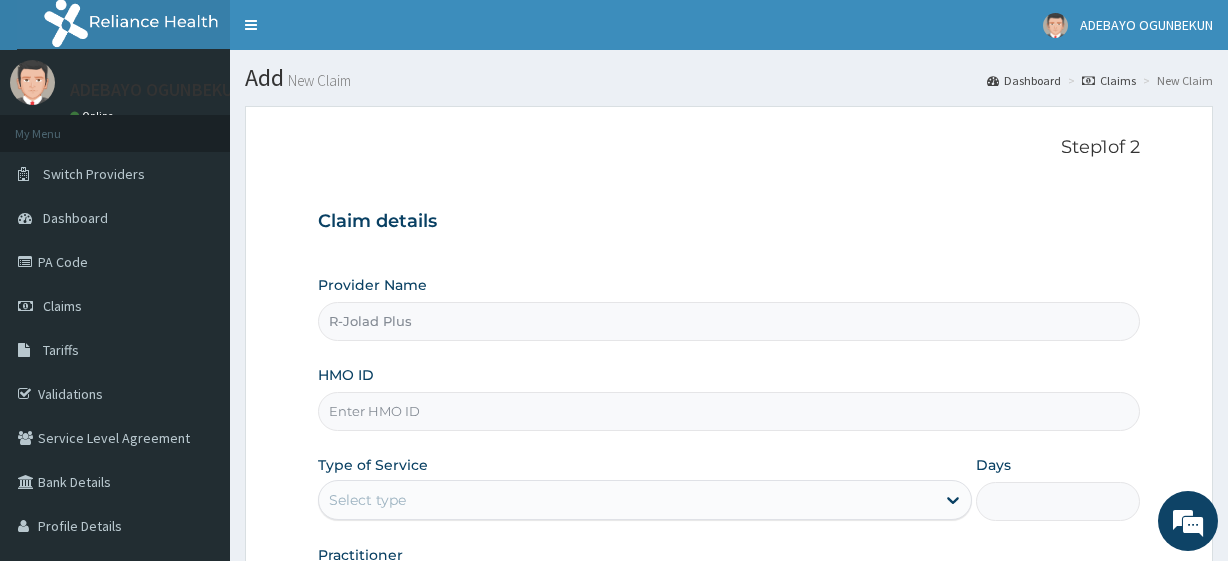 scroll, scrollTop: 0, scrollLeft: 0, axis: both 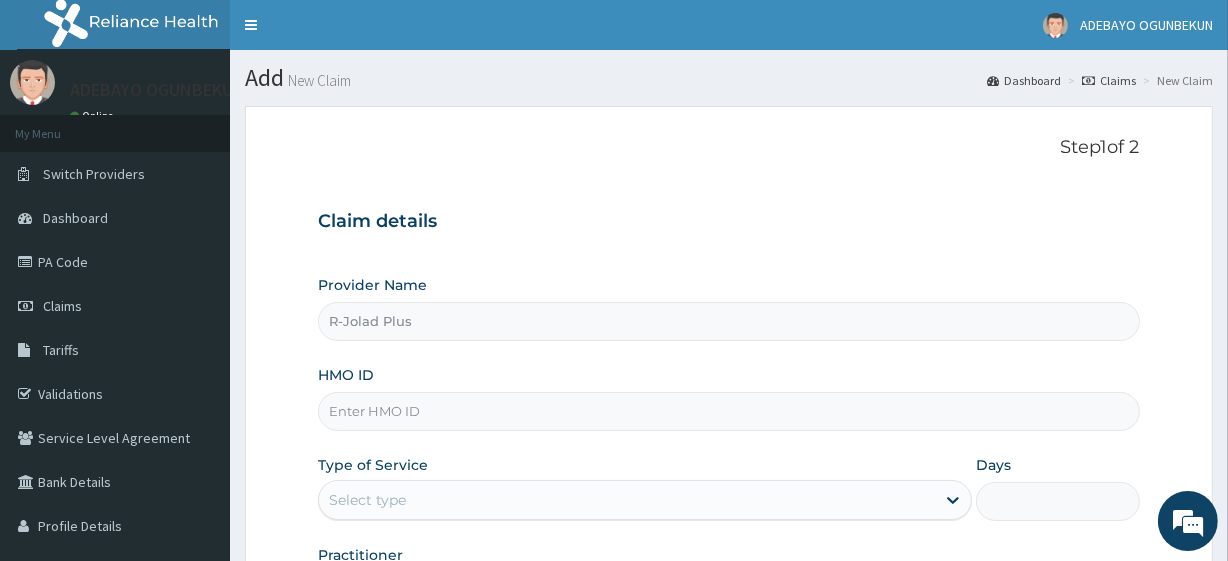 click on "HMO ID" at bounding box center (728, 411) 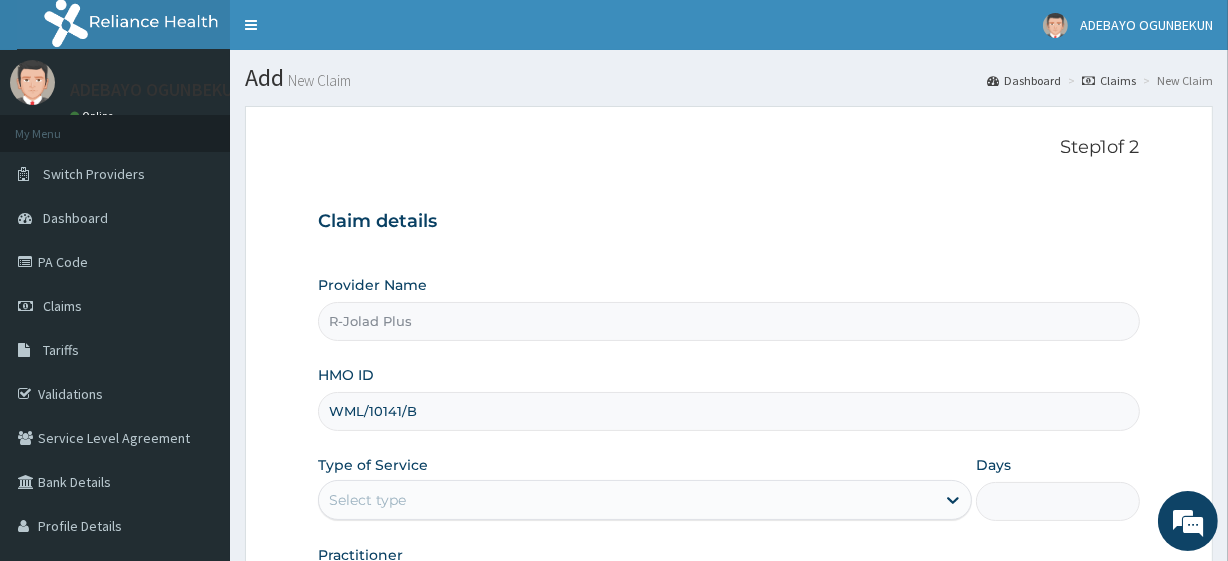 scroll, scrollTop: 0, scrollLeft: 0, axis: both 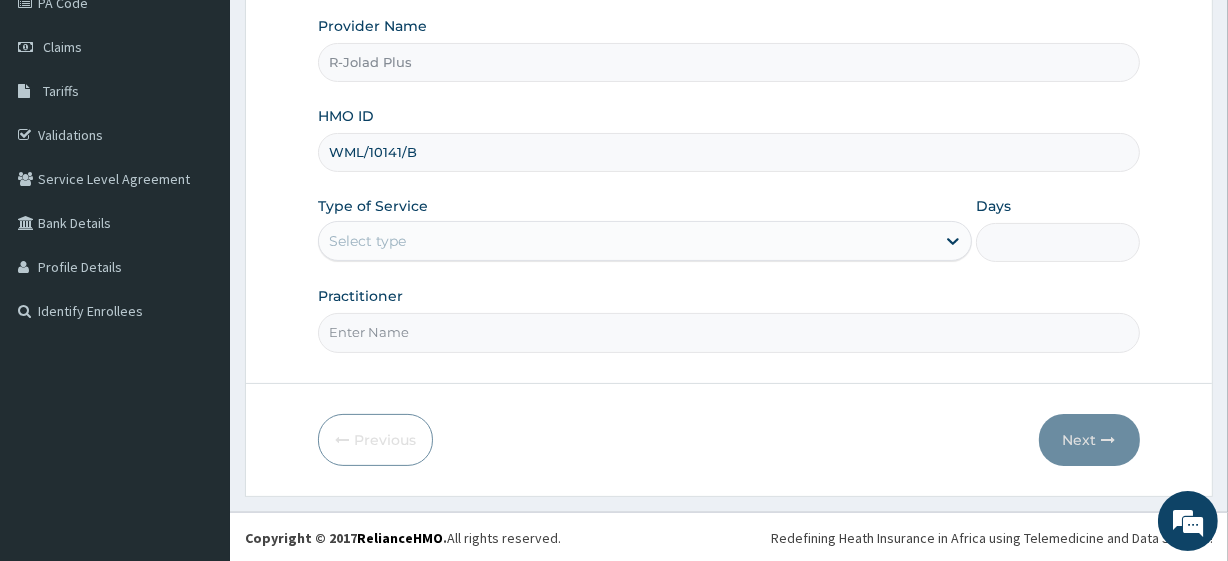 type on "WML/10141/B" 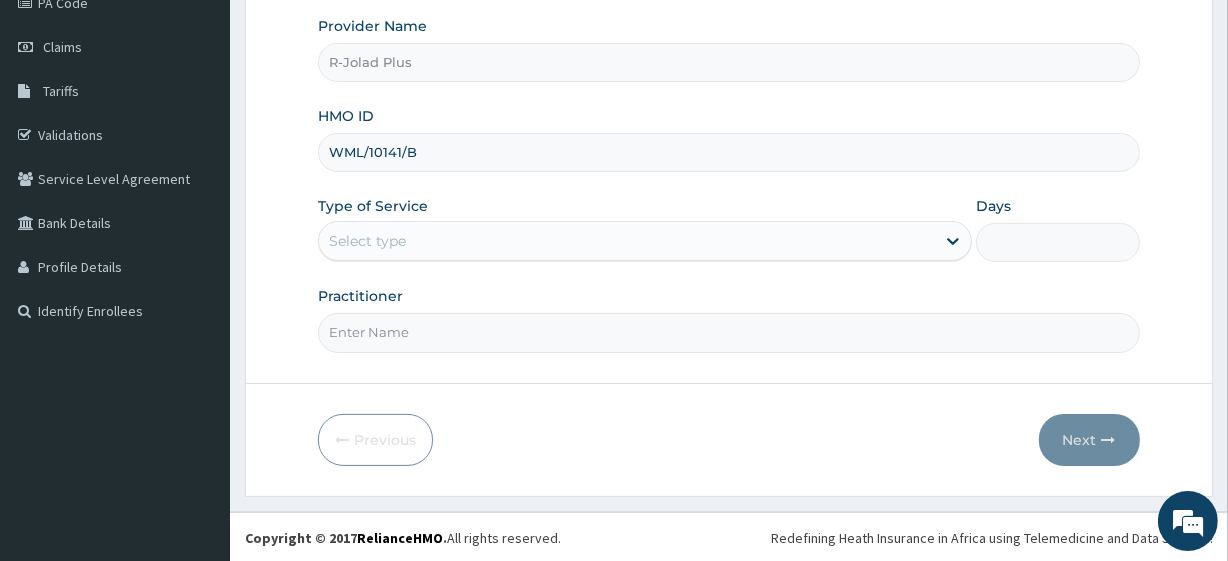 type on "Dr [LAST]" 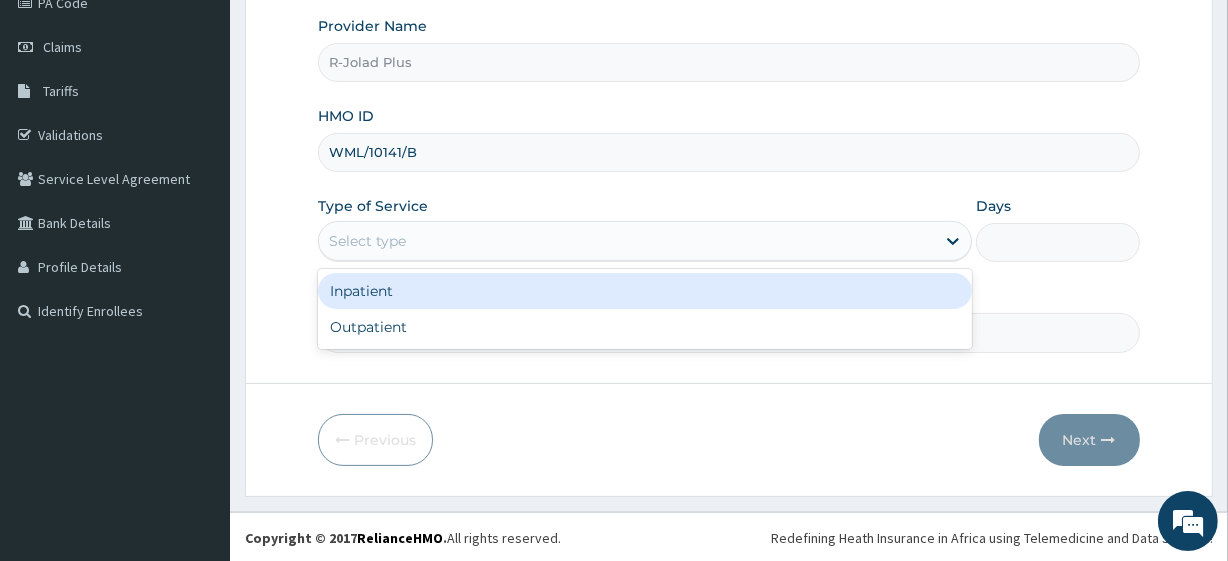 drag, startPoint x: 434, startPoint y: 238, endPoint x: 416, endPoint y: 301, distance: 65.52099 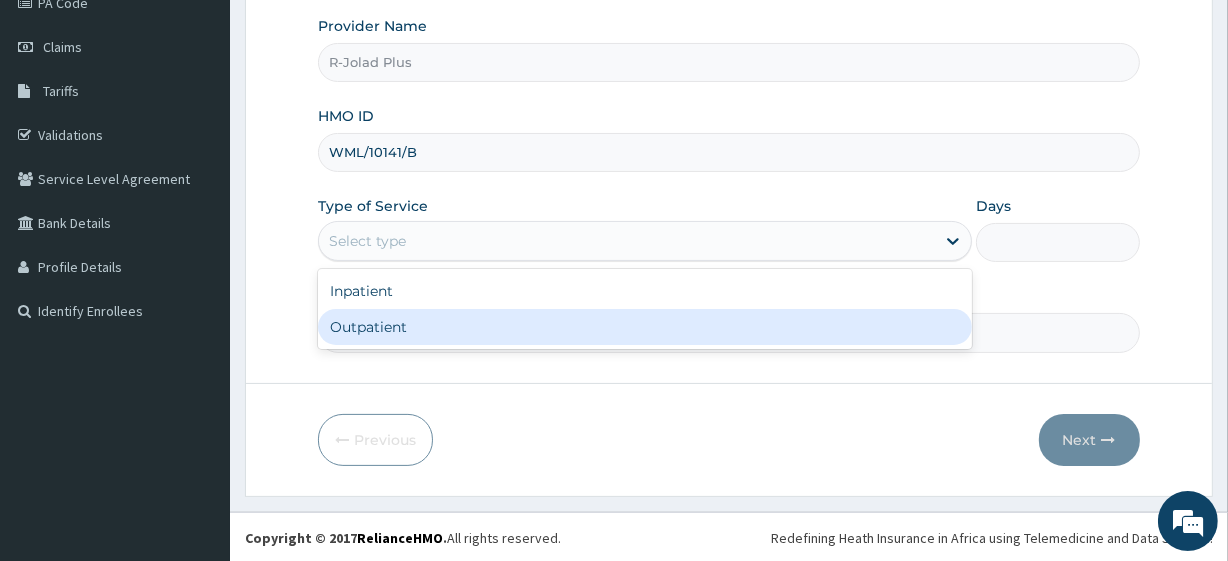 click on "Outpatient" at bounding box center (645, 327) 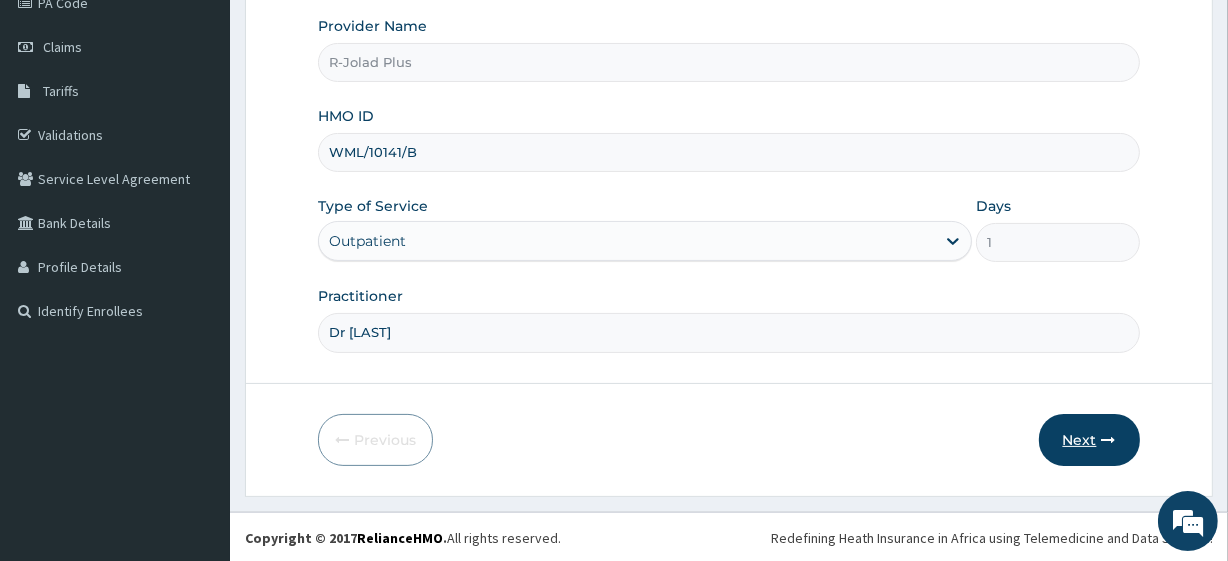 click on "Next" at bounding box center (1089, 440) 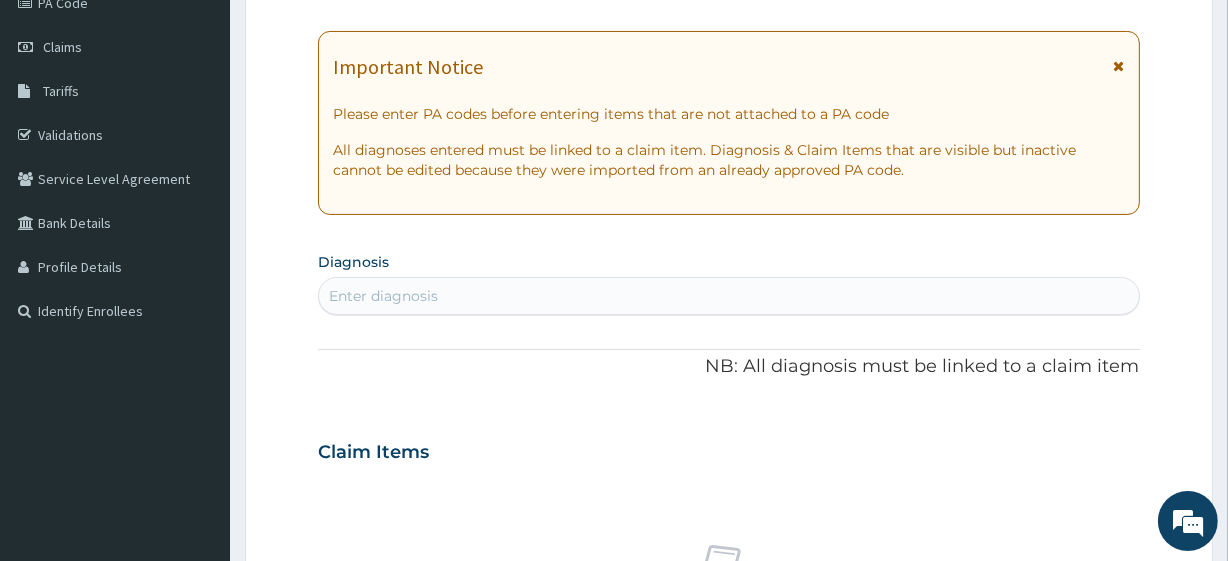 scroll, scrollTop: 0, scrollLeft: 0, axis: both 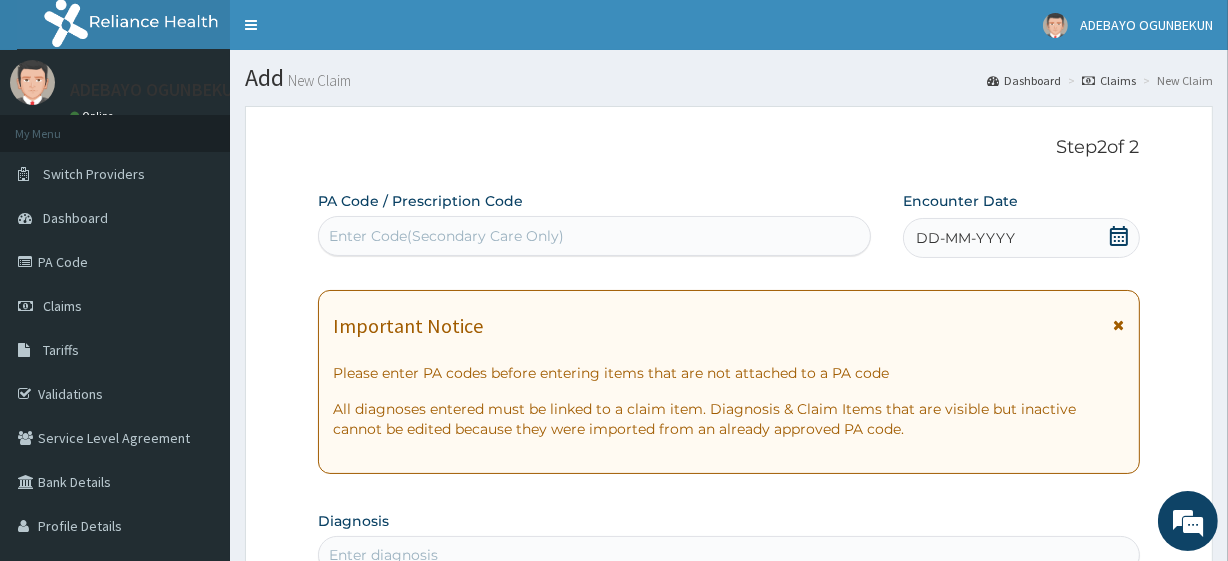 click on "Enter Code(Secondary Care Only)" at bounding box center [446, 236] 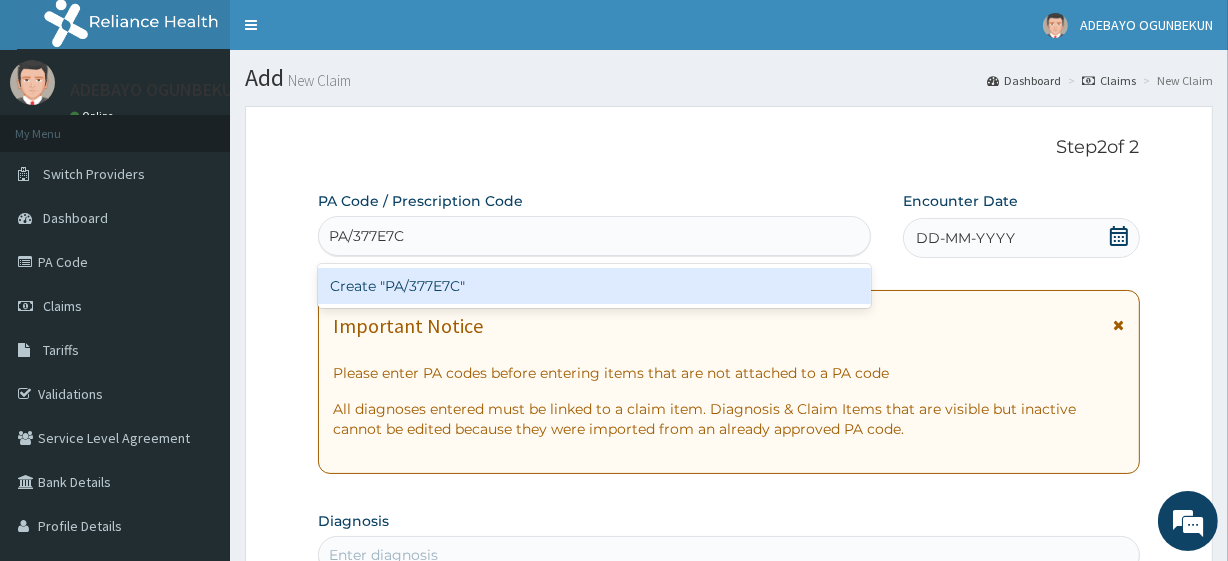 type 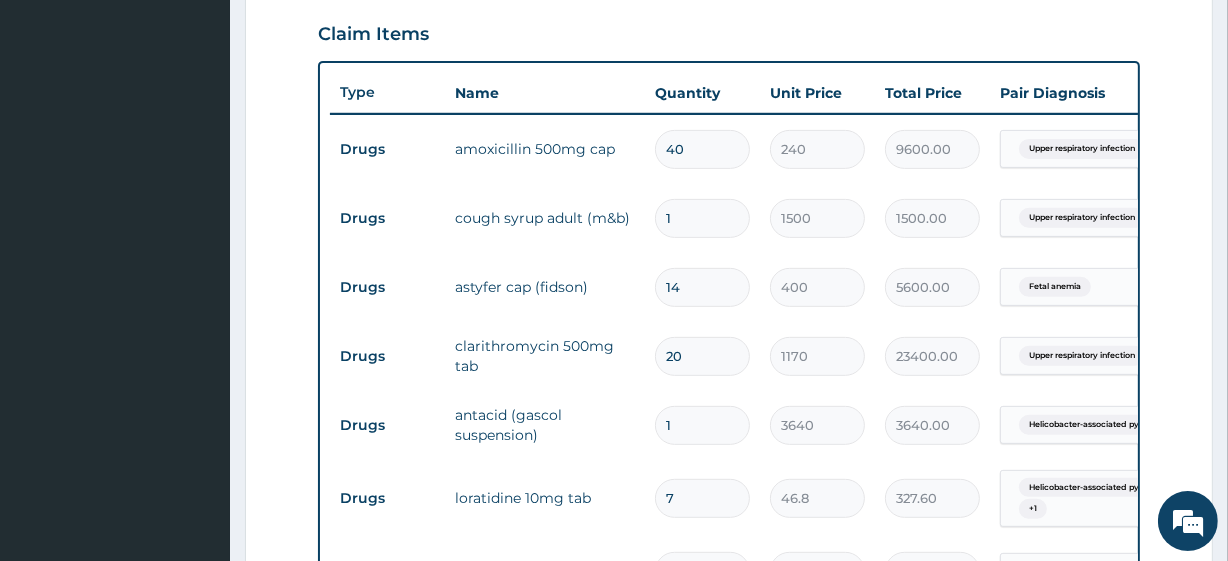 scroll, scrollTop: 676, scrollLeft: 0, axis: vertical 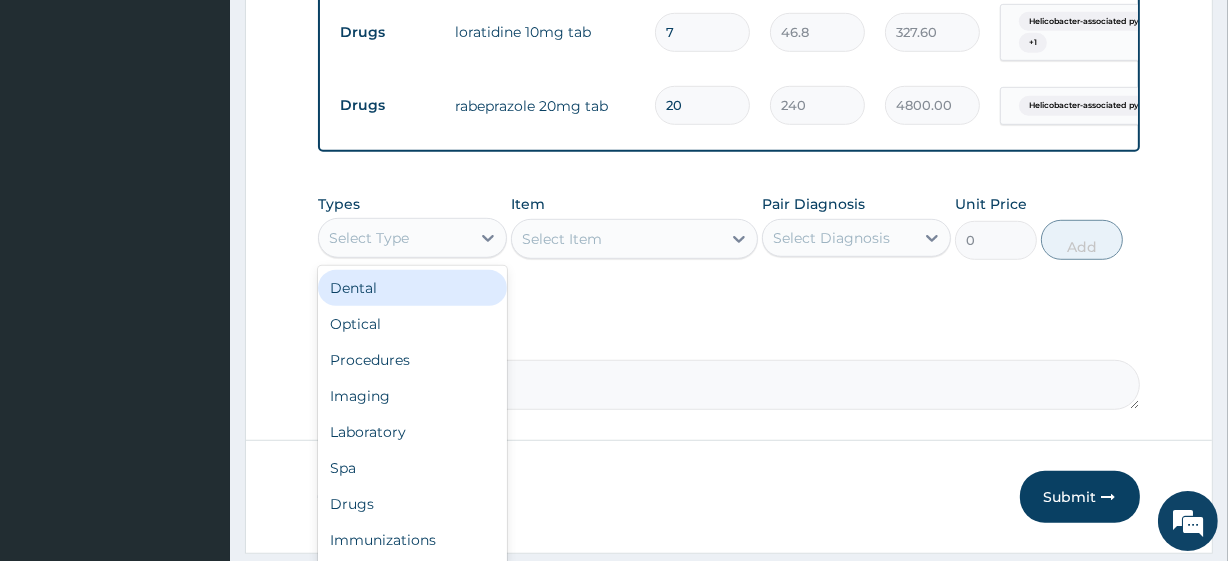 click on "Select Type" at bounding box center (369, 238) 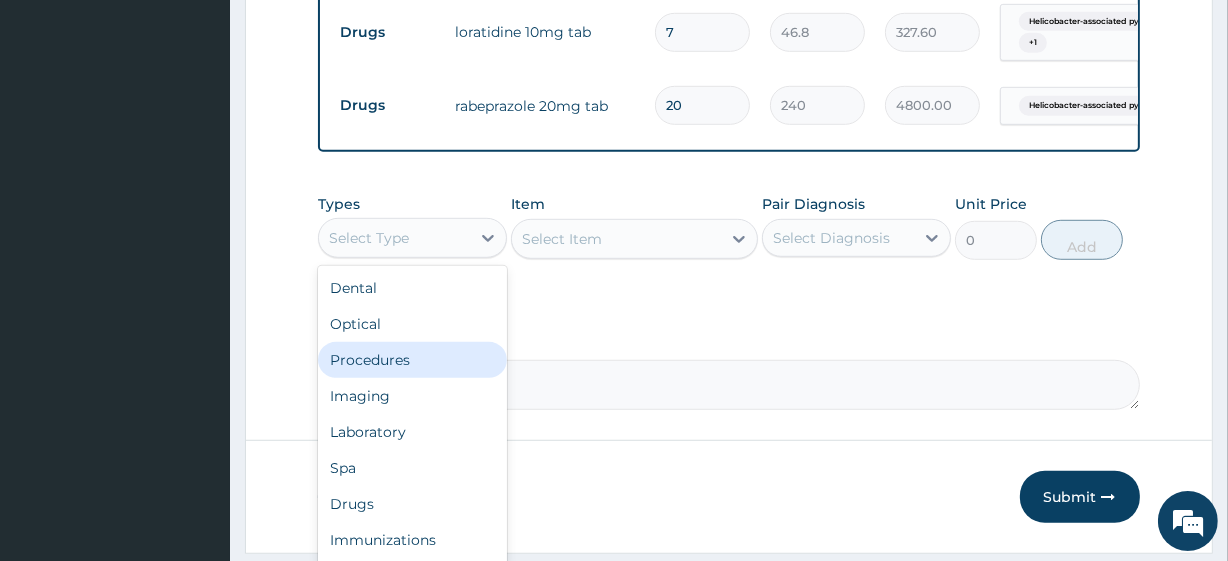 click on "Procedures" at bounding box center [412, 360] 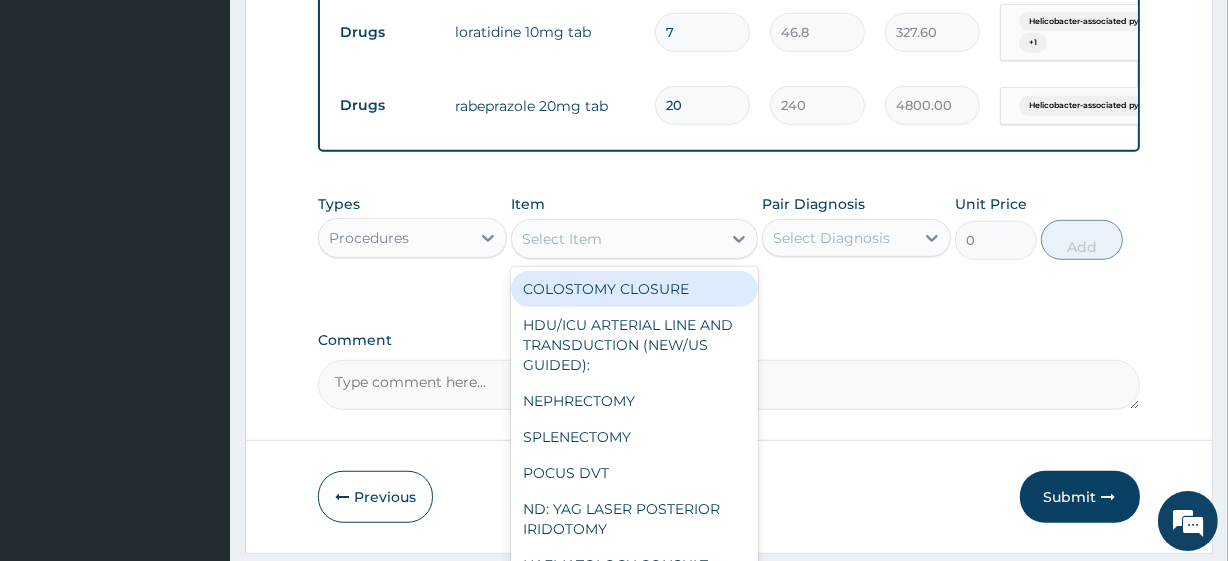 click on "Select Item" at bounding box center [616, 239] 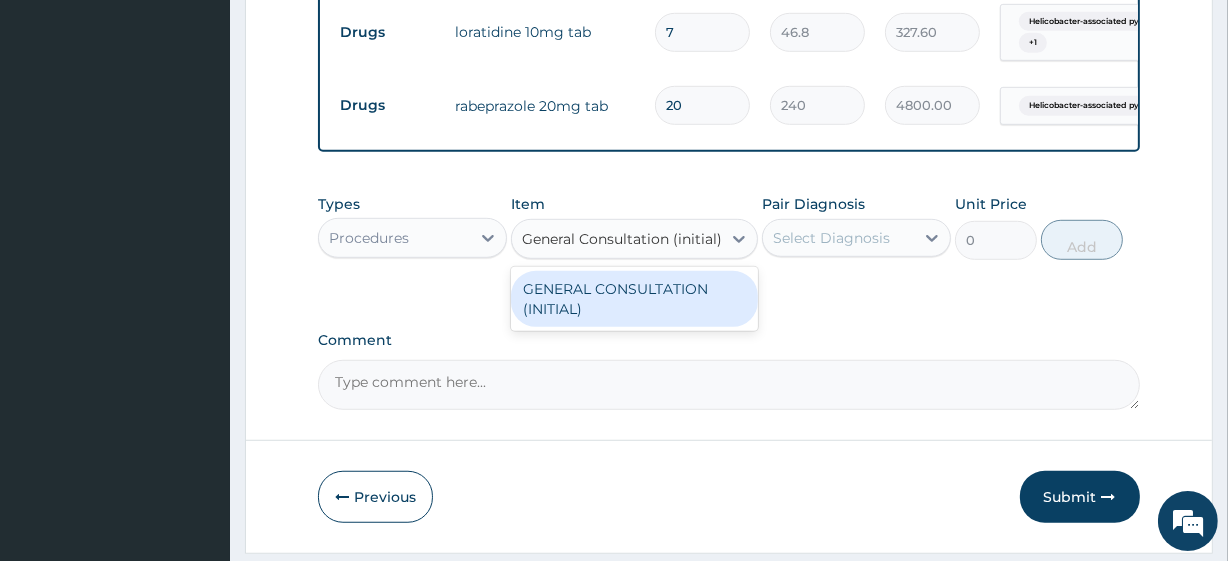 scroll, scrollTop: 0, scrollLeft: 0, axis: both 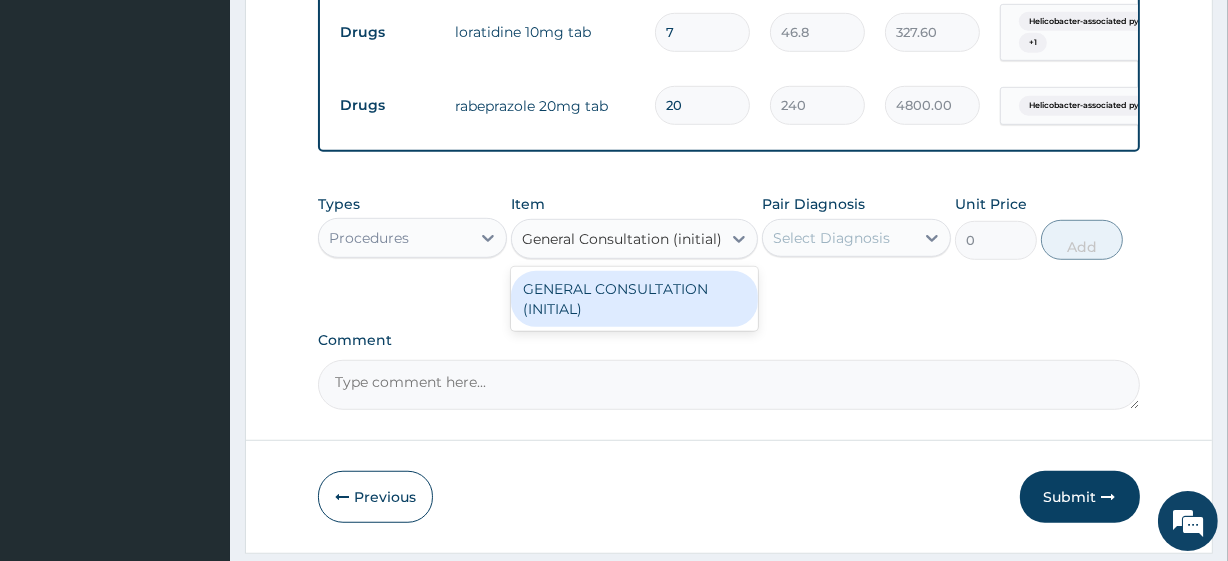 click on "GENERAL CONSULTATION (INITIAL)" at bounding box center (634, 299) 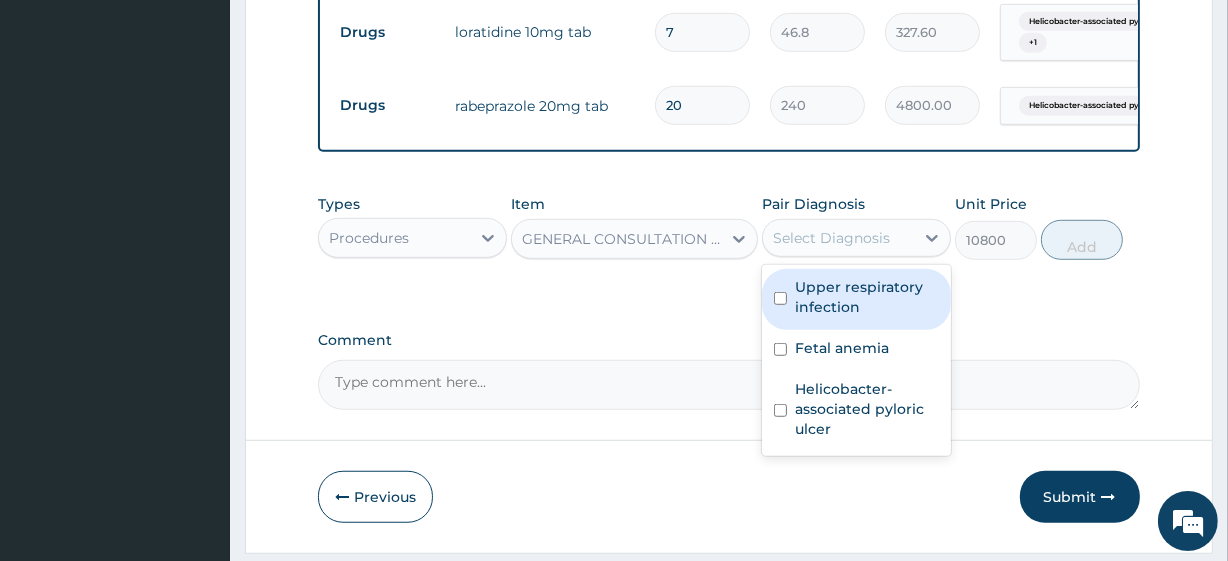 drag, startPoint x: 810, startPoint y: 252, endPoint x: 830, endPoint y: 321, distance: 71.8401 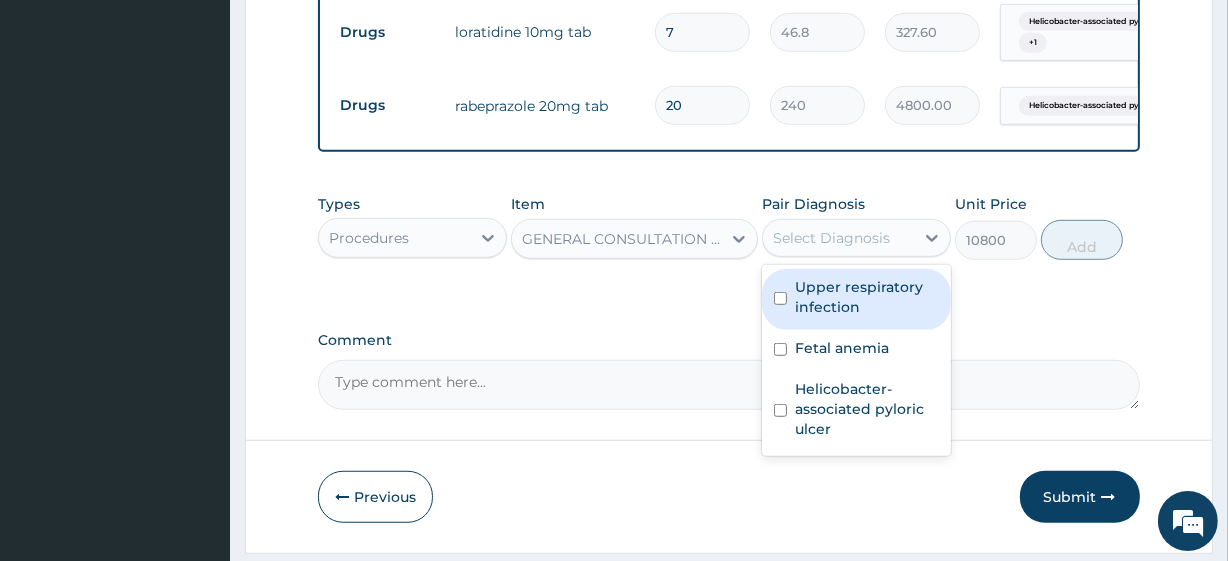 click on "option Upper respiratory infection focused, 1 of 3. 3 results available. Use Up and Down to choose options, press Enter to select the currently focused option, press Escape to exit the menu, press Tab to select the option and exit the menu. Select Diagnosis Upper respiratory infection Fetal anemia Helicobacter-associated pyloric ulcer" at bounding box center (856, 238) 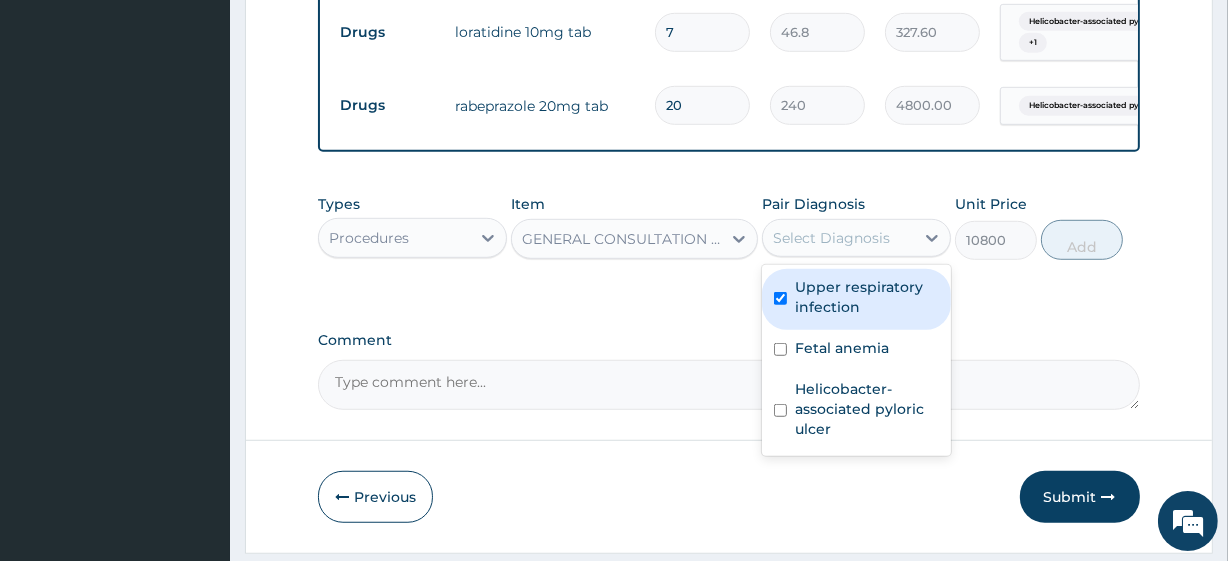 checkbox on "true" 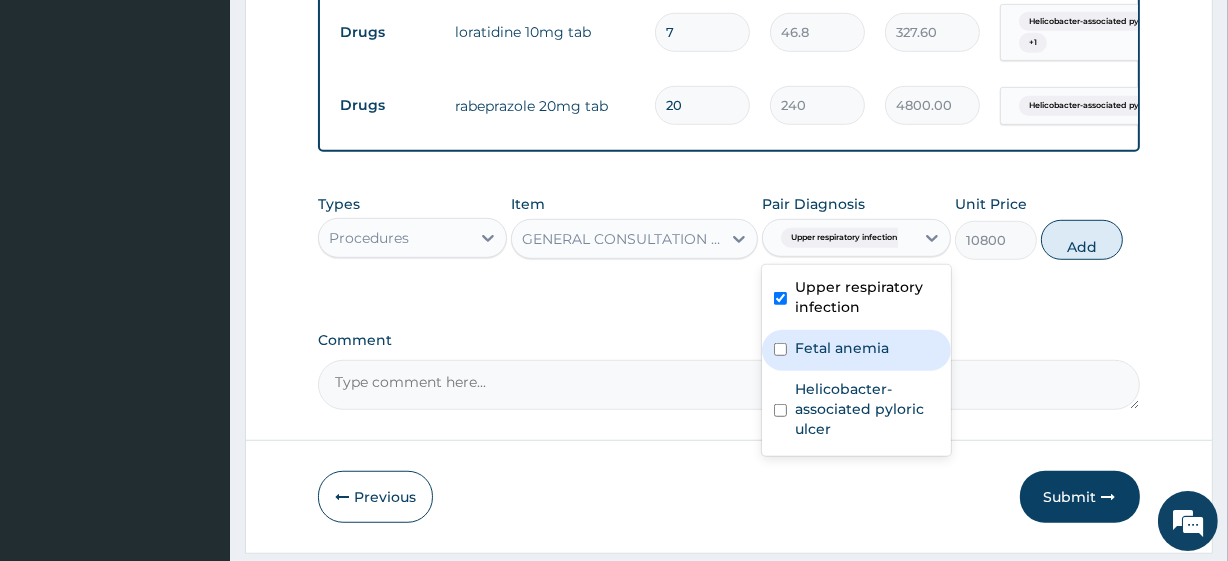 click on "Fetal anemia" at bounding box center (856, 350) 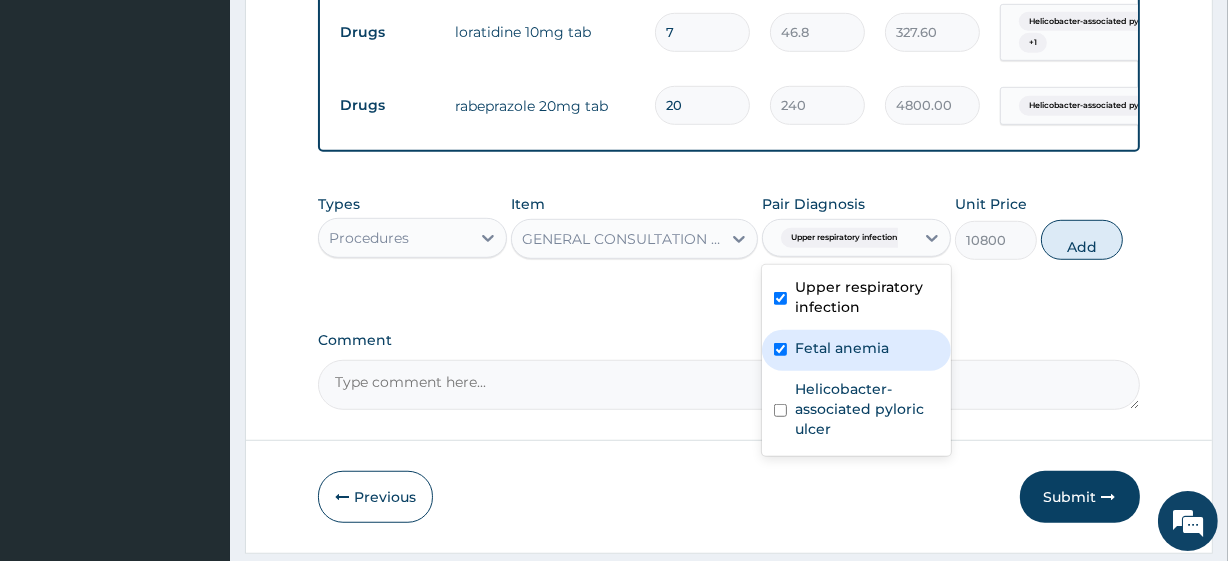 checkbox on "true" 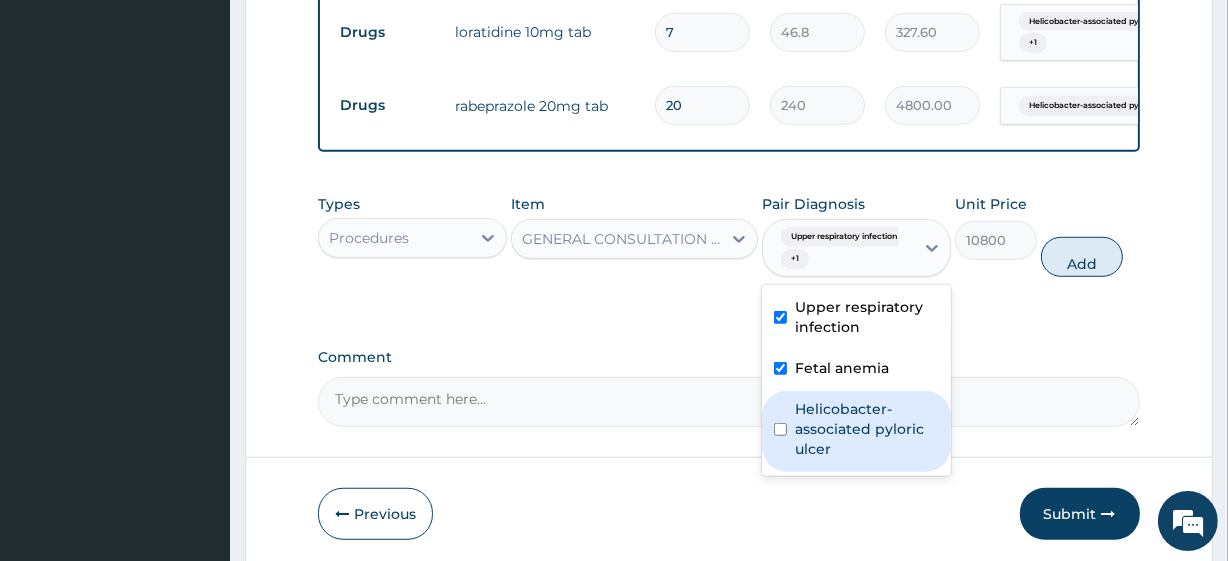 click on "Helicobacter-associated pyloric ulcer" at bounding box center (867, 429) 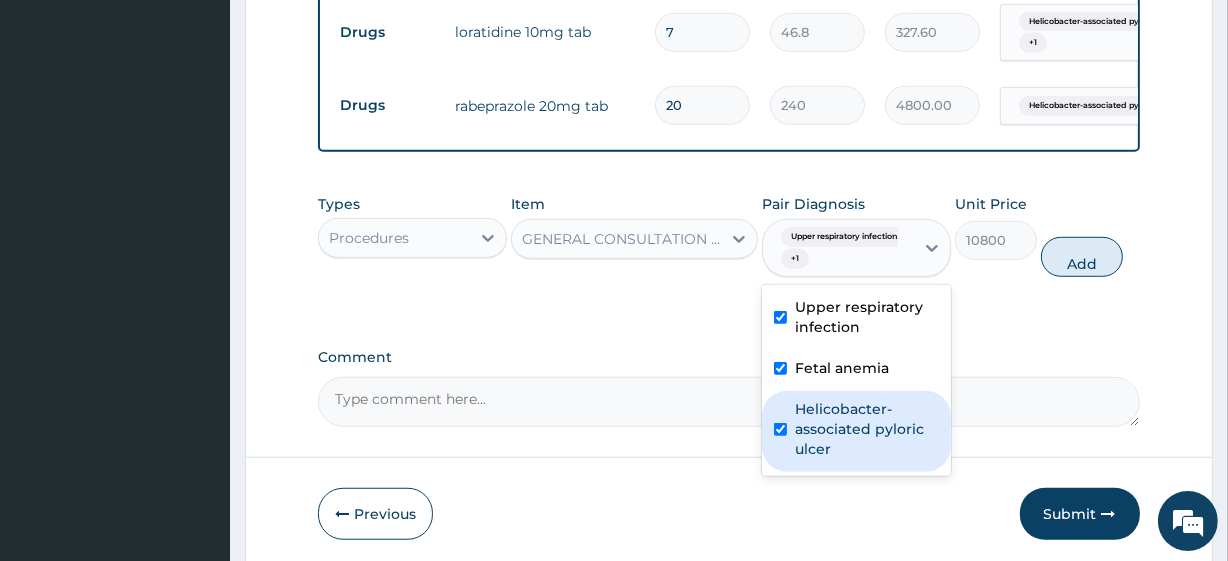 checkbox on "true" 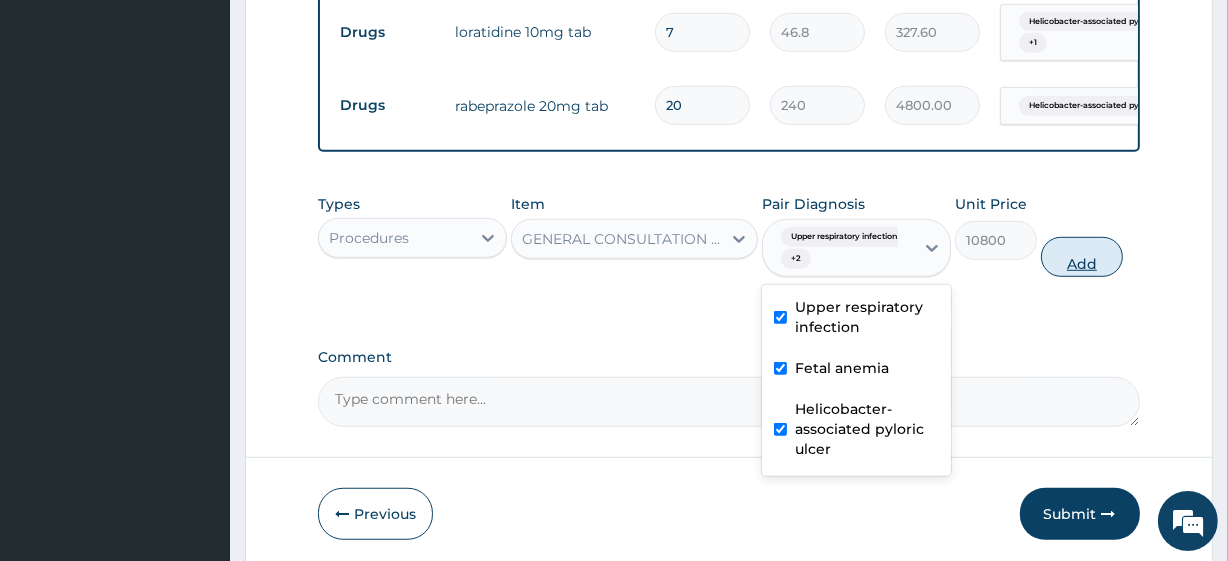 click on "Add" at bounding box center (1082, 257) 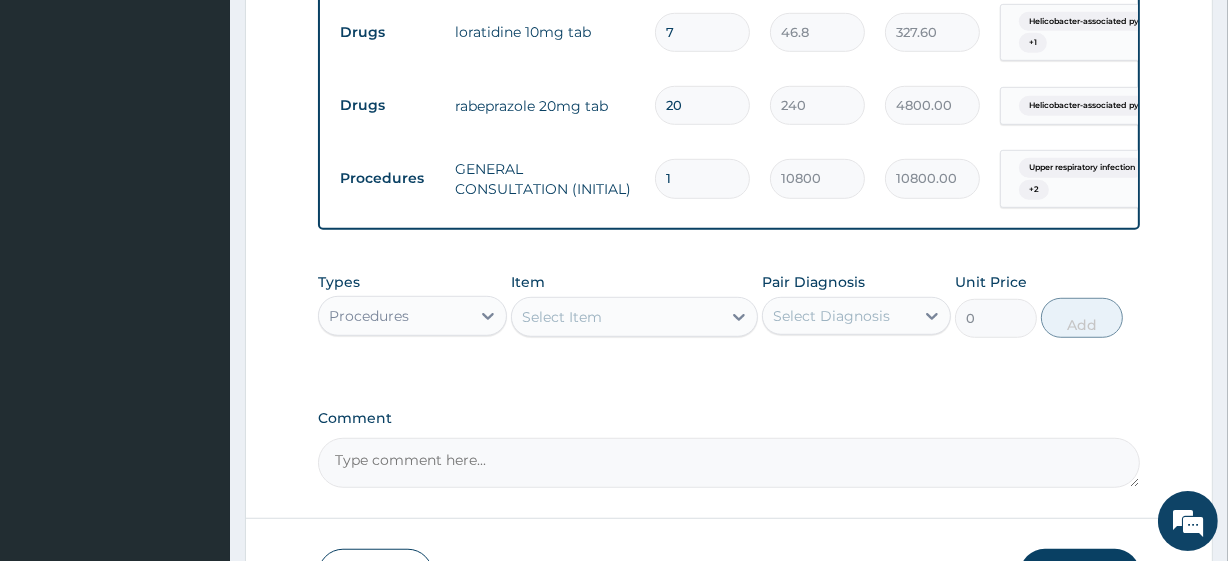 scroll, scrollTop: 0, scrollLeft: 0, axis: both 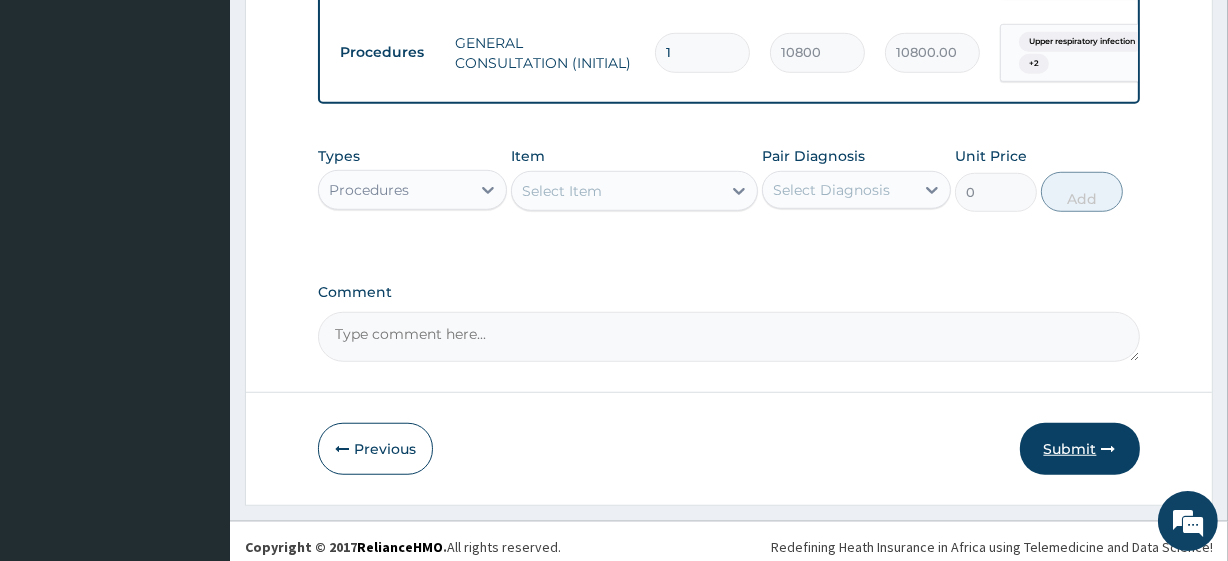 click on "Submit" at bounding box center (1080, 449) 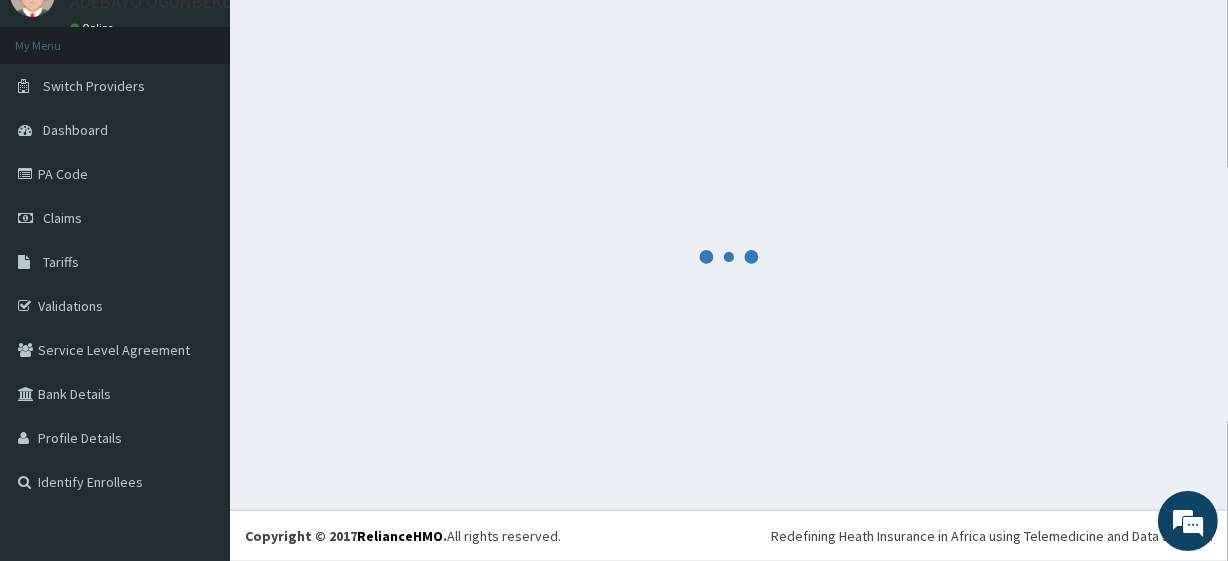 scroll, scrollTop: 88, scrollLeft: 0, axis: vertical 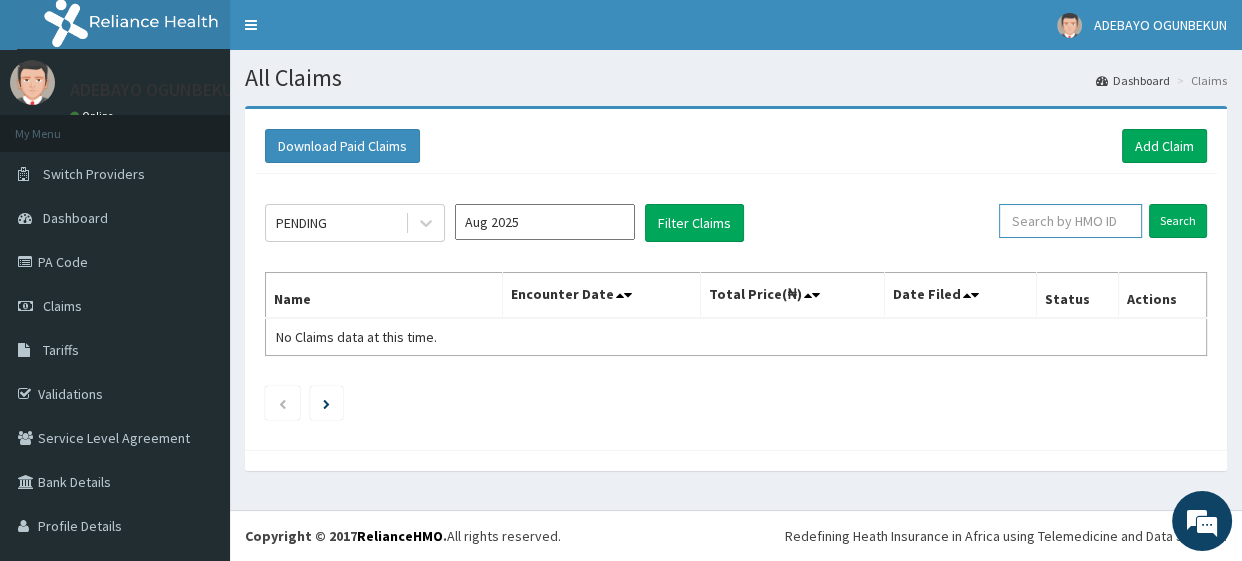 click at bounding box center (1070, 221) 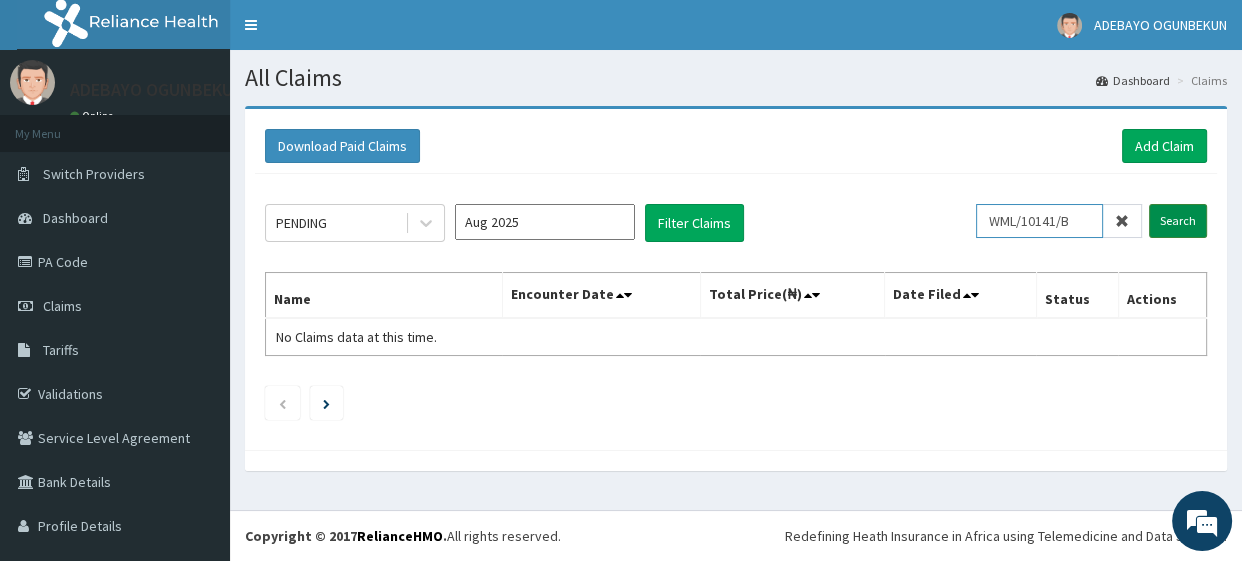 type on "WML/10141/B" 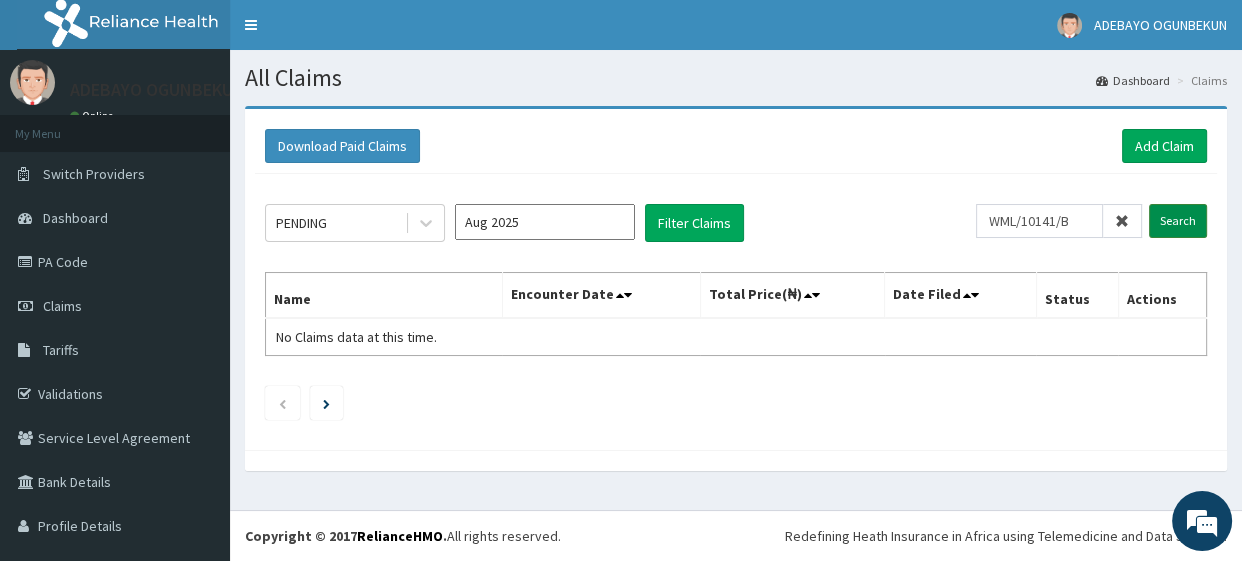 click on "Search" at bounding box center [1178, 221] 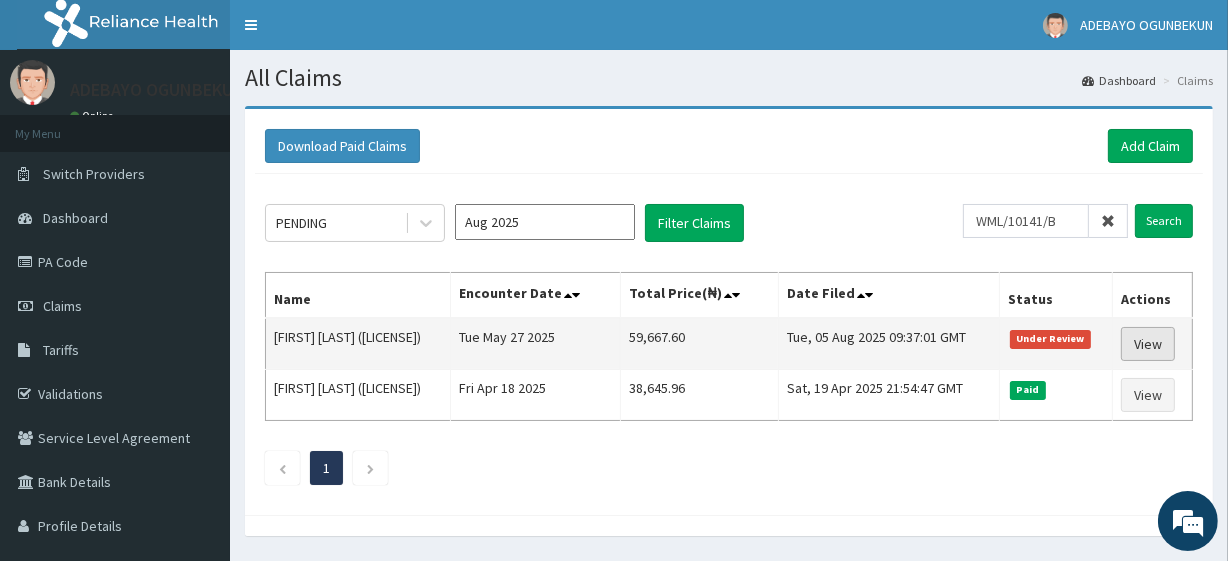click on "View" at bounding box center (1148, 344) 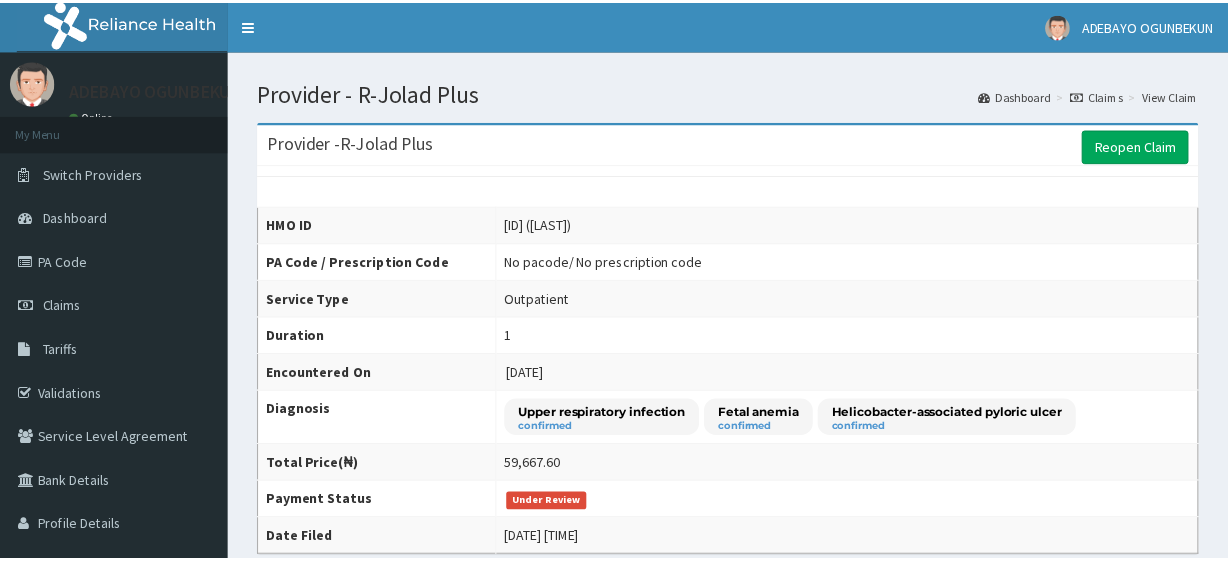 scroll, scrollTop: 0, scrollLeft: 0, axis: both 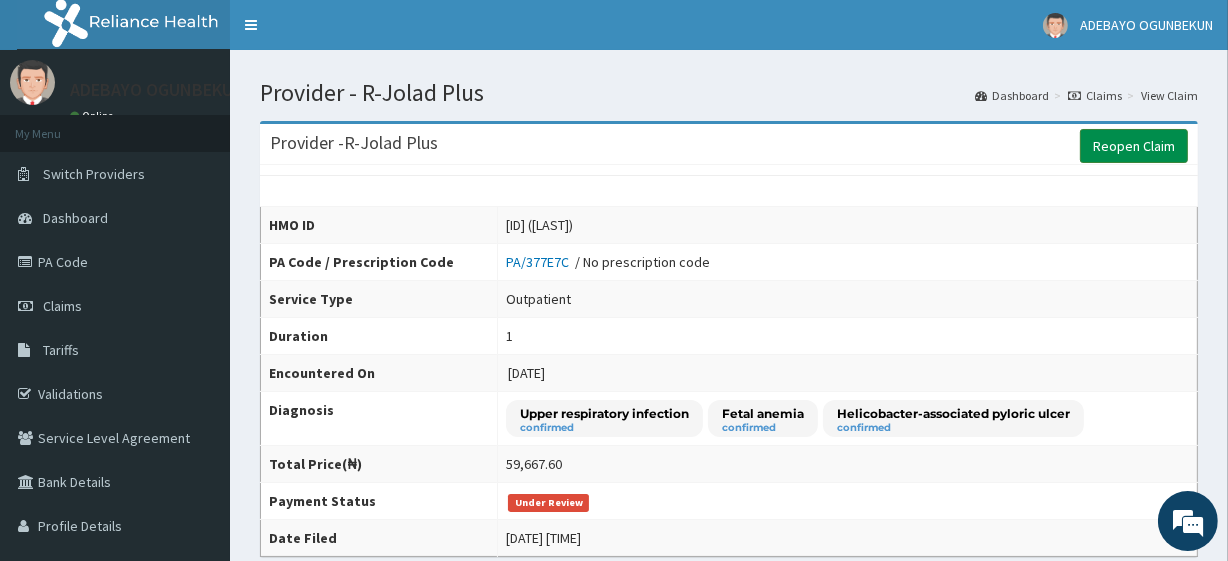 click on "Reopen Claim" at bounding box center (1134, 146) 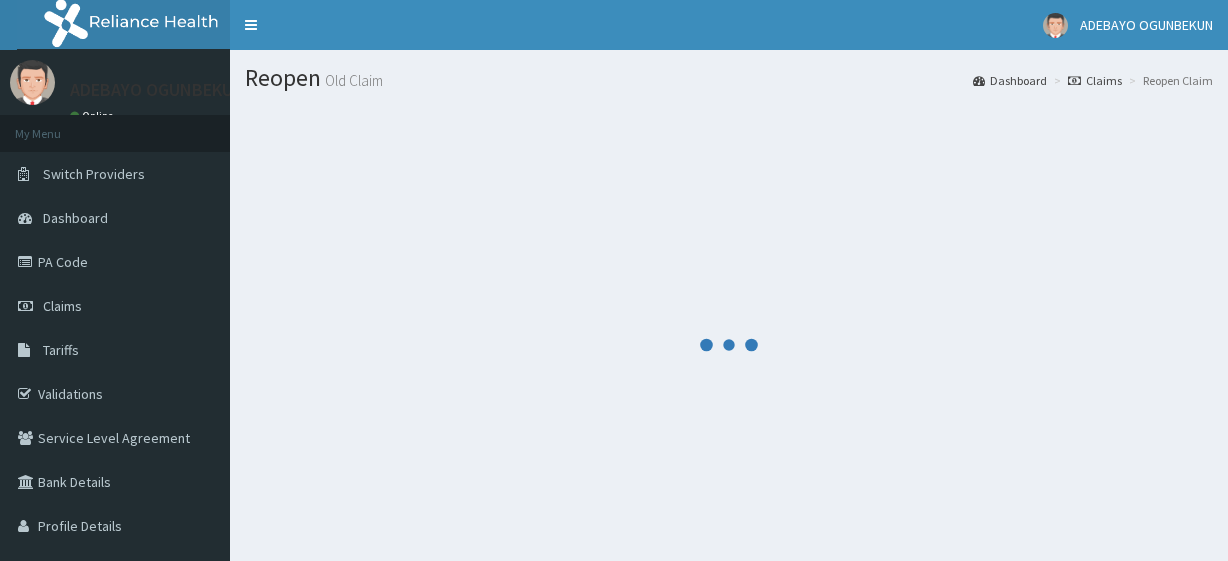 scroll, scrollTop: 0, scrollLeft: 0, axis: both 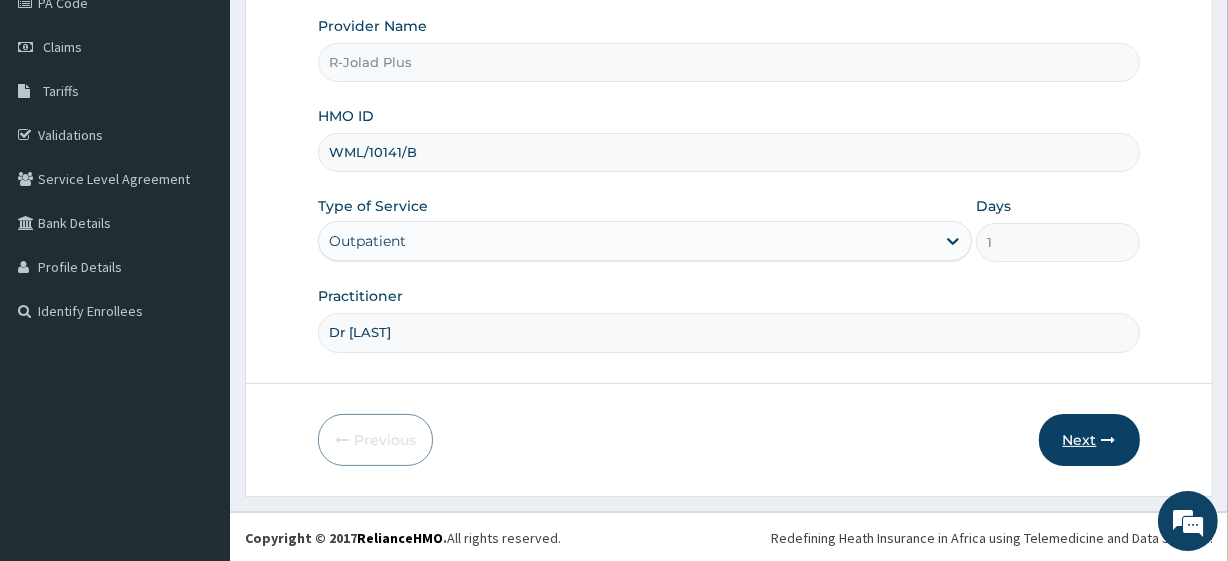 click on "Next" at bounding box center [1089, 440] 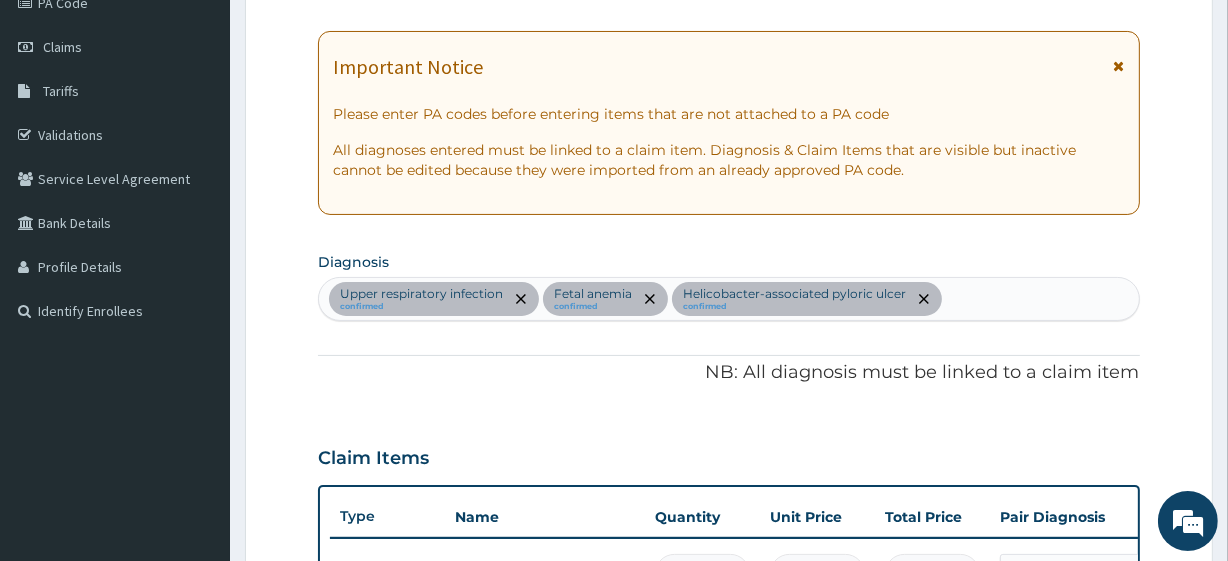 scroll, scrollTop: 0, scrollLeft: 0, axis: both 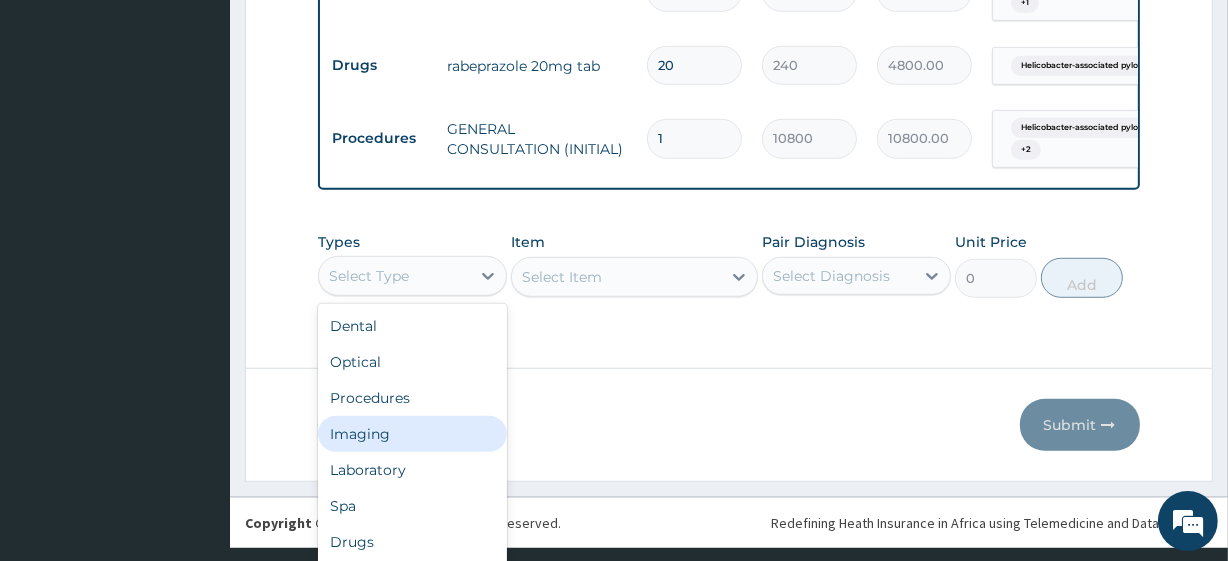 drag, startPoint x: 468, startPoint y: 333, endPoint x: 419, endPoint y: 469, distance: 144.55795 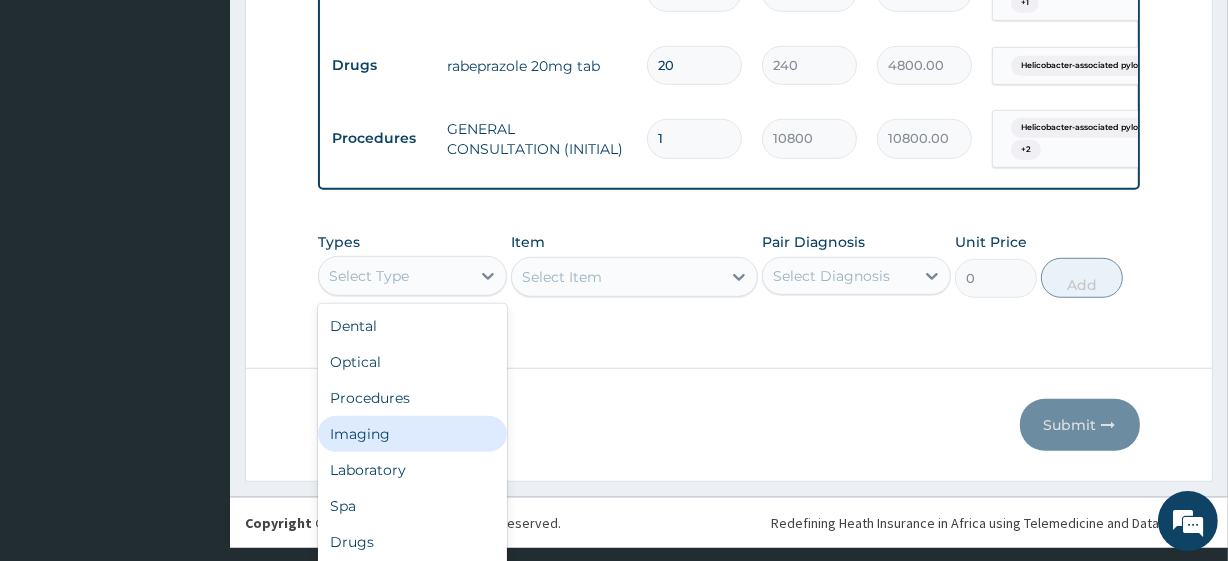 click on "option Imaging focused, 4 of 10. 10 results available. Use Up and Down to choose options, press Enter to select the currently focused option, press Escape to exit the menu, press Tab to select the option and exit the menu. Select Type Dental Optical Procedures Imaging Laboratory Spa Drugs Immunizations Others Gym" at bounding box center (412, 276) 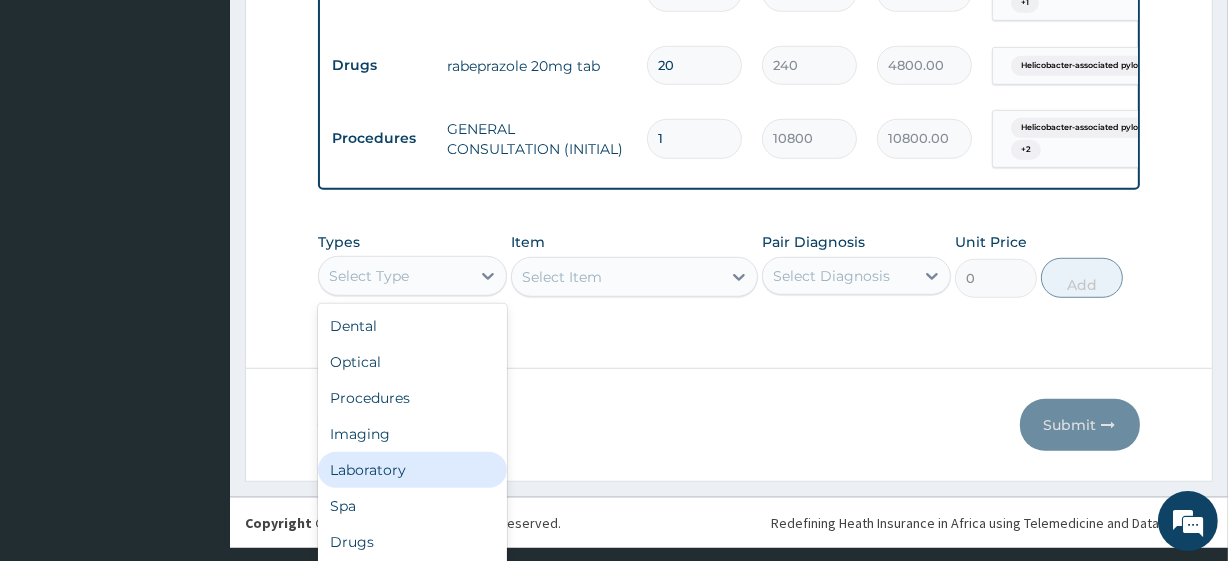 click on "Laboratory" at bounding box center [412, 470] 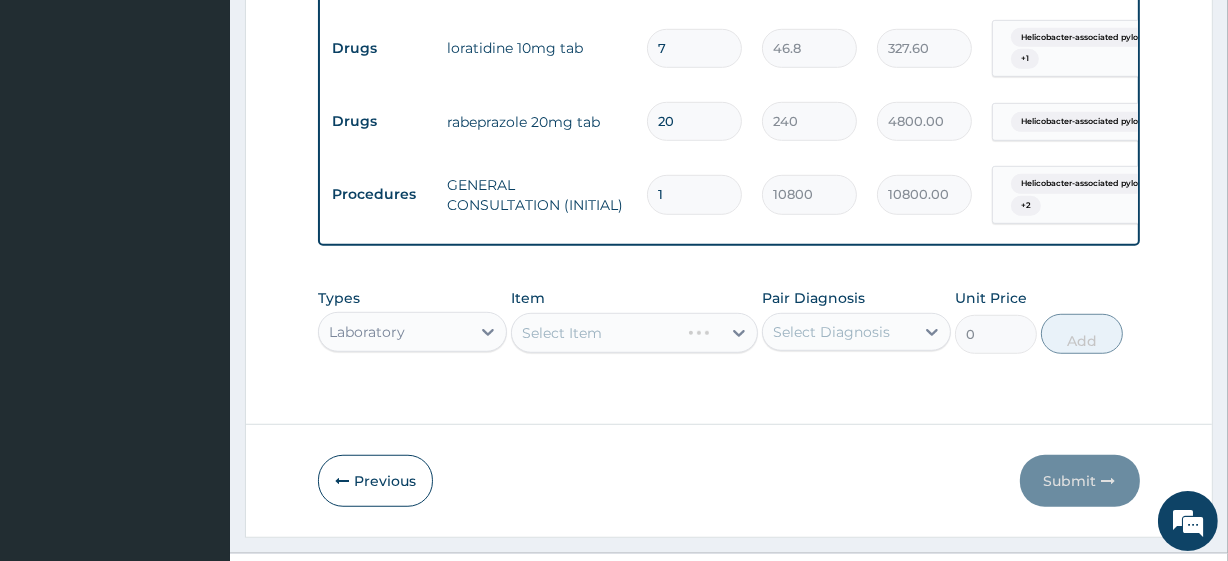 scroll, scrollTop: 0, scrollLeft: 0, axis: both 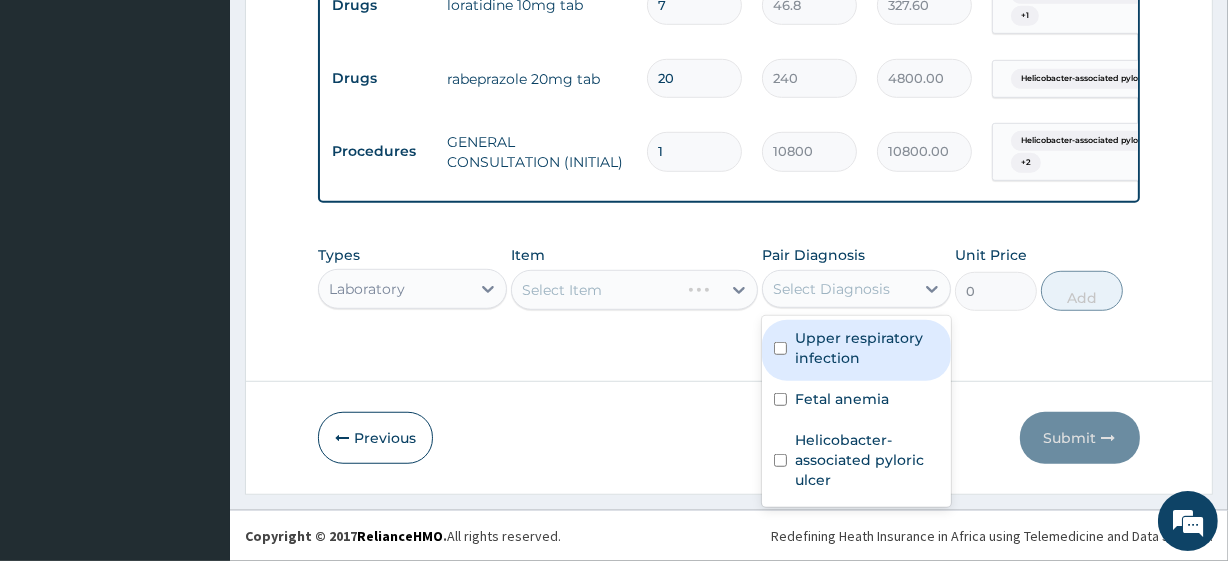 click on "Select Diagnosis" at bounding box center (831, 289) 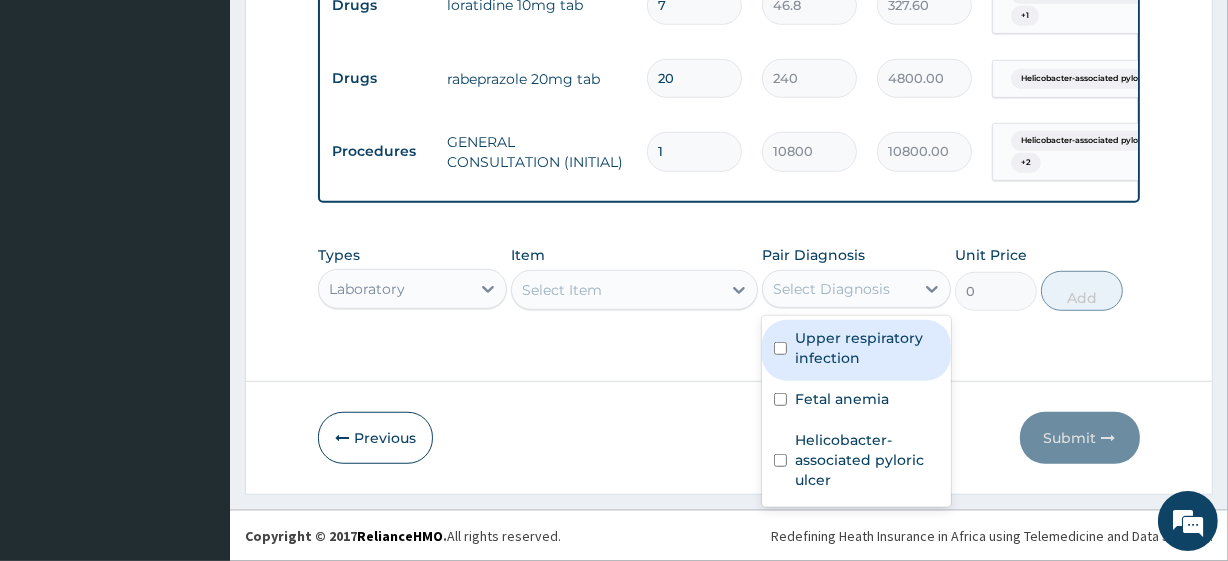 click on "Upper respiratory infection" at bounding box center [856, 350] 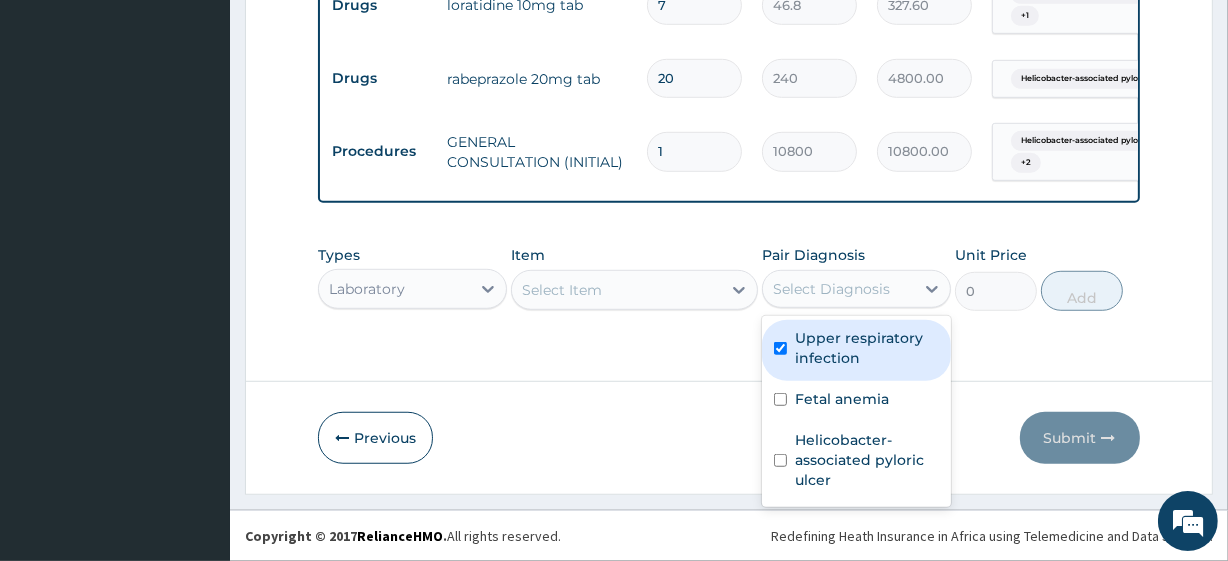 checkbox on "true" 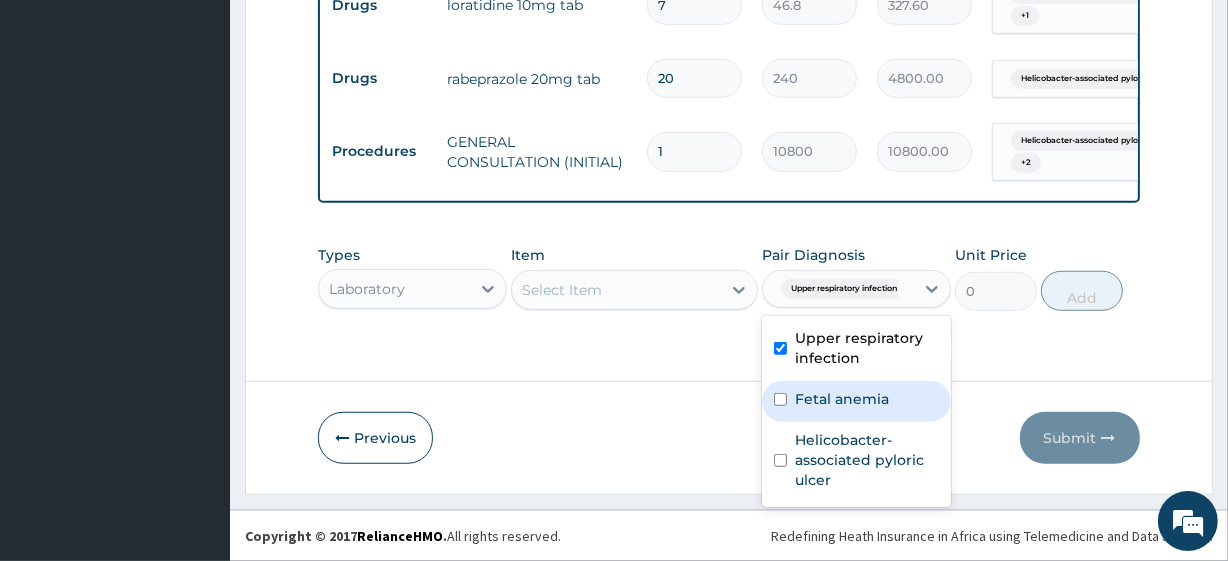 click on "Fetal anemia" at bounding box center [842, 399] 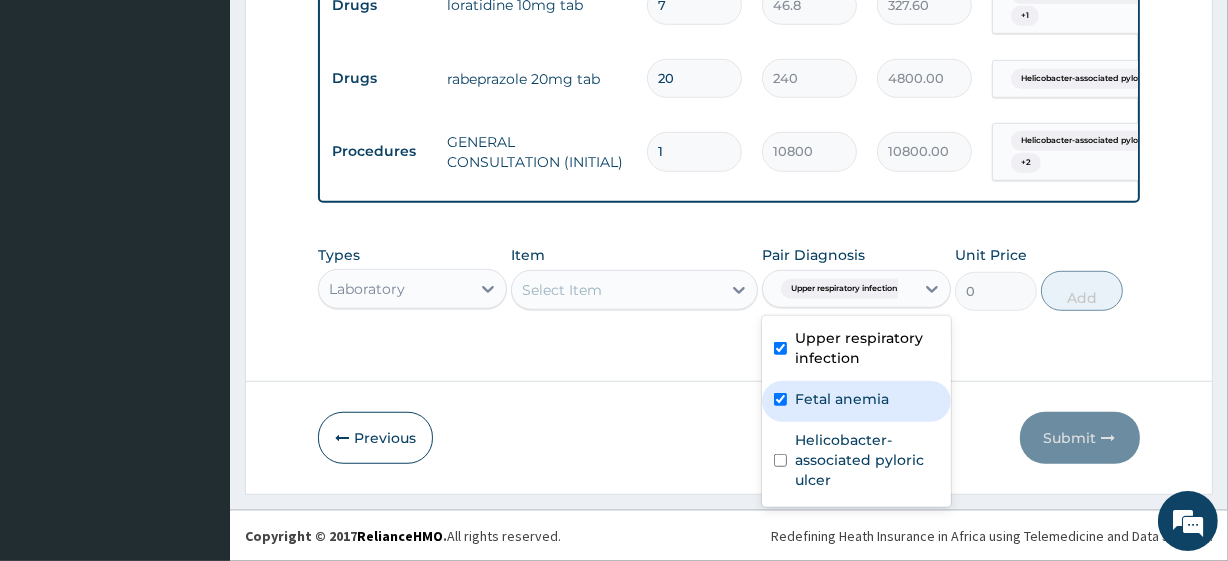 checkbox on "true" 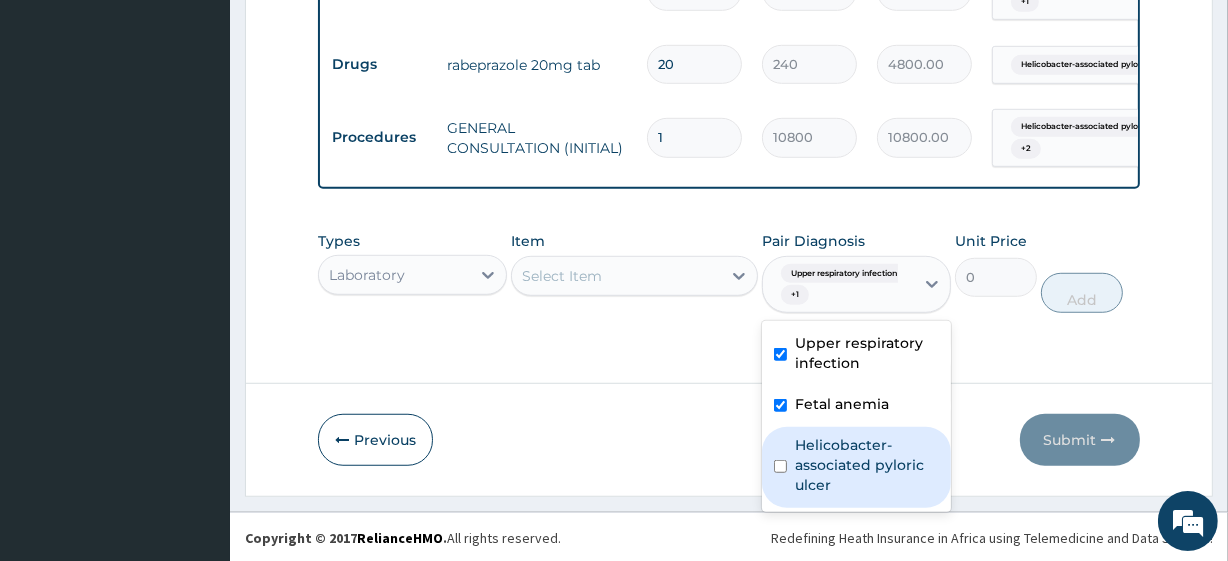 click on "Helicobacter-associated pyloric ulcer" at bounding box center (867, 465) 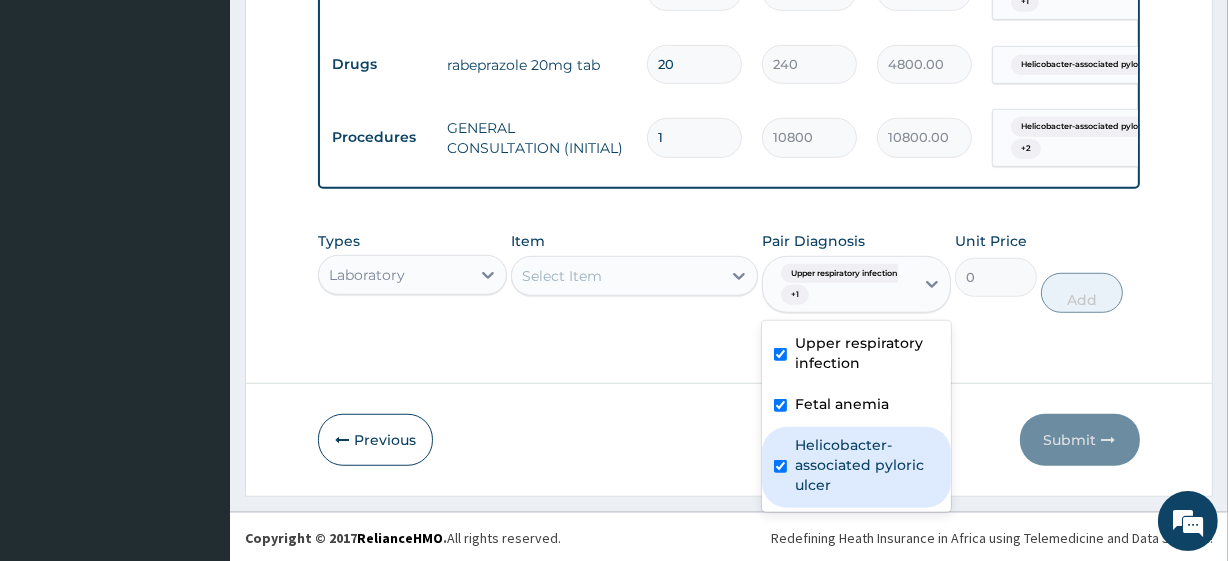 checkbox on "true" 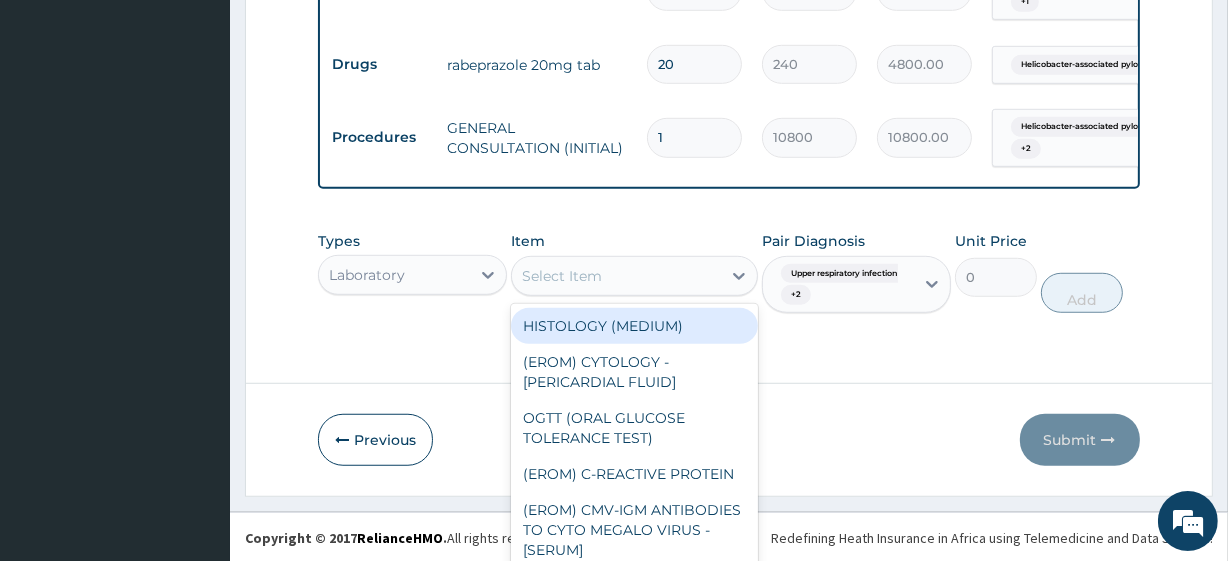 scroll, scrollTop: 40, scrollLeft: 0, axis: vertical 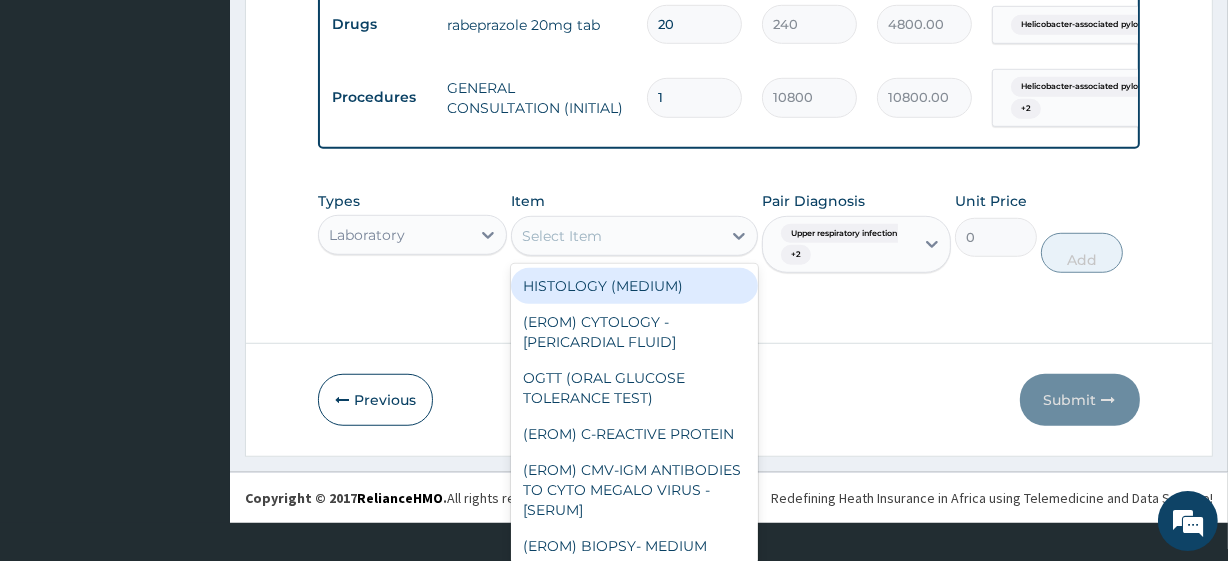 click on "option HISTOLOGY (MEDIUM) focused, 1 of 287. 287 results available. Use Up and Down to choose options, press Enter to select the currently focused option, press Escape to exit the menu, press Tab to select the option and exit the menu. Select Item HISTOLOGY (MEDIUM) (EROM) CYTOLOGY - [PERICARDIAL FLUID] OGTT (ORAL GLUCOSE TOLERANCE TEST) (EROM) C-REACTIVE PROTEIN (EROM) CMV-IGM ANTIBODIES TO CYTO MEGALO VIRUS -  [SERUM] (EROM) BIOPSY- MEDIUM SPECIMEN  FOR HISTOLOGY -  [TISSUE] (EROM) BUN (BLOOD UREA NITROGEN) -  [SERUM] (EROM) CANCER MARKER(PROFILE) RESCREENING OF BLOOD (EROM) AFP-ALPHA FETO PROTEIN SERUM STOOL CULTURE (EROM) HISTOLOGY FOR FIBROID (EROM) AFB - [ASCITIC FLUID] FRESH FROZEN PLASMA (FFP) (EROM) REQUEST FOR TISSUE BLOCKS FOR SECOND OPINION (EROM) FUNGI M/C/S SPUTUM ZN X 3 RETICULOCYTE COUNT HEPATITIS B SCREENING (EROM) HBCAB -TOTAL ANTIBODIES TO HEPATITIS B CORE ANTIGEN -  [SERUM] (EROM) HAEMOGLOBIN PHENOTYPE (HAEMOGLOBIN ELECTROPHORESIS) (EROM) PROTEIN  ELECTROPHORESIS(URINE (EROM) FNAC OF JAW" at bounding box center [634, 236] 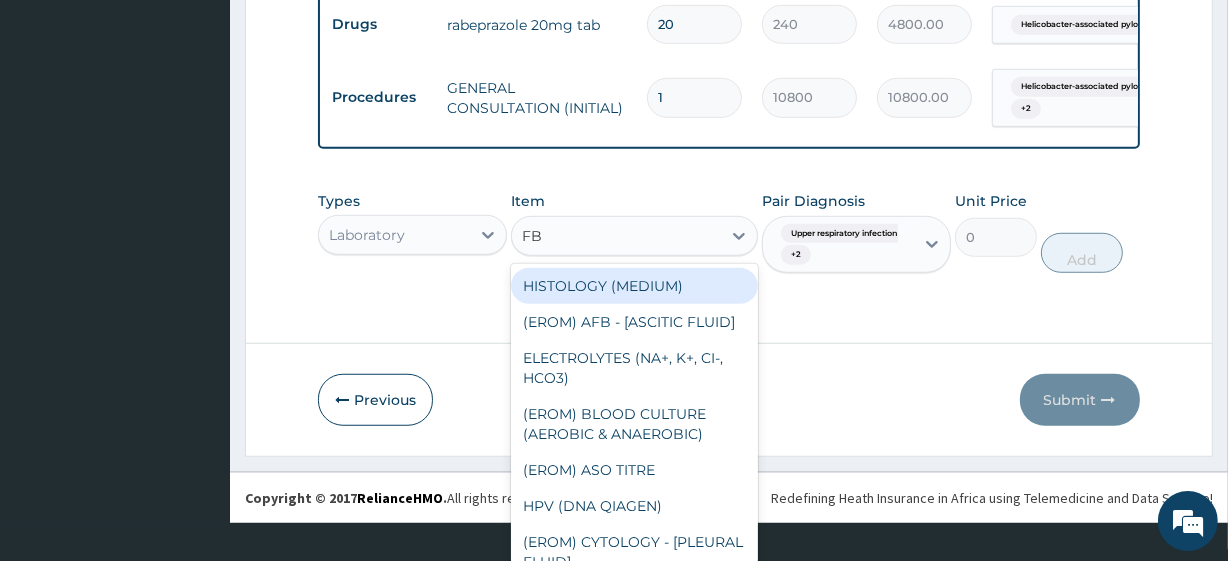 type on "FBC" 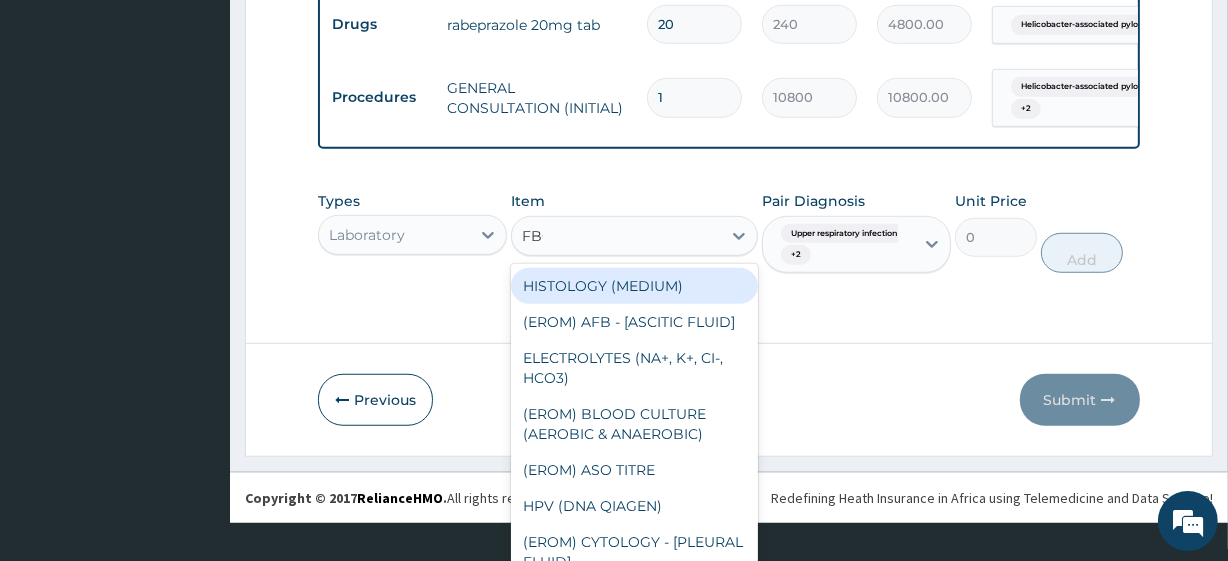 scroll, scrollTop: 0, scrollLeft: 0, axis: both 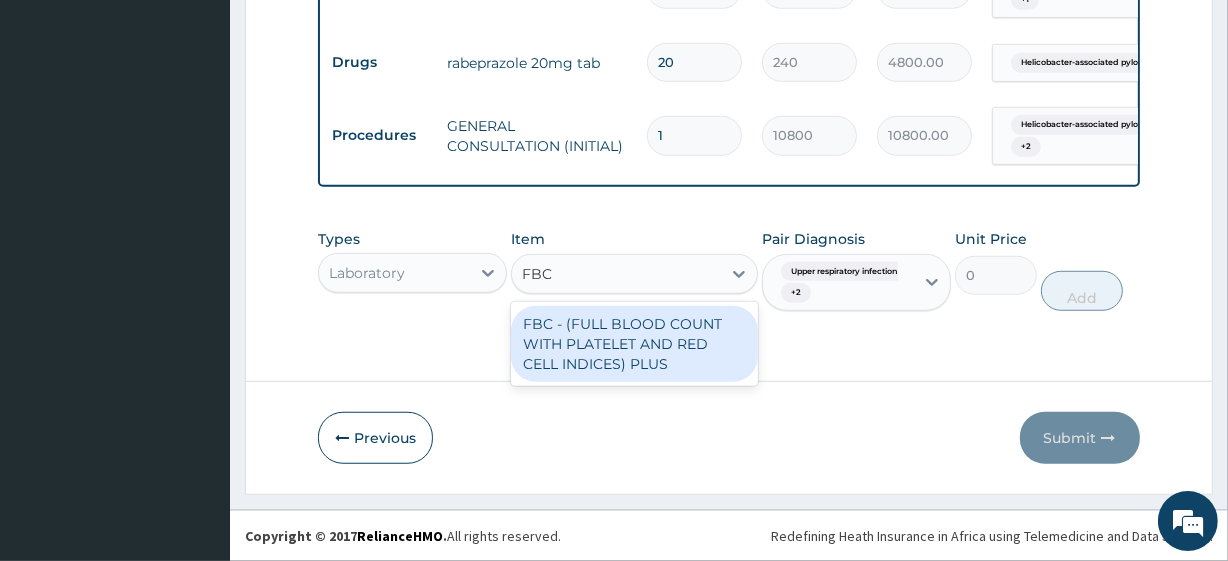 click on "FBC - (FULL BLOOD COUNT WITH PLATELET AND RED CELL INDICES) PLUS" at bounding box center [634, 344] 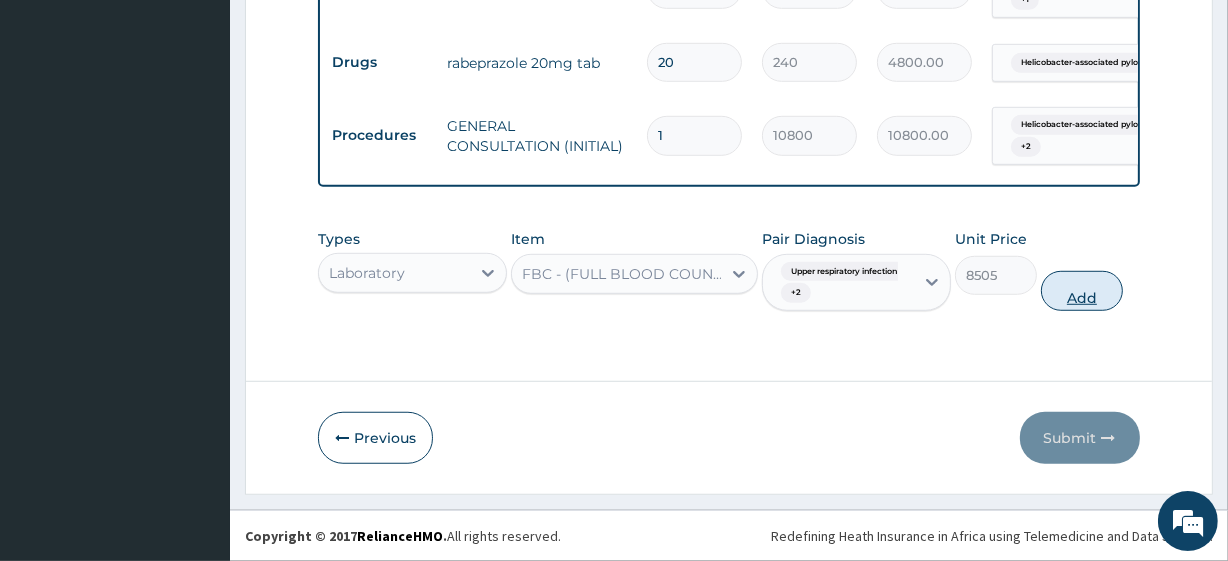 click on "Add" at bounding box center (1082, 291) 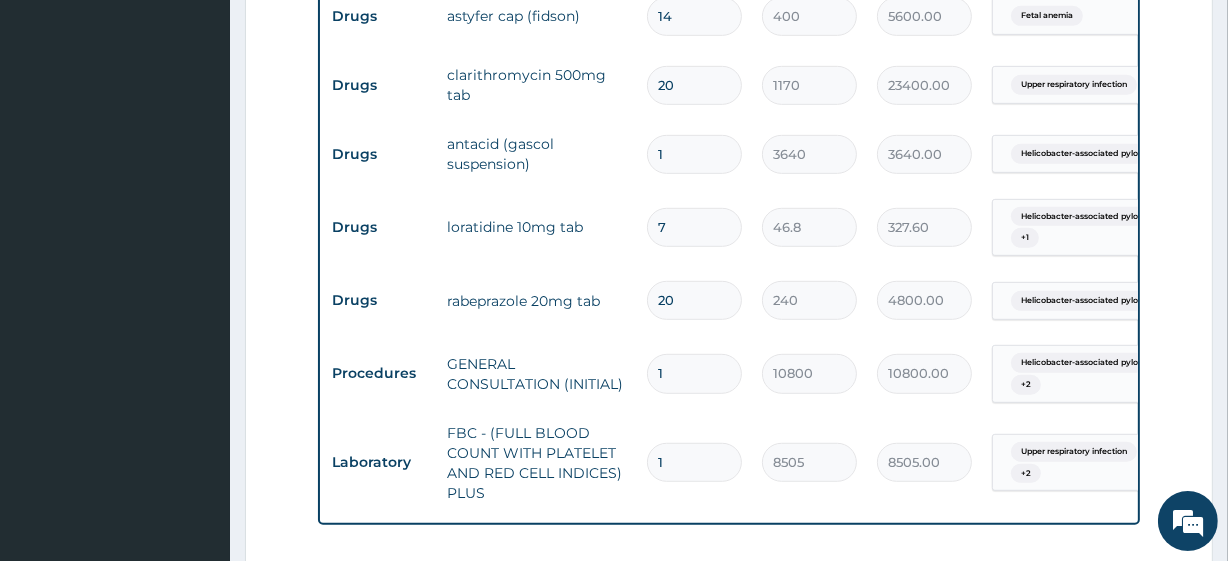 scroll, scrollTop: 955, scrollLeft: 0, axis: vertical 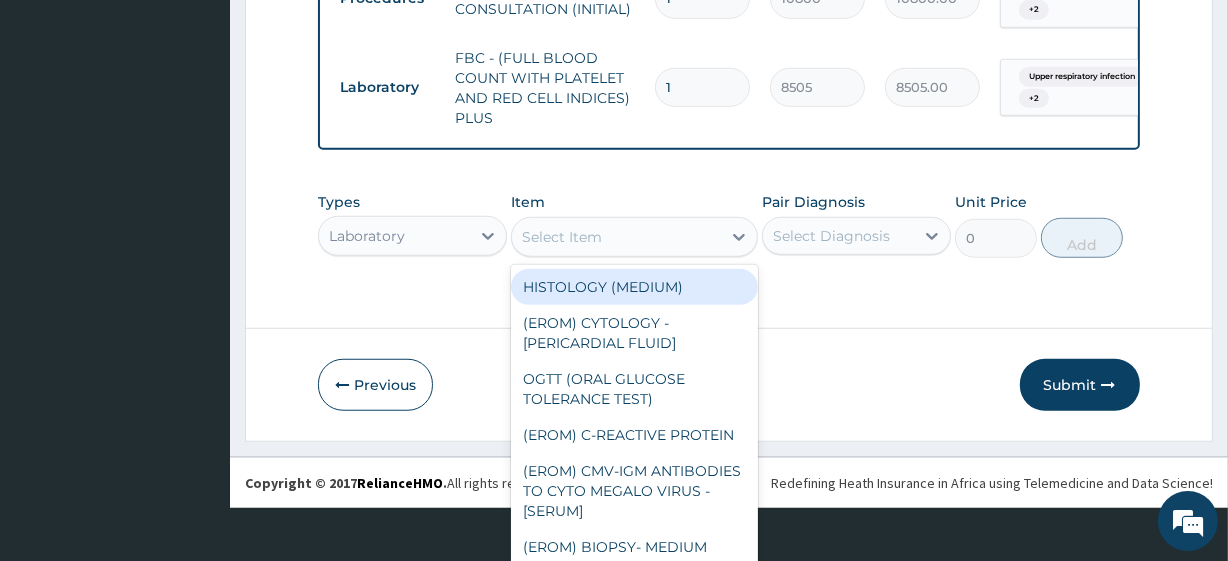 click on "option FBC - (FULL BLOOD COUNT WITH PLATELET AND RED CELL INDICES) PLUS, selected. option HISTOLOGY (MEDIUM) focused, 1 of 287. 287 results available. Use Up and Down to choose options, press Enter to select the currently focused option, press Escape to exit the menu, press Tab to select the option and exit the menu. Select Item HISTOLOGY (MEDIUM) (EROM) CYTOLOGY - [PERICARDIAL FLUID] OGTT (ORAL GLUCOSE TOLERANCE TEST) (EROM) C-REACTIVE PROTEIN (EROM) CMV-IGM ANTIBODIES TO CYTO MEGALO VIRUS -  [SERUM] (EROM) BIOPSY- MEDIUM SPECIMEN  FOR HISTOLOGY -  [TISSUE] (EROM) BUN (BLOOD UREA NITROGEN) -  [SERUM] (EROM) CANCER MARKER(PROFILE) RESCREENING OF BLOOD (EROM) AFP-ALPHA FETO PROTEIN SERUM STOOL CULTURE (EROM) HISTOLOGY FOR FIBROID (EROM) AFB - [ASCITIC FLUID] FRESH FROZEN PLASMA (FFP) (EROM) REQUEST FOR TISSUE BLOCKS FOR SECOND OPINION (EROM) FUNGI M/C/S SPUTUM ZN X 3 RETICULOCYTE COUNT HEPATITIS B SCREENING (EROM) HBCAB -TOTAL ANTIBODIES TO HEPATITIS B CORE ANTIGEN -  [SERUM] ELECTROLYTES (NA+, K+, CI-, HCO3)" at bounding box center [634, 237] 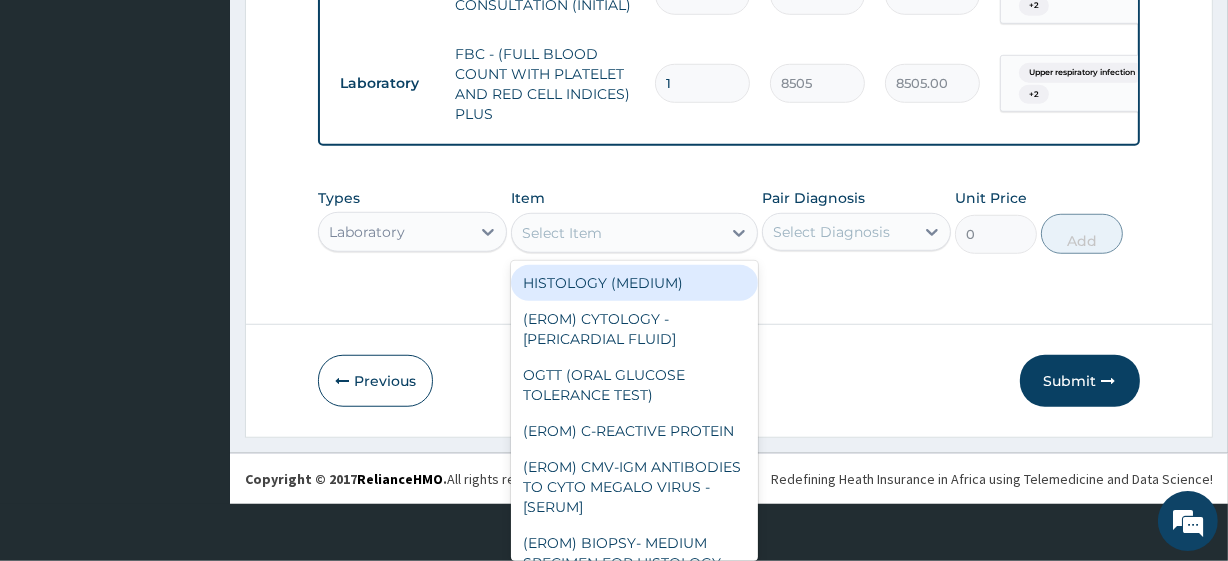 paste on "H Pylori (Serology)" 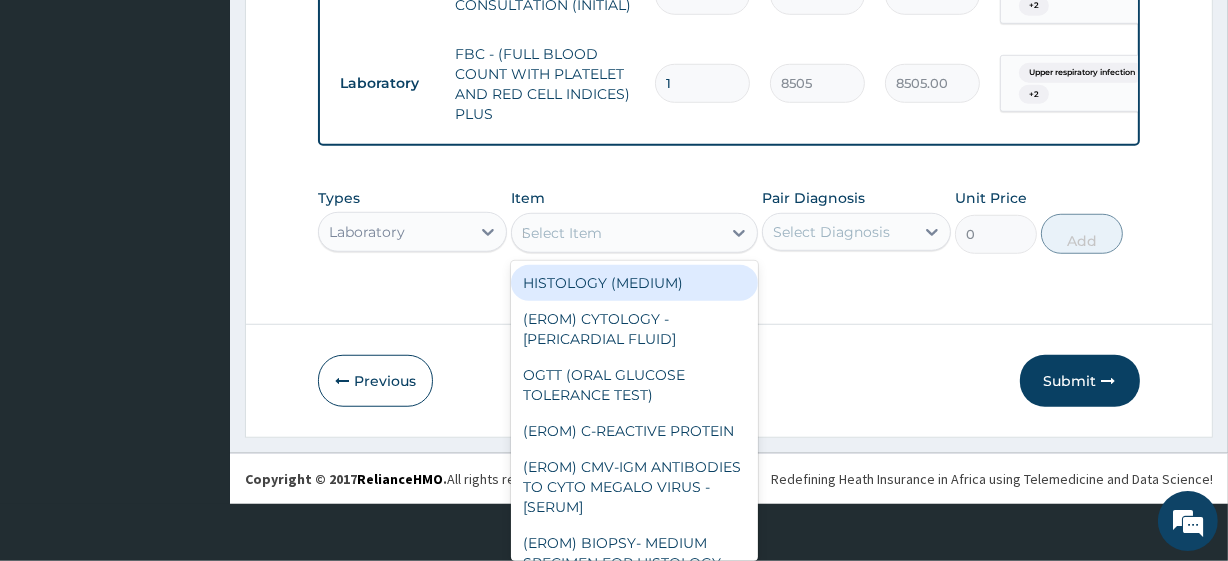 scroll, scrollTop: 0, scrollLeft: 0, axis: both 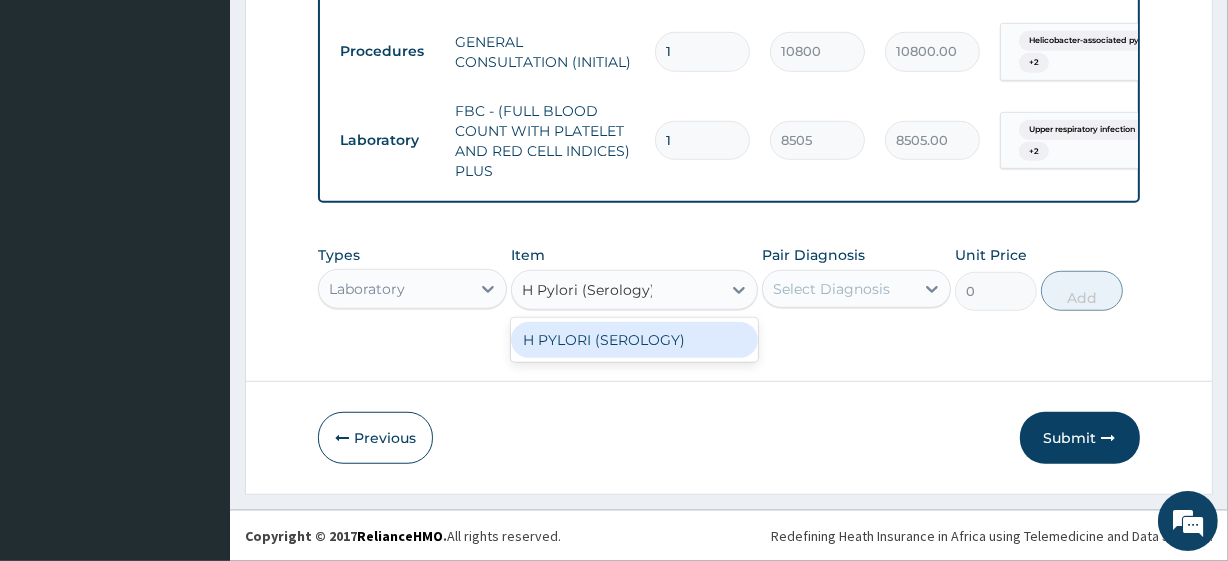 click on "H PYLORI (SEROLOGY)" at bounding box center (634, 340) 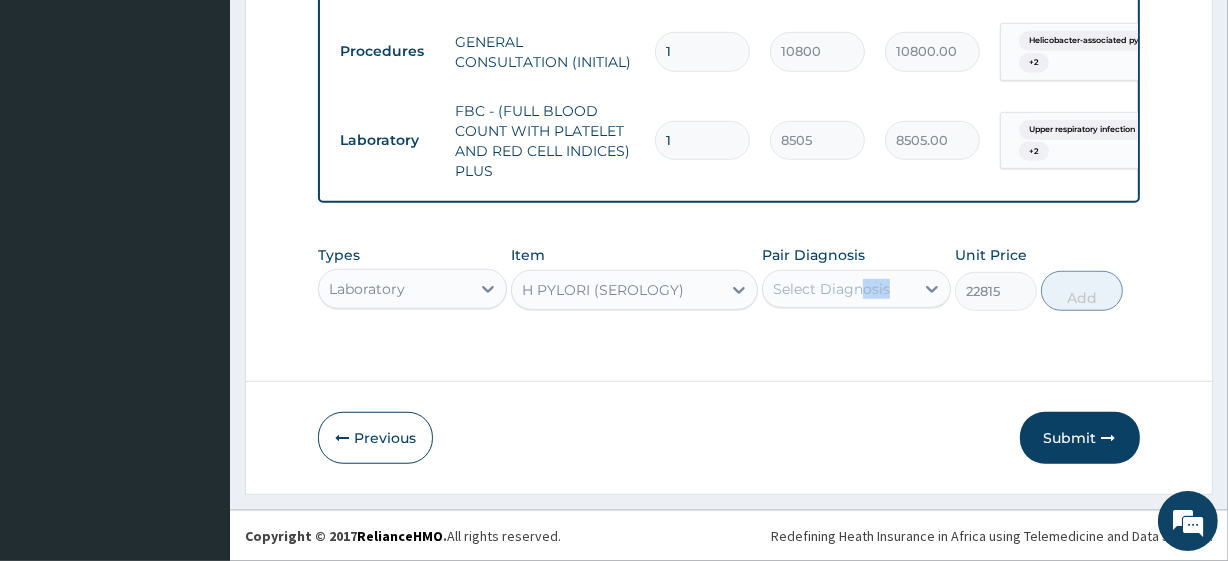 drag, startPoint x: 857, startPoint y: 314, endPoint x: 858, endPoint y: 292, distance: 22.022715 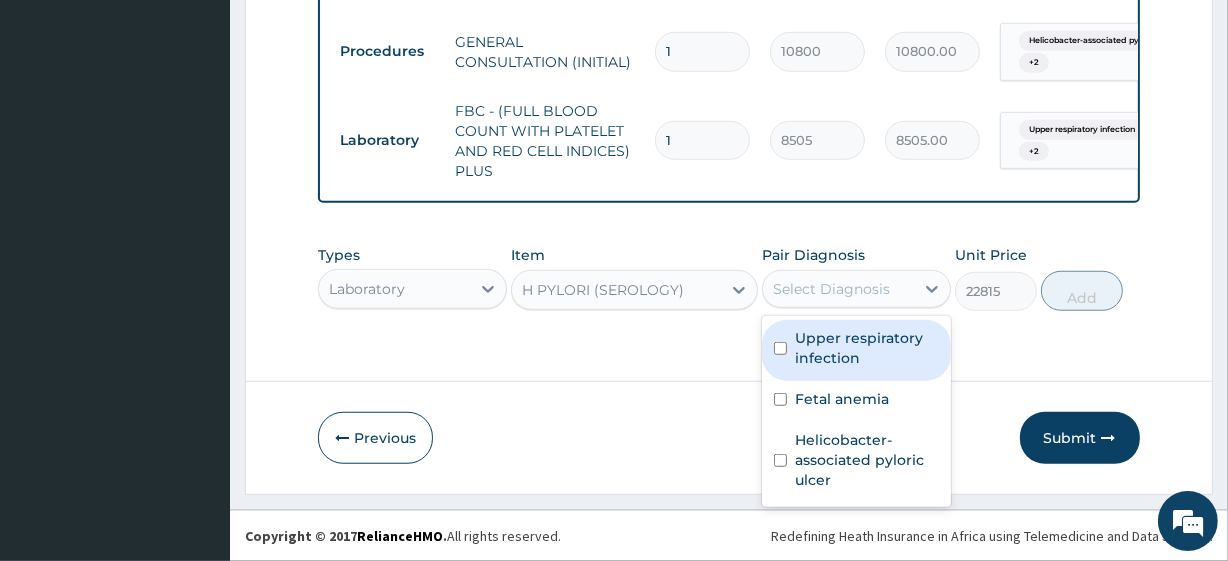 click on "Select Diagnosis" at bounding box center [831, 289] 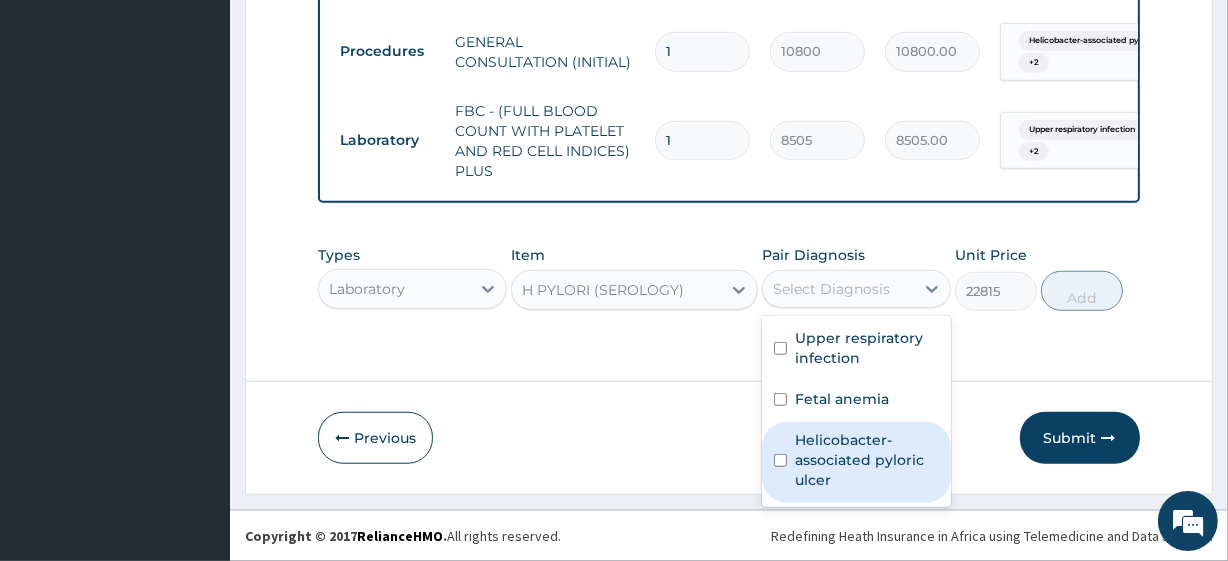 click on "Helicobacter-associated pyloric ulcer" at bounding box center (867, 460) 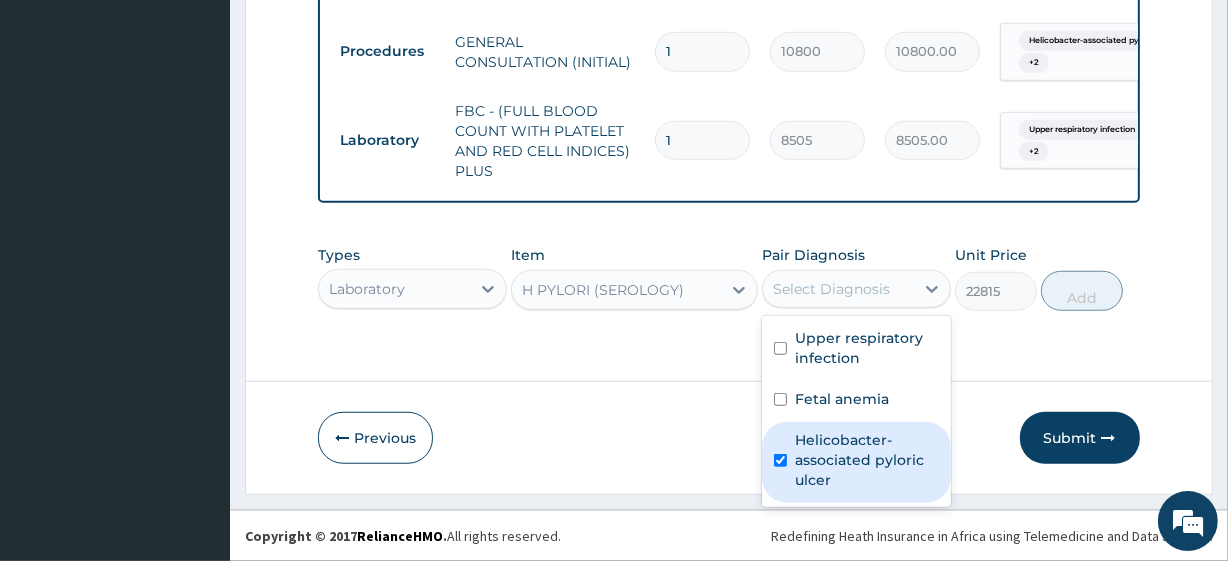 checkbox on "true" 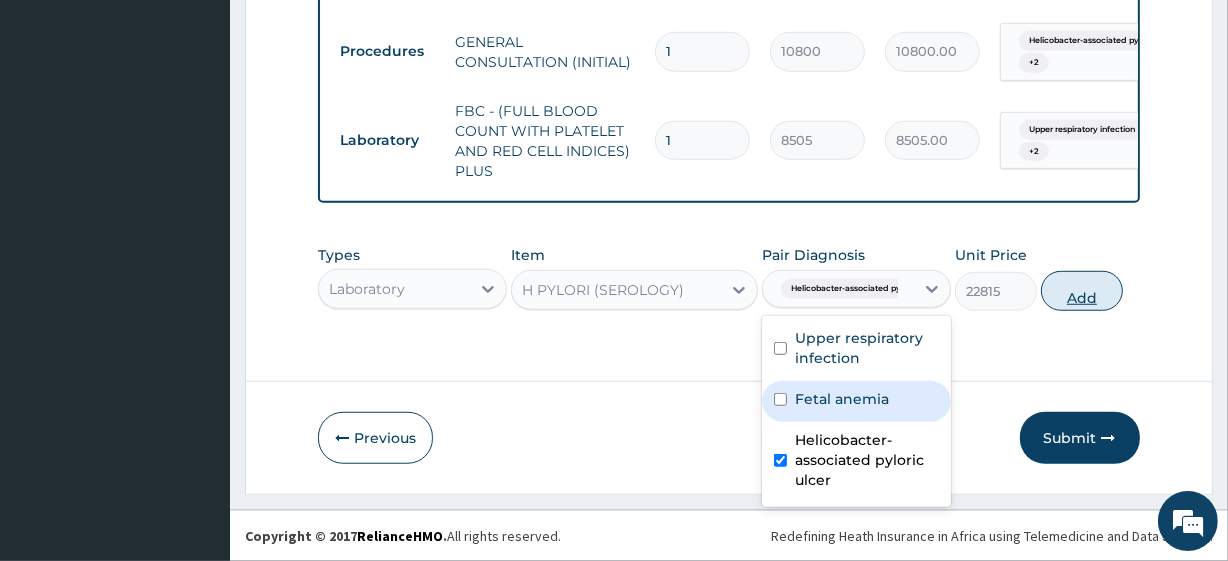 click on "Add" at bounding box center [1082, 291] 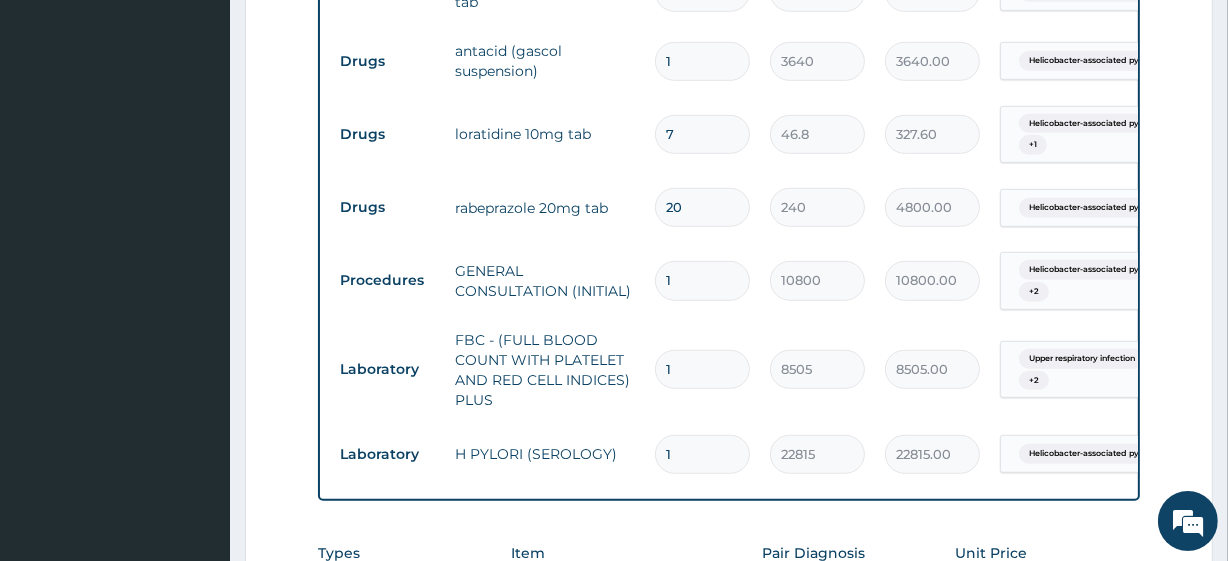 scroll, scrollTop: 1359, scrollLeft: 0, axis: vertical 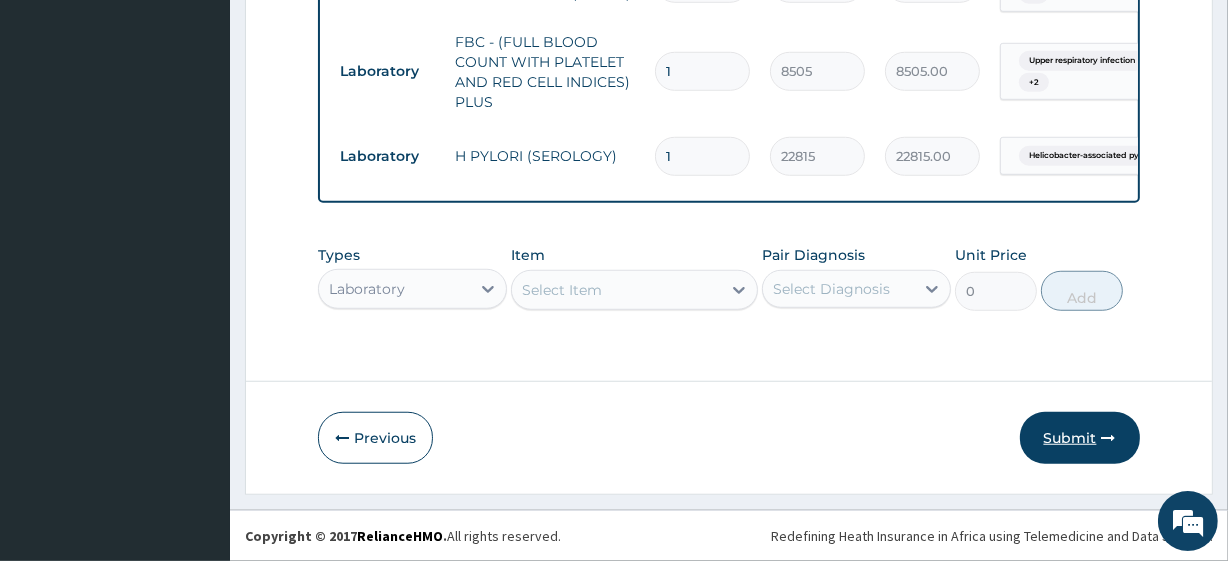 click on "Submit" at bounding box center (1080, 438) 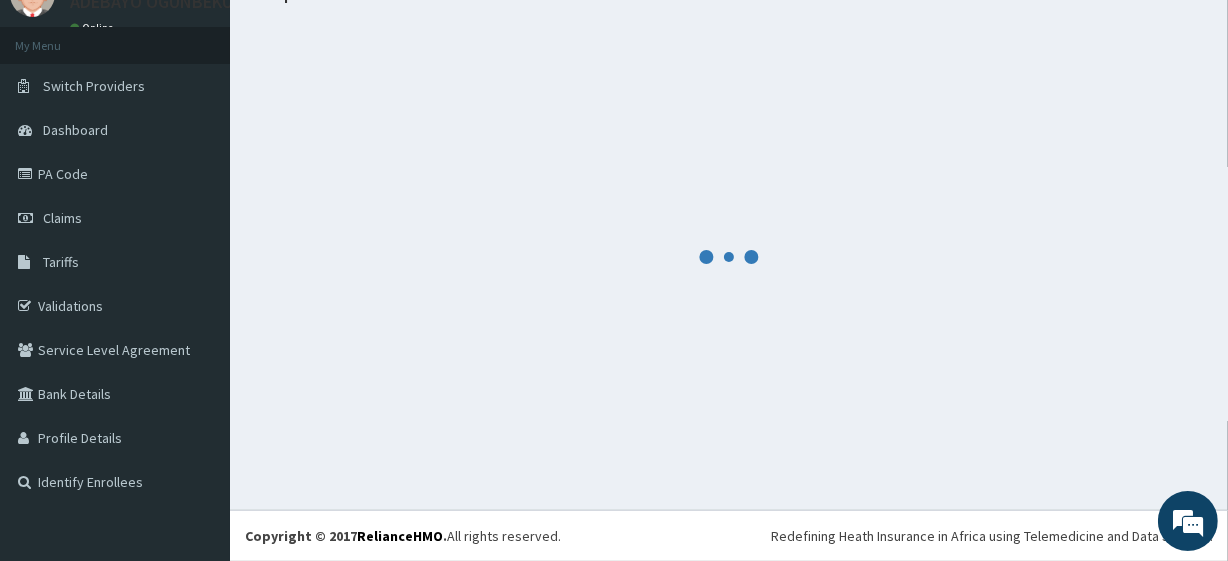 scroll, scrollTop: 88, scrollLeft: 0, axis: vertical 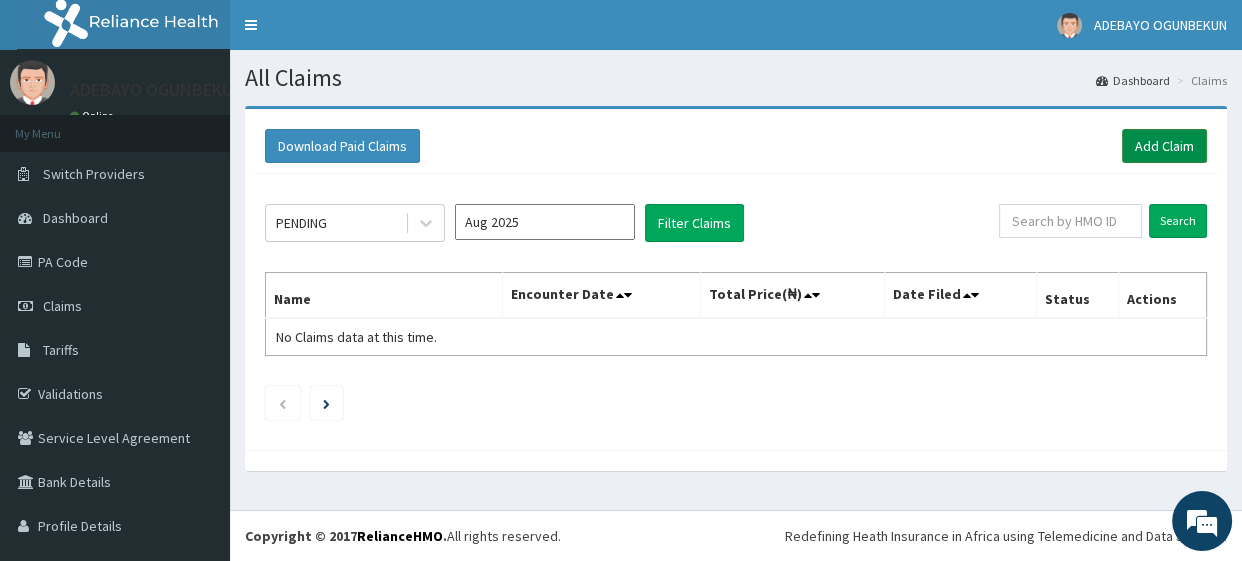 click on "Add Claim" at bounding box center (1164, 146) 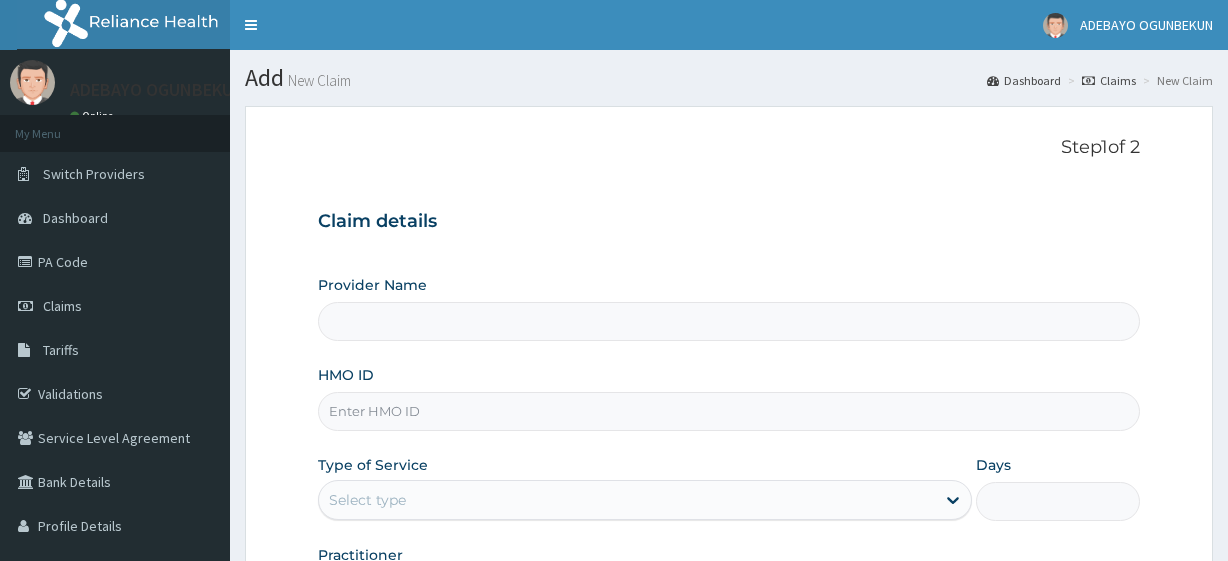 scroll, scrollTop: 0, scrollLeft: 0, axis: both 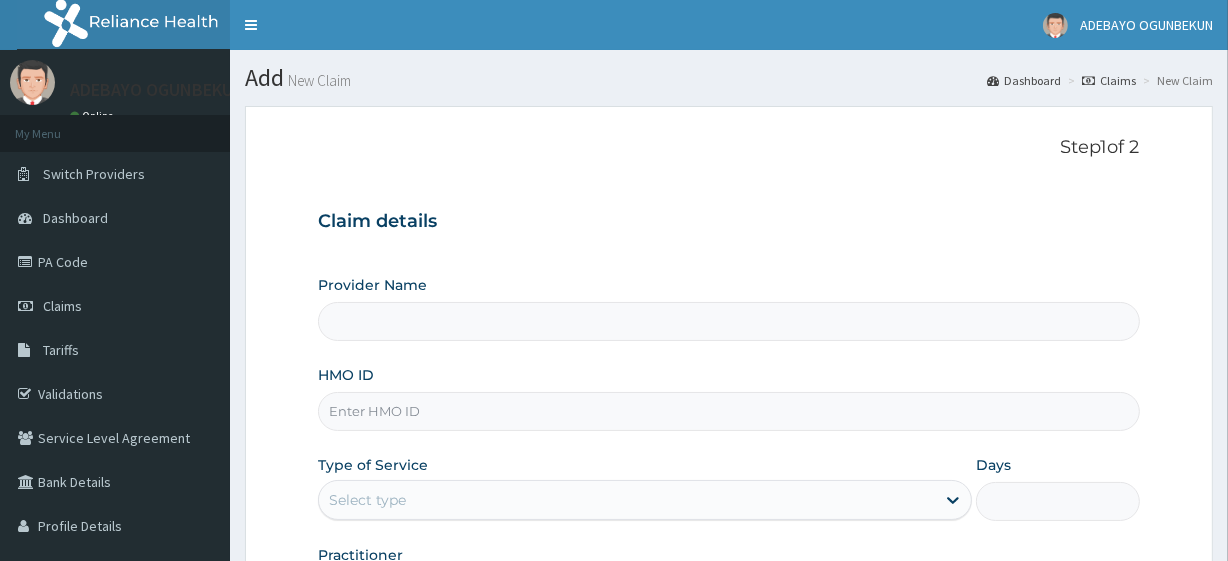 drag, startPoint x: 449, startPoint y: 430, endPoint x: 449, endPoint y: 410, distance: 20 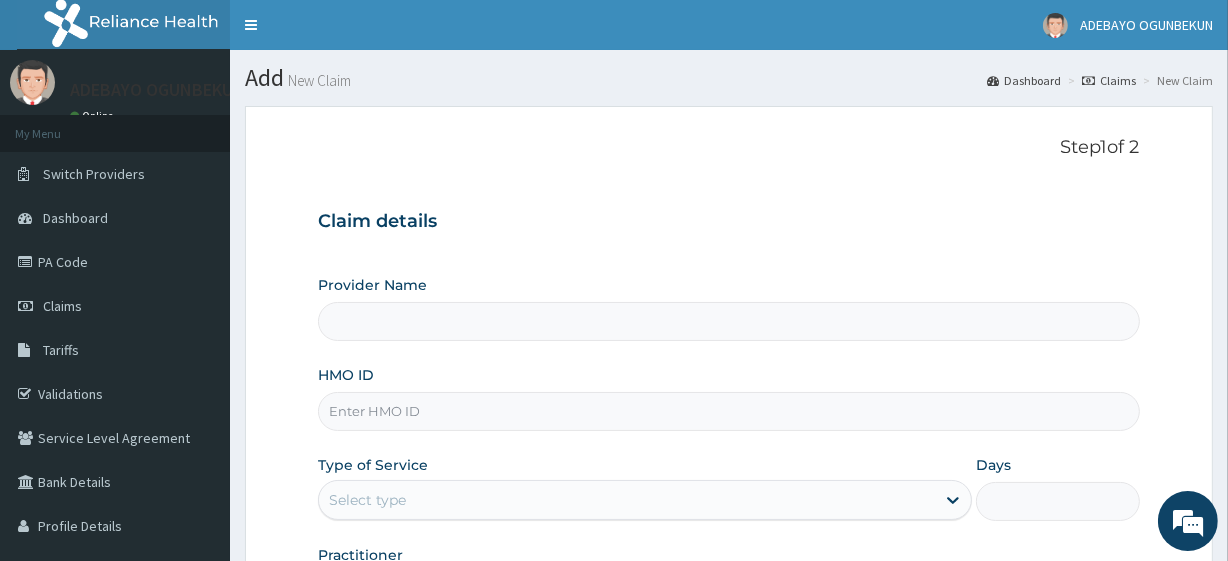 click on "HMO ID" at bounding box center (728, 411) 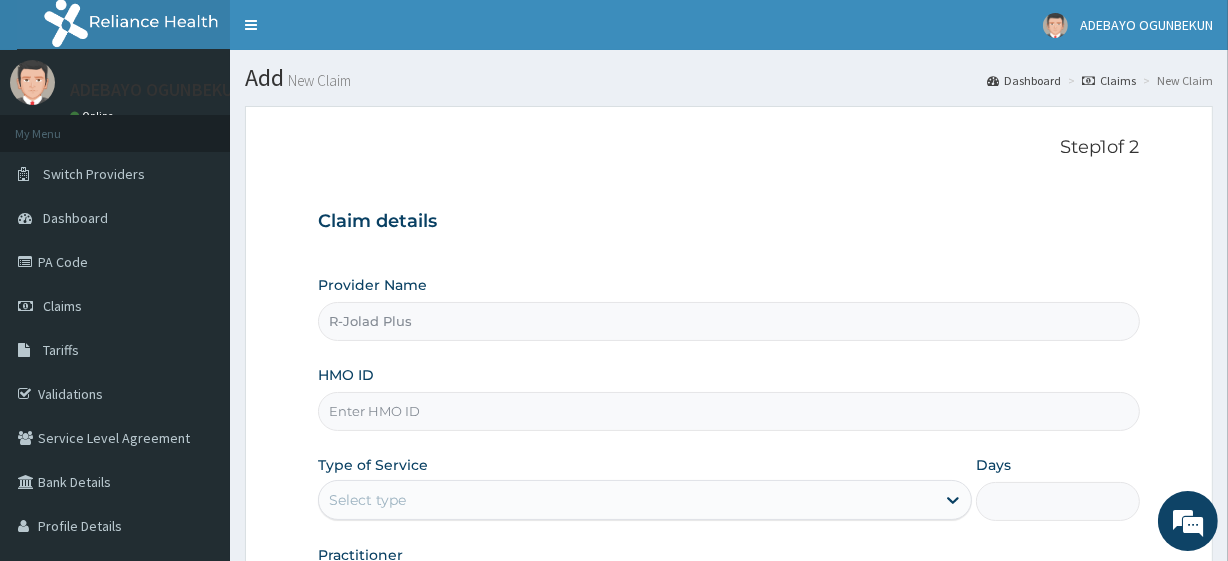 paste on "OMR/10006/A" 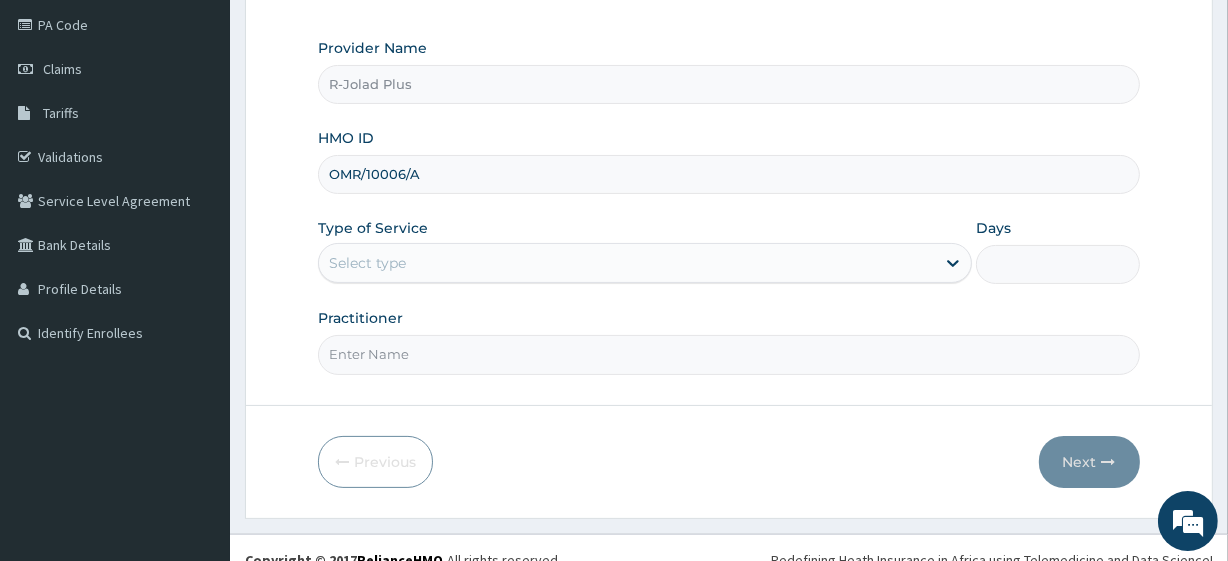 scroll, scrollTop: 246, scrollLeft: 0, axis: vertical 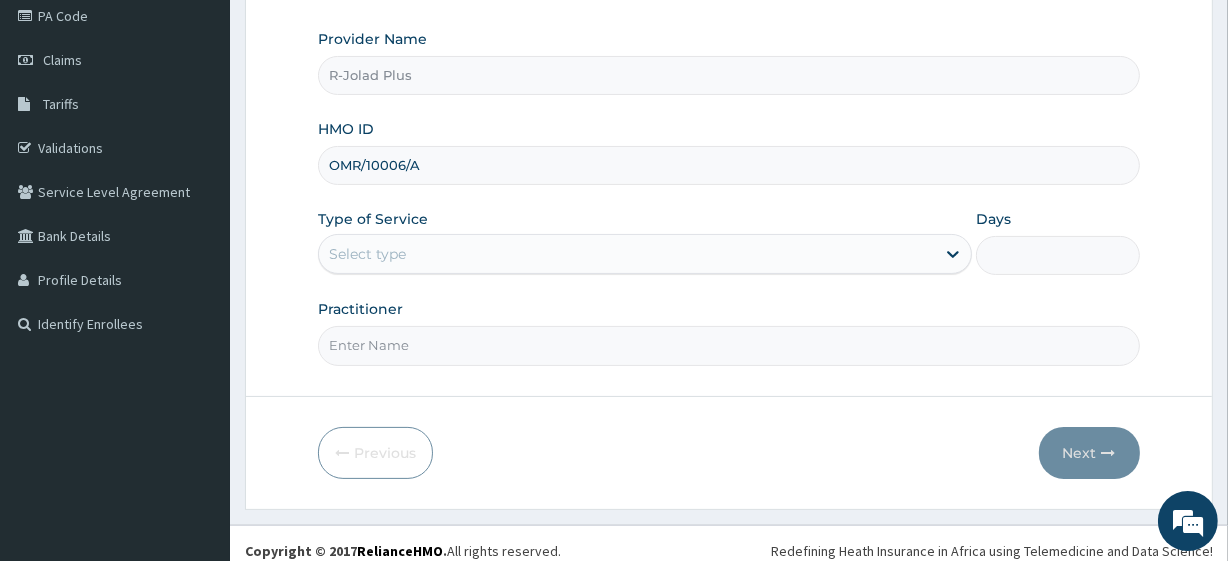 type on "OMR/10006/A" 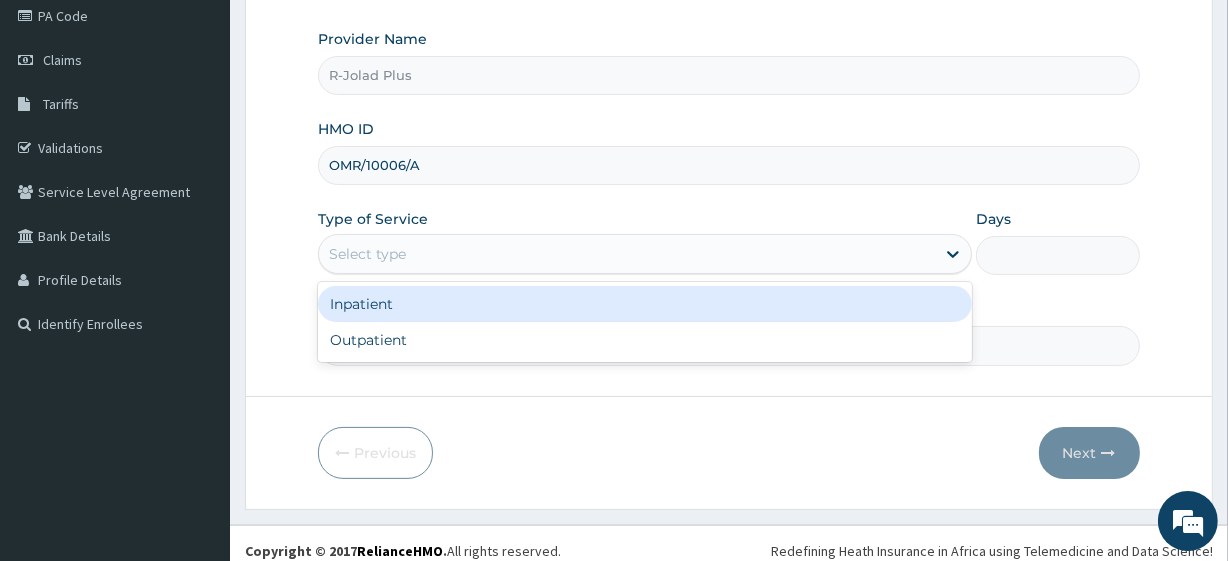 drag, startPoint x: 360, startPoint y: 249, endPoint x: 390, endPoint y: 338, distance: 93.92018 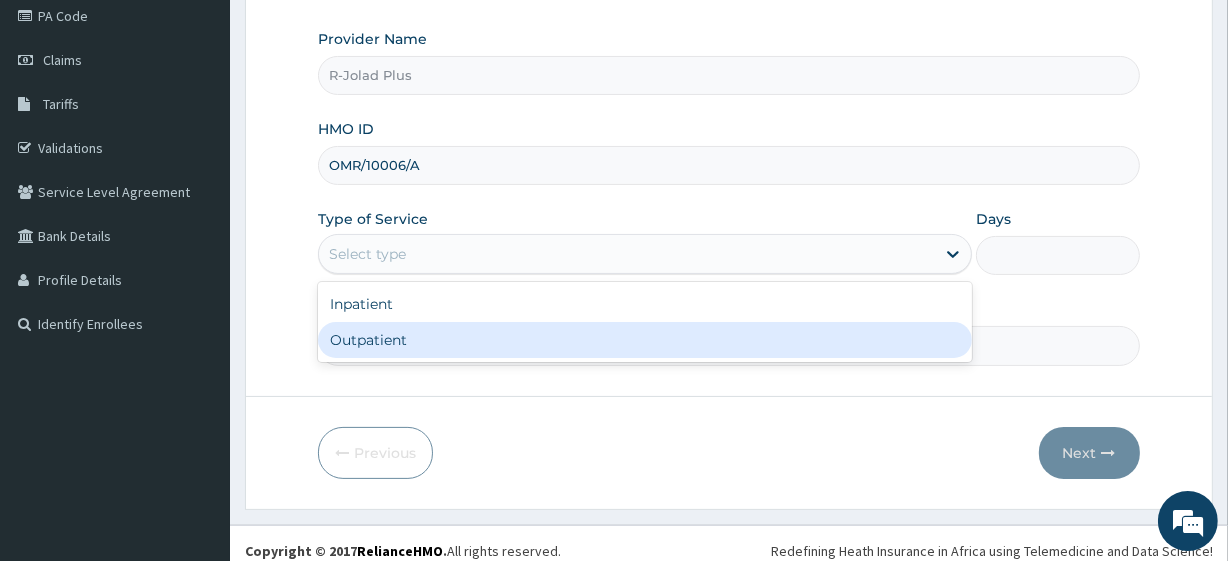 click on "Outpatient" at bounding box center (645, 340) 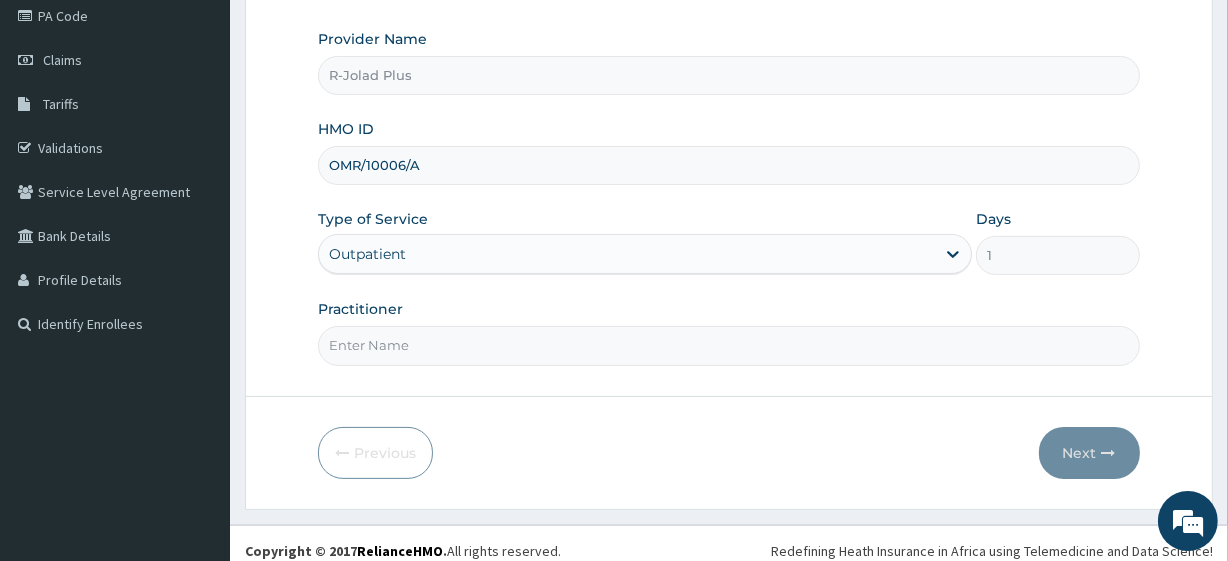 click on "Practitioner" at bounding box center [728, 345] 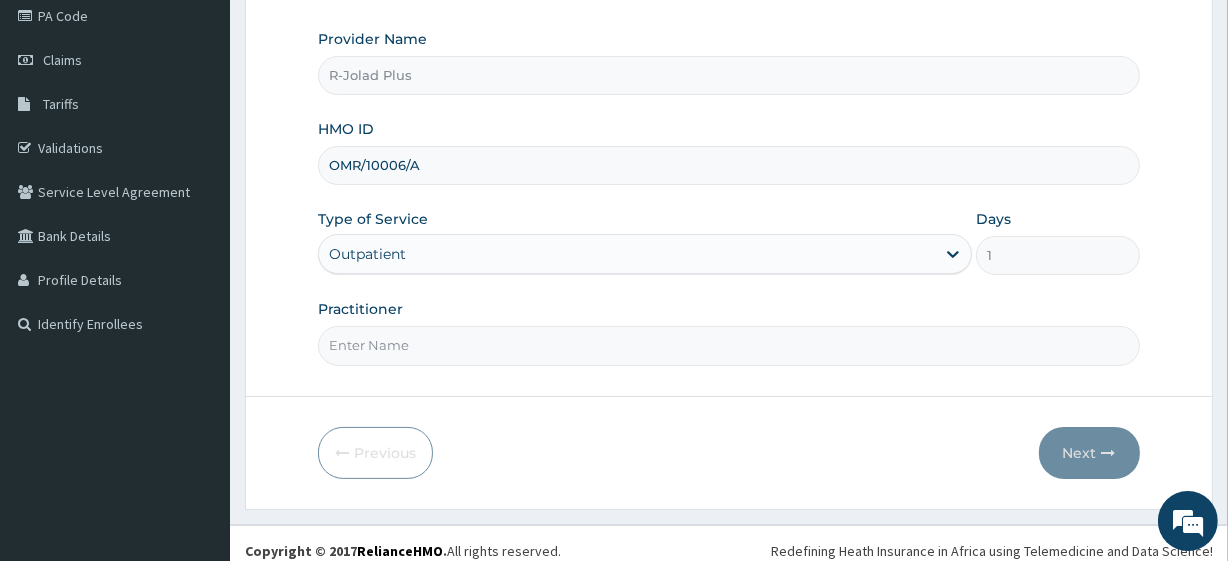type on "Dr Daniel" 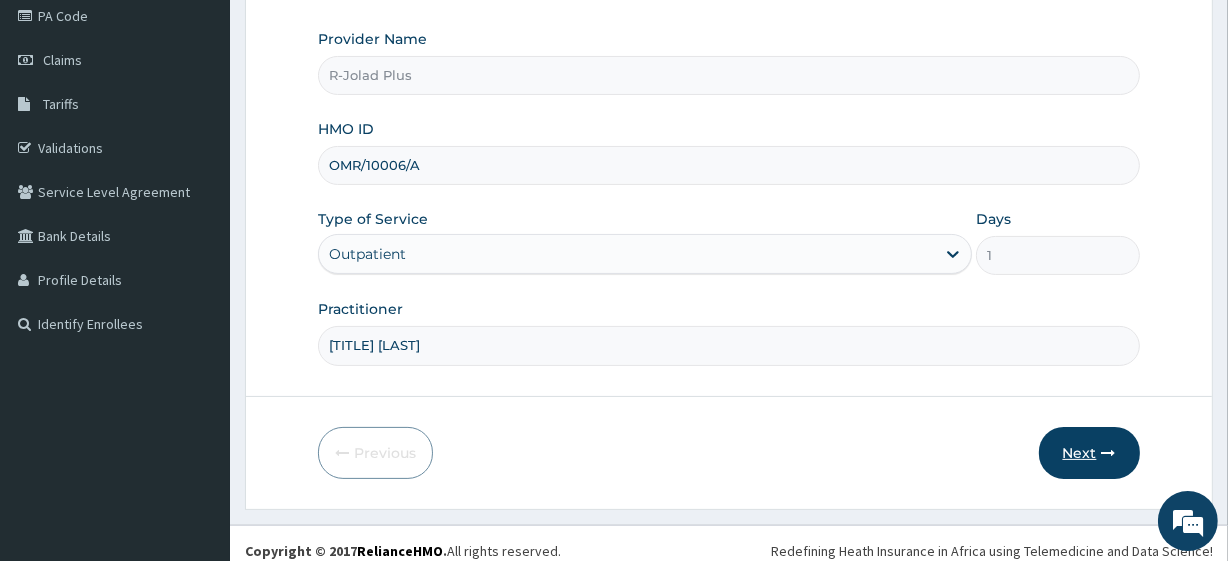 click on "Next" at bounding box center (1089, 453) 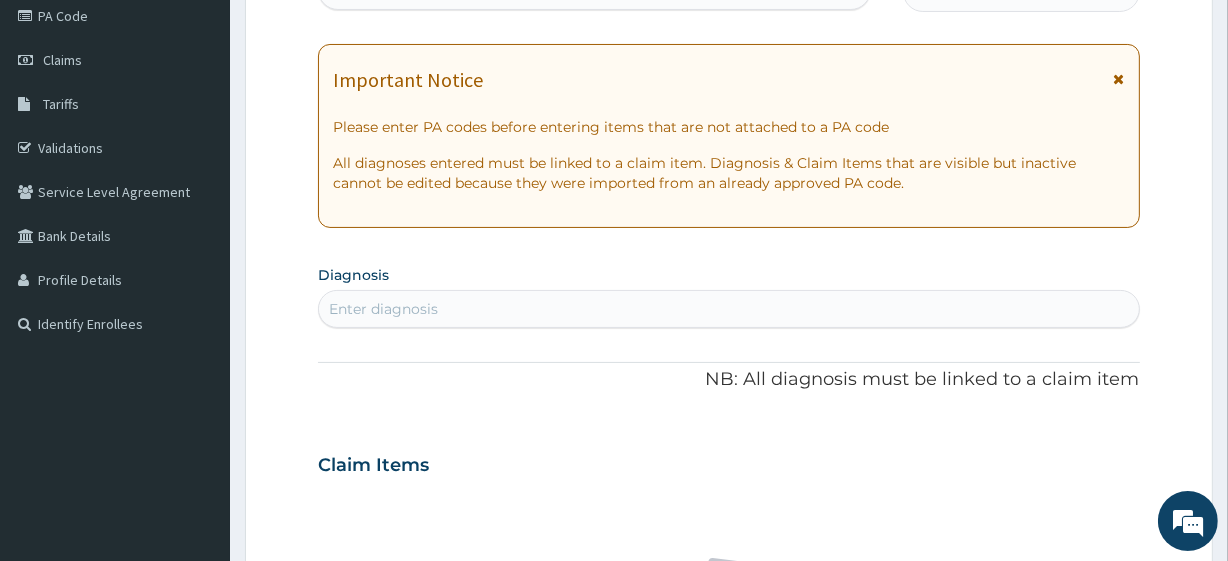 scroll, scrollTop: 0, scrollLeft: 0, axis: both 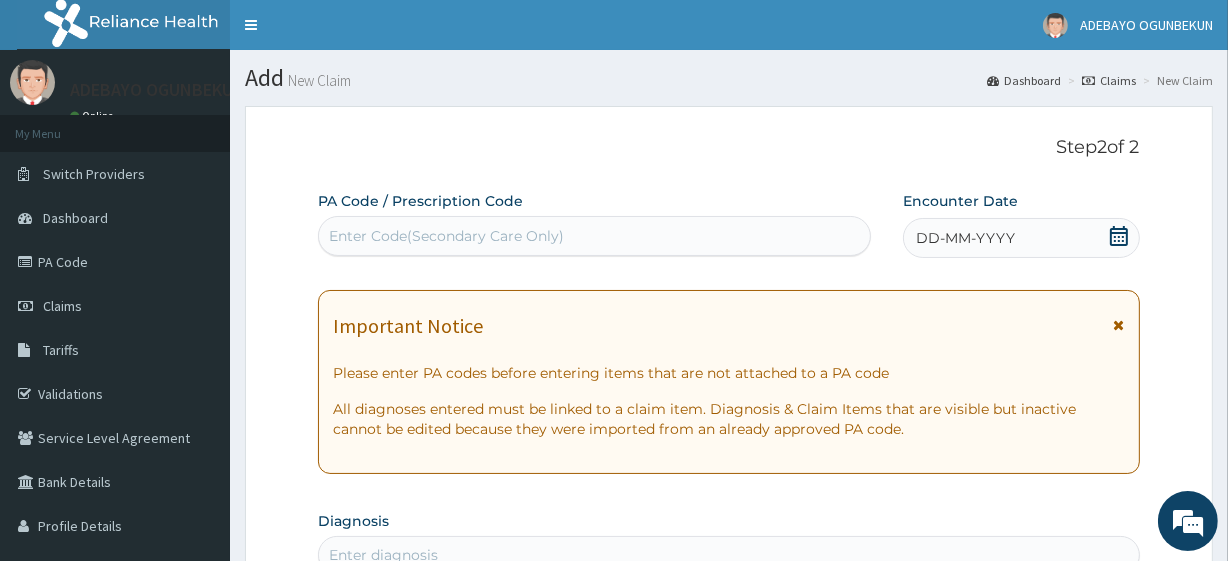 click on "Enter Code(Secondary Care Only)" at bounding box center (446, 236) 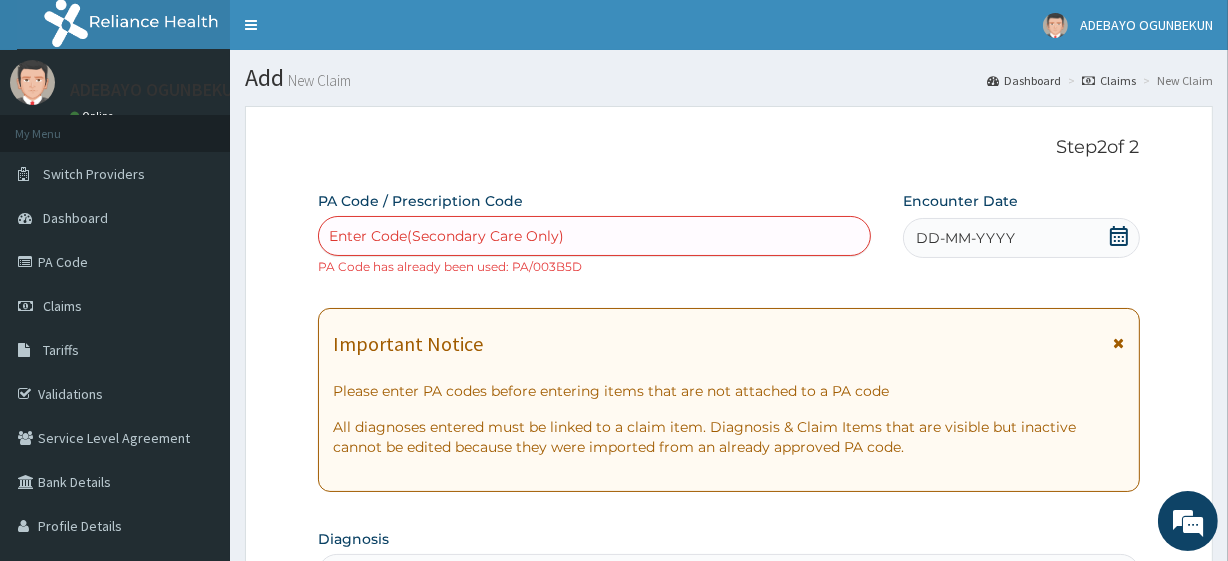click on "Enter Code(Secondary Care Only)" at bounding box center (594, 236) 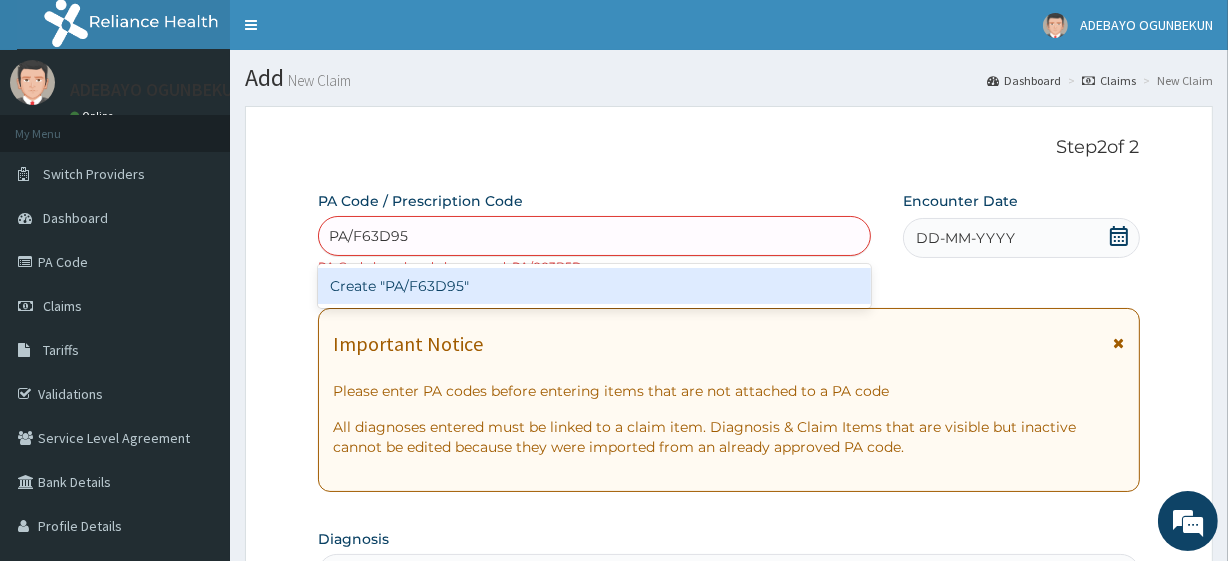 type 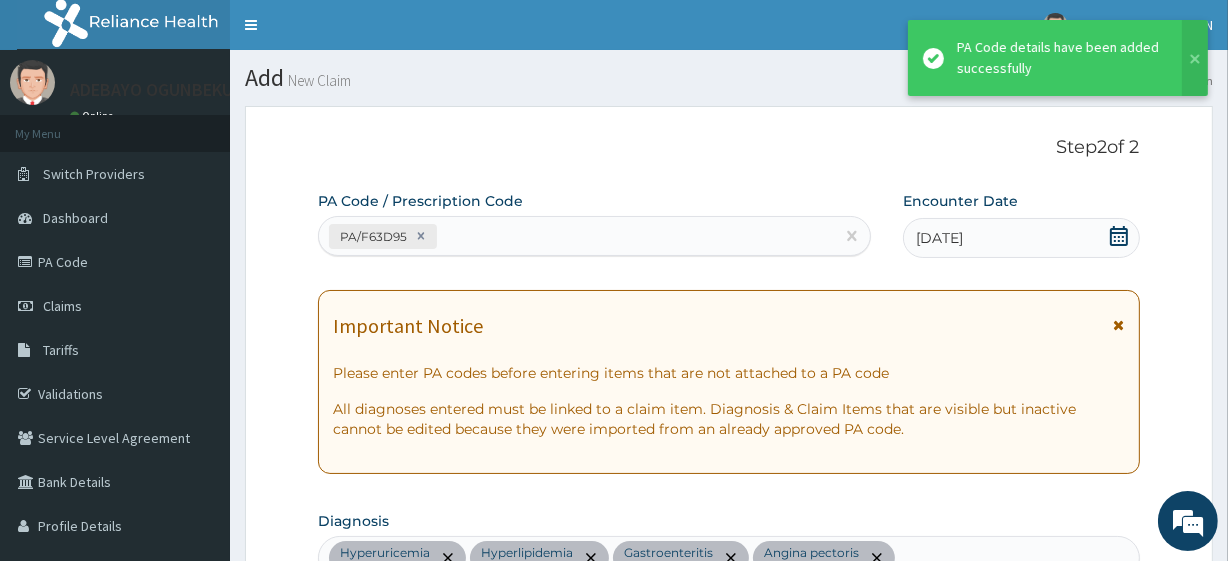 scroll, scrollTop: 690, scrollLeft: 0, axis: vertical 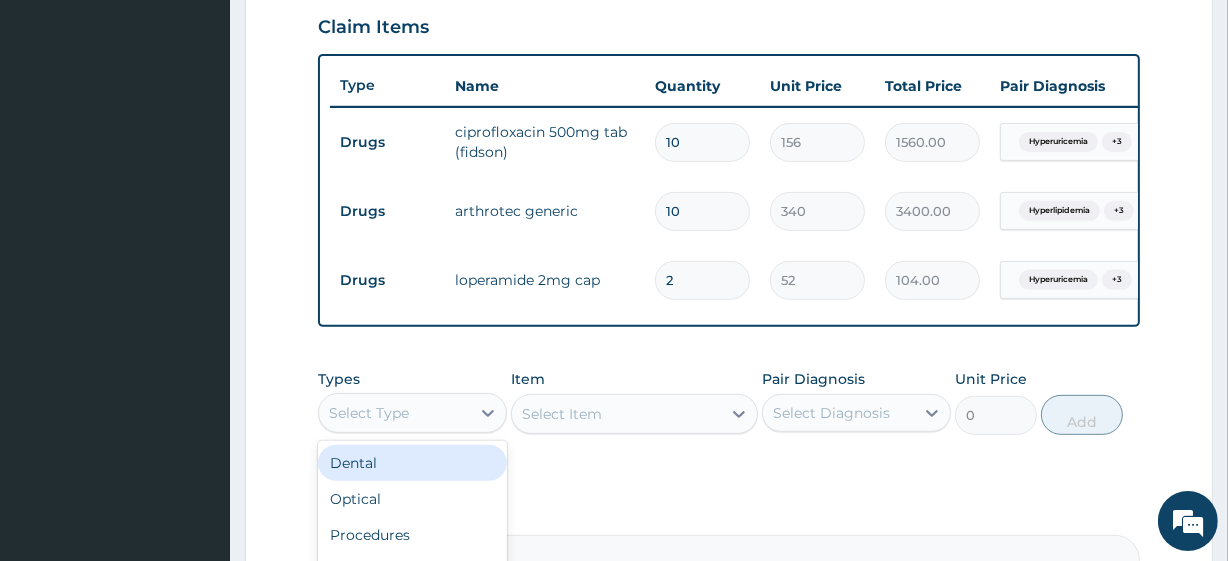 click on "Select Type" at bounding box center [369, 413] 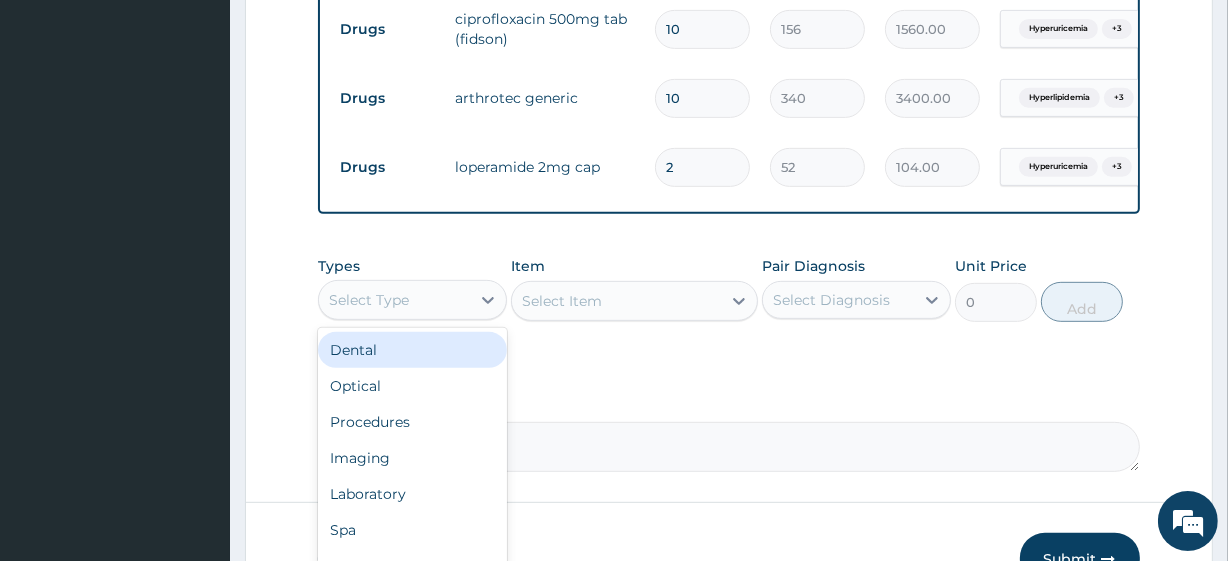 scroll, scrollTop: 818, scrollLeft: 0, axis: vertical 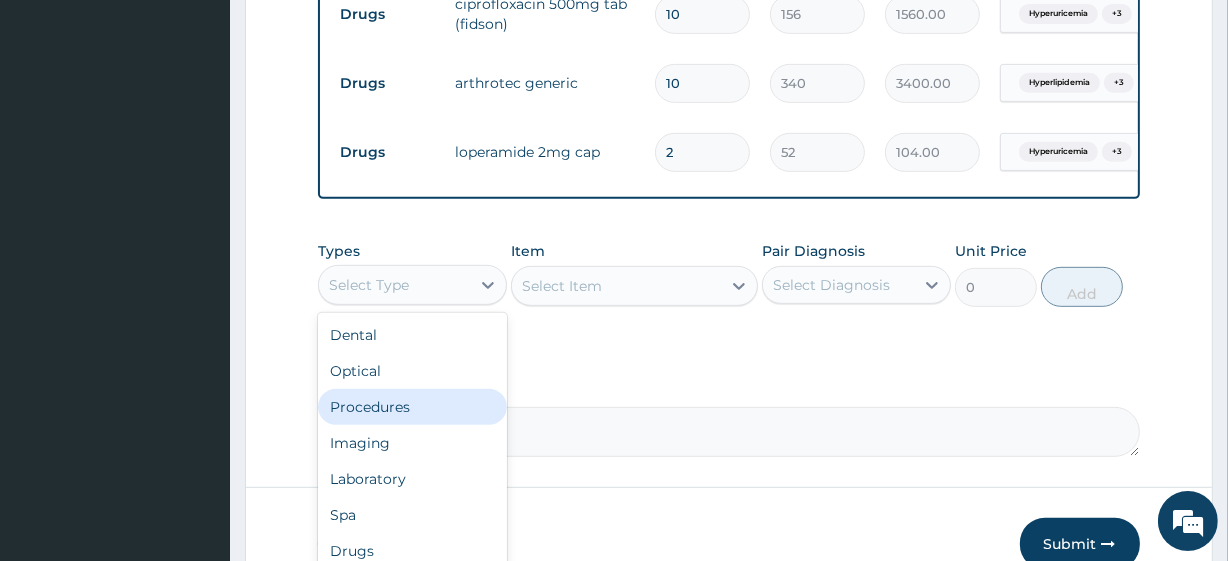 click on "Procedures" at bounding box center [412, 407] 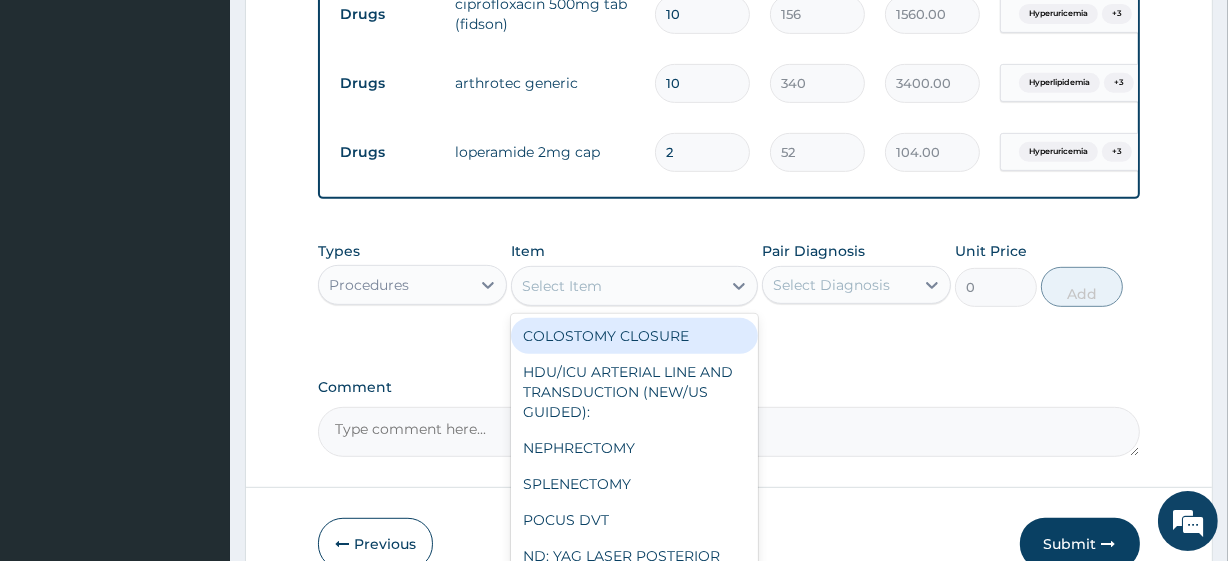 click on "Select Item" at bounding box center [616, 286] 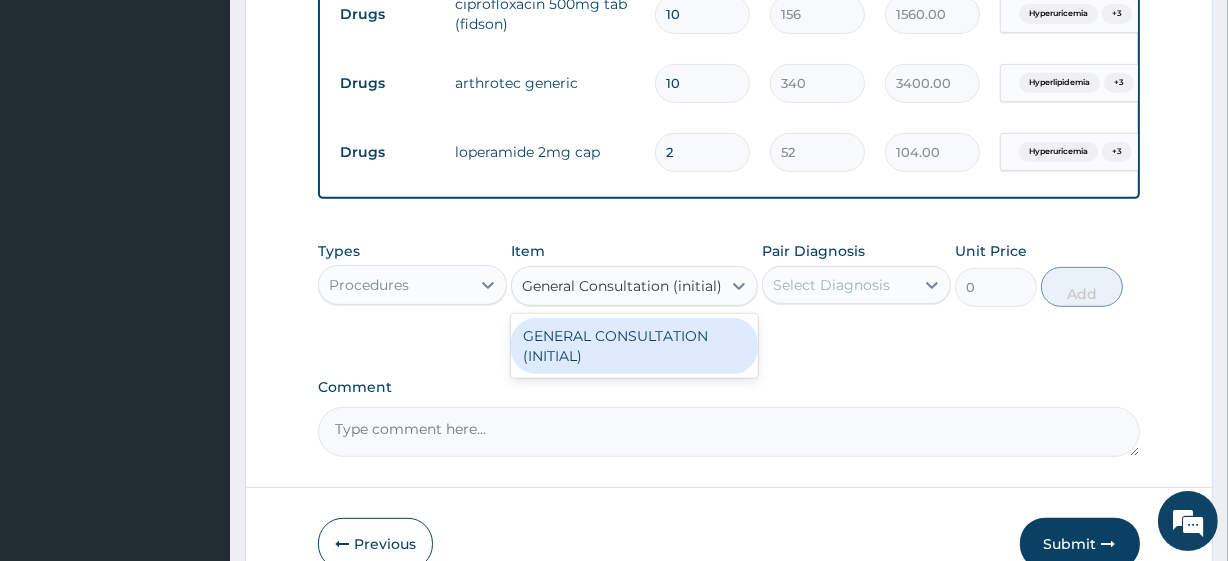 scroll, scrollTop: 0, scrollLeft: 0, axis: both 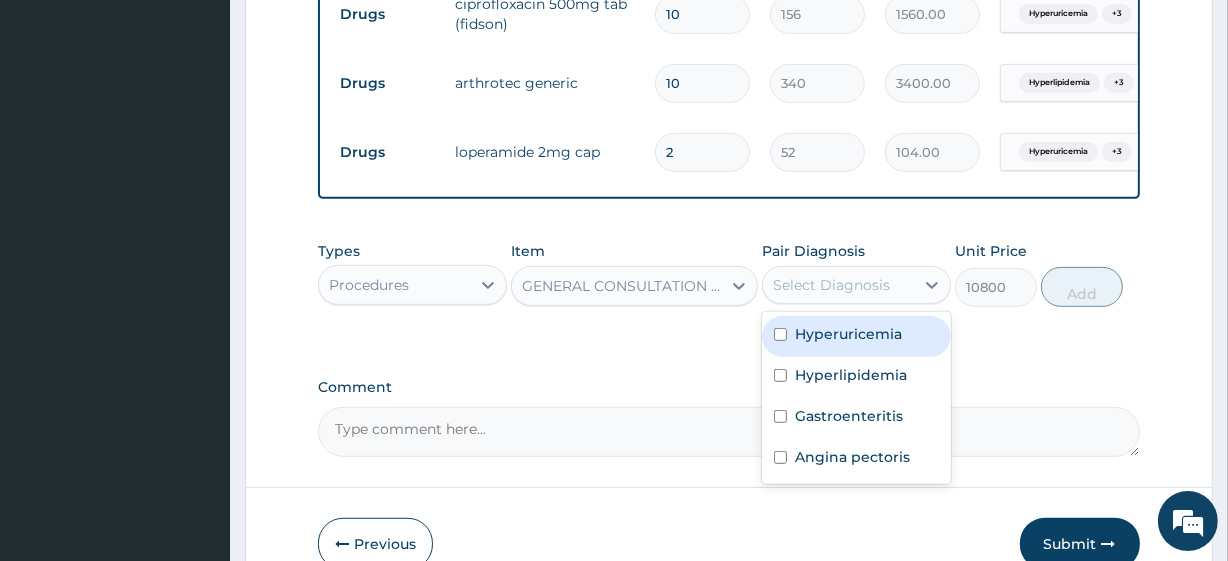 drag, startPoint x: 840, startPoint y: 284, endPoint x: 871, endPoint y: 350, distance: 72.91776 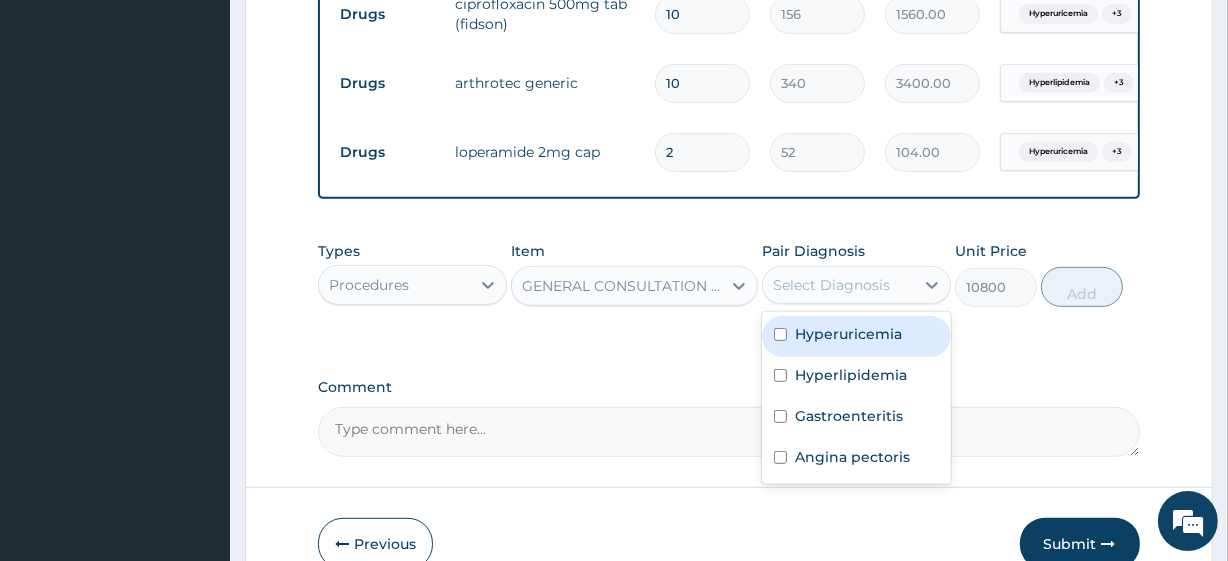 click on "option Hyperuricemia focused, 1 of 4. 4 results available. Use Up and Down to choose options, press Enter to select the currently focused option, press Escape to exit the menu, press Tab to select the option and exit the menu. Select Diagnosis Hyperuricemia Hyperlipidemia Gastroenteritis Angina pectoris" at bounding box center (856, 285) 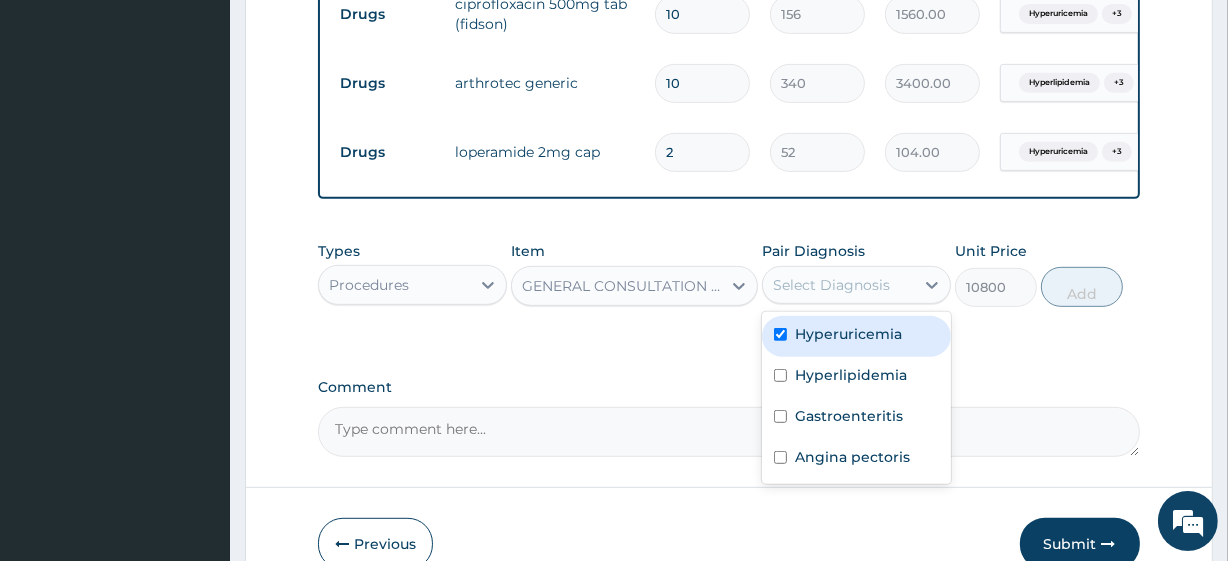 checkbox on "true" 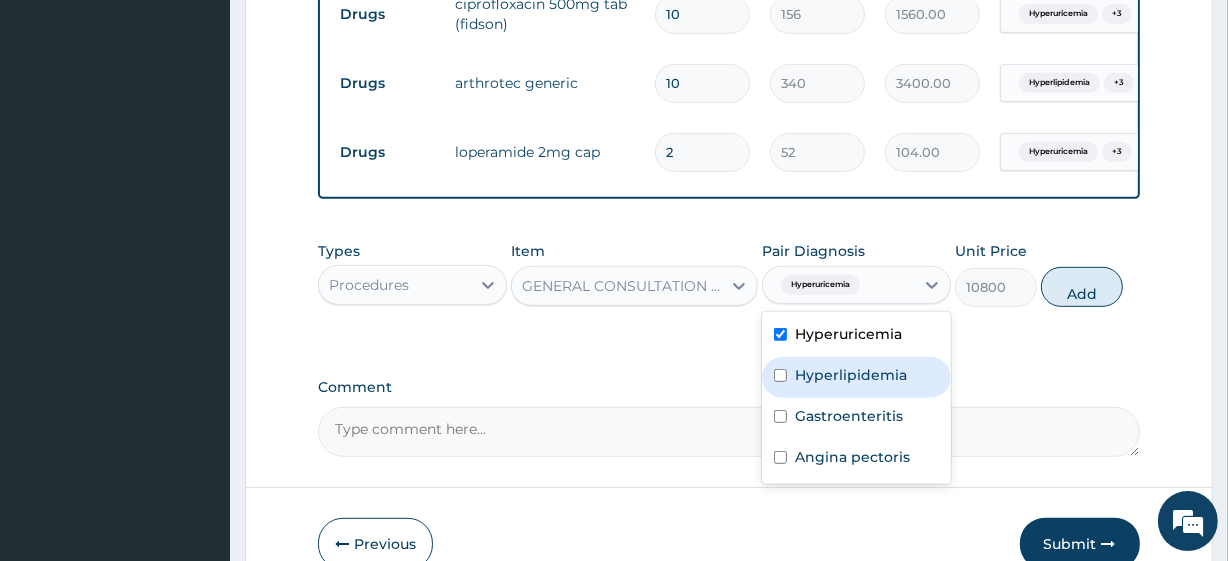 click on "Hyperlipidemia" at bounding box center (851, 375) 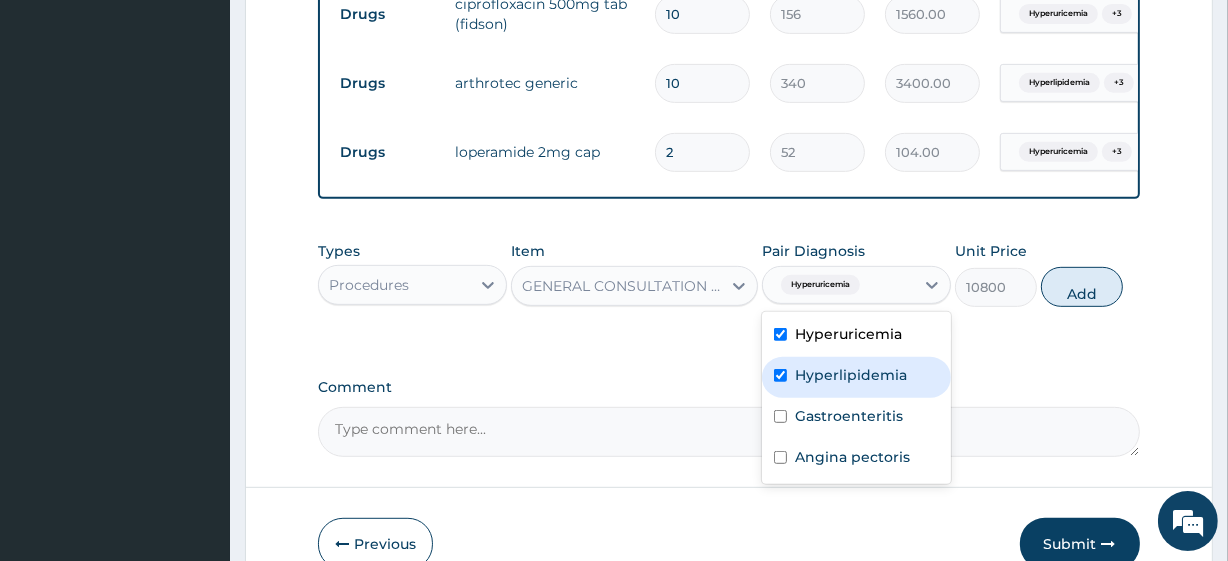 checkbox on "true" 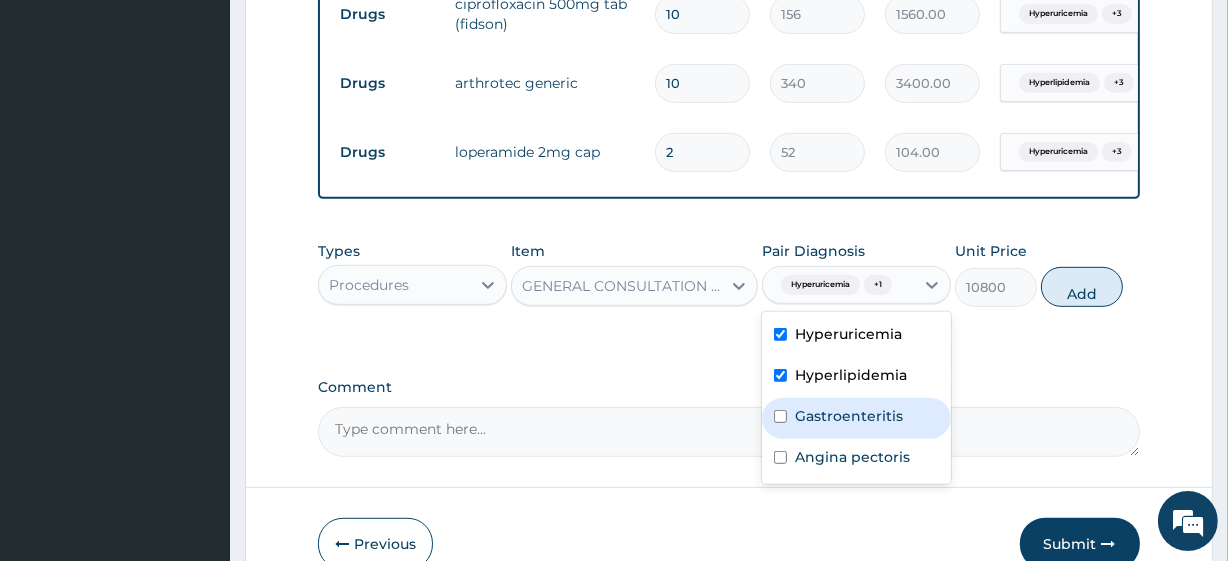 click on "Gastroenteritis" at bounding box center [856, 418] 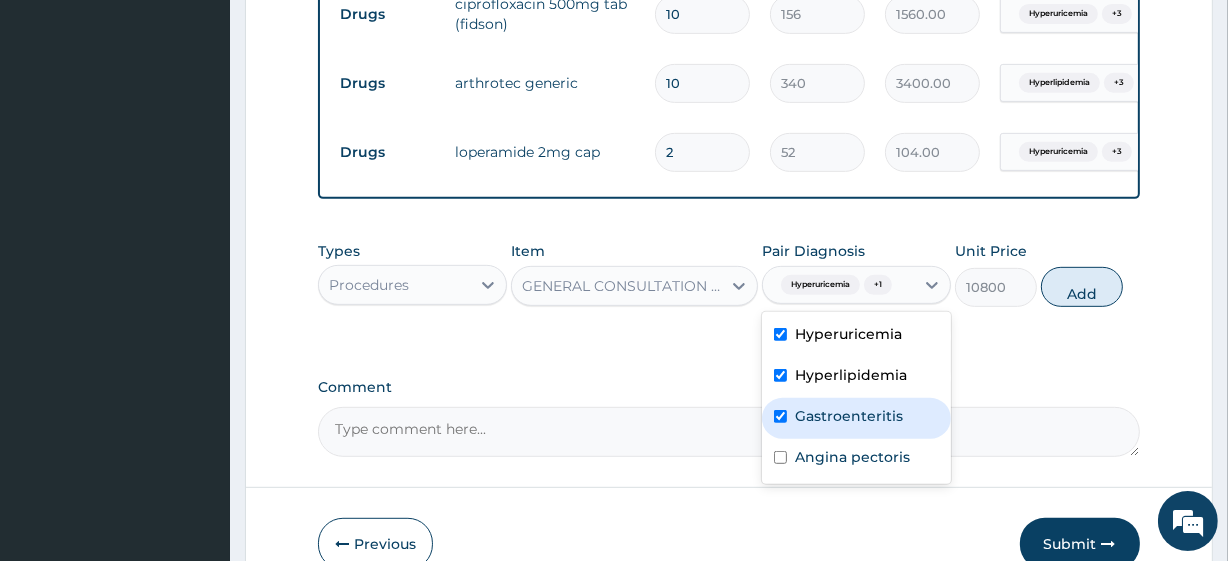 checkbox on "true" 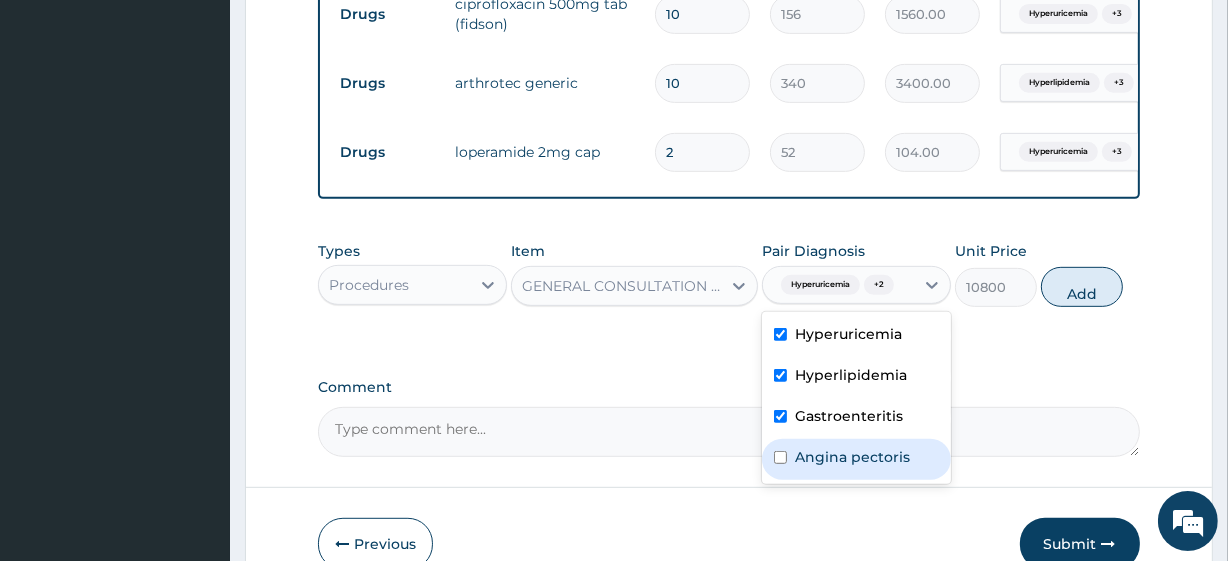 click on "Angina pectoris" at bounding box center (852, 457) 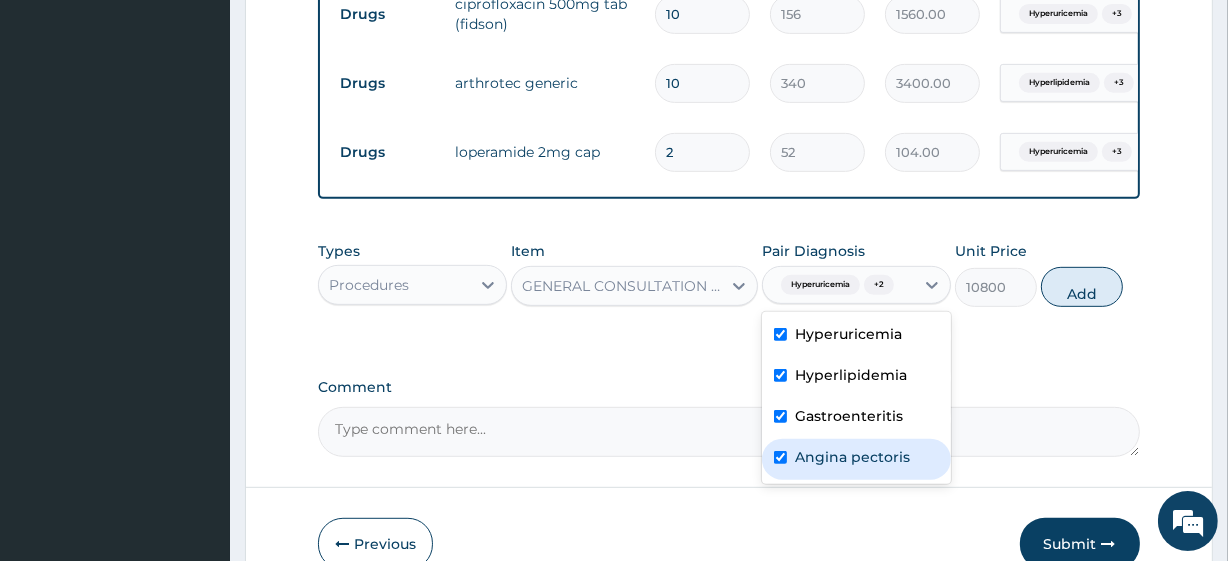 checkbox on "true" 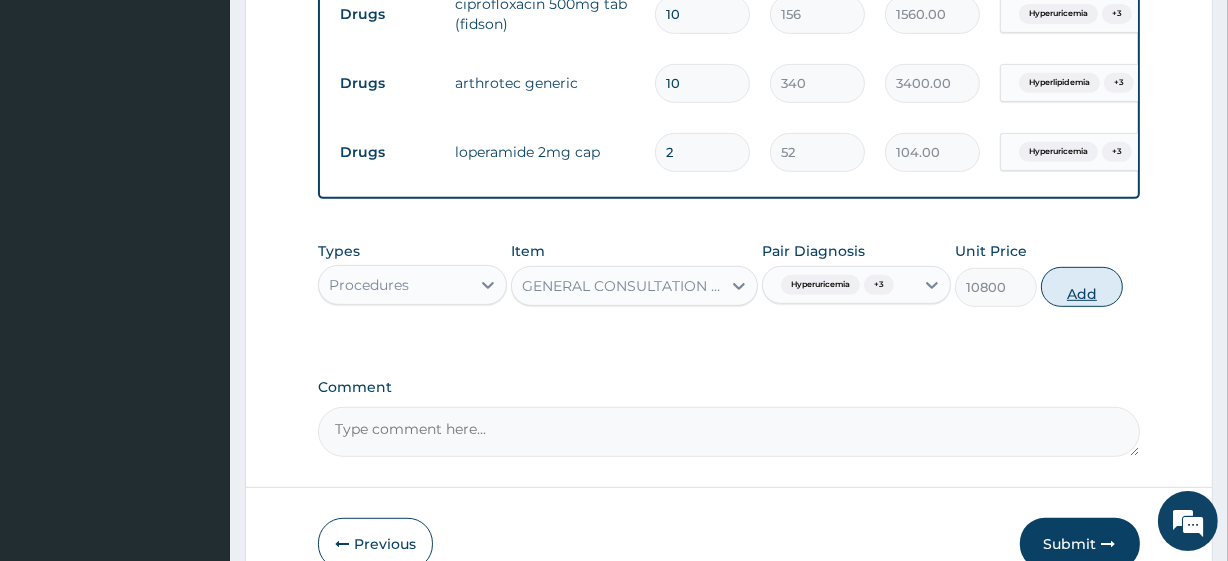 click on "Add" at bounding box center [1082, 287] 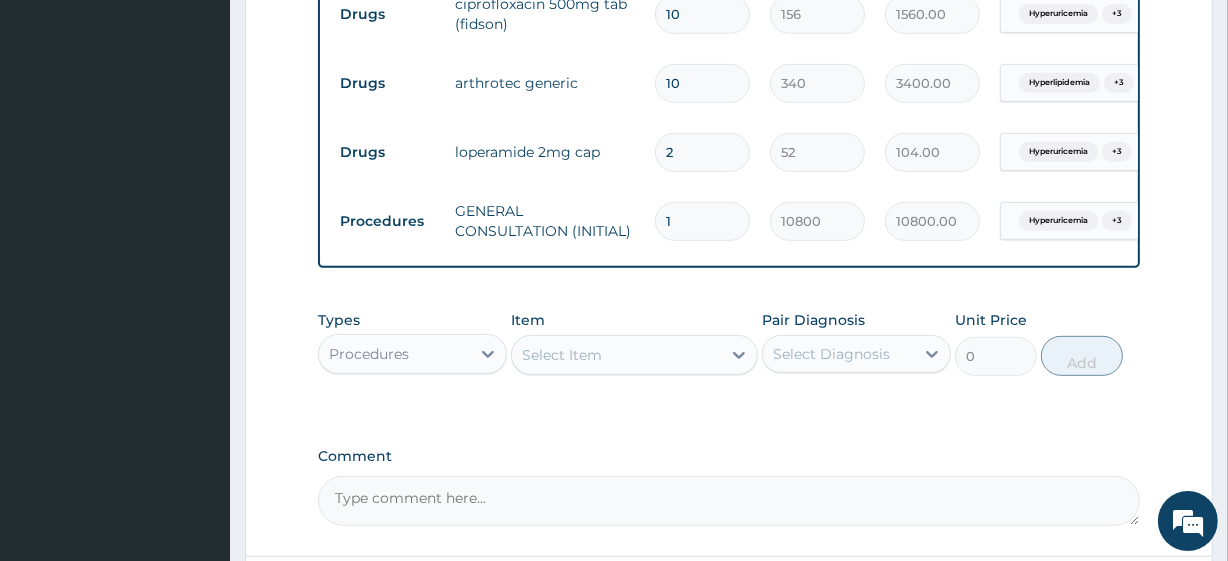 scroll, scrollTop: 0, scrollLeft: 0, axis: both 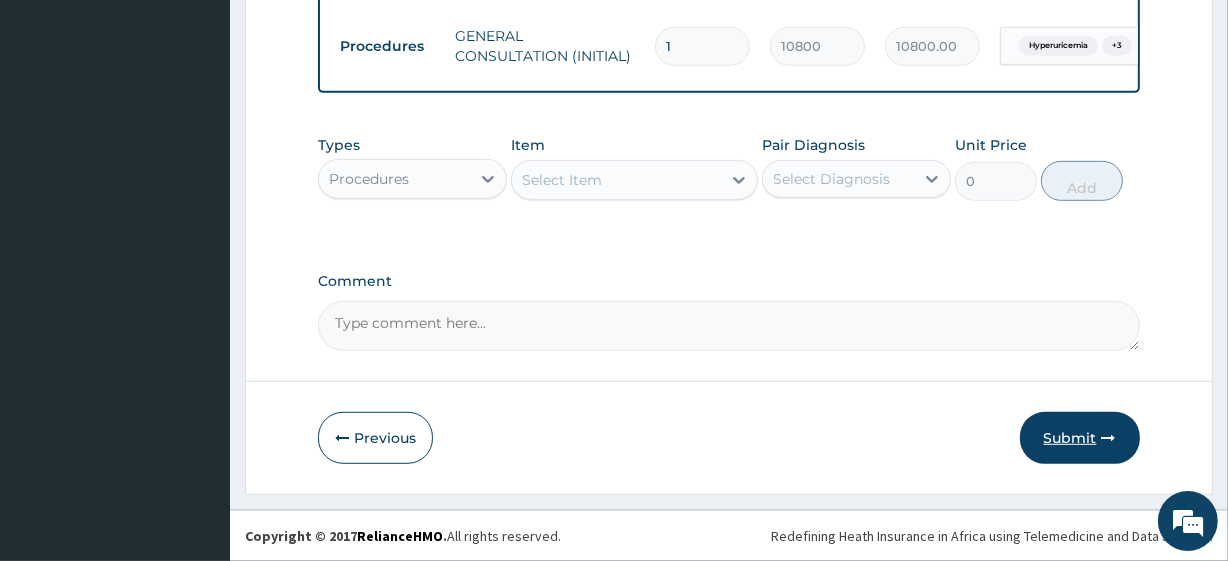 click on "Submit" at bounding box center (1080, 438) 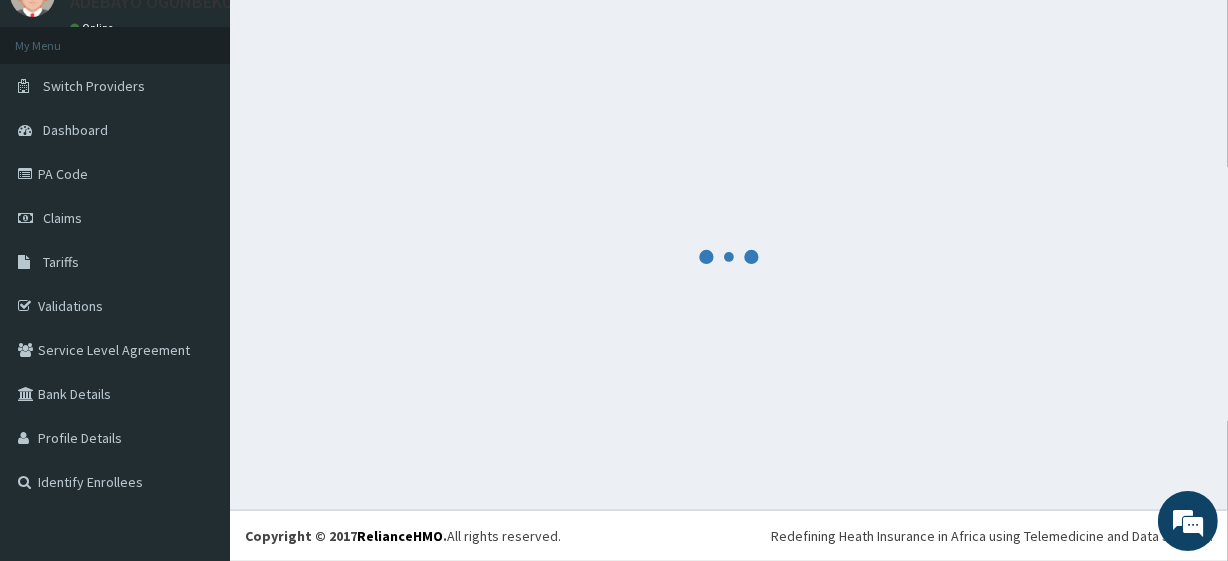 scroll, scrollTop: 88, scrollLeft: 0, axis: vertical 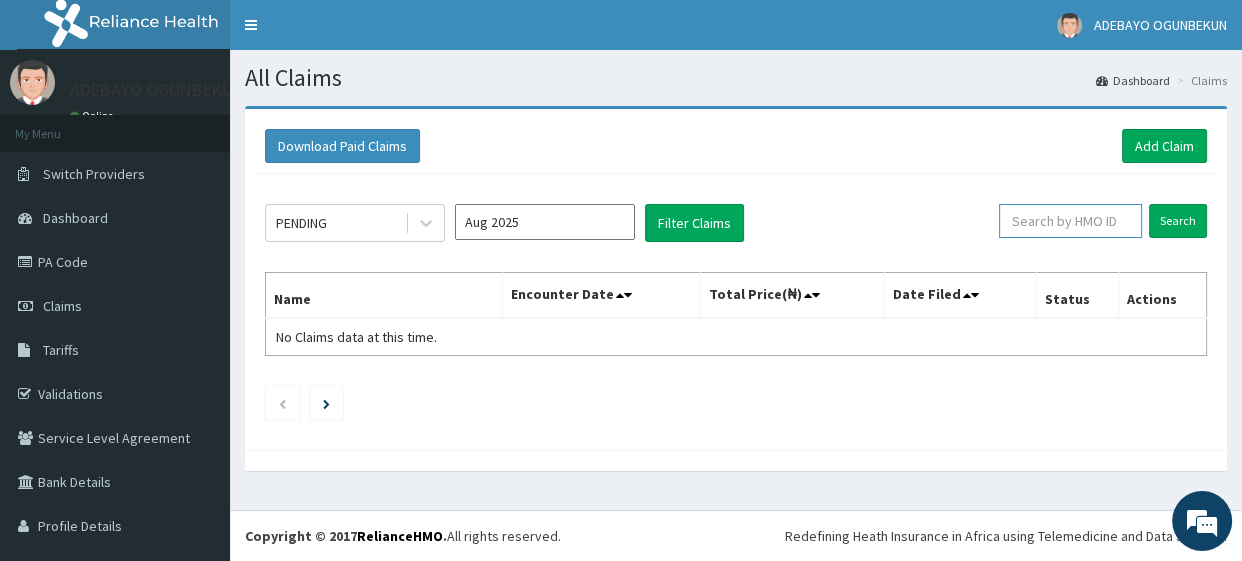 click at bounding box center [1070, 221] 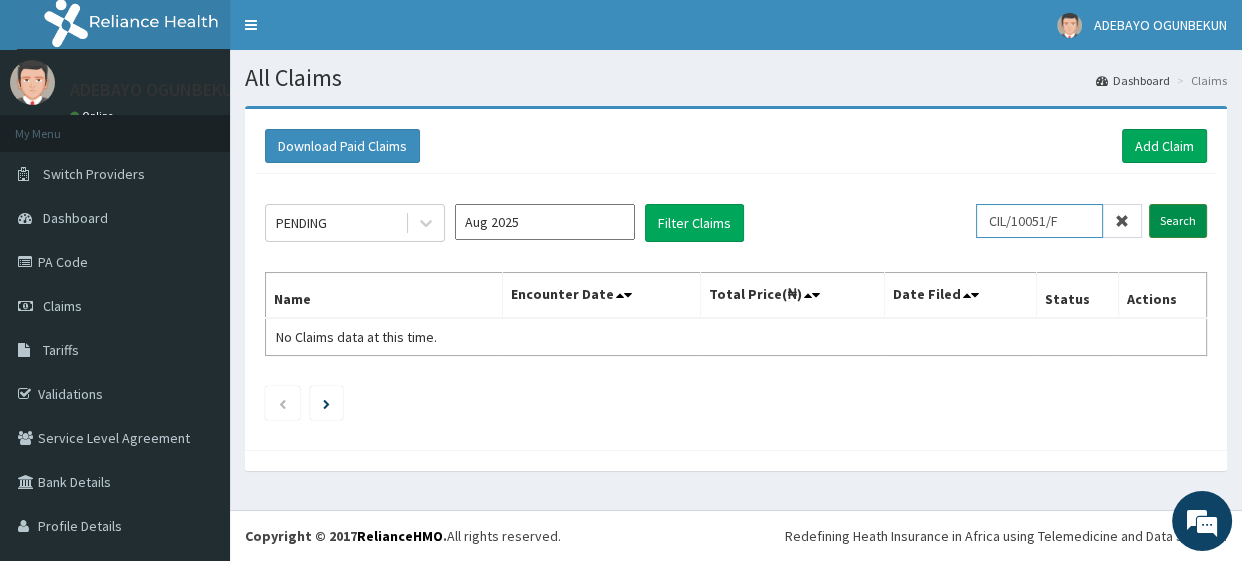 type on "CIL/10051/F" 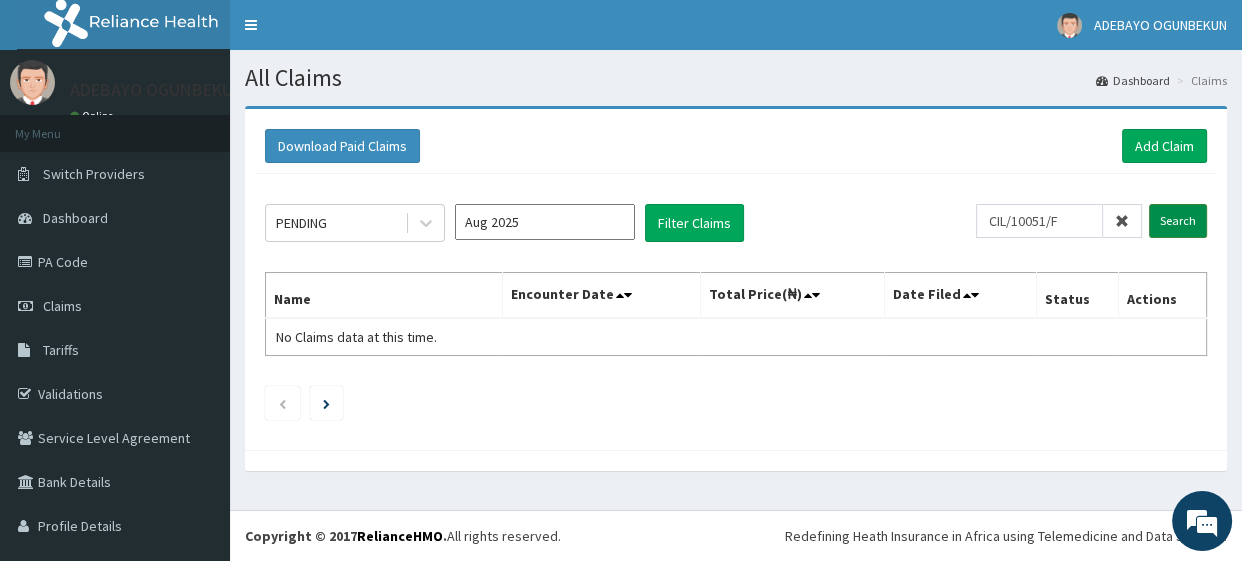 click on "Search" at bounding box center (1178, 221) 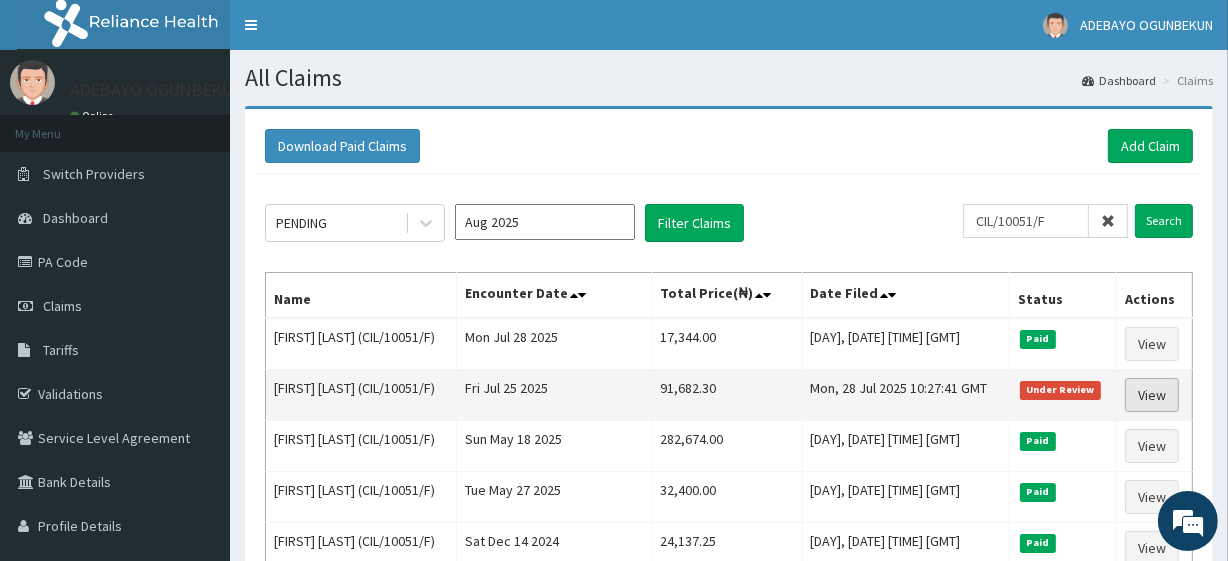 click on "View" at bounding box center (1152, 395) 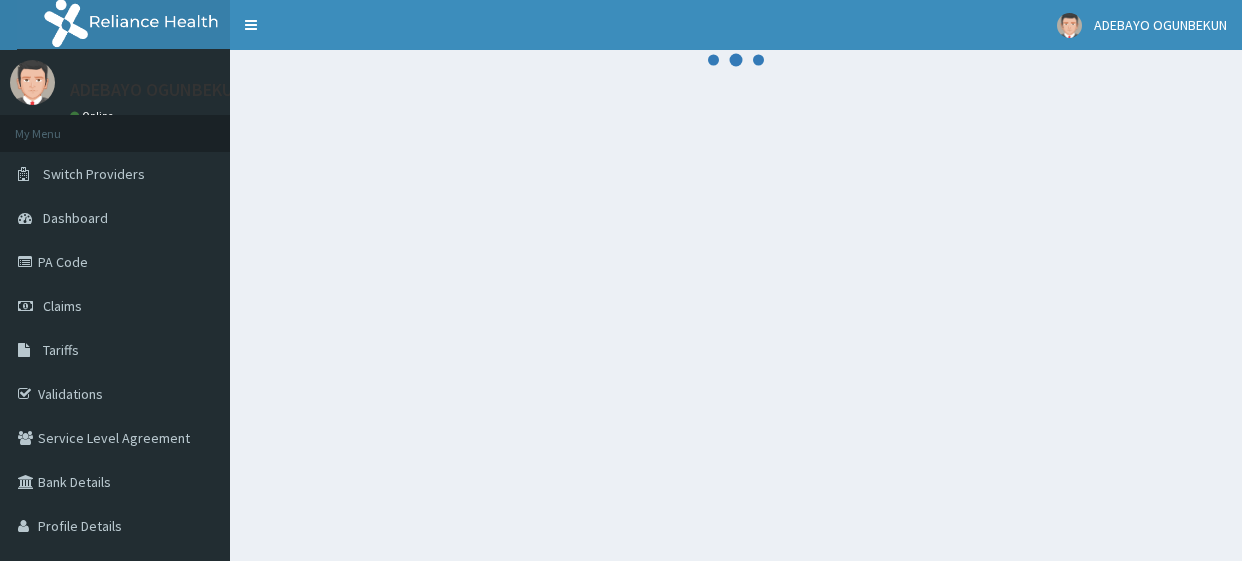 scroll, scrollTop: 0, scrollLeft: 0, axis: both 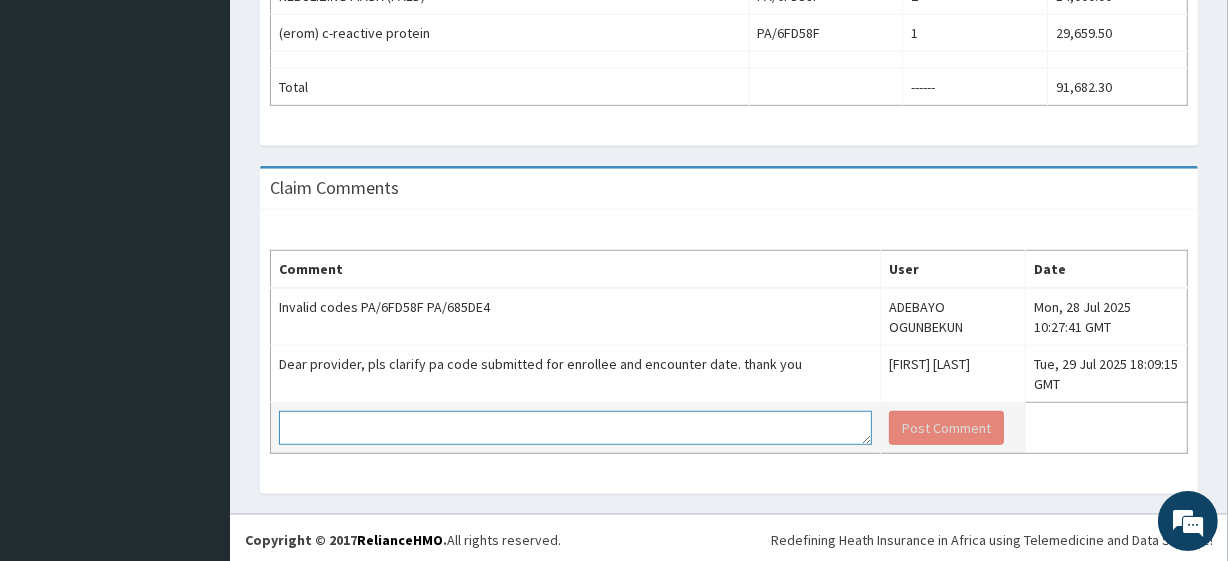 click at bounding box center [575, 428] 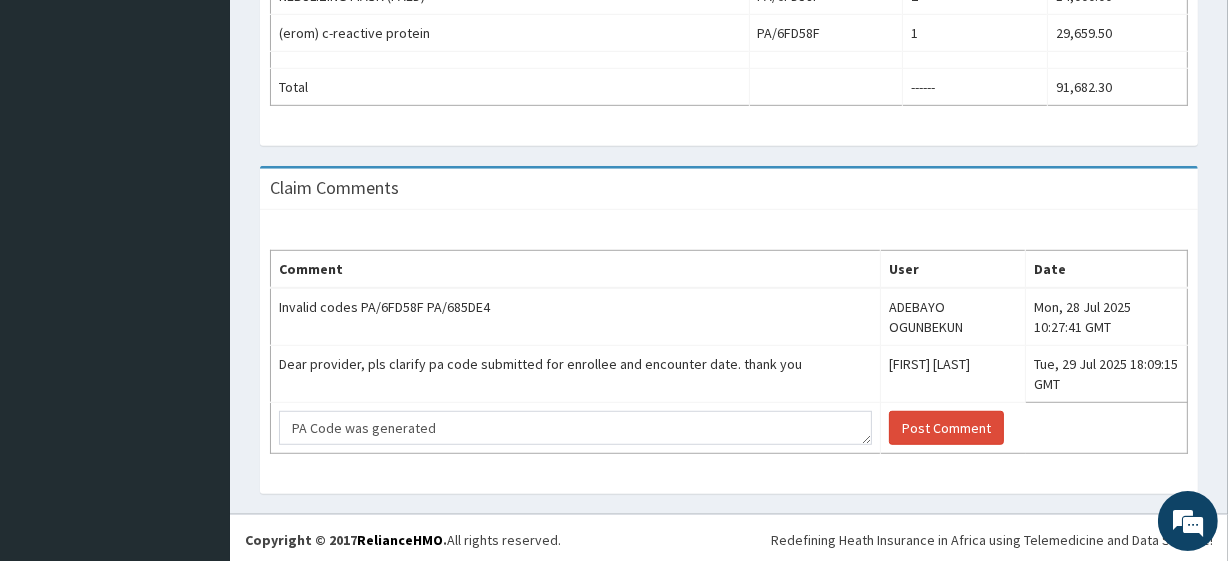 click on "Comment User Date Invalid codes PA/6FD58F PA/685DE4 [FIRST] [LAST] Mon, 28 Jul 2025 10:27:41 GMT Dear provider, pls clarify pa code submitted for enrollee and encounter date. thank you [FIRST] [LAST] Tue, 29 Jul 2025 18:09:15 GMT PA Code was generated Post Comment" at bounding box center [729, 352] 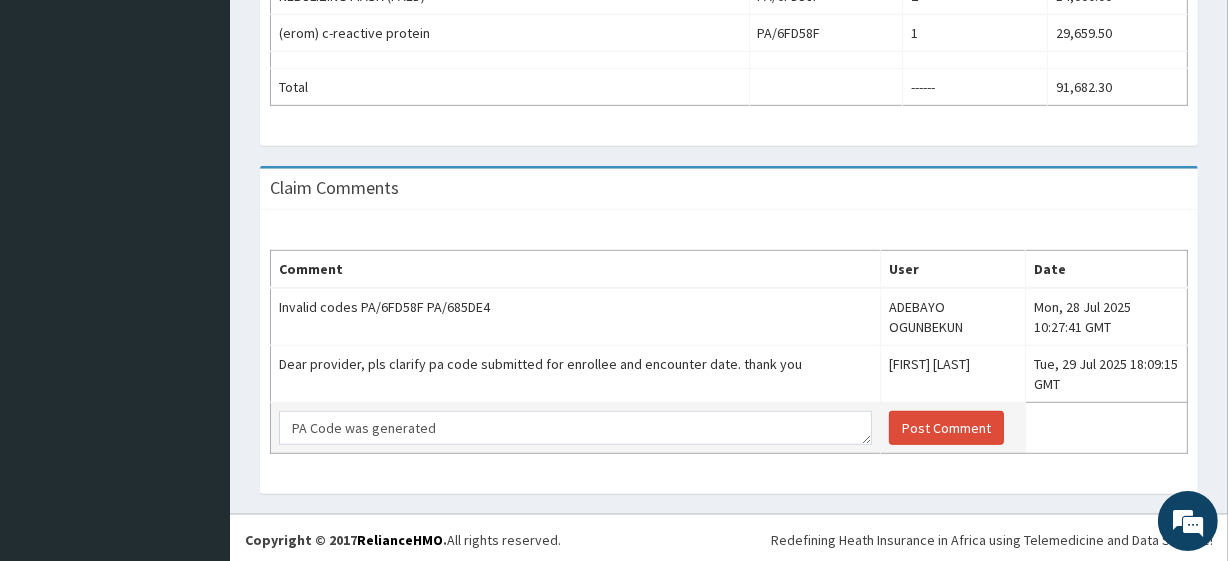 drag, startPoint x: 471, startPoint y: 400, endPoint x: 478, endPoint y: 426, distance: 26.925823 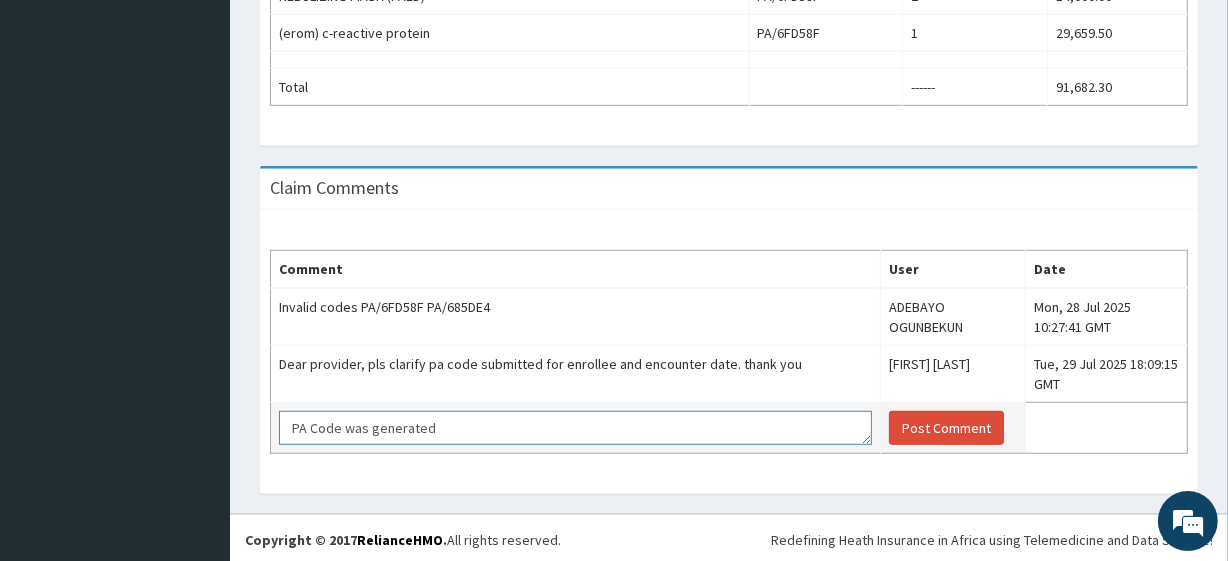click on "PA Code was generated" at bounding box center [575, 428] 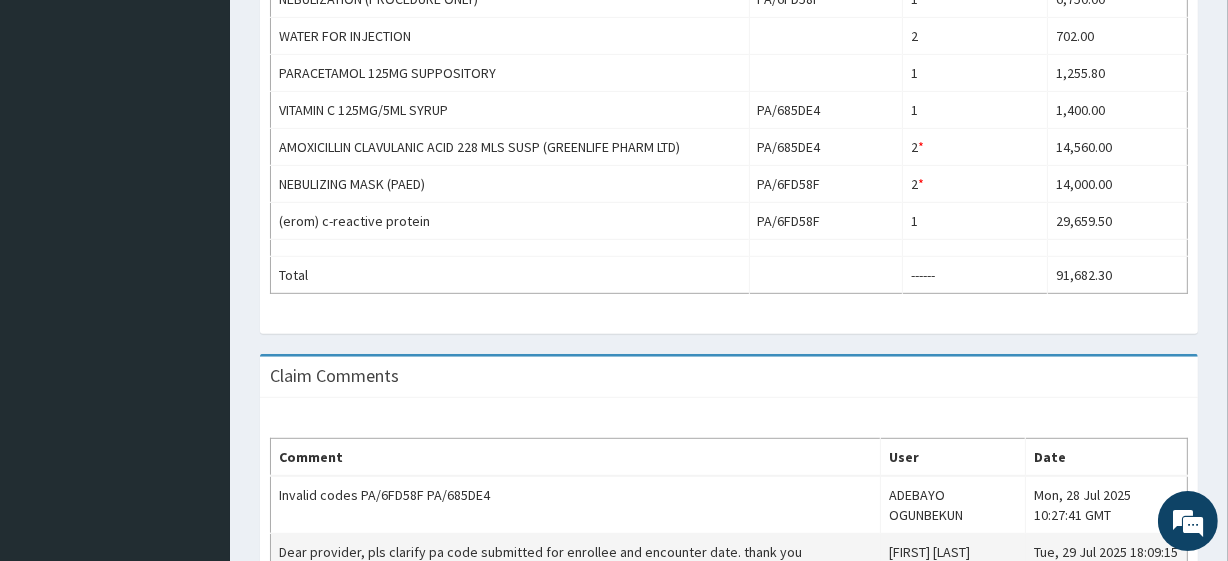 scroll, scrollTop: 1090, scrollLeft: 0, axis: vertical 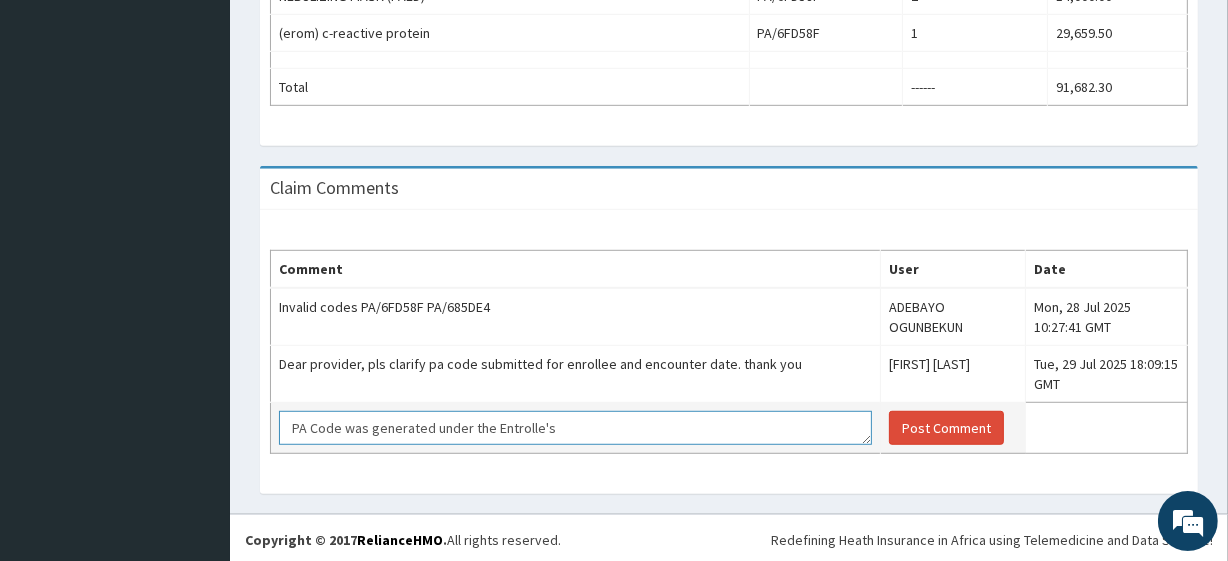 click on "PA Code was generated under the Entrolle's" at bounding box center (575, 428) 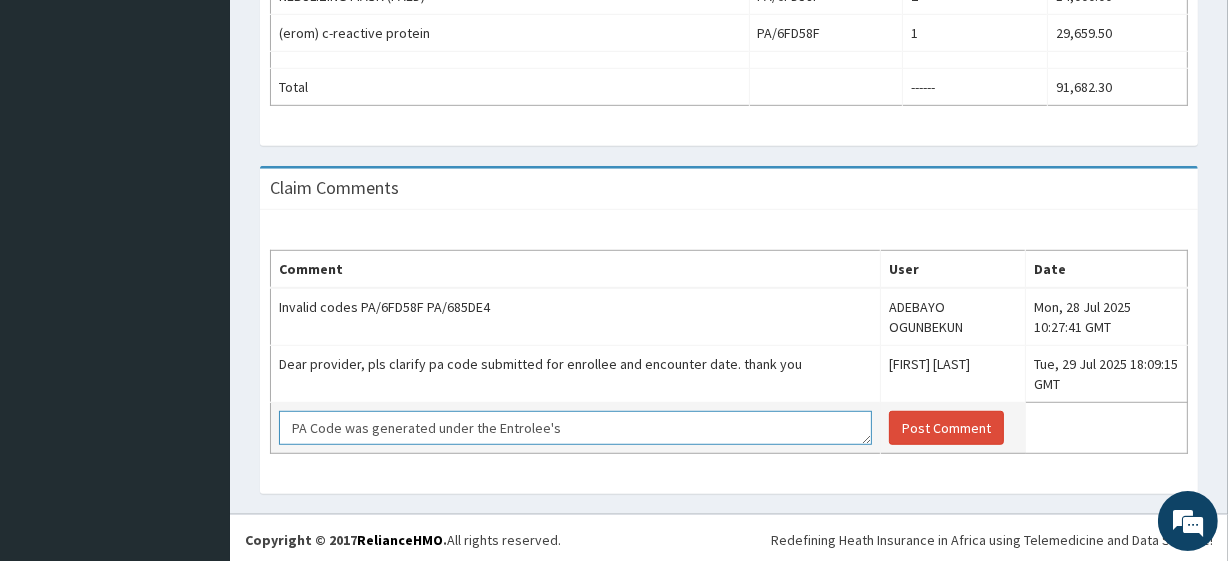 click on "PA Code was generated under the Entrolee's" at bounding box center (575, 428) 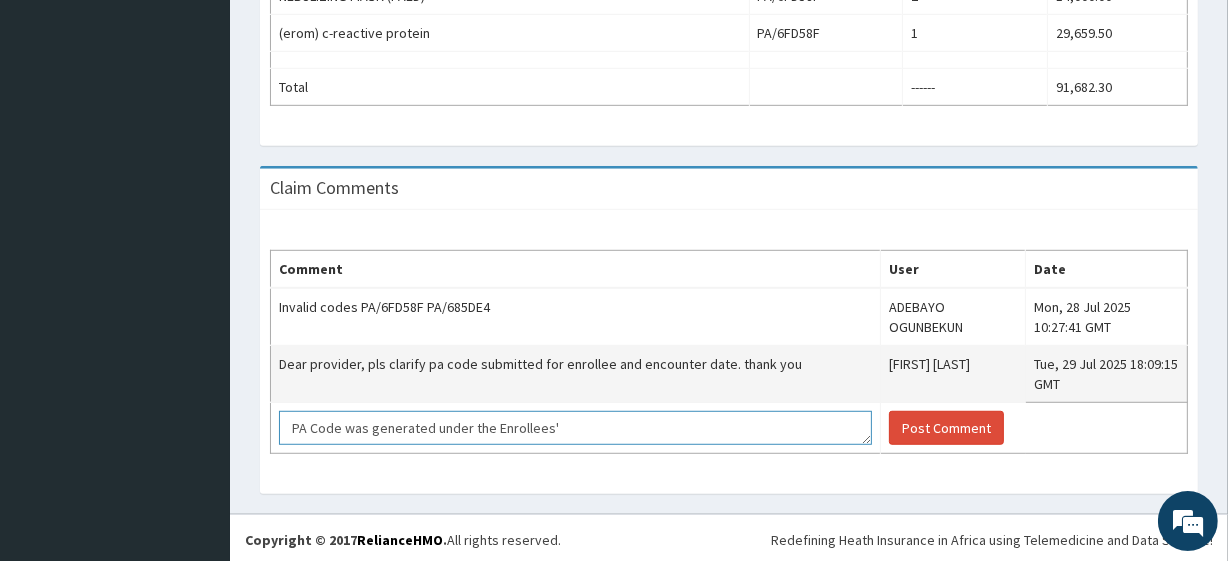 scroll, scrollTop: 1084, scrollLeft: 0, axis: vertical 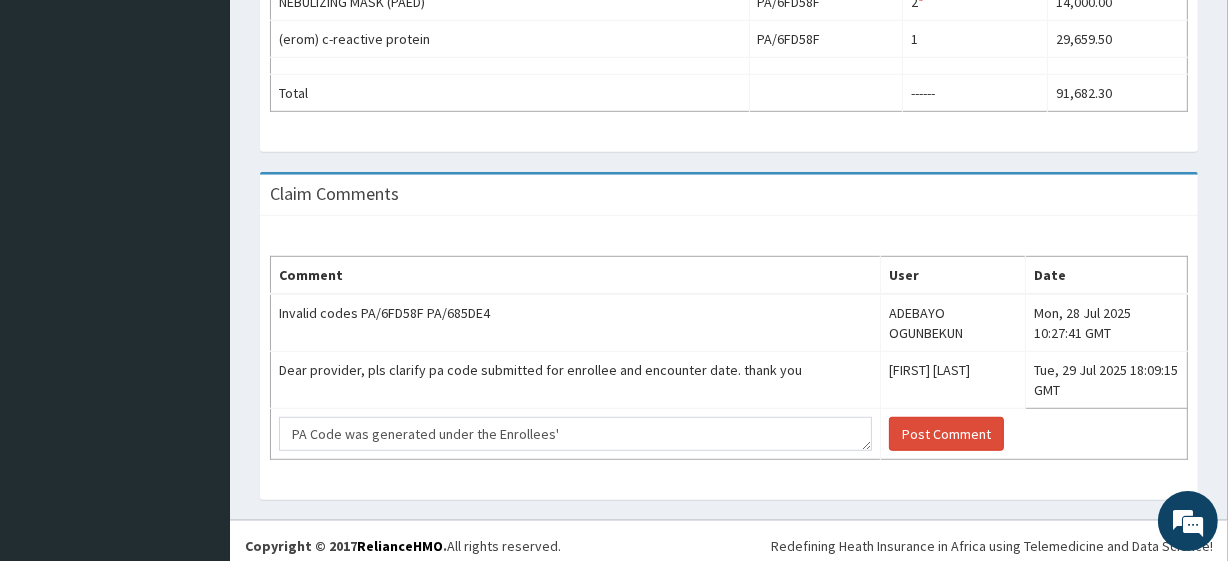 click on "Comment User Date Invalid codes PA/6FD58F PA/685DE4 ADEBAYO OGUNBEKUN Mon, 28 Jul 2025 10:27:41 GMT Dear provider, pls clarify pa code submitted for enrollee and encounter date. thank you Adenike Faleti Tue, 29 Jul 2025 18:09:15 GMT PA Code was generated under the Enrollees'  Post Comment" at bounding box center (729, 358) 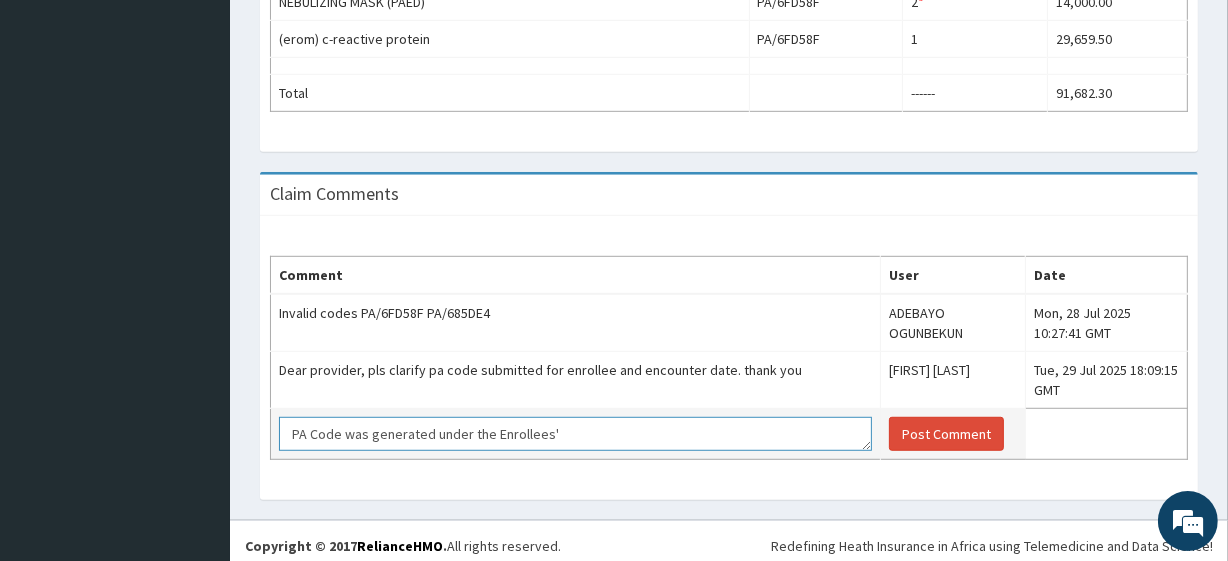 click on "PA Code was generated under the Enrollees'" at bounding box center [575, 434] 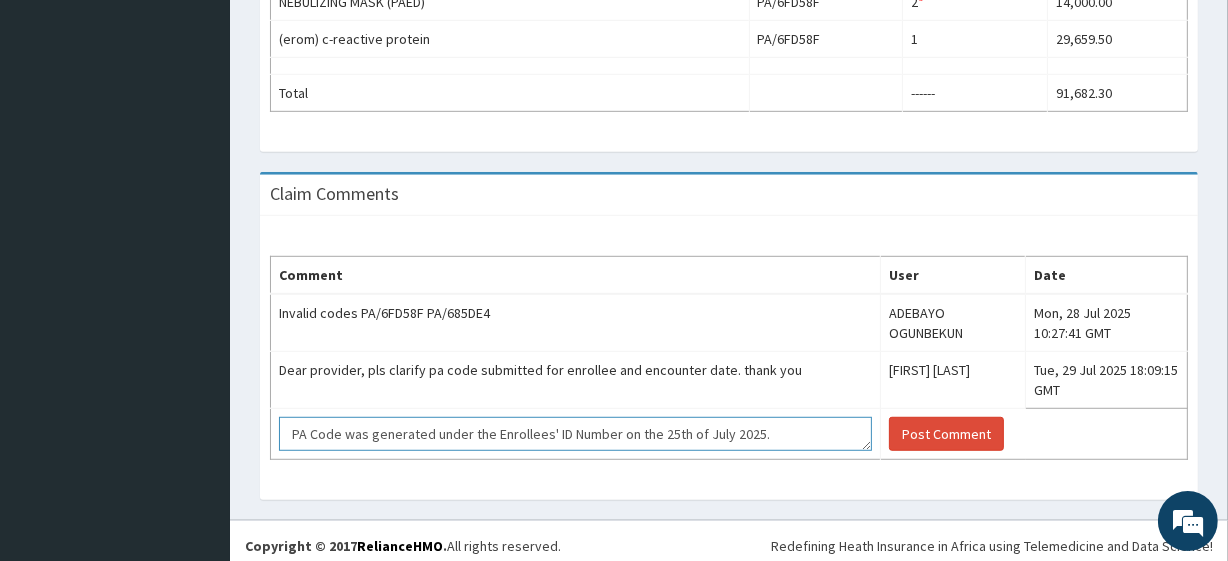 type on "PA Code was generated under the Enrollees' ID Number on the 25th of July 2025." 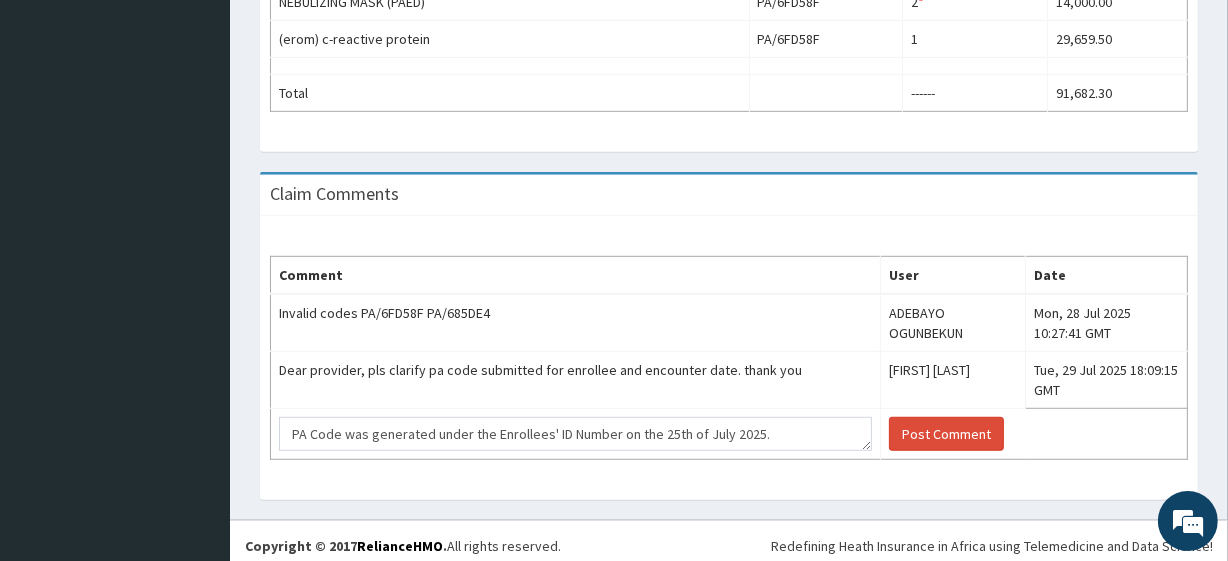 click on "Comment User Date Invalid codes PA/6FD58F PA/685DE4 ADEBAYO OGUNBEKUN Mon, 28 Jul 2025 10:27:41 GMT Dear provider, pls clarify pa code submitted for enrollee and encounter date. thank you Adenike Faleti Tue, 29 Jul 2025 18:09:15 GMT PA Code was generated under the Enrollees' ID Number on the 25th of July 2025. Post Comment" at bounding box center (729, 358) 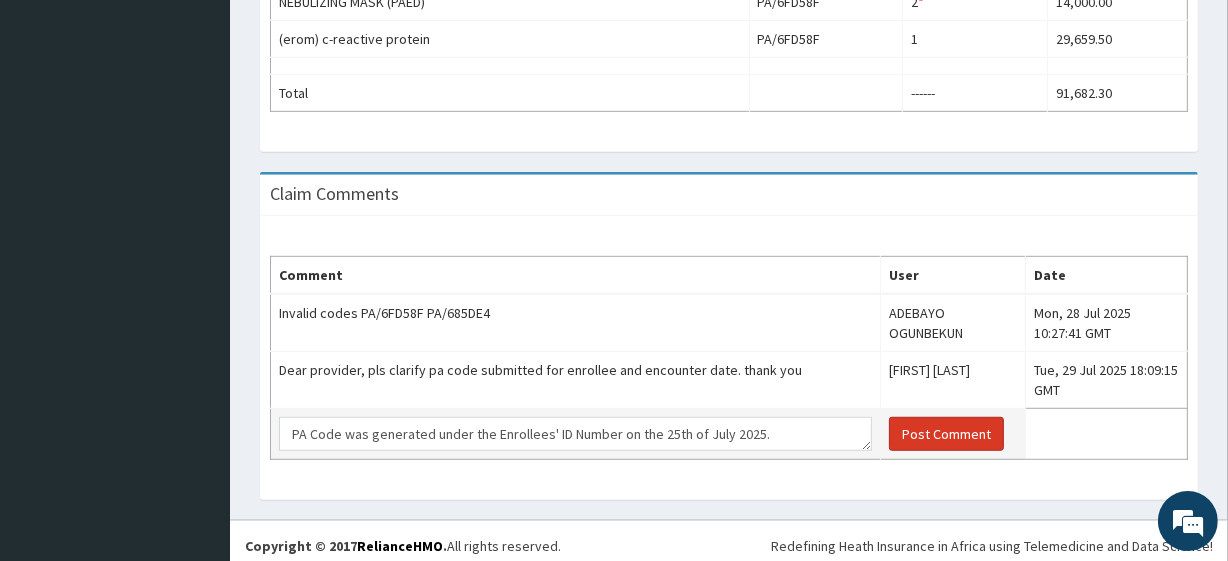 click on "Post Comment" at bounding box center (946, 434) 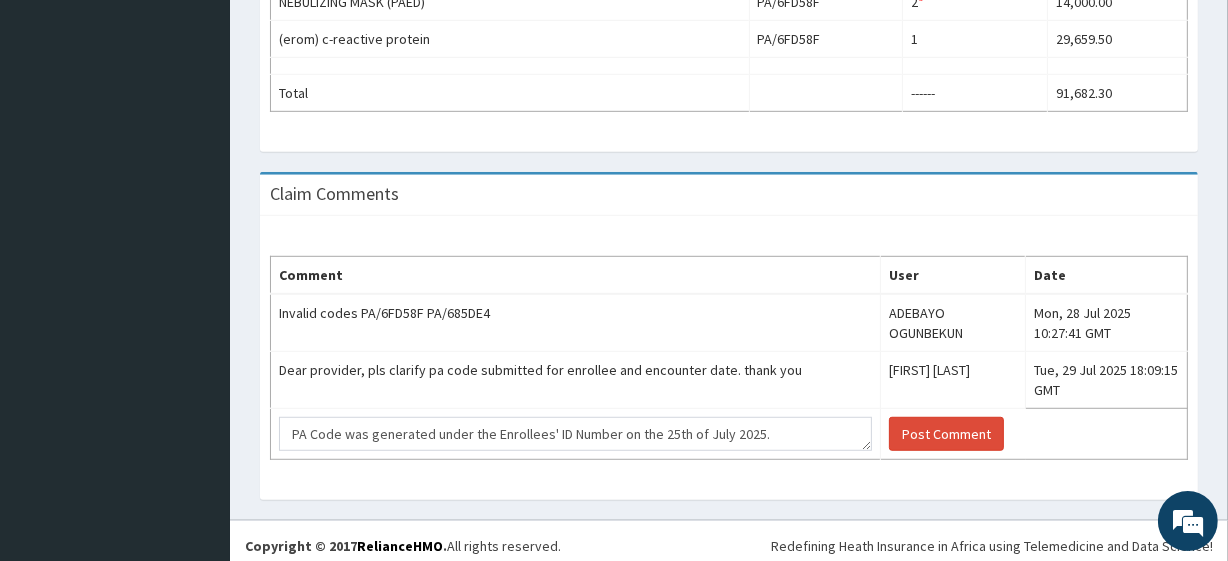 type 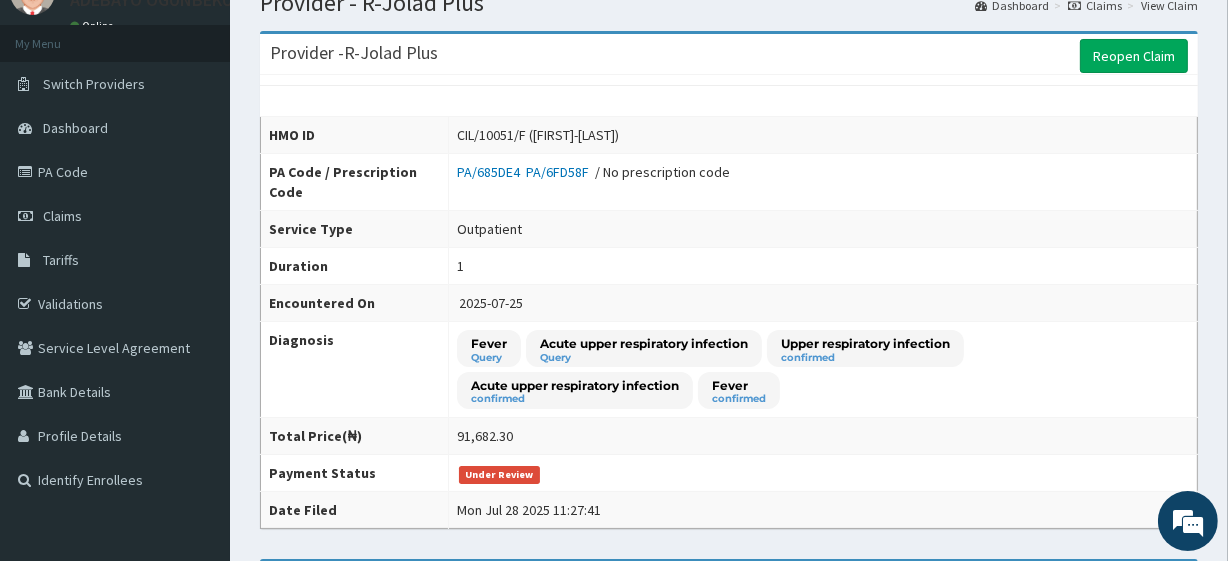 scroll, scrollTop: 0, scrollLeft: 0, axis: both 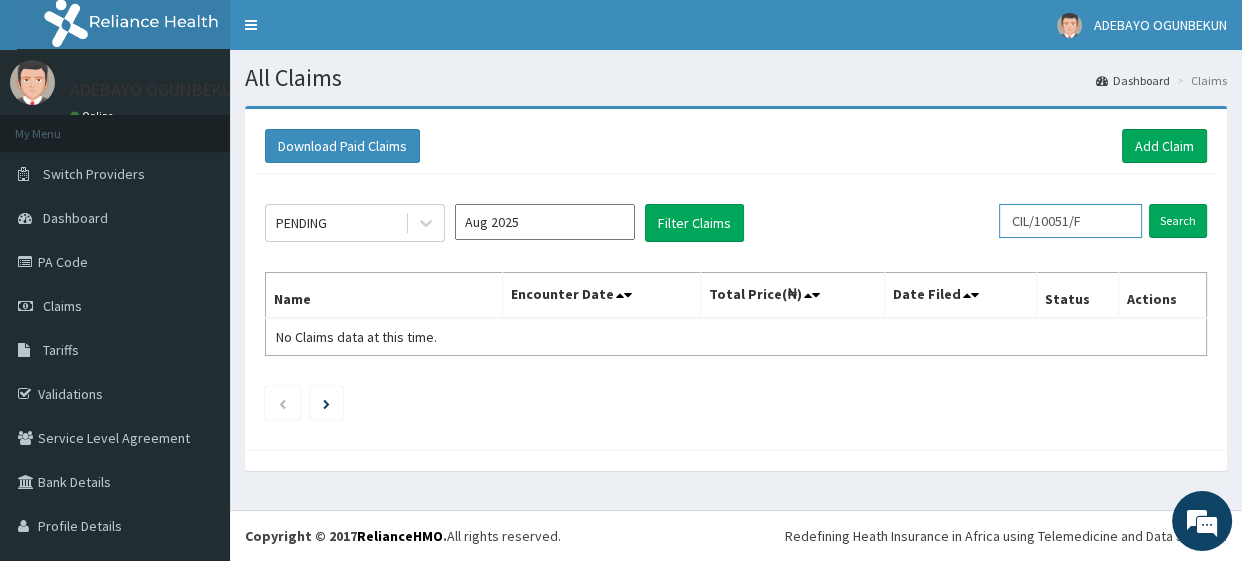 click on "CIL/10051/F" at bounding box center [1070, 221] 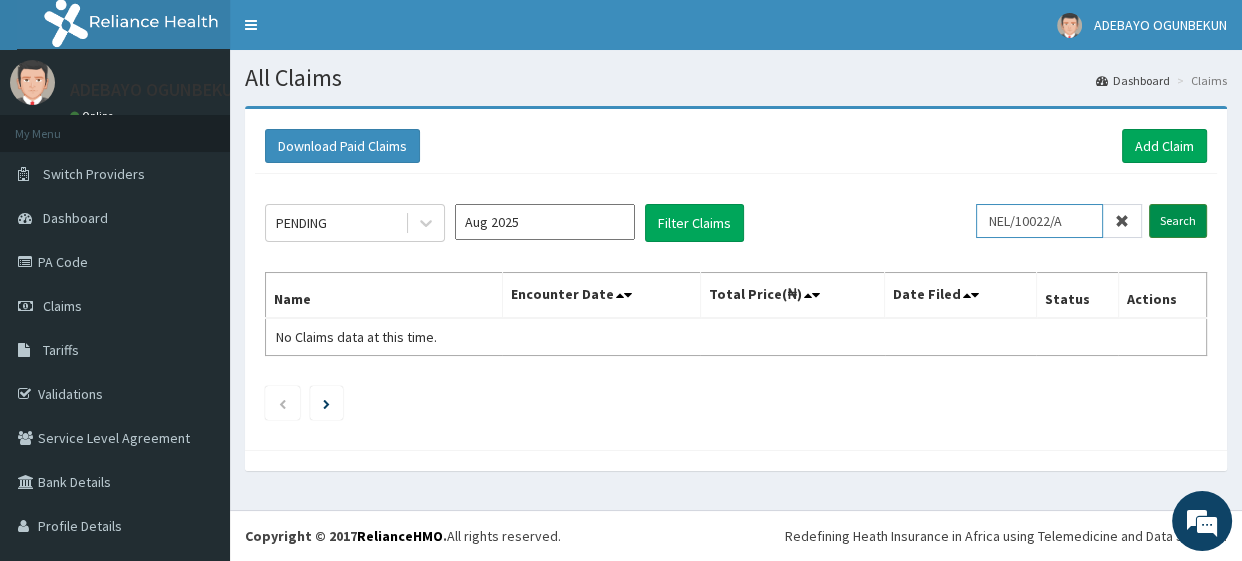 type on "NEL/10022/A" 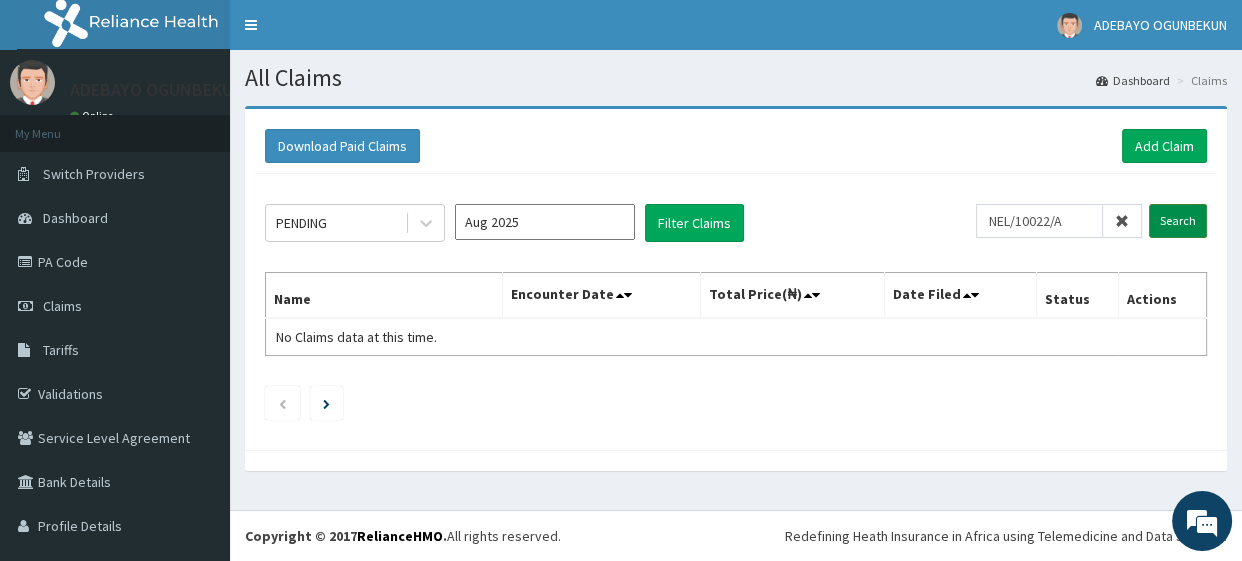 click on "Search" at bounding box center [1178, 221] 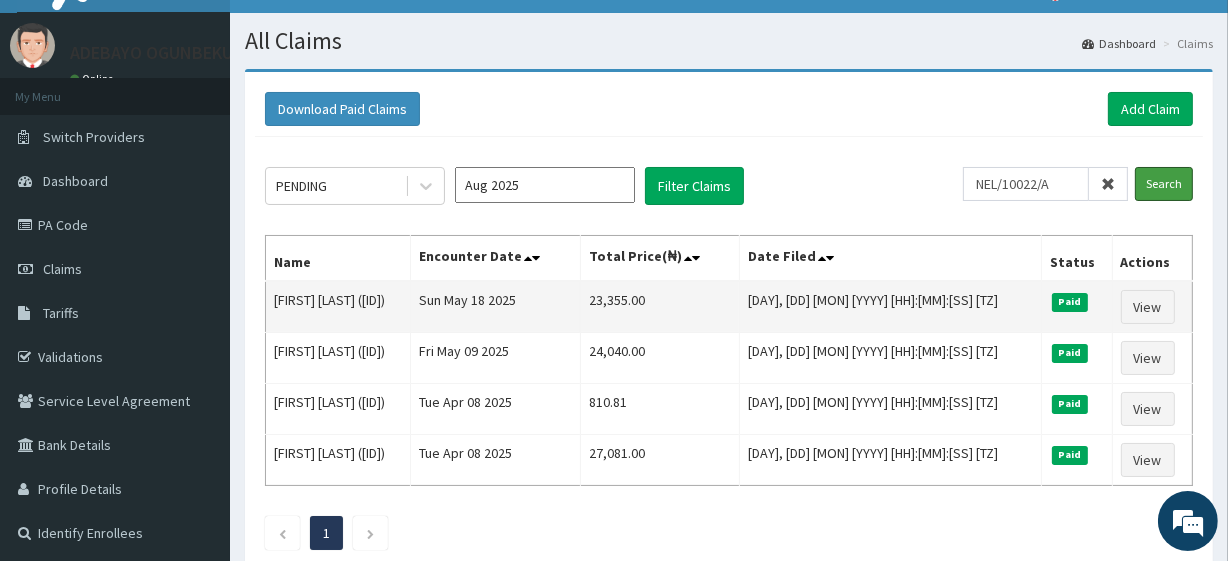 scroll, scrollTop: 39, scrollLeft: 0, axis: vertical 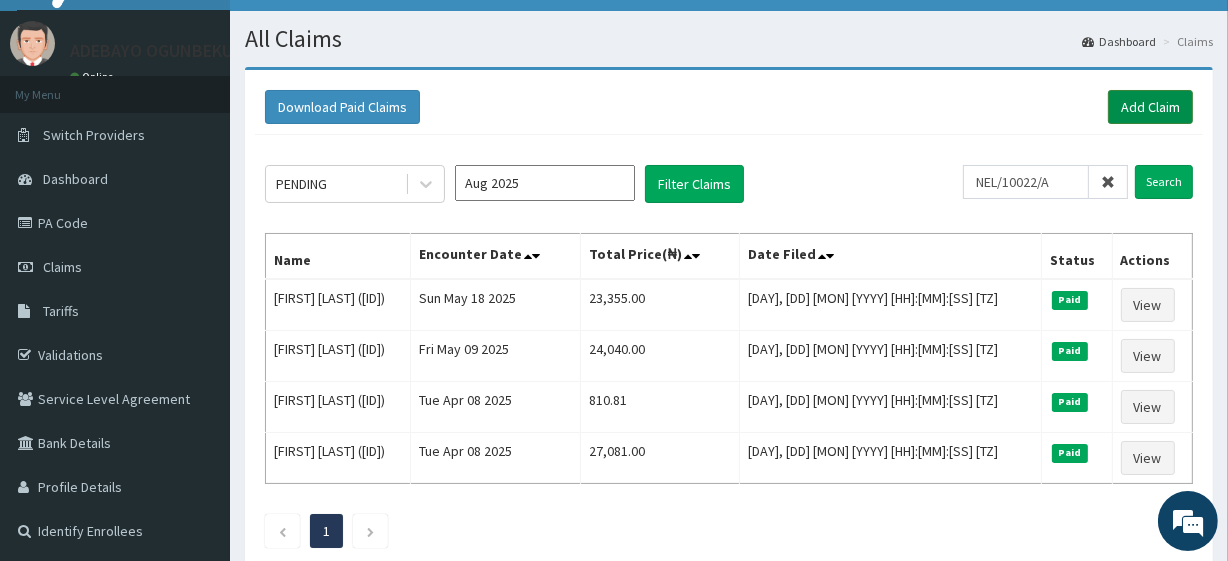 click on "Add Claim" at bounding box center [1150, 107] 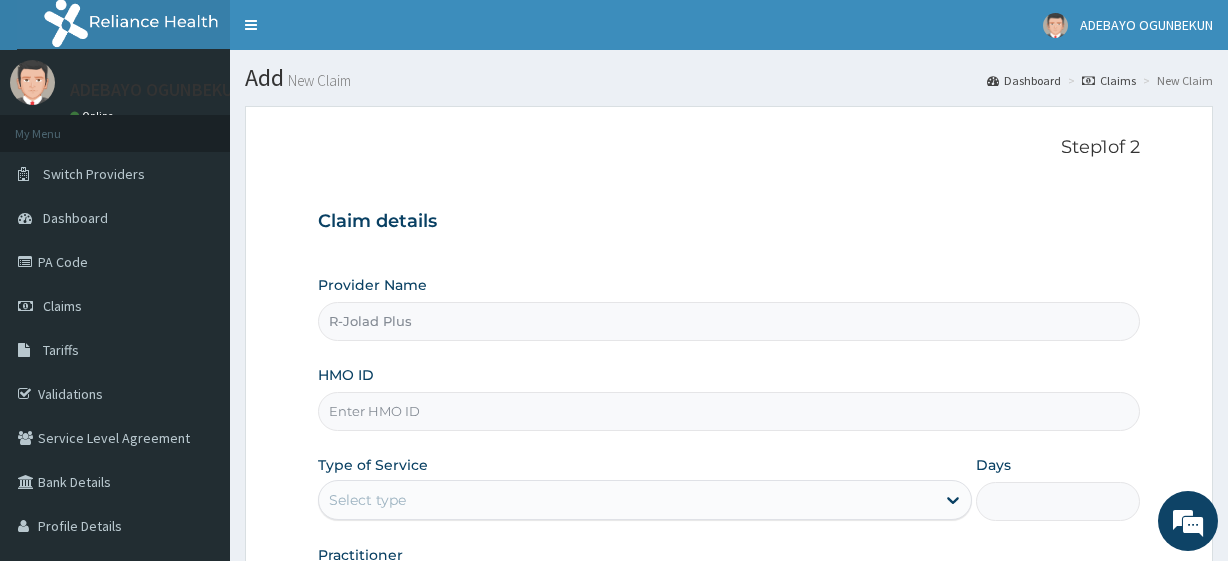 scroll, scrollTop: 0, scrollLeft: 0, axis: both 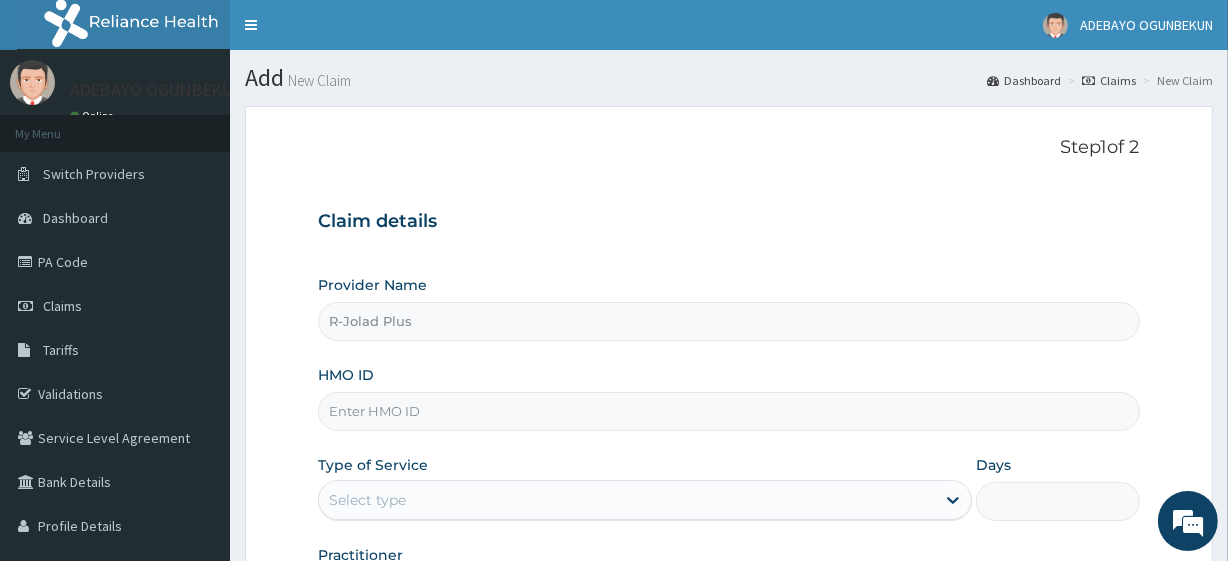 click on "HMO ID" at bounding box center [728, 411] 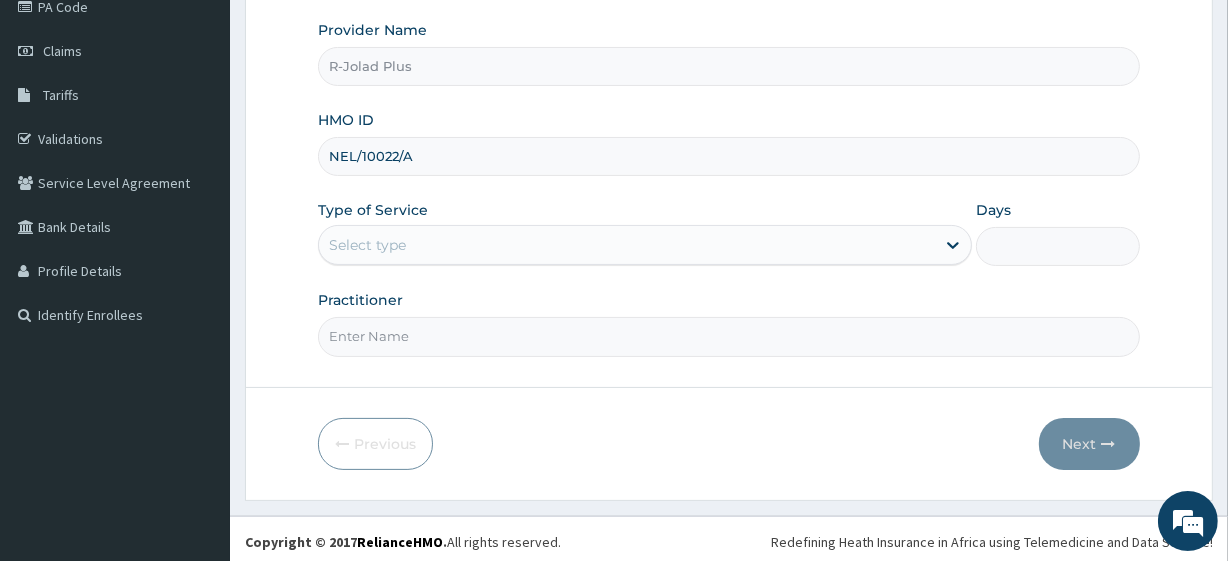 scroll, scrollTop: 259, scrollLeft: 0, axis: vertical 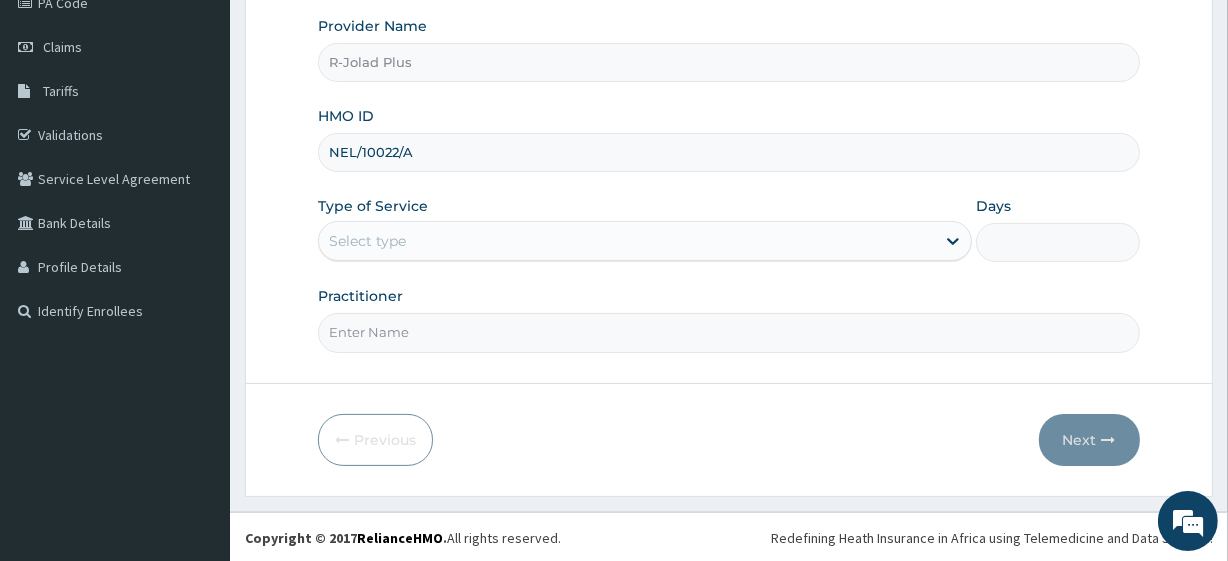 type on "NEL/10022/A" 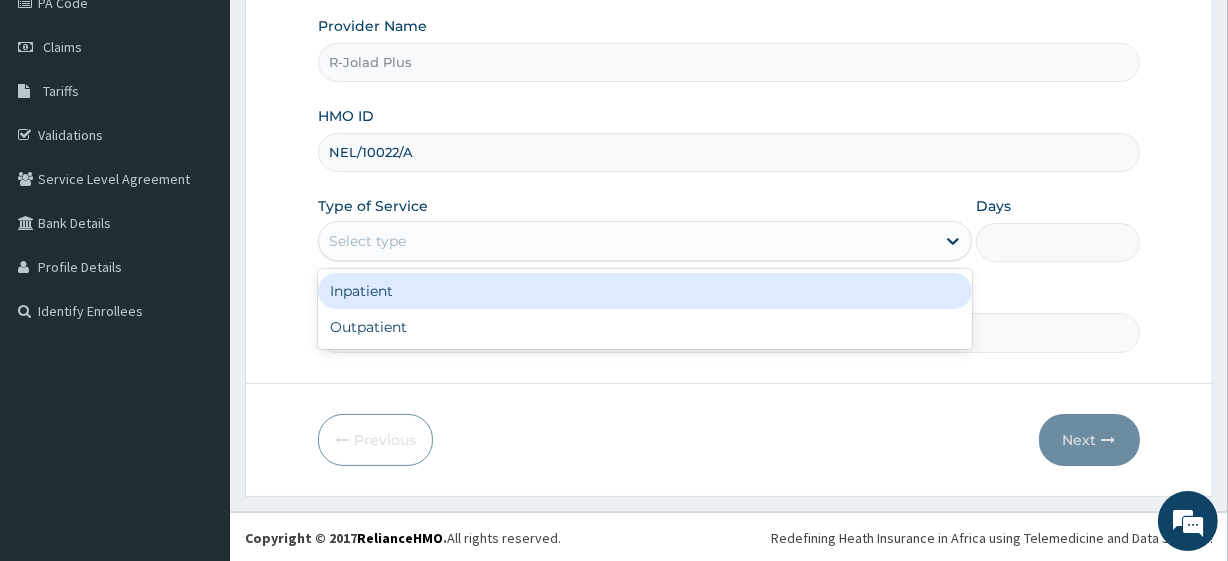 drag, startPoint x: 421, startPoint y: 302, endPoint x: 425, endPoint y: 313, distance: 11.7046995 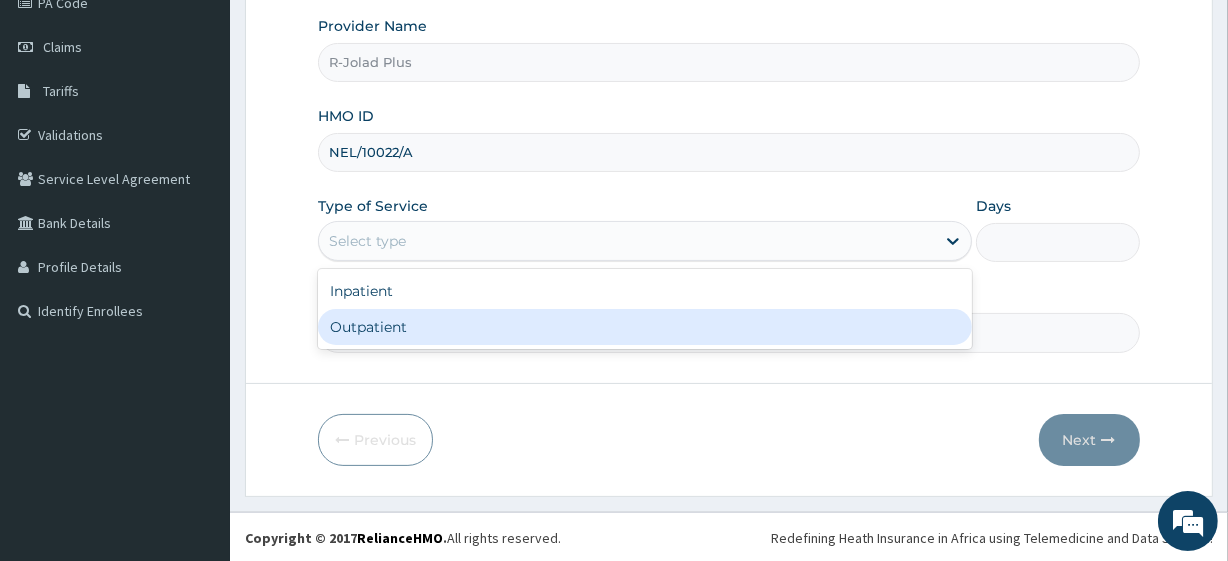 click on "Outpatient" at bounding box center (645, 327) 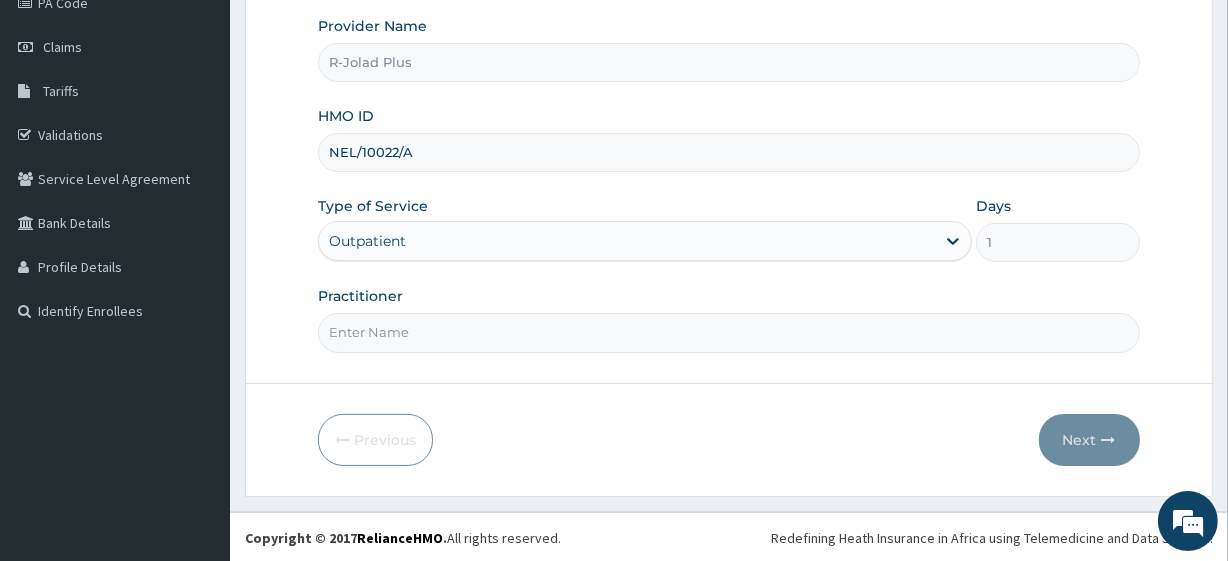 click on "Practitioner" at bounding box center [728, 332] 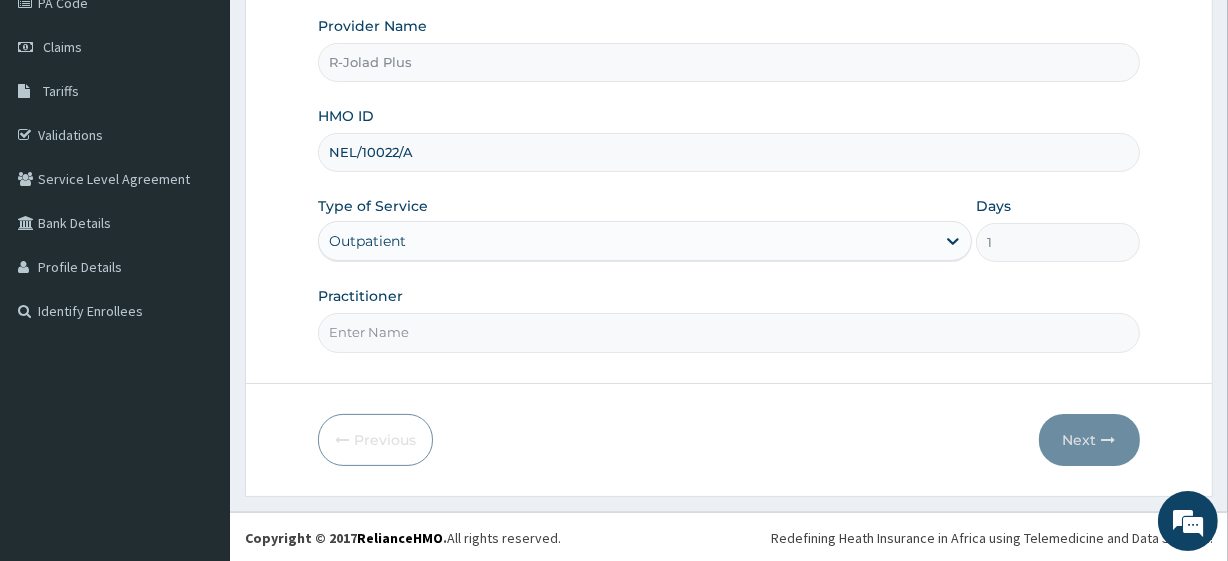 type on "DR TEGA" 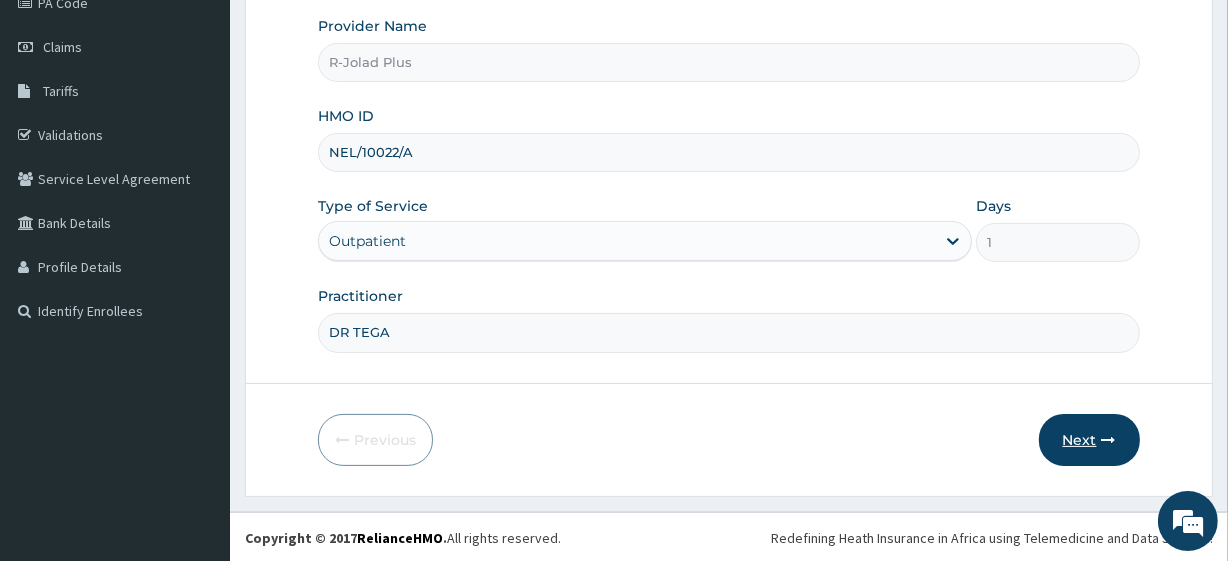 click on "Next" at bounding box center [1089, 440] 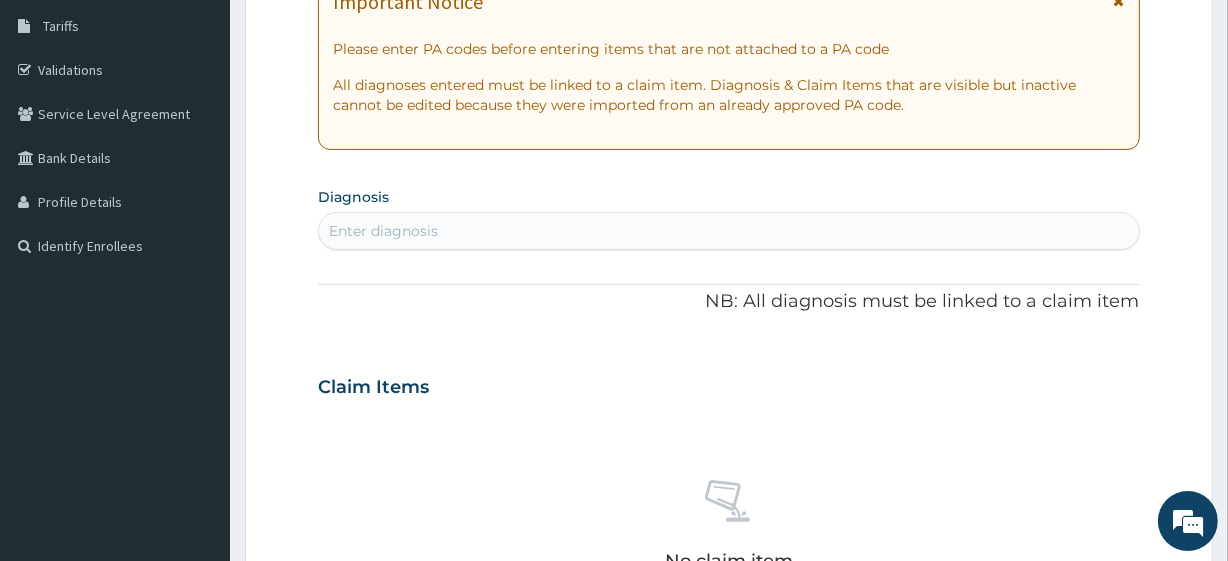 scroll, scrollTop: 325, scrollLeft: 0, axis: vertical 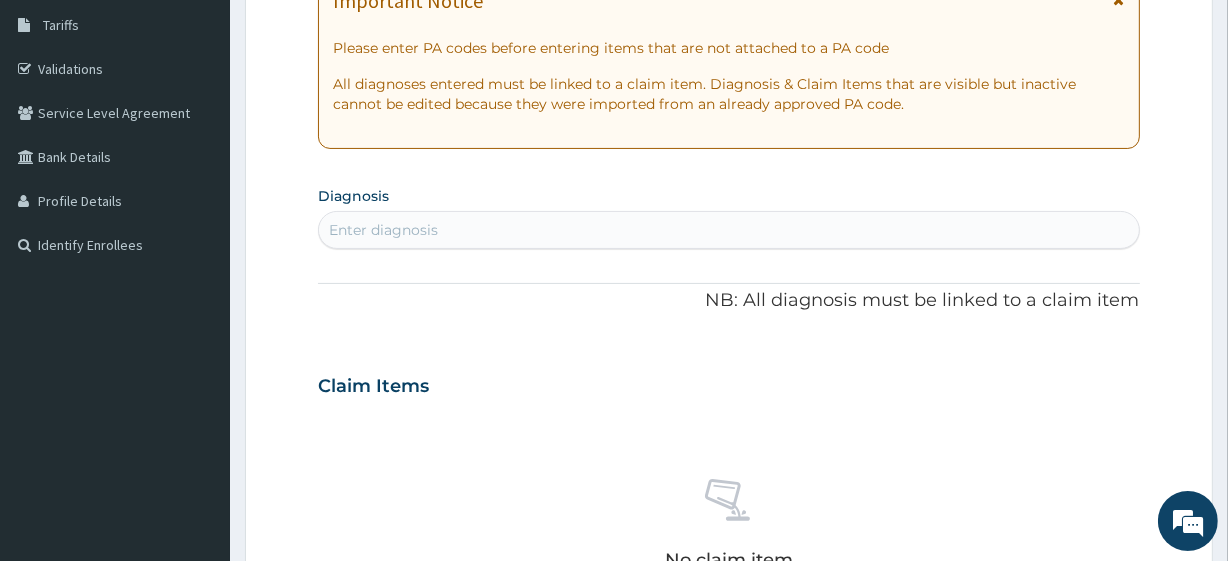 click on "Enter diagnosis" at bounding box center [383, 230] 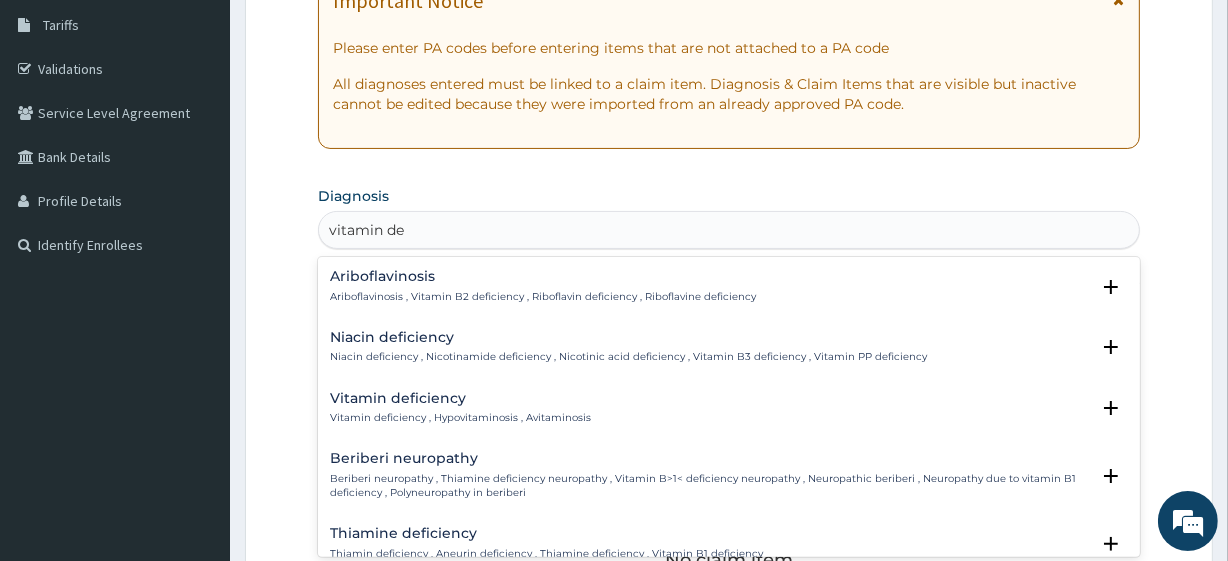 type on "vitamin def" 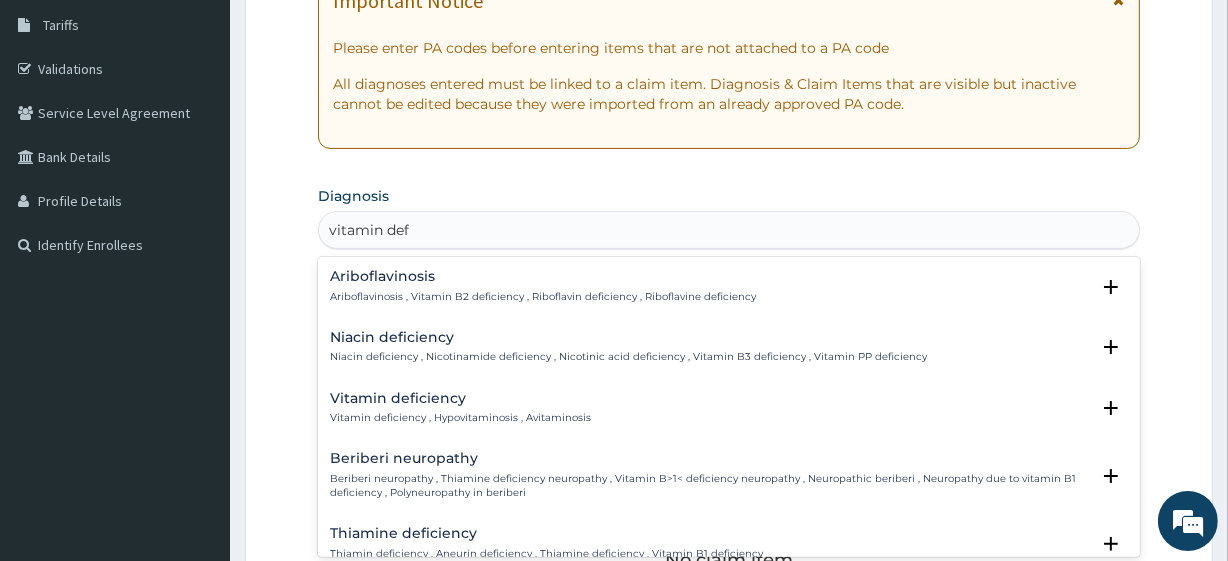 click on "Vitamin deficiency" at bounding box center [460, 398] 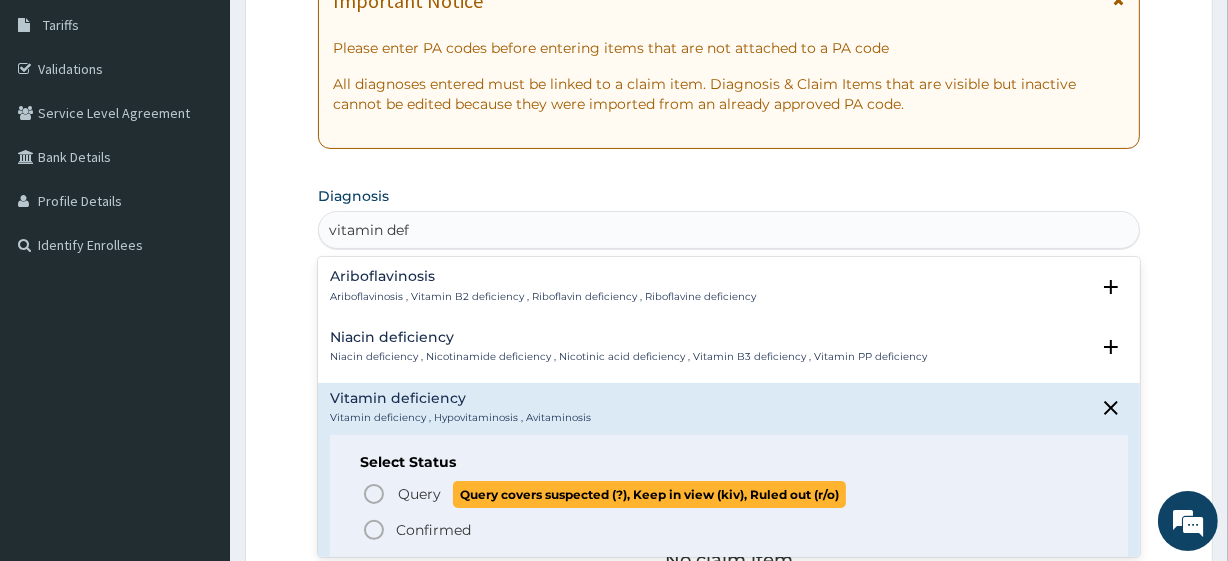 click on "Query" at bounding box center (419, 494) 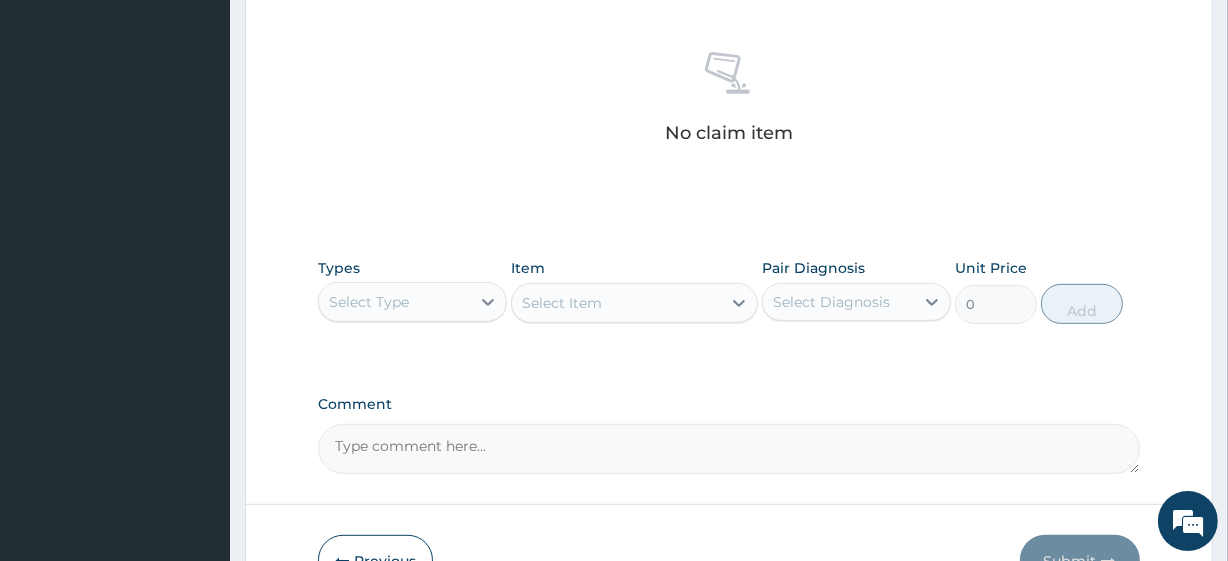 scroll, scrollTop: 772, scrollLeft: 0, axis: vertical 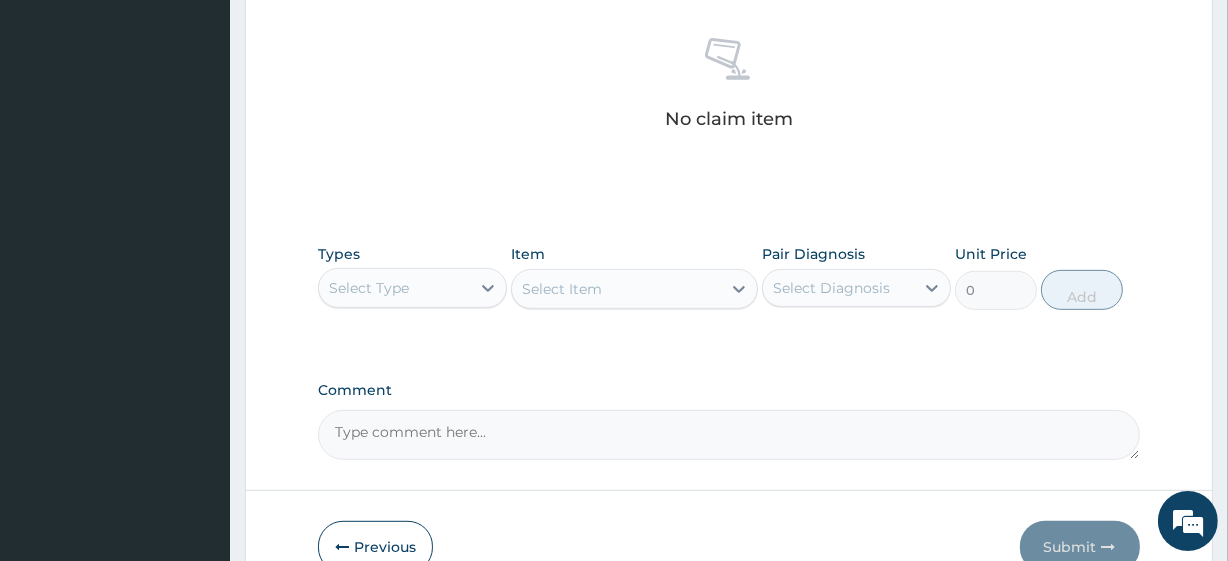 click on "Select Type" at bounding box center (394, 288) 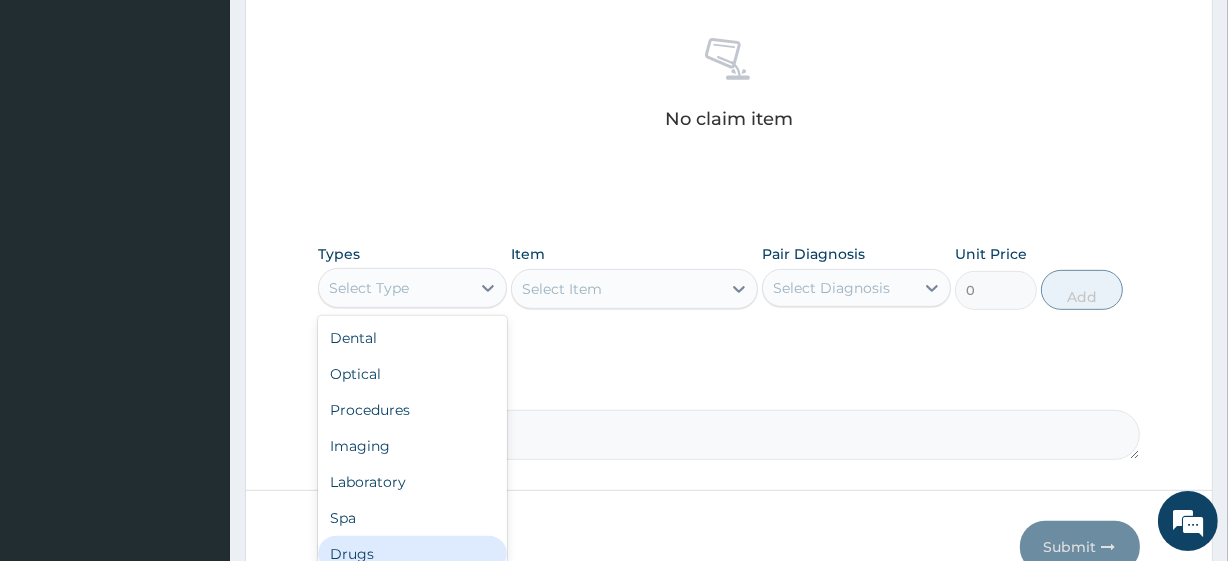 click on "Drugs" at bounding box center [412, 554] 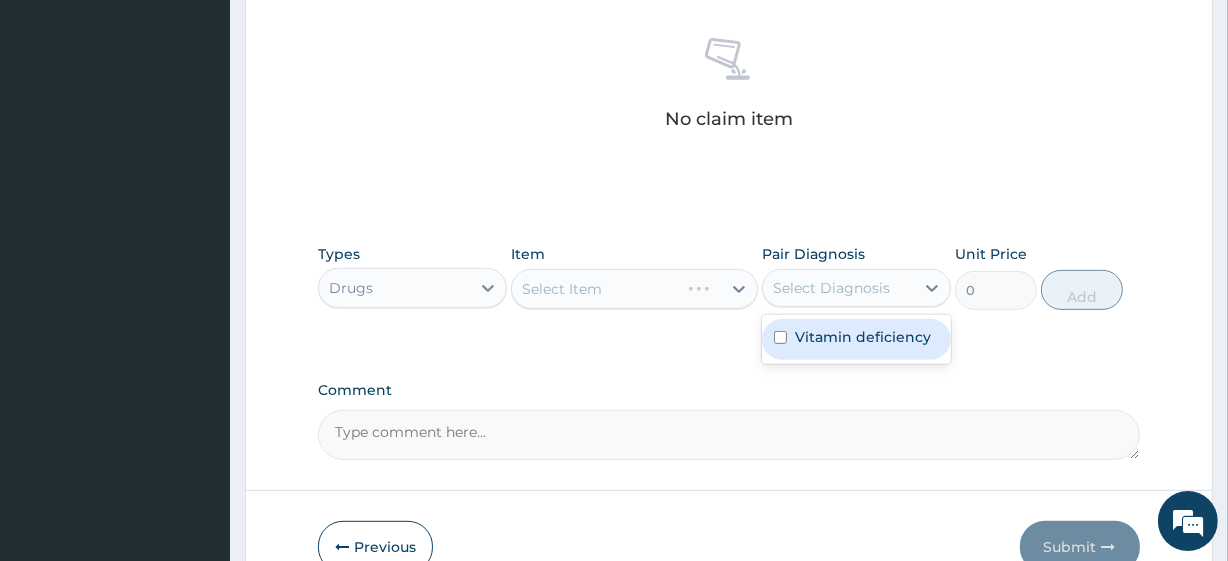 click on "Select Diagnosis" at bounding box center [831, 288] 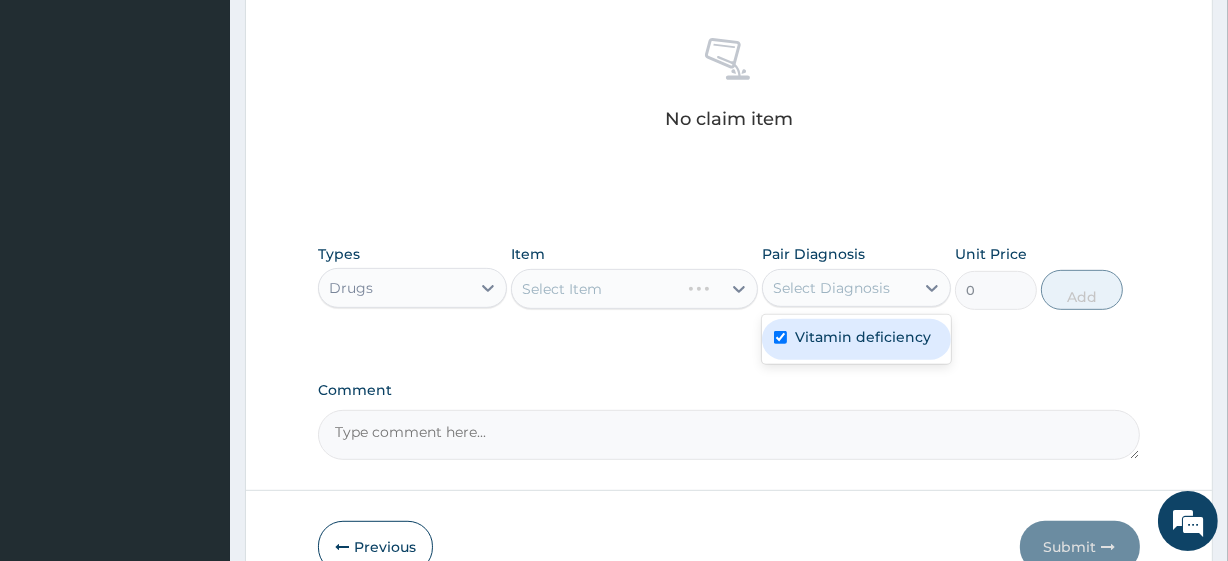 checkbox on "true" 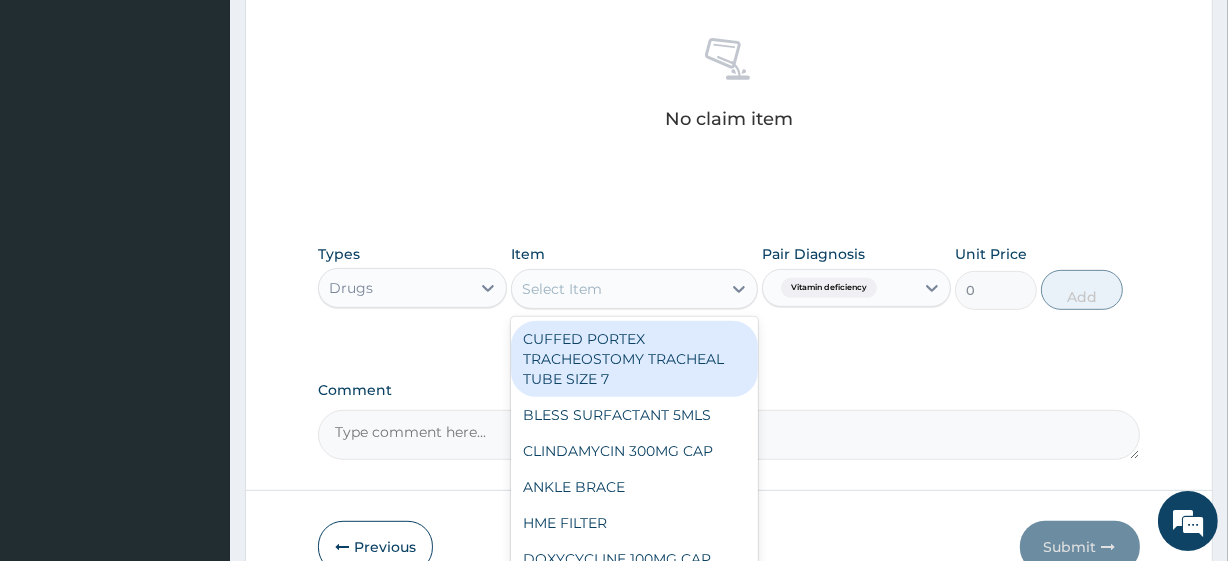 click on "Select Item" at bounding box center (634, 289) 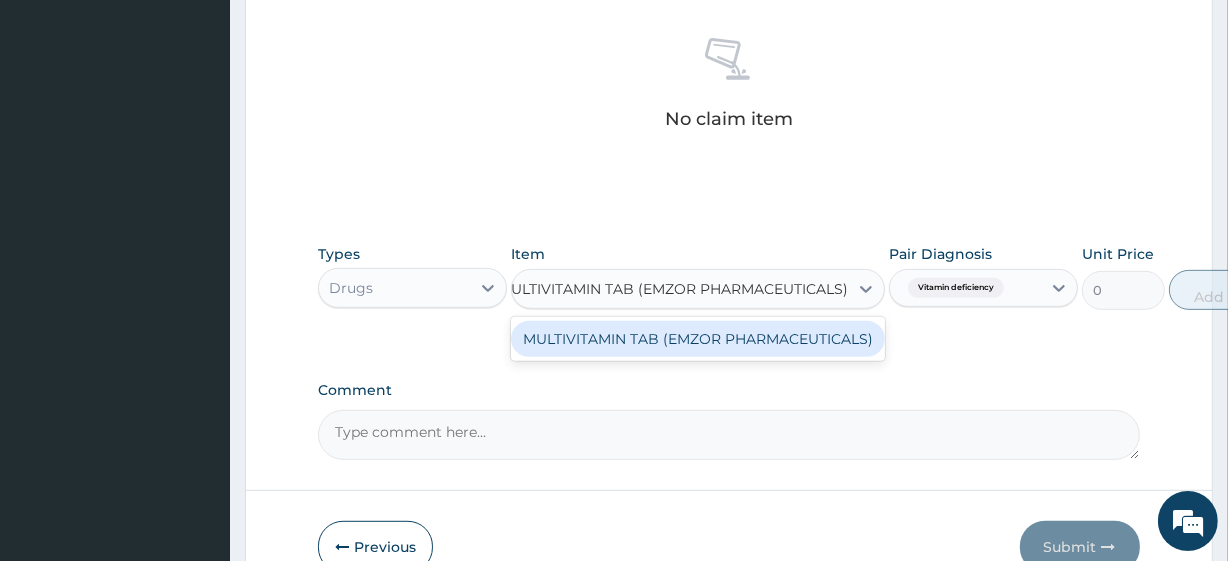 click on "MULTIVITAMIN TAB (EMZOR PHARMACEUTICALS)" at bounding box center [698, 339] 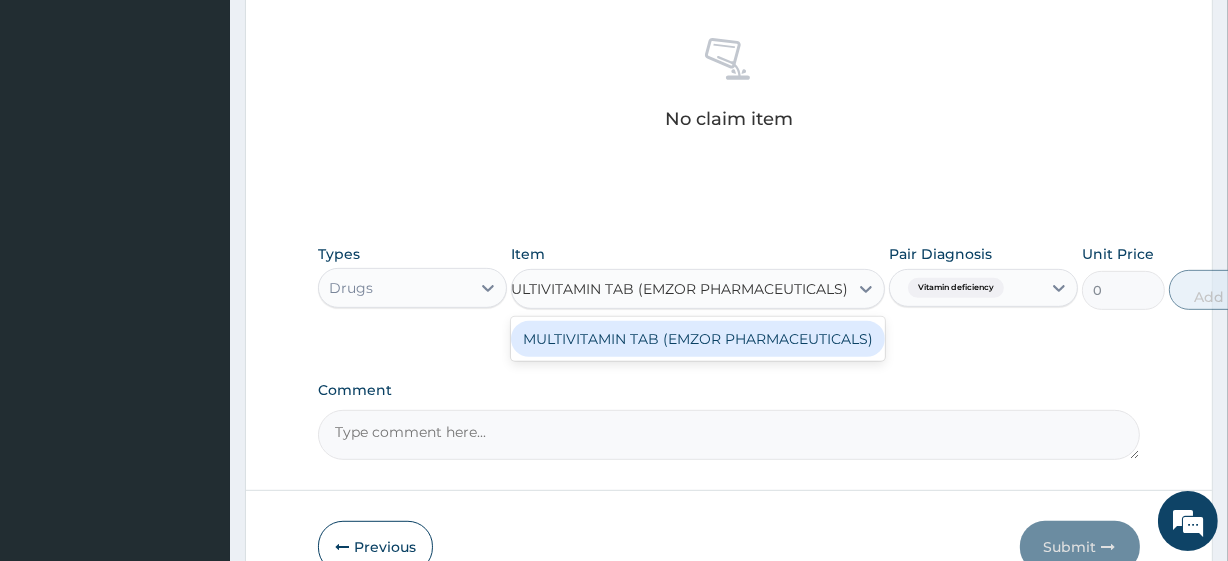 type 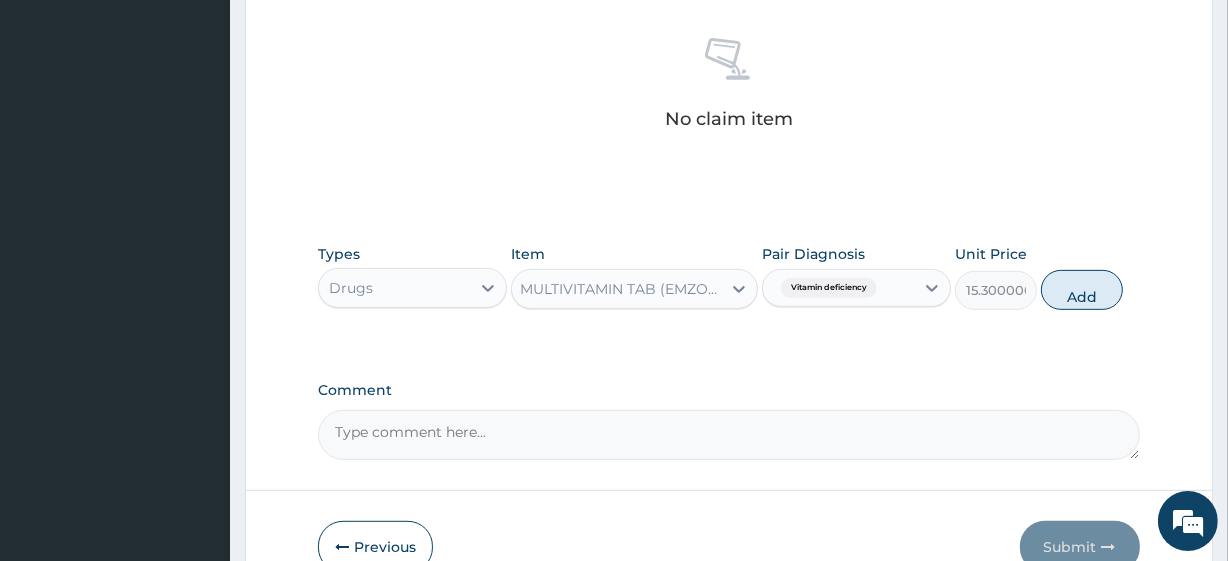 scroll, scrollTop: 0, scrollLeft: 2, axis: horizontal 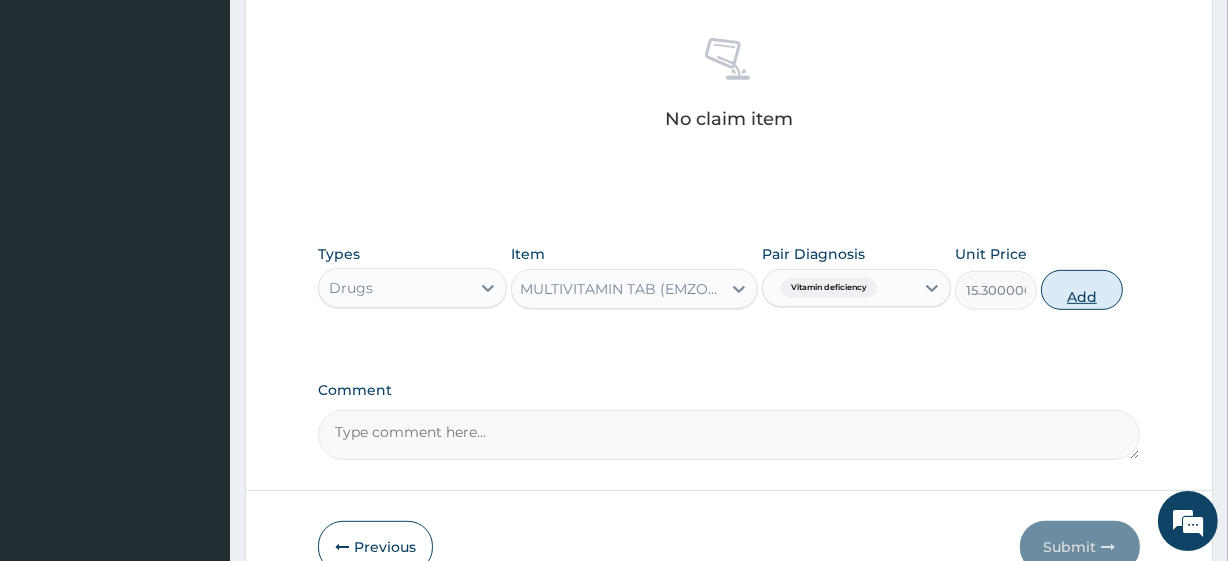 click on "Add" at bounding box center (1082, 290) 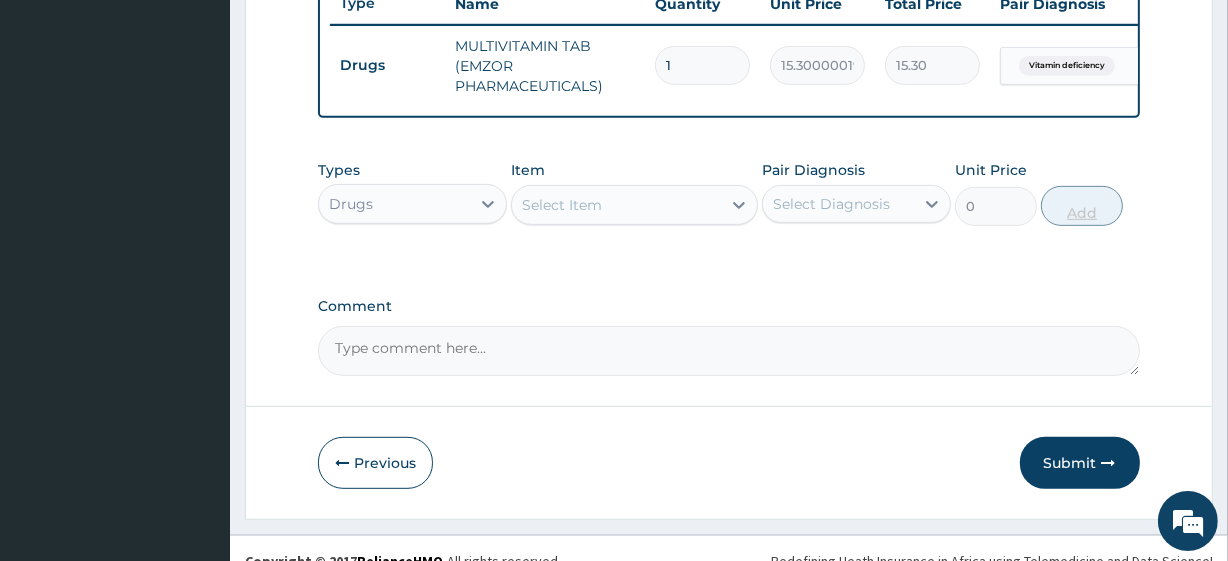 scroll, scrollTop: 0, scrollLeft: 0, axis: both 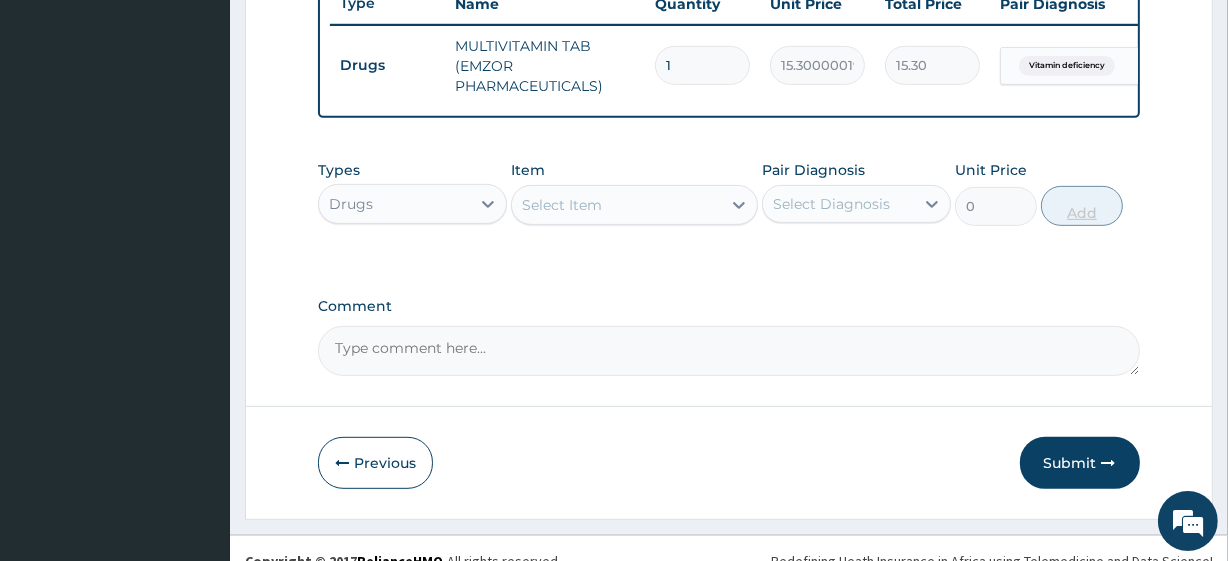 type on "214.20" 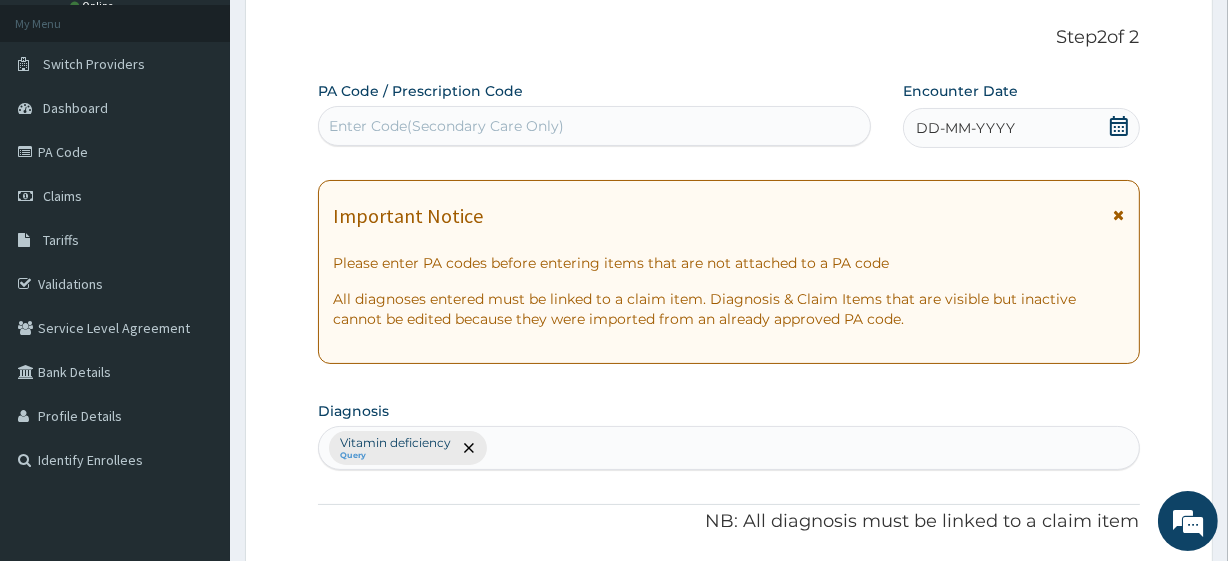 scroll, scrollTop: 108, scrollLeft: 0, axis: vertical 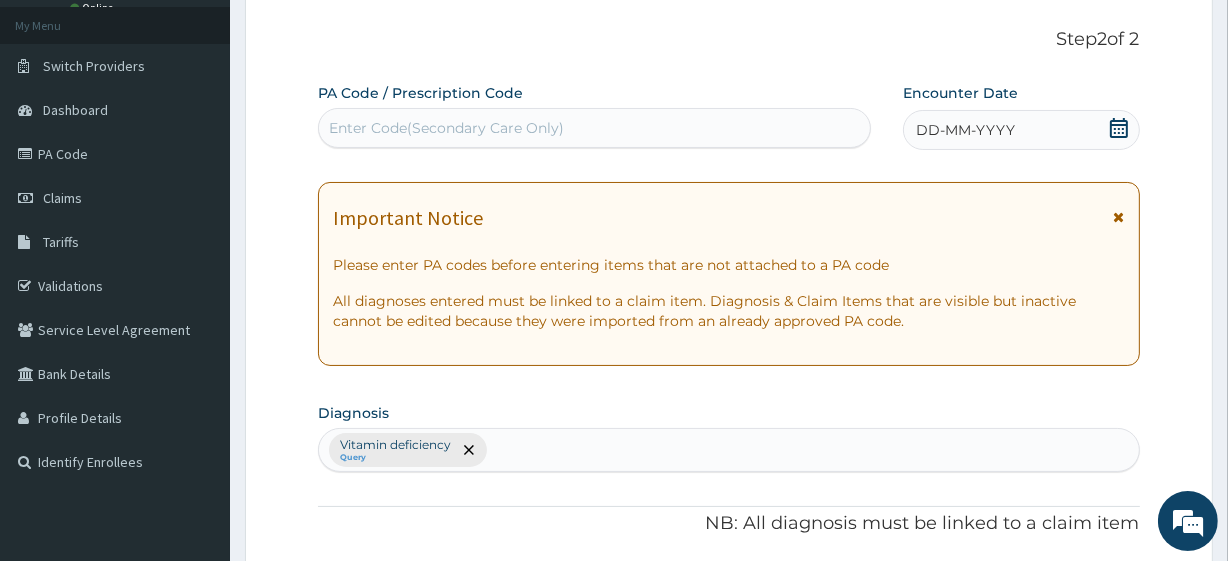 type on "14" 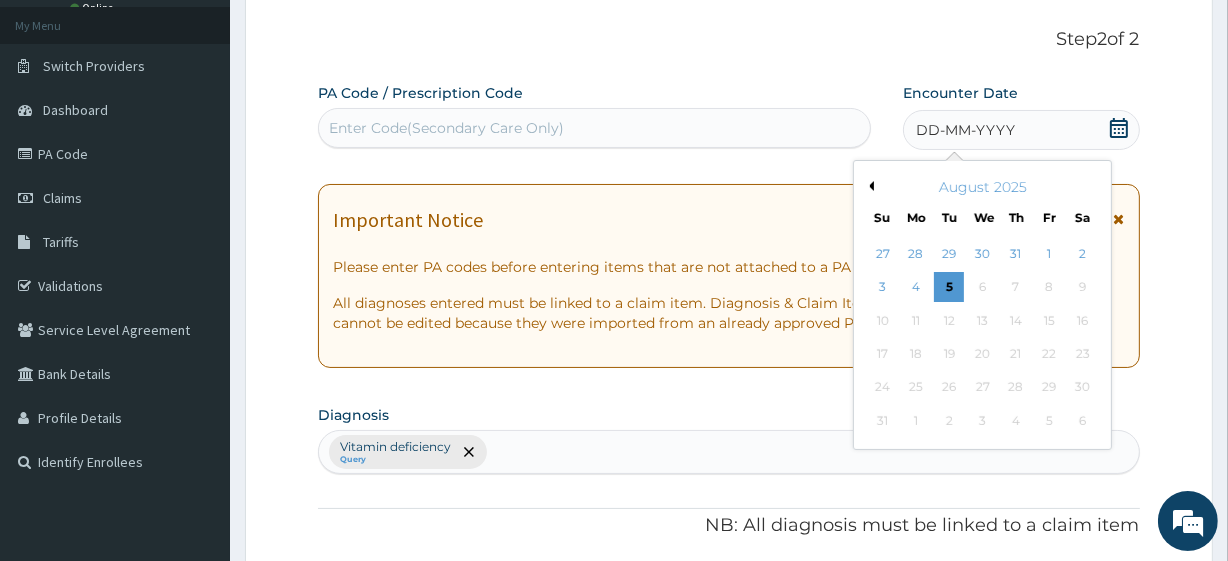 click on "Previous Month" at bounding box center [869, 186] 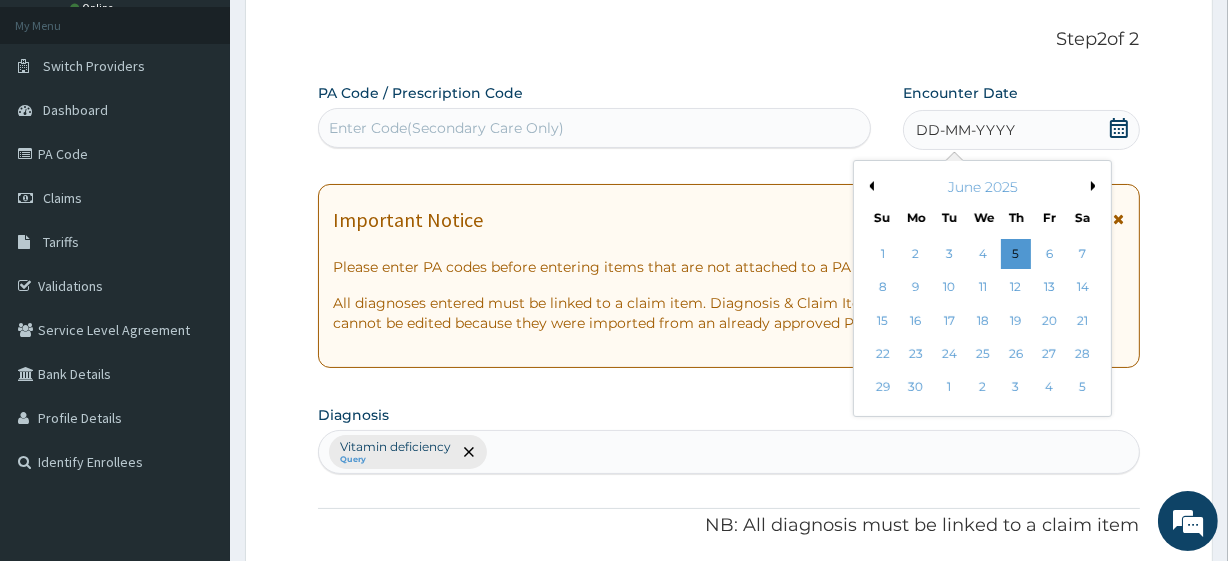 click on "Previous Month" at bounding box center [869, 186] 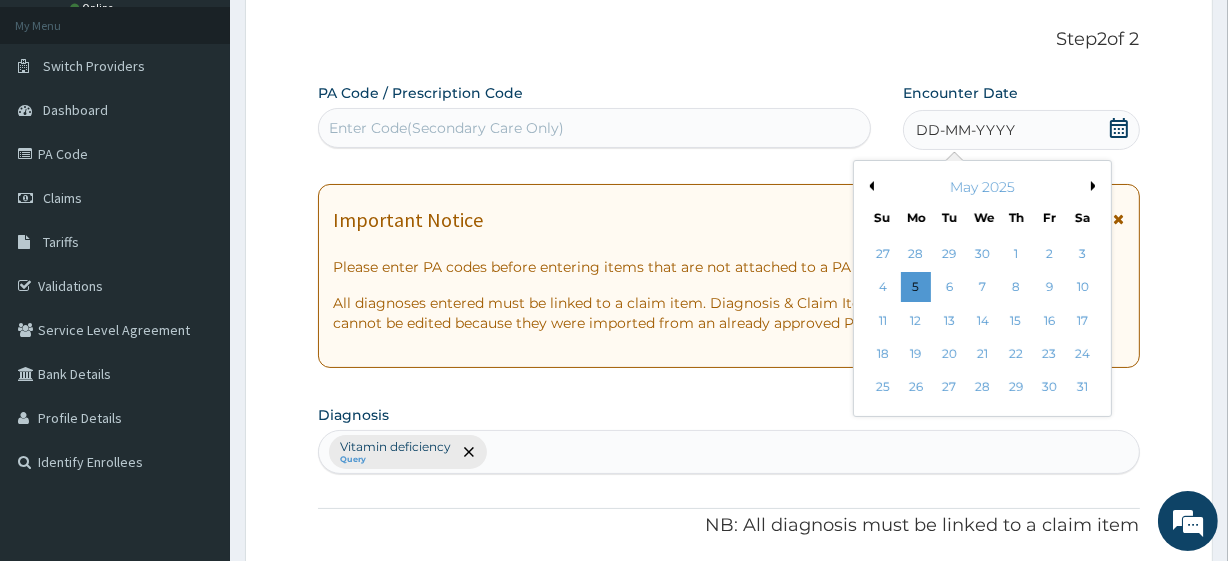 click on "Previous Month" at bounding box center [869, 186] 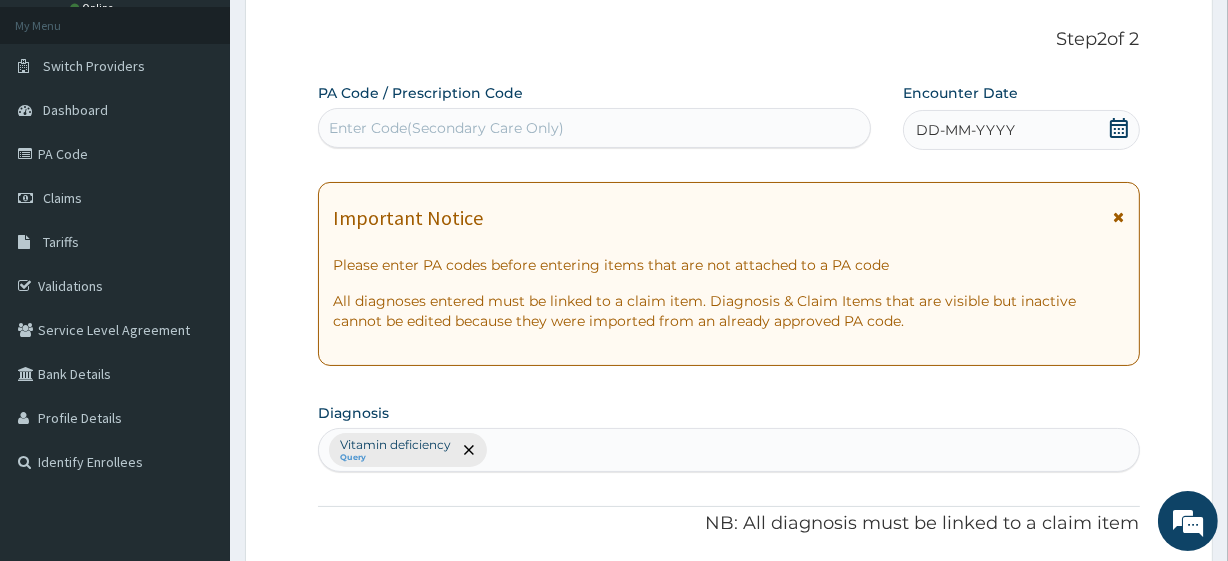 click on "Step  2  of 2 PA Code / Prescription Code Enter Code(Secondary Care Only) Encounter Date DD-MM-YYYY Important Notice Please enter PA codes before entering items that are not attached to a PA code   All diagnoses entered must be linked to a claim item. Diagnosis & Claim Items that are visible but inactive cannot be edited because they were imported from an already approved PA code. Diagnosis Vitamin deficiency Query NB: All diagnosis must be linked to a claim item Claim Items Type Name Quantity Unit Price Total Price Pair Diagnosis Actions Drugs MULTIVITAMIN TAB (EMZOR PHARMACEUTICALS) 14 15.30000019073486 214.20 Vitamin deficiency Delete Types Drugs Item Select Item Pair Diagnosis Select Diagnosis Unit Price 0 Add Comment     Previous   Submit" at bounding box center [729, 590] 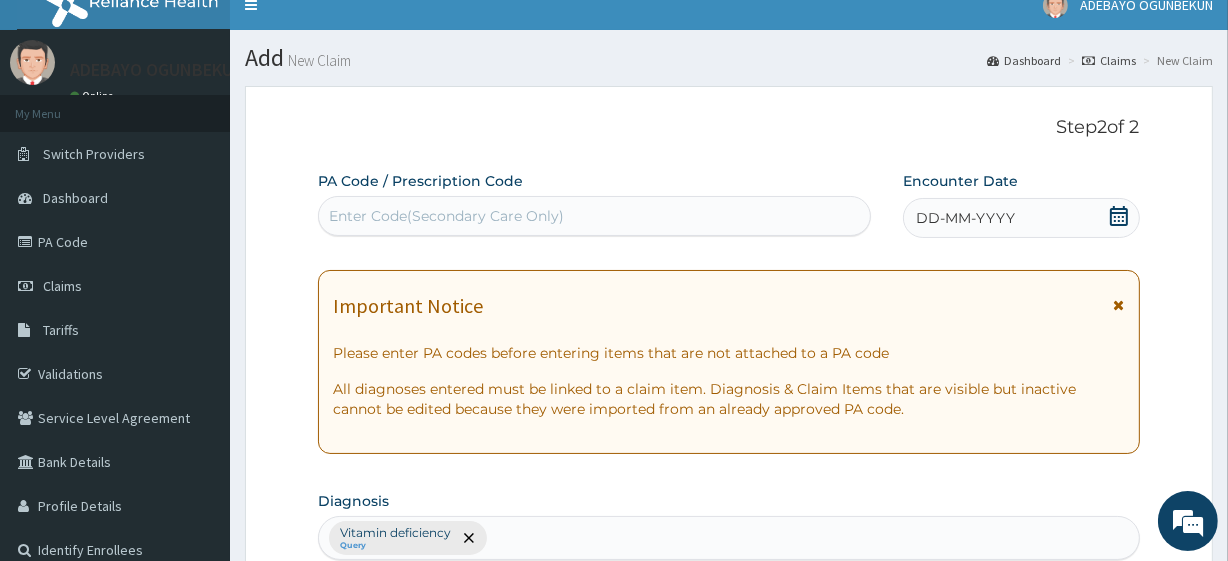 scroll, scrollTop: 0, scrollLeft: 0, axis: both 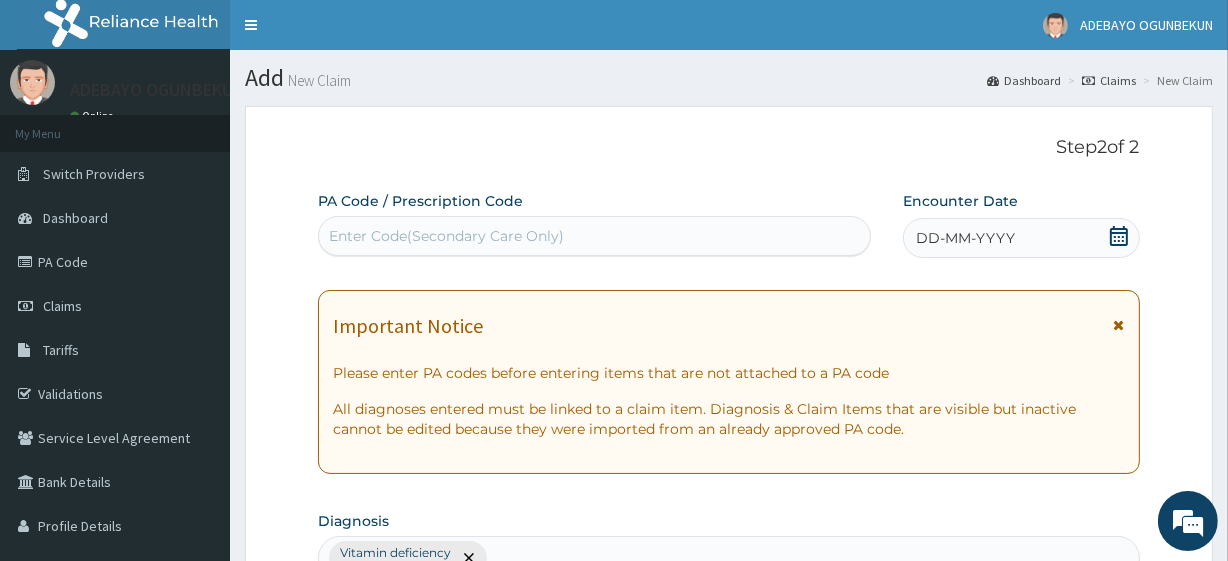 click on "DD-MM-YYYY" at bounding box center (1021, 238) 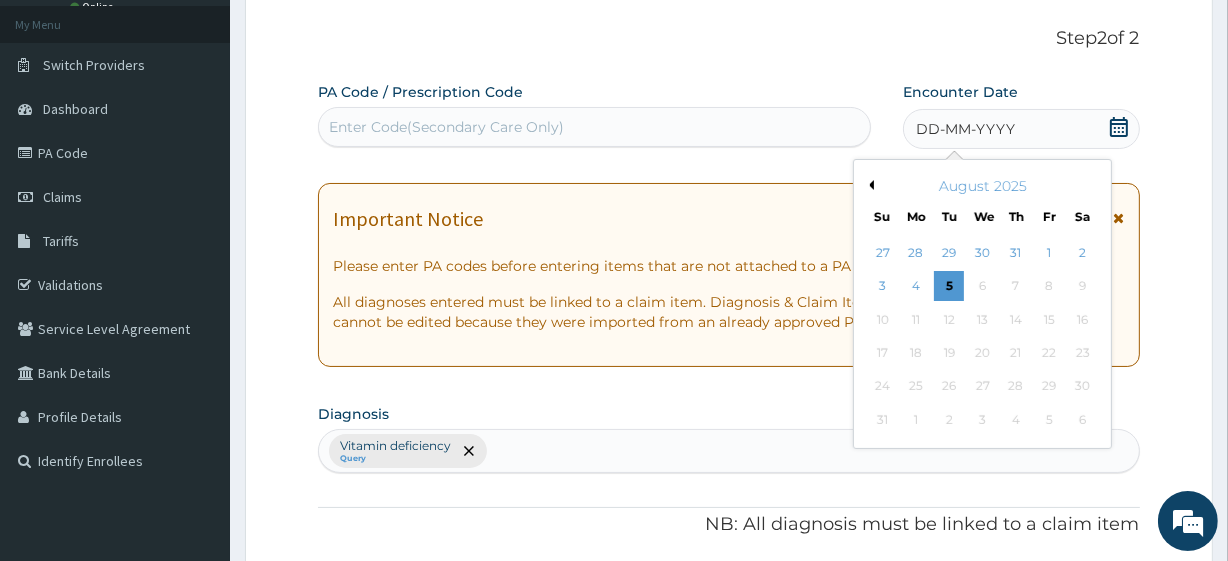 scroll, scrollTop: 124, scrollLeft: 0, axis: vertical 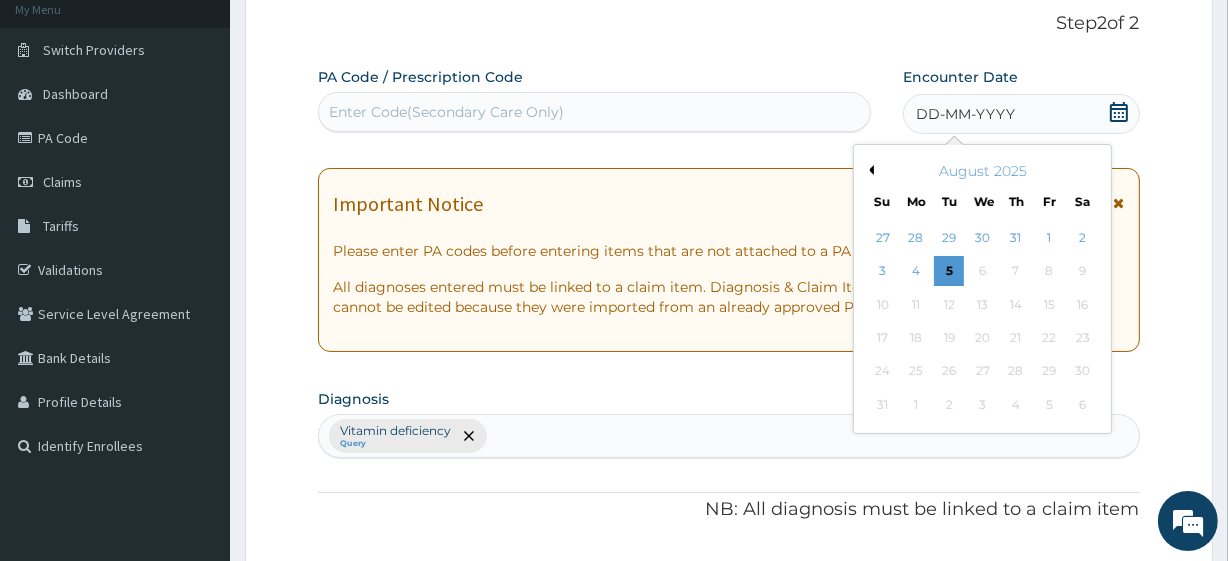 click on "Previous Month" at bounding box center [869, 170] 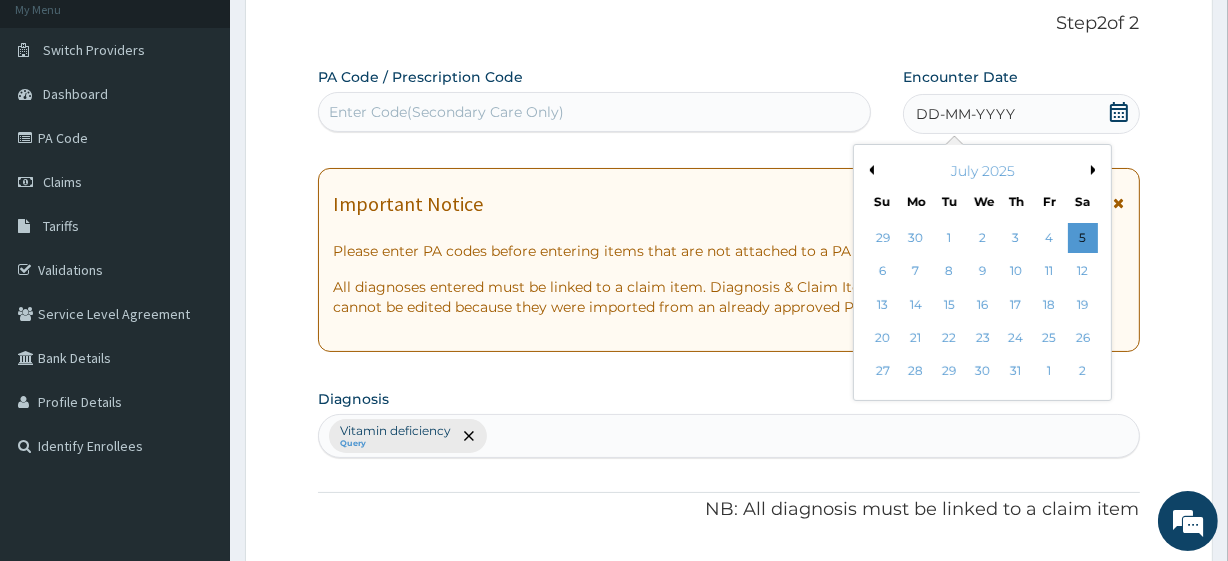 click on "Previous Month" at bounding box center [869, 170] 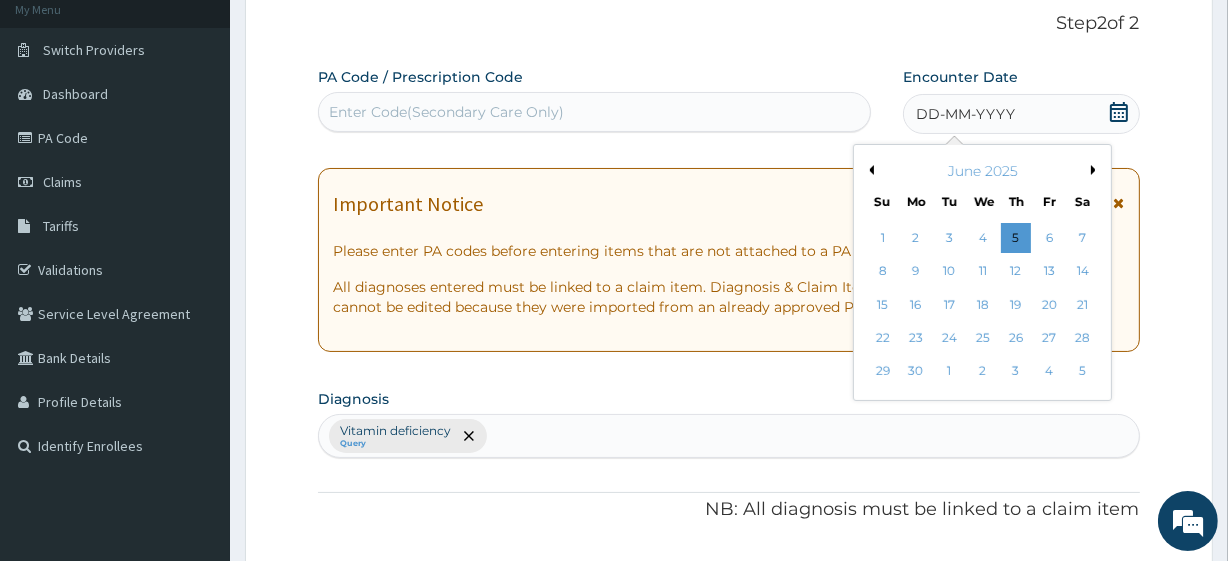 click on "Previous Month" at bounding box center (869, 170) 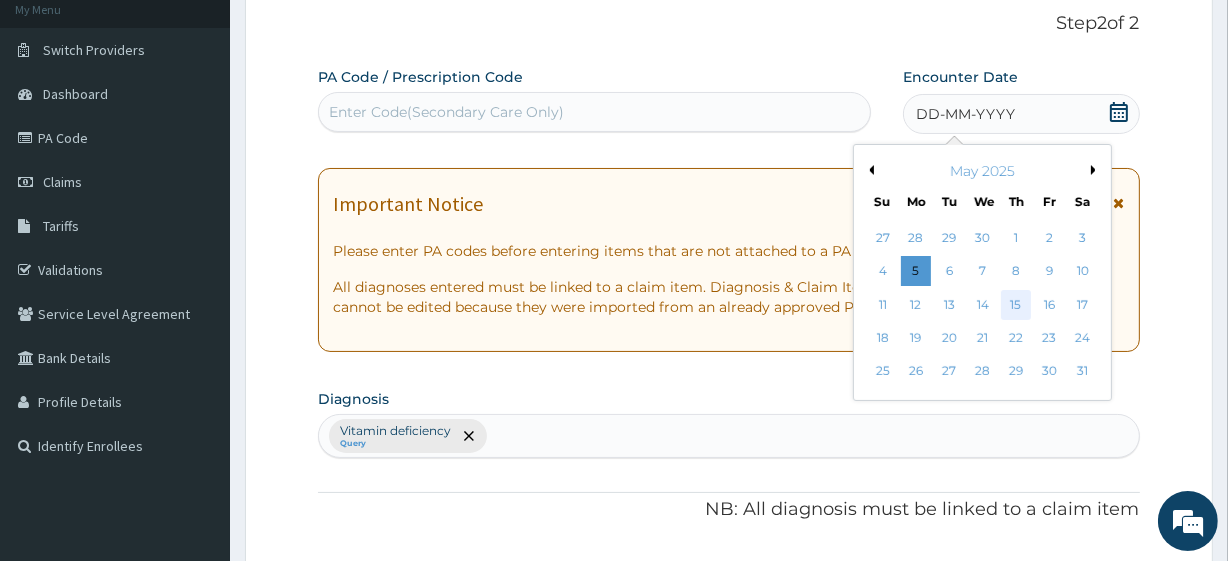 click on "15" at bounding box center (1016, 305) 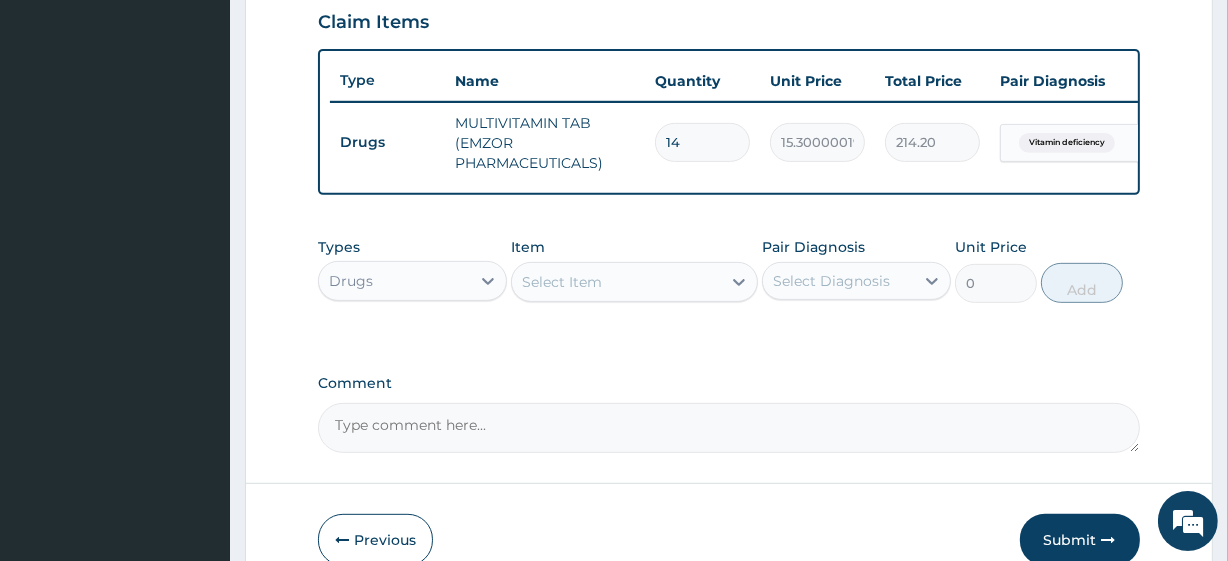 scroll, scrollTop: 809, scrollLeft: 0, axis: vertical 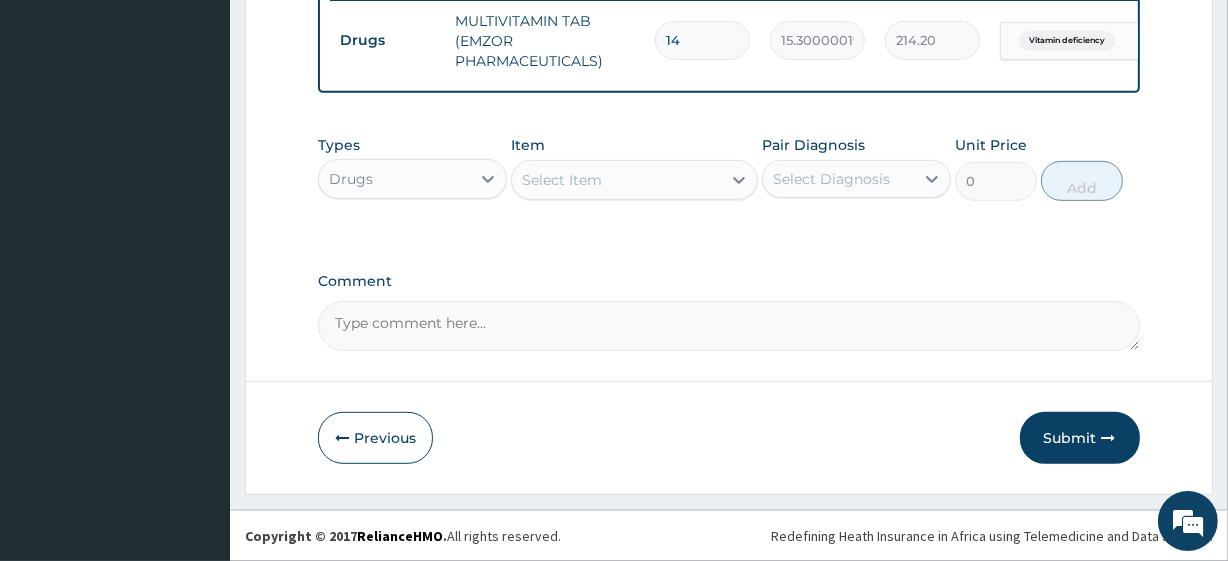 click on "Submit" at bounding box center (1080, 438) 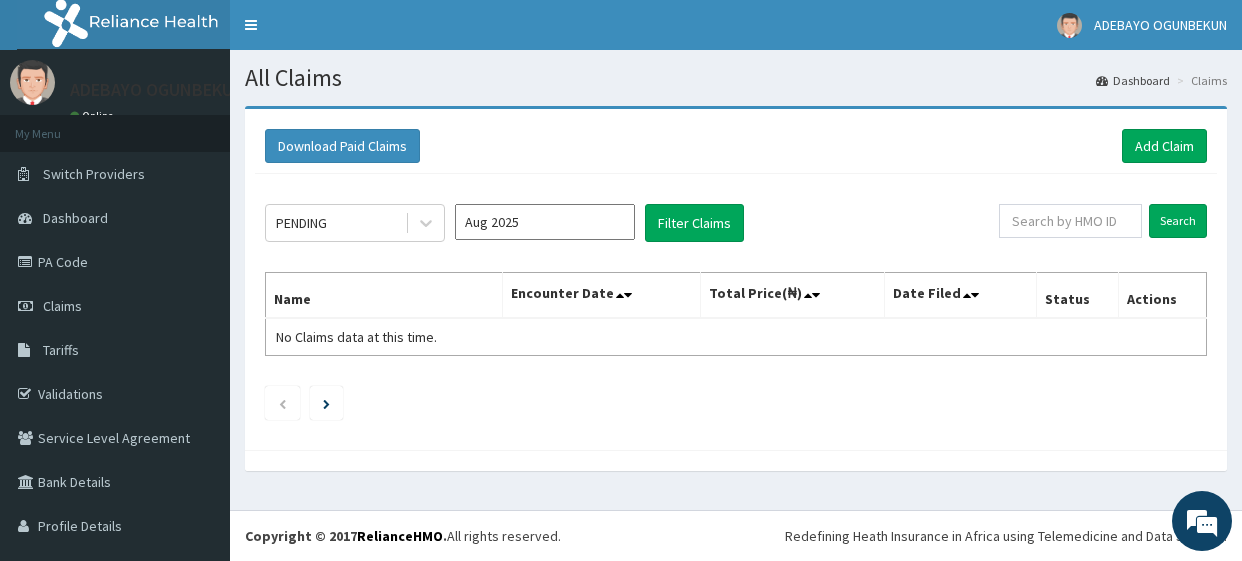 scroll, scrollTop: 0, scrollLeft: 0, axis: both 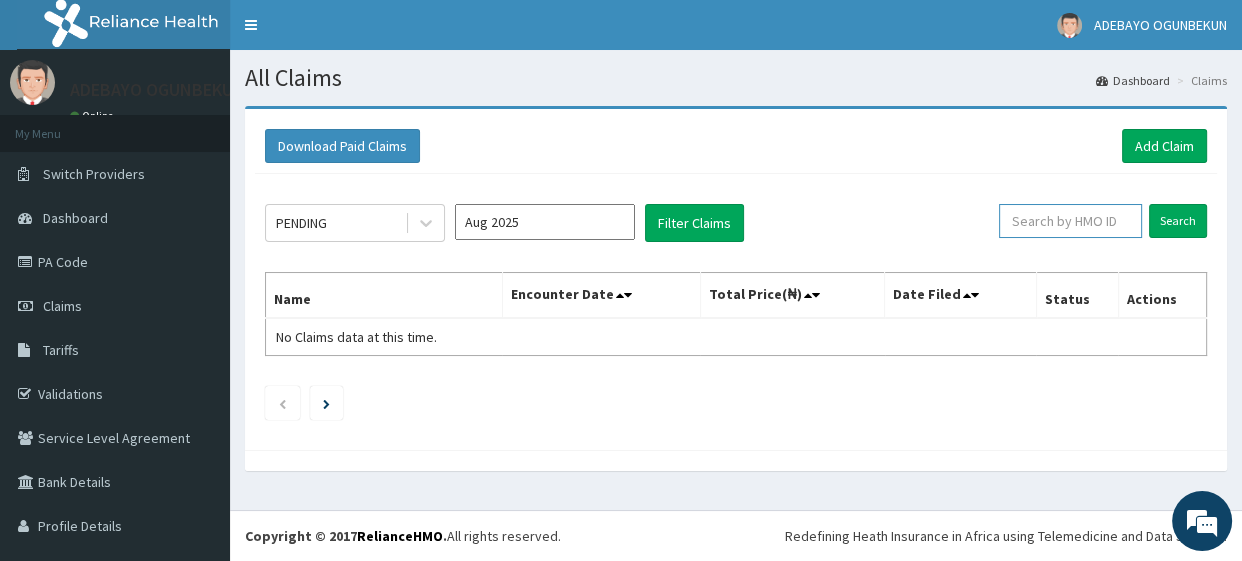 click at bounding box center (1070, 221) 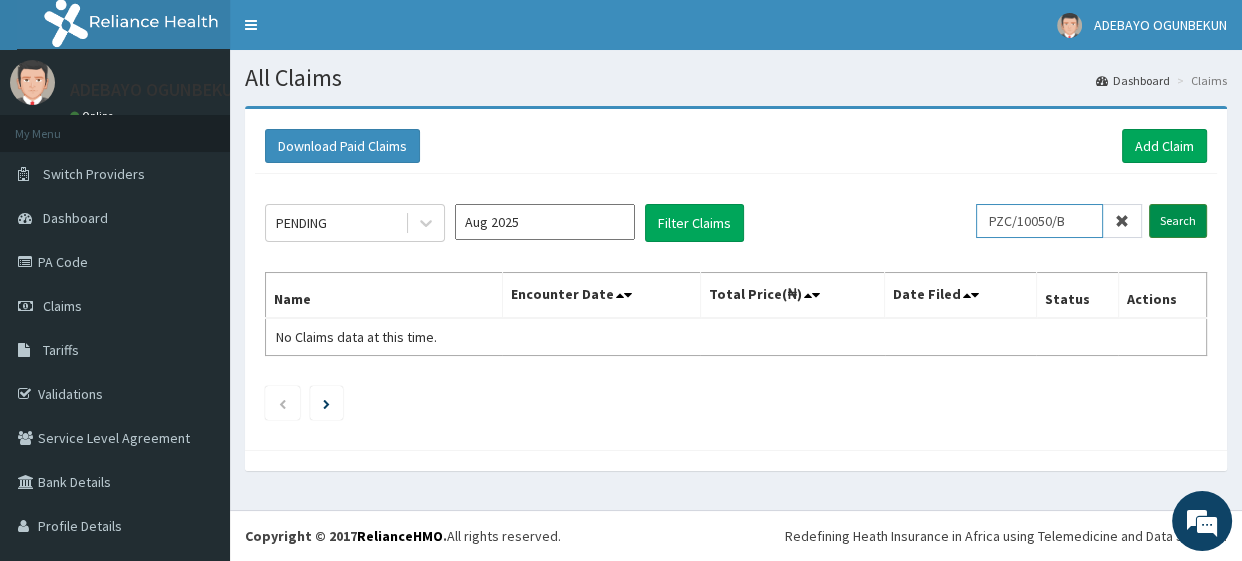 type on "PZC/10050/B" 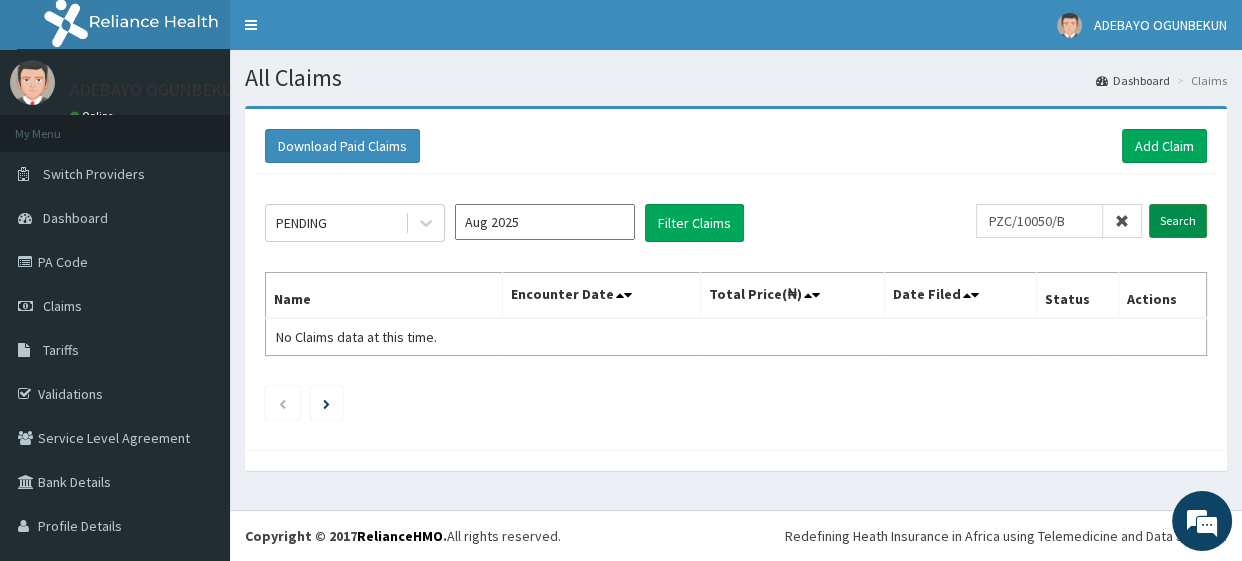 click on "Search" at bounding box center (1178, 221) 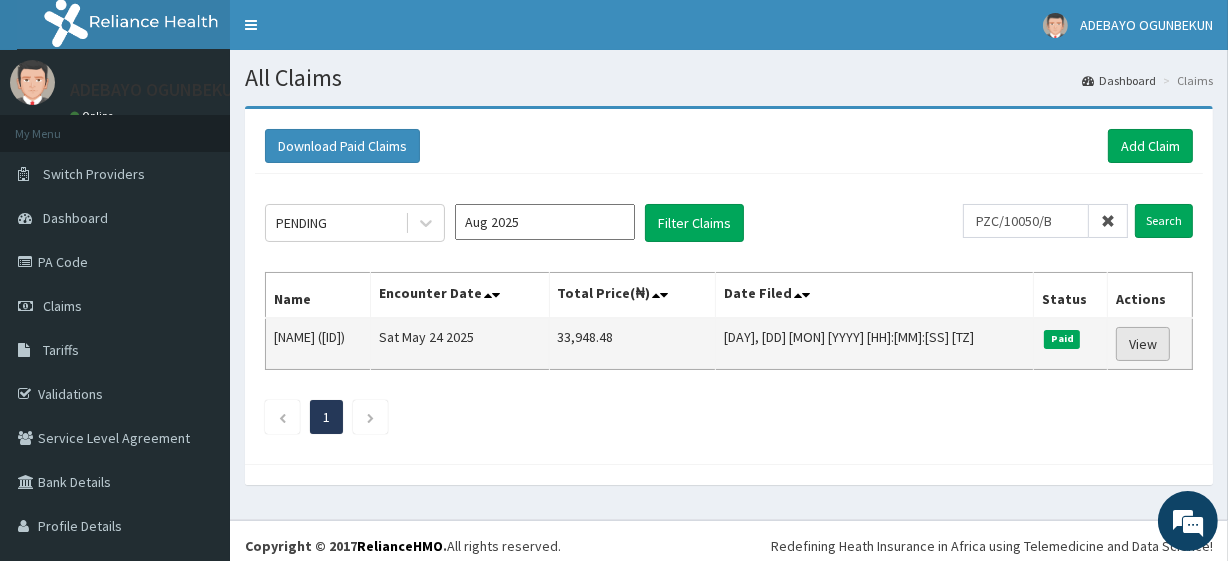 click on "View" at bounding box center (1143, 344) 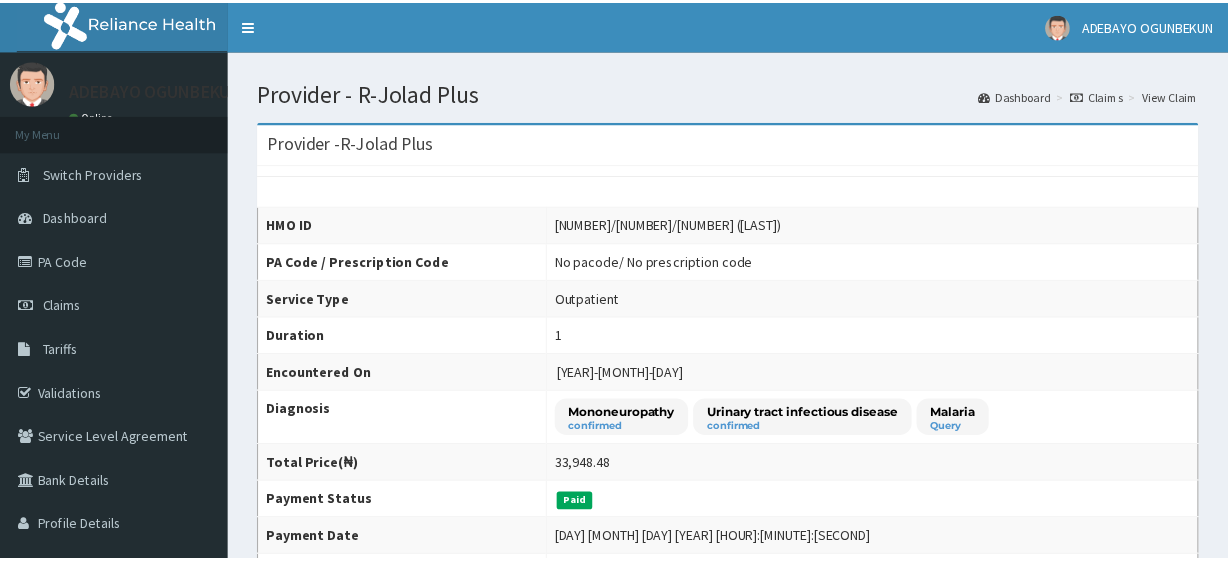 scroll, scrollTop: 0, scrollLeft: 0, axis: both 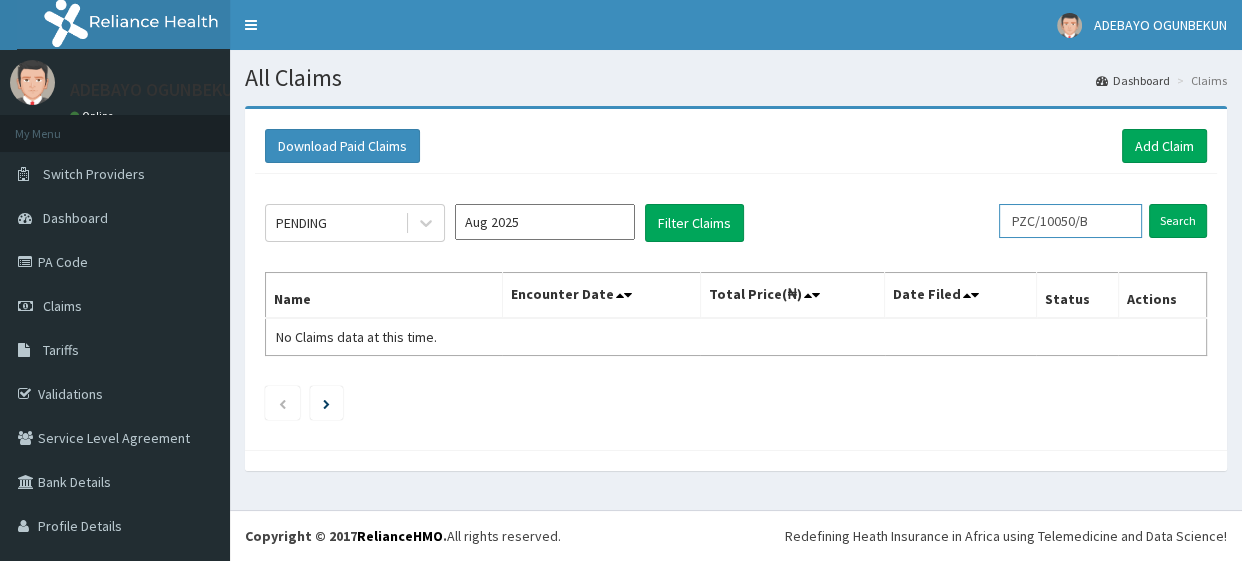click on "PZC/10050/B" at bounding box center [1070, 221] 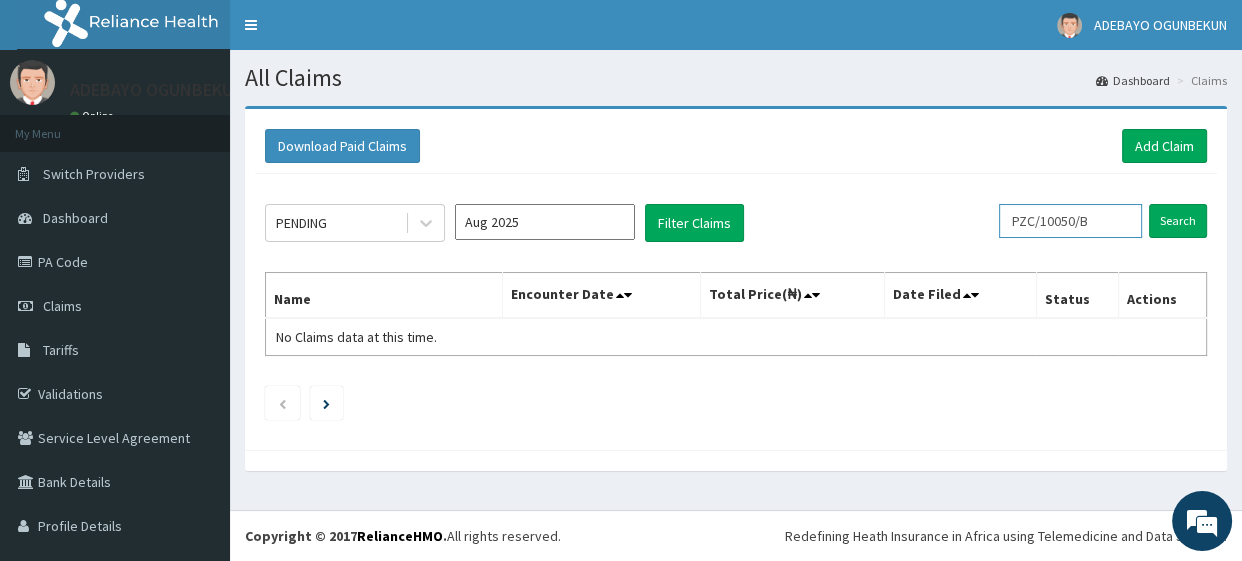 click on "PZC/10050/B" at bounding box center (1070, 221) 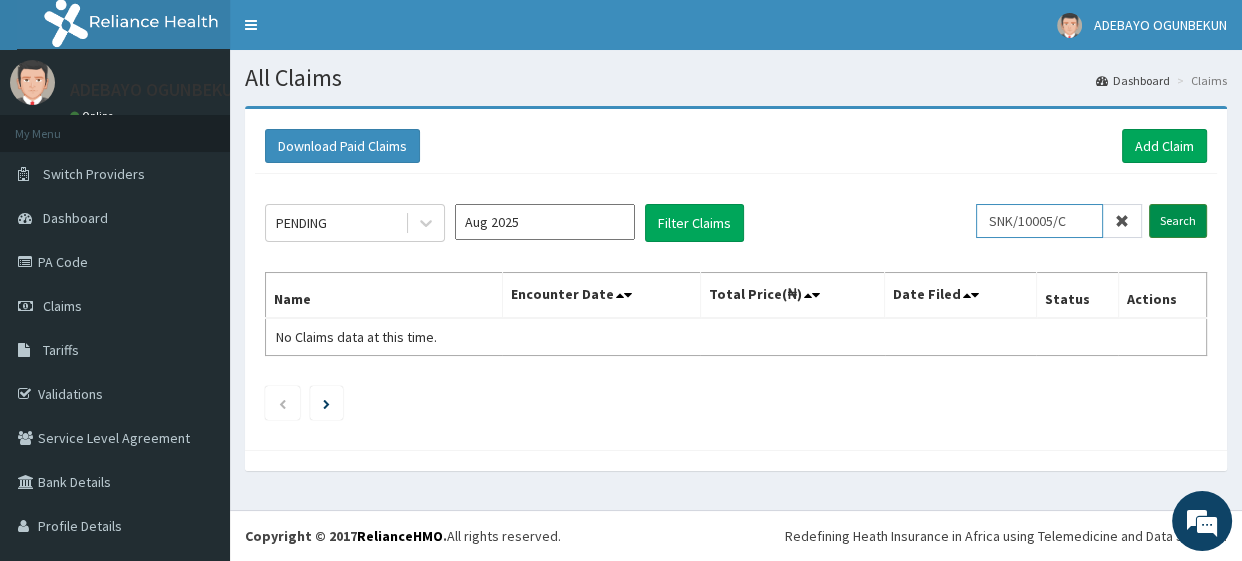 type on "SNK/10005/C" 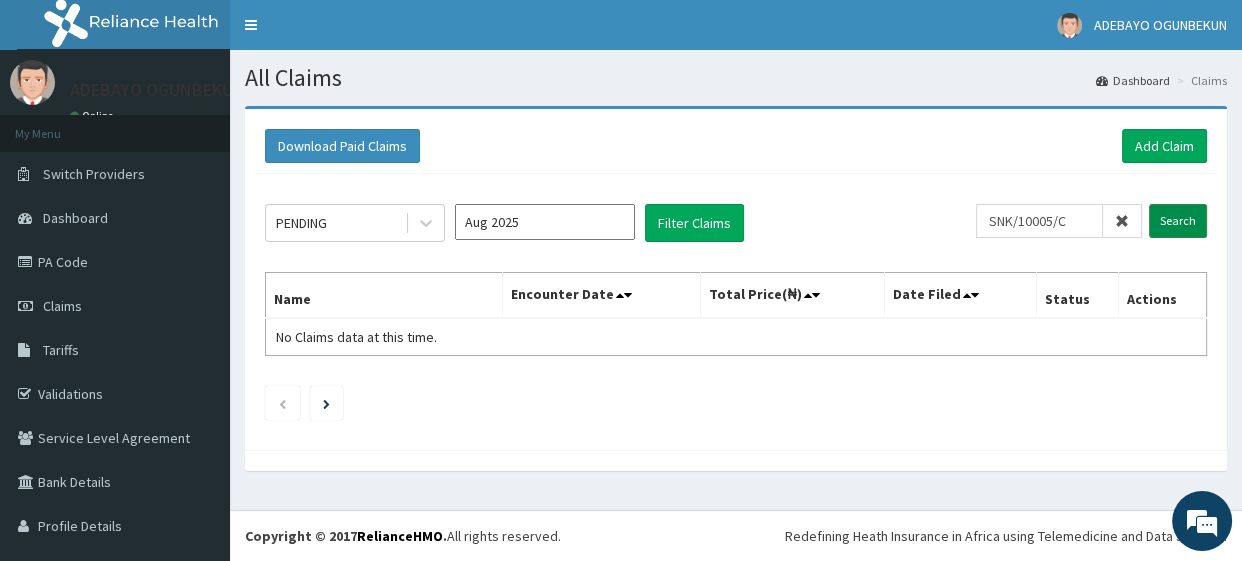click on "Search" at bounding box center [1178, 221] 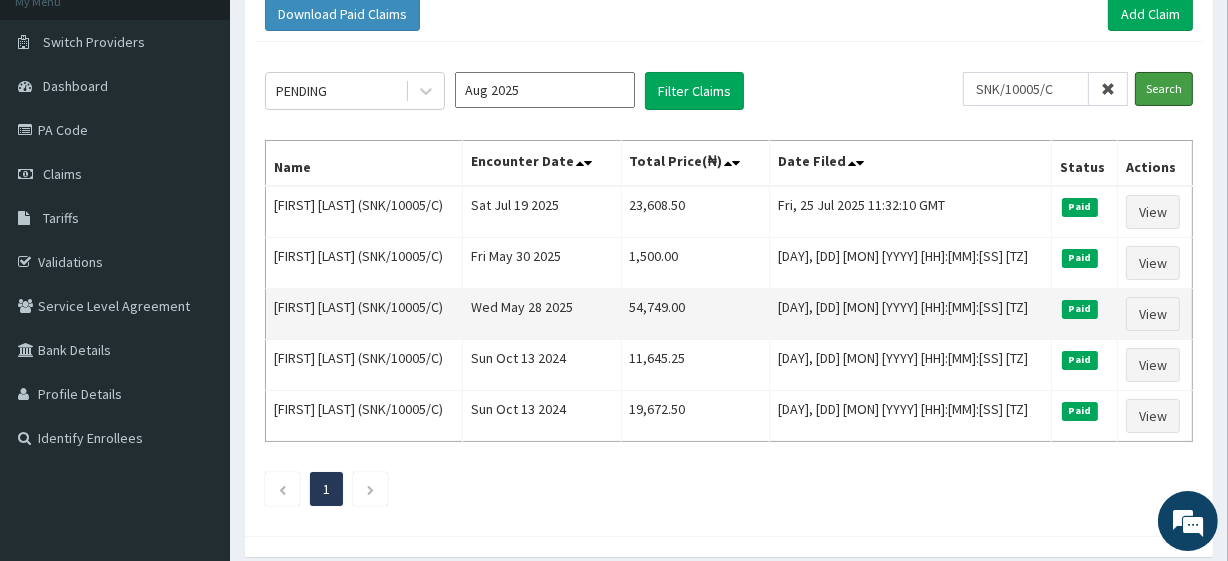 scroll, scrollTop: 133, scrollLeft: 0, axis: vertical 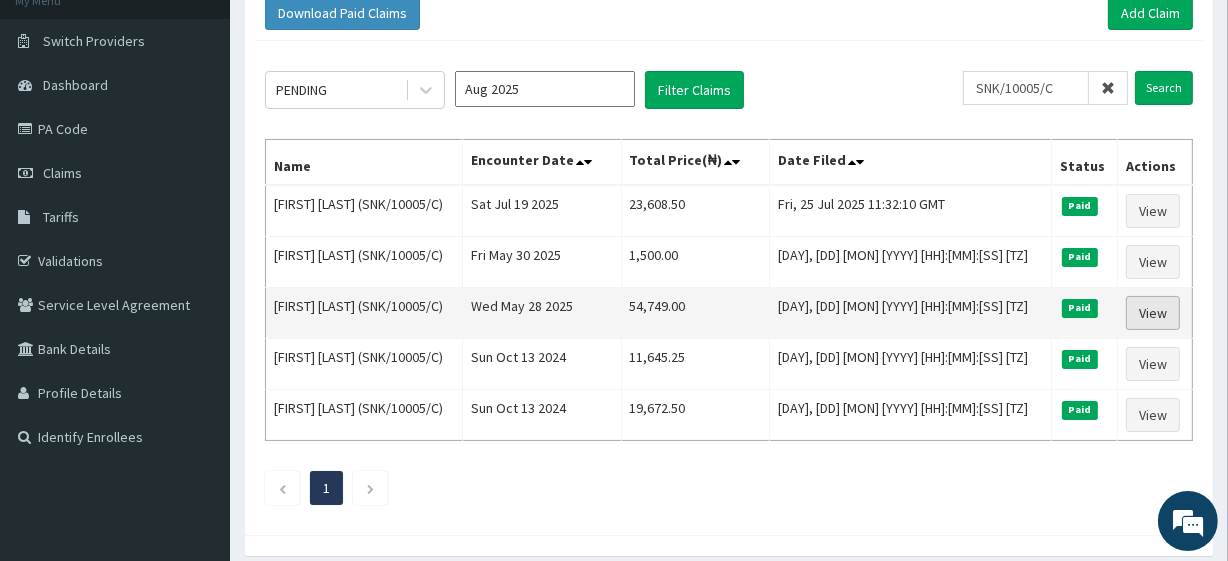 click on "View" at bounding box center [1153, 313] 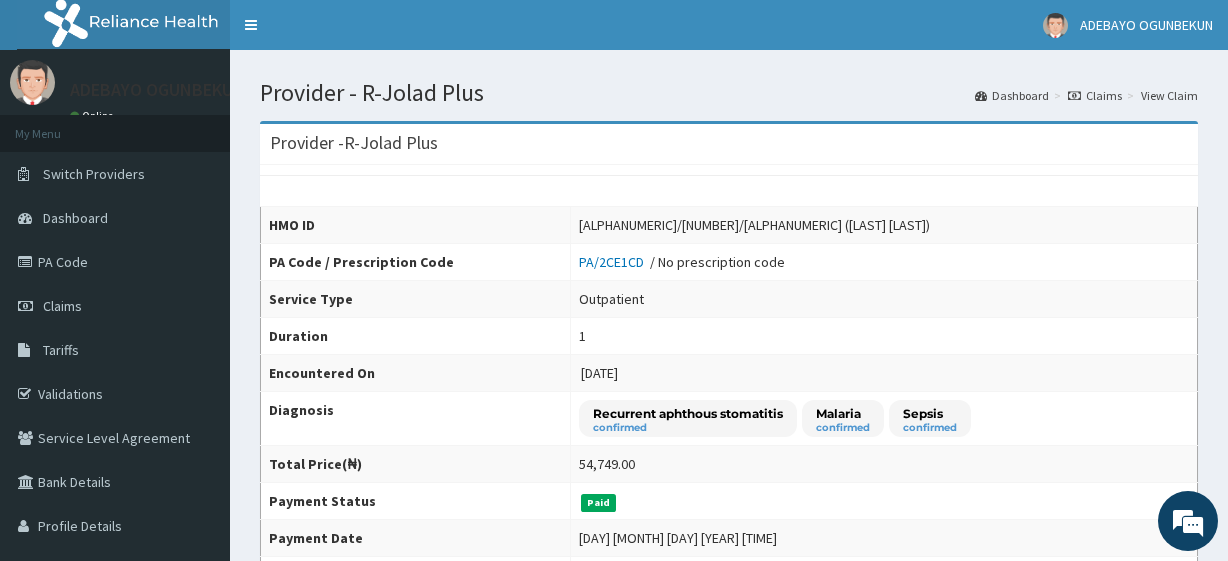 scroll, scrollTop: 0, scrollLeft: 0, axis: both 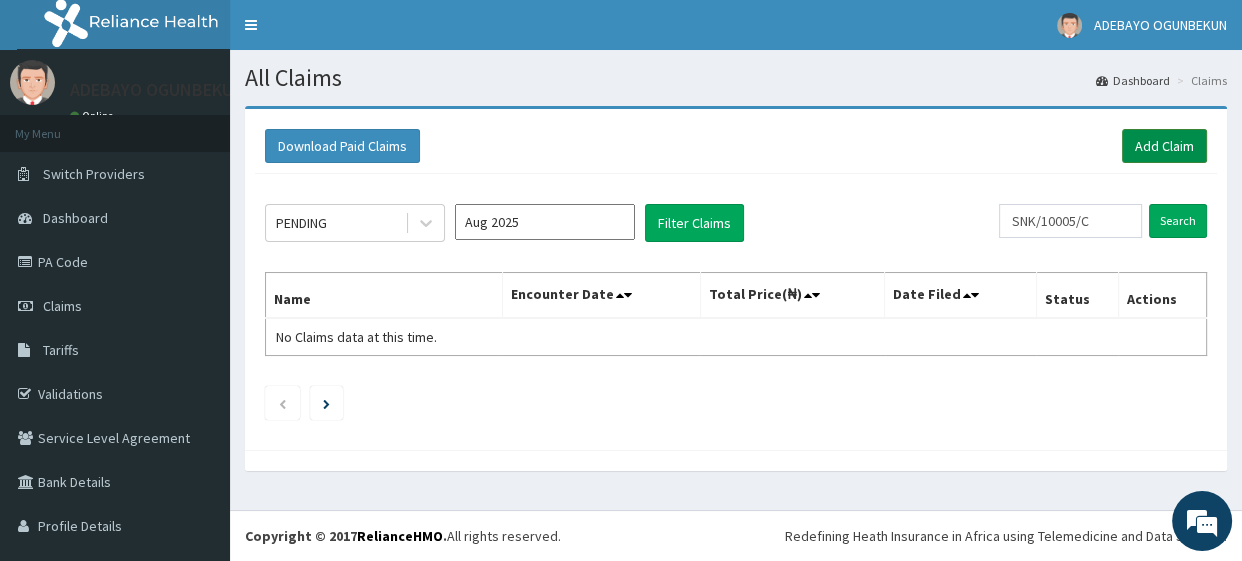 click on "Add Claim" at bounding box center (1164, 146) 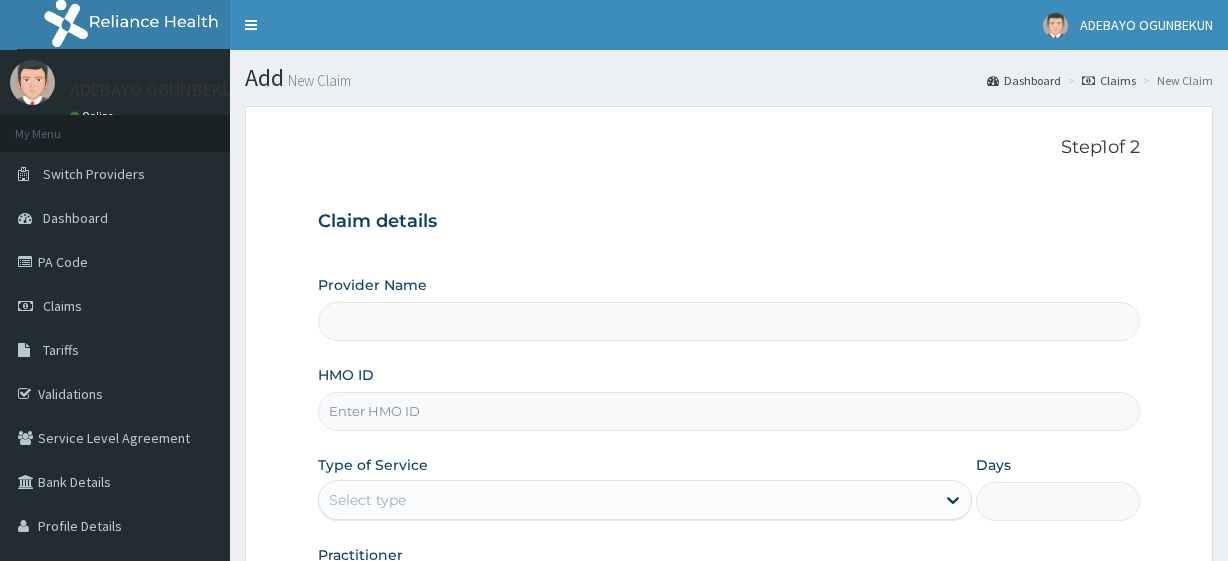 scroll, scrollTop: 0, scrollLeft: 0, axis: both 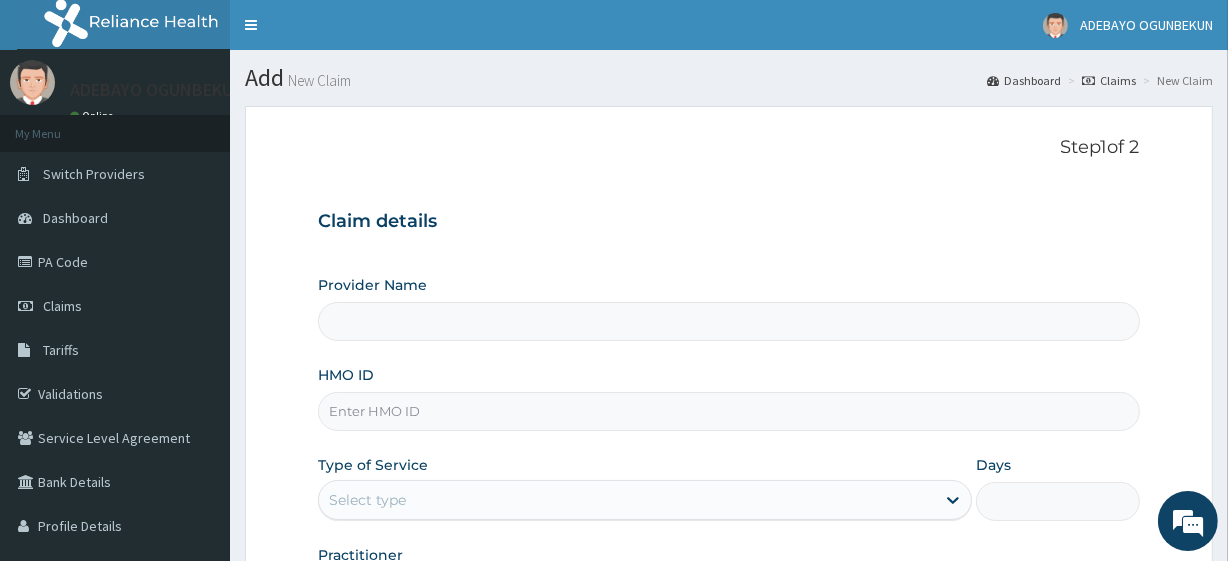 type on "R-Jolad Plus" 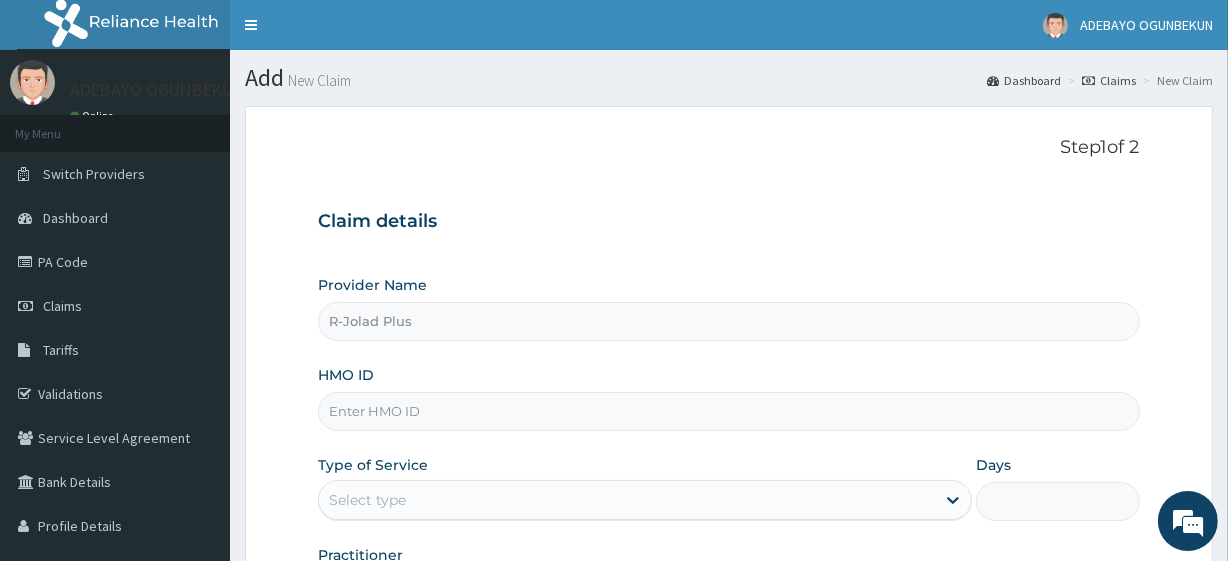 click on "HMO ID" at bounding box center [728, 411] 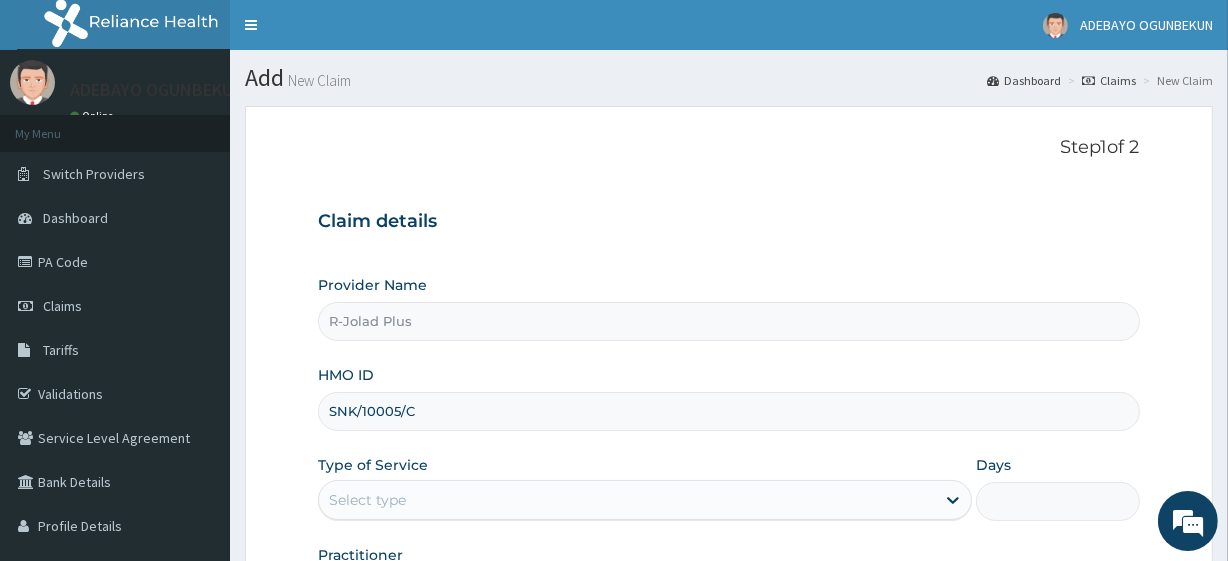 scroll, scrollTop: 259, scrollLeft: 0, axis: vertical 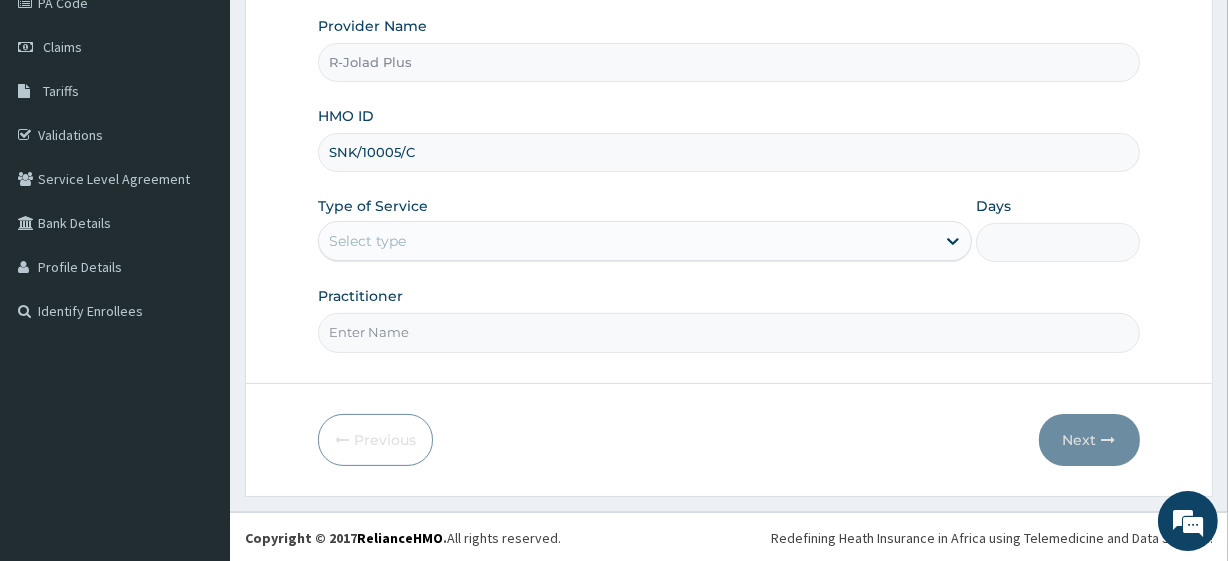 type on "SNK/10005/C" 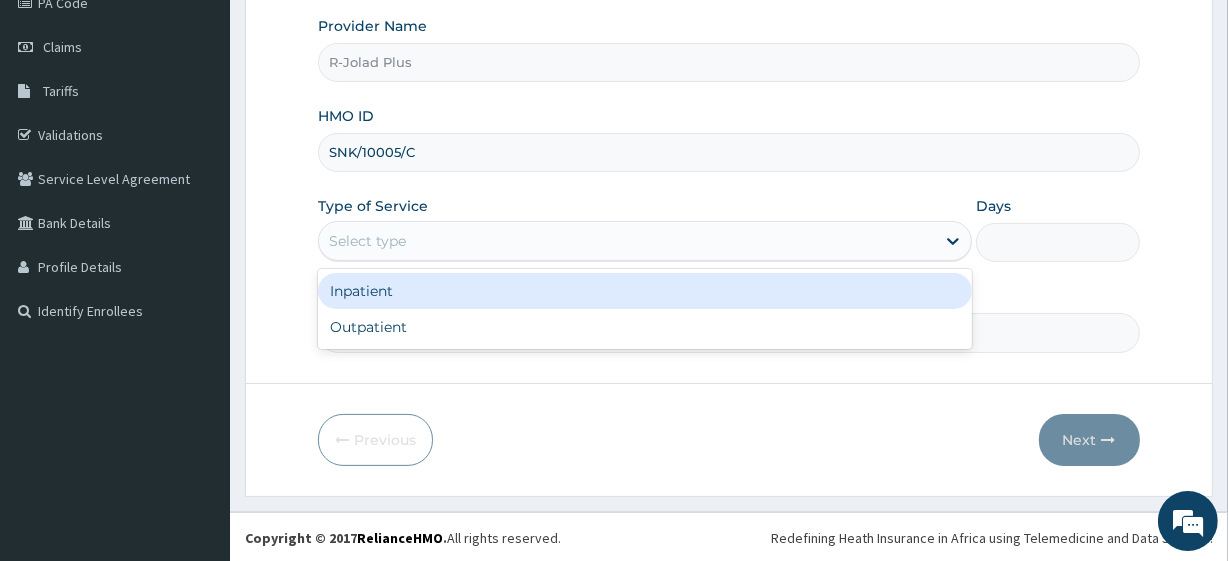 click on "Select type" at bounding box center [367, 241] 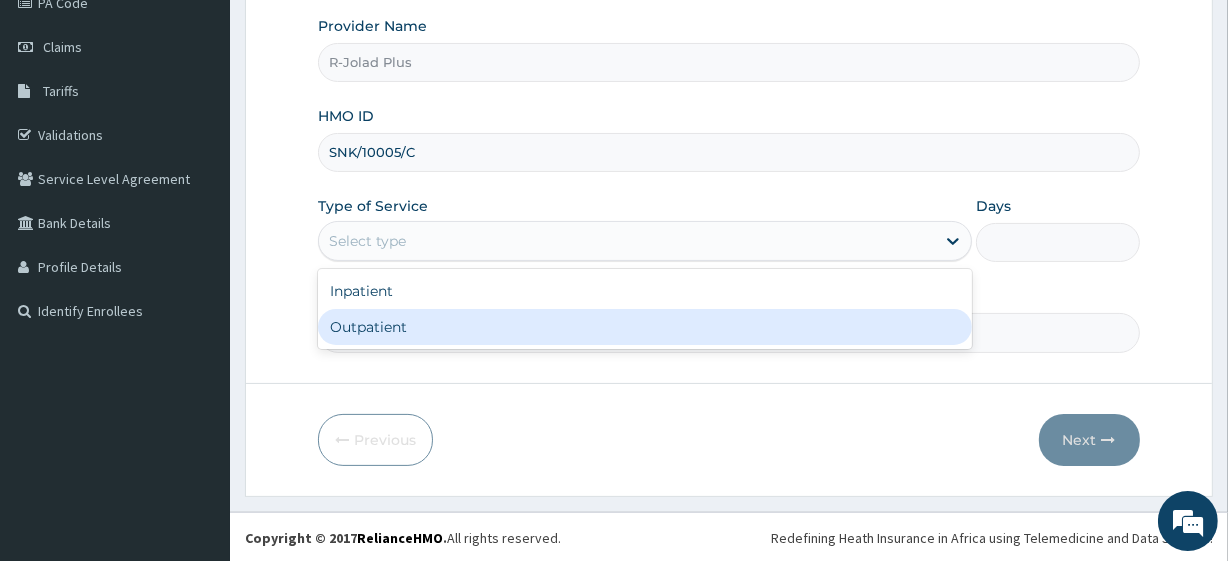 click on "Outpatient" at bounding box center [645, 327] 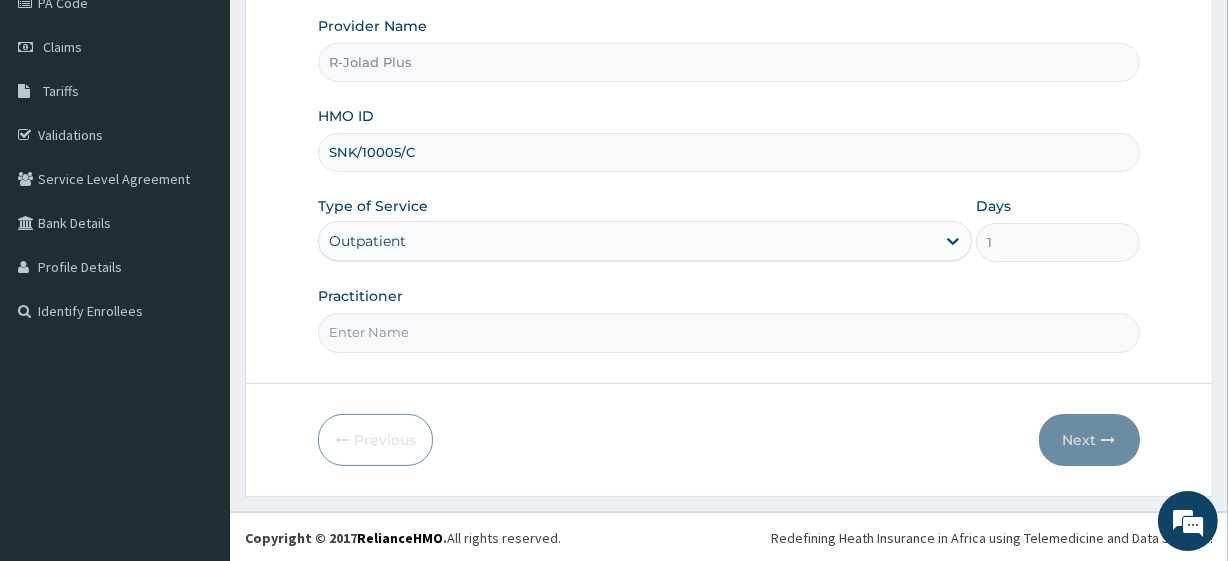 click on "Practitioner" at bounding box center (728, 332) 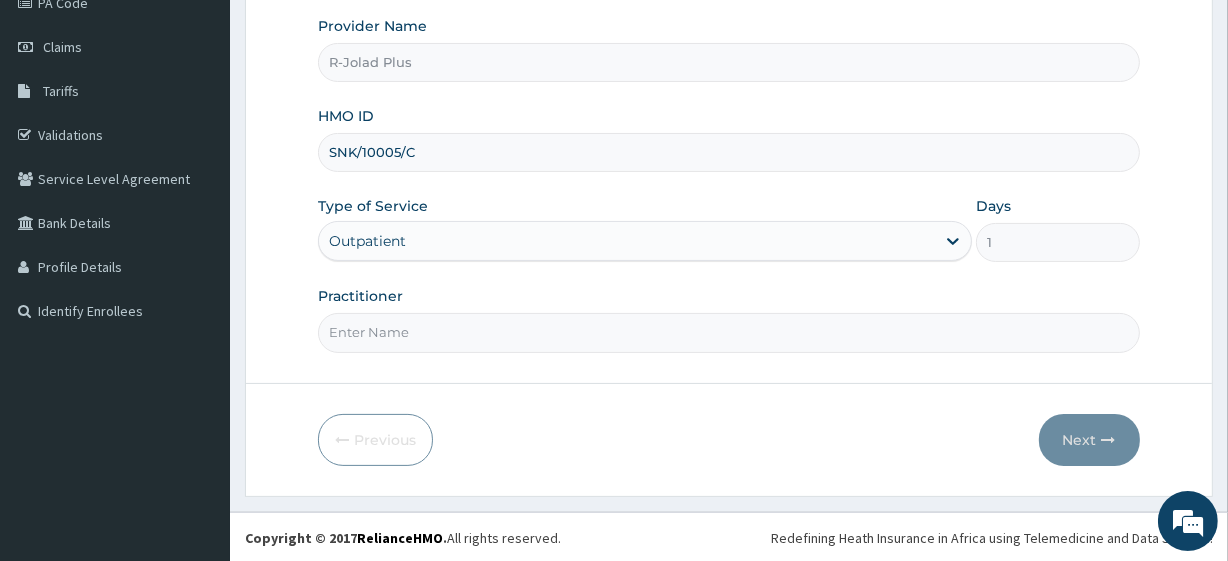 scroll, scrollTop: 0, scrollLeft: 0, axis: both 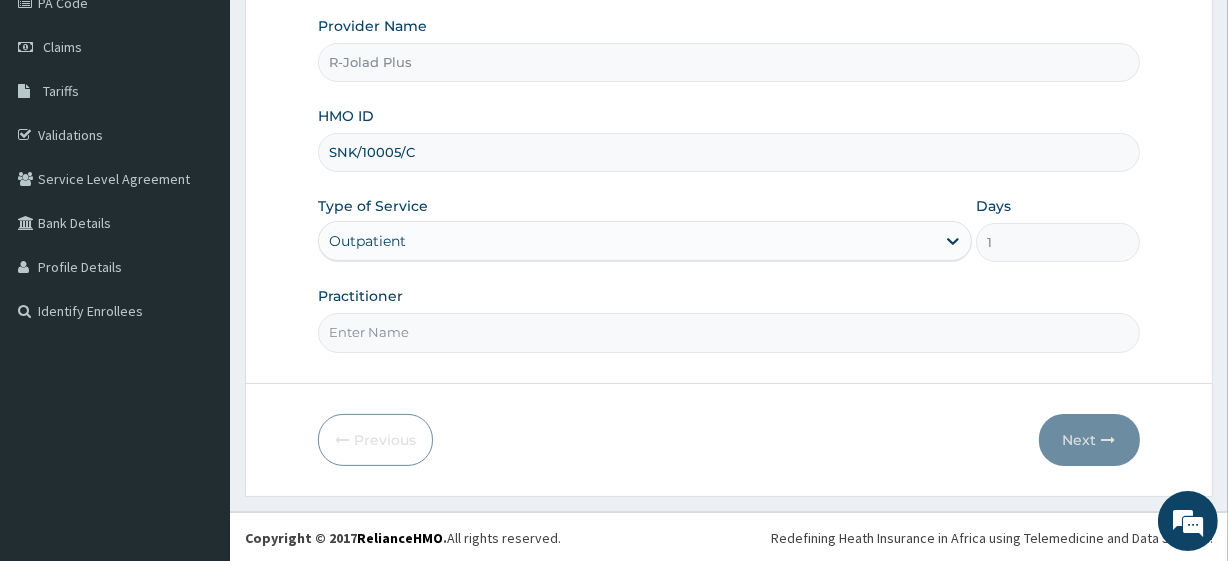 click on "Provider Name R-Jolad Plus HMO ID SNK/10005/C Type of Service Outpatient Days 1 Practitioner" at bounding box center (728, 184) 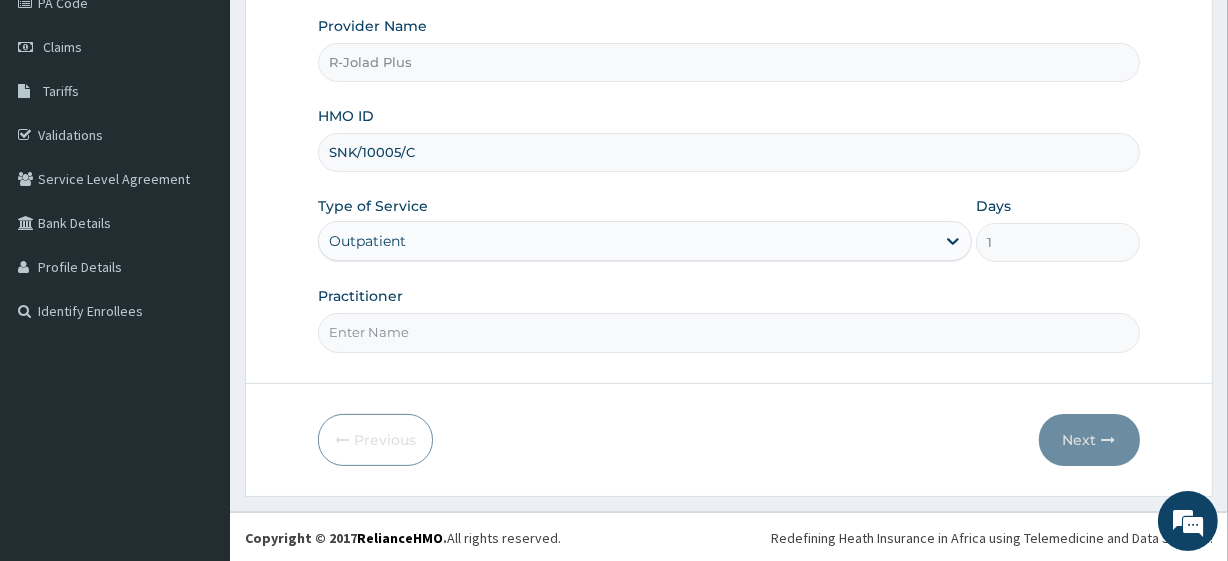 type on "Dr Daniel" 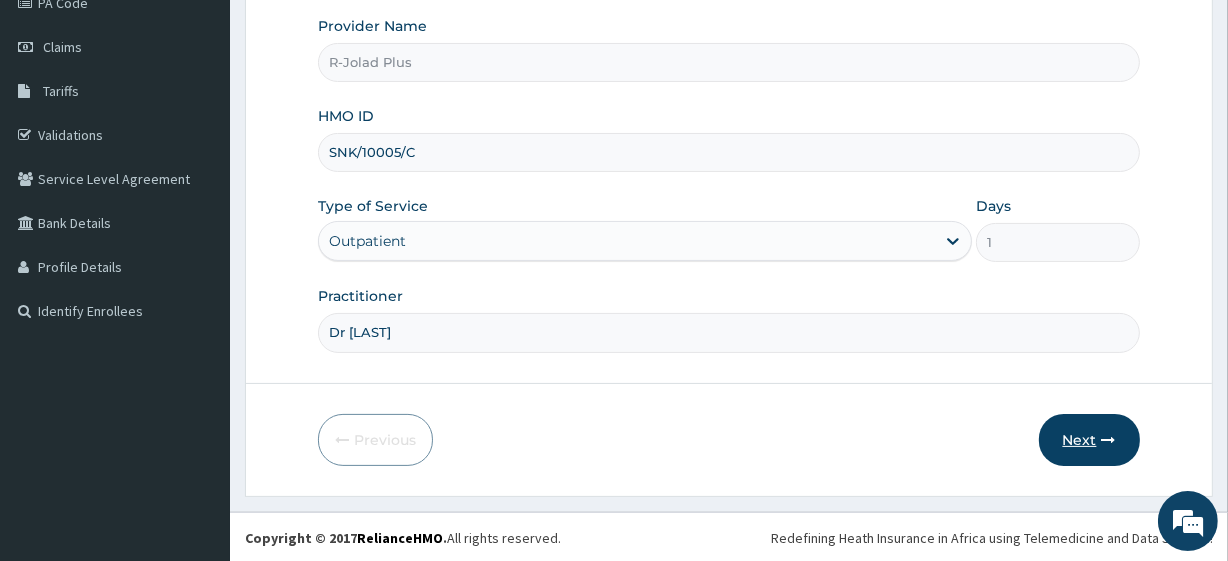 click on "Next" at bounding box center (1089, 440) 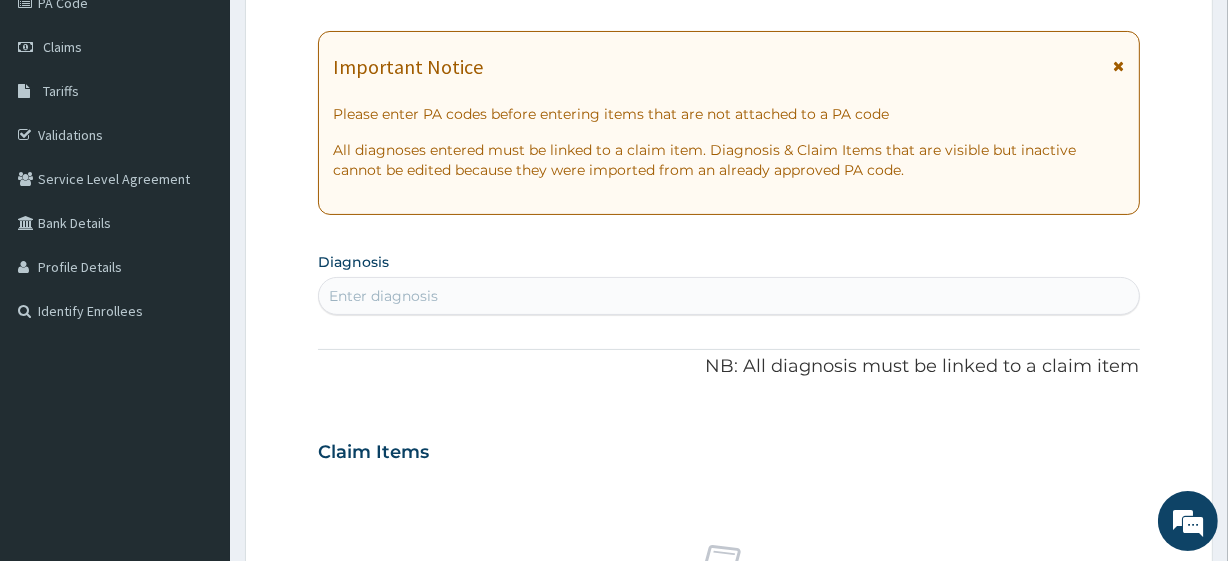 click on "Enter diagnosis" at bounding box center [728, 296] 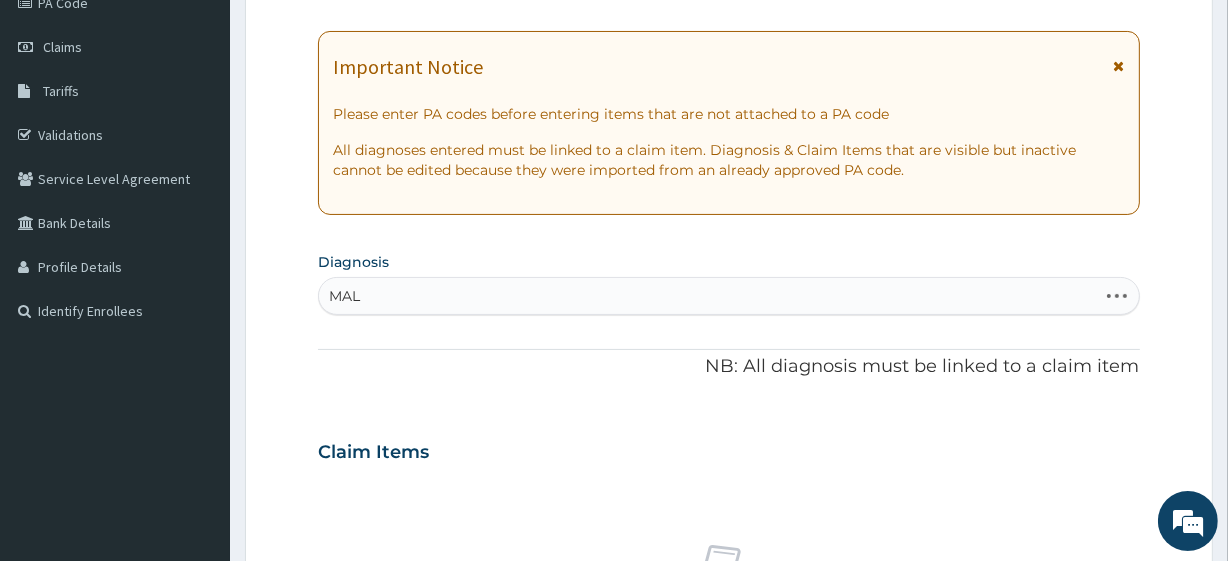 type on "MALA" 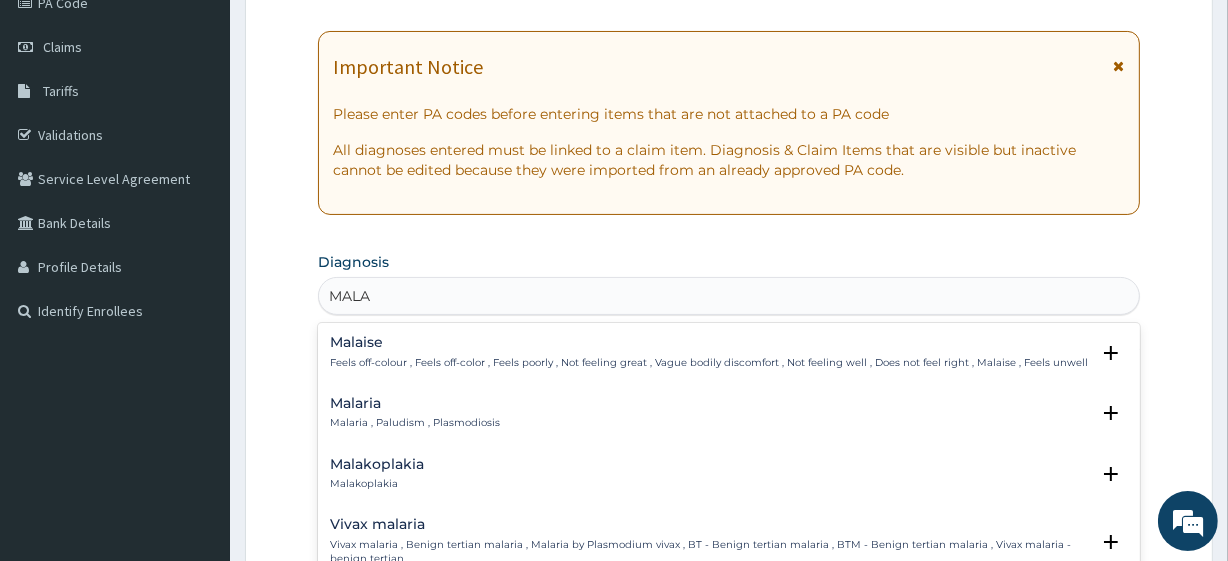 click on "Malaria" at bounding box center [415, 403] 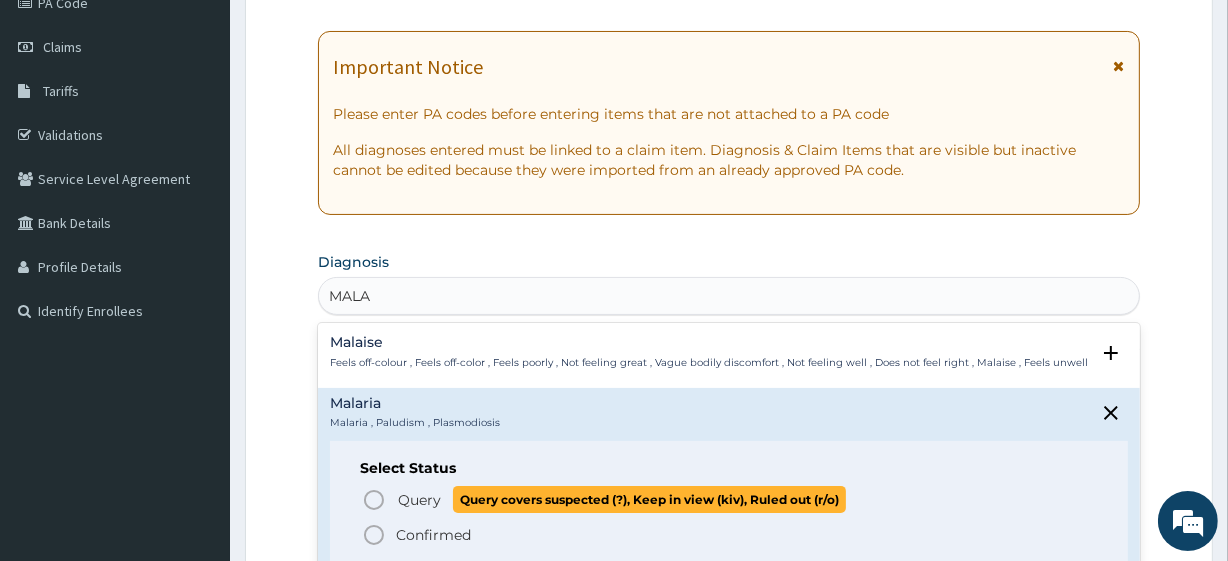 click on "Query Query covers suspected (?), Keep in view (kiv), Ruled out (r/o)" at bounding box center [729, 499] 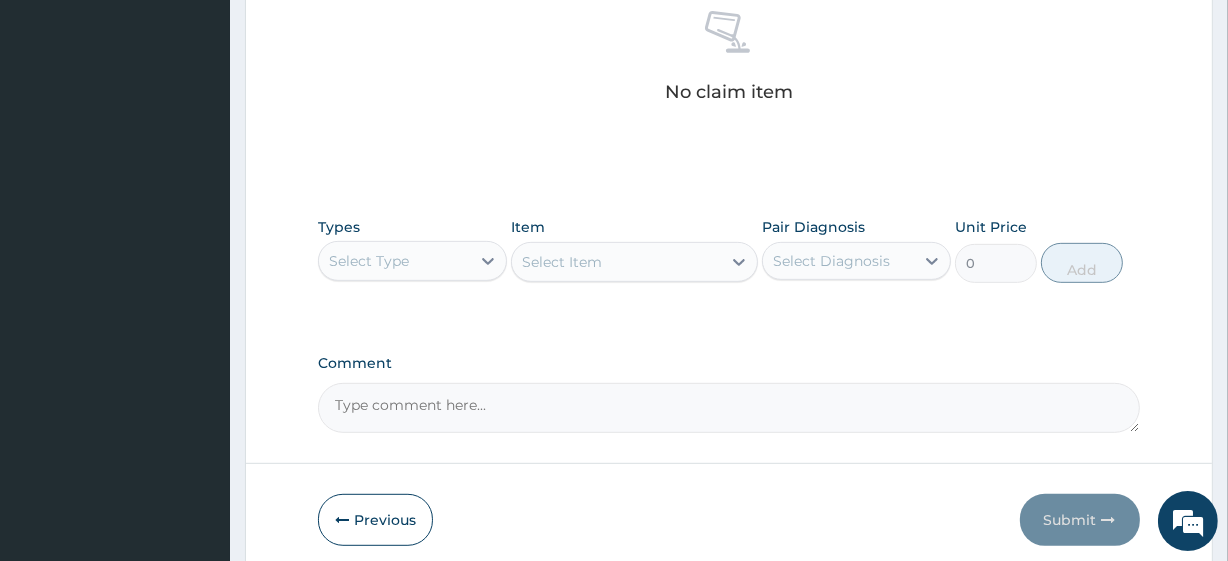 scroll, scrollTop: 880, scrollLeft: 0, axis: vertical 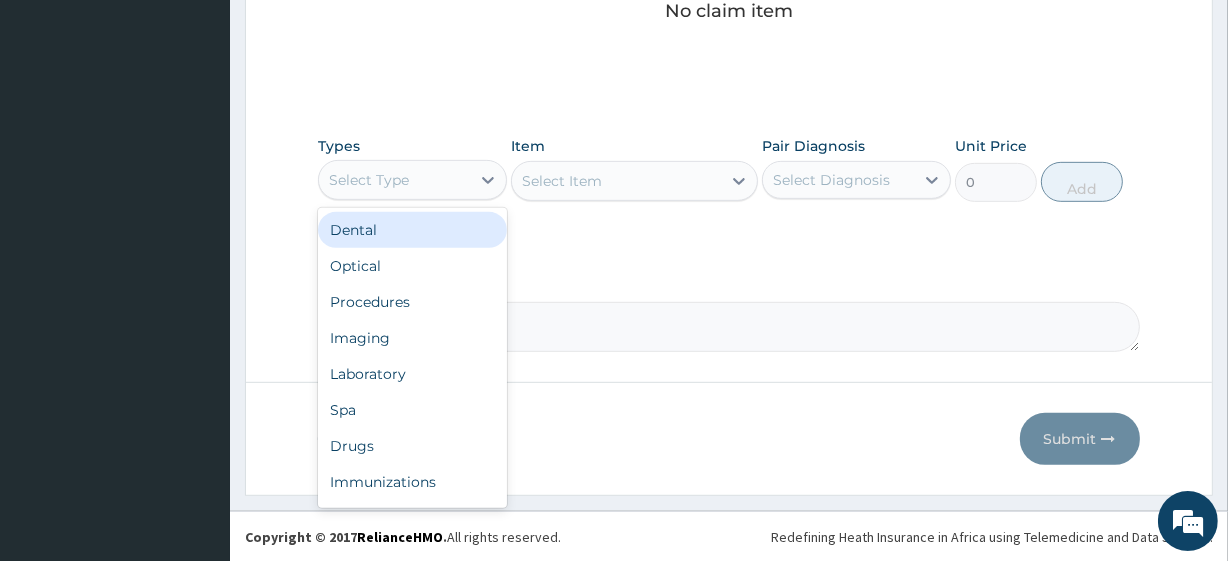 click on "Select Type" at bounding box center (369, 180) 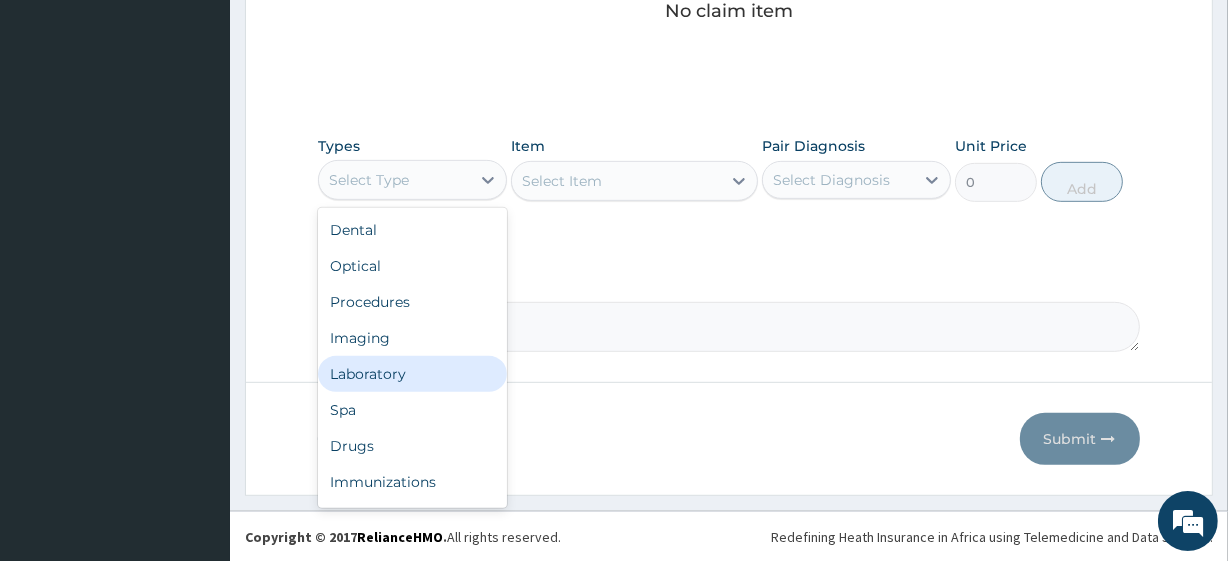 click on "Laboratory" at bounding box center [412, 374] 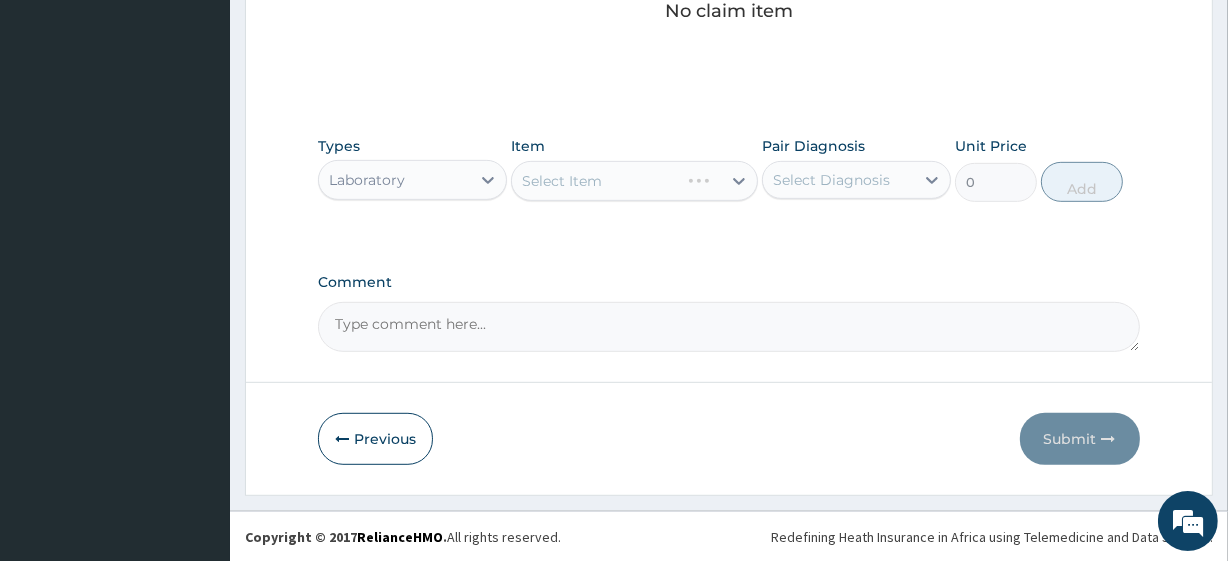 click on "Select Item" at bounding box center (634, 181) 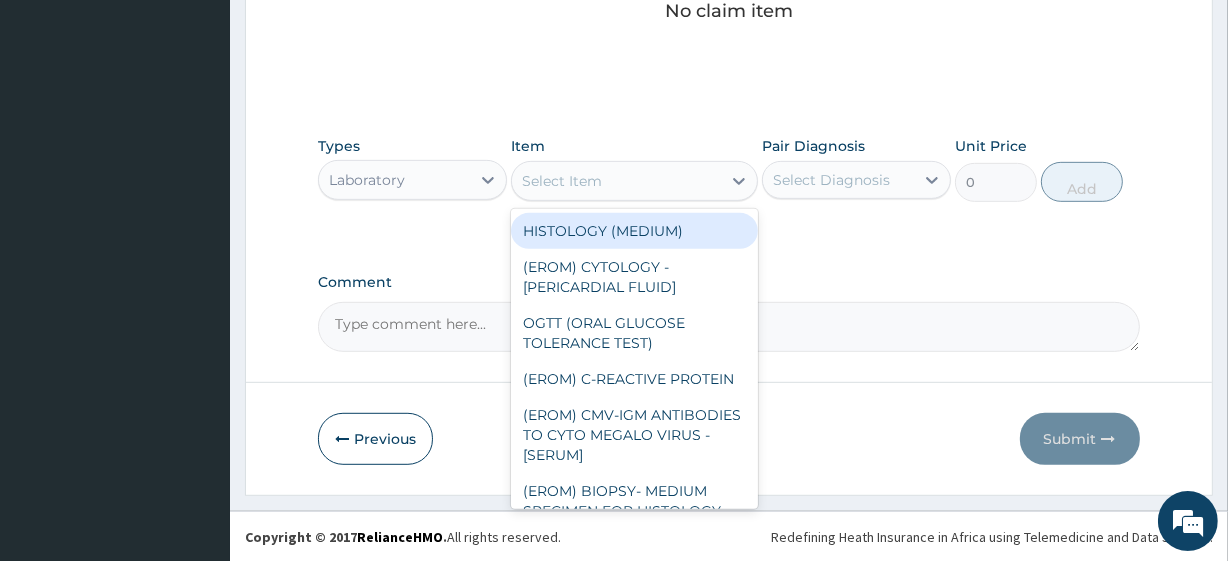 click on "Select Item" at bounding box center [616, 181] 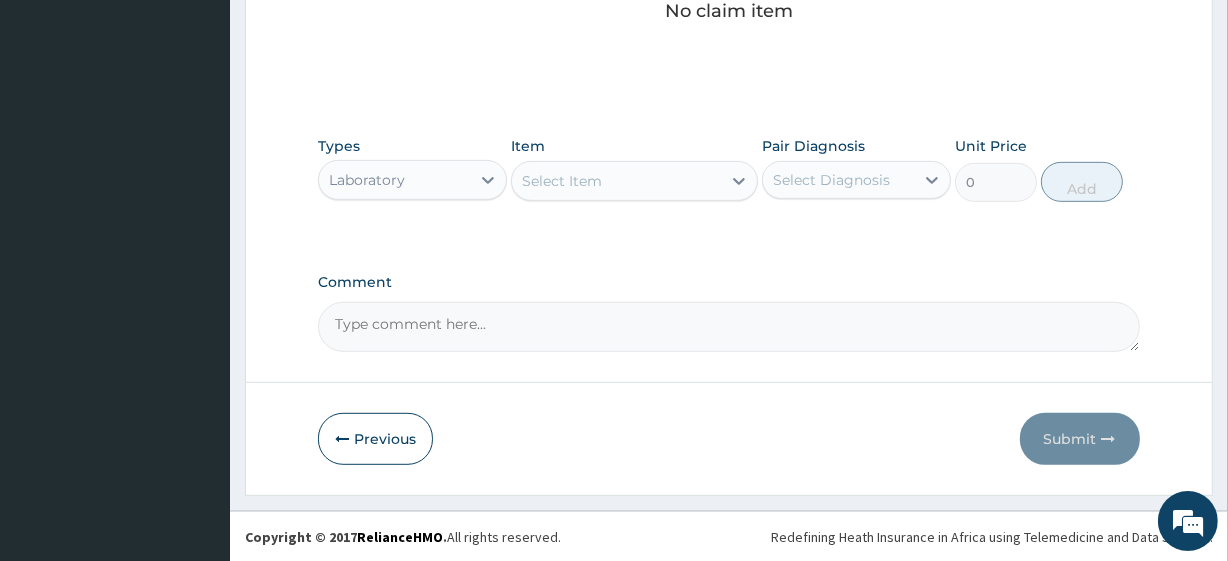 click on "Select Item" at bounding box center [616, 181] 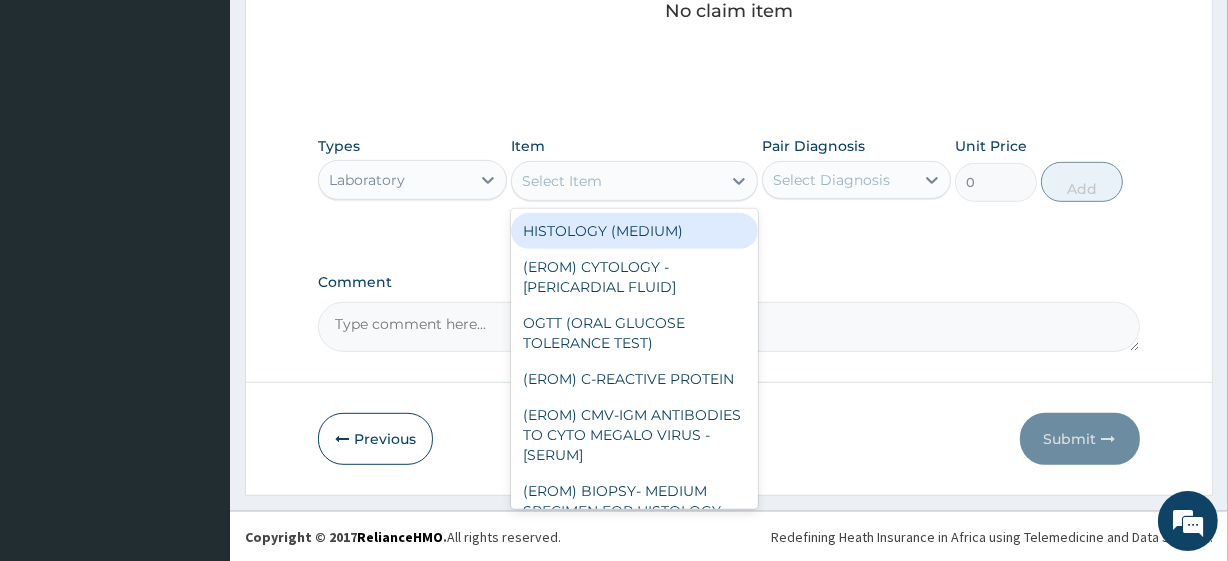 click on "Select Item" at bounding box center [616, 181] 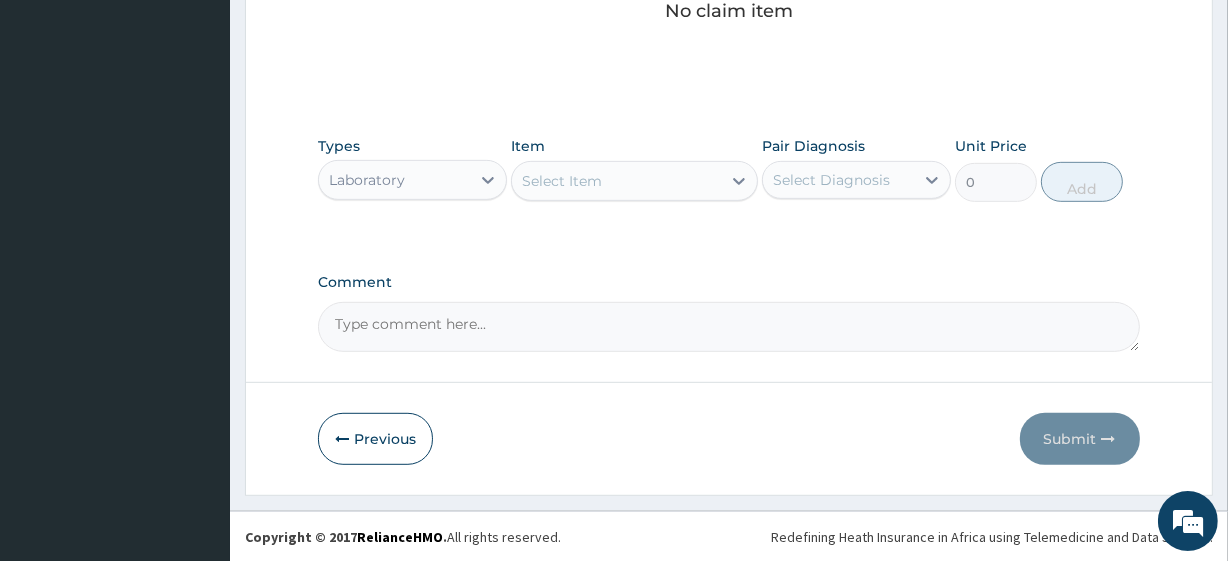 click on "Select Item" at bounding box center [616, 181] 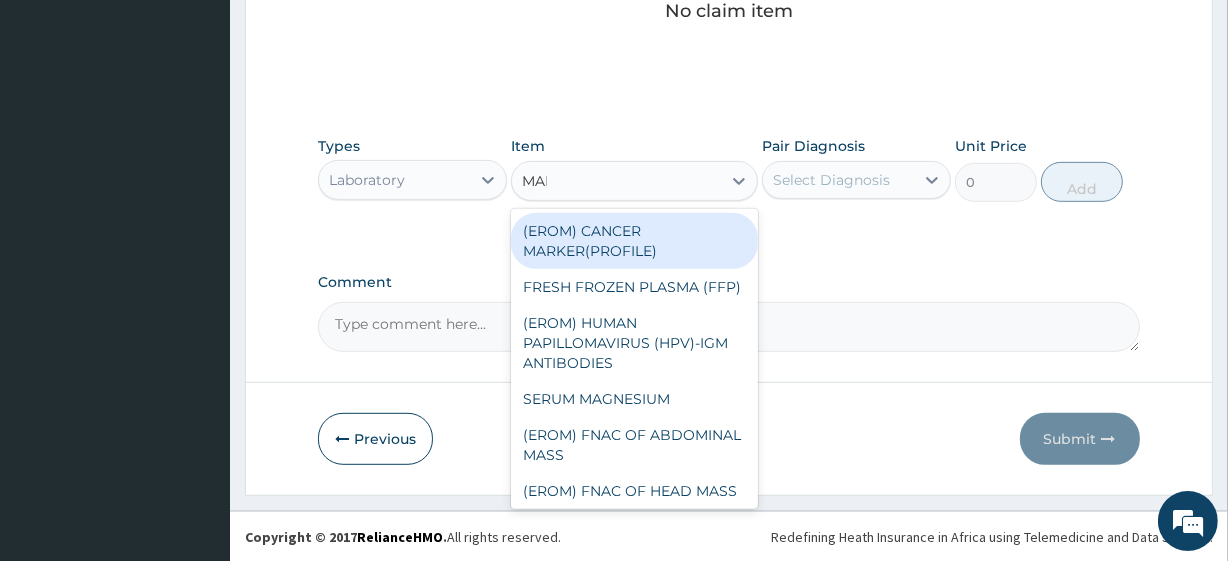 type on "MALA" 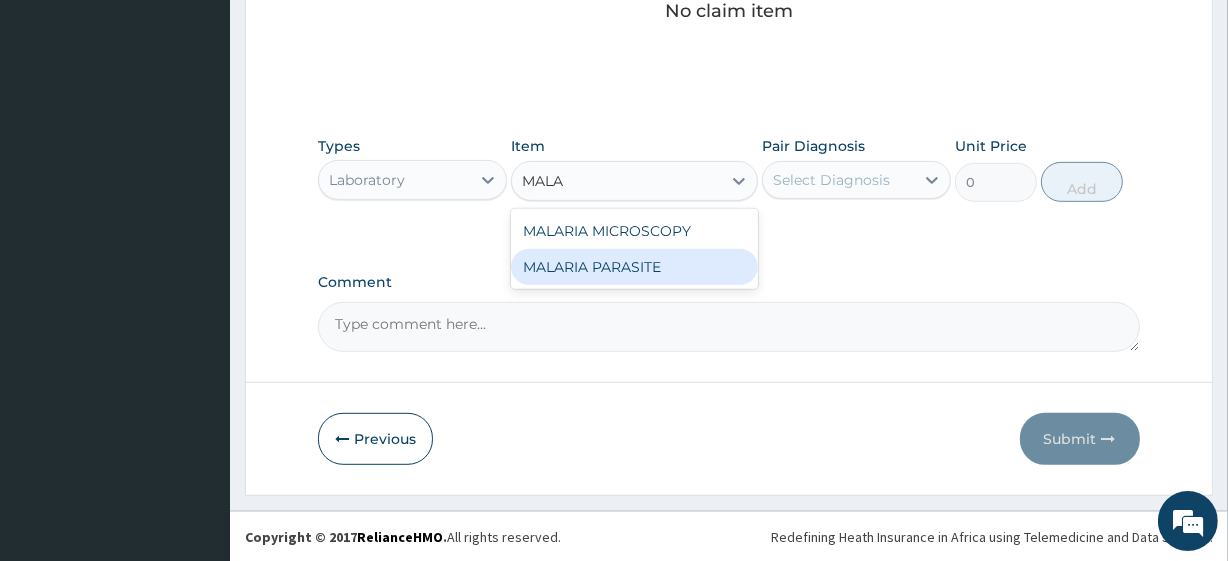 click on "MALARIA PARASITE" at bounding box center [634, 267] 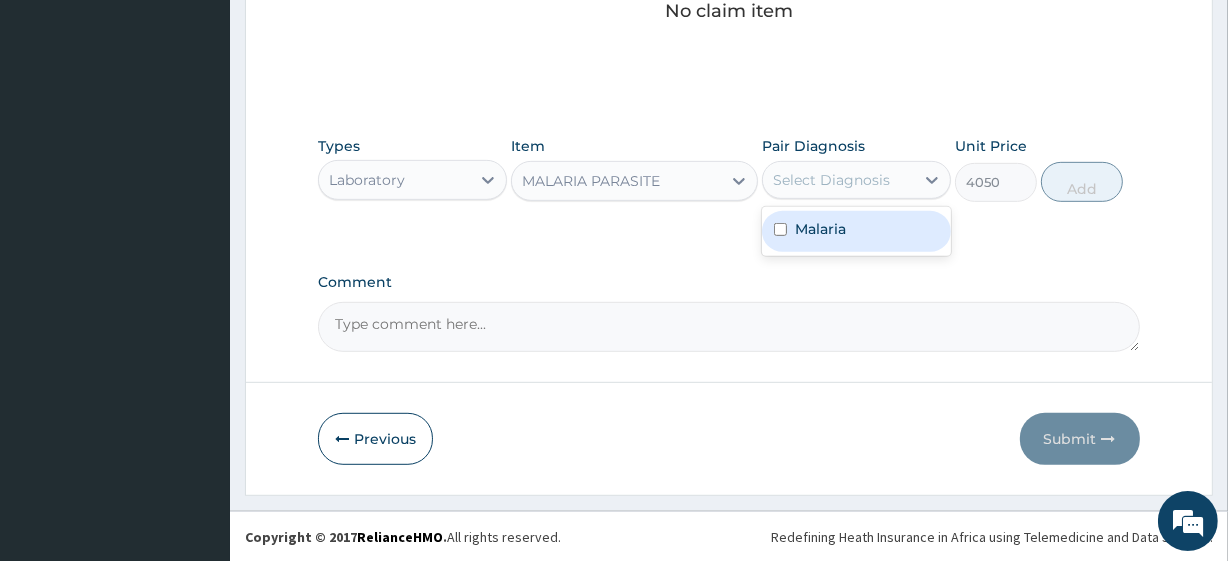 click on "Select Diagnosis" at bounding box center (838, 180) 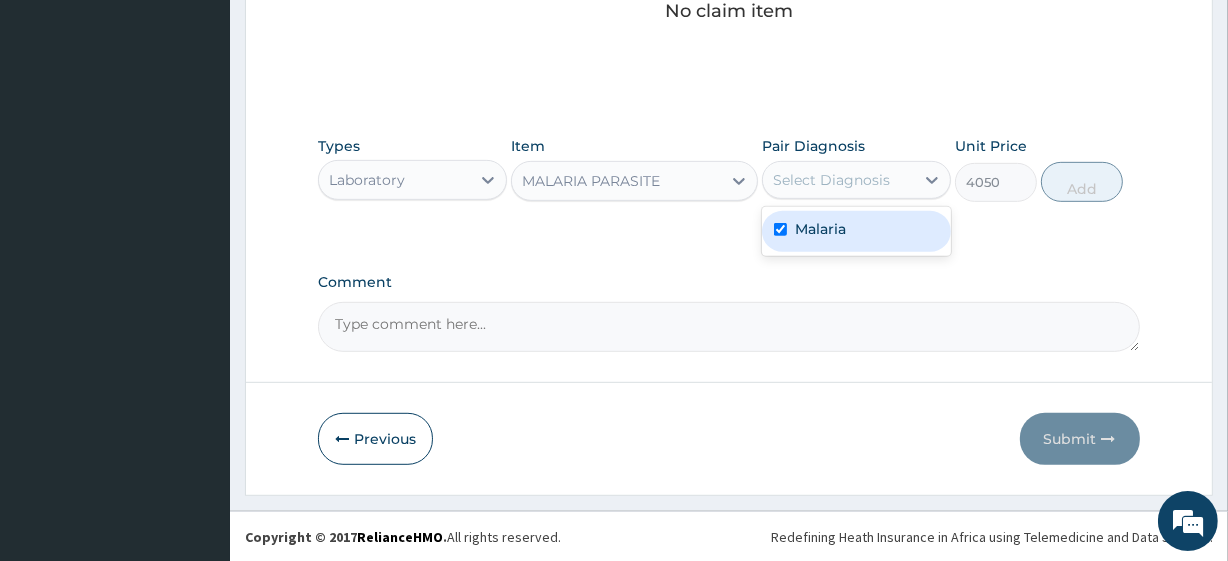 checkbox on "true" 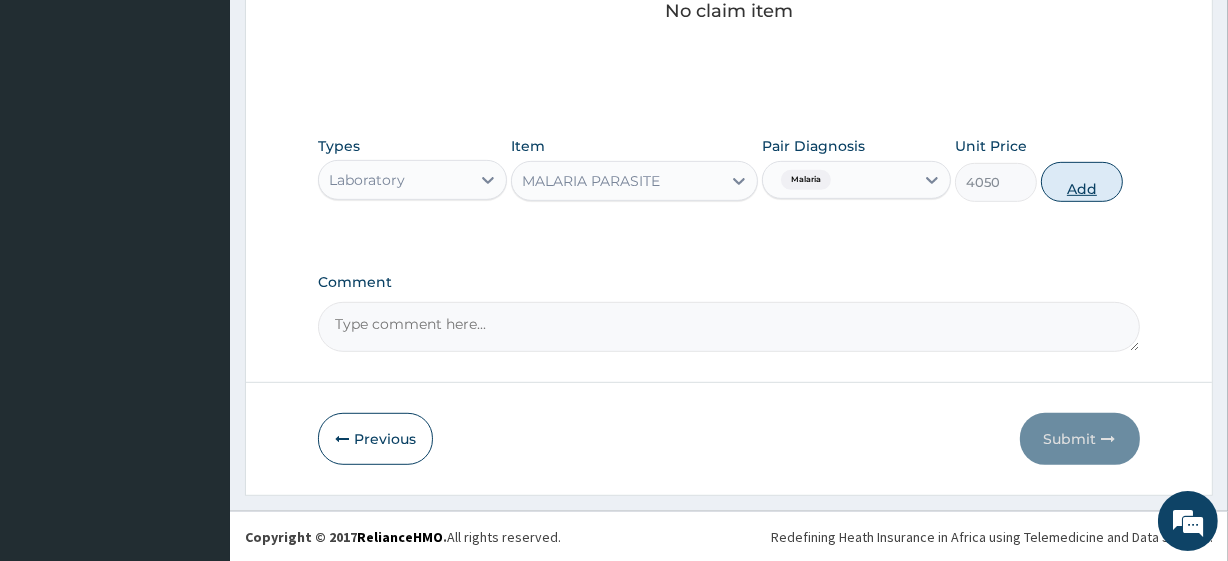 click on "Add" at bounding box center (1082, 182) 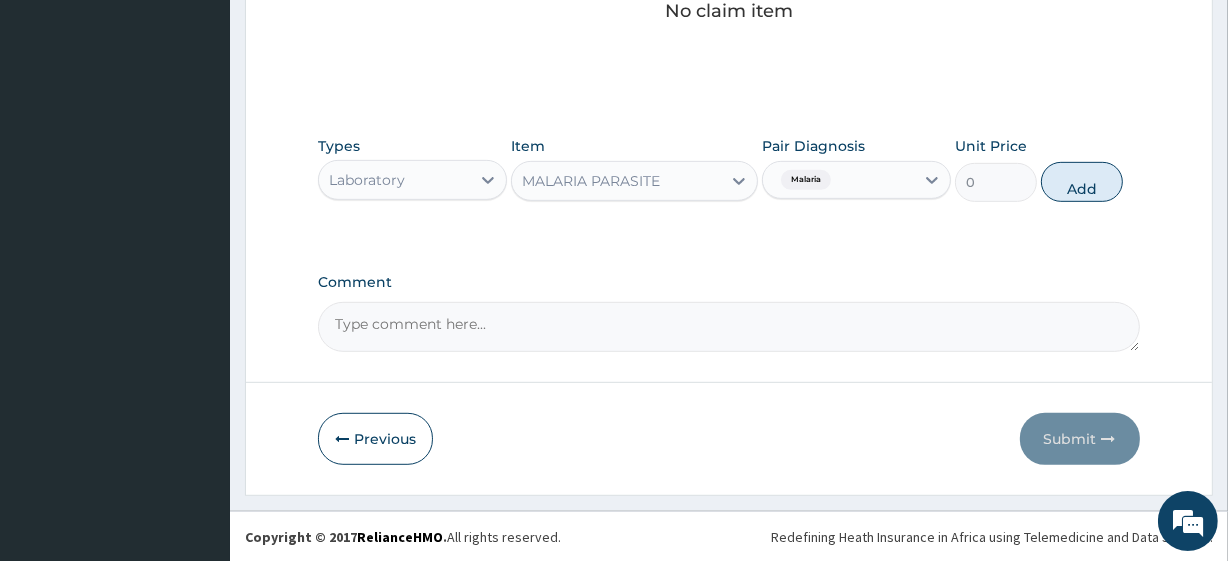 scroll, scrollTop: 798, scrollLeft: 0, axis: vertical 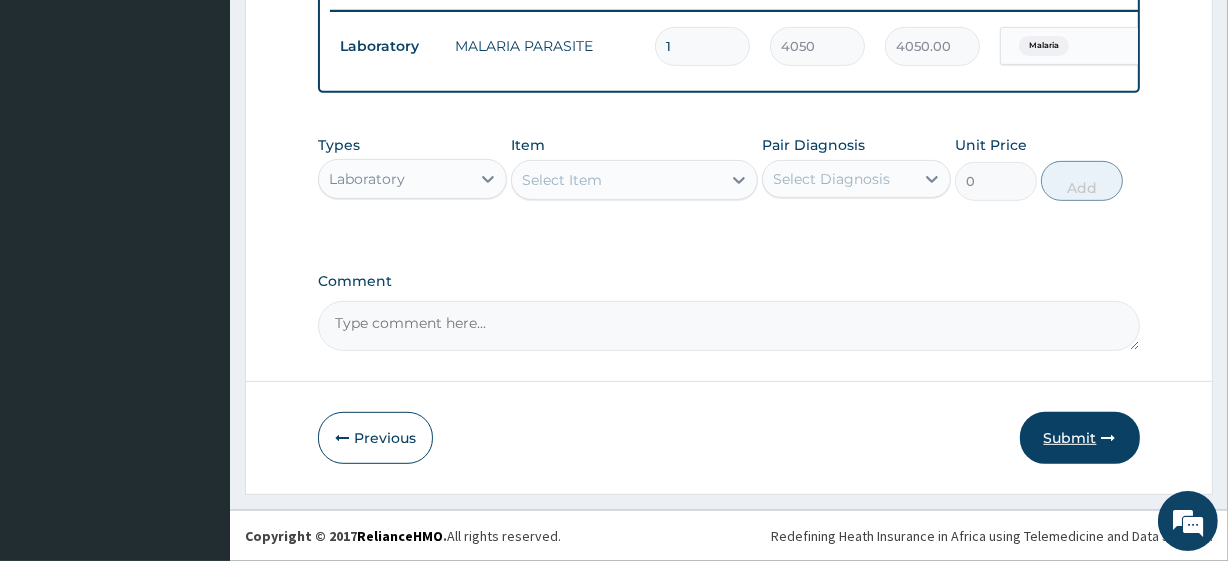 click on "Submit" at bounding box center (1080, 438) 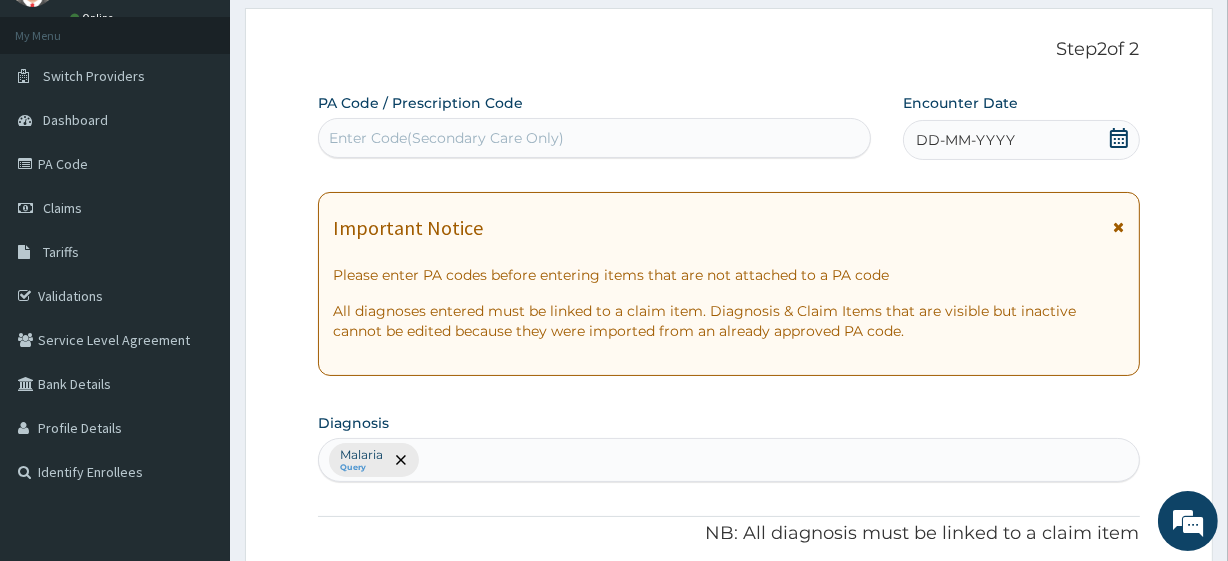 scroll, scrollTop: 0, scrollLeft: 0, axis: both 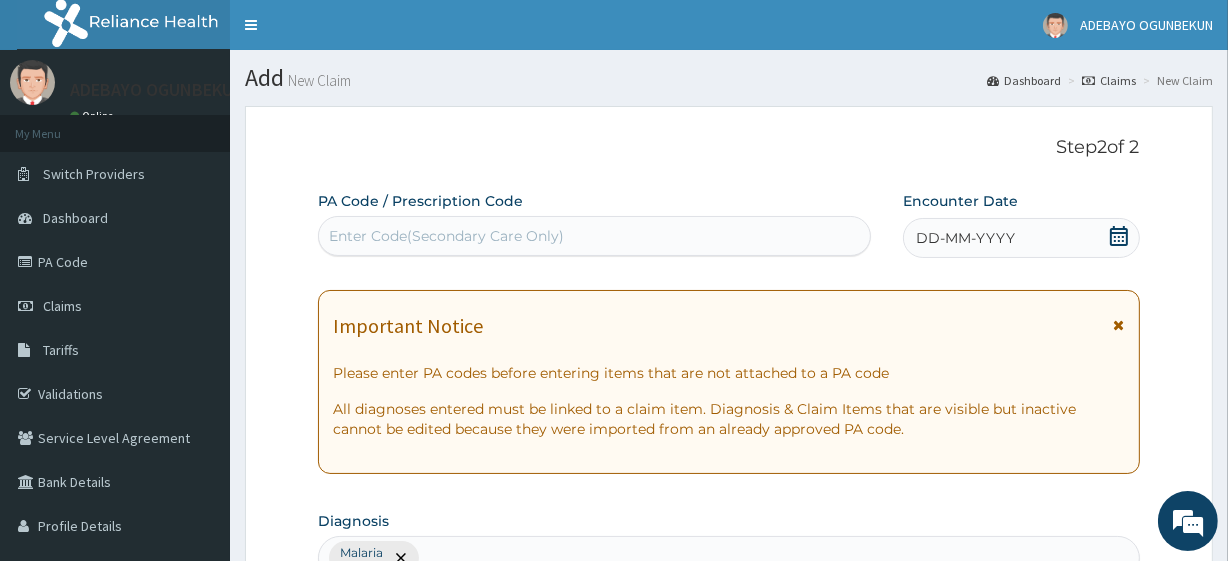 click 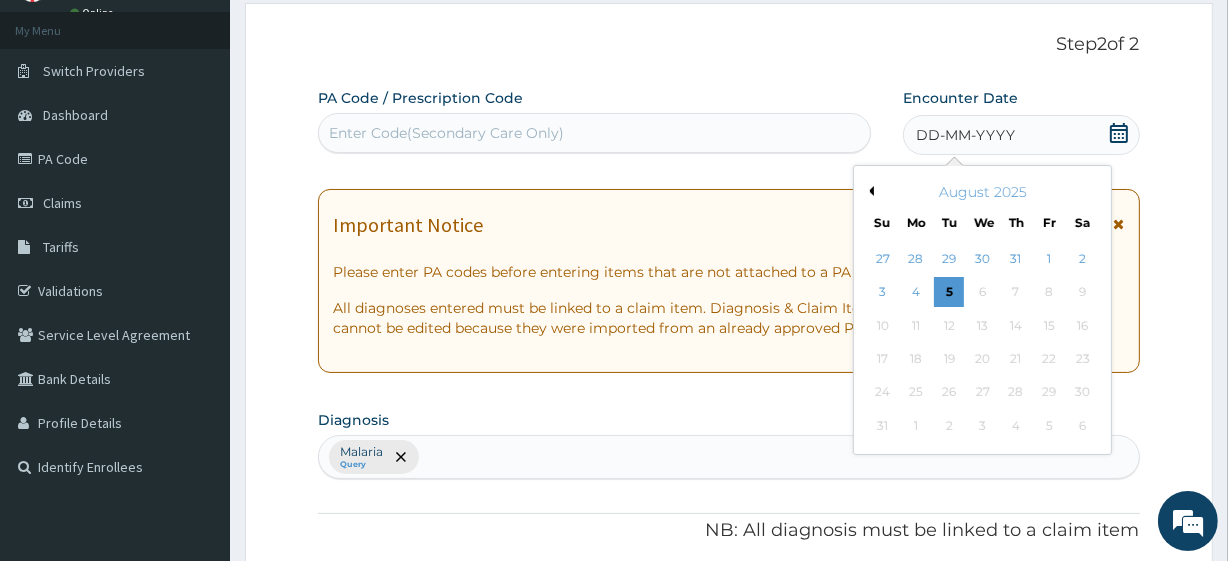 scroll, scrollTop: 105, scrollLeft: 0, axis: vertical 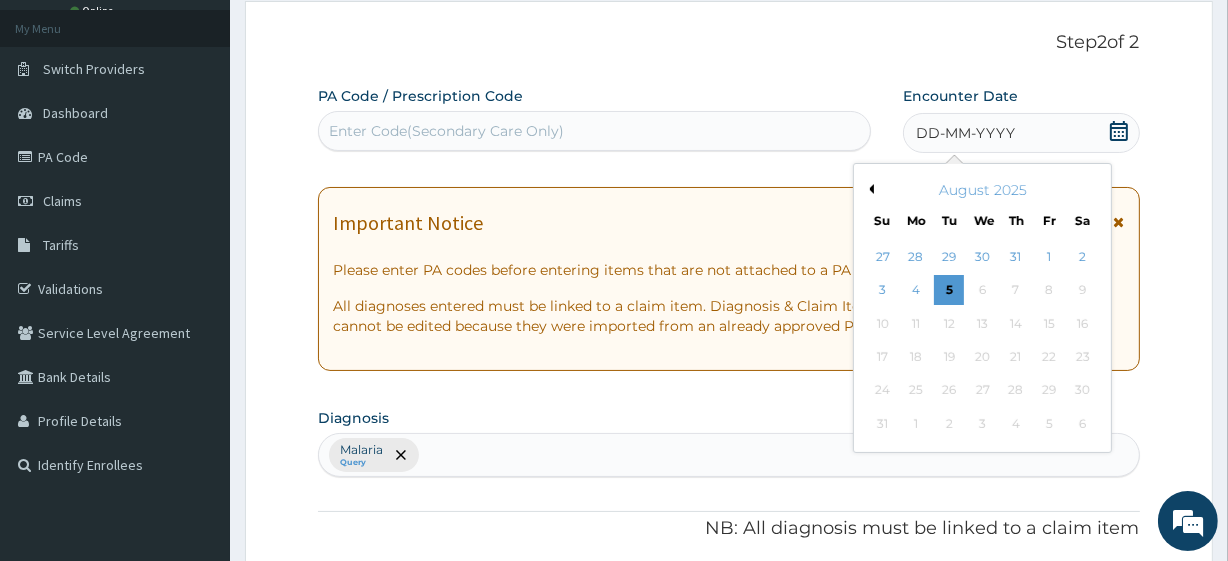 click on "Previous Month" at bounding box center (869, 189) 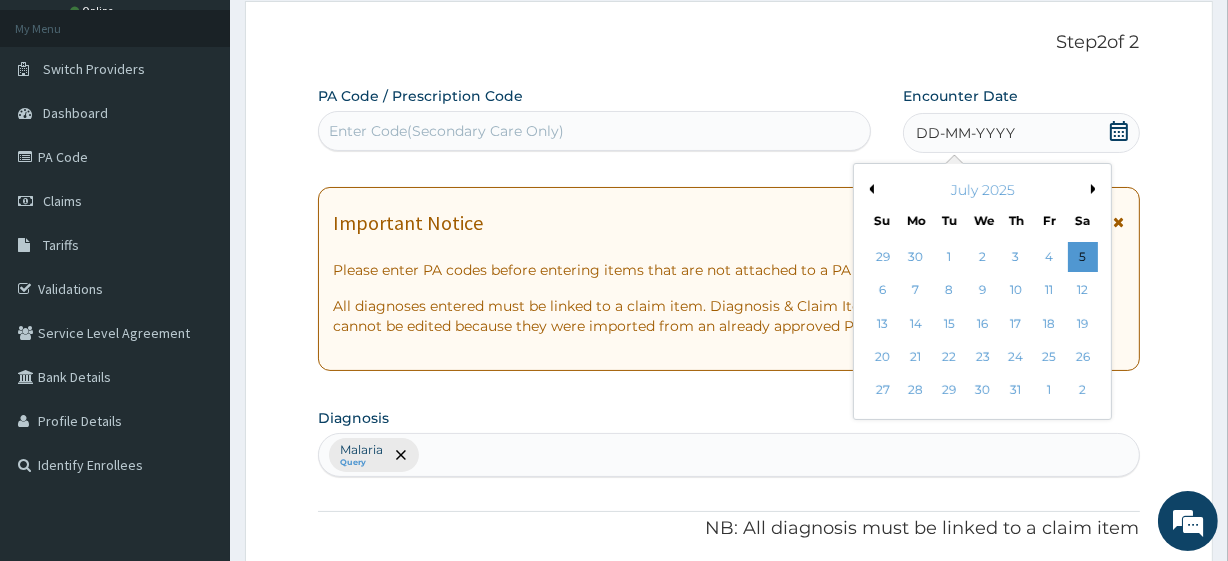 click on "Previous Month" at bounding box center [869, 189] 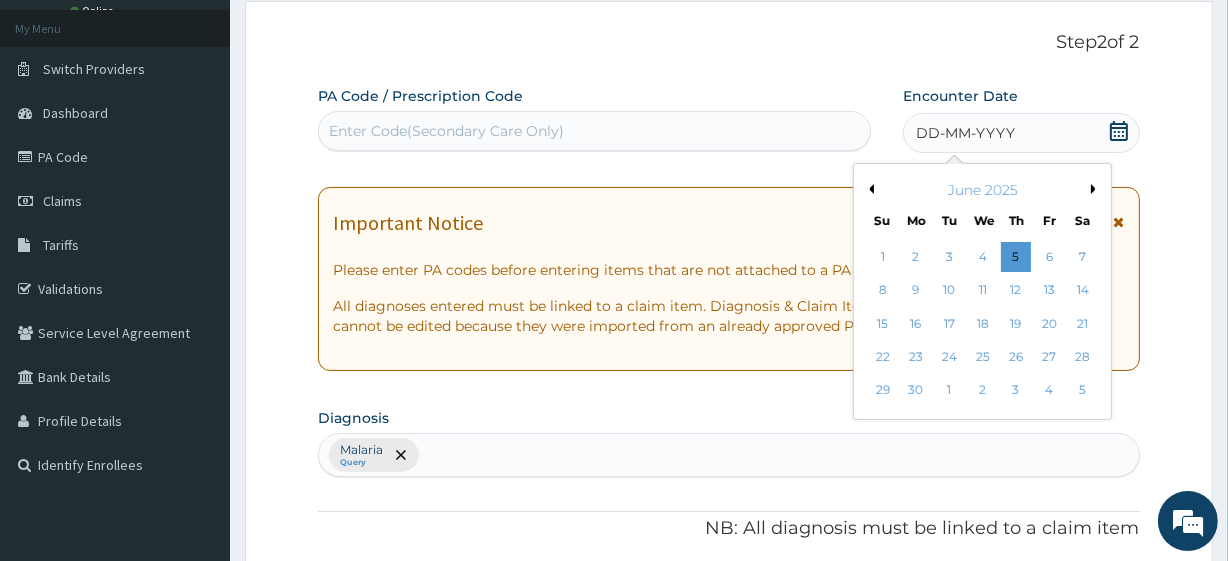 click on "Previous Month" at bounding box center [869, 189] 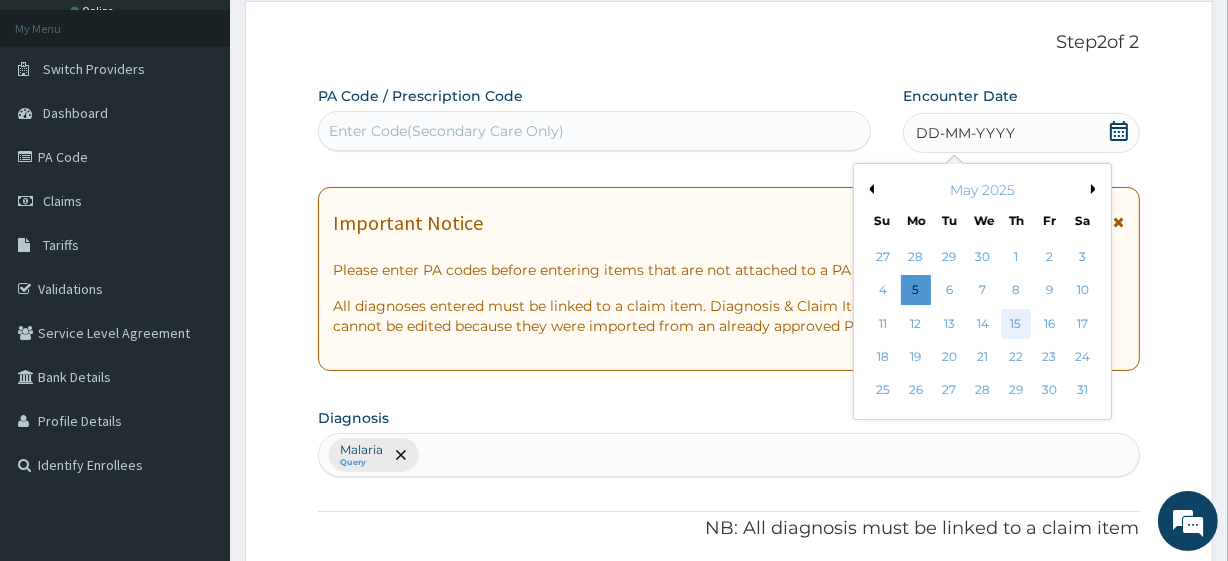 click on "15" at bounding box center [1016, 324] 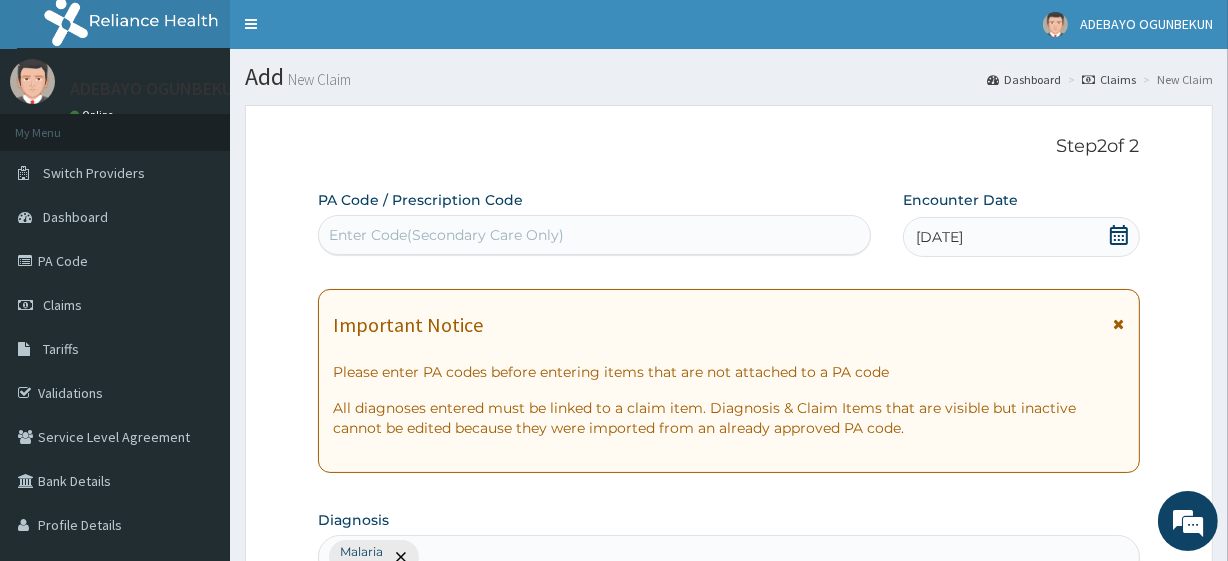 scroll, scrollTop: 0, scrollLeft: 0, axis: both 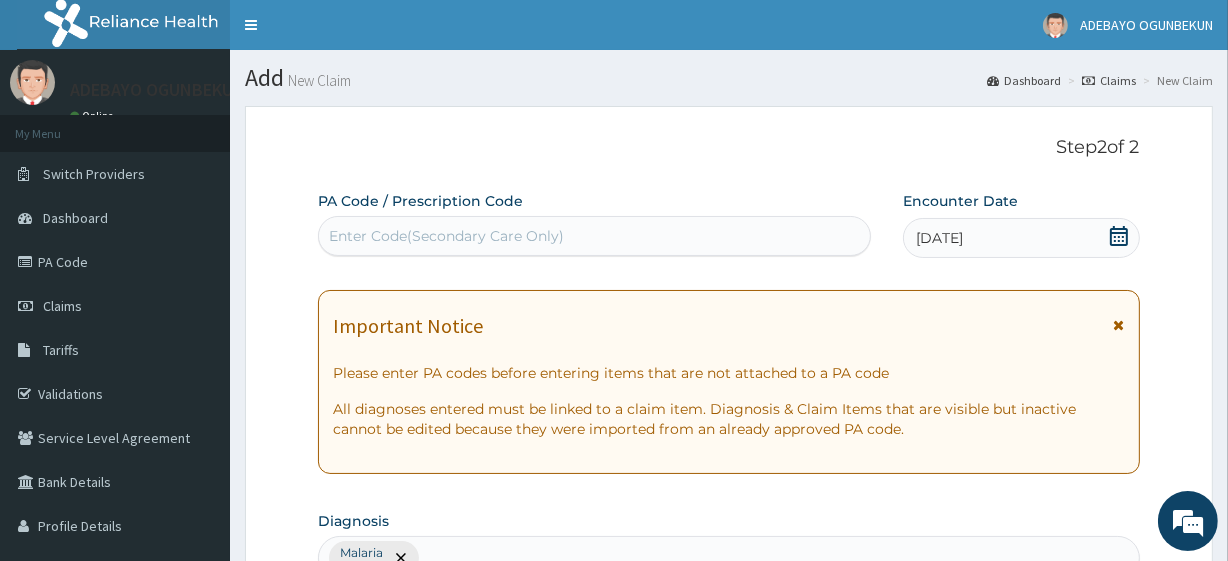 click 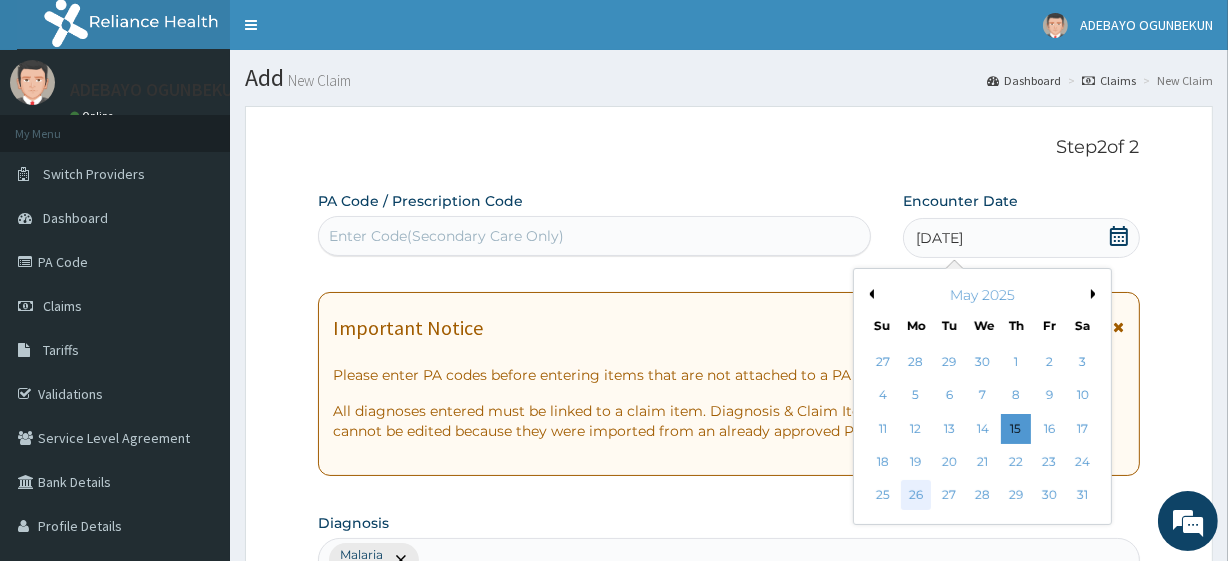 click on "26" at bounding box center (916, 496) 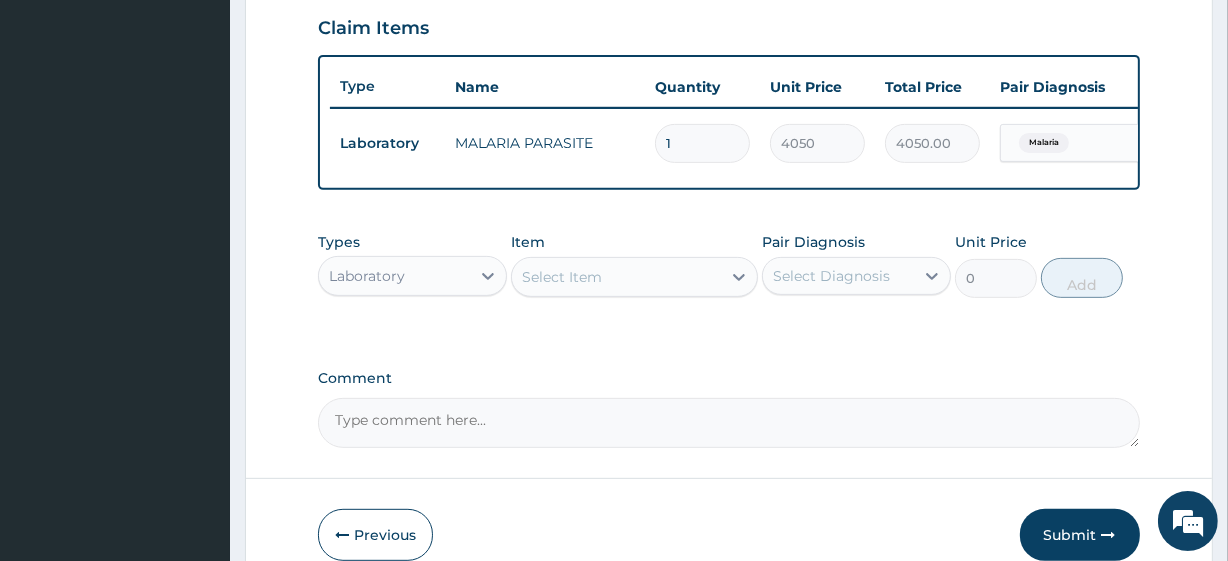 scroll, scrollTop: 798, scrollLeft: 0, axis: vertical 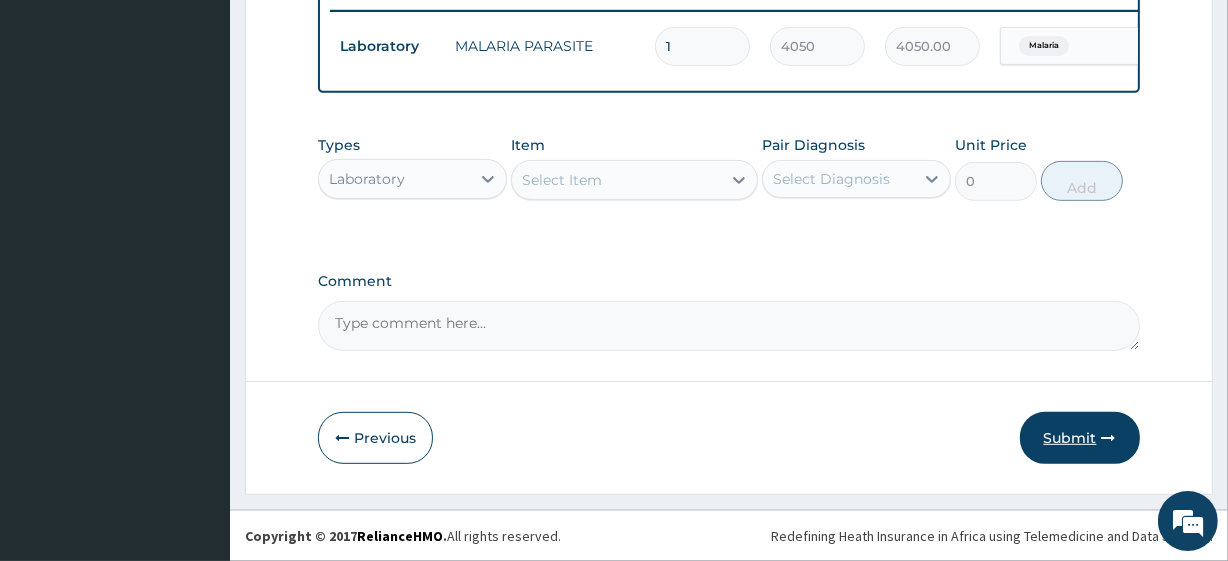 click on "Submit" at bounding box center (1080, 438) 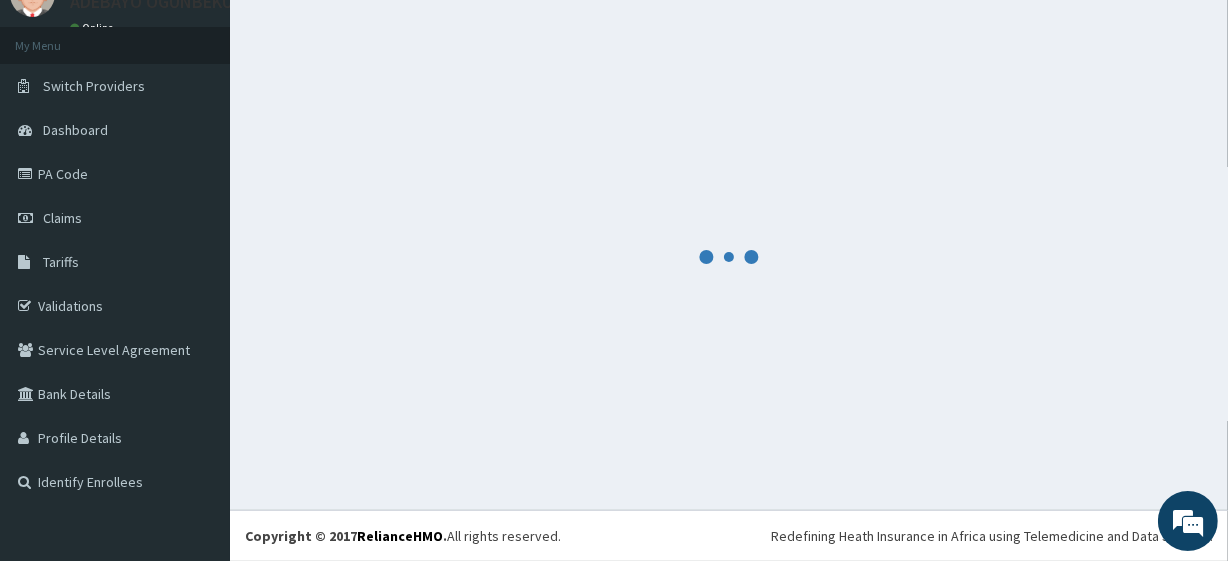 scroll, scrollTop: 88, scrollLeft: 0, axis: vertical 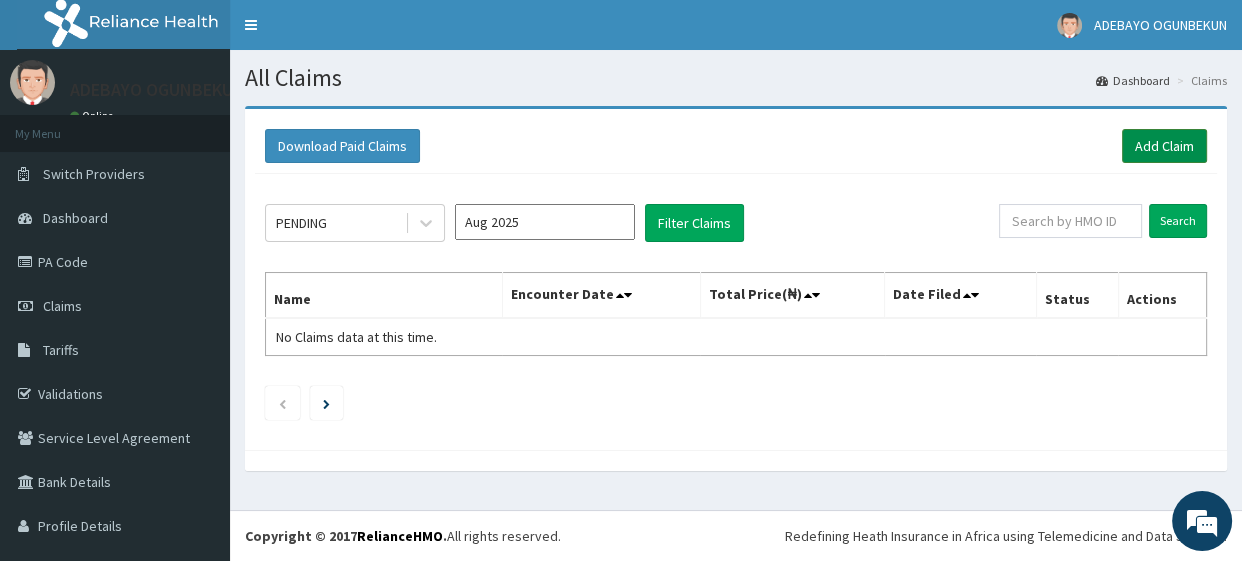 click on "Add Claim" at bounding box center (1164, 146) 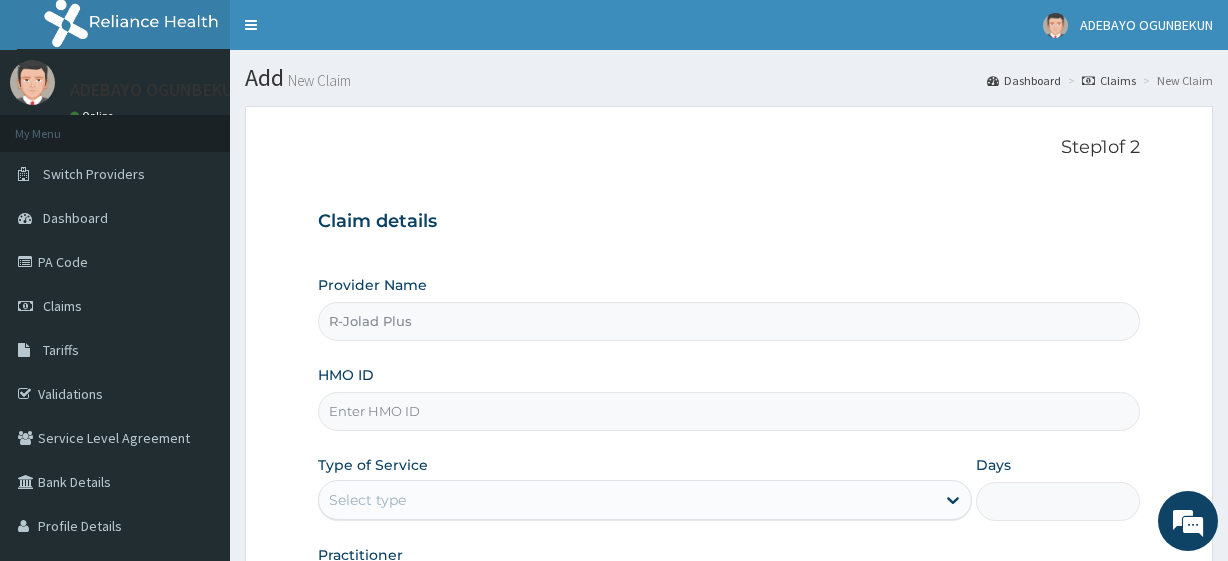 scroll, scrollTop: 0, scrollLeft: 0, axis: both 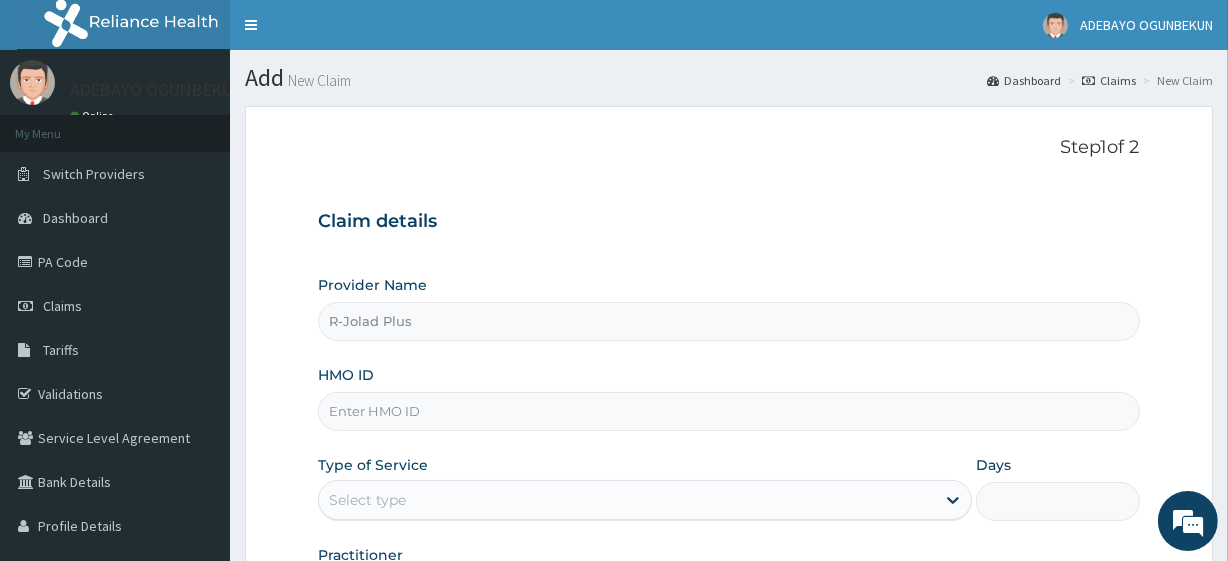 click on "HMO ID" at bounding box center [728, 398] 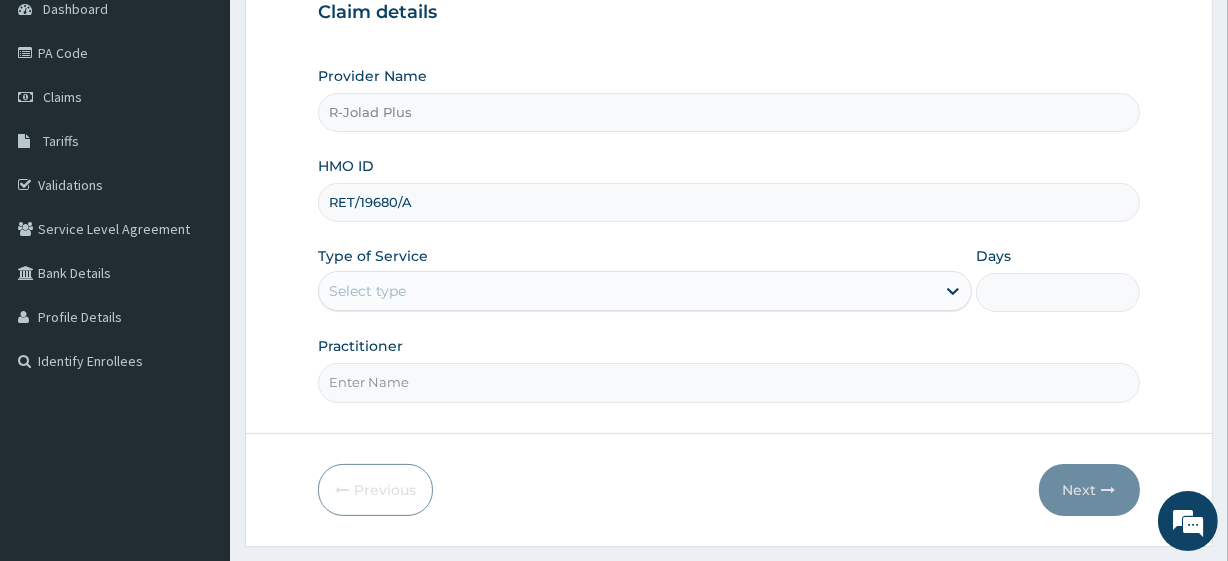scroll, scrollTop: 259, scrollLeft: 0, axis: vertical 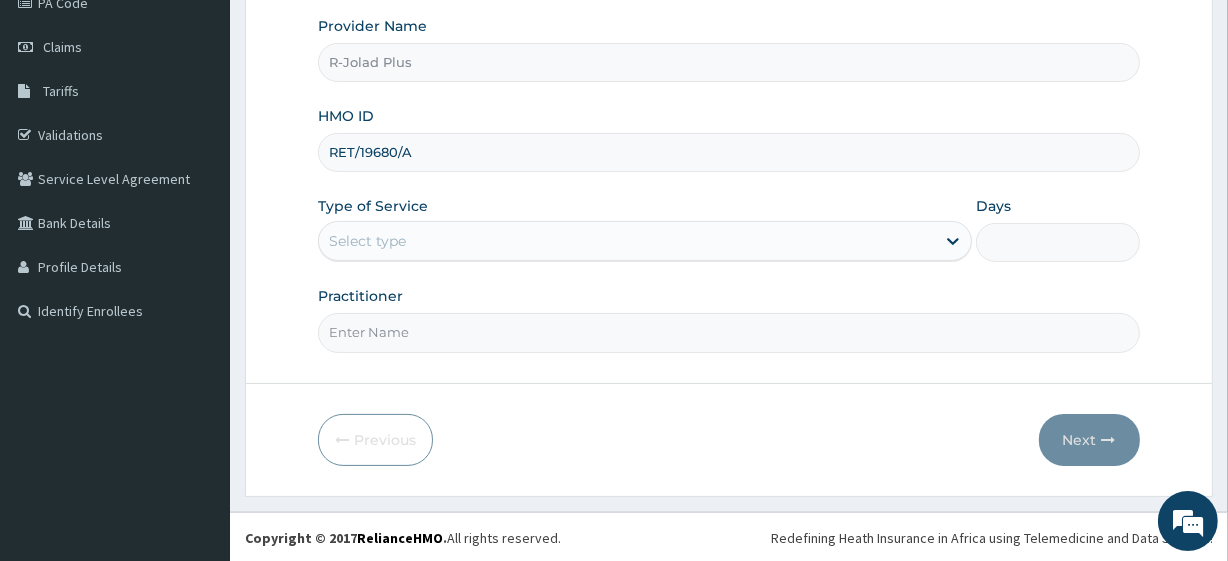 type on "RET/19680/A" 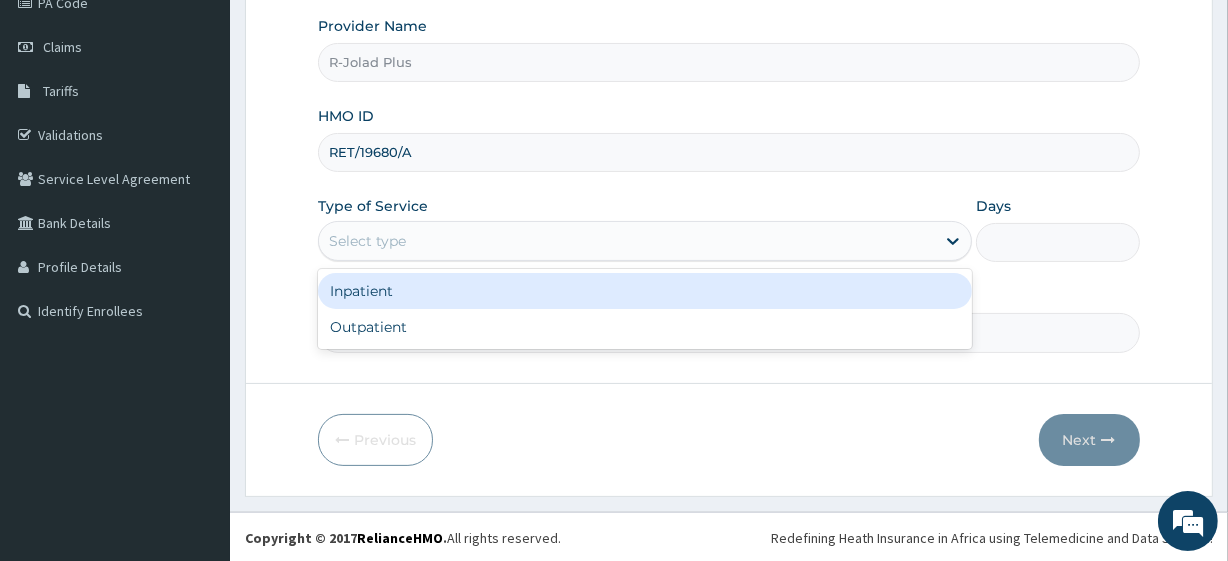 click on "Select type" at bounding box center (645, 241) 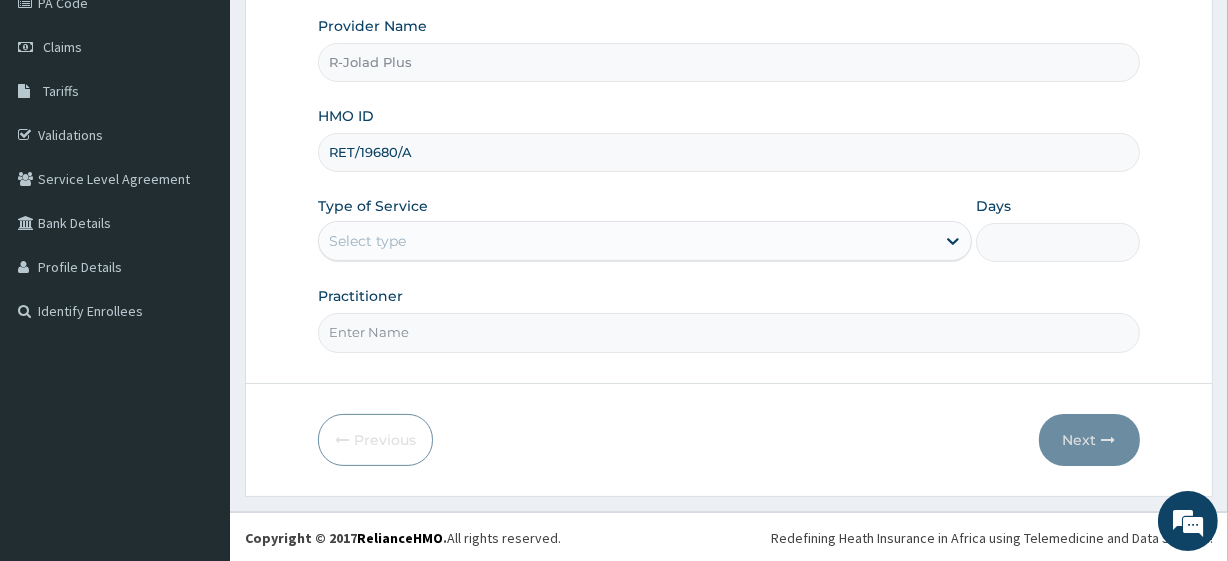 click on "Select type" at bounding box center (627, 241) 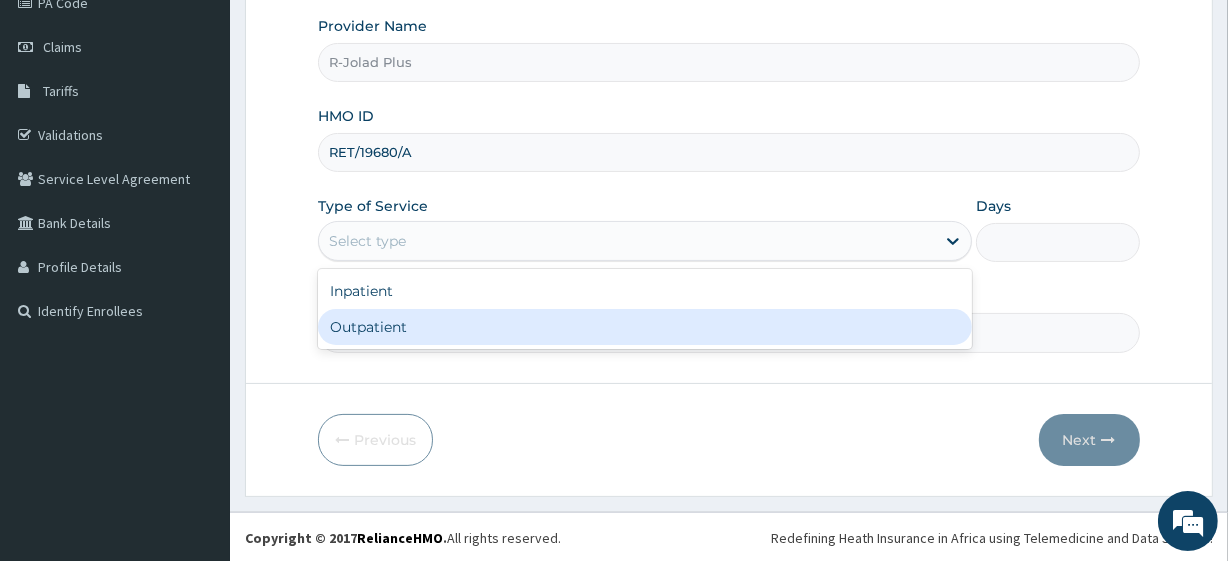 click on "Outpatient" at bounding box center (645, 327) 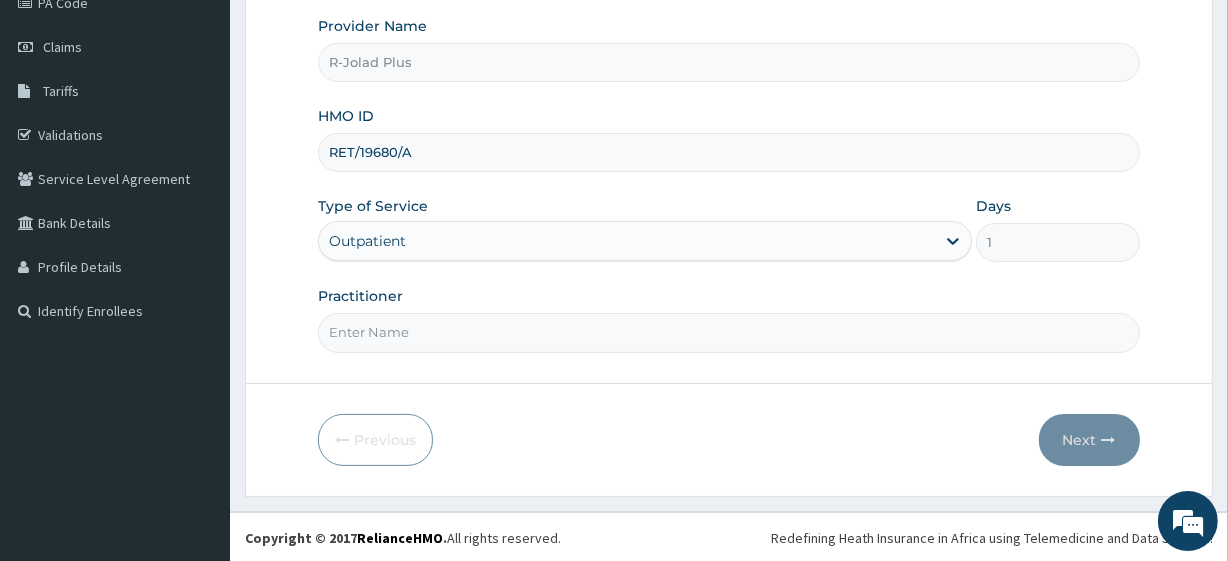 click on "Practitioner" at bounding box center [728, 332] 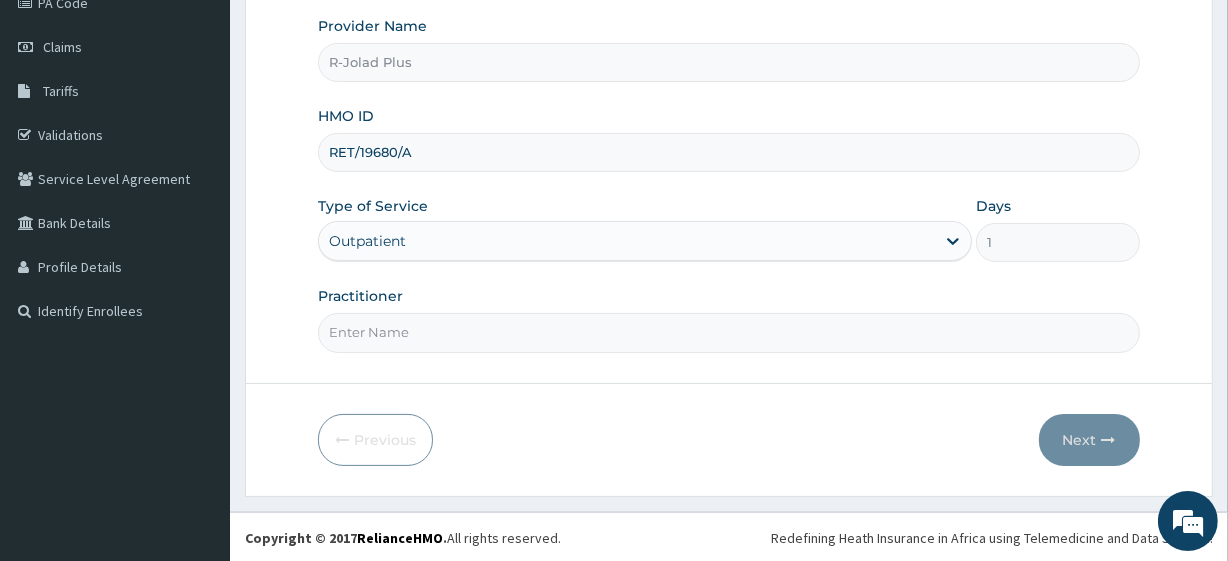 type on "[TITLE] [LAST]" 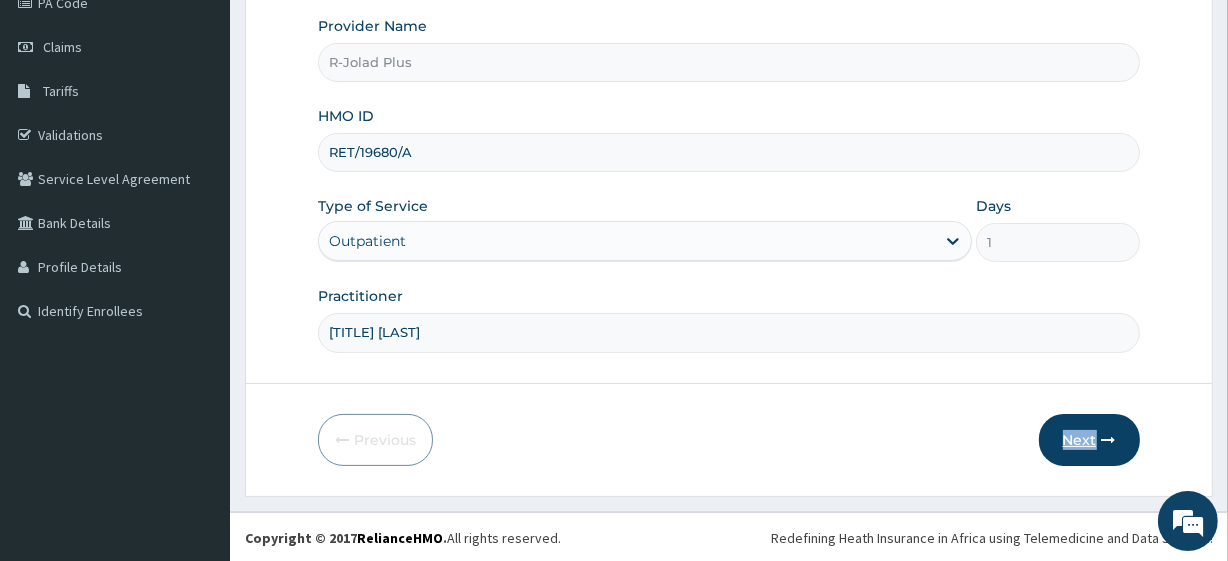 drag, startPoint x: 1027, startPoint y: 428, endPoint x: 1111, endPoint y: 434, distance: 84.21401 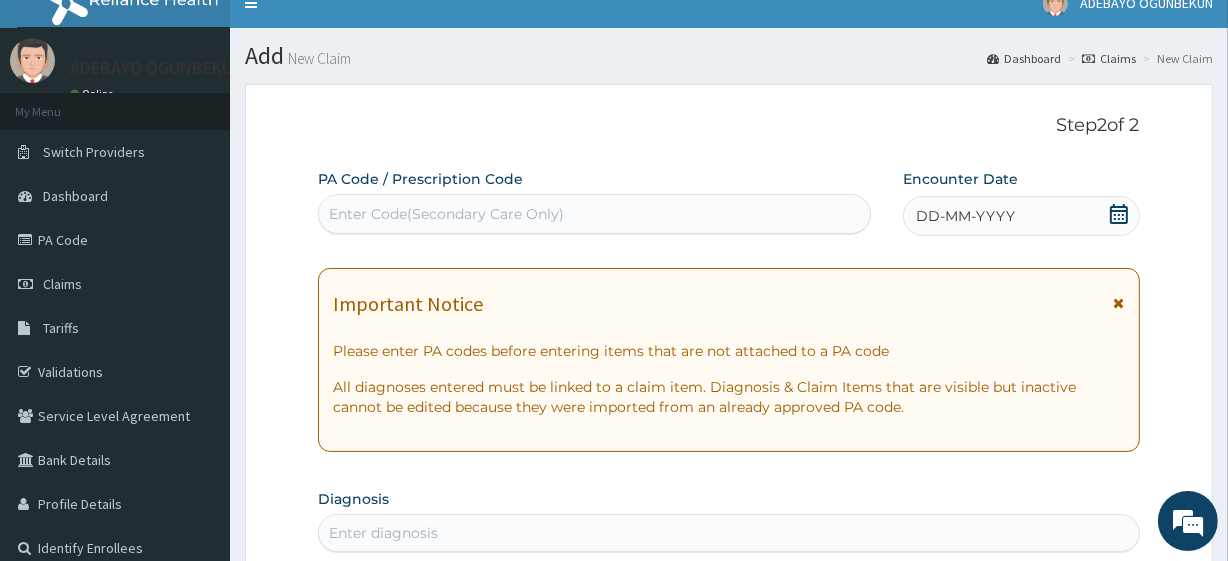 scroll, scrollTop: 2, scrollLeft: 0, axis: vertical 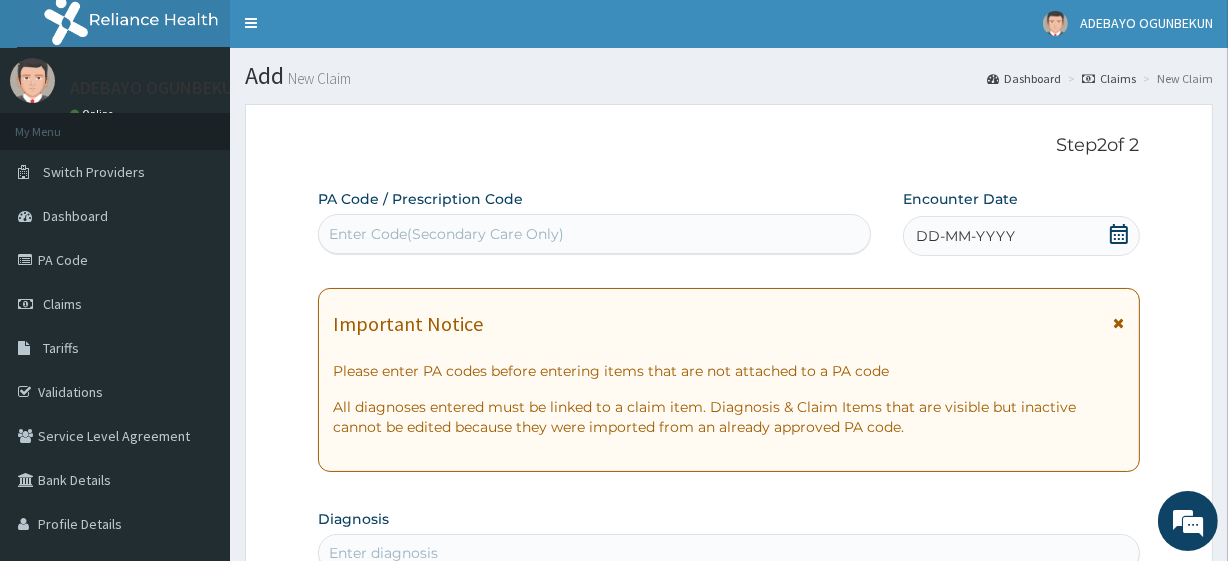 click 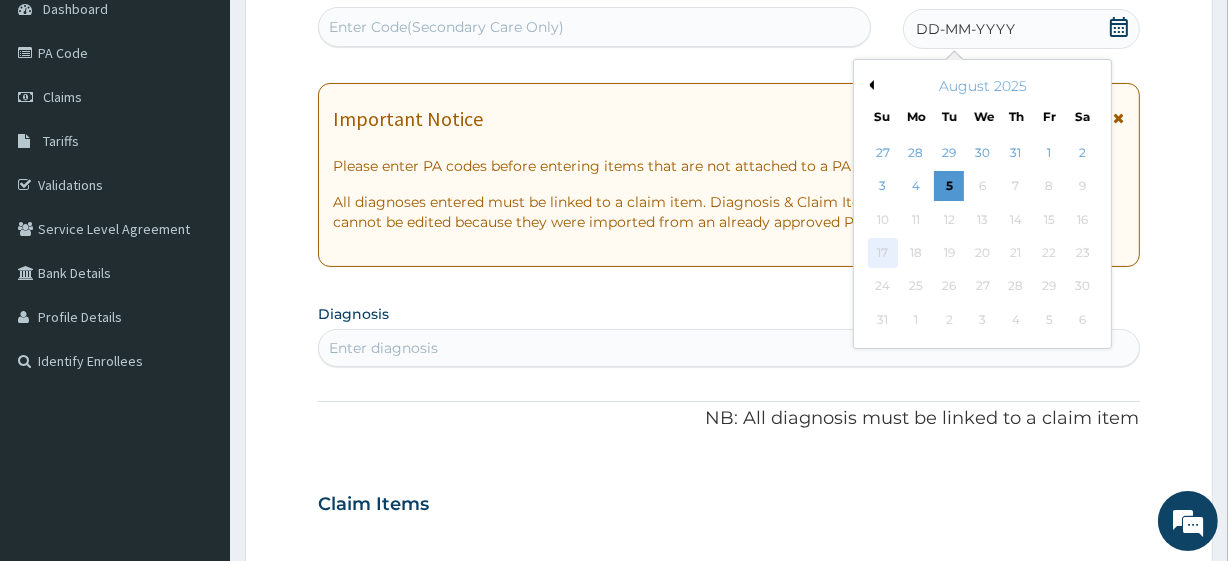 scroll, scrollTop: 210, scrollLeft: 0, axis: vertical 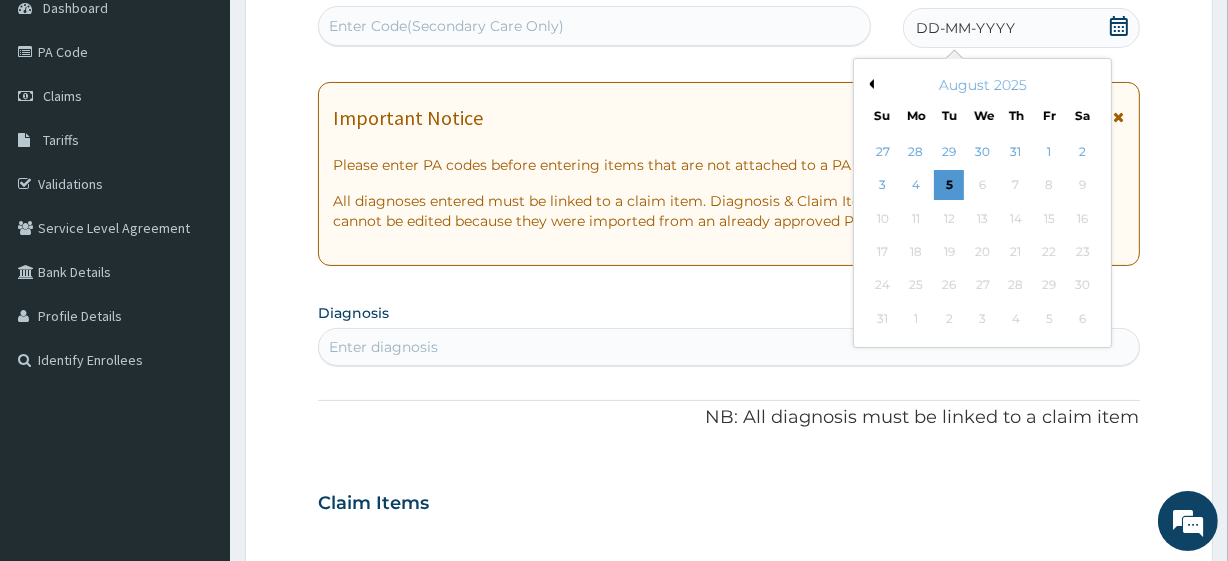 click on "Previous Month" at bounding box center [869, 84] 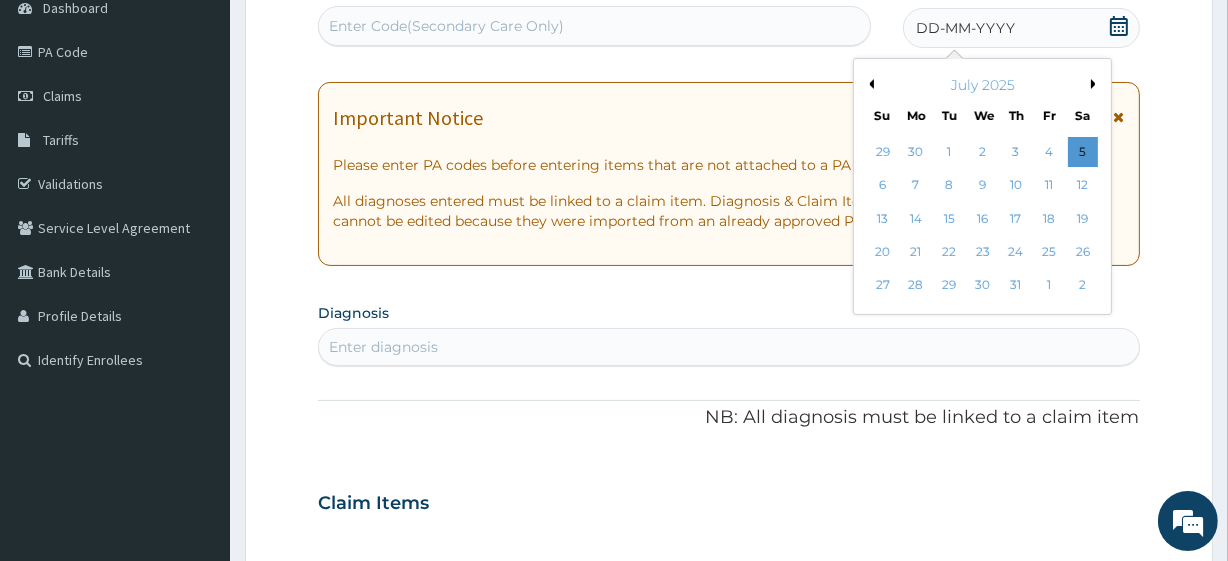click on "Previous Month" at bounding box center (869, 84) 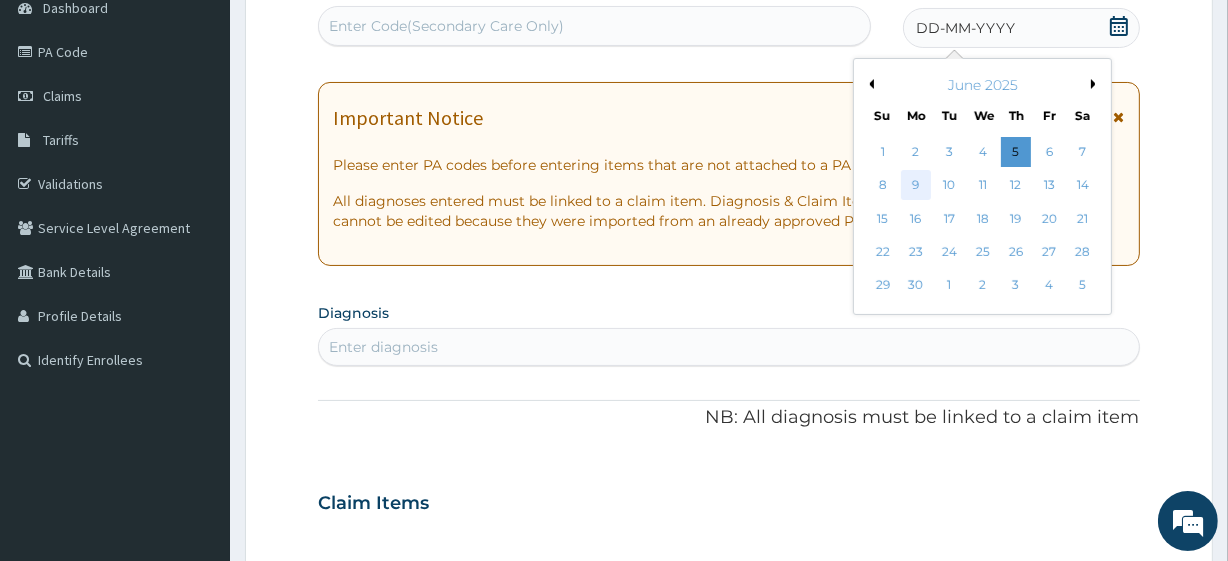 click on "9" at bounding box center [916, 186] 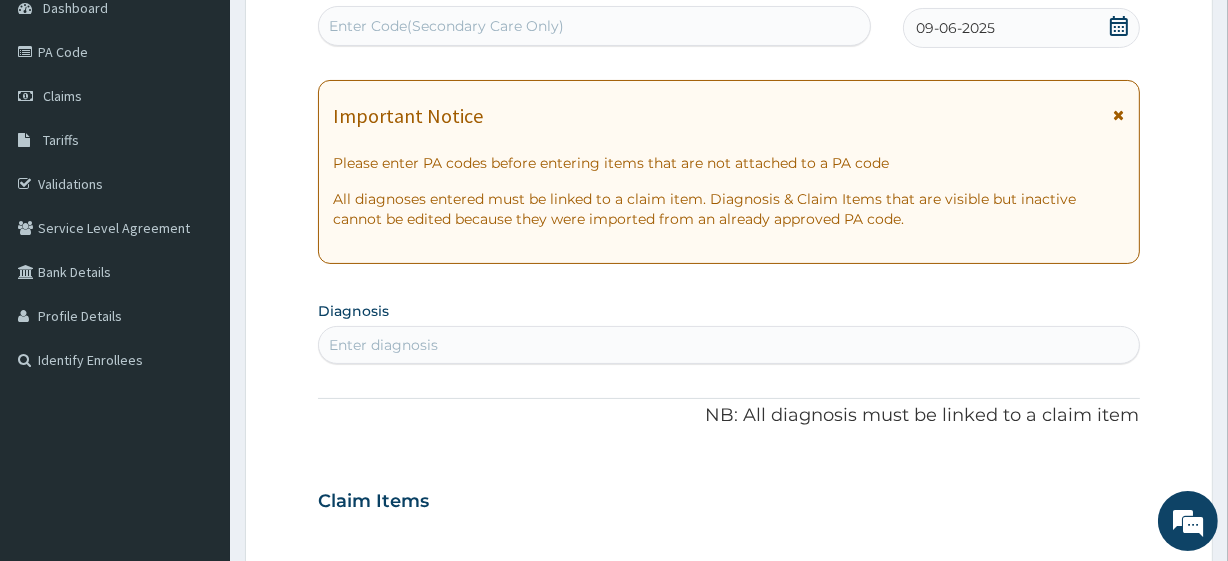 click on "09-06-2025" at bounding box center [955, 28] 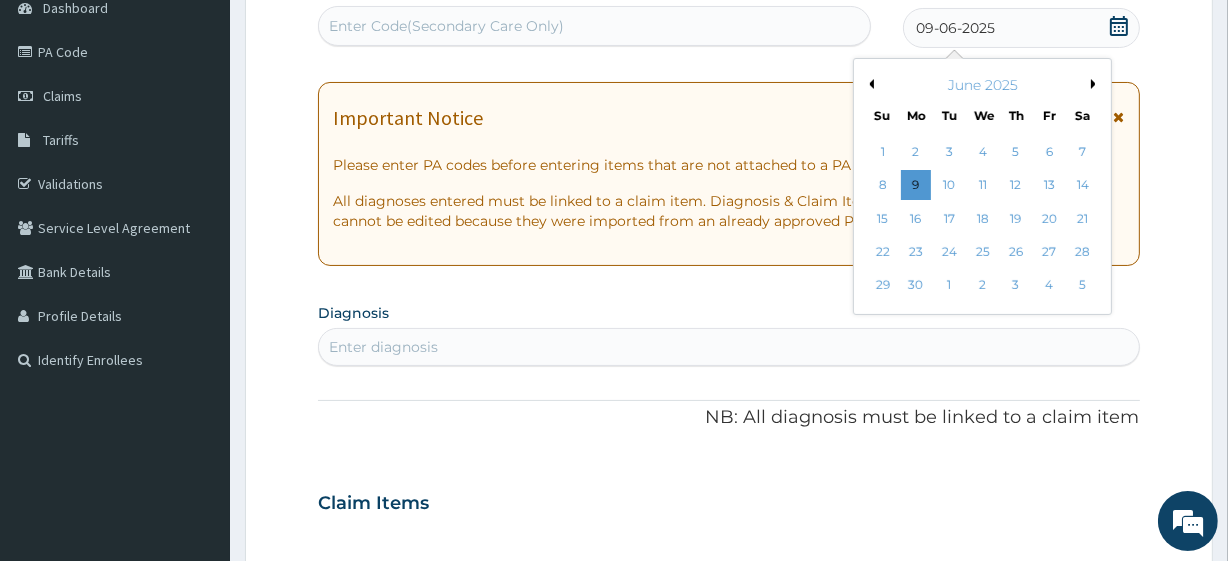 click on "Previous Month" at bounding box center [869, 84] 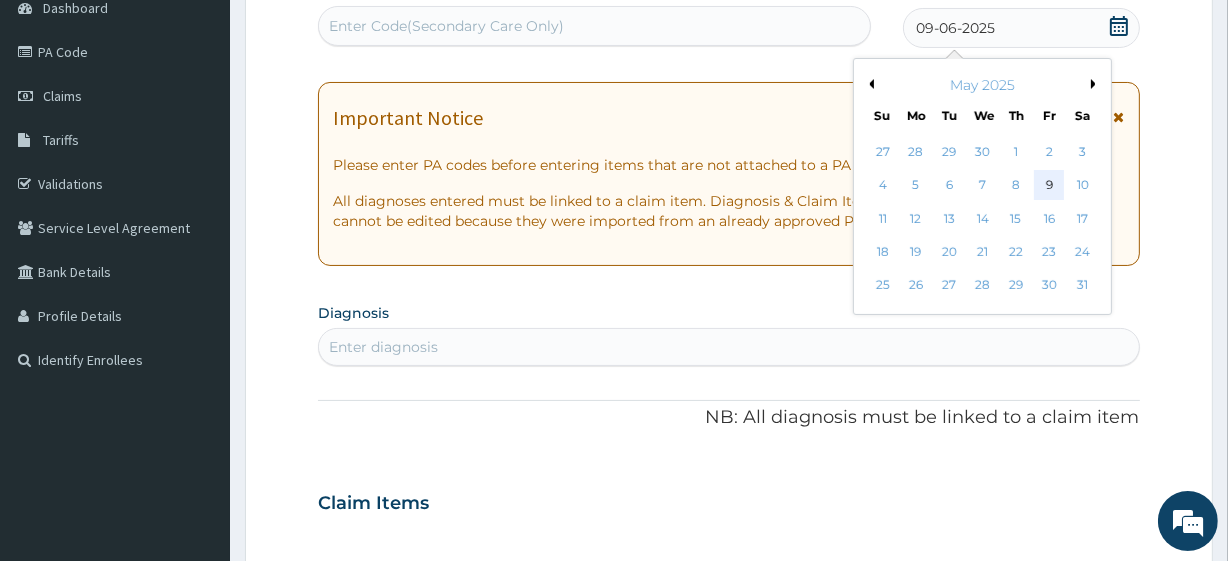 click on "9" at bounding box center [1049, 186] 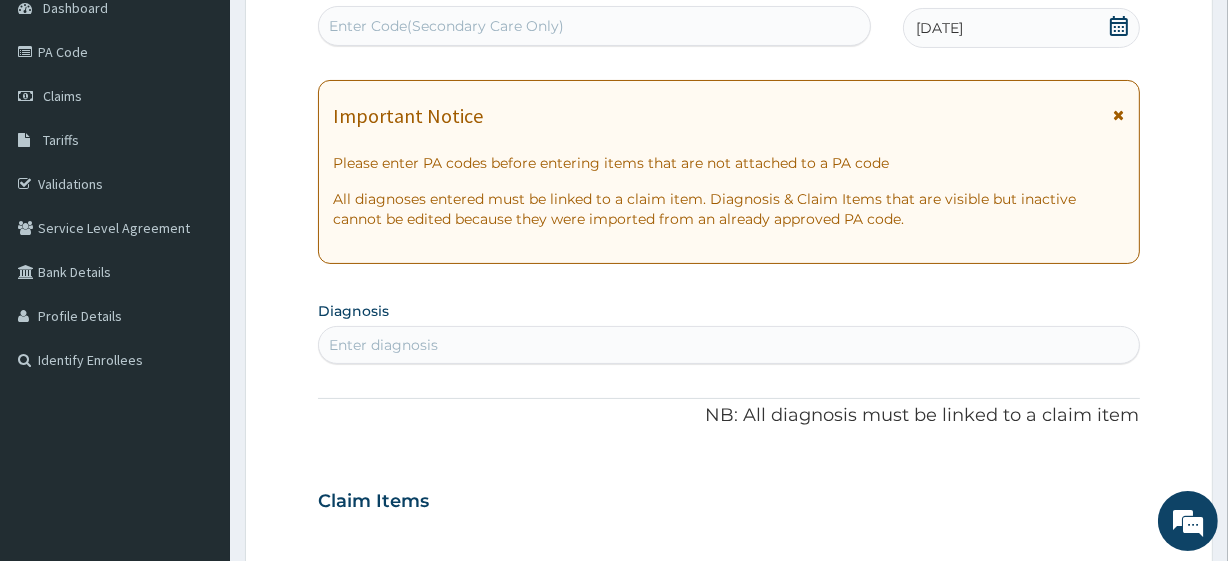 click on "Enter diagnosis" at bounding box center [383, 345] 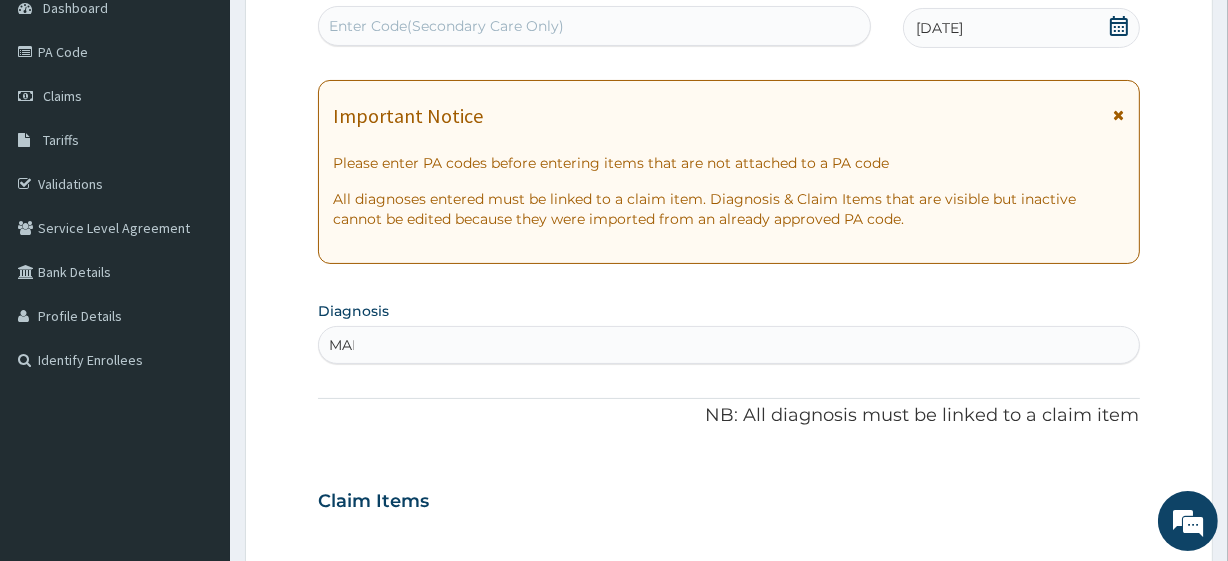 type on "MALA" 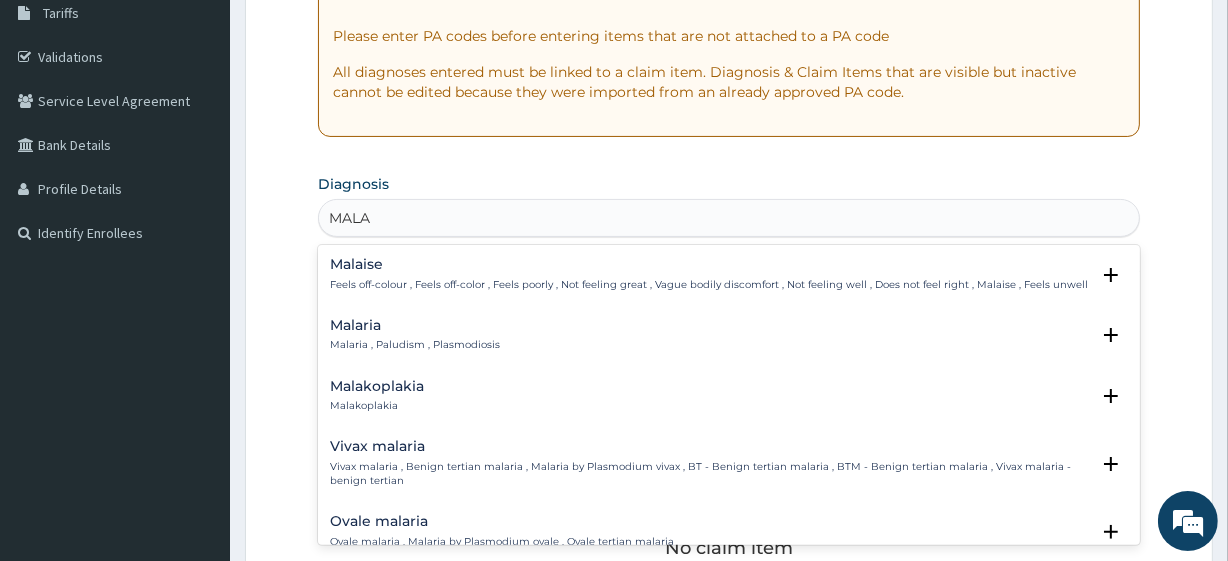 scroll, scrollTop: 358, scrollLeft: 0, axis: vertical 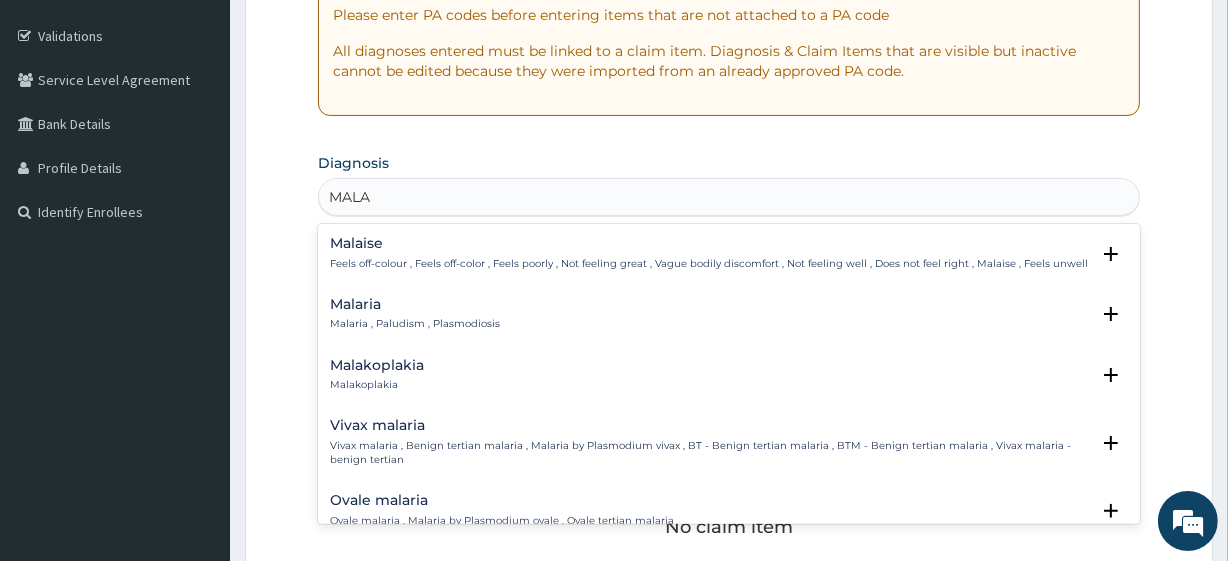 click on "Malaria , Paludism , Plasmodiosis" at bounding box center [415, 324] 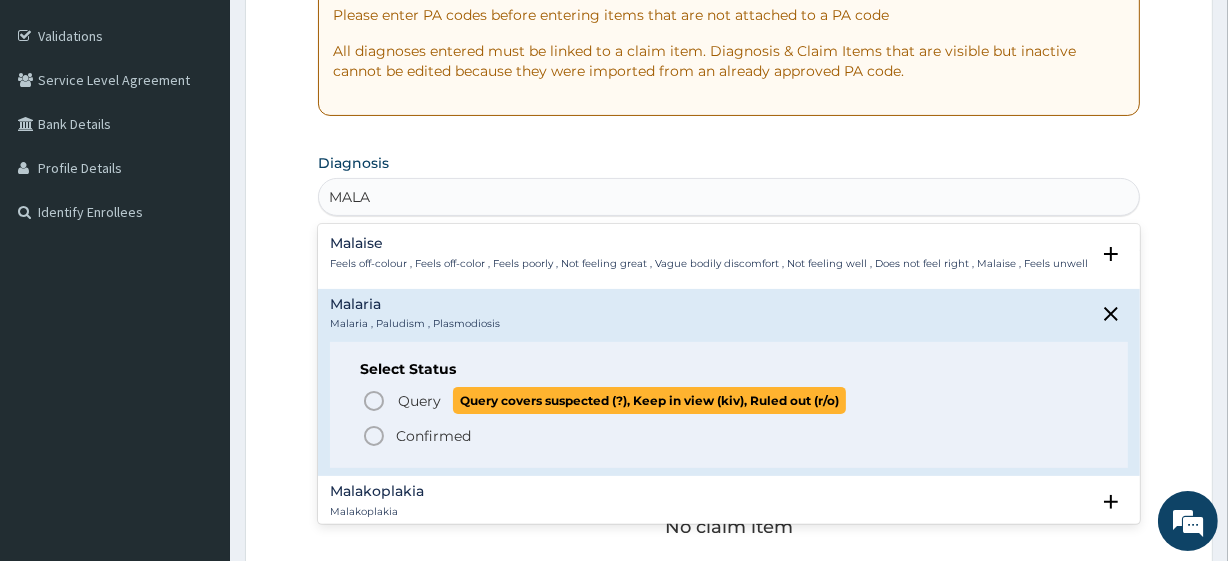 click on "Query Query covers suspected (?), Keep in view (kiv), Ruled out (r/o)" at bounding box center [729, 400] 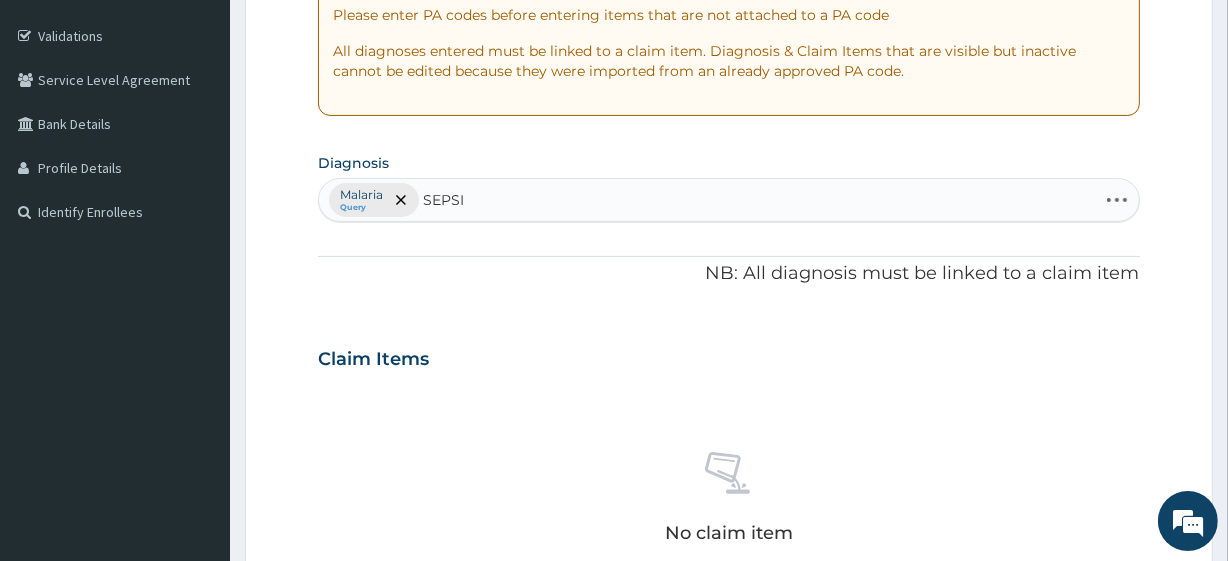 type on "SEPSIS" 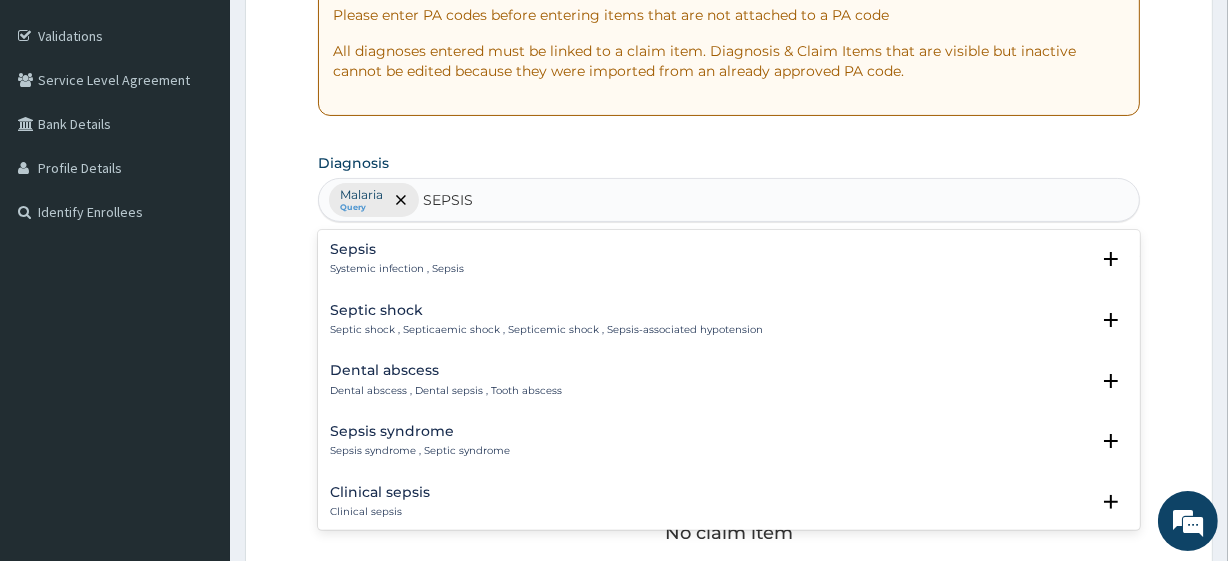 click on "Sepsis" at bounding box center [397, 249] 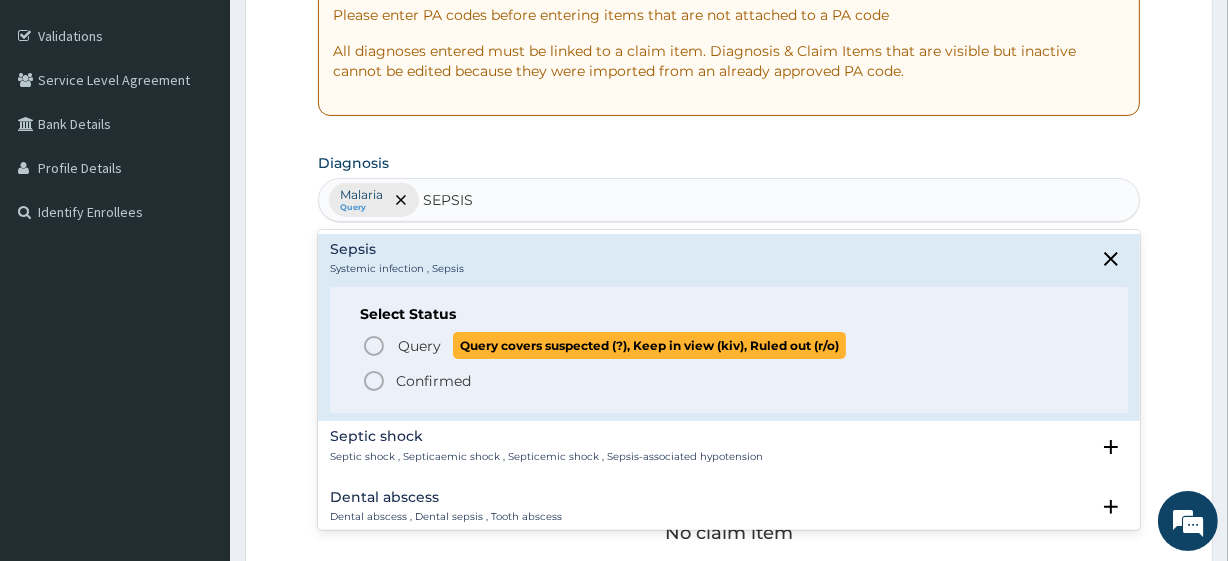 click on "Query" at bounding box center (419, 346) 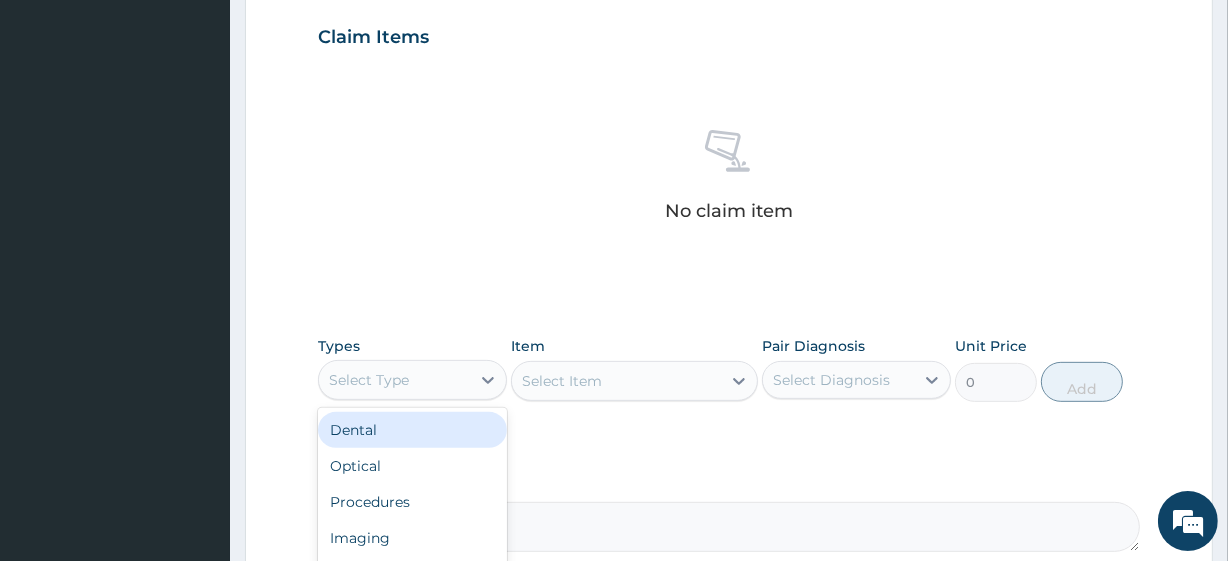 click on "Select Type" at bounding box center (394, 380) 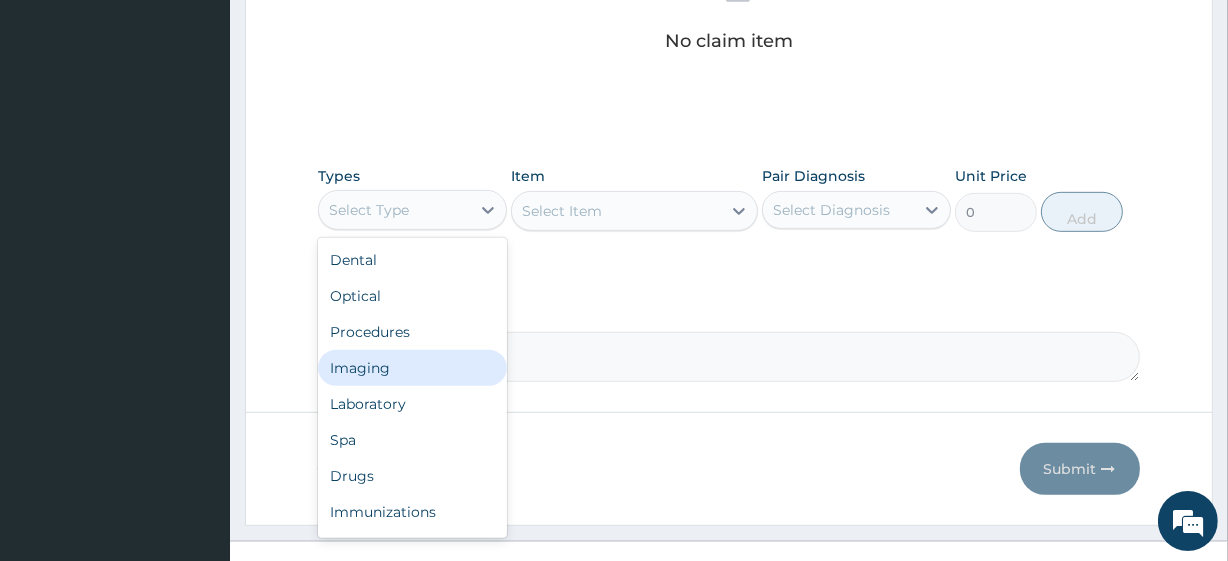 scroll, scrollTop: 851, scrollLeft: 0, axis: vertical 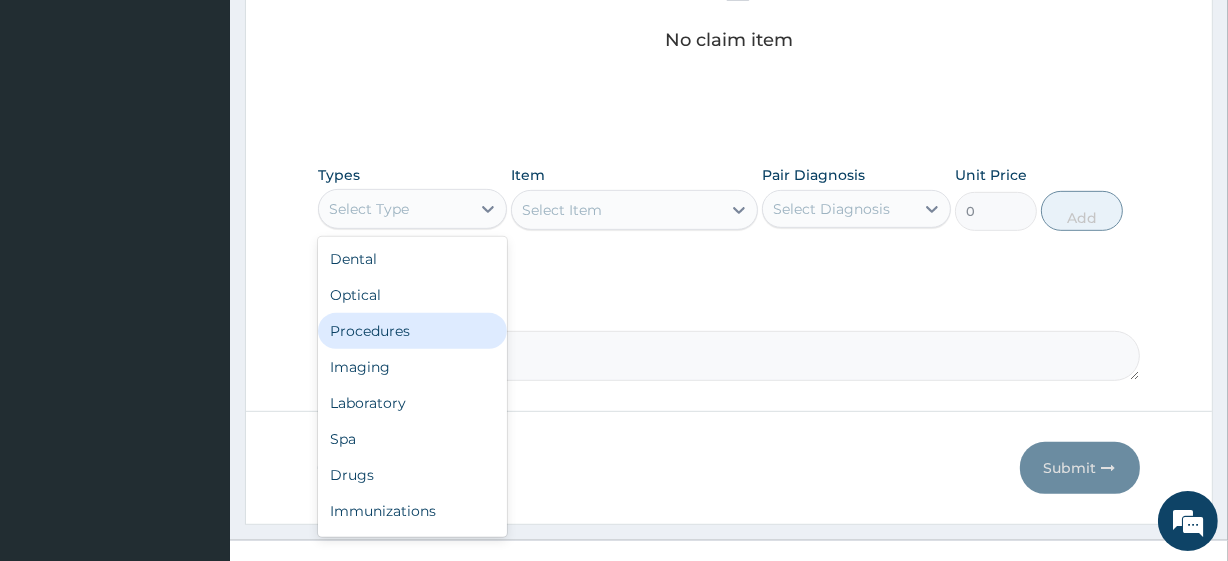 click on "Procedures" at bounding box center [412, 331] 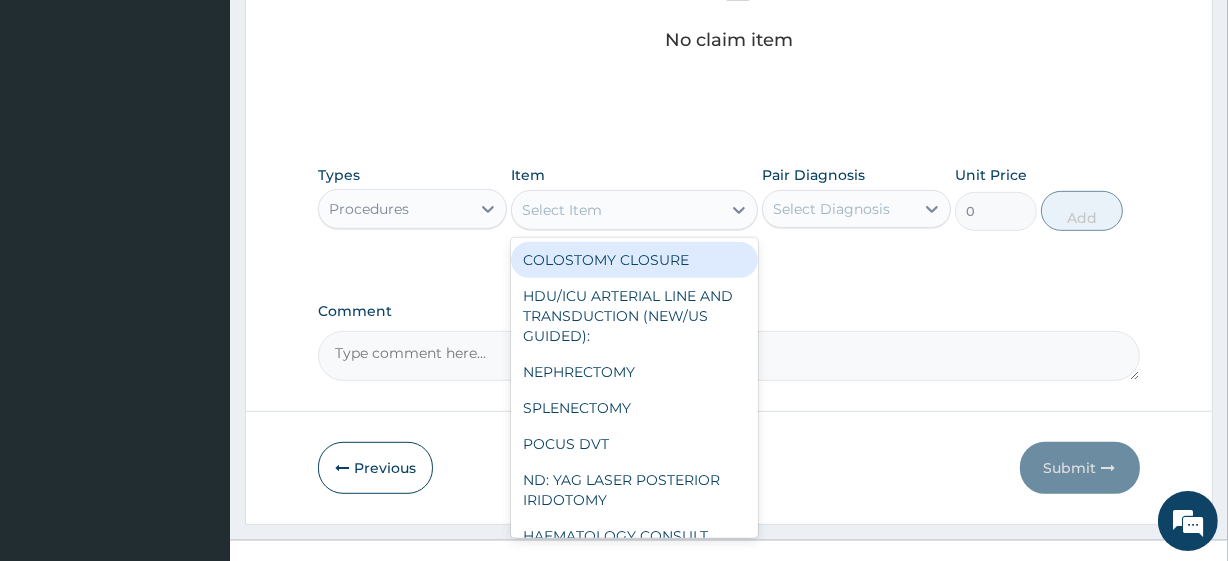 click on "Select Item" at bounding box center (616, 210) 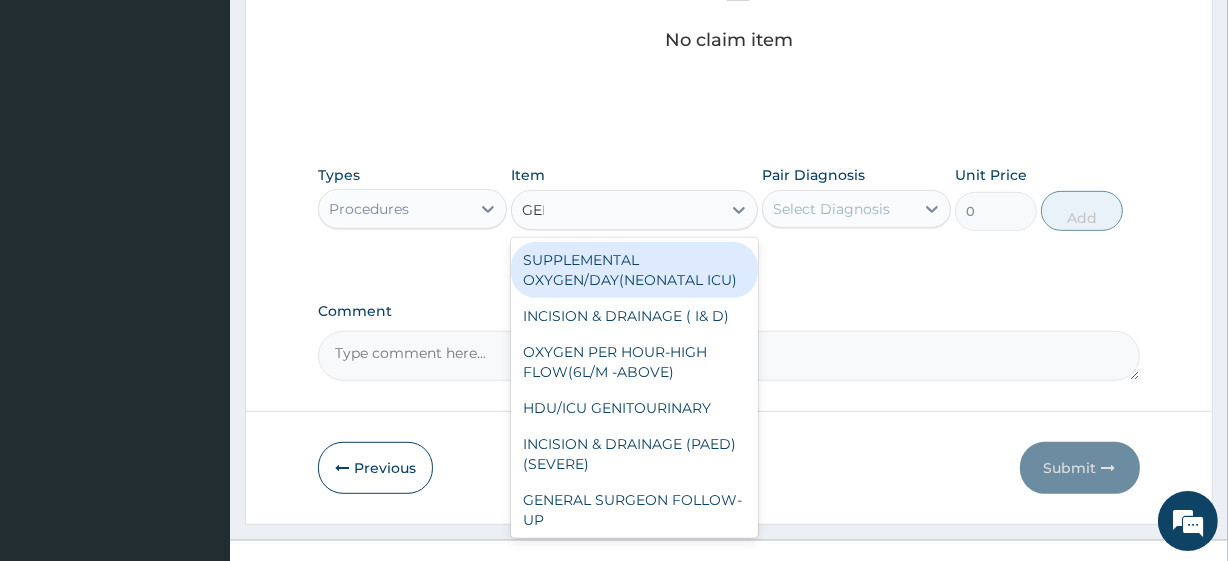 type on "GENE" 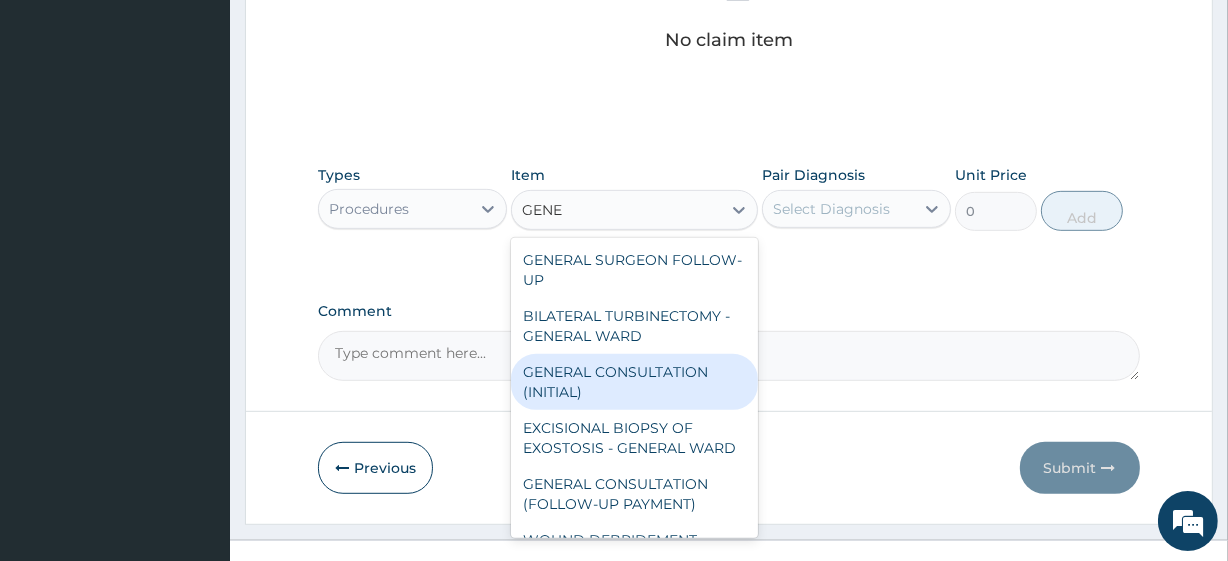 click on "GENERAL CONSULTATION (INITIAL)" at bounding box center (634, 382) 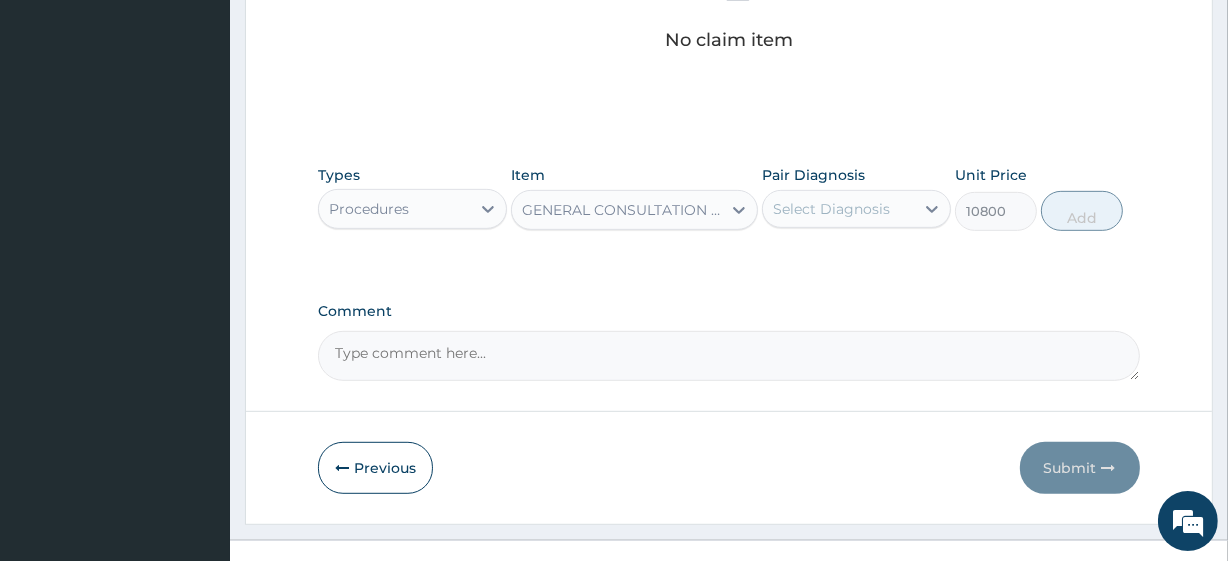 click on "Select Diagnosis" at bounding box center (831, 209) 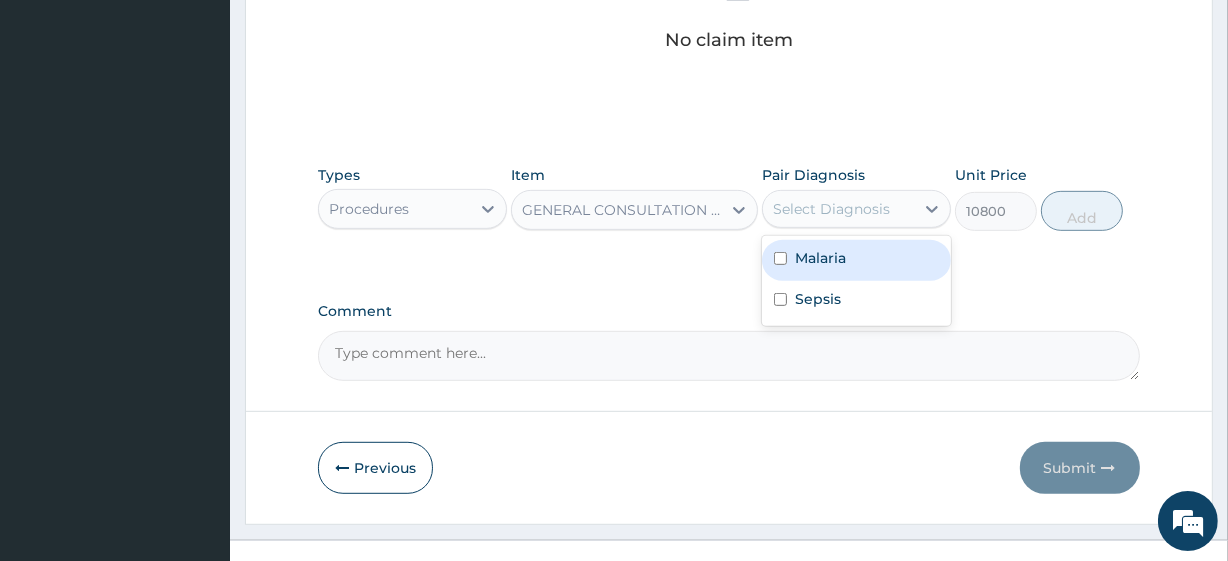 click on "Malaria" at bounding box center [856, 260] 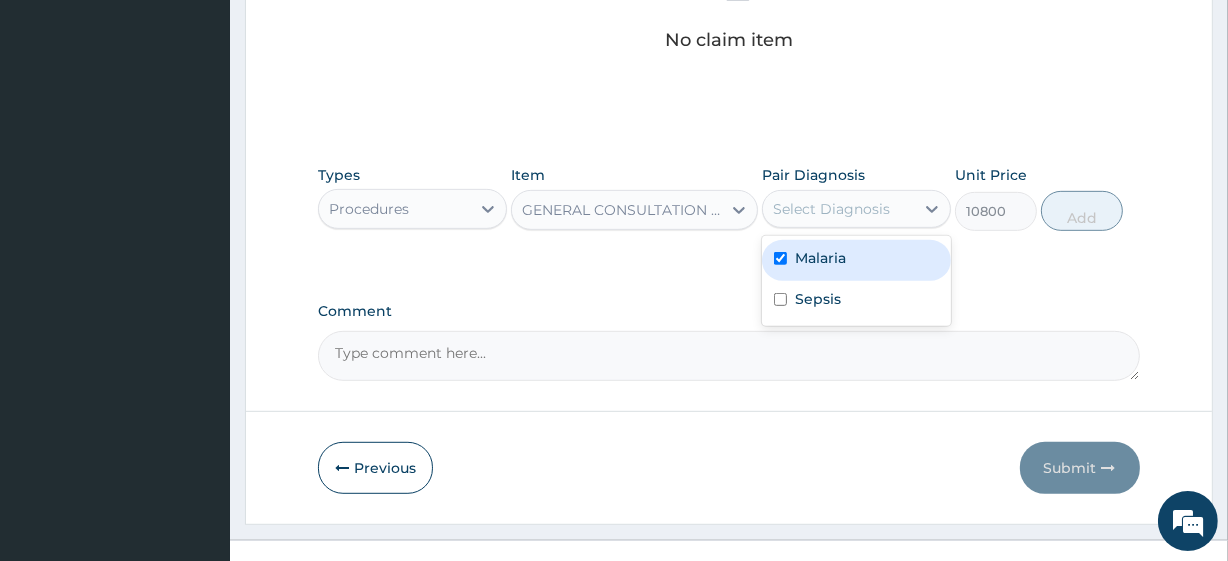 checkbox on "true" 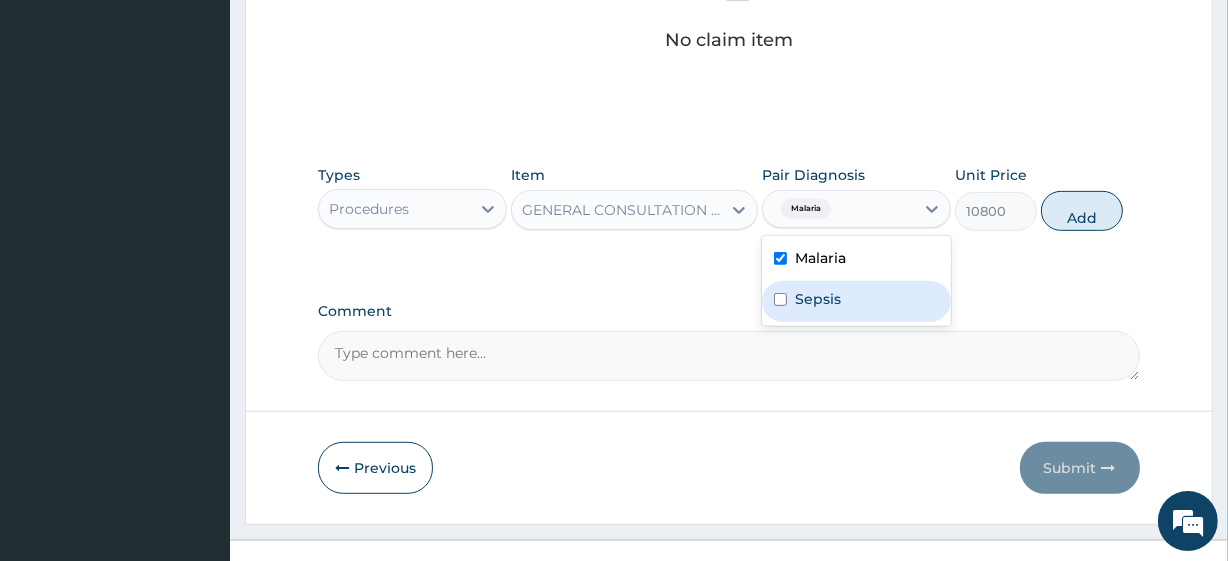 click on "Sepsis" at bounding box center [856, 301] 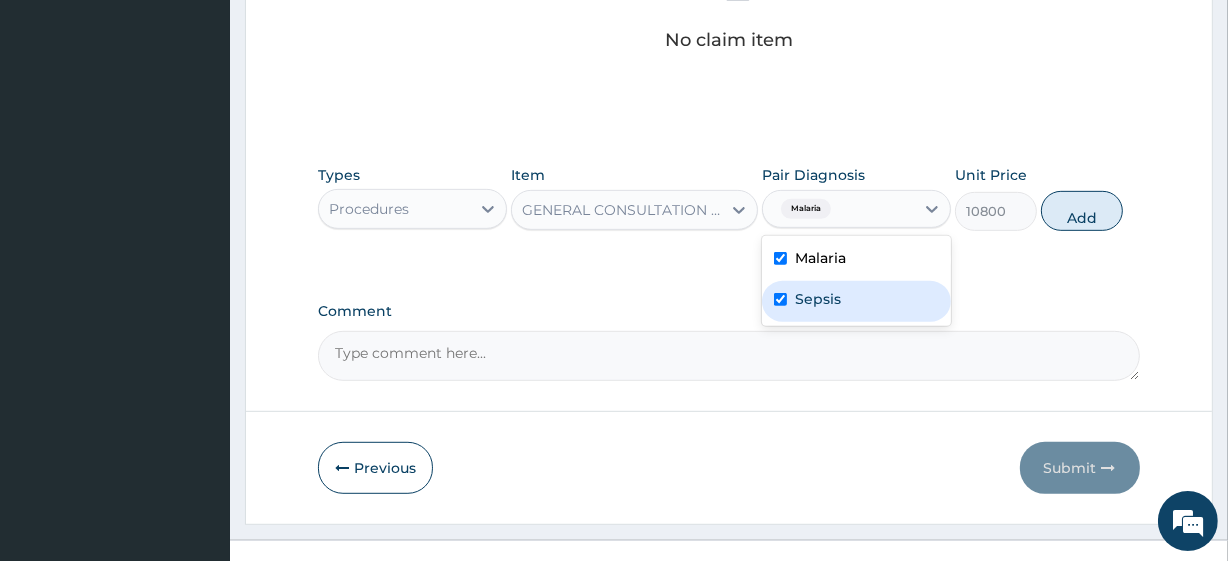checkbox on "true" 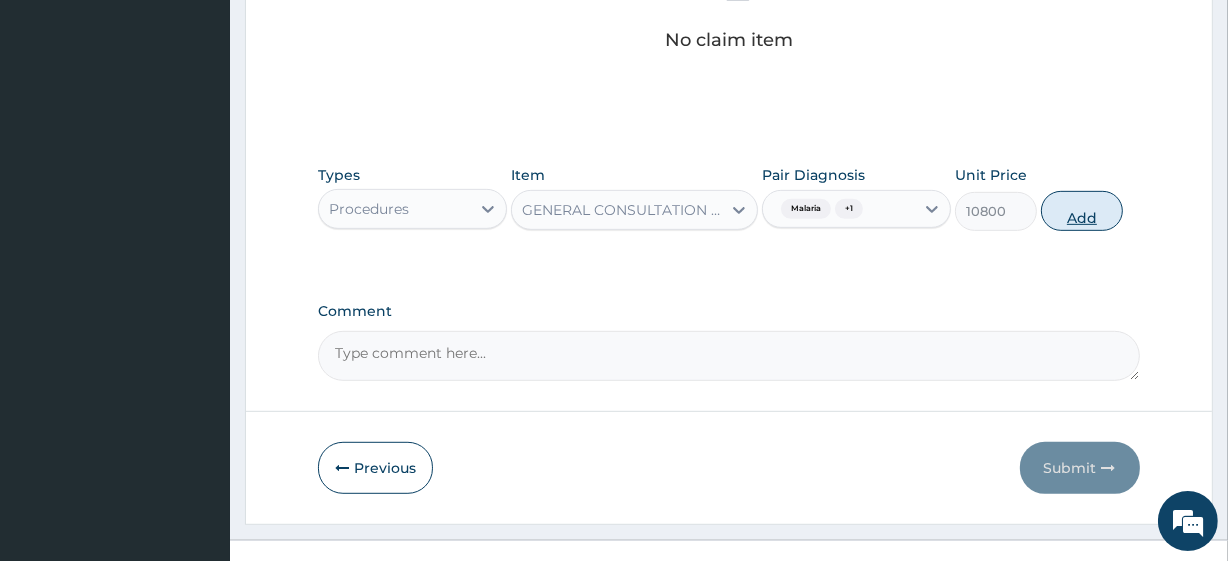 click on "Add" at bounding box center [1082, 211] 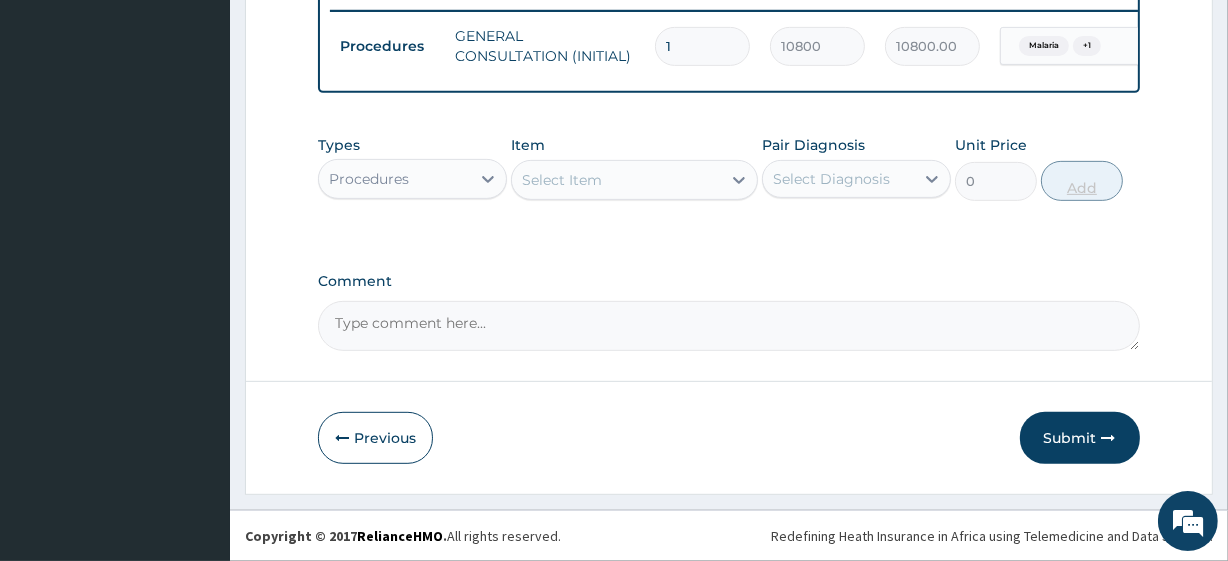 scroll, scrollTop: 798, scrollLeft: 0, axis: vertical 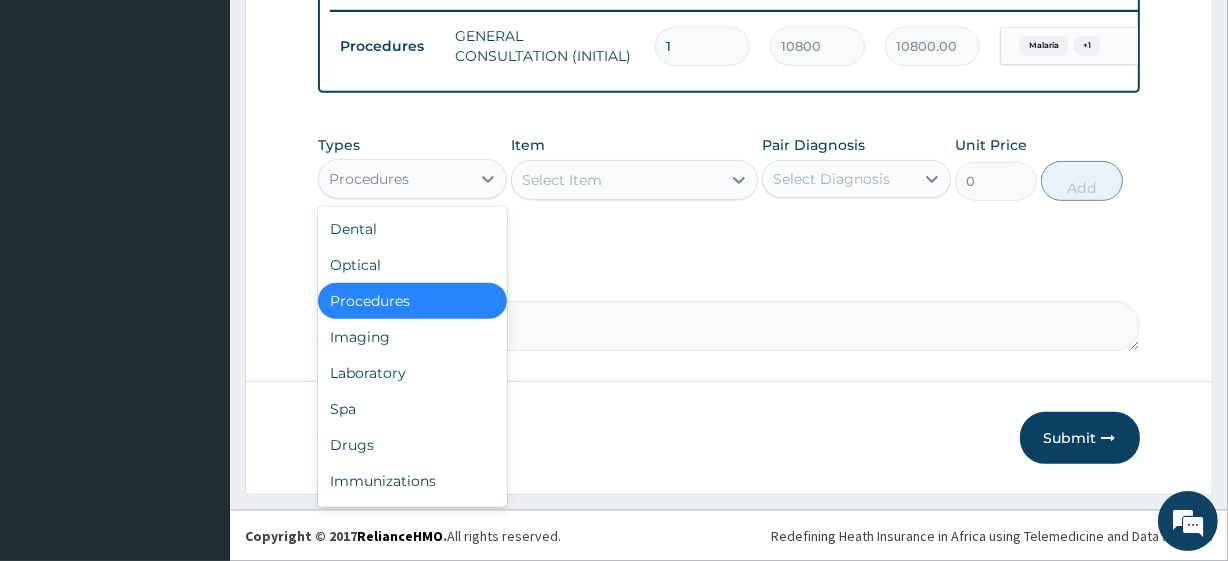 click on "Procedures" at bounding box center [394, 179] 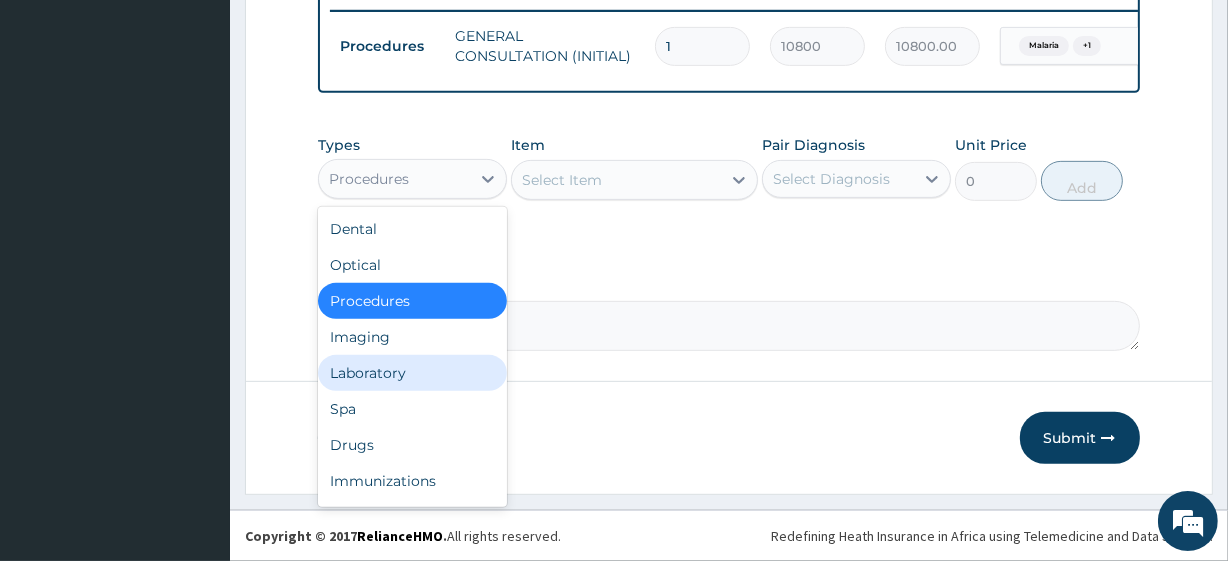 click on "Laboratory" at bounding box center (412, 373) 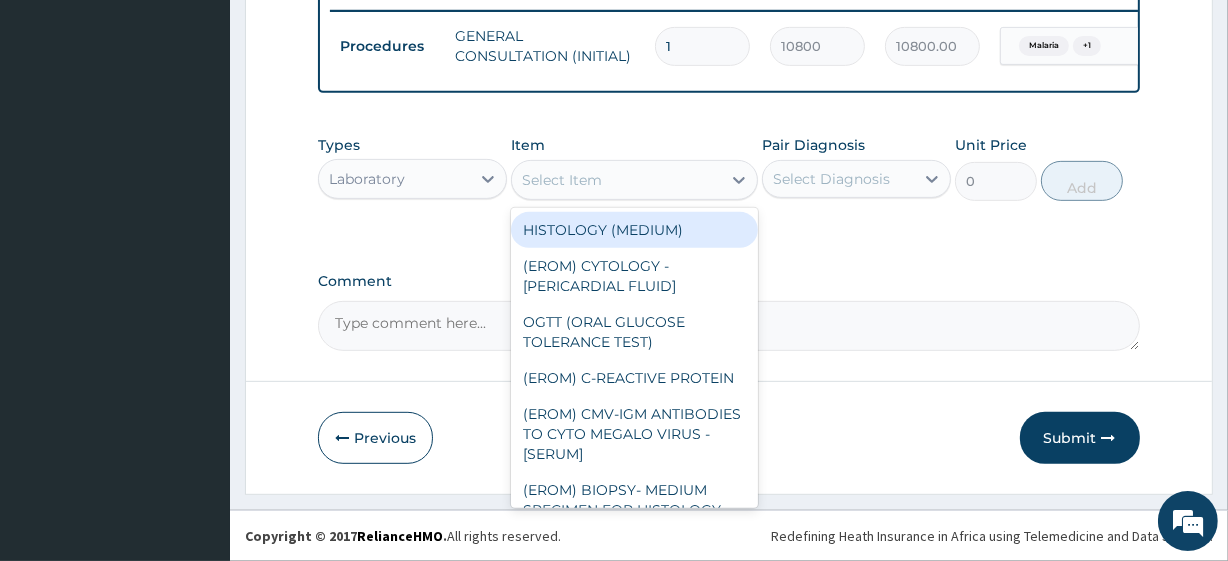 click on "Select Item" at bounding box center (616, 180) 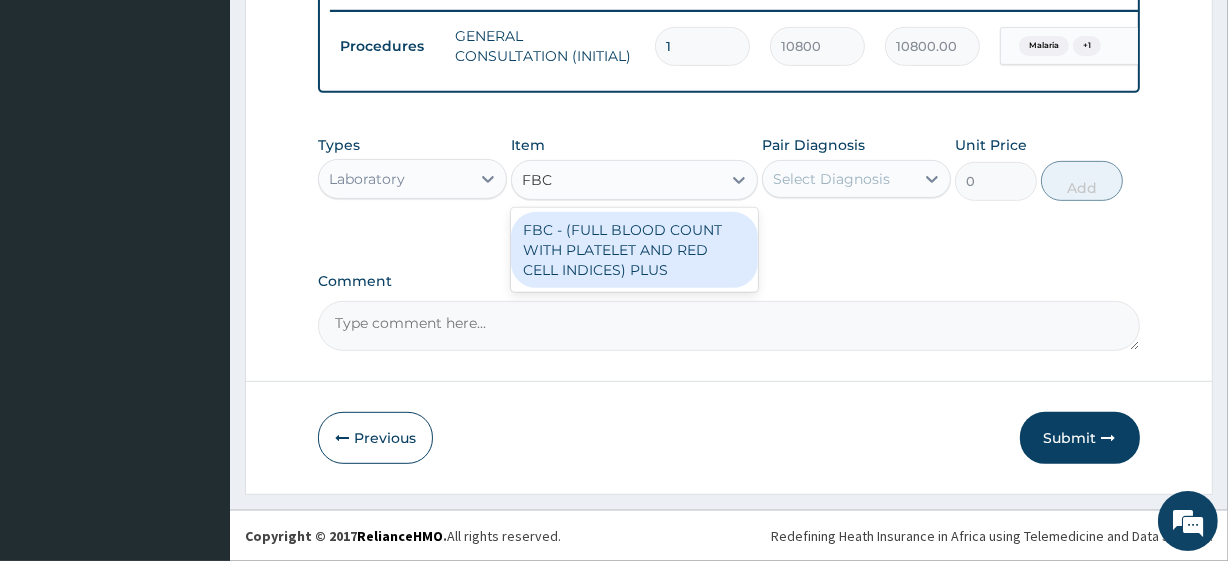 type on "FBC" 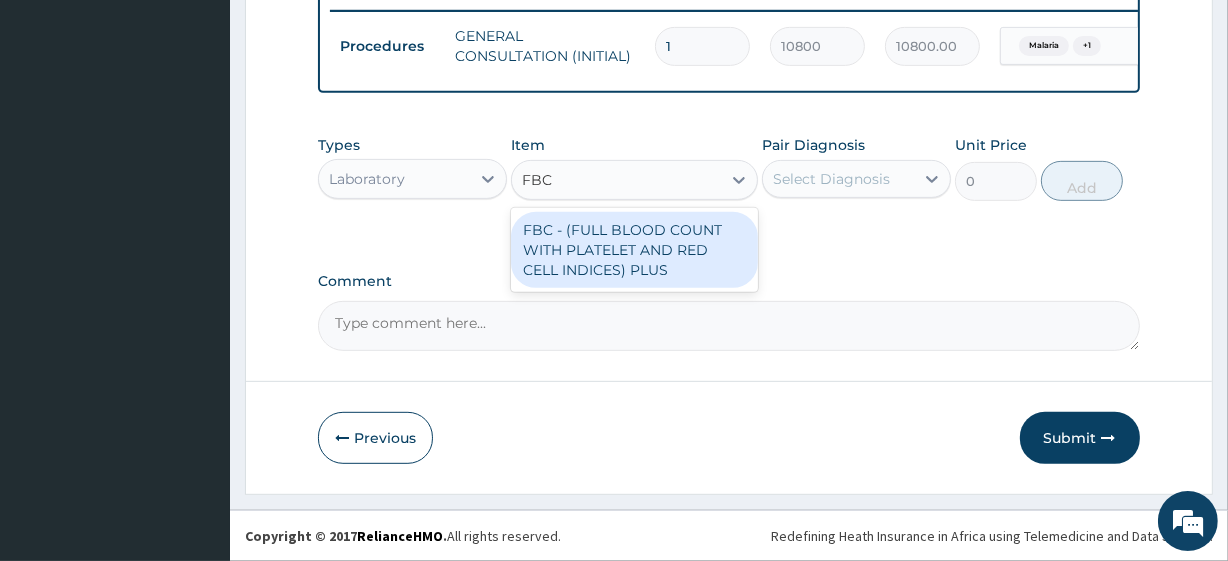 type 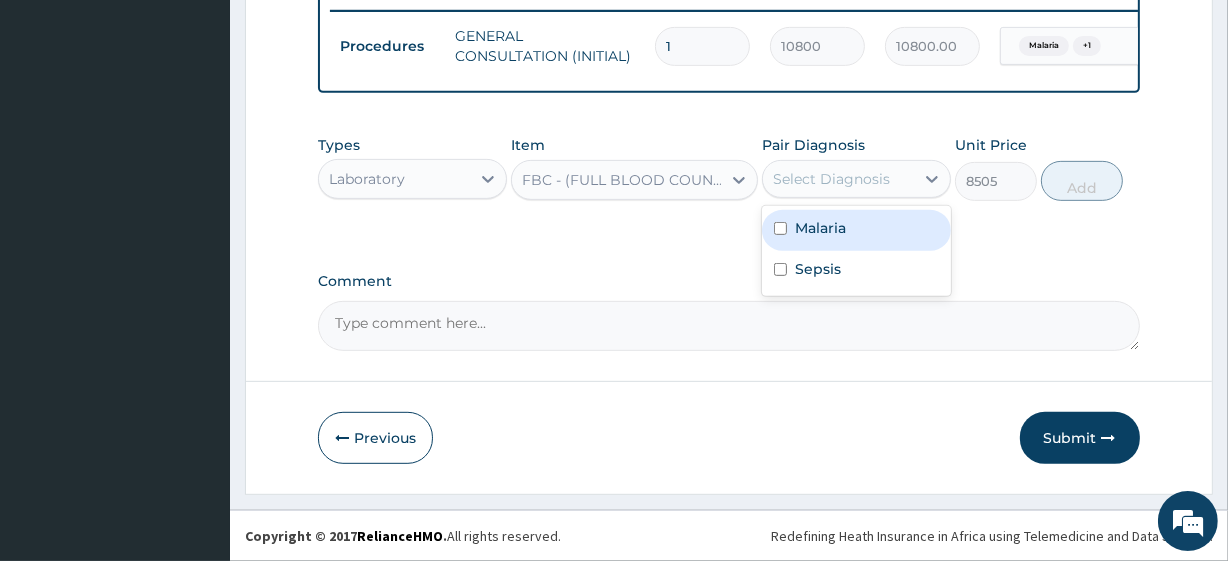 drag, startPoint x: 848, startPoint y: 175, endPoint x: 844, endPoint y: 218, distance: 43.185646 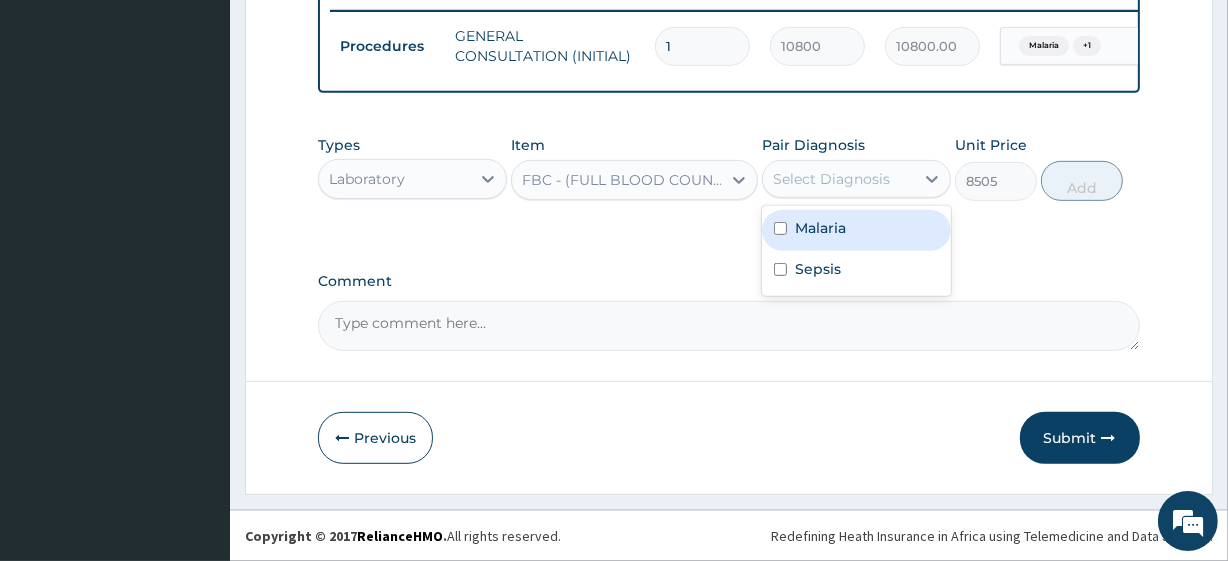 click on "option Sepsis, selected. option Malaria focused, 1 of 2. 2 results available. Use Up and Down to choose options, press Enter to select the currently focused option, press Escape to exit the menu, press Tab to select the option and exit the menu. Select Diagnosis Malaria Sepsis" at bounding box center [856, 179] 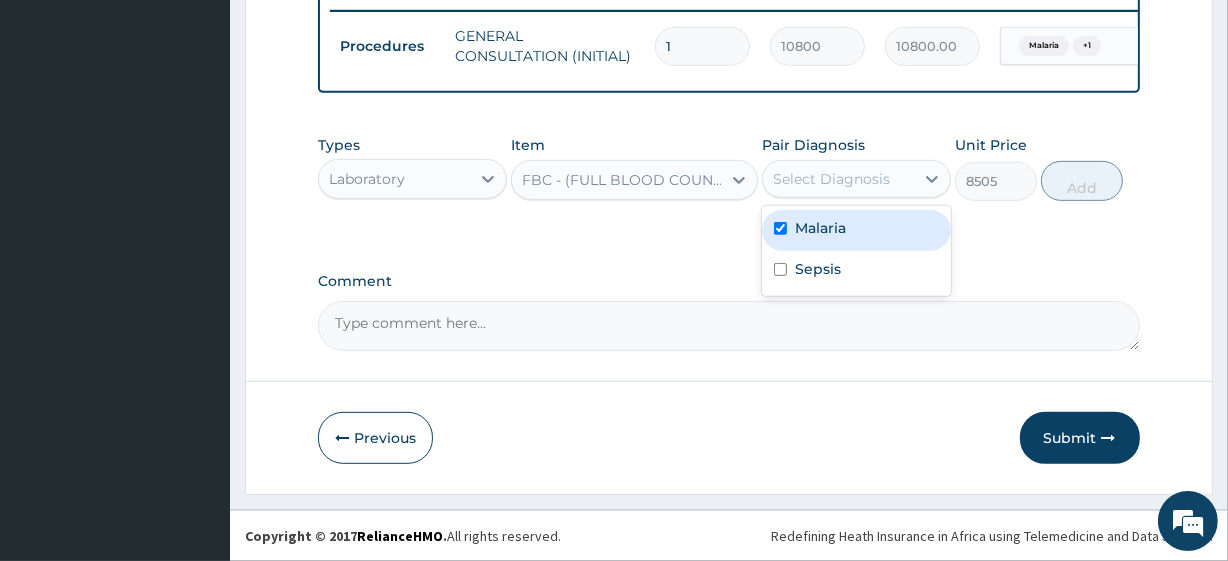 checkbox on "true" 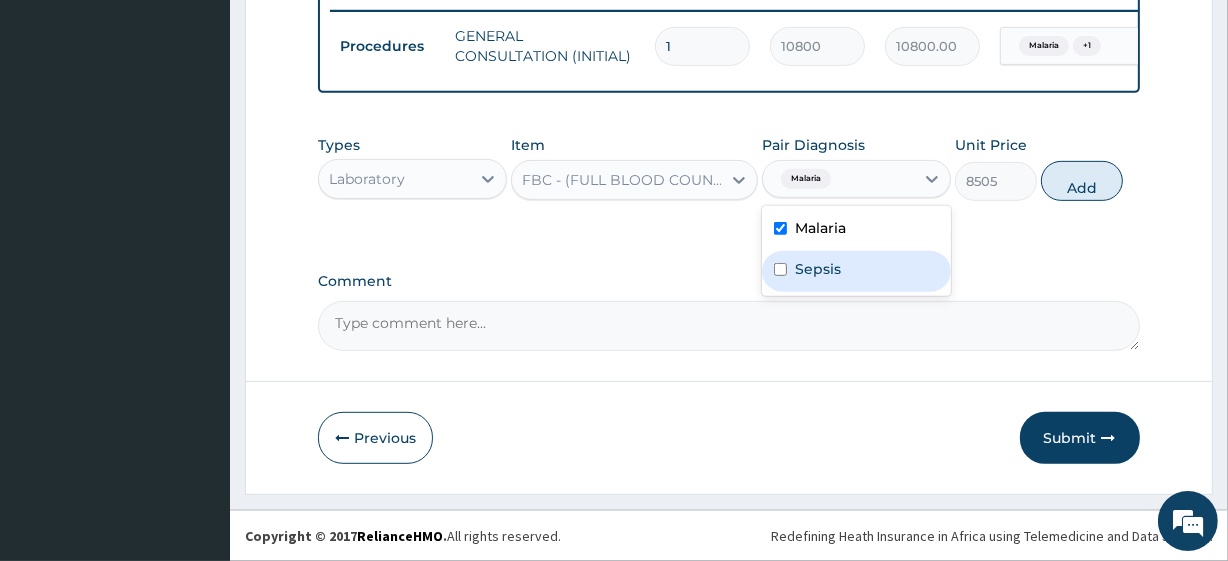 click on "Sepsis" at bounding box center (856, 271) 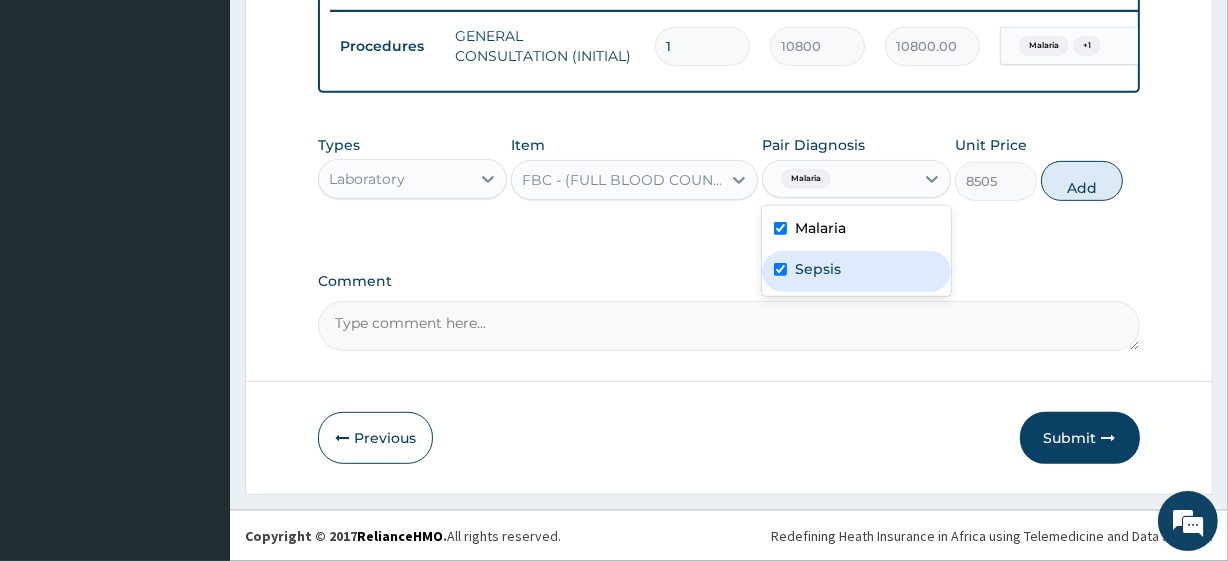 checkbox on "true" 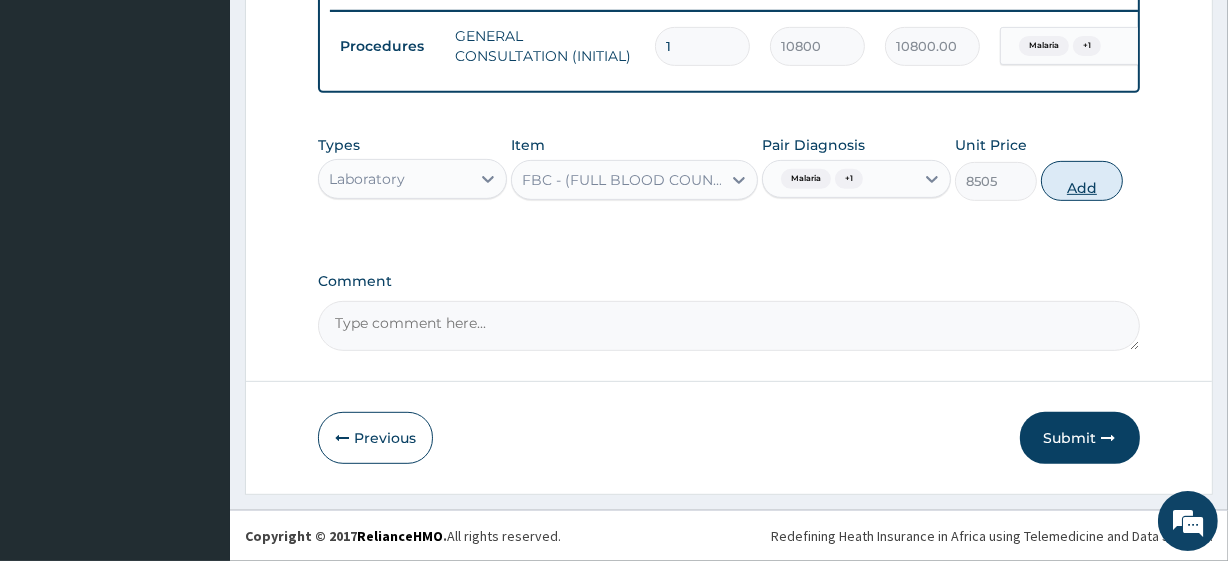 click on "Add" at bounding box center (1082, 181) 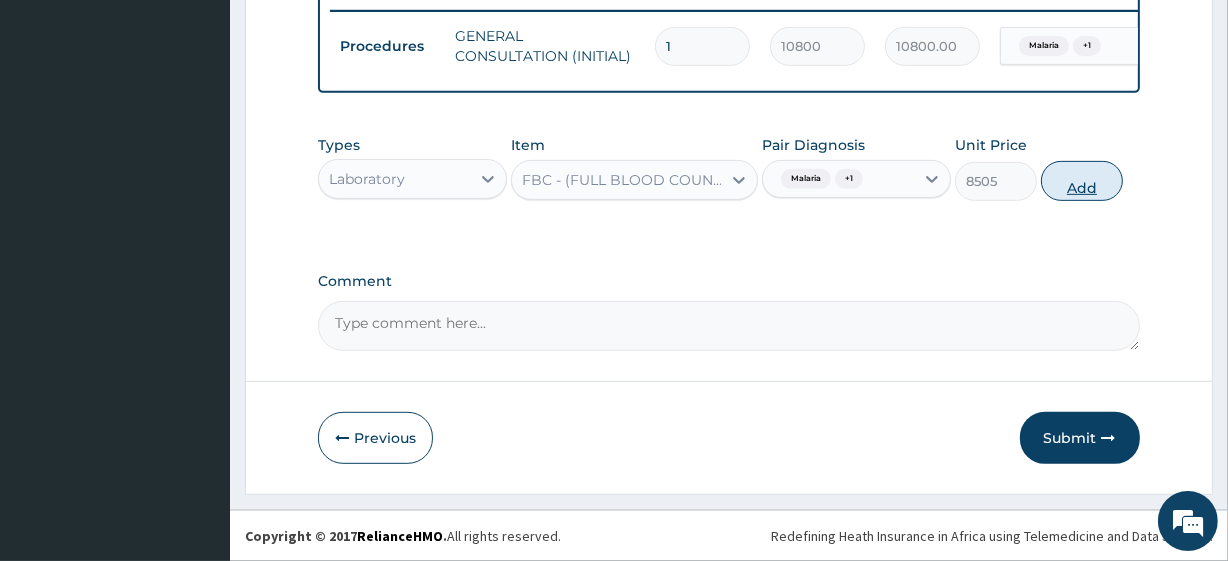 type on "0" 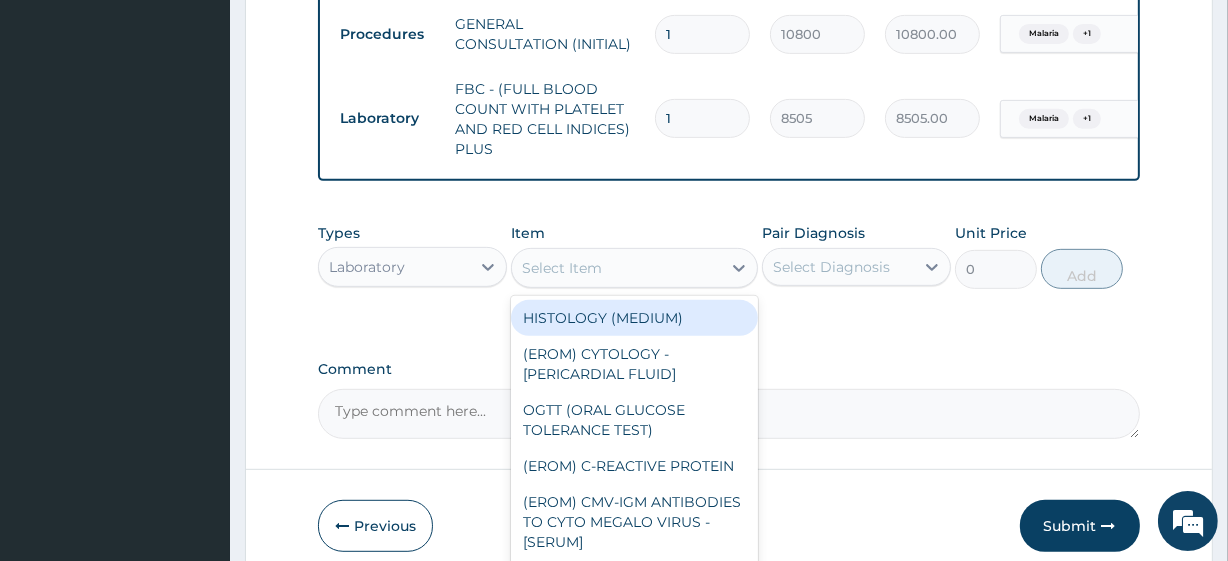 click on "Select Item" at bounding box center [562, 268] 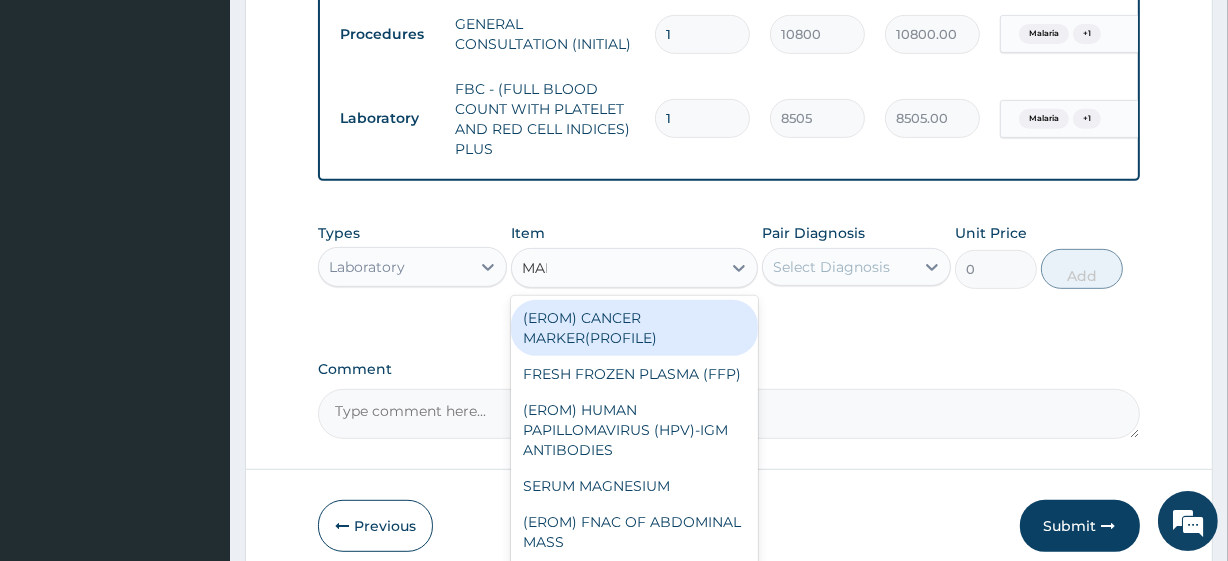 type on "MALA" 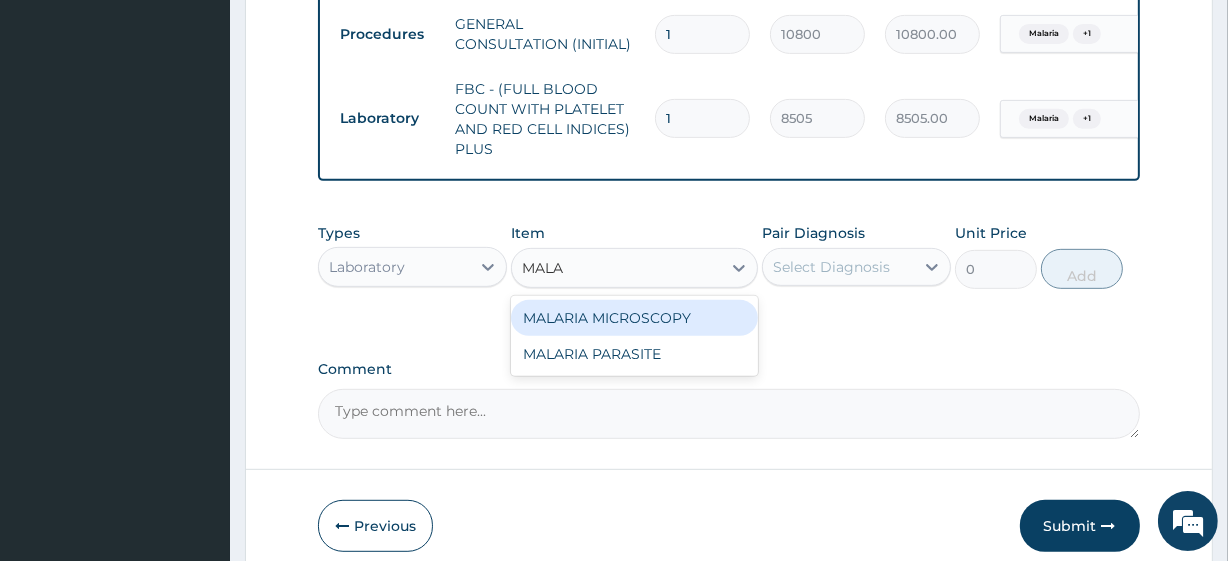 click on "MALARIA MICROSCOPY" at bounding box center [634, 318] 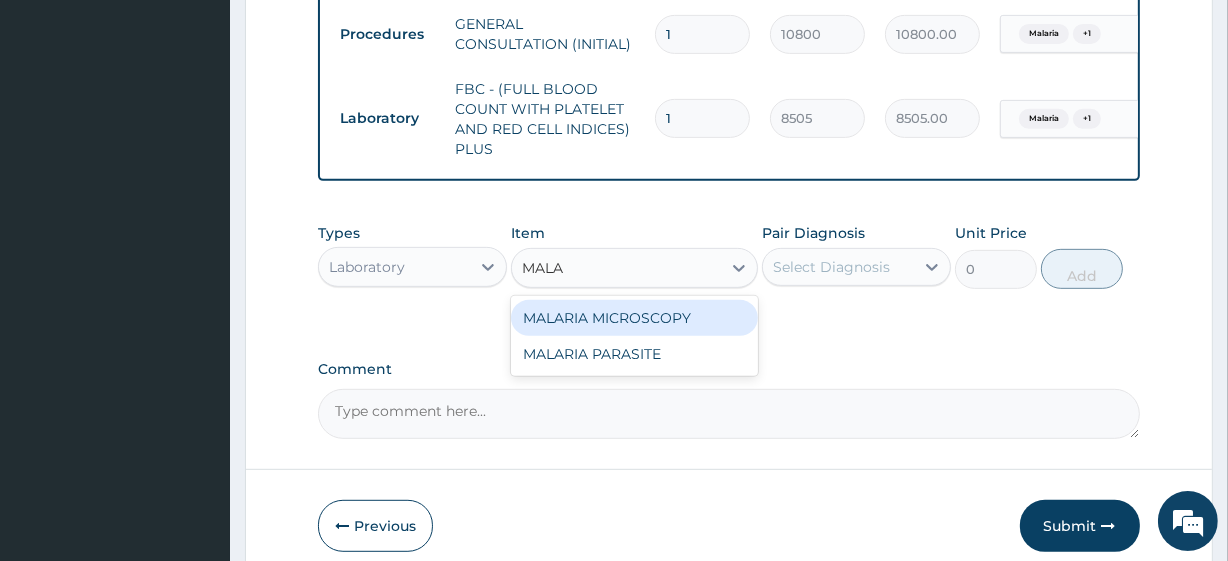 type 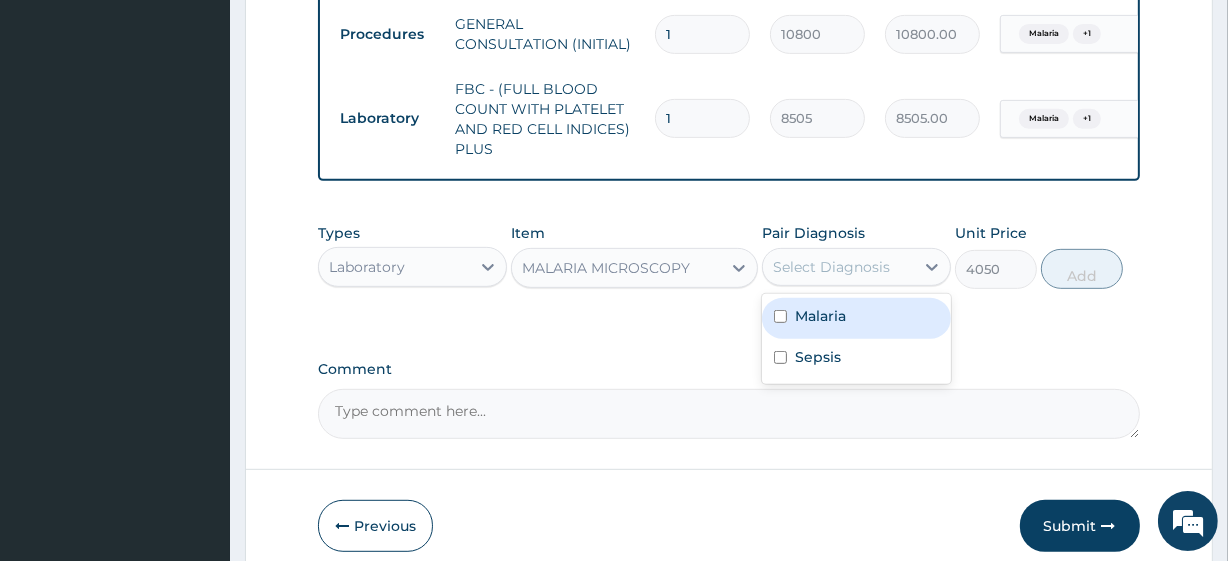 click on "Select Diagnosis" at bounding box center (838, 267) 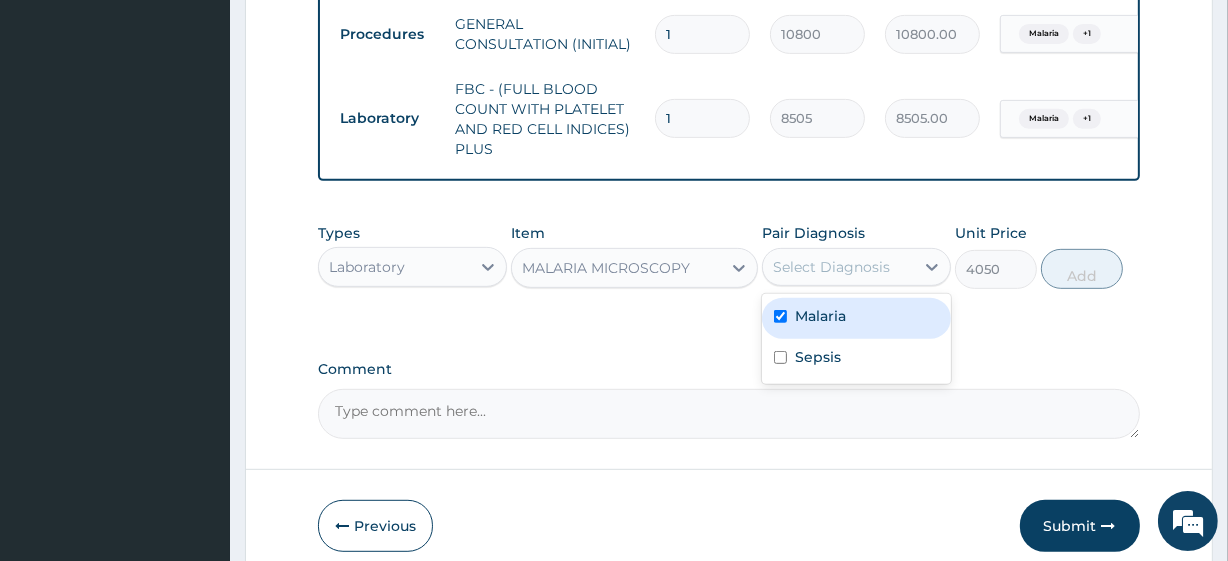 checkbox on "true" 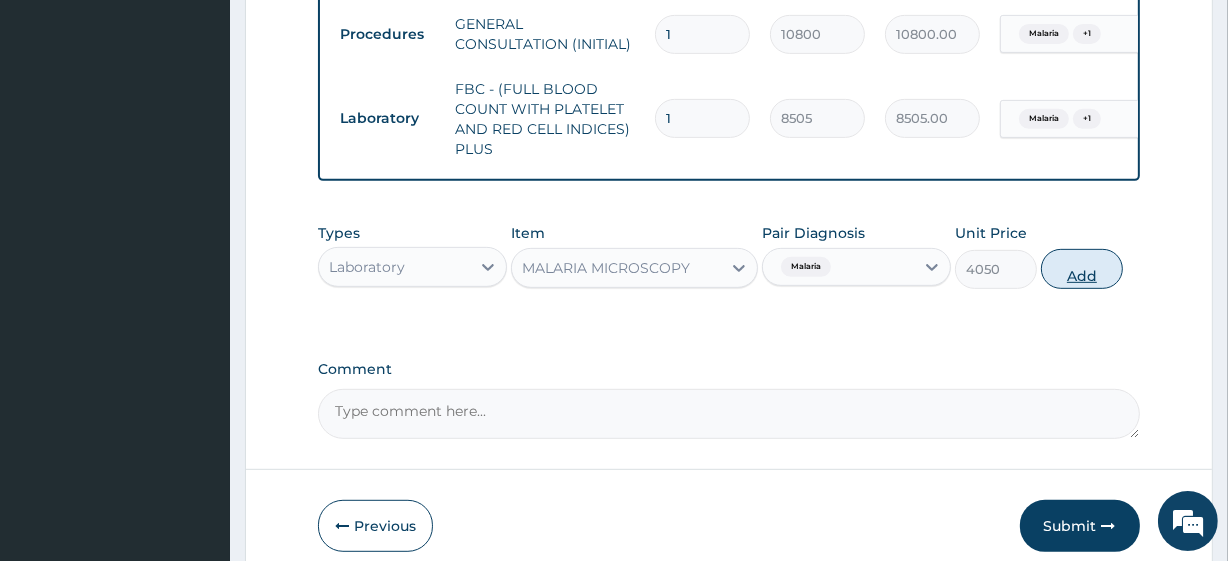 click on "Add" at bounding box center [1082, 269] 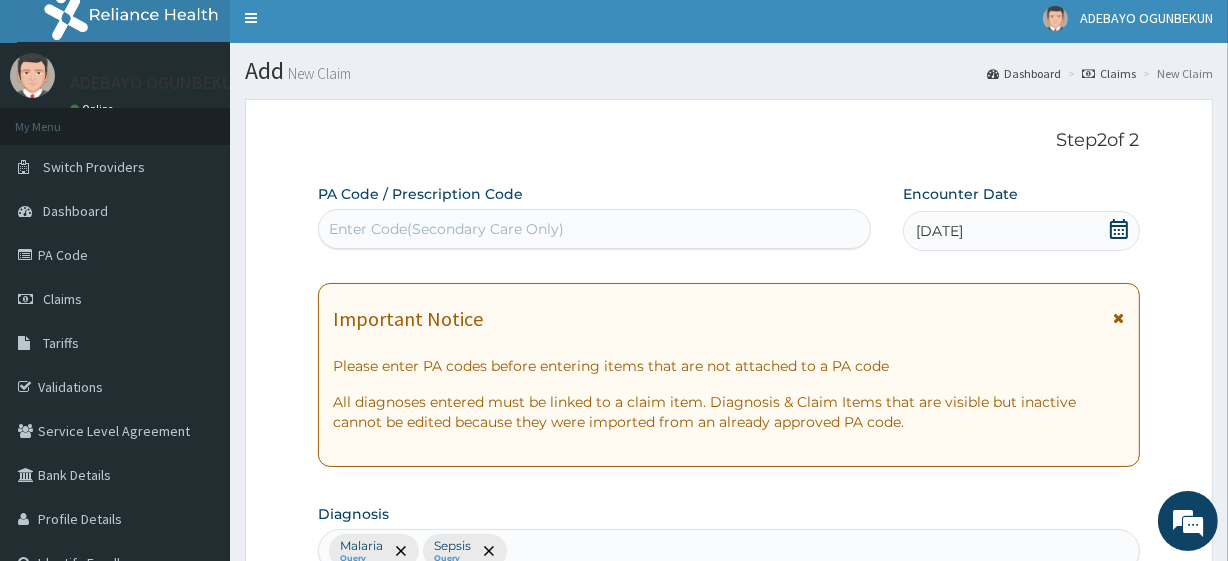 scroll, scrollTop: 968, scrollLeft: 0, axis: vertical 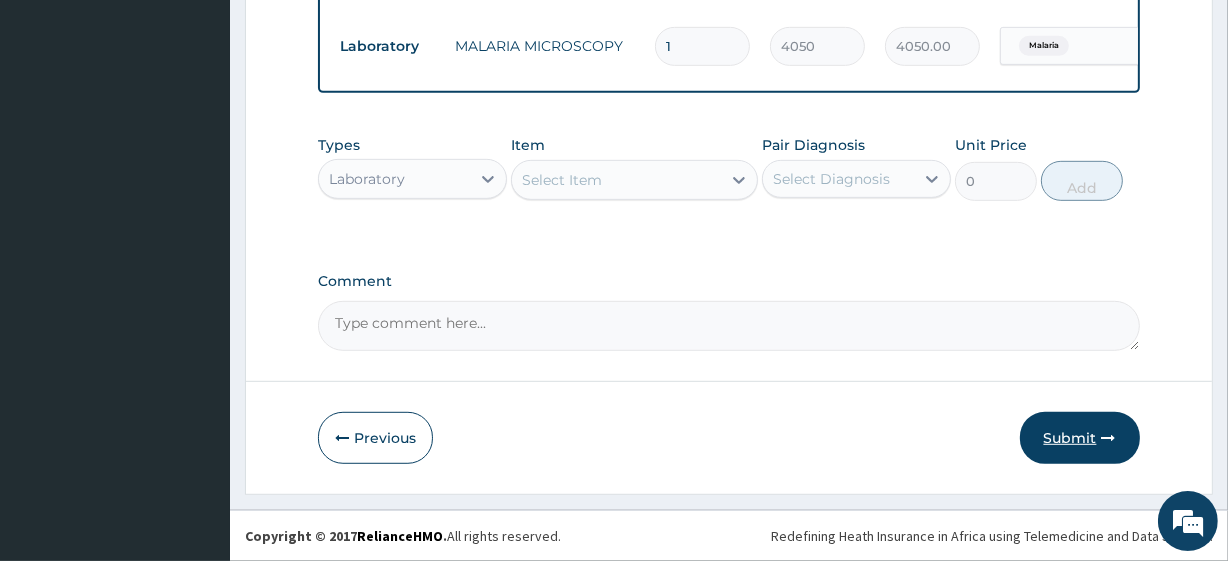 click on "Submit" at bounding box center [1080, 438] 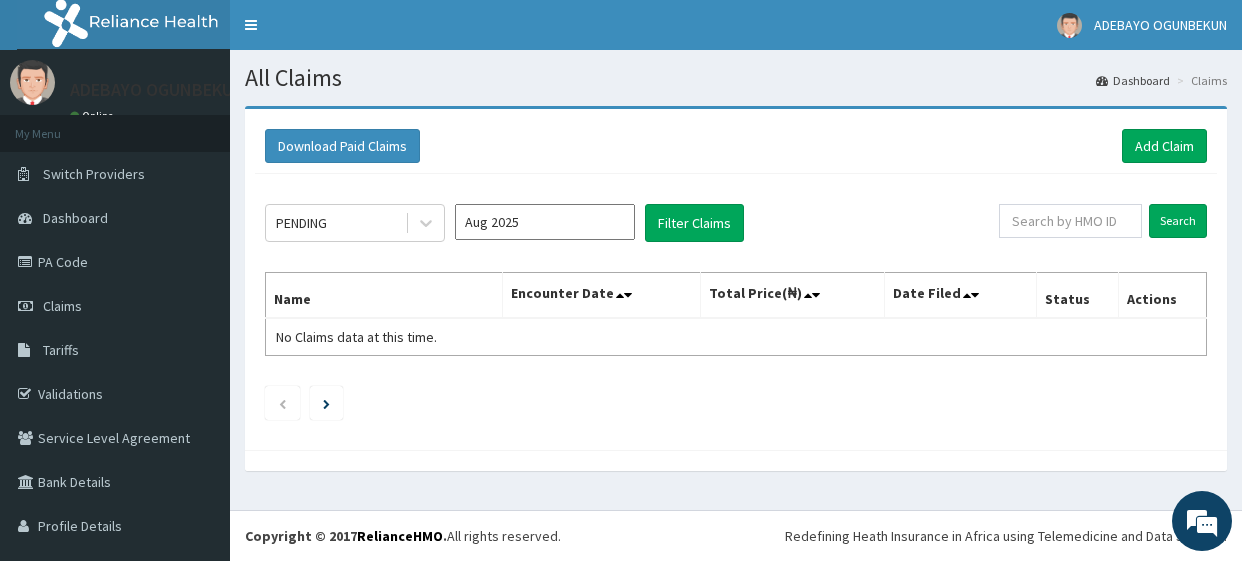 scroll, scrollTop: 0, scrollLeft: 0, axis: both 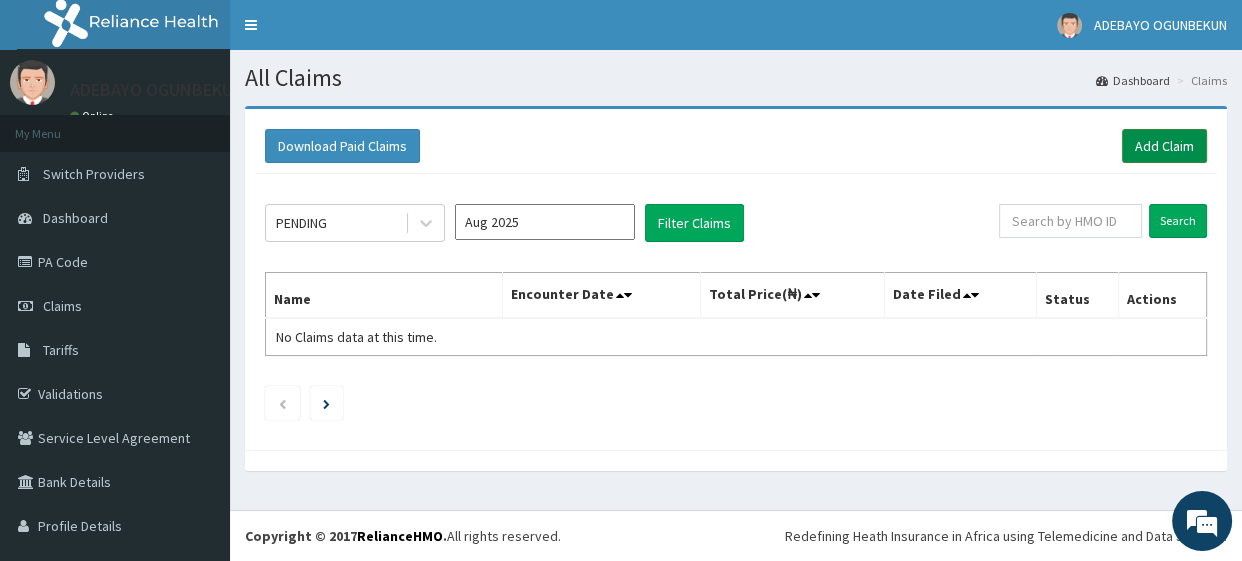 click on "Add Claim" at bounding box center [1164, 146] 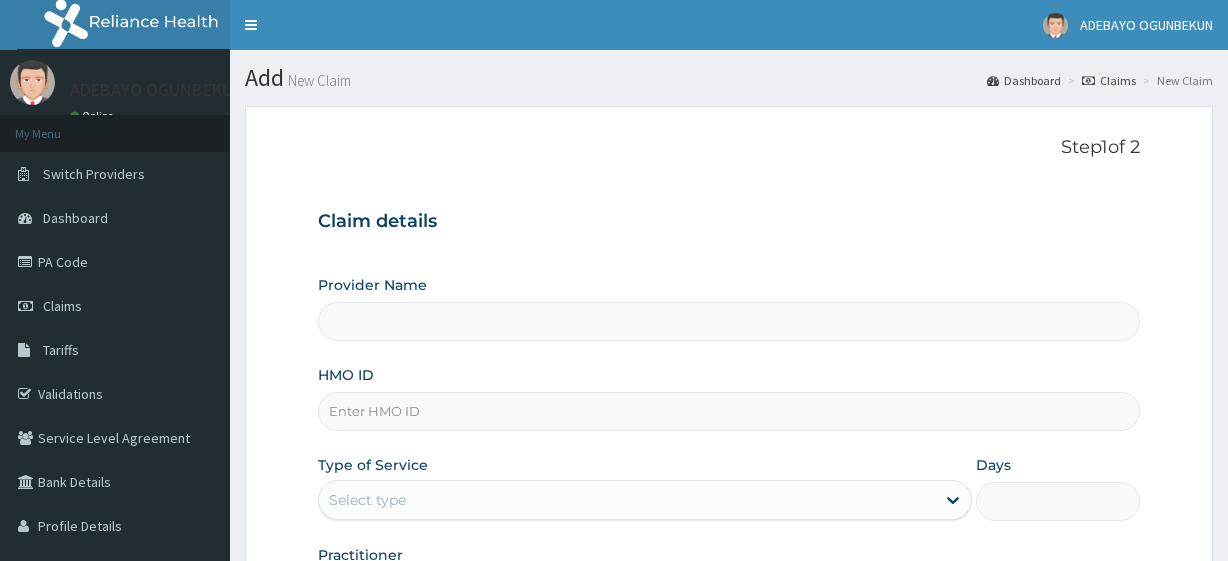 scroll, scrollTop: 0, scrollLeft: 0, axis: both 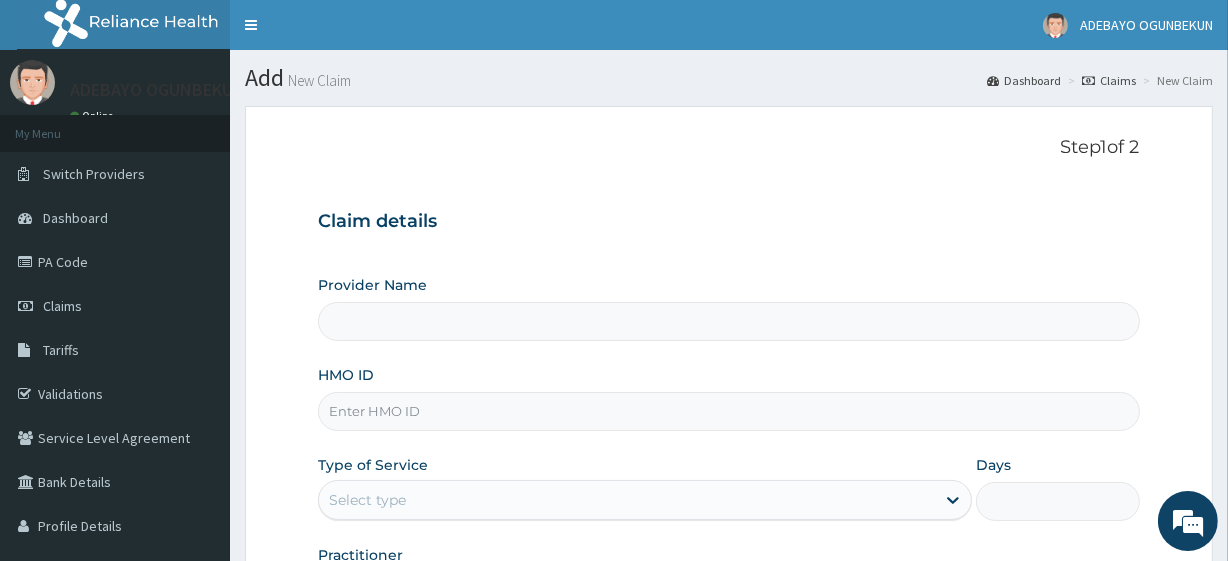 type on "R-Jolad Plus" 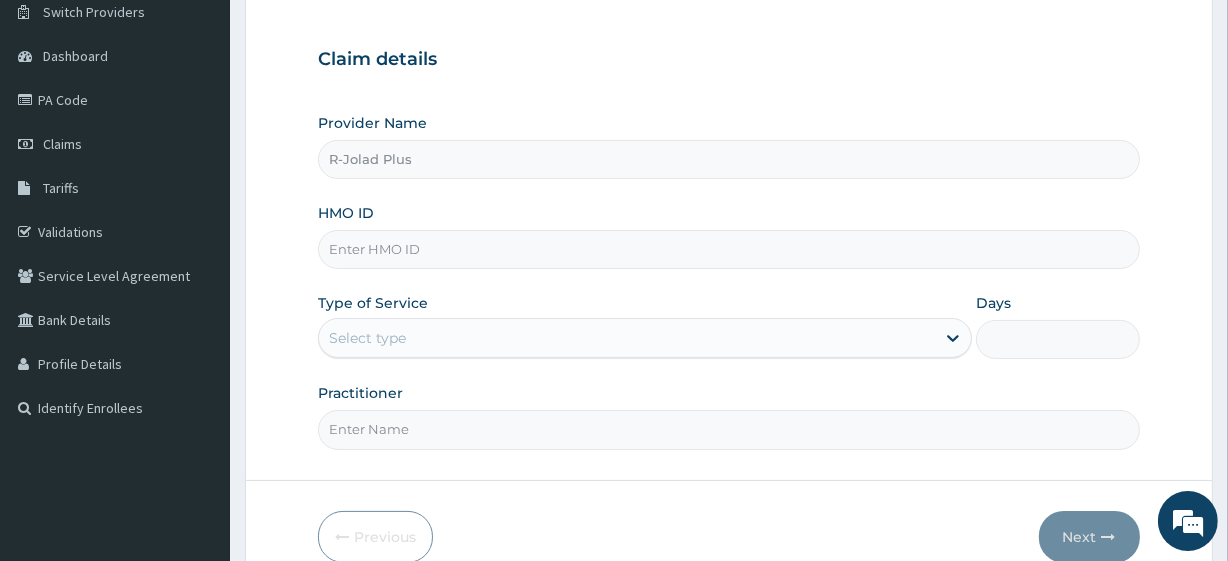 scroll, scrollTop: 163, scrollLeft: 0, axis: vertical 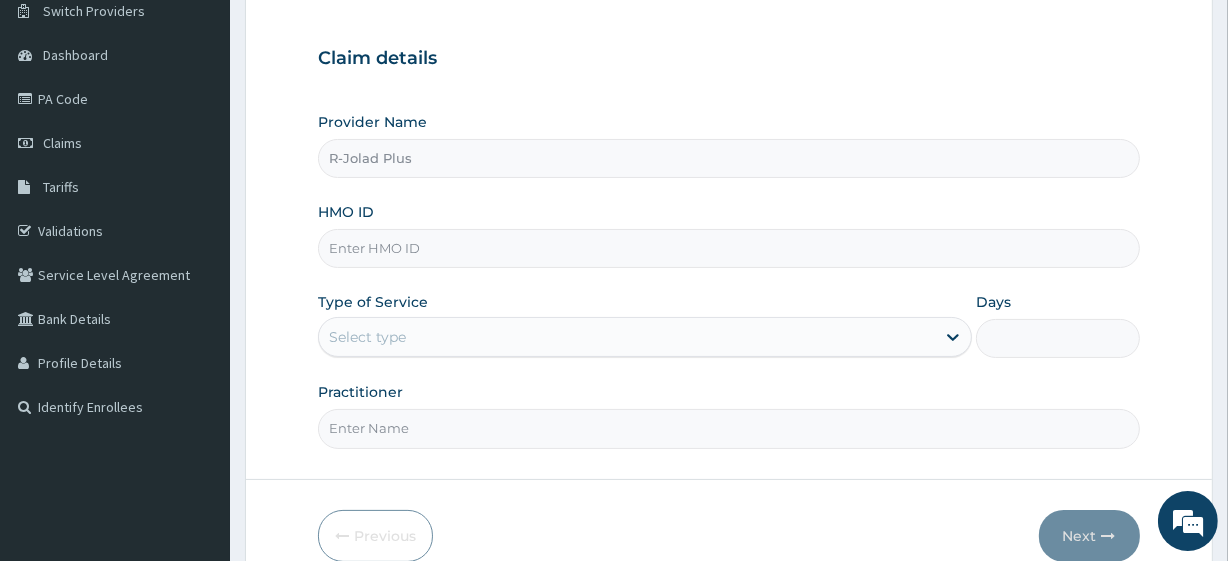click on "HMO ID" at bounding box center [728, 248] 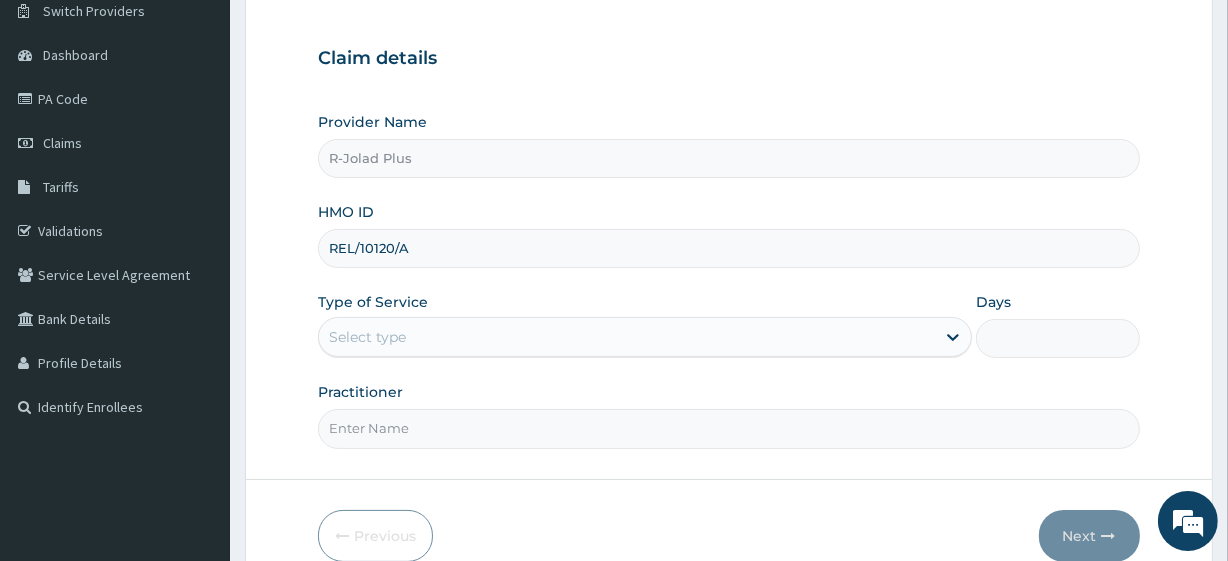 scroll, scrollTop: 259, scrollLeft: 0, axis: vertical 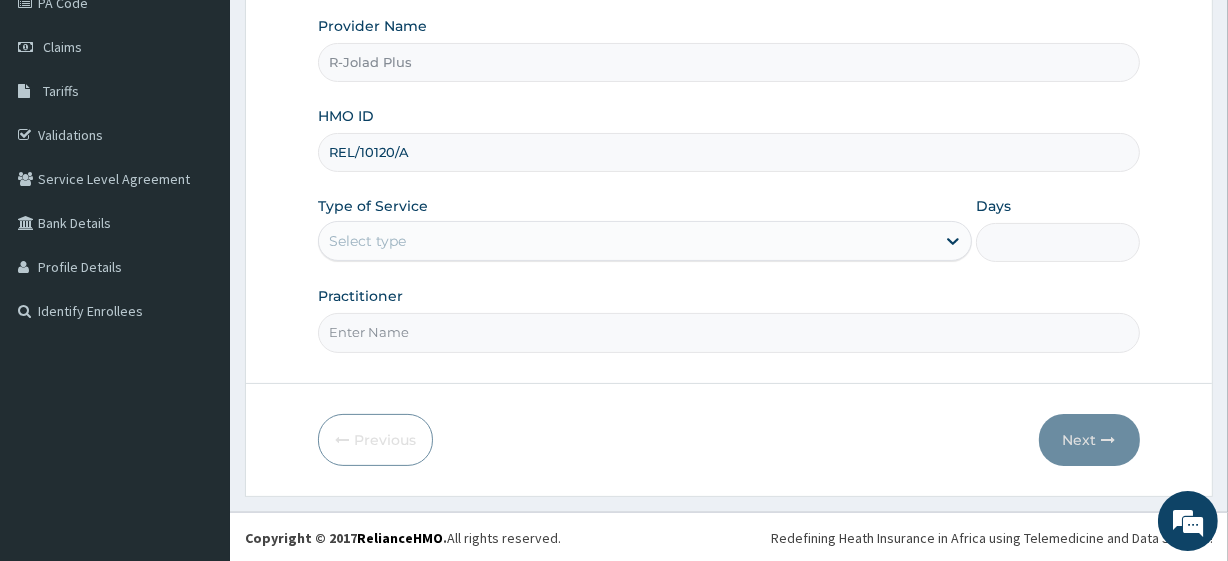 type on "REL/10120/A" 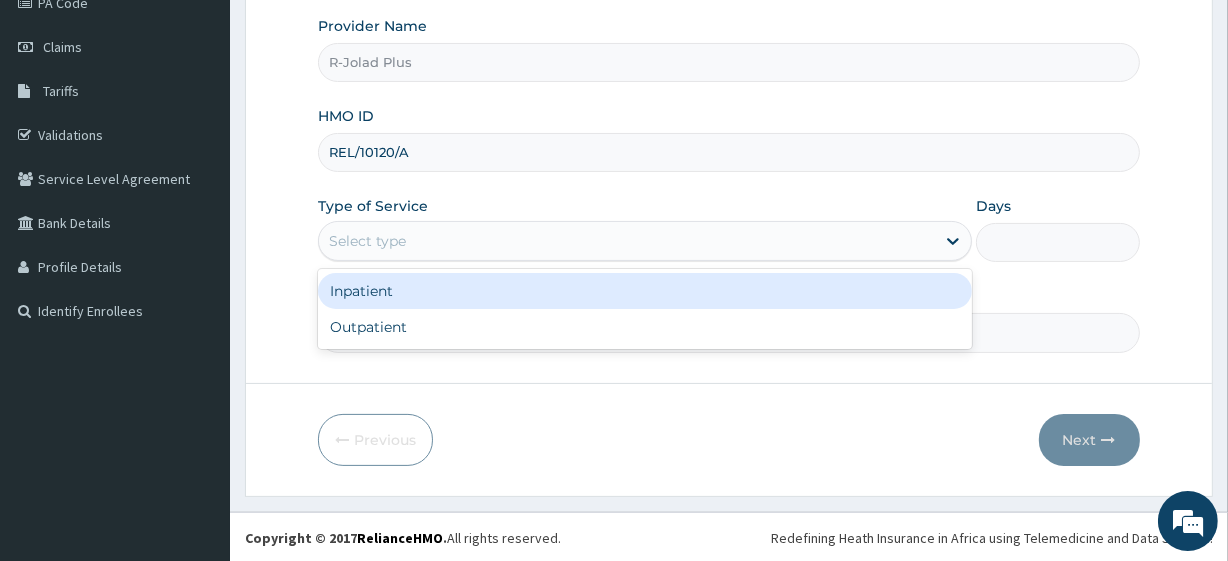 click on "Select type" at bounding box center (645, 241) 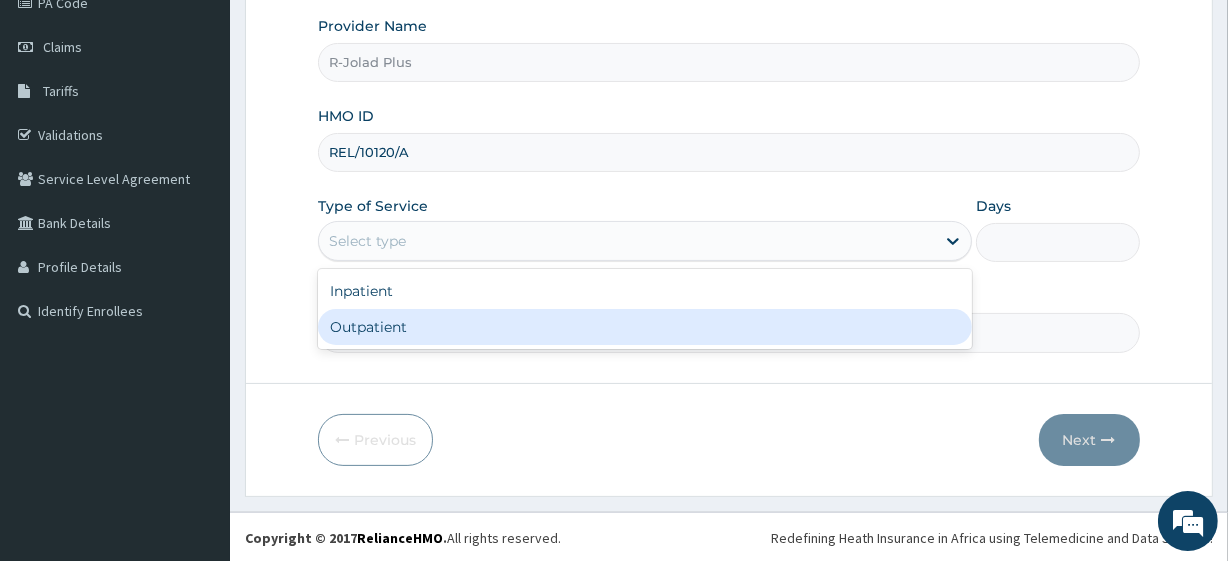 click on "Outpatient" at bounding box center [645, 327] 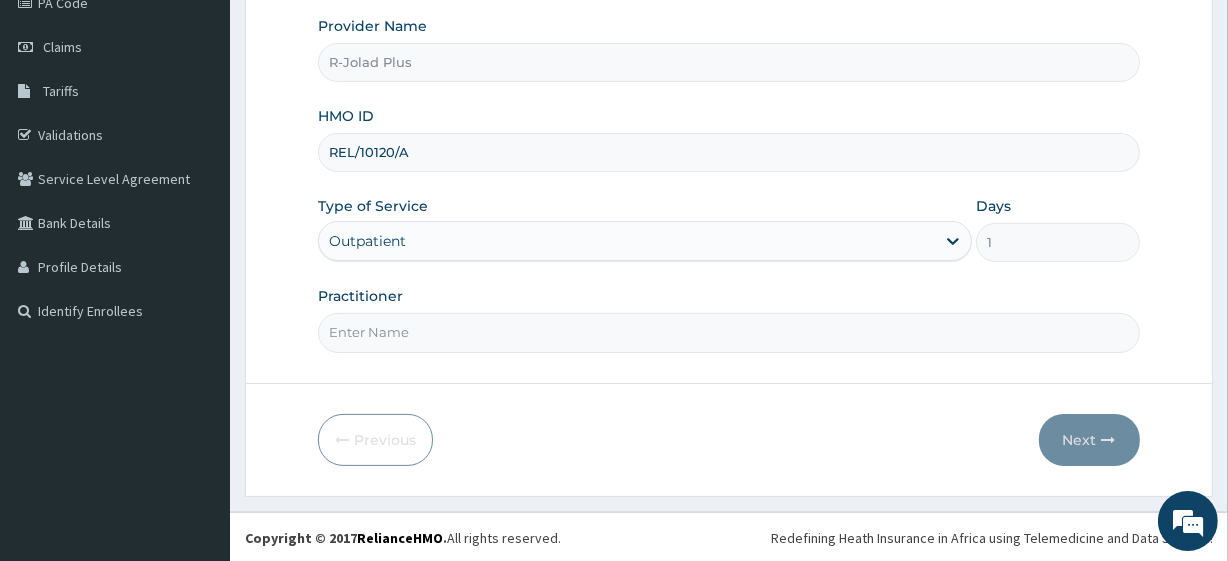 click on "Practitioner" at bounding box center (728, 332) 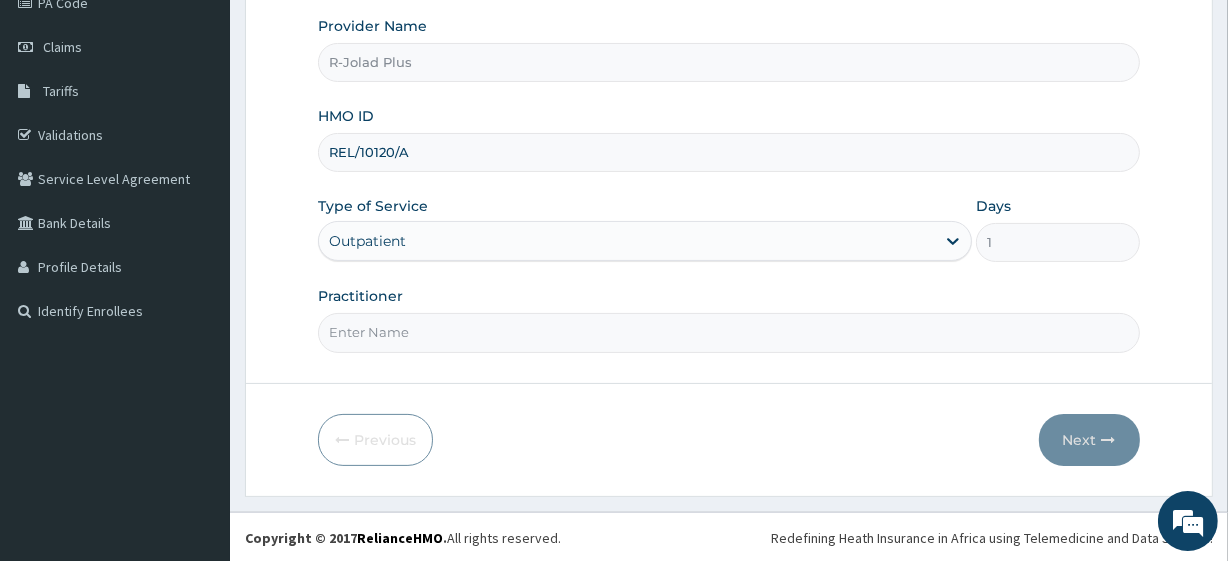 type on "DR TEGA" 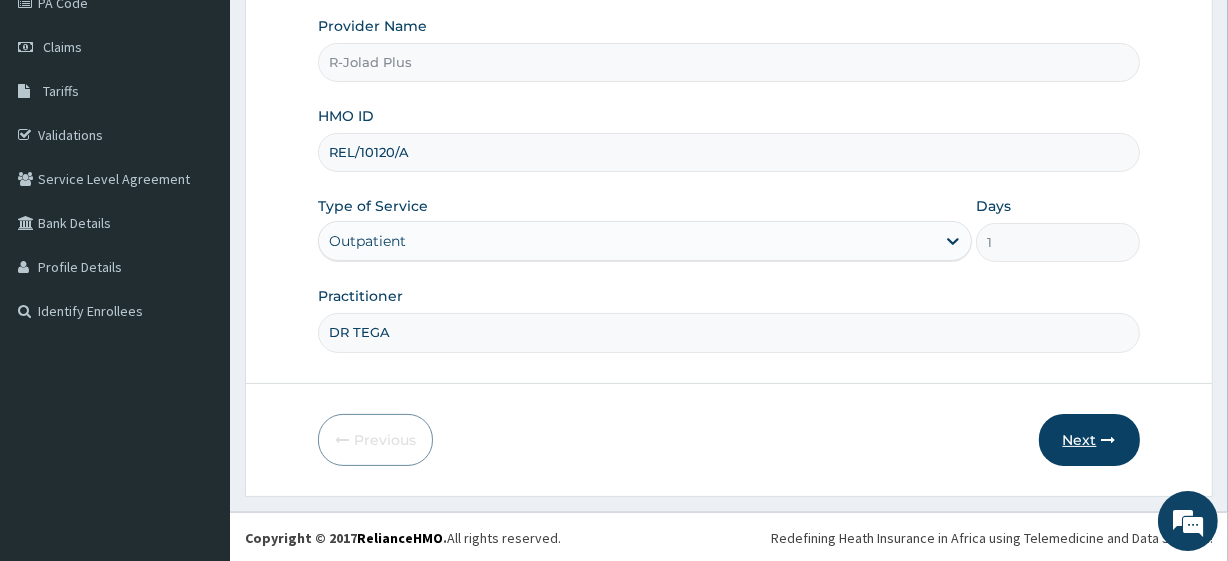 click on "Next" at bounding box center (1089, 440) 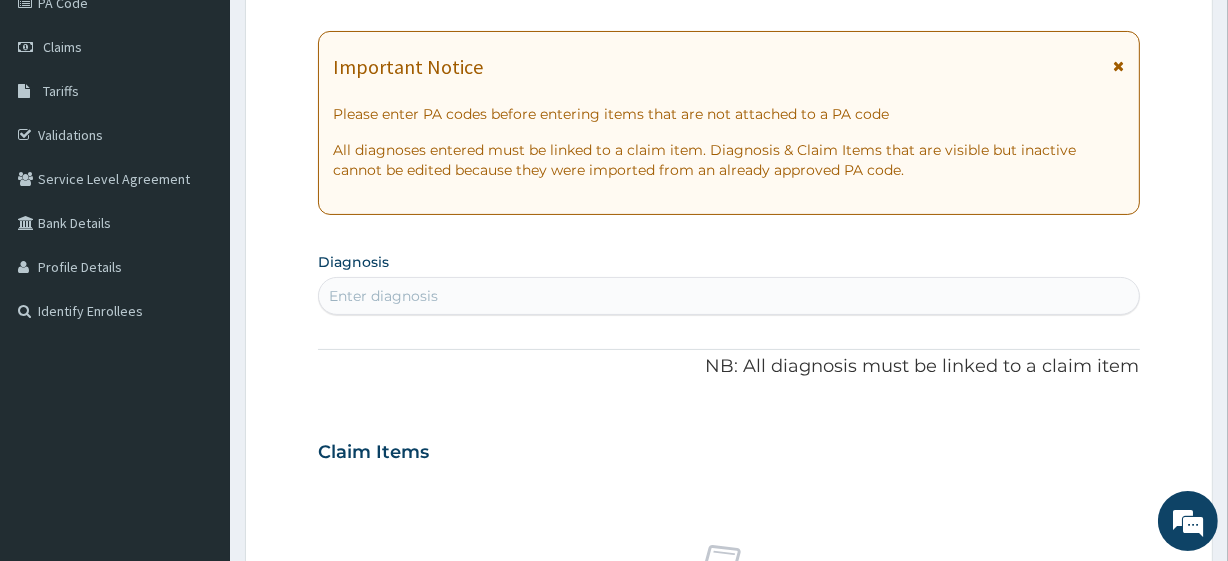 scroll, scrollTop: 0, scrollLeft: 0, axis: both 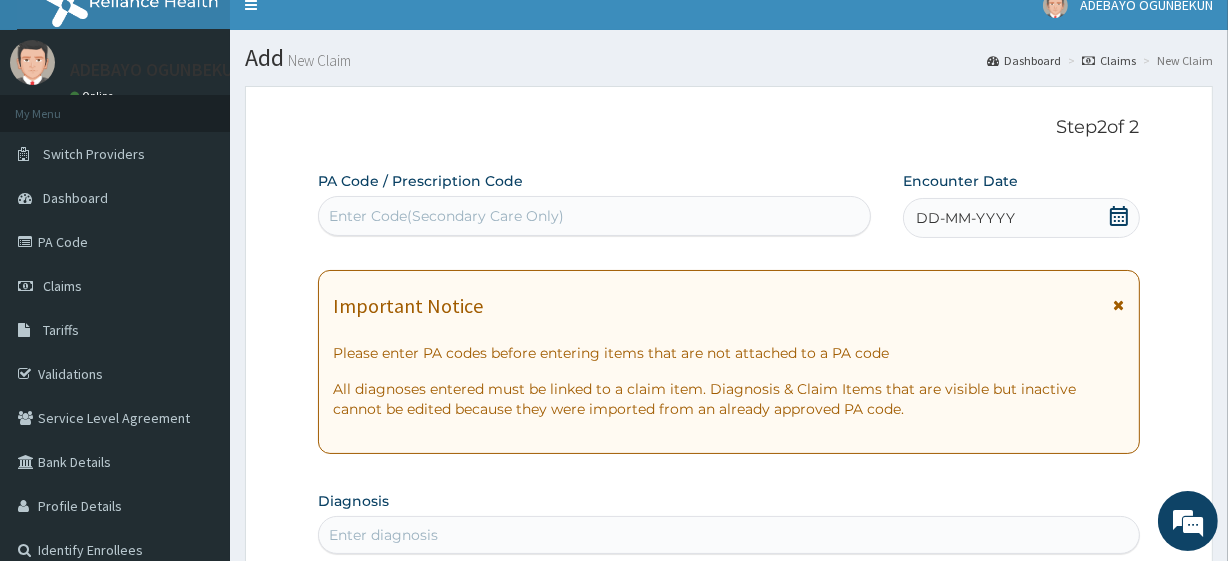 click on "Enter Code(Secondary Care Only)" at bounding box center [446, 216] 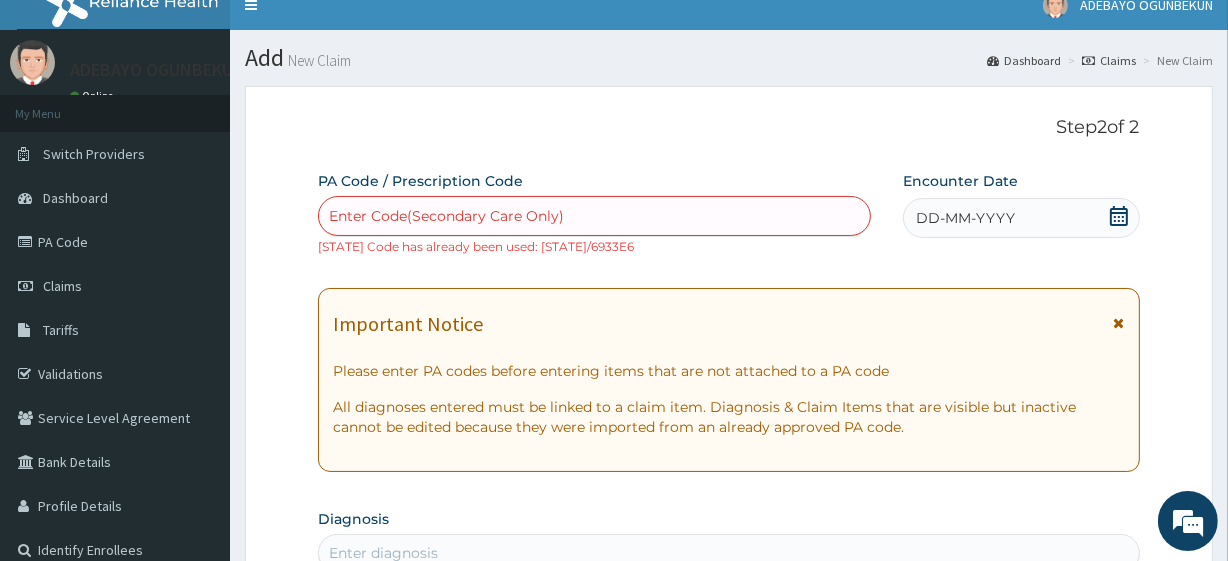 click on "Enter Code(Secondary Care Only)" at bounding box center (446, 216) 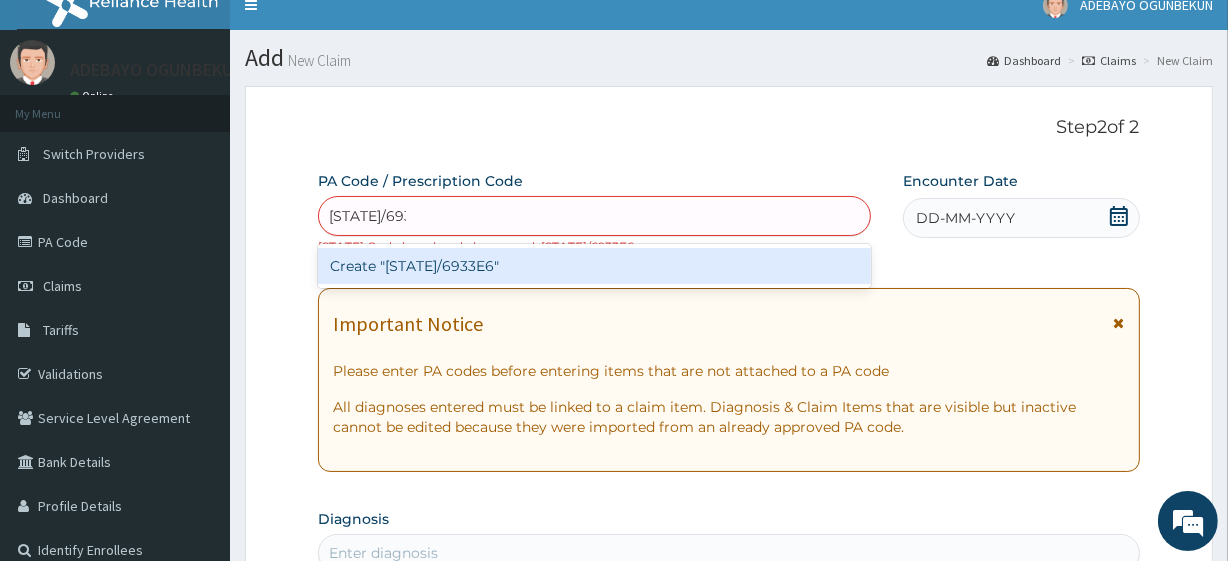 type 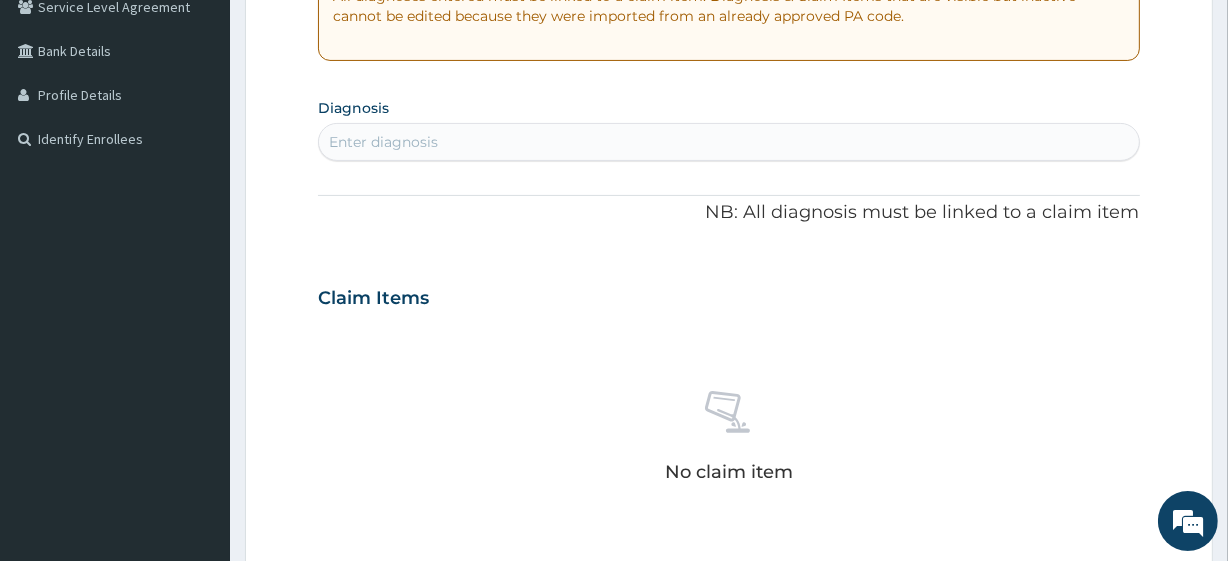scroll, scrollTop: 432, scrollLeft: 0, axis: vertical 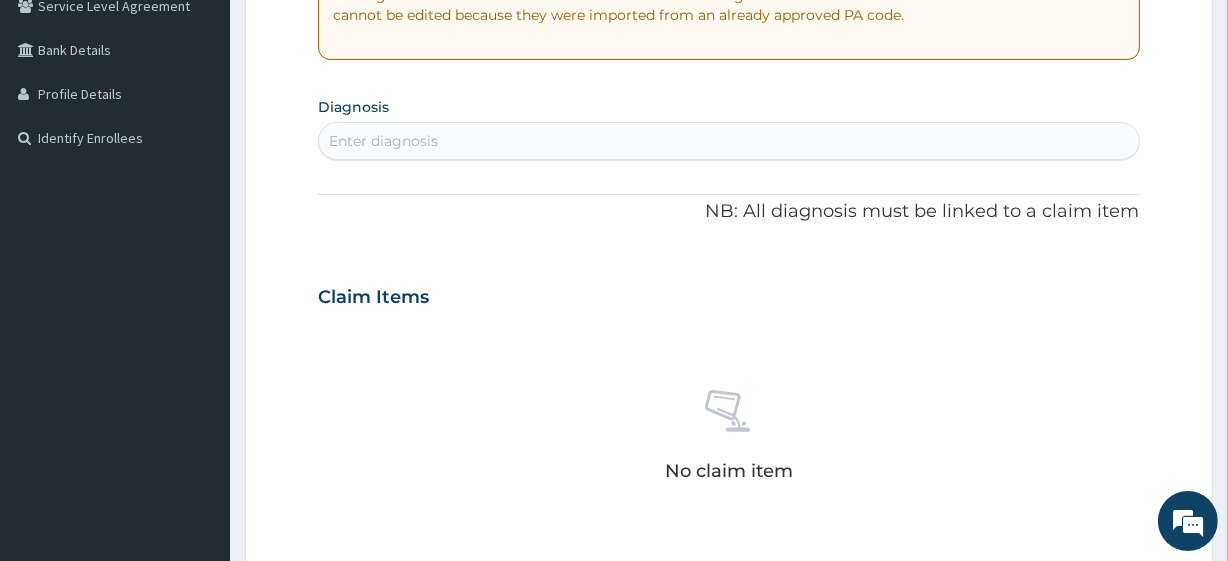 click on "Enter diagnosis" at bounding box center [383, 141] 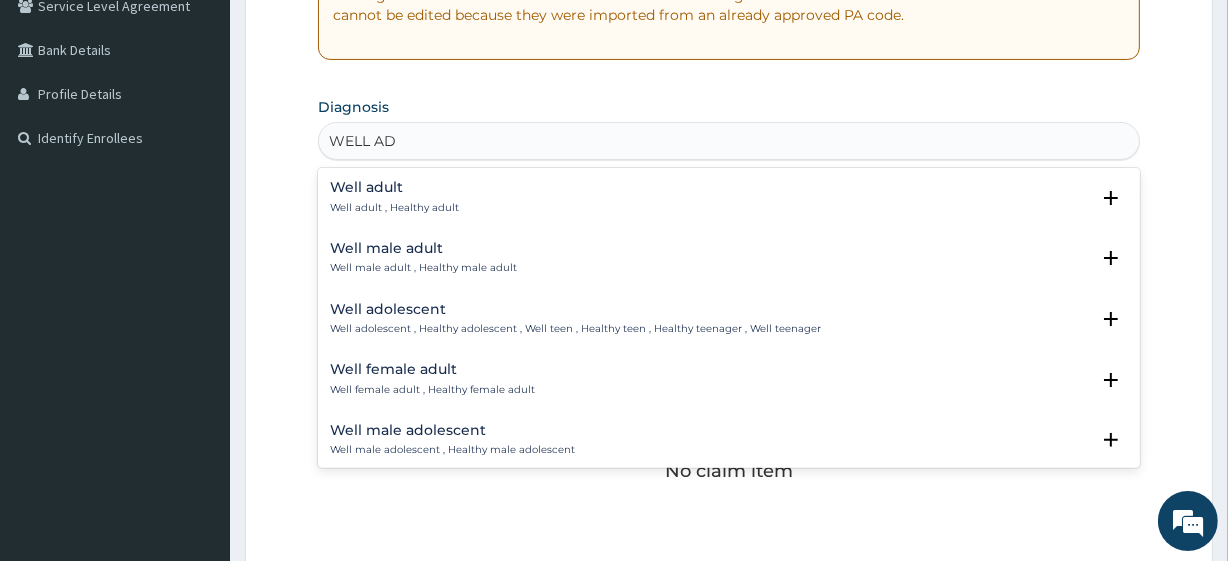 click on "Well adult" at bounding box center (394, 187) 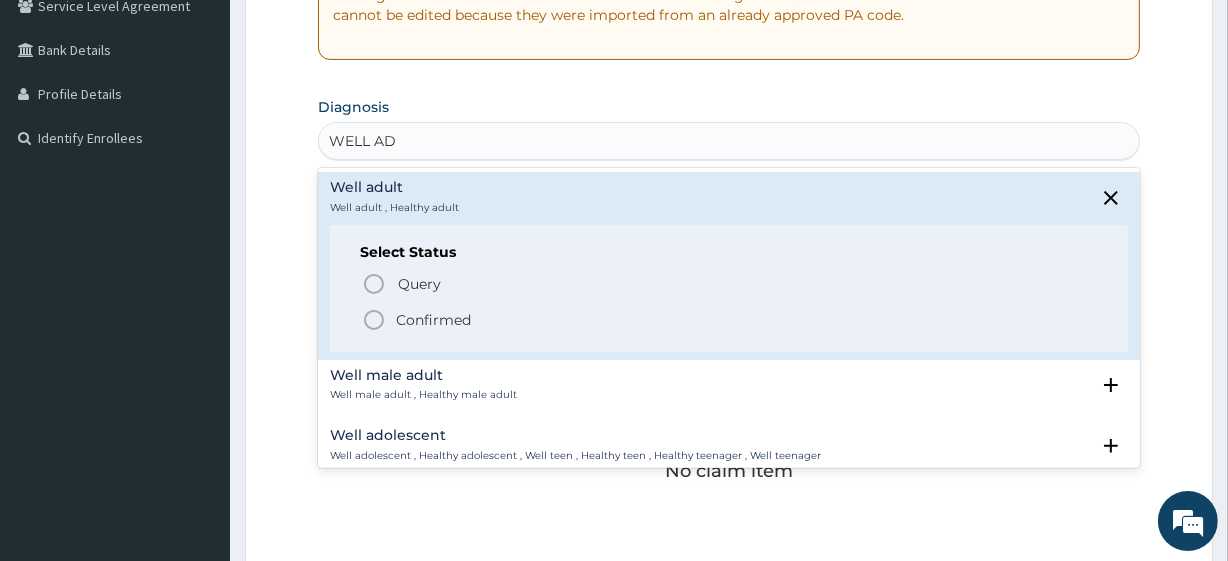type on "WELL AD" 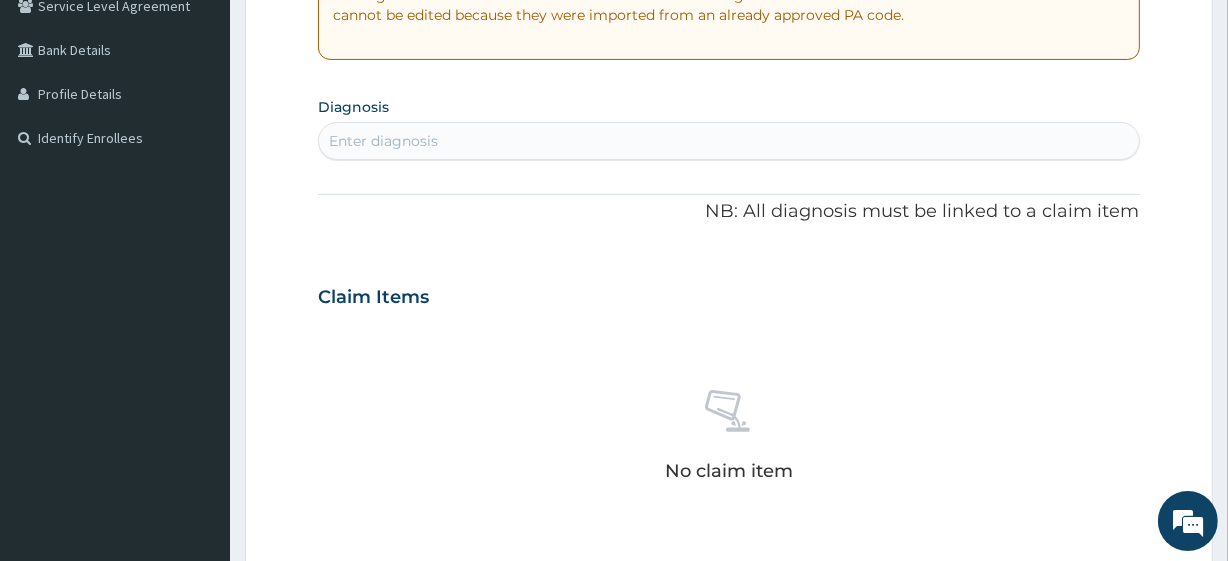 drag, startPoint x: 400, startPoint y: 316, endPoint x: 336, endPoint y: 142, distance: 185.39687 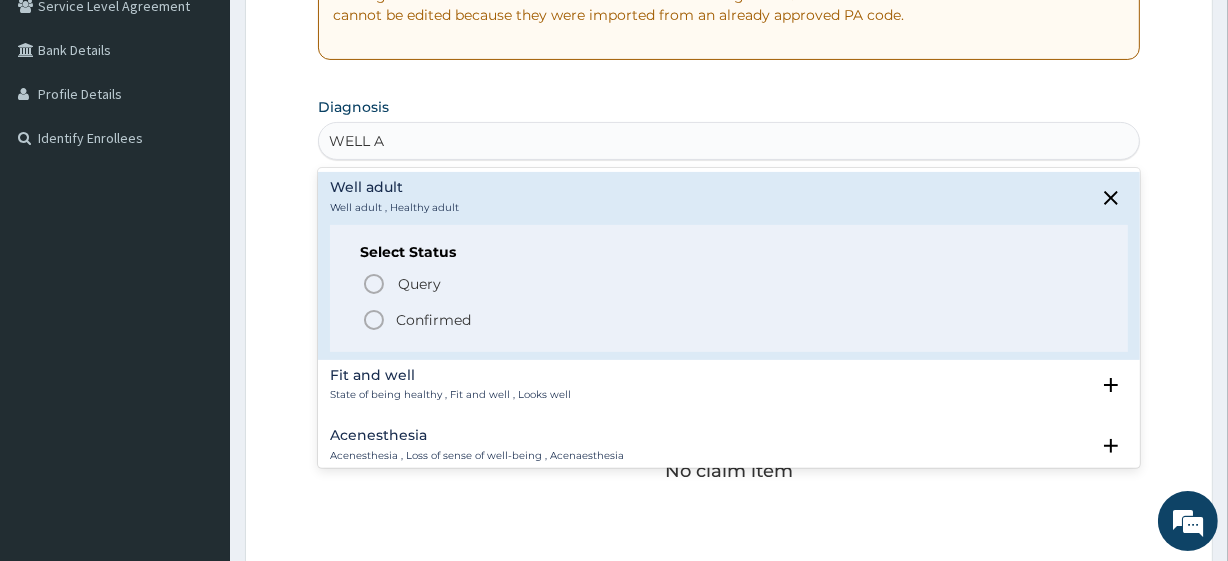 type on "WELL AD" 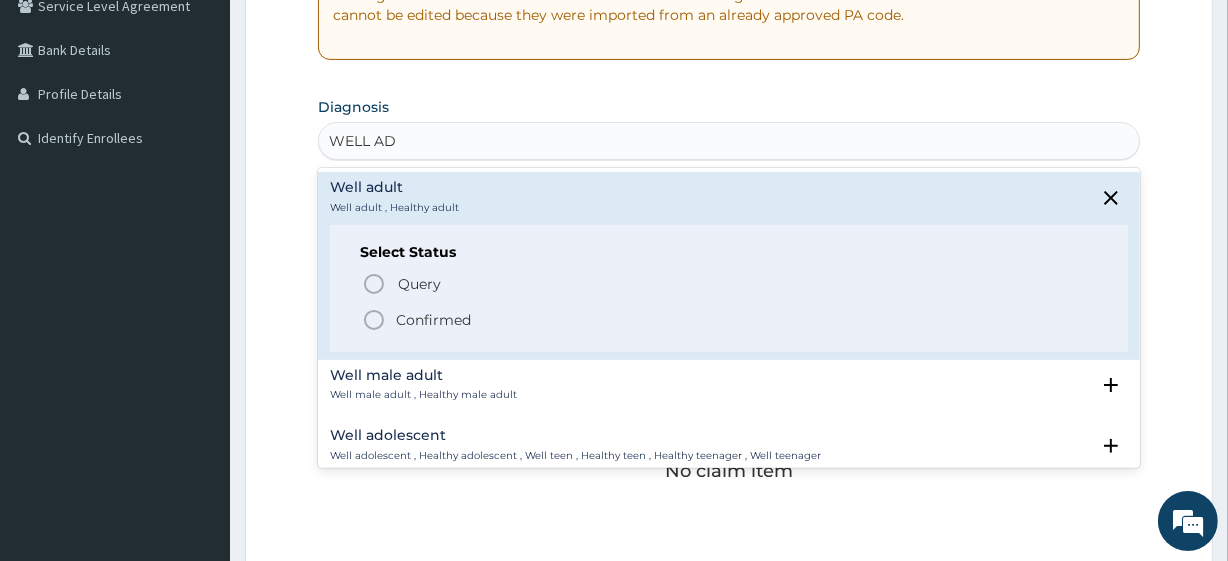 click on "Confirmed" at bounding box center (433, 320) 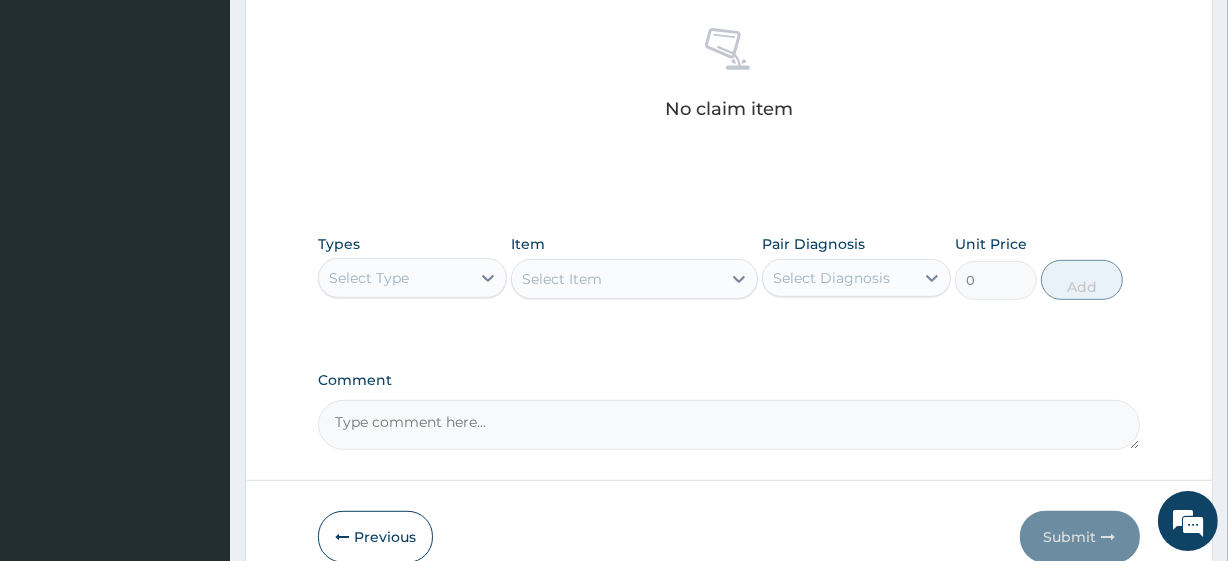 scroll, scrollTop: 801, scrollLeft: 0, axis: vertical 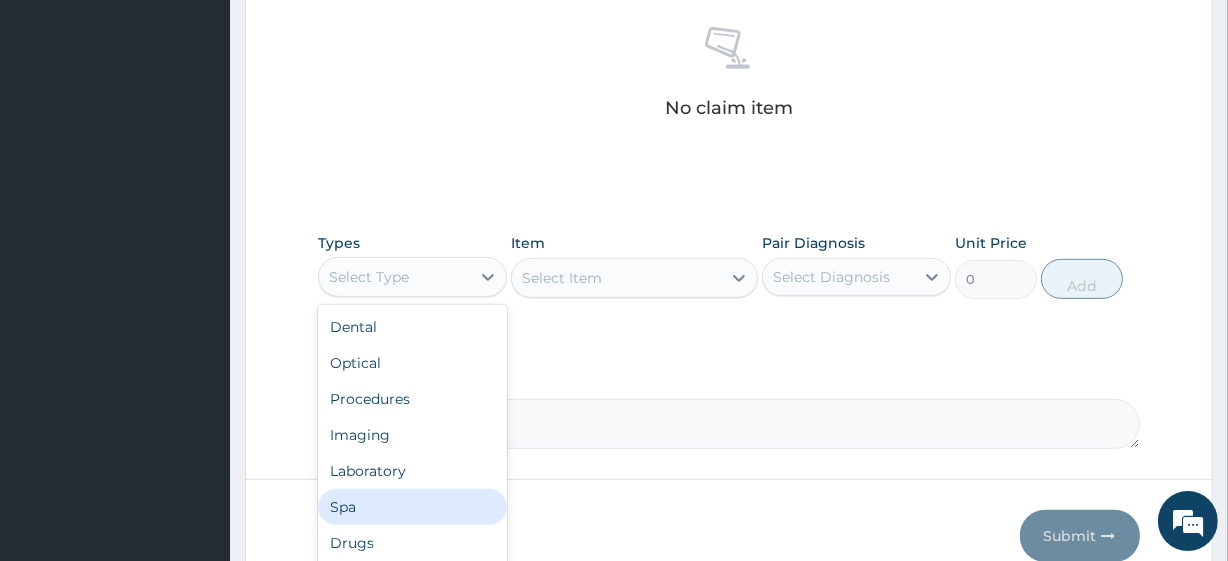 drag, startPoint x: 408, startPoint y: 270, endPoint x: 415, endPoint y: 506, distance: 236.10379 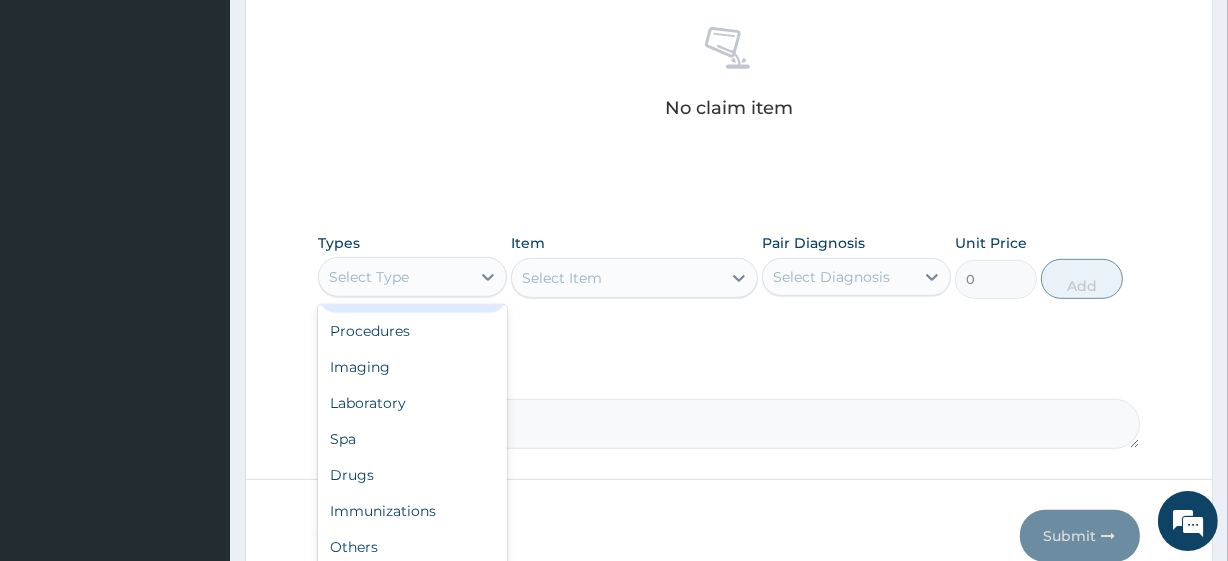 scroll, scrollTop: 898, scrollLeft: 0, axis: vertical 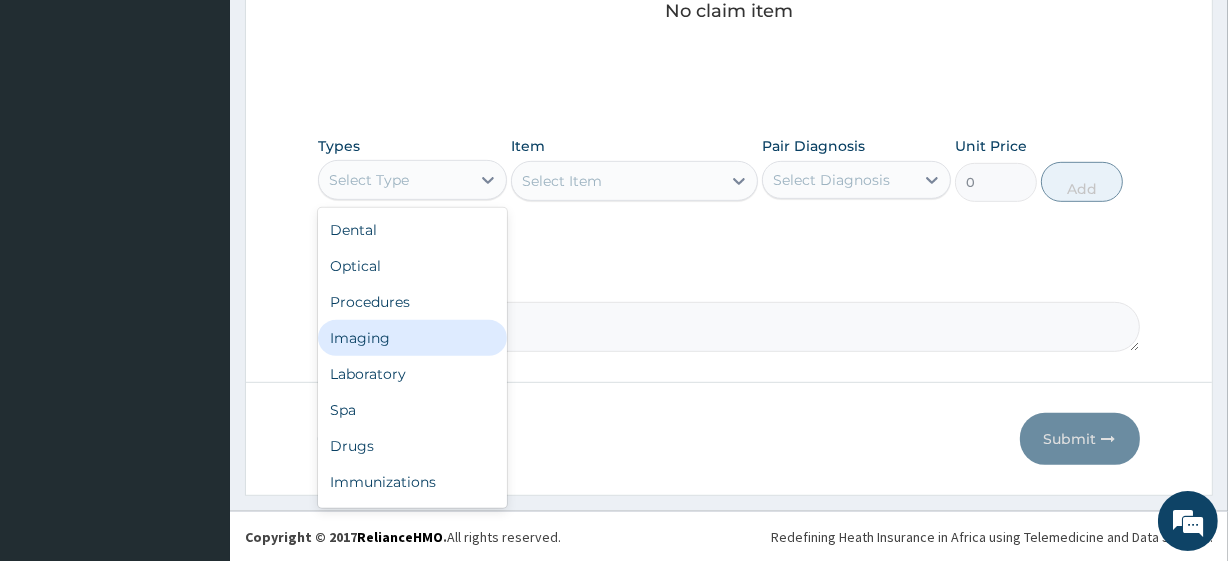 click on "Imaging" at bounding box center [412, 338] 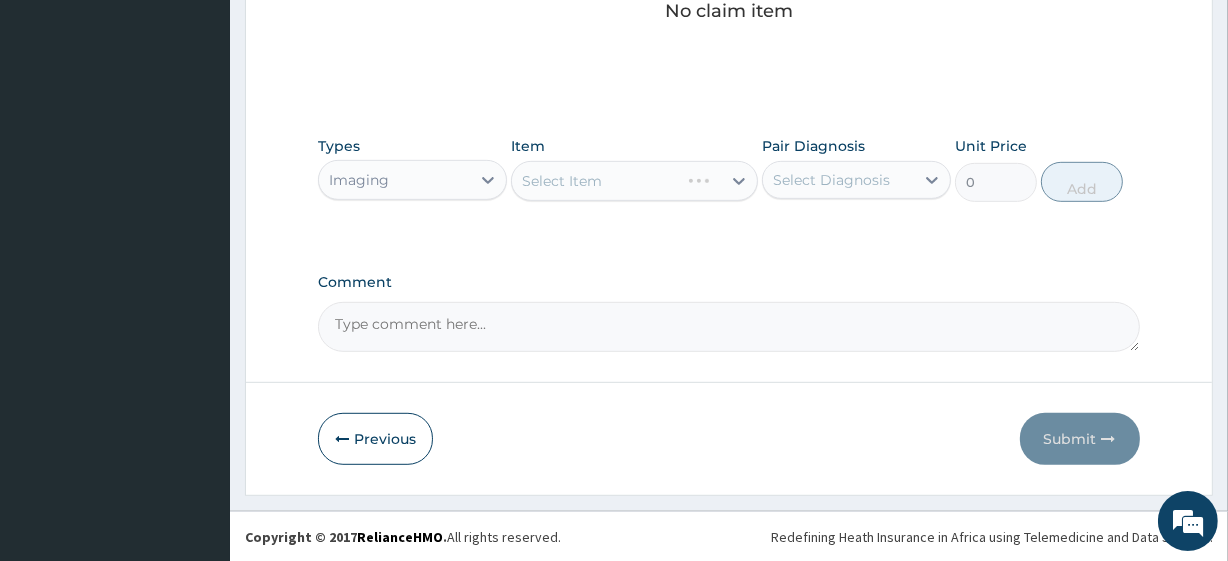 click on "Select Item" at bounding box center [634, 181] 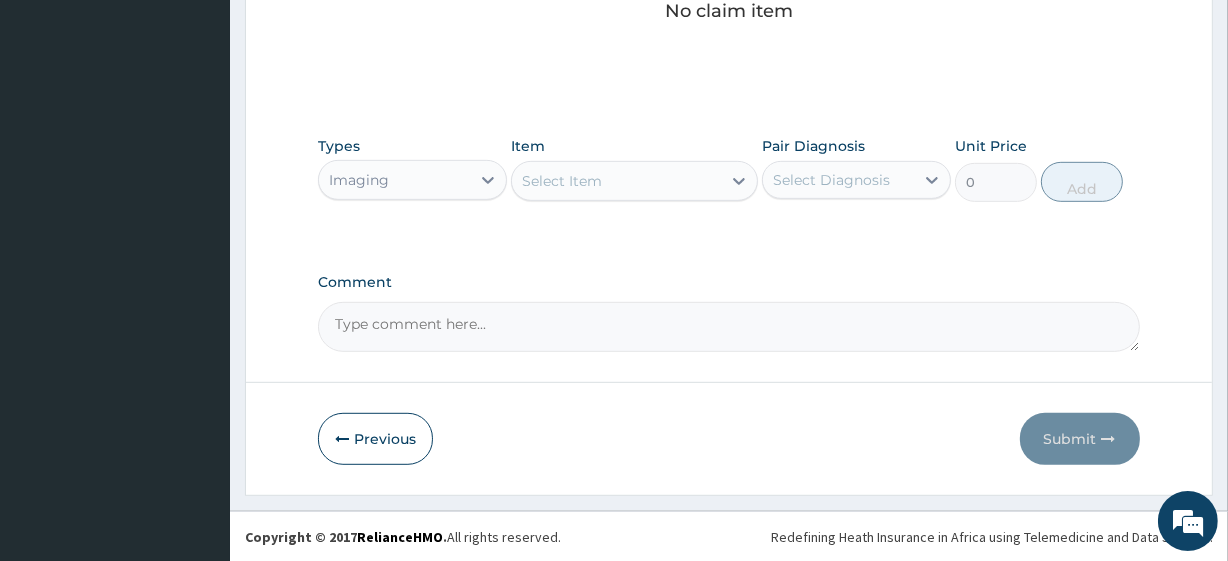 click on "Select Item" at bounding box center [562, 181] 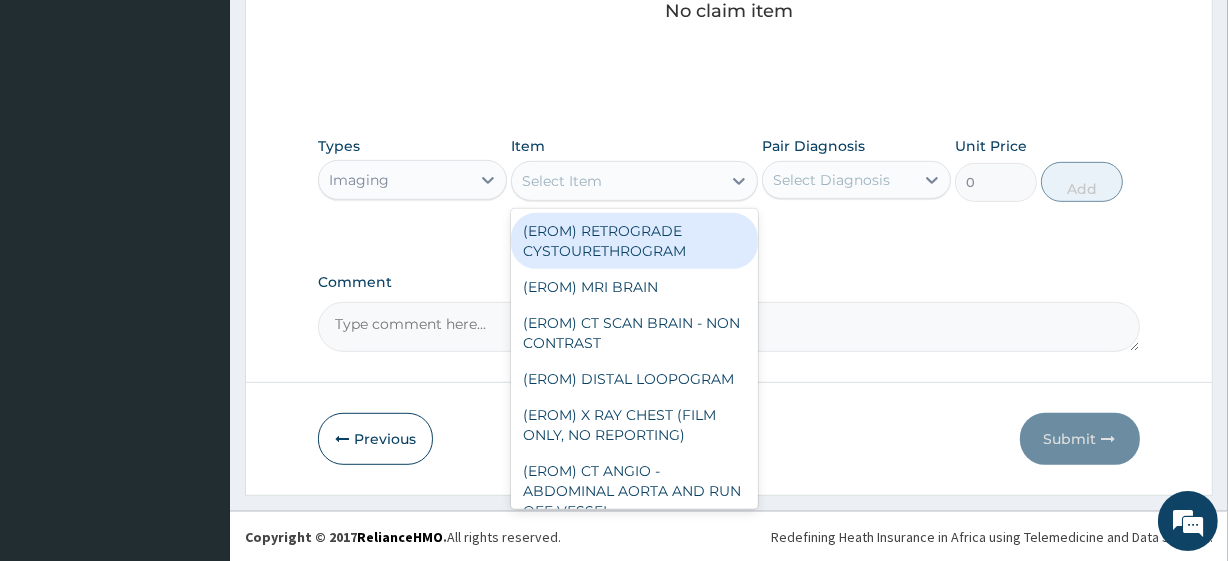 paste on "CHEST (PA/LAT) X-RAY BREASTS SCAN" 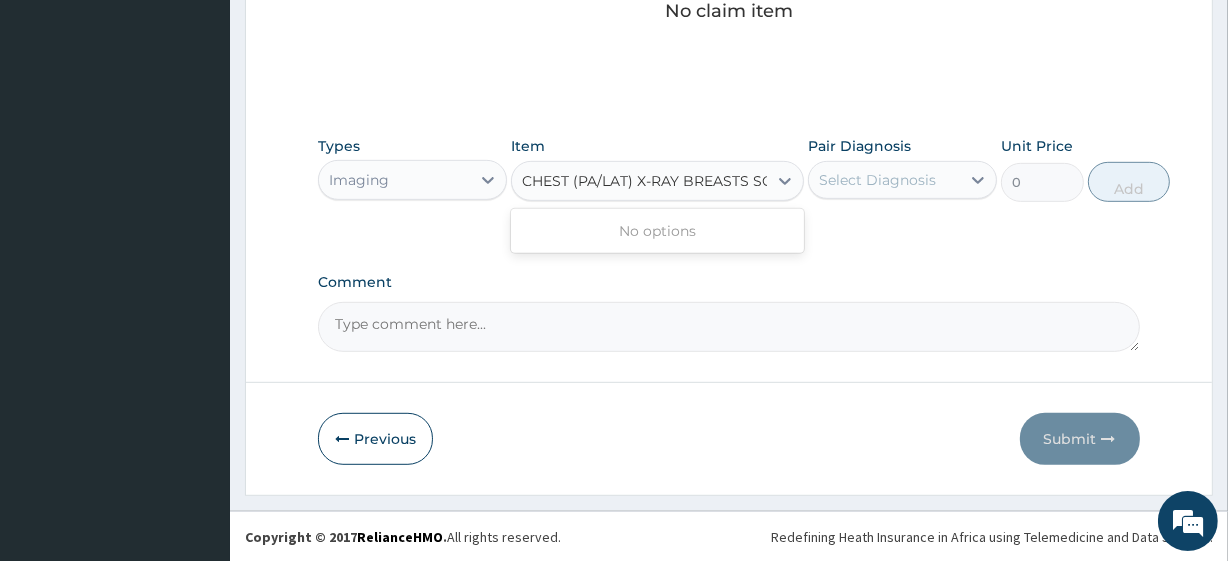 scroll, scrollTop: 0, scrollLeft: 24, axis: horizontal 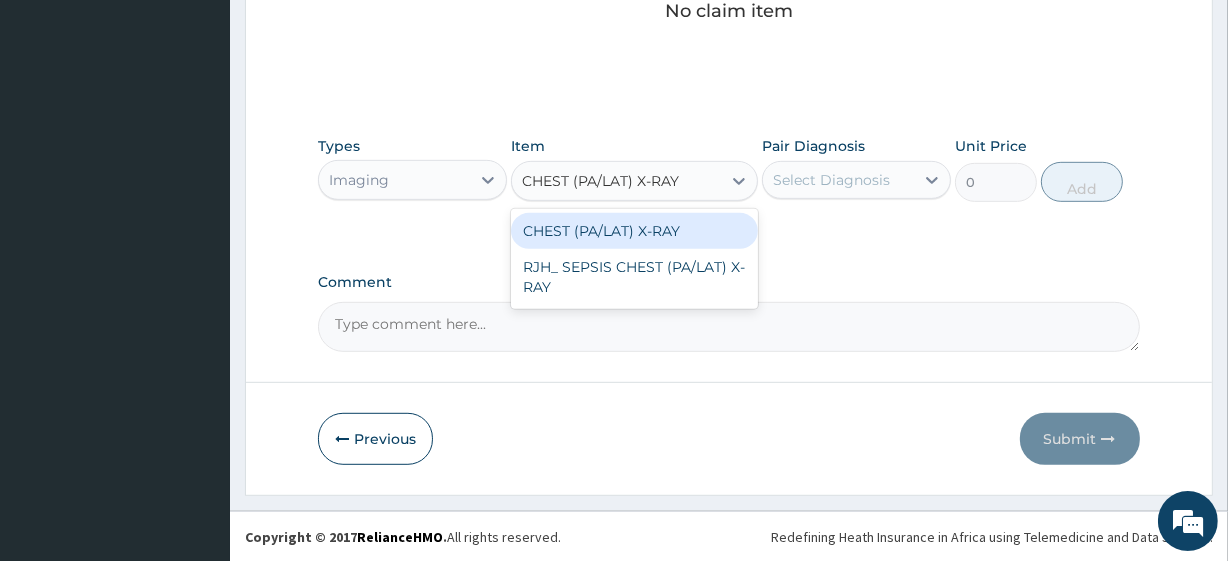 type on "CHEST (PA/LAT) X-RAY" 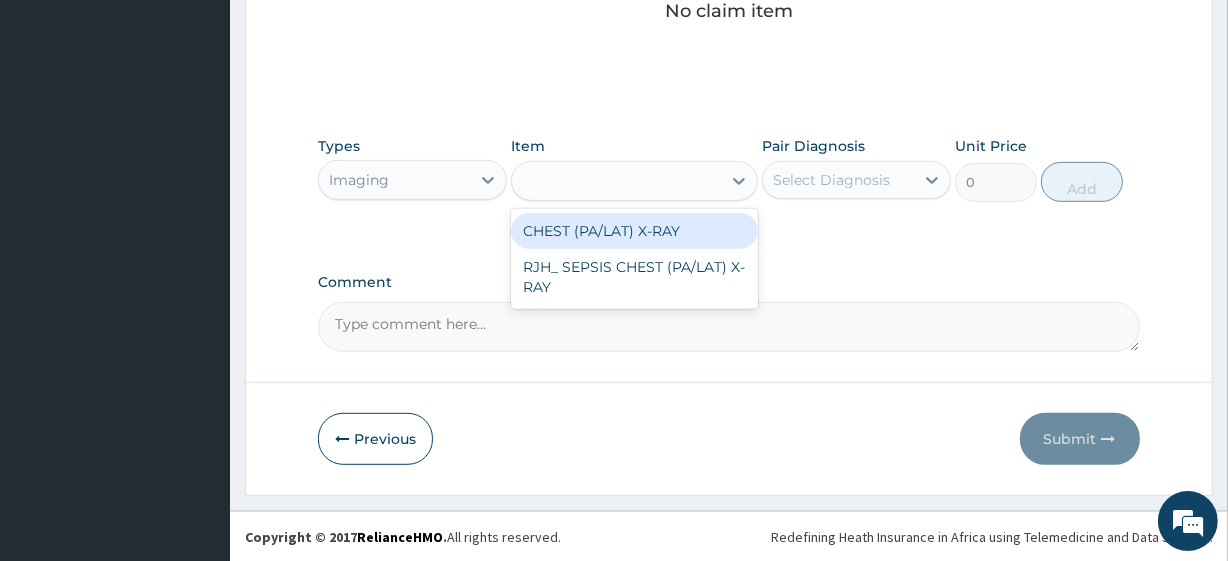 type on "20250" 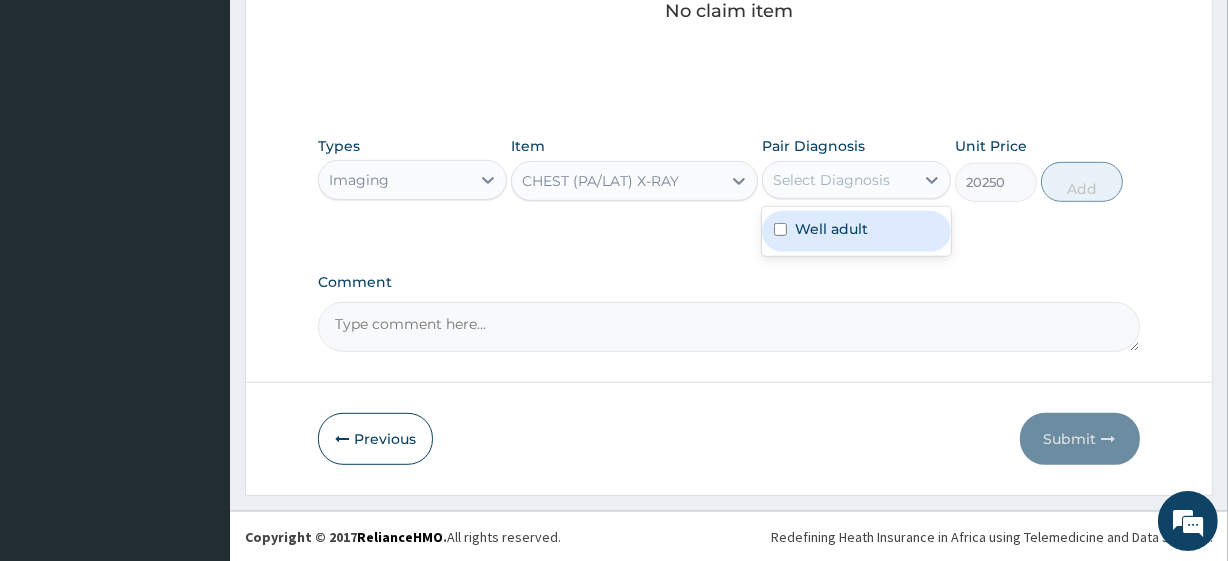 click on "Select Diagnosis" at bounding box center [831, 180] 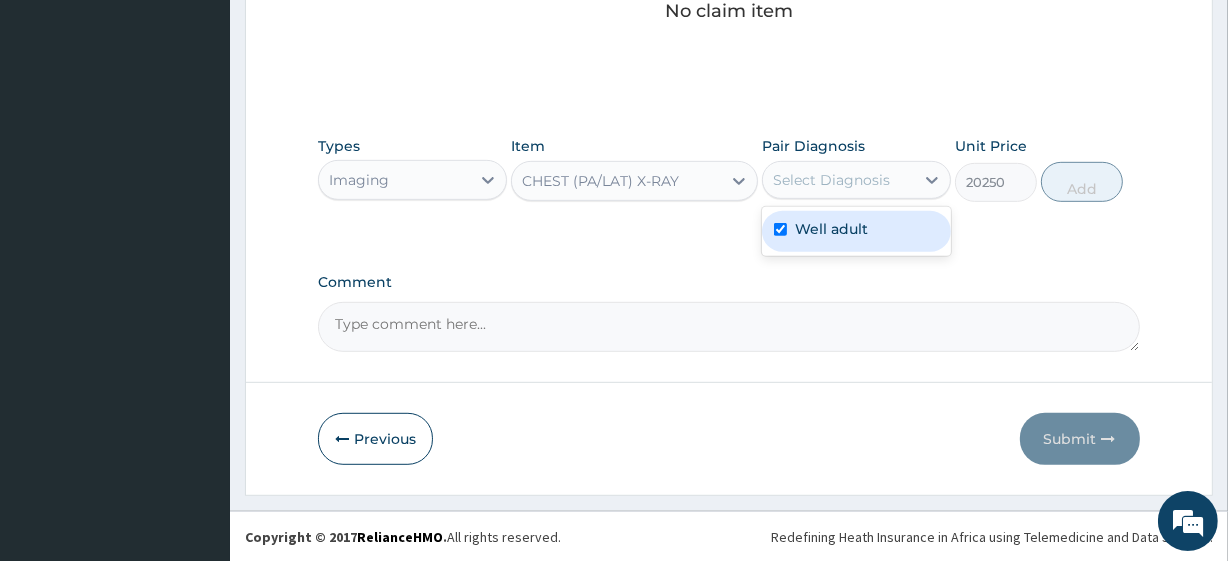 checkbox on "true" 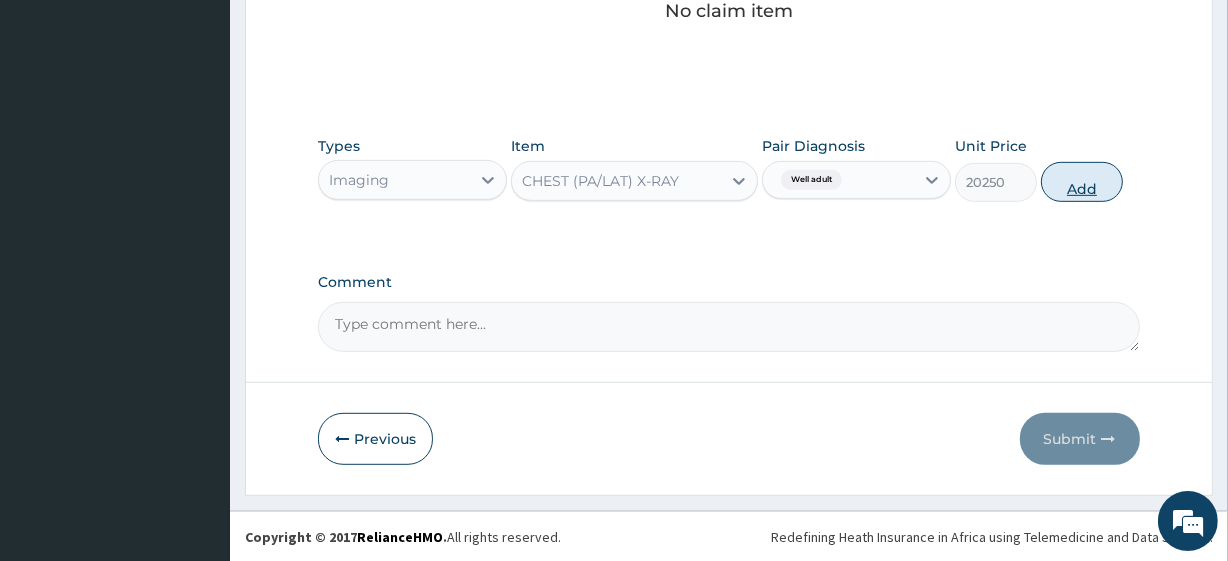 click on "Add" at bounding box center (1082, 182) 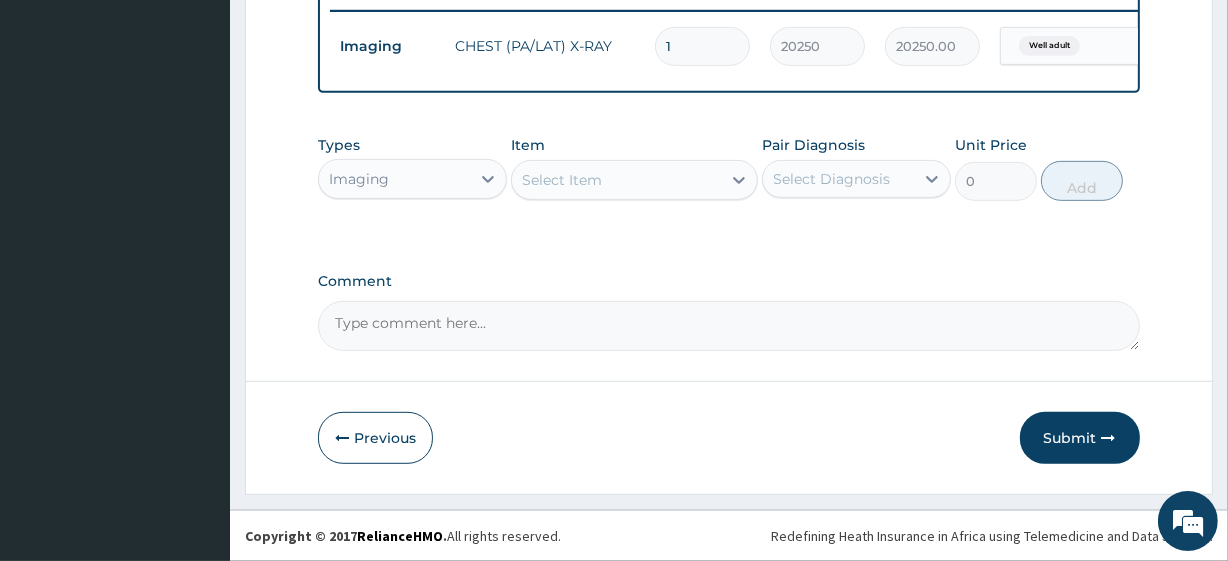 scroll, scrollTop: 816, scrollLeft: 0, axis: vertical 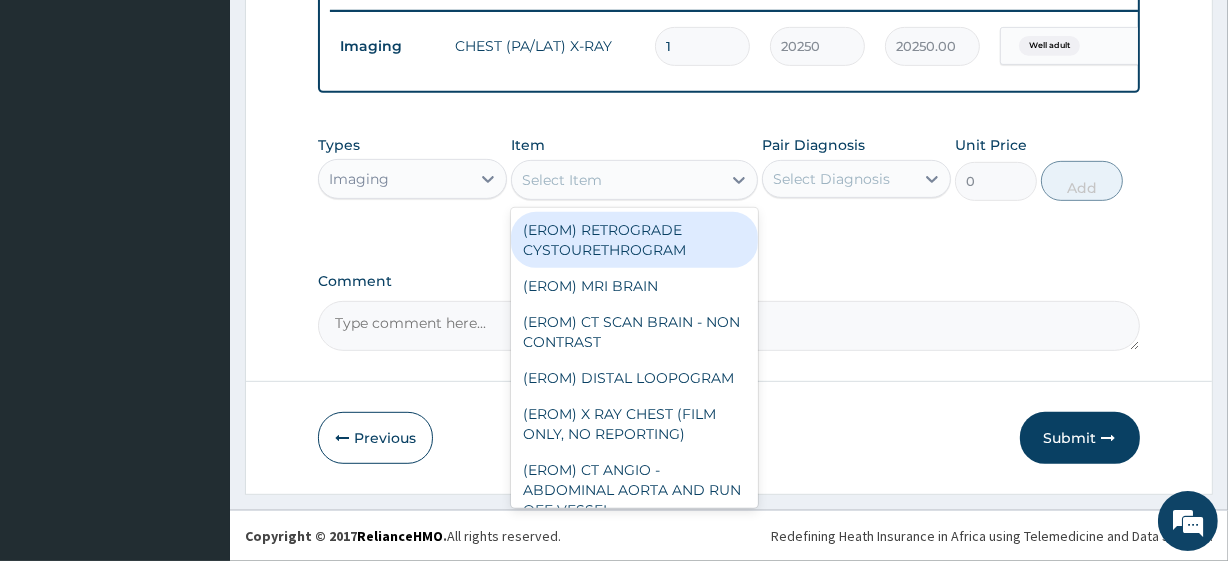 click on "Select Item" at bounding box center (616, 180) 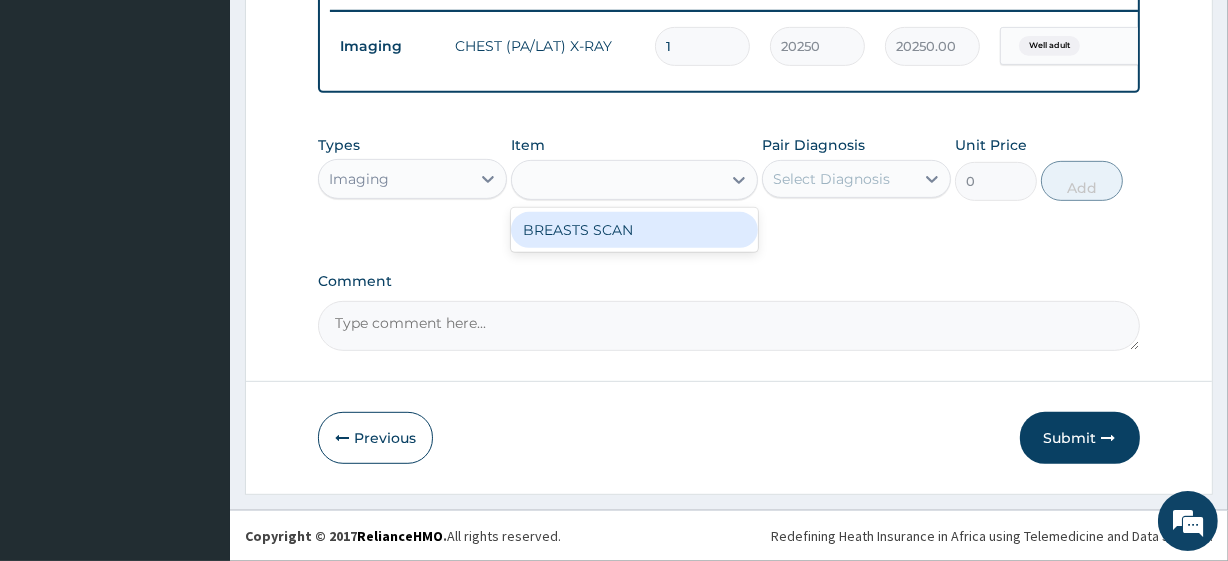 type on "BREASTS SCAN" 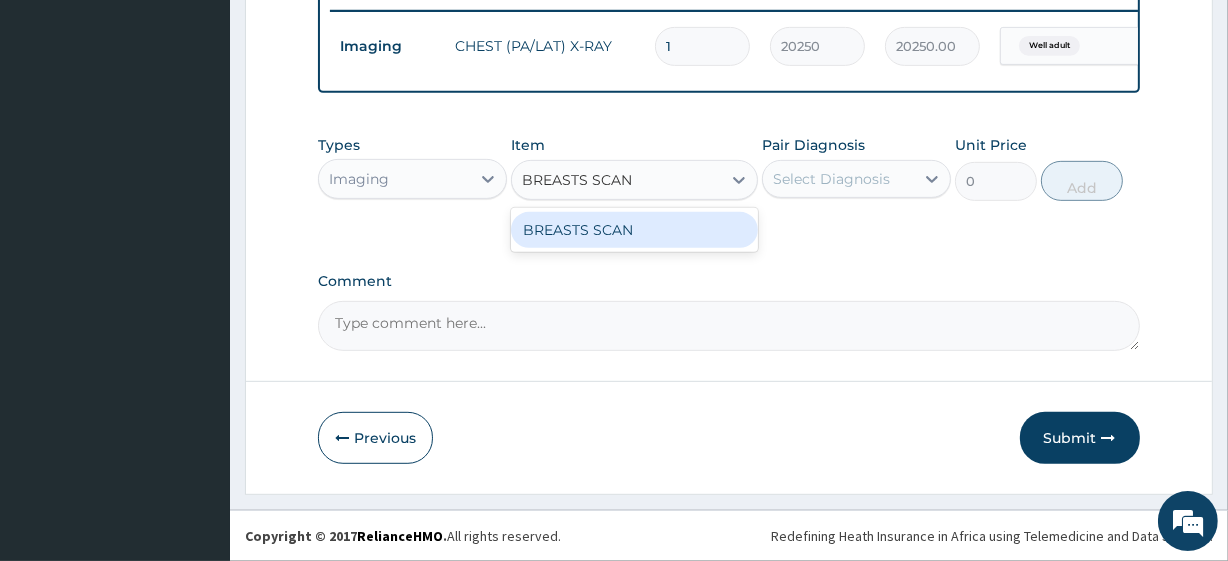 click on "BREASTS SCAN" at bounding box center [634, 230] 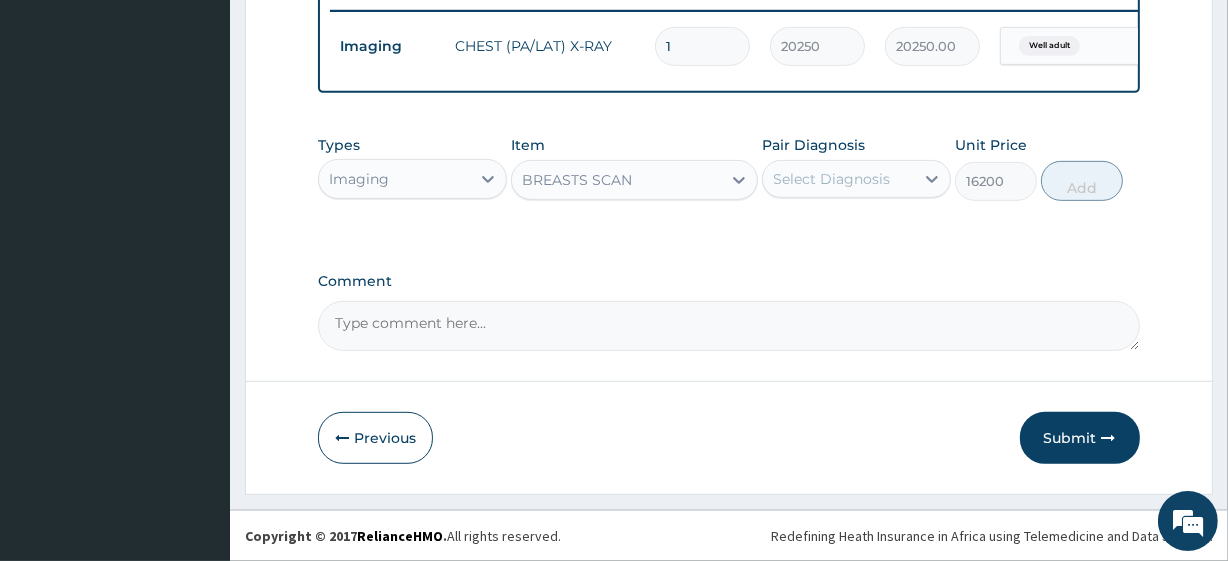 click on "Select Diagnosis" at bounding box center [838, 179] 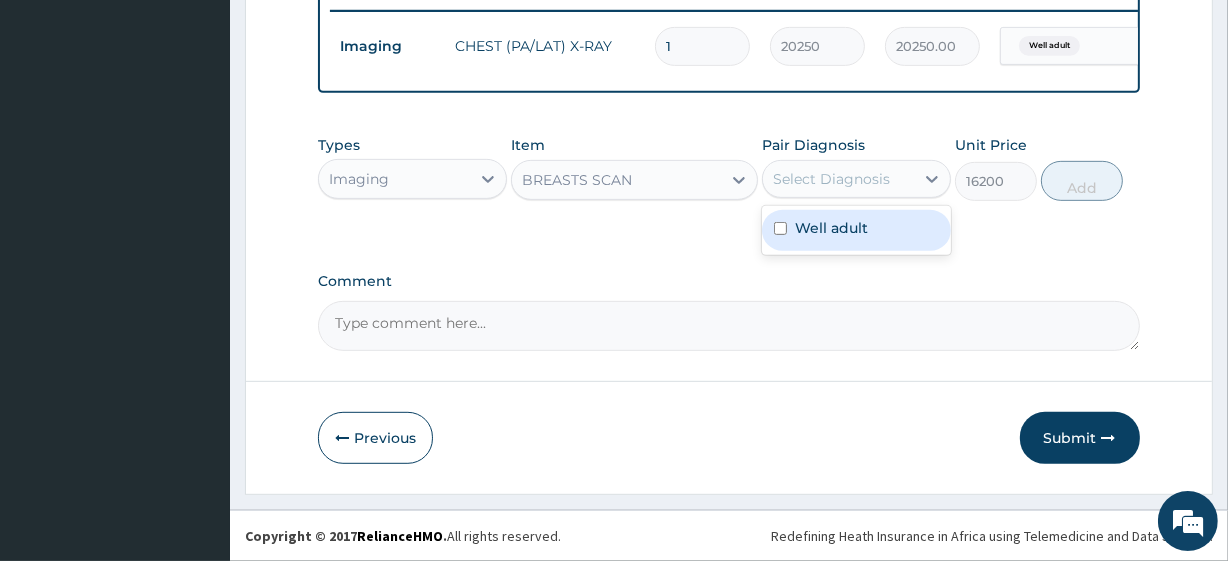 click on "Well adult" at bounding box center [831, 228] 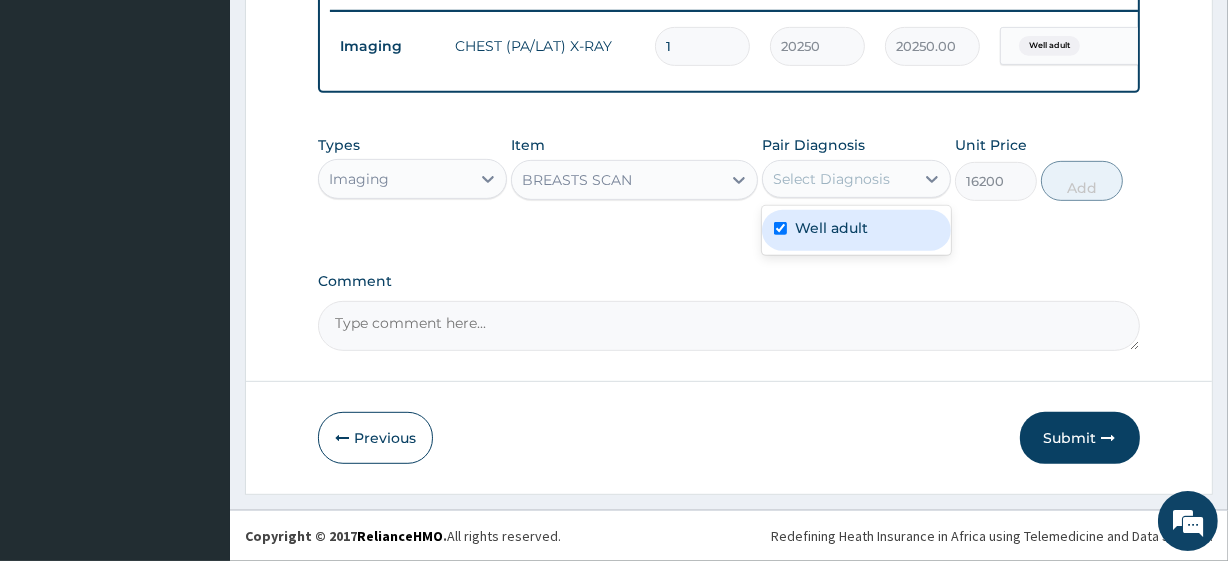 checkbox on "true" 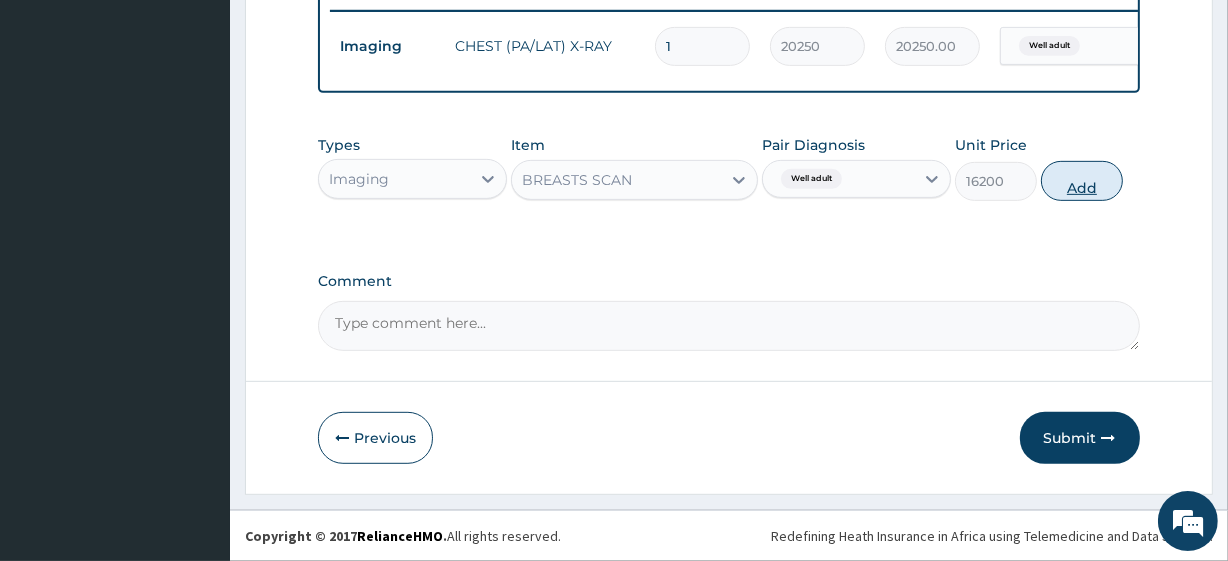 click on "Add" at bounding box center [1082, 181] 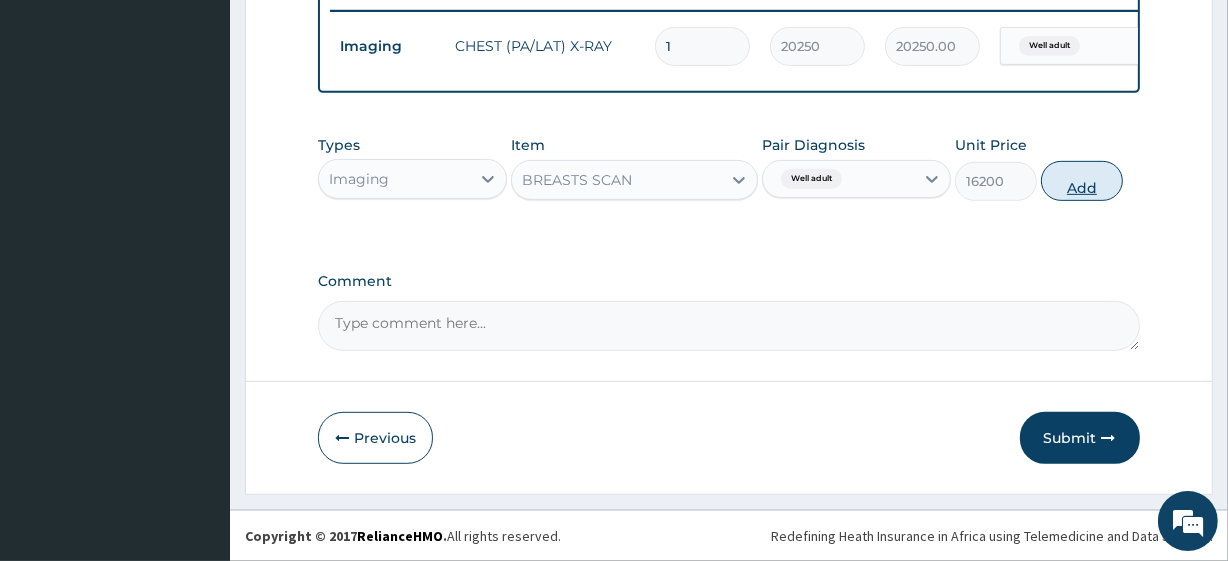 type on "0" 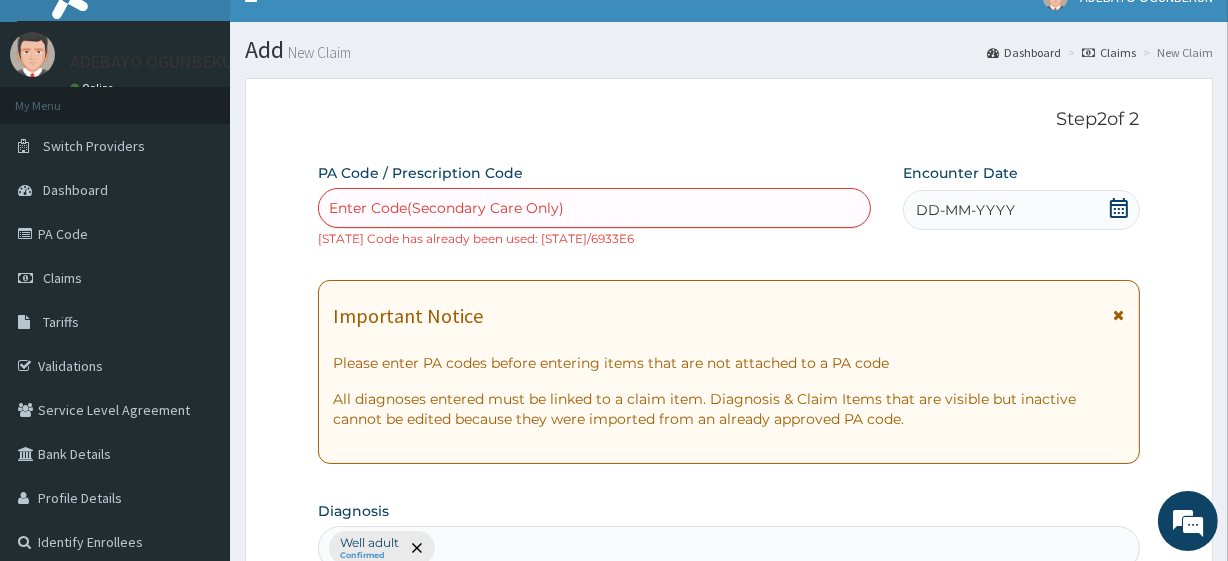scroll, scrollTop: 0, scrollLeft: 0, axis: both 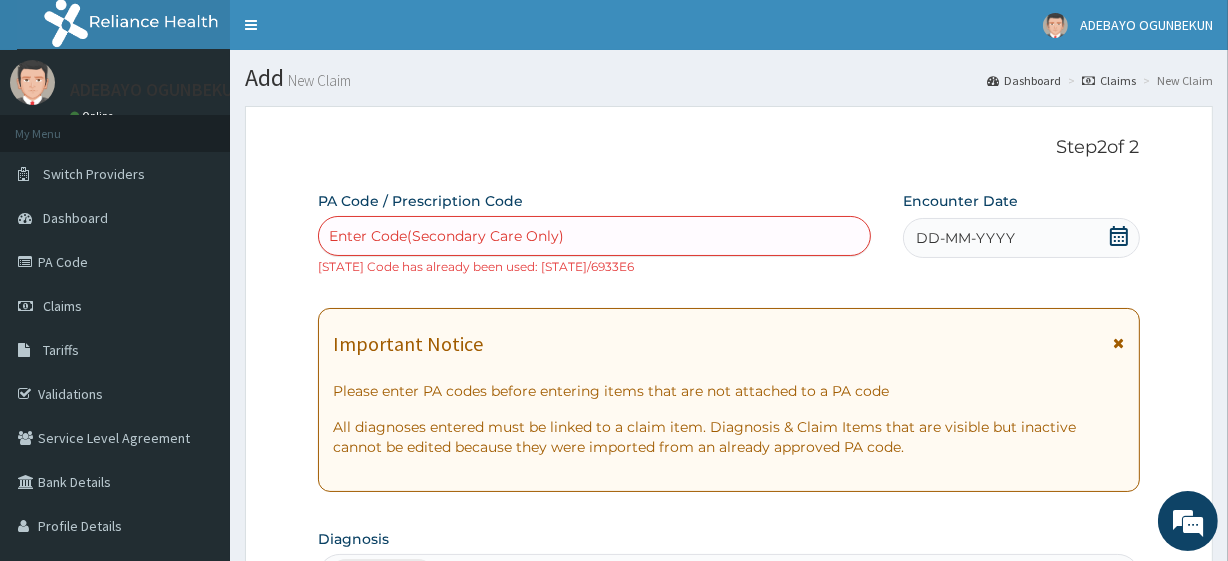 click 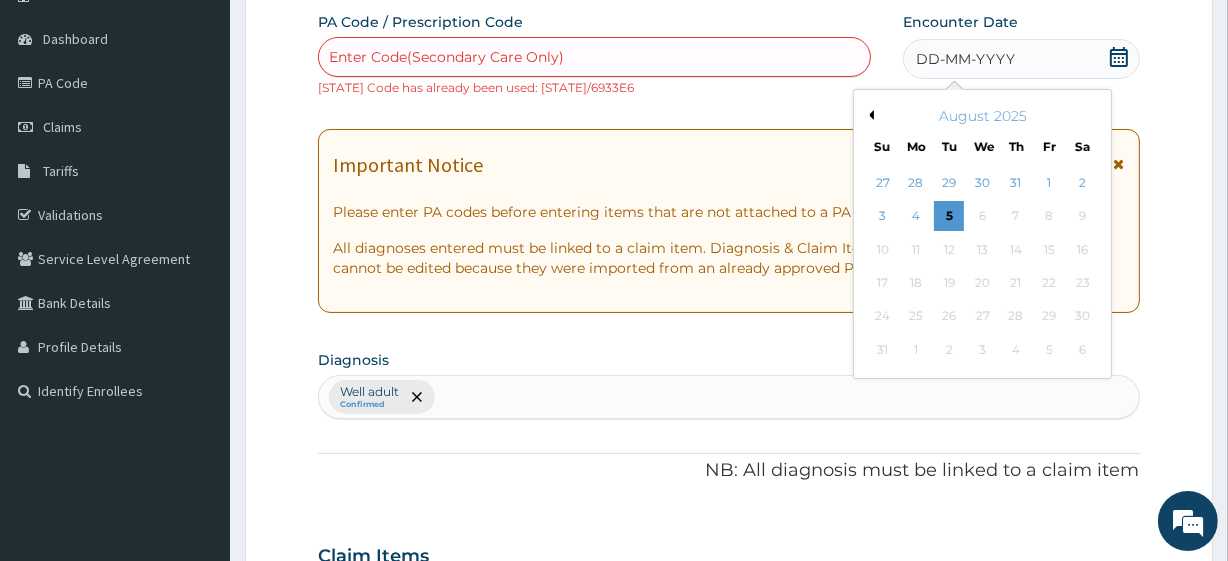 scroll, scrollTop: 180, scrollLeft: 0, axis: vertical 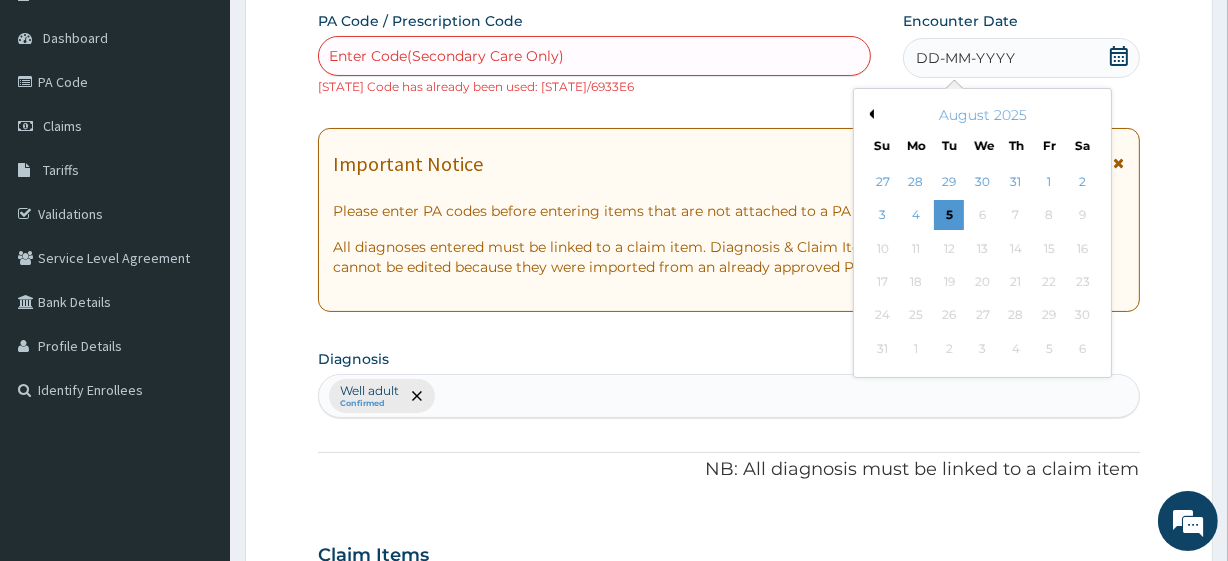 click on "Previous Month" at bounding box center [869, 114] 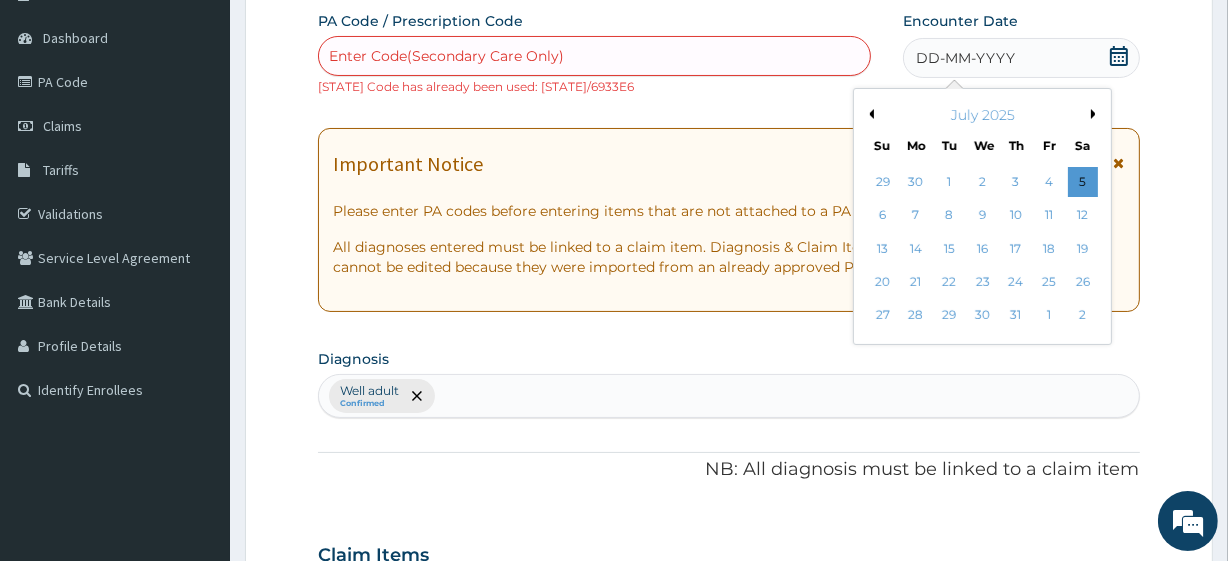 click on "Previous Month" at bounding box center [869, 114] 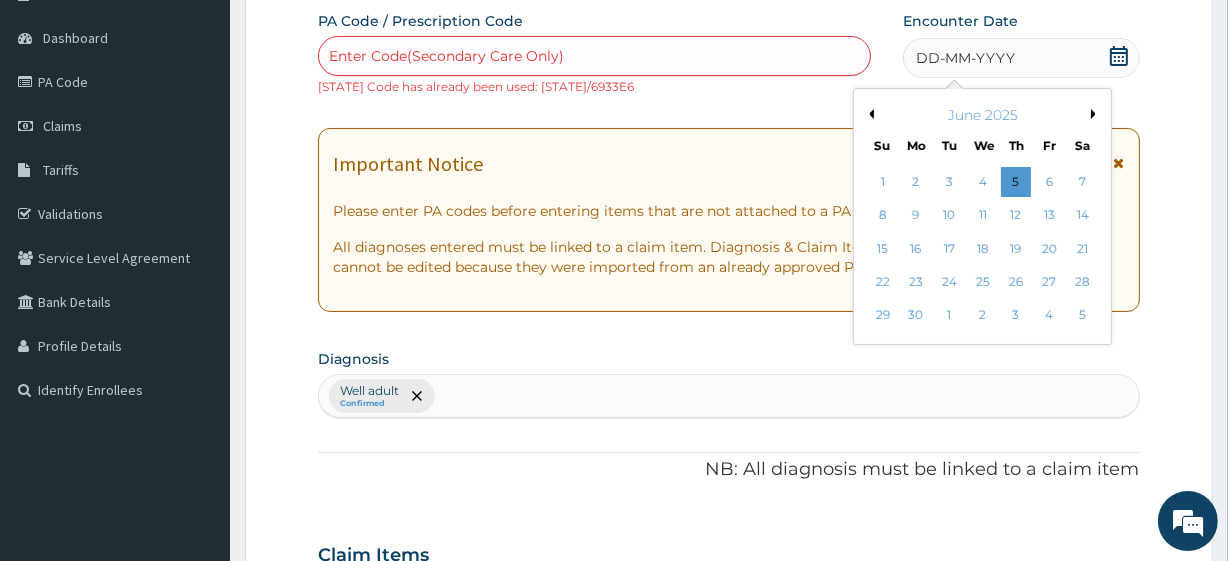 click on "Previous Month" at bounding box center (869, 114) 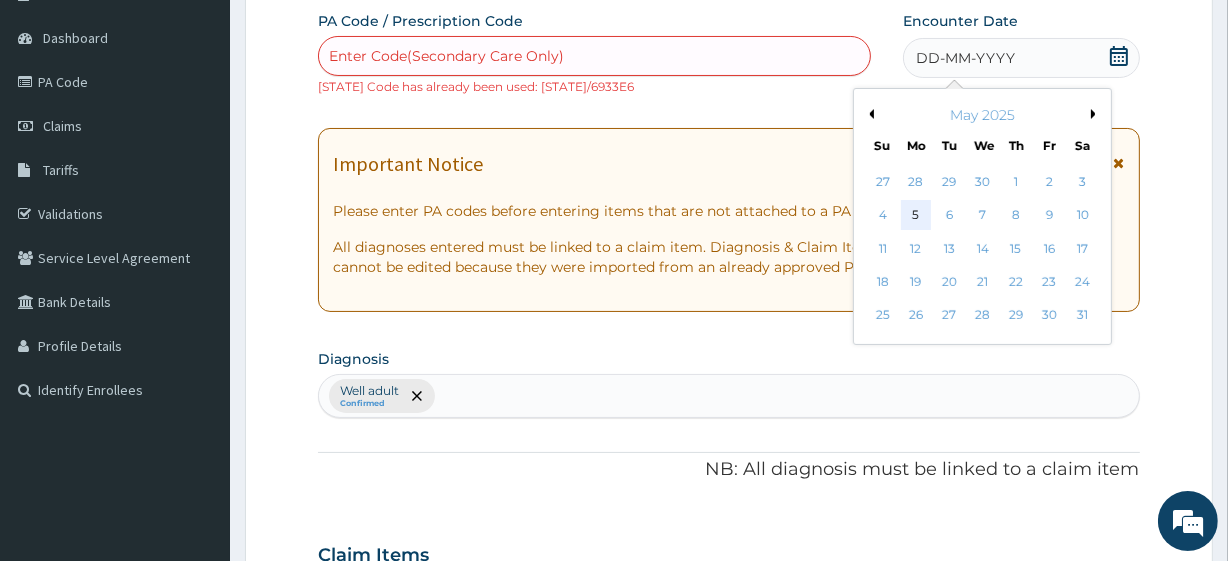 click on "5" at bounding box center (916, 216) 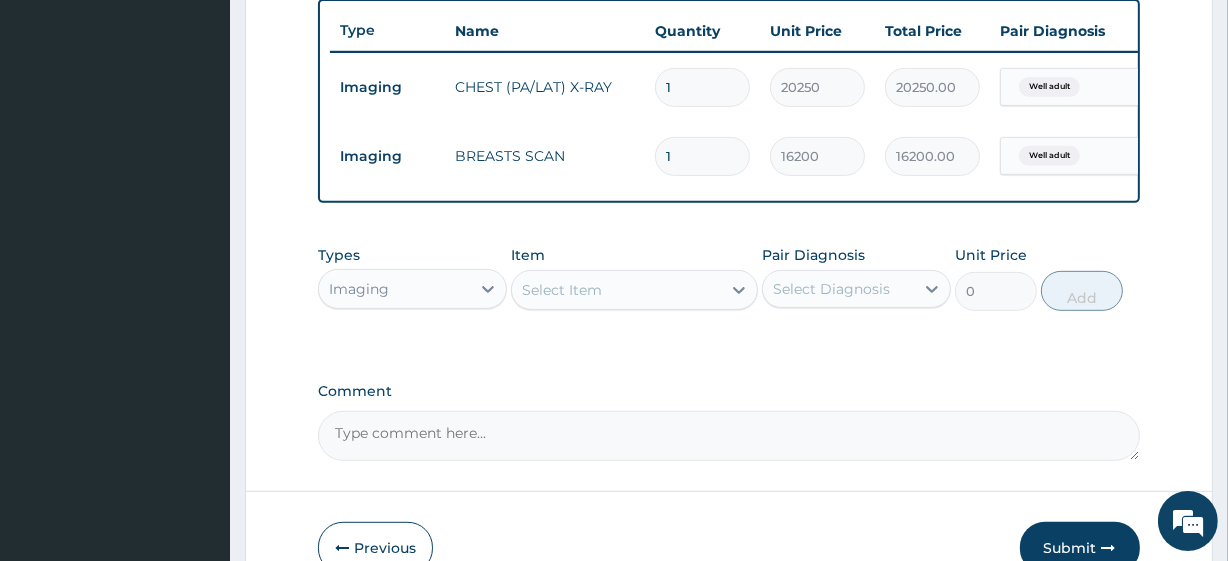 scroll, scrollTop: 885, scrollLeft: 0, axis: vertical 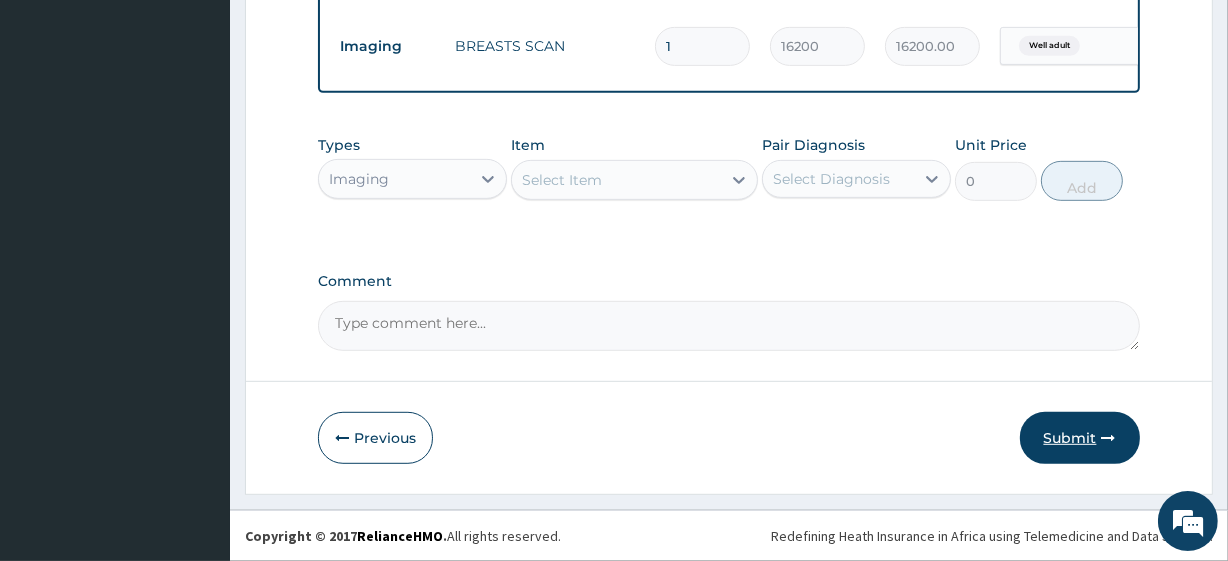 click on "Submit" at bounding box center [1080, 438] 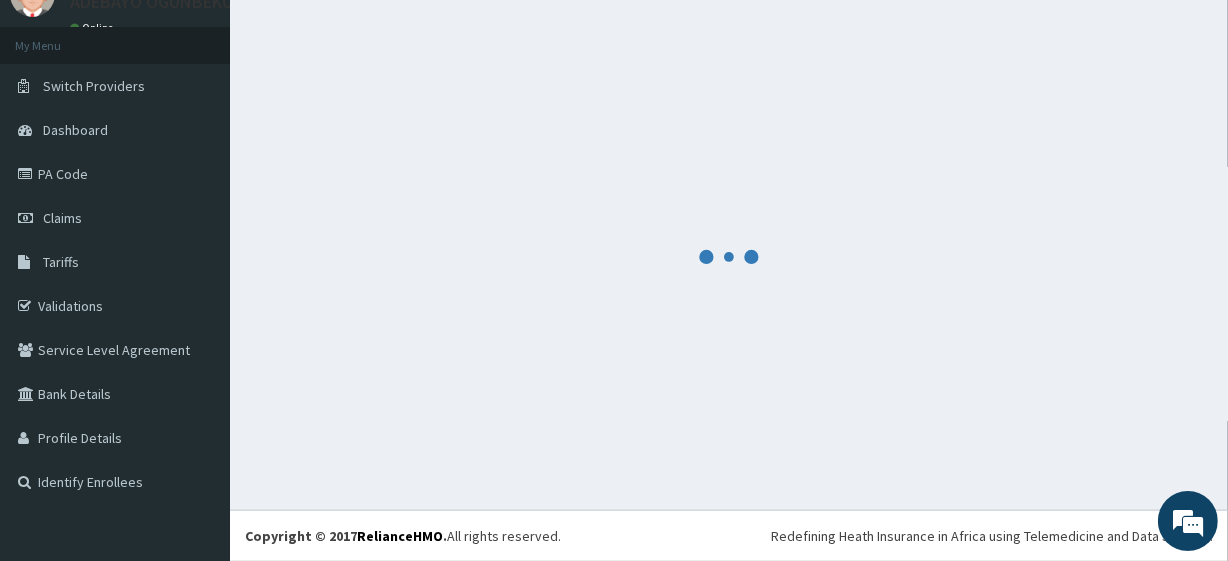 scroll, scrollTop: 868, scrollLeft: 0, axis: vertical 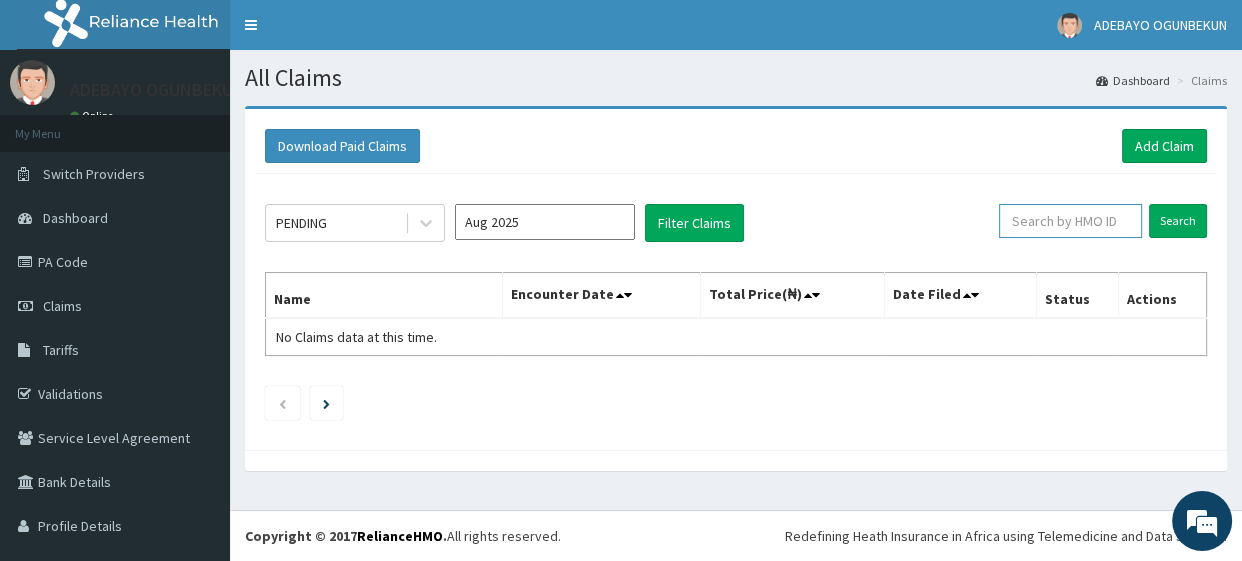 click at bounding box center [1070, 221] 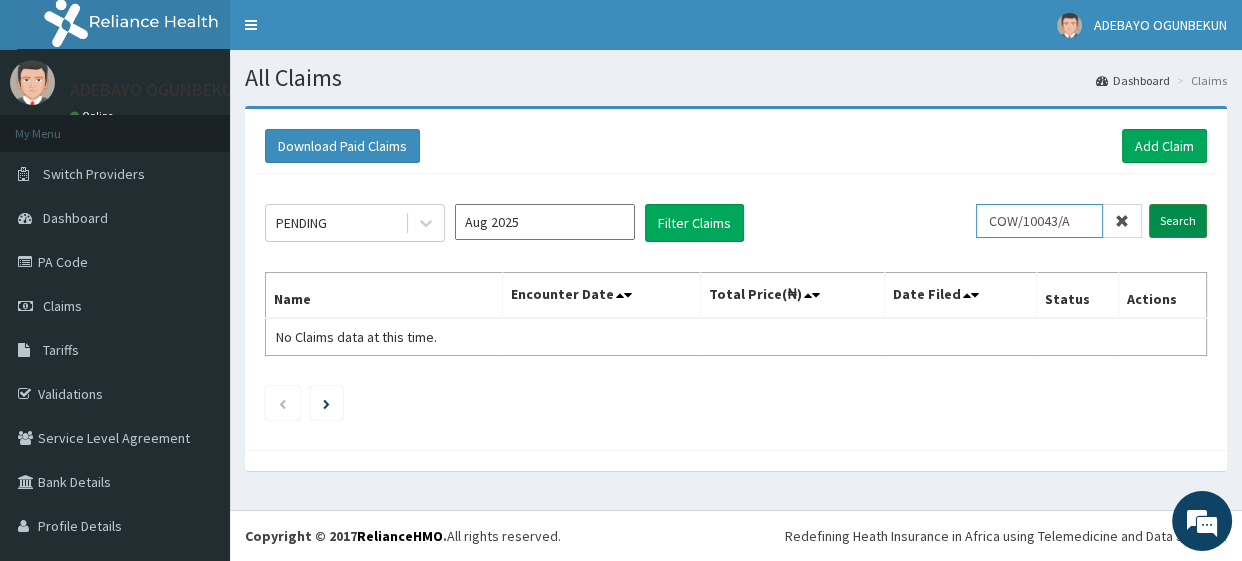 type on "COW/10043/A" 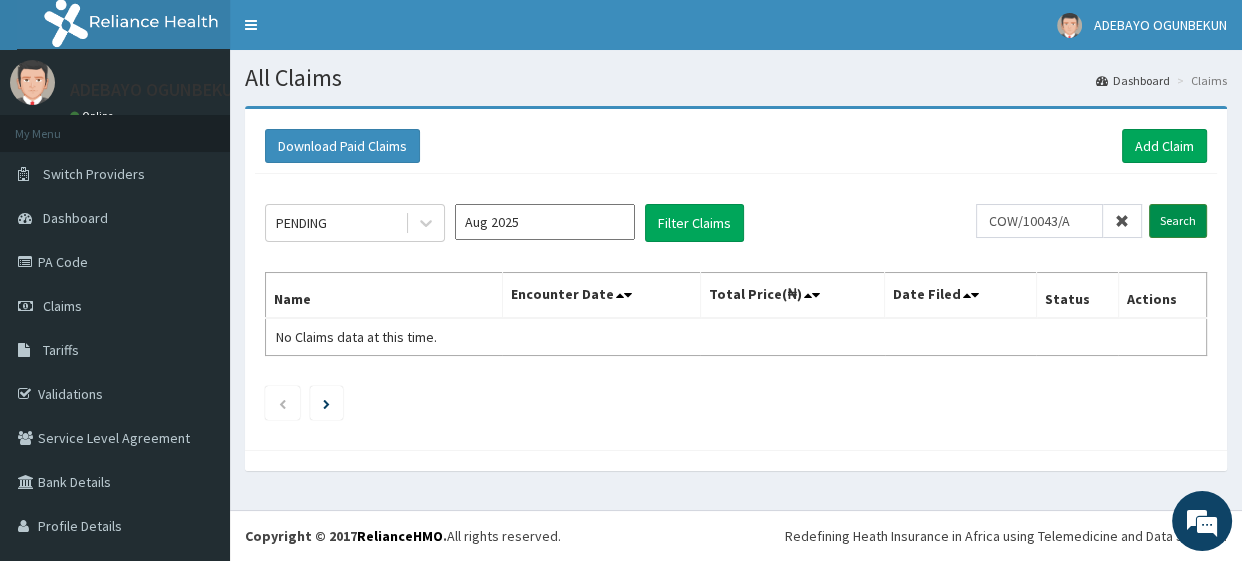 click on "Search" at bounding box center (1178, 221) 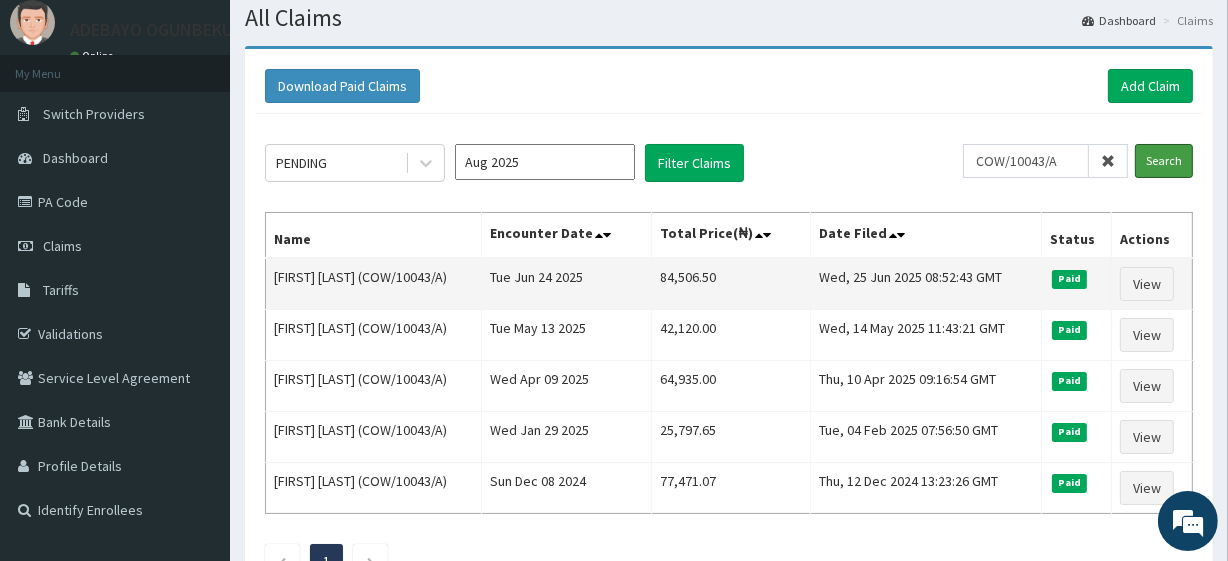 scroll, scrollTop: 75, scrollLeft: 0, axis: vertical 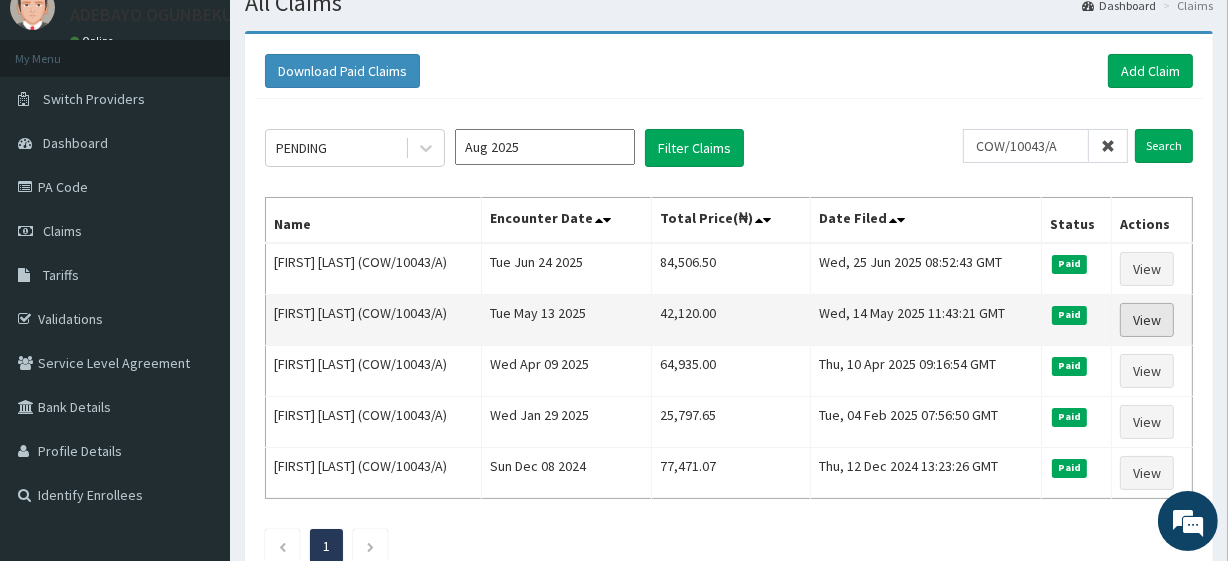click on "View" at bounding box center (1147, 320) 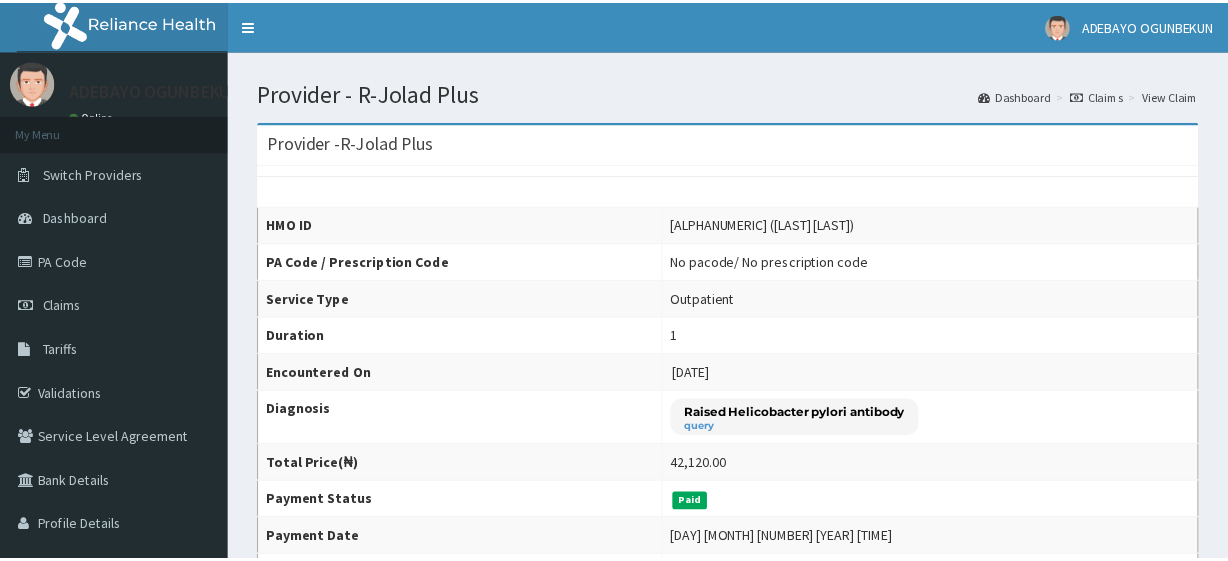 scroll, scrollTop: 0, scrollLeft: 0, axis: both 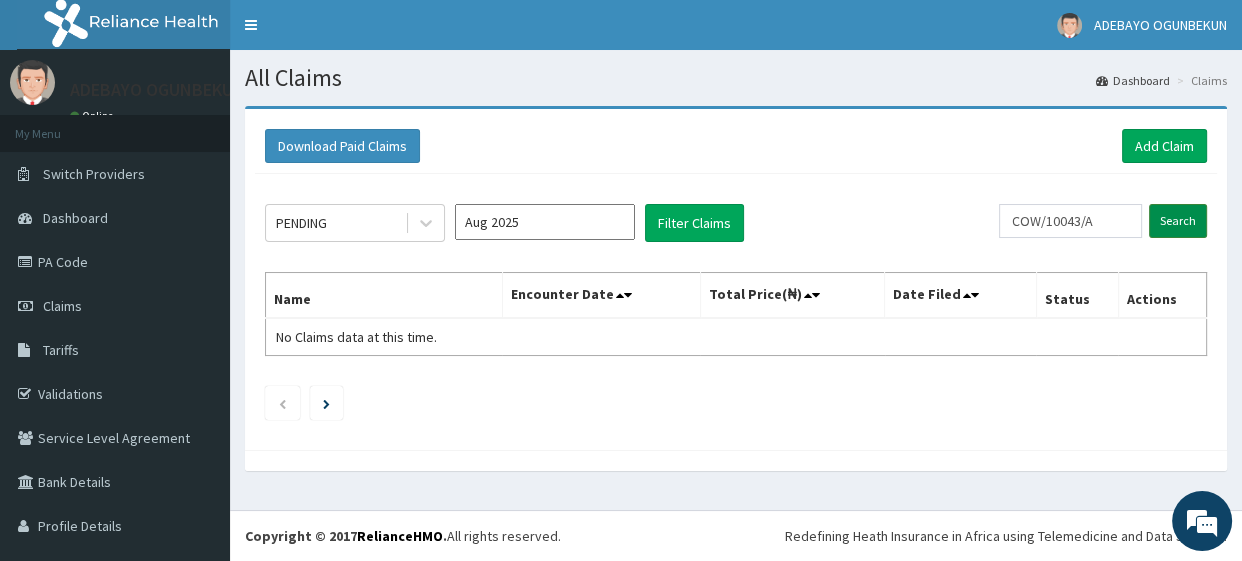 click on "Search" at bounding box center [1178, 221] 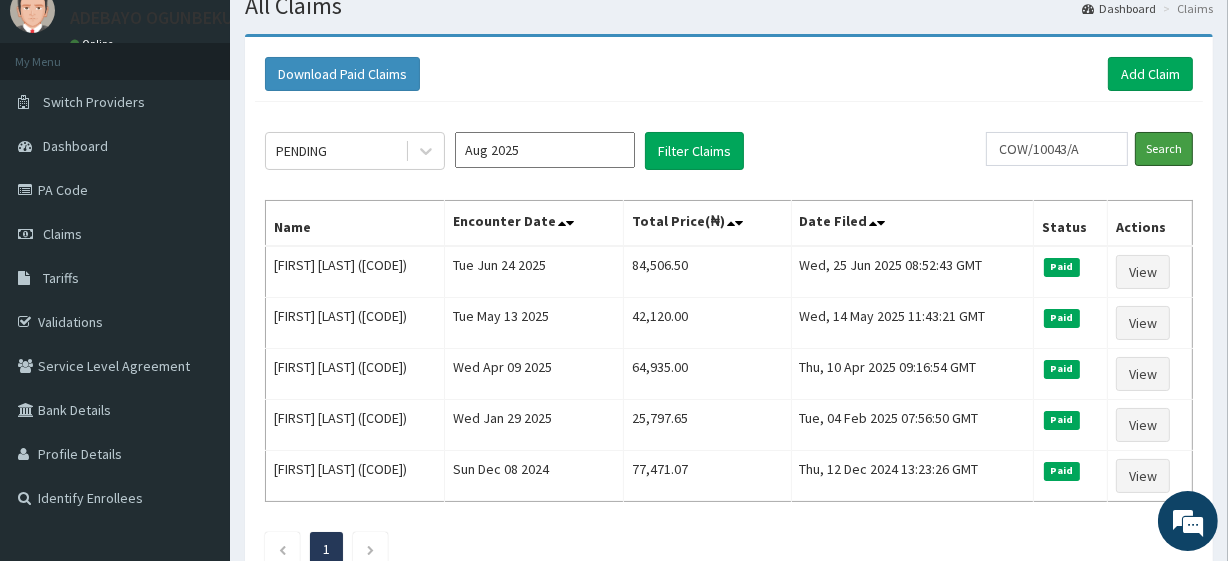 scroll, scrollTop: 75, scrollLeft: 0, axis: vertical 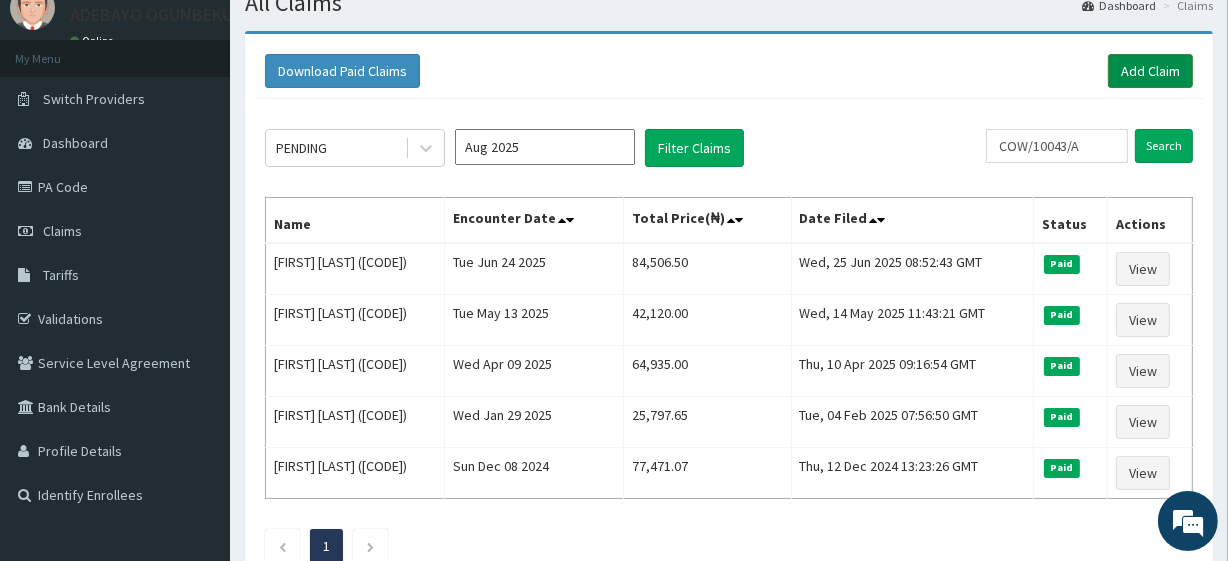 click on "Add Claim" at bounding box center [1150, 71] 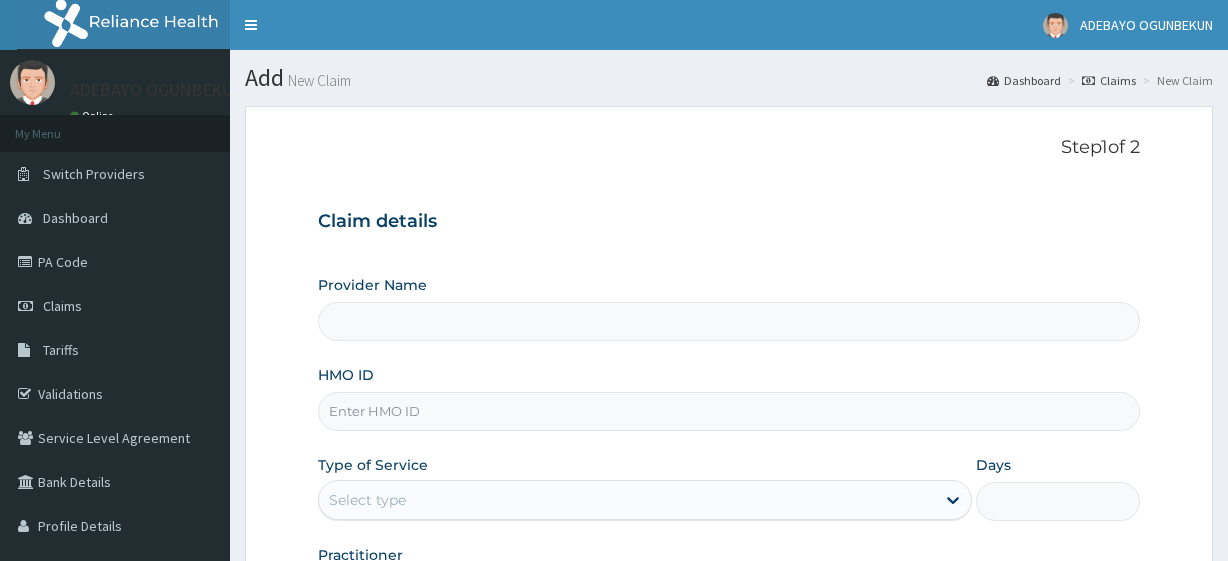 scroll, scrollTop: 0, scrollLeft: 0, axis: both 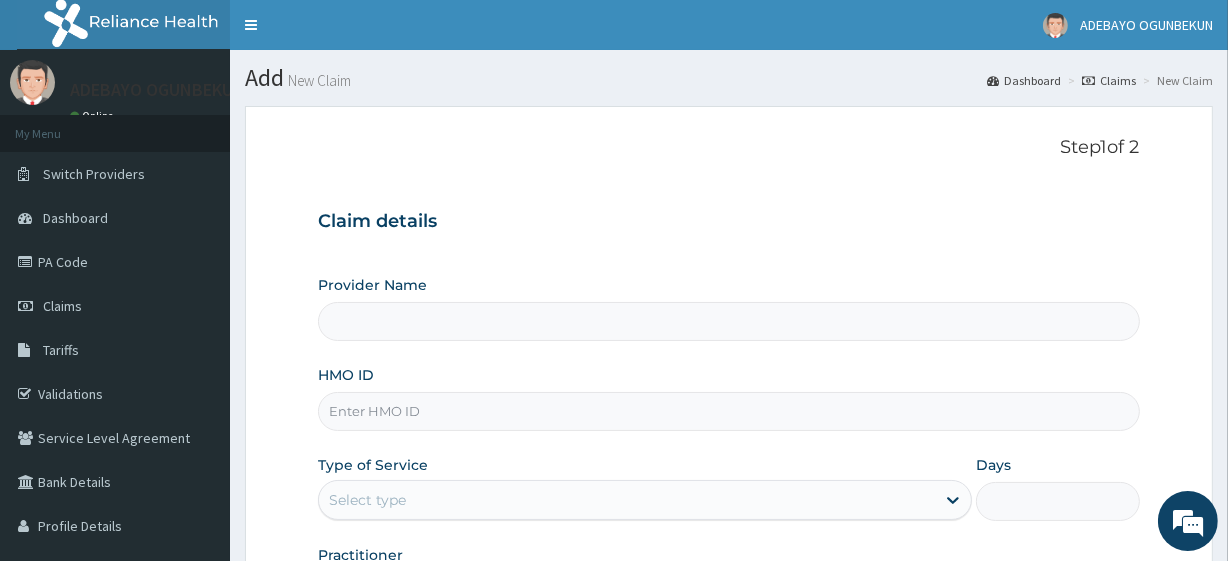 type on "R-Jolad Plus" 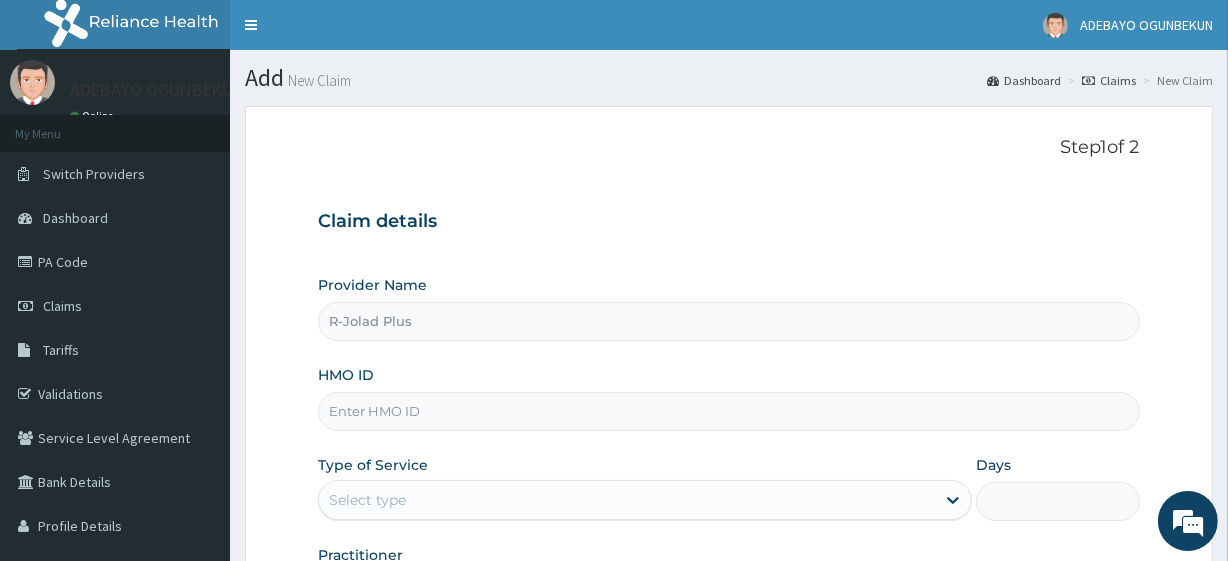 click on "HMO ID" at bounding box center [728, 411] 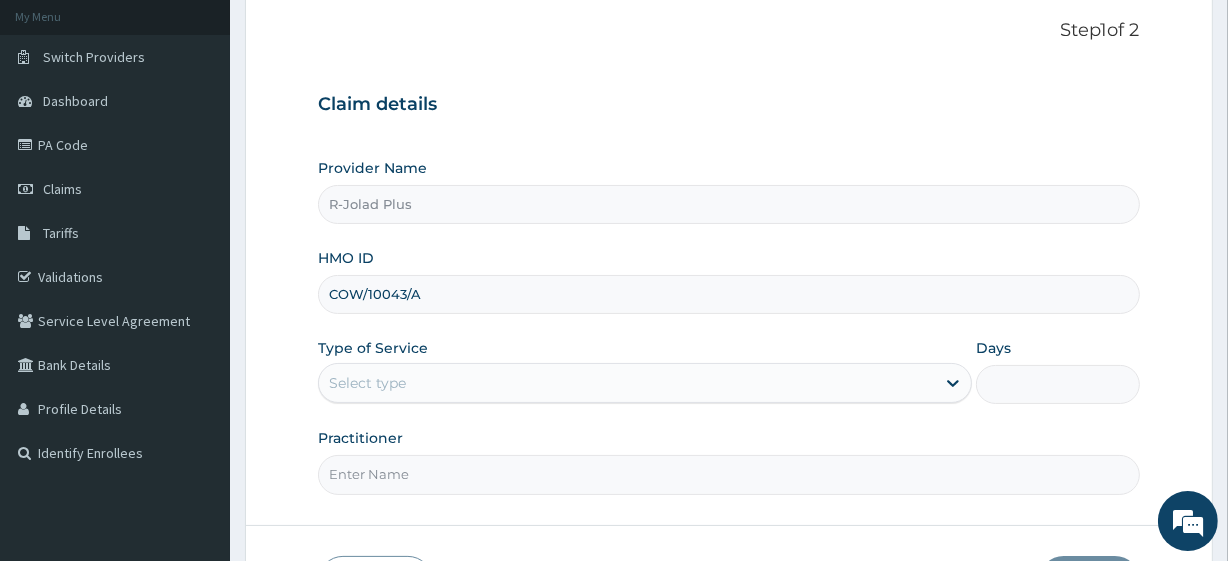 scroll, scrollTop: 122, scrollLeft: 0, axis: vertical 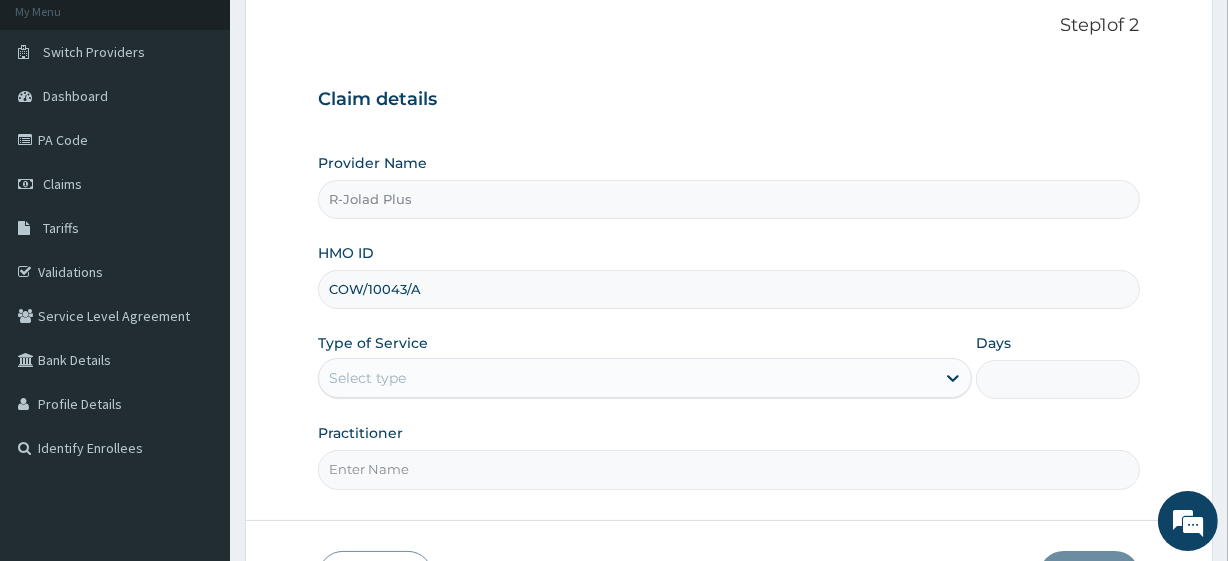 type on "COW/10043/A" 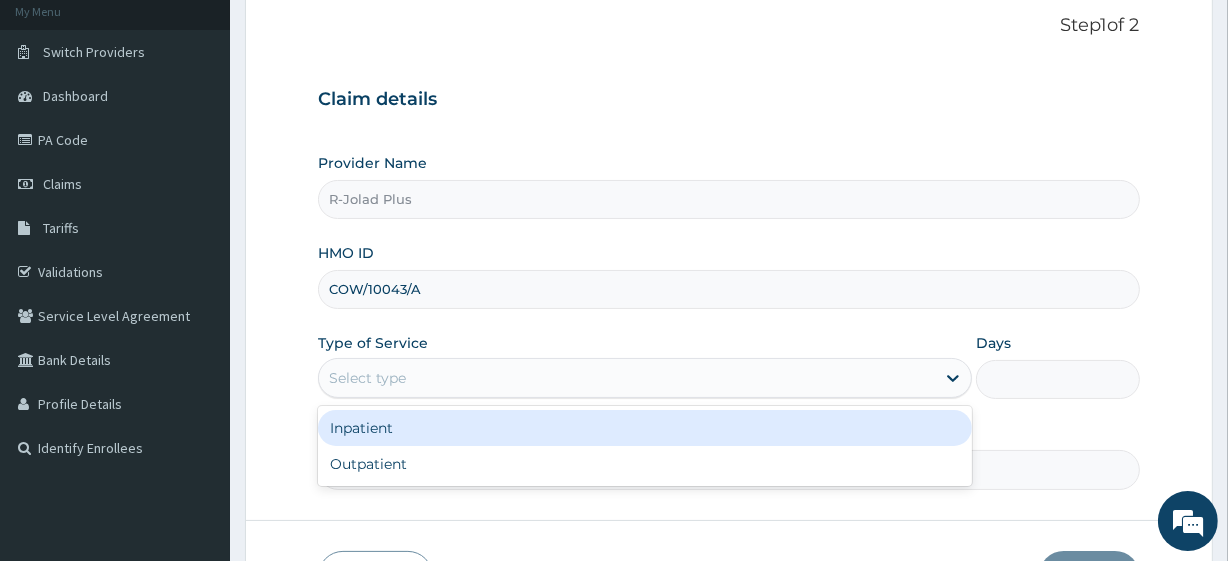 click on "Select type" at bounding box center [367, 378] 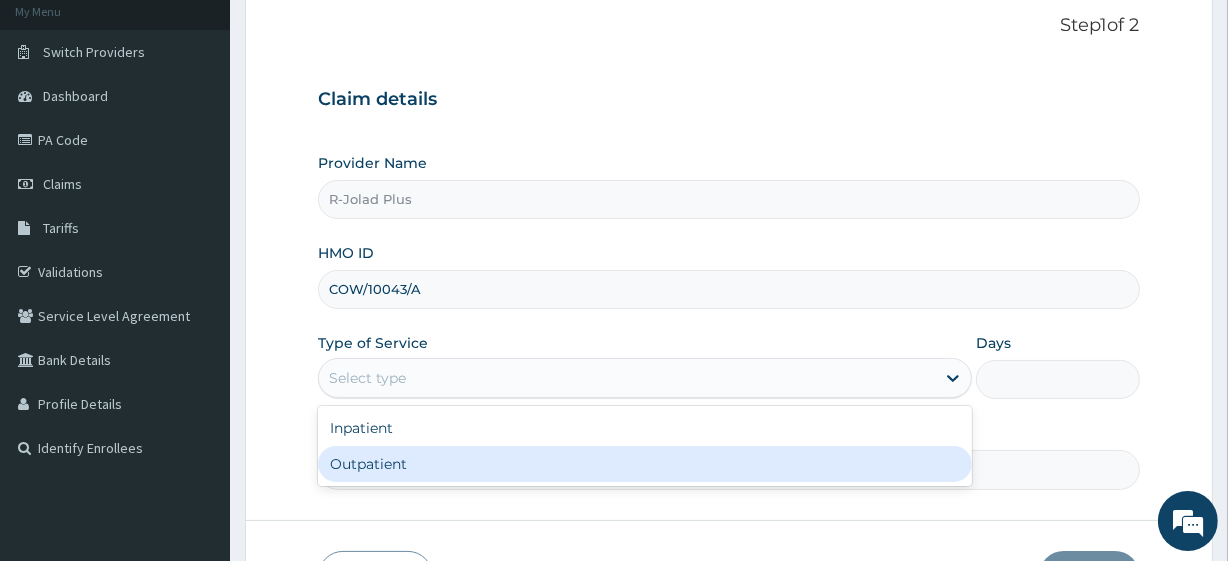 click on "Outpatient" at bounding box center (645, 464) 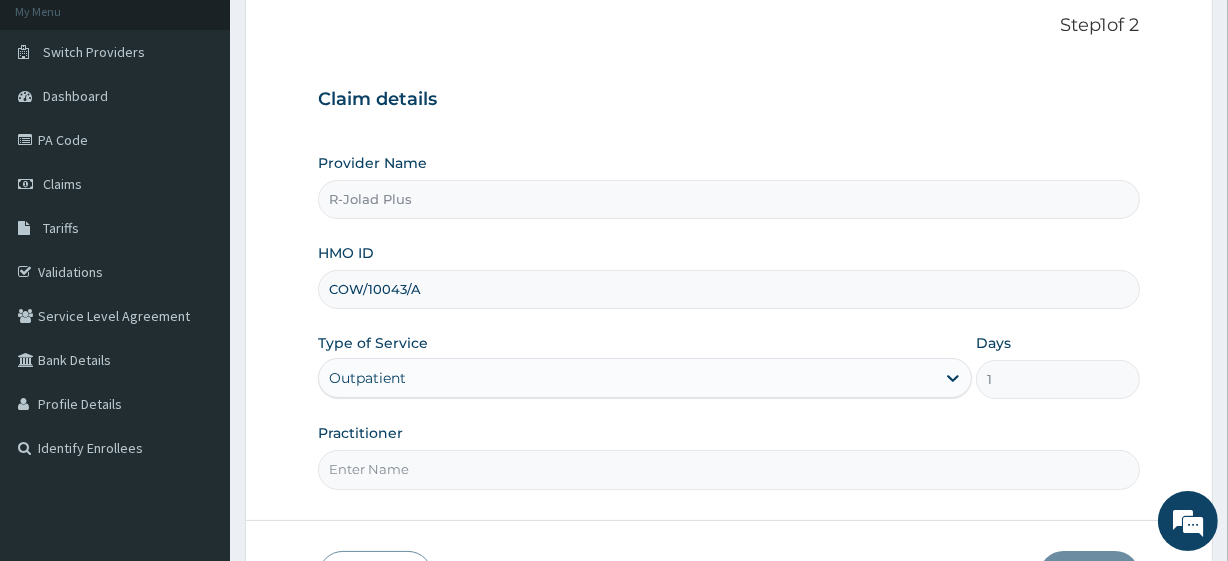 scroll, scrollTop: 0, scrollLeft: 0, axis: both 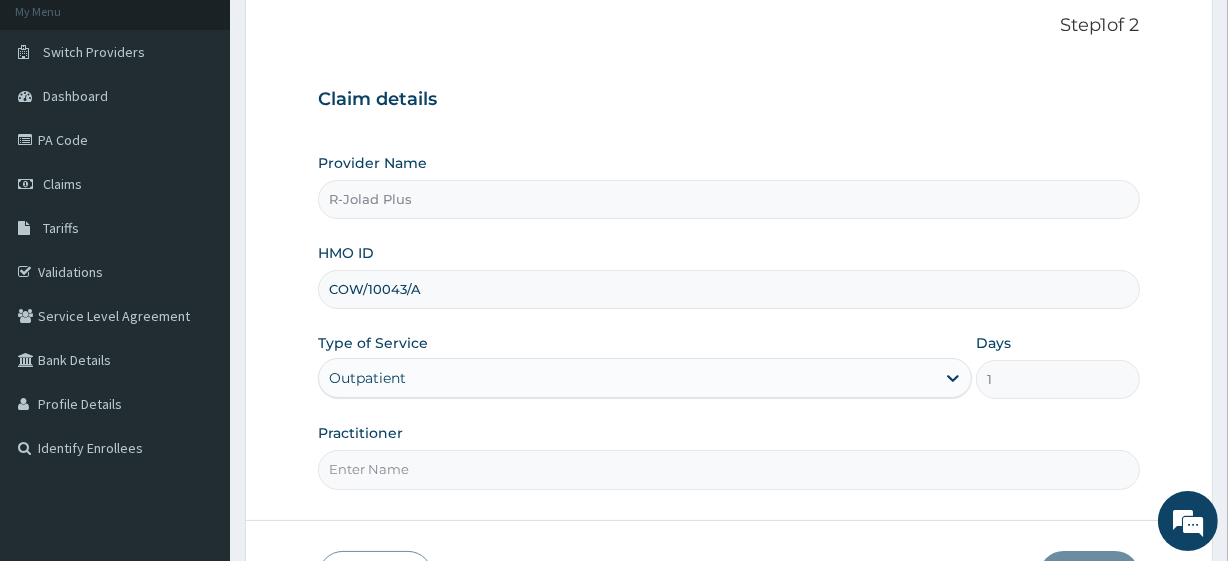 click on "Practitioner" at bounding box center [728, 469] 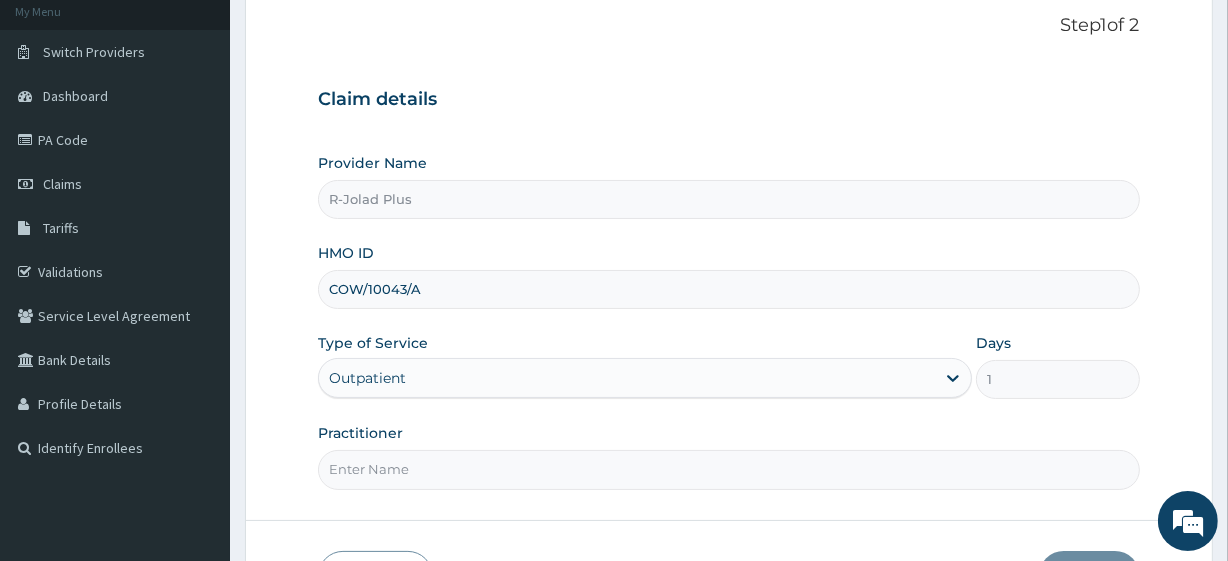 type on "DR TEGA" 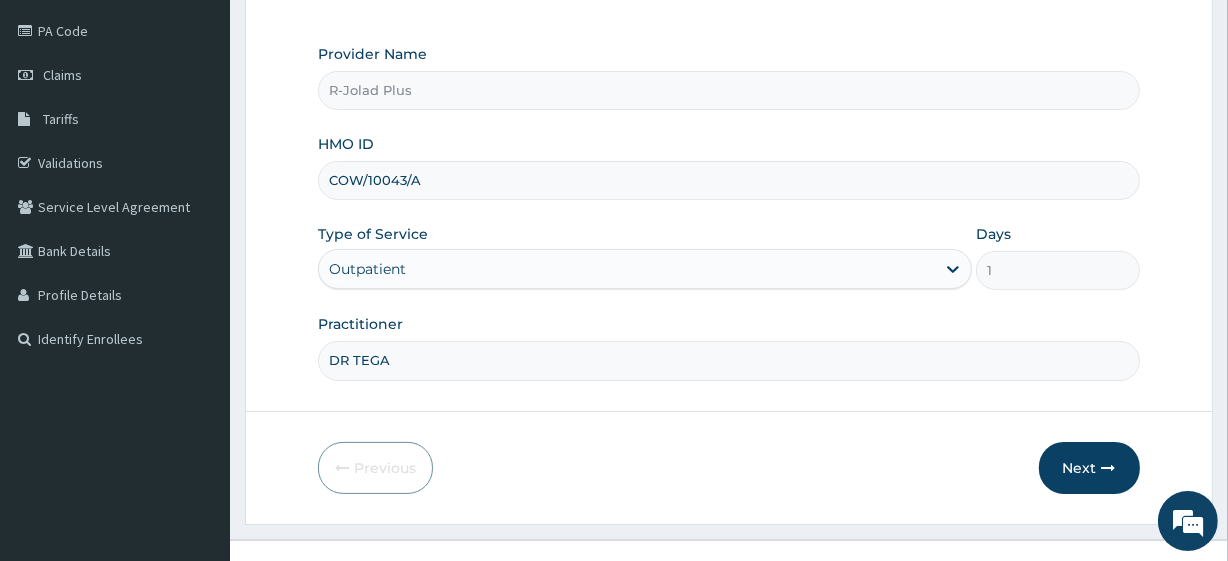 scroll, scrollTop: 259, scrollLeft: 0, axis: vertical 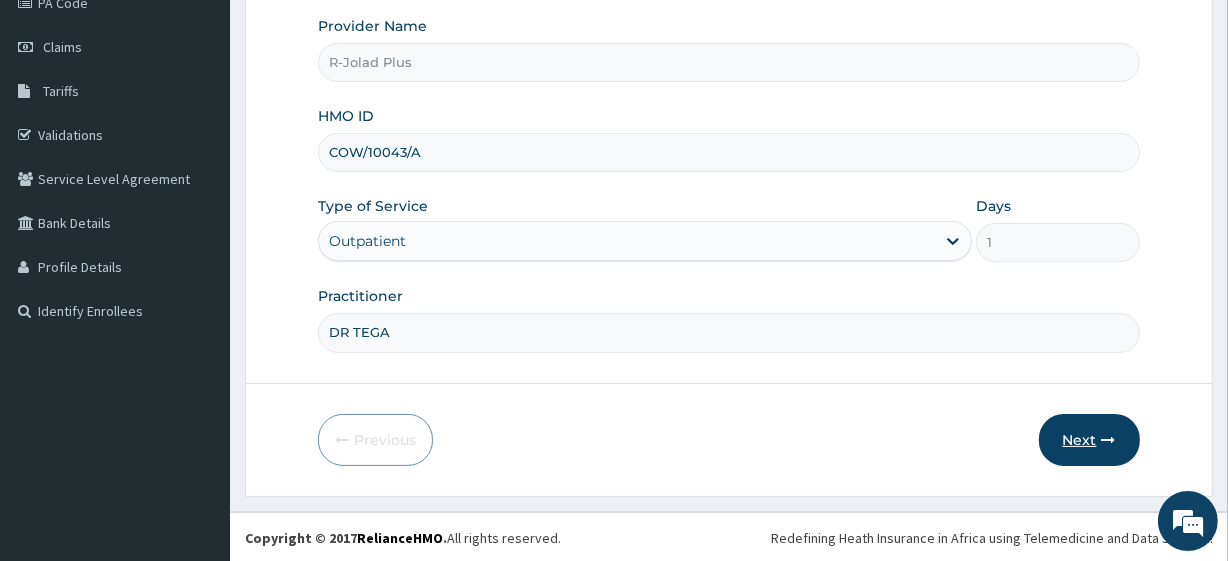 click on "Next" at bounding box center [1089, 440] 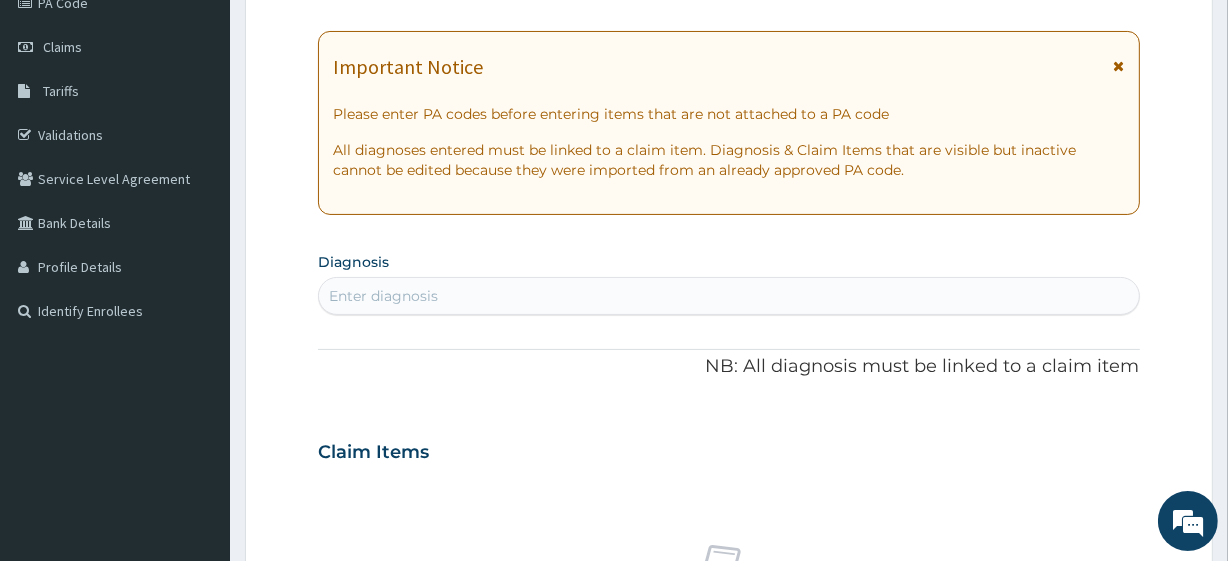 click on "Enter diagnosis" at bounding box center [728, 296] 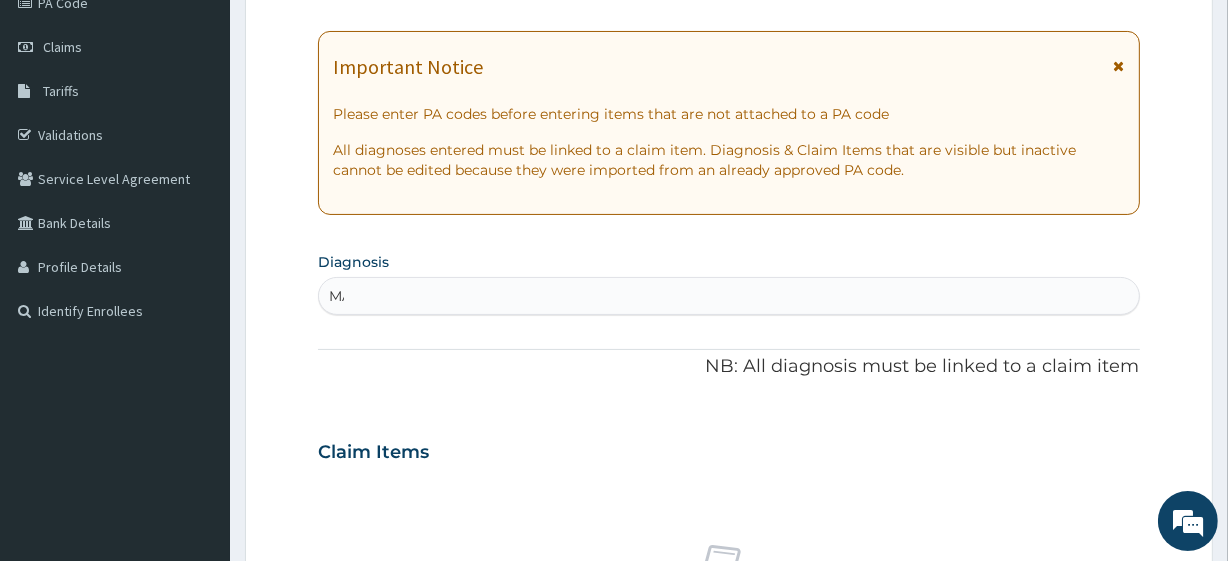 type on "MALA" 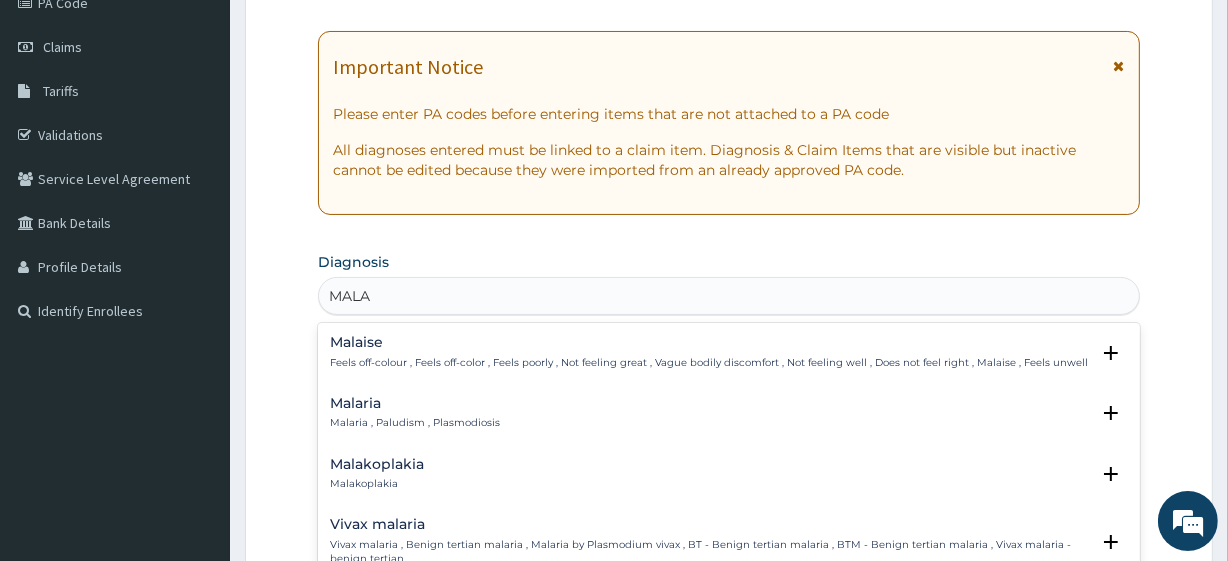 click on "Malaria" at bounding box center (415, 403) 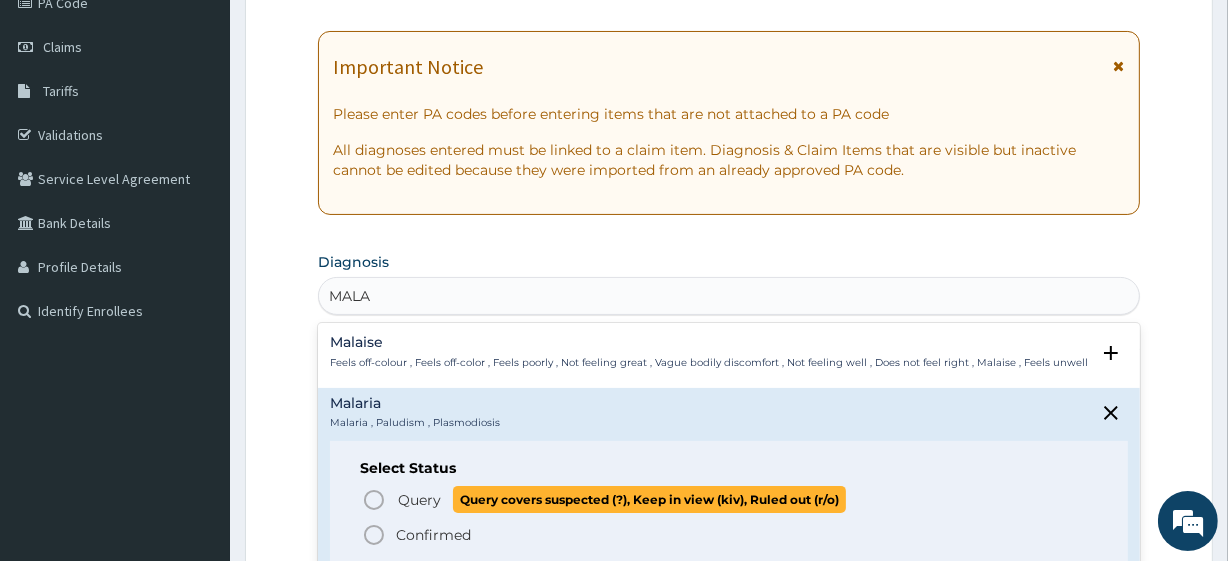 click on "Query" at bounding box center (419, 500) 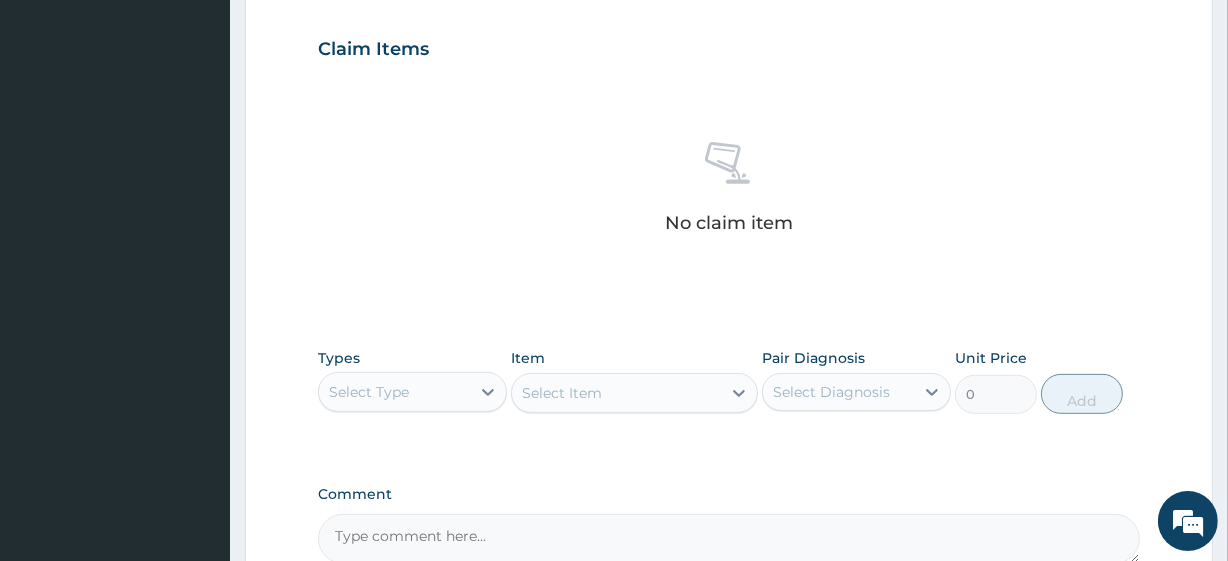 scroll, scrollTop: 880, scrollLeft: 0, axis: vertical 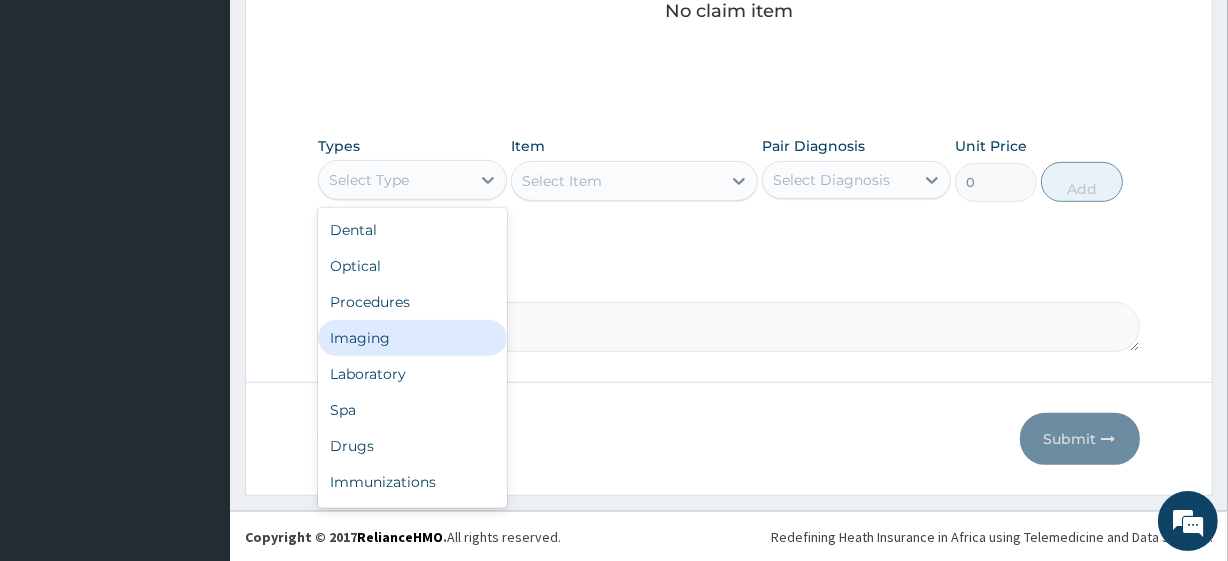 drag, startPoint x: 407, startPoint y: 188, endPoint x: 414, endPoint y: 391, distance: 203.12065 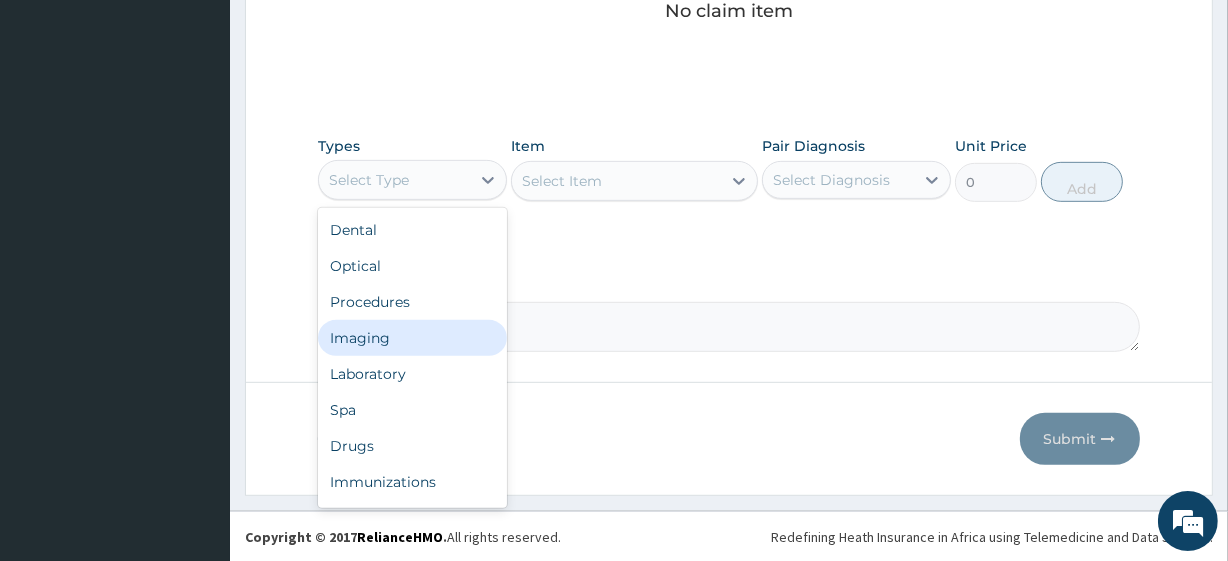 click on "option Imaging focused, 4 of 10. 10 results available. Use Up and Down to choose options, press Enter to select the currently focused option, press Escape to exit the menu, press Tab to select the option and exit the menu. Select Type Dental Optical Procedures Imaging Laboratory Spa Drugs Immunizations Others Gym" at bounding box center (412, 180) 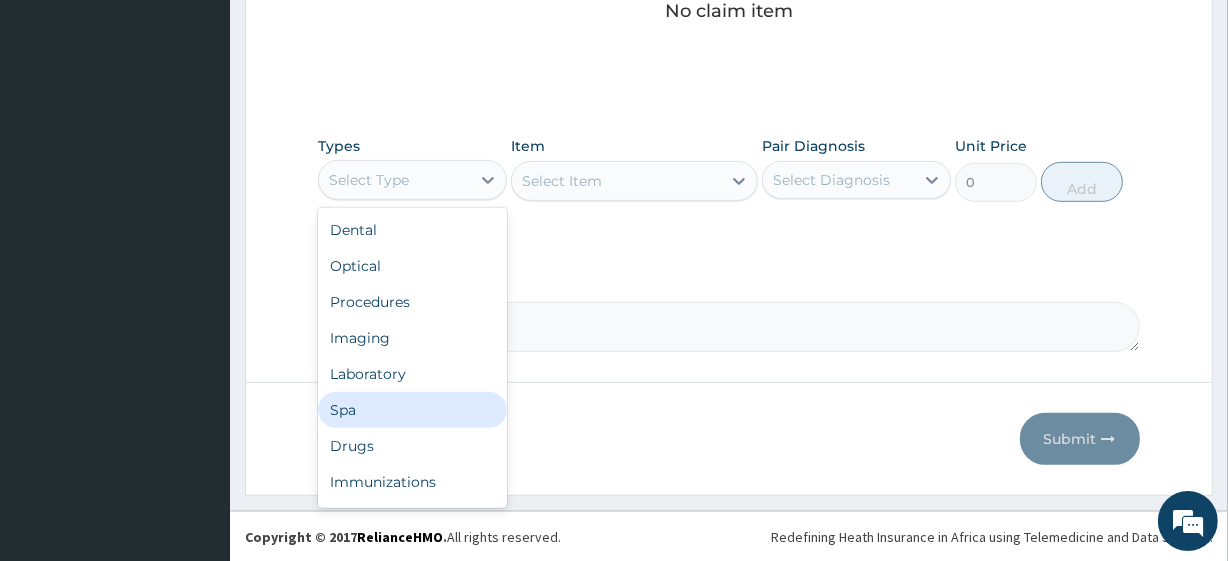 click on "Spa" at bounding box center [412, 410] 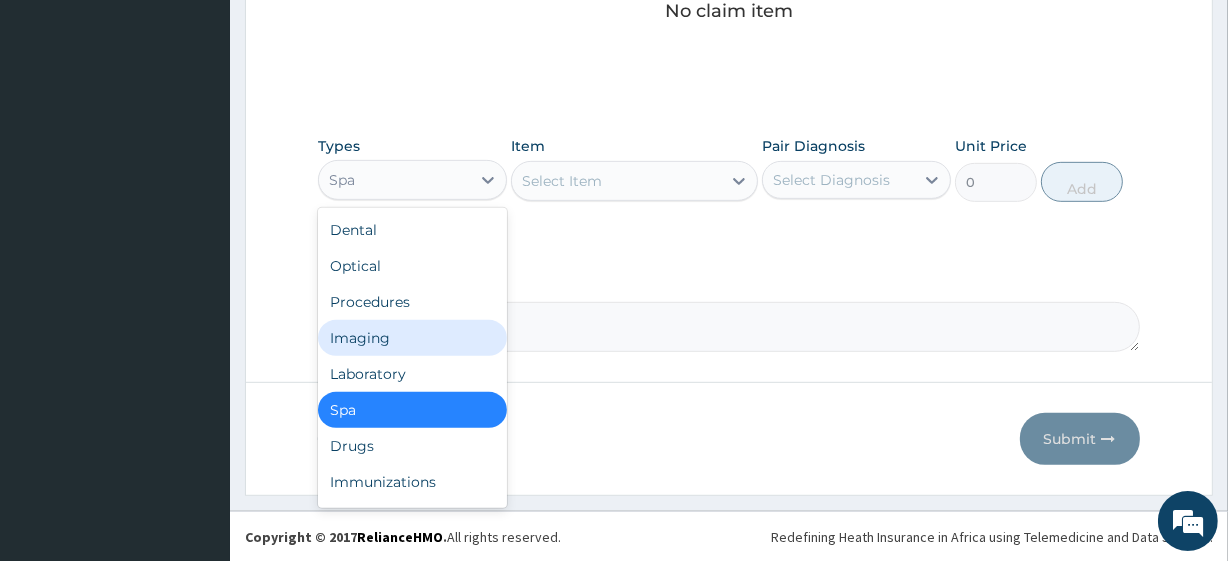 drag, startPoint x: 430, startPoint y: 169, endPoint x: 420, endPoint y: 363, distance: 194.25757 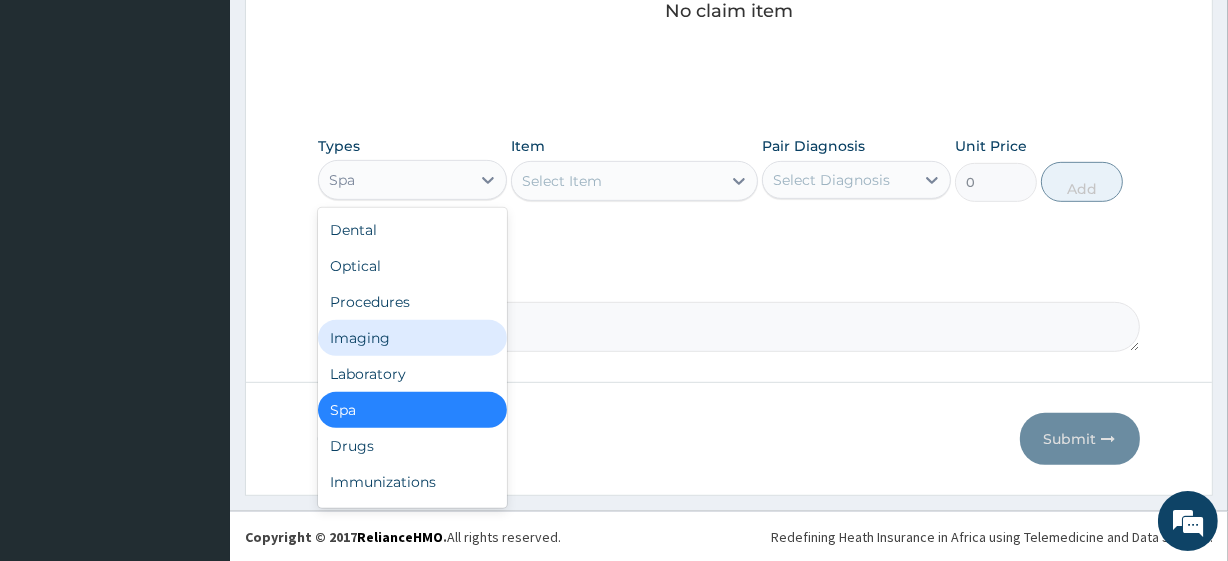 click on "option Spa, selected. option Imaging focused, 4 of 10. 10 results available. Use Up and Down to choose options, press Enter to select the currently focused option, press Escape to exit the menu, press Tab to select the option and exit the menu. Spa Dental Optical Procedures Imaging Laboratory Spa Drugs Immunizations Others Gym" at bounding box center [412, 180] 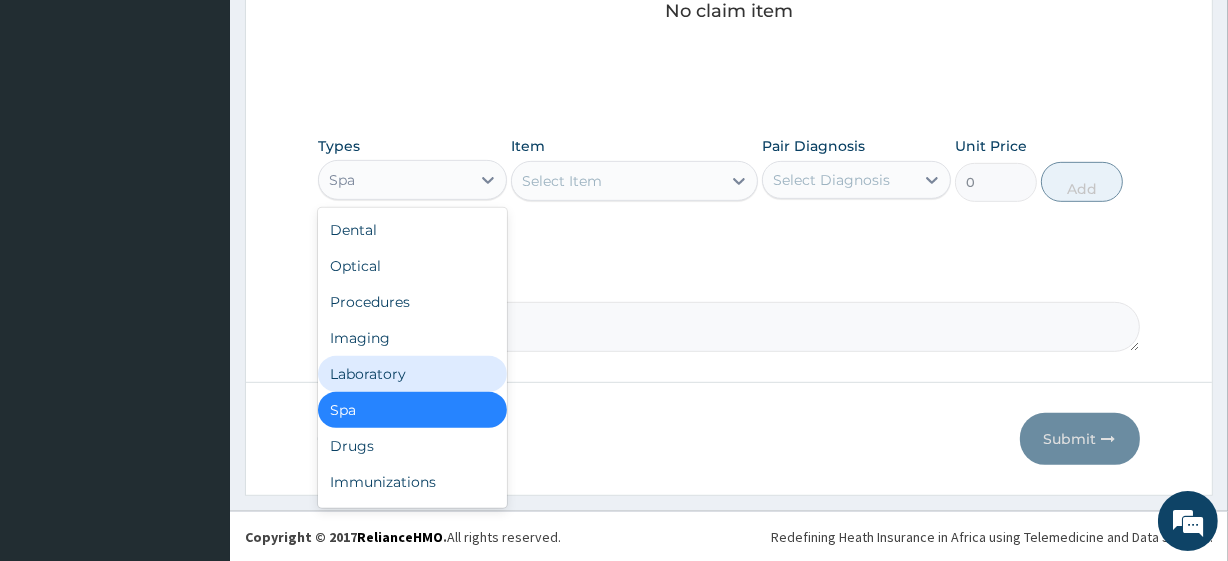 click on "Laboratory" at bounding box center [412, 374] 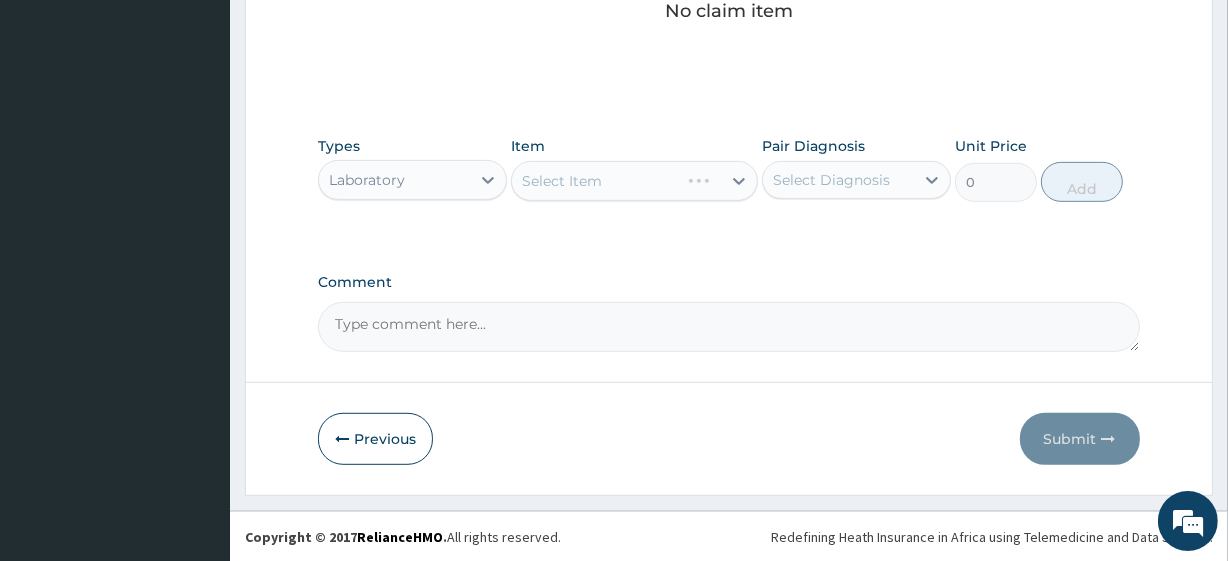 click on "Select Item" at bounding box center (634, 181) 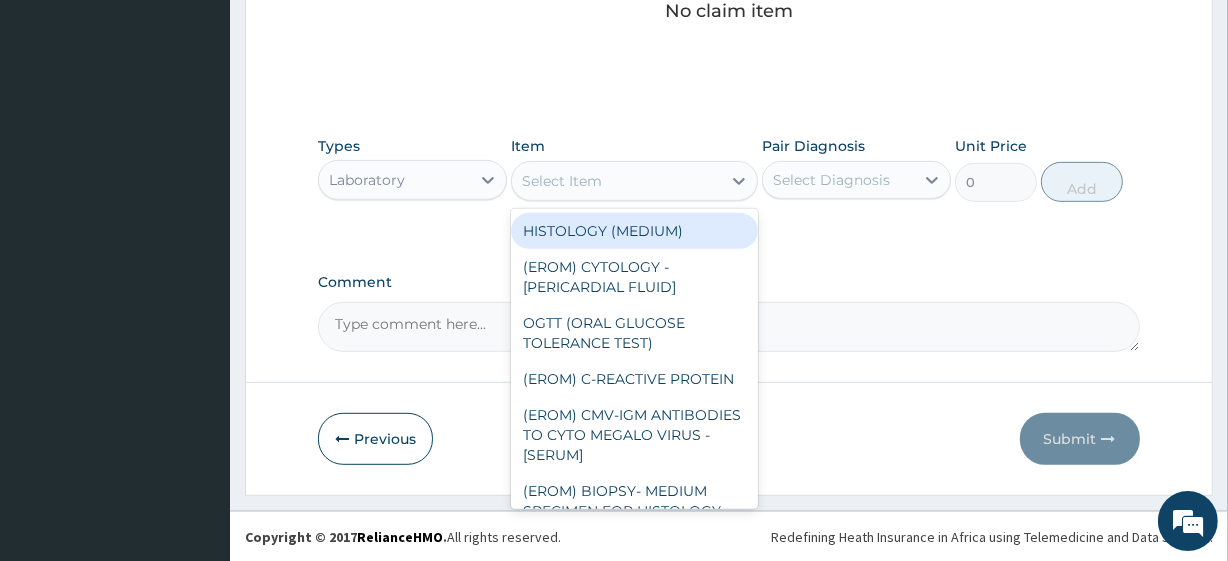 click on "Select Item" at bounding box center [616, 181] 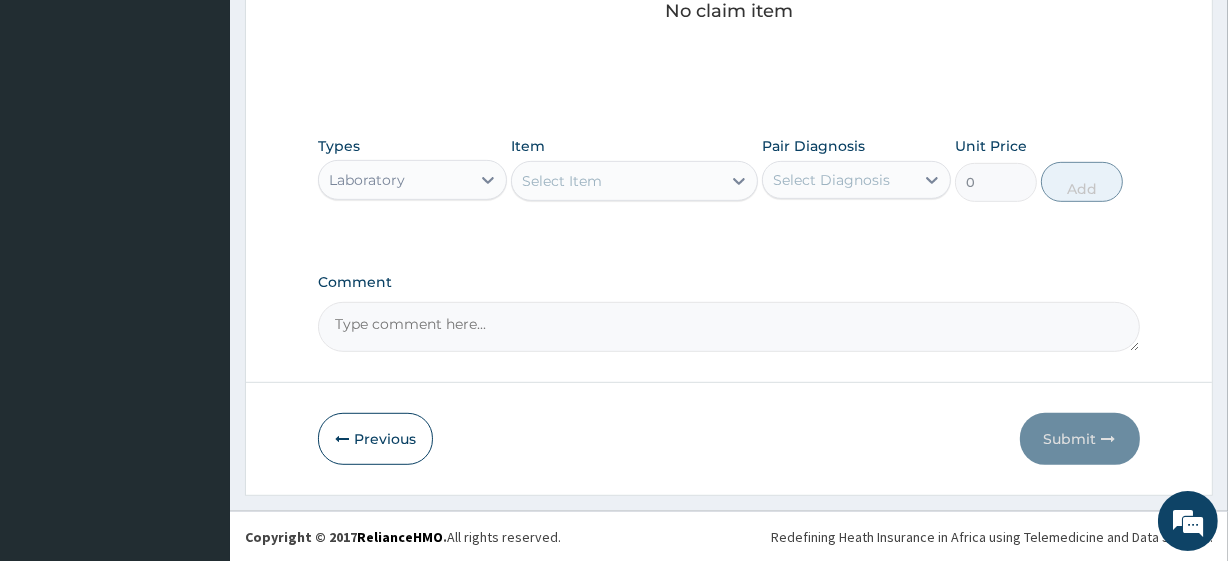 click on "Select Item" at bounding box center [616, 181] 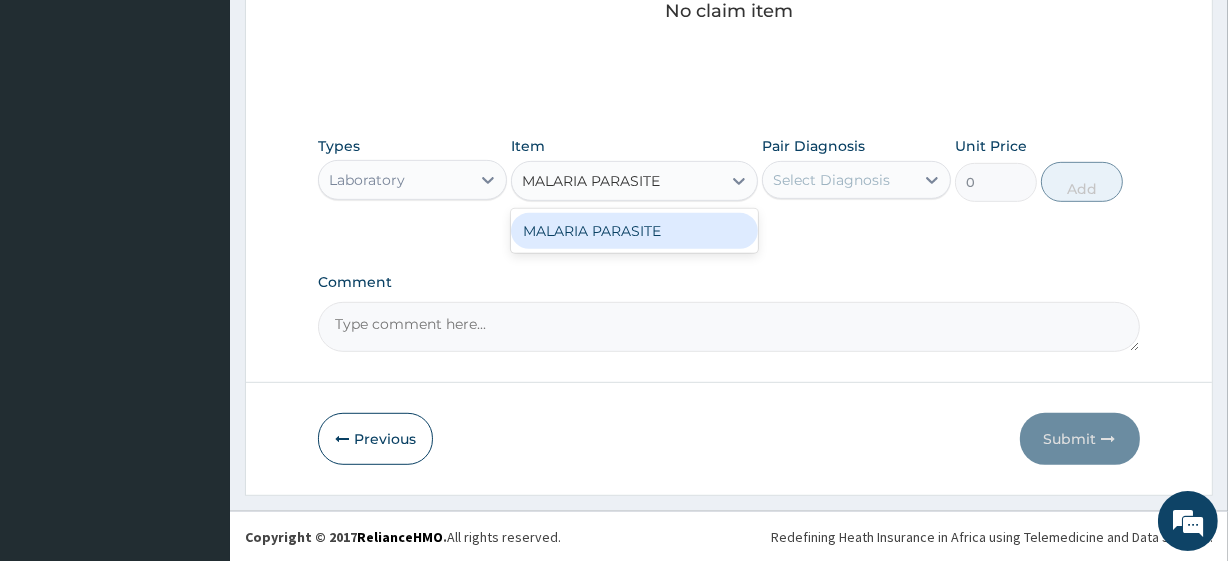 click on "MALARIA PARASITE" at bounding box center (634, 231) 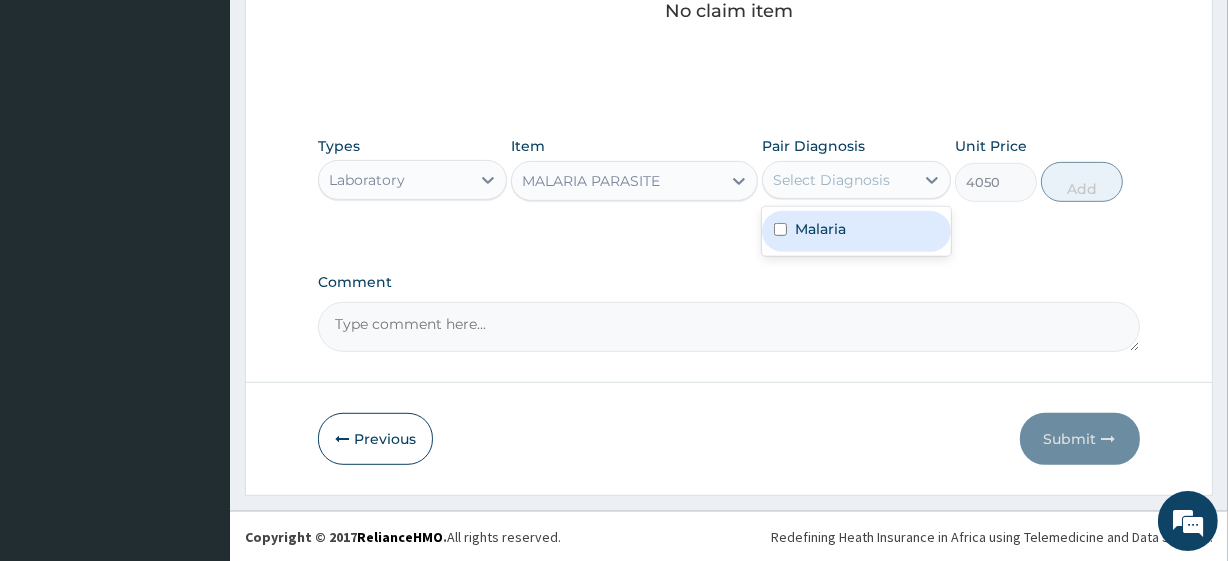 drag, startPoint x: 847, startPoint y: 174, endPoint x: 848, endPoint y: 230, distance: 56.008926 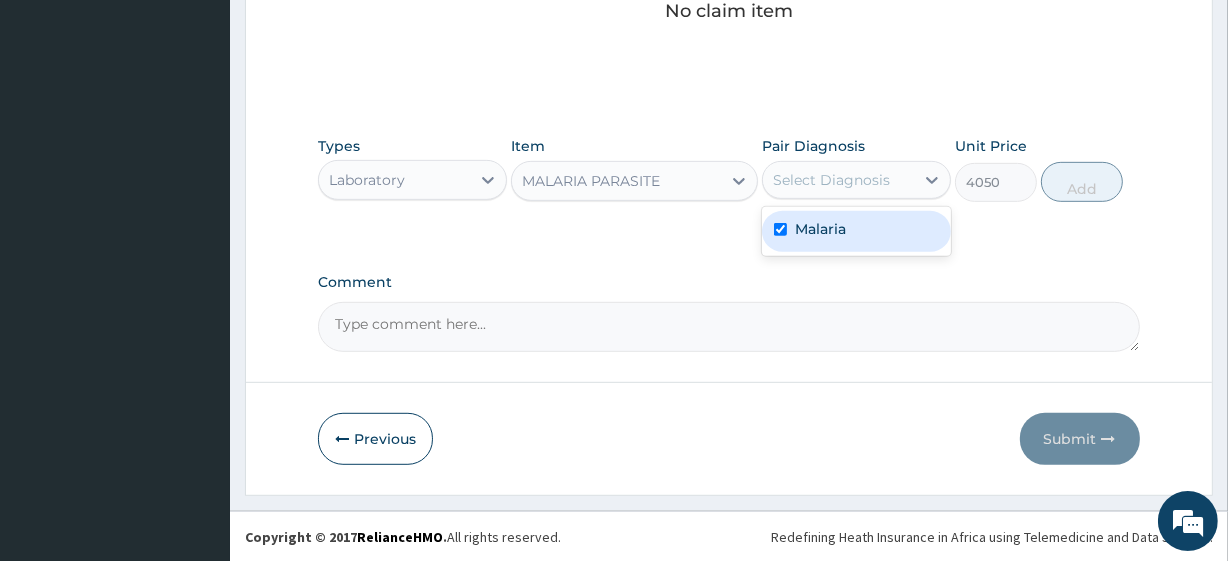 checkbox on "true" 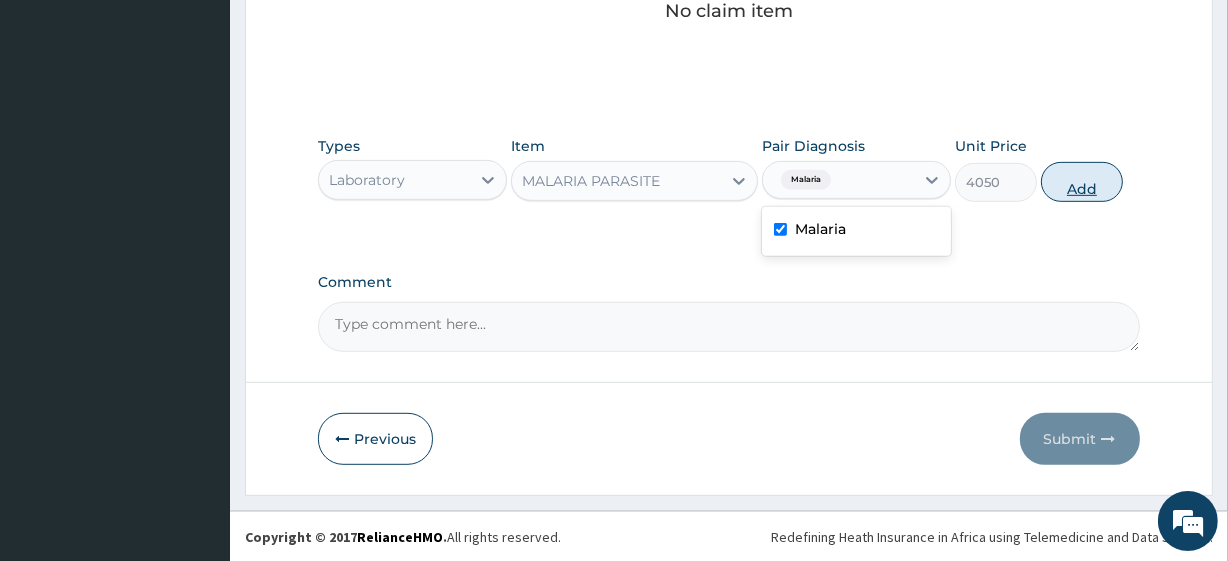 click on "Add" at bounding box center [1082, 182] 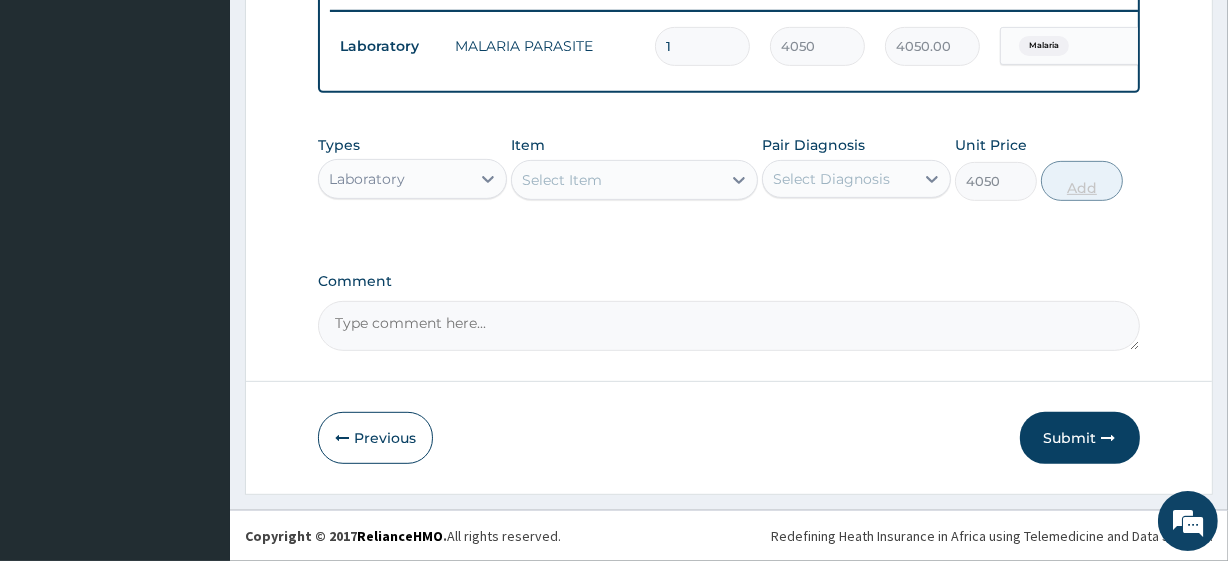 type on "0" 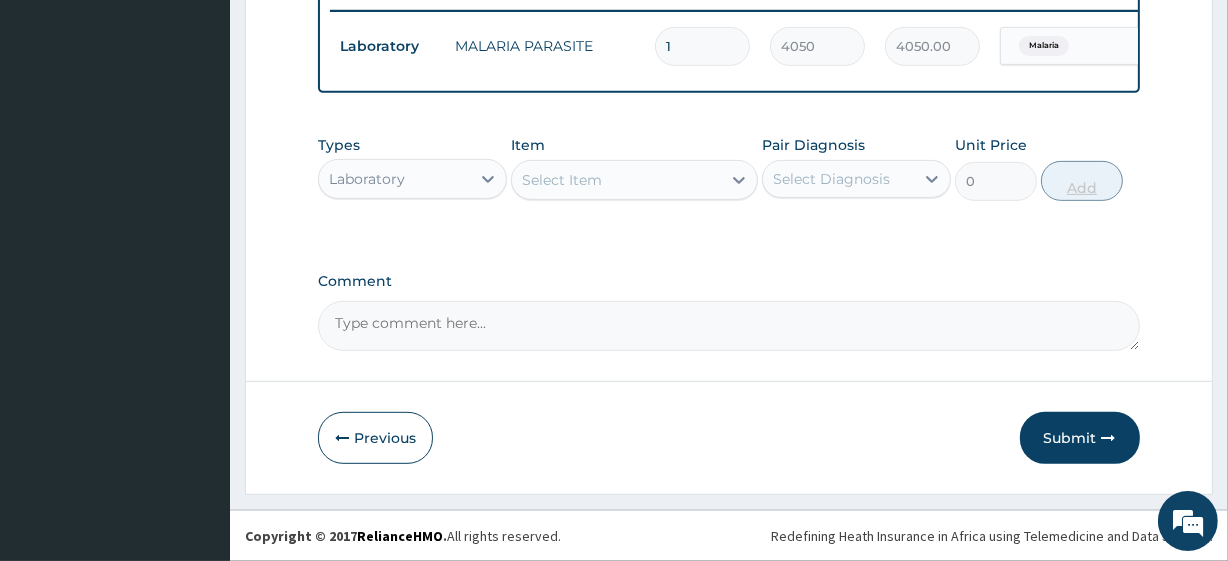 scroll, scrollTop: 798, scrollLeft: 0, axis: vertical 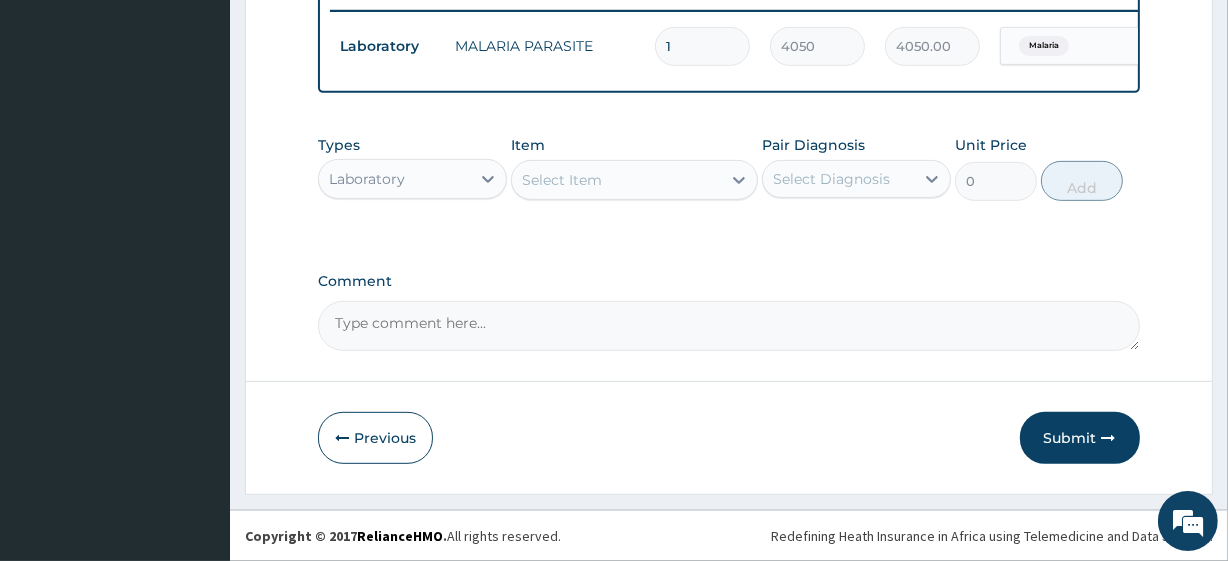 click on "Comment" at bounding box center [728, 326] 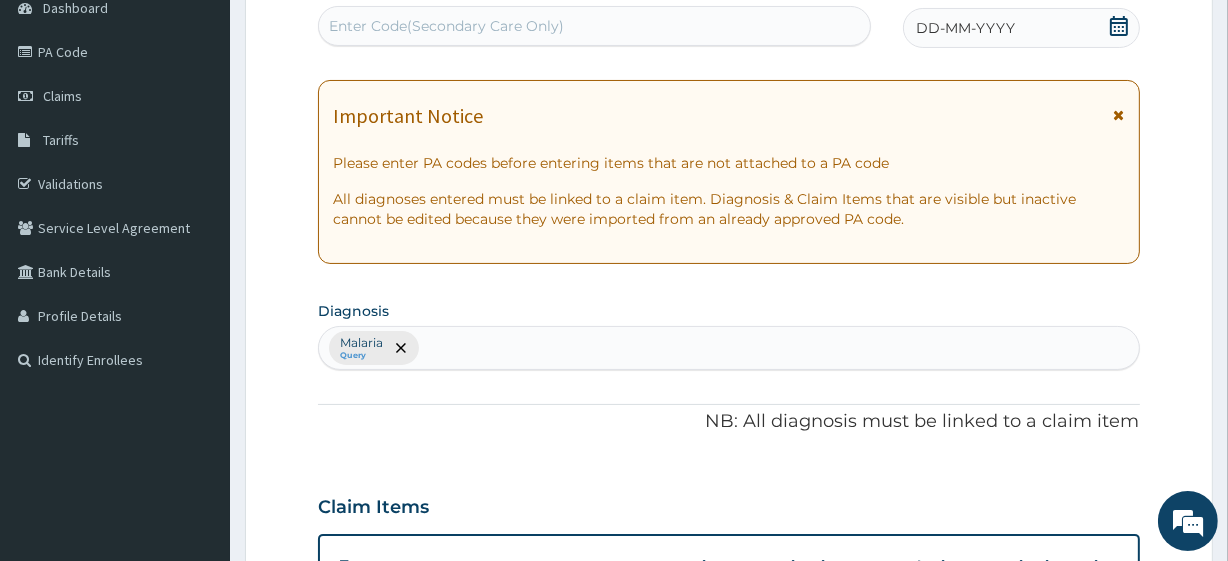 scroll, scrollTop: 0, scrollLeft: 0, axis: both 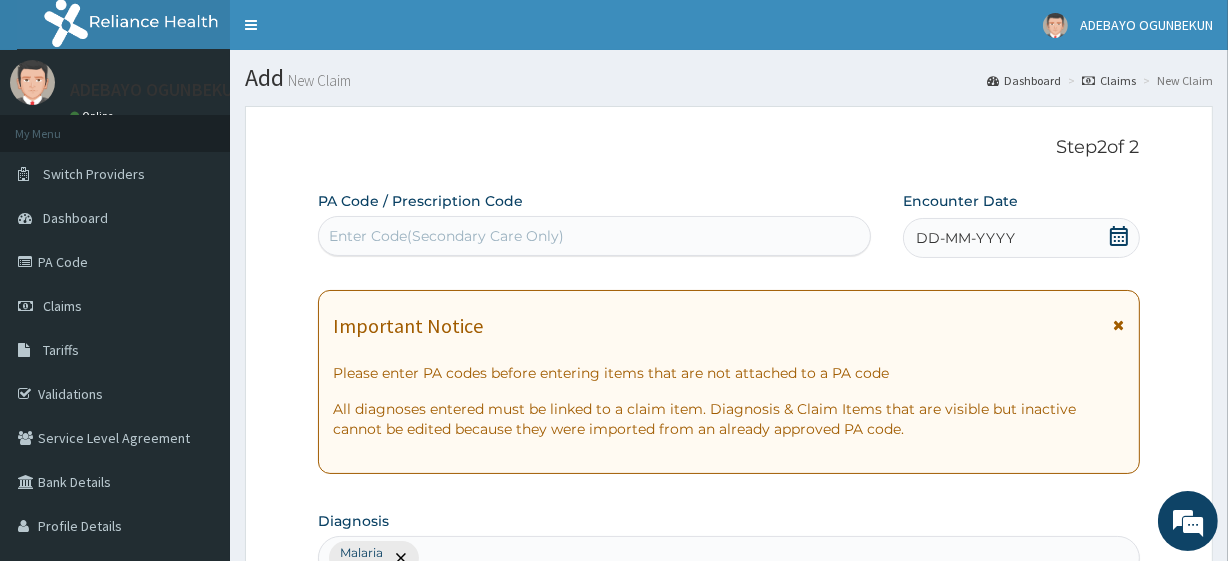 click on "DD-MM-YYYY" at bounding box center [1021, 238] 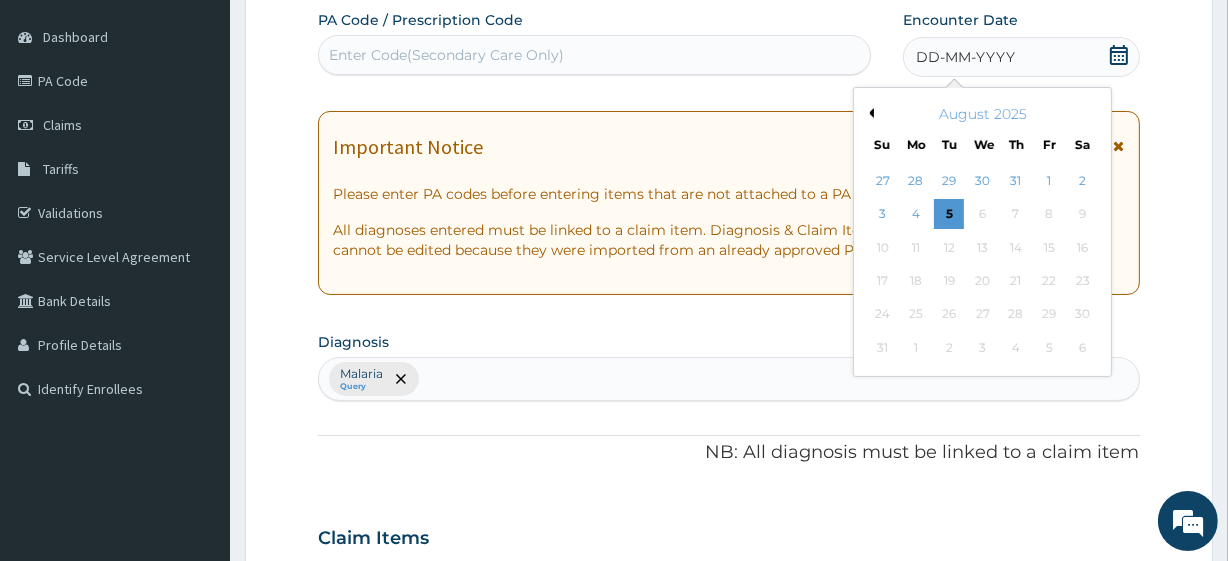 scroll, scrollTop: 182, scrollLeft: 0, axis: vertical 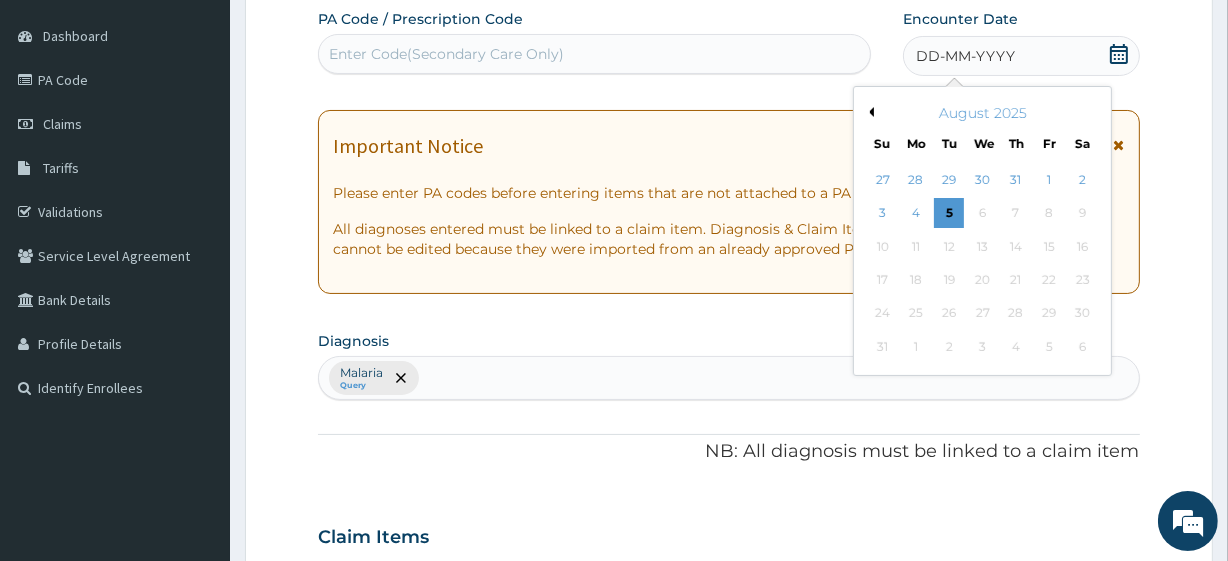 click on "Previous Month" at bounding box center [869, 112] 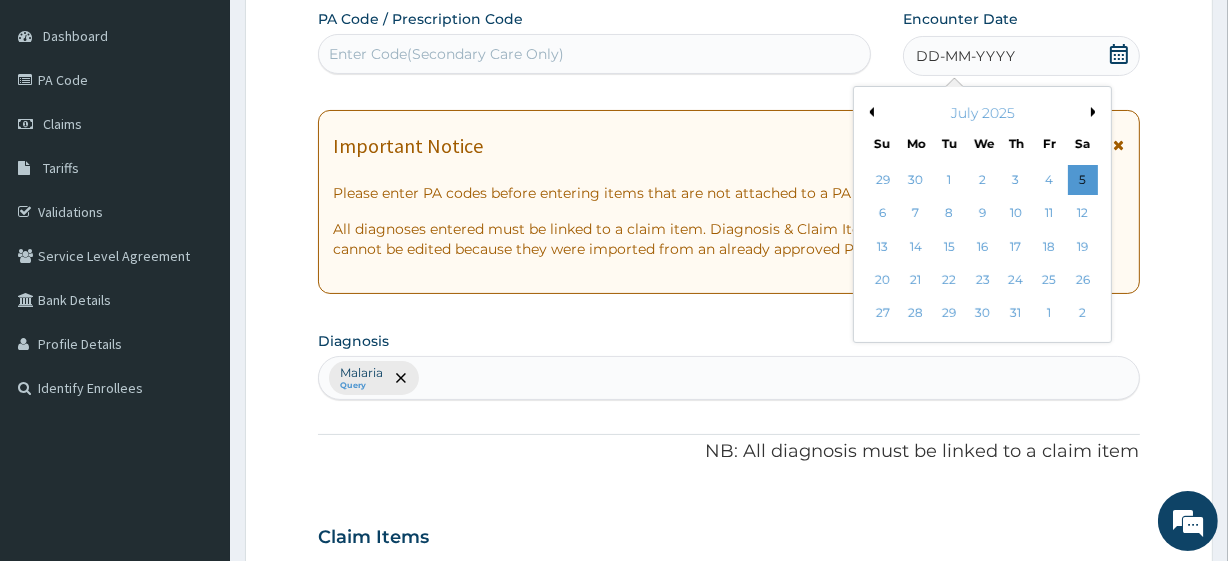 click on "Previous Month" at bounding box center [869, 112] 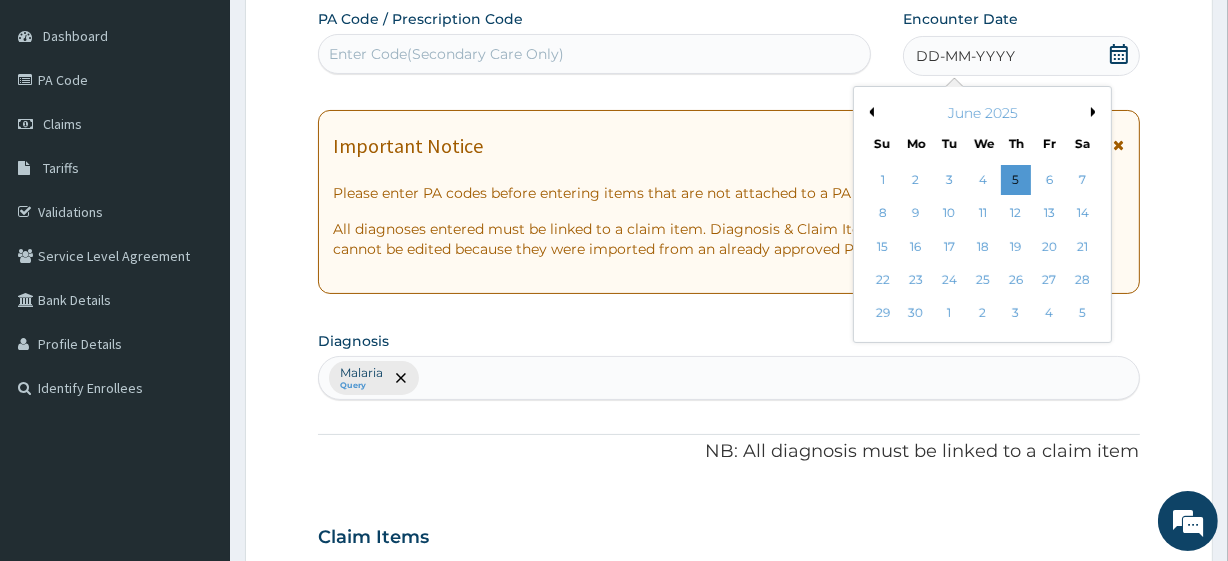 click on "Previous Month" at bounding box center (869, 112) 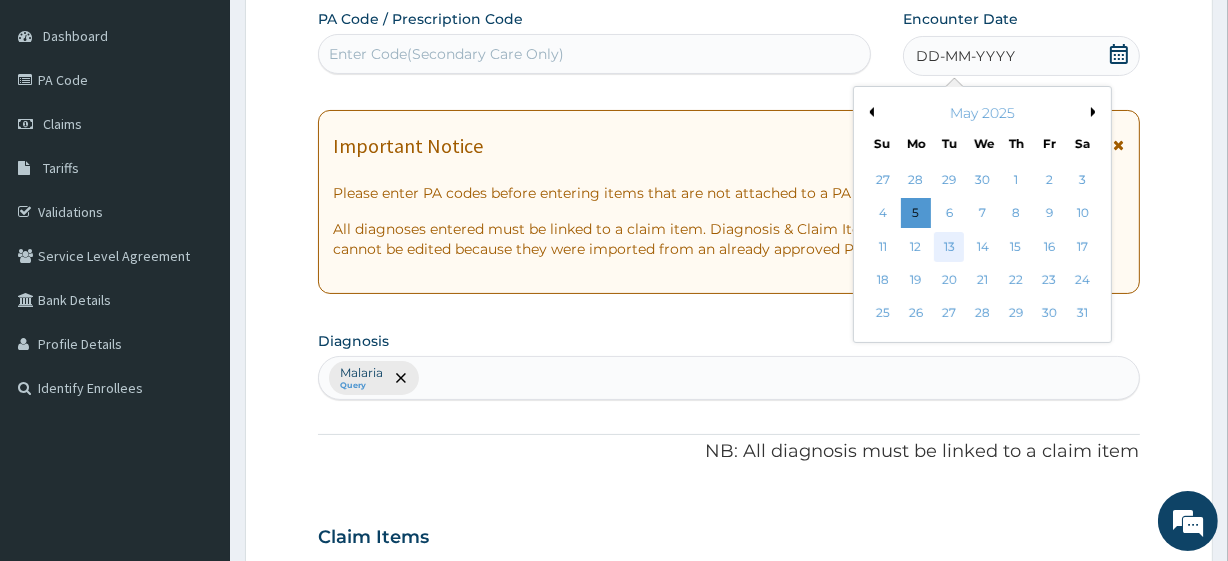 click on "13" at bounding box center (949, 247) 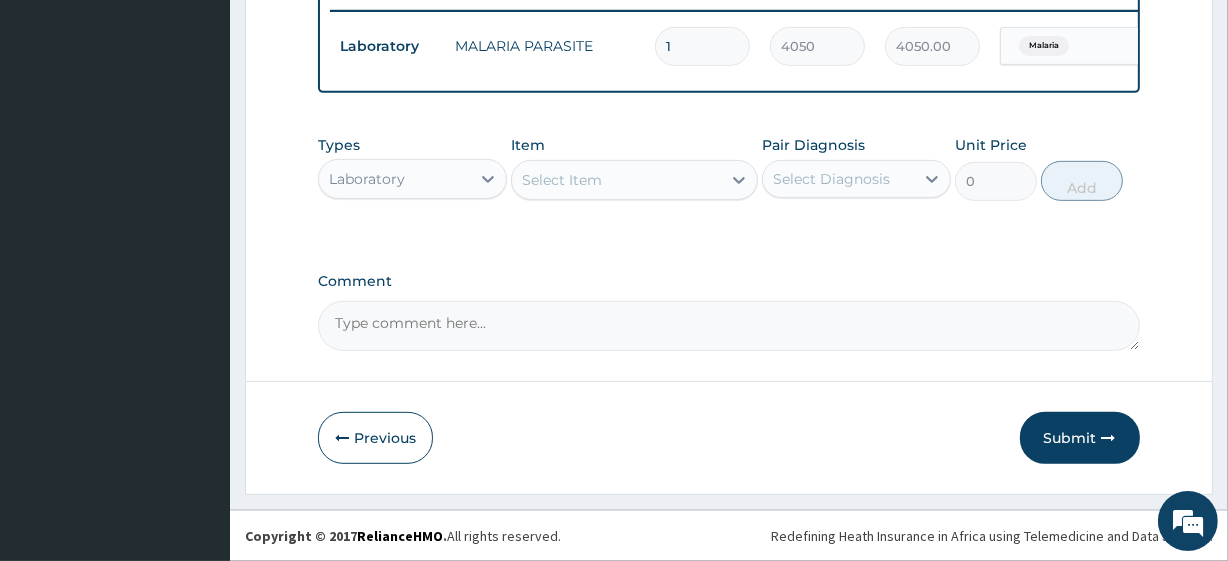 scroll, scrollTop: 798, scrollLeft: 0, axis: vertical 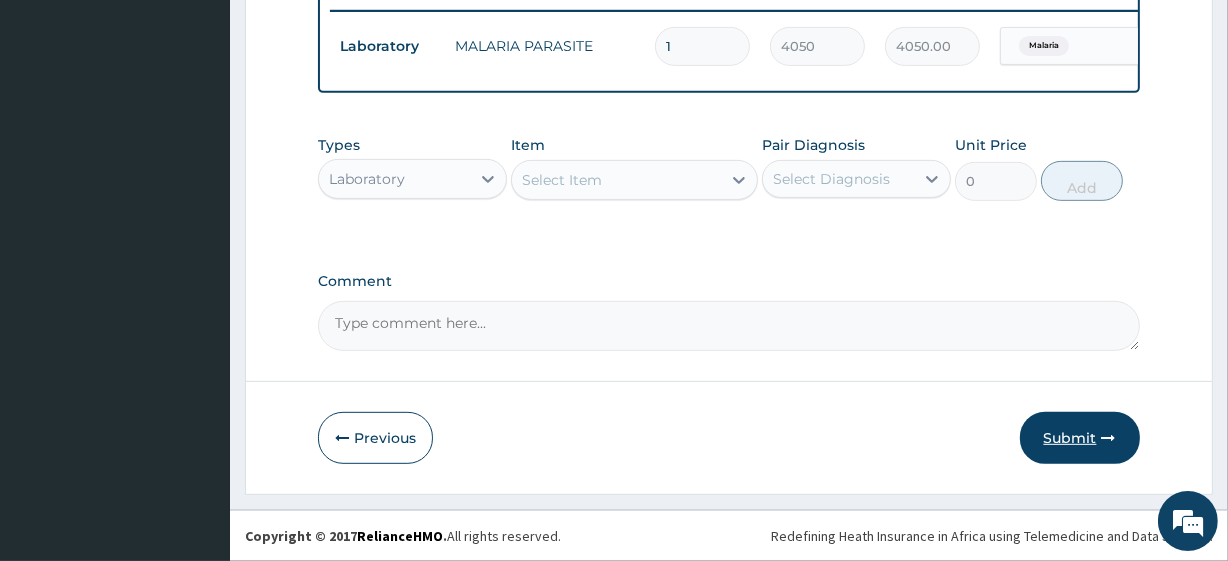 click on "Submit" at bounding box center [1080, 438] 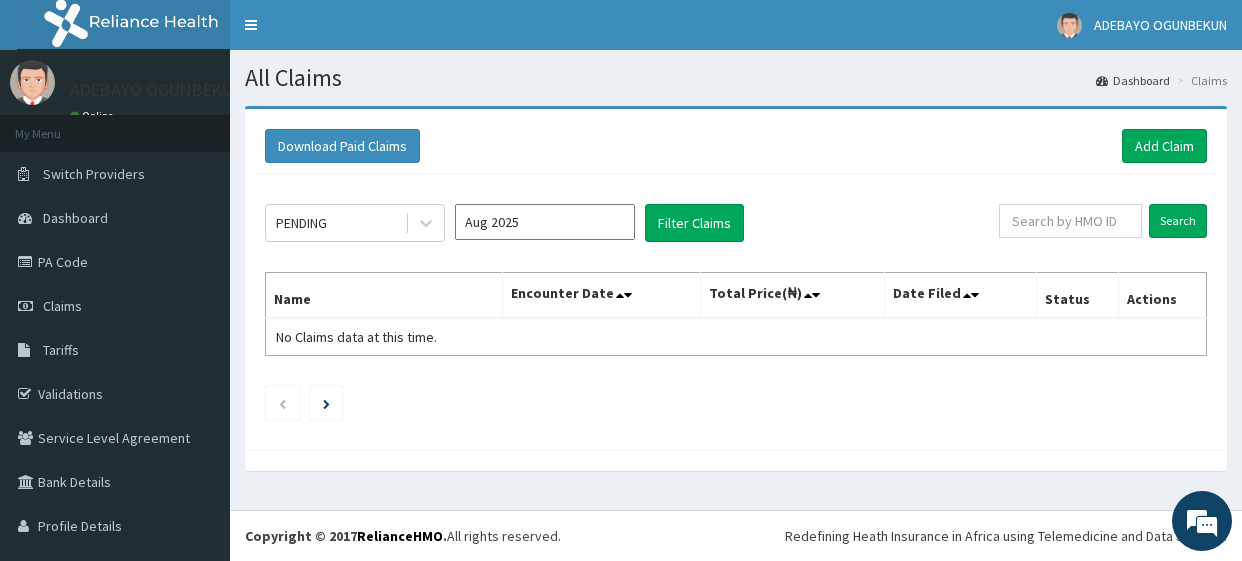 scroll, scrollTop: 0, scrollLeft: 0, axis: both 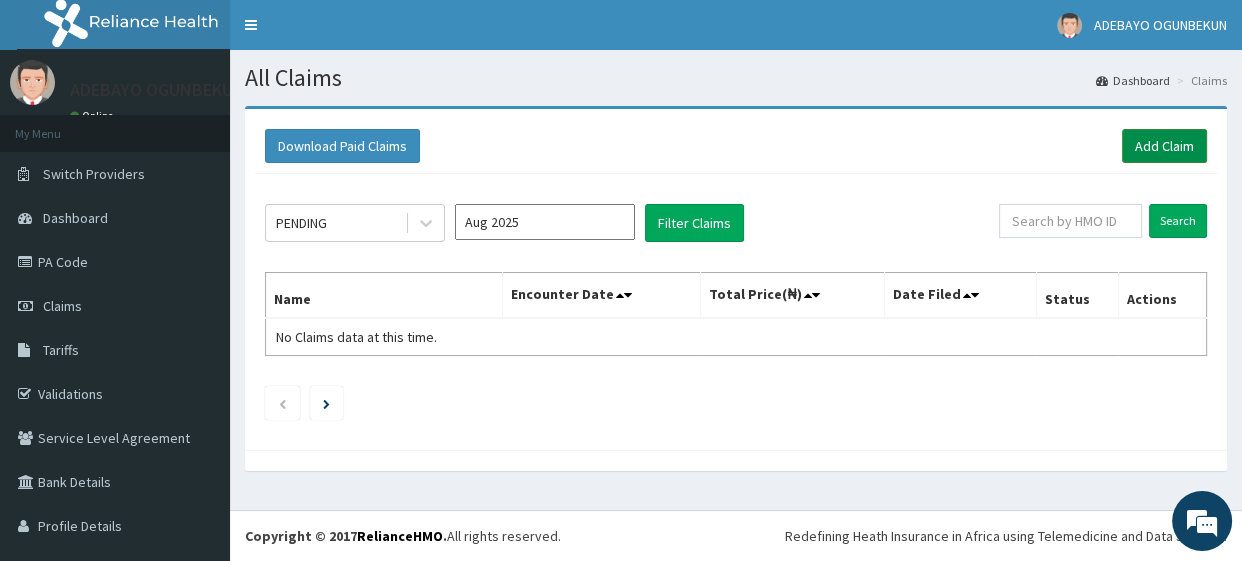 click on "Add Claim" at bounding box center (1164, 146) 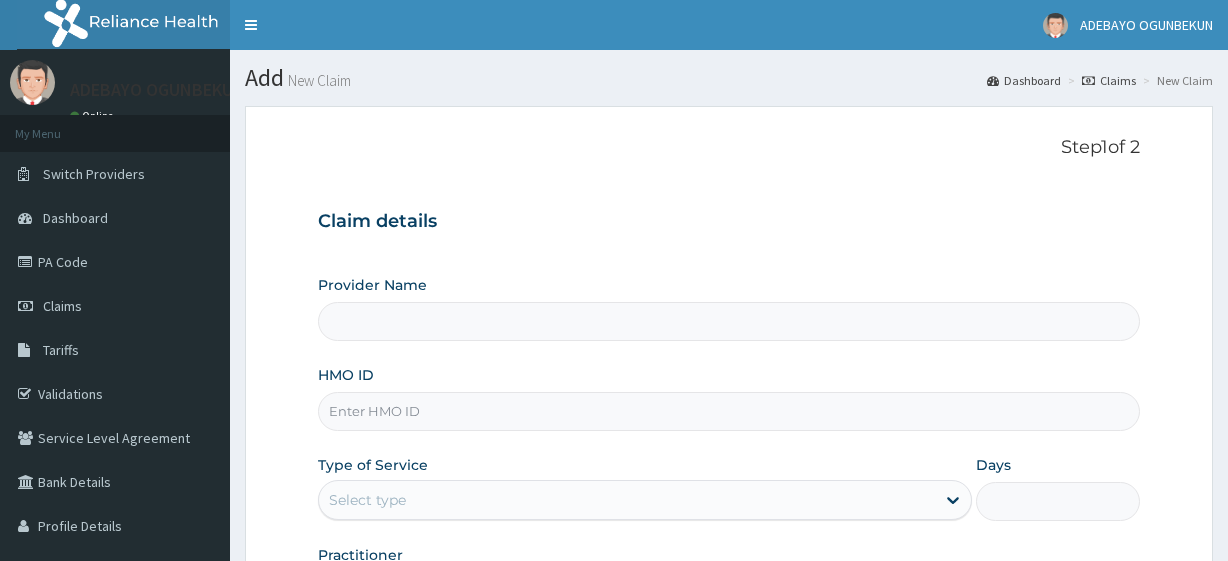 scroll, scrollTop: 0, scrollLeft: 0, axis: both 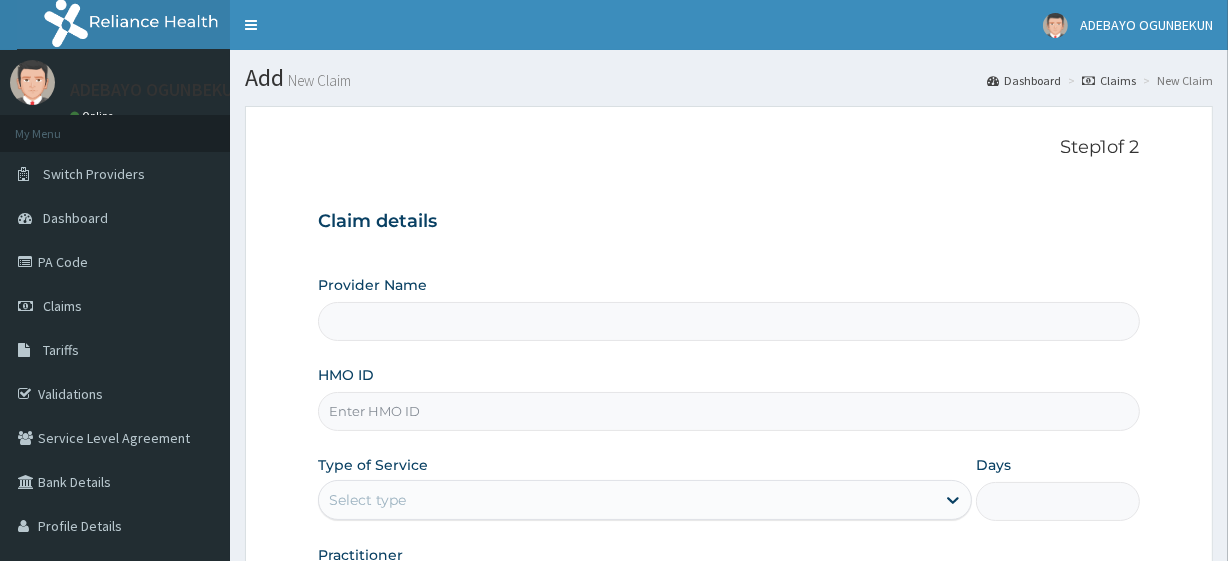 type on "R-Jolad Plus" 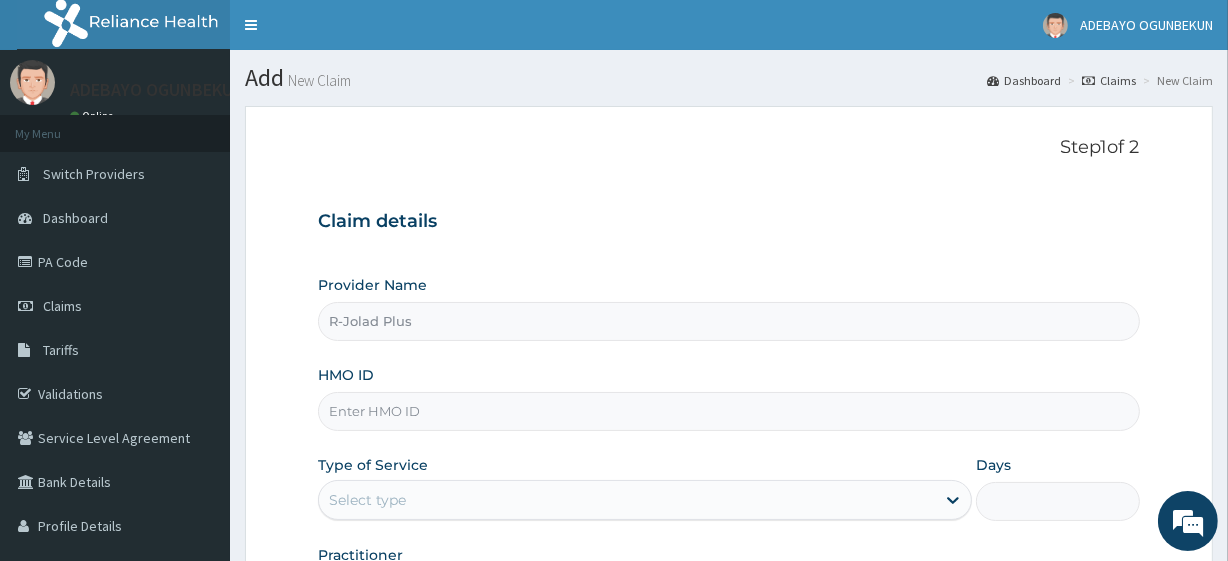 click on "HMO ID" at bounding box center [728, 411] 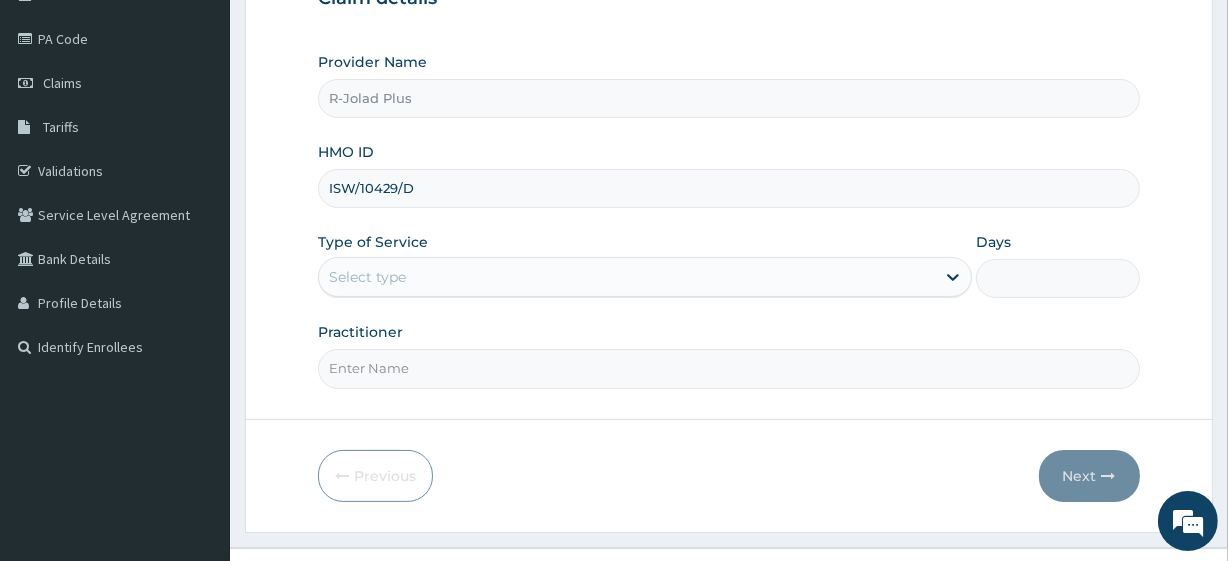 scroll, scrollTop: 227, scrollLeft: 0, axis: vertical 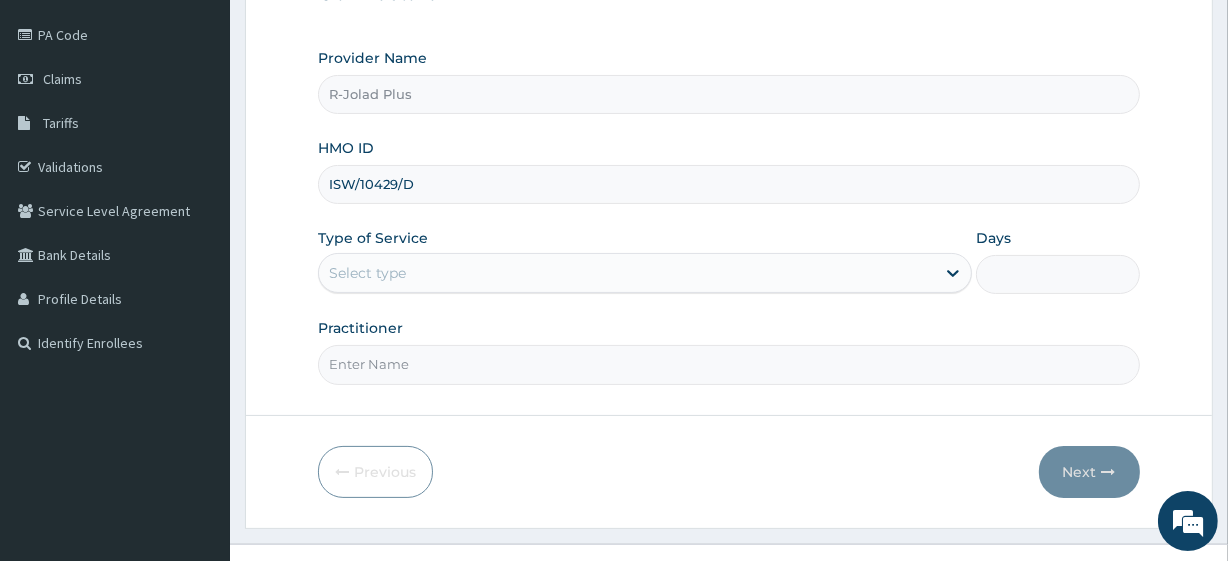 type on "ISW/10429/D" 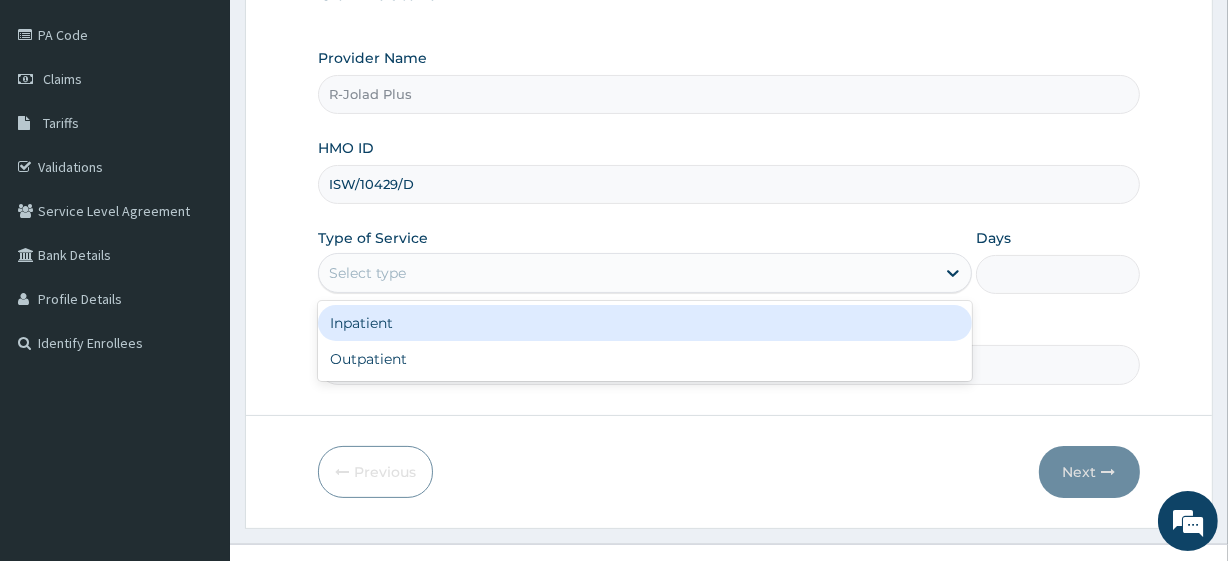 drag, startPoint x: 434, startPoint y: 251, endPoint x: 443, endPoint y: 272, distance: 22.847319 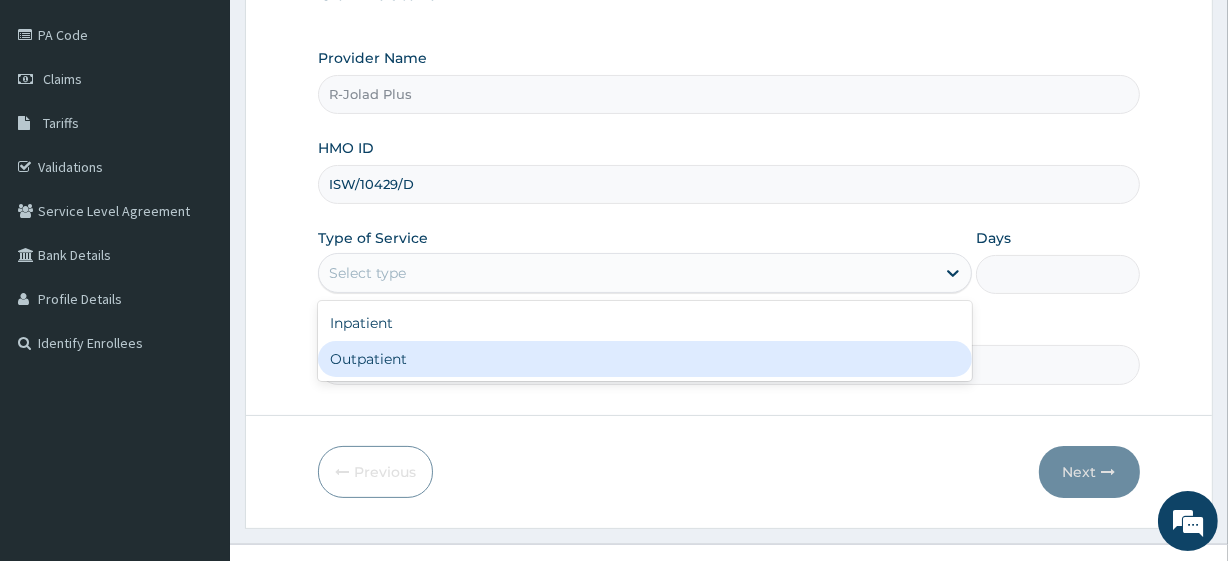 click on "Outpatient" at bounding box center [645, 359] 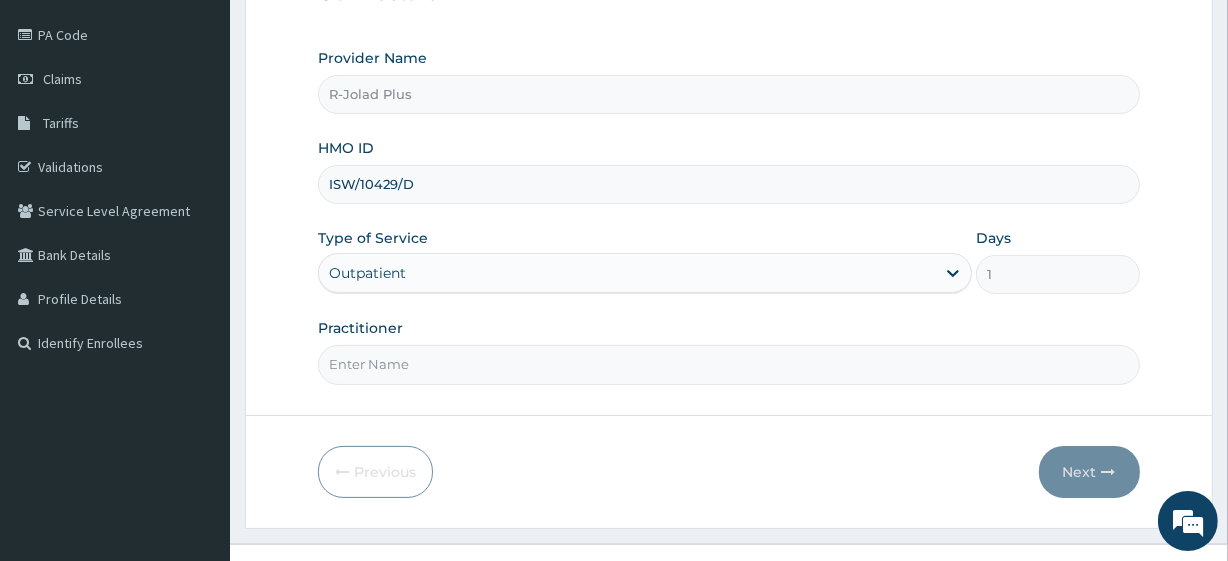 click on "Practitioner" at bounding box center [728, 364] 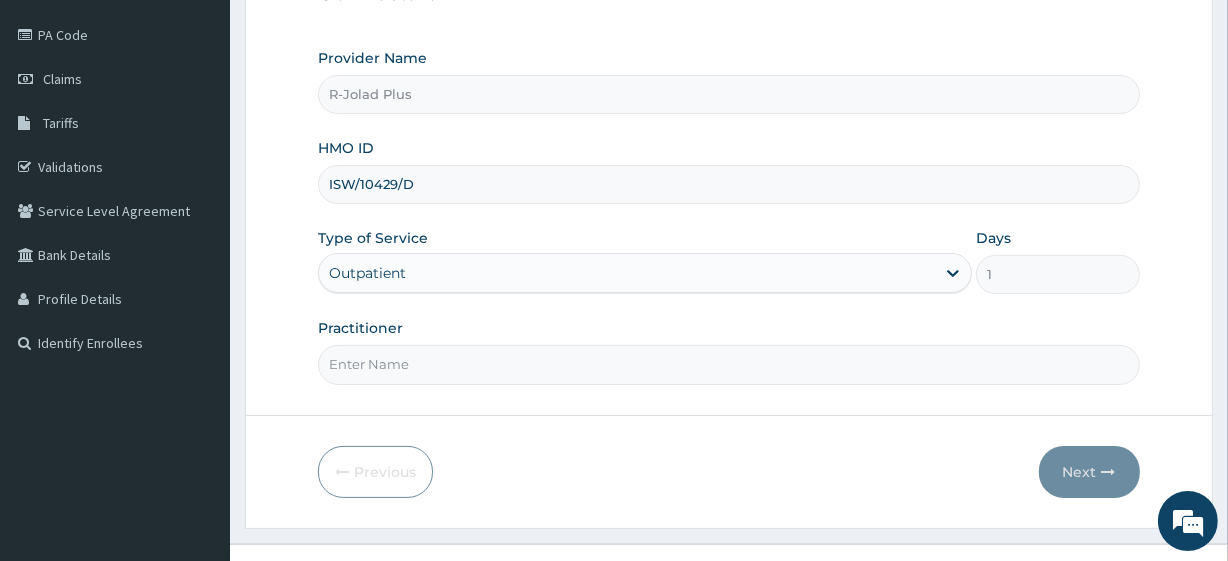 type on "[FIRST] [LAST]" 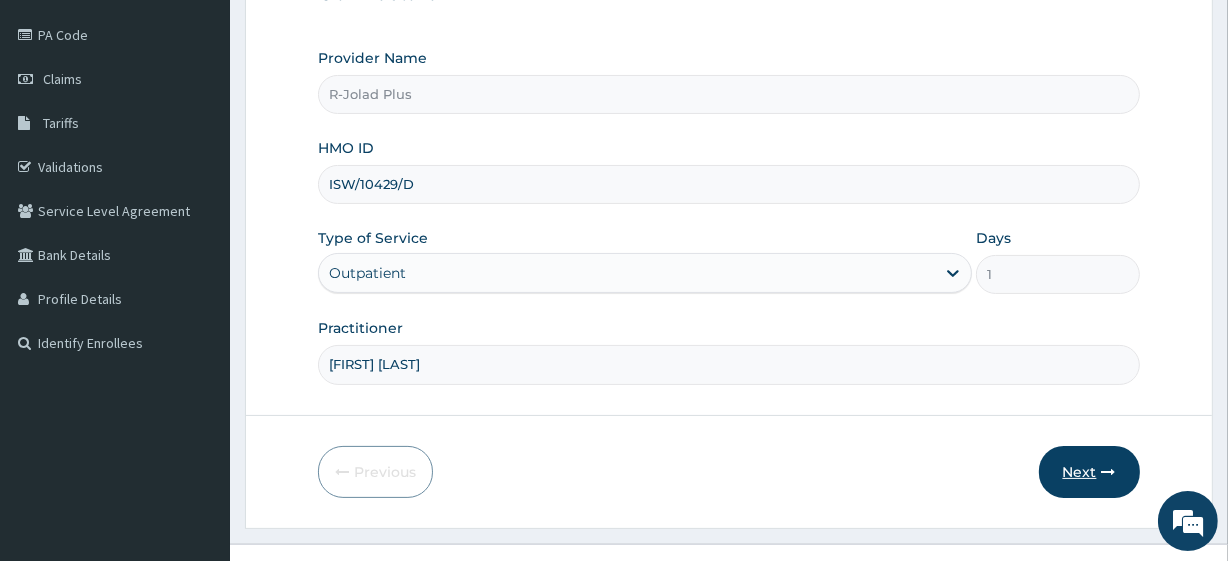 click on "Next" at bounding box center [1089, 472] 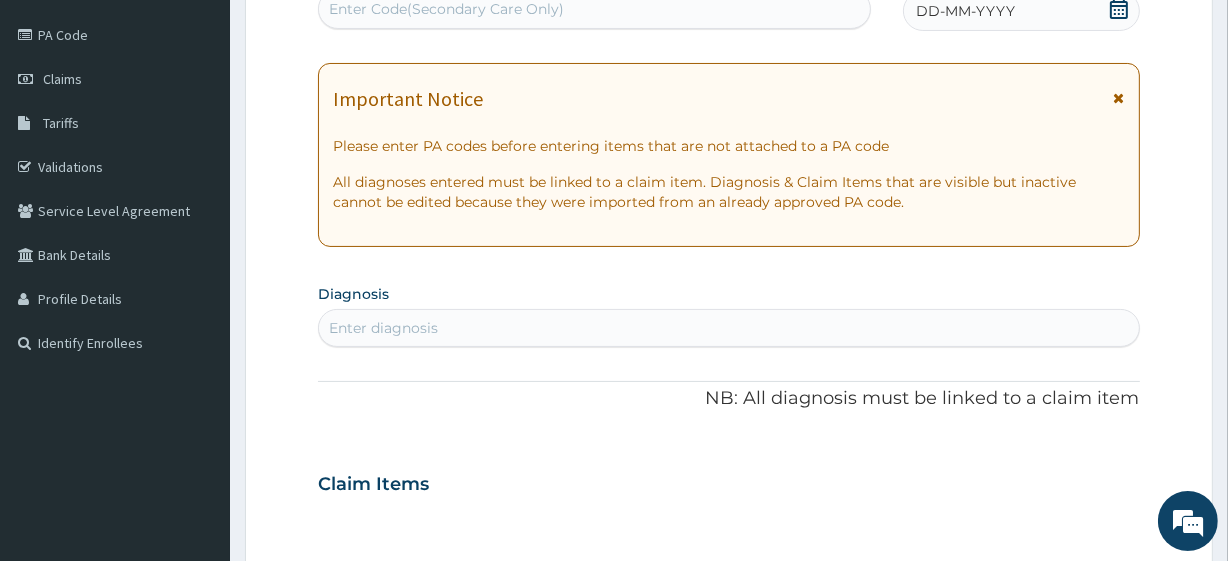 scroll, scrollTop: 0, scrollLeft: 0, axis: both 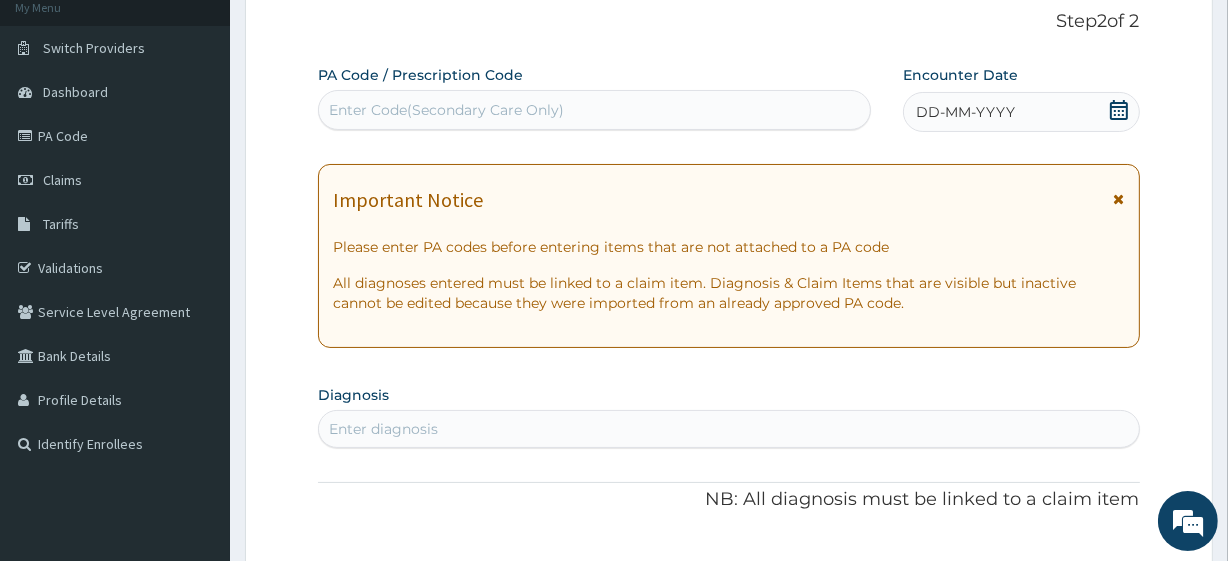 click on "Enter Code(Secondary Care Only)" at bounding box center [594, 110] 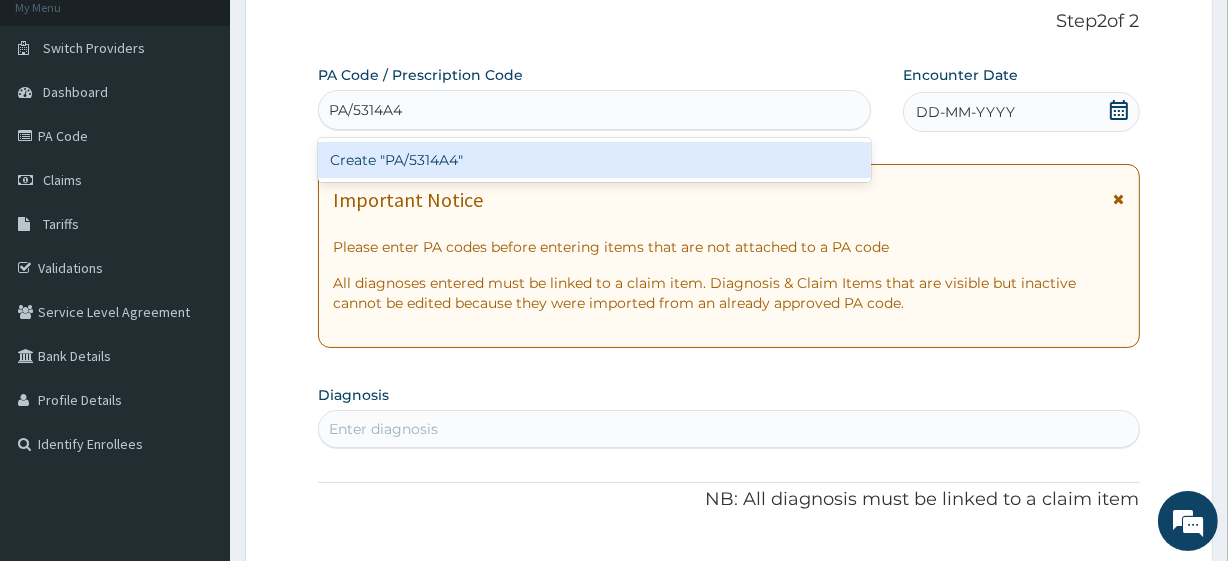 type 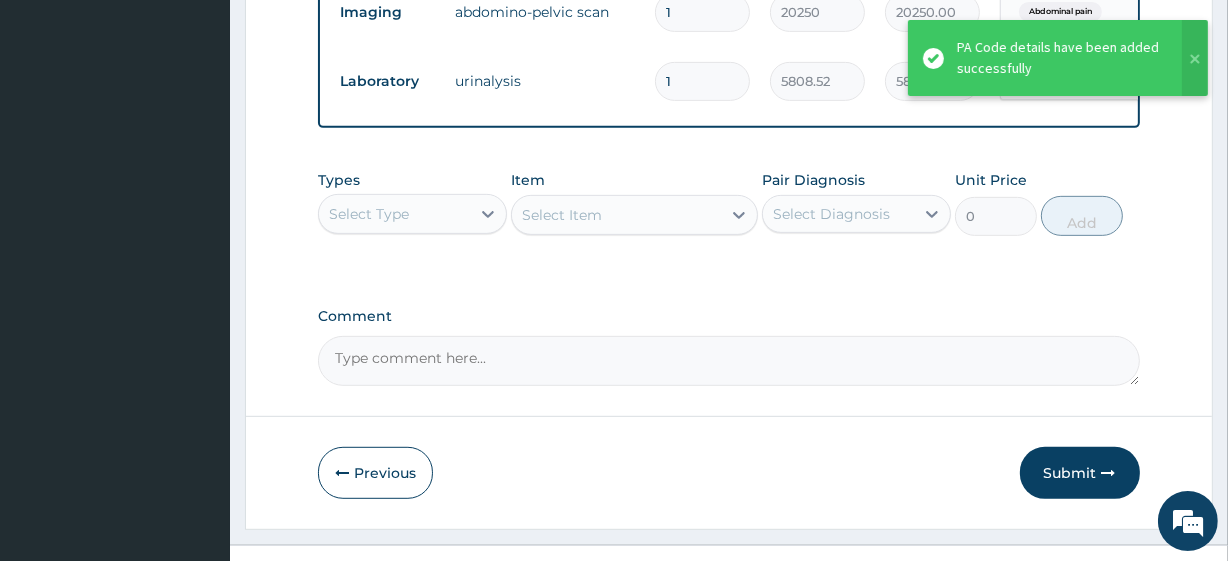 scroll, scrollTop: 821, scrollLeft: 0, axis: vertical 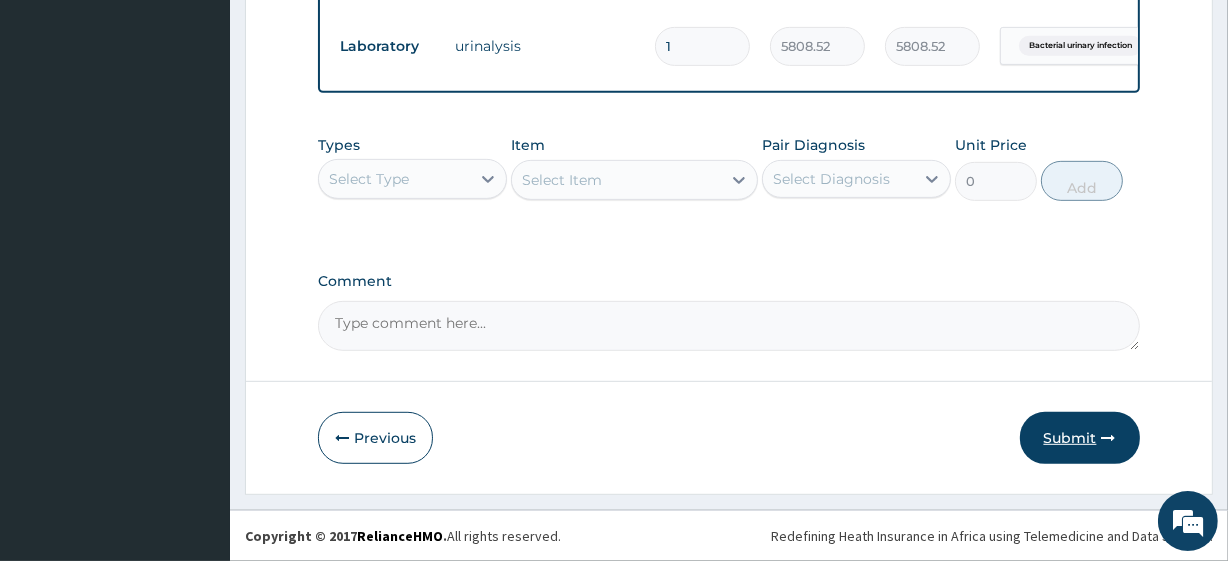 click at bounding box center (1109, 438) 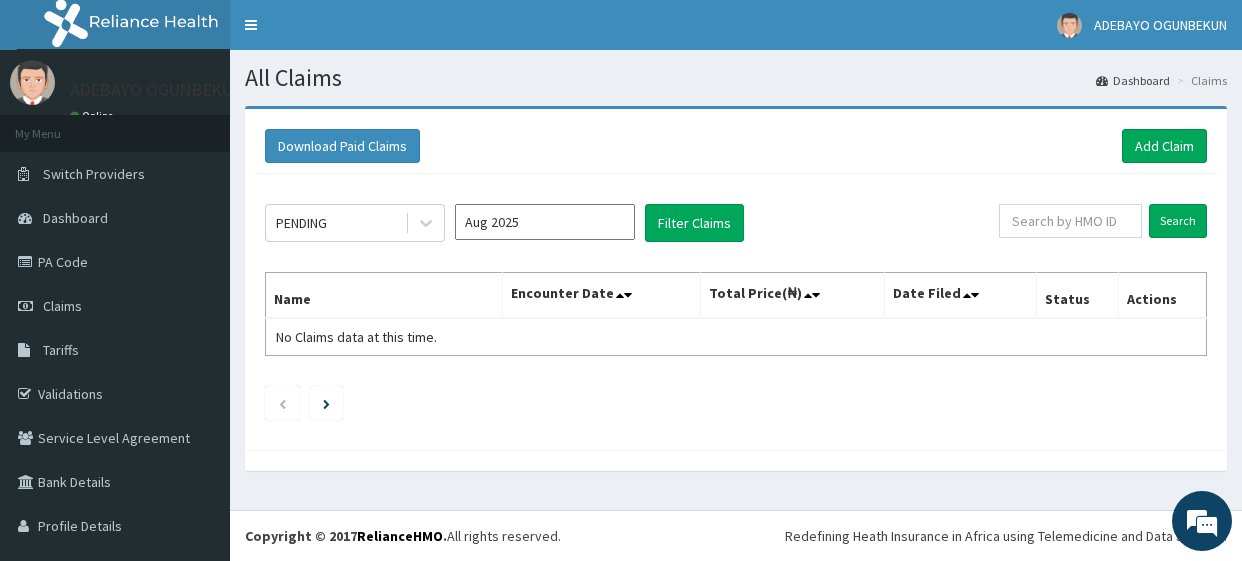 scroll, scrollTop: 0, scrollLeft: 0, axis: both 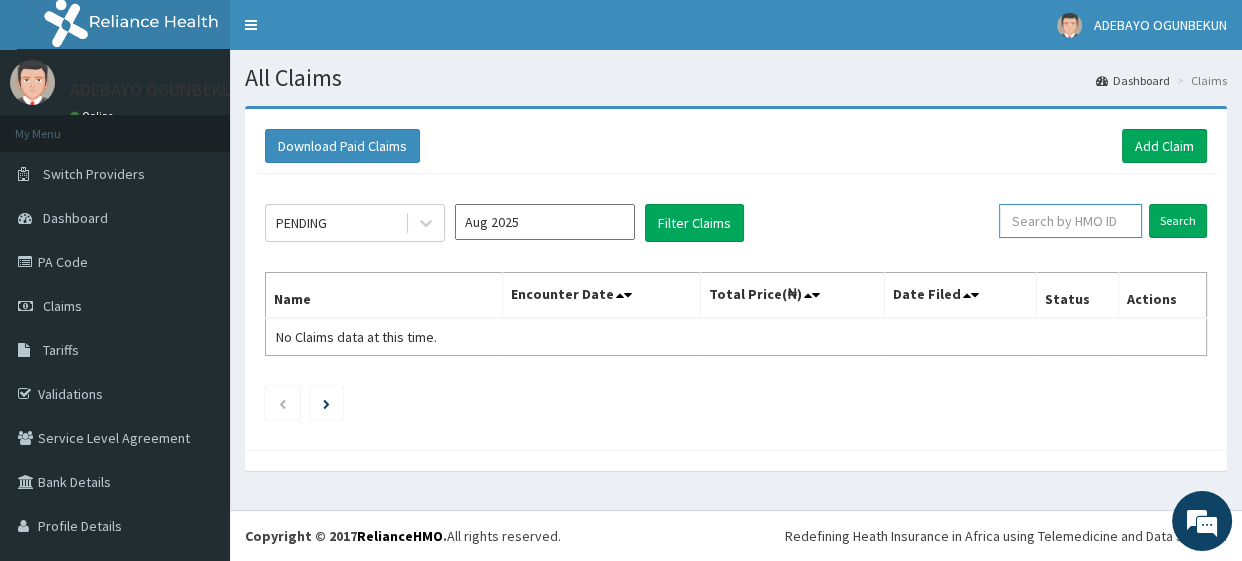 click at bounding box center [1070, 221] 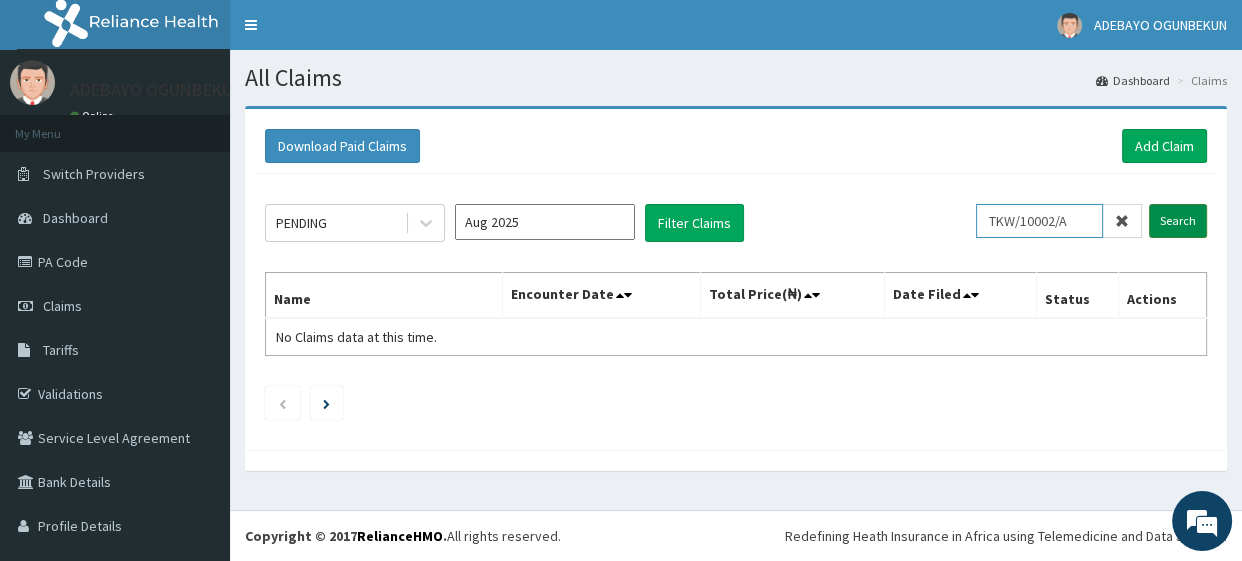 type on "TKW/10002/A" 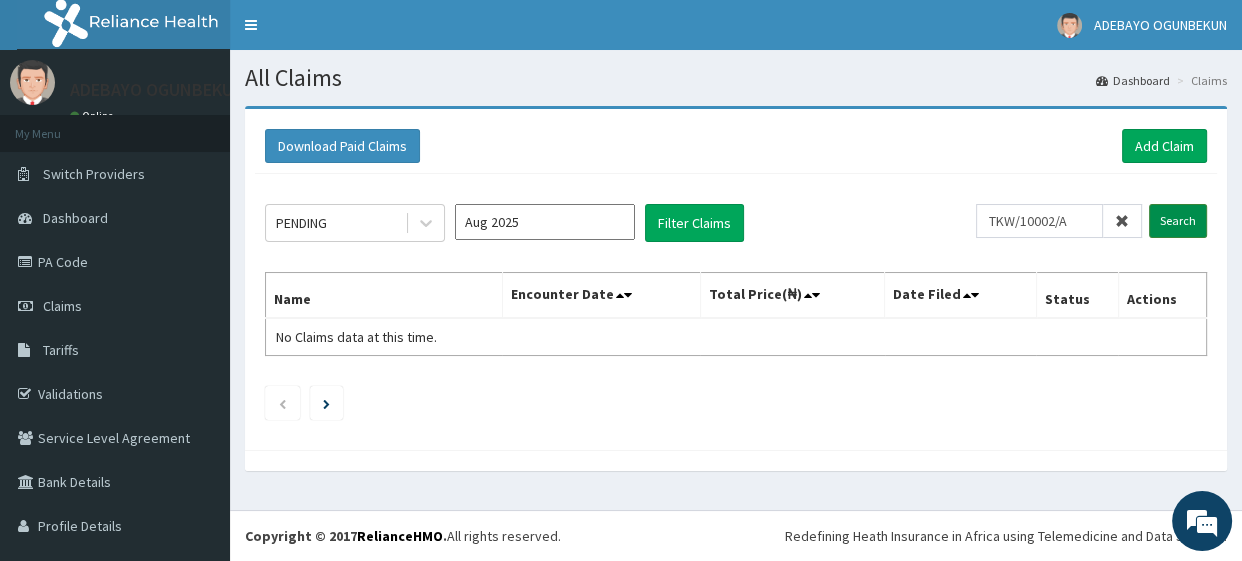 click on "Search" at bounding box center [1178, 221] 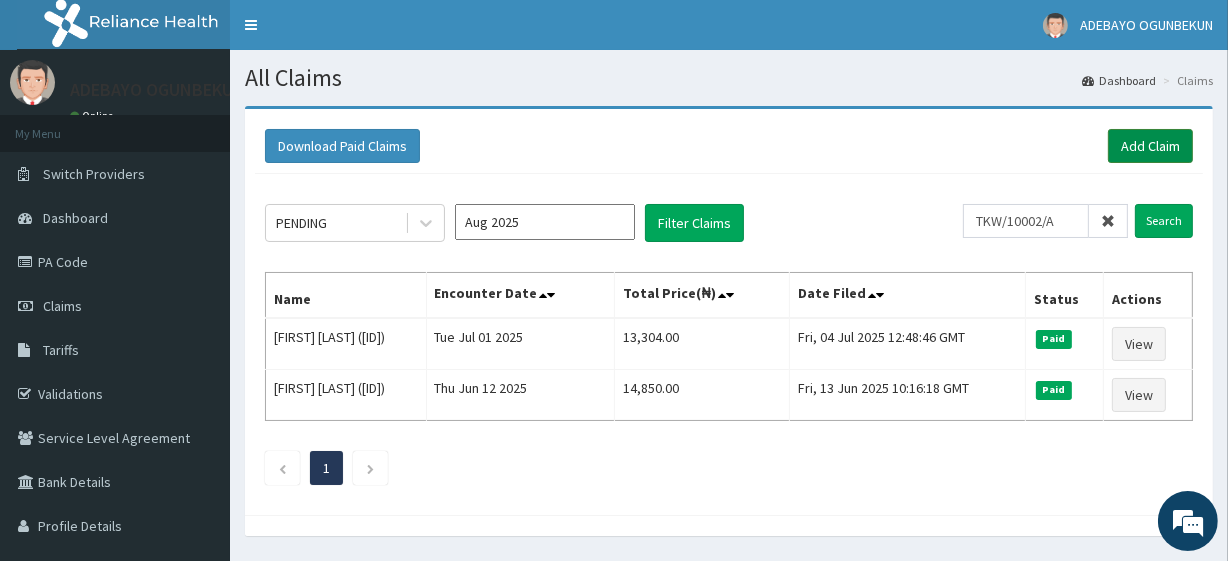 click on "Add Claim" at bounding box center [1150, 146] 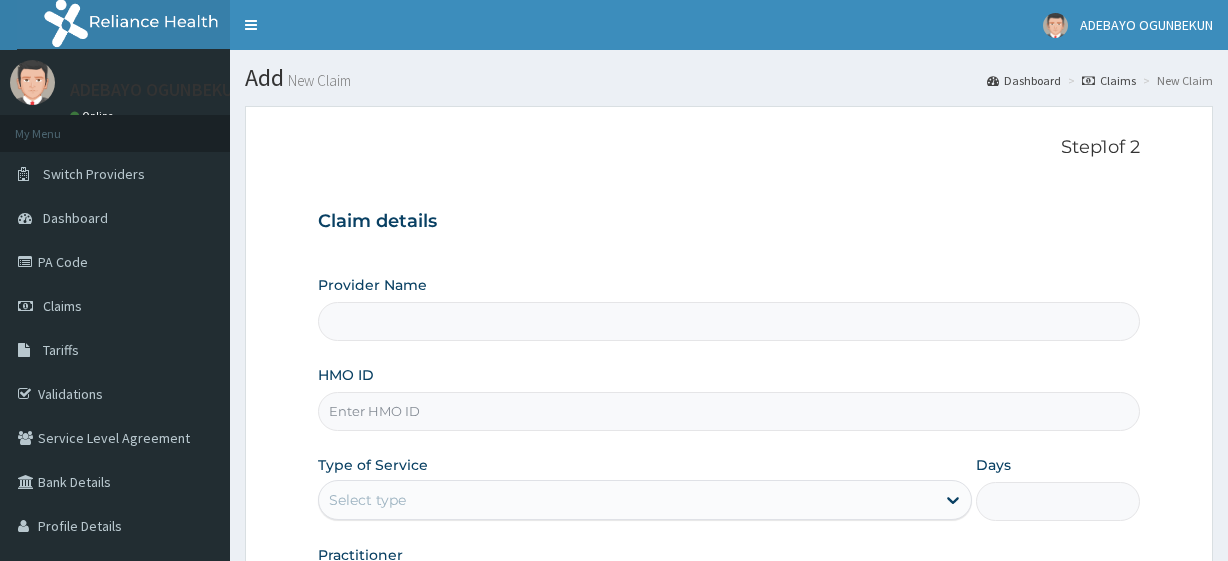 scroll, scrollTop: 0, scrollLeft: 0, axis: both 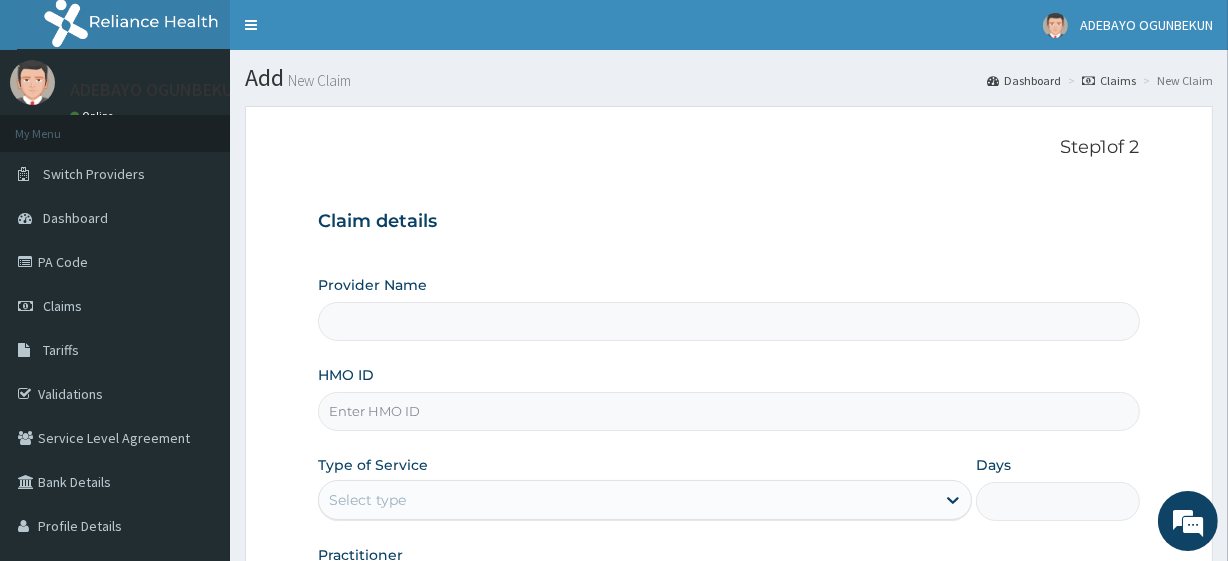 type on "R-Jolad Plus" 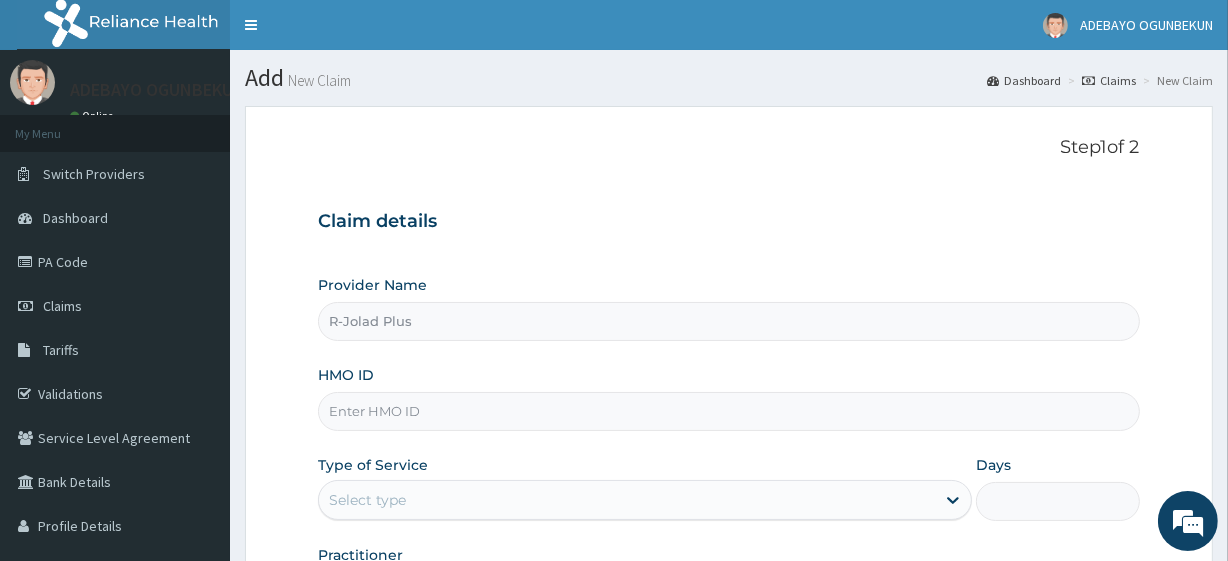scroll, scrollTop: 0, scrollLeft: 0, axis: both 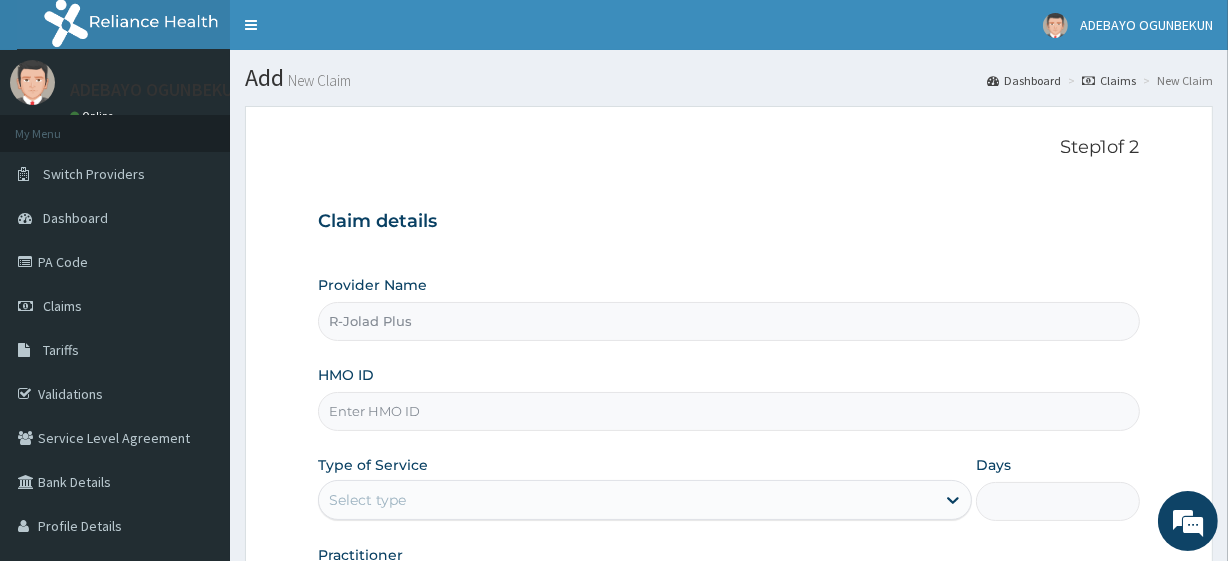 click on "HMO ID" at bounding box center [728, 411] 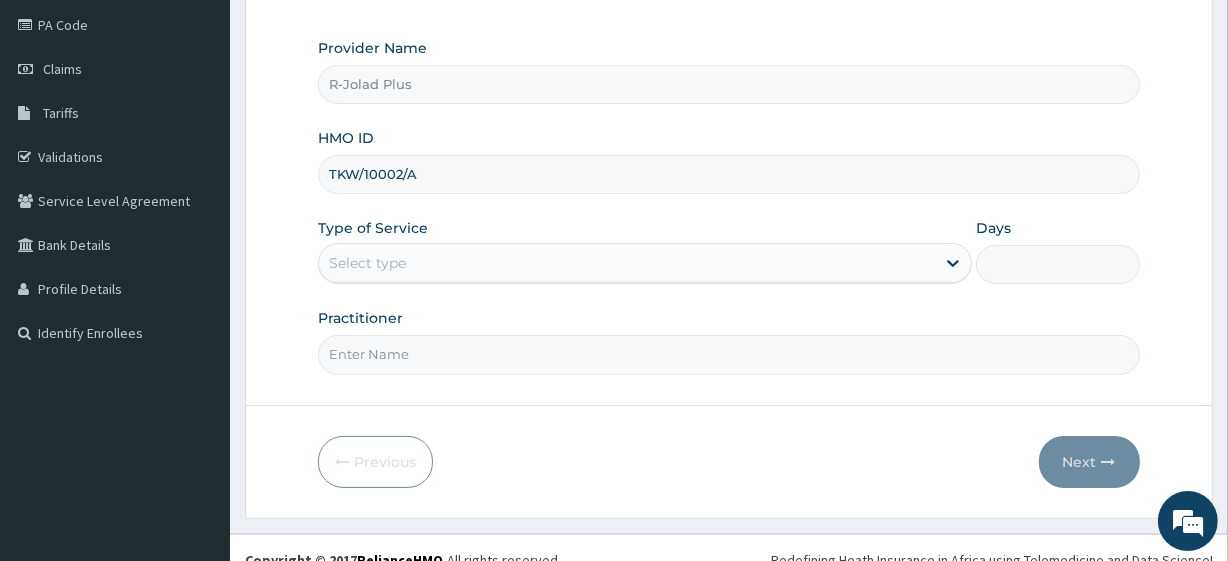 scroll, scrollTop: 259, scrollLeft: 0, axis: vertical 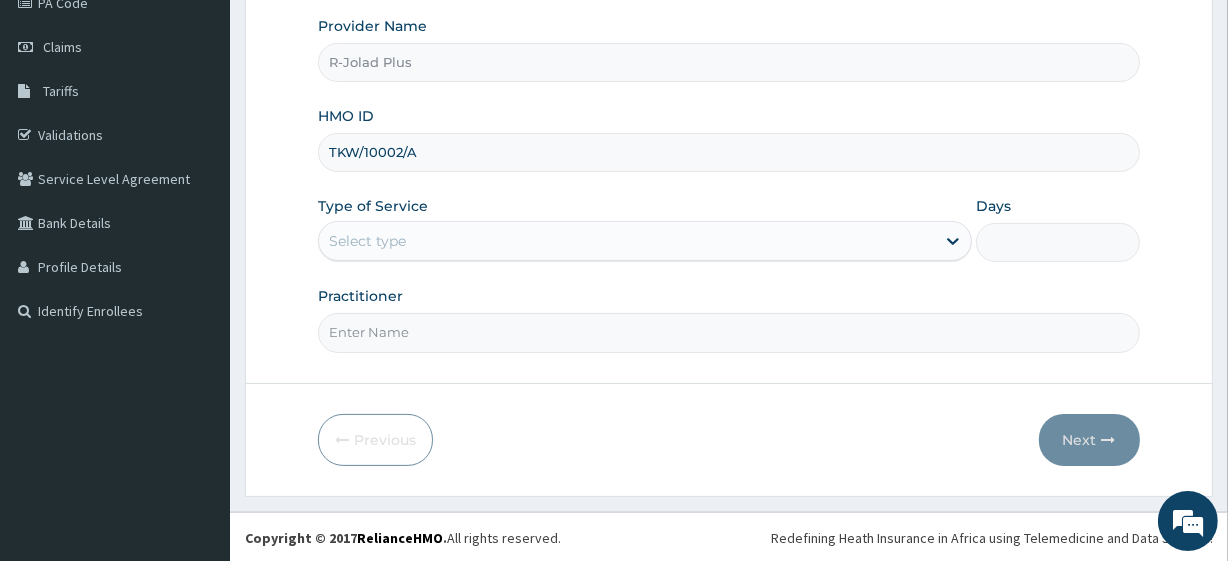 type on "TKW/10002/A" 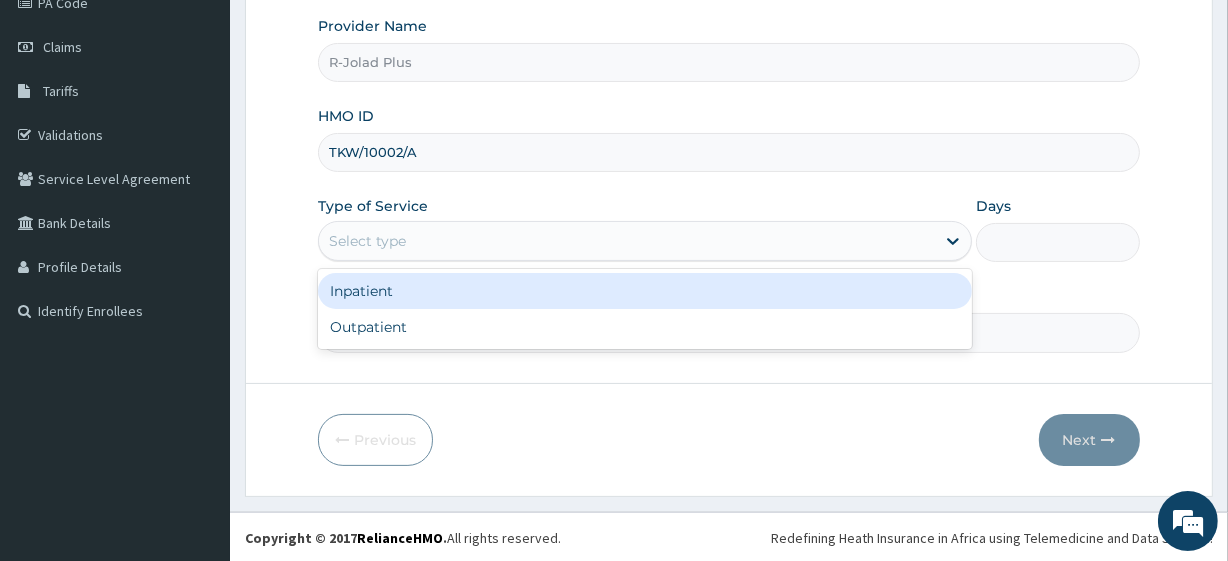 click on "Select type" at bounding box center (627, 241) 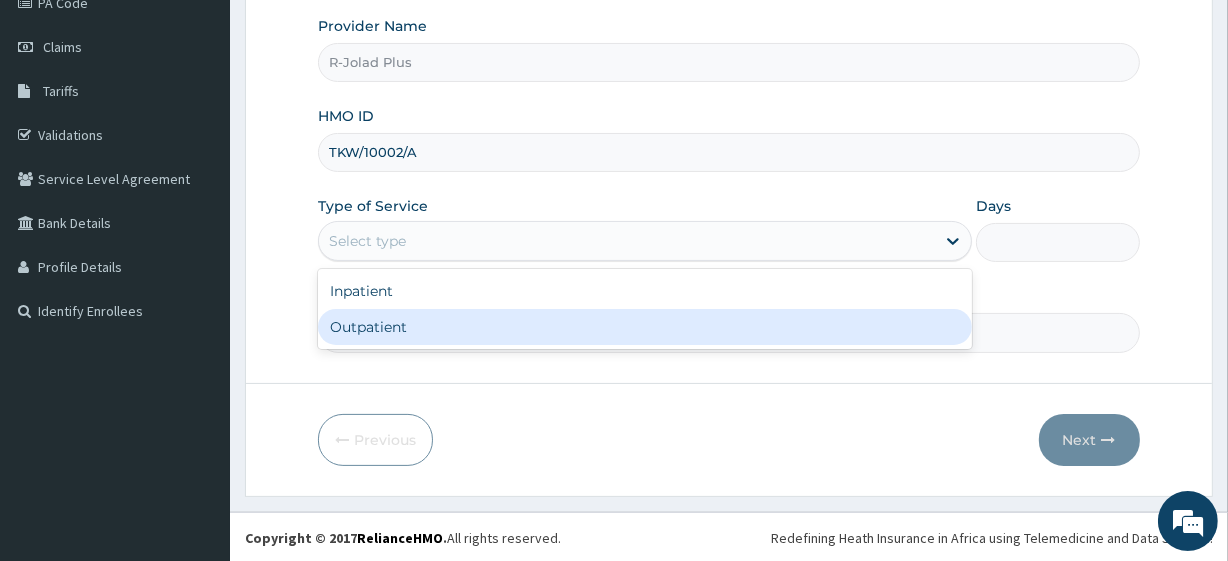 click on "Outpatient" at bounding box center (645, 327) 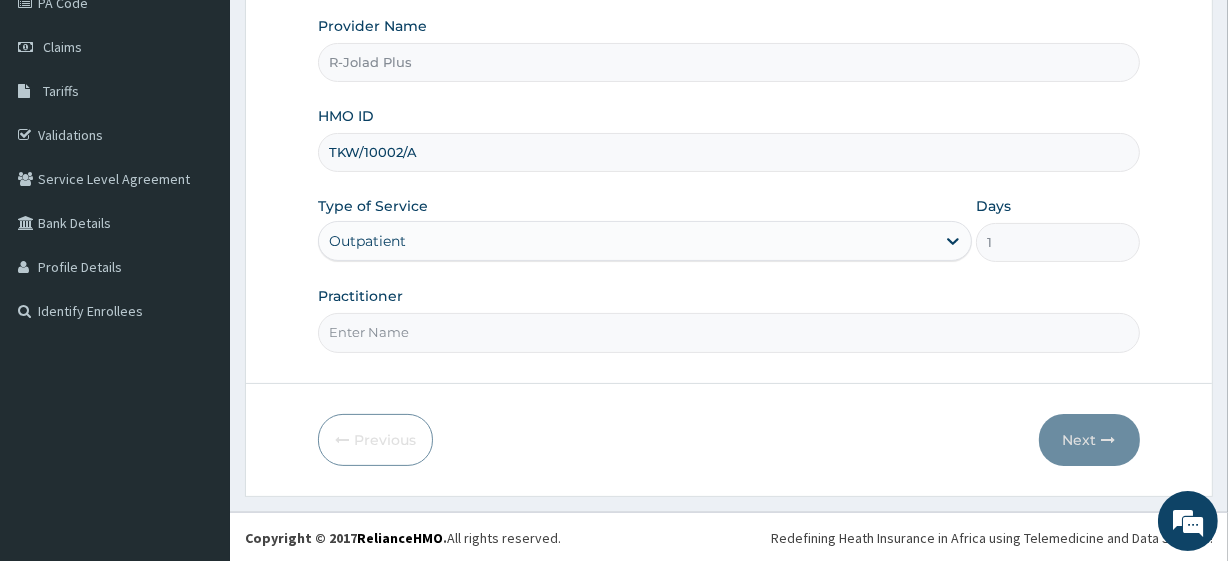 click on "Practitioner" at bounding box center (728, 332) 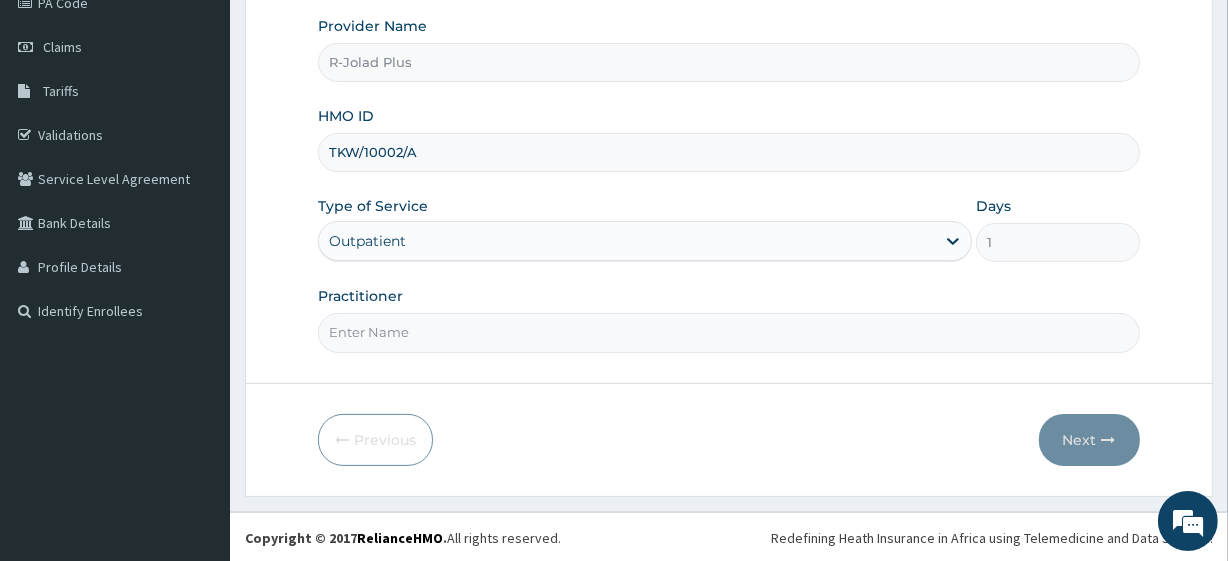 type on "Dr Daniel" 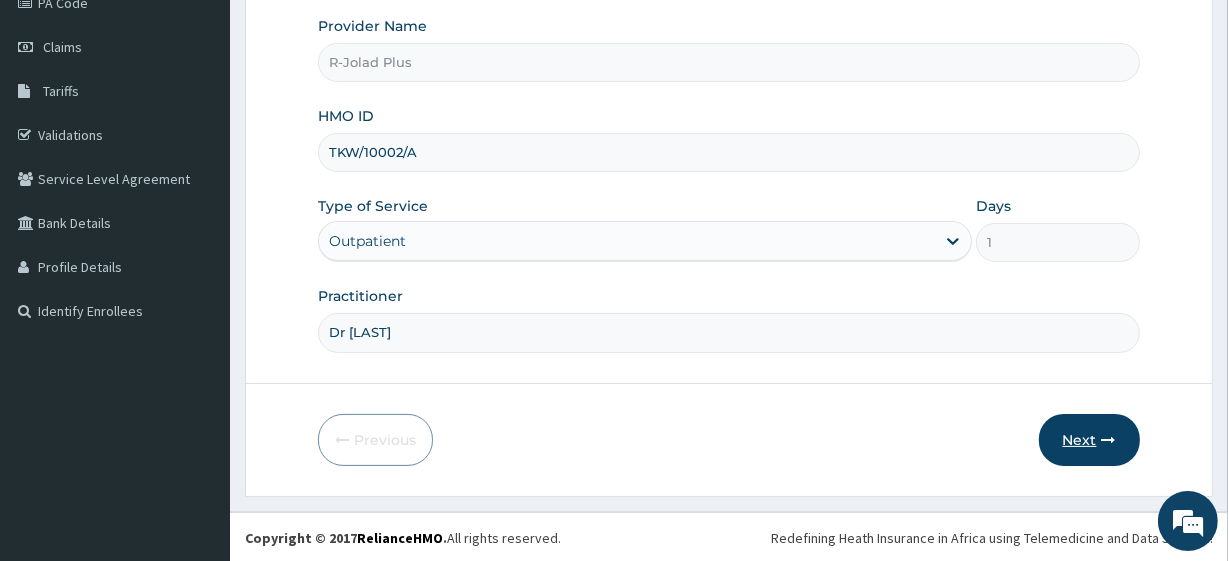 click on "Next" at bounding box center (1089, 440) 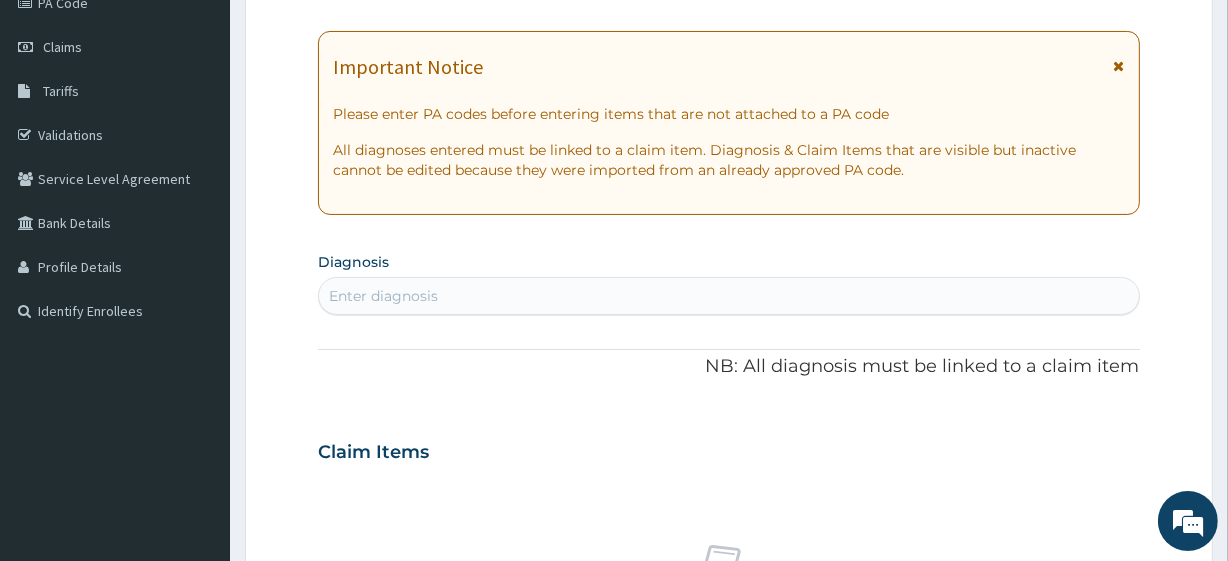 click on "Enter diagnosis" at bounding box center [728, 296] 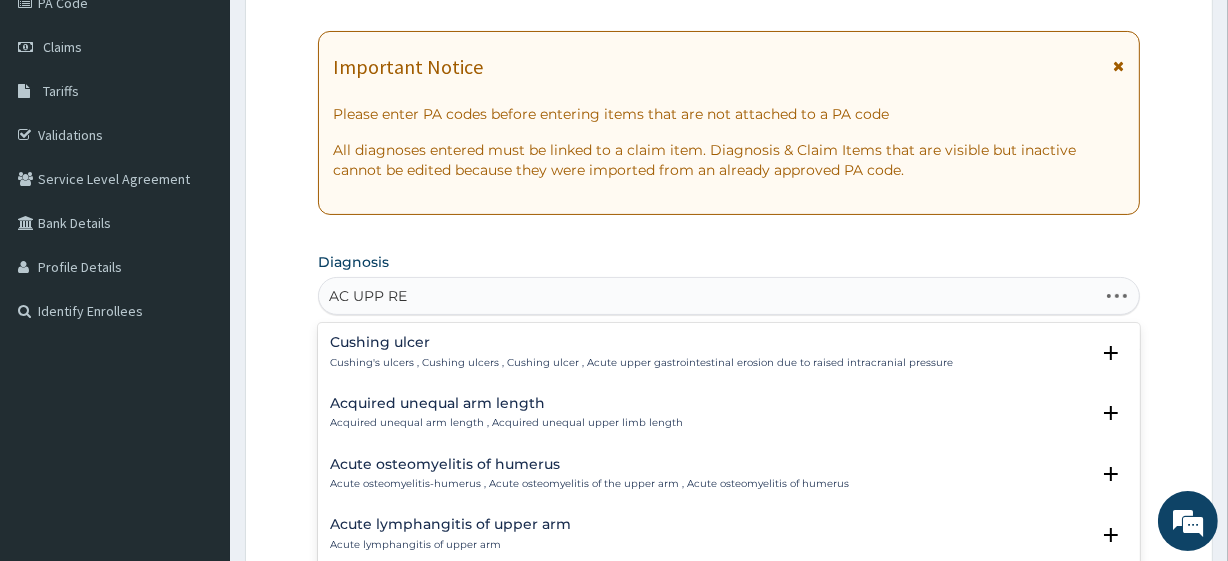 type on "AC UPP RES" 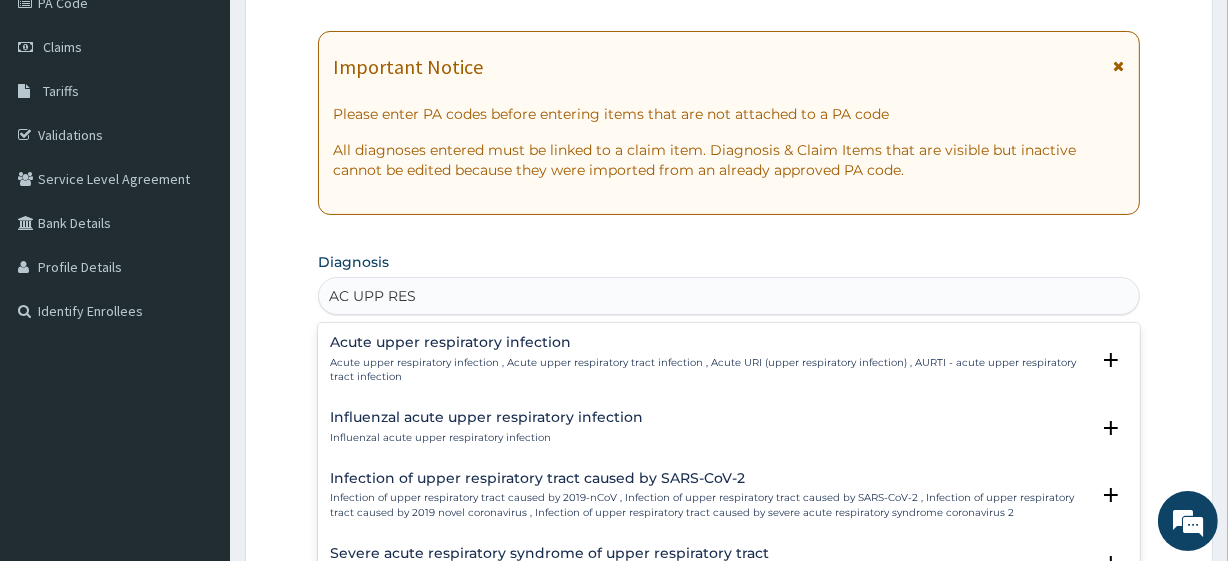 click on "Acute upper respiratory infection , Acute upper respiratory tract infection , Acute URI (upper respiratory infection) , AURTI - acute upper respiratory tract infection" at bounding box center (709, 370) 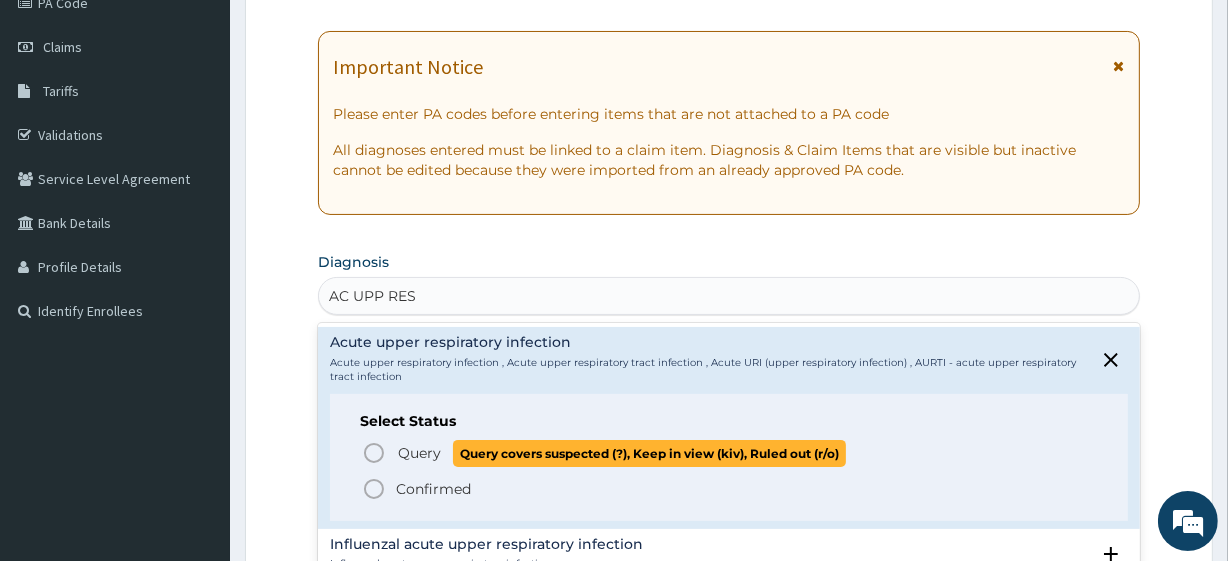 click on "Query" at bounding box center (419, 453) 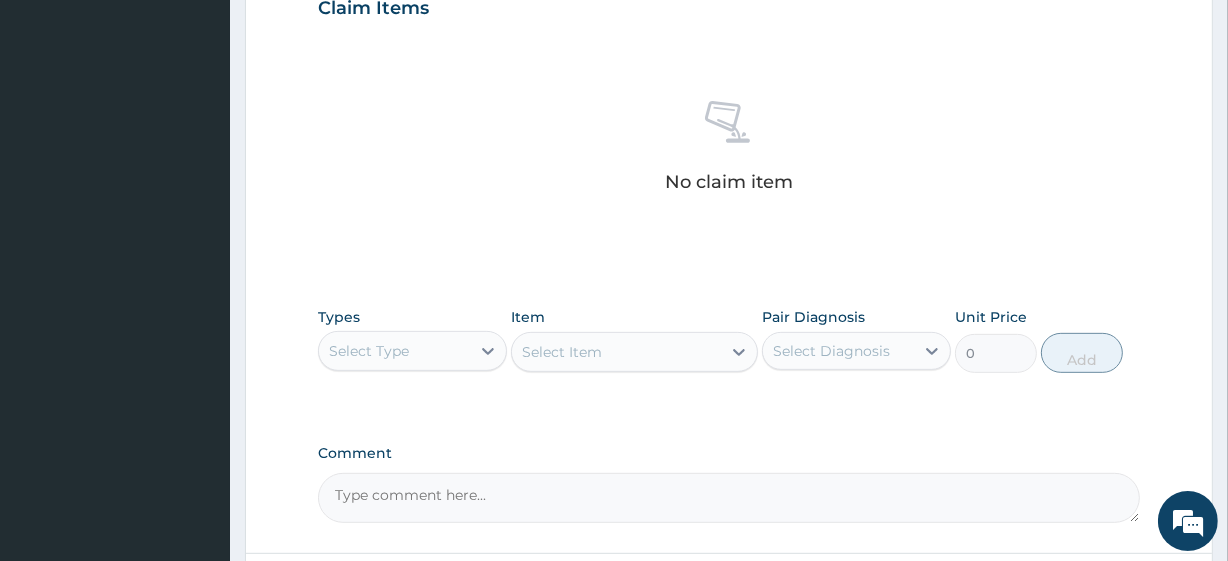scroll, scrollTop: 710, scrollLeft: 0, axis: vertical 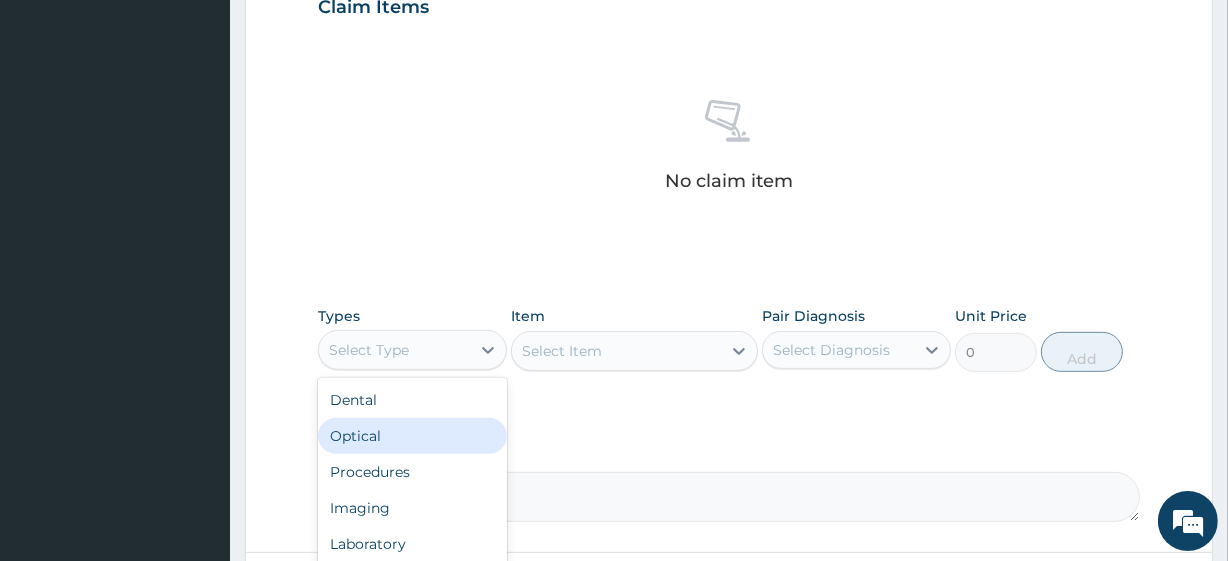 drag, startPoint x: 423, startPoint y: 338, endPoint x: 408, endPoint y: 462, distance: 124.90396 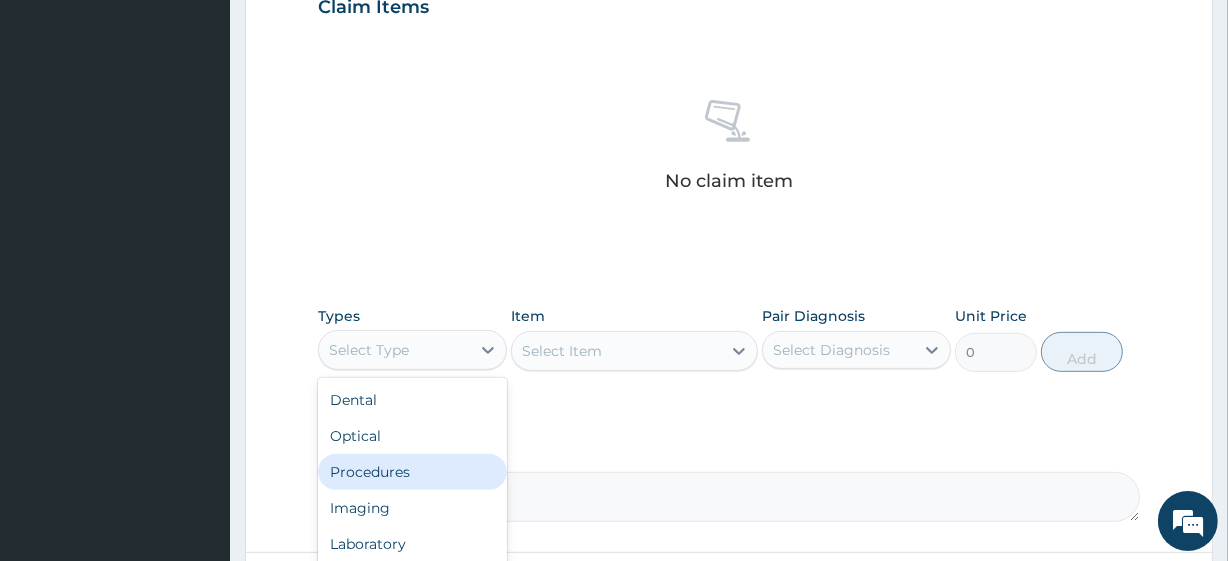 click on "Procedures" at bounding box center [412, 472] 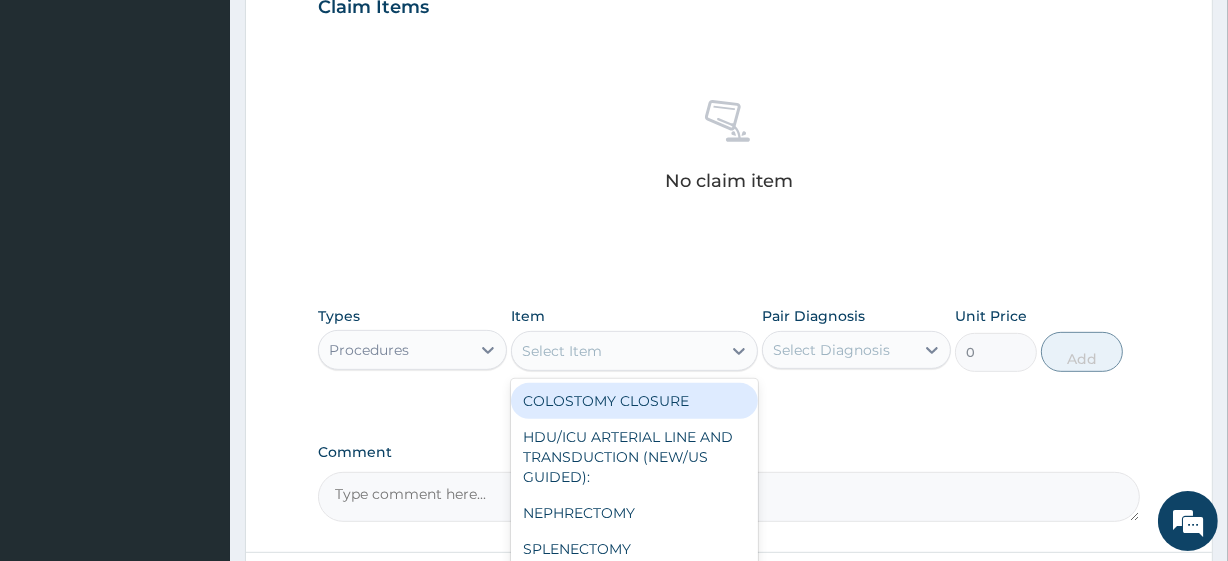 click on "Select Item" at bounding box center (562, 351) 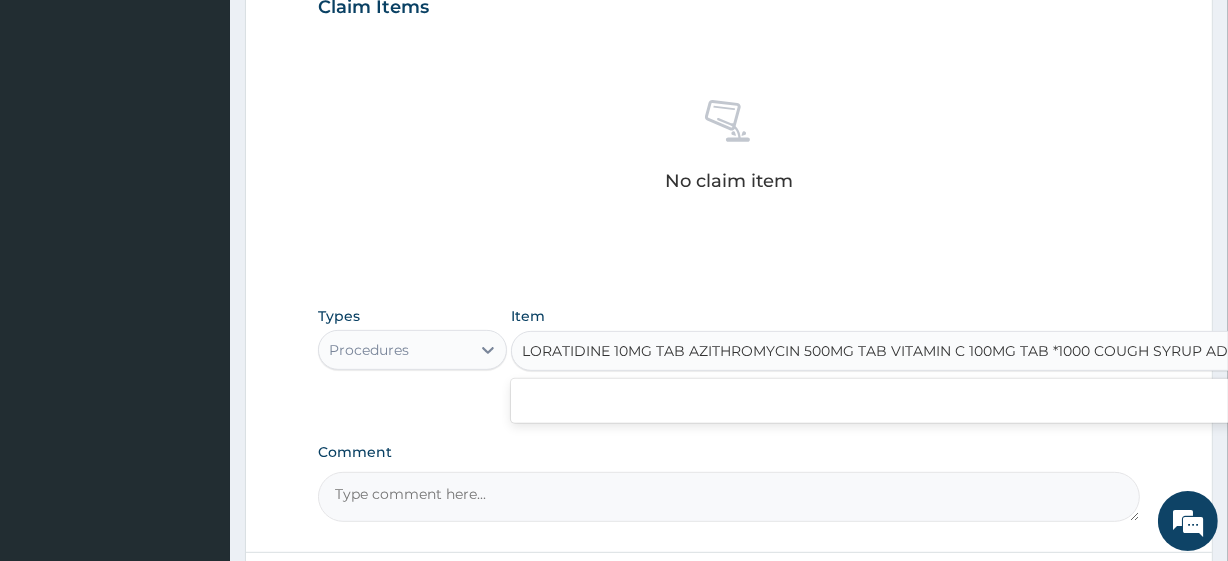 scroll, scrollTop: 0, scrollLeft: 25, axis: horizontal 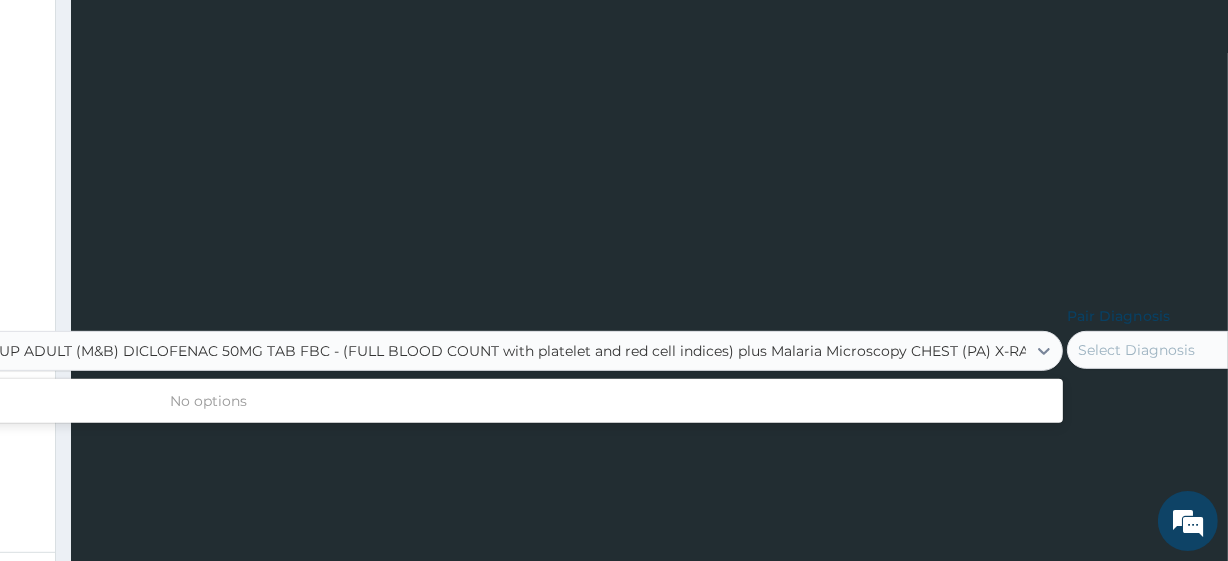 paste on "General Consultation (initial)" 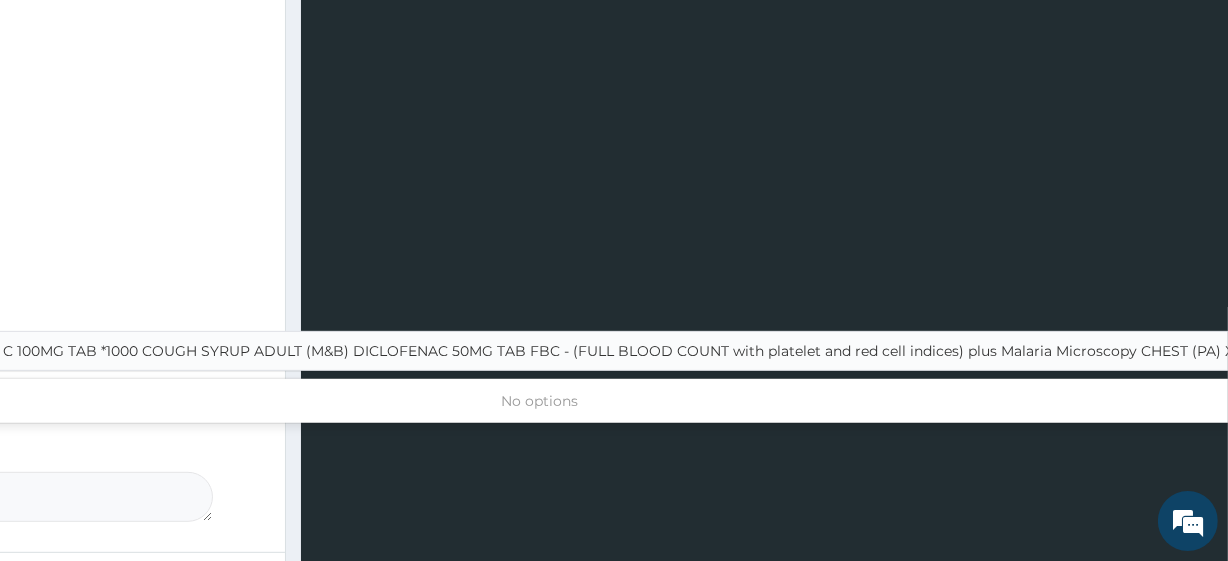 scroll, scrollTop: 0, scrollLeft: 512, axis: horizontal 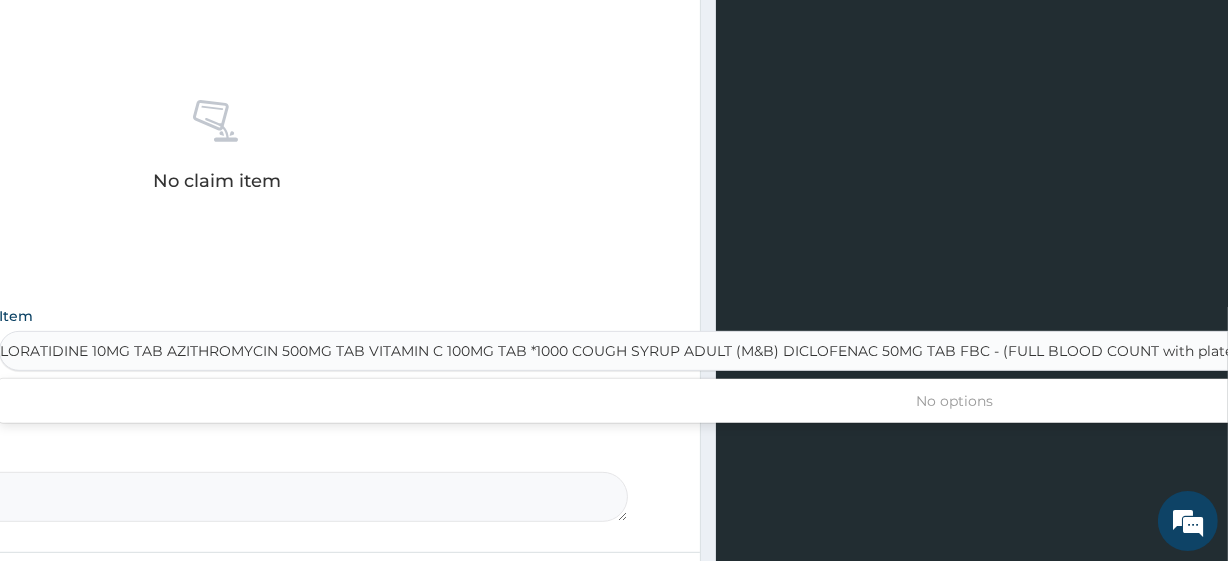 type on "General Consultation (initial)" 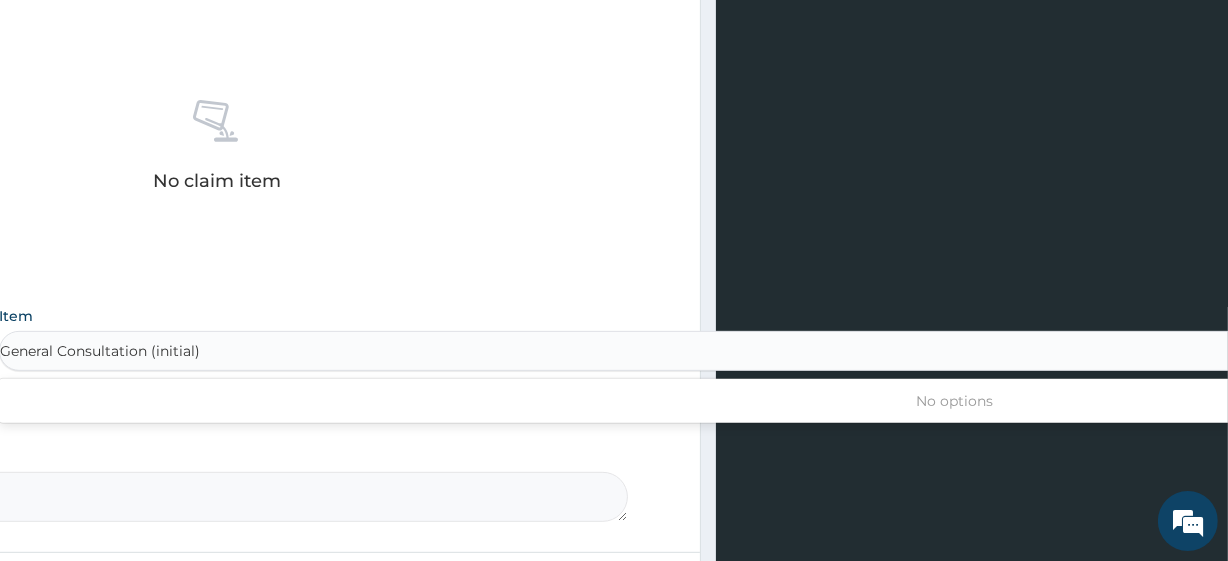 scroll, scrollTop: 0, scrollLeft: 0, axis: both 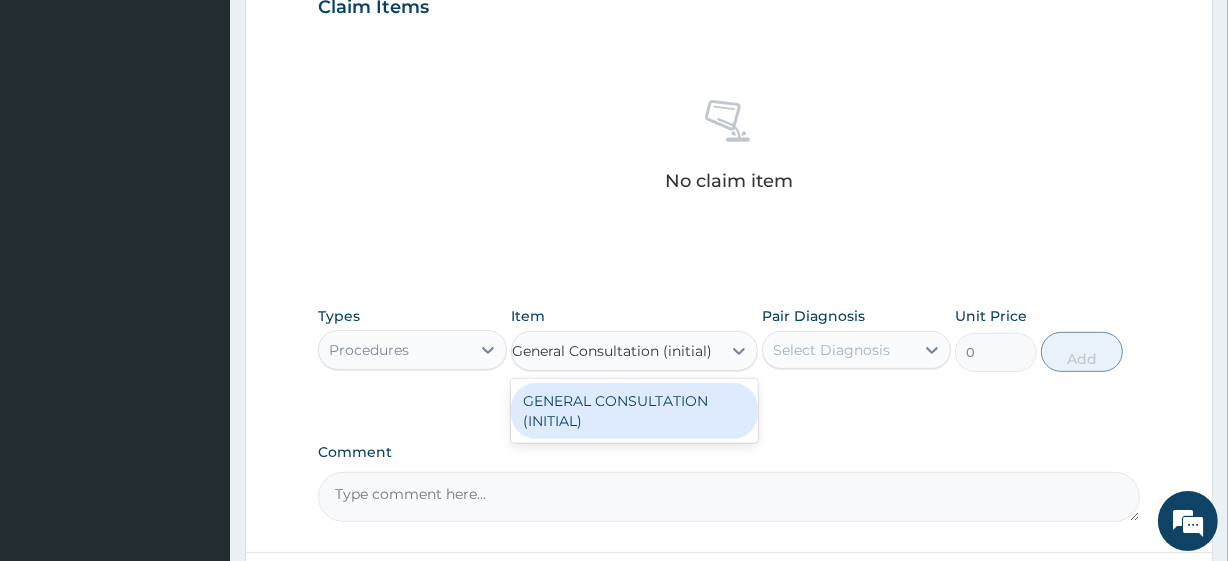click on "GENERAL CONSULTATION (INITIAL)" at bounding box center (634, 411) 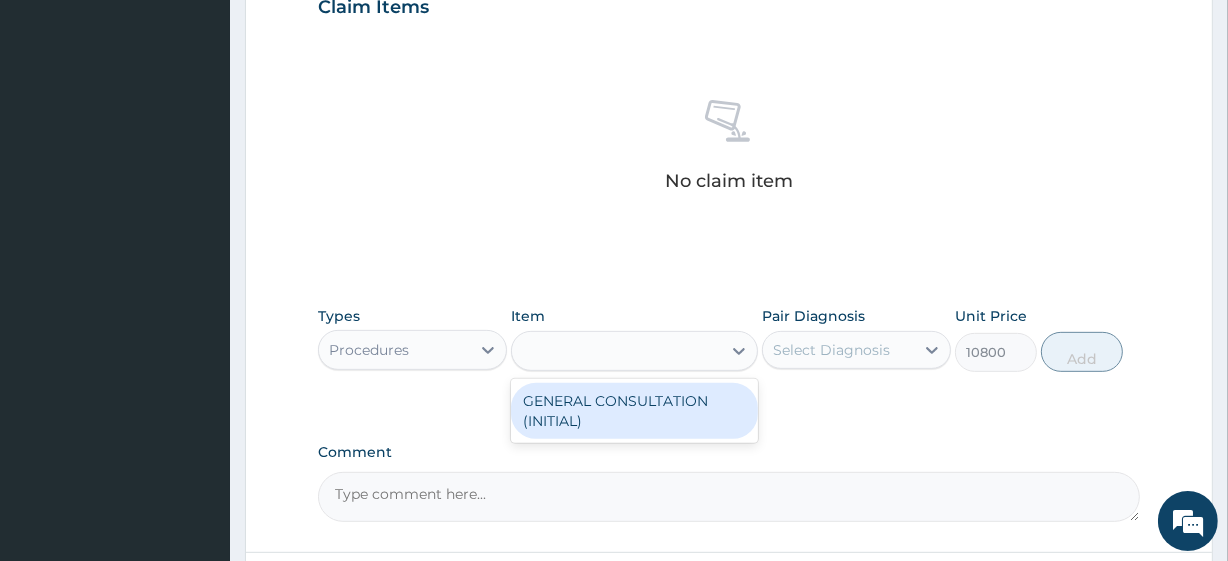 scroll, scrollTop: 0, scrollLeft: 2, axis: horizontal 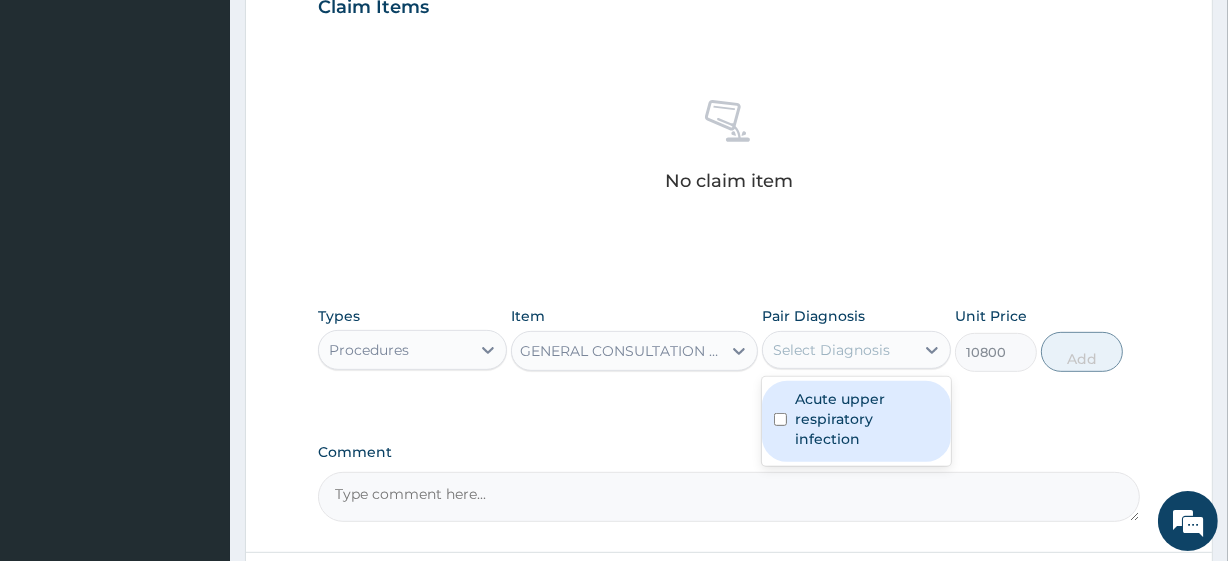 click on "Select Diagnosis" at bounding box center [831, 350] 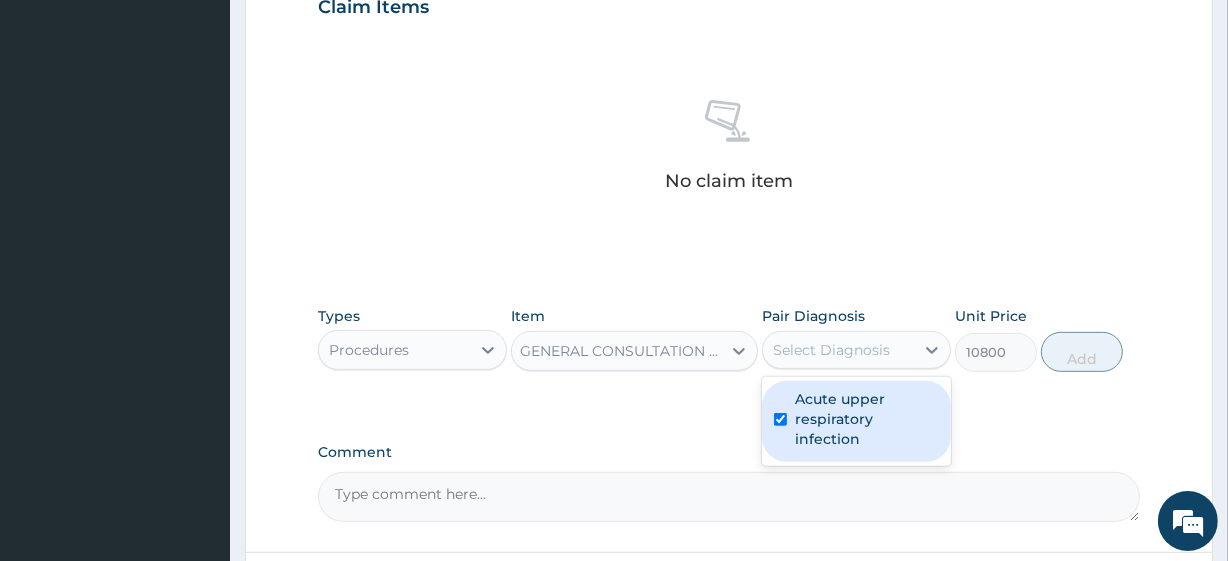checkbox on "true" 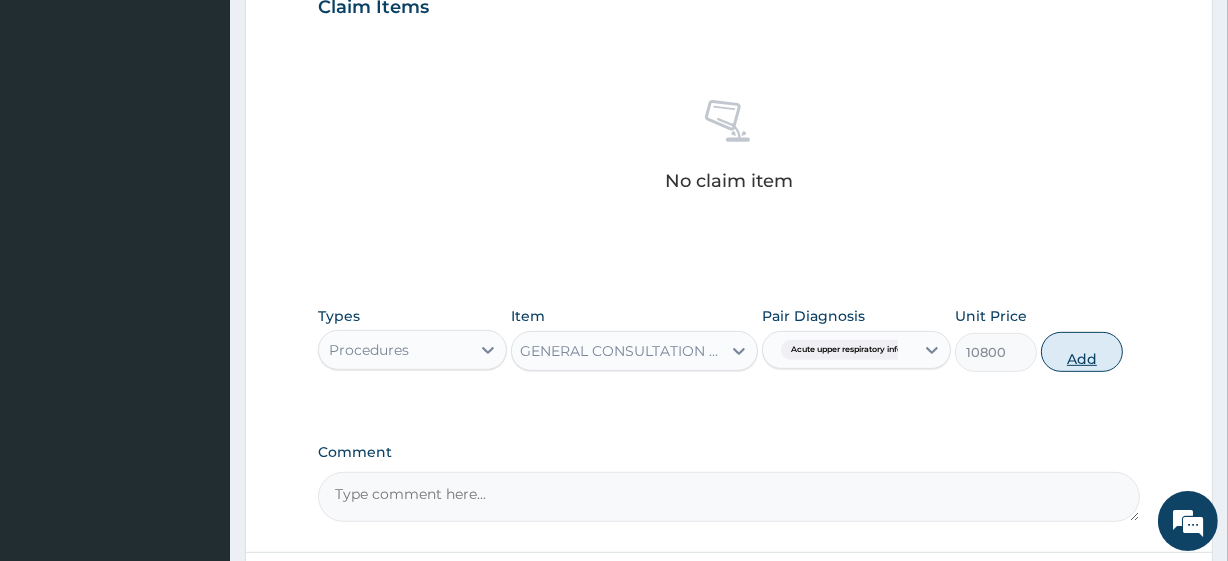 click on "Add" at bounding box center [1082, 352] 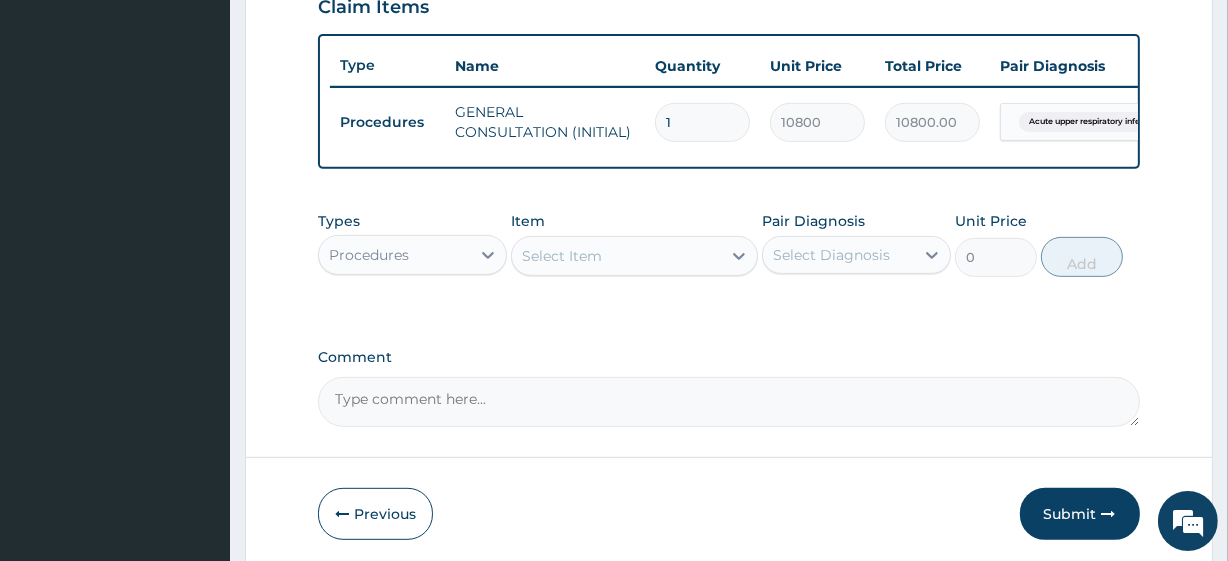 scroll, scrollTop: 0, scrollLeft: 0, axis: both 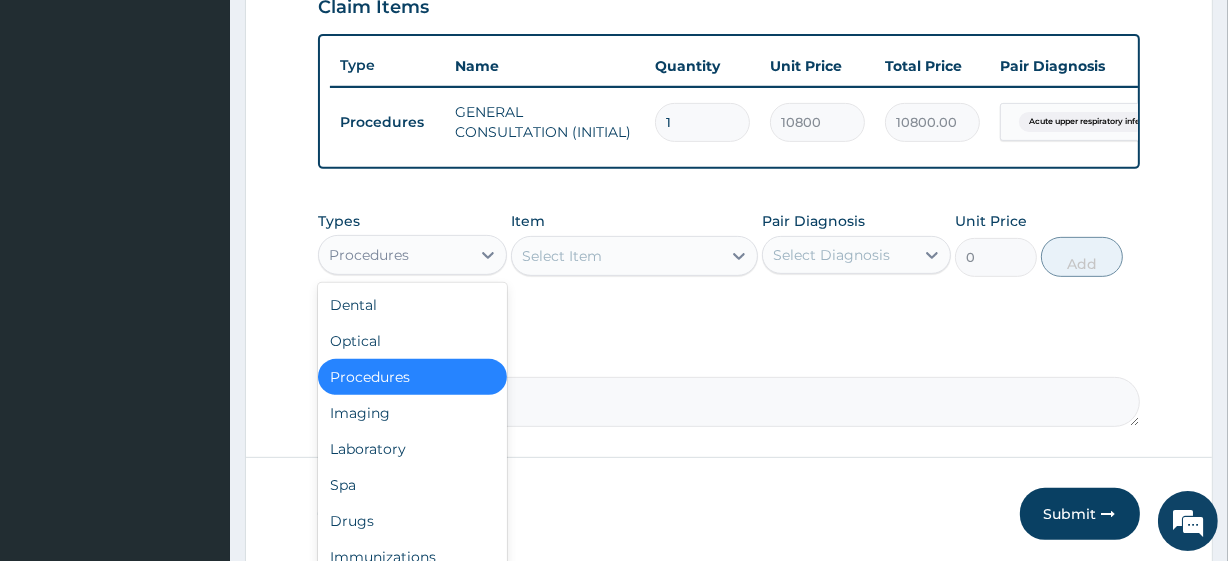 click on "Procedures" at bounding box center (369, 255) 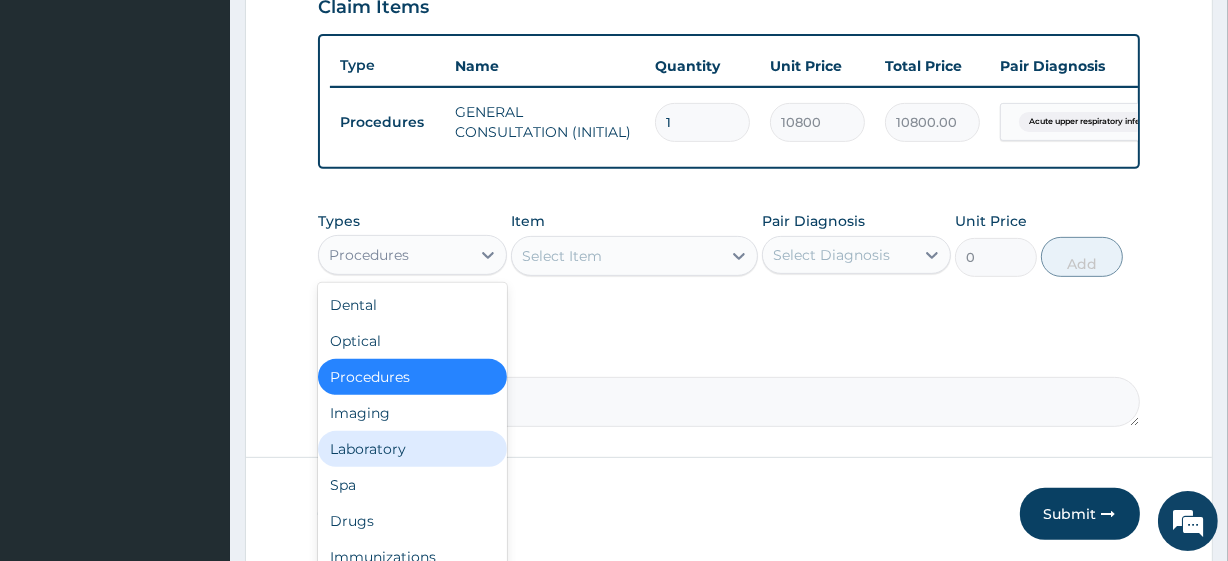 click on "Laboratory" at bounding box center [412, 449] 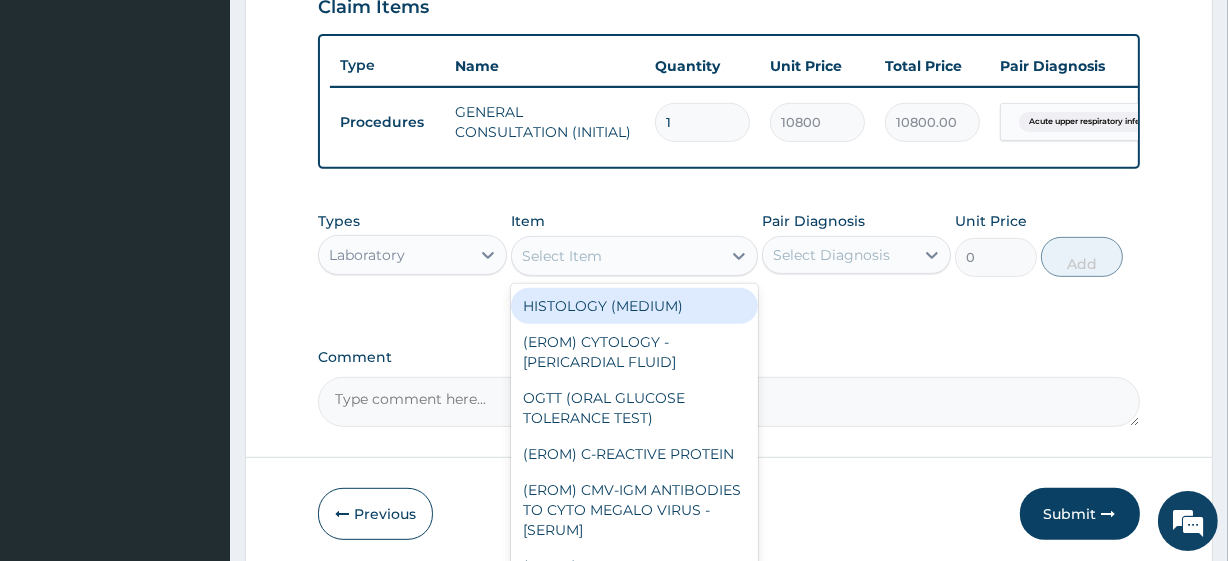 click on "Select Item" at bounding box center (562, 256) 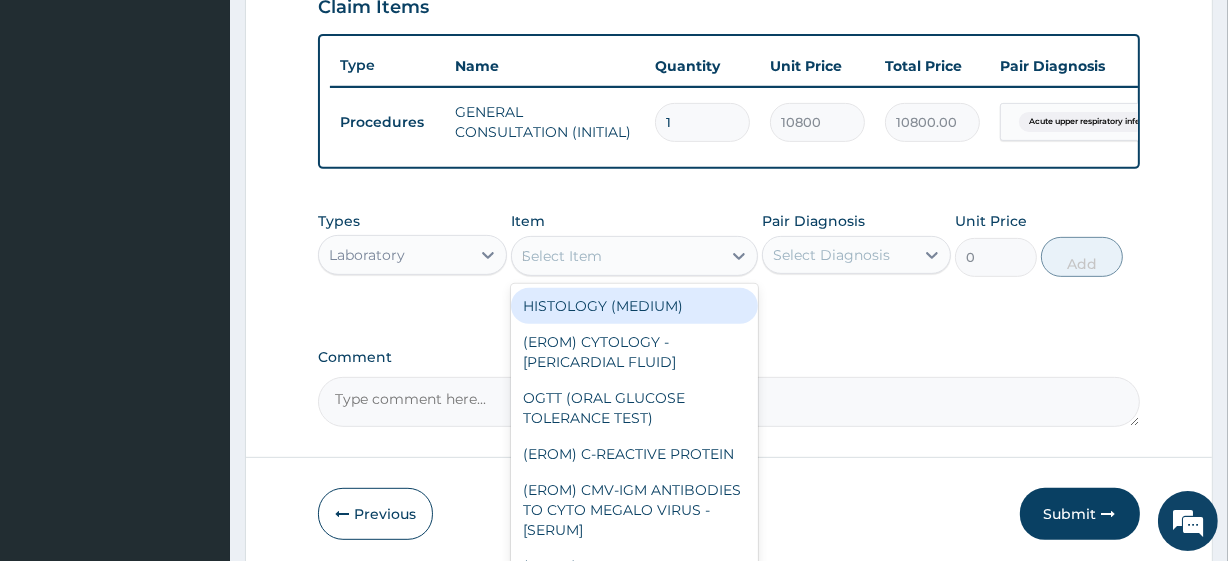scroll, scrollTop: 0, scrollLeft: 25, axis: horizontal 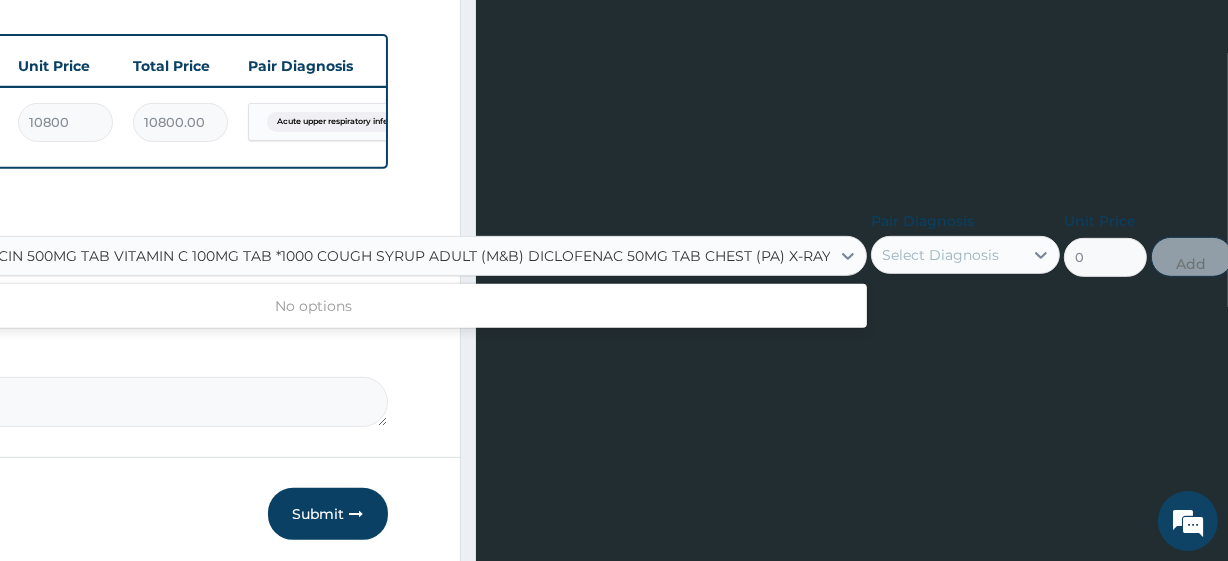 paste on "FBC - (FULL BLOOD COUNT with platelet and red cell indices) plus Malaria Microscopy" 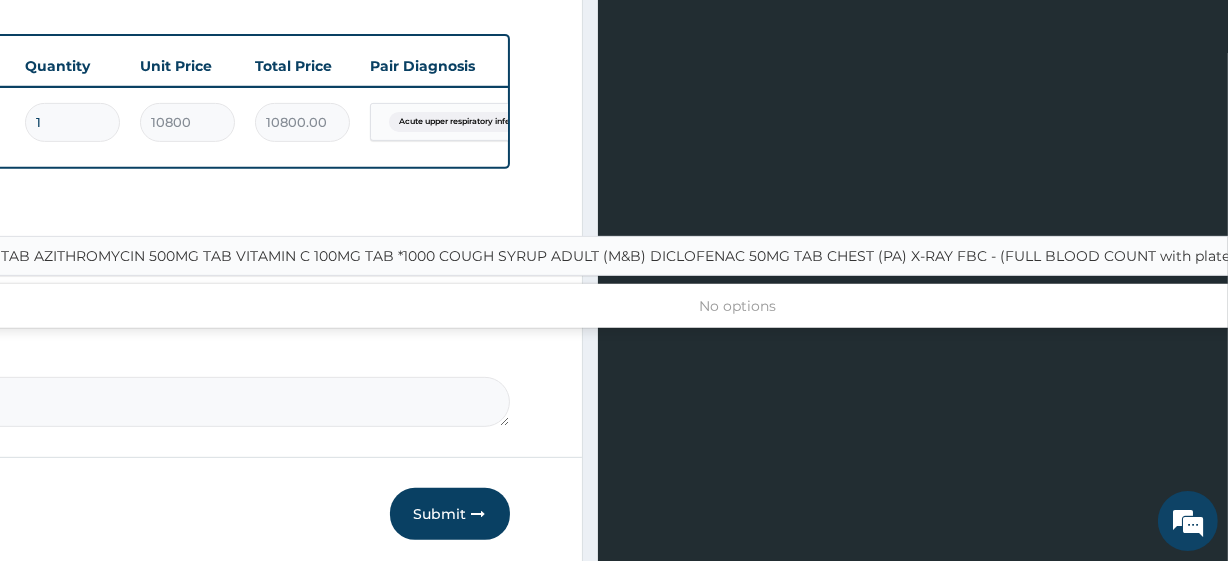 scroll, scrollTop: 0, scrollLeft: 512, axis: horizontal 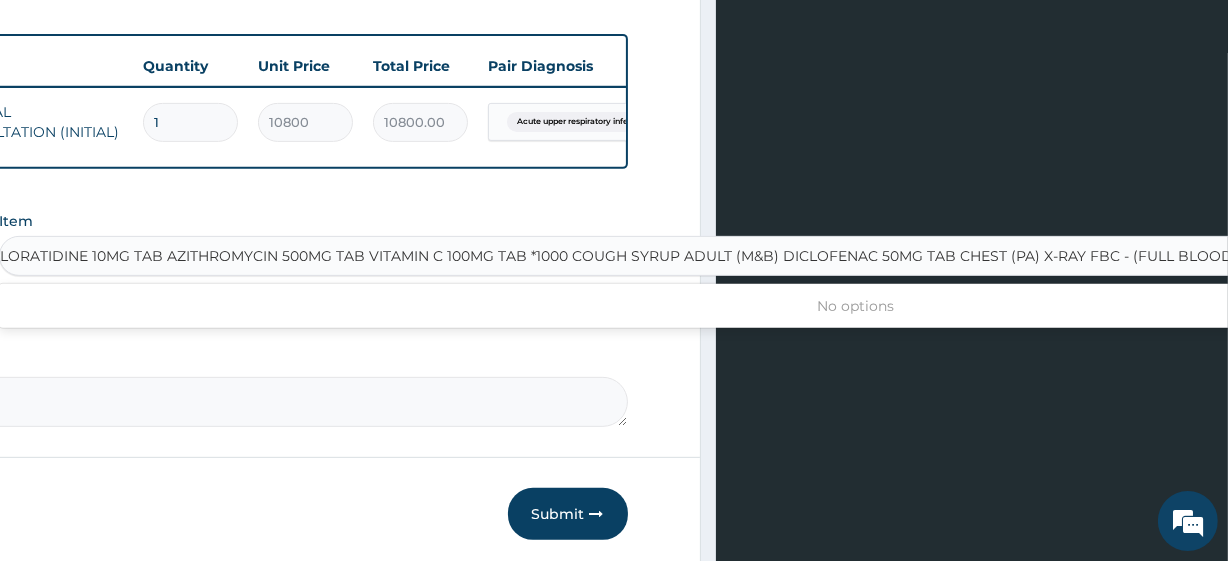 type on "Malaria Microscopy" 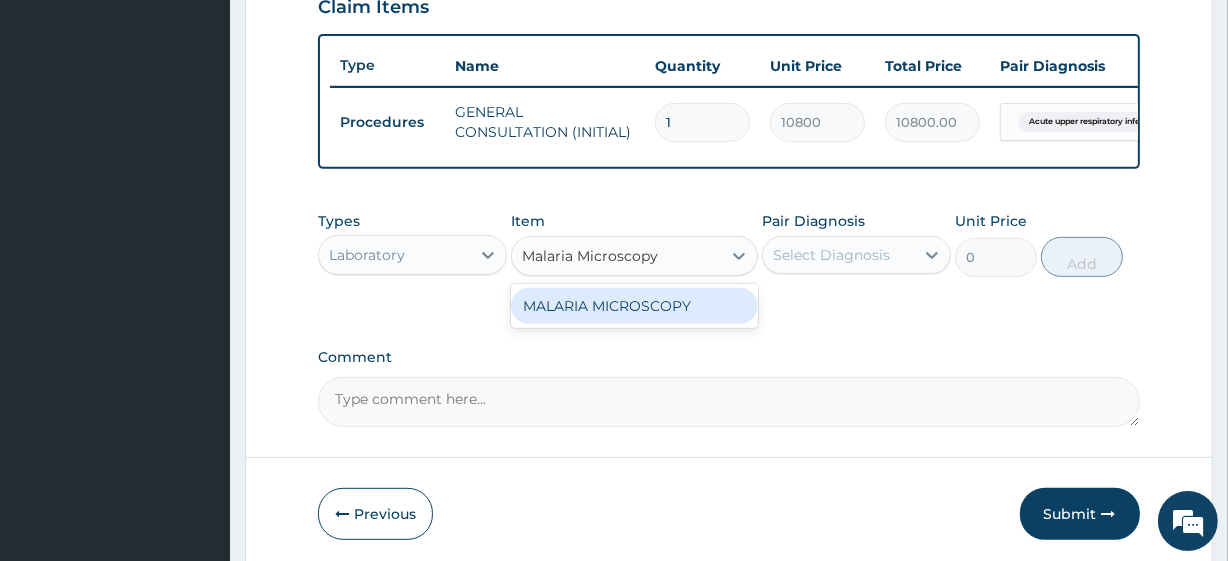 scroll, scrollTop: 0, scrollLeft: 0, axis: both 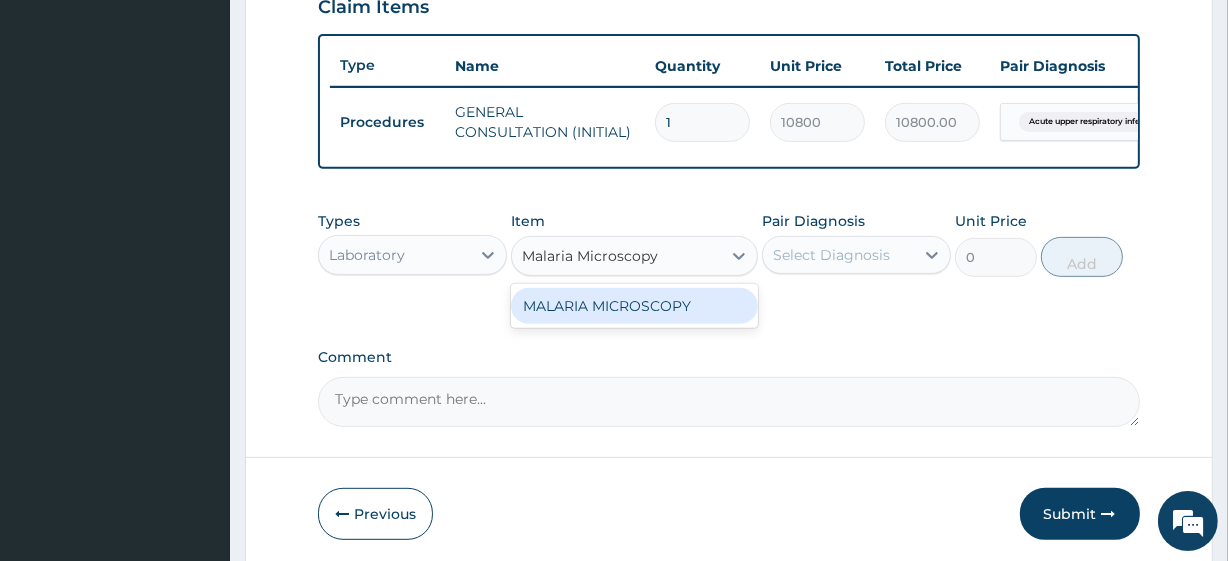 click on "MALARIA MICROSCOPY" at bounding box center (634, 306) 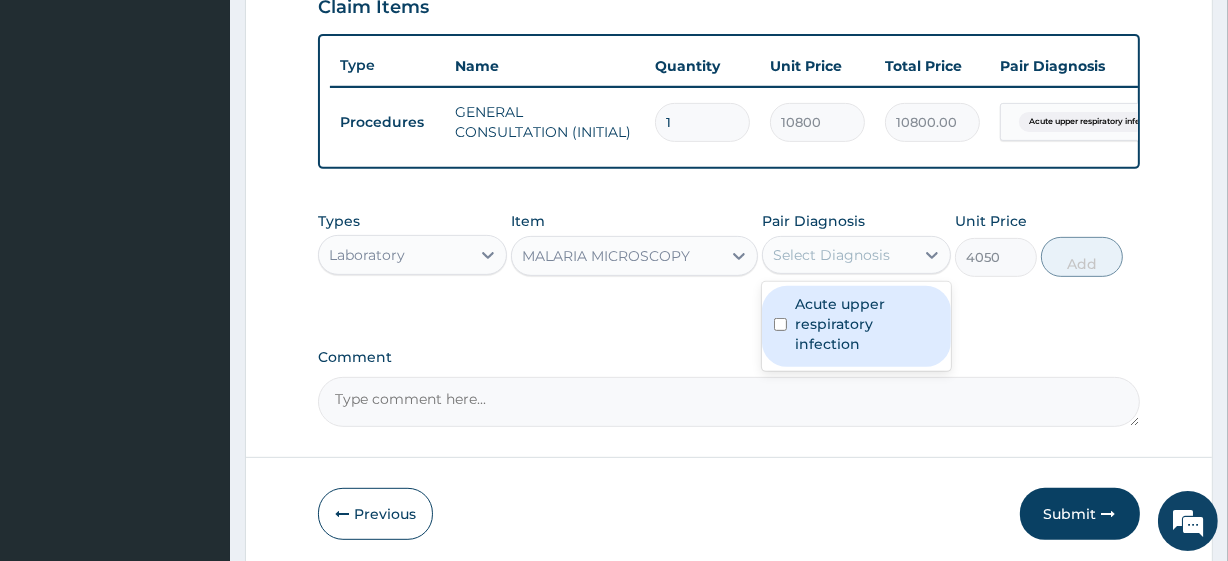 click on "Select Diagnosis" at bounding box center (831, 255) 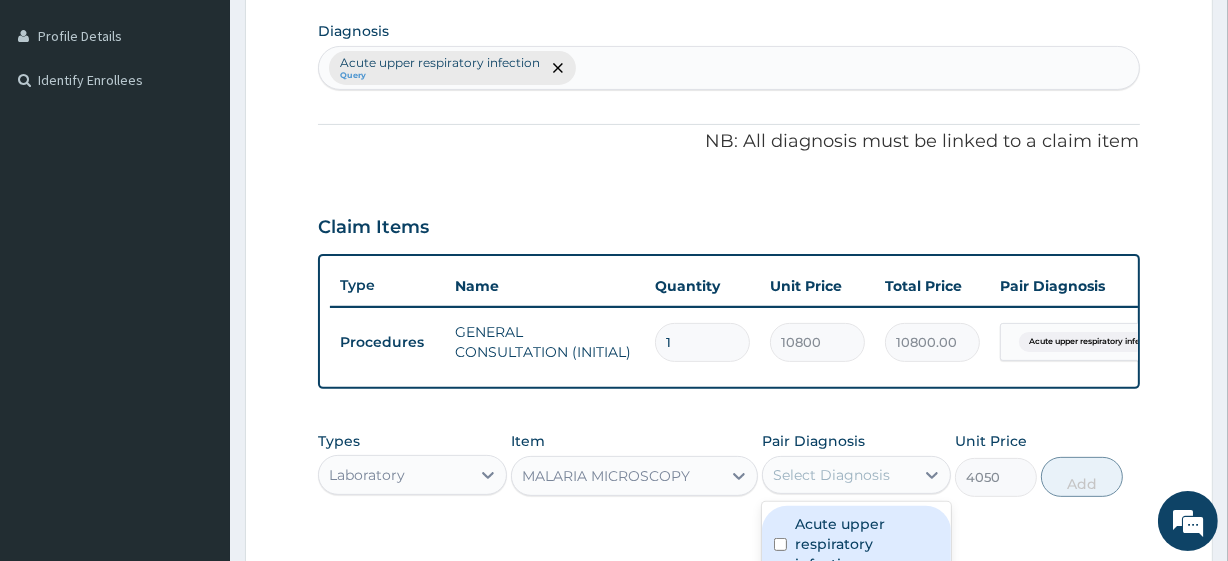 scroll, scrollTop: 489, scrollLeft: 0, axis: vertical 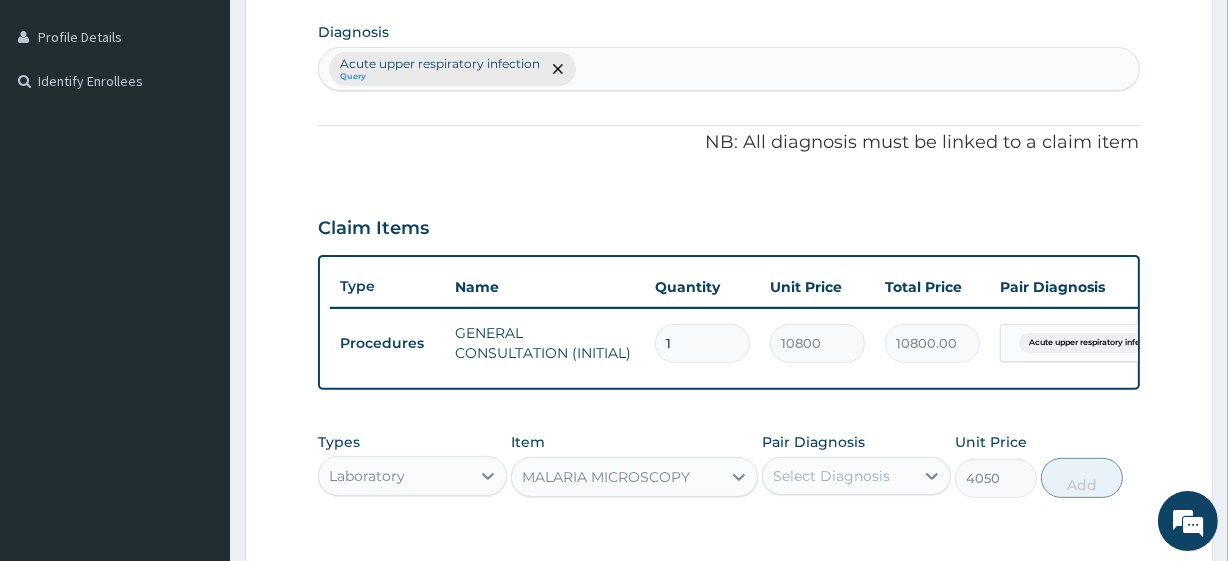 click on "Acute upper respiratory infection Query" at bounding box center [728, 69] 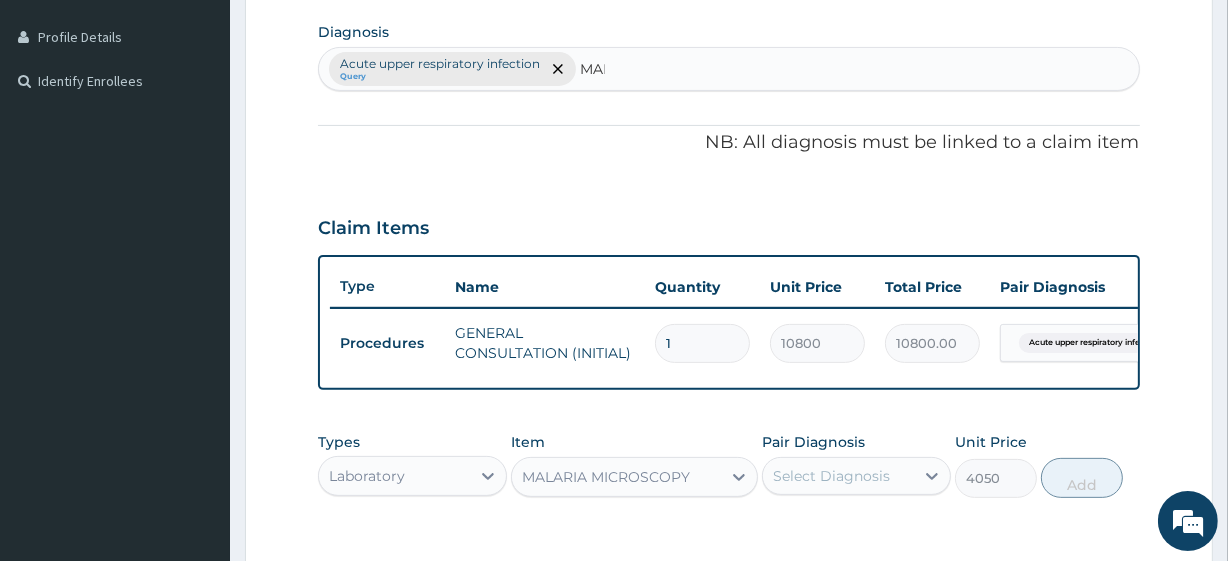 type on "MALA" 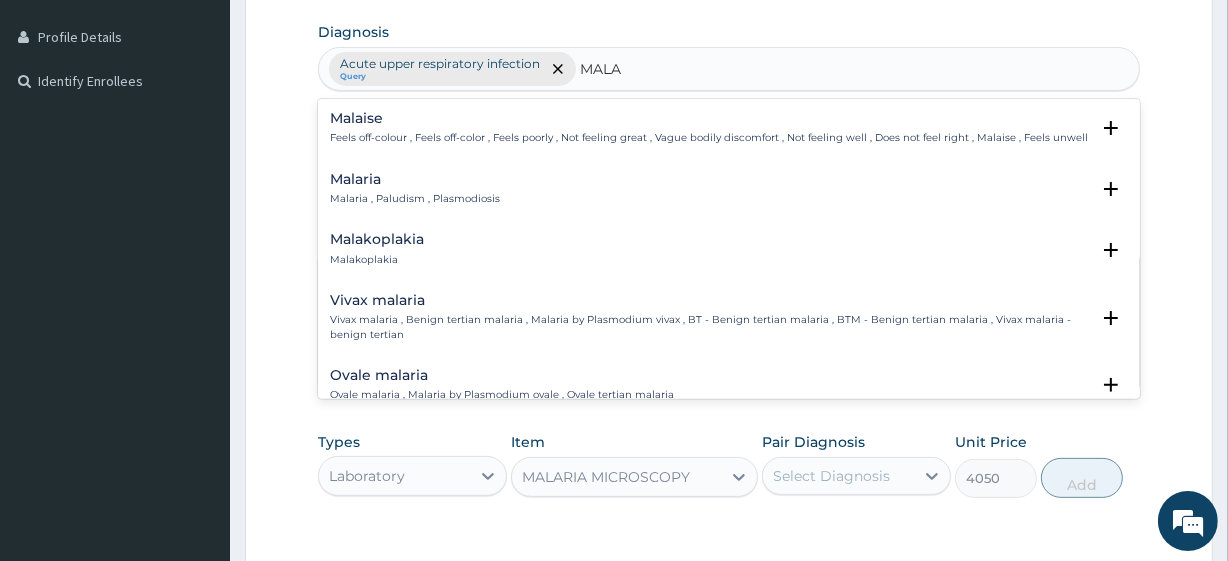 click on "Malaria" at bounding box center (415, 179) 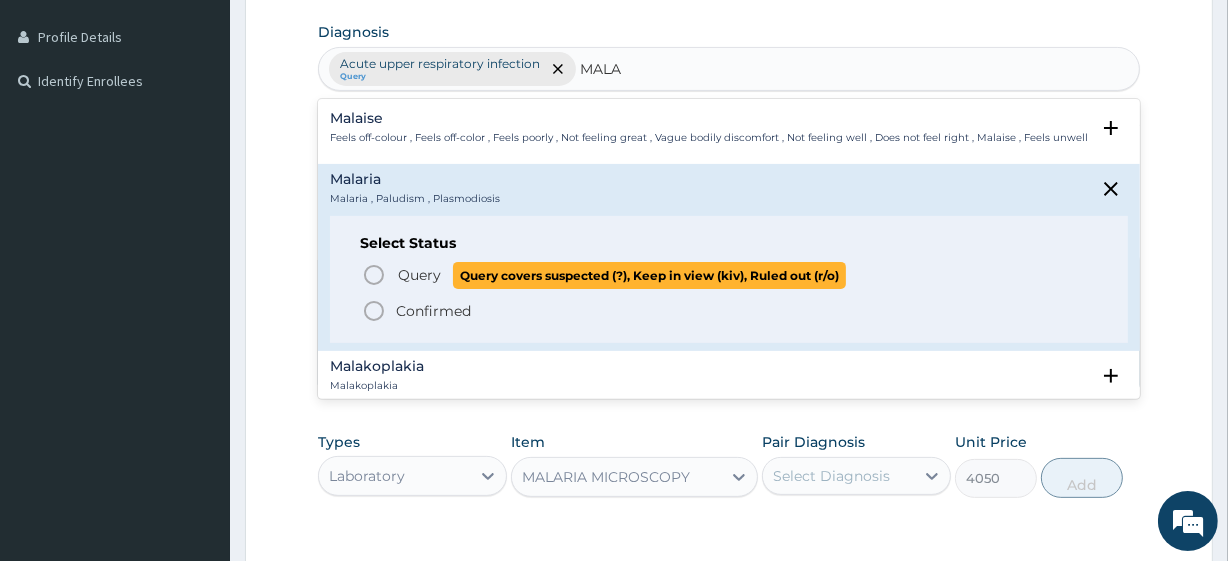 click on "Query" at bounding box center [419, 275] 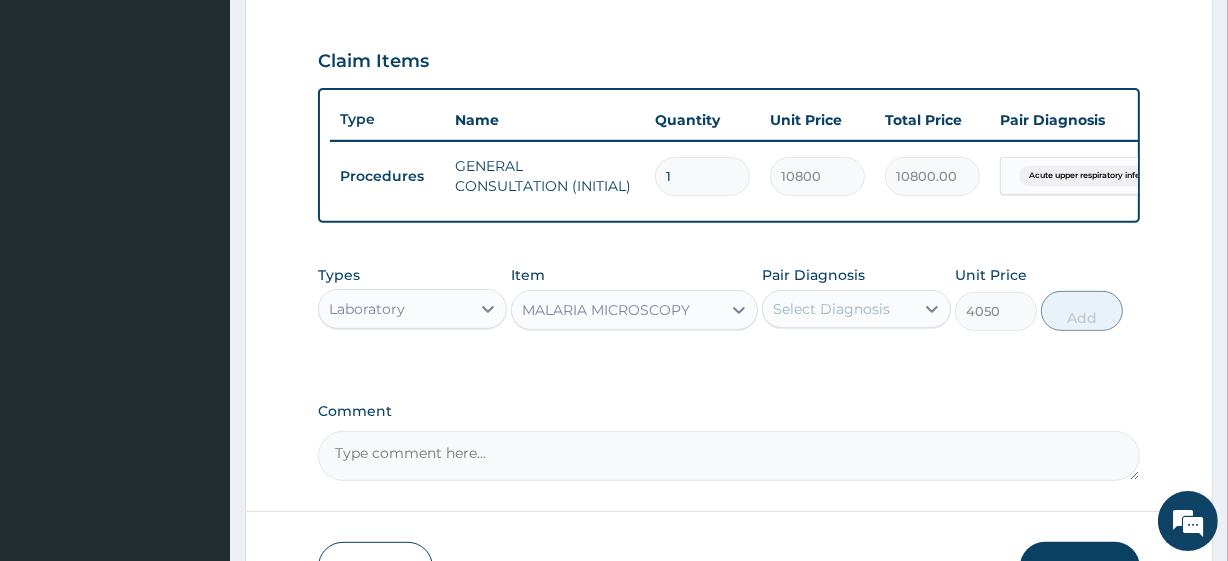 scroll, scrollTop: 661, scrollLeft: 0, axis: vertical 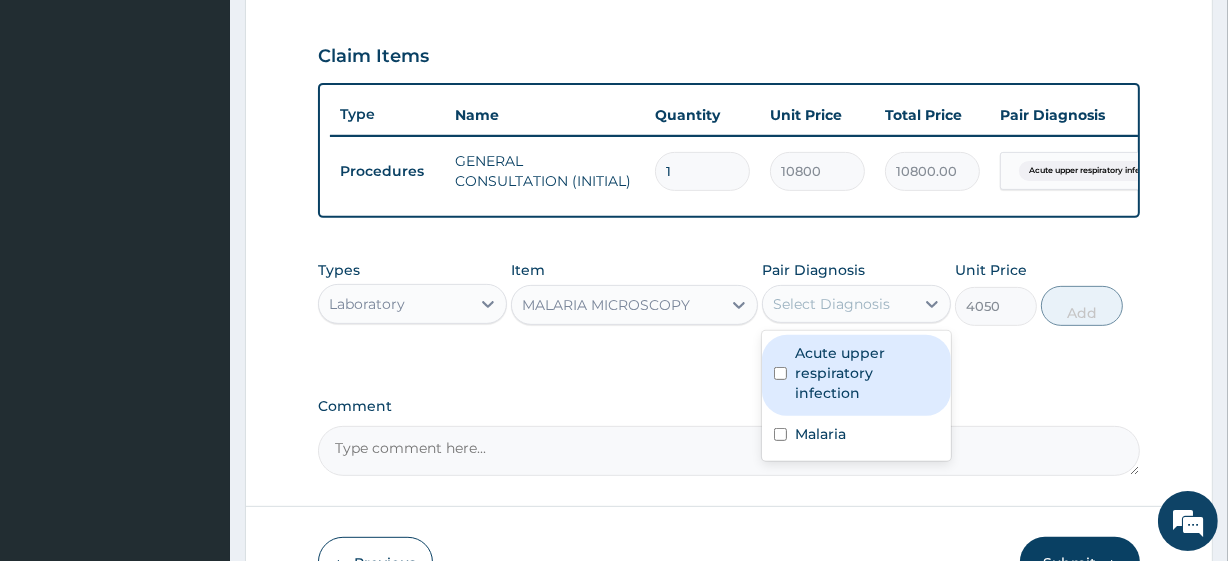 click on "Select Diagnosis" at bounding box center [831, 304] 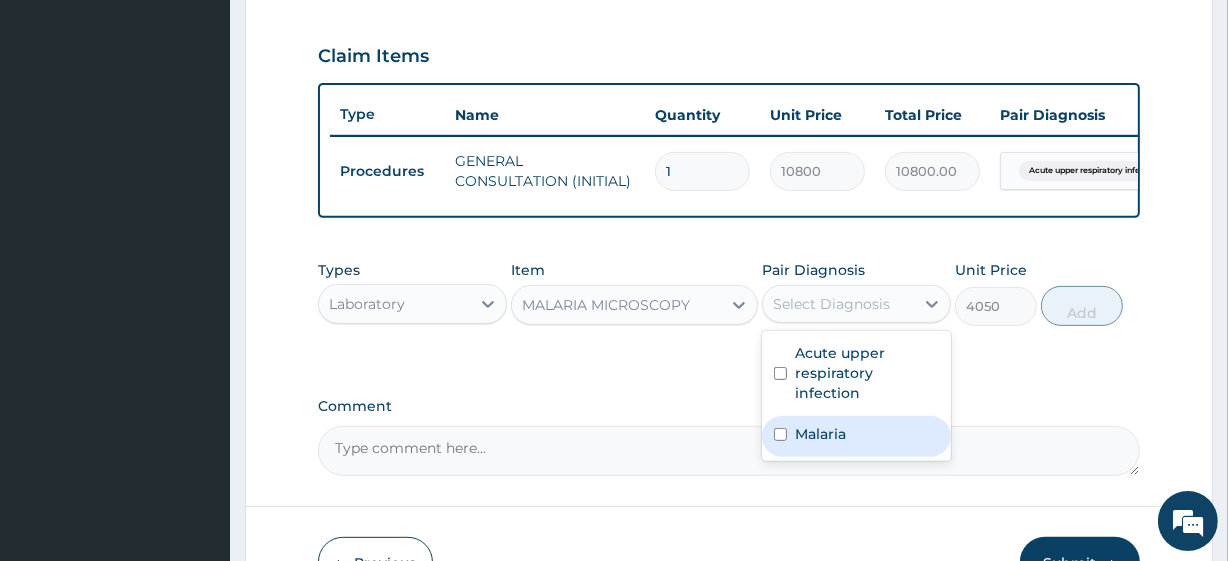 click on "Malaria" at bounding box center (856, 436) 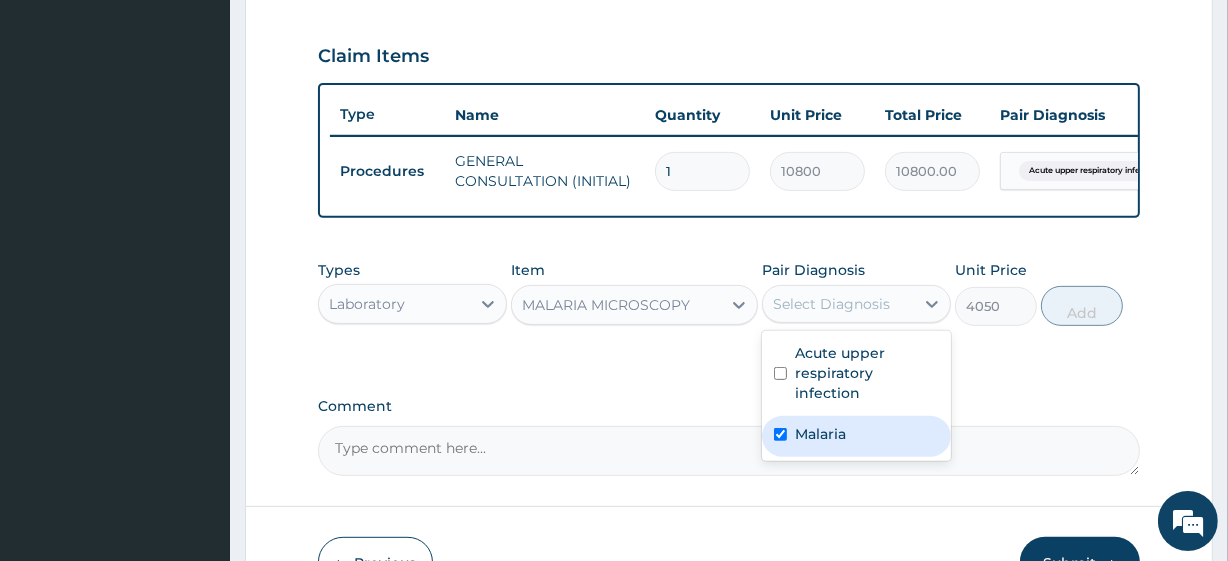 checkbox on "true" 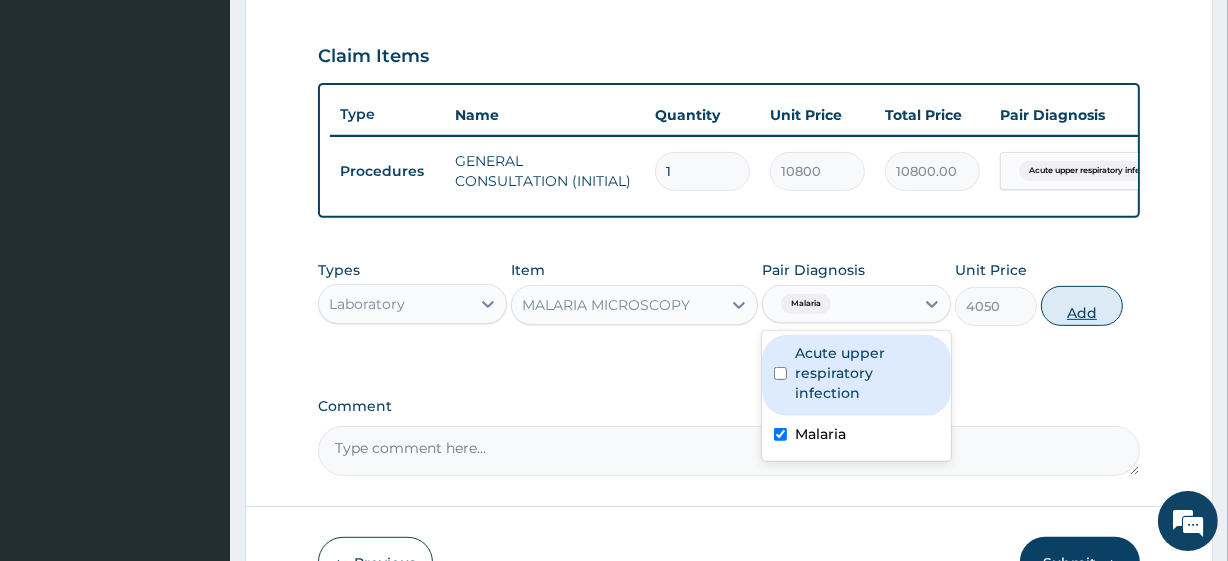 click on "Add" at bounding box center (1082, 306) 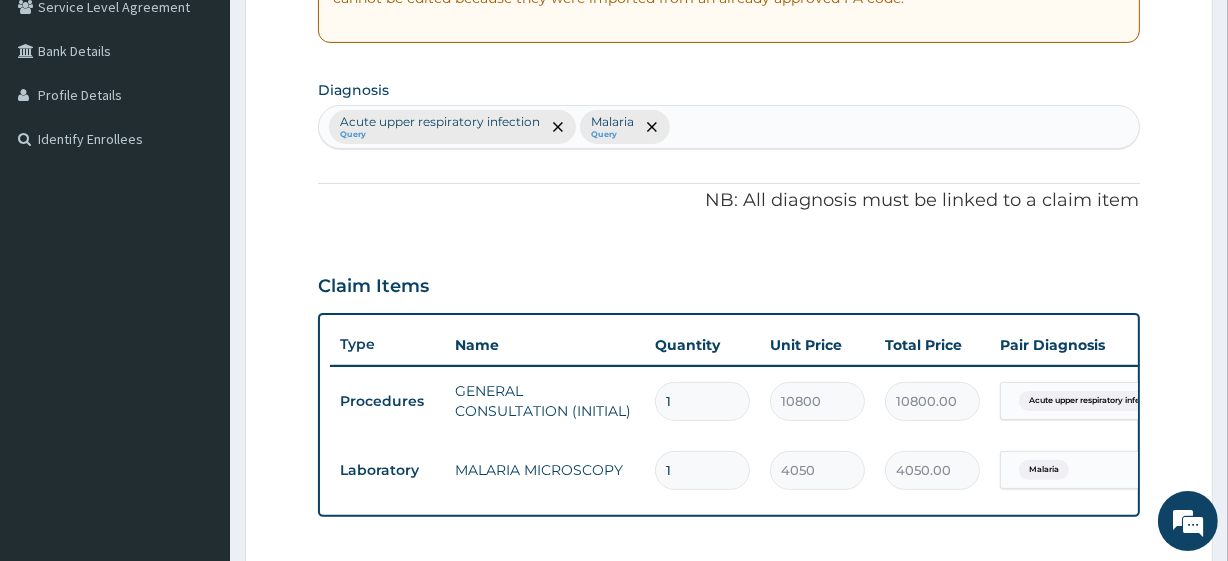scroll, scrollTop: 418, scrollLeft: 0, axis: vertical 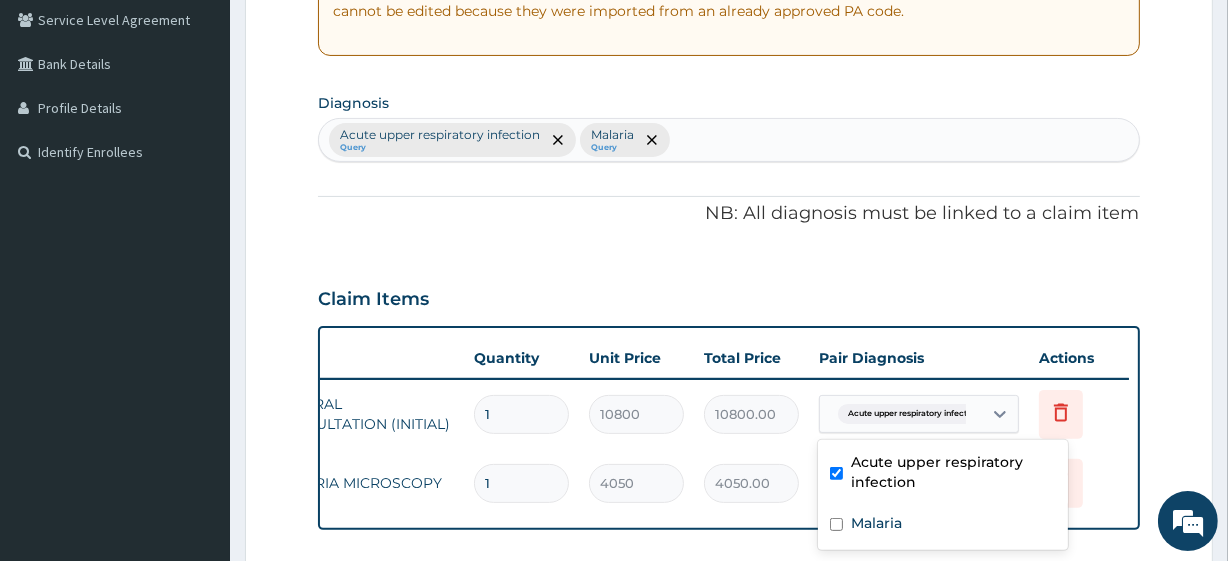 click on "option Acute upper respiratory infection focused, 1 of 2. 2 results available. Use Up and Down to choose options, press Enter to select the currently focused option, press Escape to exit the menu, press Tab to select the option and exit the menu. Acute upper respiratory infect..." at bounding box center (919, 414) 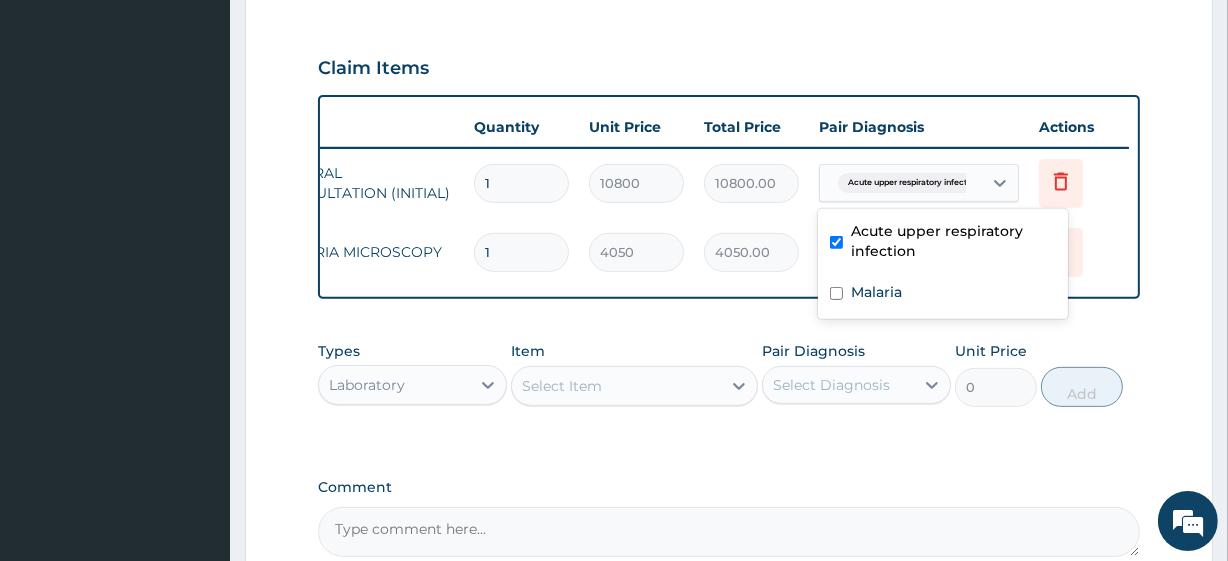 scroll, scrollTop: 650, scrollLeft: 0, axis: vertical 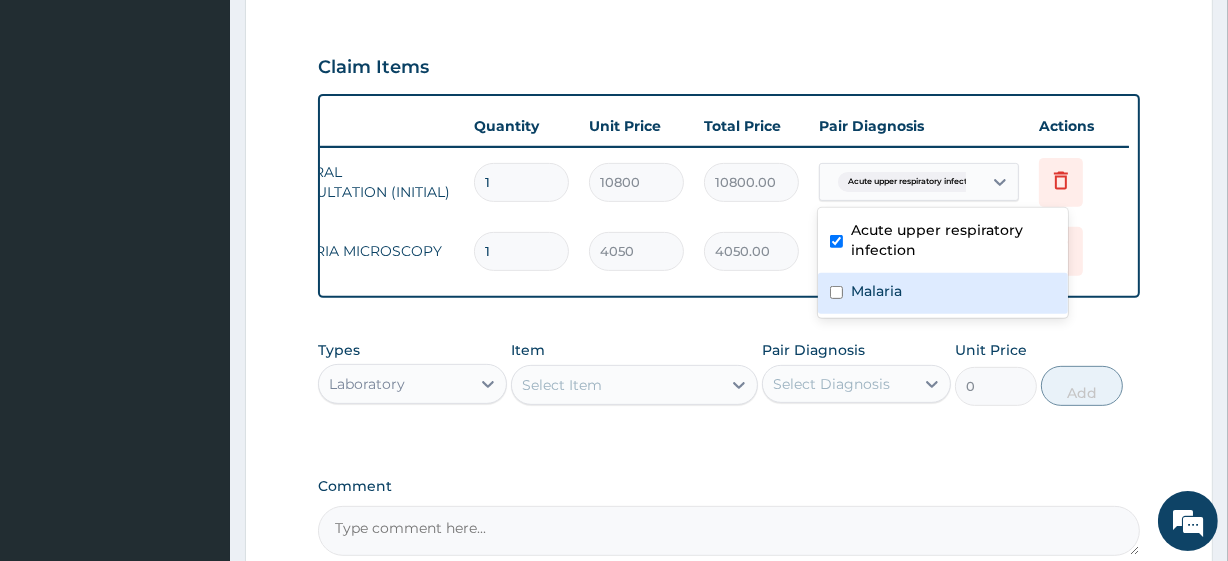 click on "Malaria" at bounding box center [943, 293] 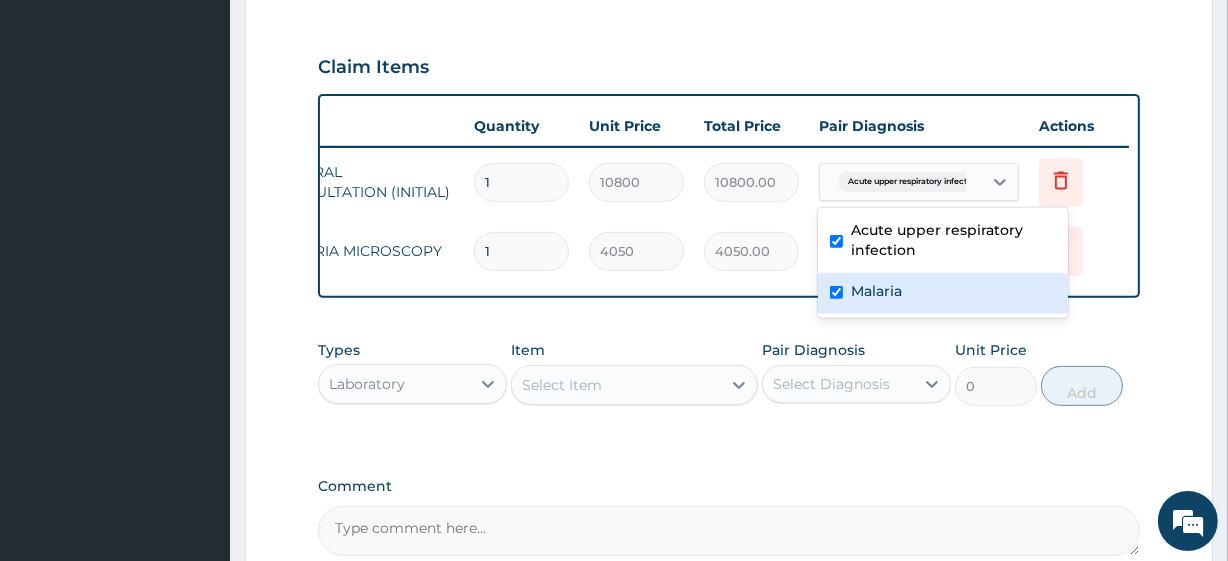 checkbox on "true" 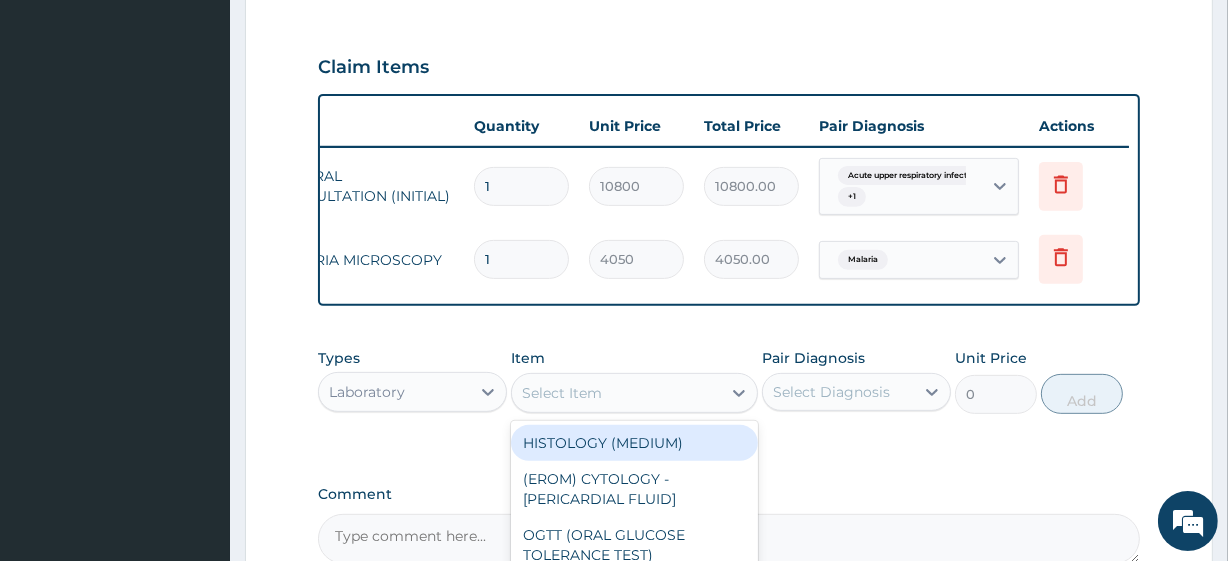click on "Select Item" at bounding box center [562, 393] 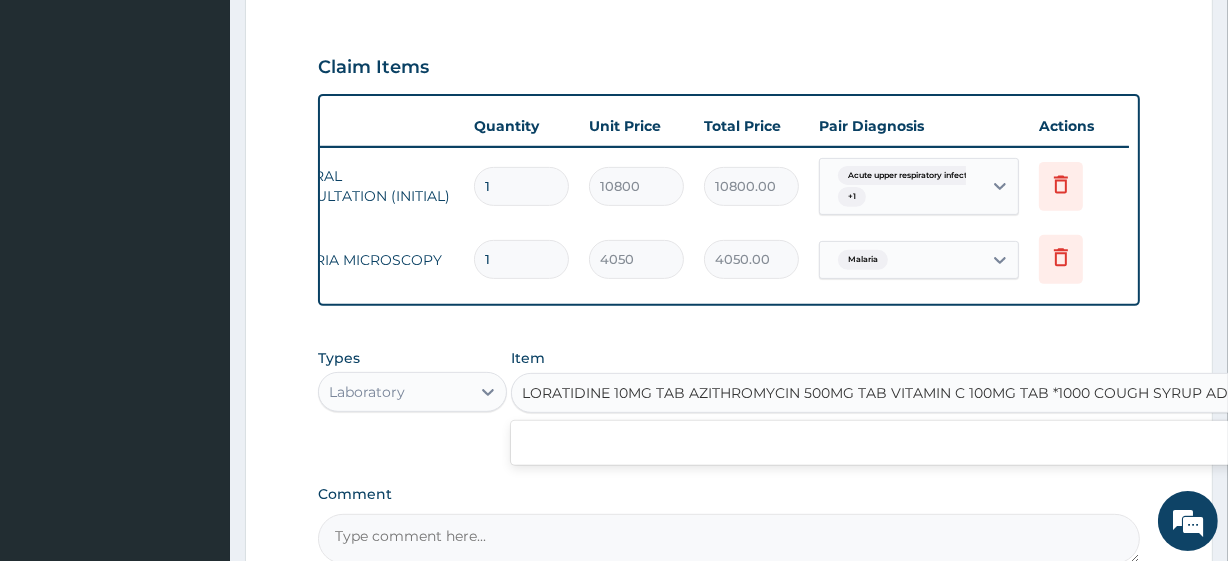 scroll, scrollTop: 0, scrollLeft: 25, axis: horizontal 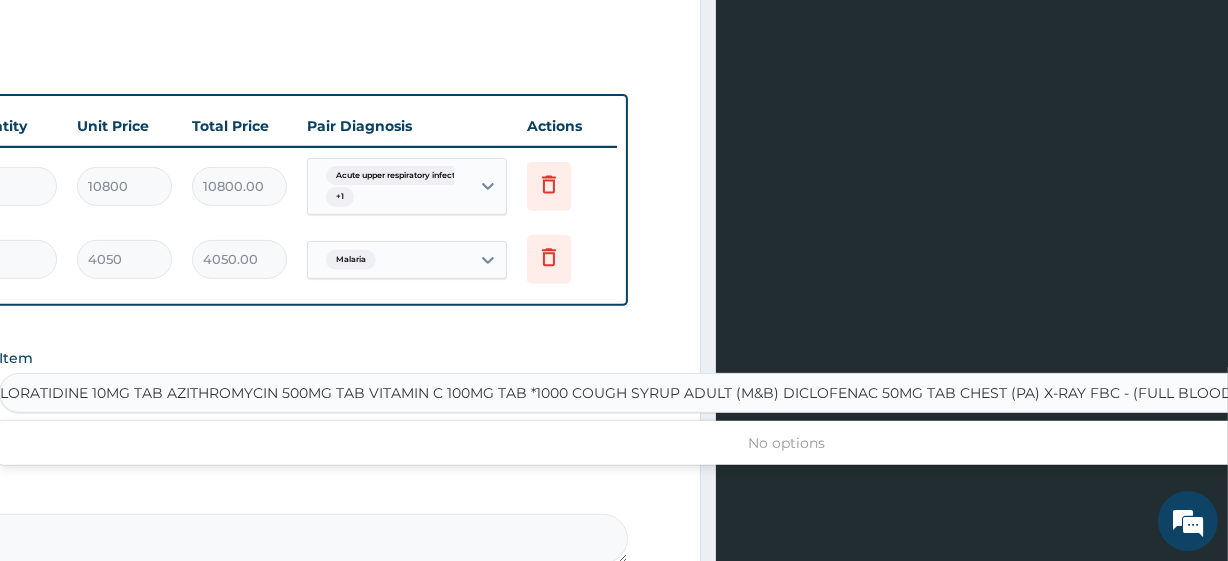 type on "FBC - (FULL BLOOD COUNT with platelet and red cell indices) plus" 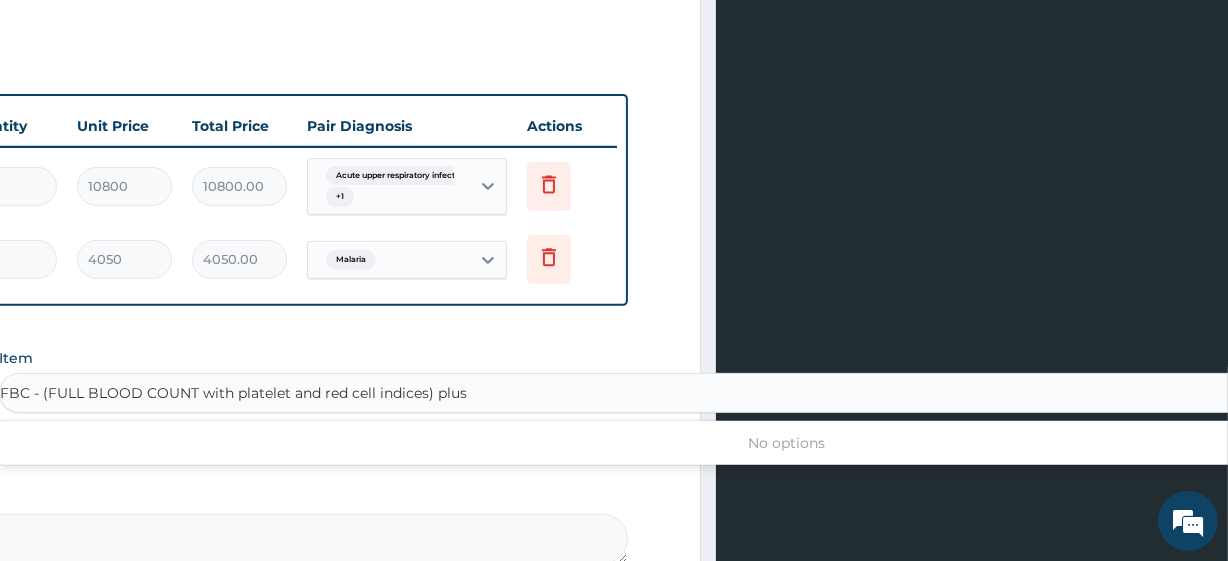 scroll, scrollTop: 0, scrollLeft: 140, axis: horizontal 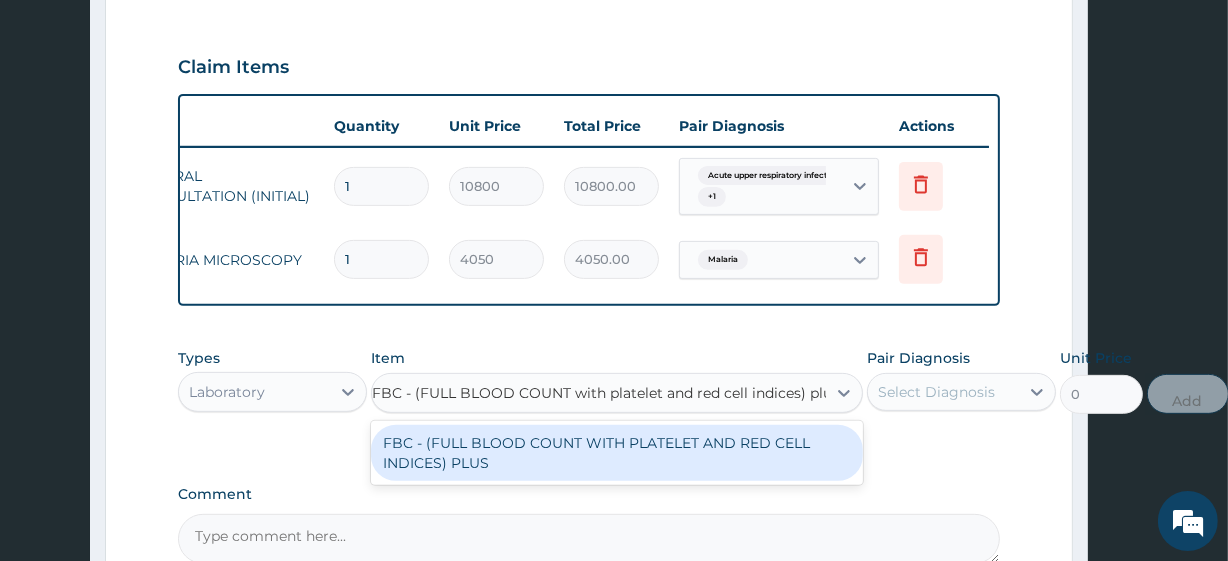 click on "FBC - (FULL BLOOD COUNT WITH PLATELET AND RED CELL INDICES) PLUS" at bounding box center (617, 453) 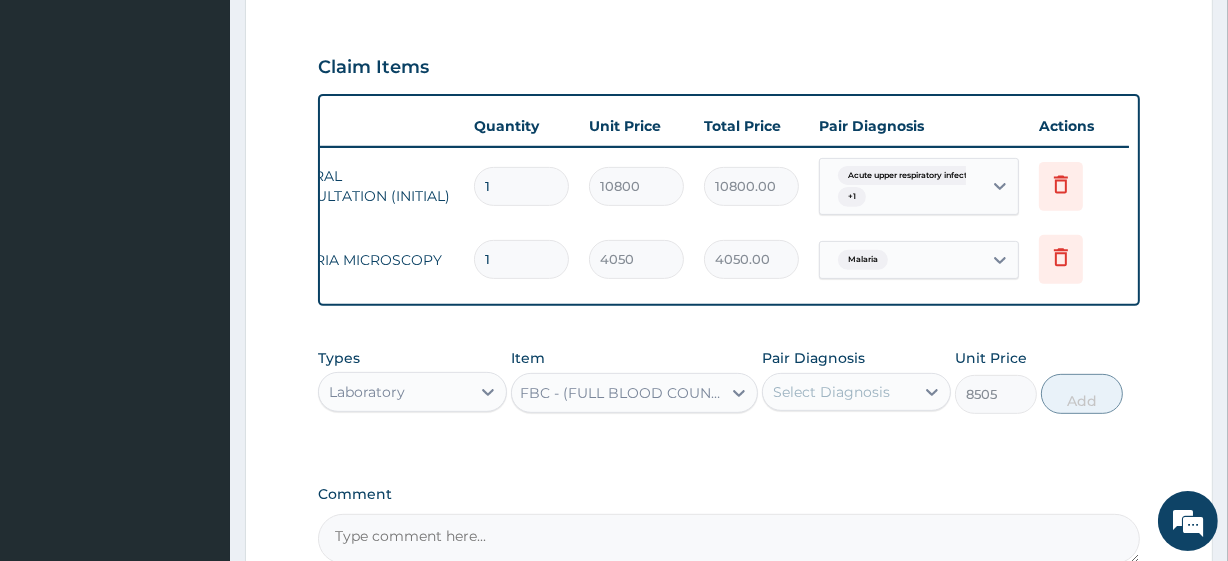 scroll, scrollTop: 0, scrollLeft: 2, axis: horizontal 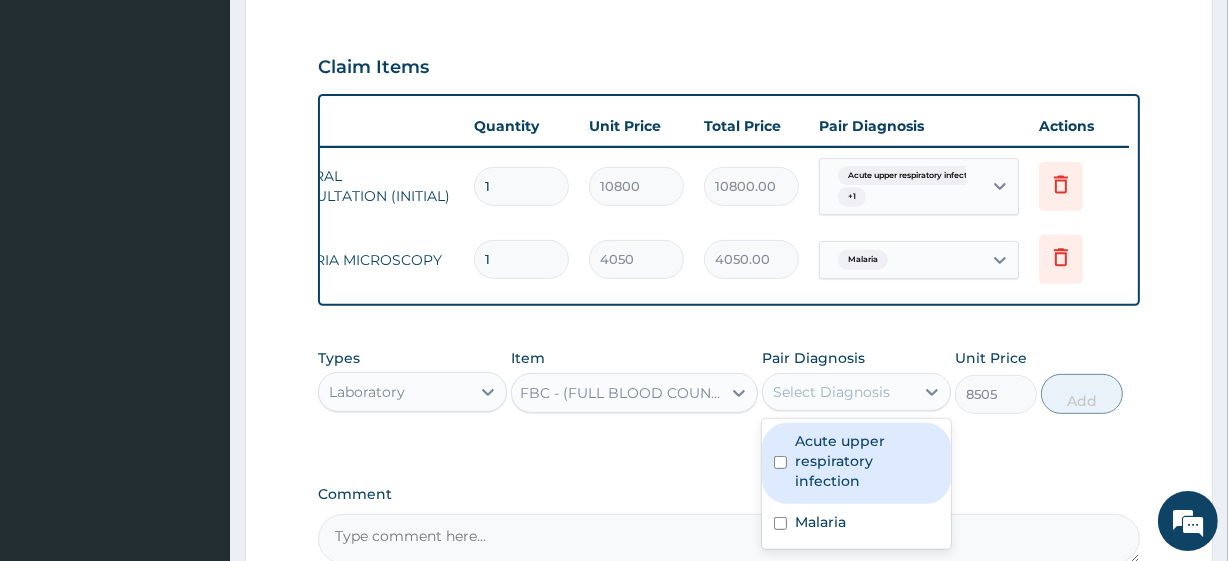click on "Select Diagnosis" at bounding box center (838, 392) 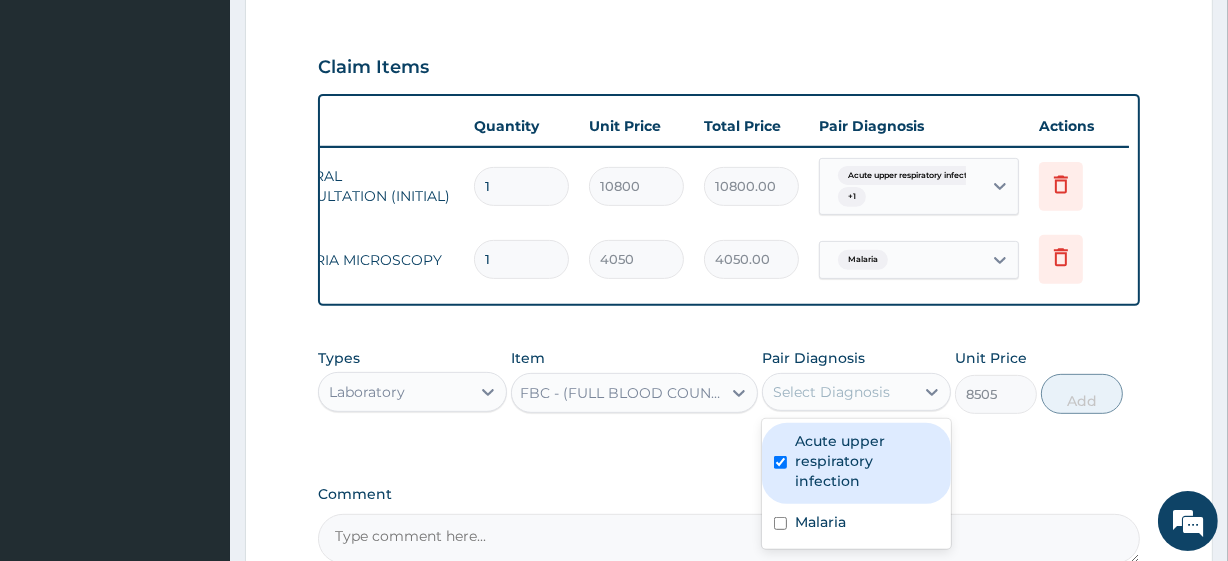 checkbox on "true" 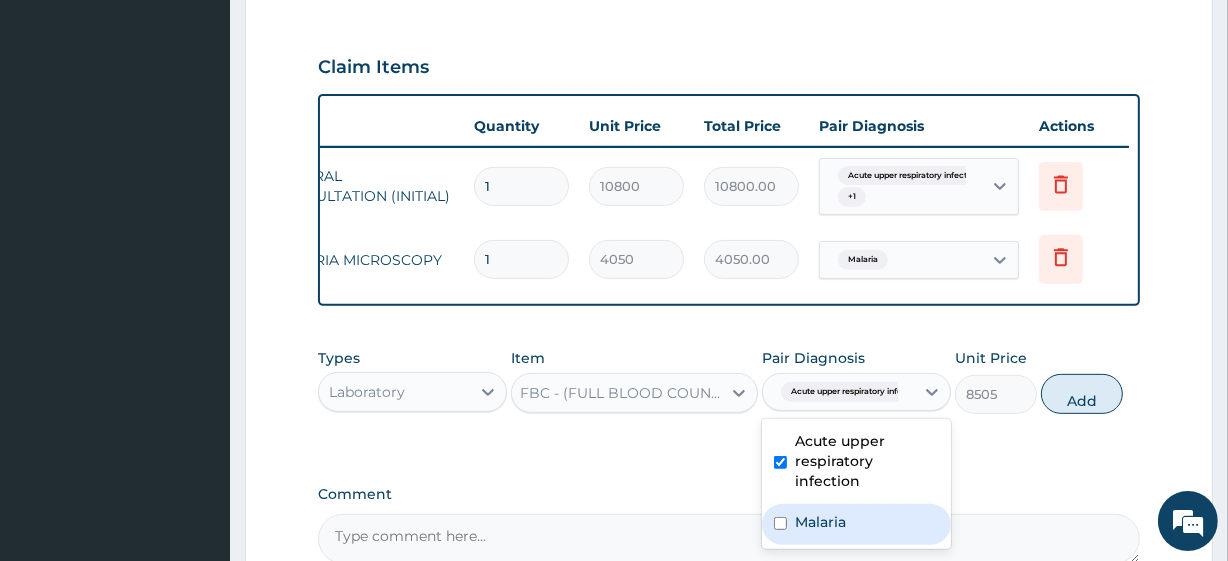 click on "Malaria" at bounding box center [856, 524] 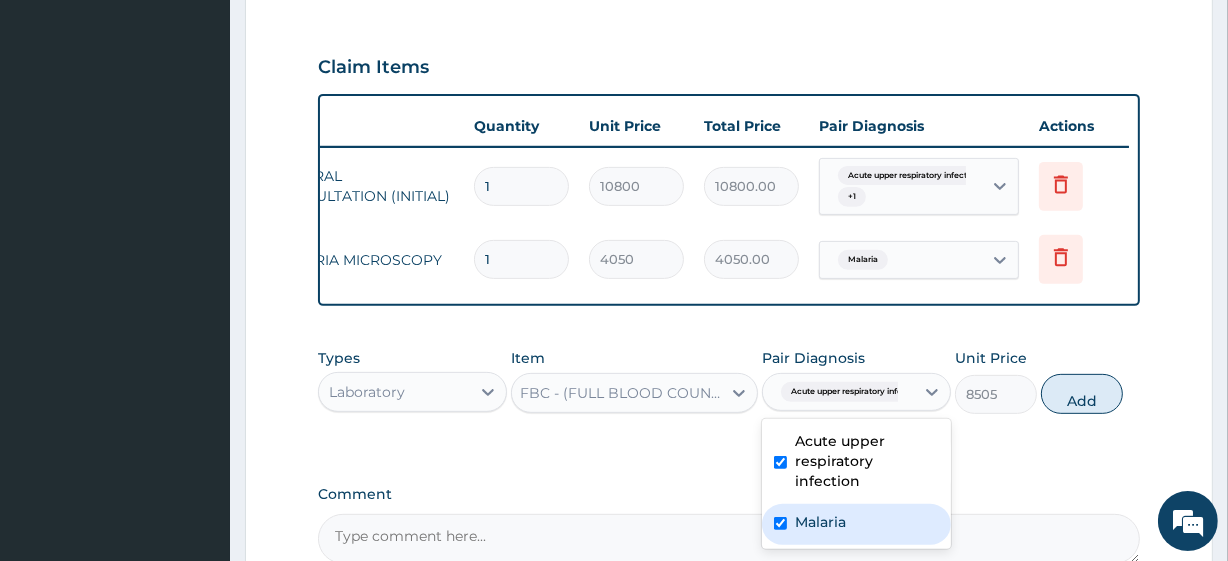 checkbox on "true" 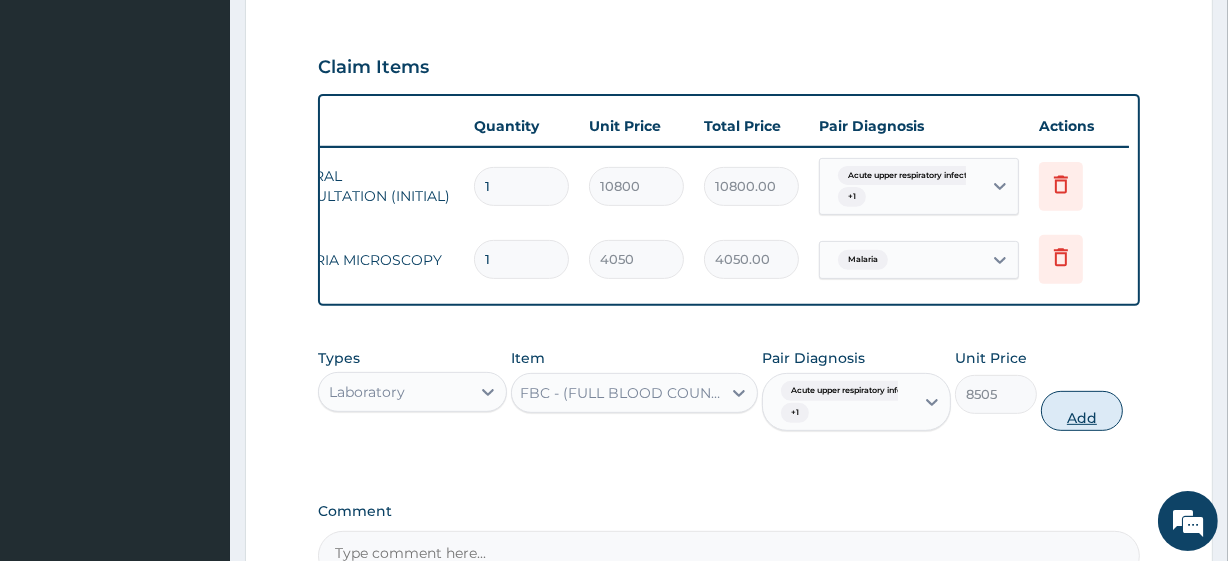 click on "Add" at bounding box center (1082, 411) 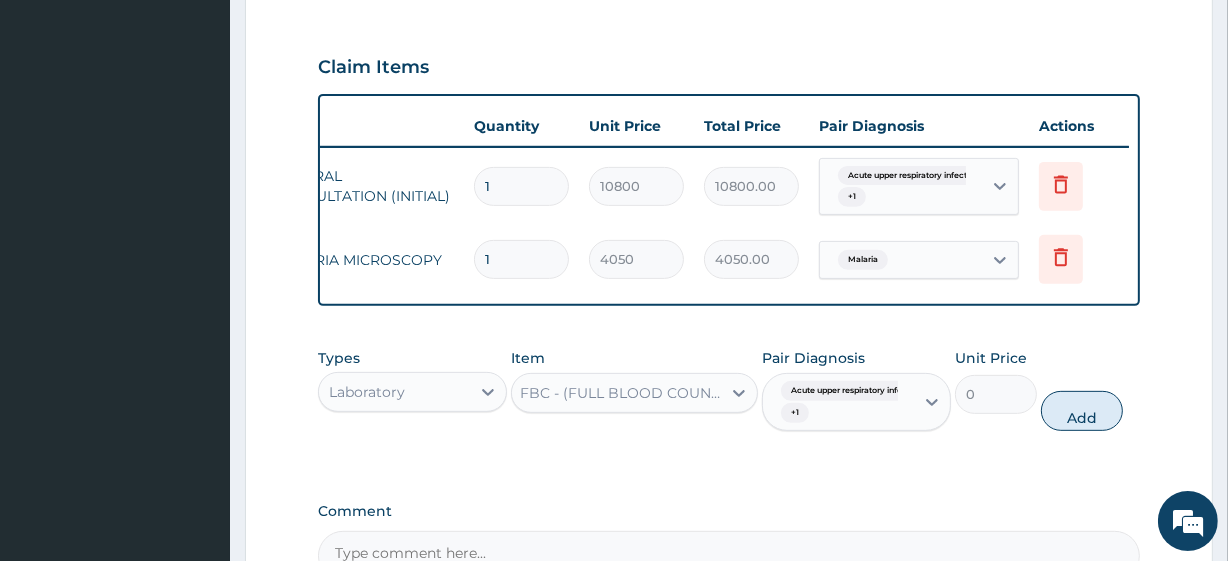 scroll, scrollTop: 0, scrollLeft: 0, axis: both 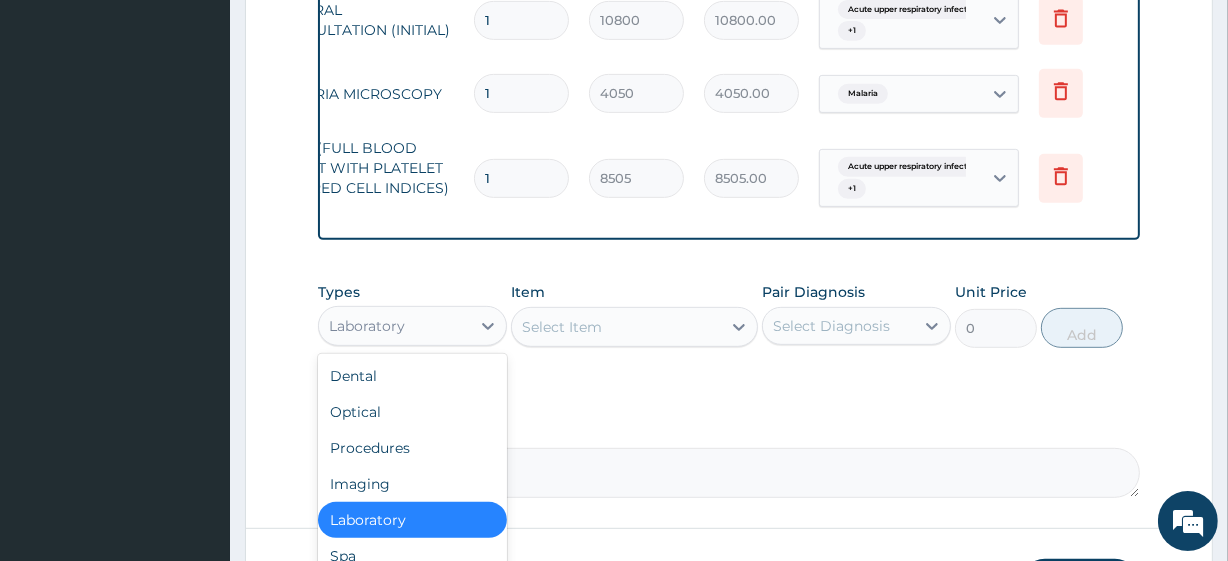 click on "Laboratory" at bounding box center [367, 326] 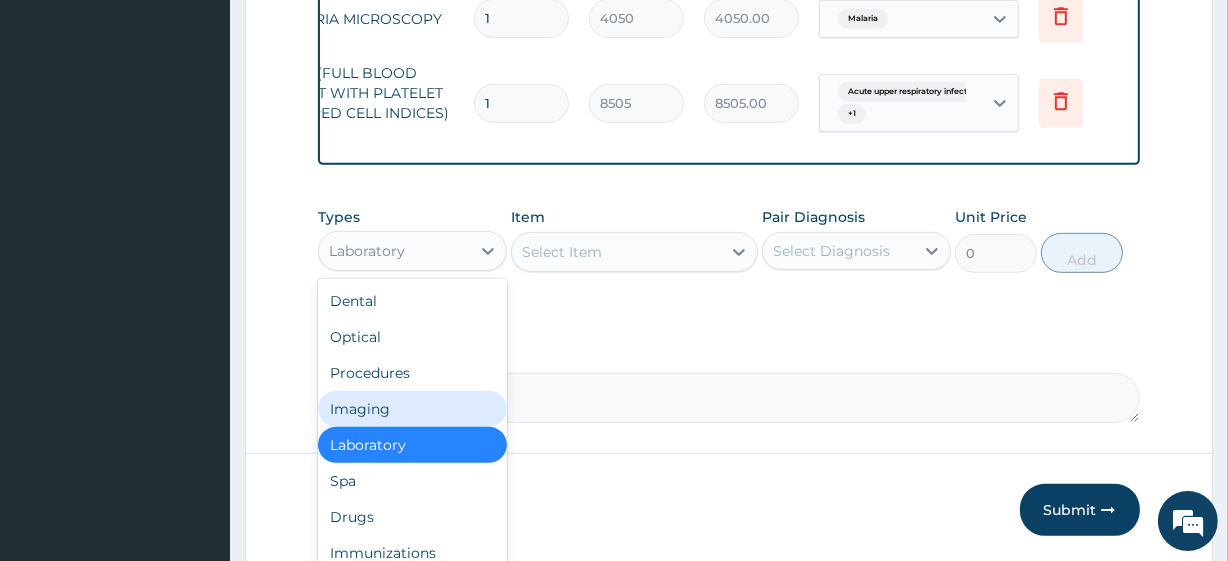 scroll, scrollTop: 892, scrollLeft: 0, axis: vertical 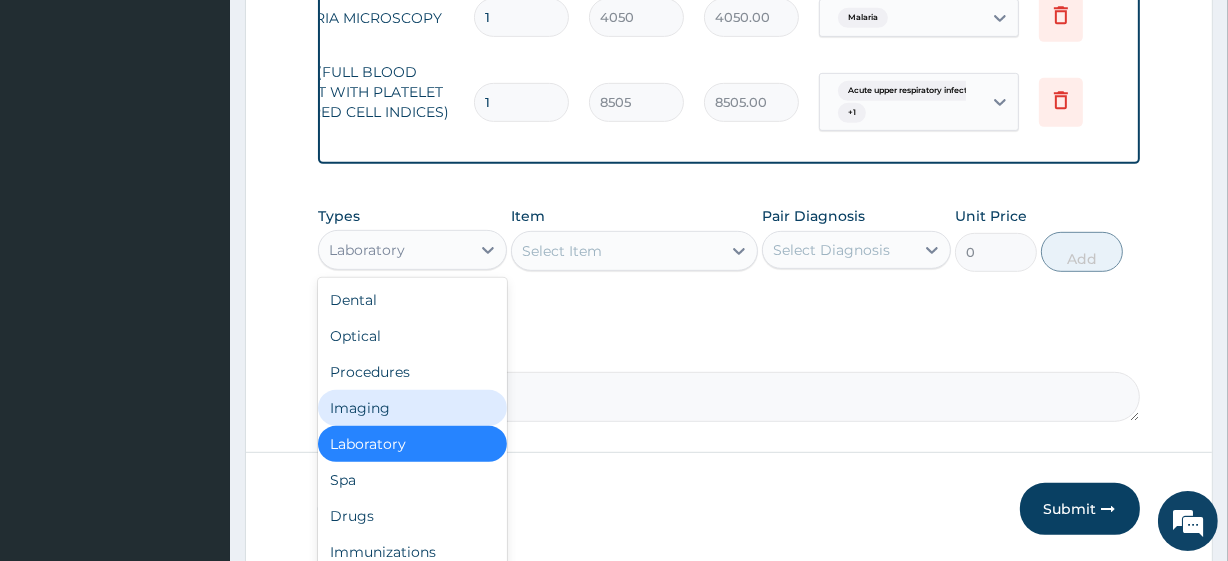 click on "Imaging" at bounding box center (412, 408) 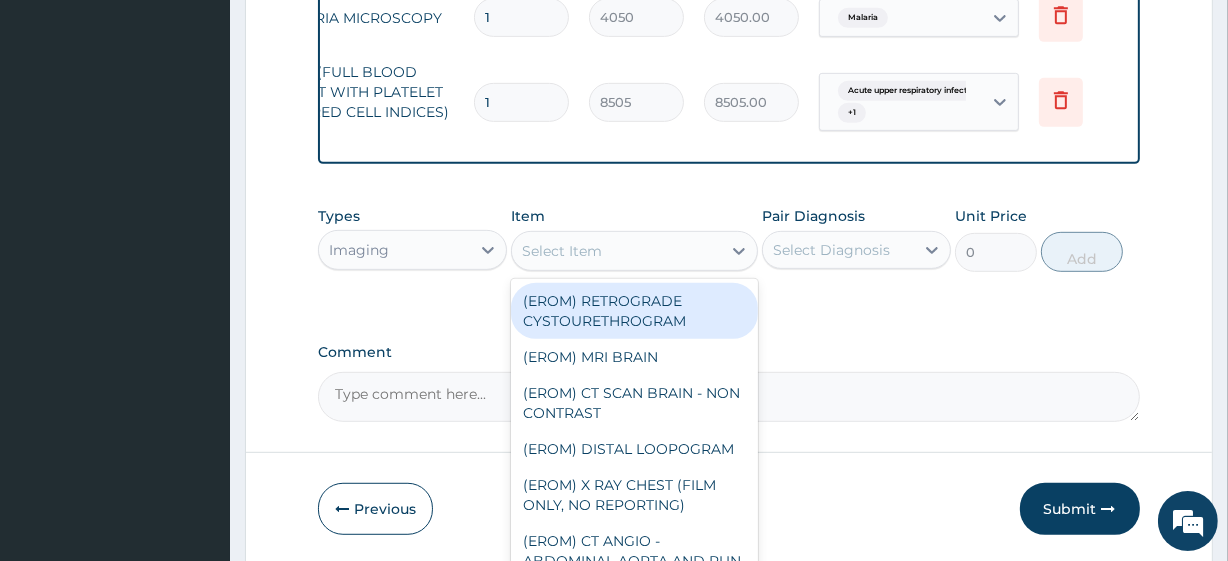 click on "Select Item" at bounding box center [616, 251] 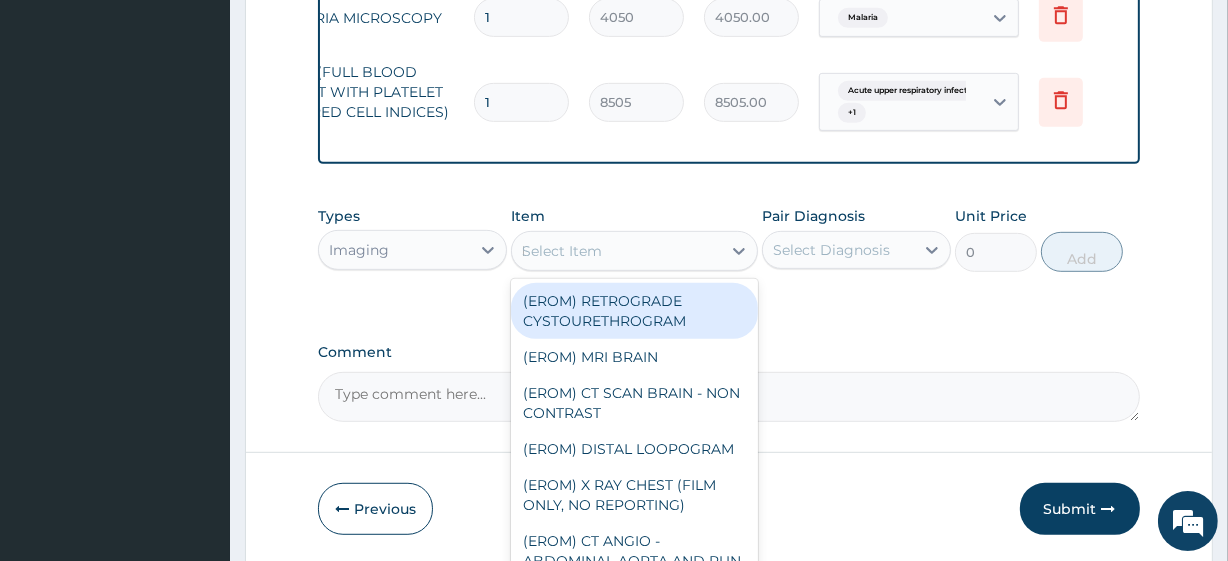 scroll, scrollTop: 0, scrollLeft: 24, axis: horizontal 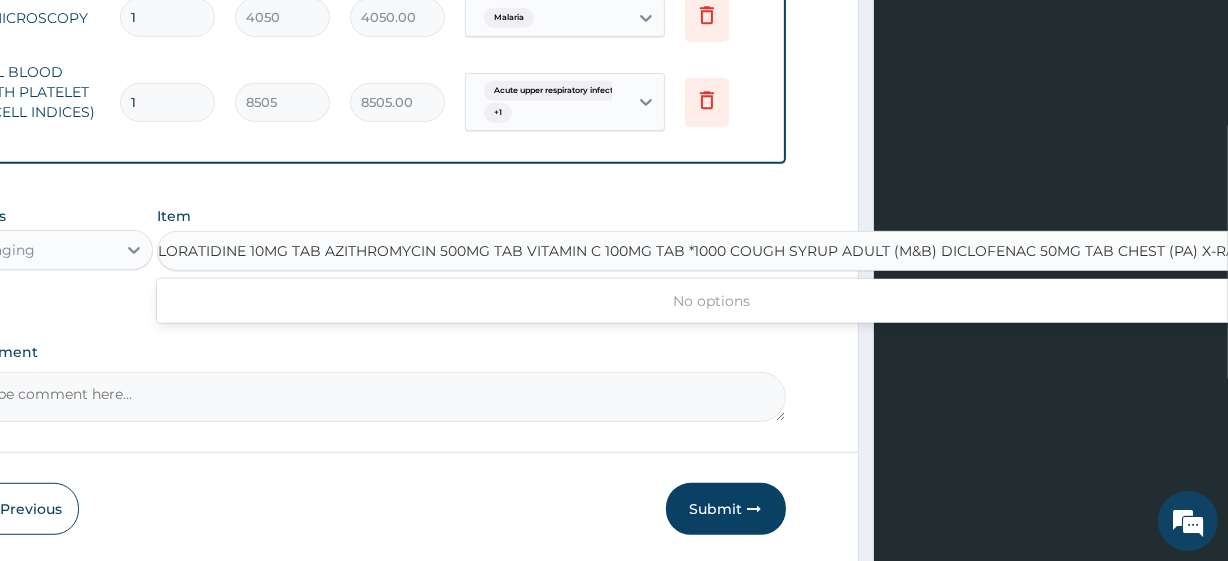 type on "CHEST (PA) X-RAY" 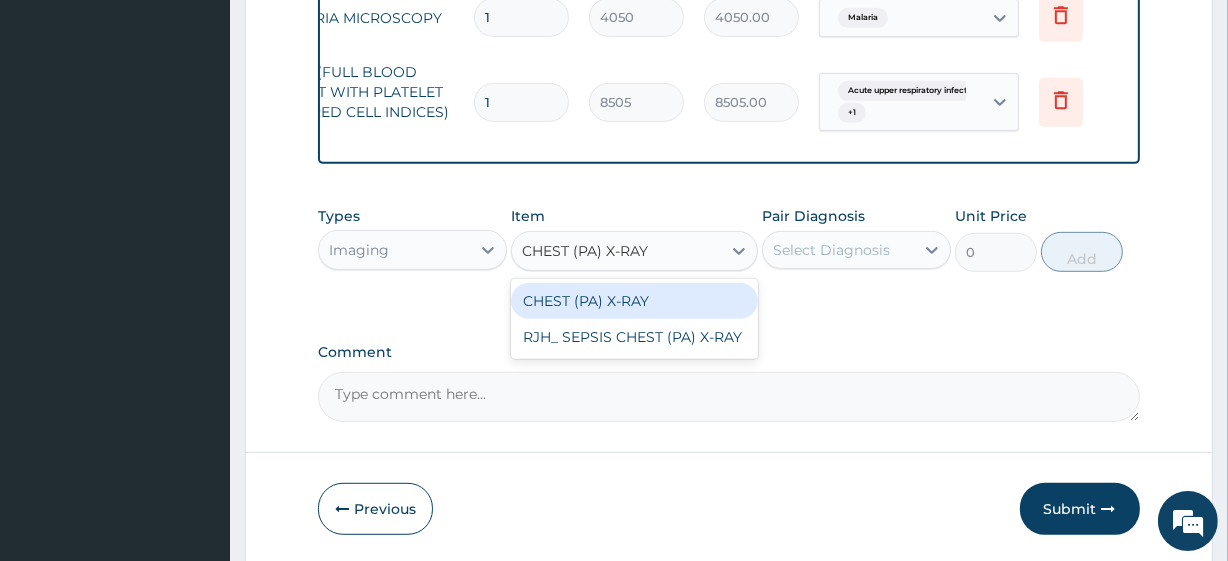 scroll, scrollTop: 0, scrollLeft: 0, axis: both 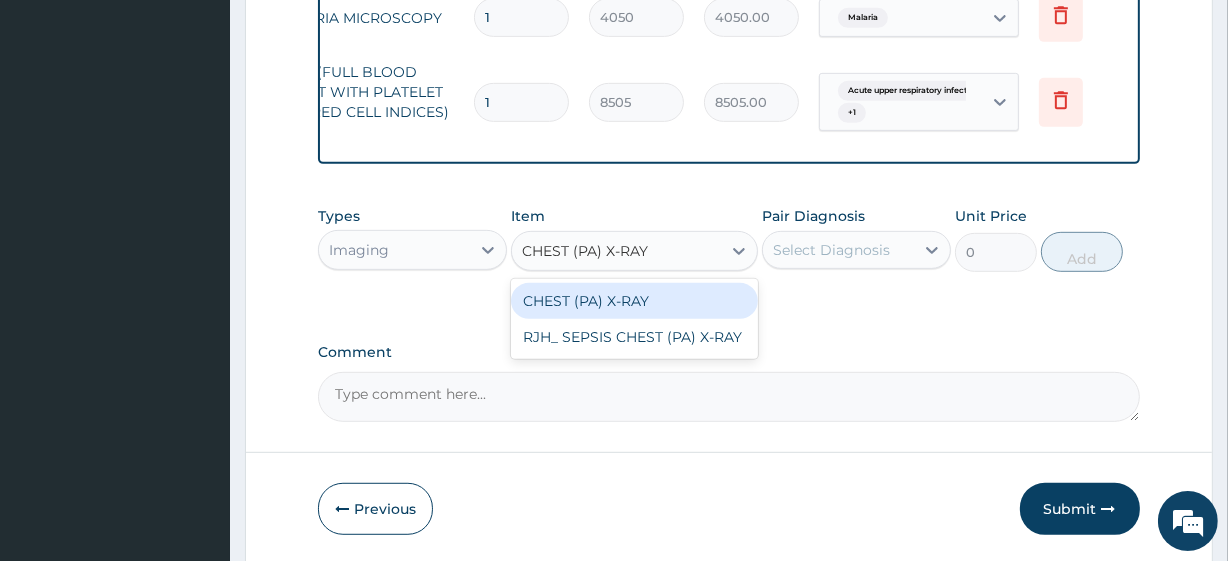 type 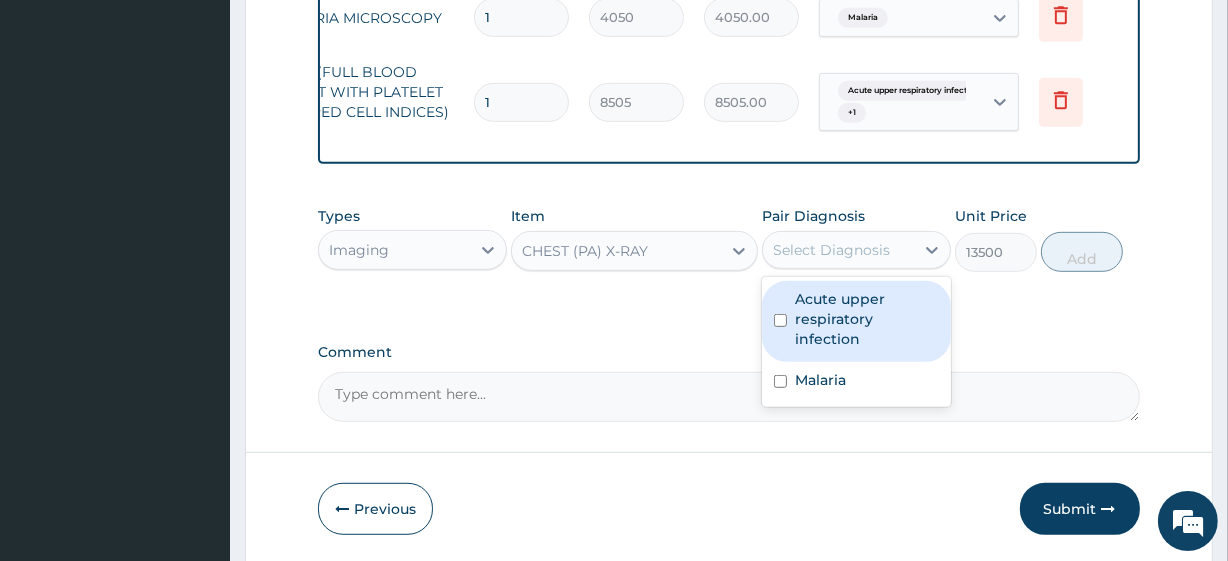 click on "Select Diagnosis" at bounding box center [831, 250] 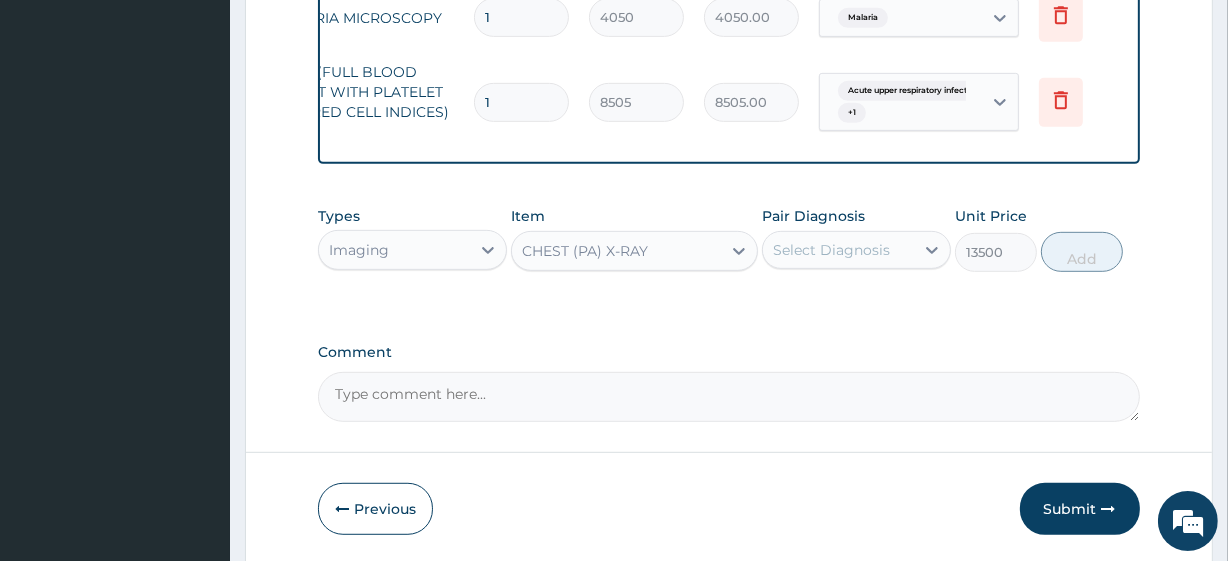 click on "Select Diagnosis" at bounding box center [831, 250] 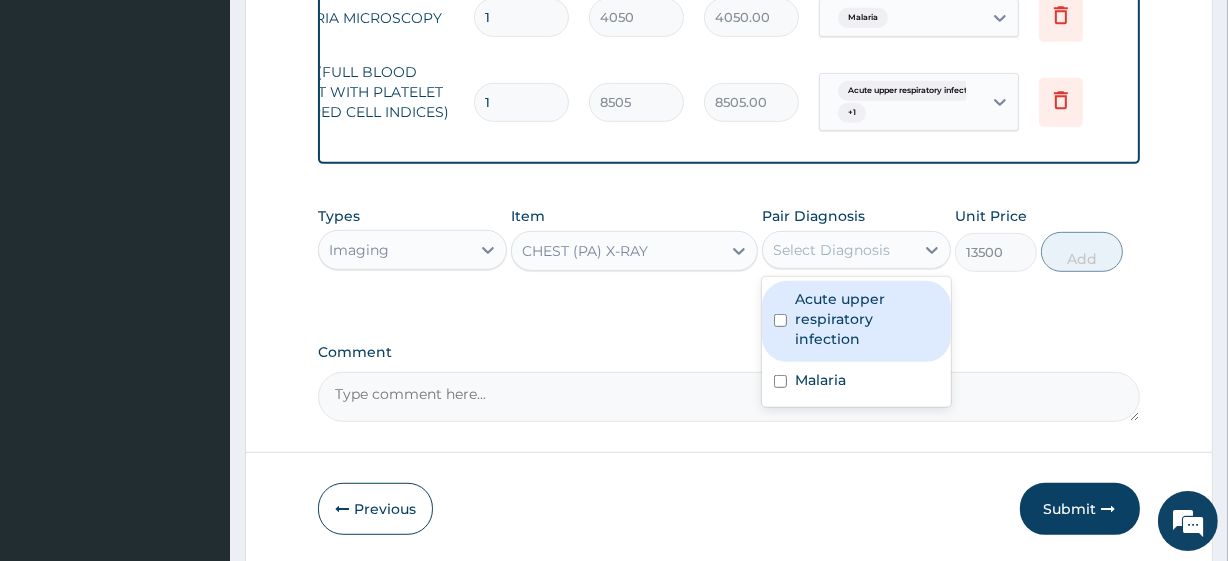 click on "Select Diagnosis" at bounding box center [831, 250] 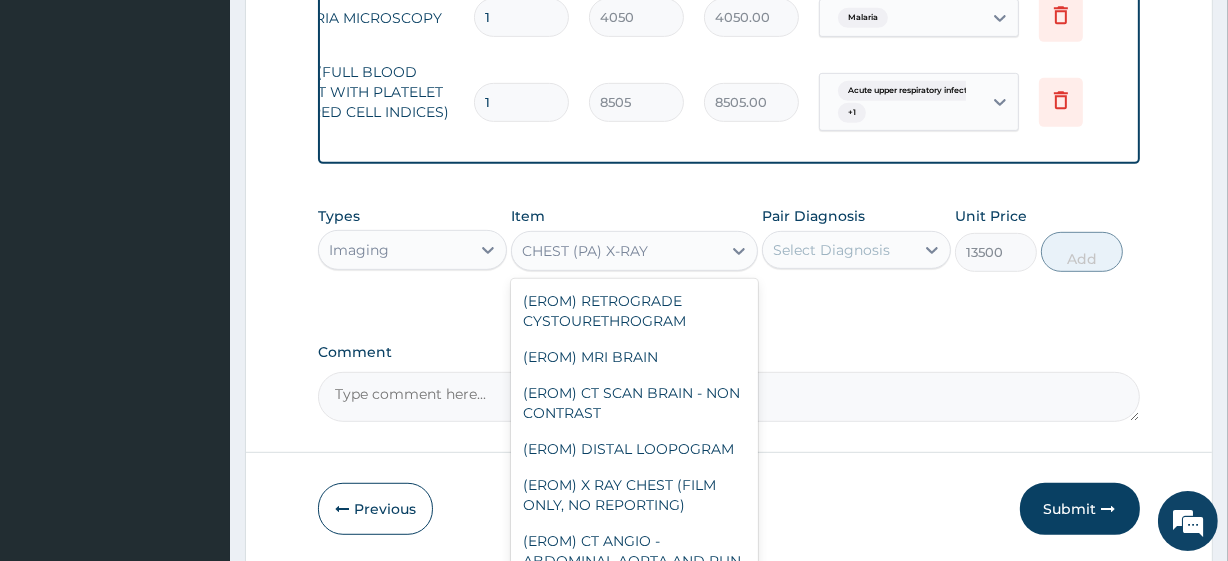 scroll, scrollTop: 551, scrollLeft: 0, axis: vertical 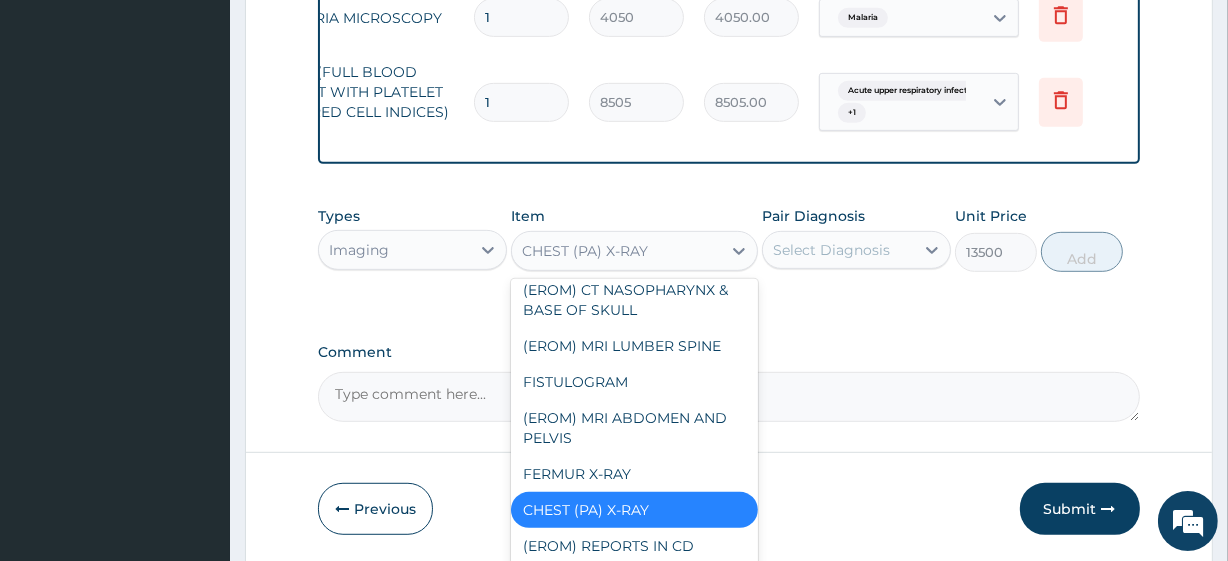 click on "CHEST (PA) X-RAY" at bounding box center [616, 251] 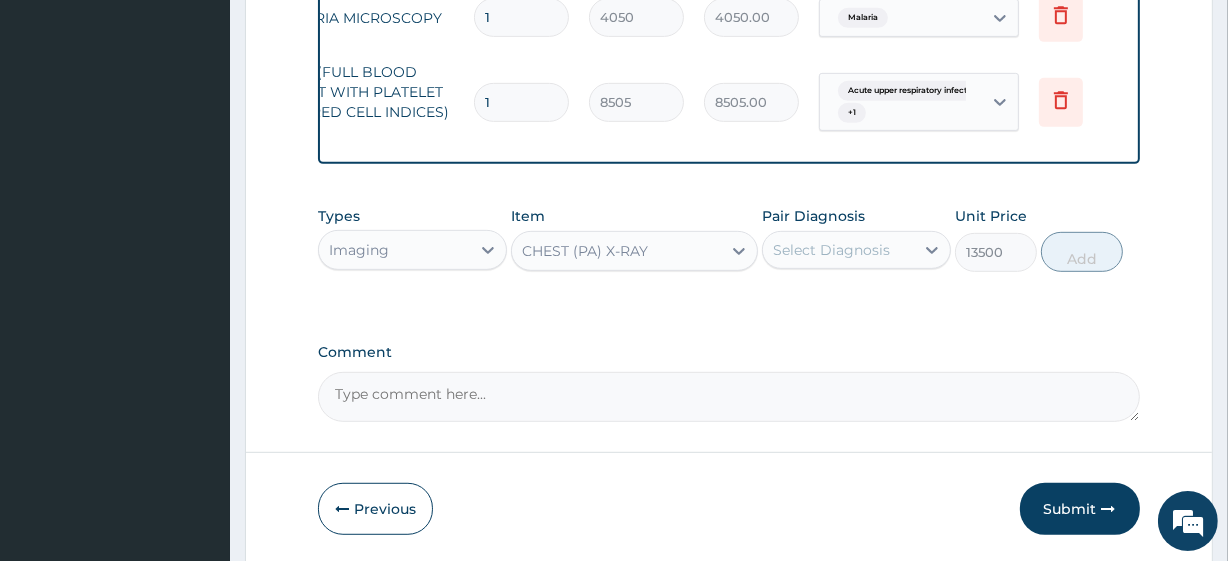 click on "Types Imaging Item CHEST (PA) X-RAY Pair Diagnosis Select Diagnosis Unit Price 13500 Add" at bounding box center (728, 254) 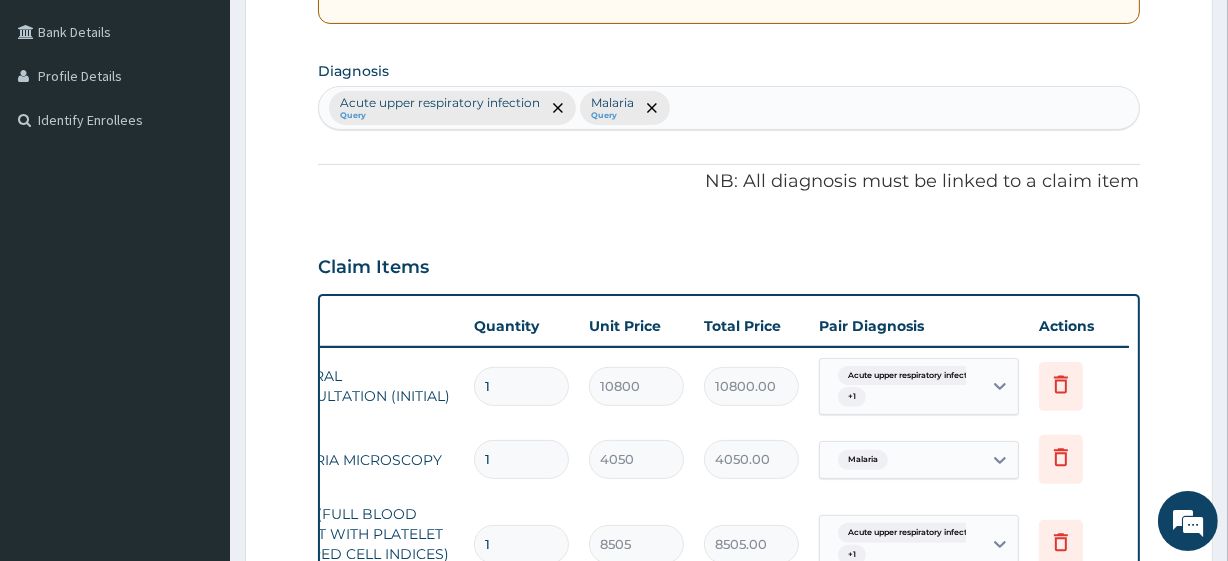 scroll, scrollTop: 393, scrollLeft: 0, axis: vertical 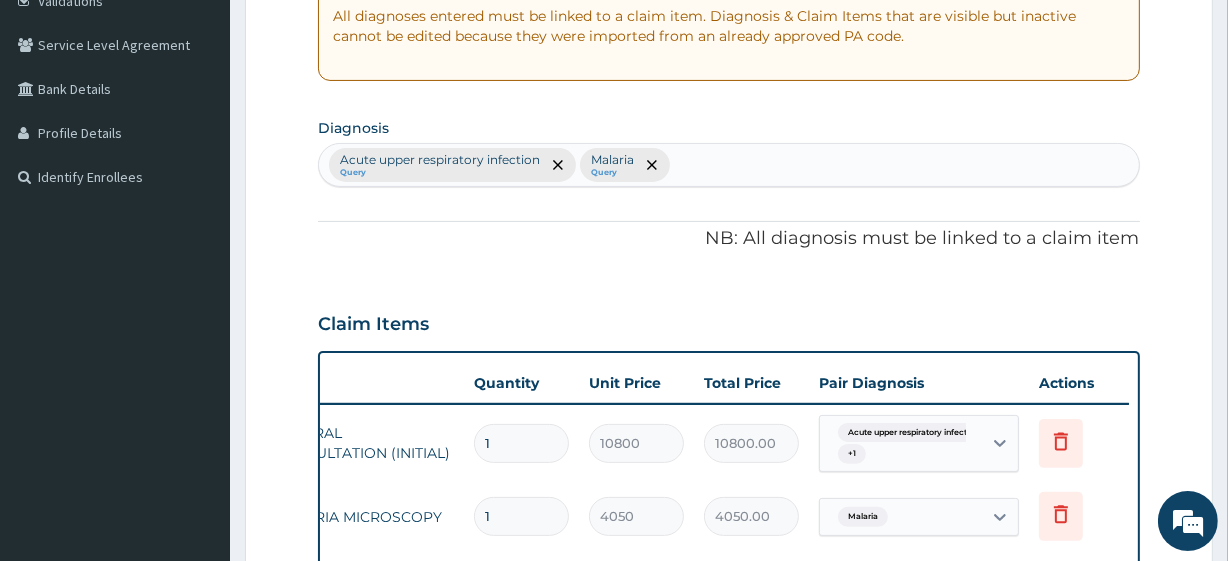 click on "Acute upper respiratory infection Query Malaria Query" at bounding box center [728, 165] 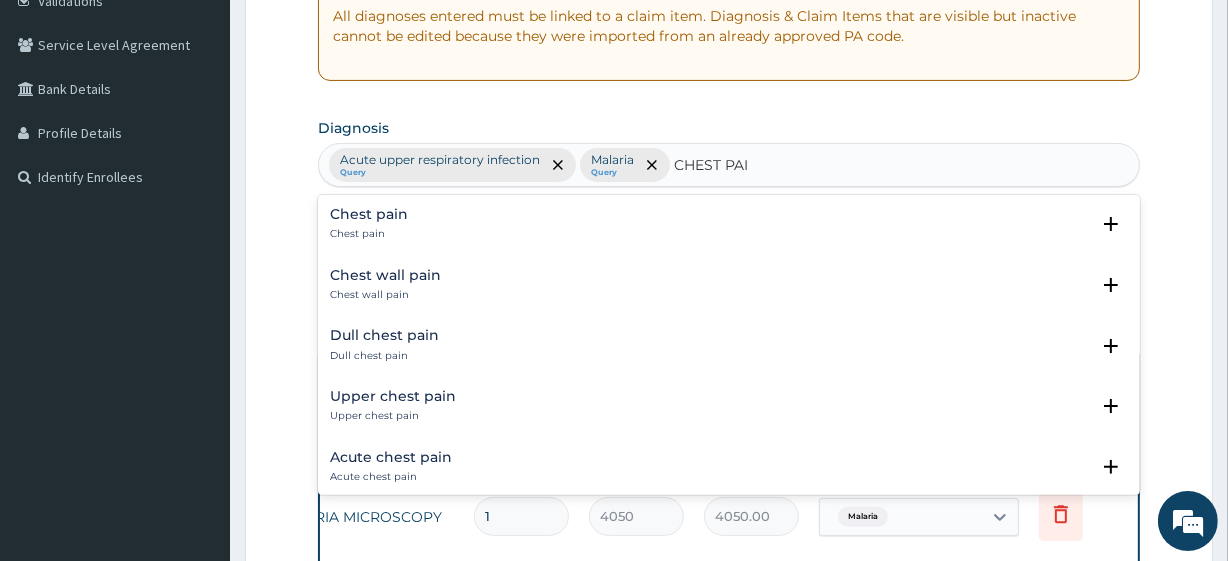 type on "CHEST PAIN" 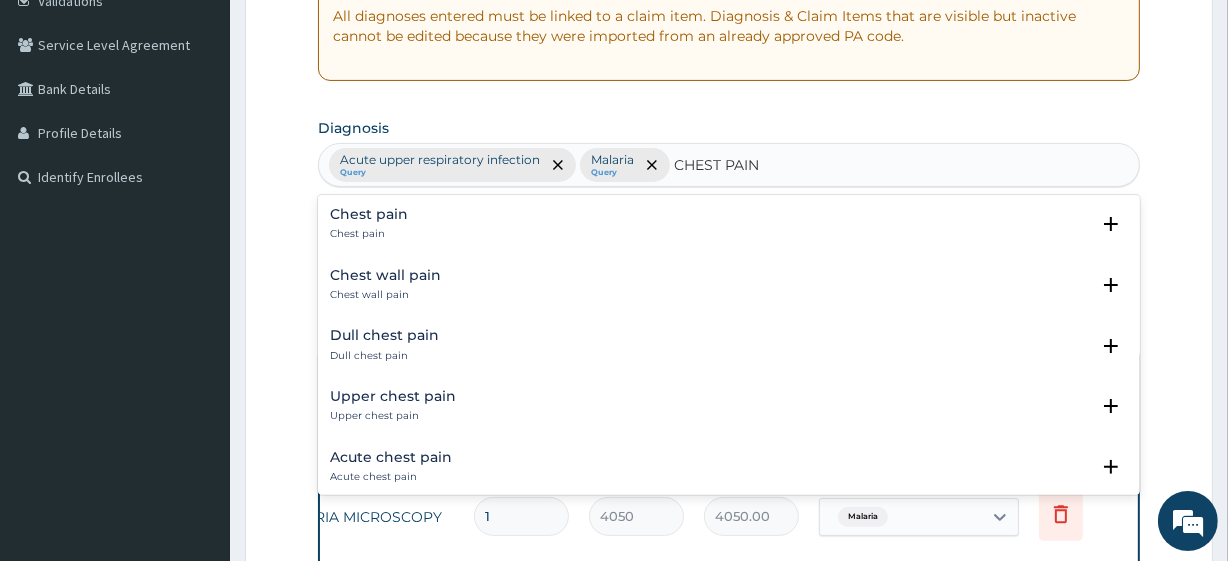 click on "Chest pain Chest pain" at bounding box center [728, 224] 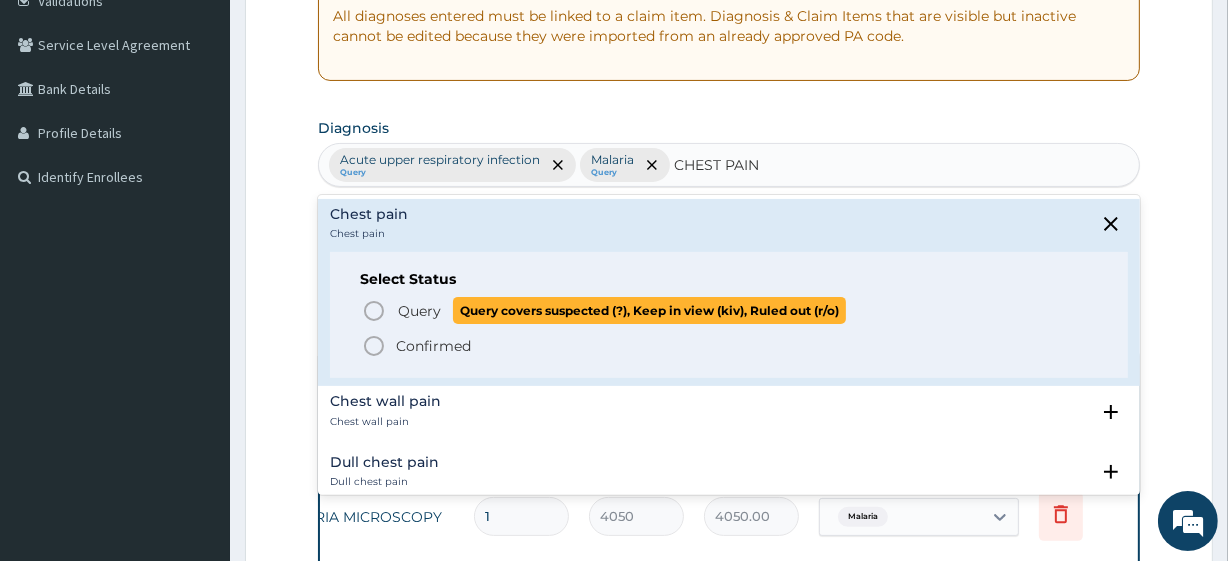 click on "Query" at bounding box center (419, 311) 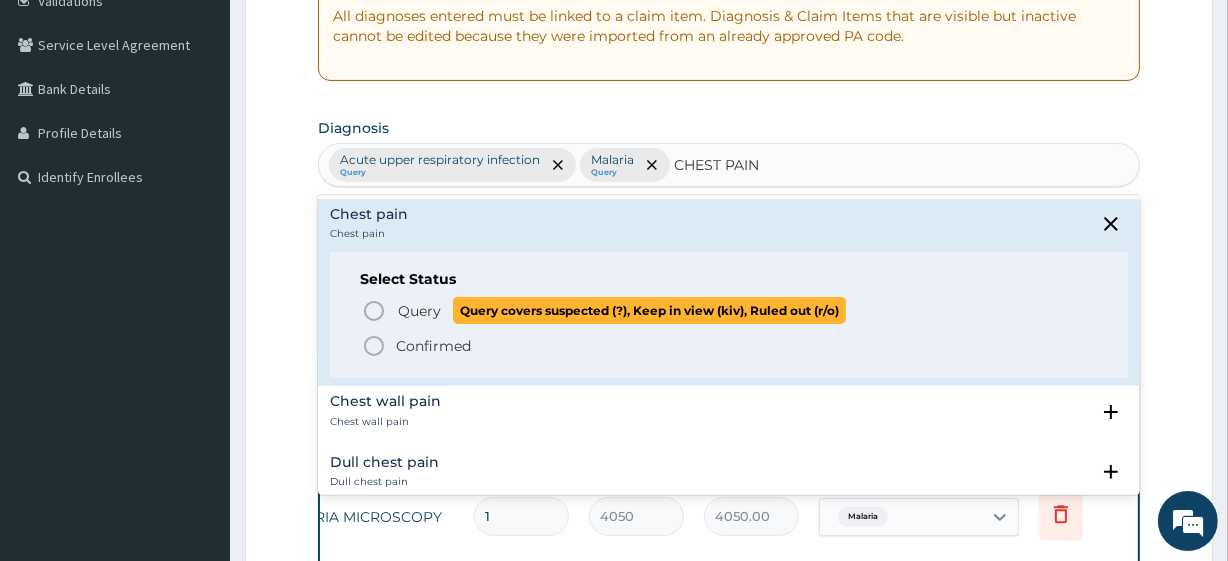 type 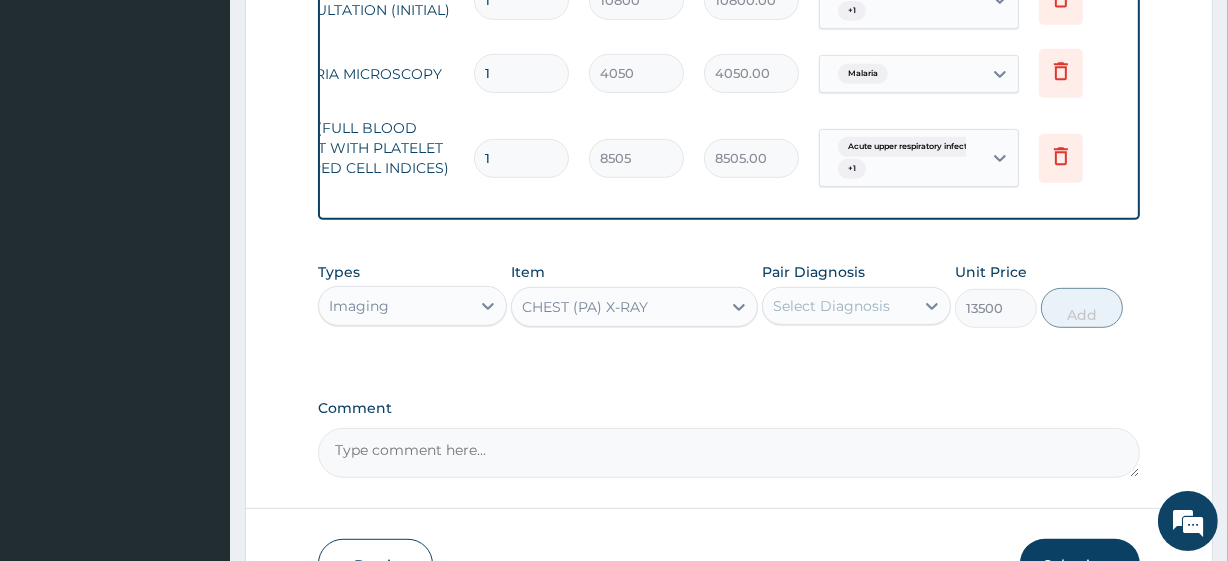 scroll, scrollTop: 858, scrollLeft: 0, axis: vertical 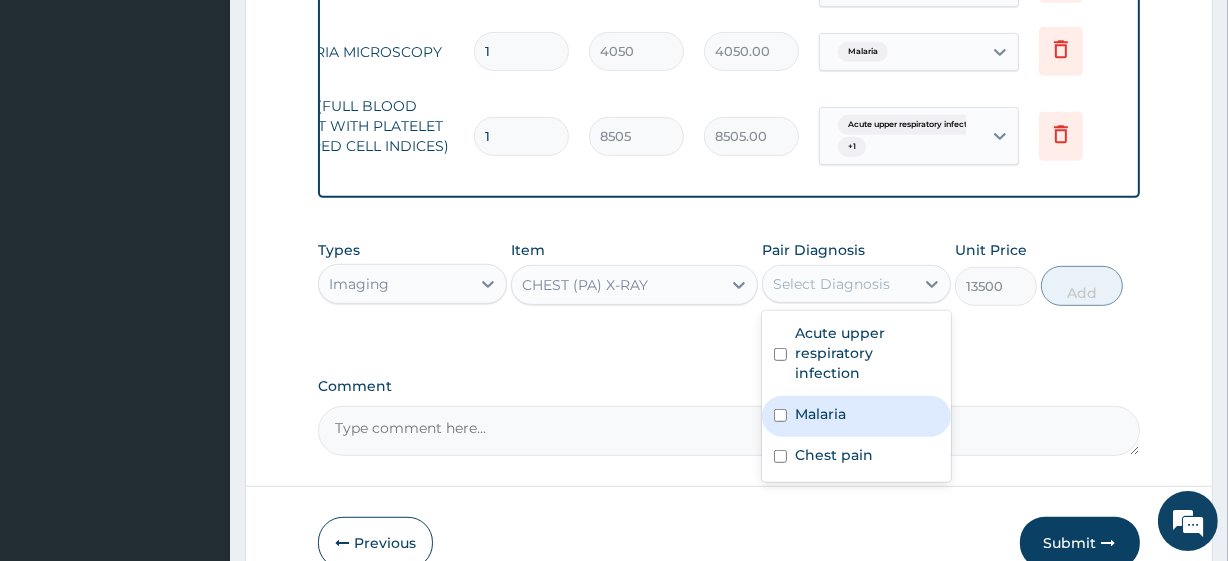 drag, startPoint x: 819, startPoint y: 291, endPoint x: 823, endPoint y: 449, distance: 158.05063 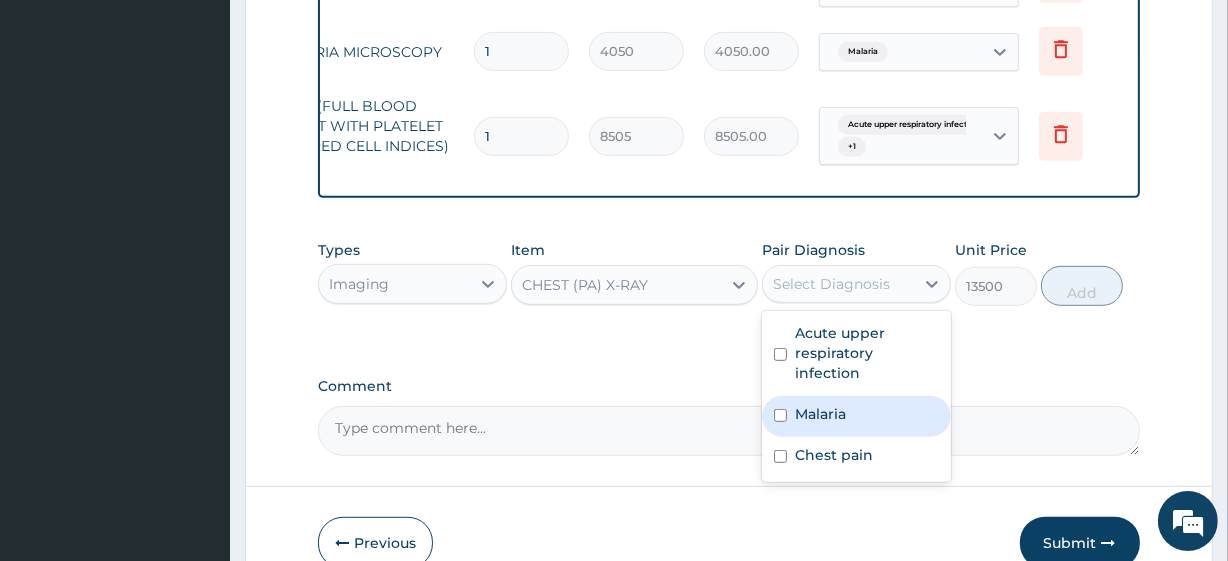 click on "option Malaria, selected. option Malaria focused, 2 of 3. 3 results available. Use Up and Down to choose options, press Enter to select the currently focused option, press Escape to exit the menu, press Tab to select the option and exit the menu. Select Diagnosis Acute upper respiratory infection Malaria Chest pain" at bounding box center [856, 284] 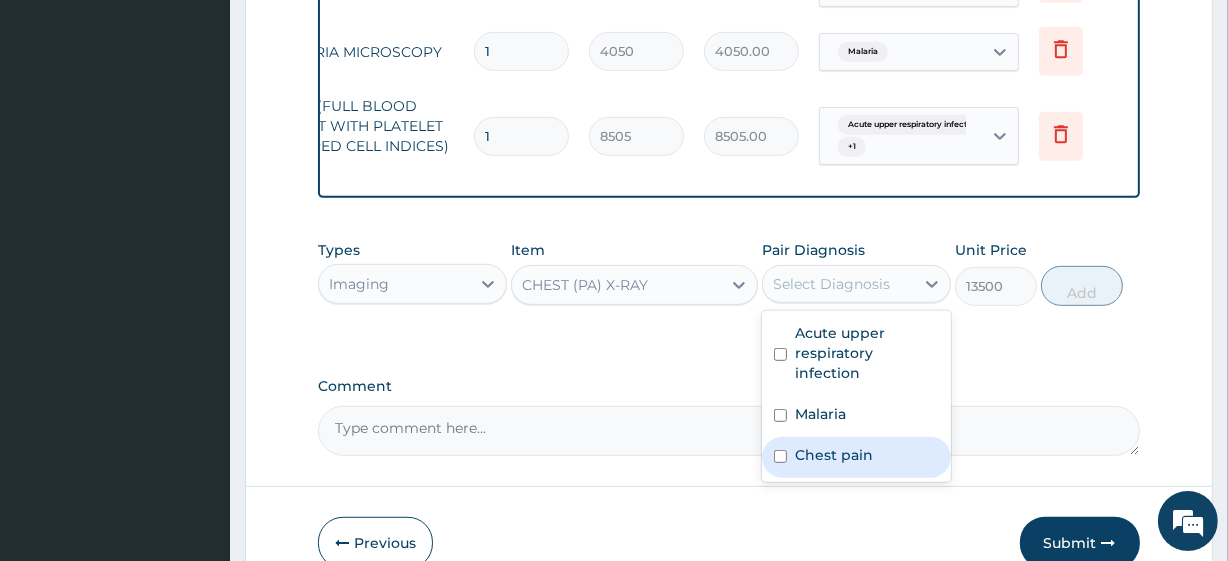 click on "Chest pain" at bounding box center (834, 455) 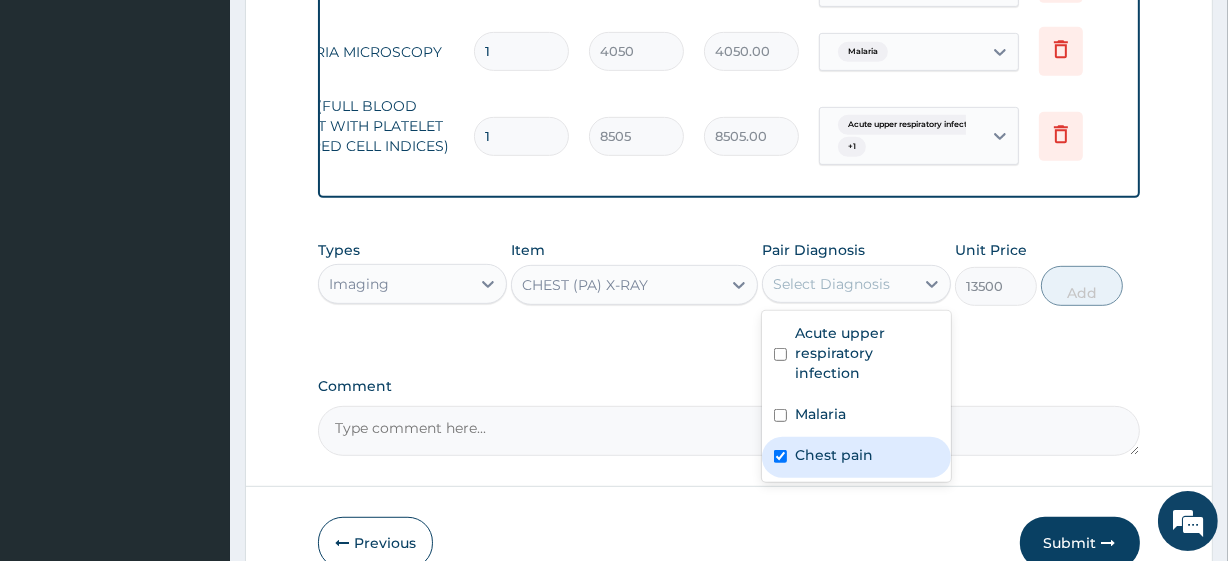 checkbox on "true" 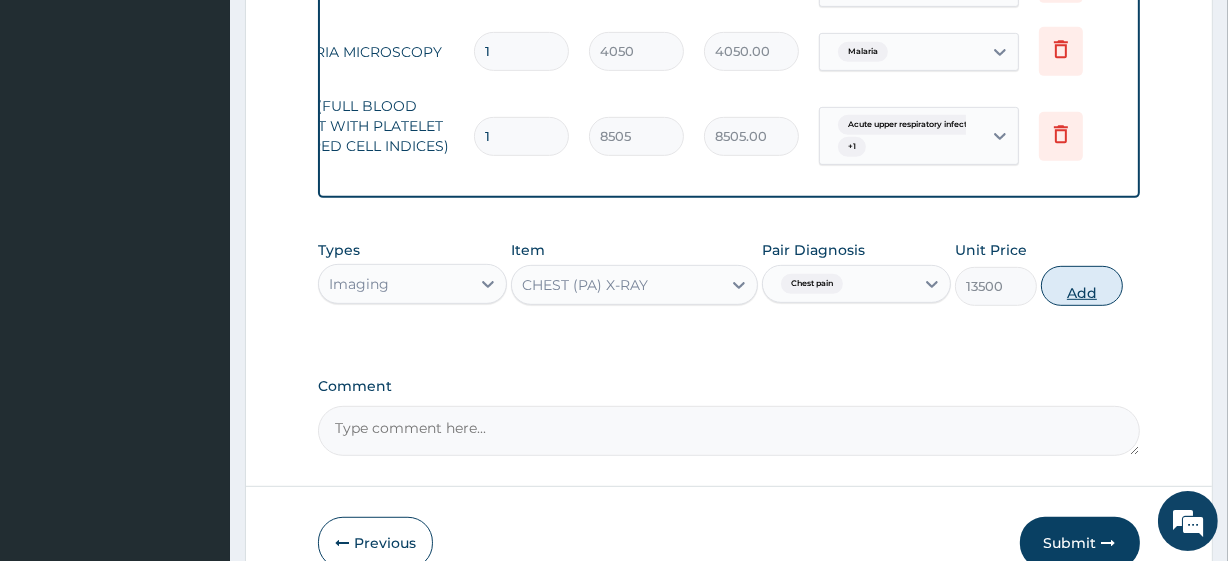 click on "Add" at bounding box center (1082, 286) 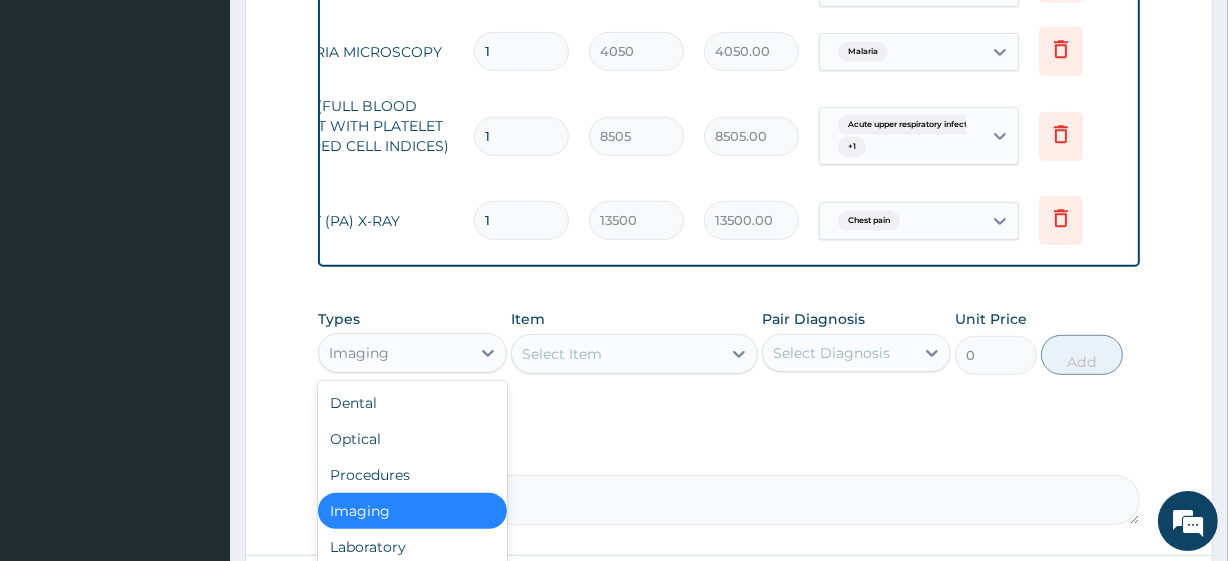 click on "Imaging" at bounding box center (412, 353) 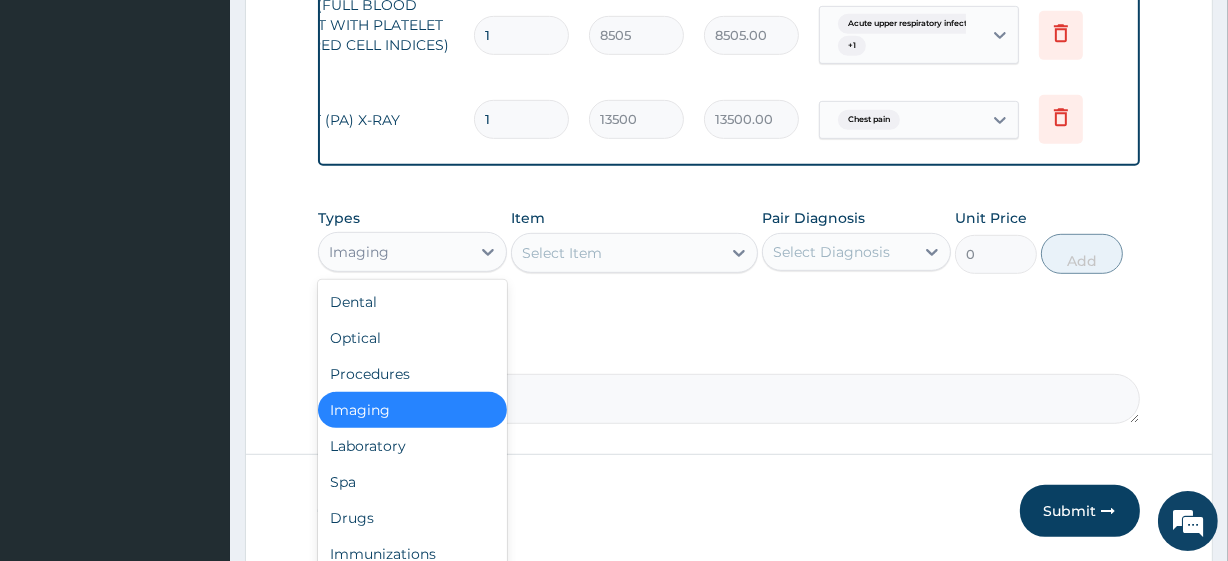 scroll, scrollTop: 972, scrollLeft: 0, axis: vertical 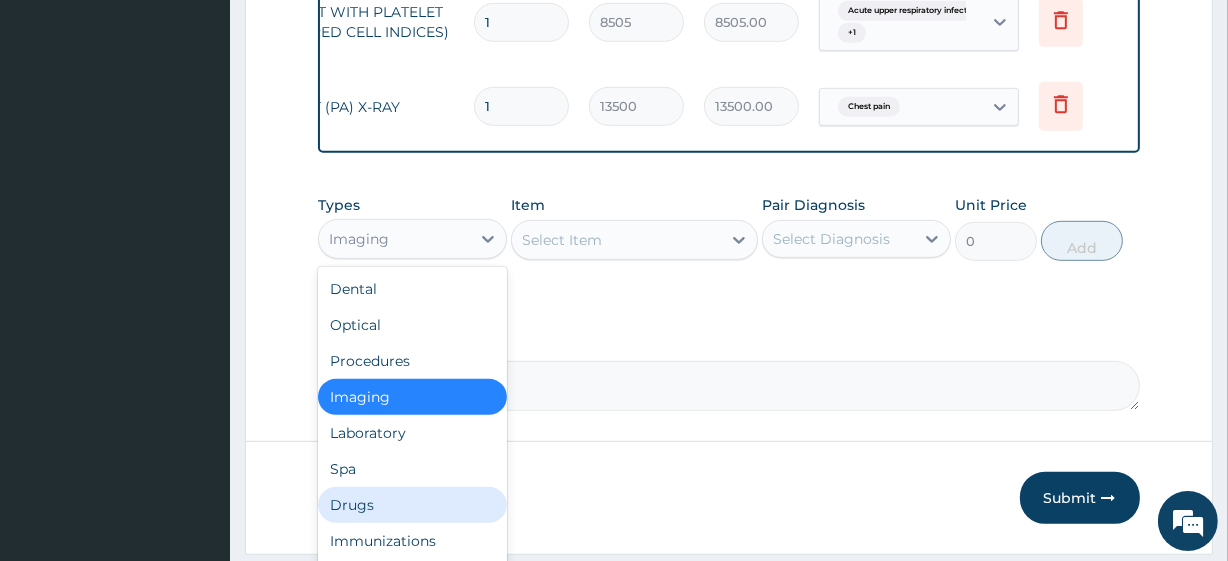 click on "Drugs" at bounding box center (412, 505) 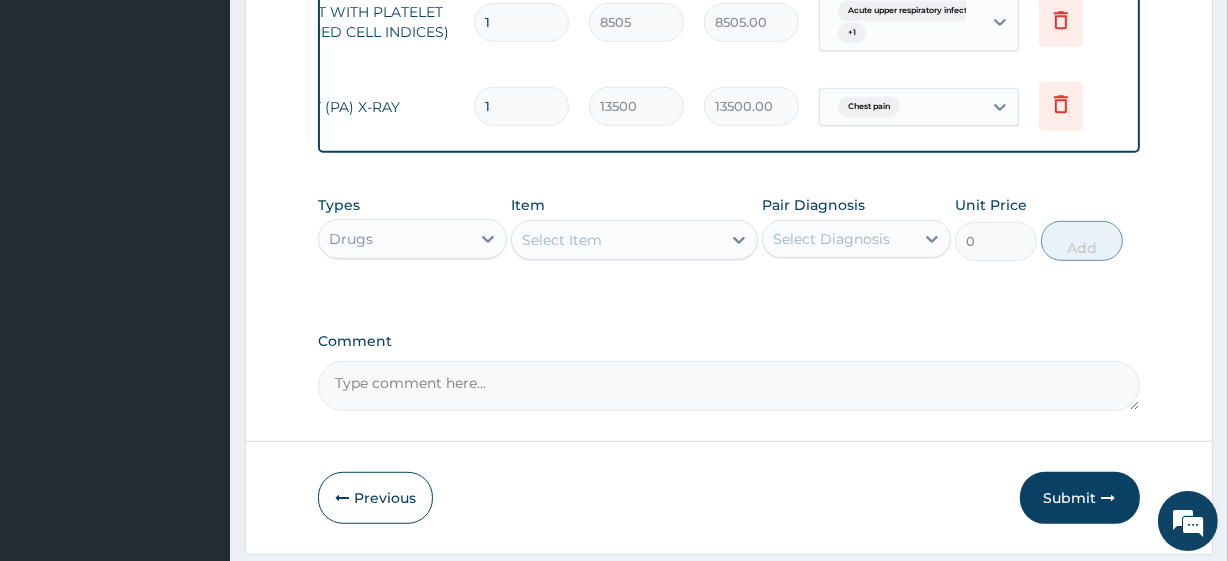 click on "Select Diagnosis" at bounding box center (838, 239) 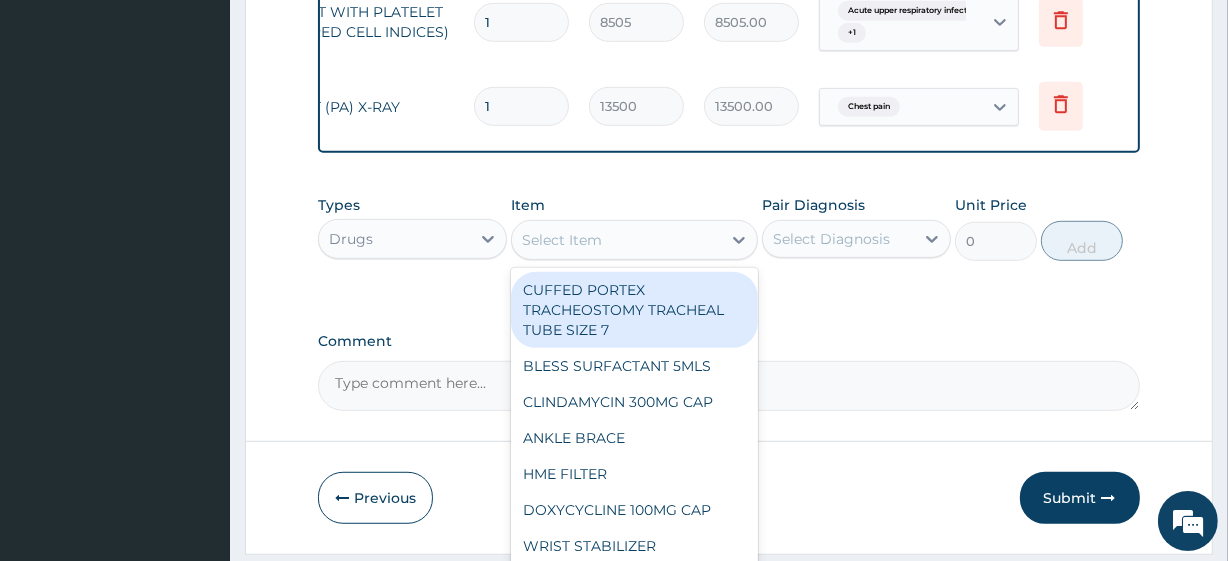 click on "Select Item" at bounding box center (634, 240) 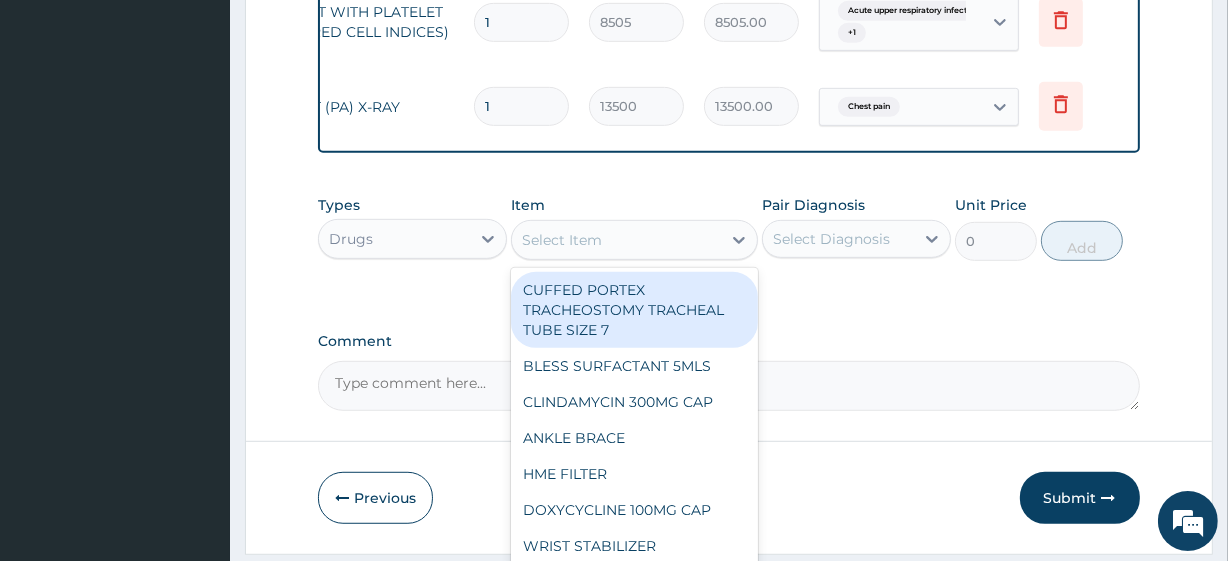 paste on "LORATIDINE 10MG TAB AZITHROMYCIN 500MG TAB VITAMIN C 100MG TAB *1000 COUGH SYRUP ADULT (M&B) DICLOFENAC 50MG TAB" 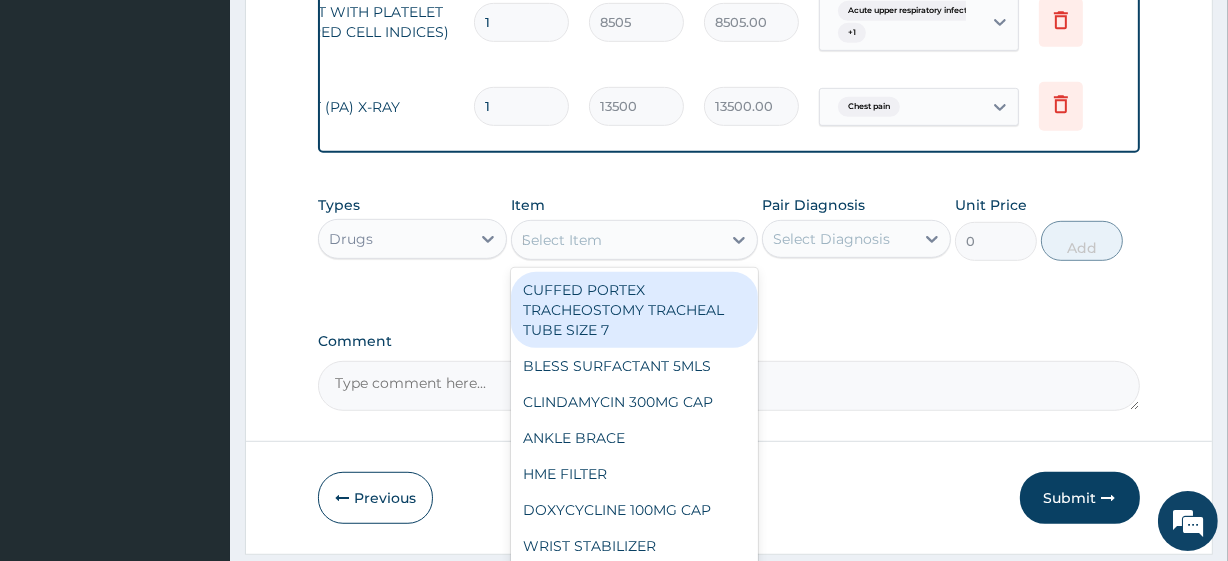scroll, scrollTop: 0, scrollLeft: 24, axis: horizontal 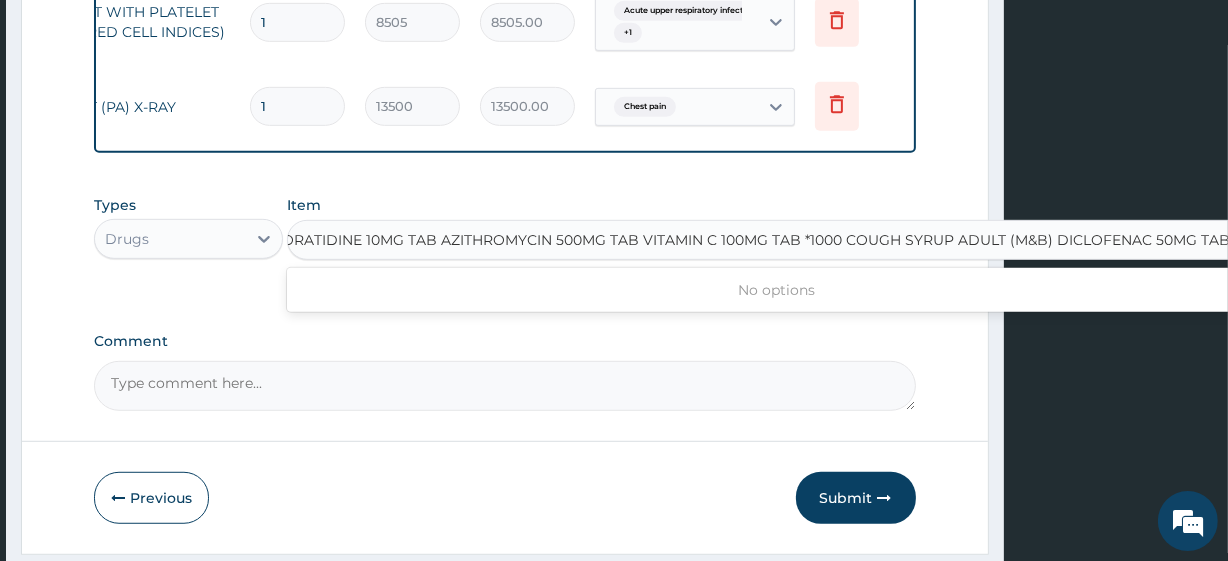type on "LORATIDINE 10MG TAB" 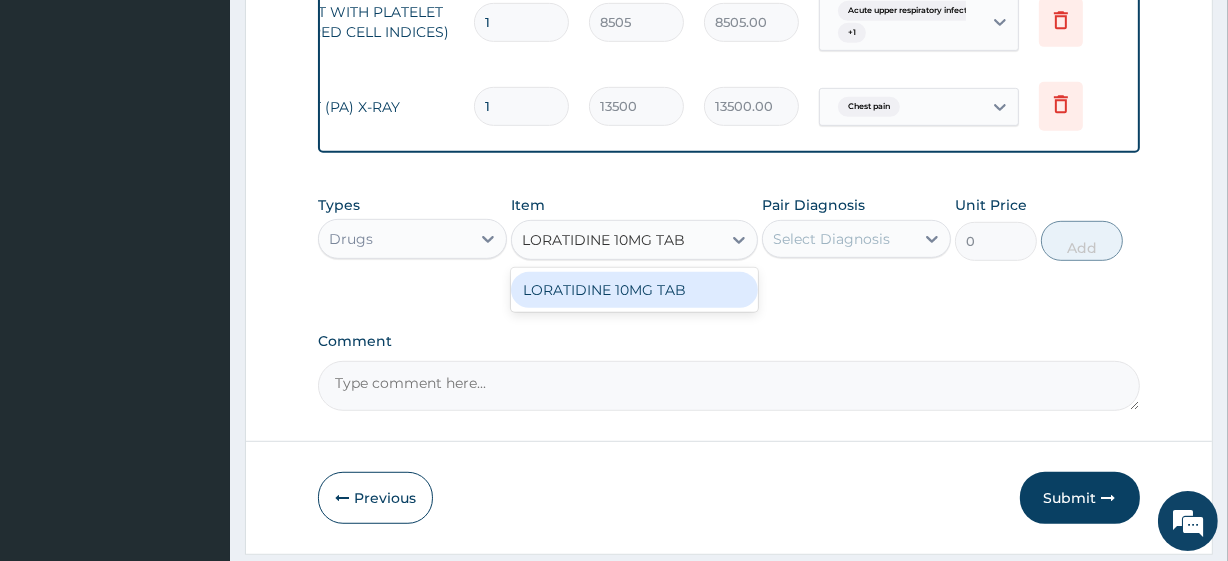 scroll, scrollTop: 0, scrollLeft: 0, axis: both 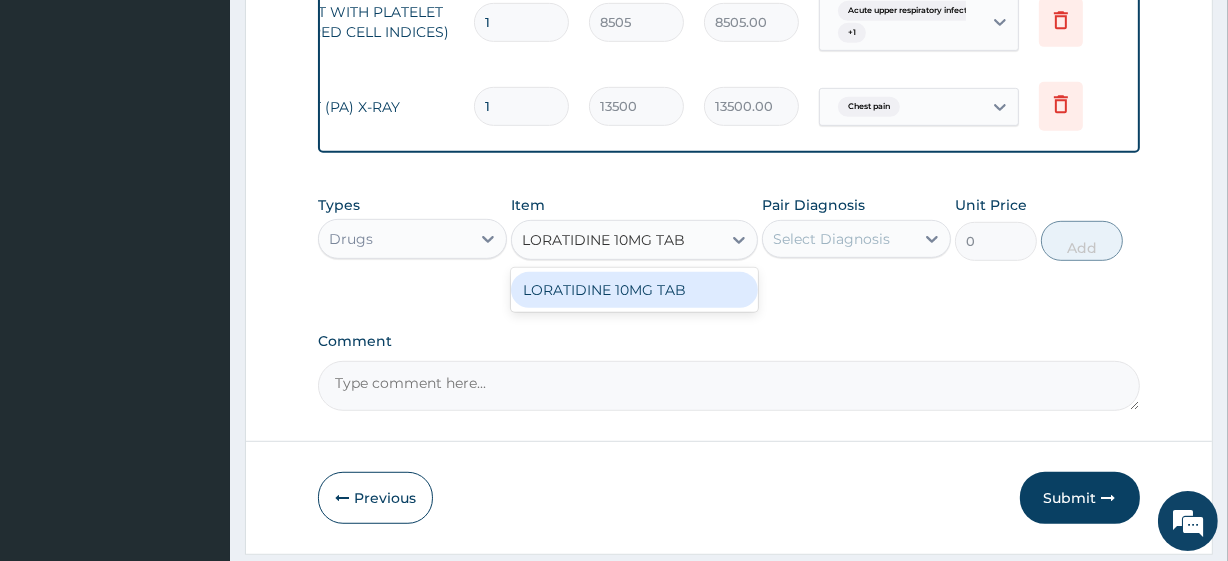 click on "LORATIDINE 10MG TAB" at bounding box center [634, 290] 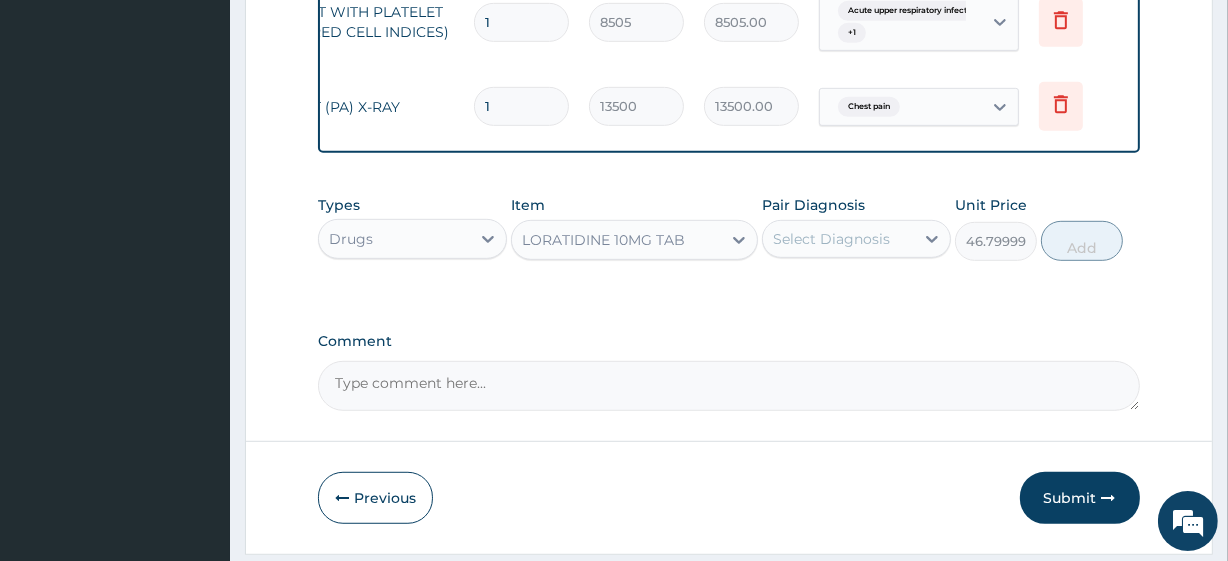 click on "Pair Diagnosis Select Diagnosis" at bounding box center (856, 228) 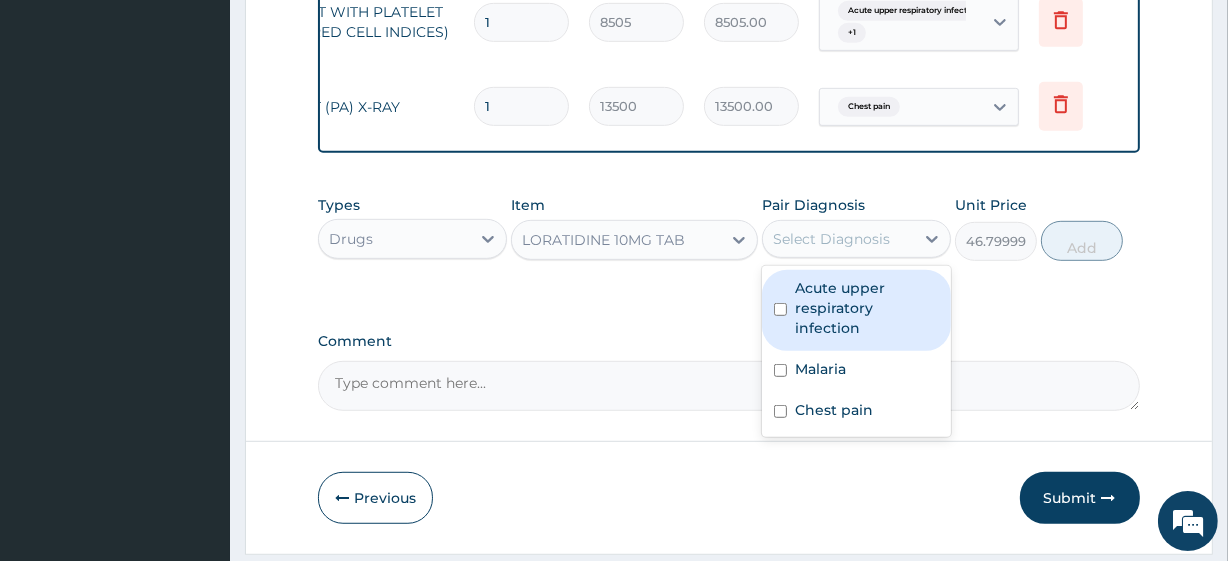 drag, startPoint x: 840, startPoint y: 249, endPoint x: 843, endPoint y: 320, distance: 71.063354 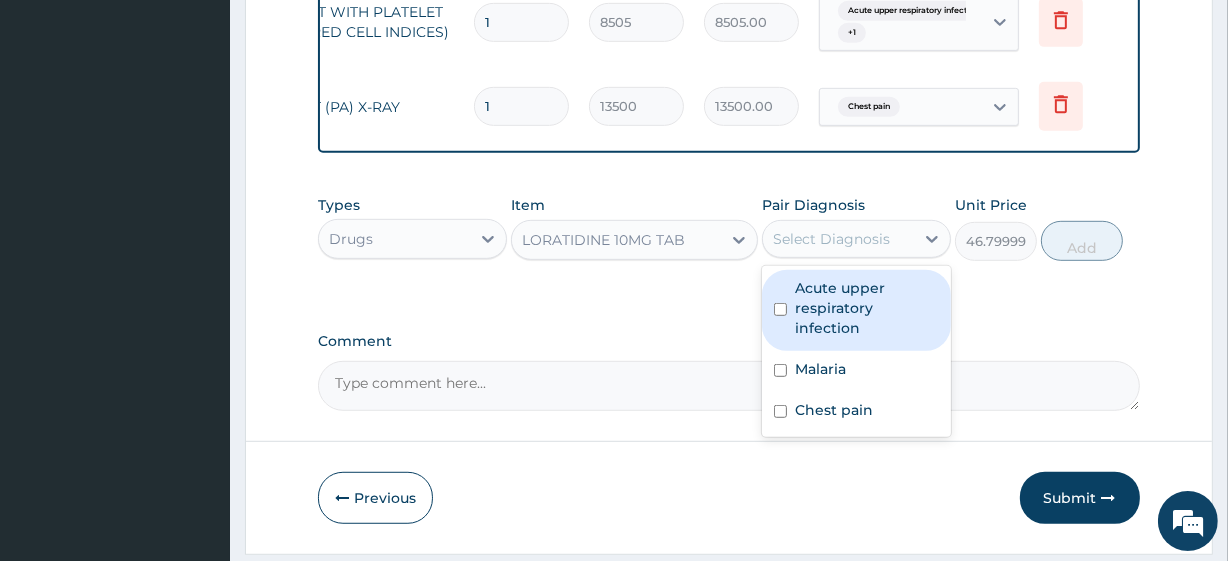 click on "option Chest pain, selected. option Acute upper respiratory infection focused, 1 of 3. 3 results available. Use Up and Down to choose options, press Enter to select the currently focused option, press Escape to exit the menu, press Tab to select the option and exit the menu. Select Diagnosis Acute upper respiratory infection Malaria Chest pain" at bounding box center (856, 239) 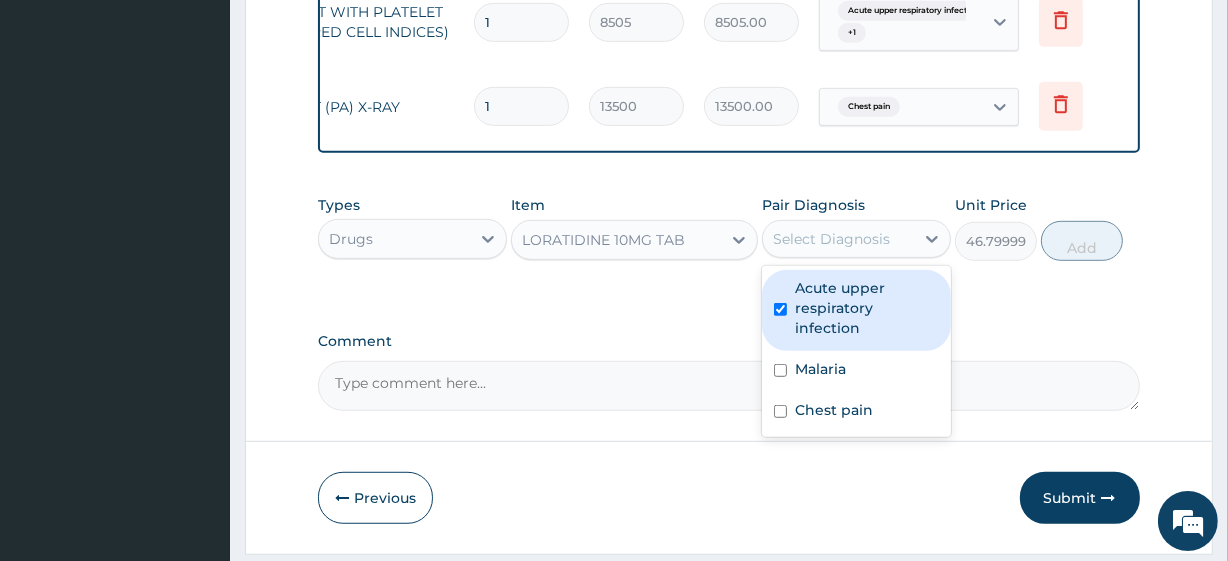 checkbox on "true" 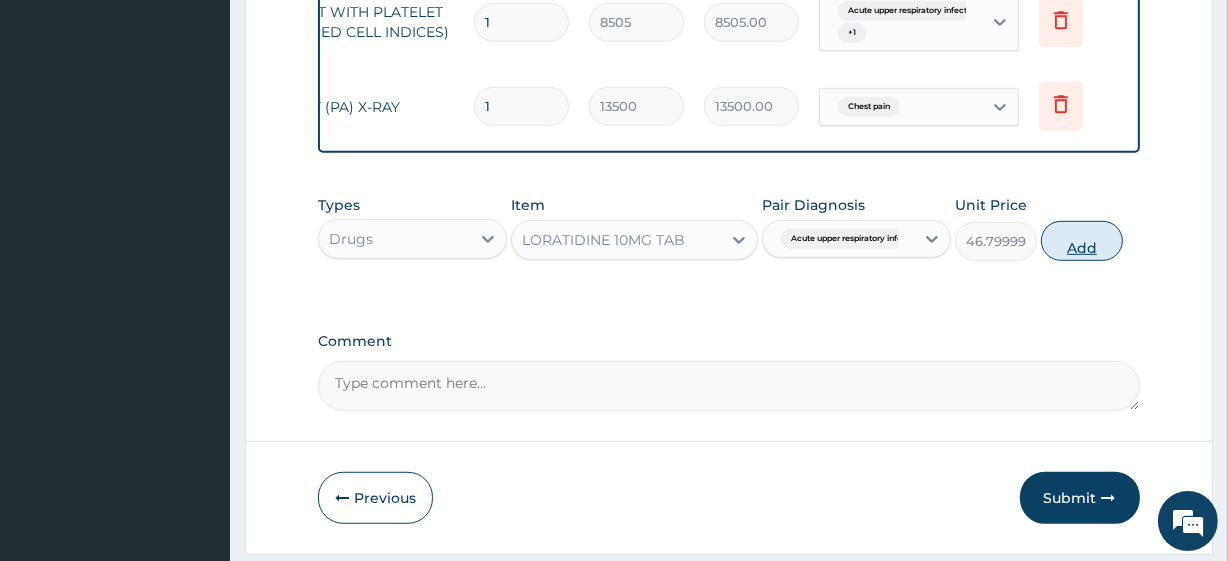 click on "Add" at bounding box center [1082, 241] 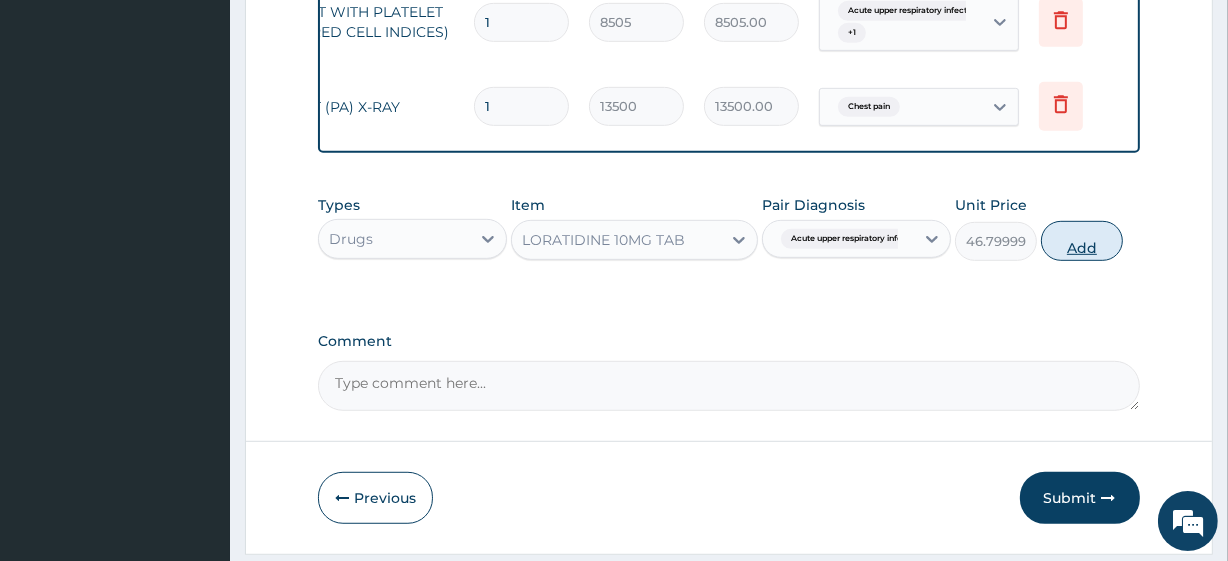type on "0" 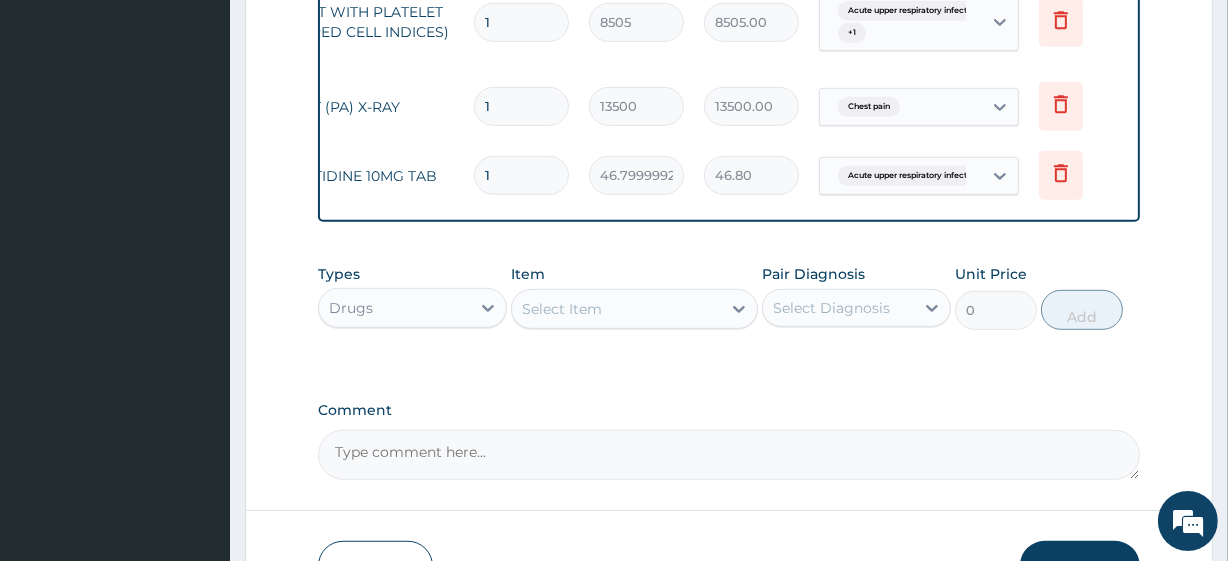 click on "Select Item" at bounding box center [616, 309] 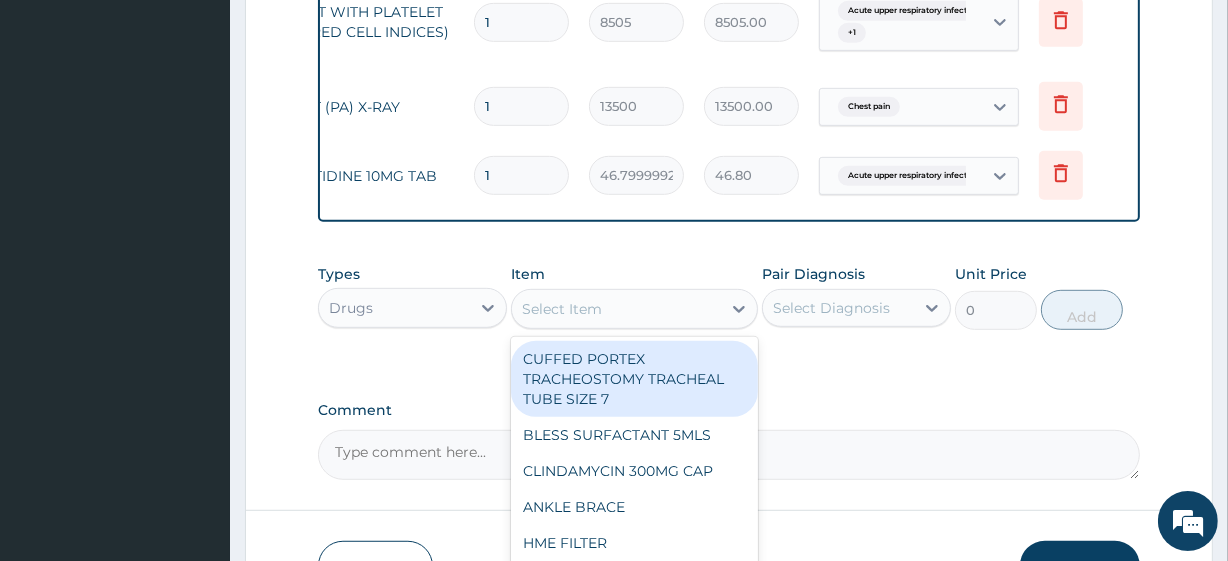 paste on "AZITHROMYCIN 500MG TAB VITAMIN C 100MG TAB *1000 COUGH SYRUP ADULT (M&B) DICLOFENAC 50MG TAB" 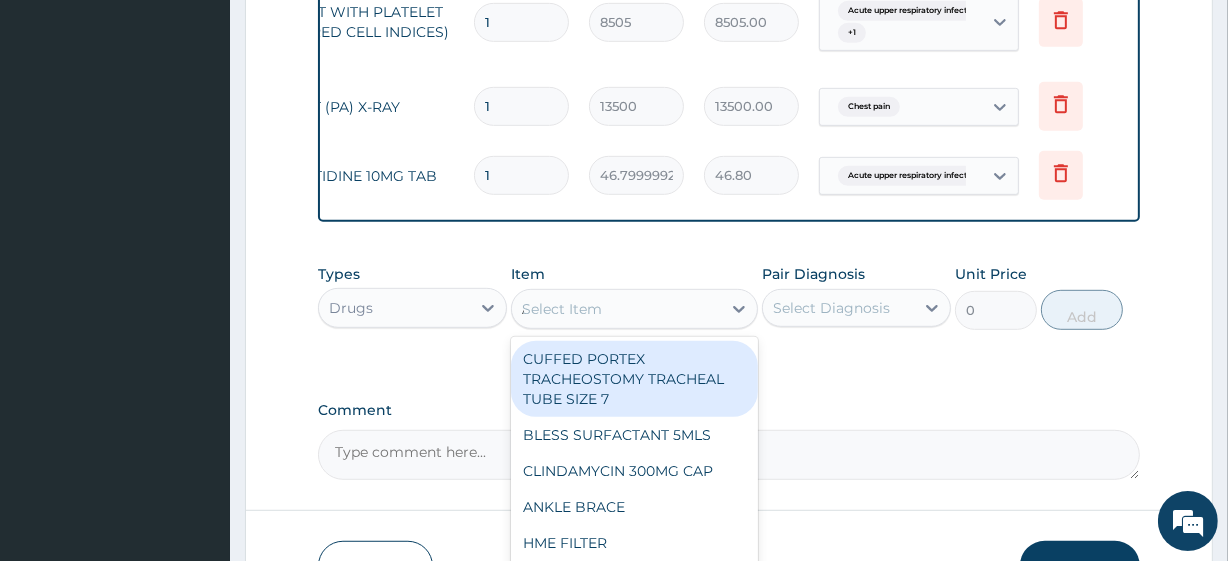 scroll, scrollTop: 0, scrollLeft: 25, axis: horizontal 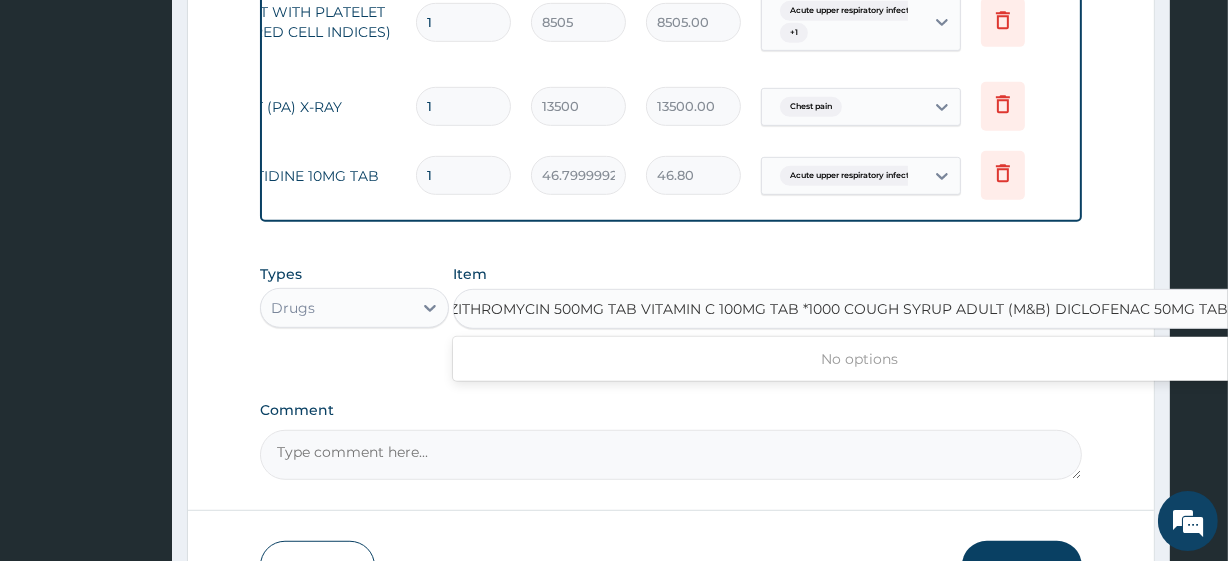 type on "AZITHROMYCIN 500MG TAB" 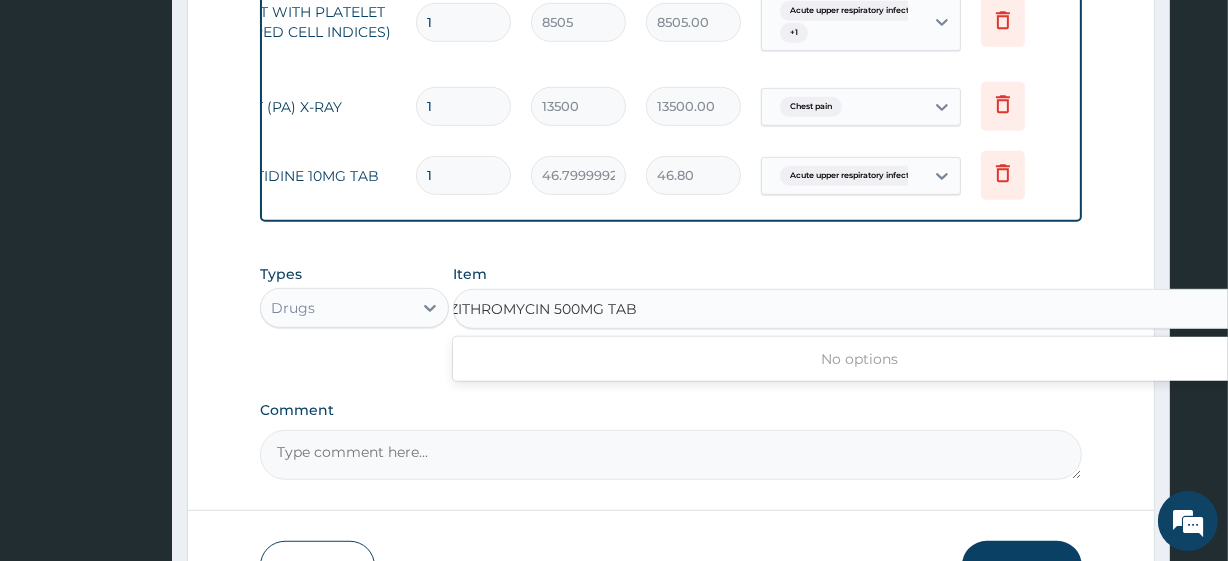 scroll, scrollTop: 0, scrollLeft: 15, axis: horizontal 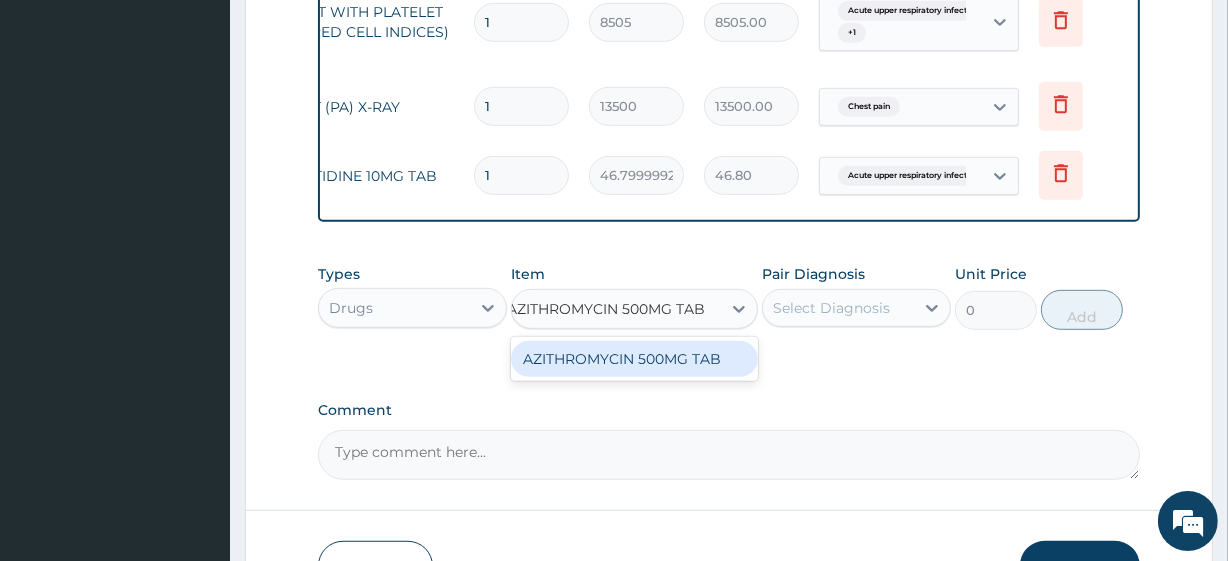 click on "AZITHROMYCIN 500MG TAB" at bounding box center [634, 359] 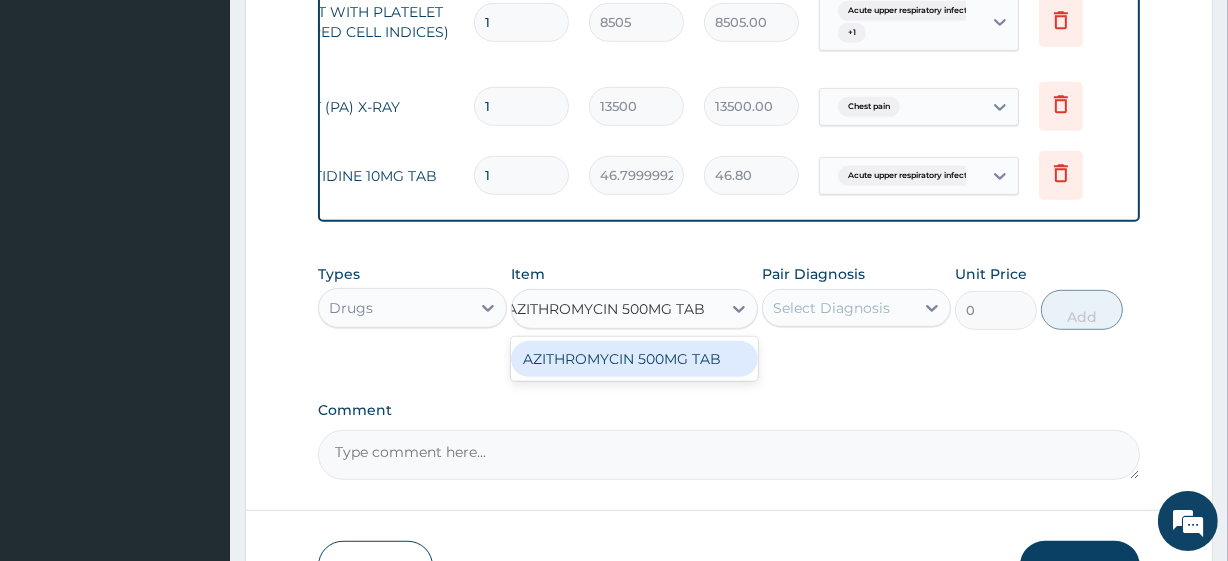 type 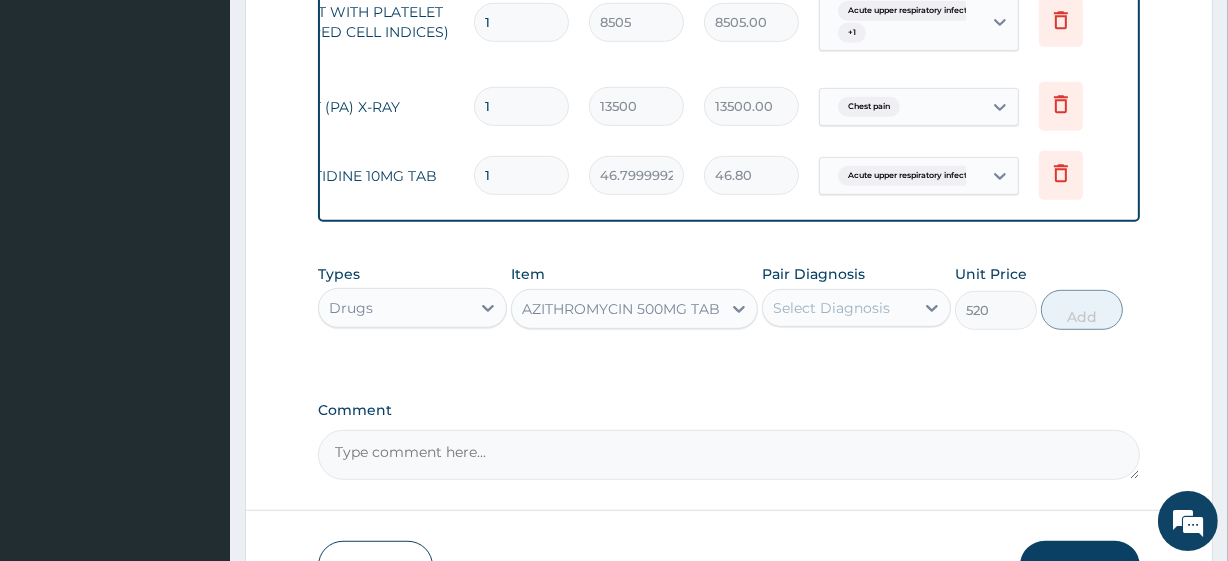 scroll, scrollTop: 0, scrollLeft: 0, axis: both 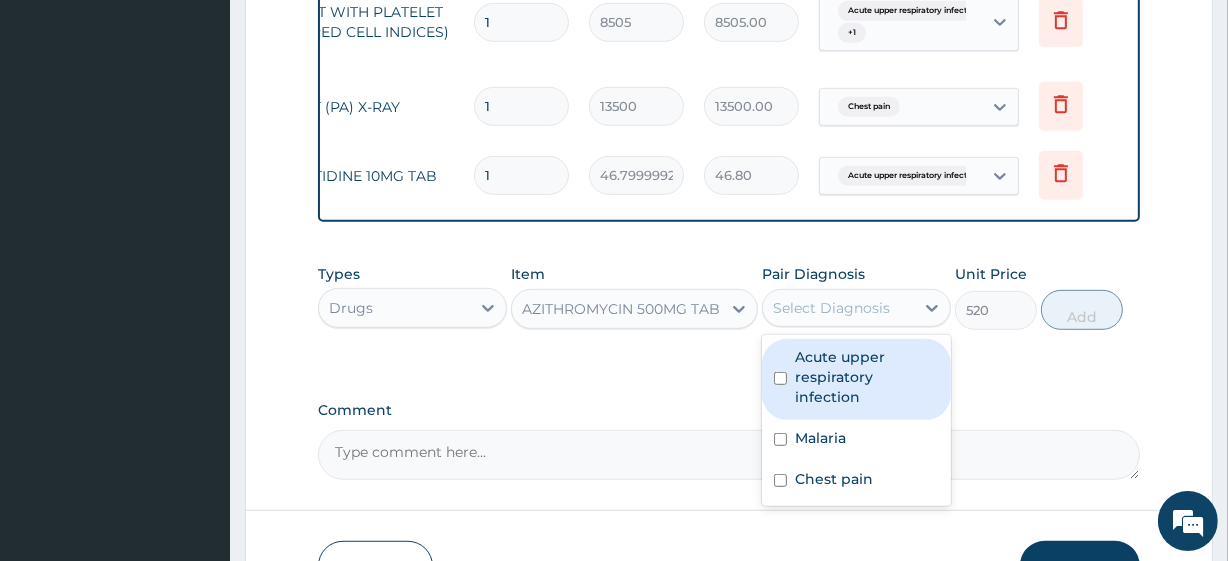 drag, startPoint x: 875, startPoint y: 302, endPoint x: 848, endPoint y: 366, distance: 69.46222 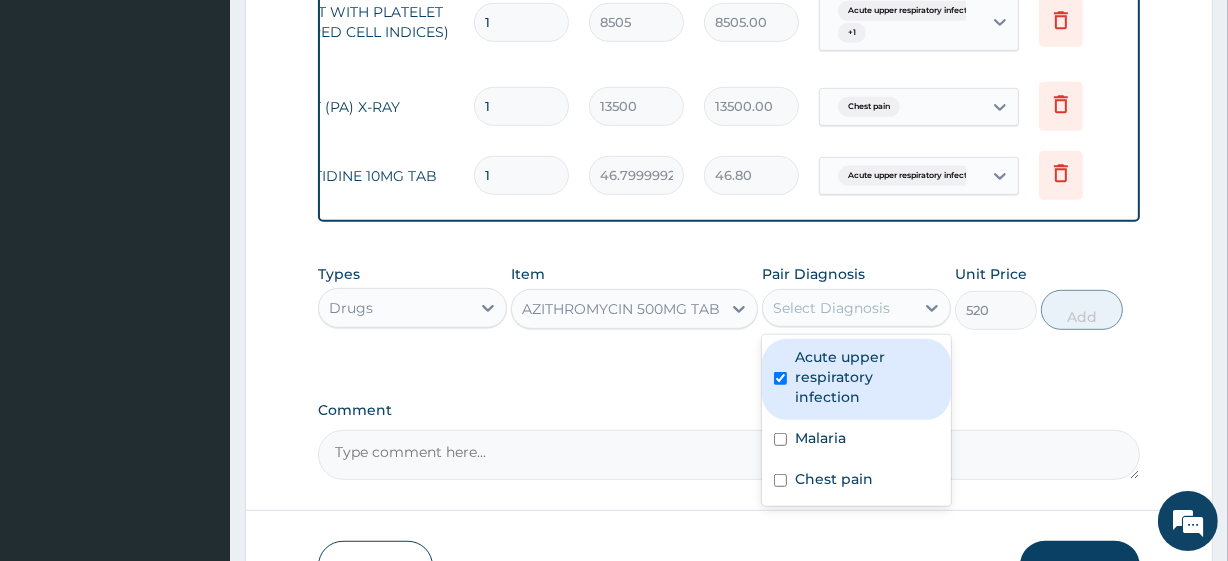 checkbox on "true" 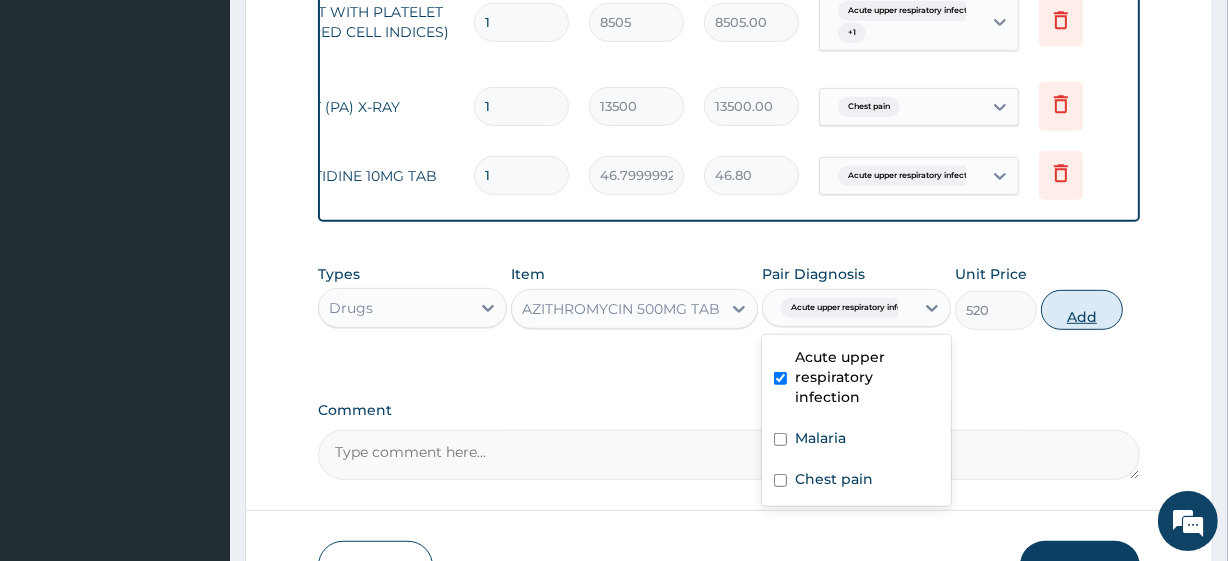 click on "Add" at bounding box center [1082, 310] 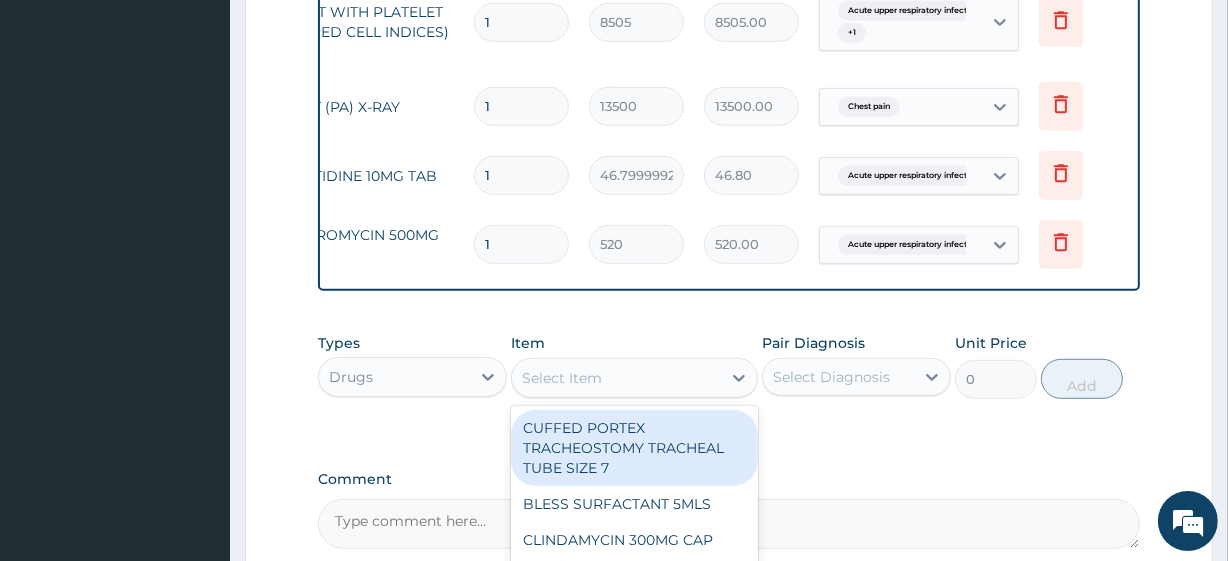 click on "Select Item" at bounding box center [616, 378] 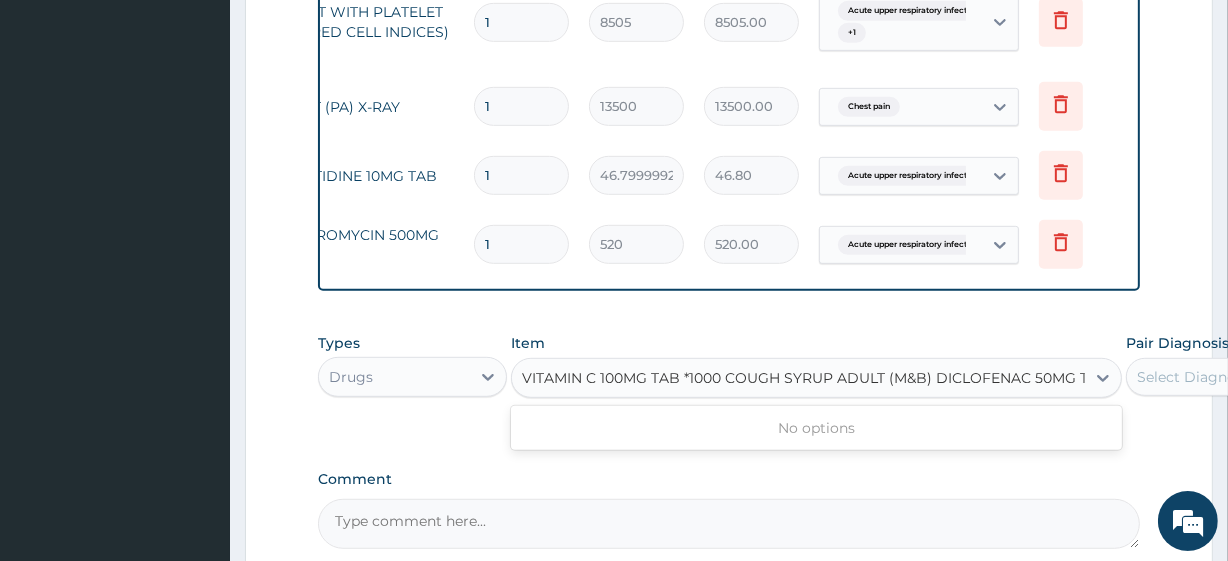 scroll, scrollTop: 0, scrollLeft: 24, axis: horizontal 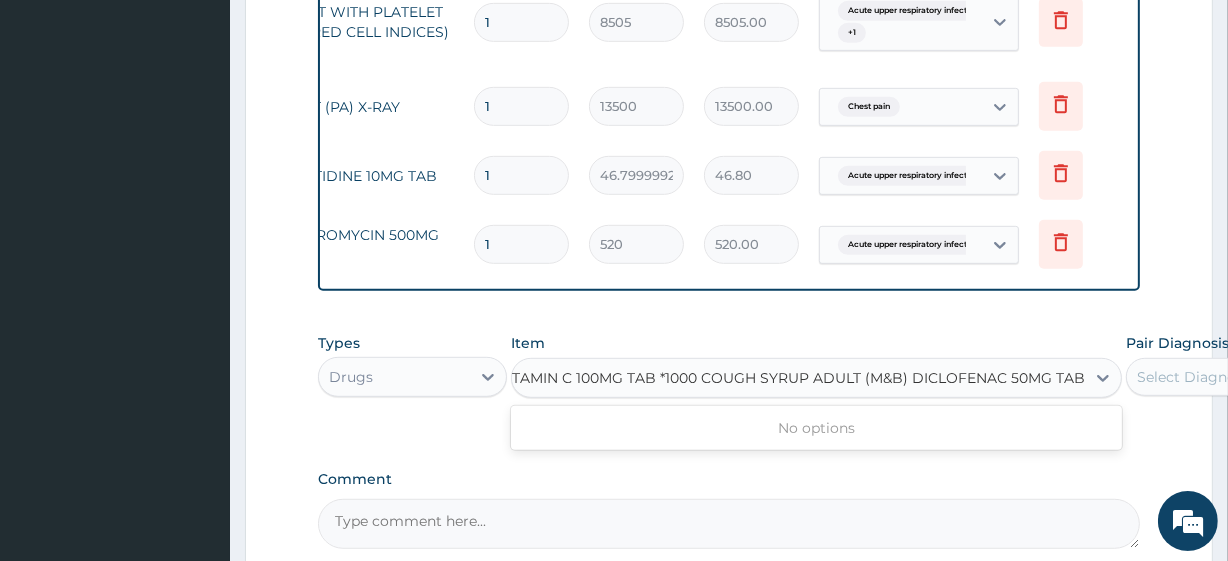 type on "VITAMIN C 100MG TAB *1000" 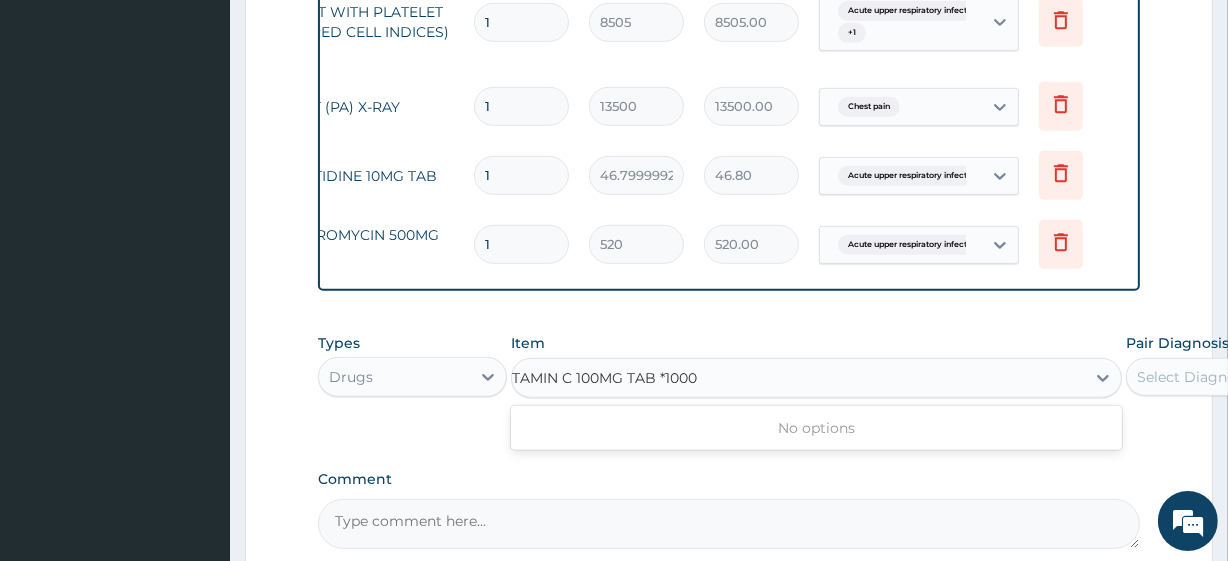 scroll, scrollTop: 0, scrollLeft: 16, axis: horizontal 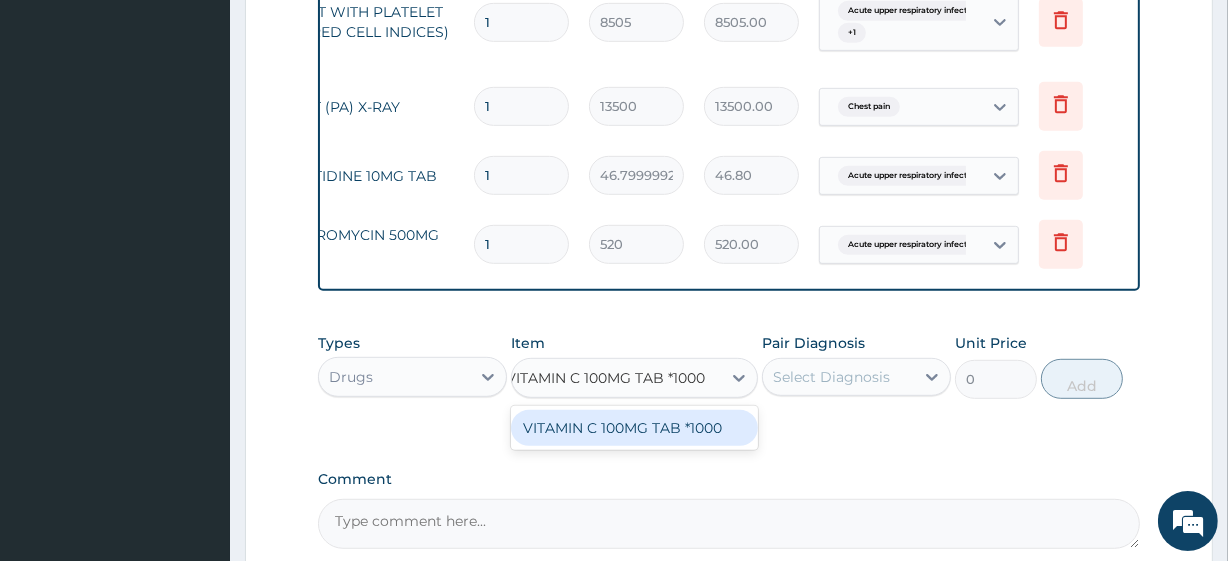 click on "VITAMIN C 100MG TAB *1000" at bounding box center [634, 428] 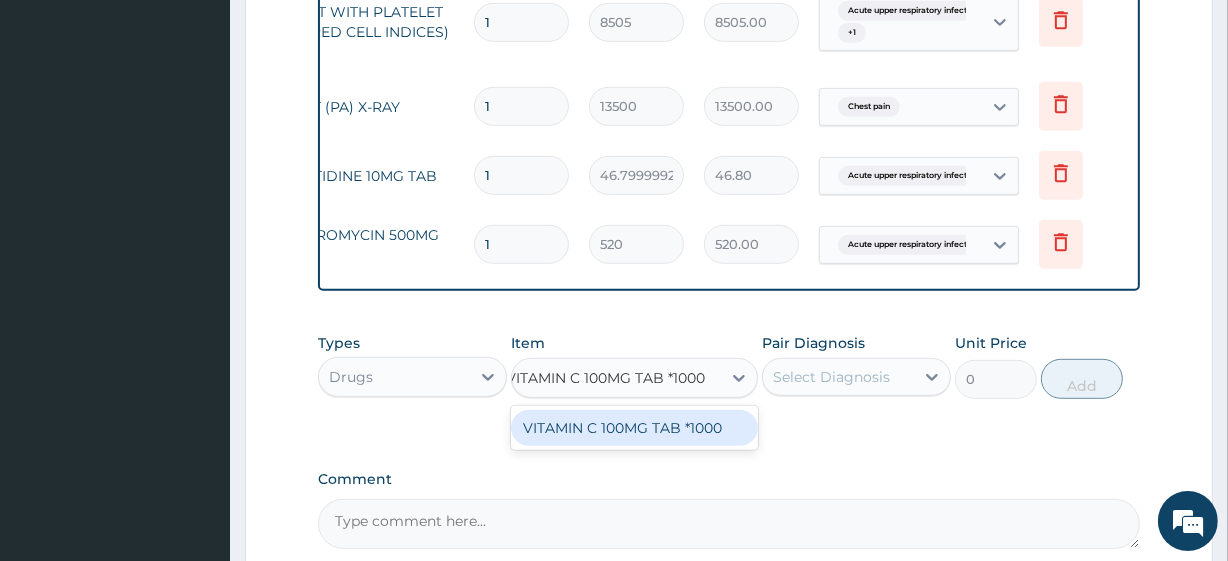 type 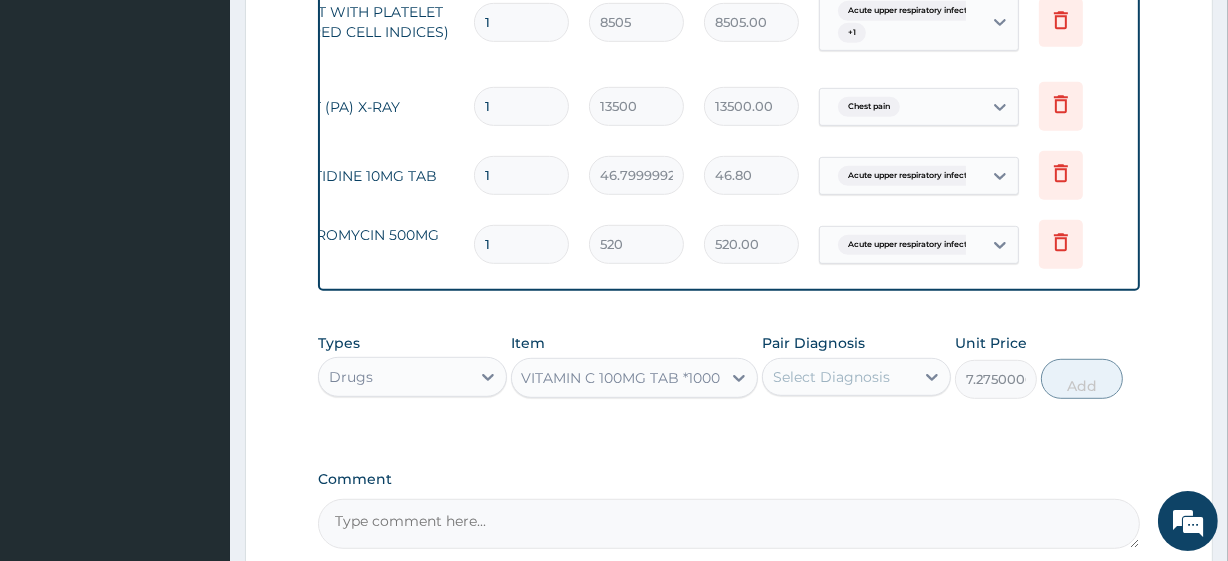 scroll, scrollTop: 0, scrollLeft: 0, axis: both 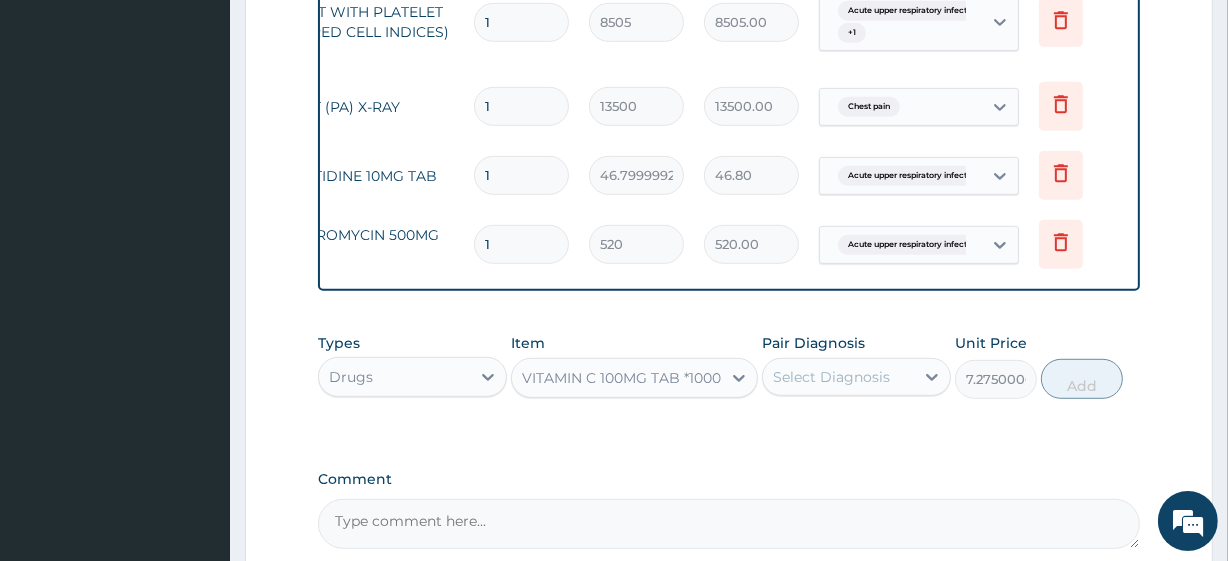 click on "Select Diagnosis" at bounding box center [831, 377] 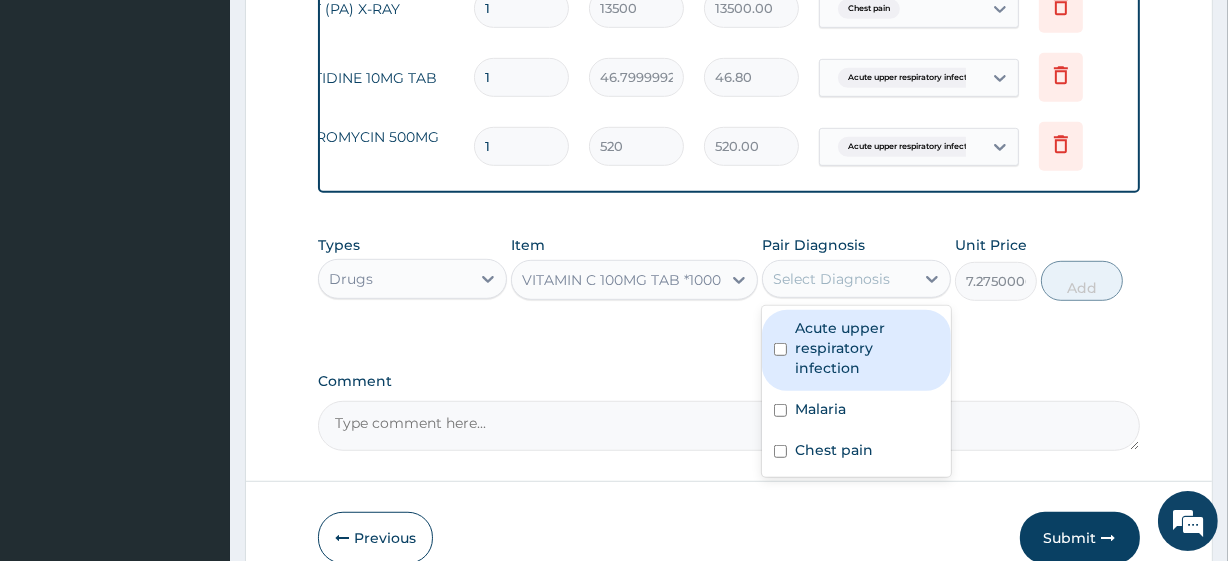 scroll, scrollTop: 1072, scrollLeft: 0, axis: vertical 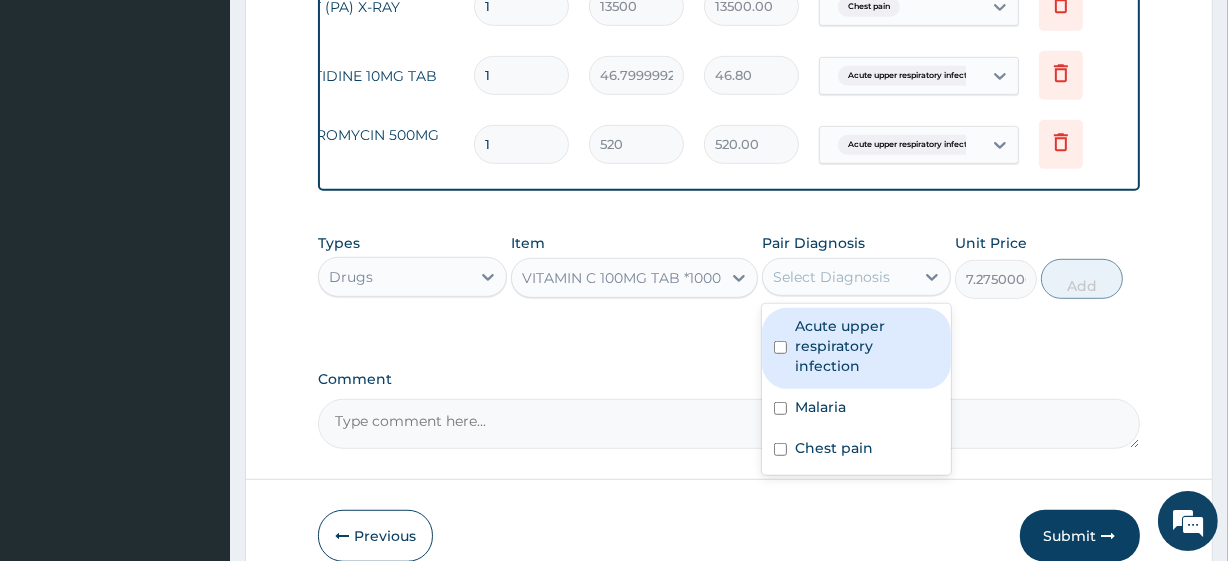 click on "Acute upper respiratory infection" at bounding box center [867, 346] 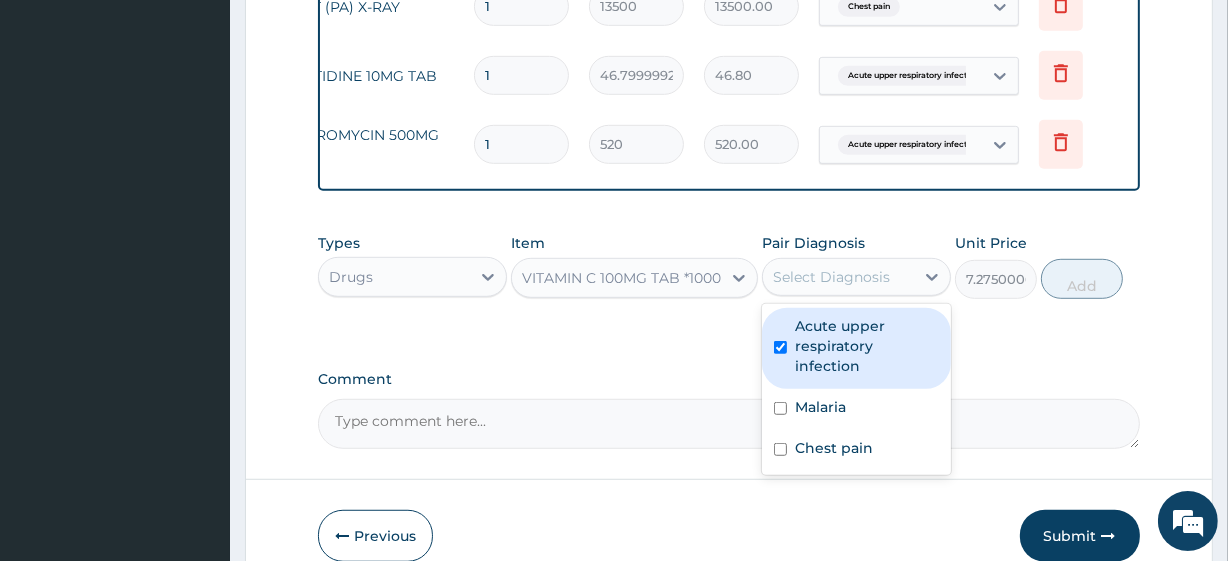 checkbox on "true" 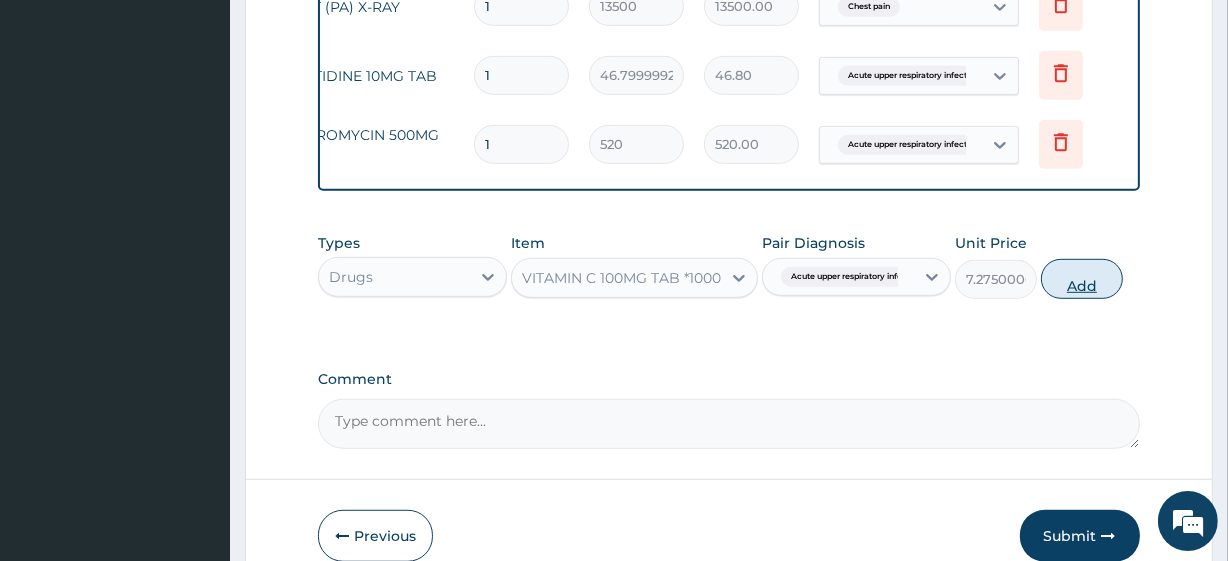 click on "Add" at bounding box center (1082, 279) 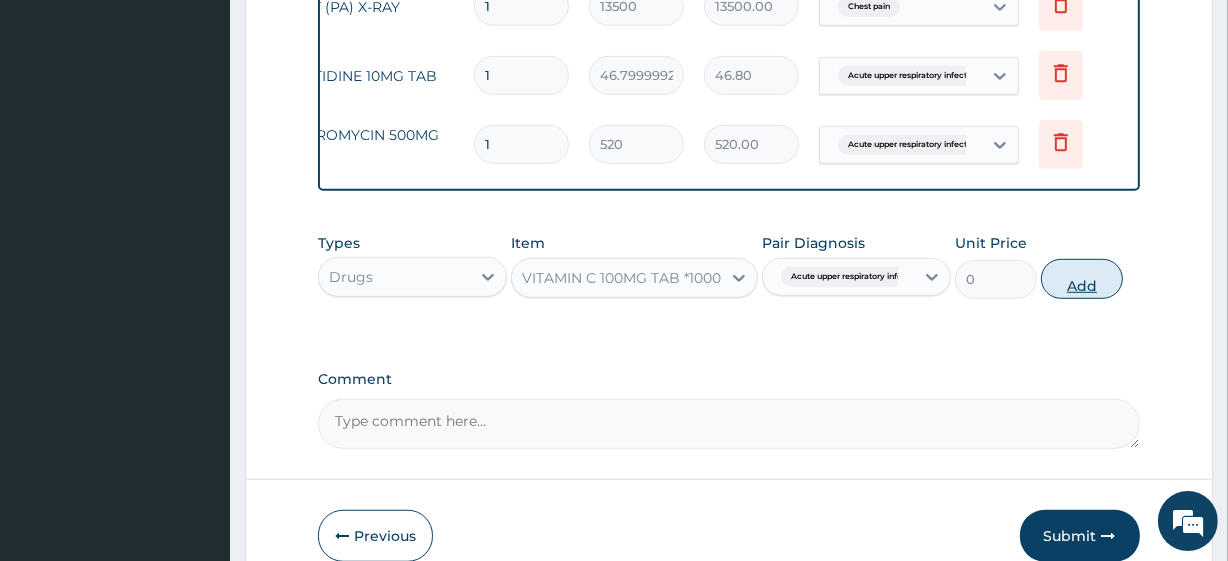 scroll, scrollTop: 0, scrollLeft: 0, axis: both 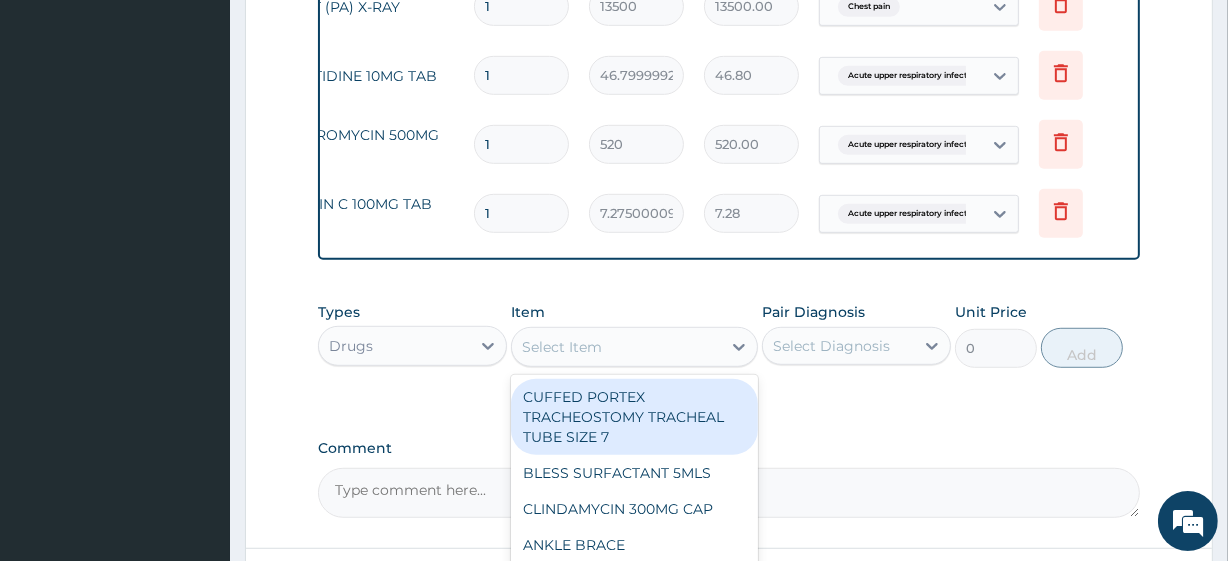 click on "Select Item" at bounding box center [616, 347] 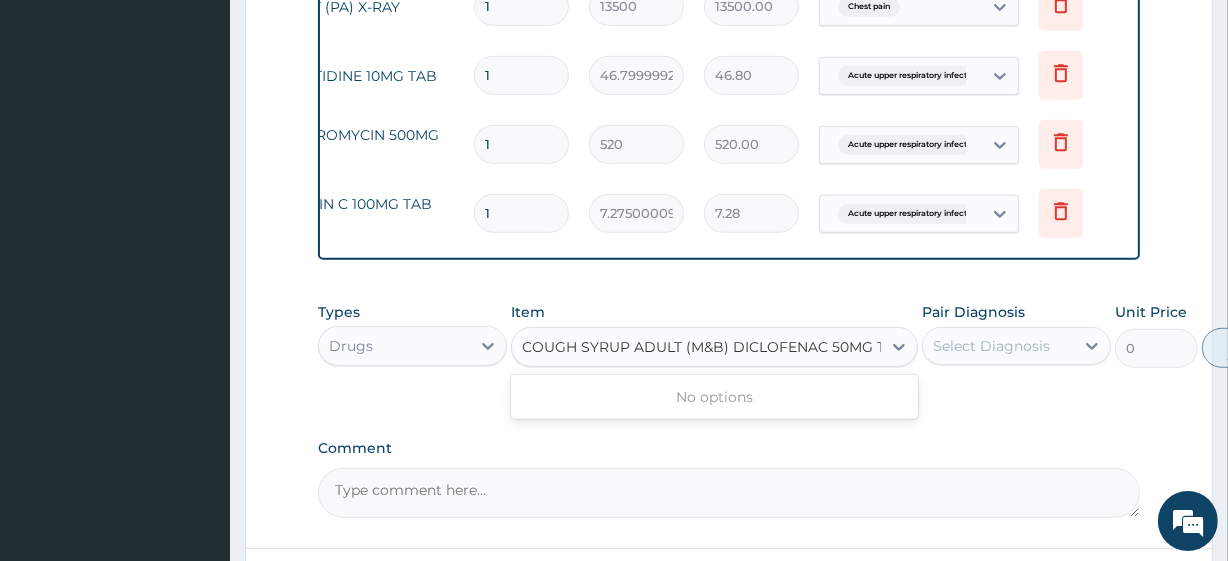 scroll, scrollTop: 0, scrollLeft: 25, axis: horizontal 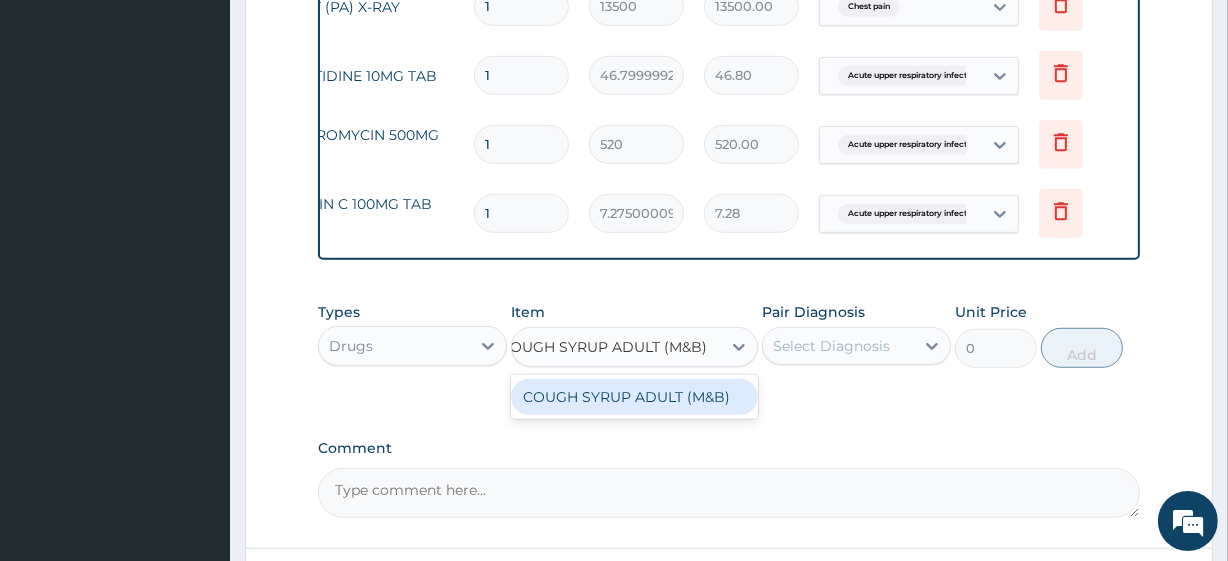 type on "COUGH SYRUP ADULT (M&B)" 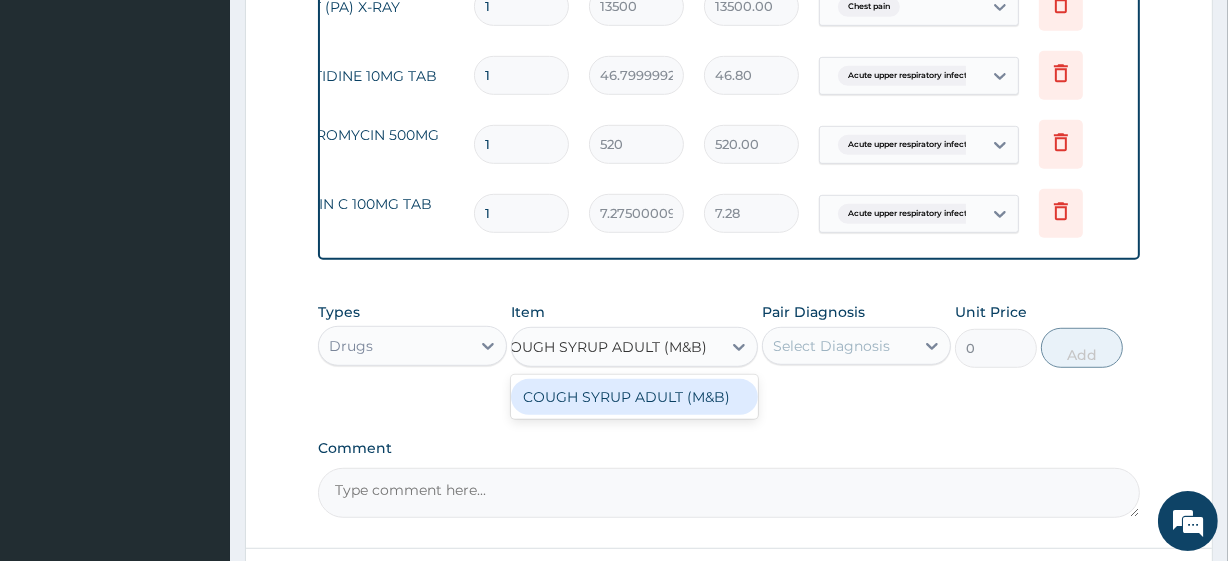 scroll, scrollTop: 0, scrollLeft: 21, axis: horizontal 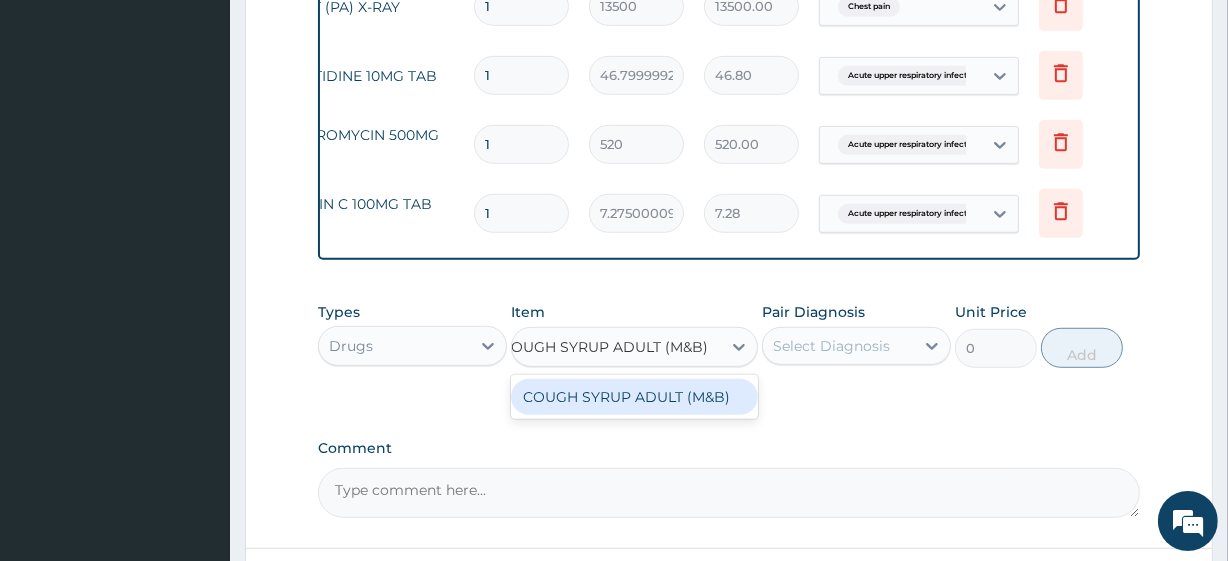 click on "COUGH SYRUP ADULT (M&B)" at bounding box center (634, 397) 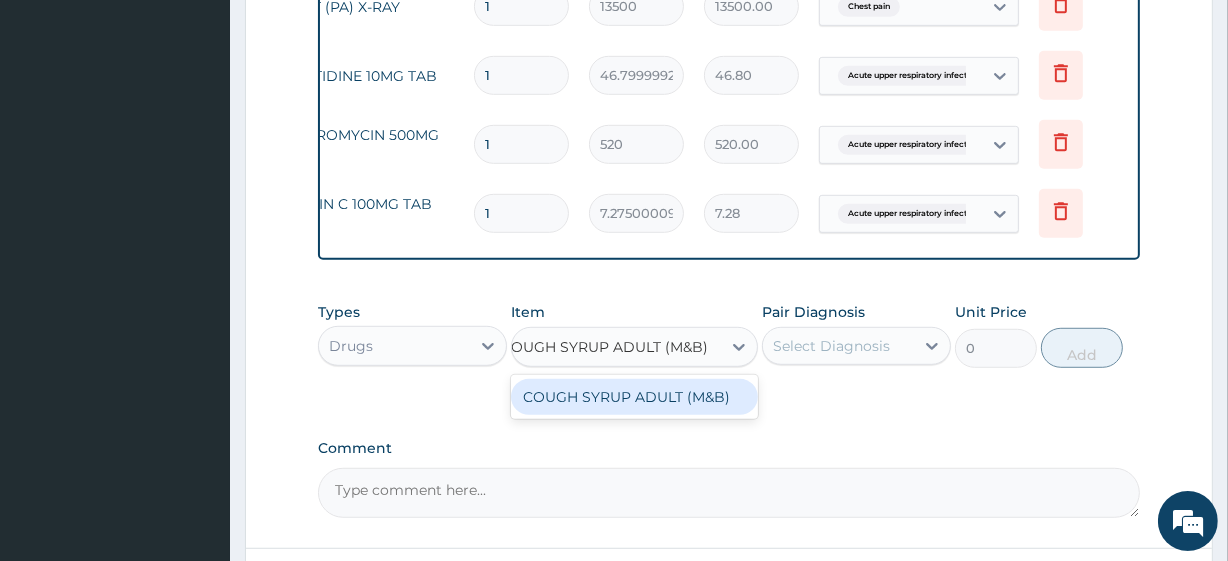 type 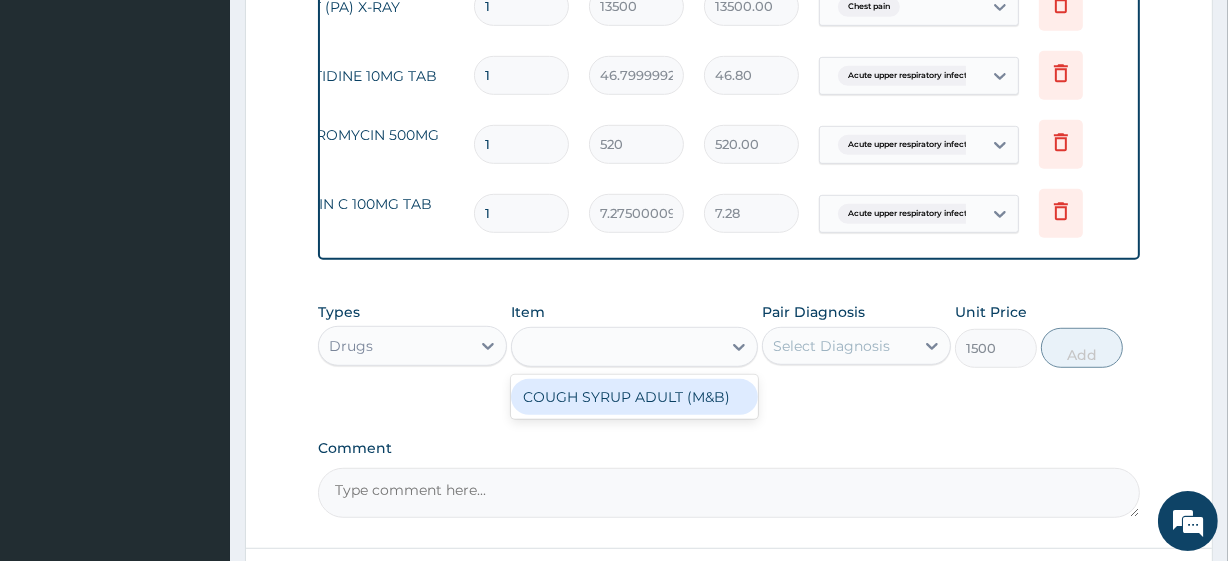 scroll, scrollTop: 0, scrollLeft: 2, axis: horizontal 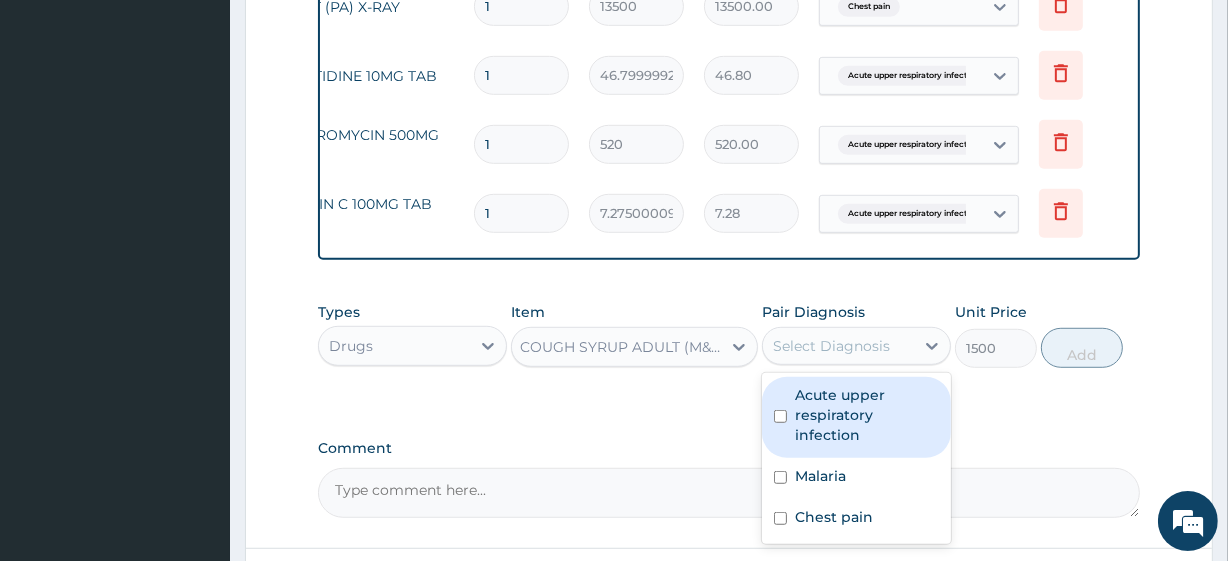 click on "Select Diagnosis" at bounding box center [831, 346] 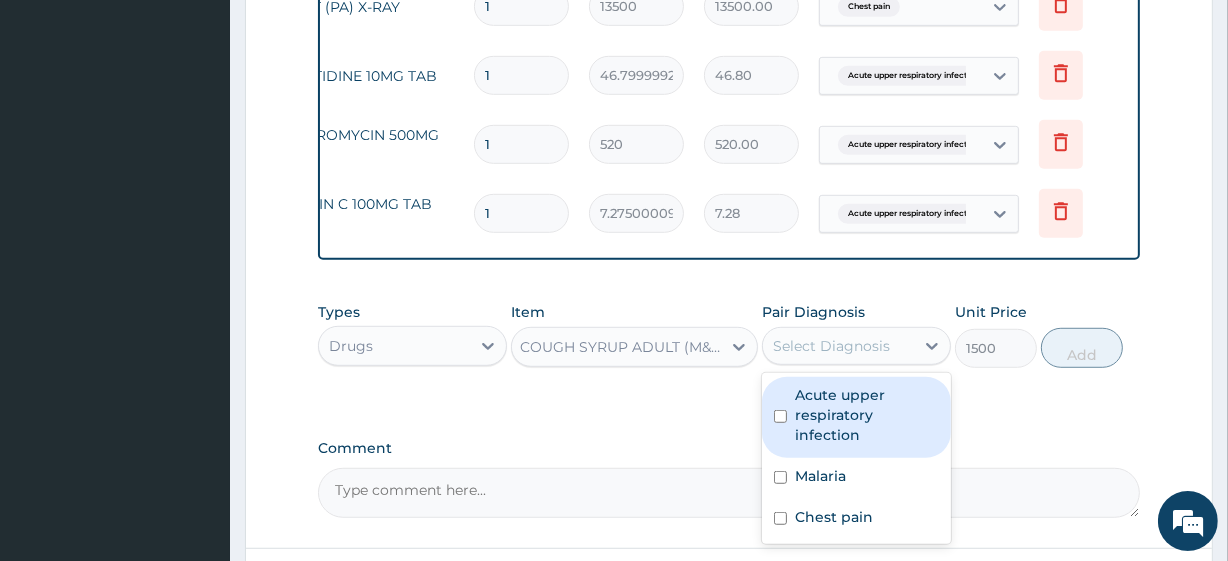 click on "Acute upper respiratory infection" at bounding box center (867, 415) 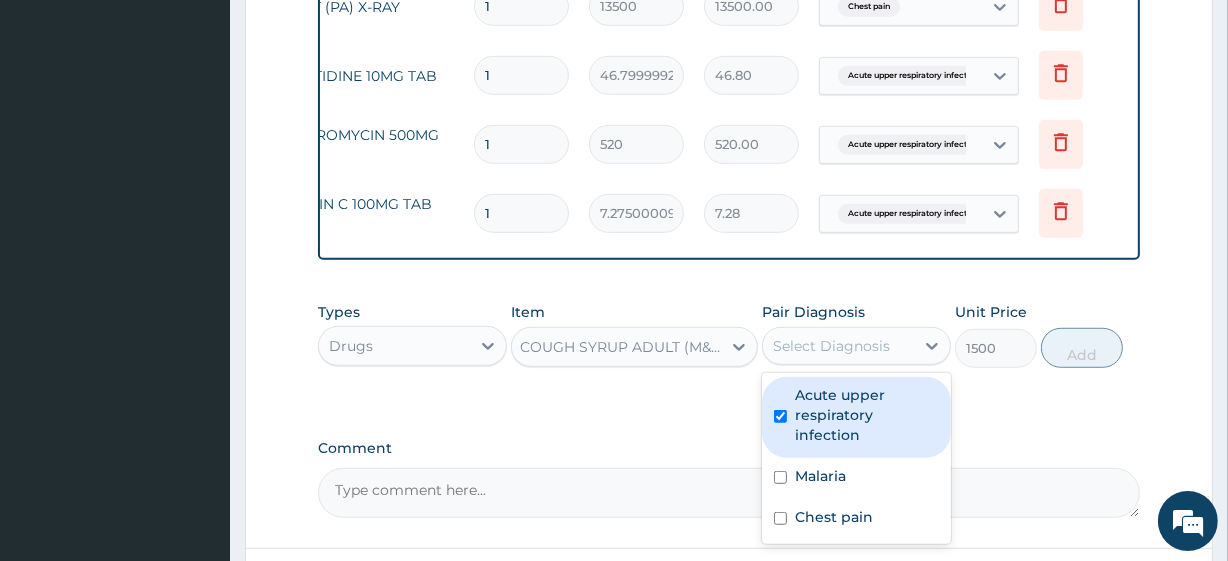 checkbox on "true" 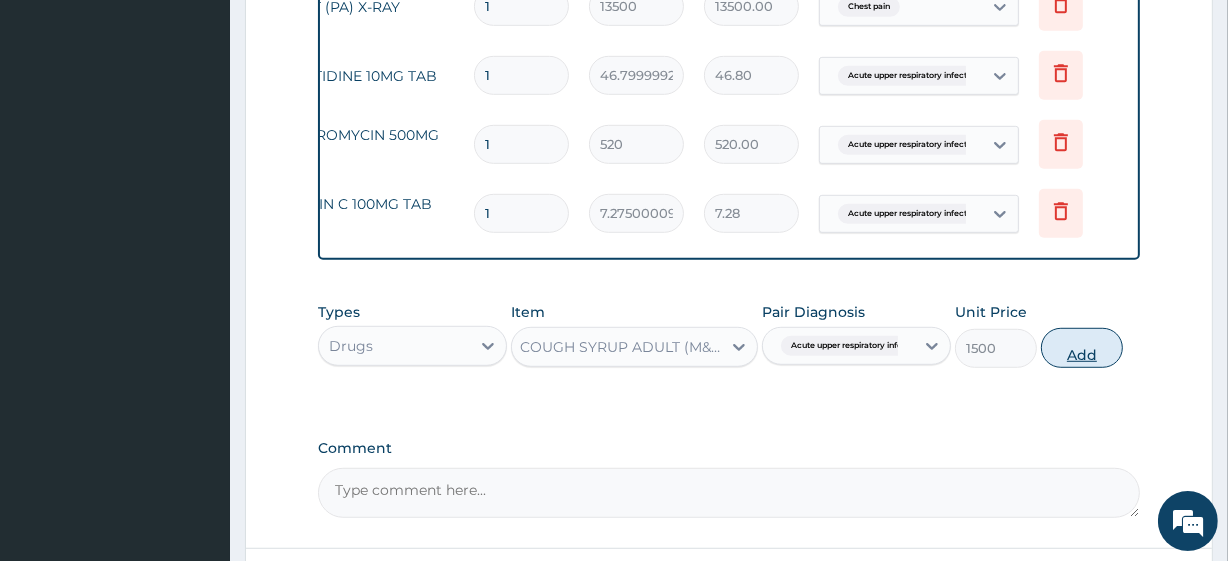 click on "Add" at bounding box center [1082, 348] 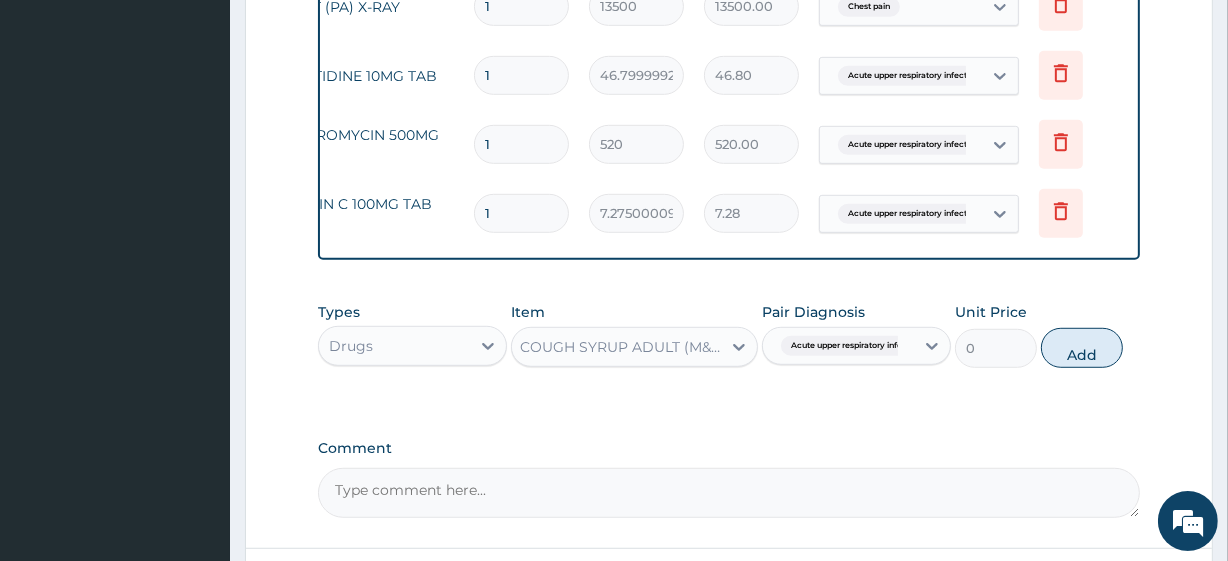 scroll, scrollTop: 0, scrollLeft: 0, axis: both 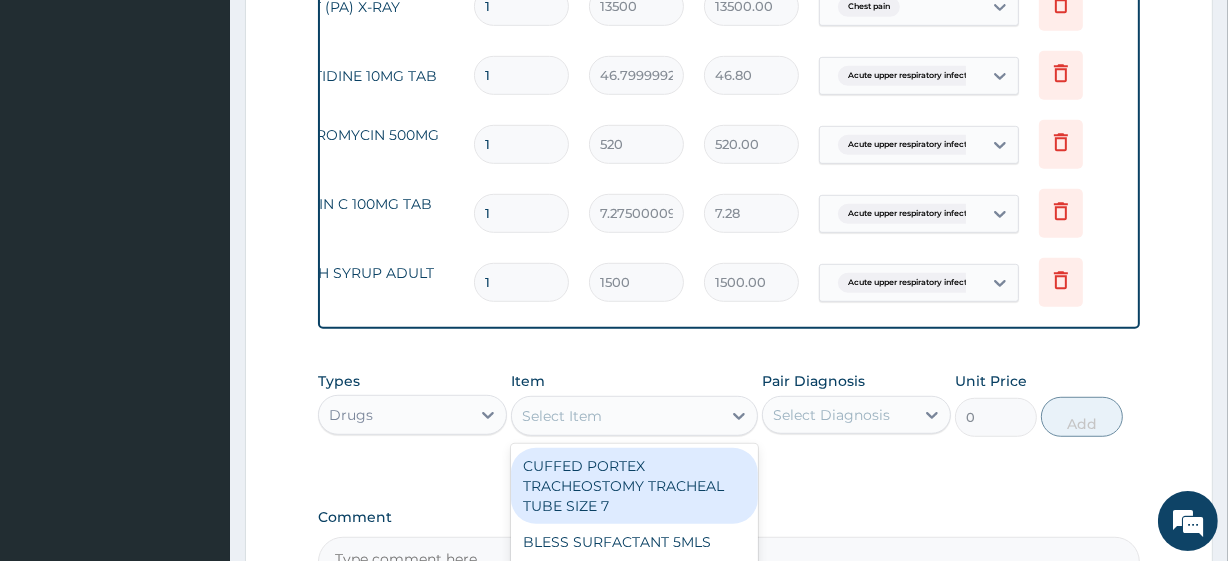 click on "Select Item" at bounding box center (562, 416) 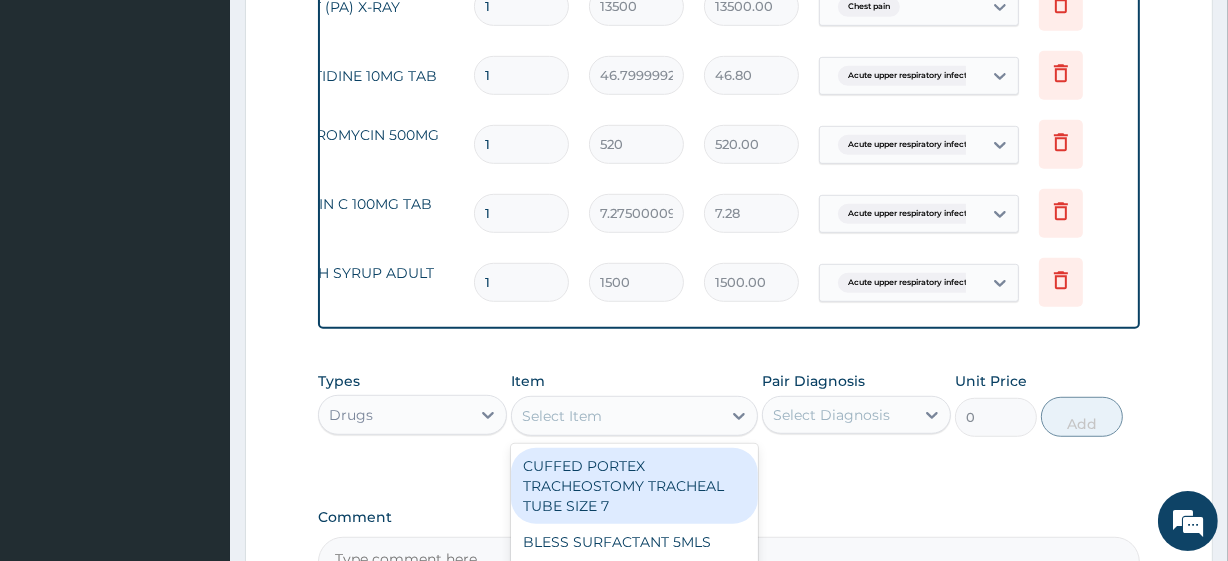 paste on "DICLOFENAC 50MG TAB" 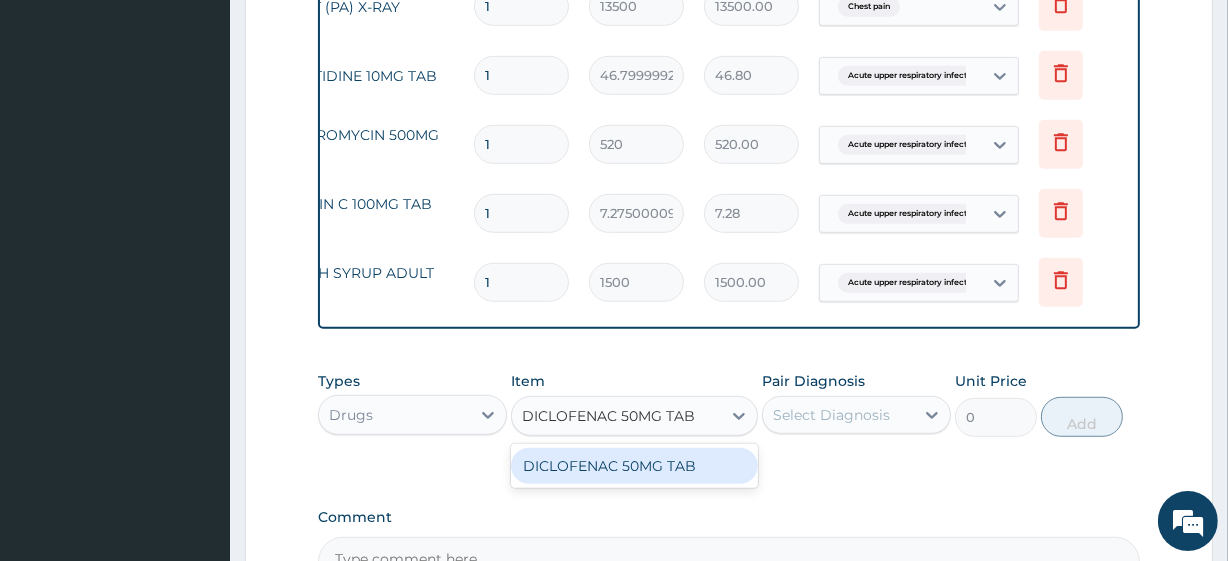 click on "DICLOFENAC 50MG TAB" at bounding box center (634, 466) 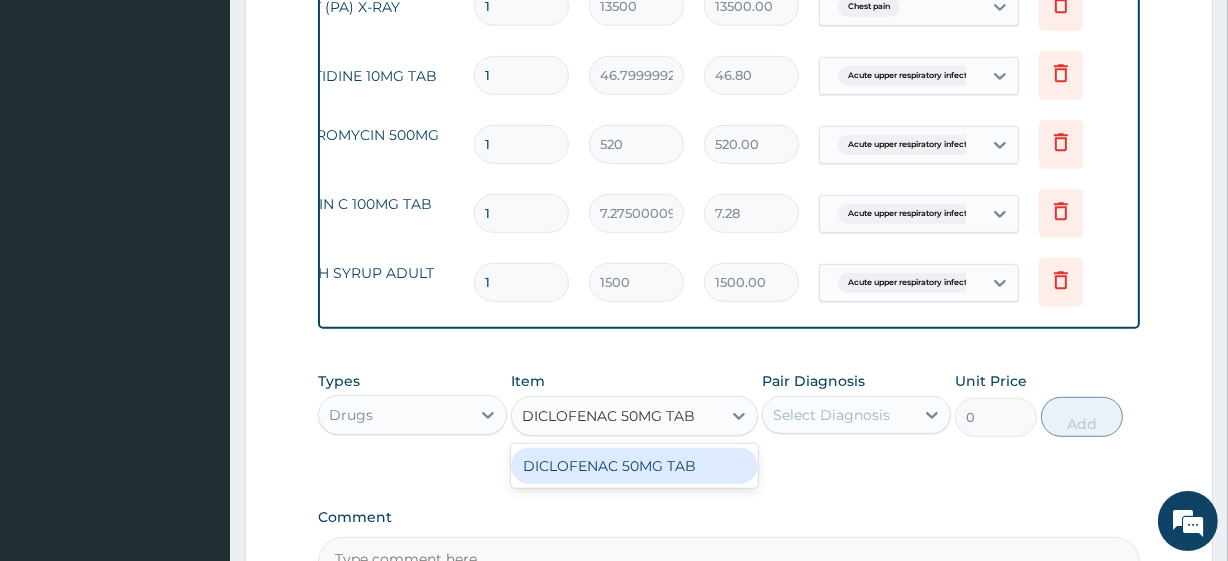 type 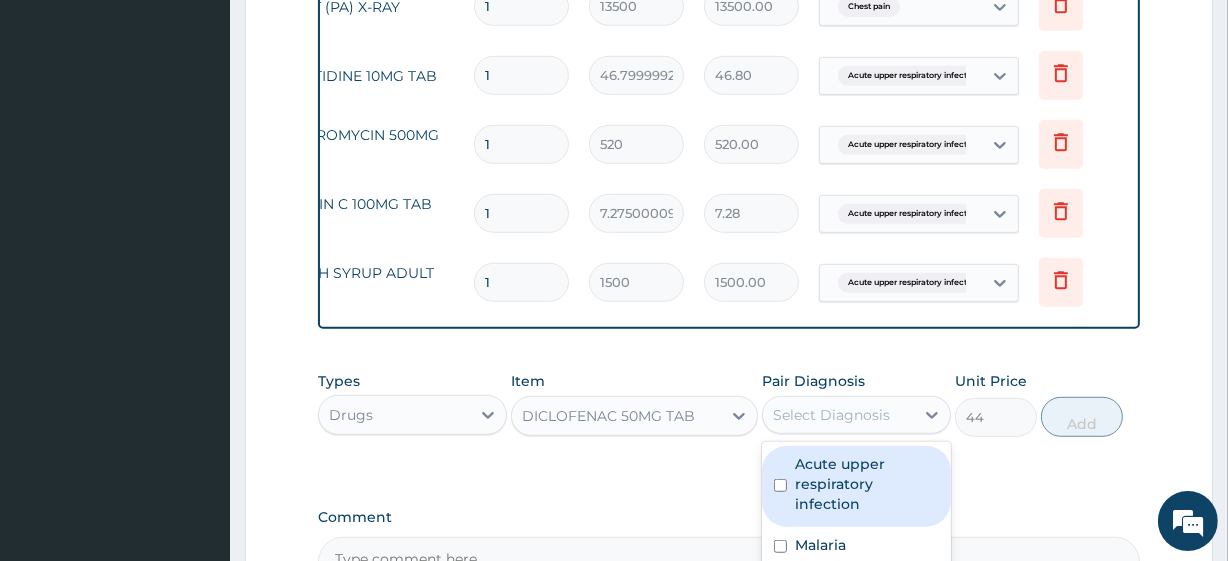 click on "Select Diagnosis" at bounding box center (831, 415) 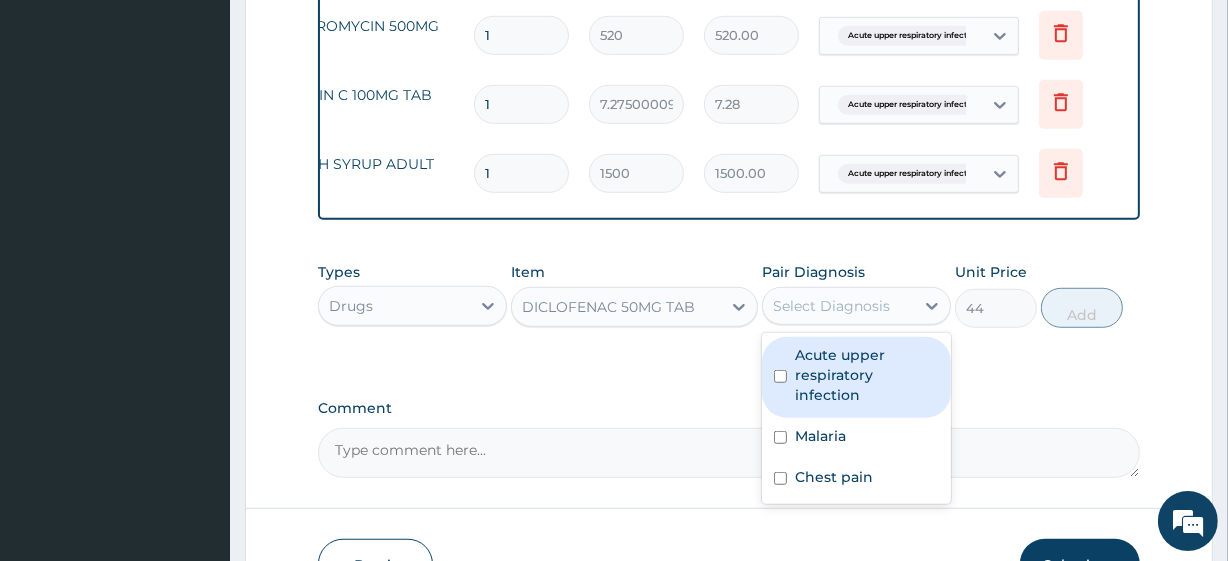 scroll, scrollTop: 1190, scrollLeft: 0, axis: vertical 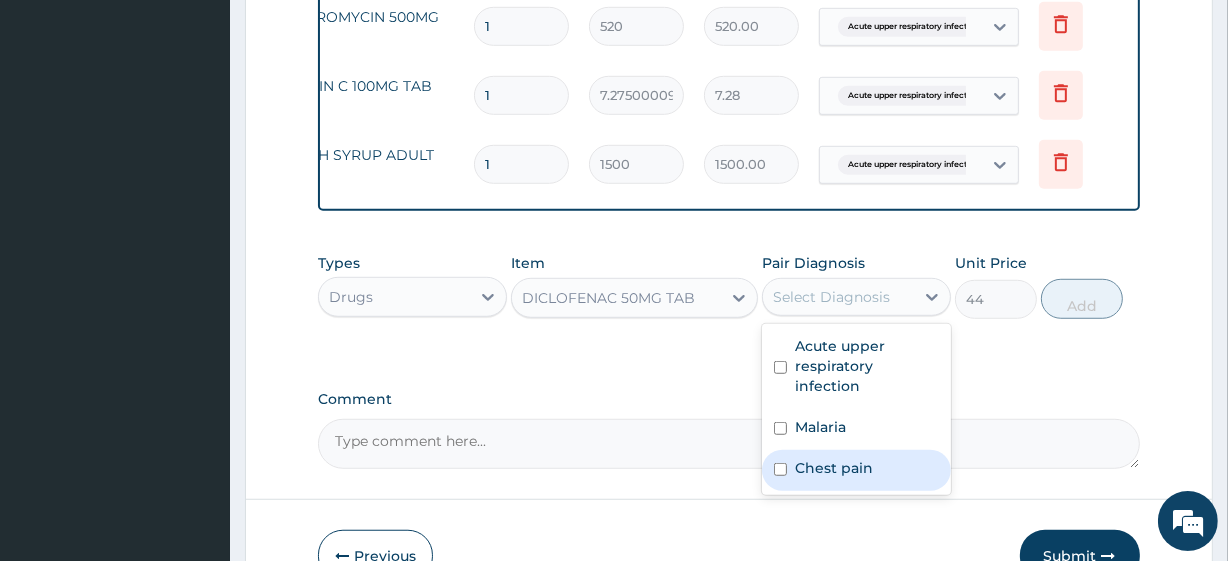 click on "Chest pain" at bounding box center (834, 468) 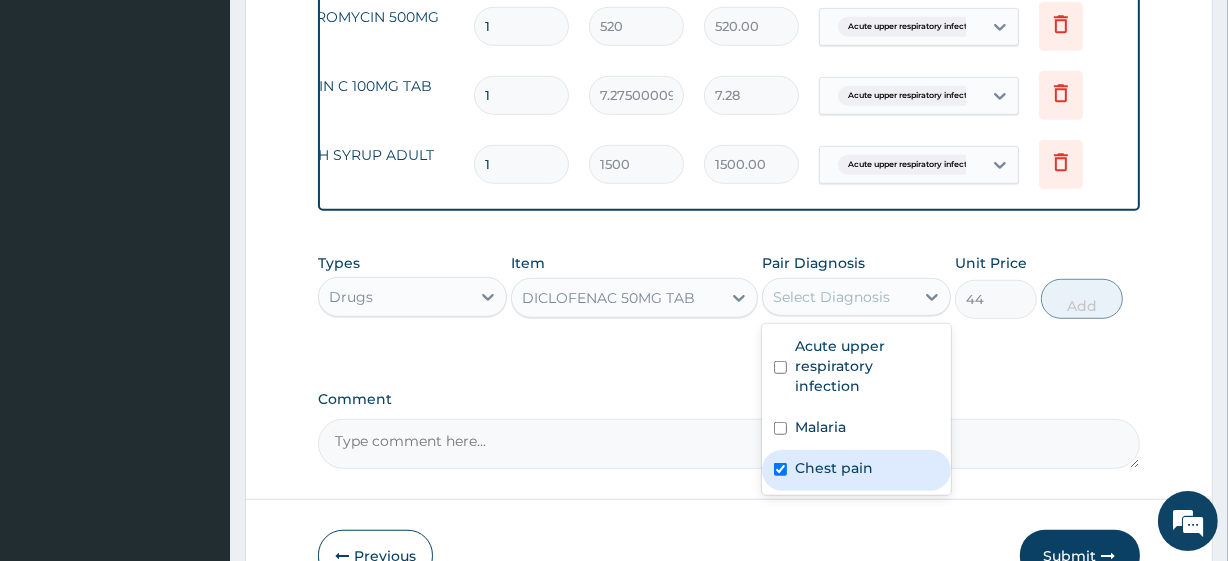 checkbox on "true" 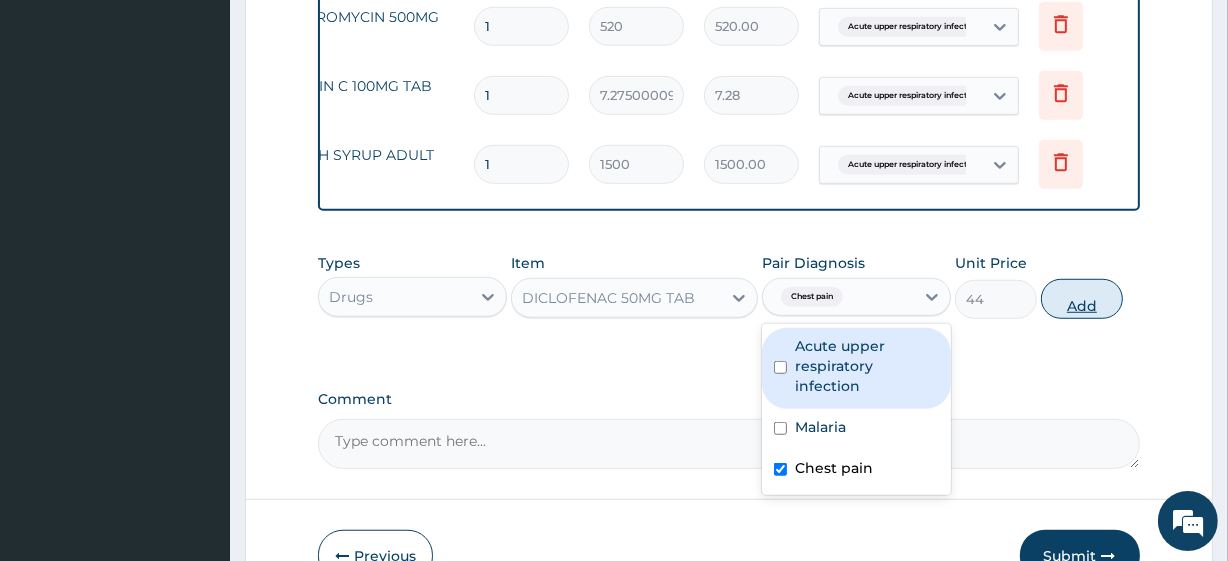 click on "Add" at bounding box center (1082, 299) 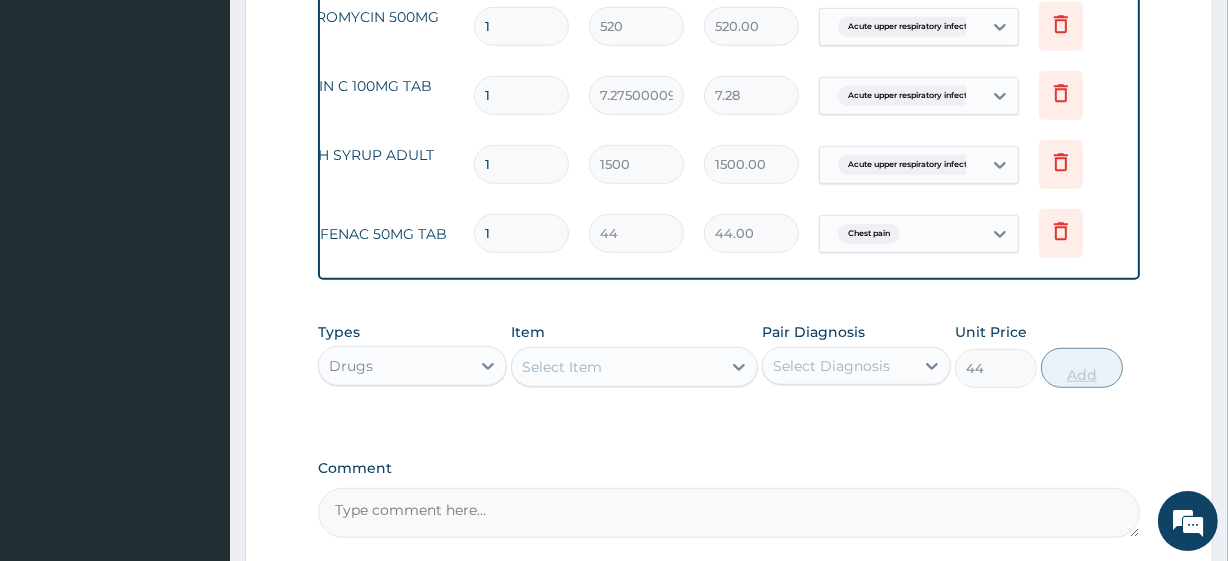 type on "0" 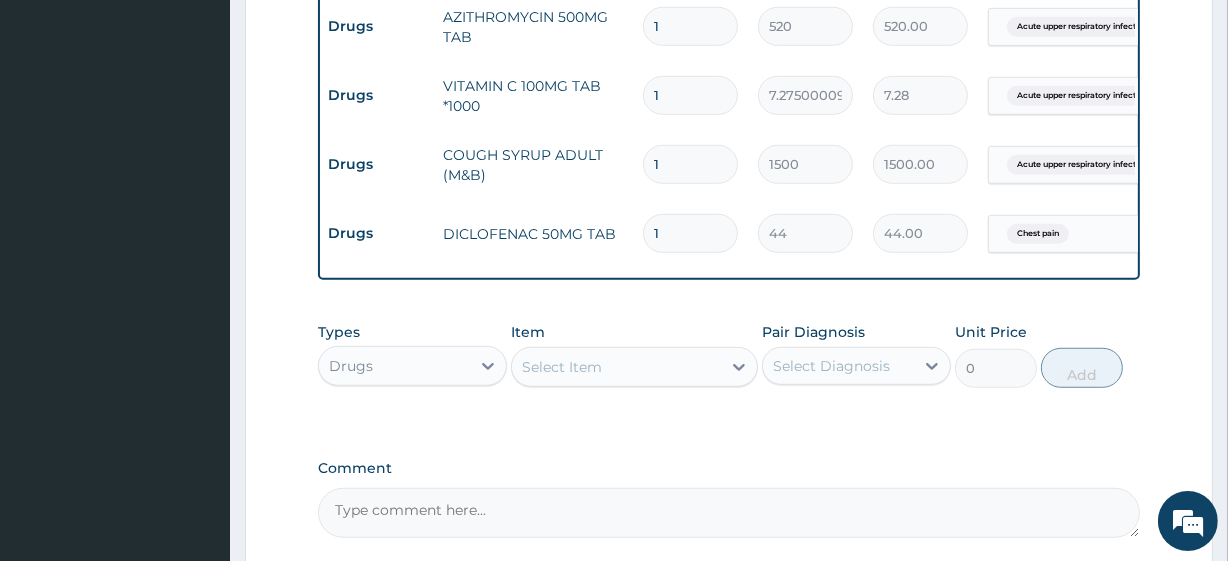 scroll, scrollTop: 0, scrollLeft: 5, axis: horizontal 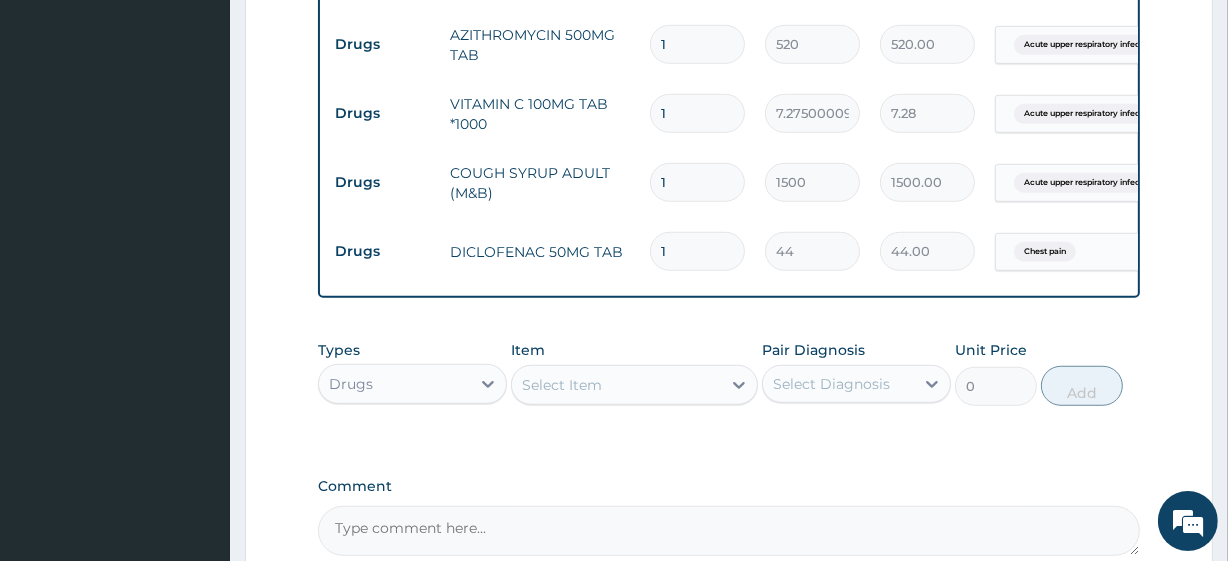 type on "10" 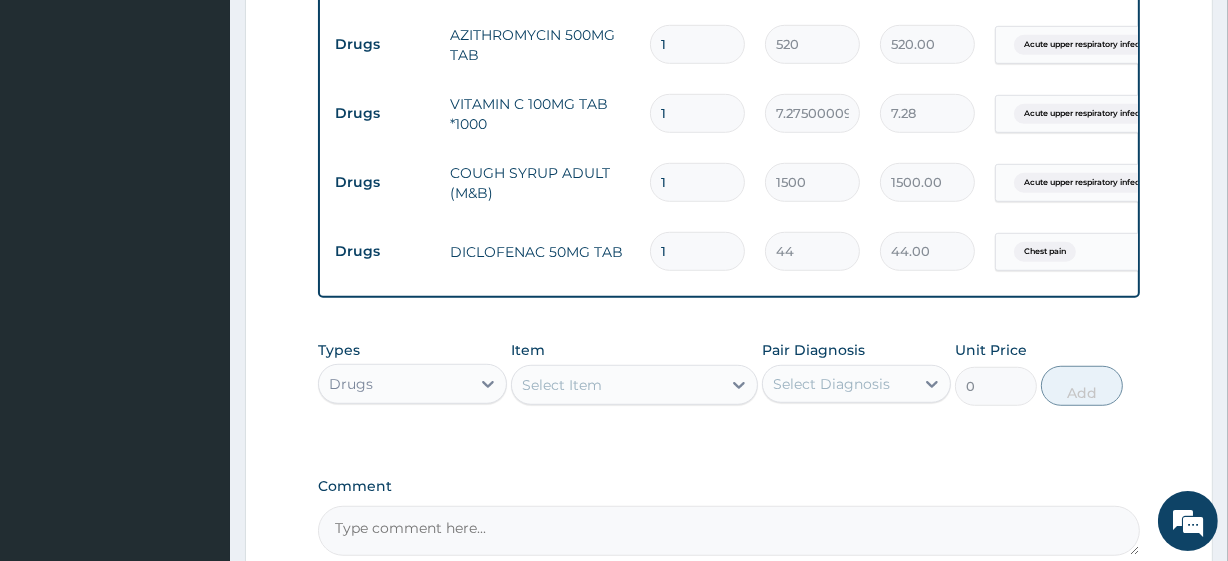 type on "440.00" 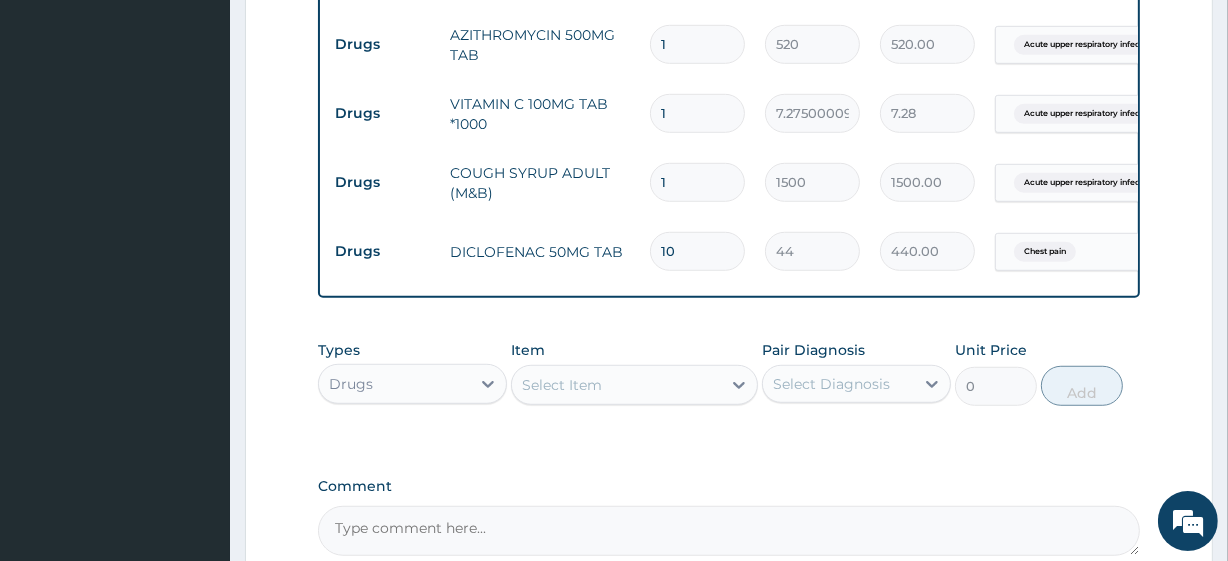 type on "10" 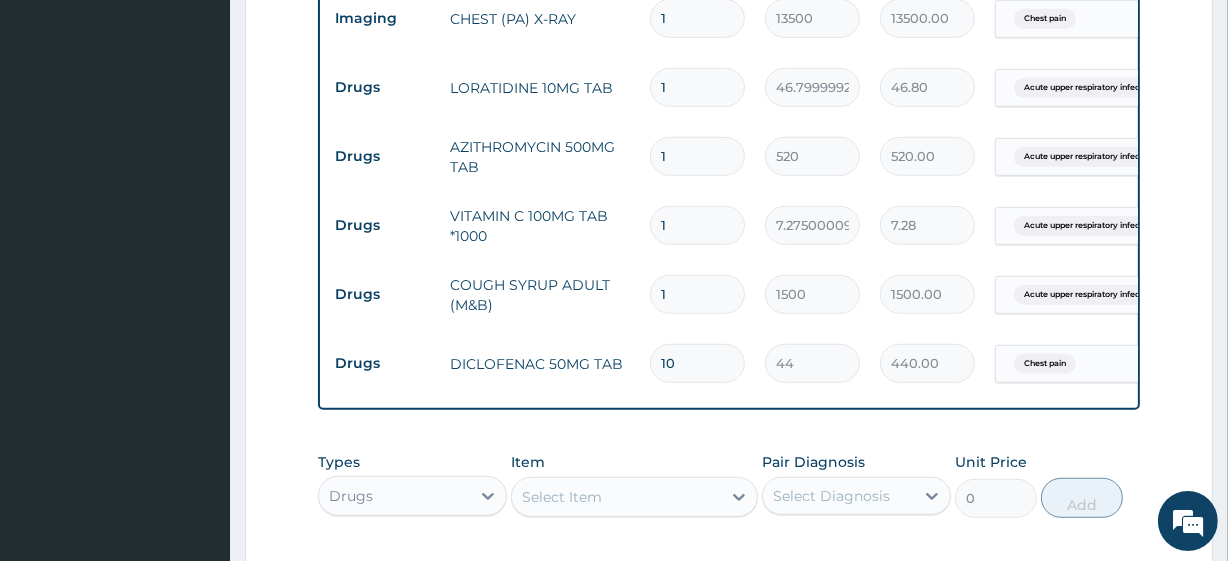 scroll, scrollTop: 1059, scrollLeft: 0, axis: vertical 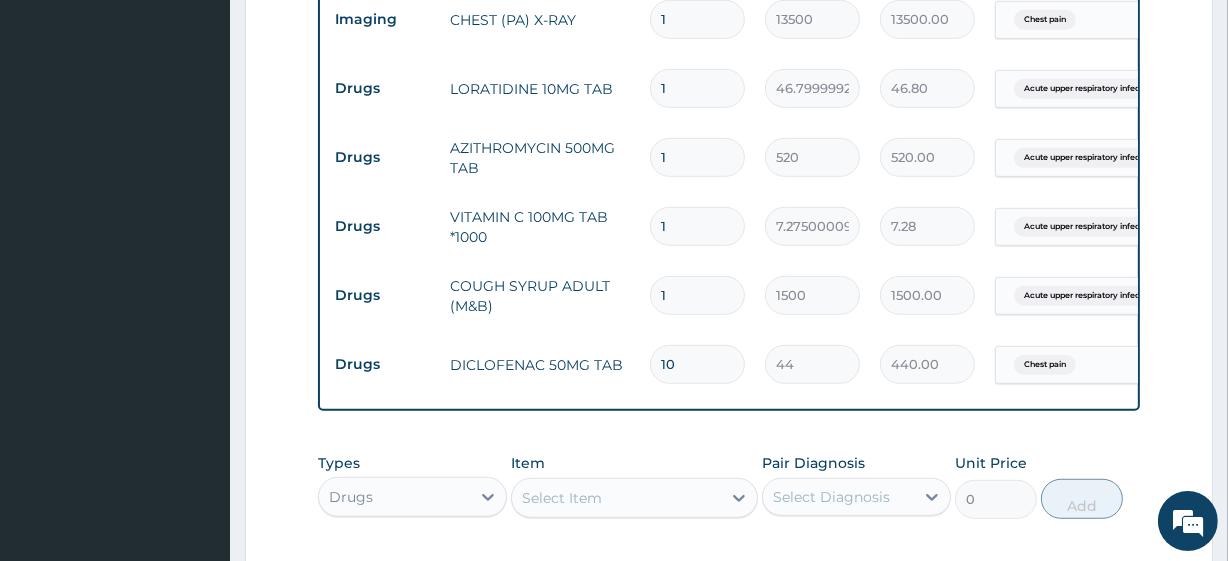 click on "1" at bounding box center [697, 226] 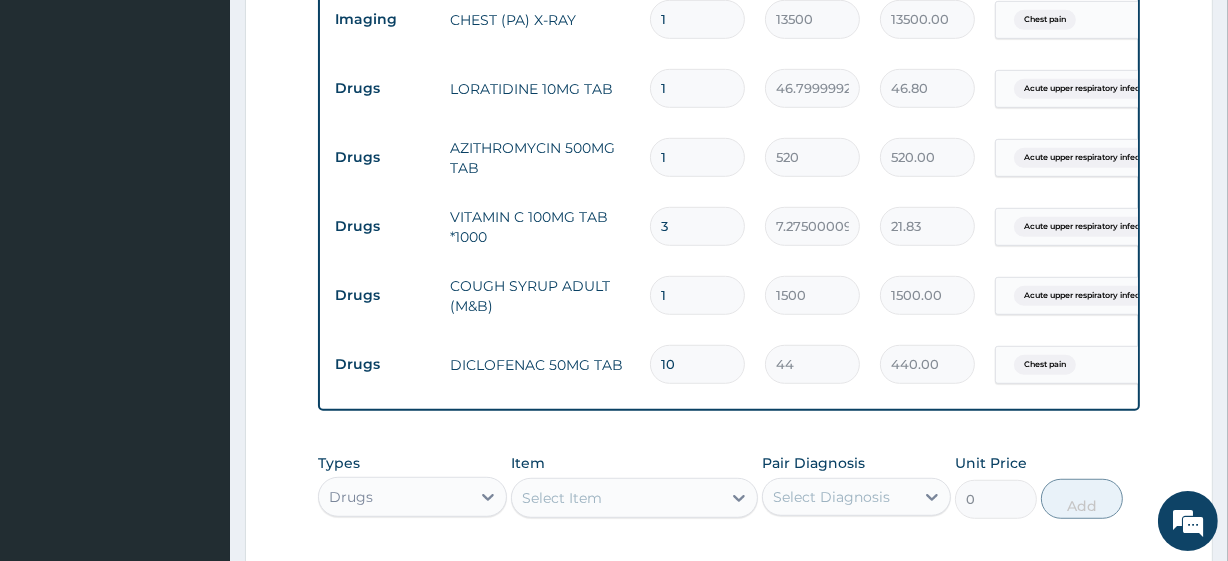 type on "30" 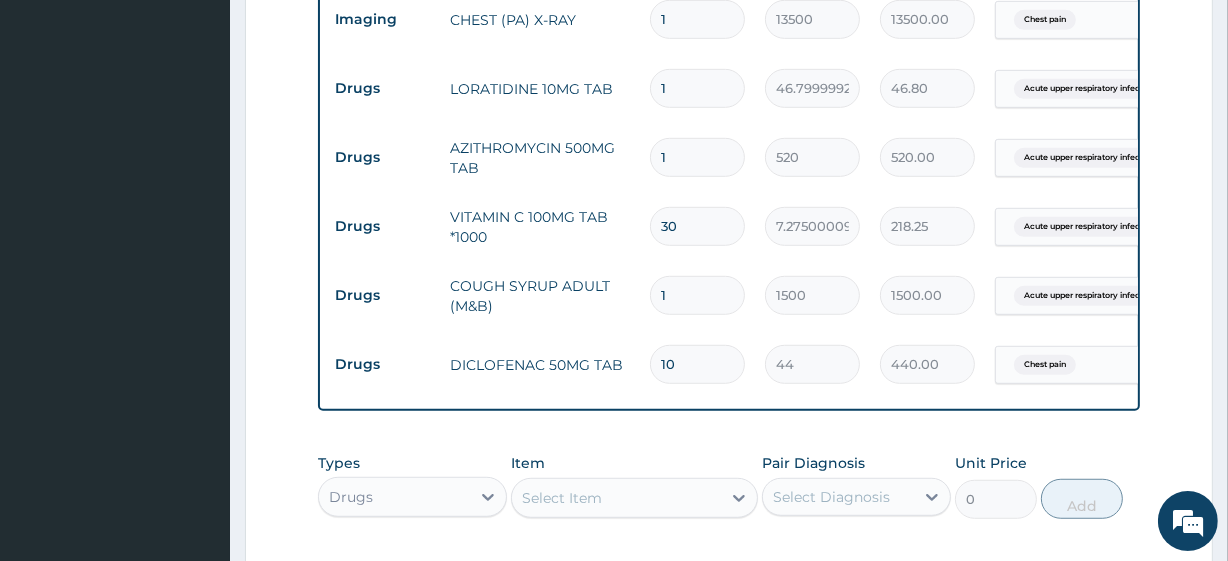 type on "30" 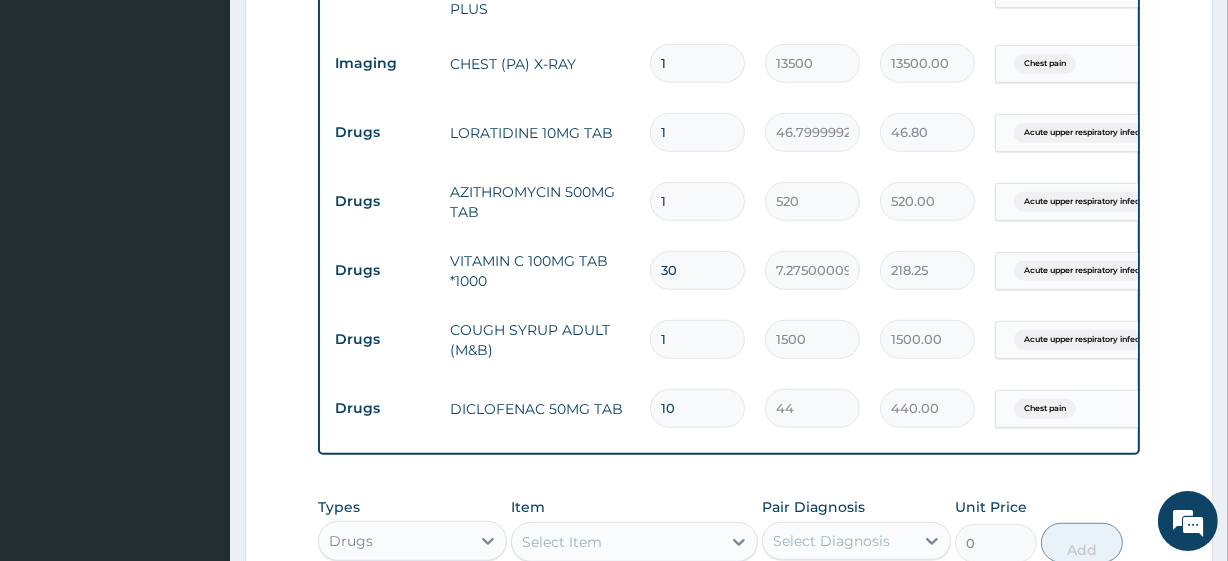 scroll, scrollTop: 1010, scrollLeft: 0, axis: vertical 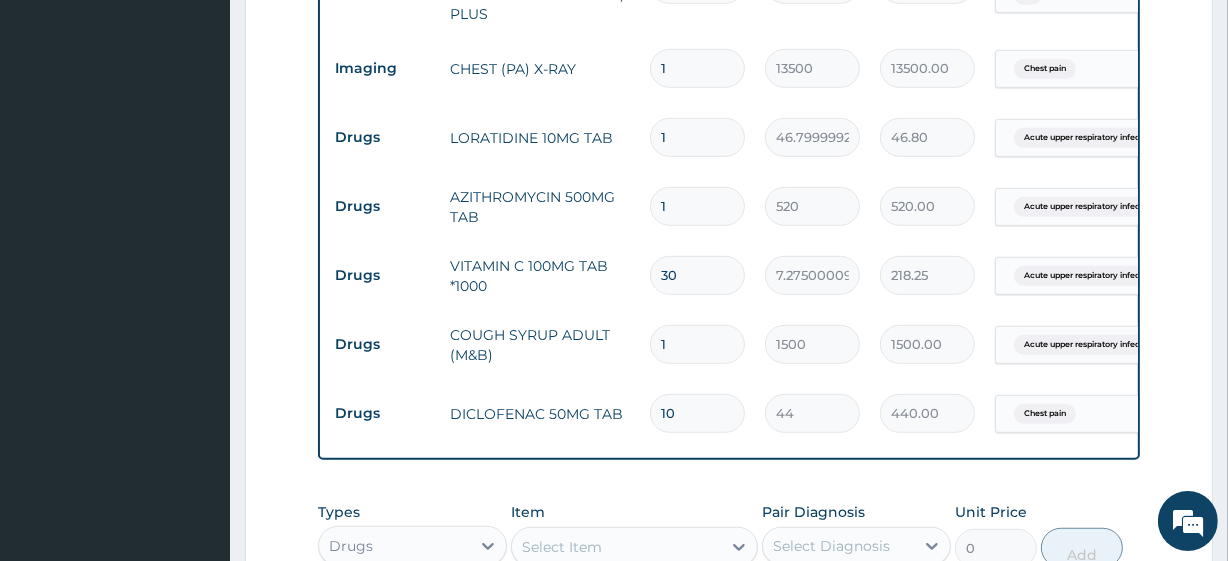 click on "1" at bounding box center [697, 206] 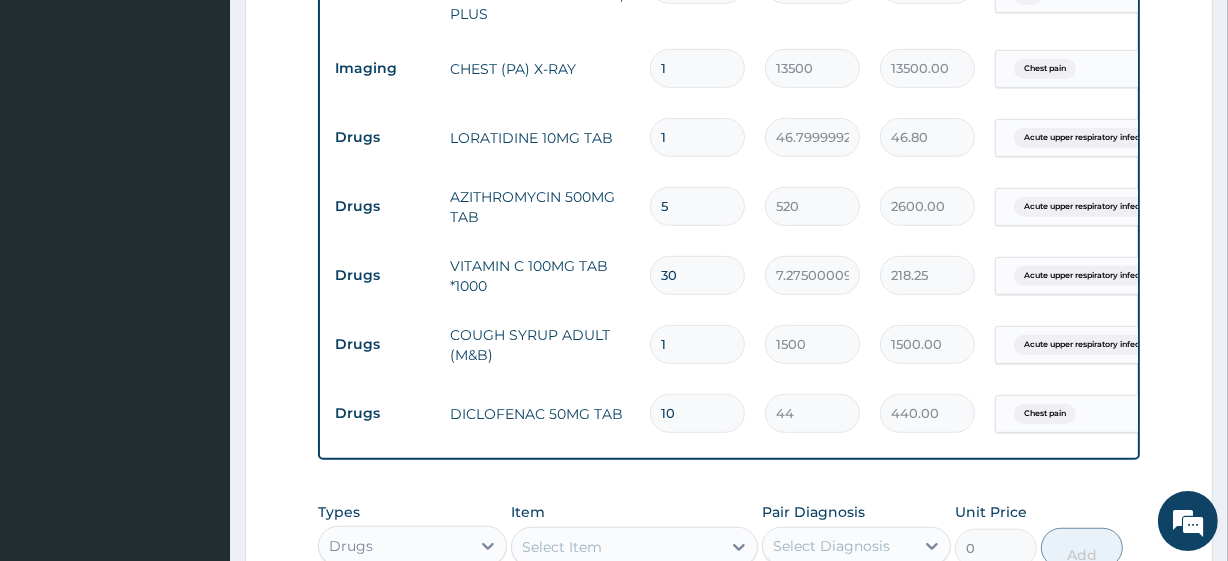 click on "5" at bounding box center (697, 206) 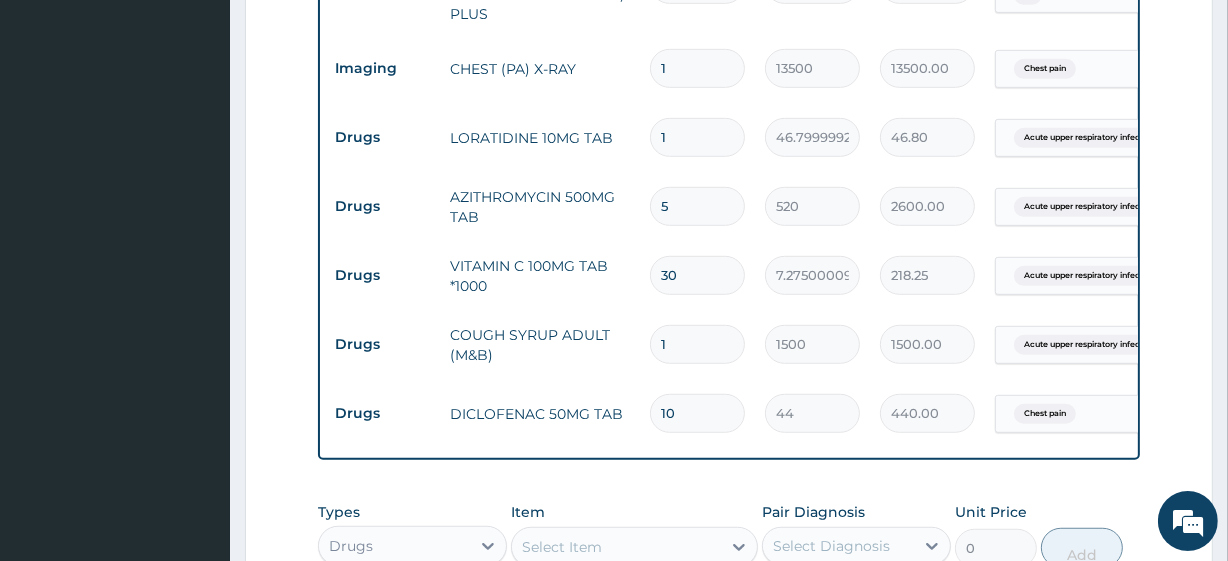 type on "5" 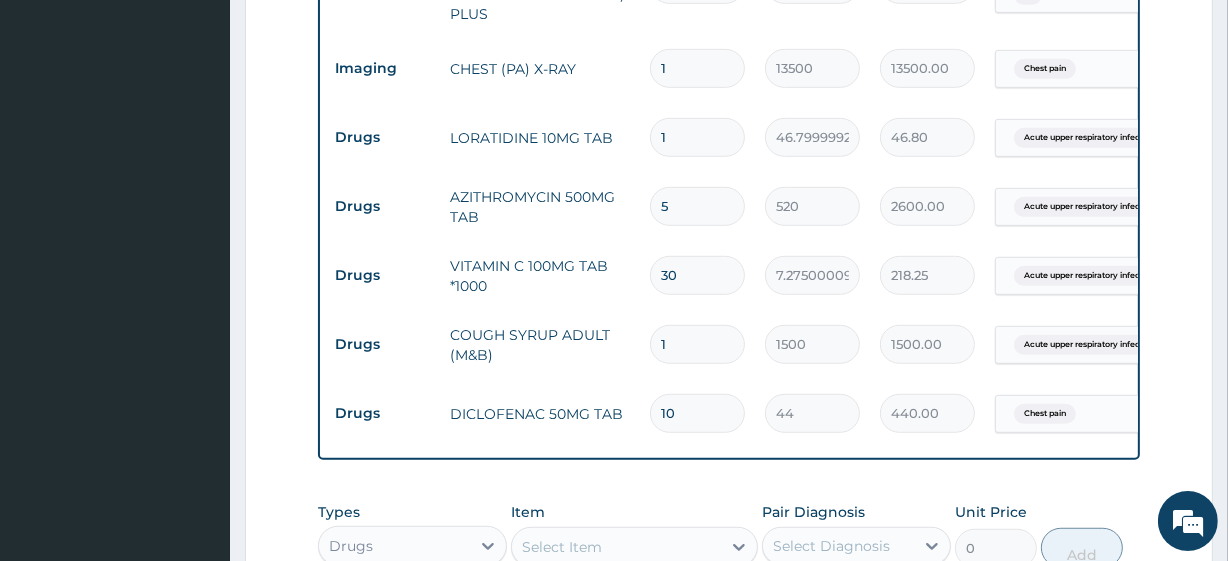 click on "1" at bounding box center [697, 137] 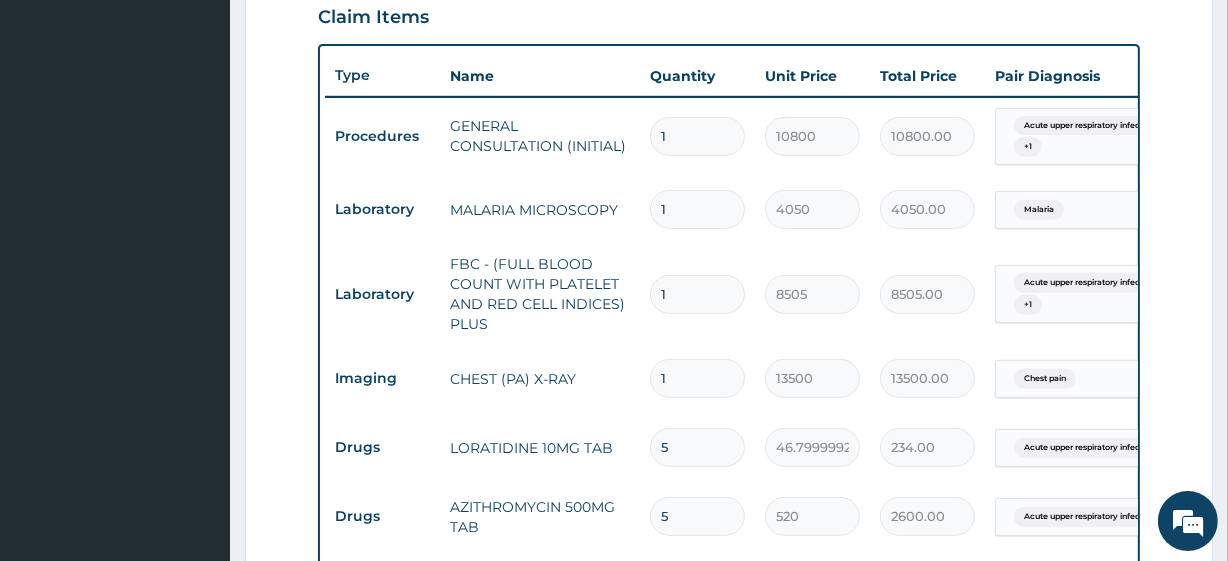 scroll, scrollTop: 699, scrollLeft: 0, axis: vertical 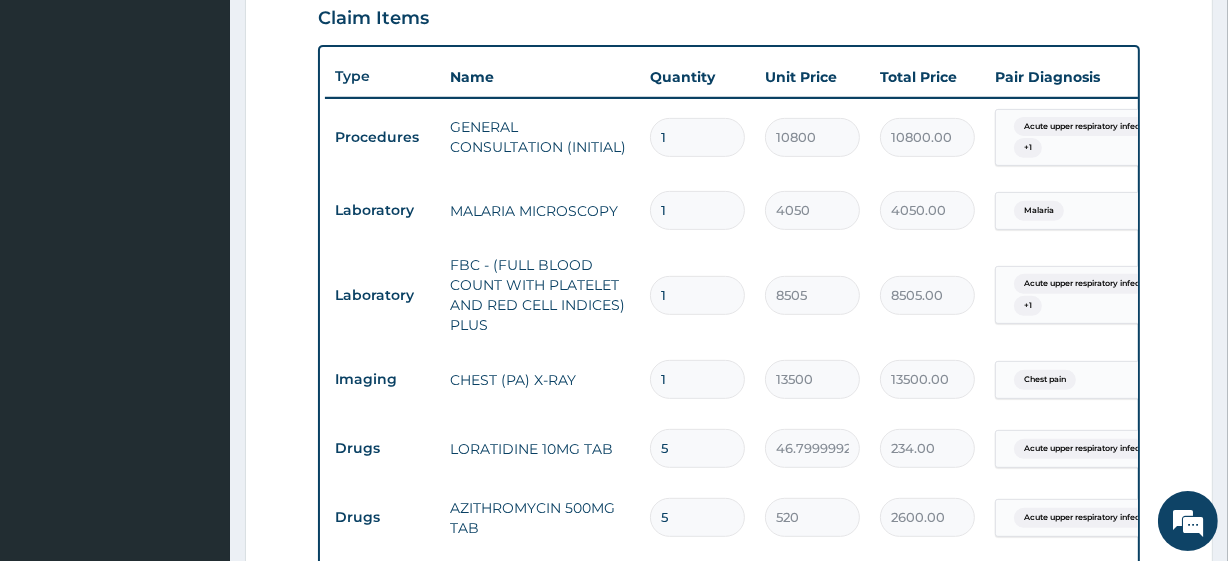 type on "5" 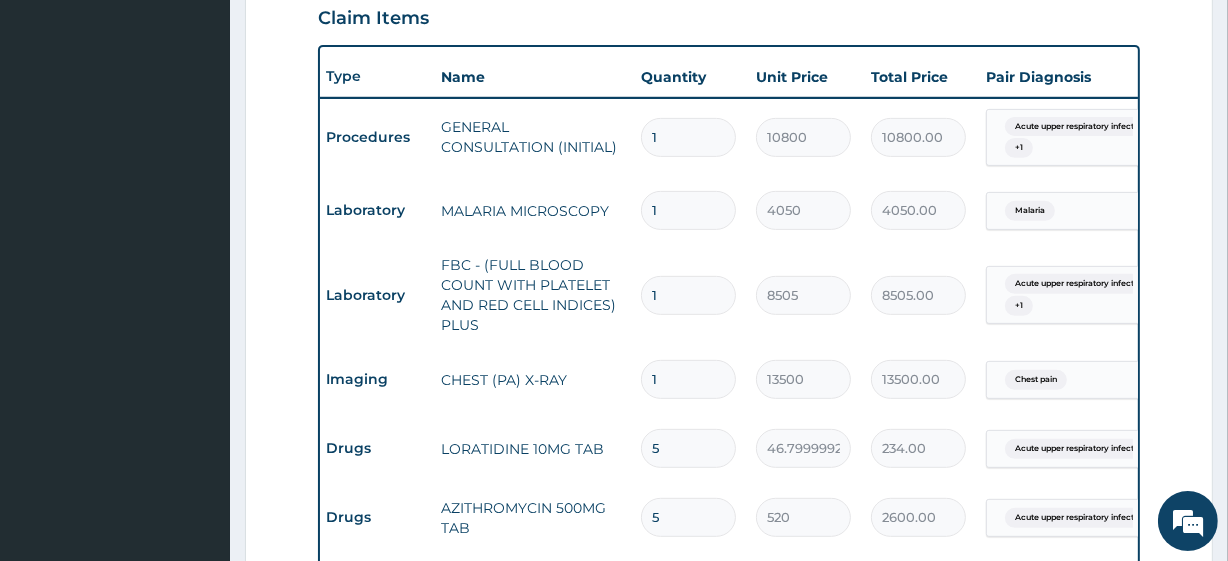 scroll, scrollTop: 0, scrollLeft: 14, axis: horizontal 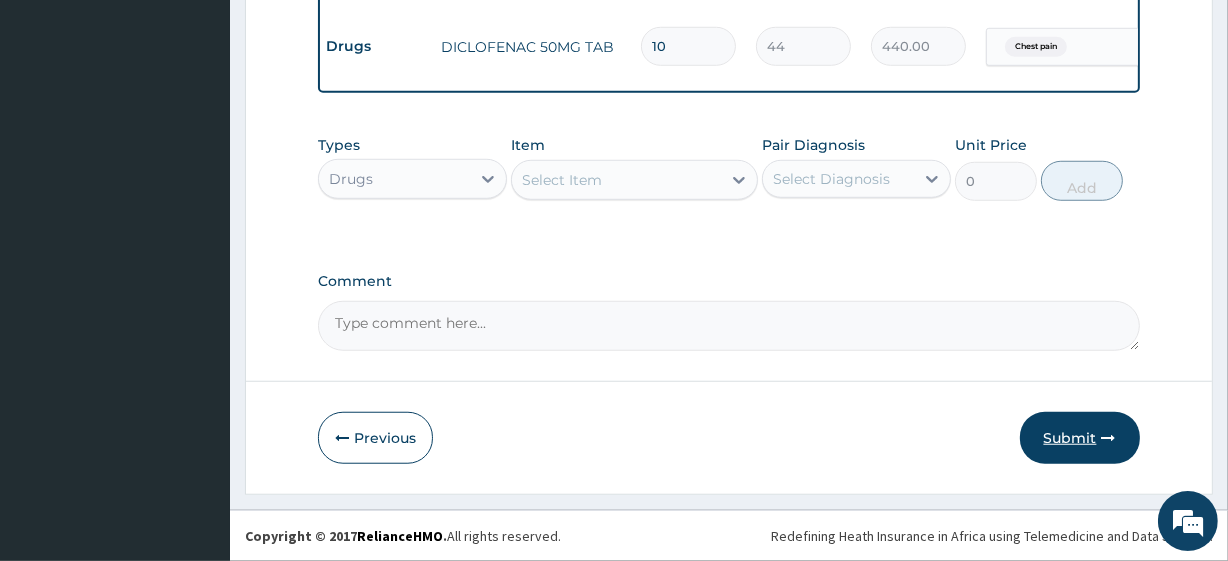 click on "Submit" at bounding box center (1080, 438) 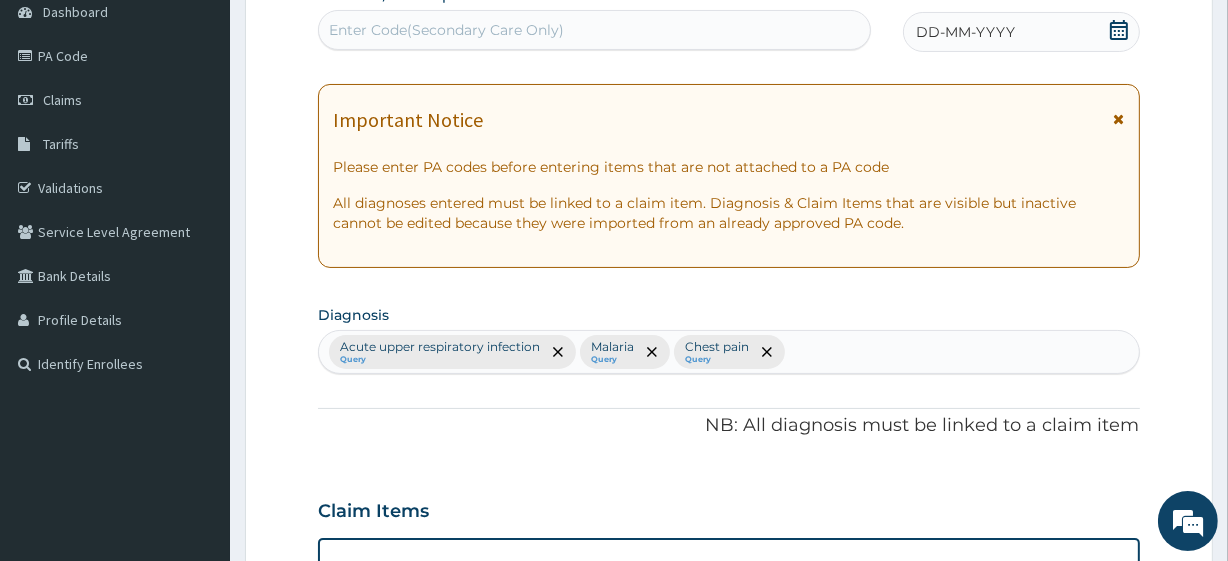 scroll, scrollTop: 0, scrollLeft: 0, axis: both 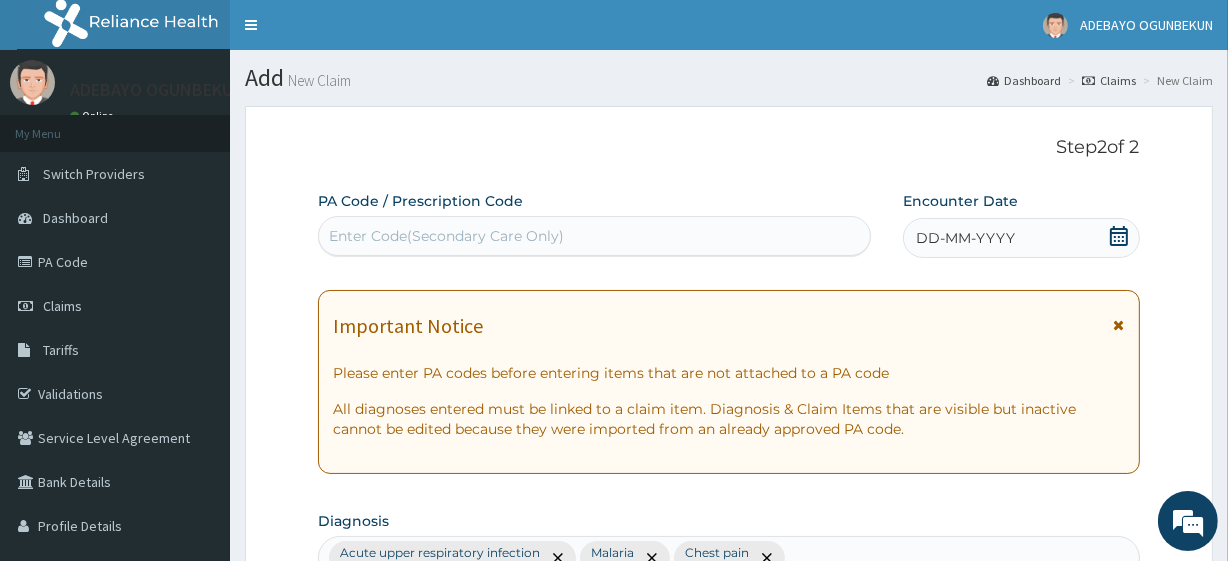 click 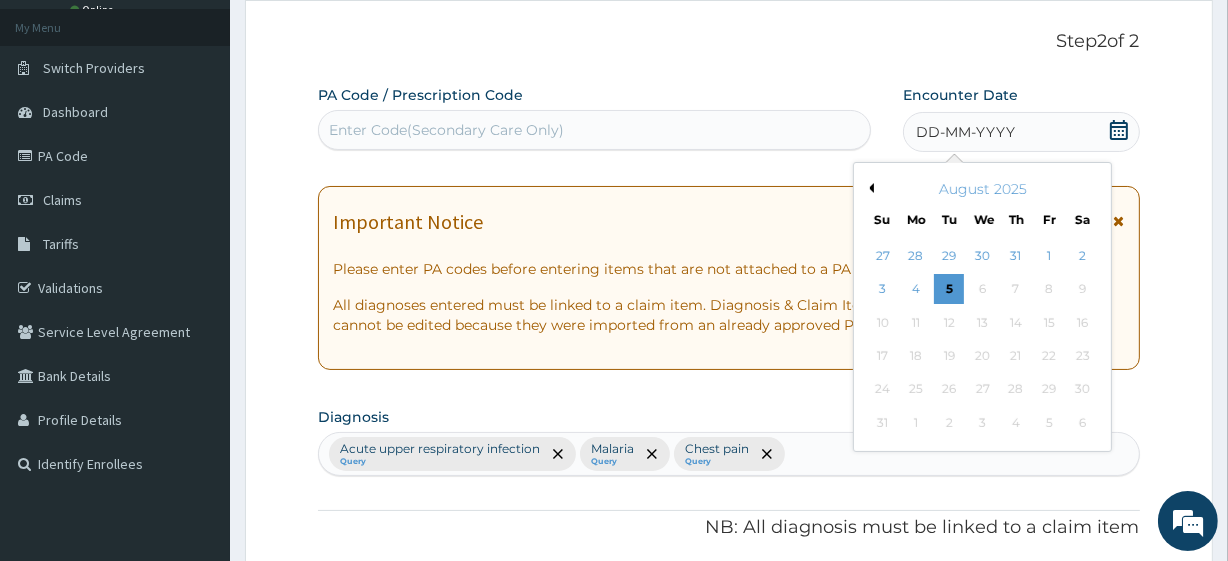 scroll, scrollTop: 107, scrollLeft: 0, axis: vertical 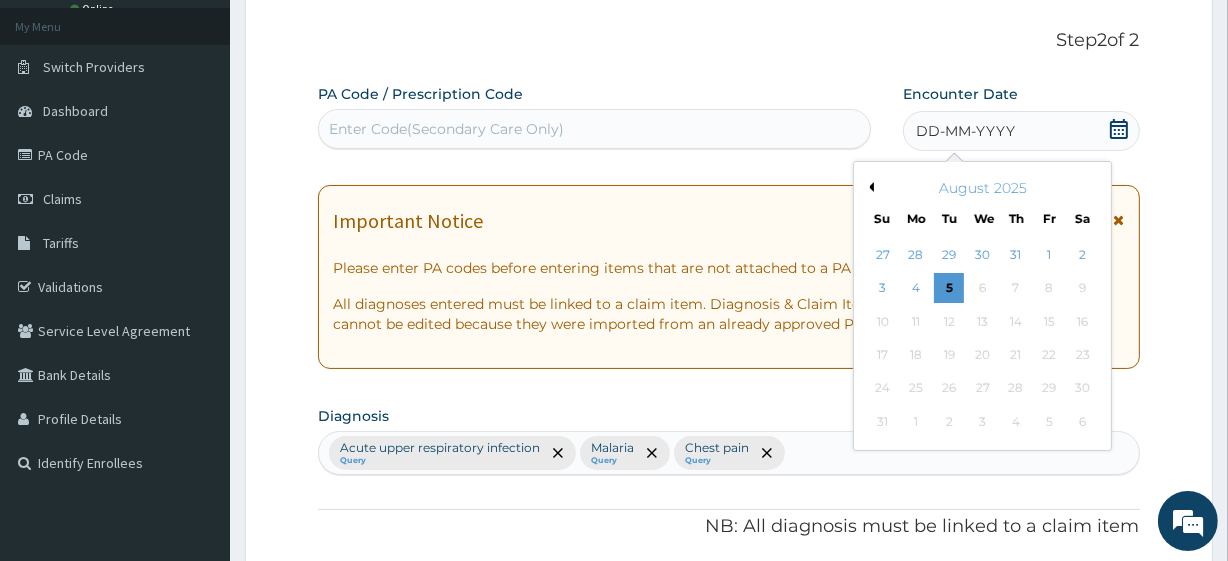 click on "Previous Month" at bounding box center [869, 187] 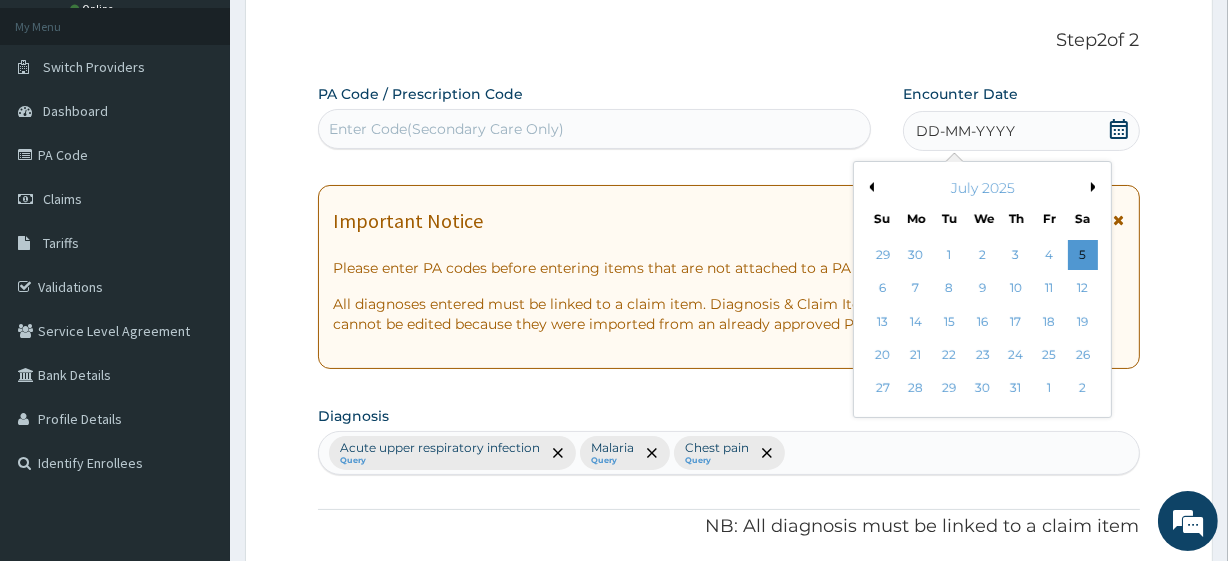 click on "Previous Month" at bounding box center [869, 187] 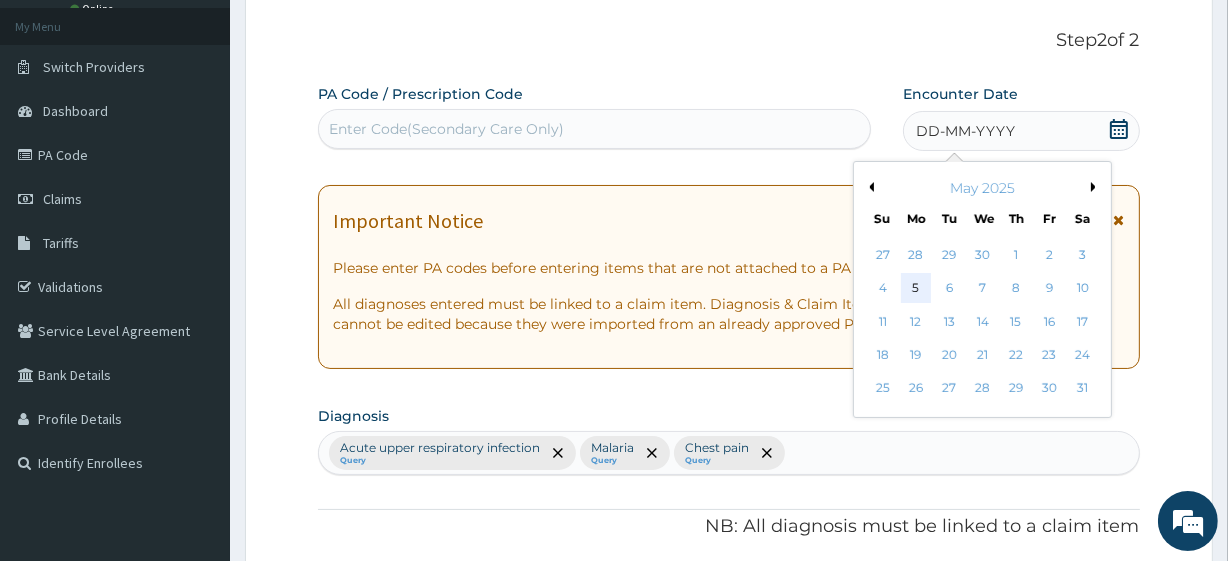 click on "5" at bounding box center [916, 289] 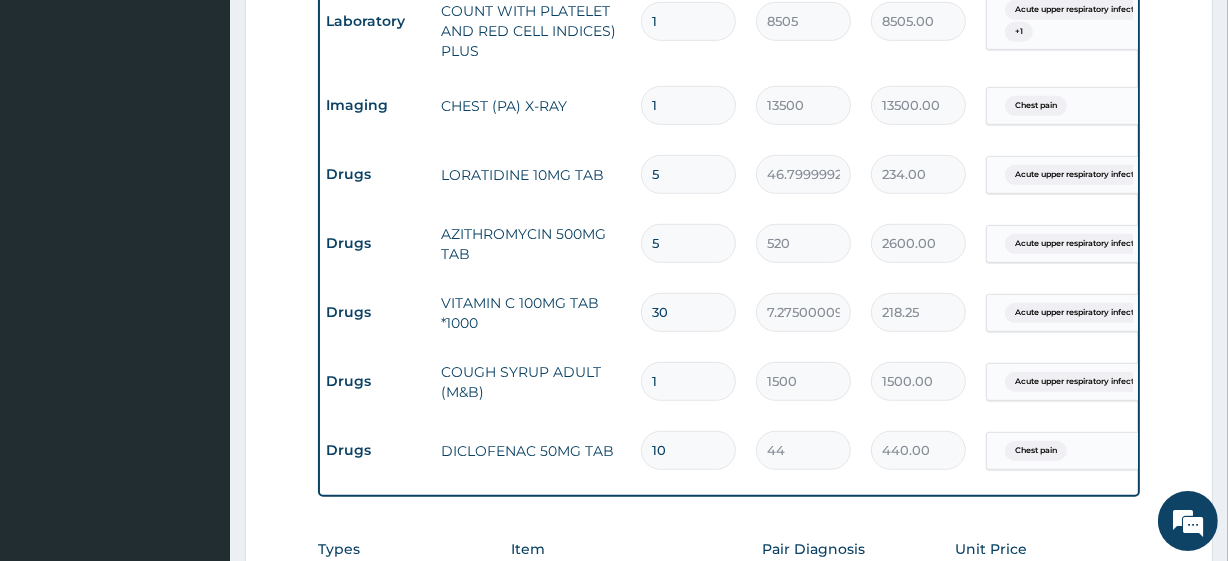 scroll, scrollTop: 963, scrollLeft: 0, axis: vertical 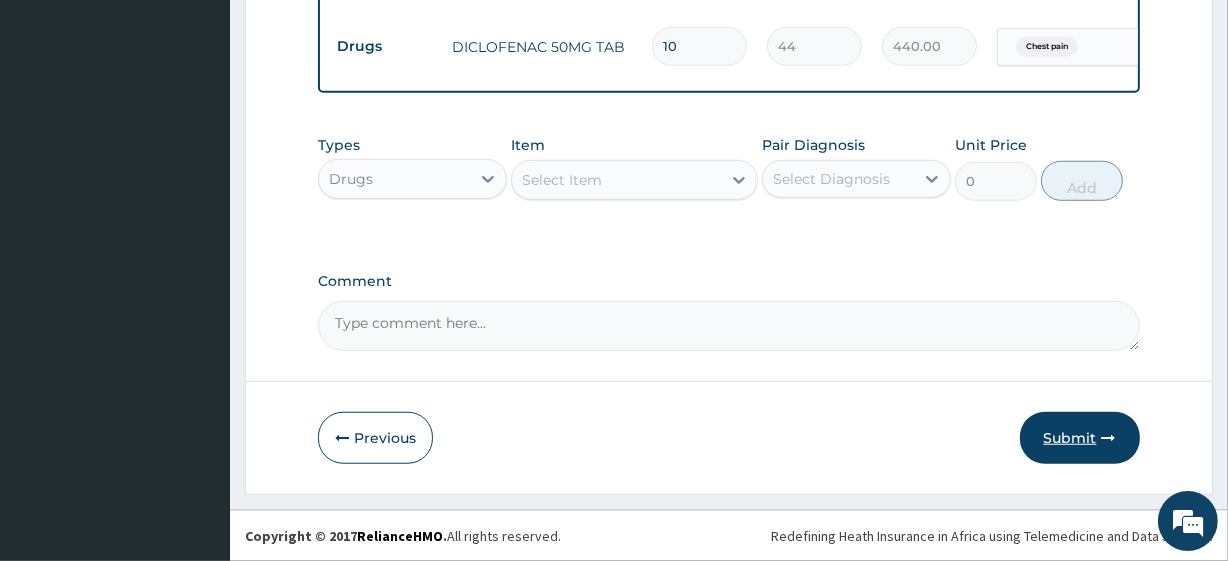 click at bounding box center [1109, 438] 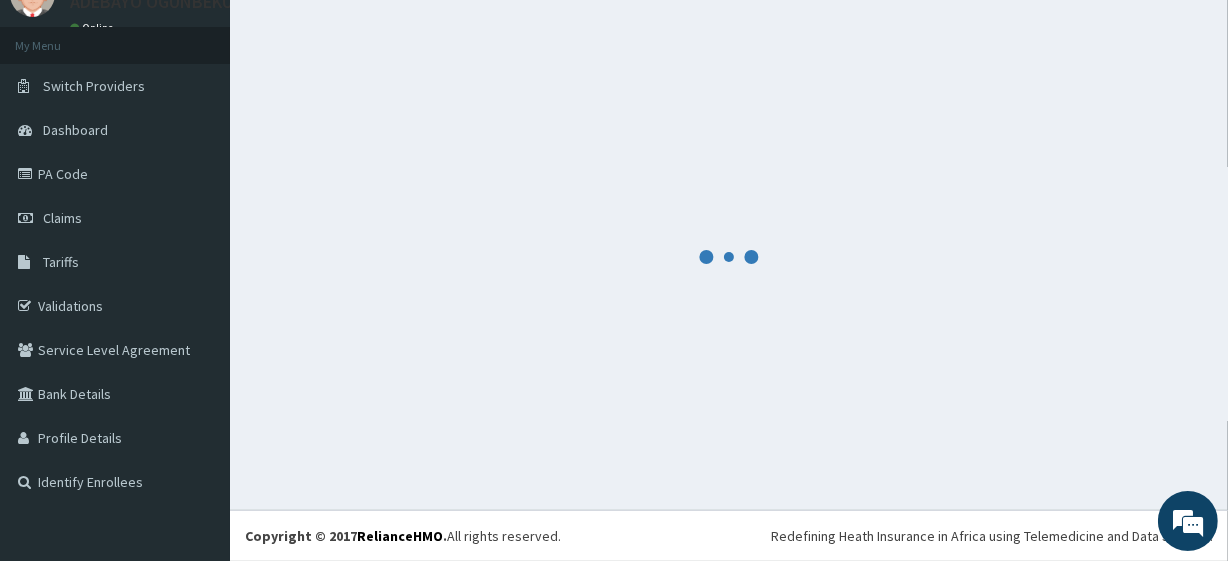 scroll, scrollTop: 88, scrollLeft: 0, axis: vertical 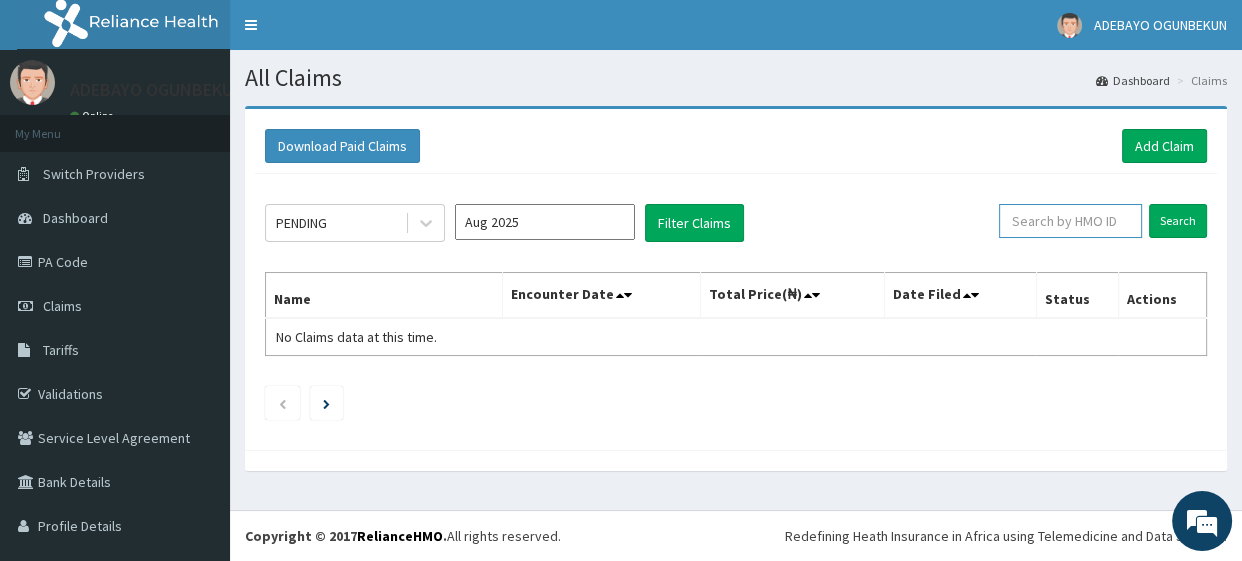 click at bounding box center (1070, 221) 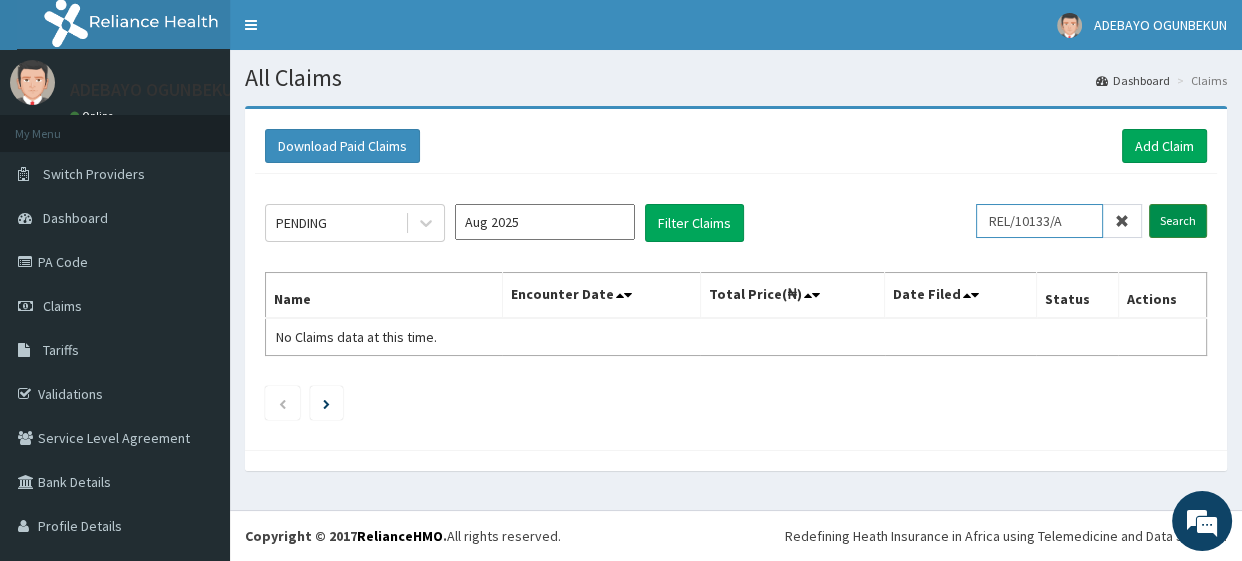 type on "REL/10133/A" 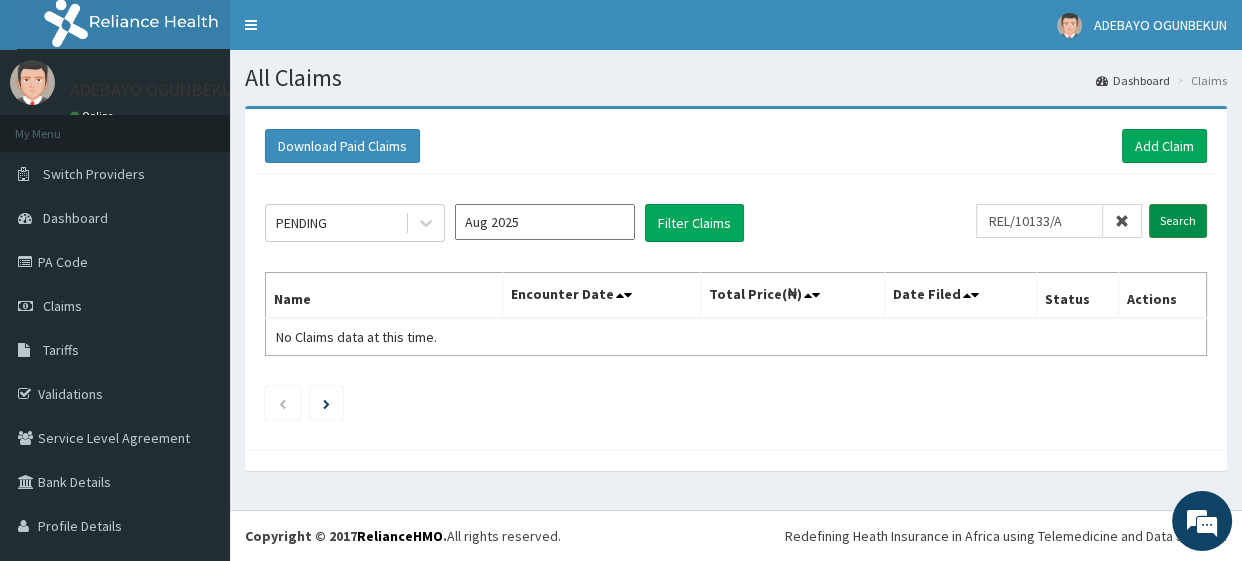 click on "Search" at bounding box center (1178, 221) 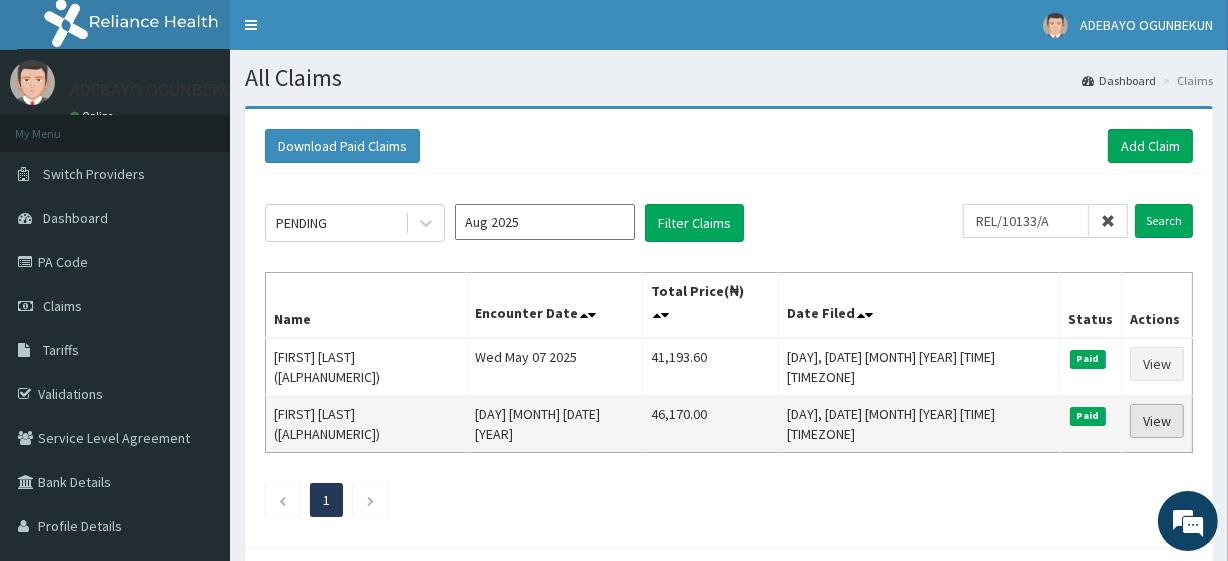 click on "View" at bounding box center (1157, 421) 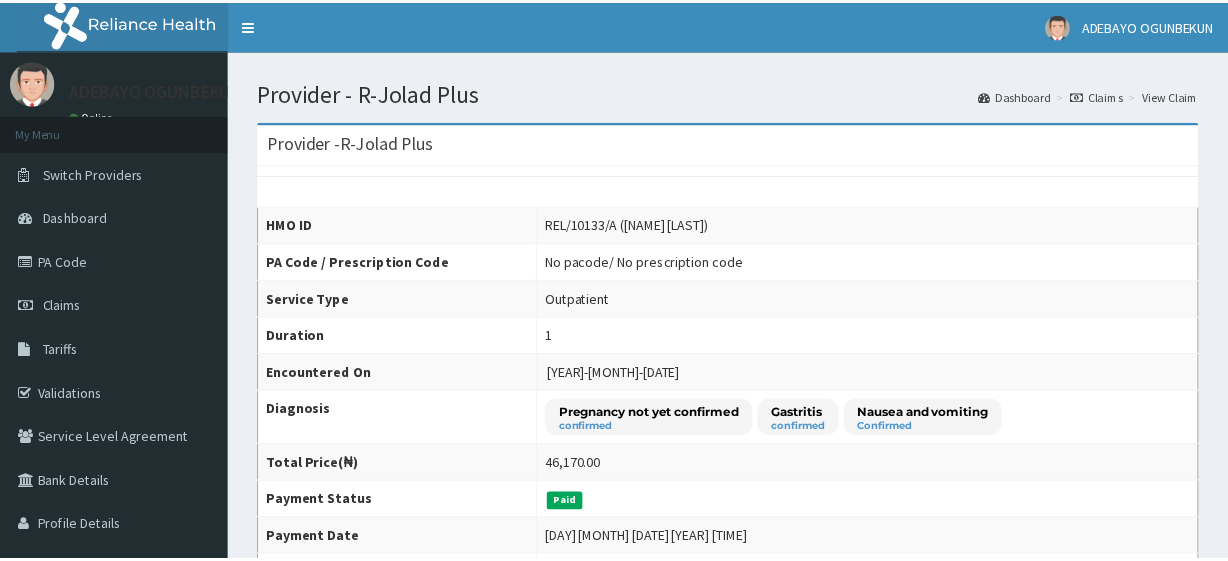 scroll, scrollTop: 0, scrollLeft: 0, axis: both 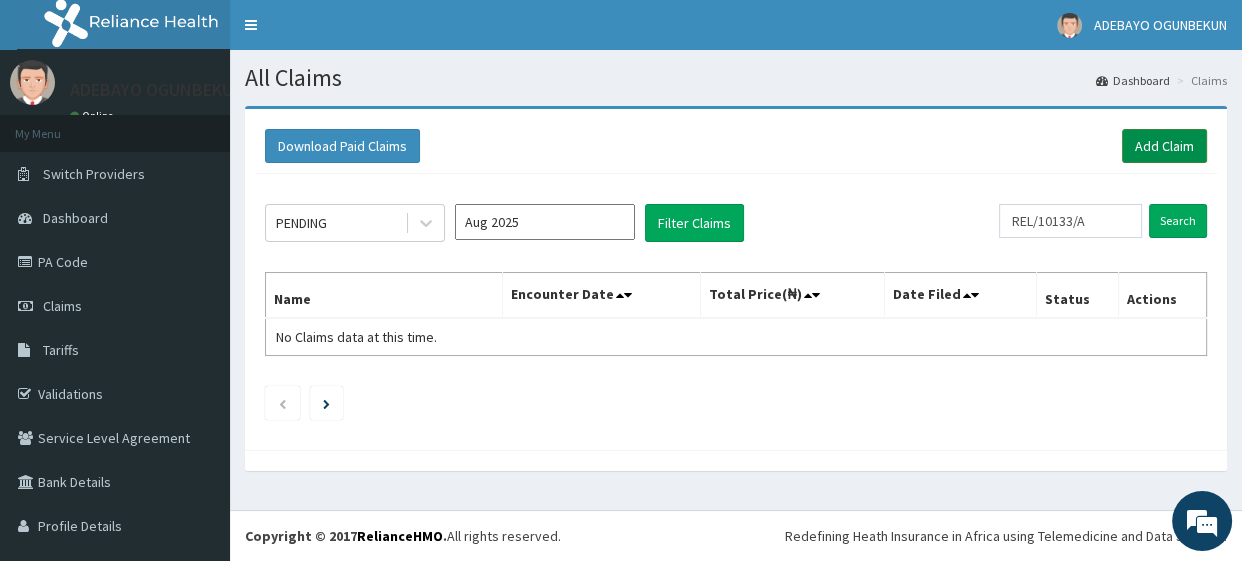 click on "Add Claim" at bounding box center [1164, 146] 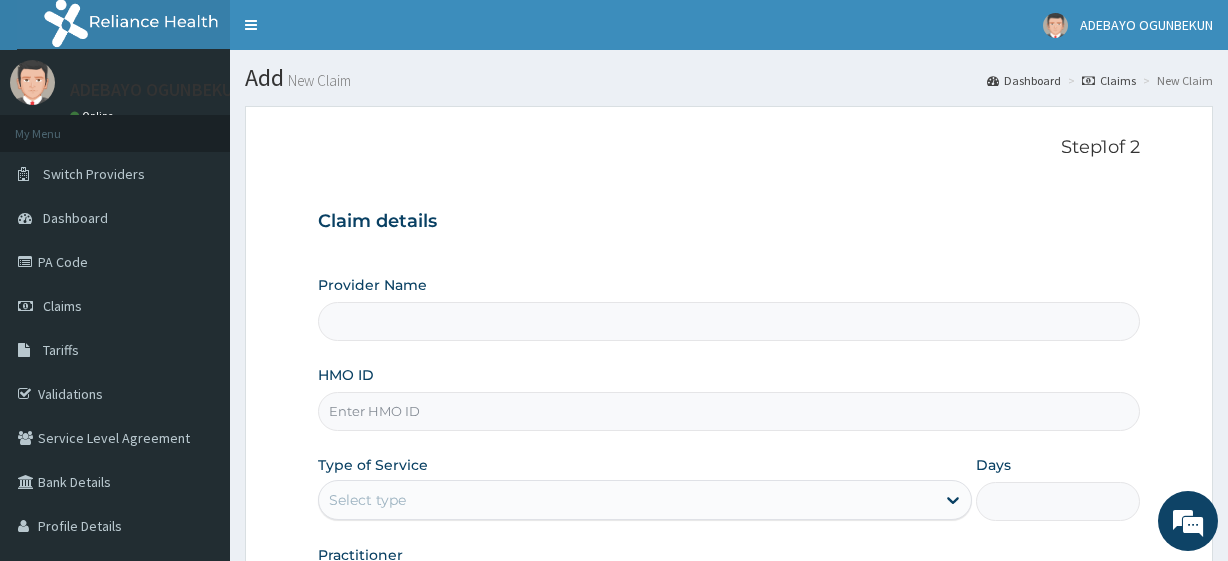 scroll, scrollTop: 0, scrollLeft: 0, axis: both 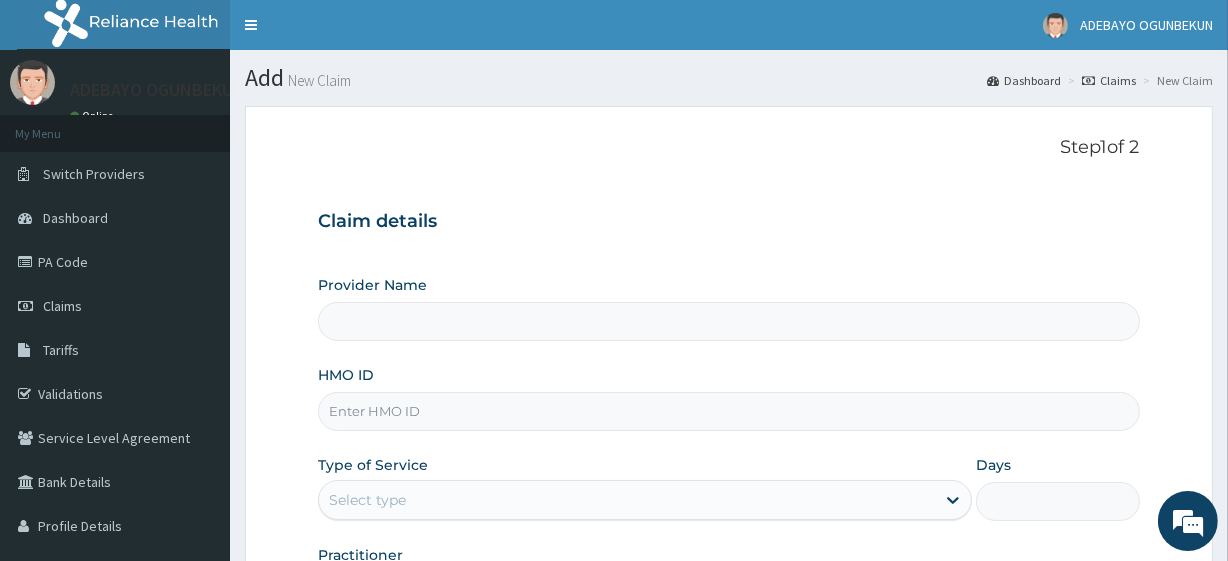 type on "R-Jolad Plus" 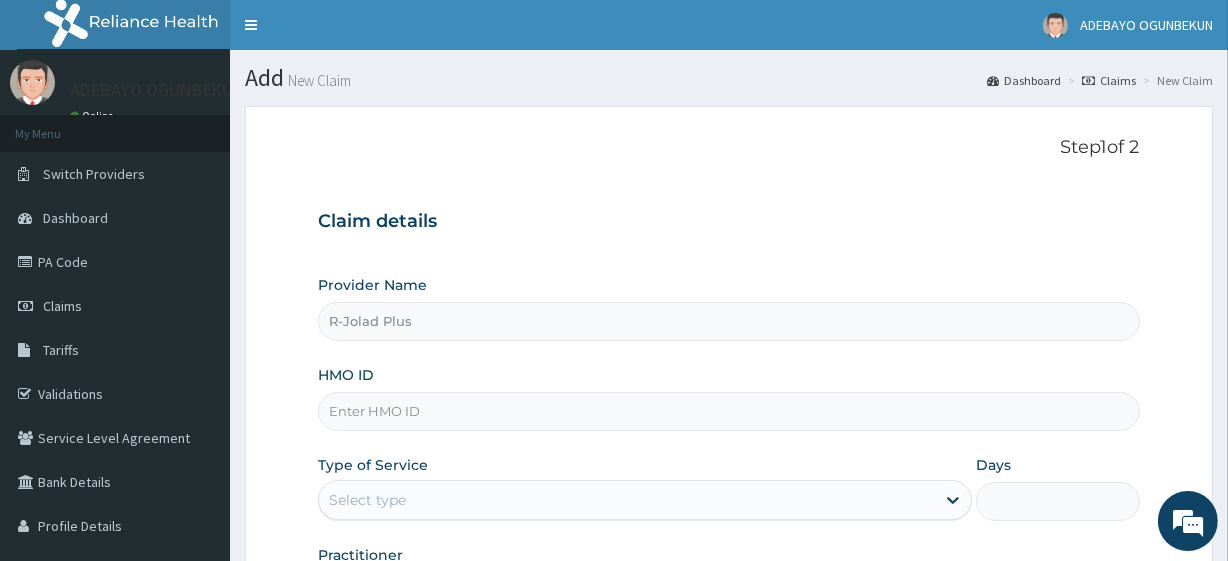 click on "HMO ID" at bounding box center (728, 411) 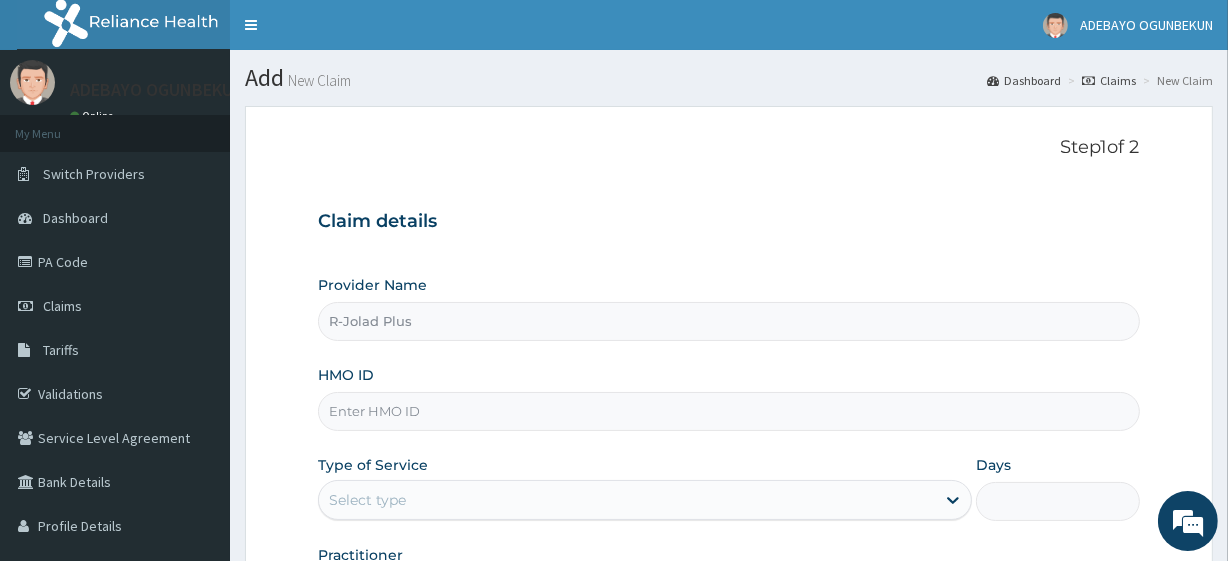 paste on "REL/10133/A" 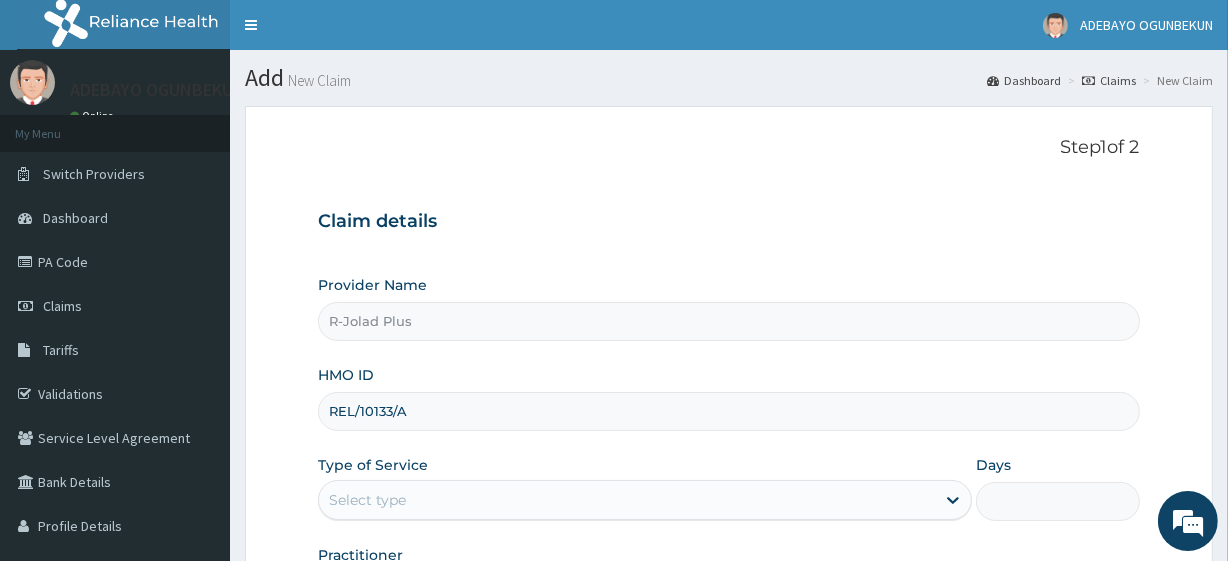 scroll, scrollTop: 259, scrollLeft: 0, axis: vertical 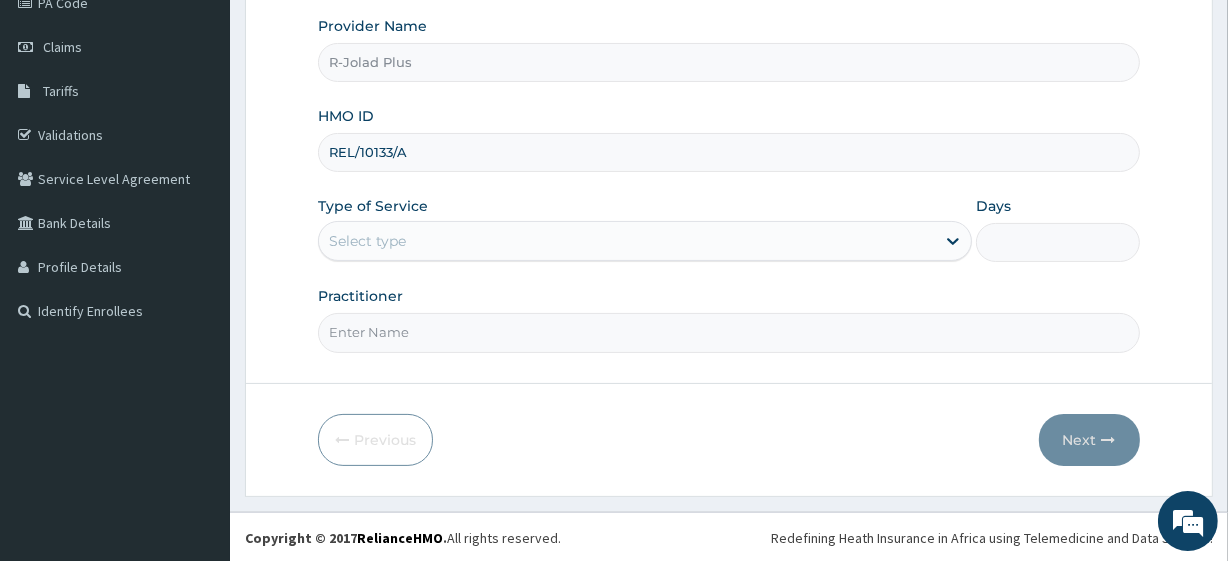 type on "REL/10133/A" 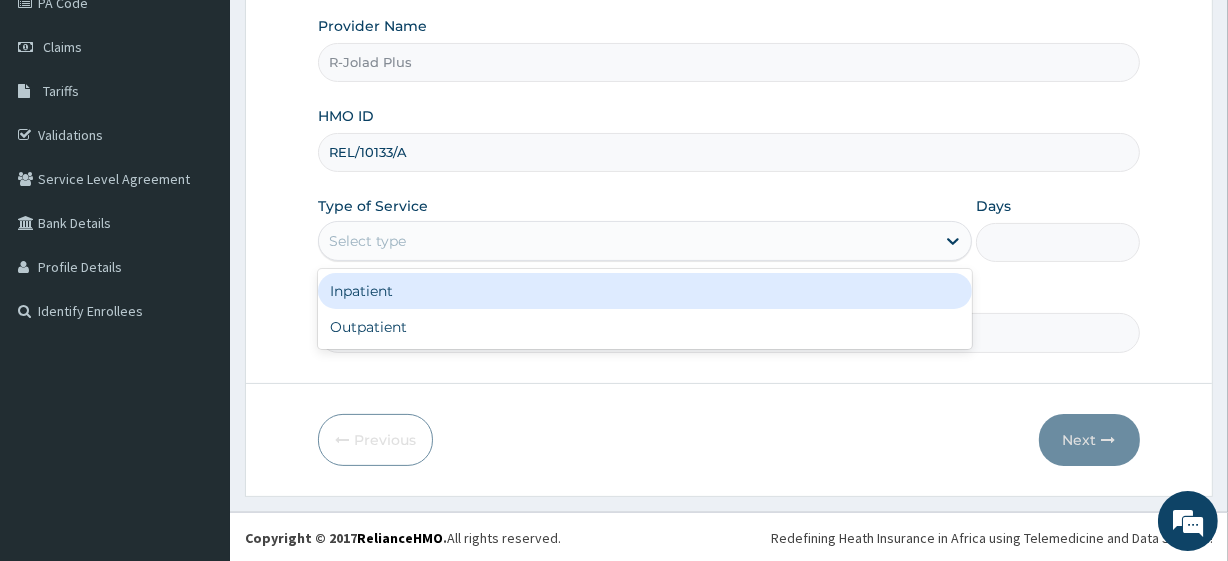 click on "Select type" at bounding box center (627, 241) 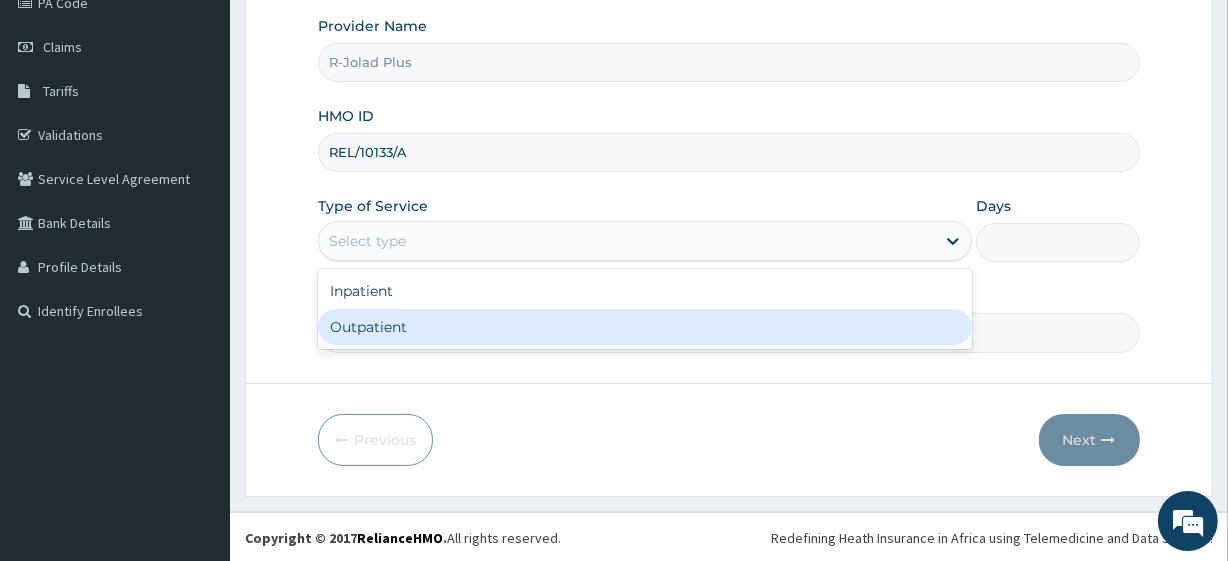 click on "Outpatient" at bounding box center (645, 327) 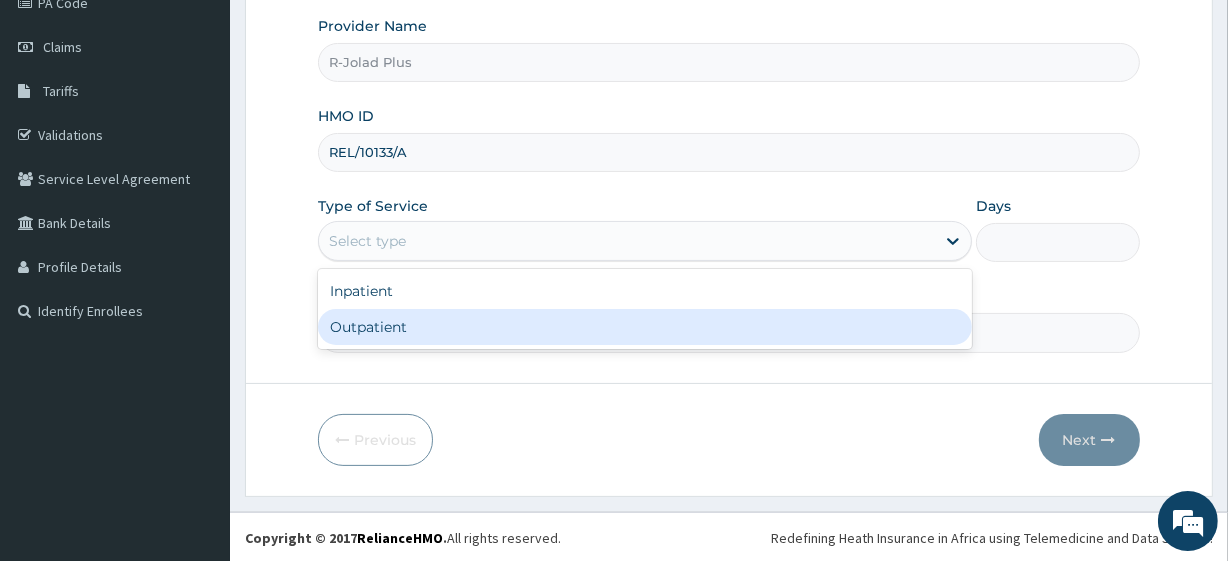 type on "1" 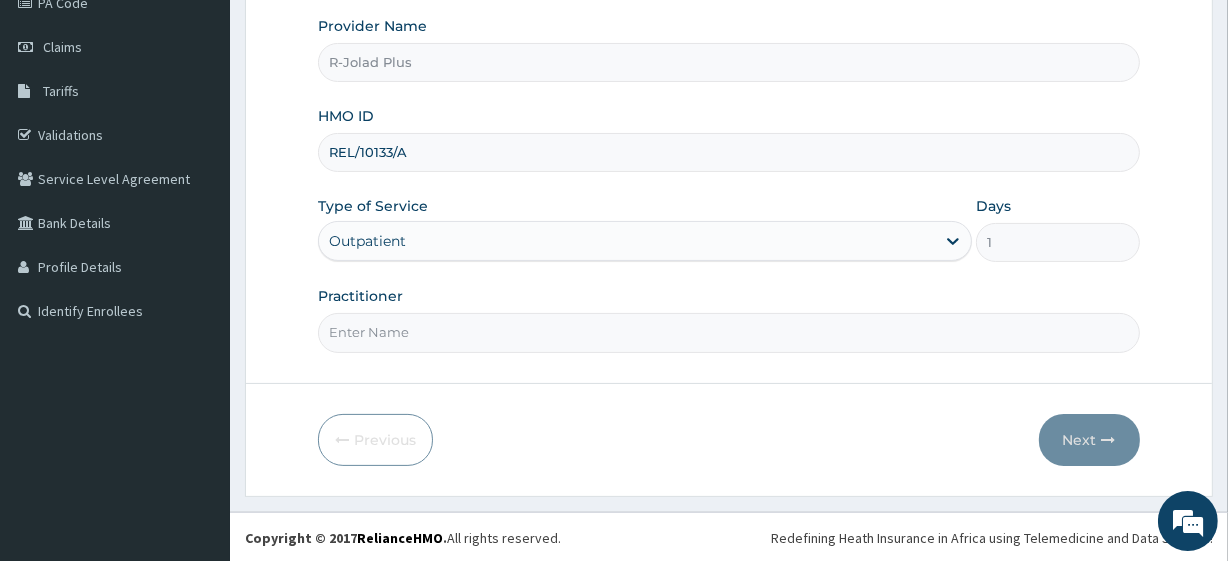 drag, startPoint x: 445, startPoint y: 328, endPoint x: 498, endPoint y: 135, distance: 200.14494 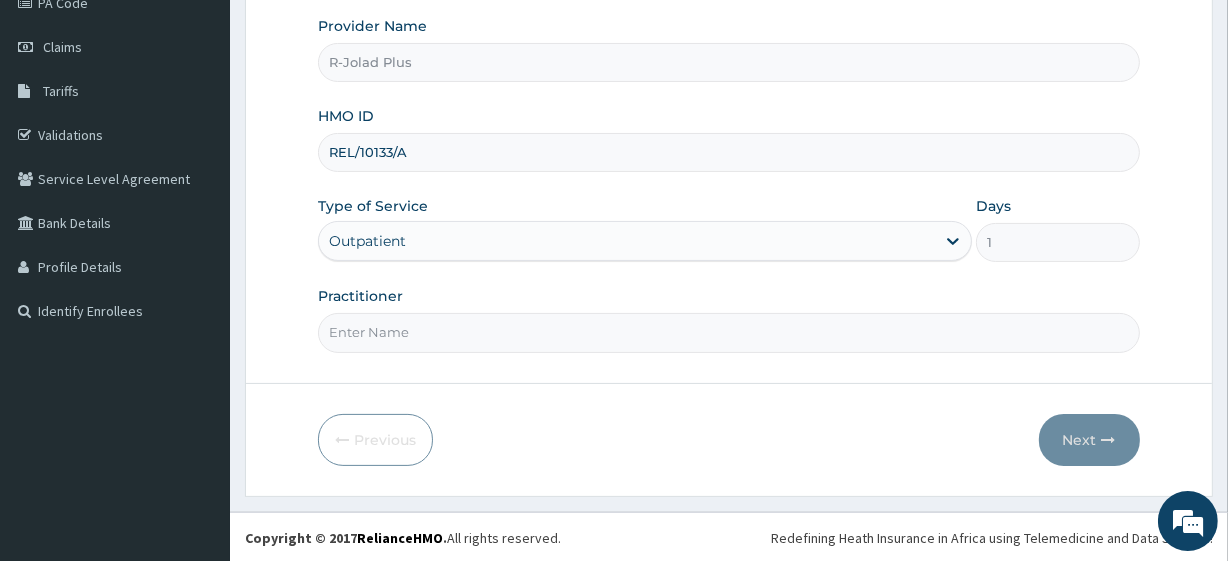 type on "DR TEGA" 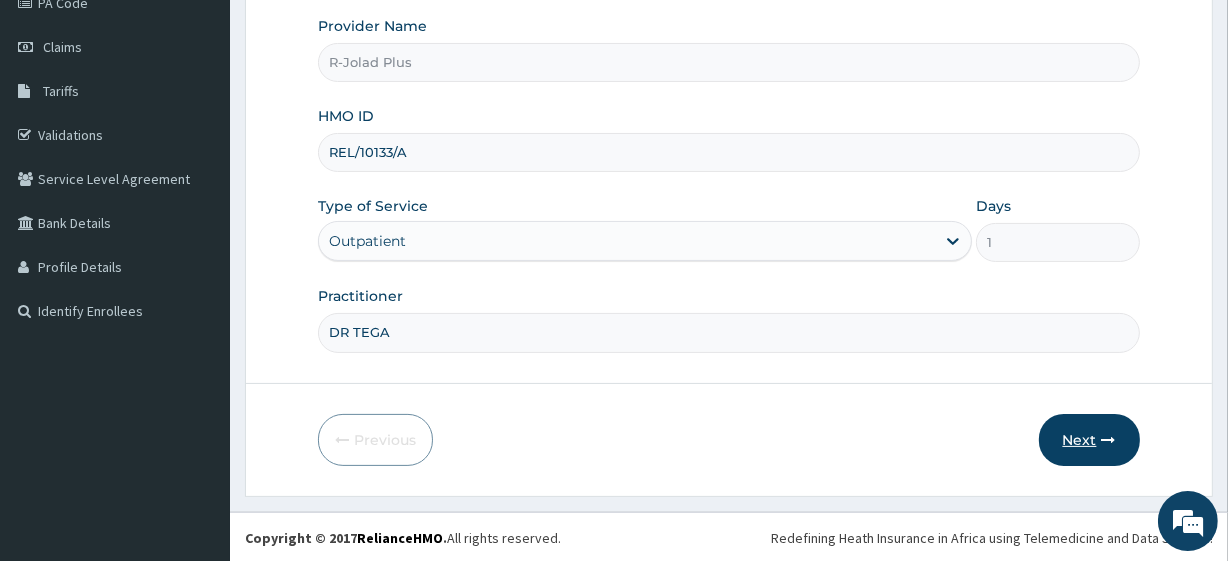 click on "Next" at bounding box center [1089, 440] 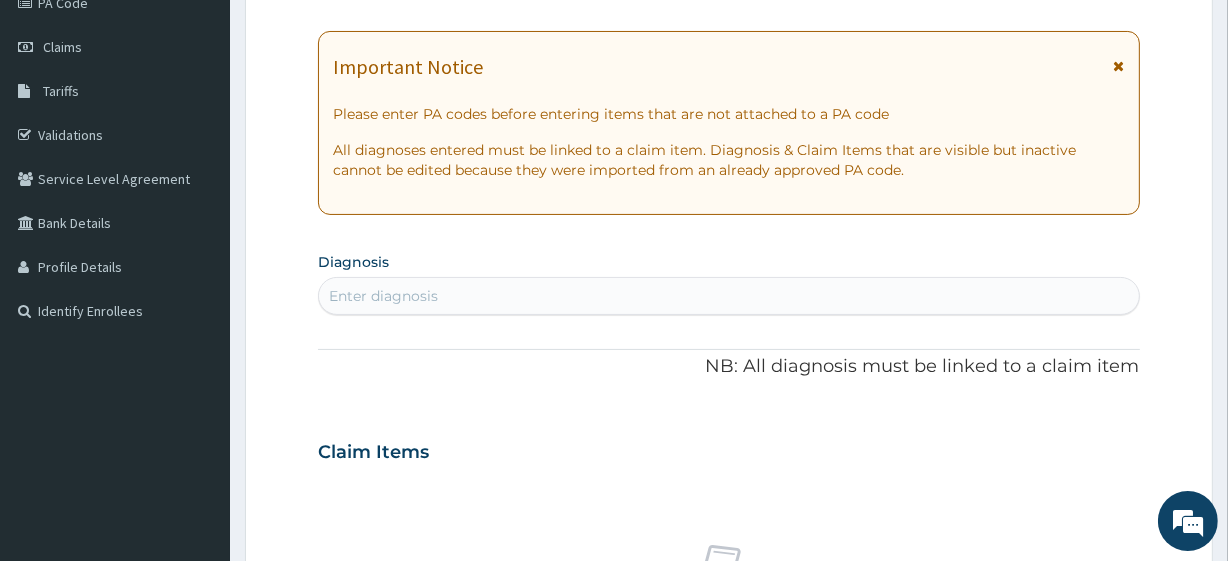 click on "Enter diagnosis" at bounding box center (728, 296) 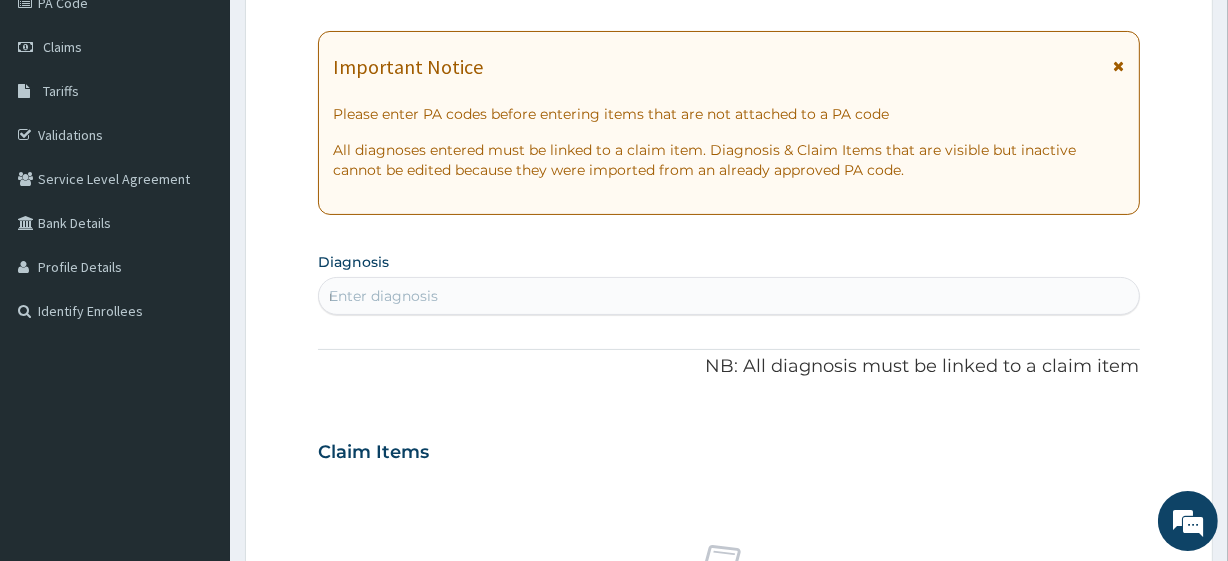 type on "mala" 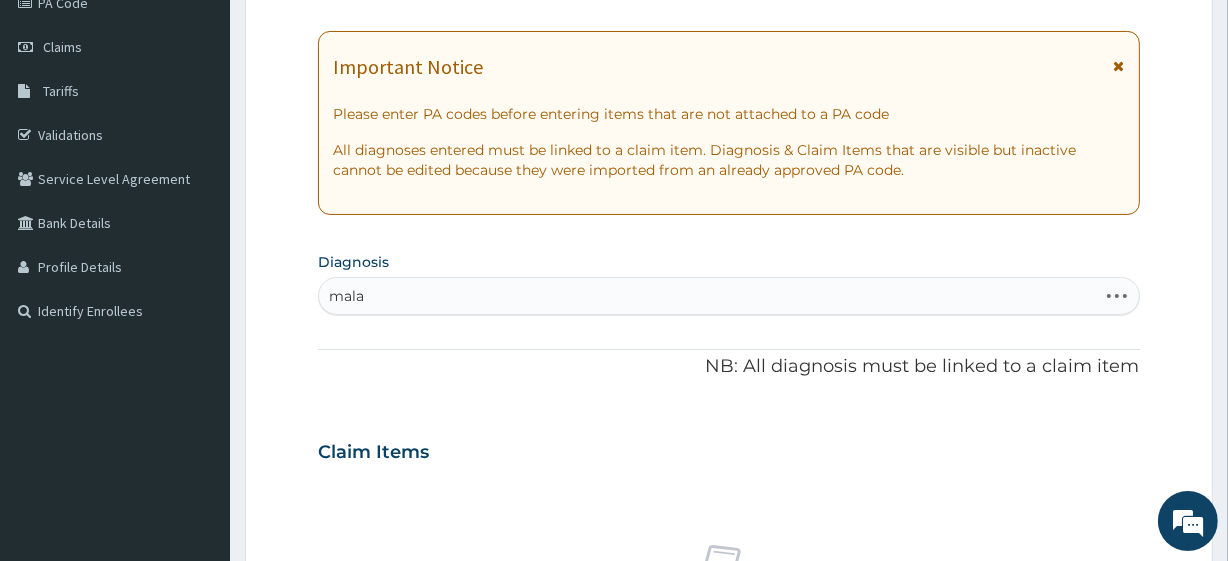 scroll, scrollTop: 0, scrollLeft: 0, axis: both 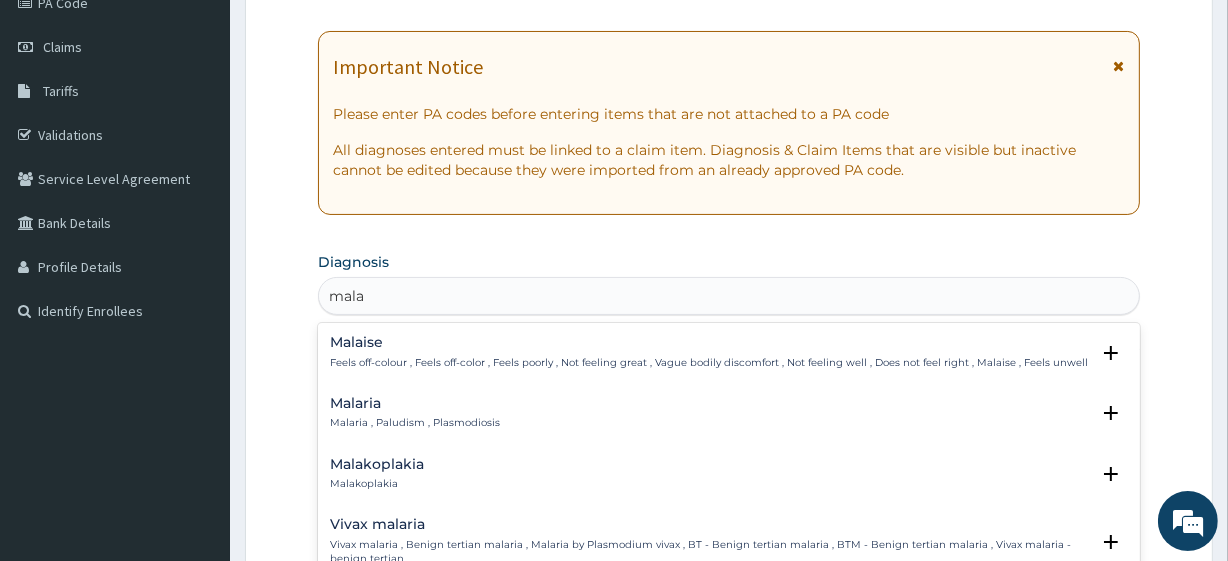 click on "Malaria" at bounding box center [415, 403] 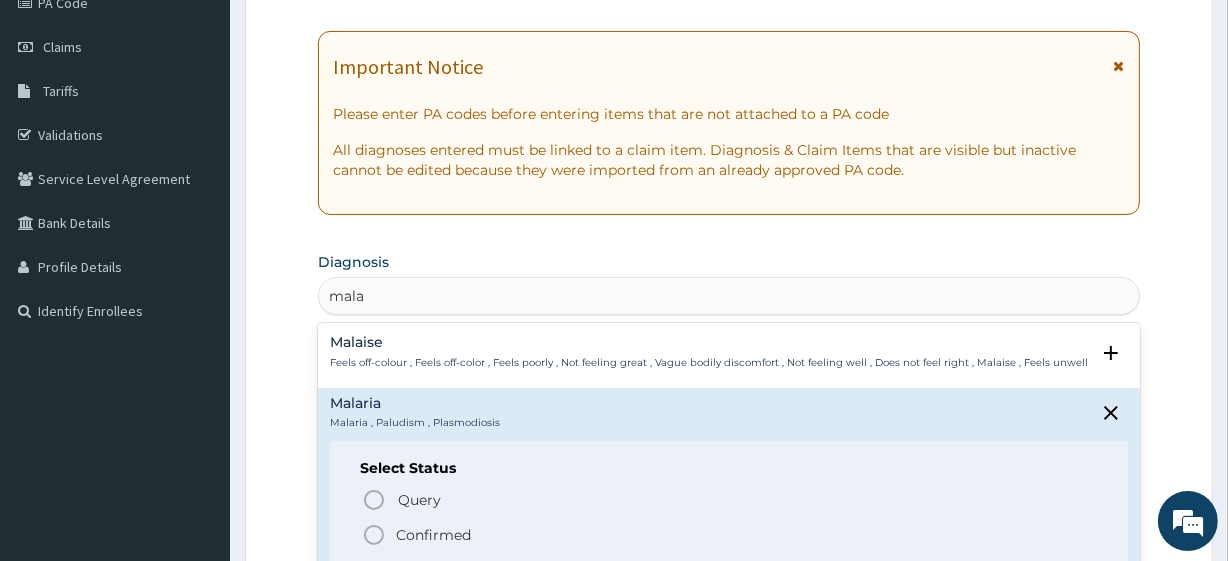 click on "Select Status Query Query covers suspected (?), Keep in view (kiv), Ruled out (r/o) Confirmed" at bounding box center (728, 504) 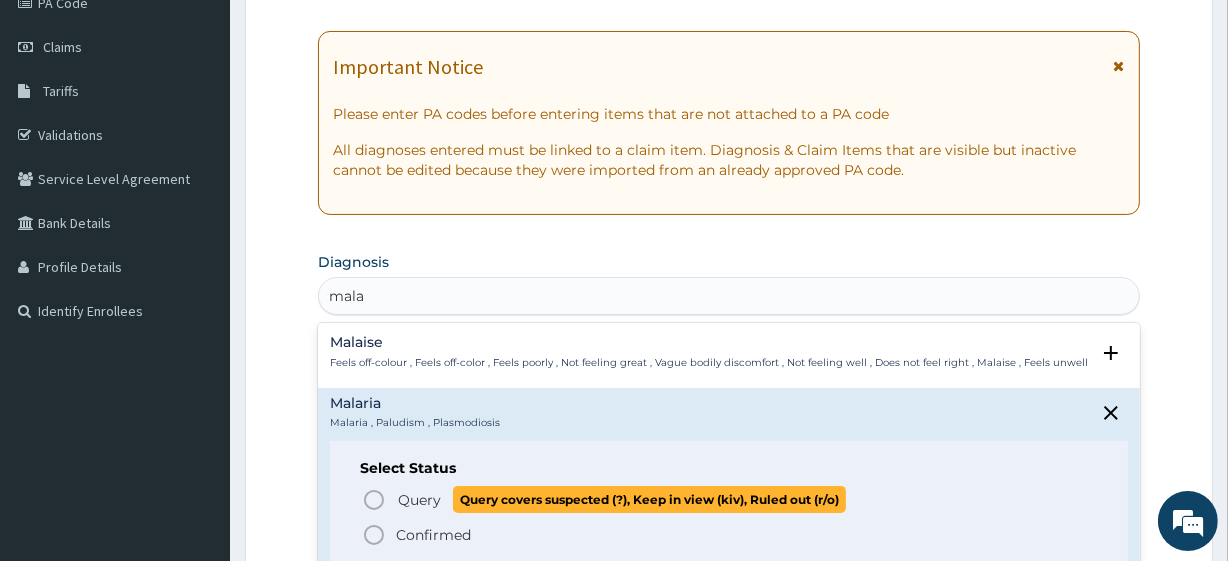 click on "Query Query covers suspected (?), Keep in view (kiv), Ruled out (r/o)" at bounding box center (621, 499) 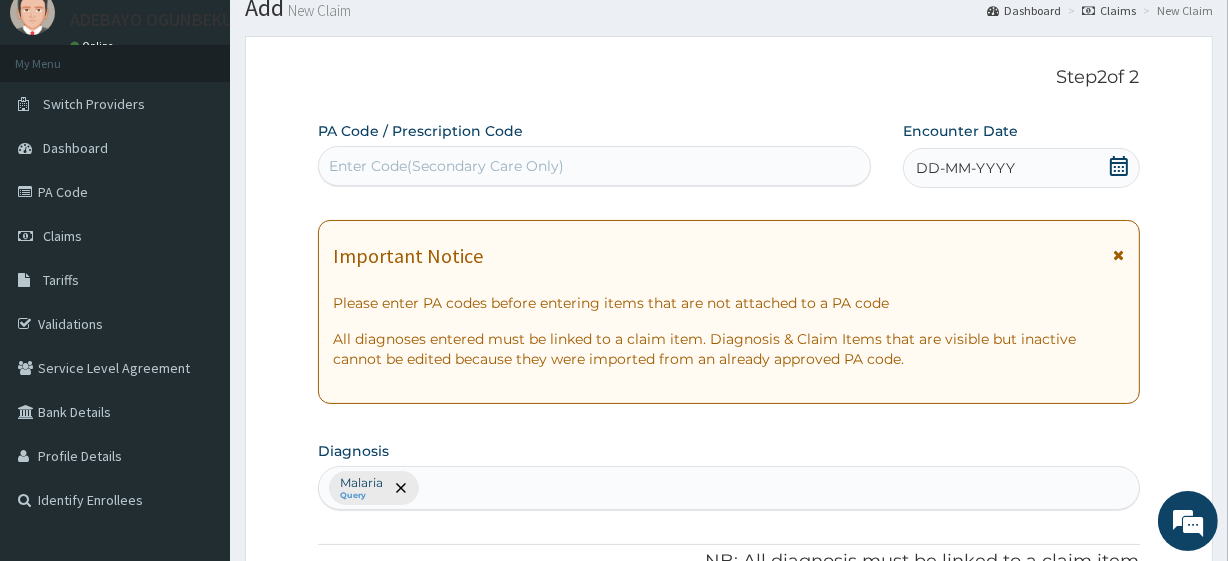 scroll, scrollTop: 64, scrollLeft: 0, axis: vertical 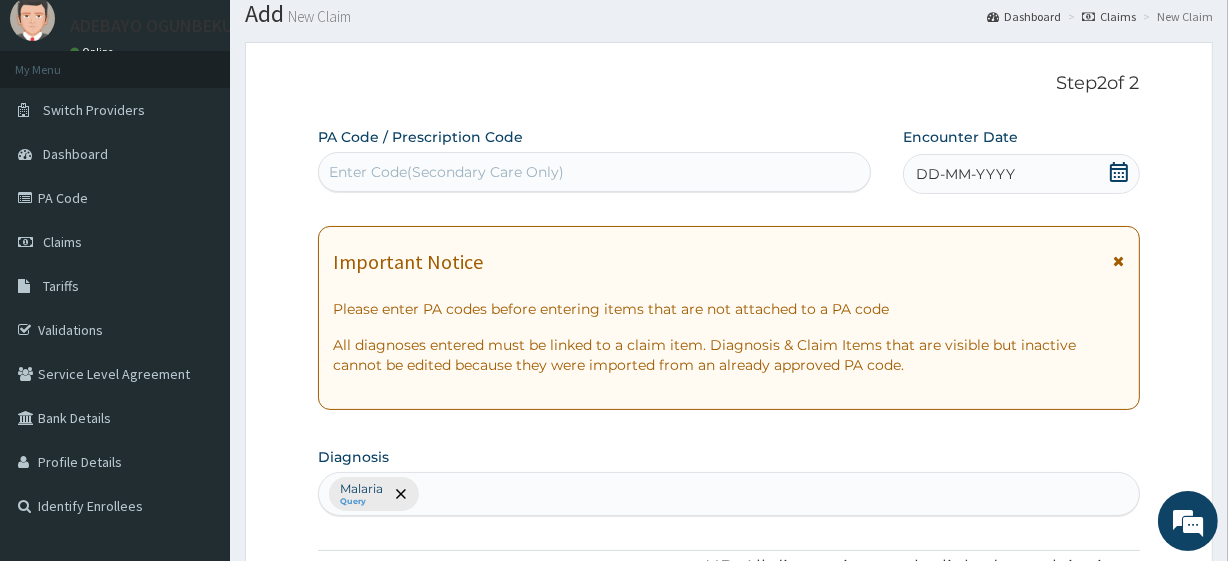 click on "Encounter Date DD-MM-YYYY" at bounding box center (1021, 160) 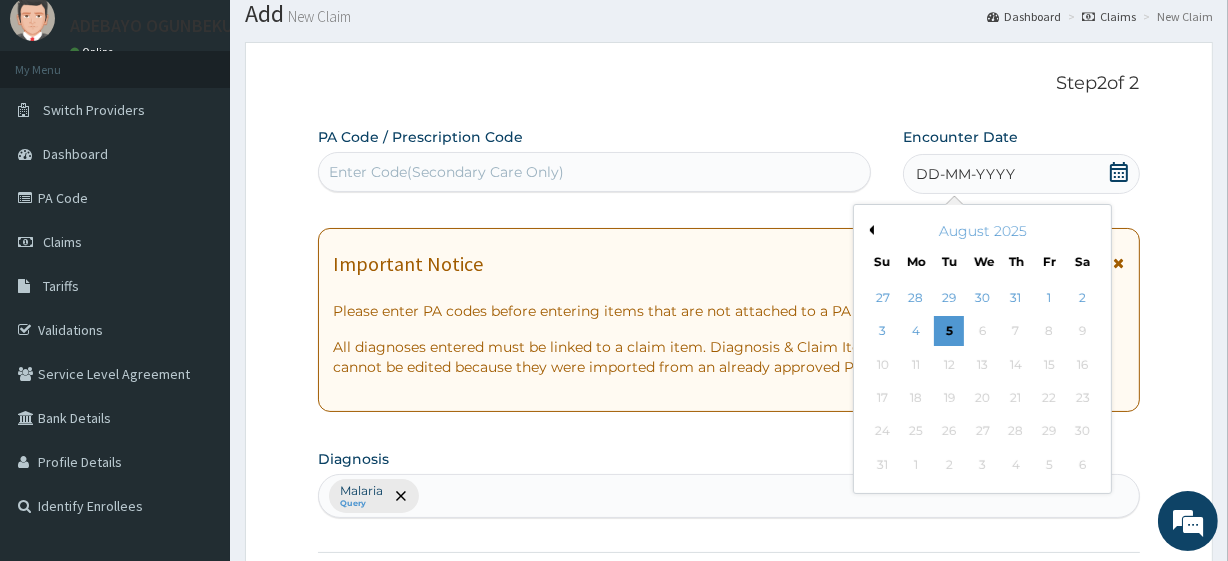 click on "Previous Month" at bounding box center (869, 230) 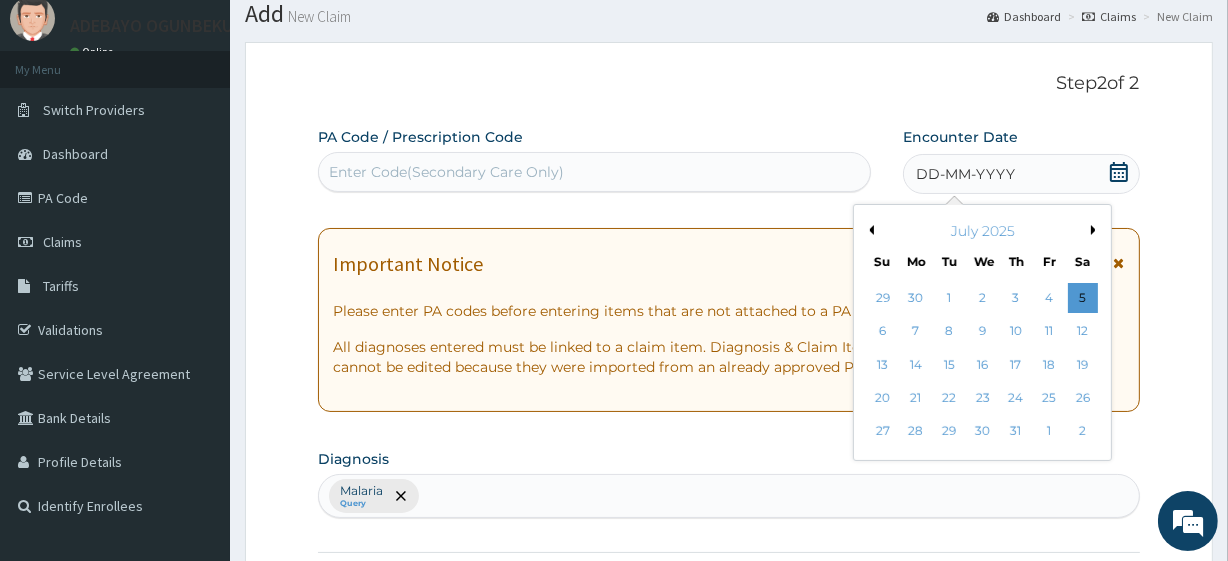 click on "Previous Month" at bounding box center (869, 230) 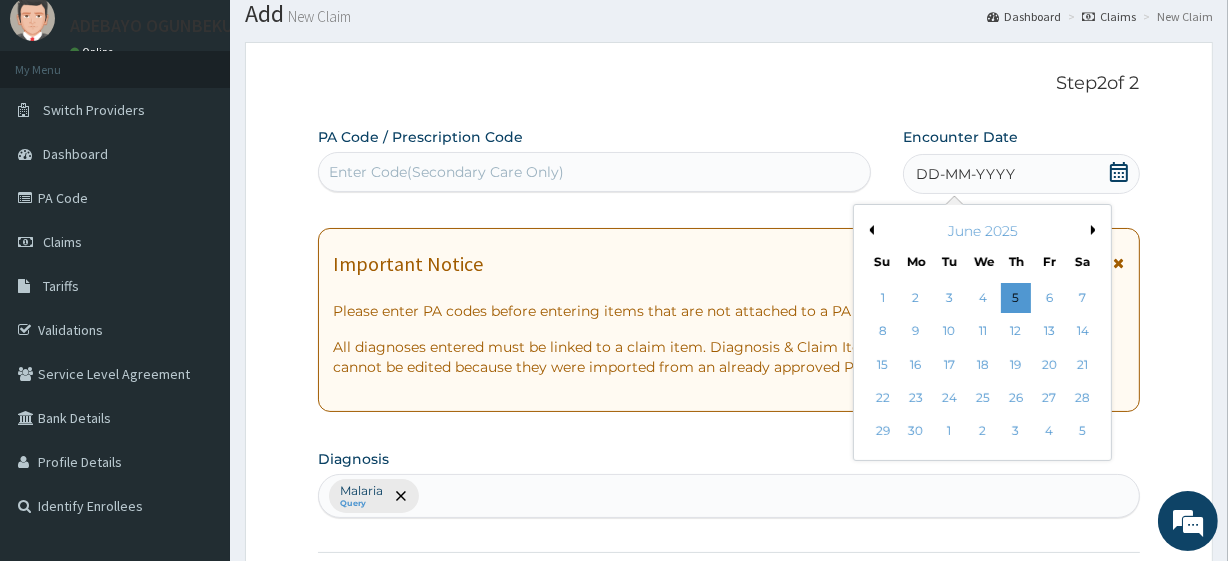 click on "Previous Month" at bounding box center [869, 230] 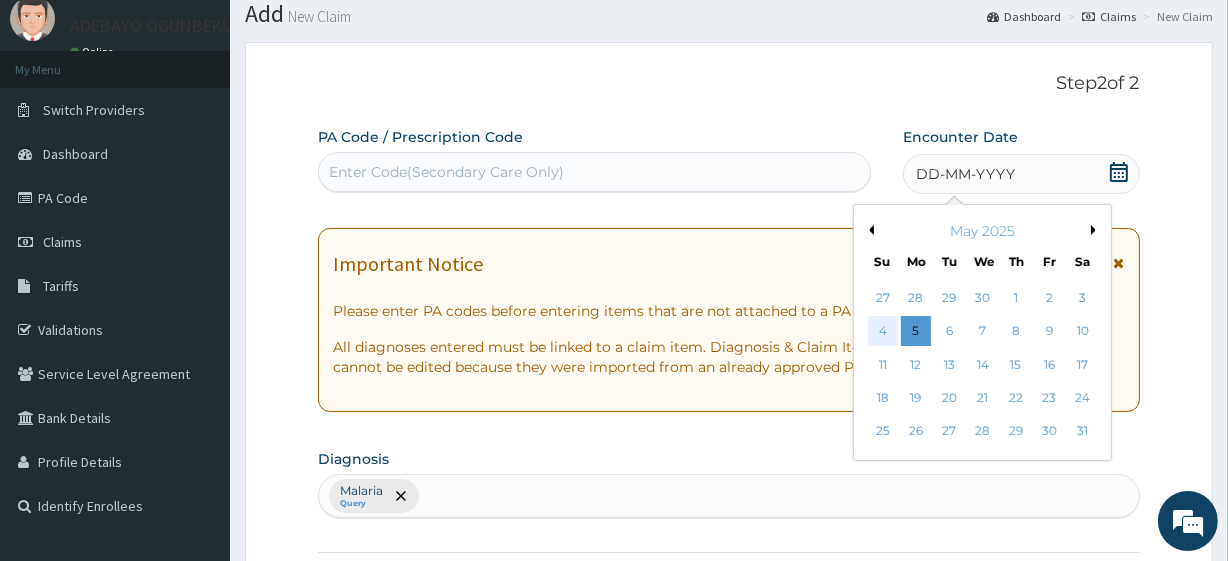 click on "4" at bounding box center (882, 332) 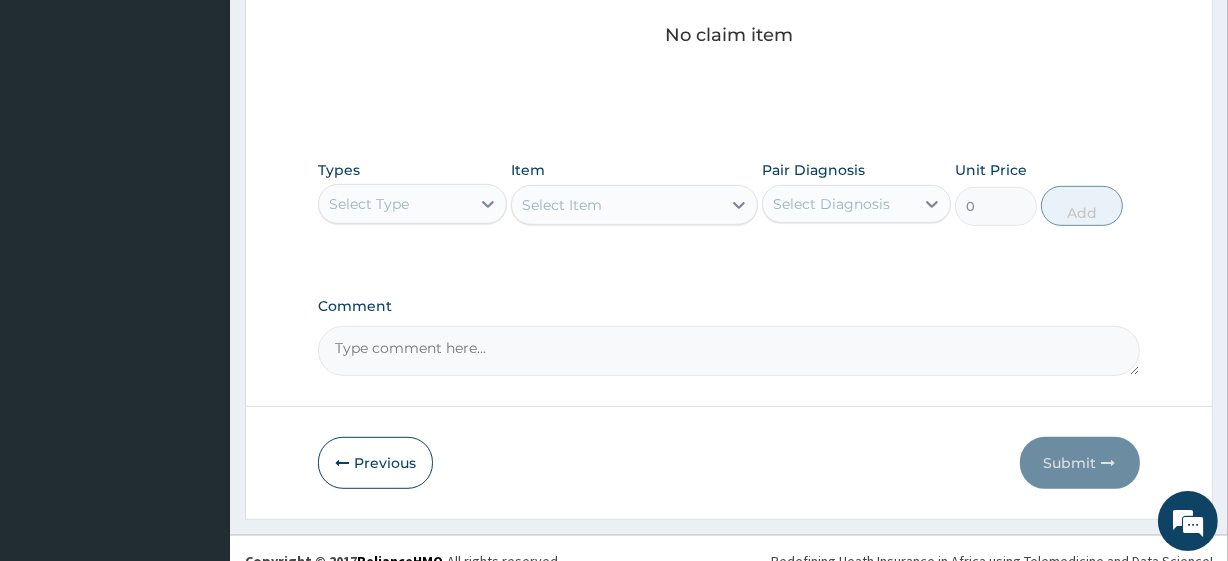 scroll, scrollTop: 880, scrollLeft: 0, axis: vertical 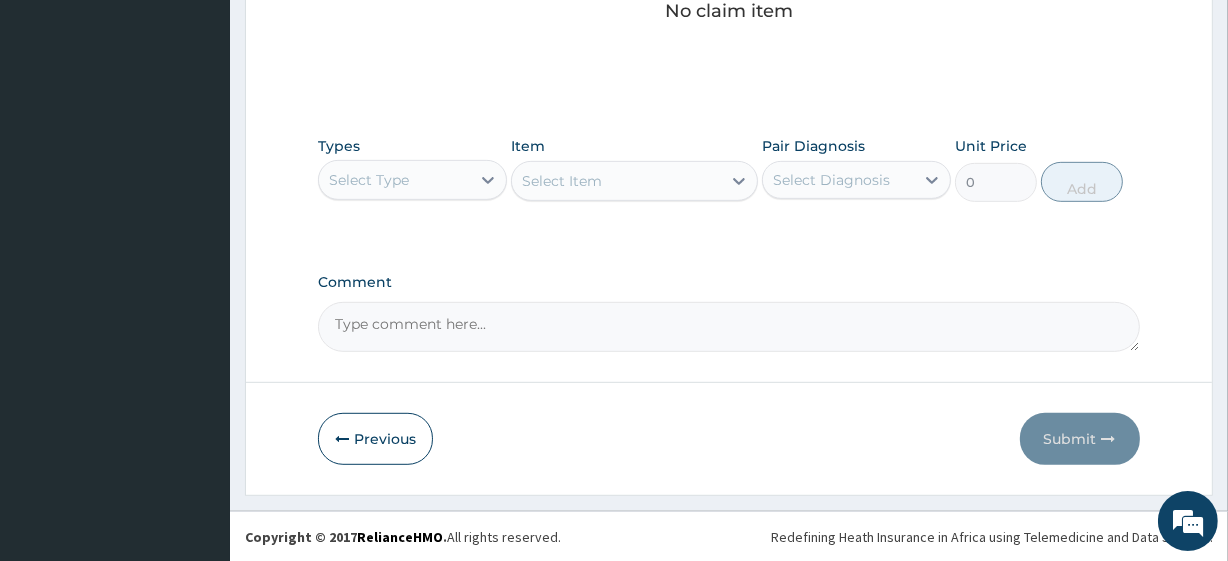 click on "Types Select Type" at bounding box center [412, 169] 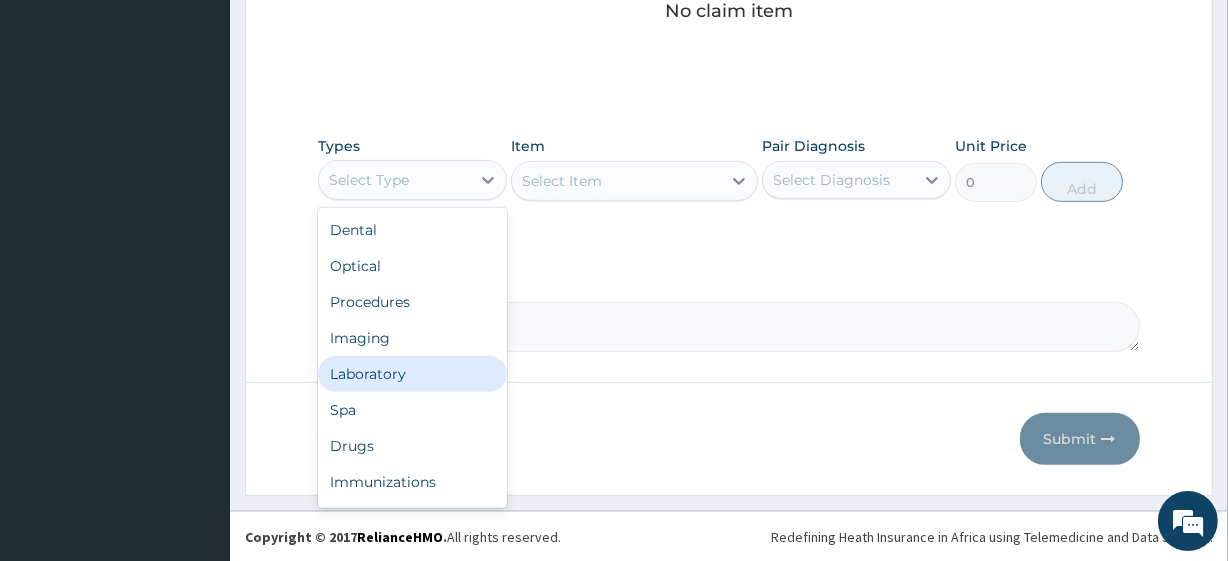 click on "Laboratory" at bounding box center [412, 374] 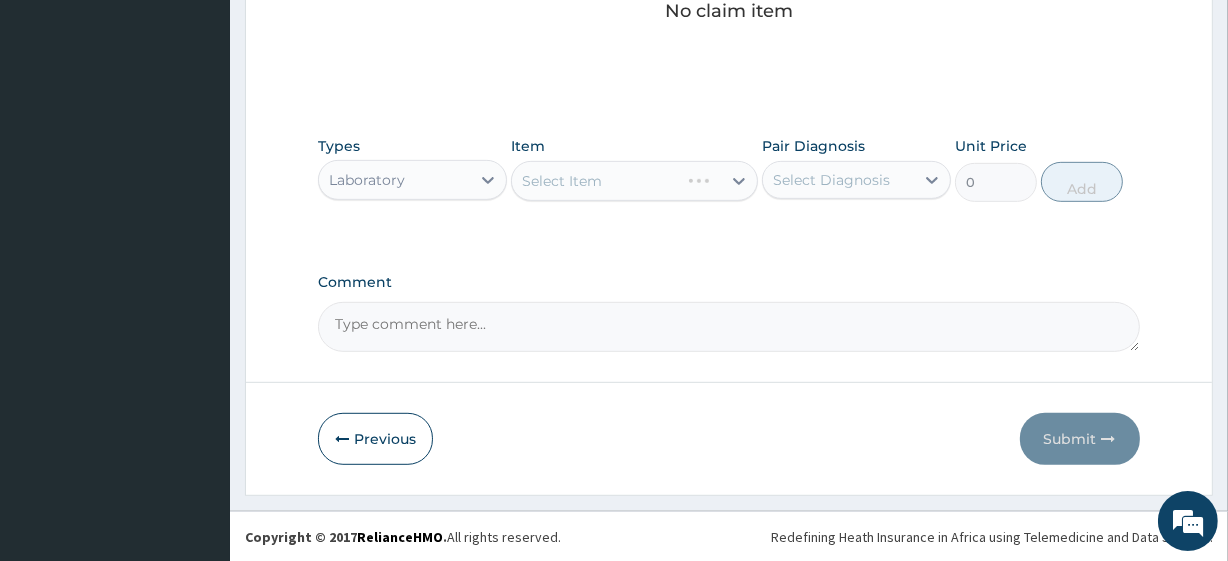click on "Select Item" at bounding box center (634, 181) 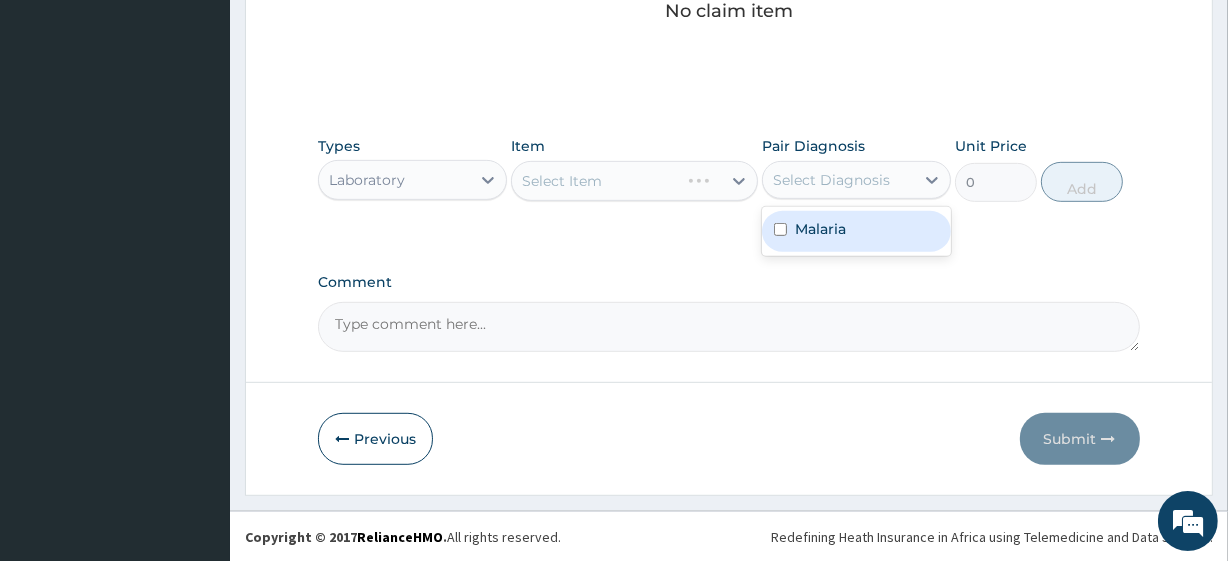 click on "Select Diagnosis" at bounding box center [831, 180] 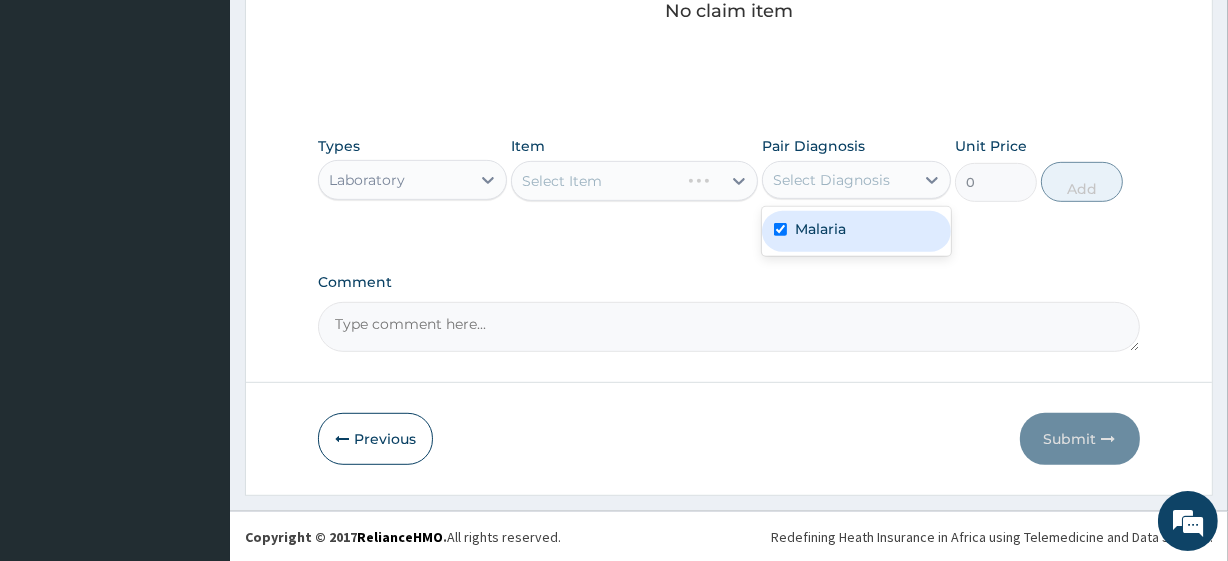 checkbox on "true" 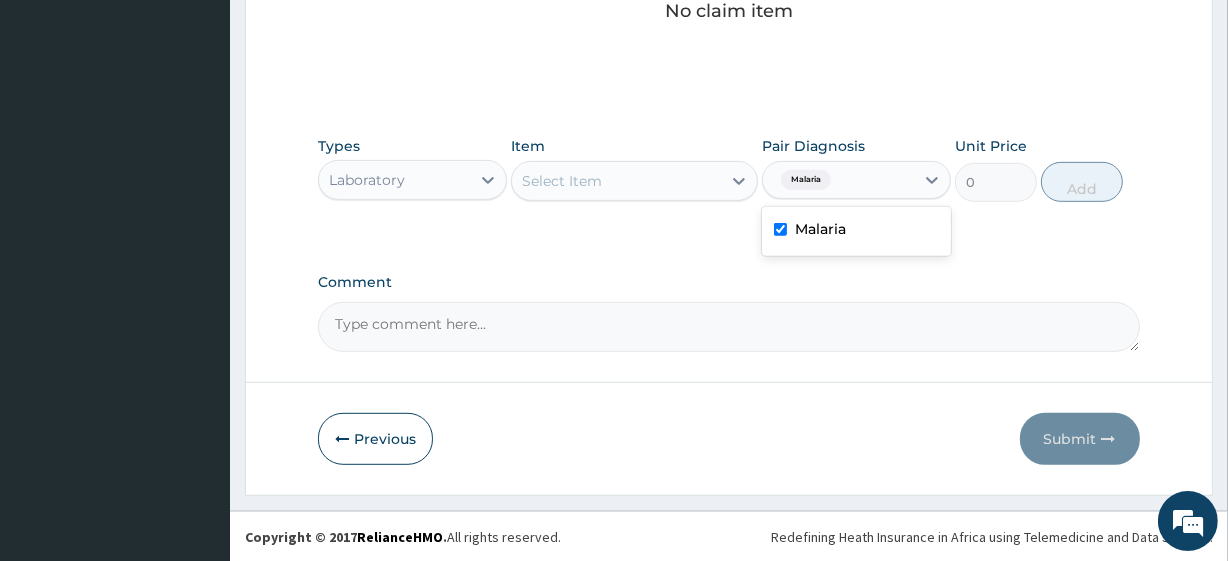 click on "Select Item" at bounding box center [562, 181] 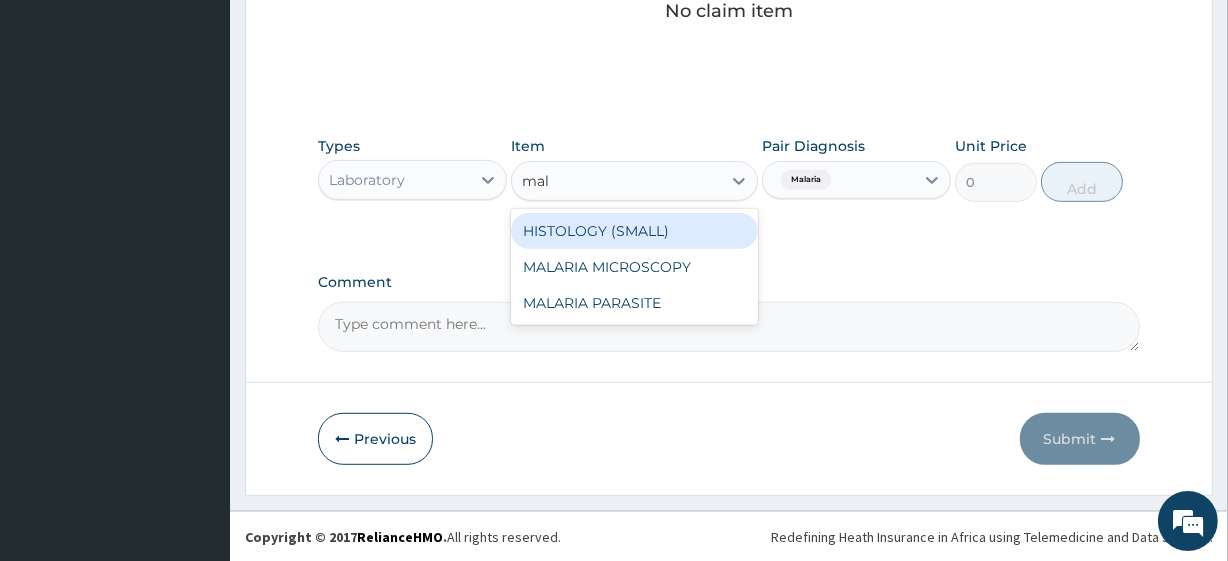 type on "mala" 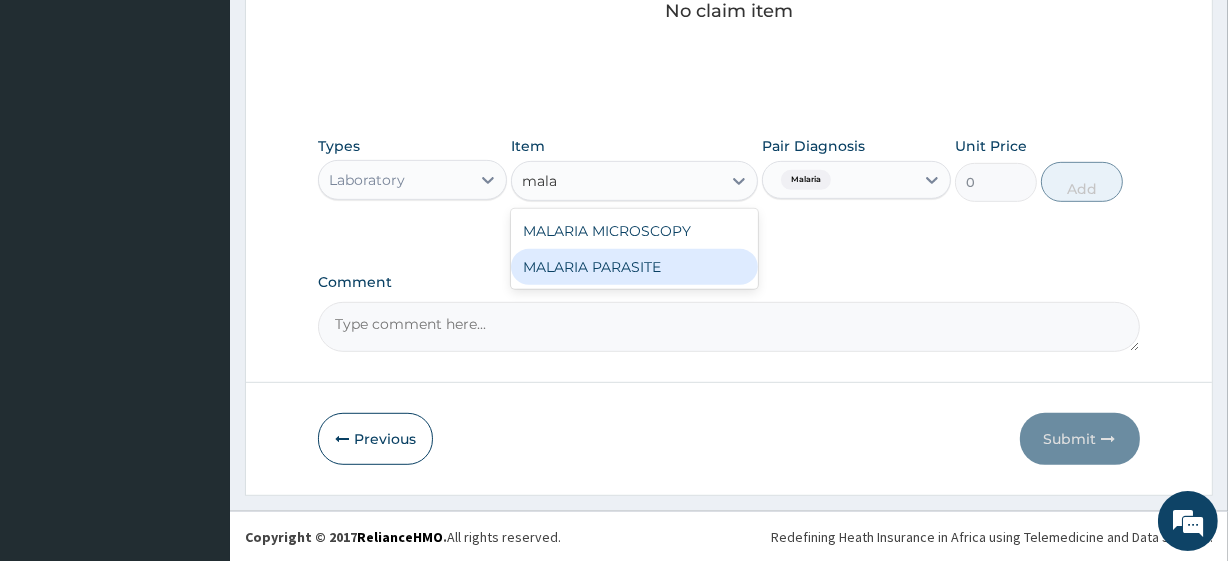 click on "MALARIA PARASITE" at bounding box center (634, 267) 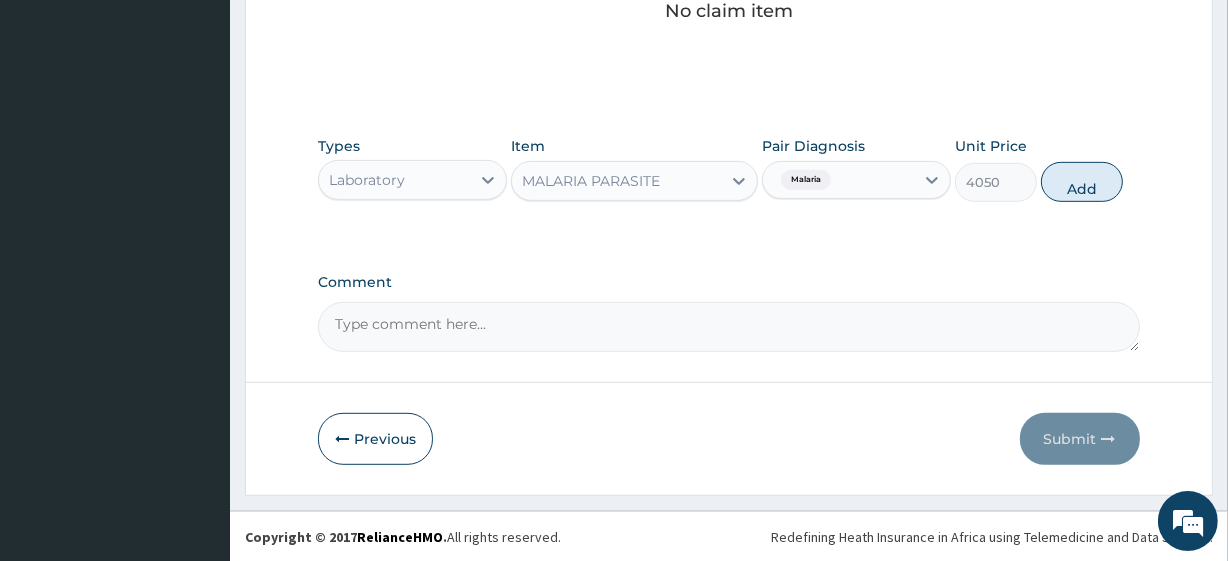 click on "Types Laboratory Item MALARIA PARASITE Pair Diagnosis Malaria Unit Price 4050 Add" at bounding box center [728, 169] 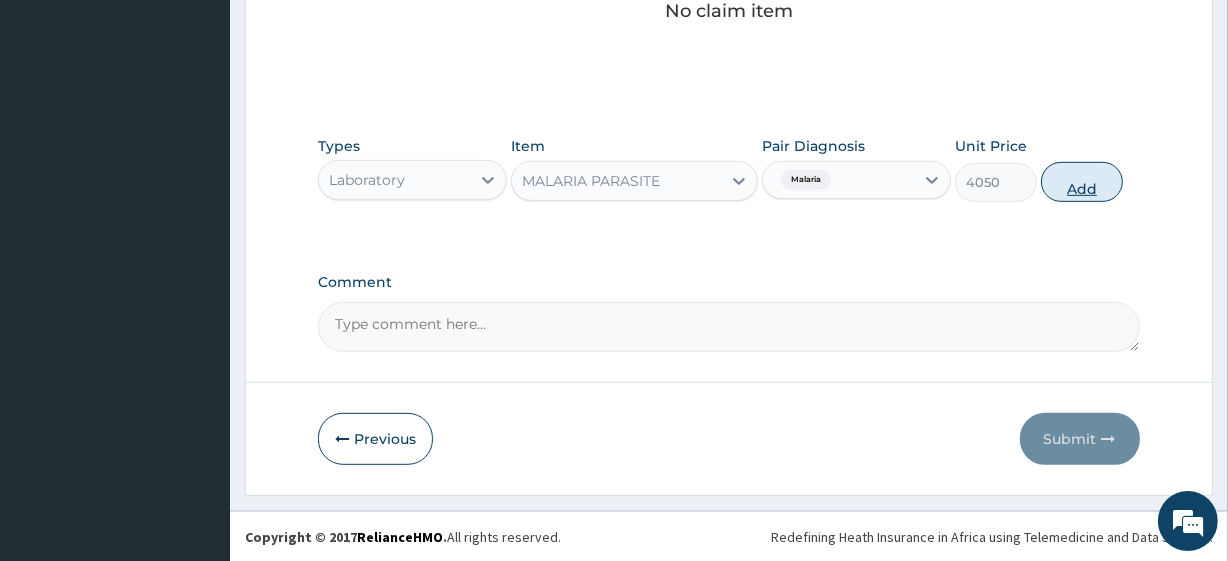click on "Add" at bounding box center (1082, 182) 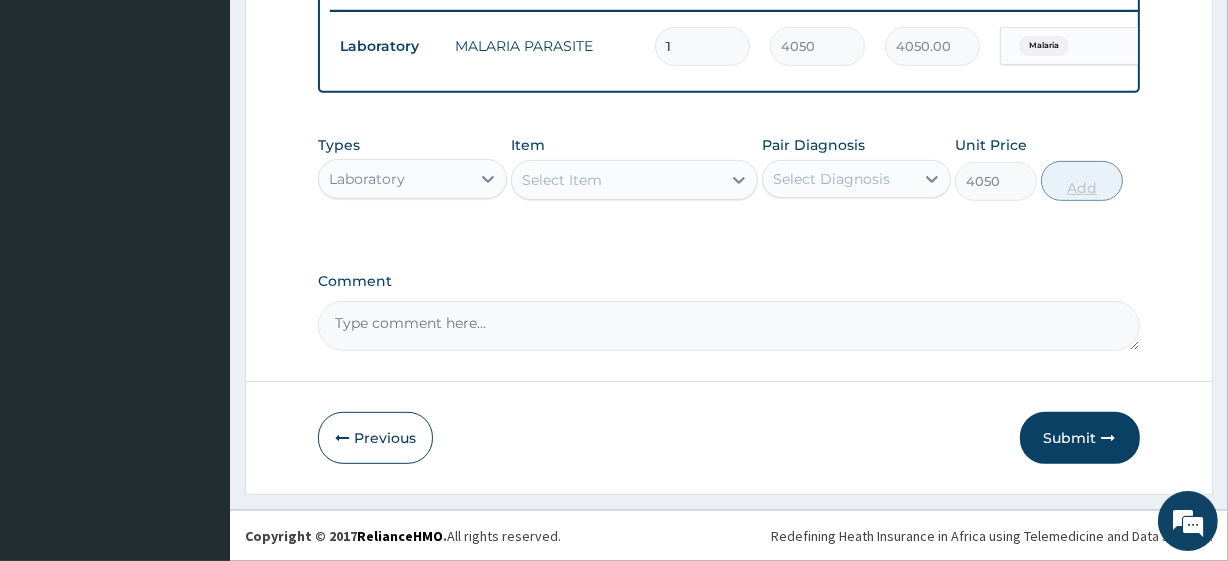 type on "0" 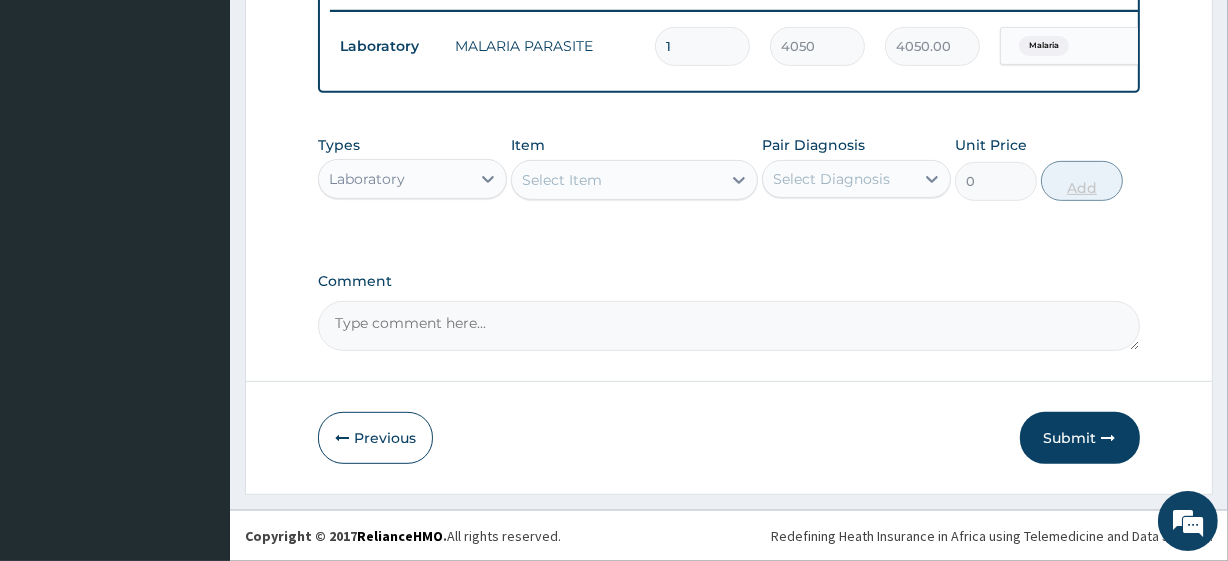 scroll, scrollTop: 798, scrollLeft: 0, axis: vertical 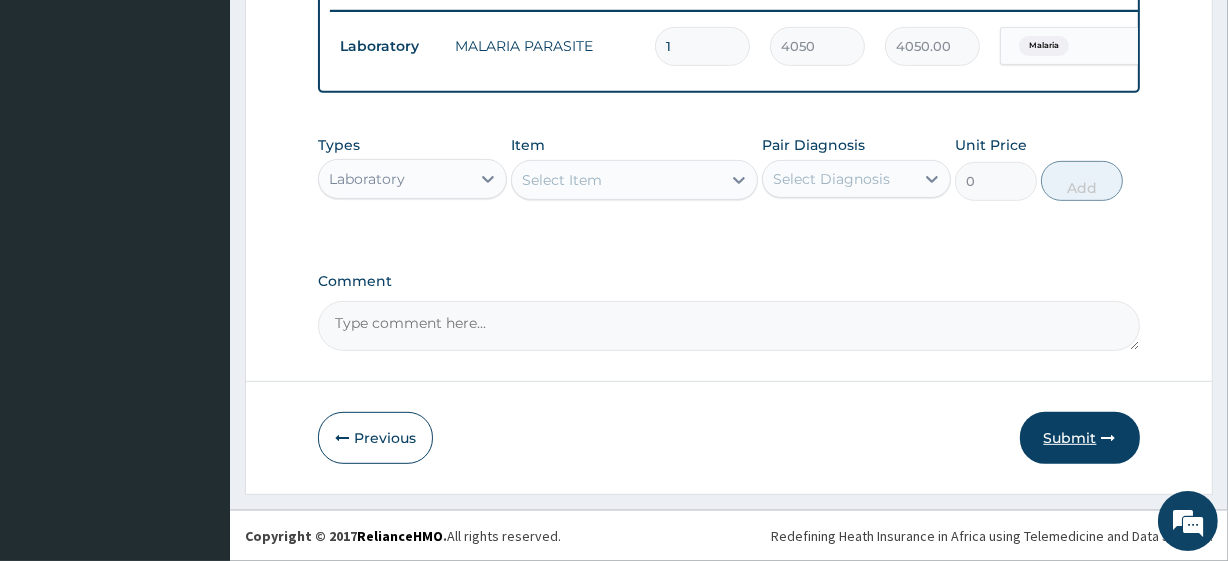 click on "Submit" at bounding box center (1080, 438) 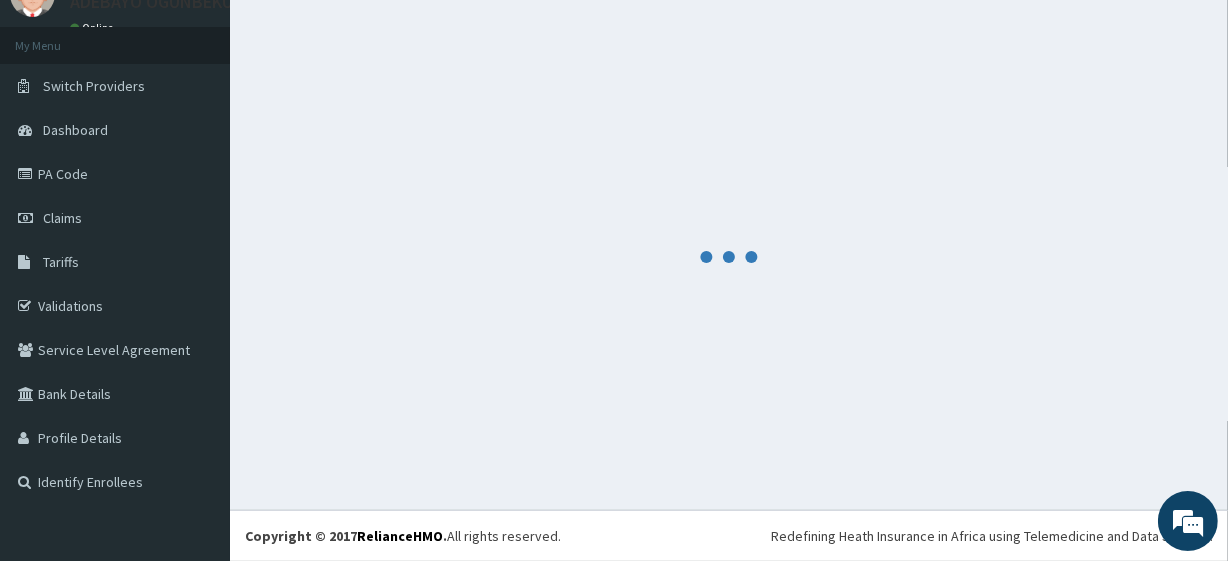 scroll, scrollTop: 88, scrollLeft: 0, axis: vertical 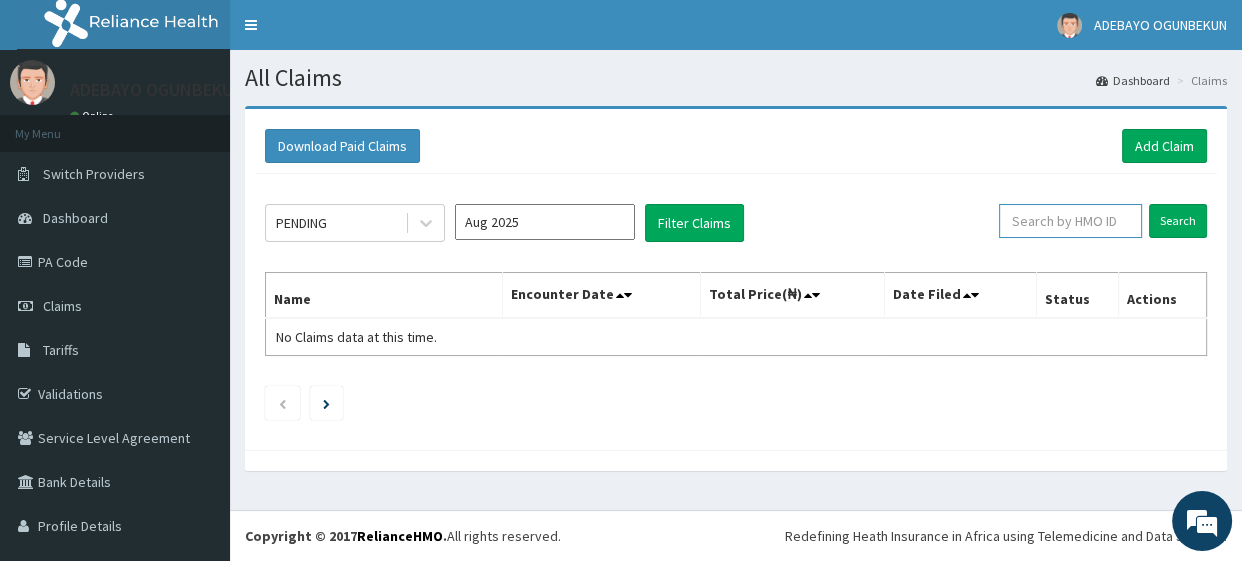 click at bounding box center (1070, 221) 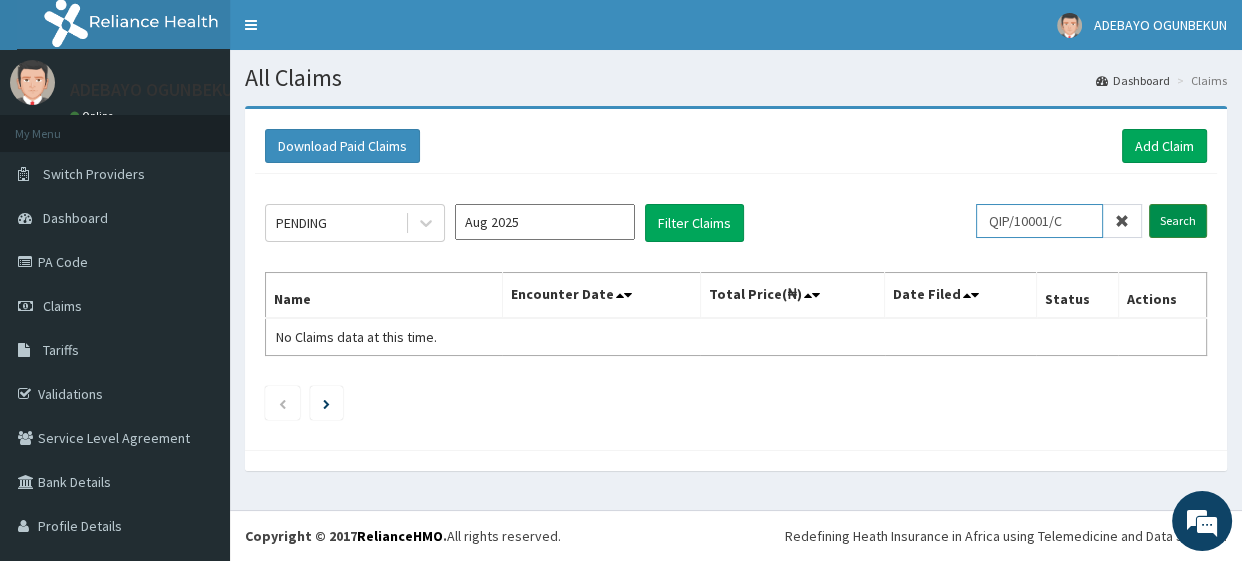 type on "QIP/10001/C" 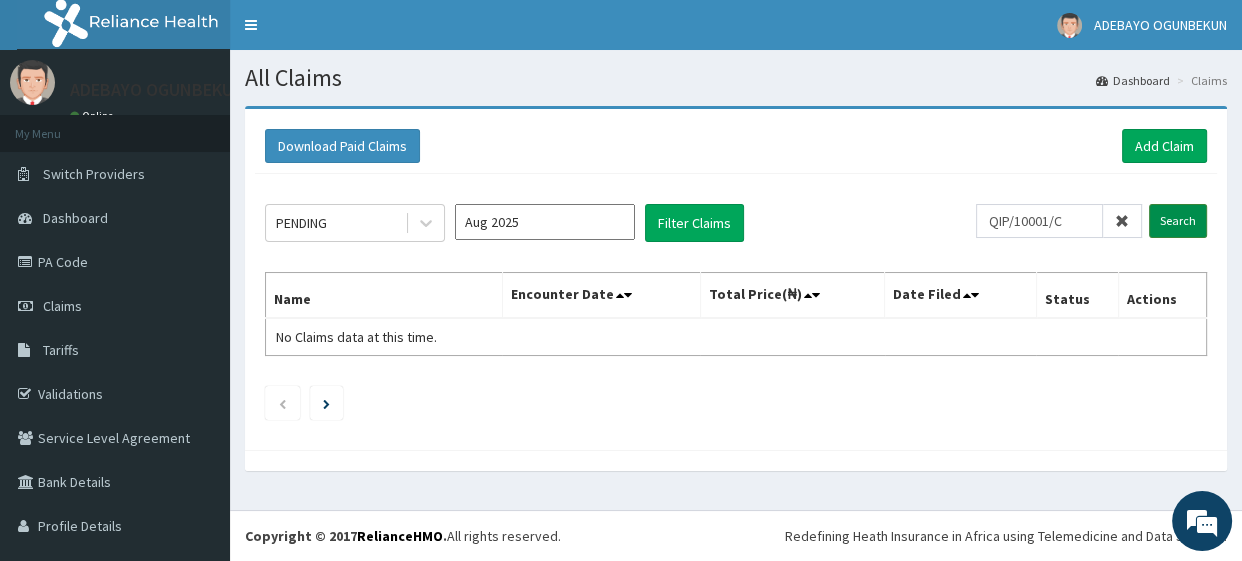 click on "Search" at bounding box center [1178, 221] 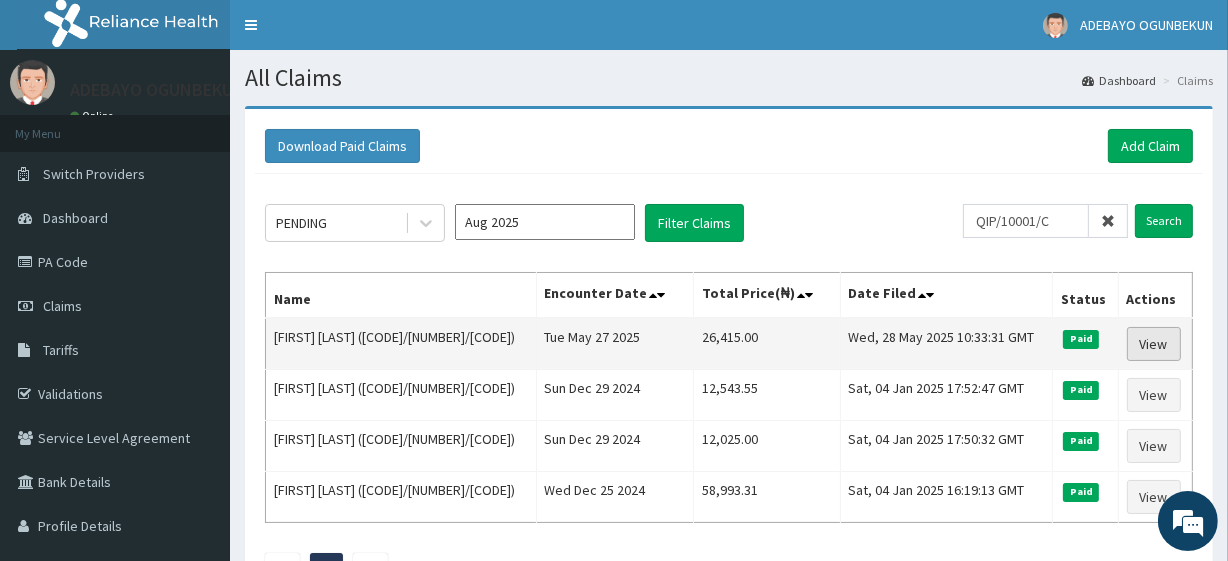 click on "View" at bounding box center (1154, 344) 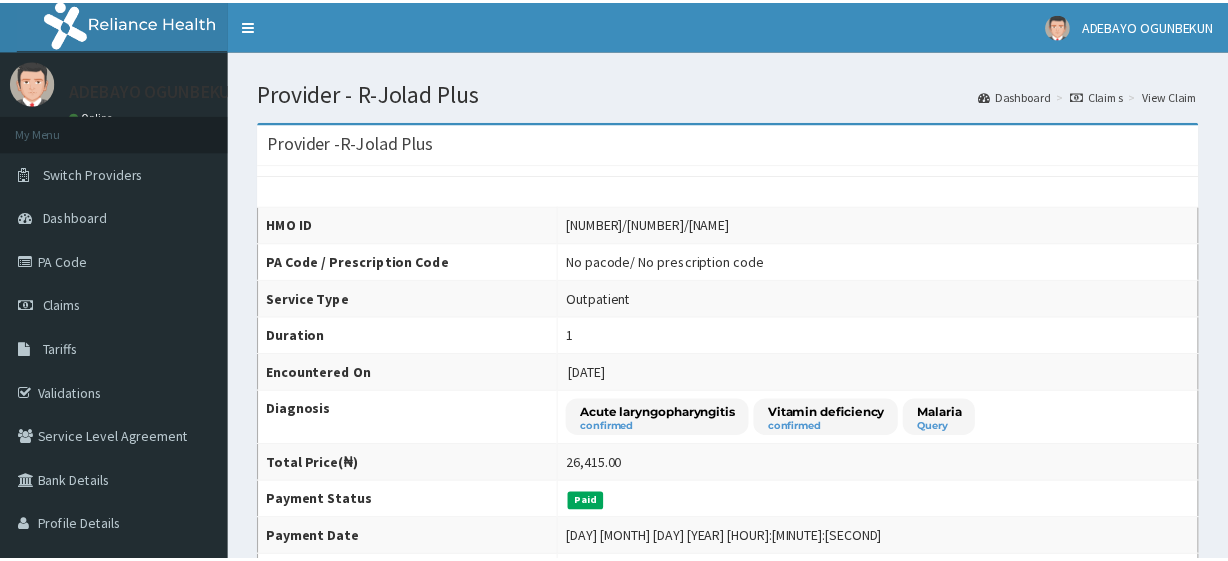 scroll, scrollTop: 0, scrollLeft: 0, axis: both 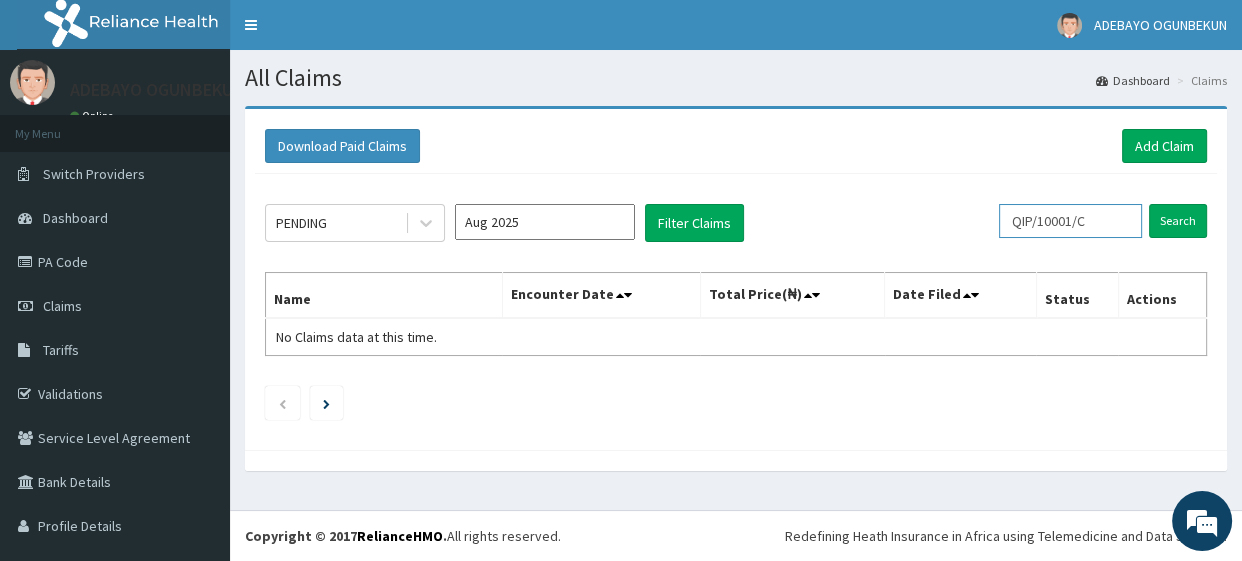 click on "QIP/10001/C" at bounding box center [1070, 221] 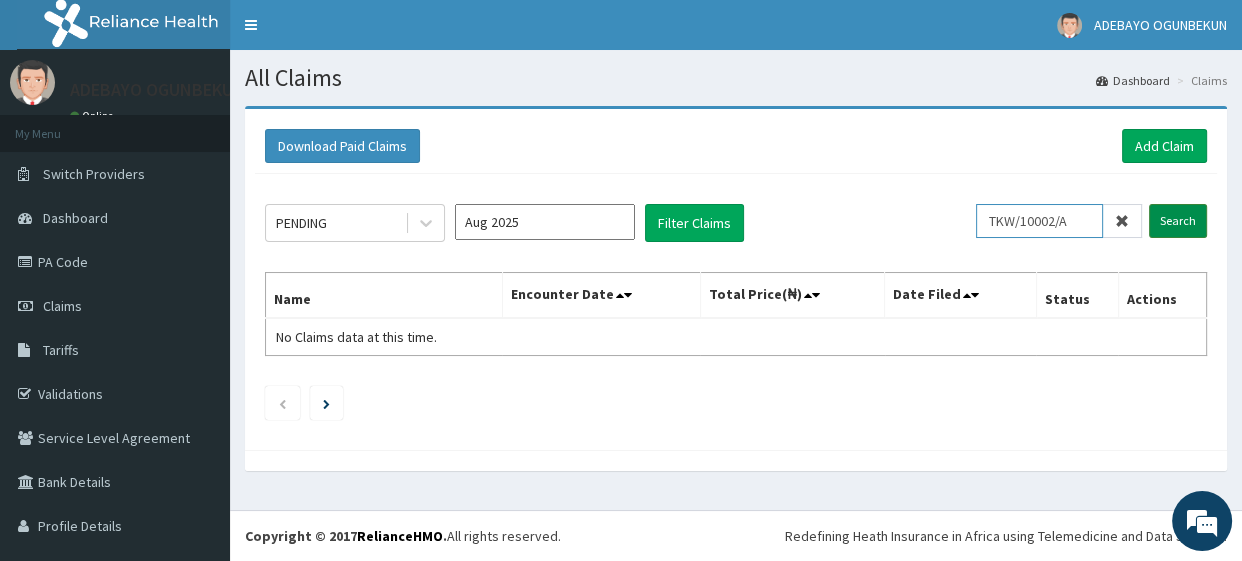type on "TKW/10002/A" 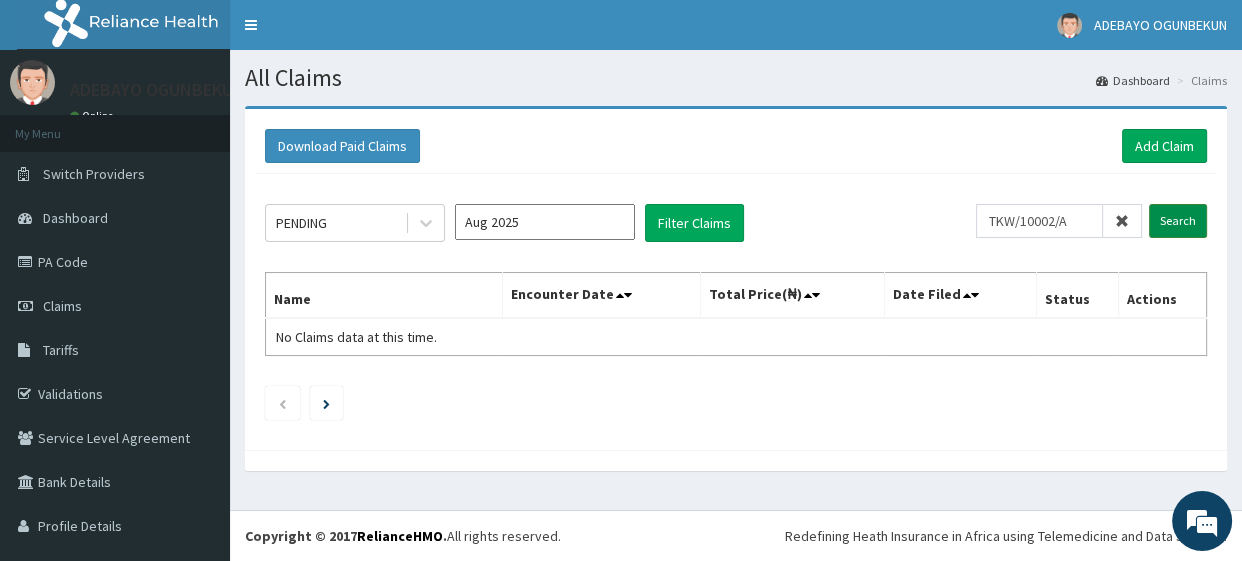 drag, startPoint x: 1157, startPoint y: 203, endPoint x: 1160, endPoint y: 214, distance: 11.401754 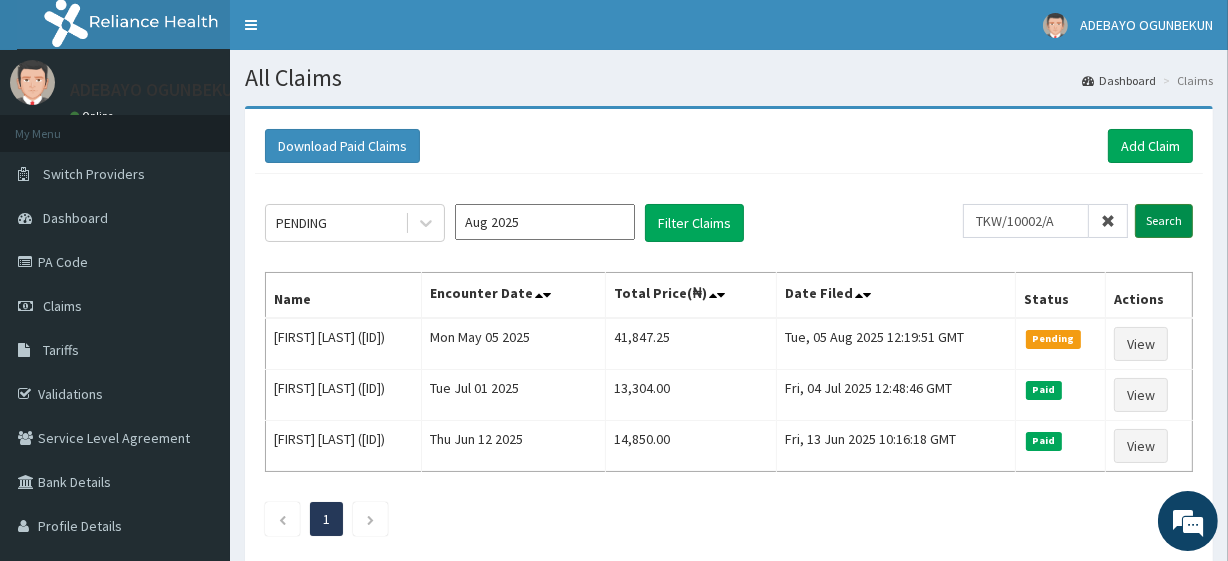 click on "Search" at bounding box center (1164, 221) 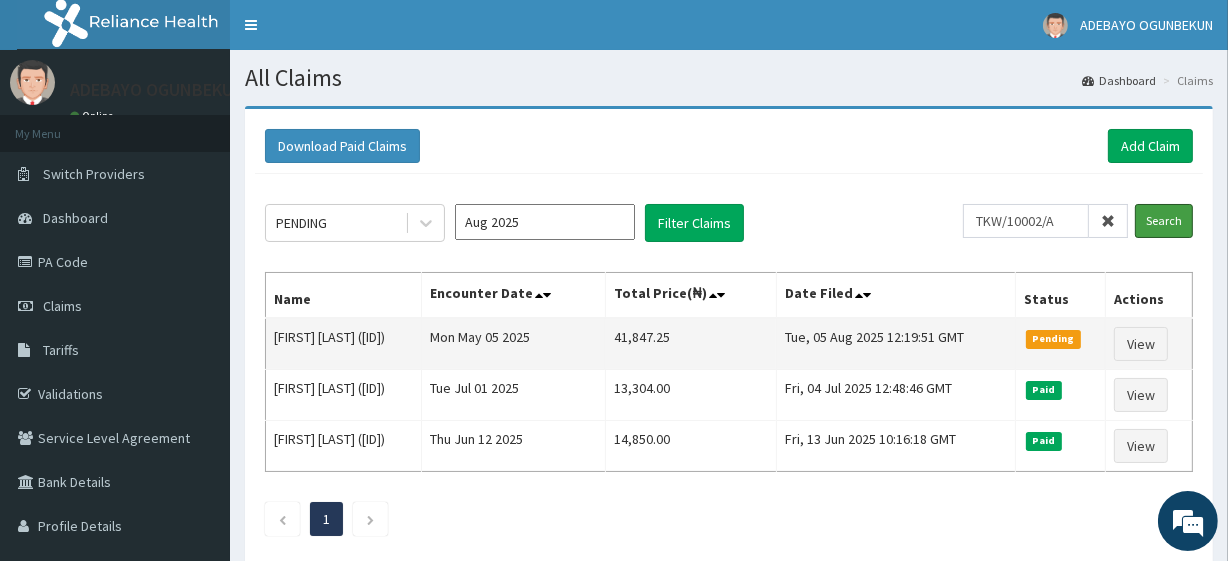 scroll, scrollTop: 0, scrollLeft: 0, axis: both 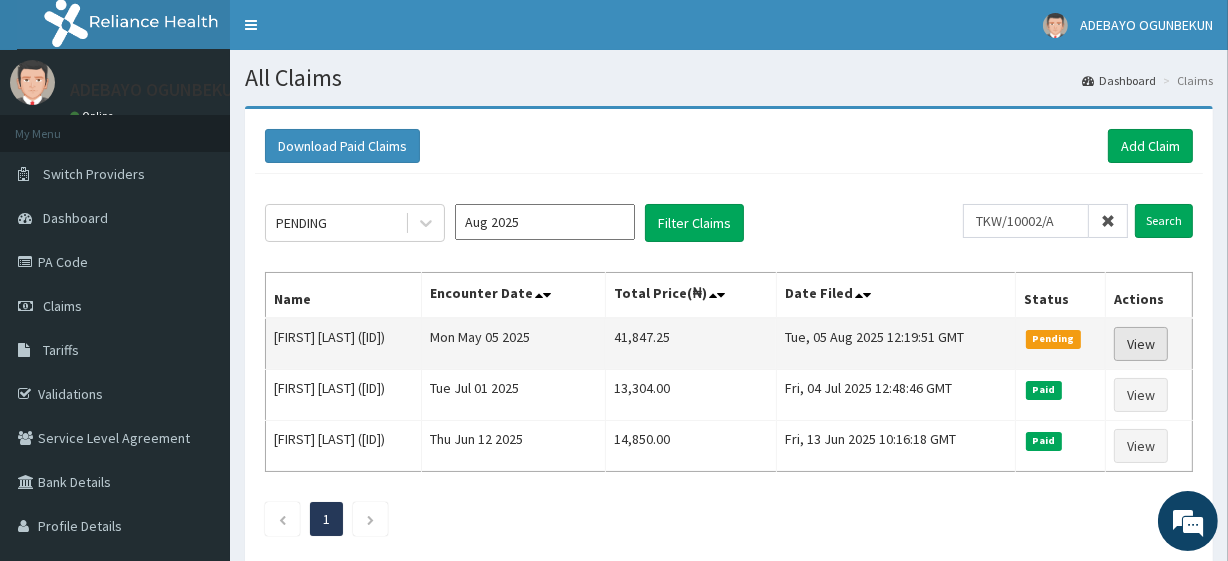click on "View" at bounding box center [1141, 344] 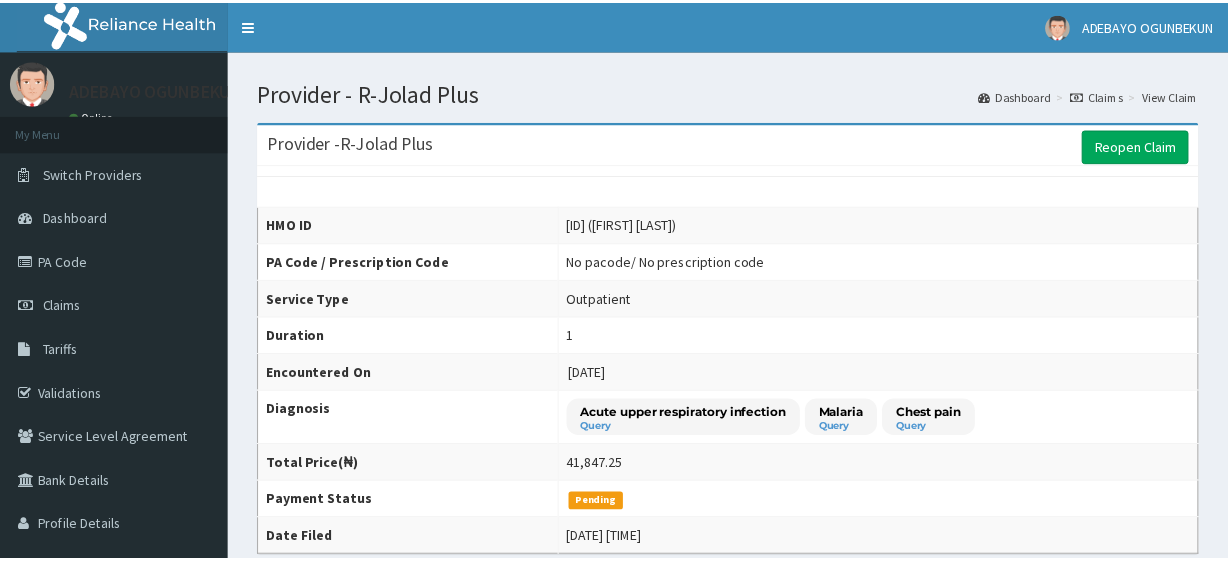 scroll, scrollTop: 0, scrollLeft: 0, axis: both 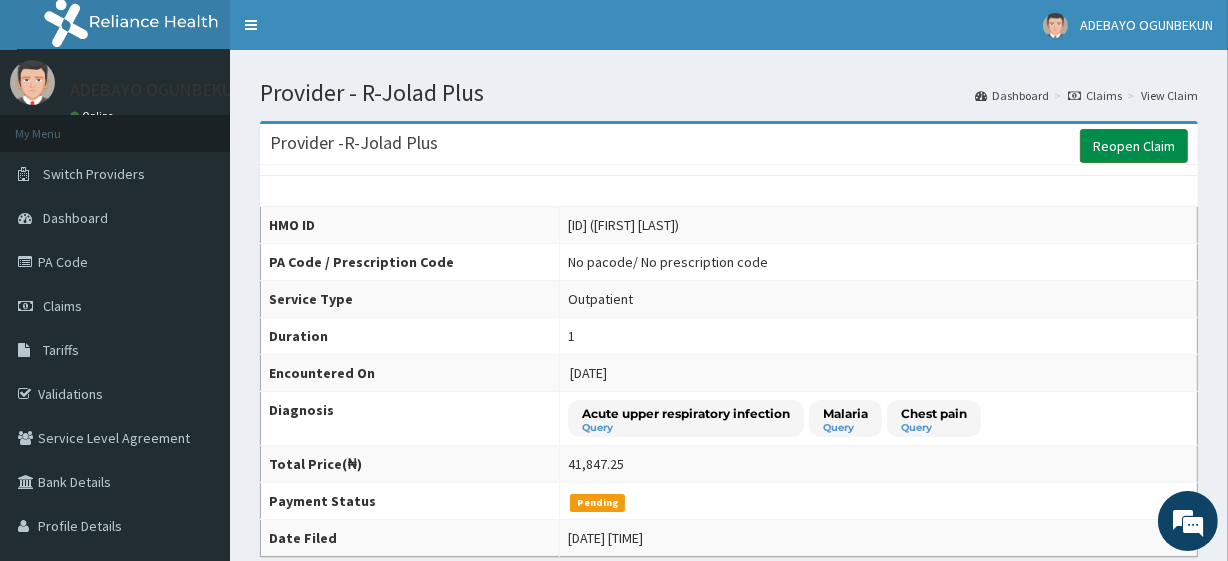 click on "Reopen Claim" at bounding box center (1134, 146) 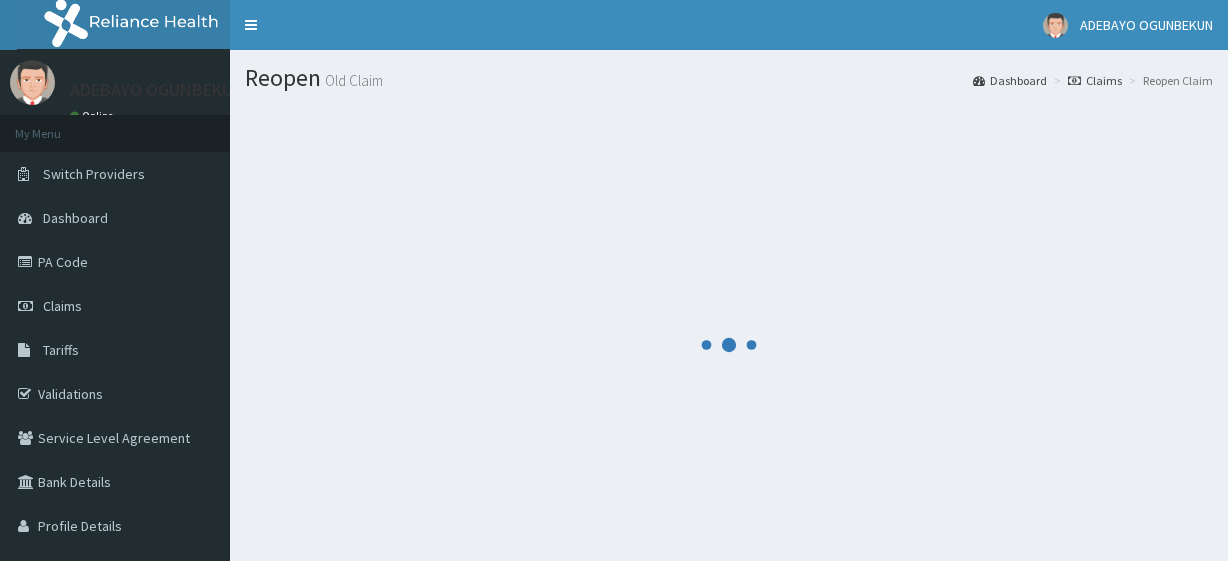 scroll, scrollTop: 0, scrollLeft: 0, axis: both 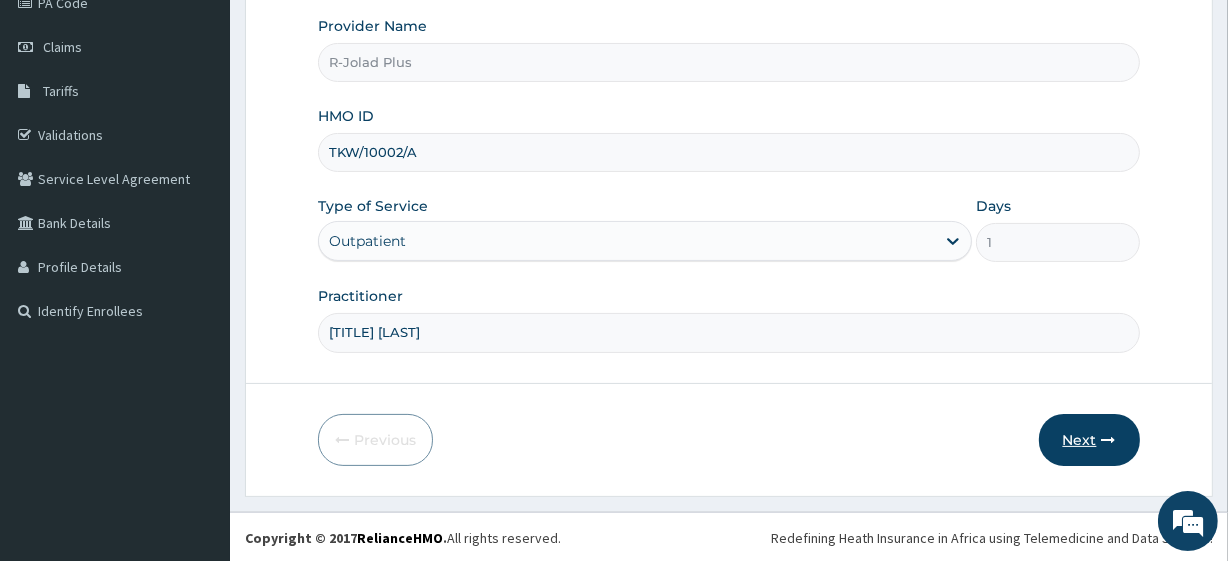 click on "Next" at bounding box center [1089, 440] 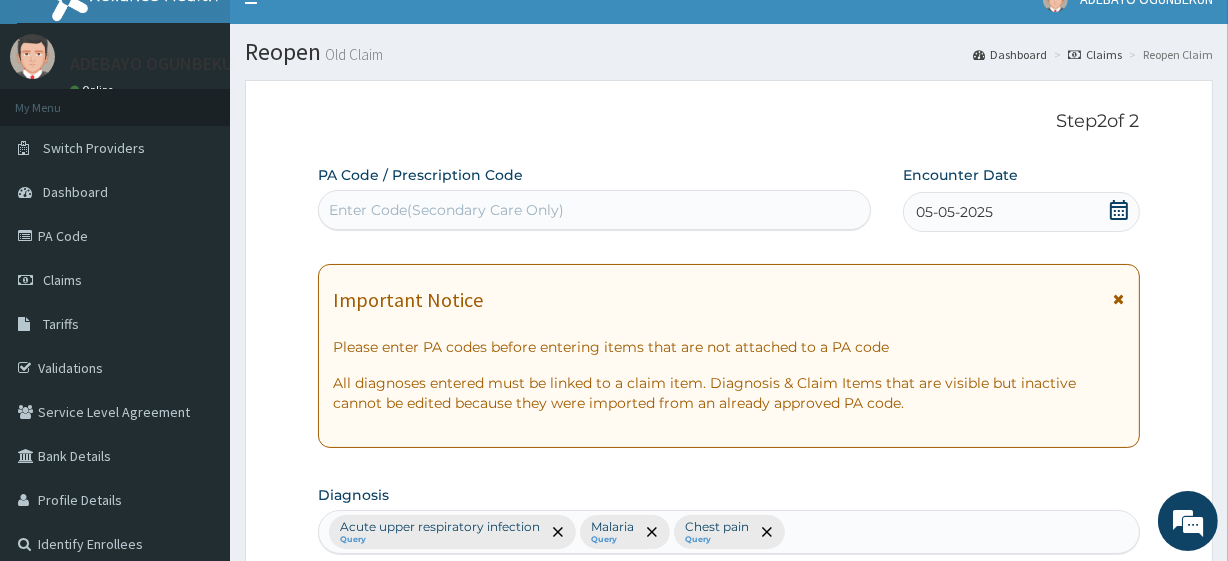 scroll, scrollTop: 0, scrollLeft: 0, axis: both 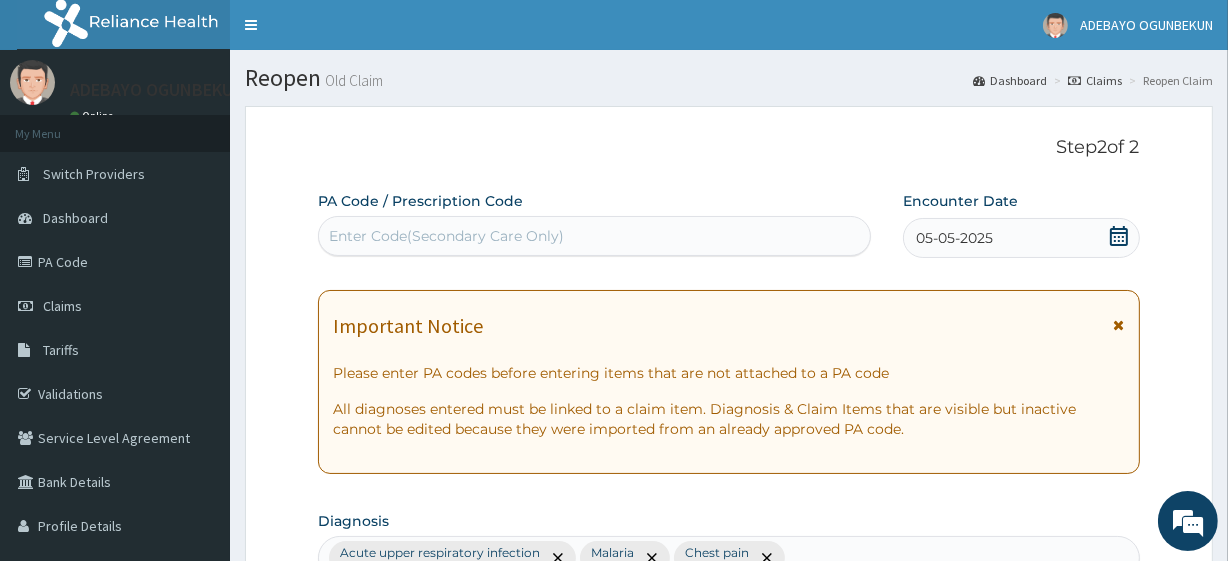 click on "Enter Code(Secondary Care Only)" at bounding box center [594, 236] 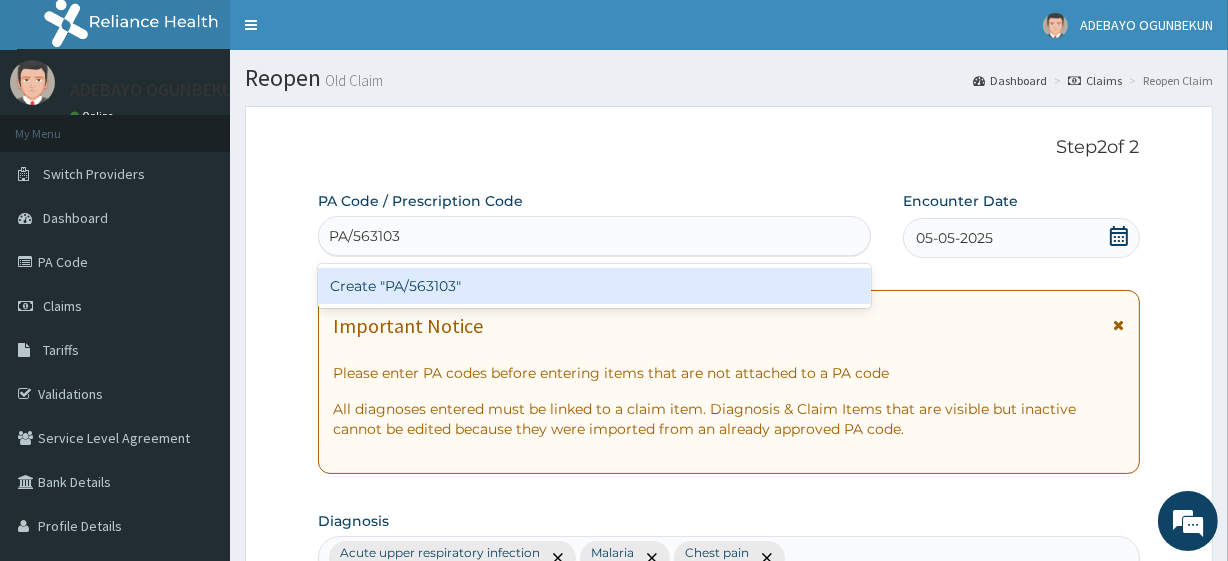 type 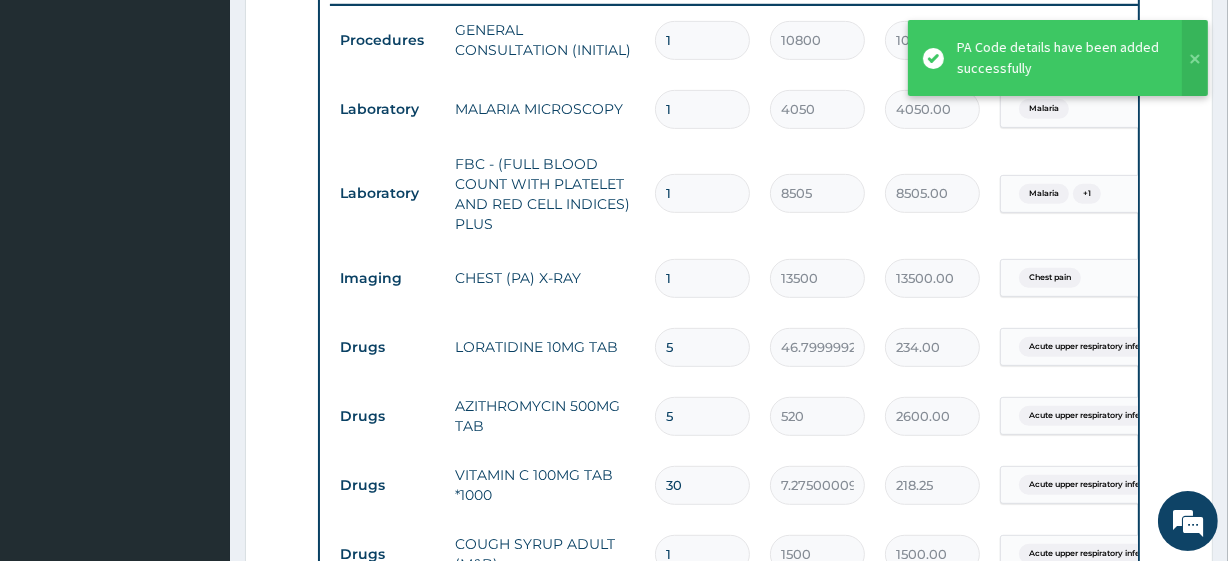 scroll, scrollTop: 788, scrollLeft: 0, axis: vertical 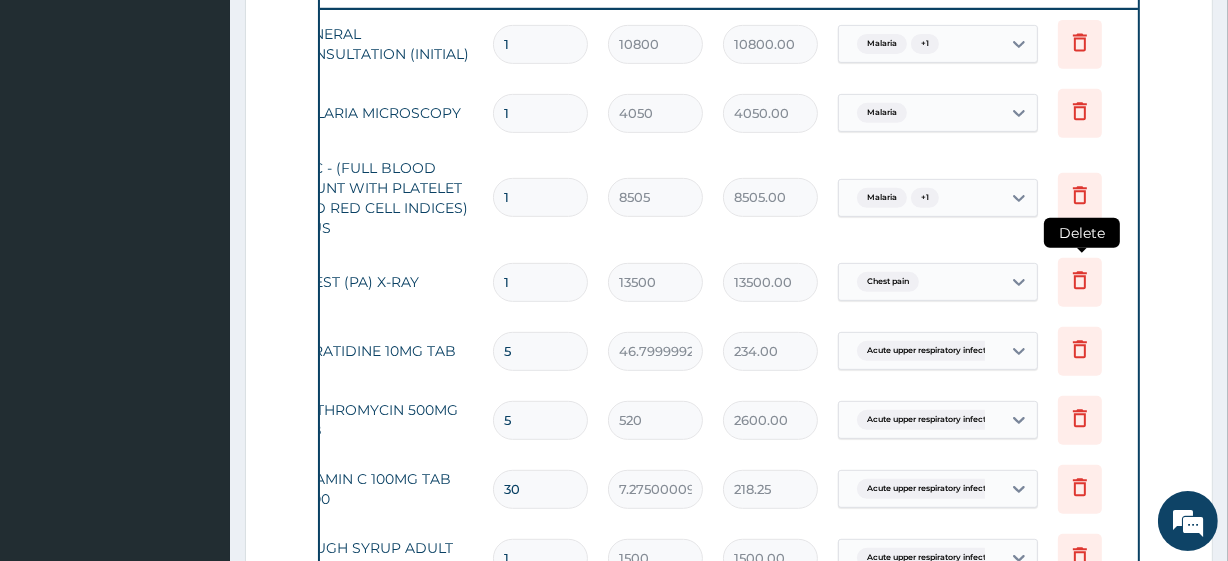 click at bounding box center [1080, 282] 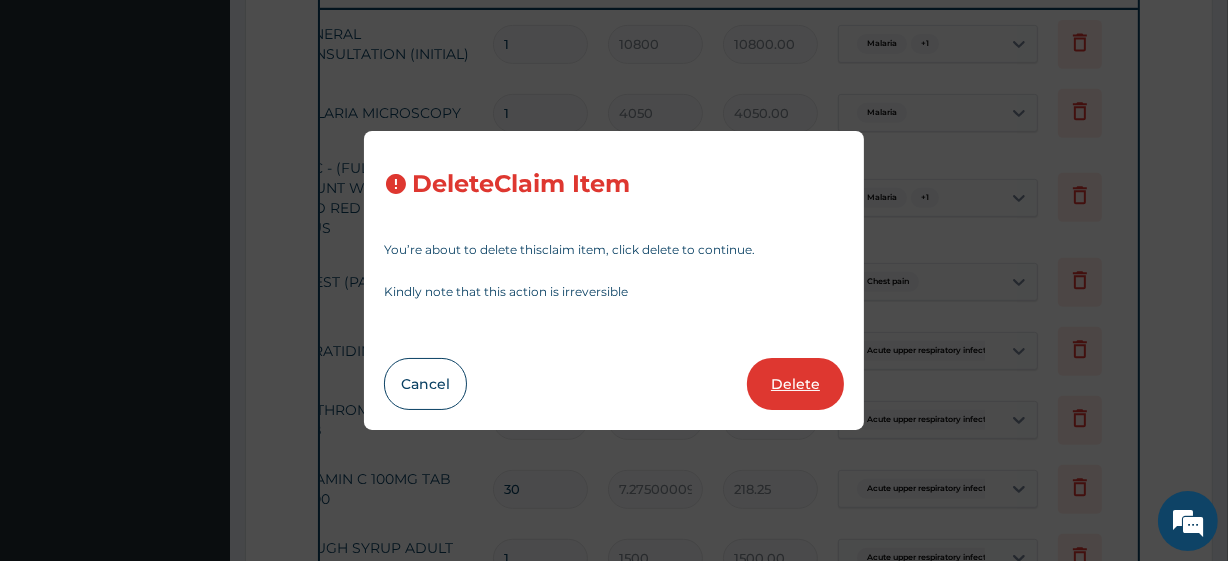 drag, startPoint x: 847, startPoint y: 397, endPoint x: 783, endPoint y: 386, distance: 64.93843 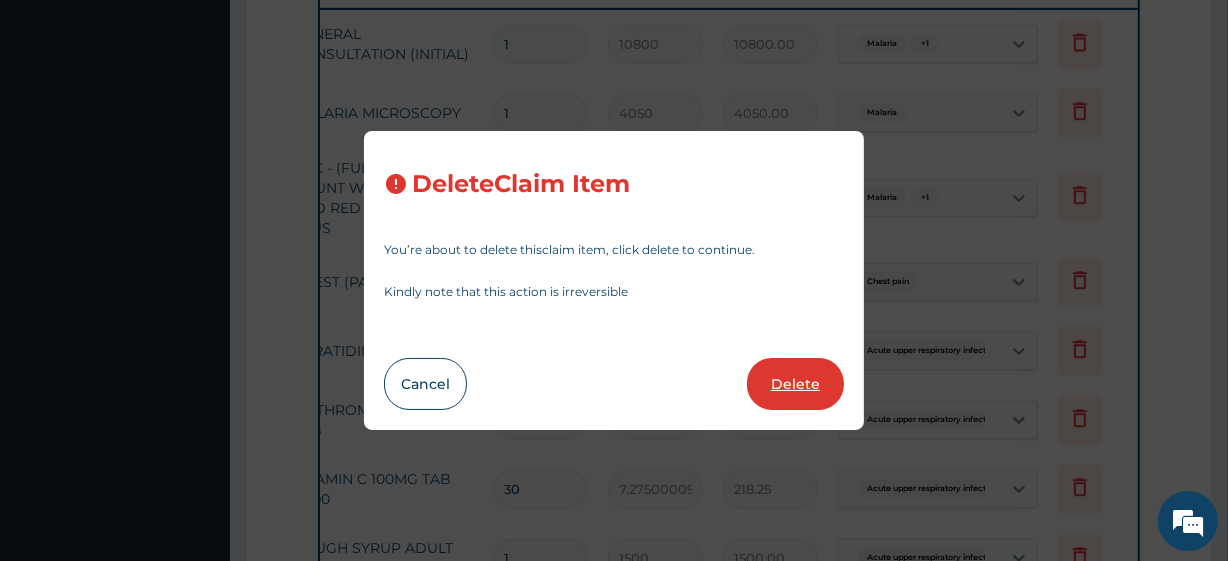 click on "Delete  Claim Item You’re about to delete this  claim item , click delete to continue. Kindly note that this action is irreversible Cancel Delete" at bounding box center [614, 280] 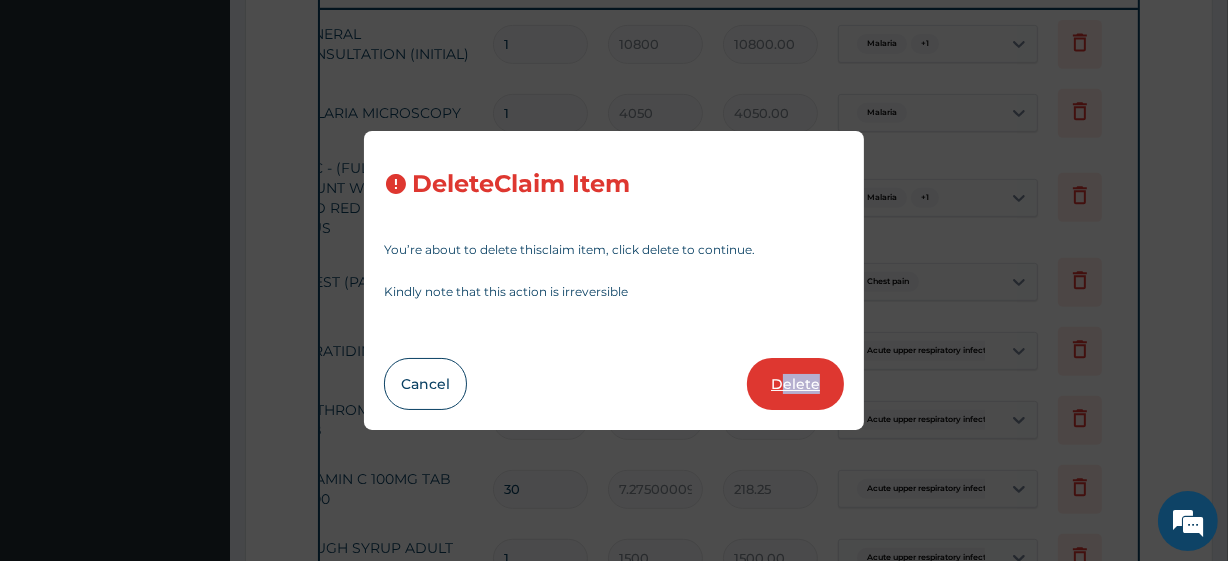 click on "Delete" at bounding box center (795, 384) 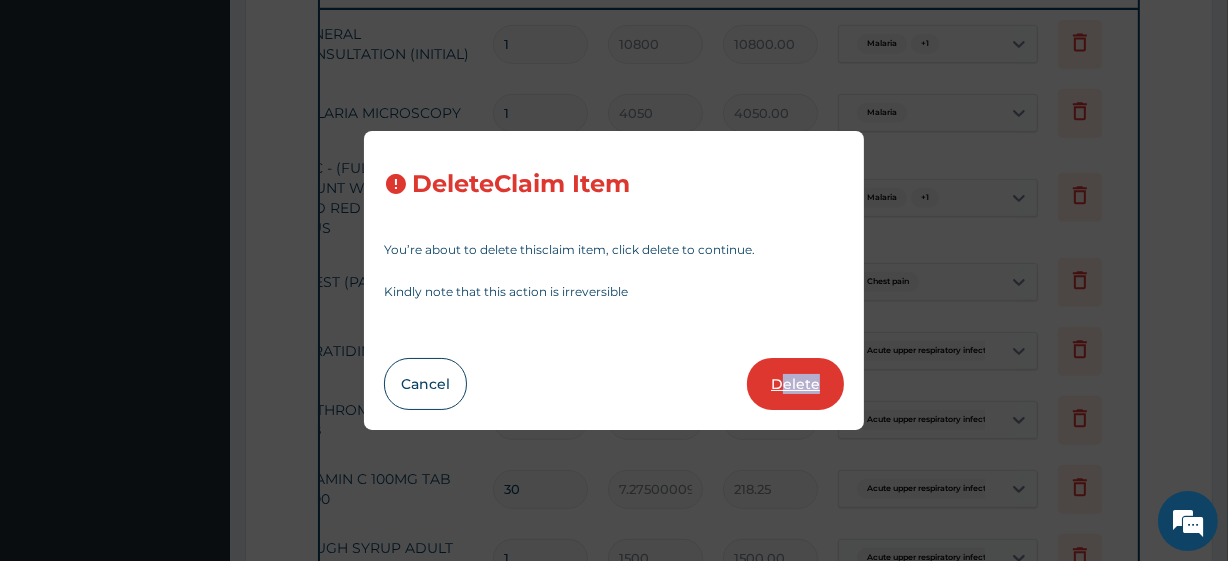 type on "5" 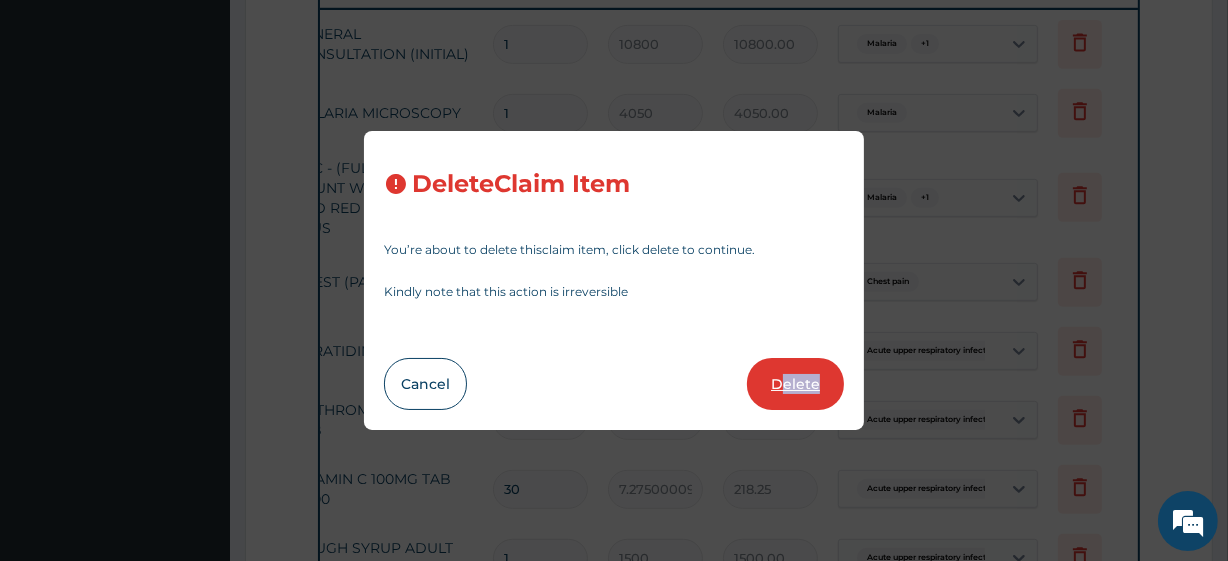 type on "46.79999923706055" 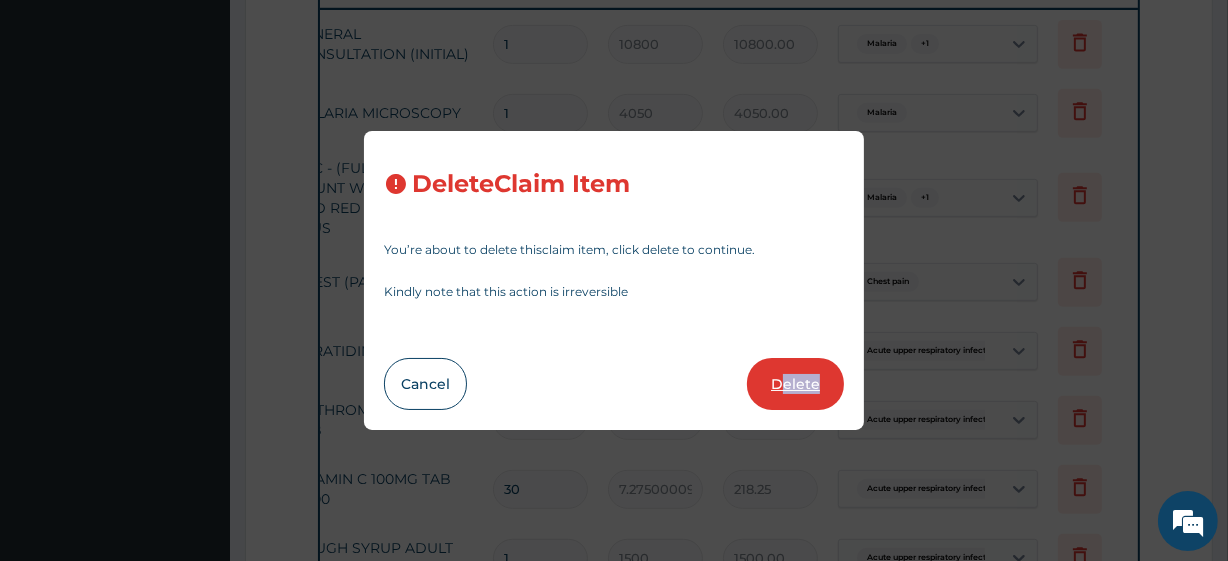 type on "234.00" 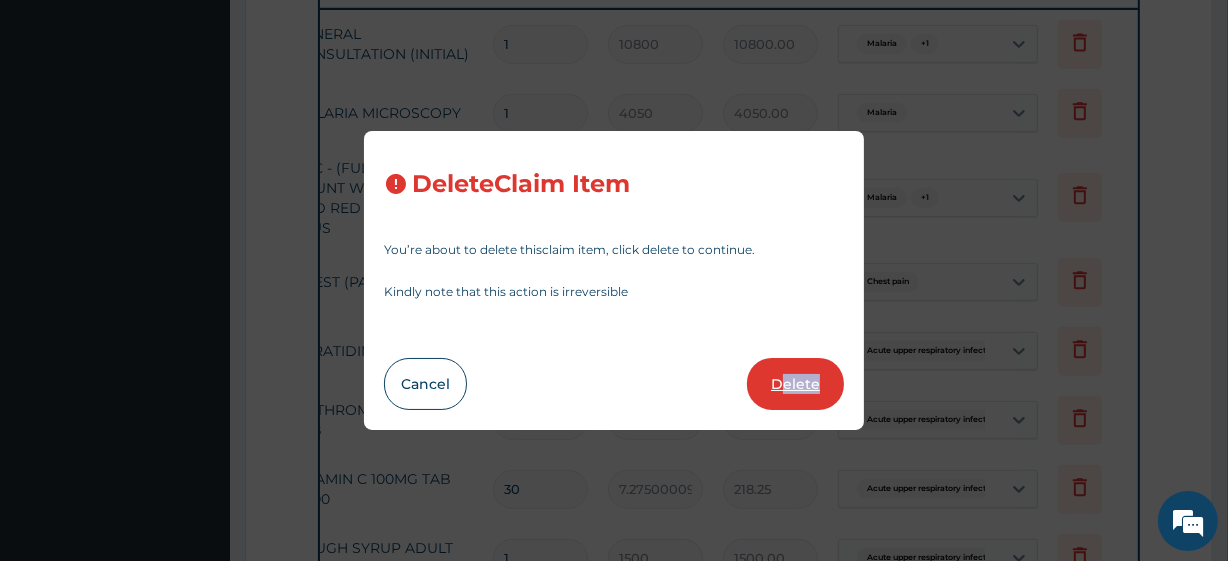 type on "520" 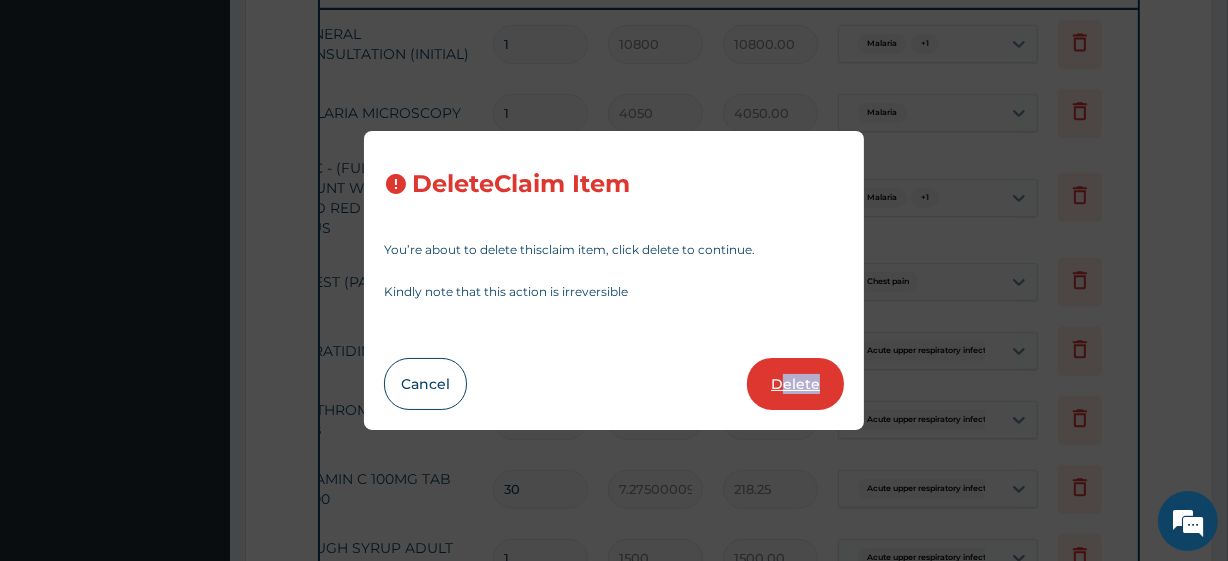 type on "7.275000095367432" 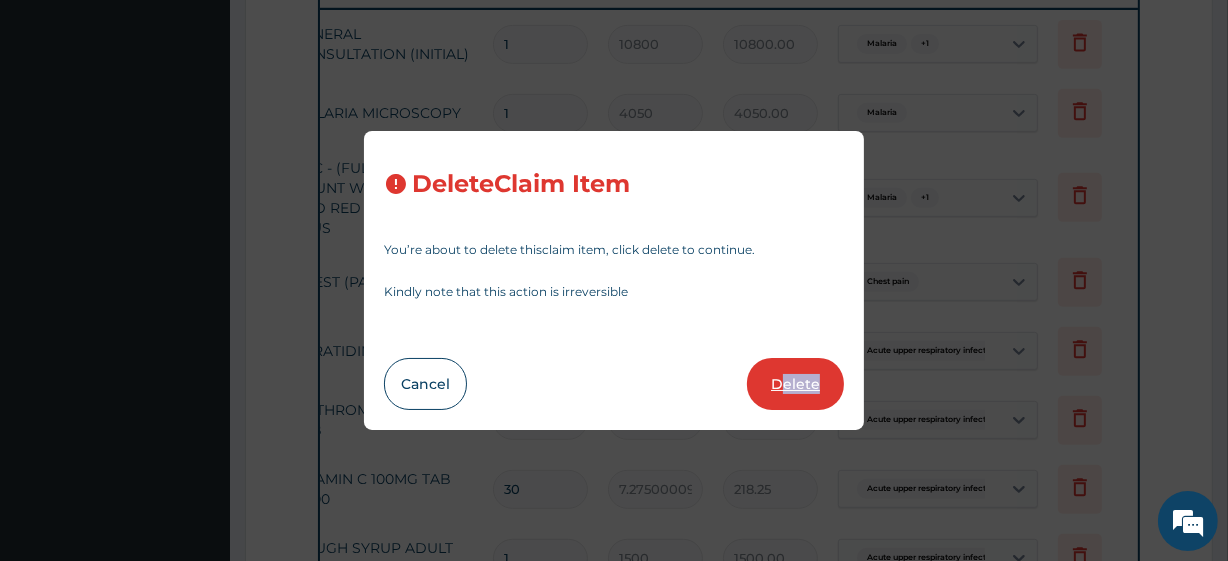 type on "218.25" 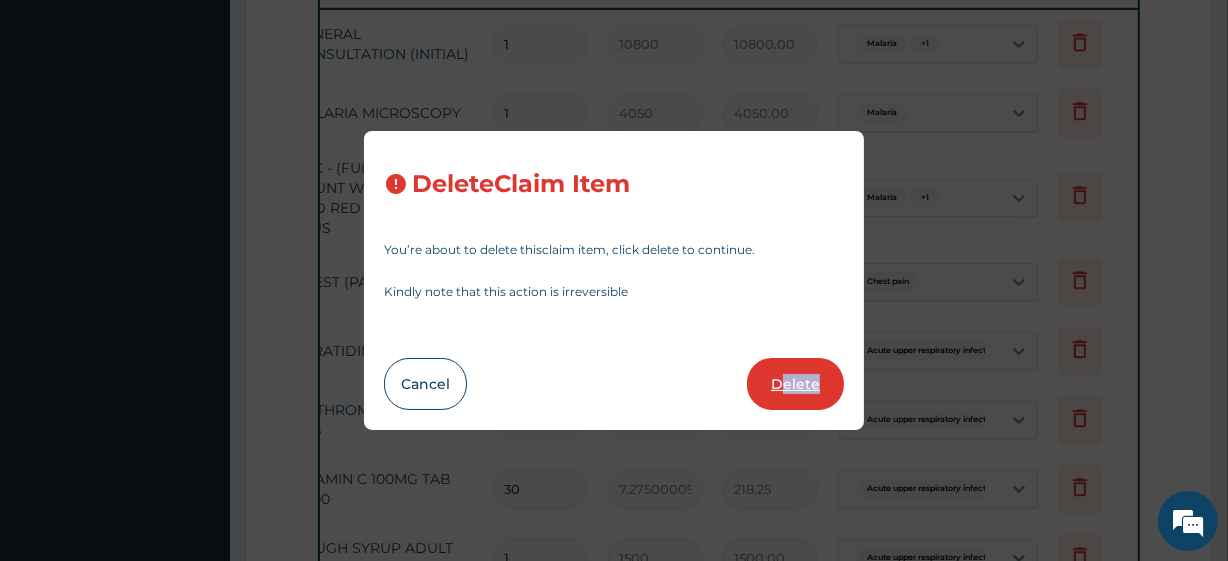 type on "1" 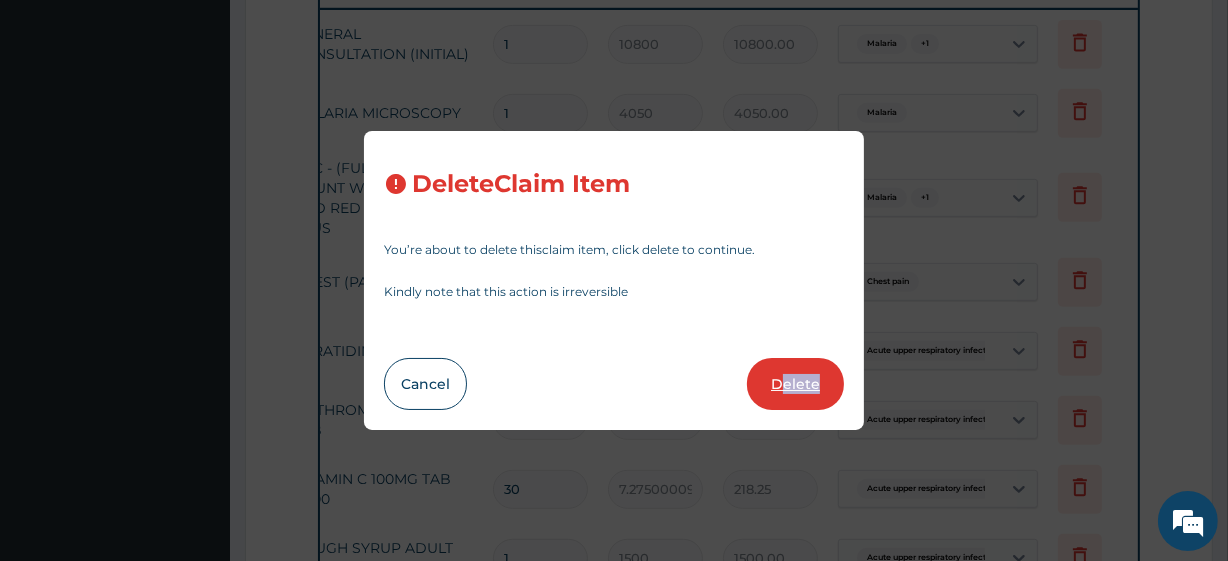type on "10" 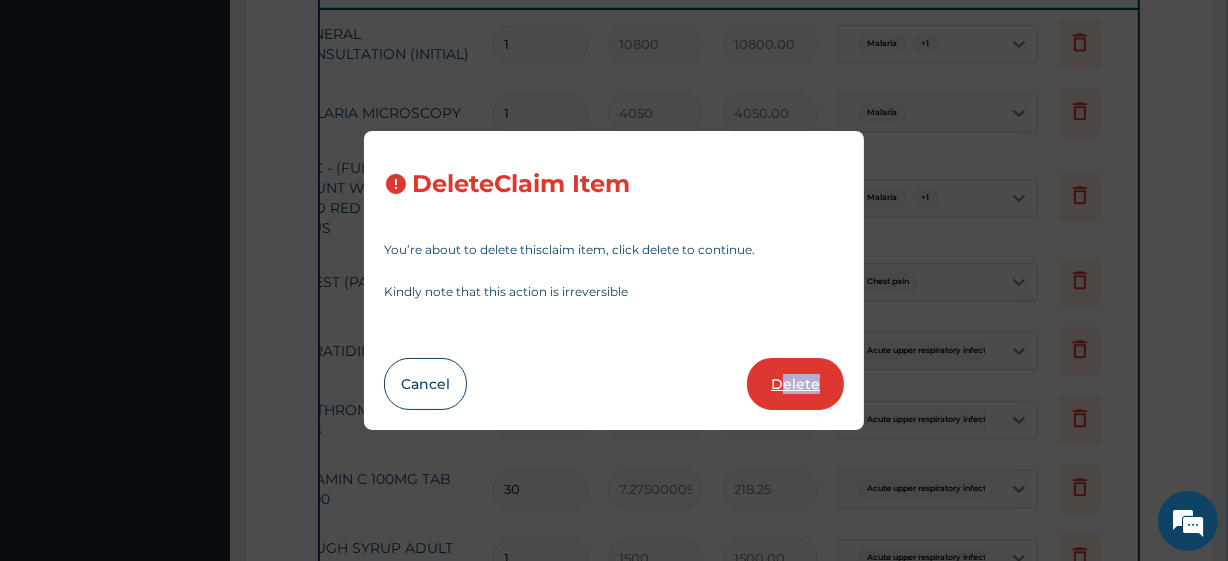 type on "44" 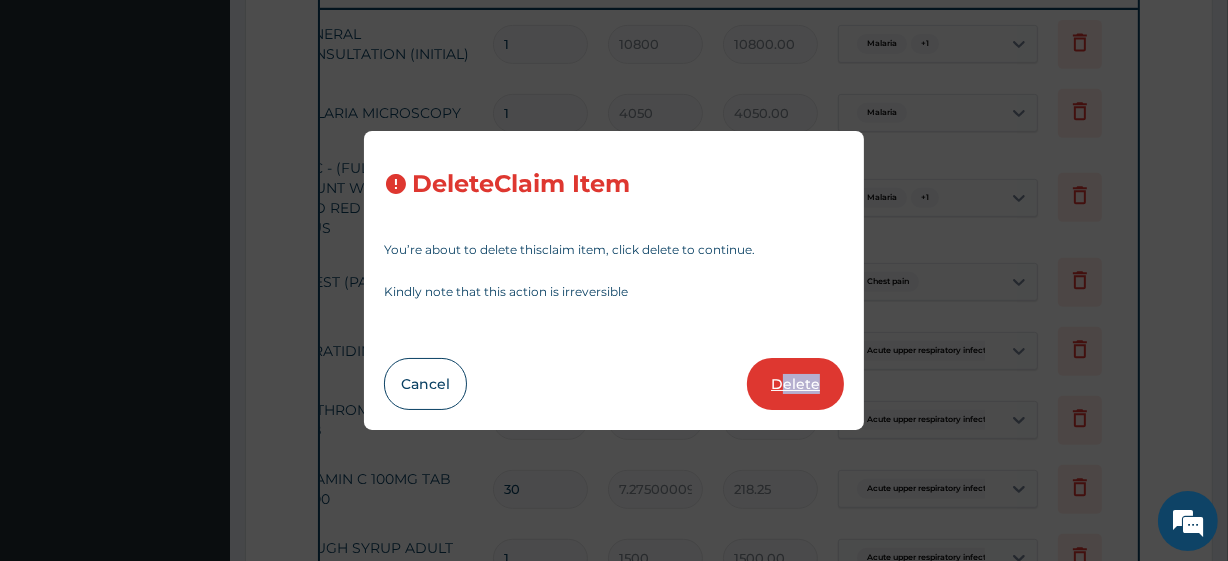type on "440.00" 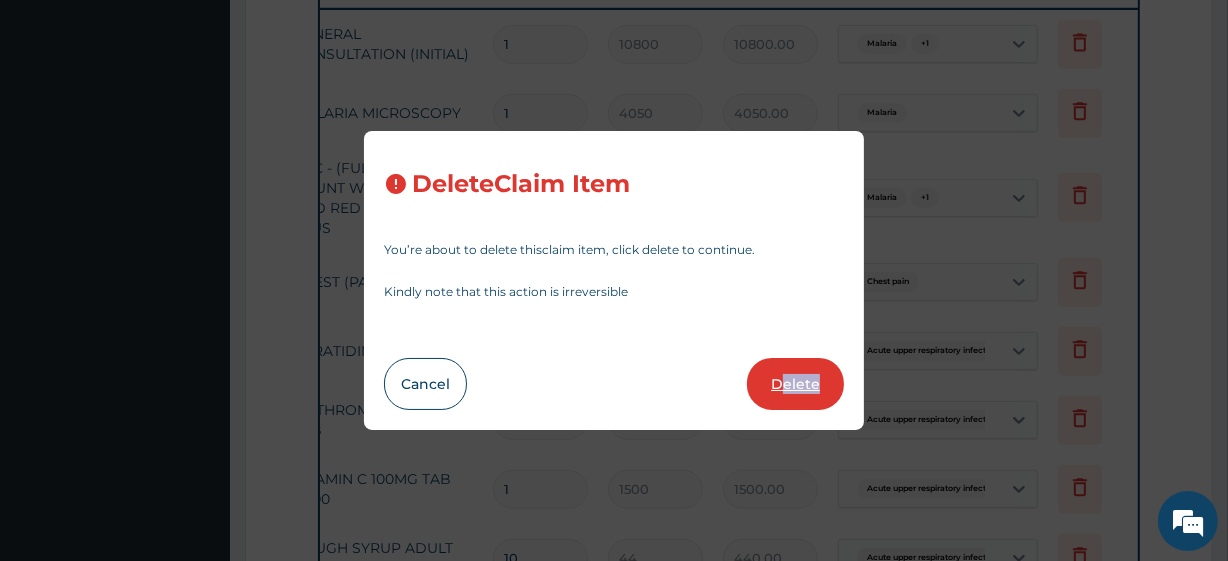 type on "13500" 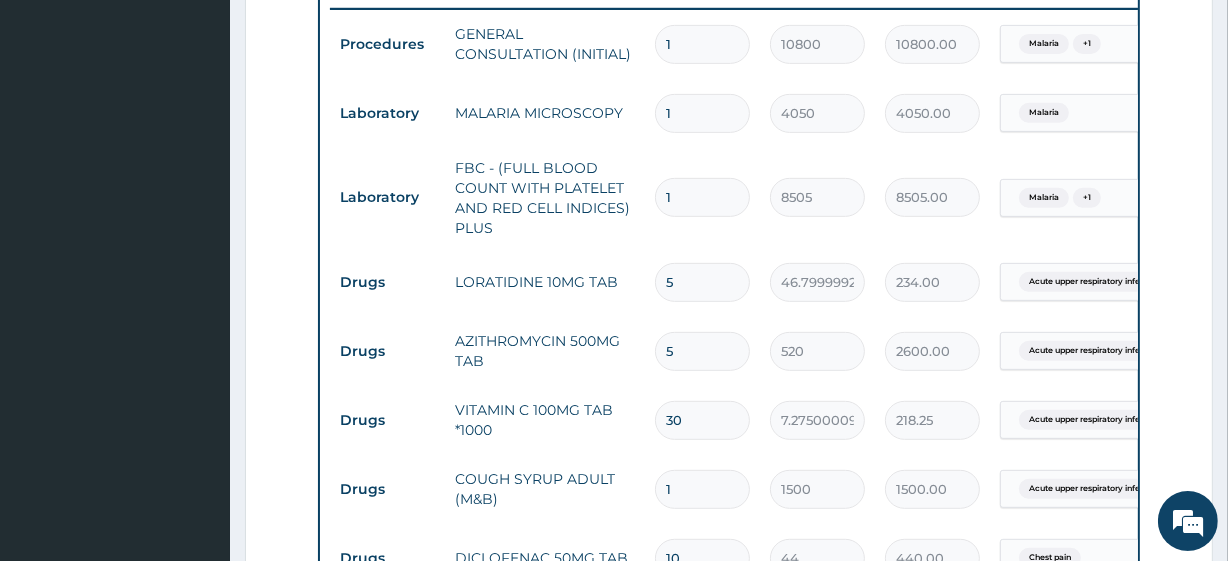 scroll, scrollTop: 0, scrollLeft: 0, axis: both 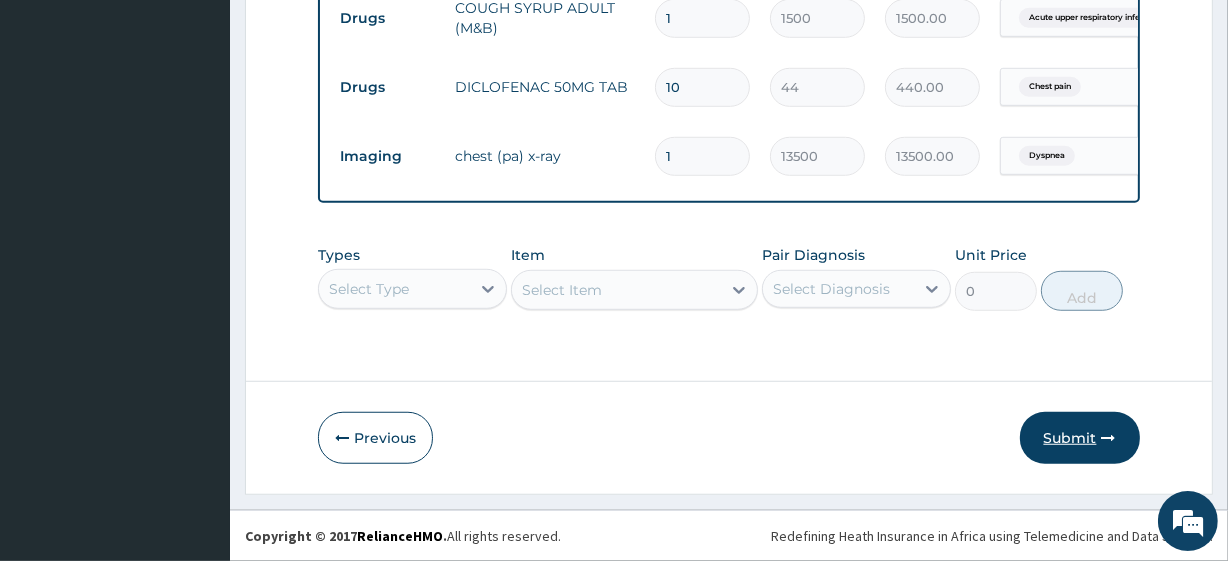click on "Submit" at bounding box center (1080, 438) 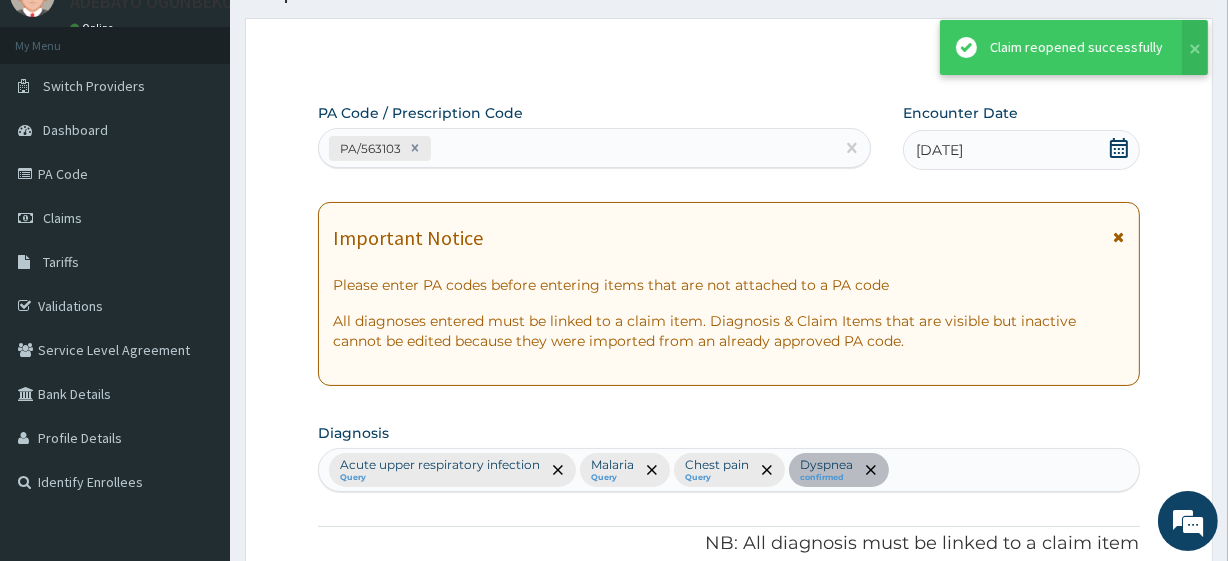 scroll, scrollTop: 1274, scrollLeft: 0, axis: vertical 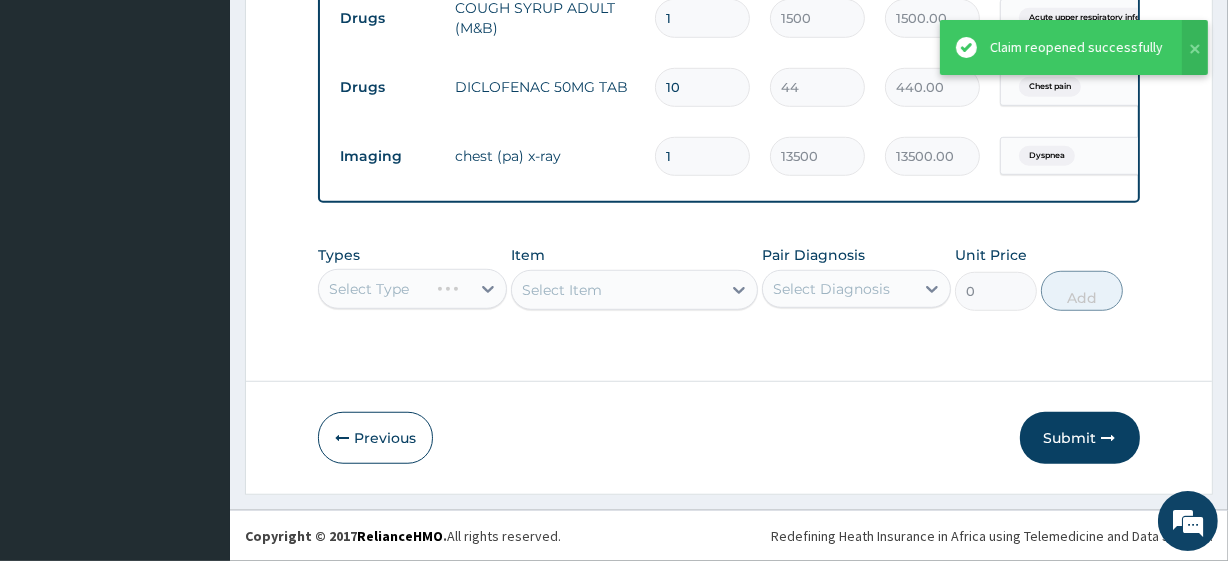 click on "Redefining Heath Insurance in Africa using Telemedicine and Data Science!
Copyright © 2017  RelianceHMO .  All rights reserved." at bounding box center (729, 535) 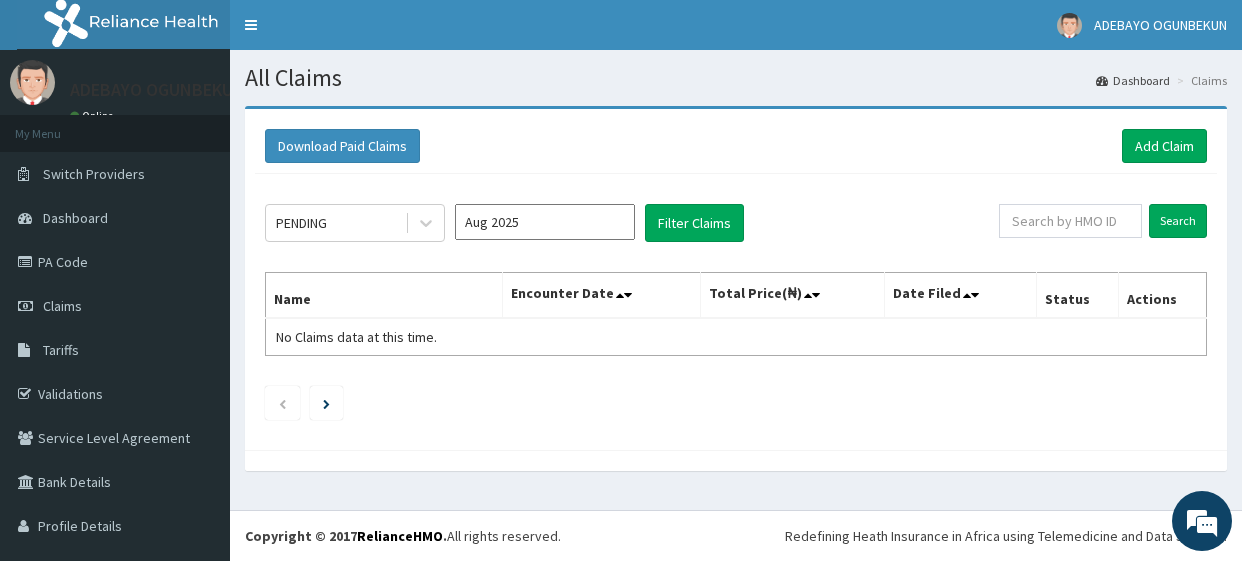 scroll, scrollTop: 0, scrollLeft: 0, axis: both 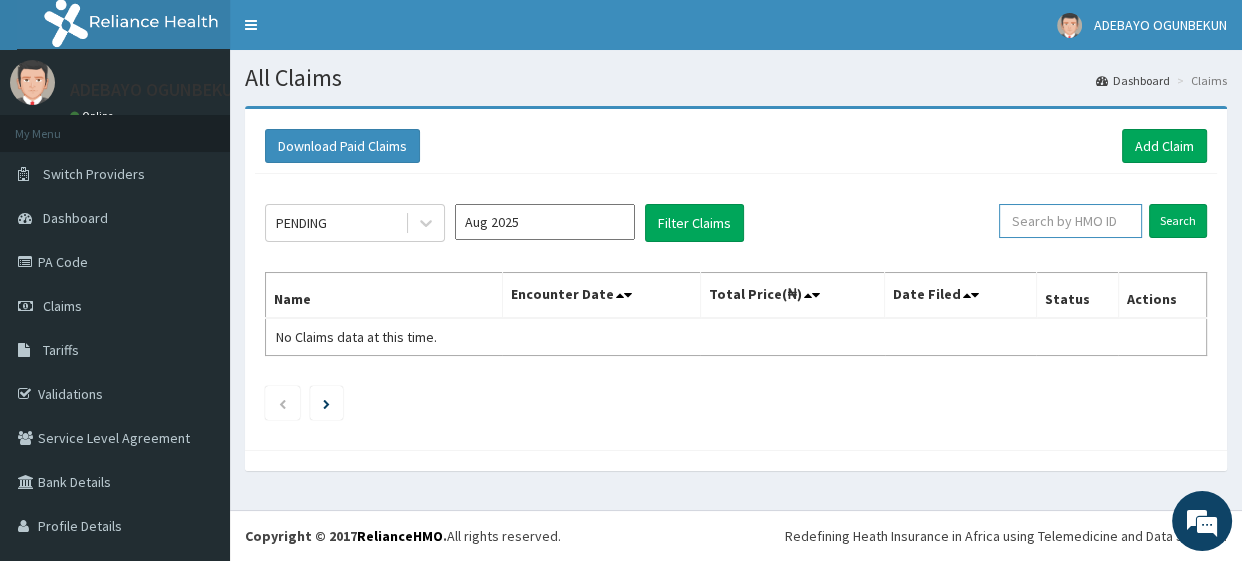 click at bounding box center [1070, 221] 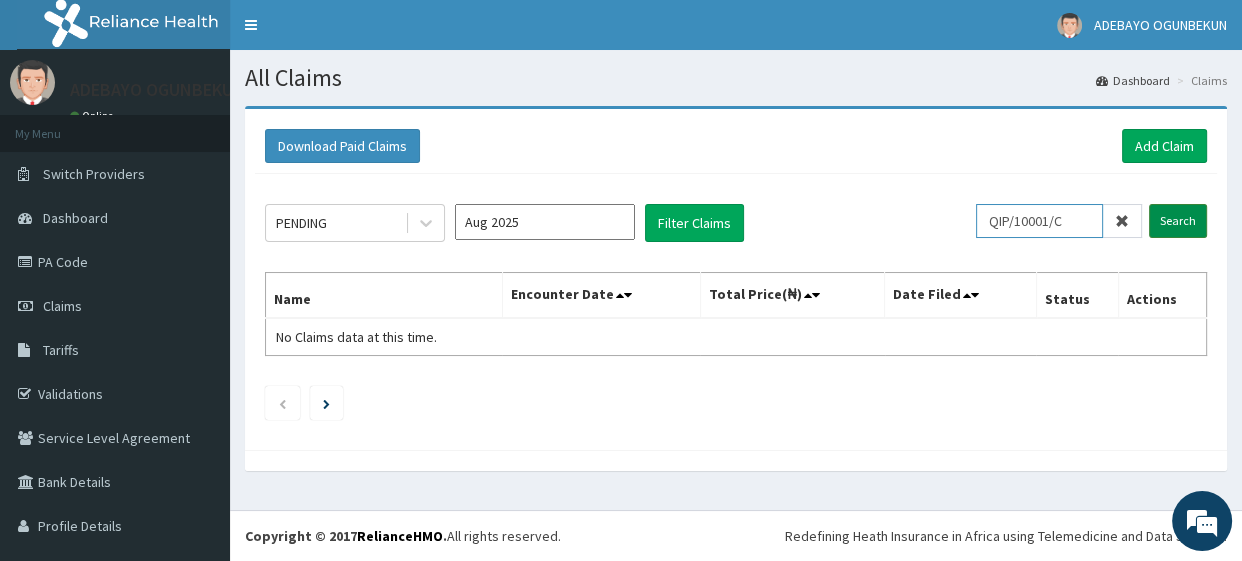 type on "QIP/10001/C" 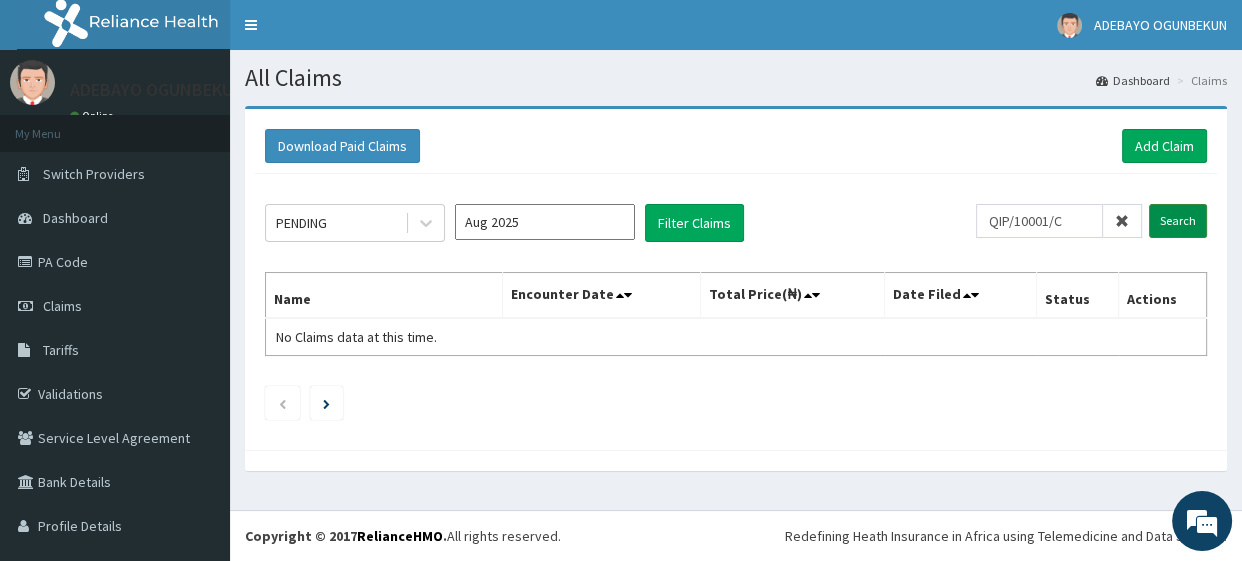 click on "Search" at bounding box center (1178, 221) 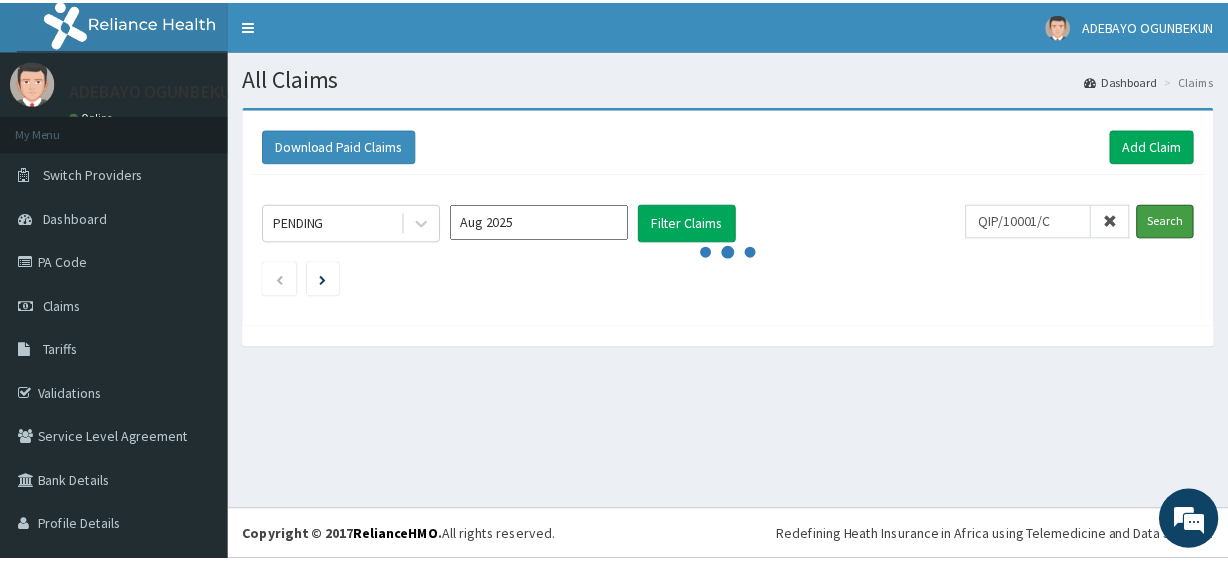 scroll, scrollTop: 0, scrollLeft: 0, axis: both 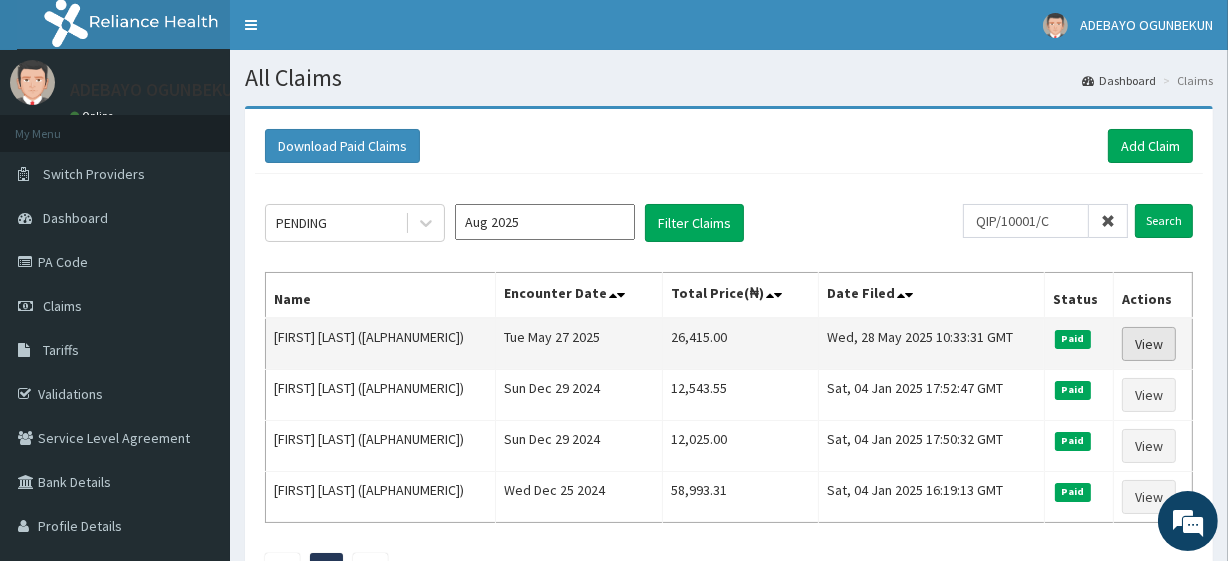 click on "View" at bounding box center [1149, 344] 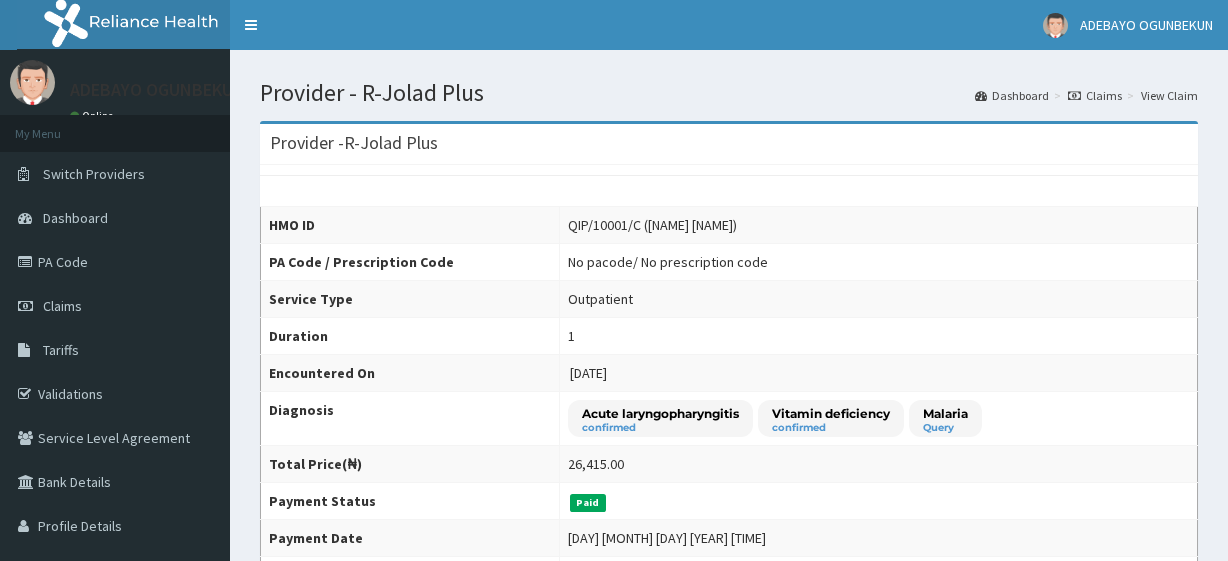 scroll, scrollTop: 0, scrollLeft: 0, axis: both 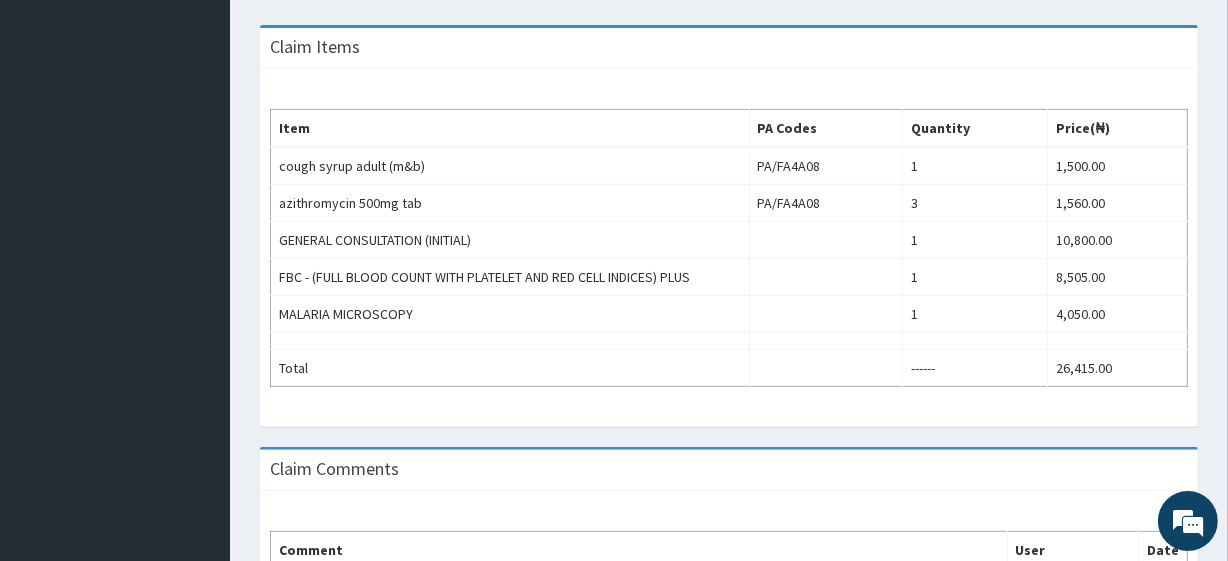 click on "Claim Comments" at bounding box center (729, 470) 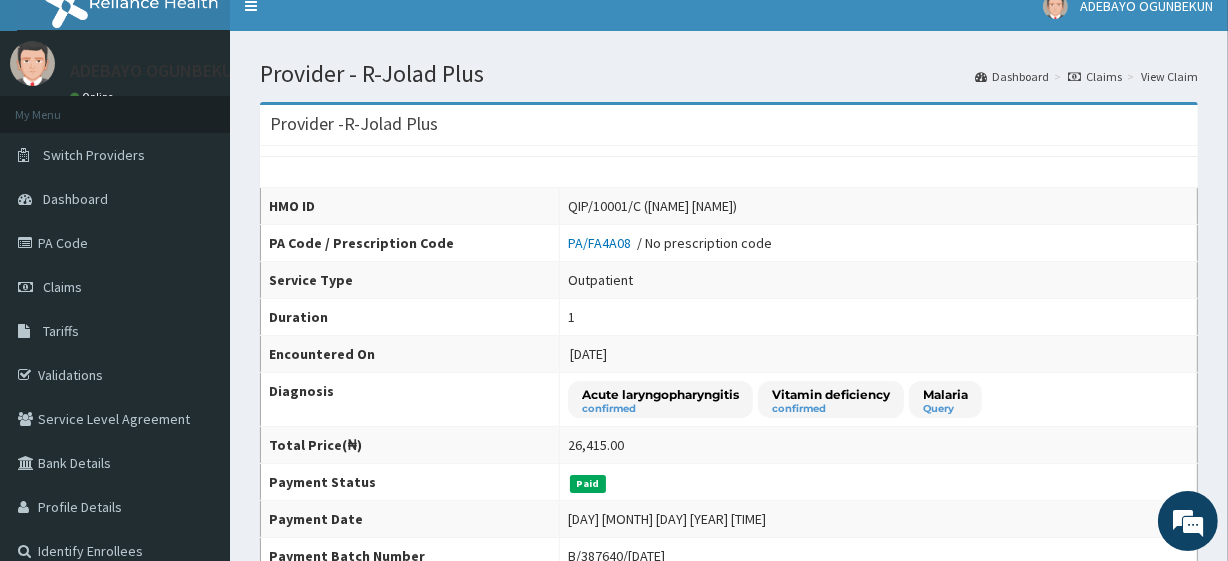 scroll, scrollTop: 16, scrollLeft: 0, axis: vertical 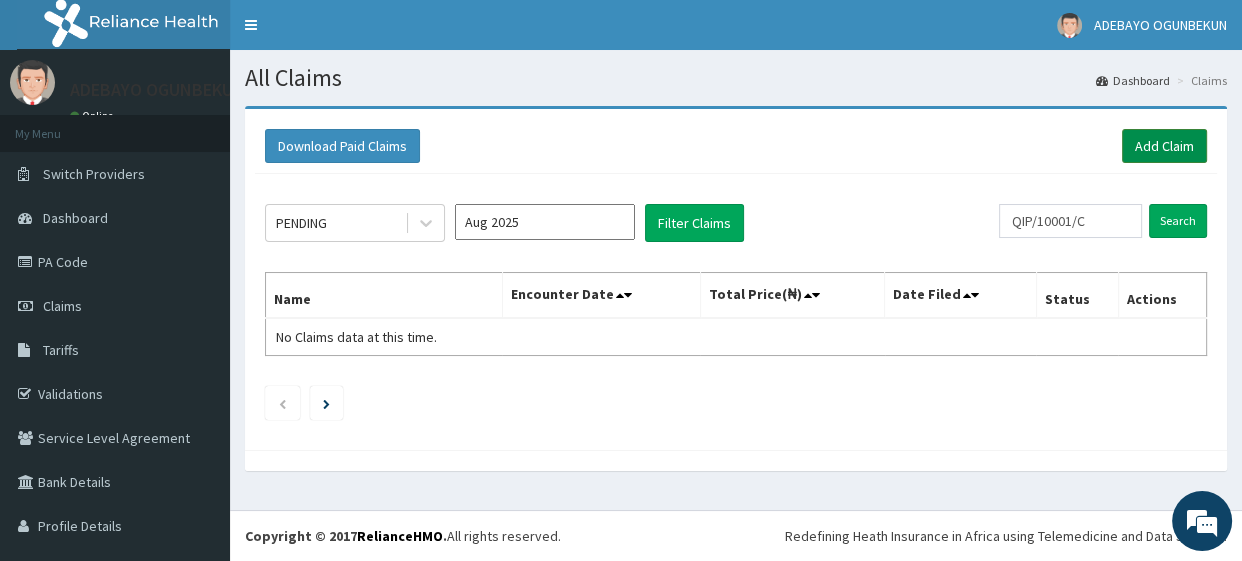 click on "Add Claim" at bounding box center (1164, 146) 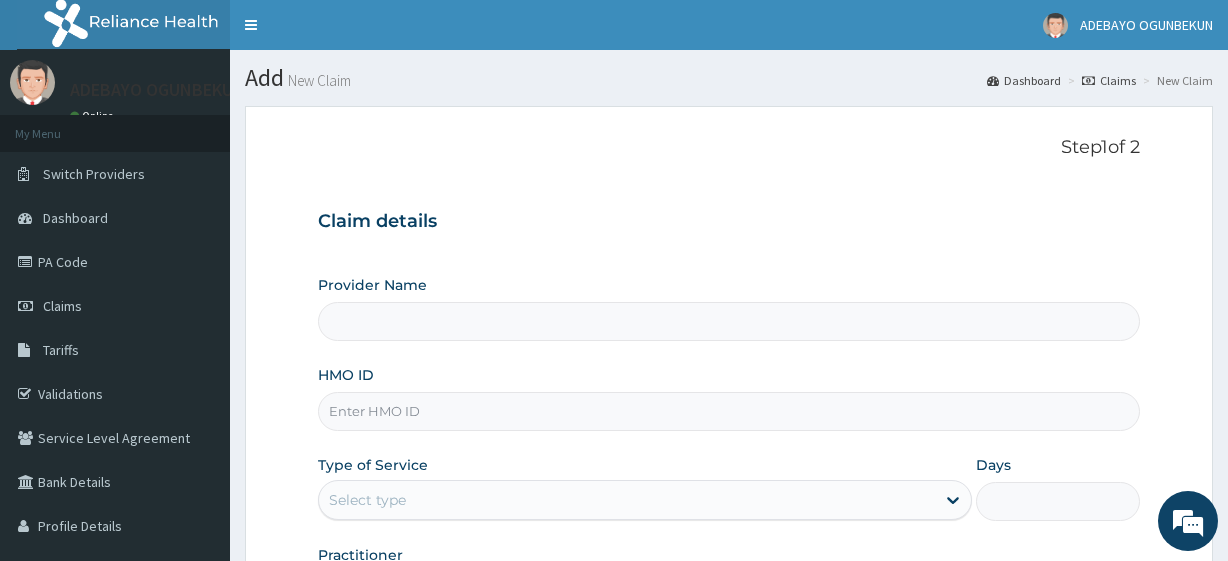 type on "R-Jolad Plus" 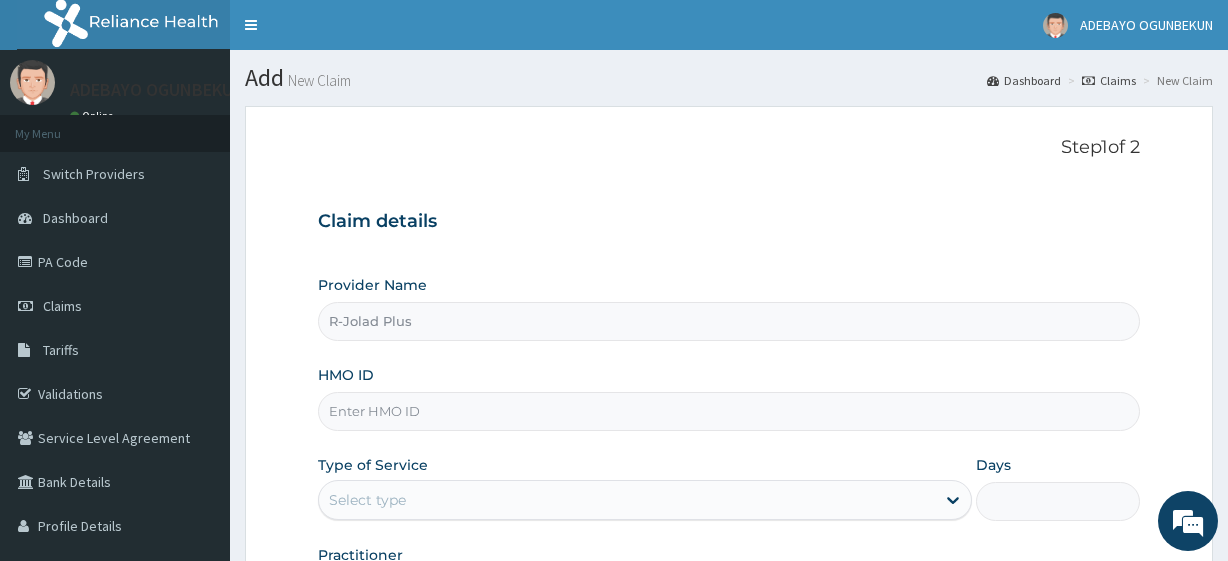 scroll, scrollTop: 0, scrollLeft: 0, axis: both 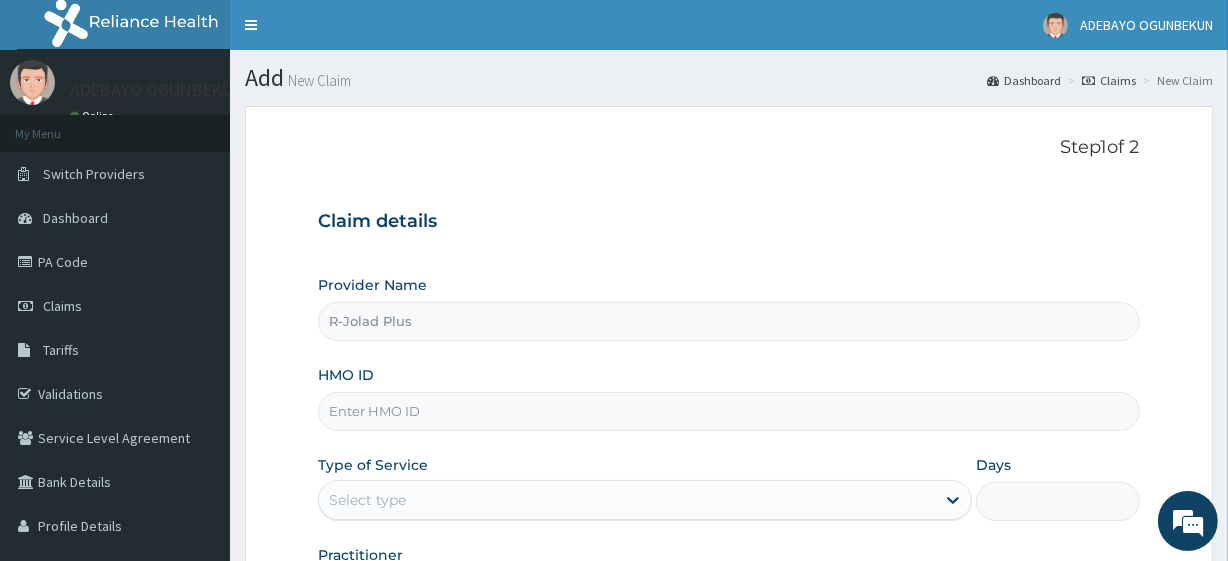 click on "HMO ID" at bounding box center (728, 411) 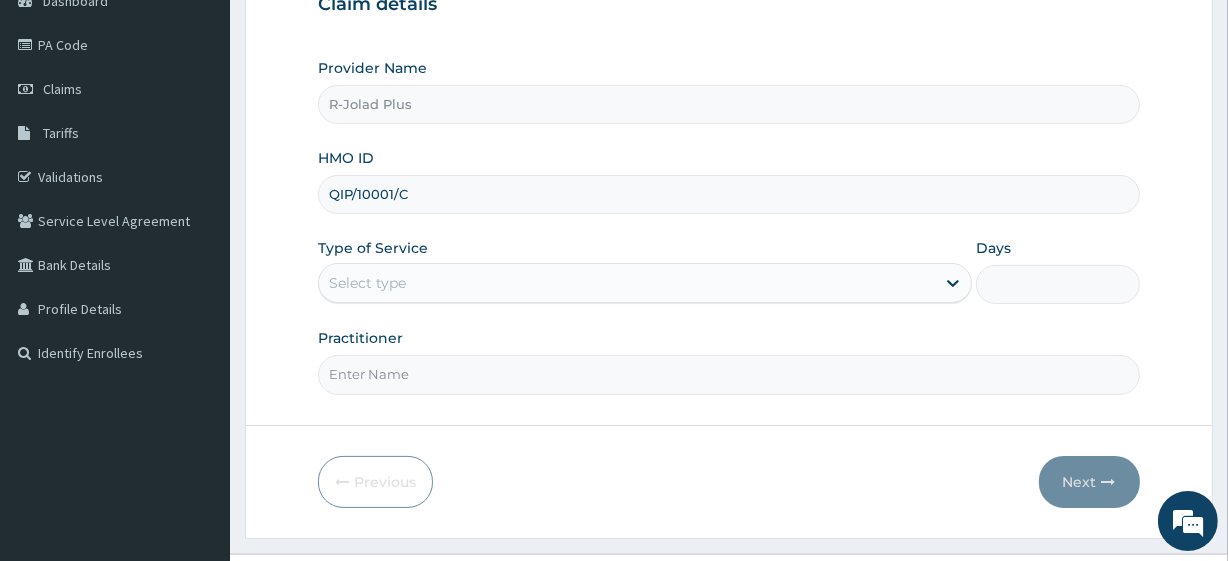 scroll, scrollTop: 259, scrollLeft: 0, axis: vertical 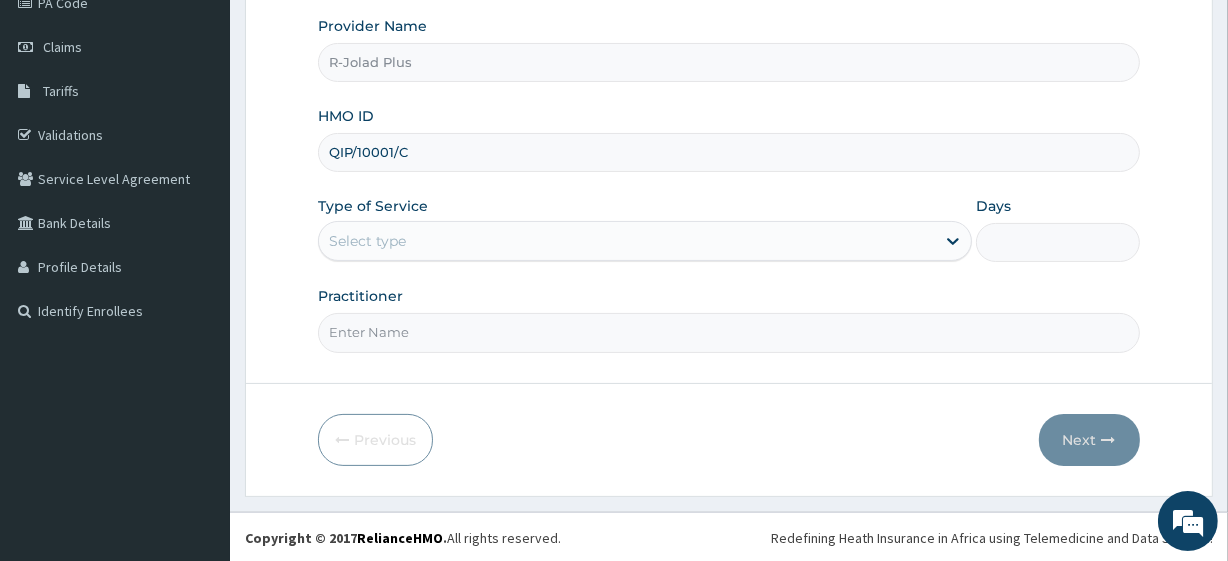 type on "QIP/10001/C" 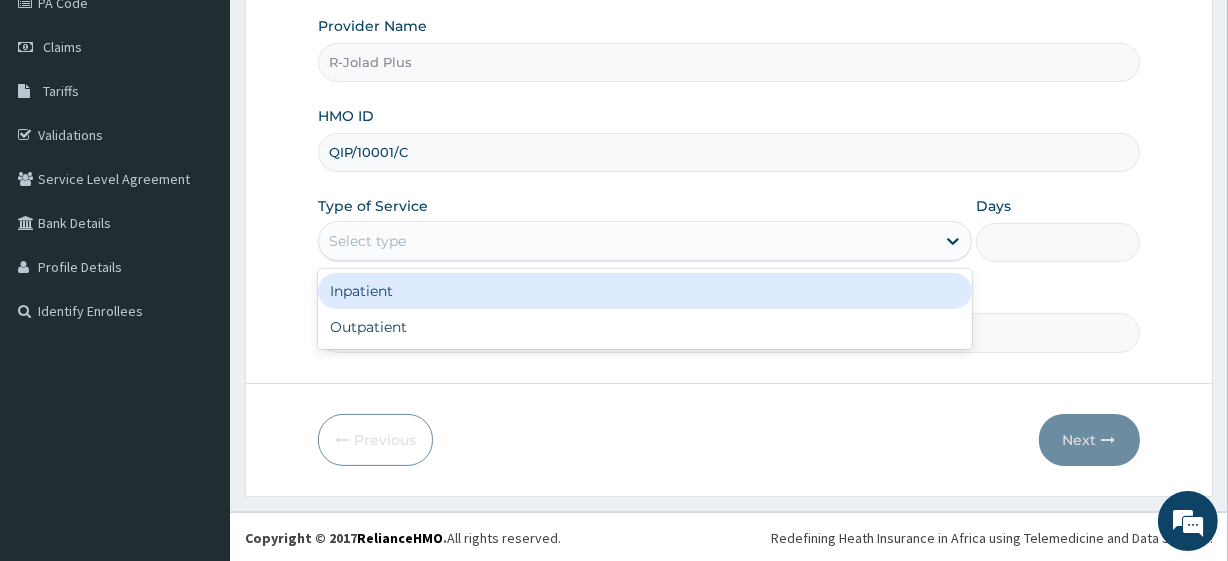 click on "Select type" at bounding box center (627, 241) 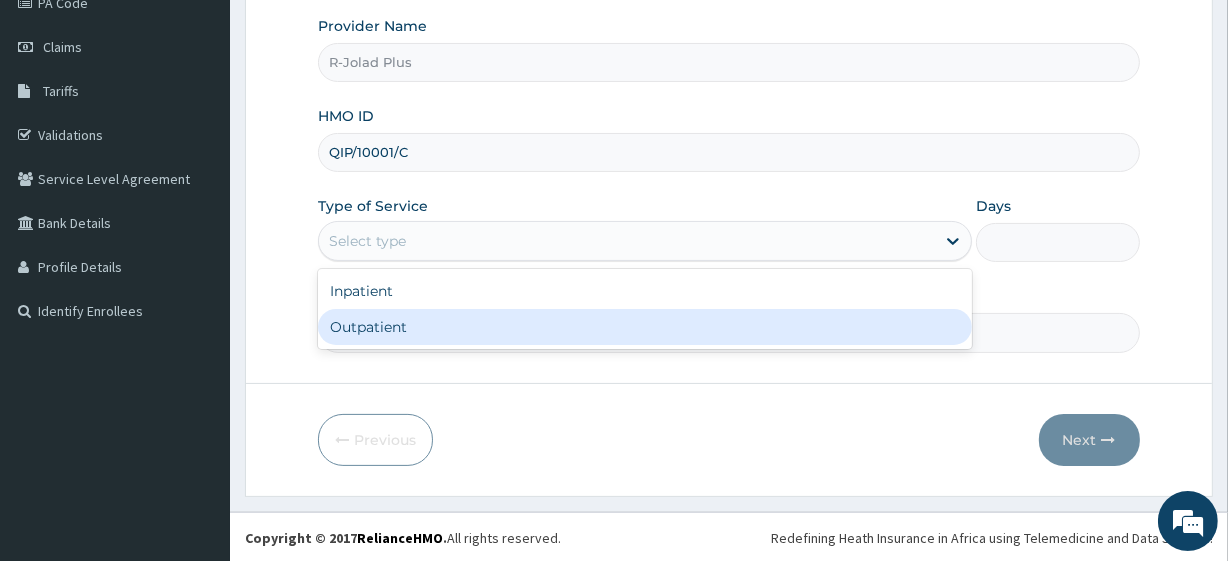 click on "Outpatient" at bounding box center [645, 327] 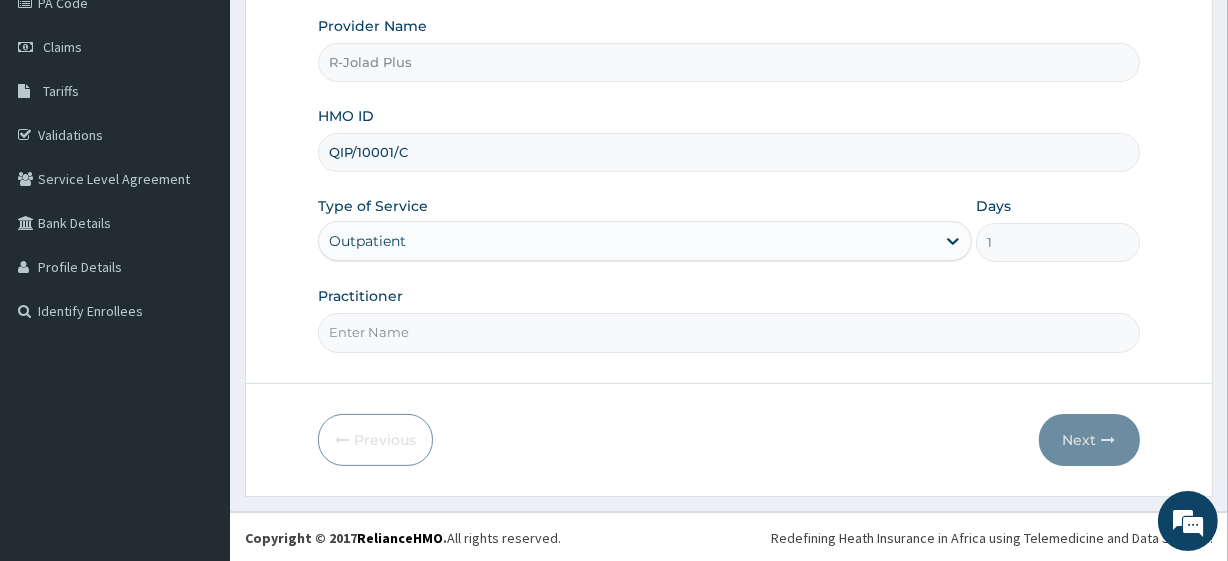 click on "Practitioner" at bounding box center [728, 332] 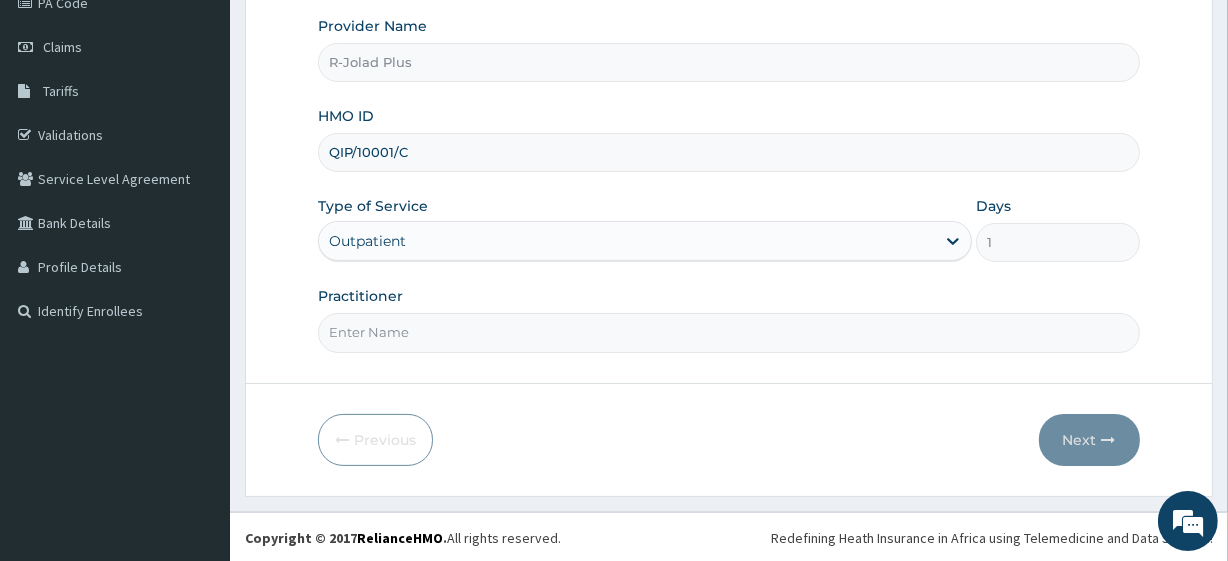 type on "Dr [LAST]" 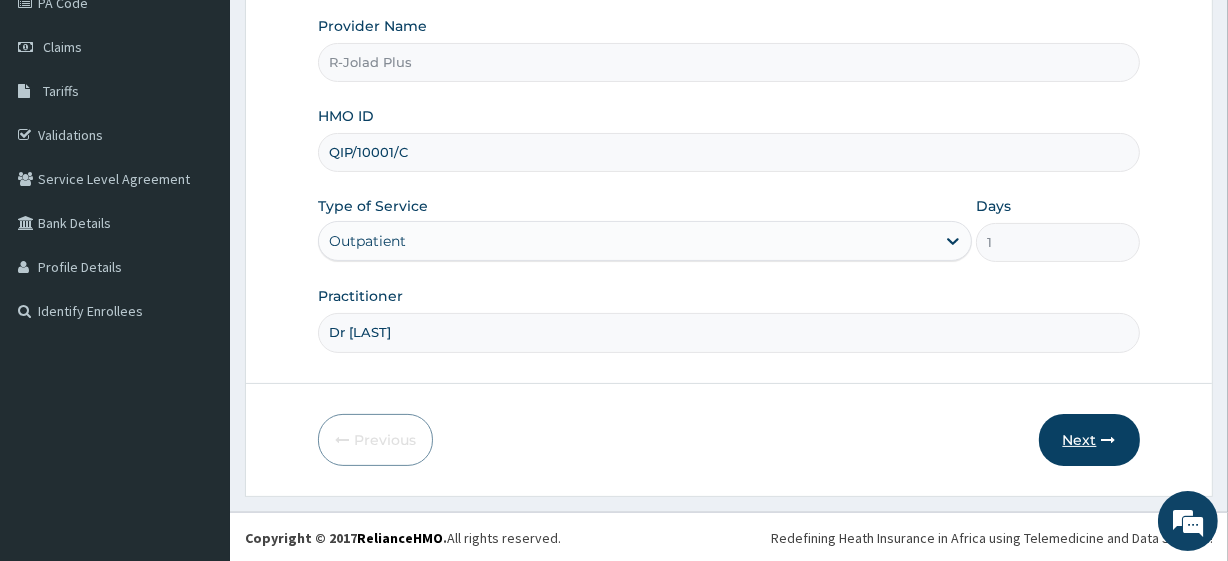 click on "Next" at bounding box center [1089, 440] 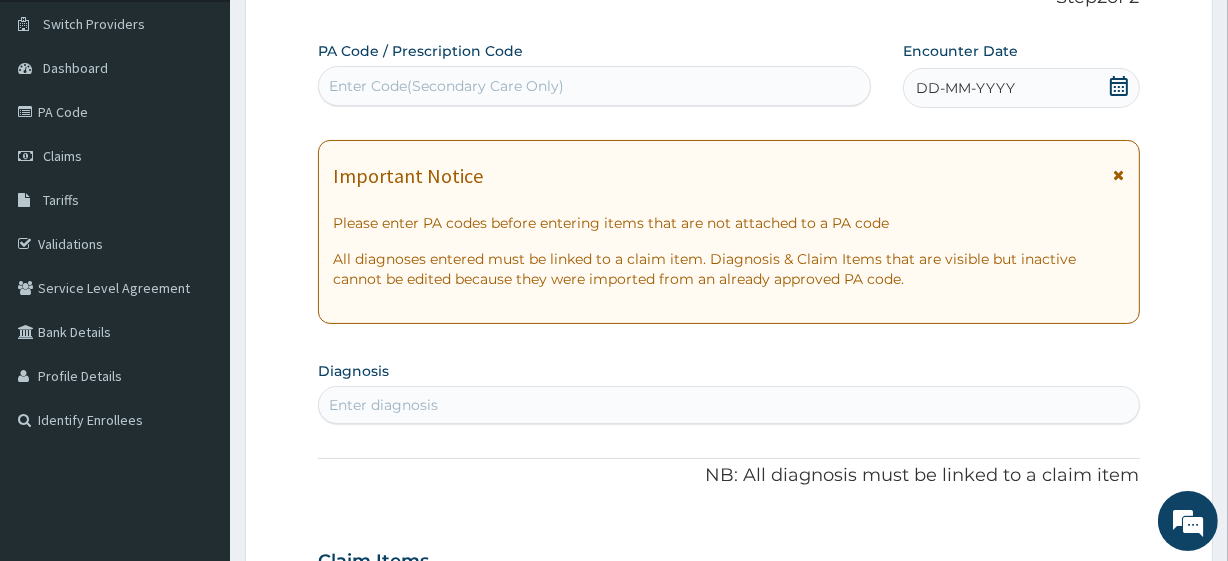 scroll, scrollTop: 150, scrollLeft: 0, axis: vertical 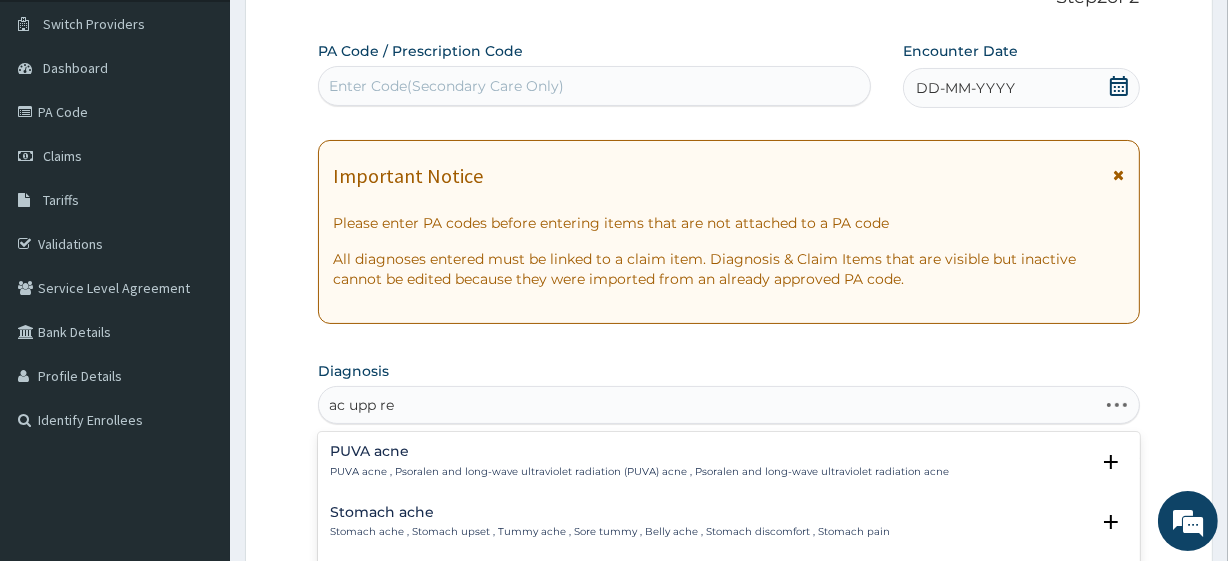 type on "ac upp res" 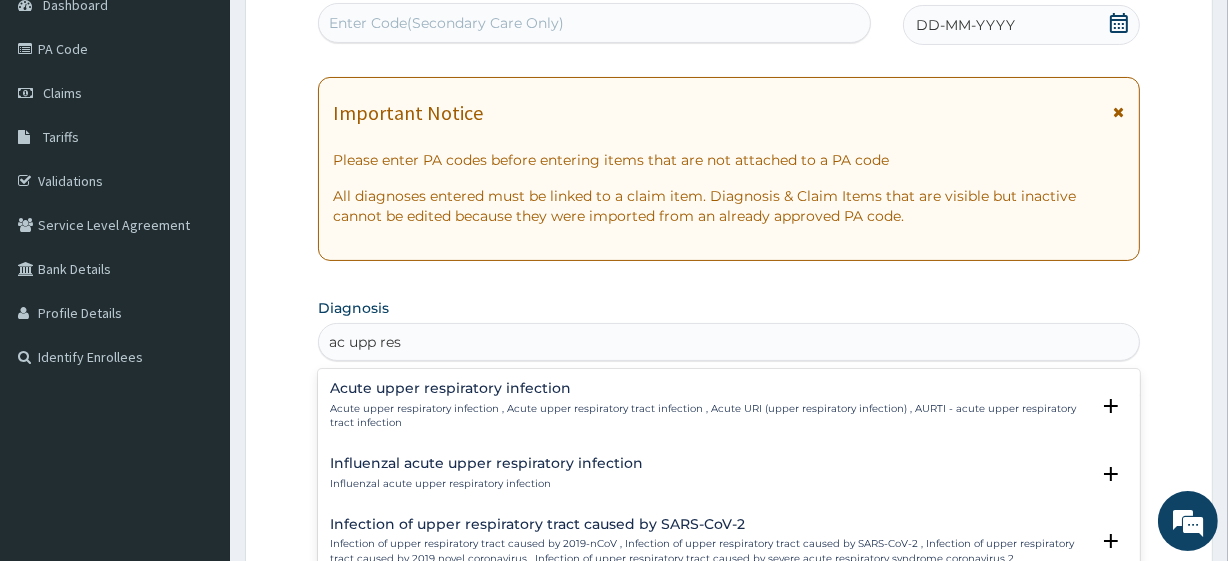 scroll, scrollTop: 221, scrollLeft: 0, axis: vertical 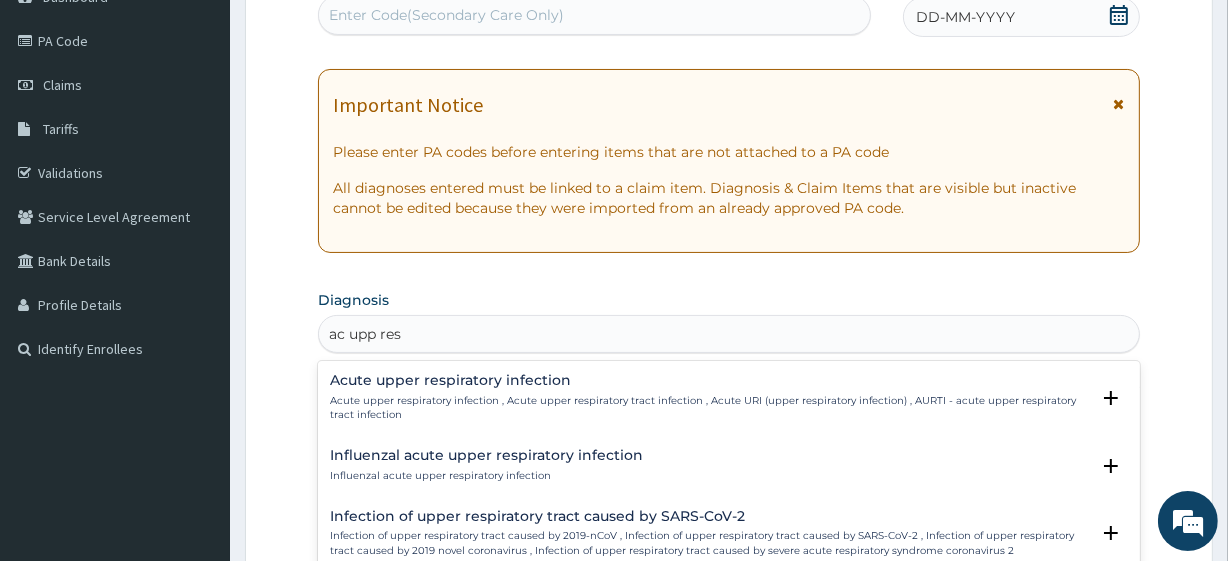 click on "Acute upper respiratory infection" at bounding box center [709, 380] 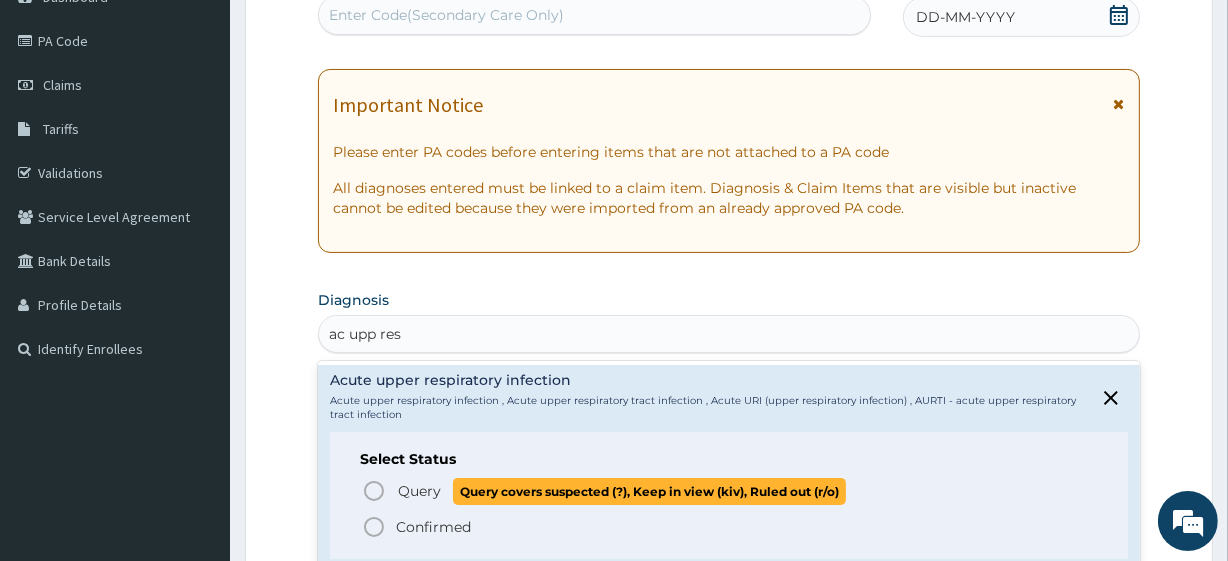 click on "Query" at bounding box center (419, 491) 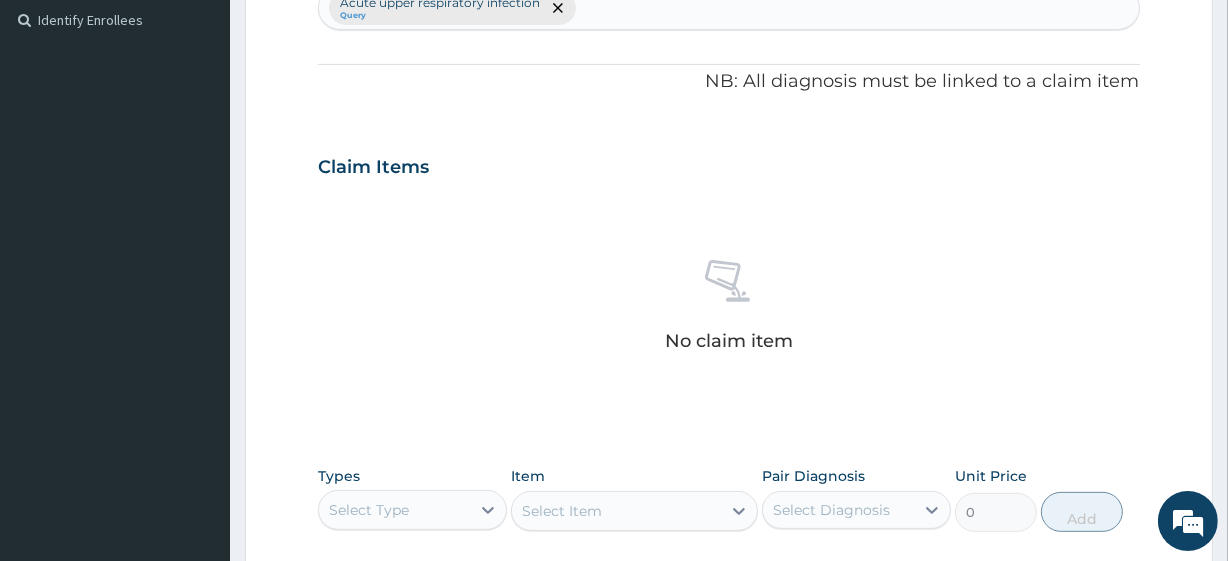 scroll, scrollTop: 880, scrollLeft: 0, axis: vertical 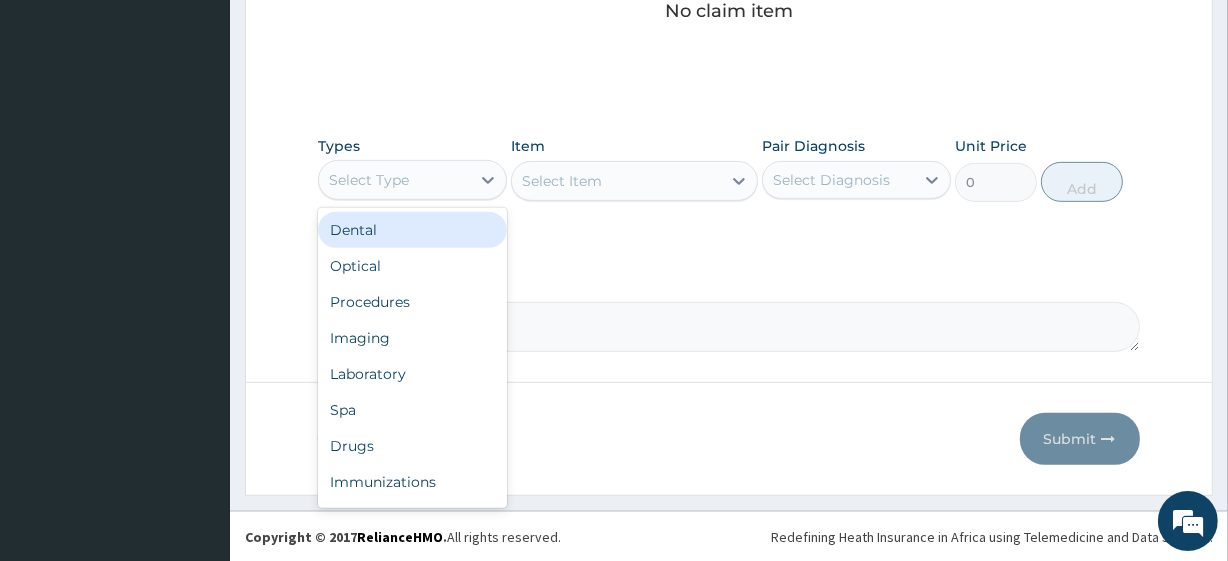 click on "Select Type" at bounding box center [394, 180] 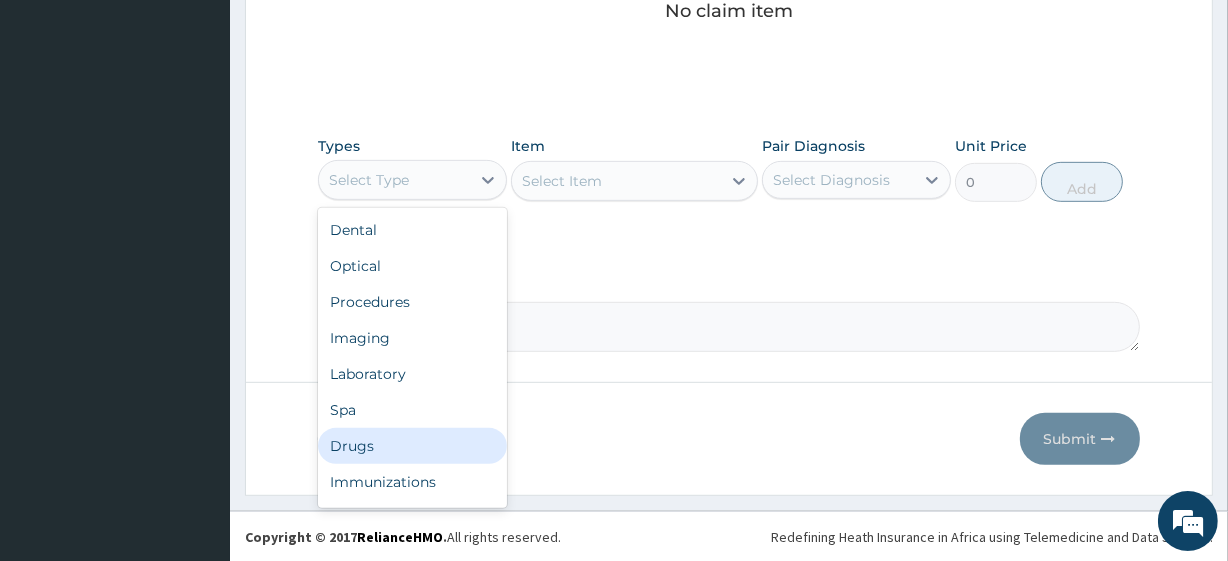 click on "Drugs" at bounding box center [412, 446] 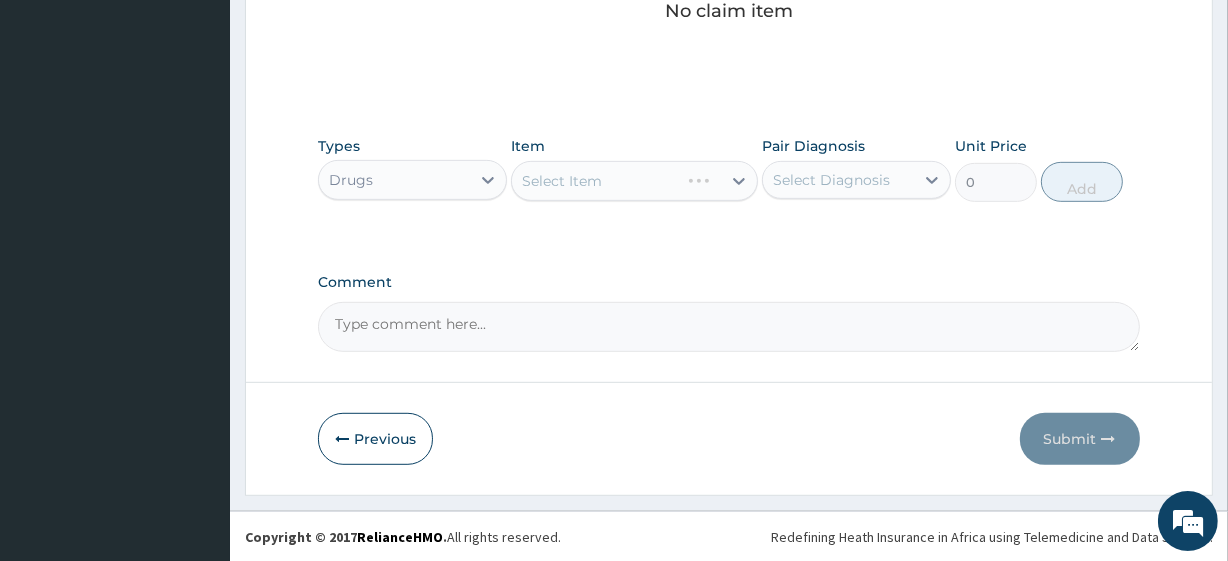 click on "Select Item" at bounding box center [634, 181] 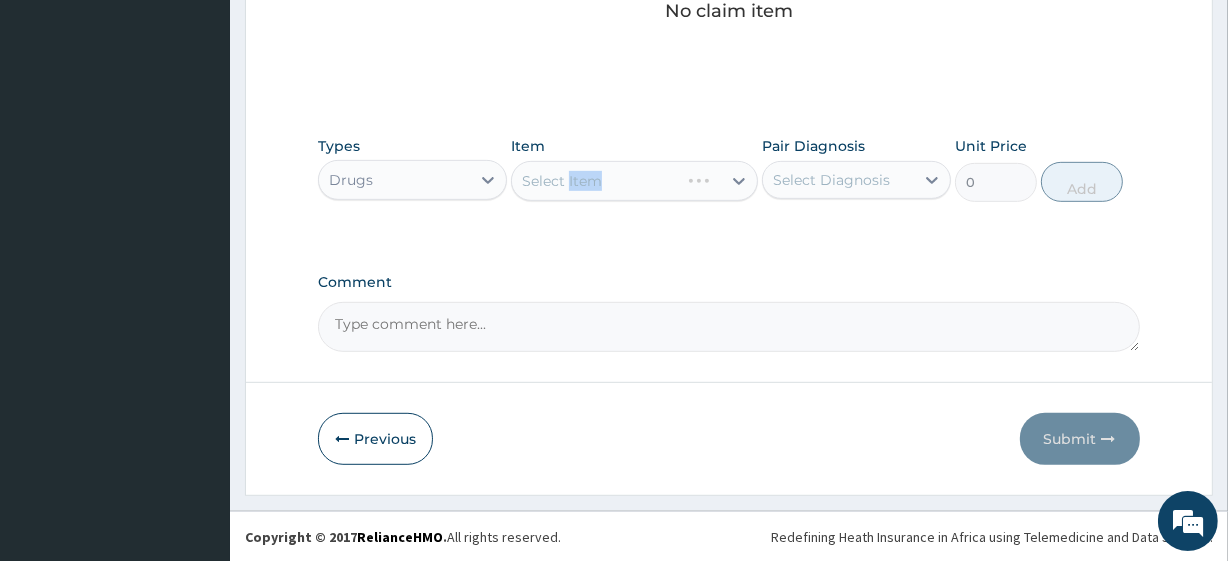 click on "Select Item" at bounding box center [634, 181] 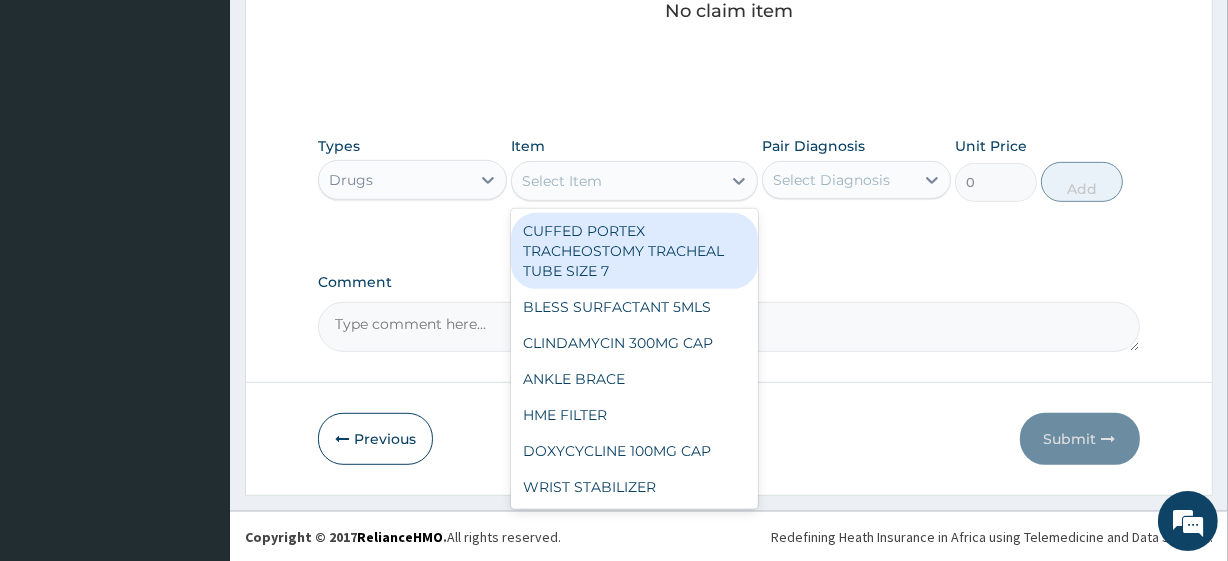 click on "Select Item" at bounding box center [616, 181] 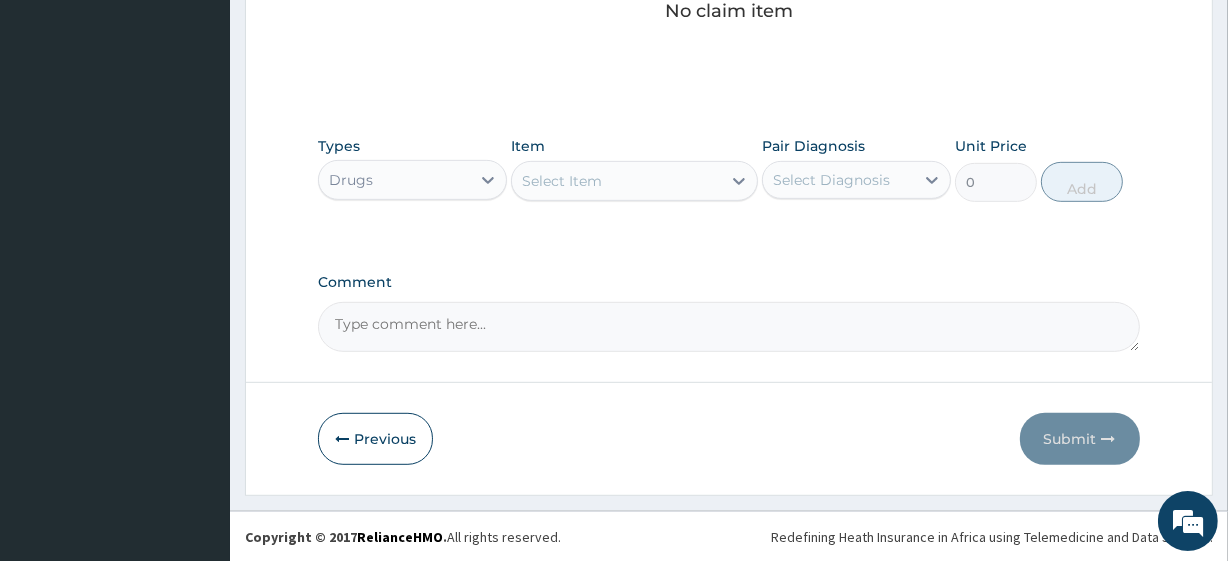 click on "Select Item" at bounding box center (616, 181) 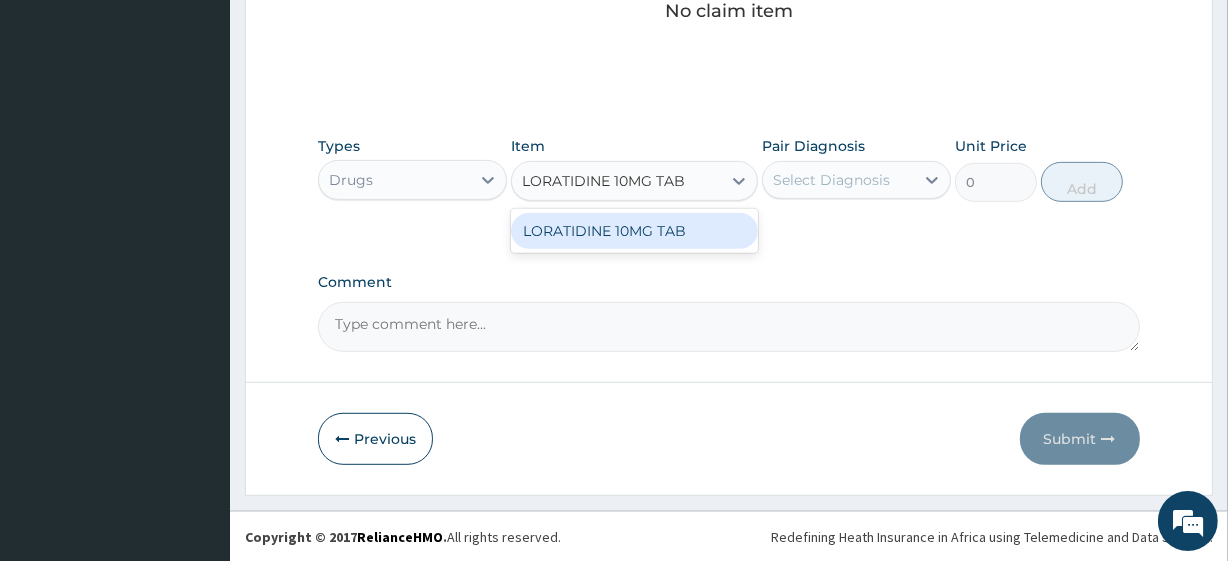 click on "LORATIDINE 10MG TAB" at bounding box center (634, 231) 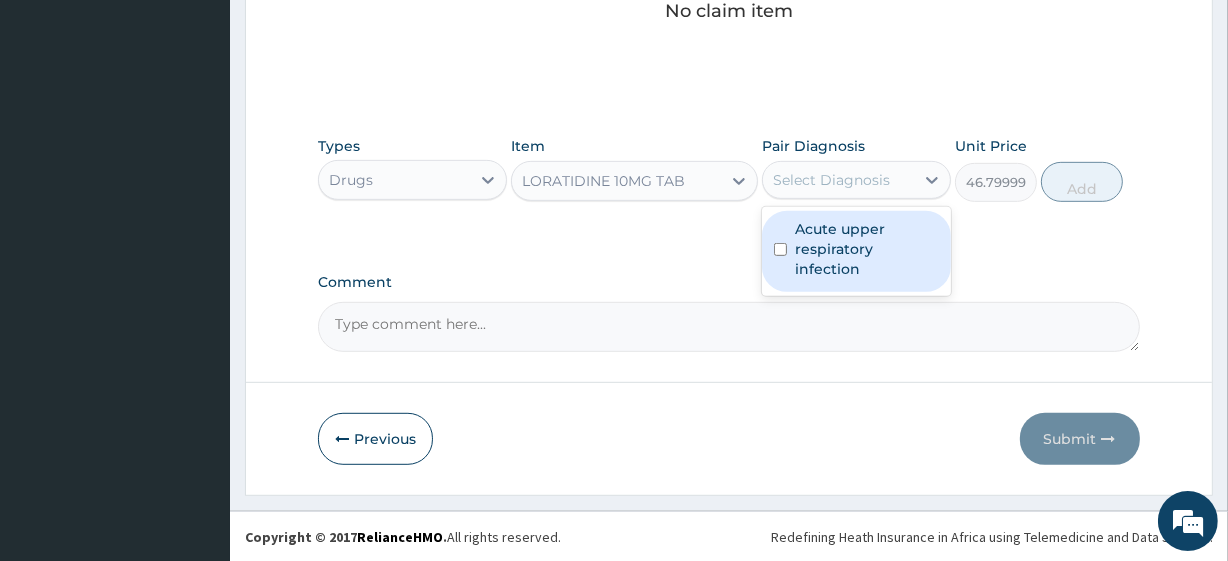 click on "Select Diagnosis" at bounding box center (831, 180) 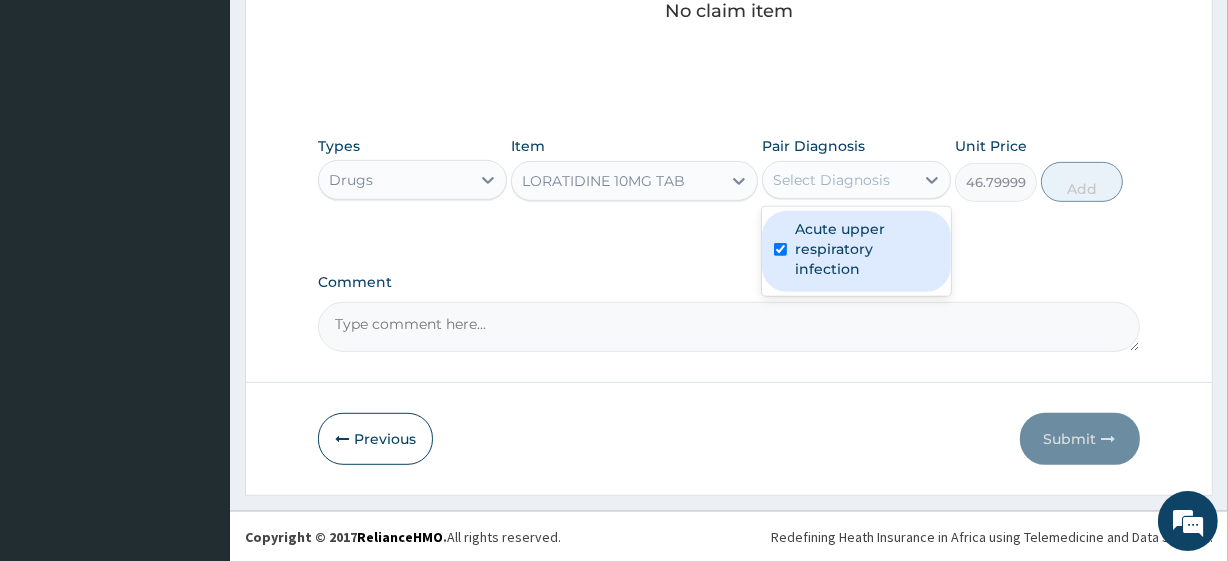 checkbox on "true" 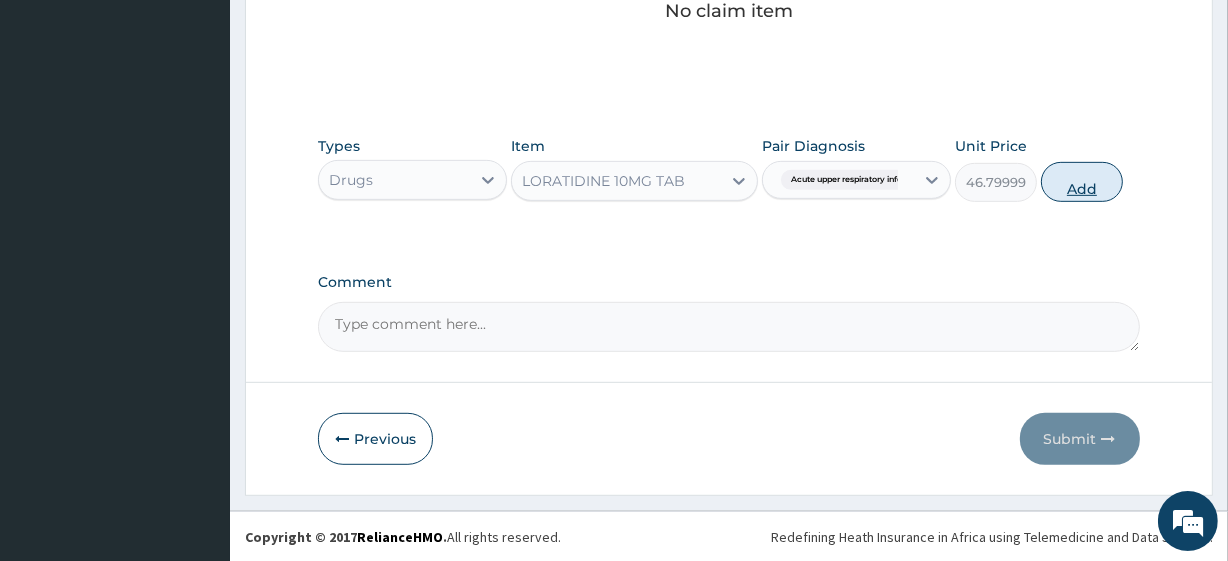 click on "Add" at bounding box center (1082, 182) 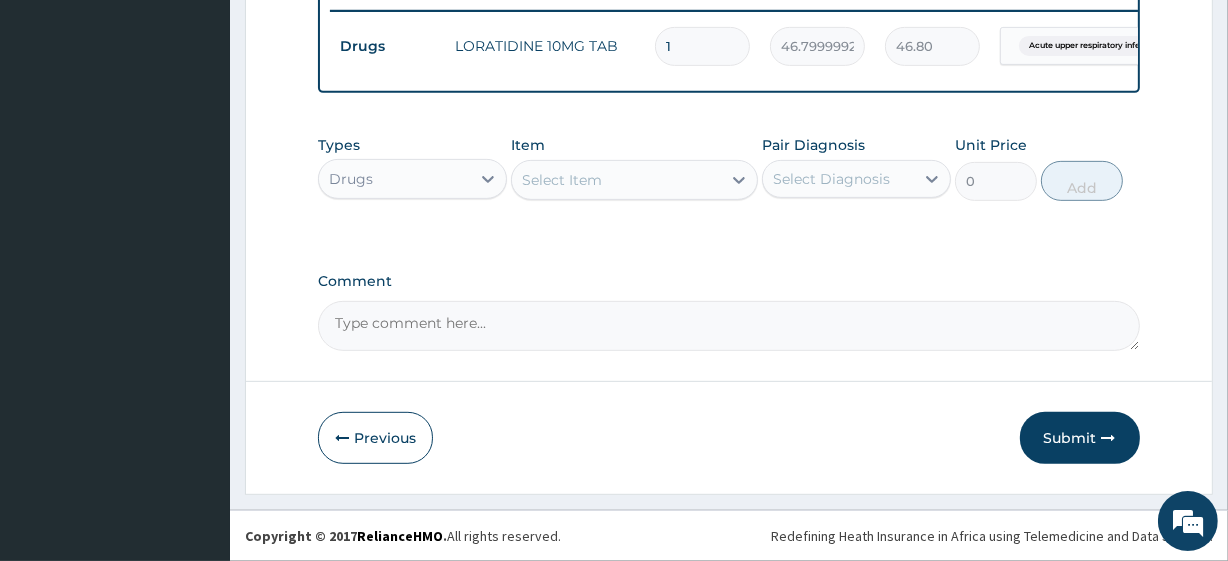 scroll, scrollTop: 798, scrollLeft: 0, axis: vertical 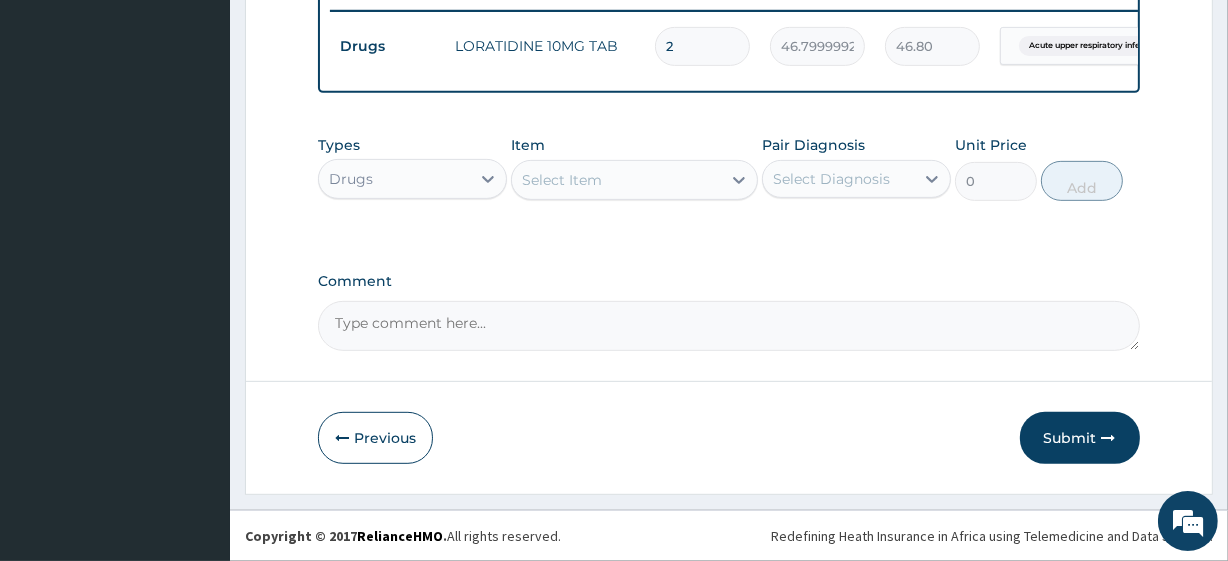 type on "93.60" 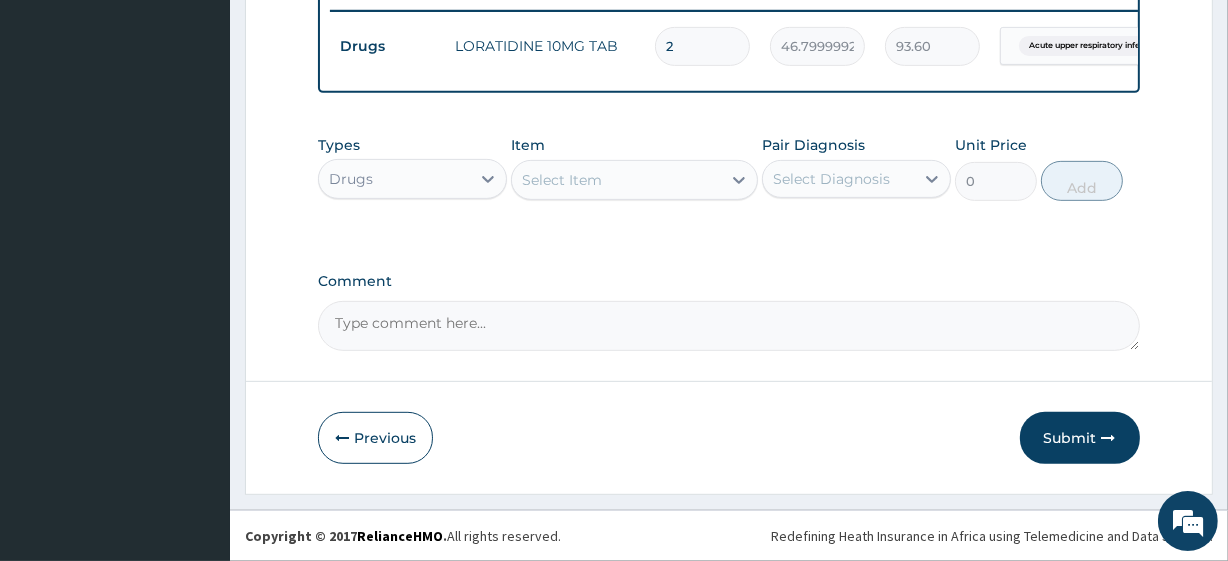 type on "3" 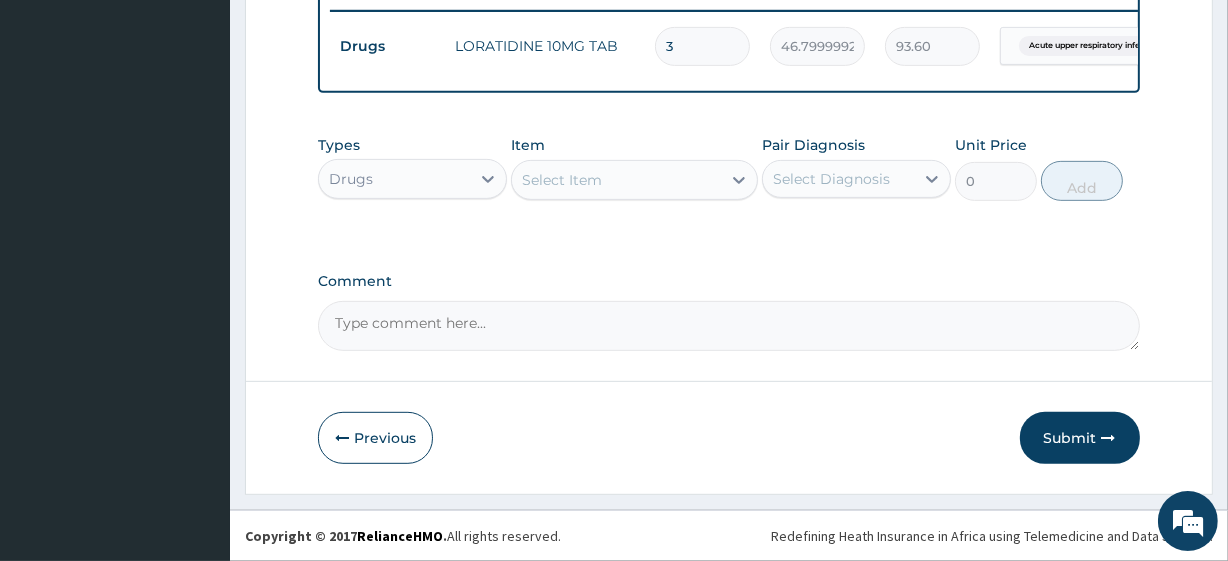type on "140.40" 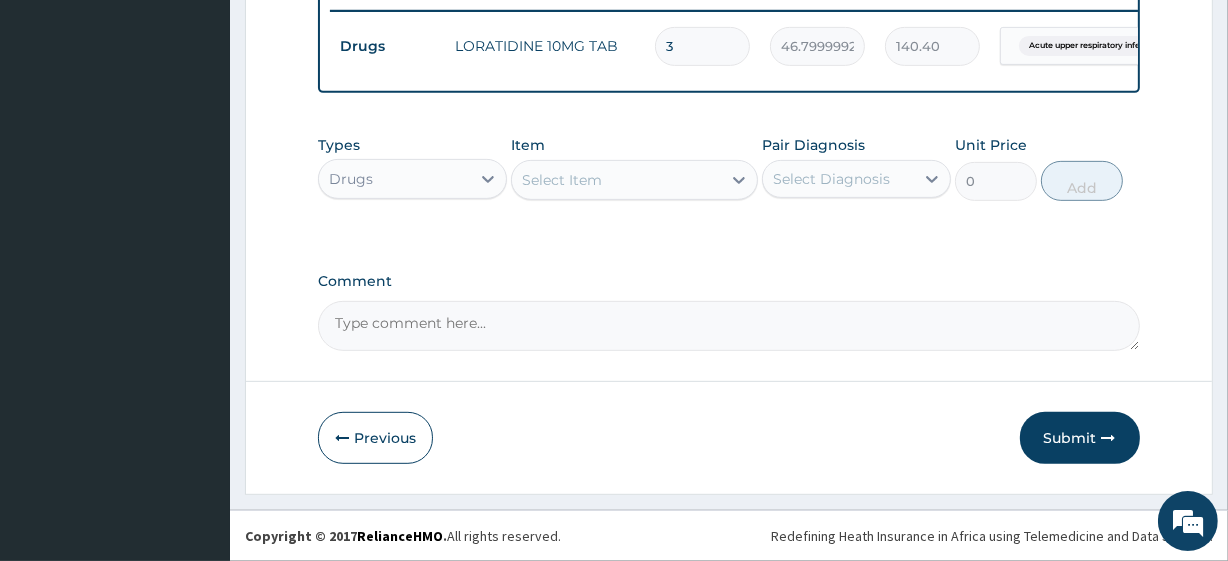 type on "4" 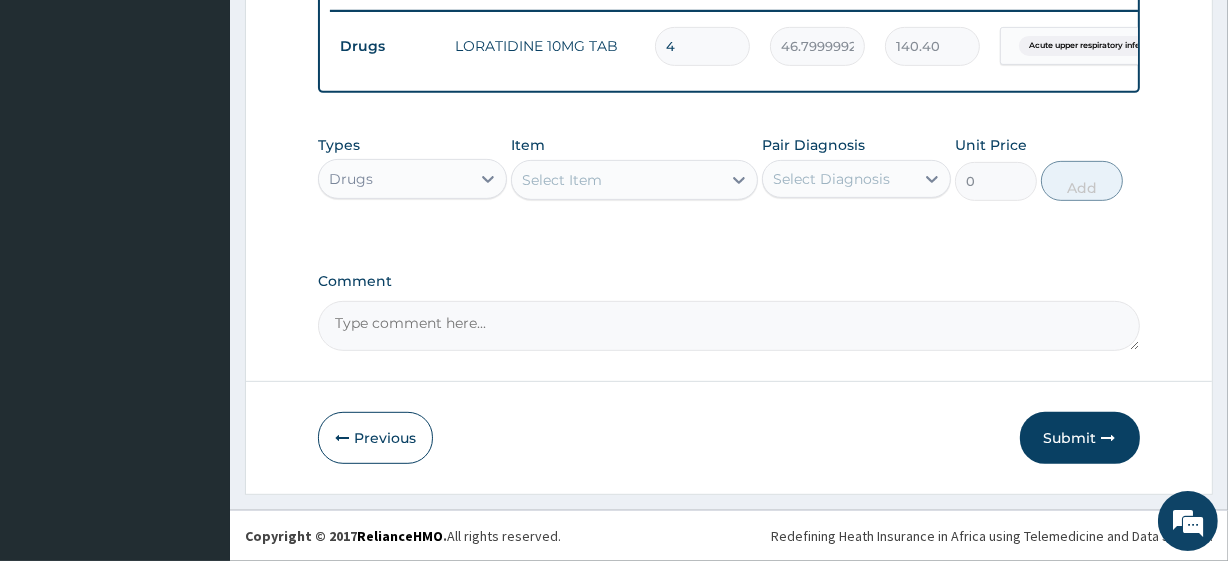 type on "187.20" 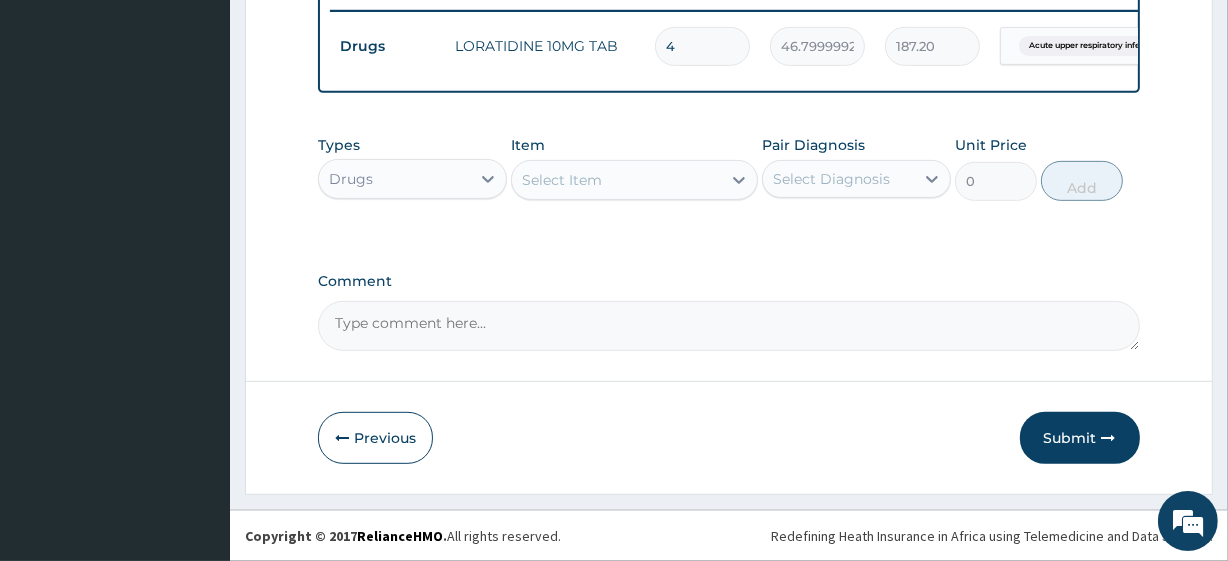 type on "5" 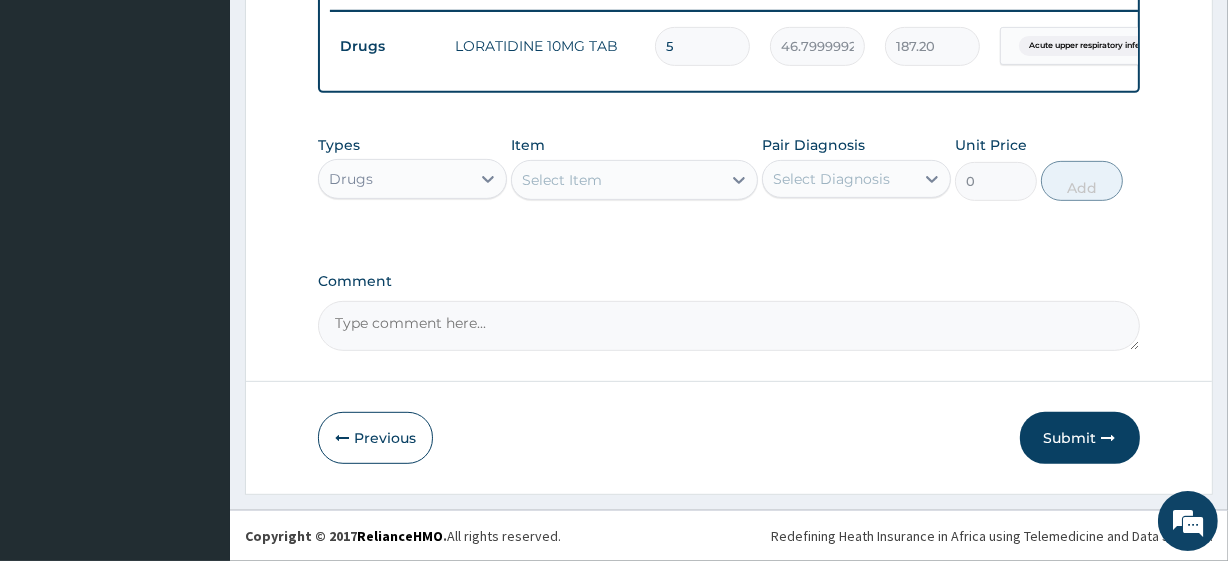 type on "234.00" 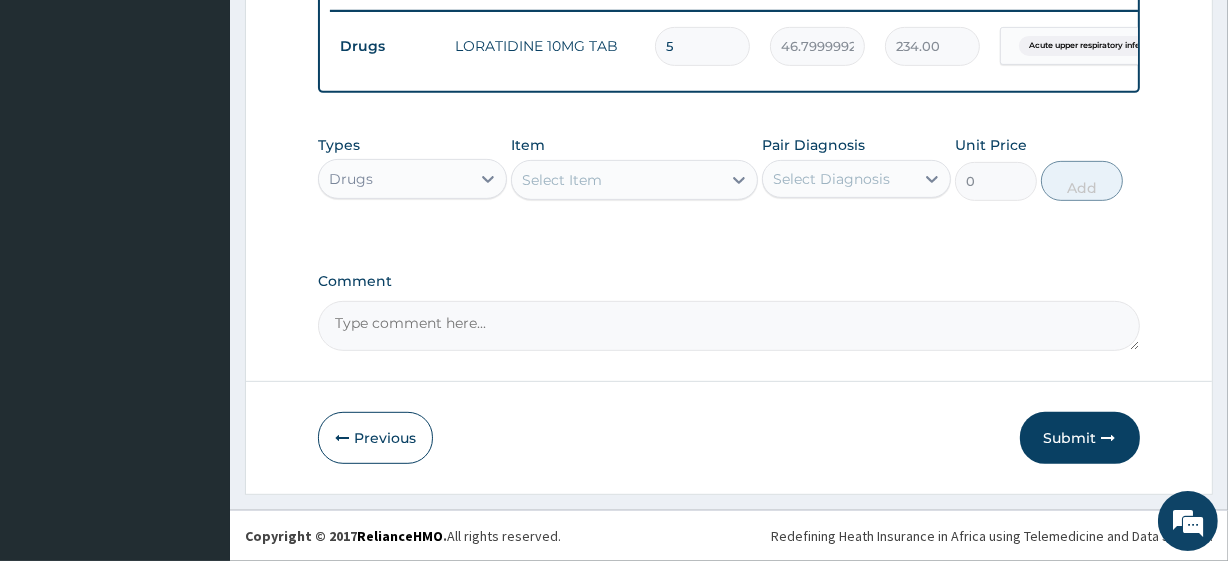 type on "6" 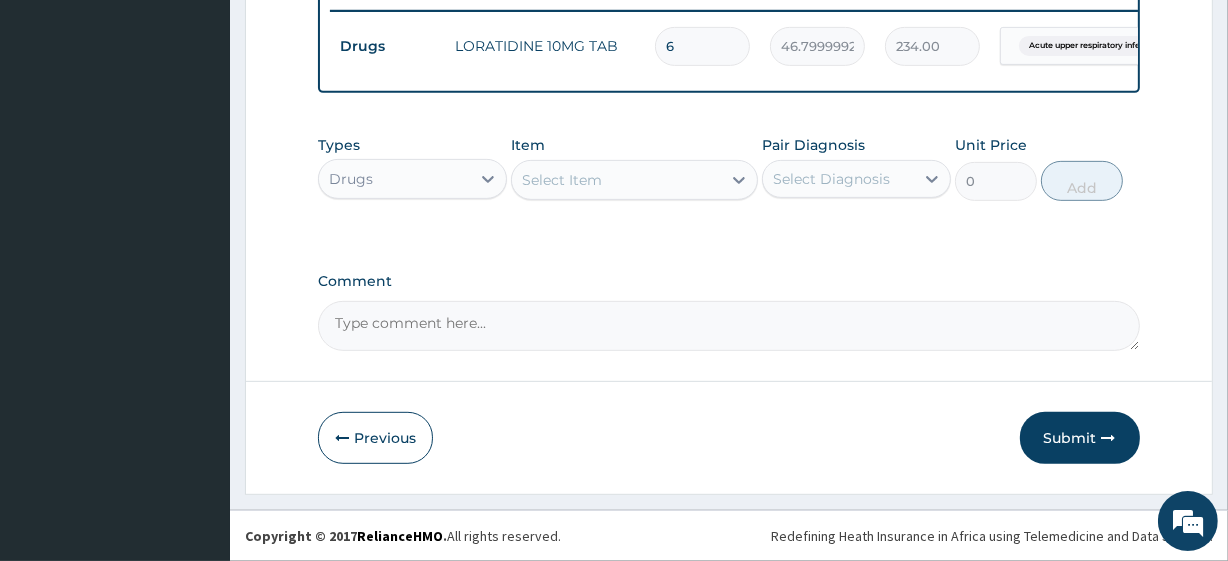 type on "280.80" 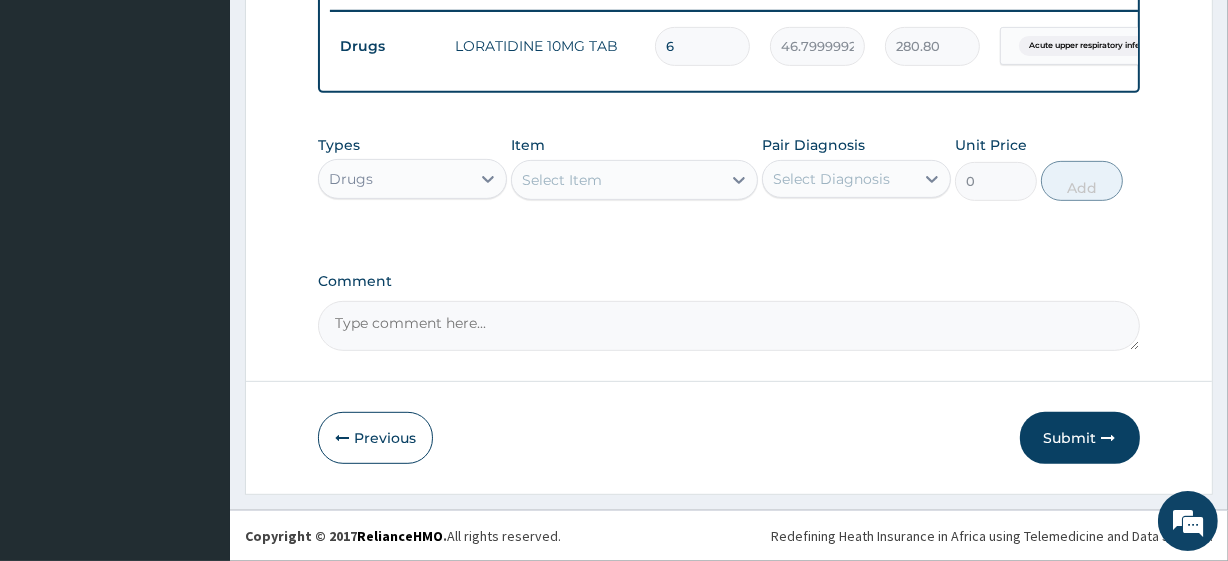 type on "7" 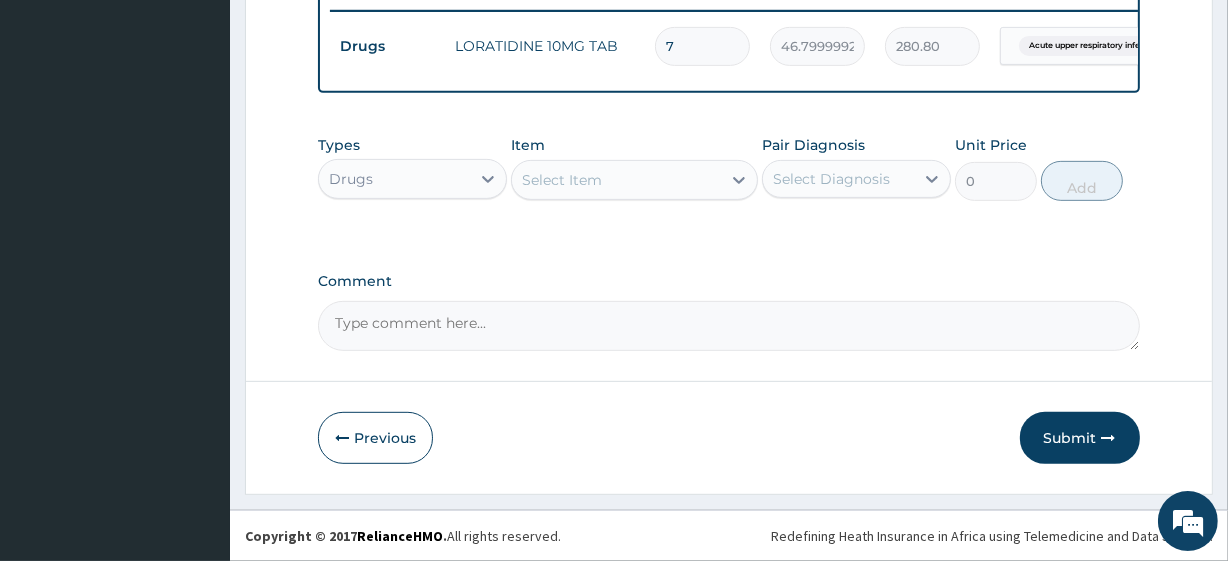 type on "327.60" 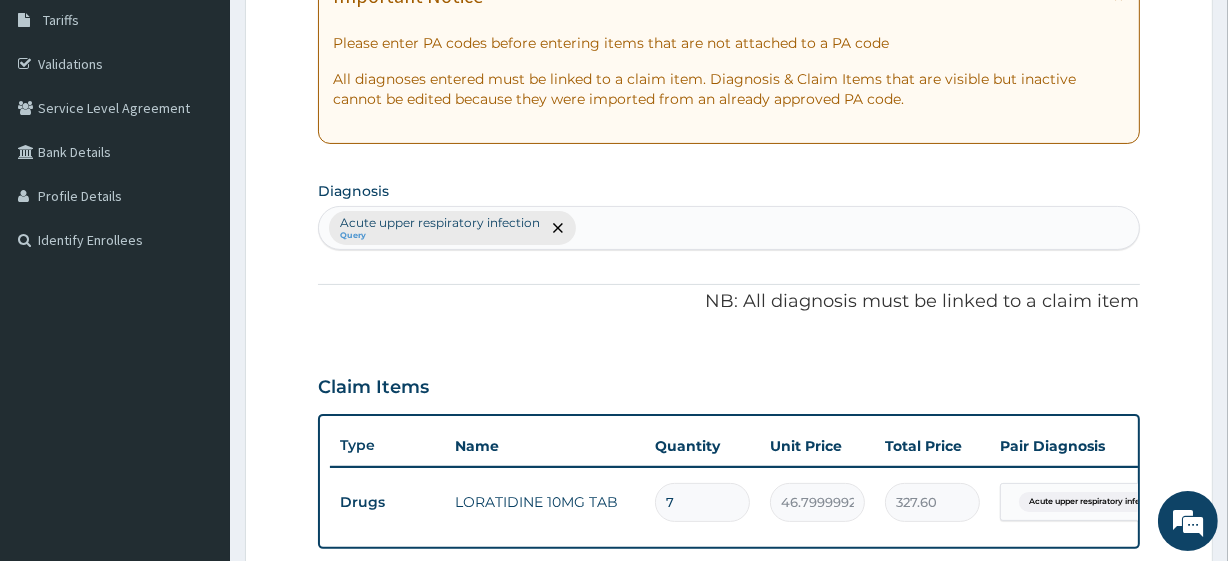 scroll, scrollTop: 798, scrollLeft: 0, axis: vertical 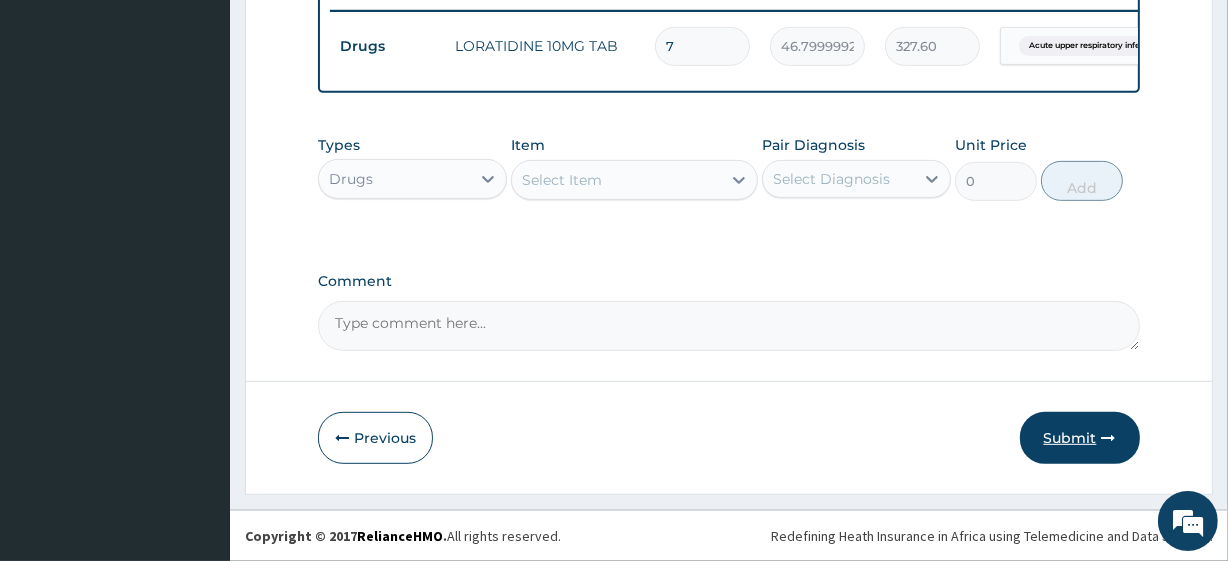 click on "Submit" at bounding box center [1080, 438] 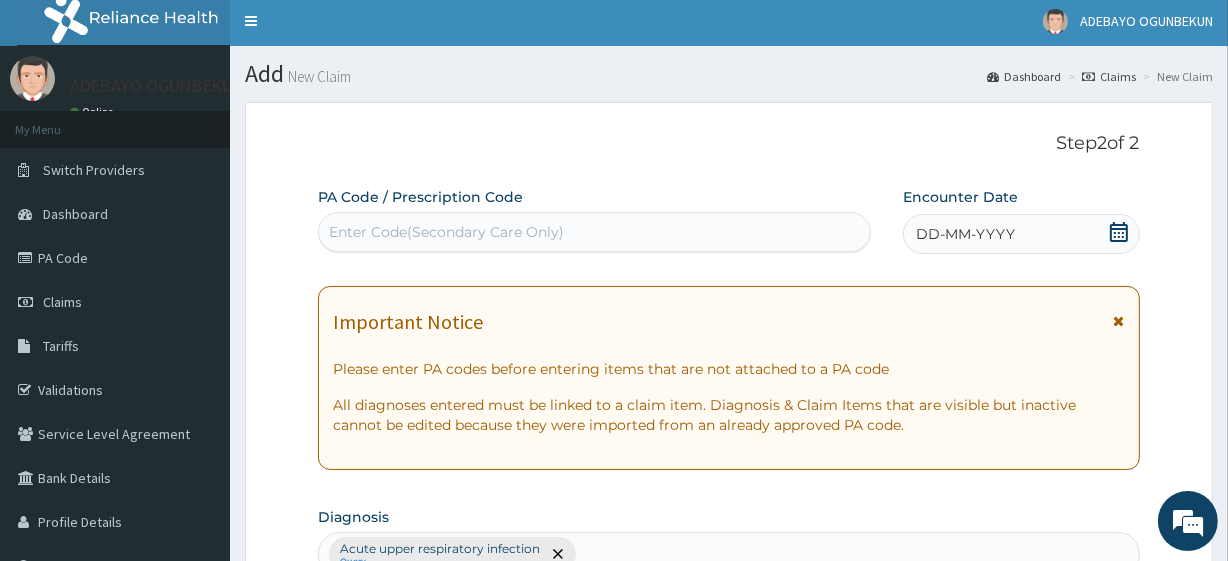 scroll, scrollTop: 0, scrollLeft: 0, axis: both 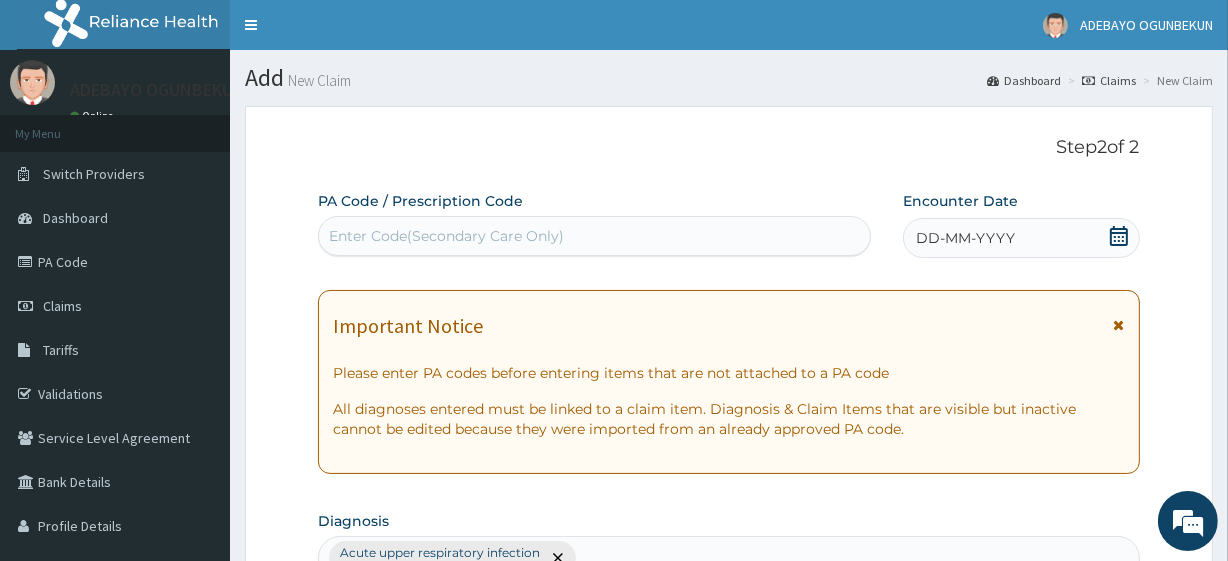 click 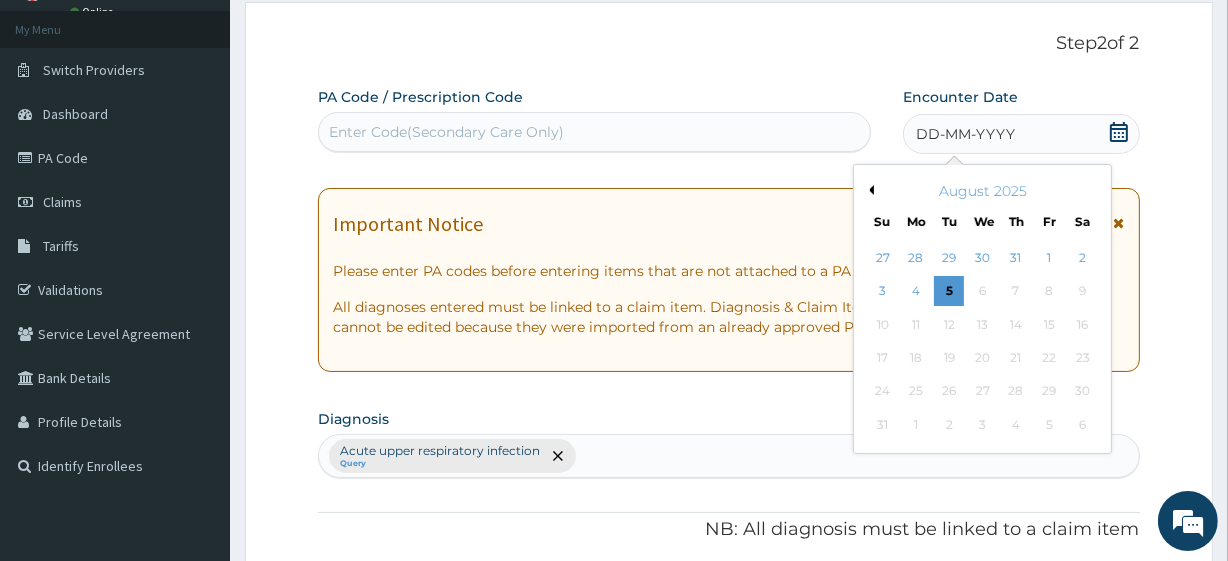 scroll, scrollTop: 107, scrollLeft: 0, axis: vertical 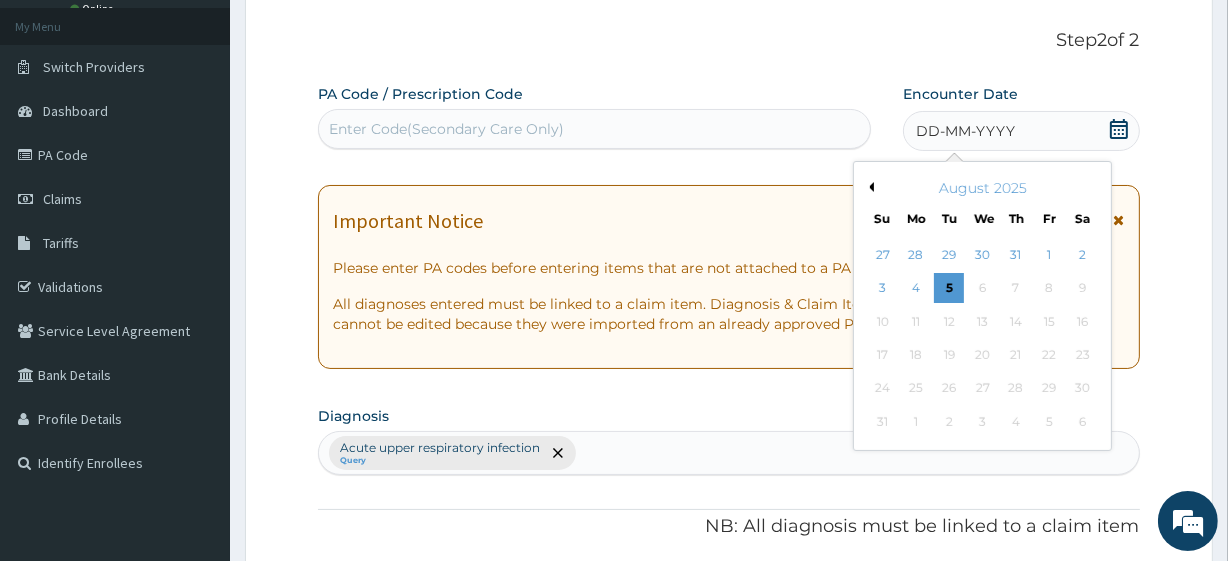 click on "August 2025" at bounding box center [982, 188] 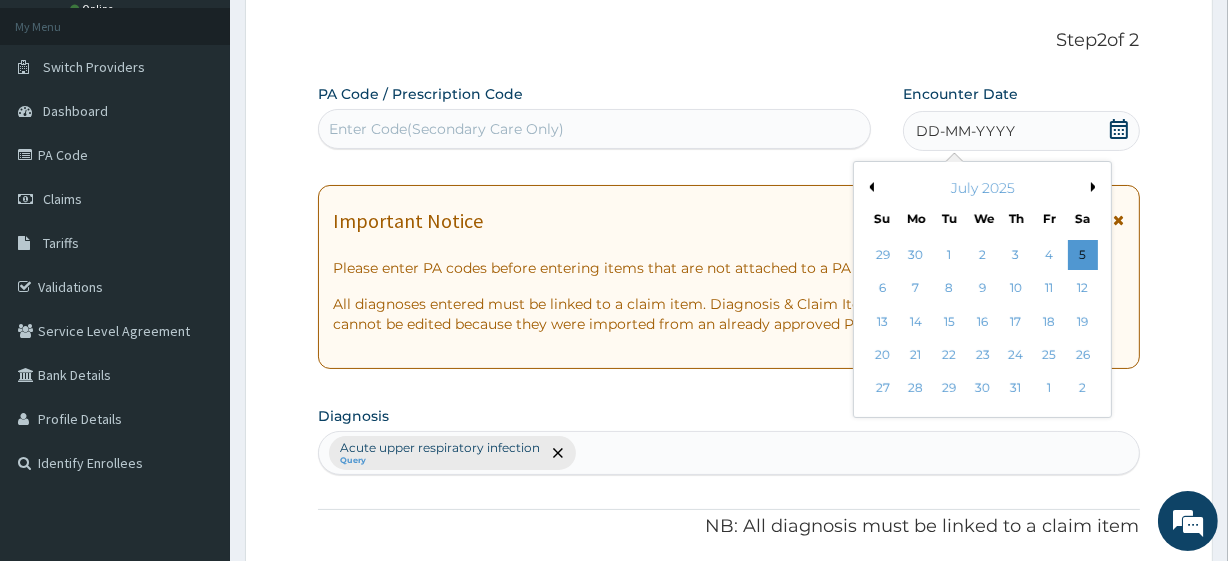 click on "Previous Month" at bounding box center [869, 187] 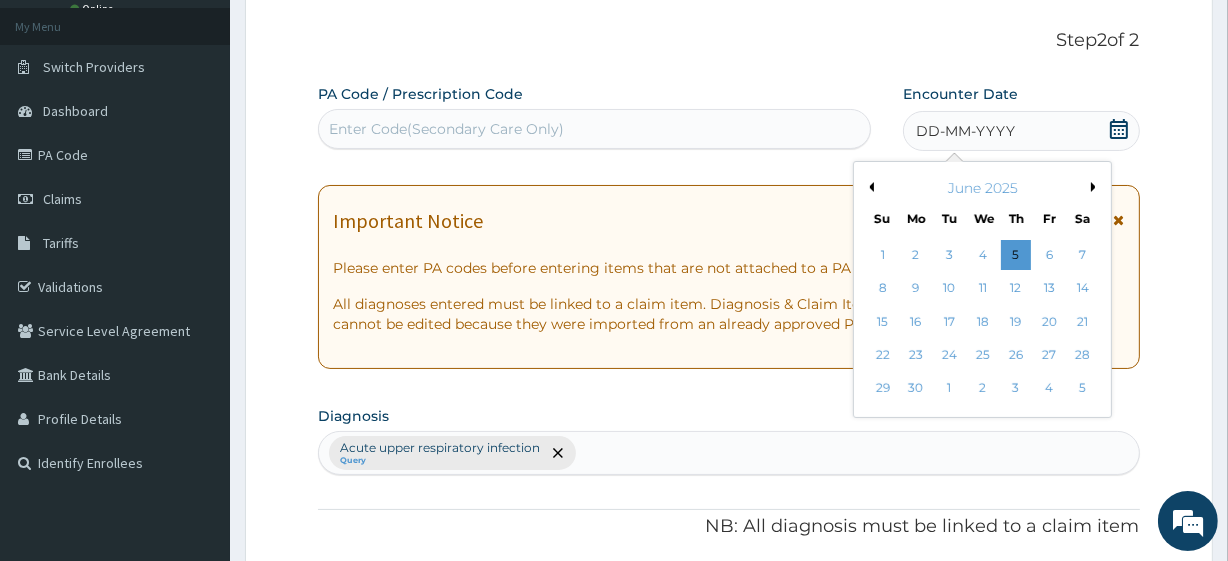 click on "Previous Month" at bounding box center (869, 187) 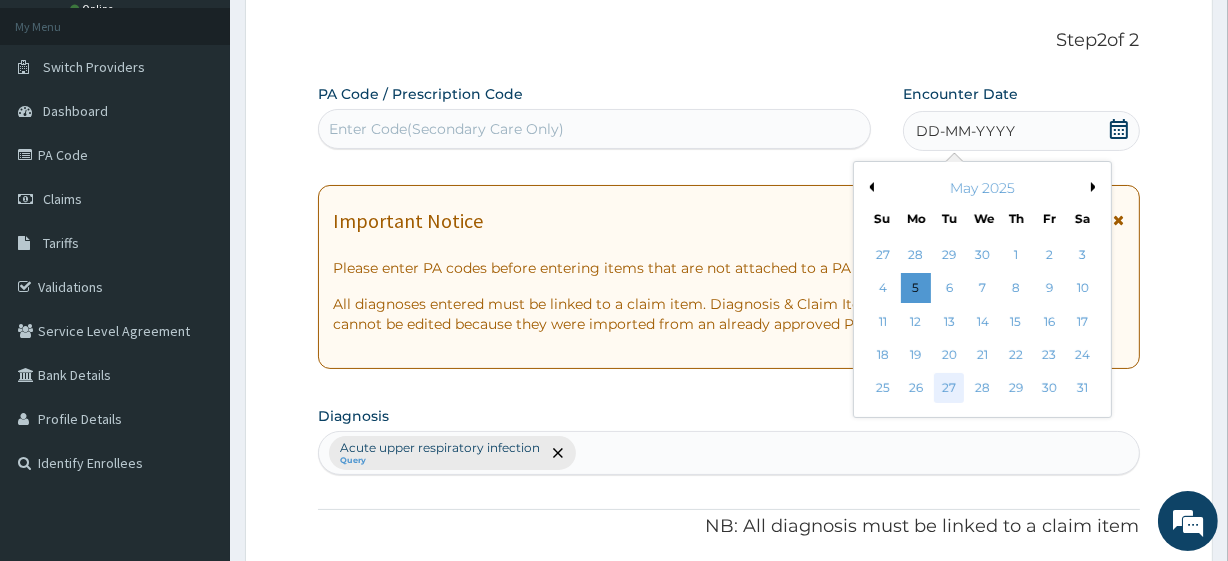 click on "27" at bounding box center (949, 389) 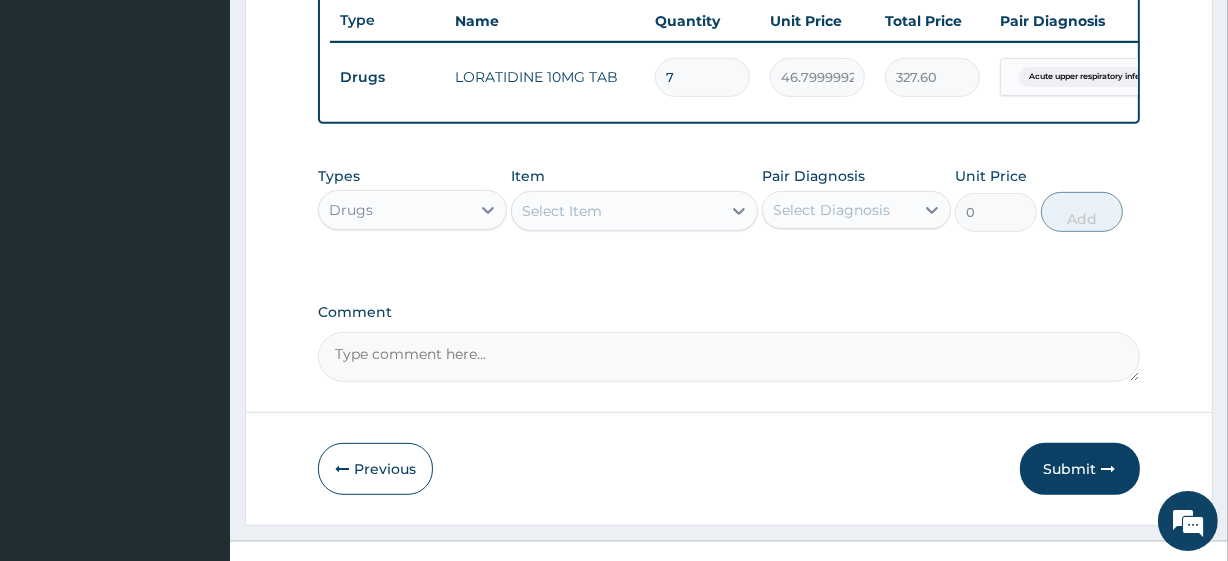 scroll, scrollTop: 798, scrollLeft: 0, axis: vertical 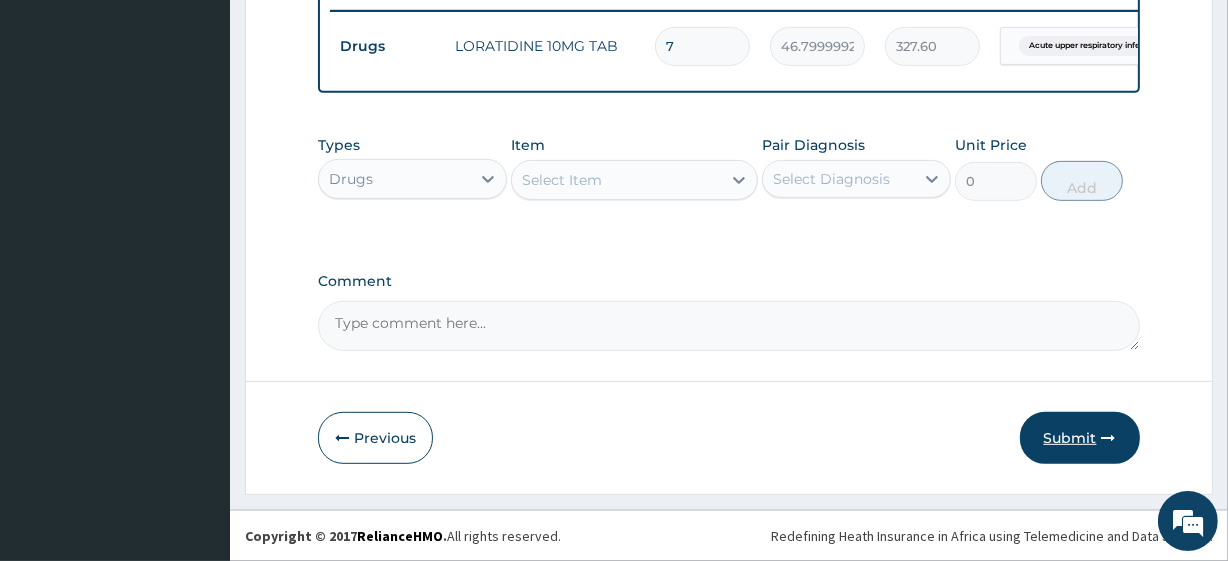 click at bounding box center [1109, 438] 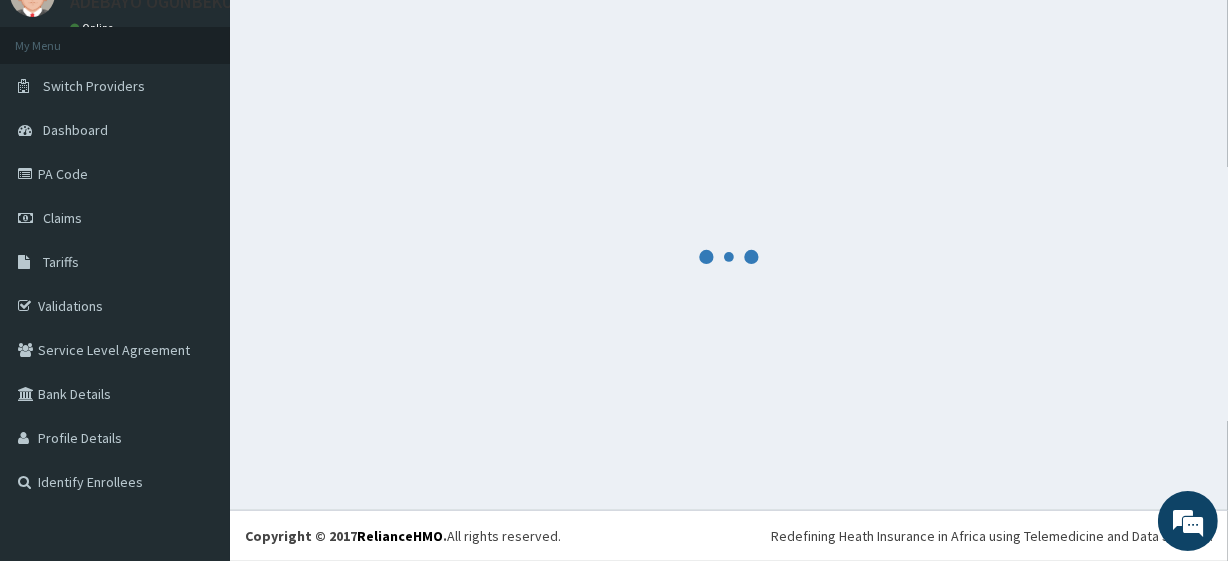 scroll, scrollTop: 88, scrollLeft: 0, axis: vertical 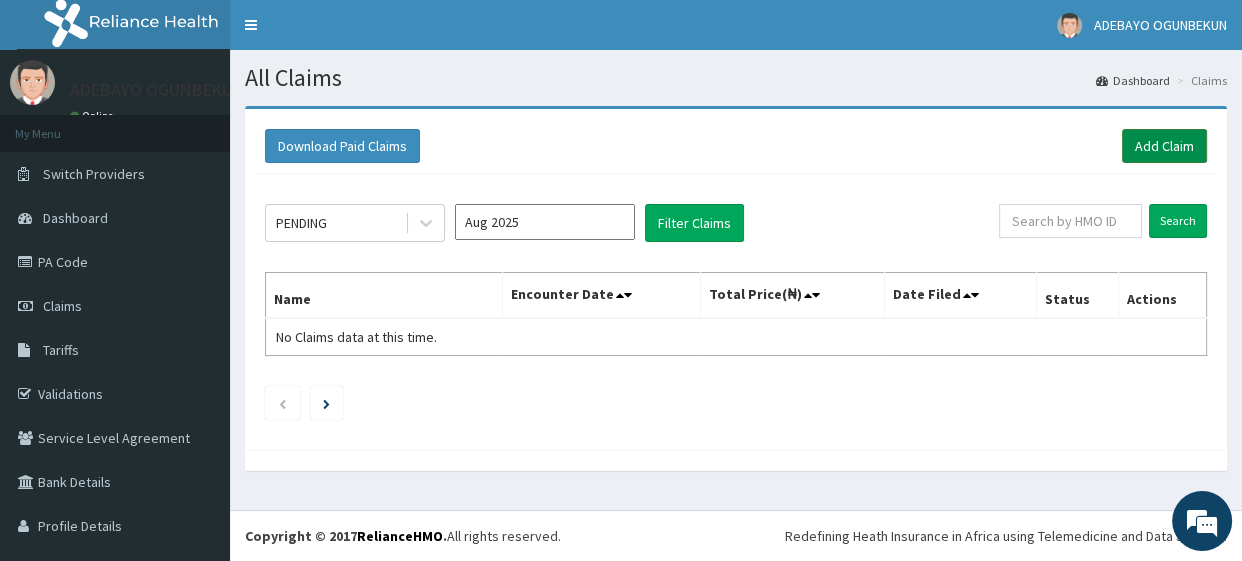 click on "Add Claim" at bounding box center [1164, 146] 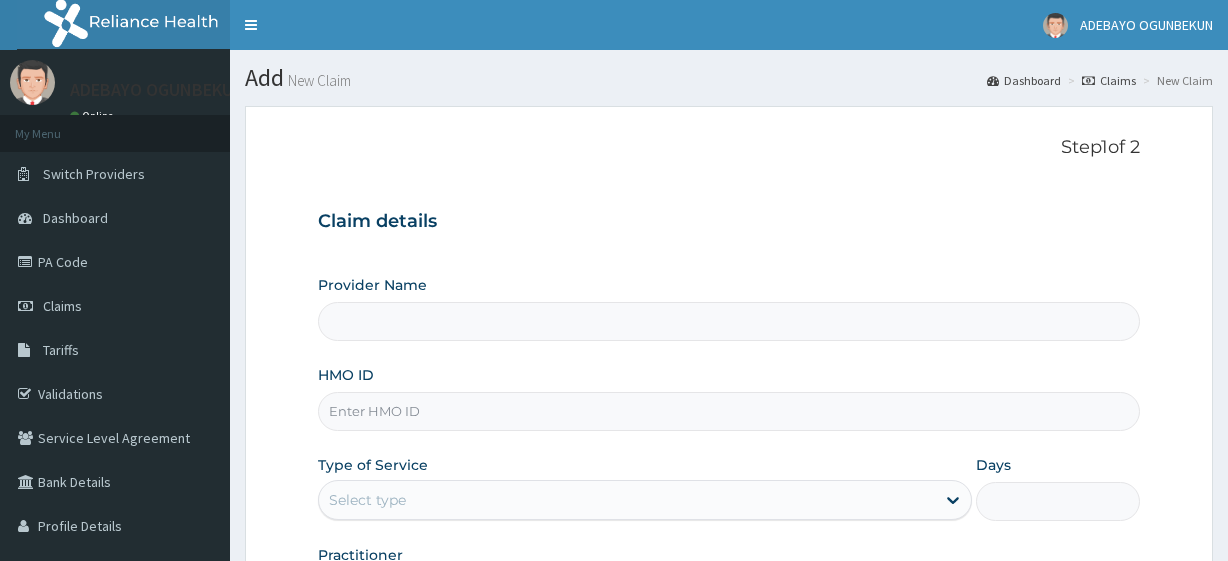 scroll, scrollTop: 0, scrollLeft: 0, axis: both 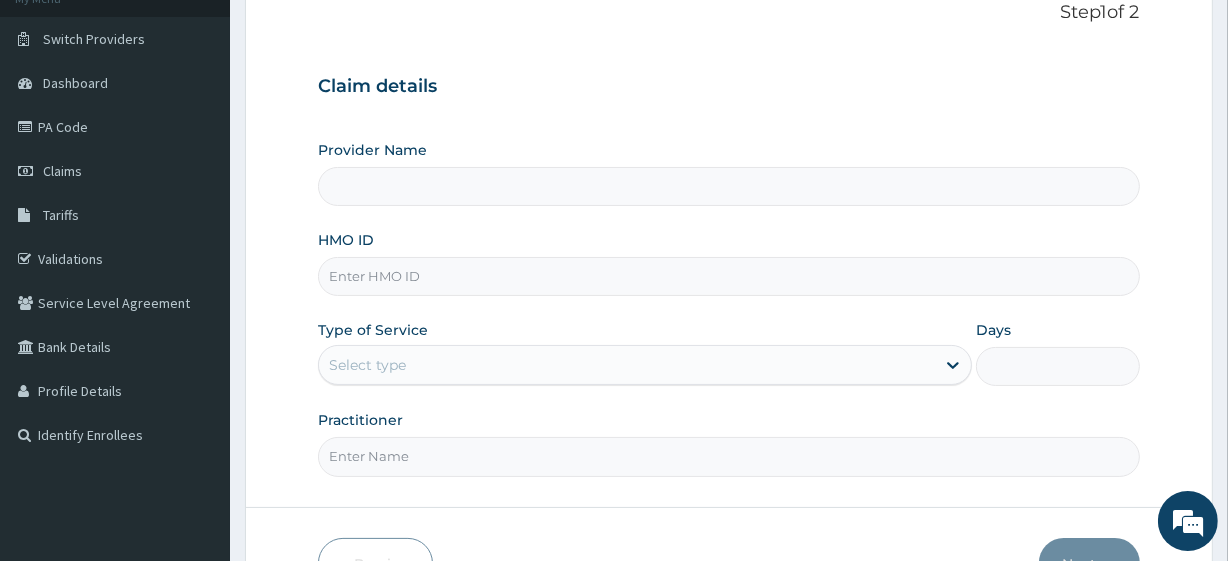 type on "R-Jolad Plus" 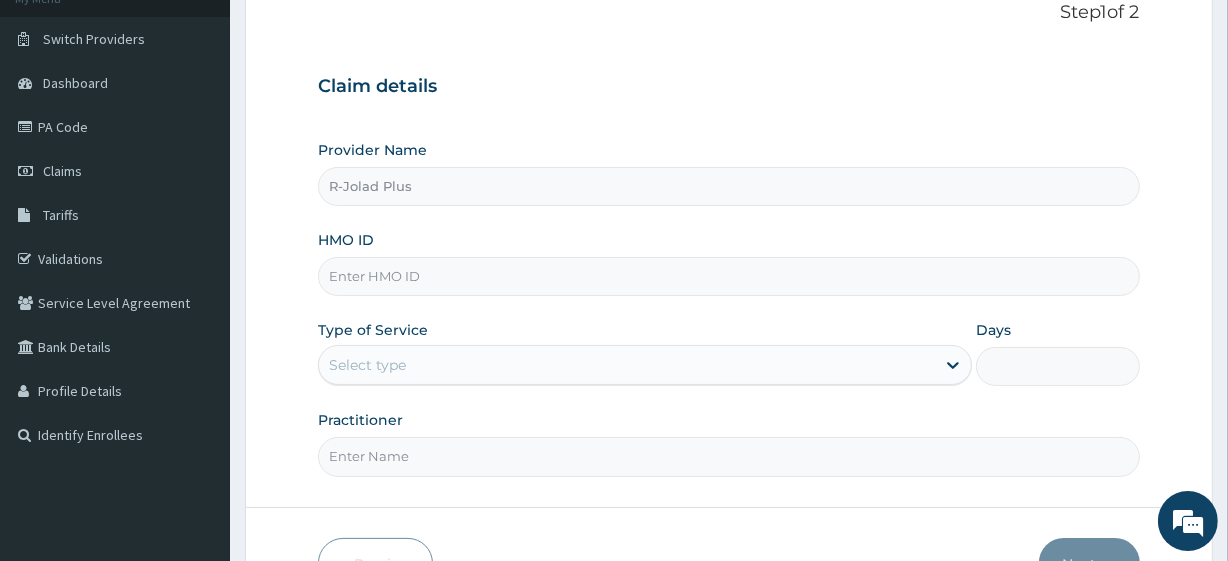 click on "HMO ID" at bounding box center (728, 276) 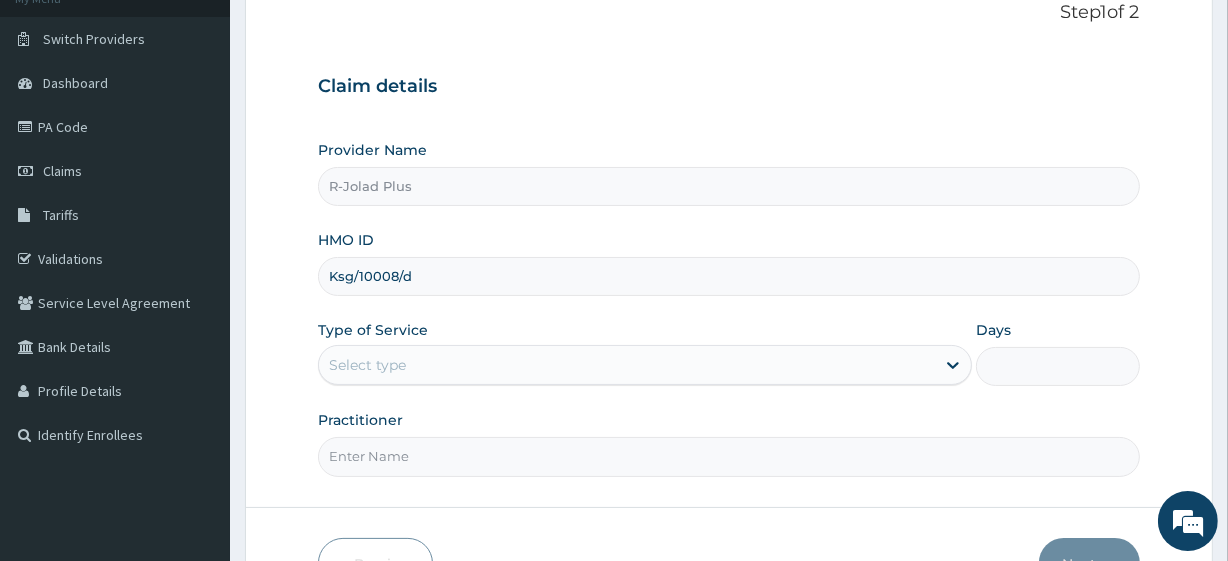 scroll, scrollTop: 259, scrollLeft: 0, axis: vertical 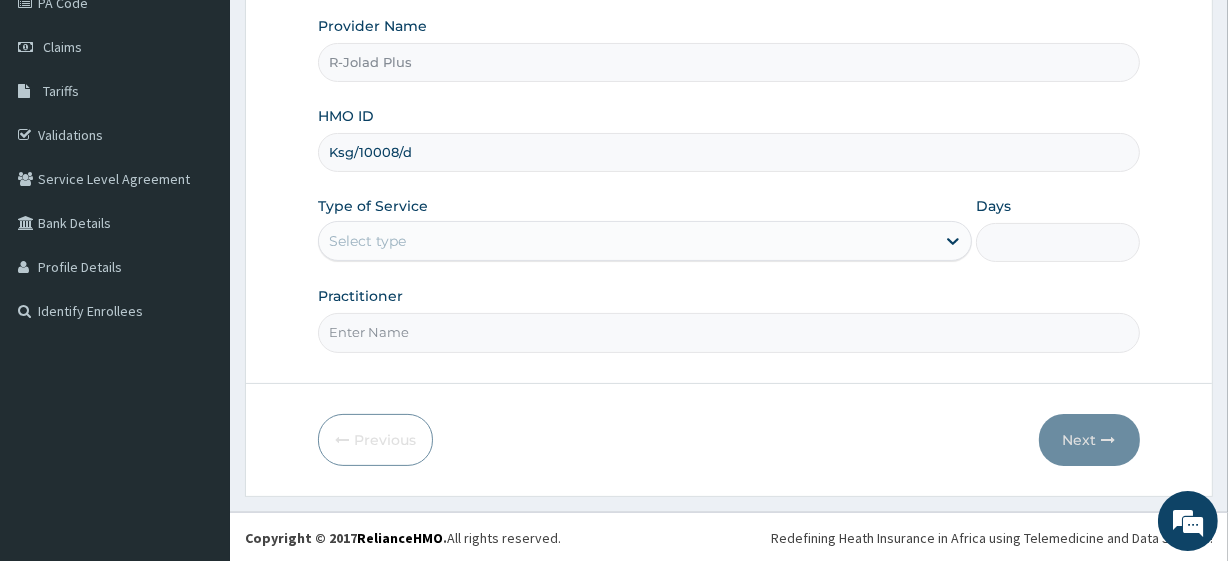 type on "Ksg/10008/d" 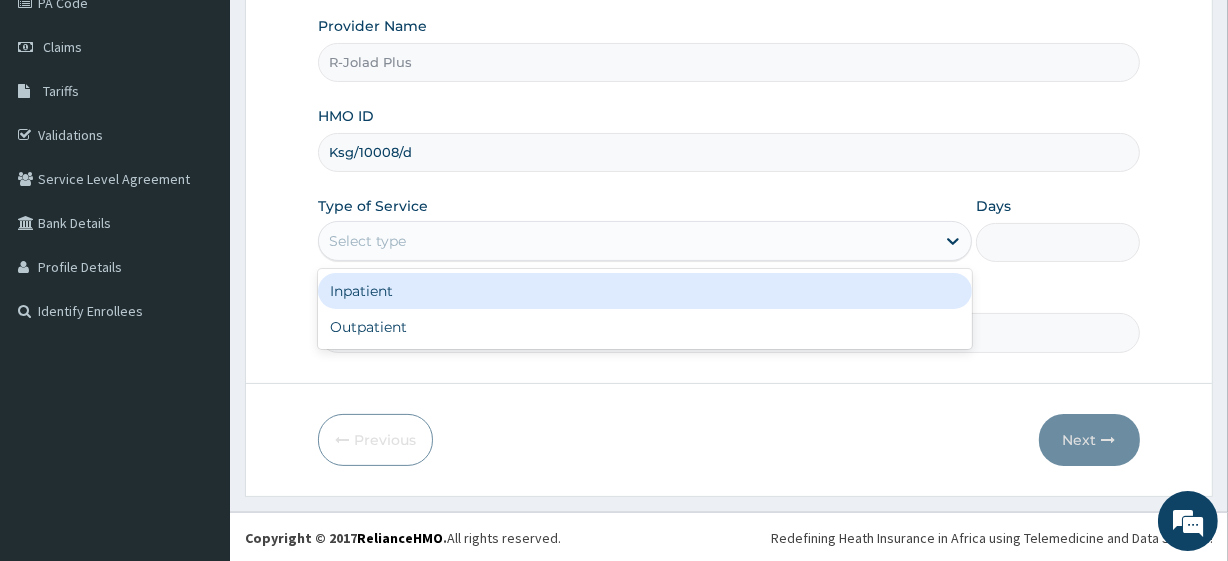 drag, startPoint x: 404, startPoint y: 233, endPoint x: 398, endPoint y: 305, distance: 72.249565 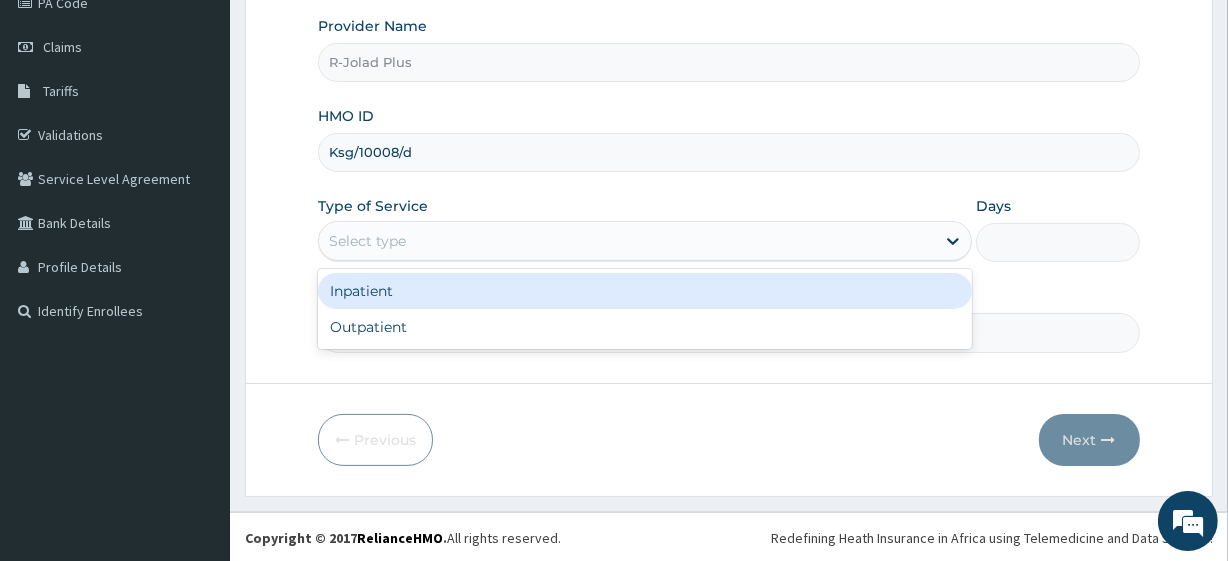 click on "option Inpatient focused, 1 of 2. 2 results available. Use Up and Down to choose options, press Enter to select the currently focused option, press Escape to exit the menu, press Tab to select the option and exit the menu. Select type Inpatient Outpatient" at bounding box center [645, 241] 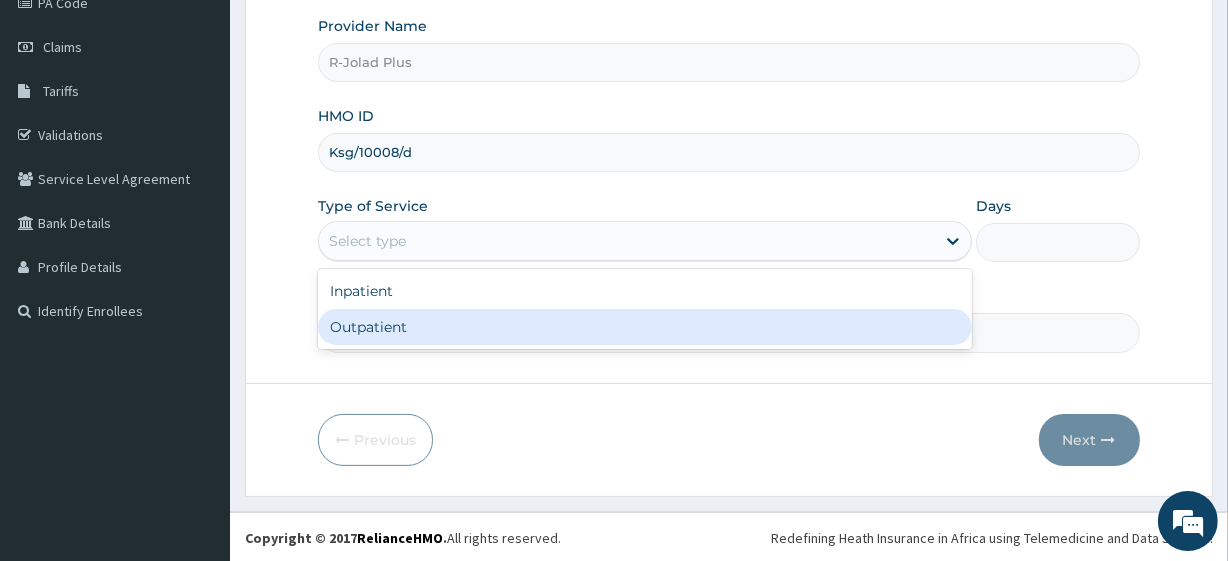 click on "Outpatient" at bounding box center (645, 327) 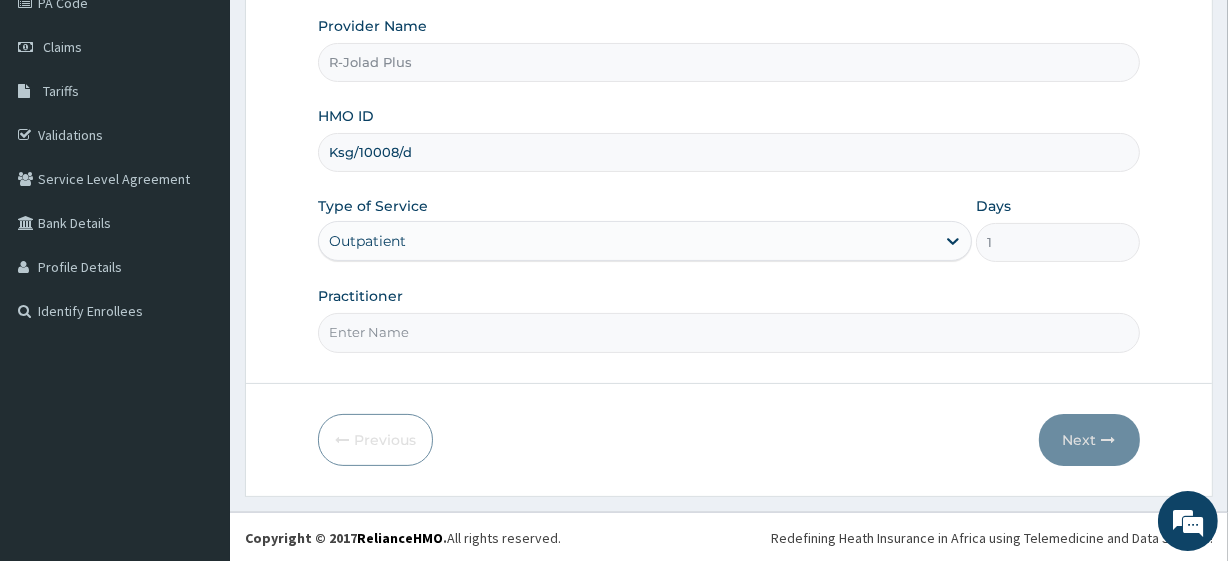 click on "Practitioner" at bounding box center (728, 332) 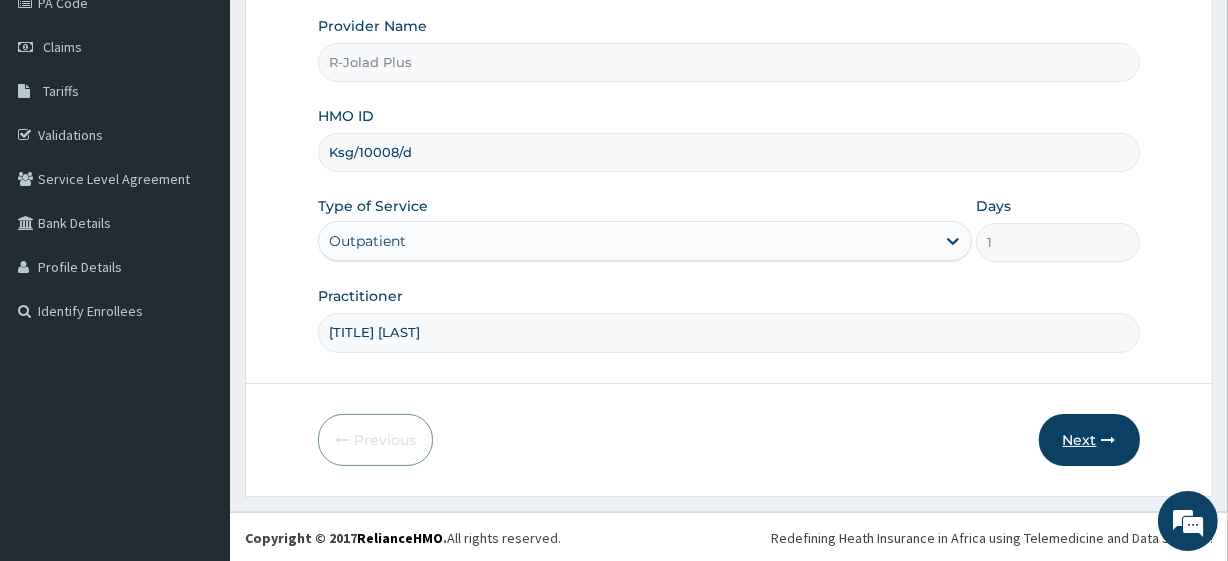 click on "Next" at bounding box center [1089, 440] 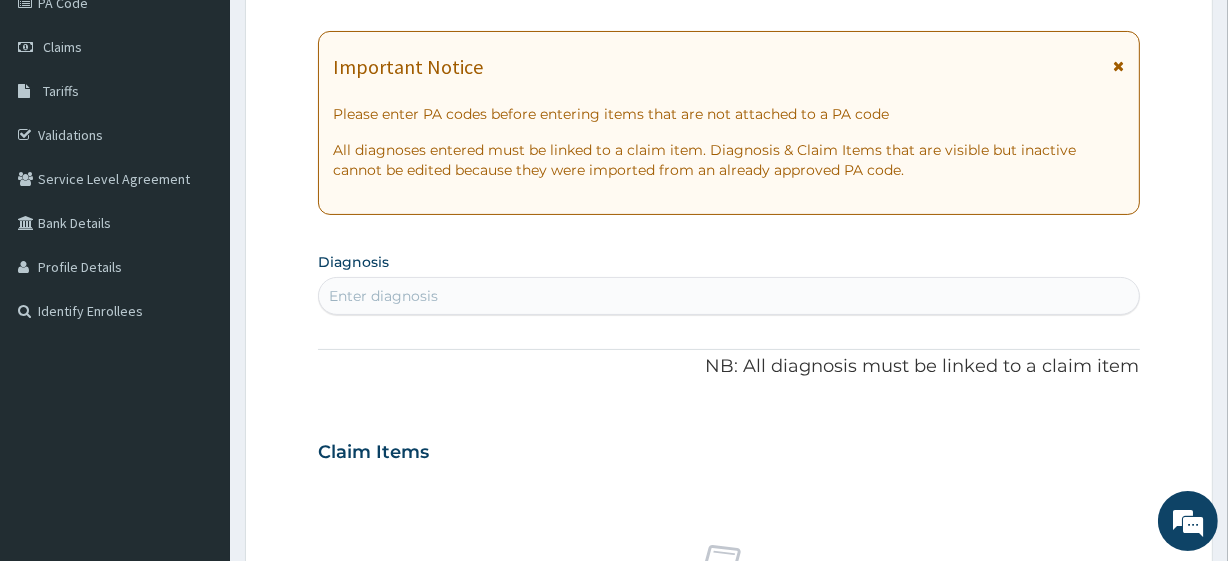 scroll, scrollTop: 0, scrollLeft: 0, axis: both 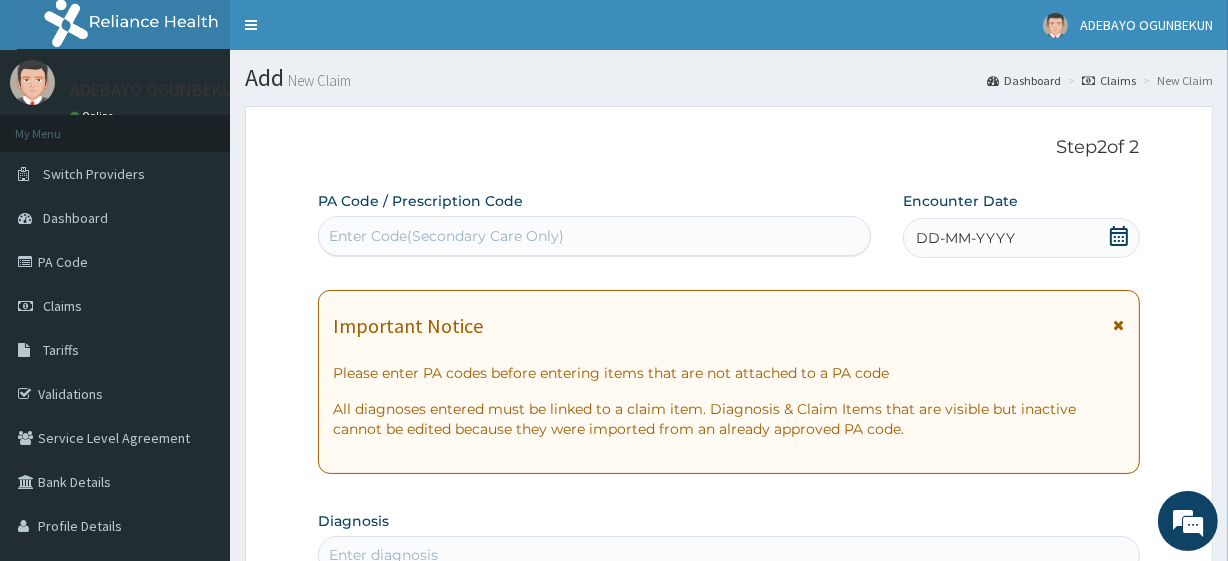 click on "Enter Code(Secondary Care Only)" at bounding box center (594, 236) 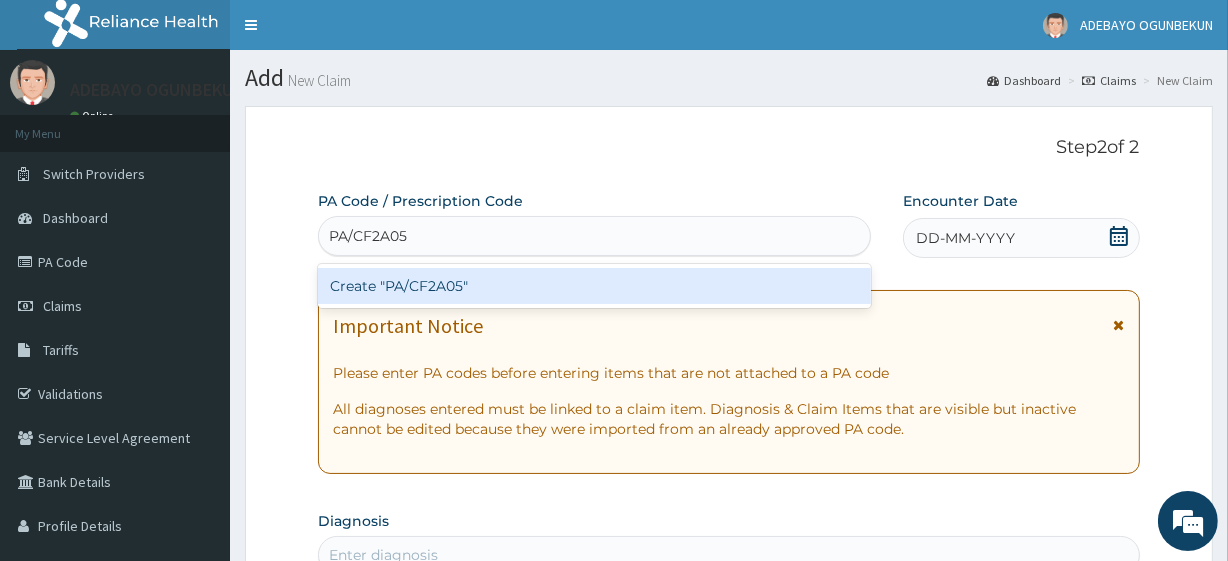 type 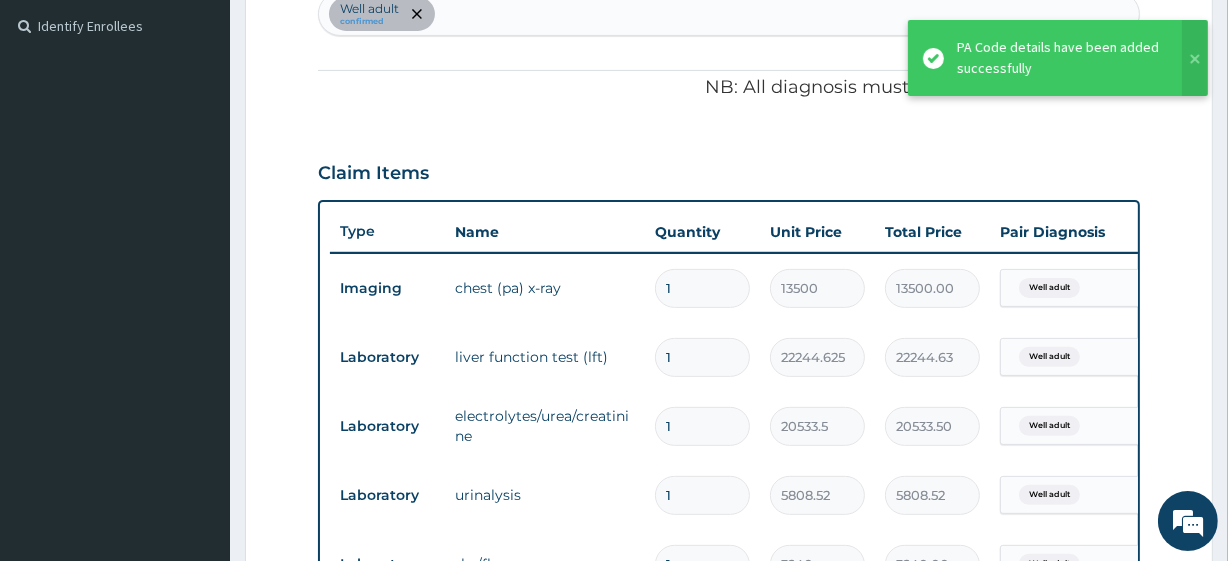 scroll, scrollTop: 543, scrollLeft: 0, axis: vertical 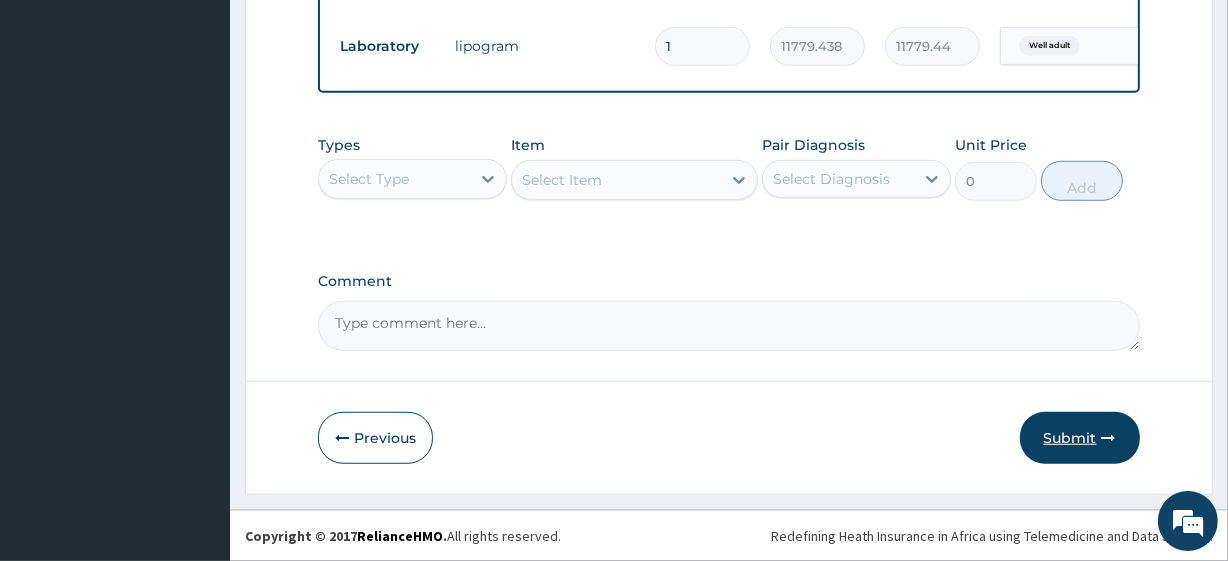 click on "Submit" at bounding box center [1080, 438] 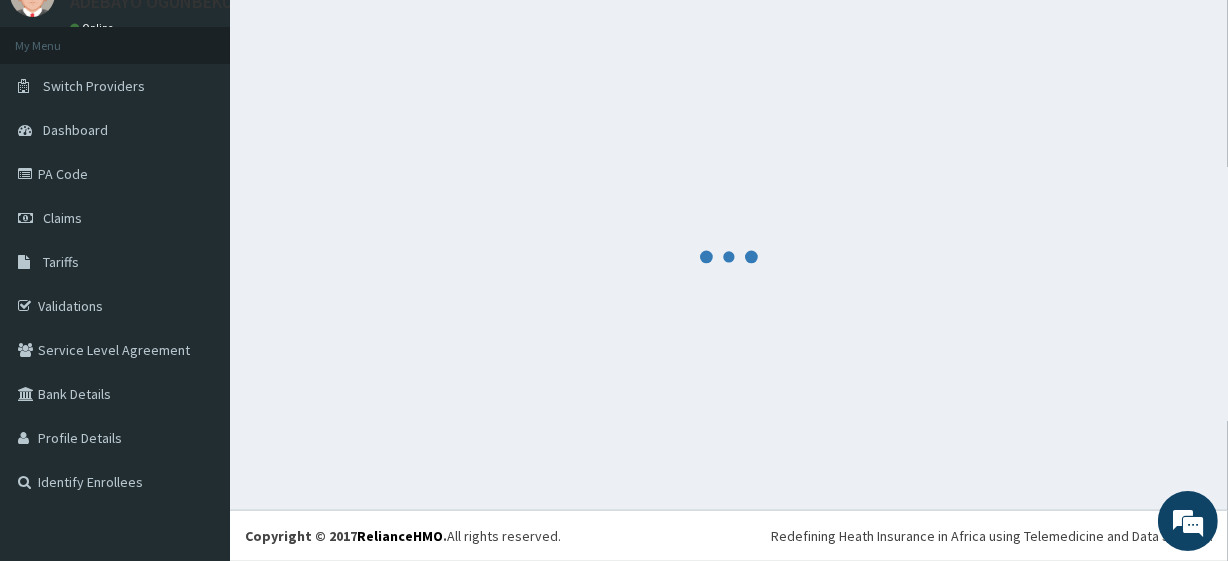 scroll, scrollTop: 88, scrollLeft: 0, axis: vertical 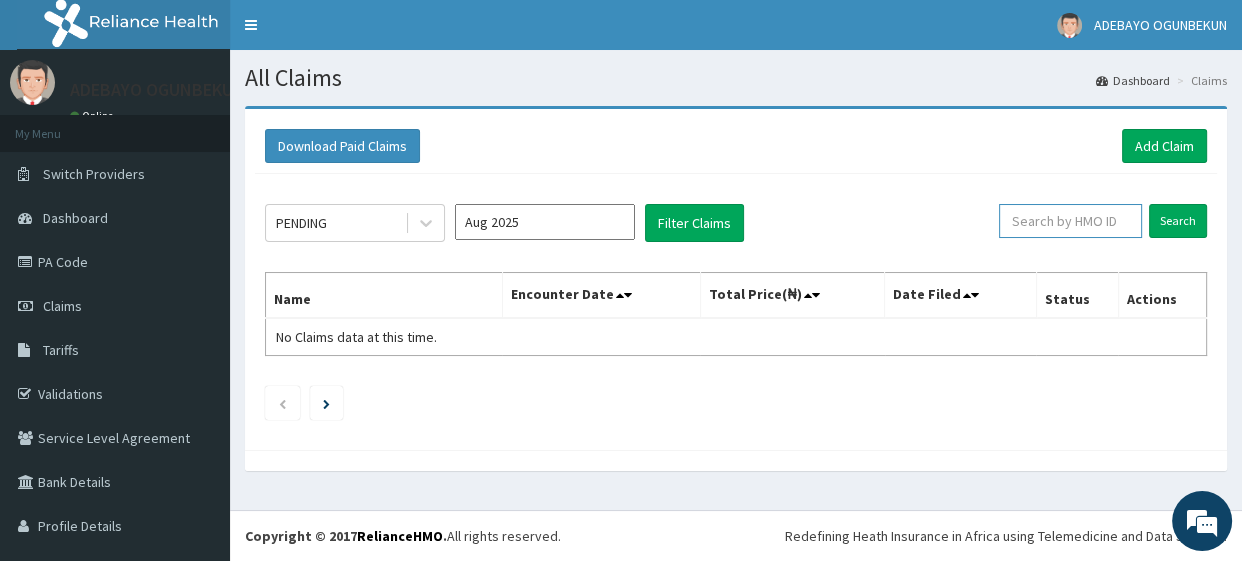 click at bounding box center [1070, 221] 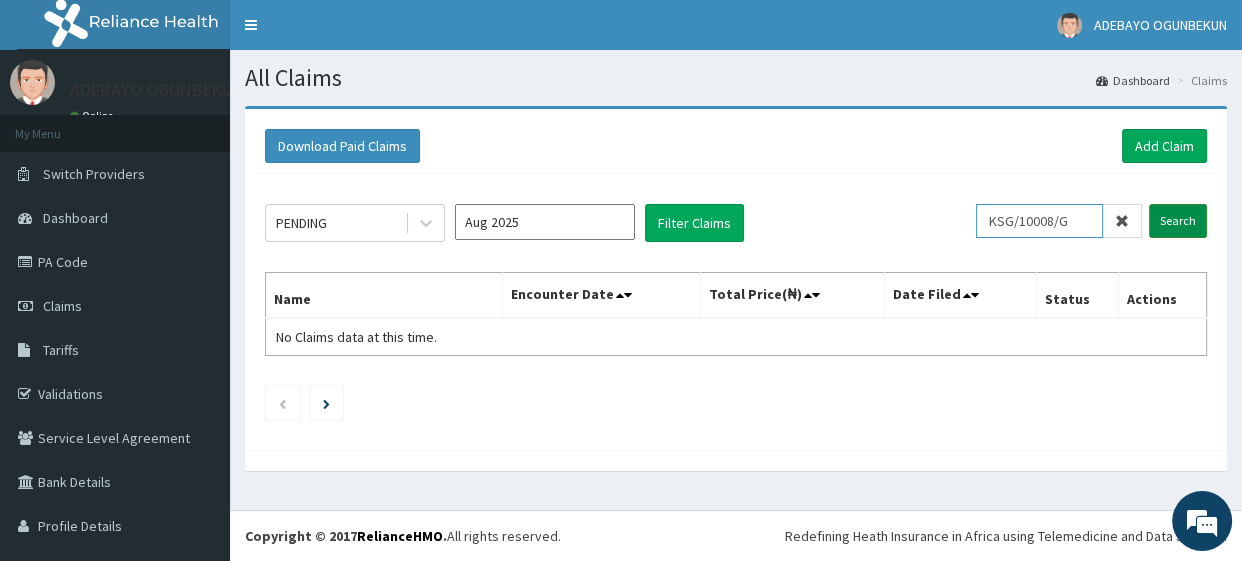 type on "KSG/10008/G" 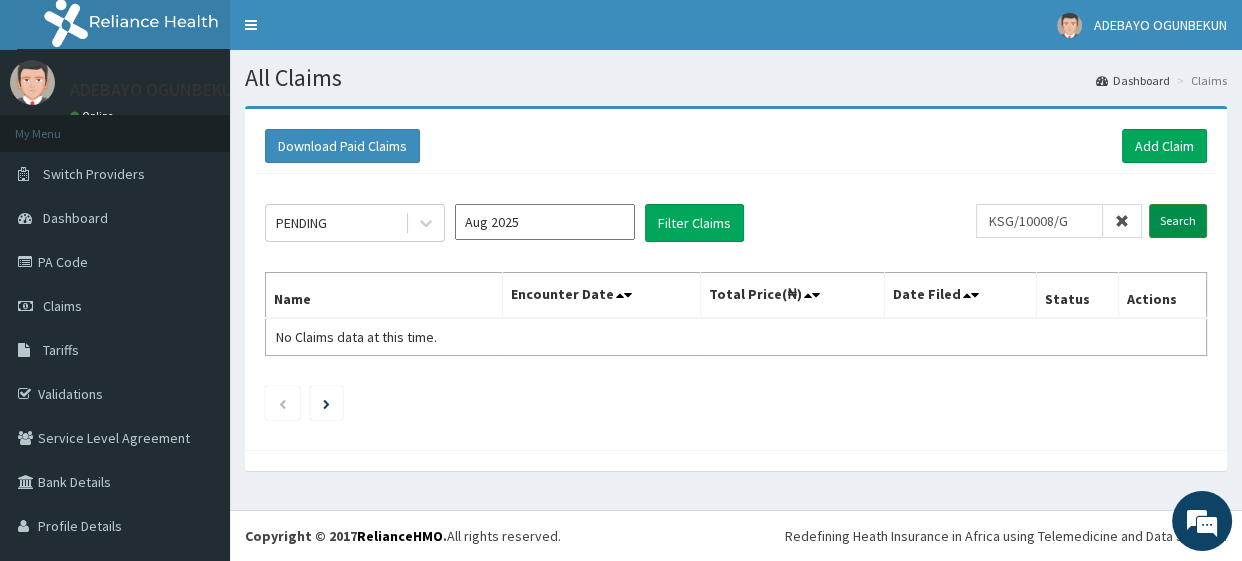 click on "Search" at bounding box center [1178, 221] 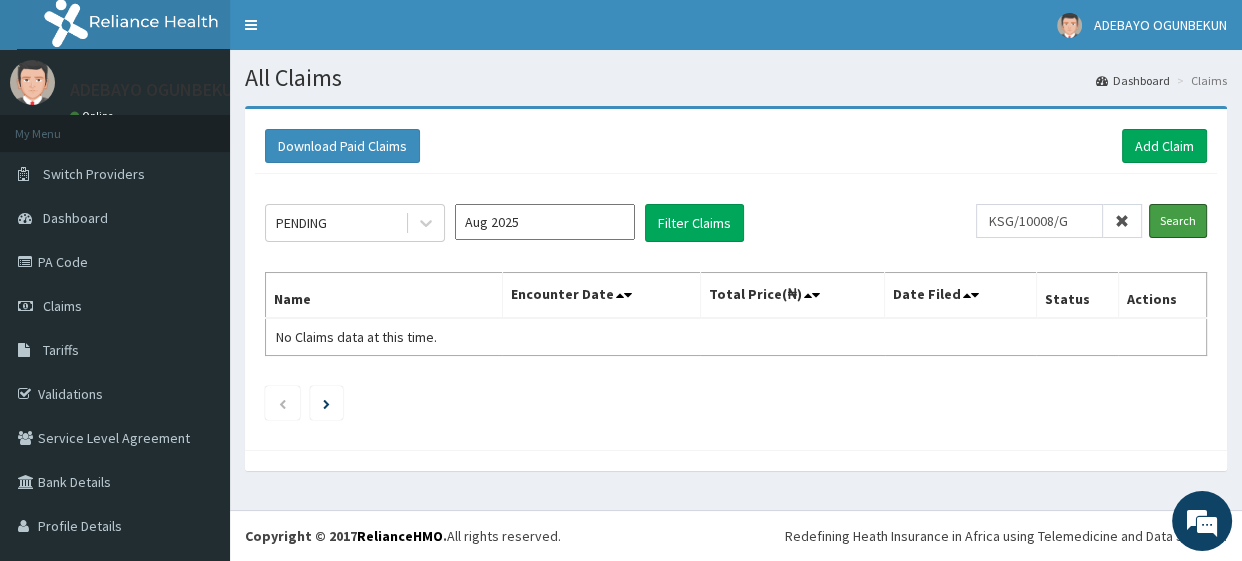 scroll, scrollTop: 0, scrollLeft: 0, axis: both 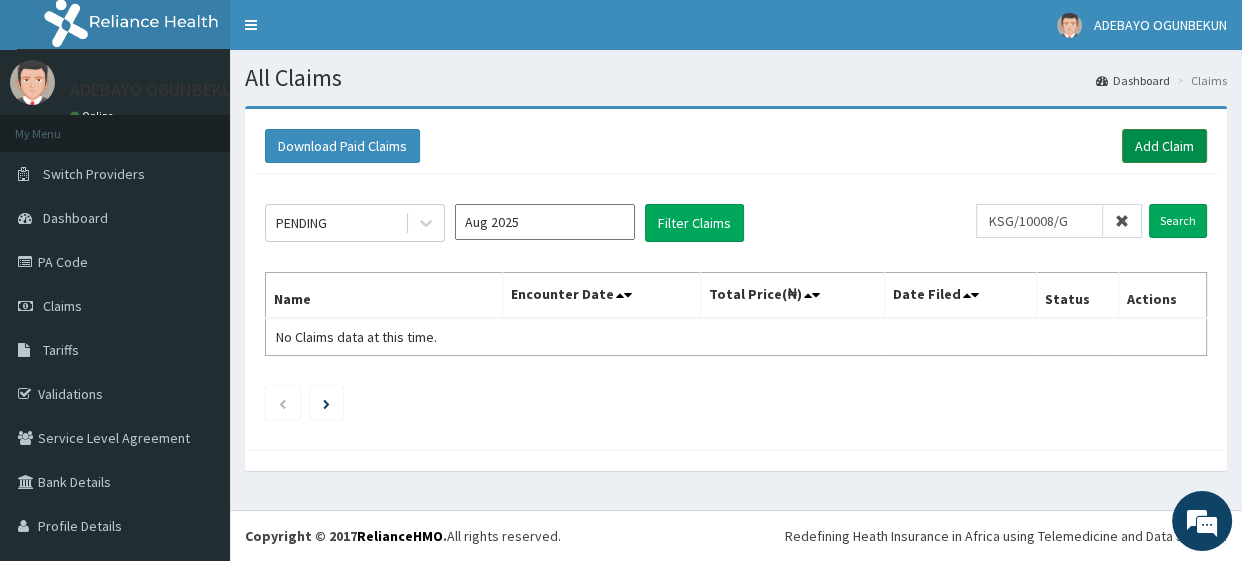 click on "Add Claim" at bounding box center (1164, 146) 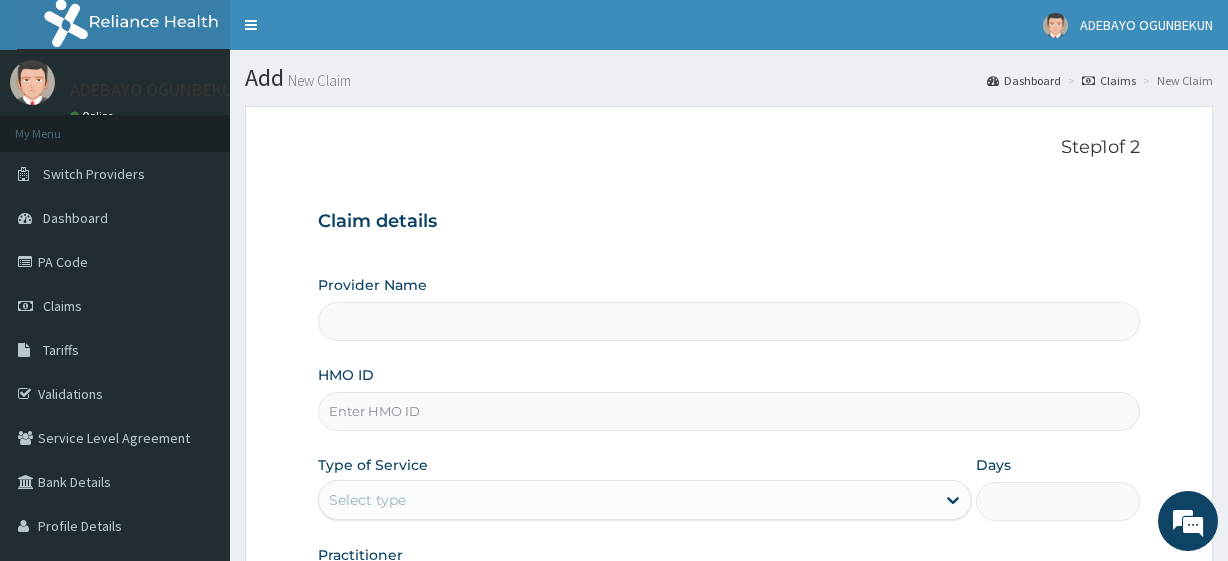 scroll, scrollTop: 0, scrollLeft: 0, axis: both 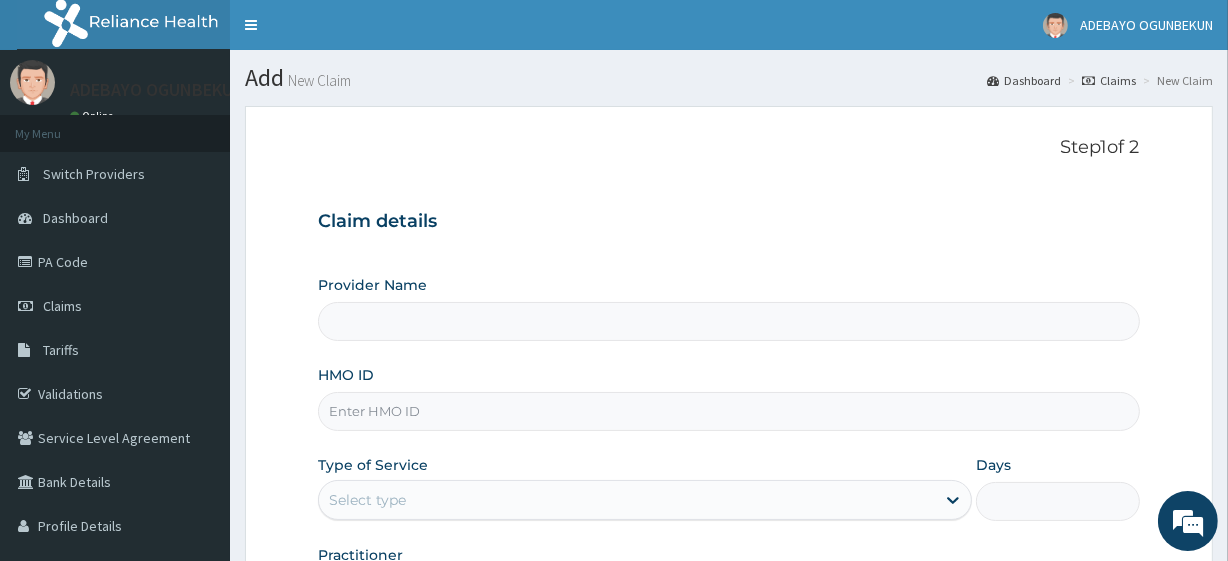 type on "R-Jolad Plus" 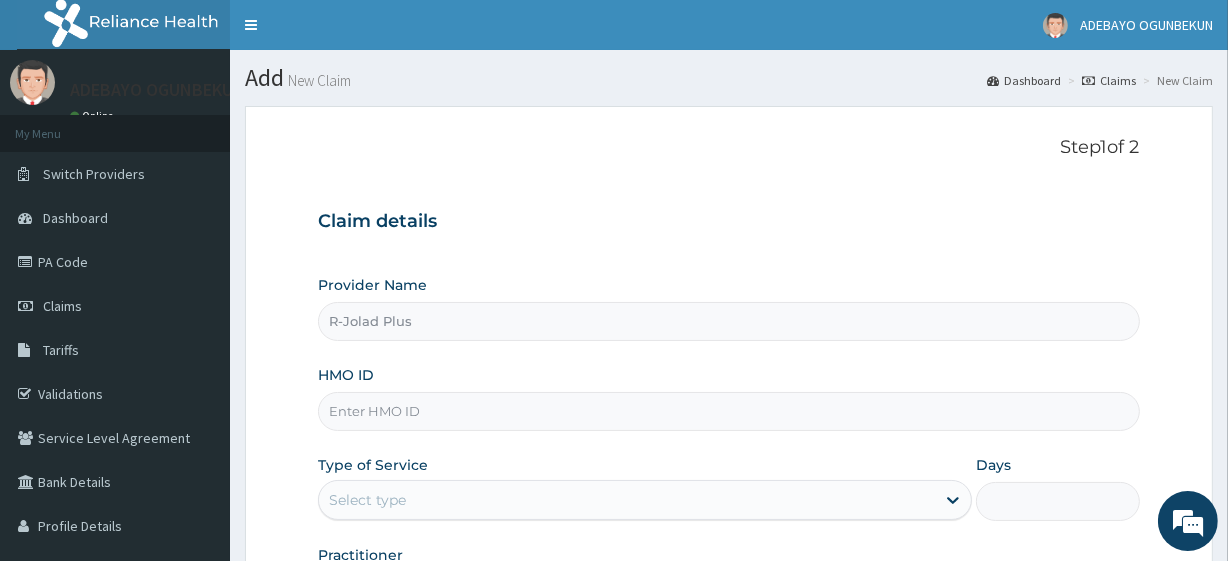 scroll, scrollTop: 0, scrollLeft: 0, axis: both 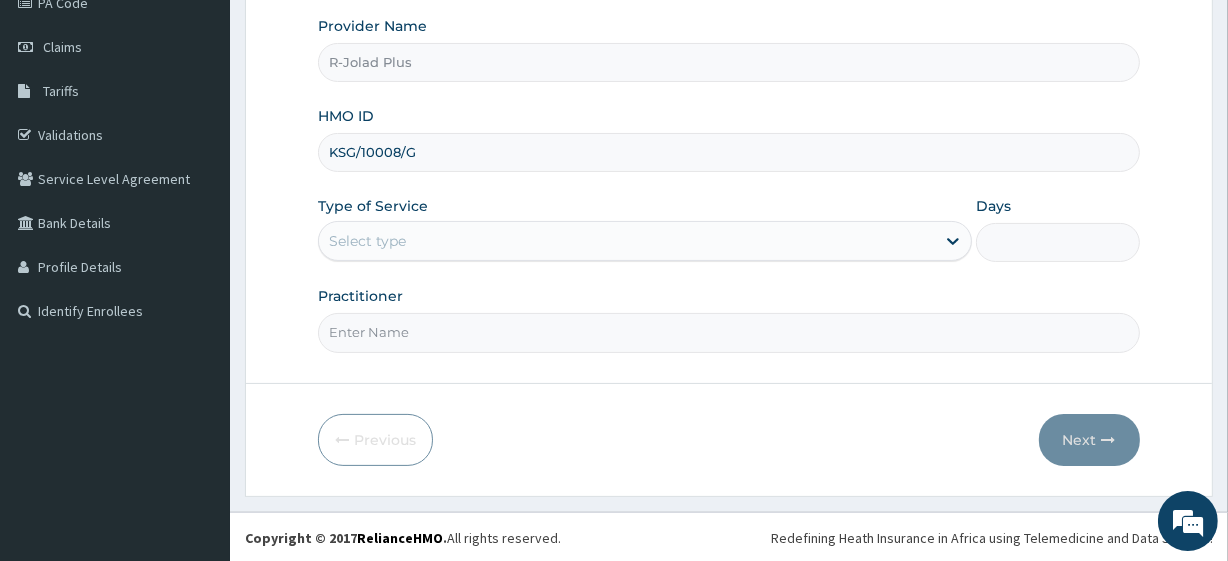 type on "KSG/10008/G" 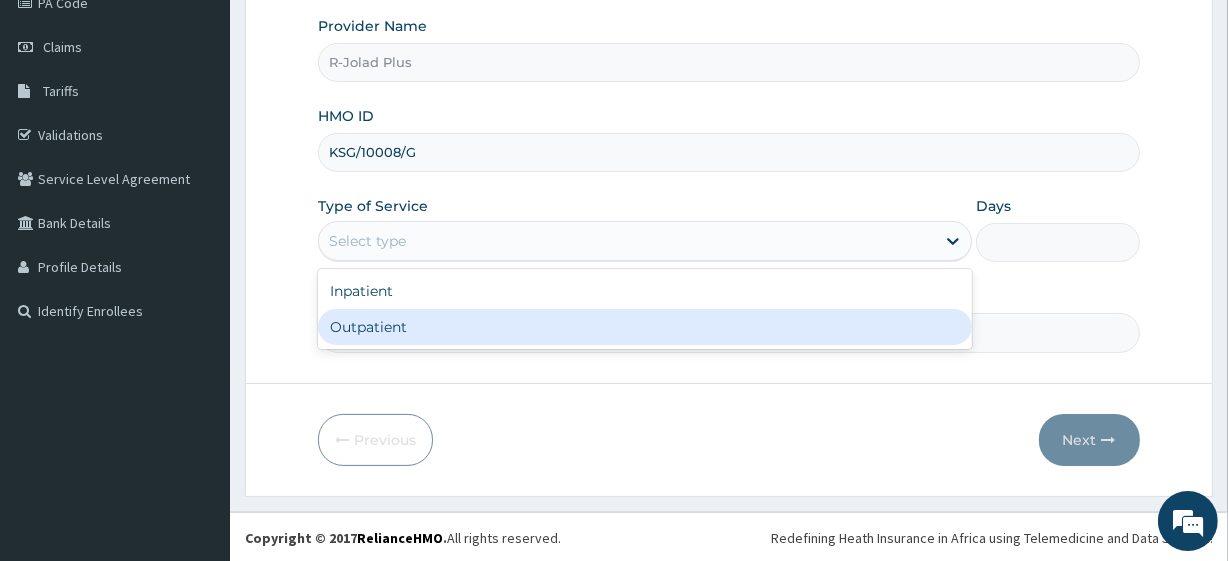 drag, startPoint x: 363, startPoint y: 233, endPoint x: 411, endPoint y: 333, distance: 110.92339 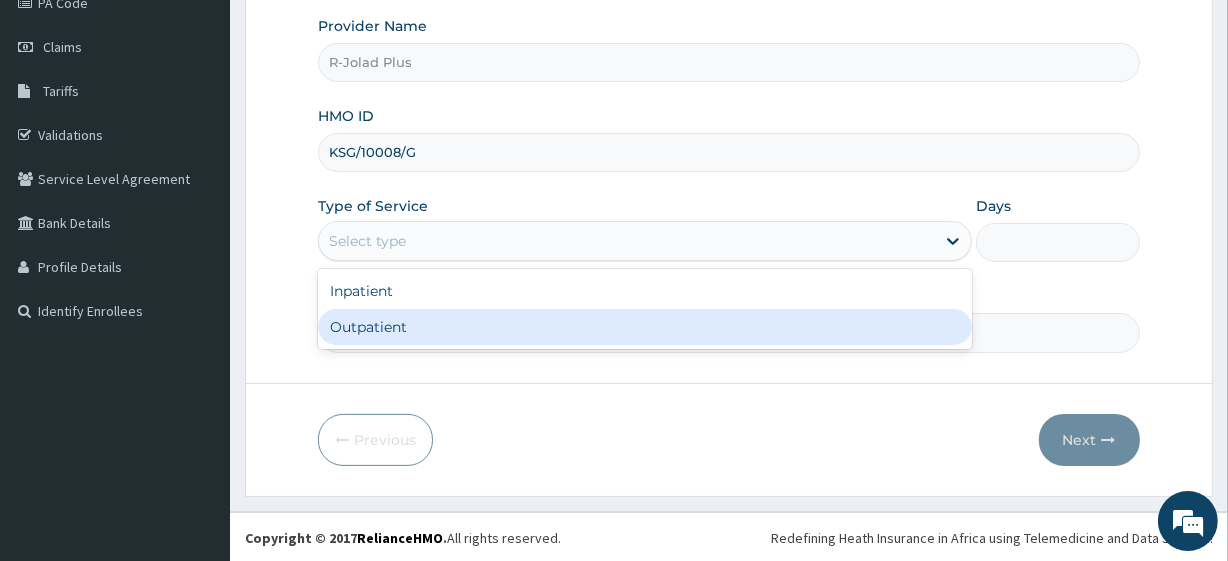click on "option Outpatient focused, 2 of 2. 2 results available. Use Up and Down to choose options, press Enter to select the currently focused option, press Escape to exit the menu, press Tab to select the option and exit the menu. Select type Inpatient Outpatient" at bounding box center (645, 241) 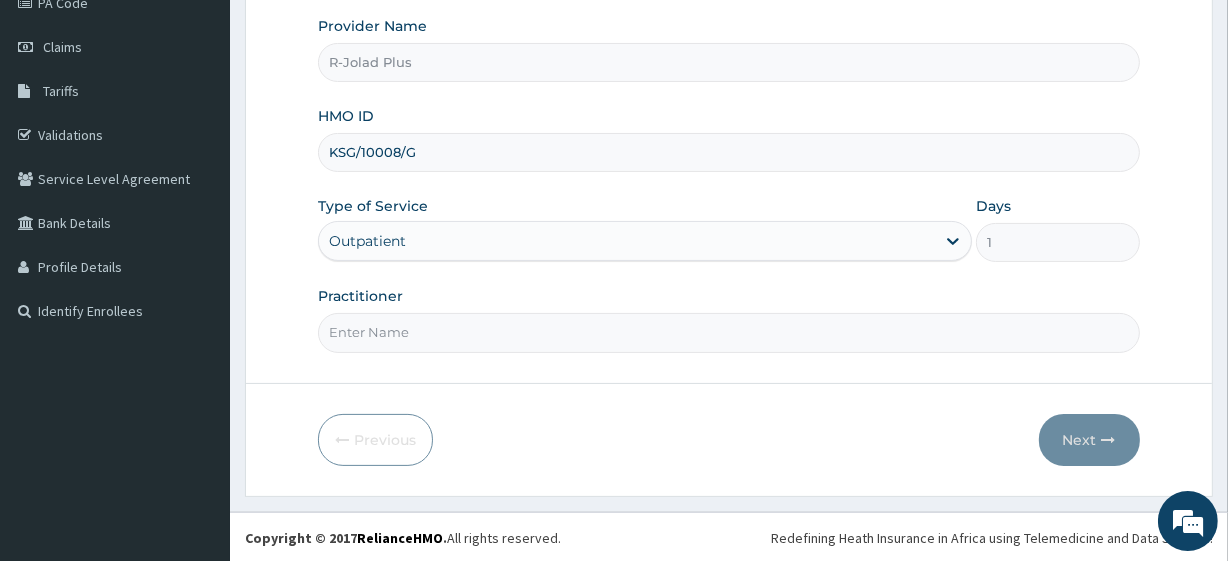 click on "Practitioner" at bounding box center [728, 332] 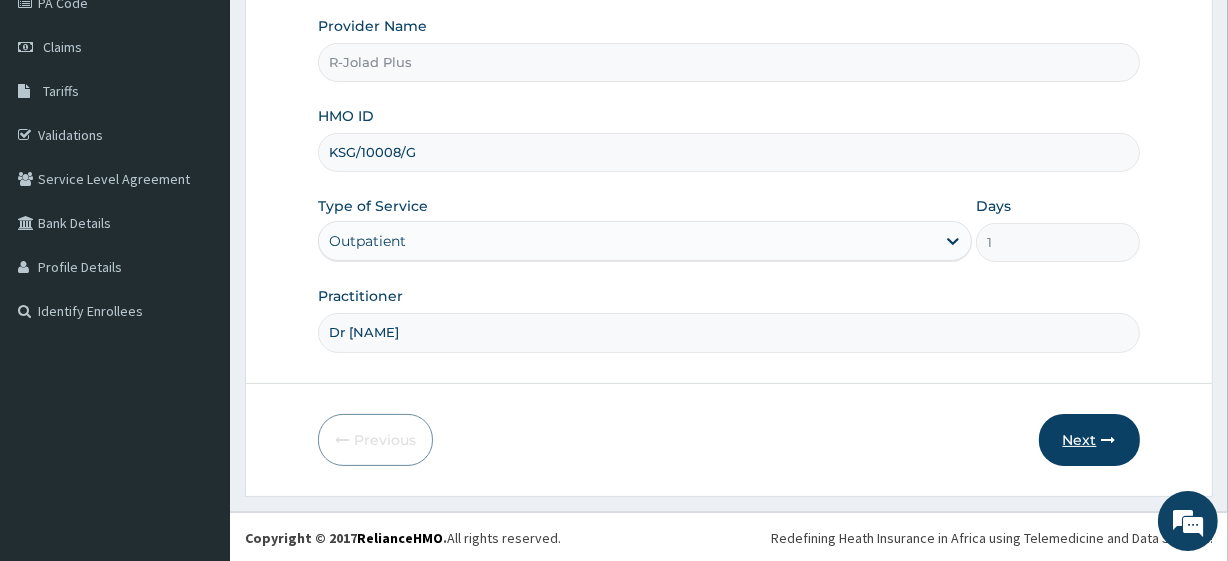 click on "Next" at bounding box center (1089, 440) 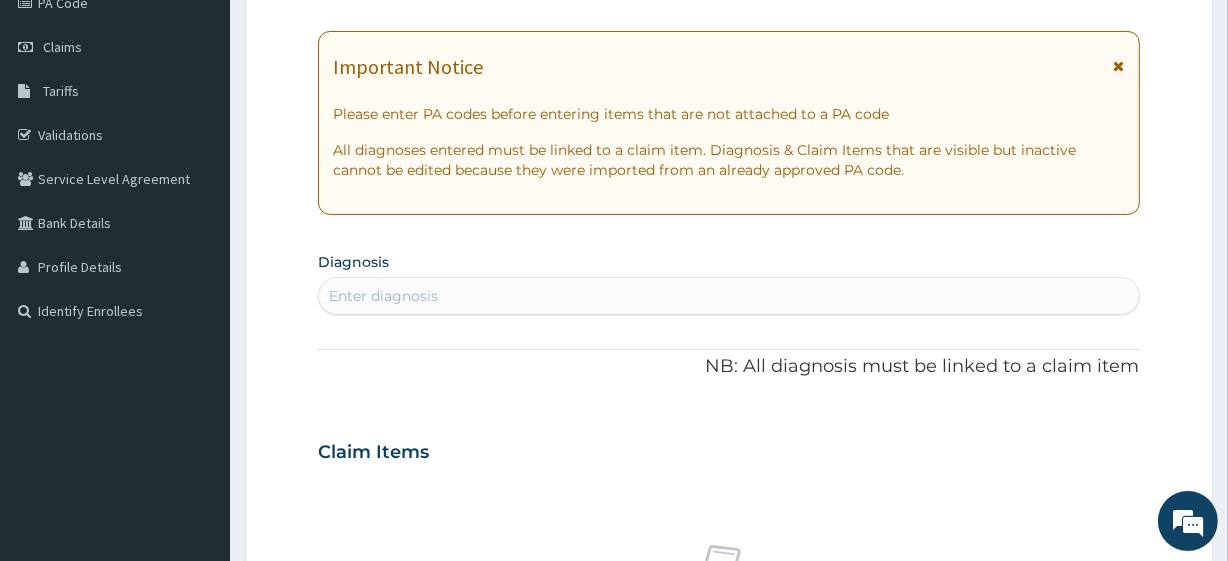 scroll, scrollTop: 0, scrollLeft: 0, axis: both 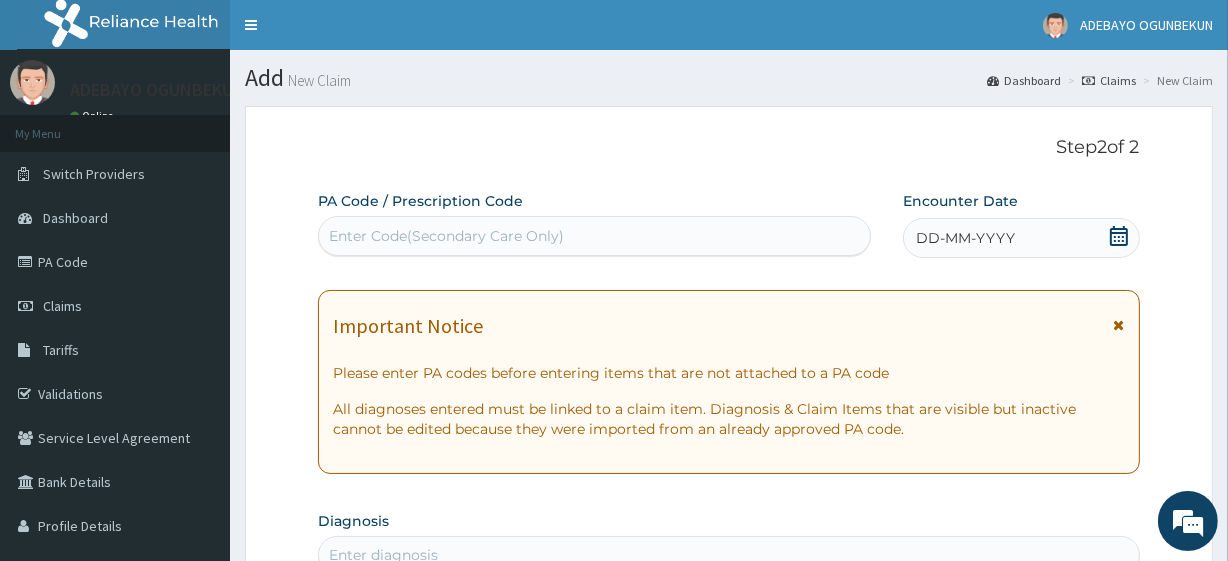 click on "Enter Code(Secondary Care Only)" at bounding box center [446, 236] 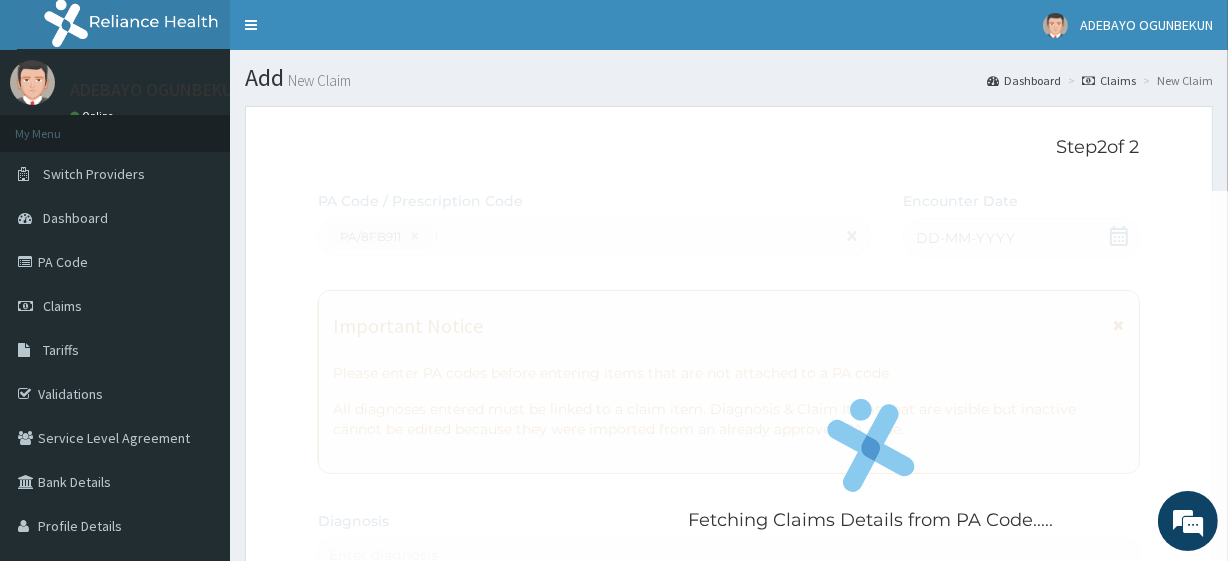 type 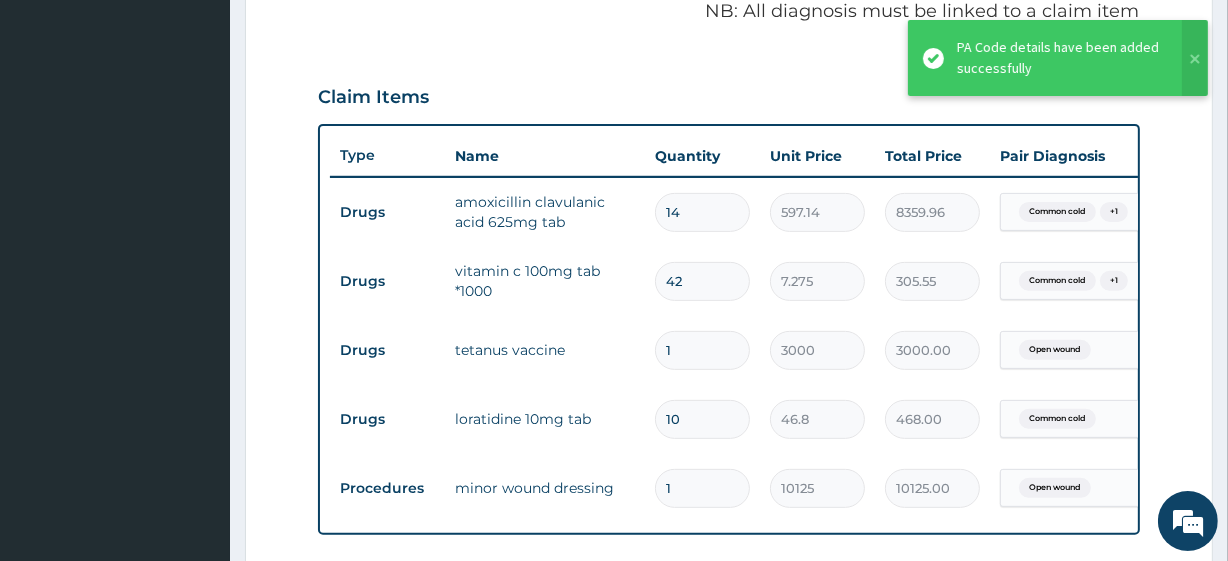 scroll, scrollTop: 597, scrollLeft: 0, axis: vertical 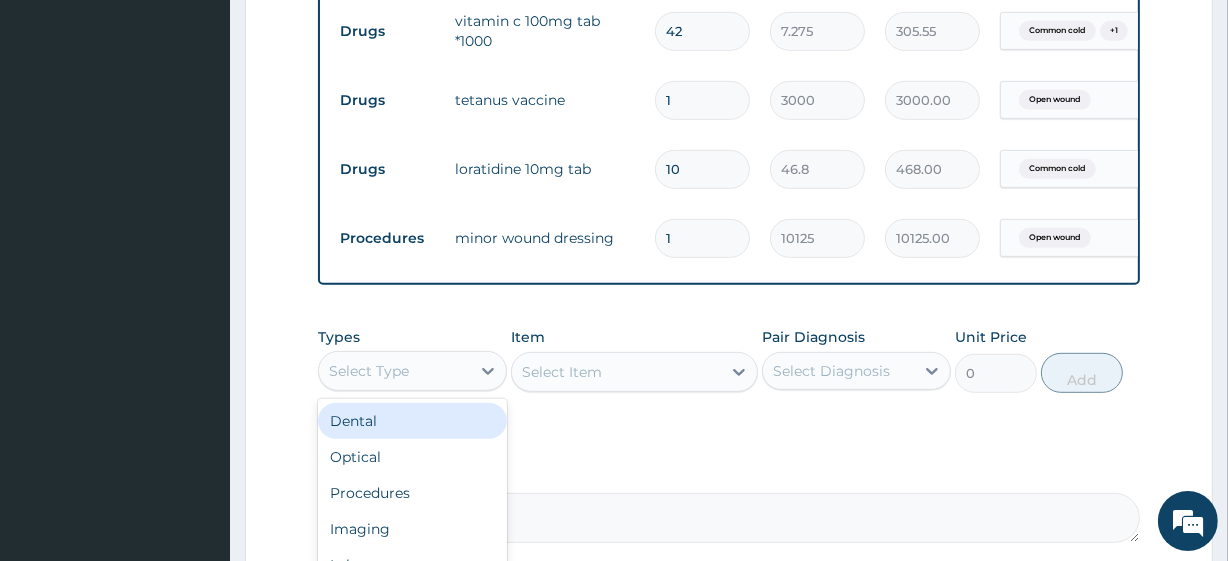drag, startPoint x: 423, startPoint y: 375, endPoint x: 432, endPoint y: 486, distance: 111.364265 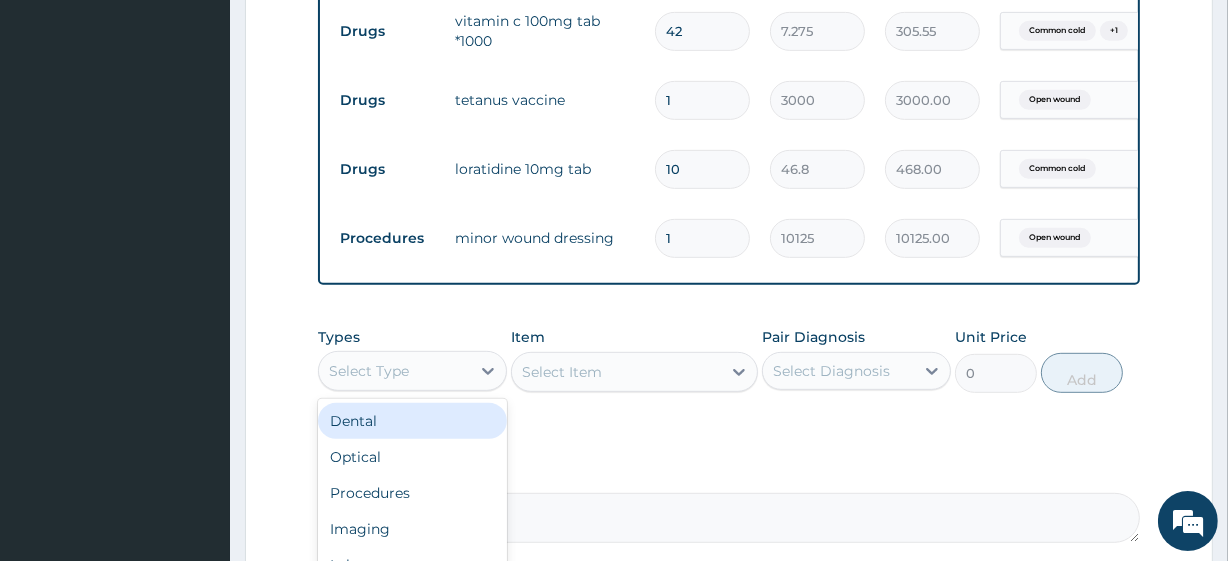 click on "option Dental focused, 1 of 10. 10 results available. Use Up and Down to choose options, press Enter to select the currently focused option, press Escape to exit the menu, press Tab to select the option and exit the menu. Select Type Dental Optical Procedures Imaging Laboratory Spa Drugs Immunizations Others Gym" at bounding box center (412, 371) 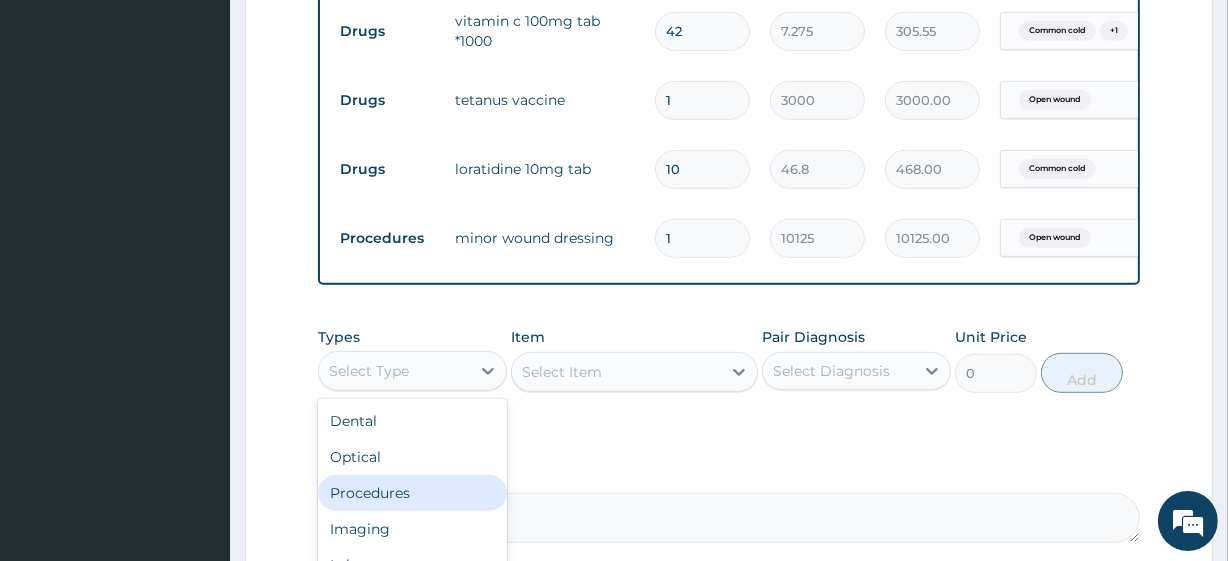 click on "Procedures" at bounding box center (412, 493) 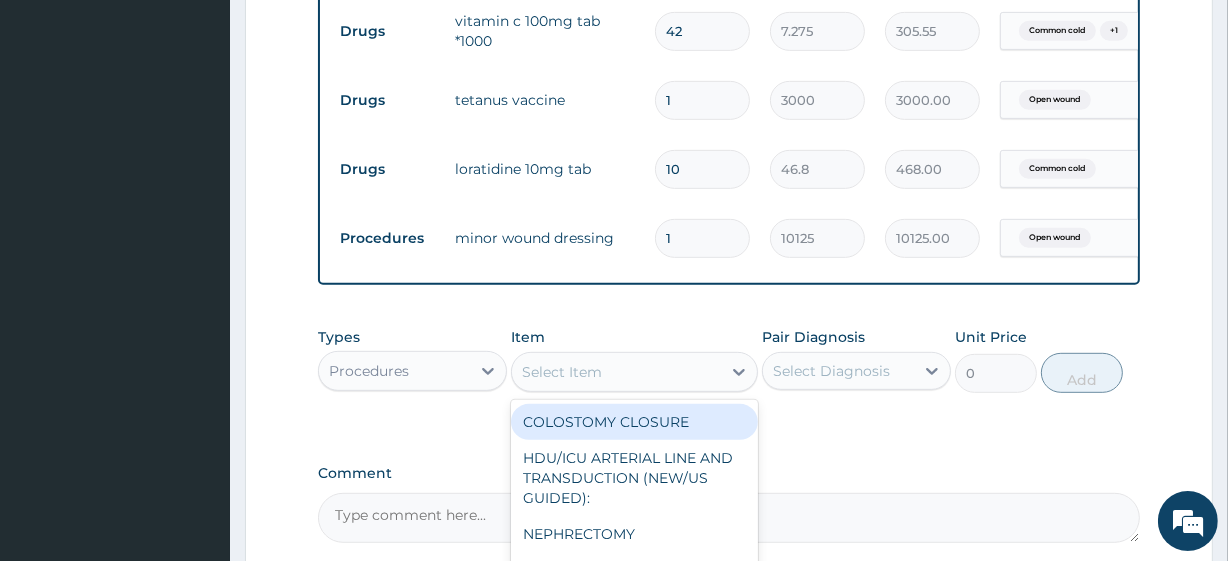 click on "Select Item" at bounding box center [616, 372] 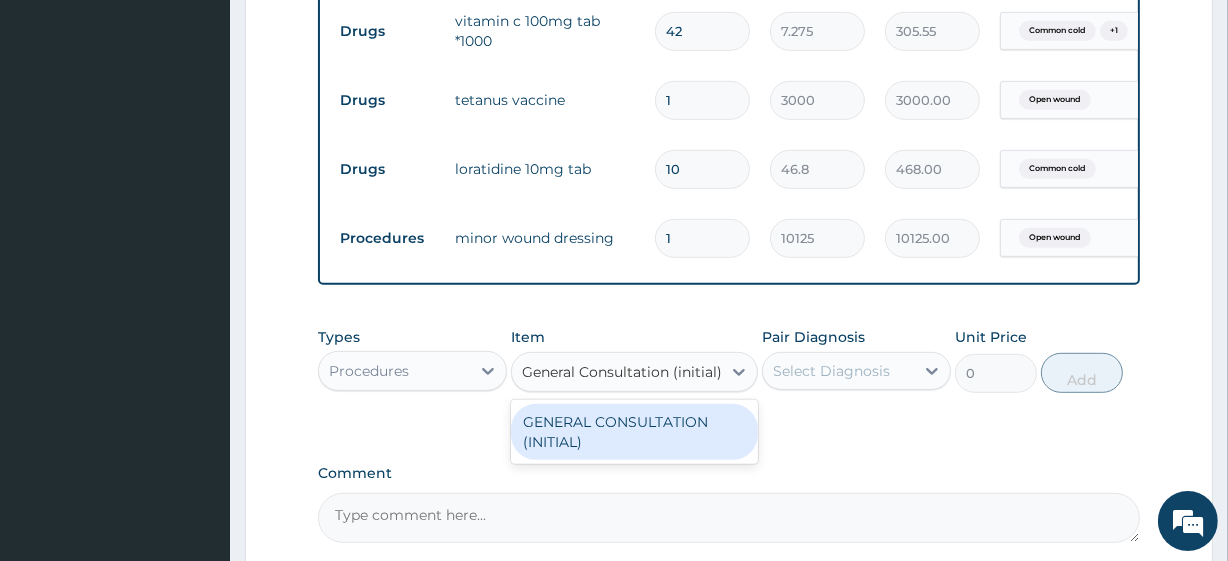 scroll, scrollTop: 0, scrollLeft: 0, axis: both 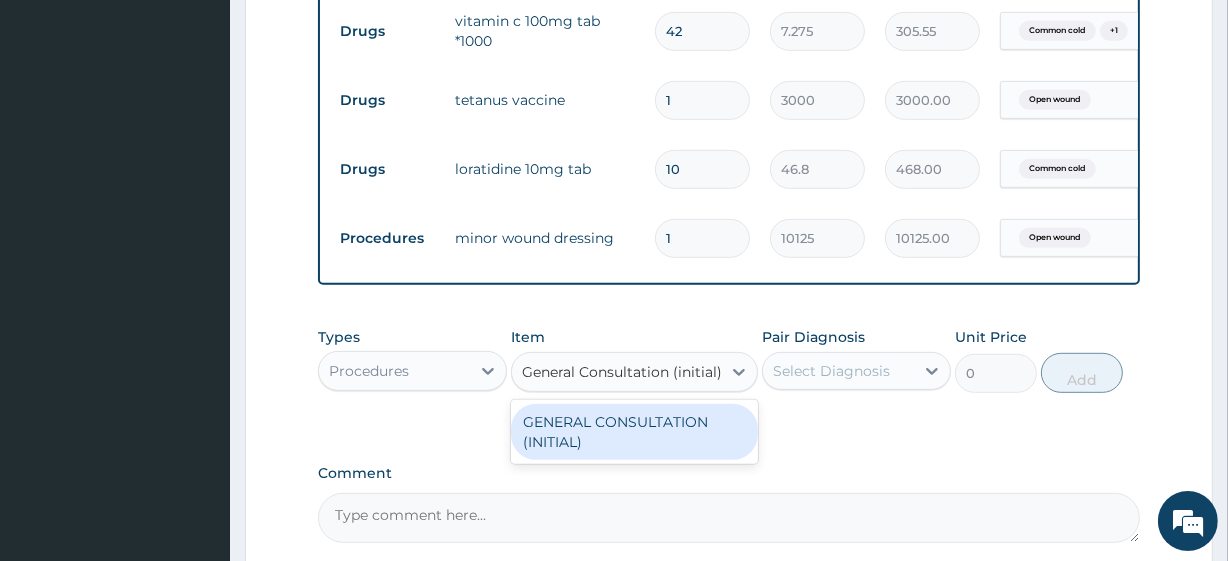 click on "GENERAL CONSULTATION (INITIAL)" at bounding box center [634, 432] 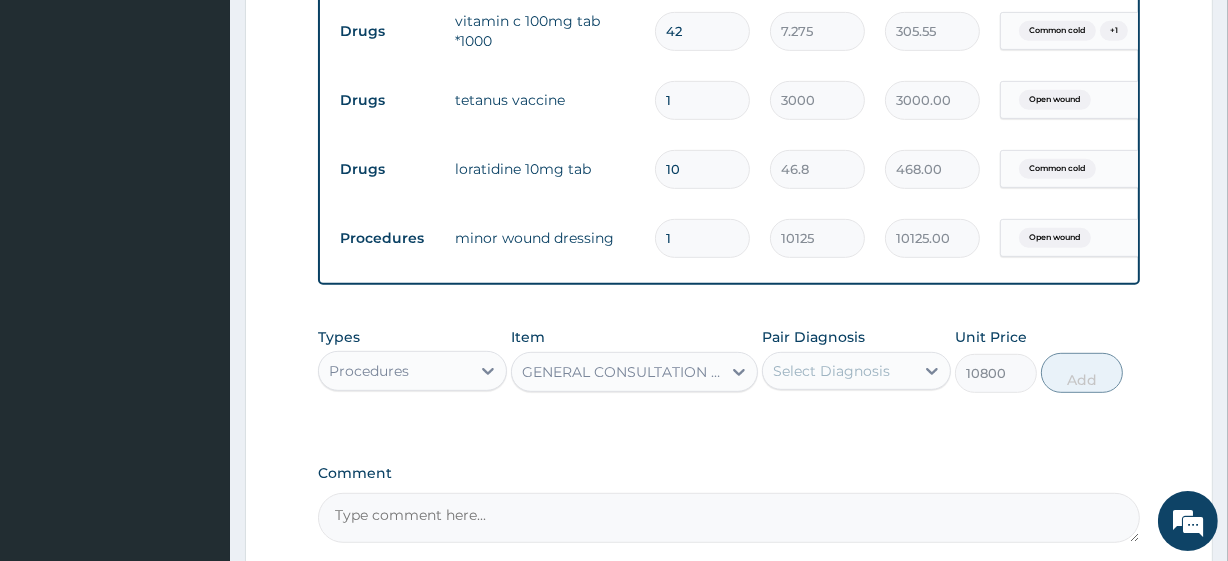 click on "Select Diagnosis" at bounding box center [831, 371] 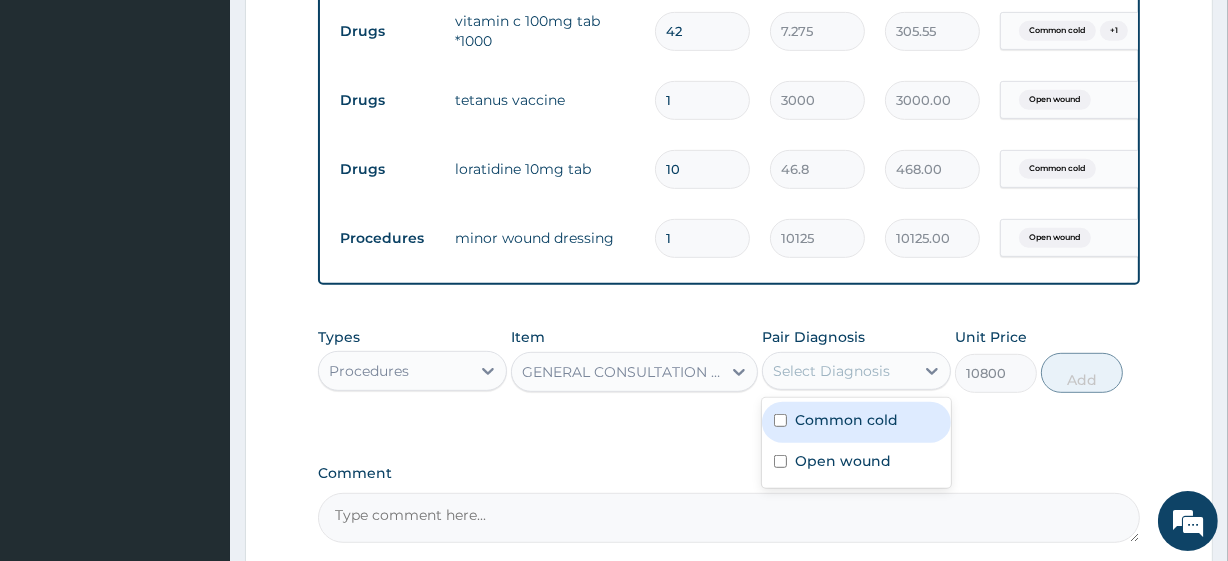 click on "Select Diagnosis" at bounding box center [831, 371] 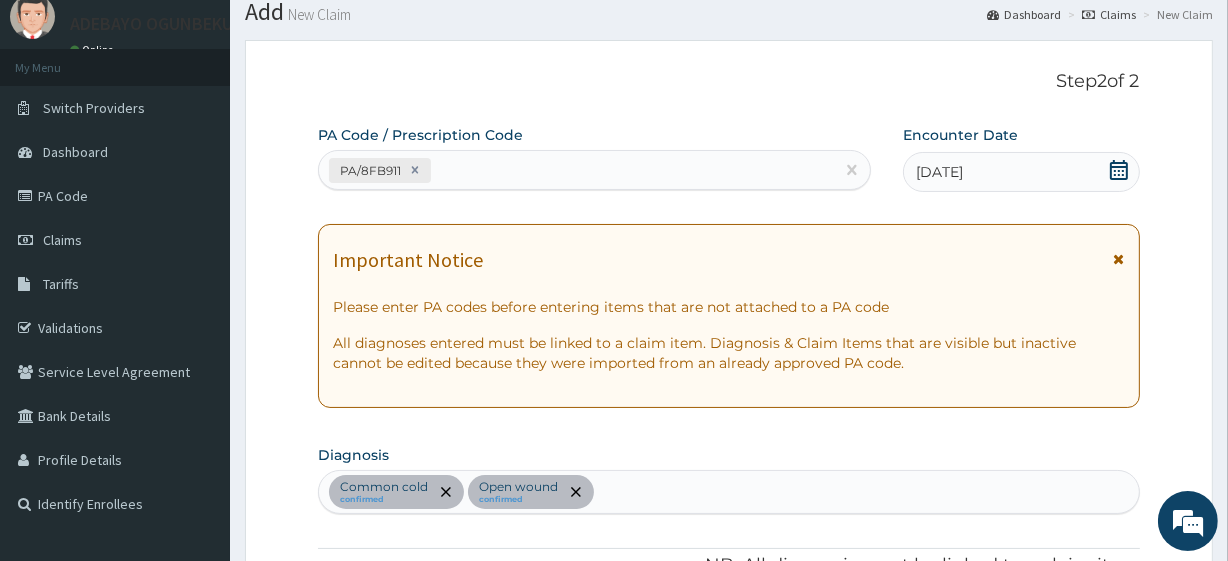 scroll, scrollTop: 46, scrollLeft: 0, axis: vertical 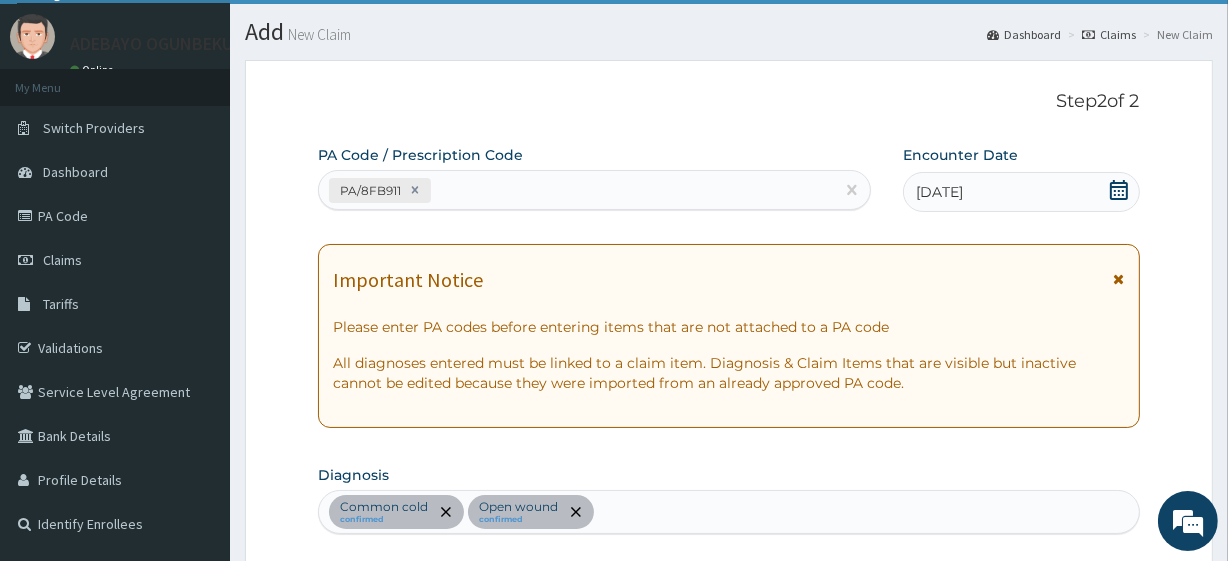 click on "Common cold confirmed Open wound confirmed" at bounding box center (728, 512) 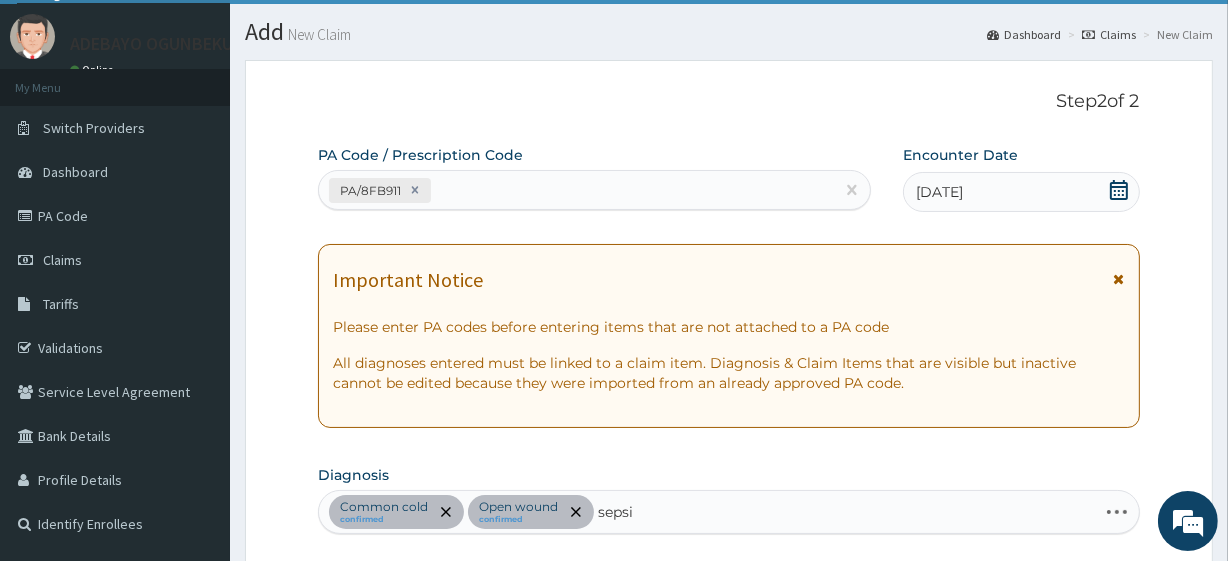 type on "sepsis" 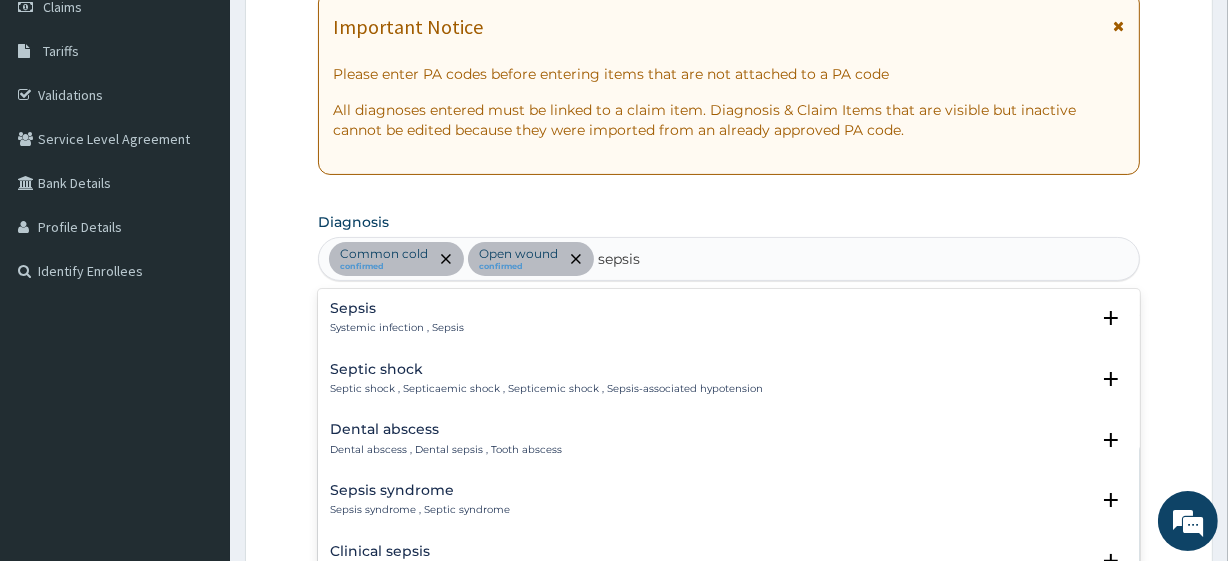 scroll, scrollTop: 300, scrollLeft: 0, axis: vertical 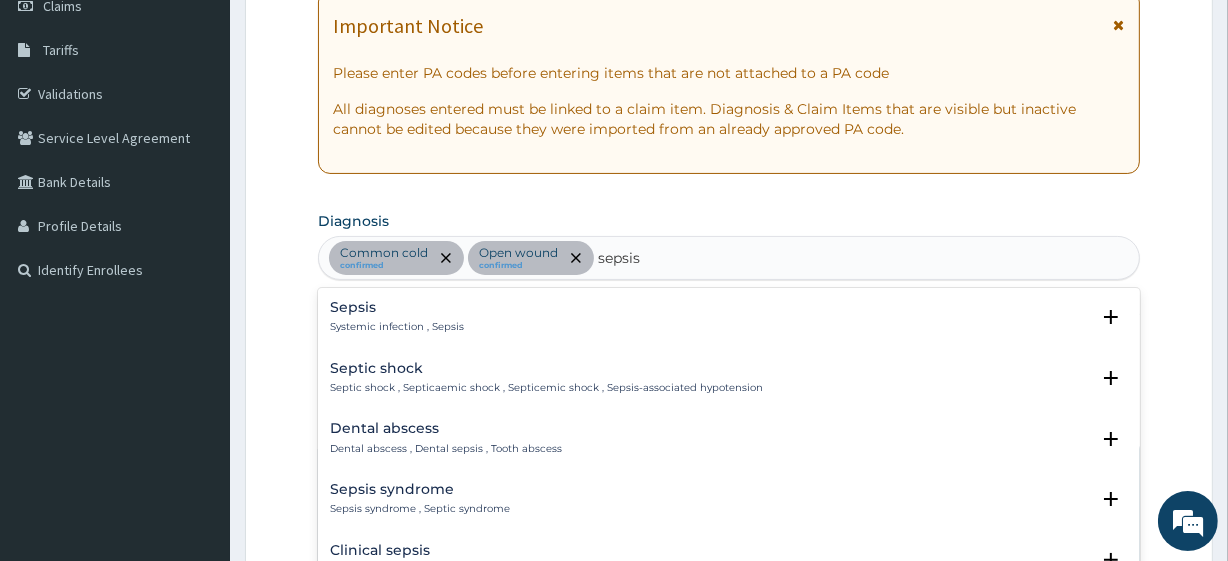 click on "Systemic infection , Sepsis" at bounding box center [397, 327] 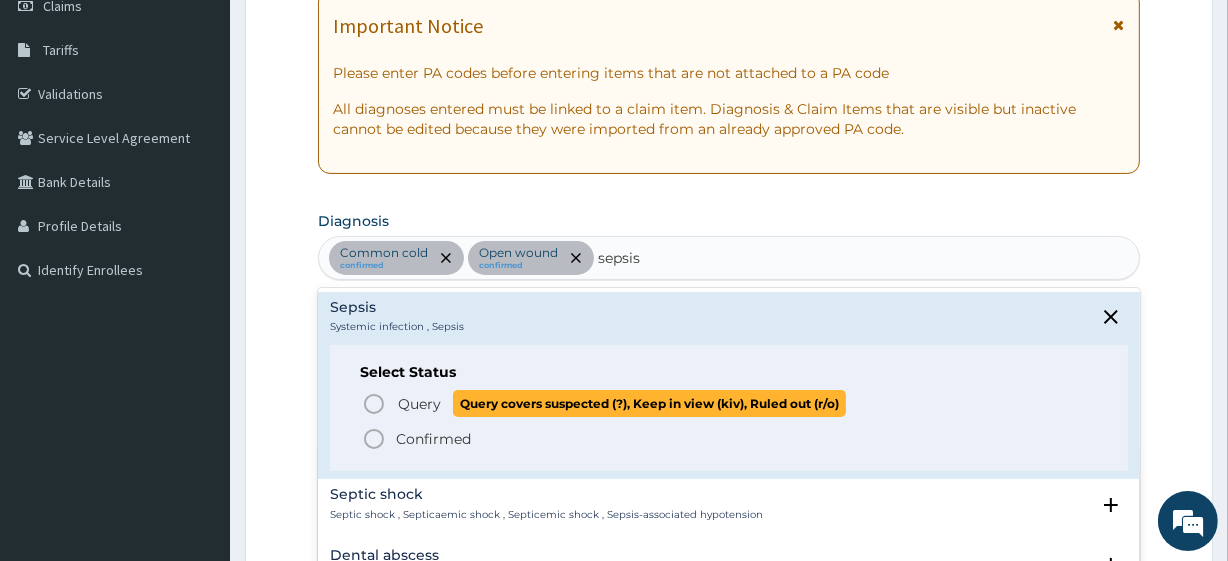 click on "Query" at bounding box center (419, 404) 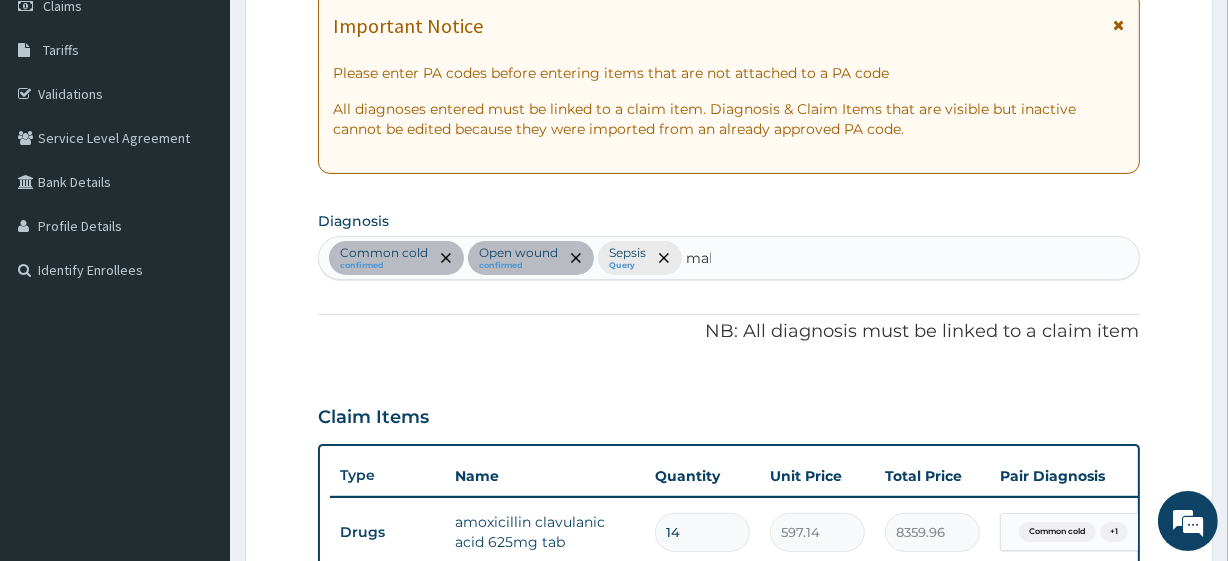 type on "mala" 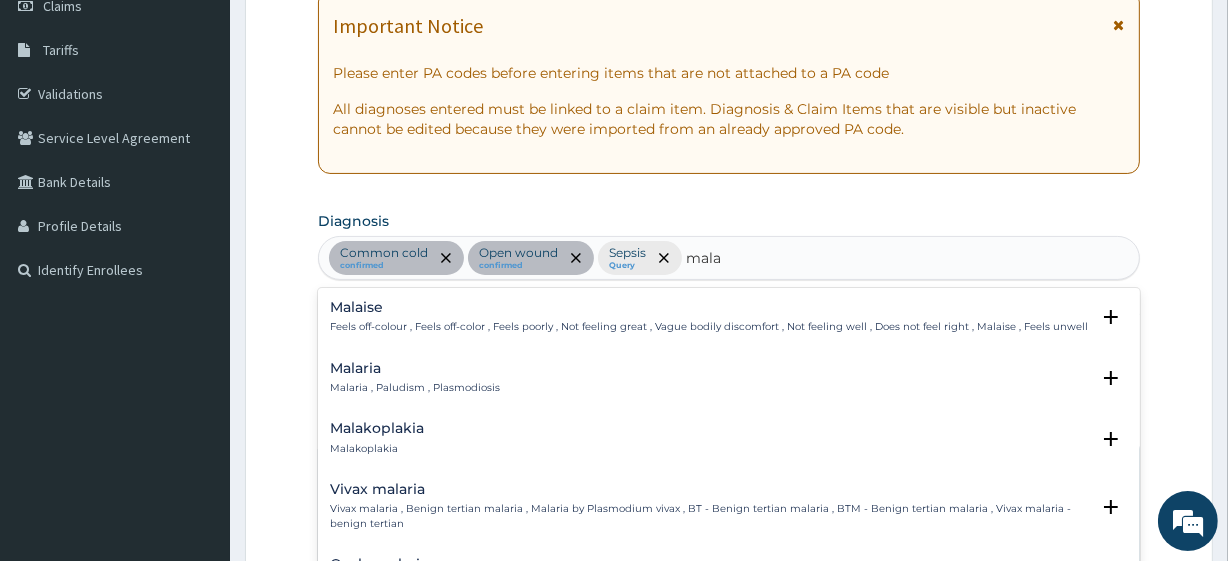 click on "Malaria" at bounding box center (415, 368) 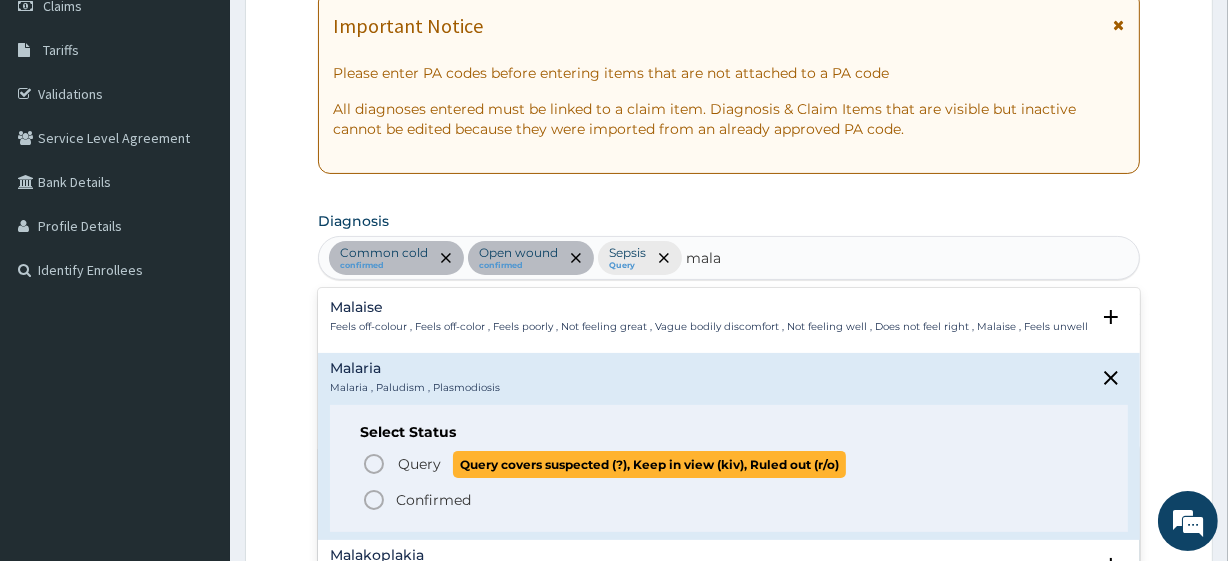 click on "Query covers suspected (?), Keep in view (kiv), Ruled out (r/o)" at bounding box center (649, 464) 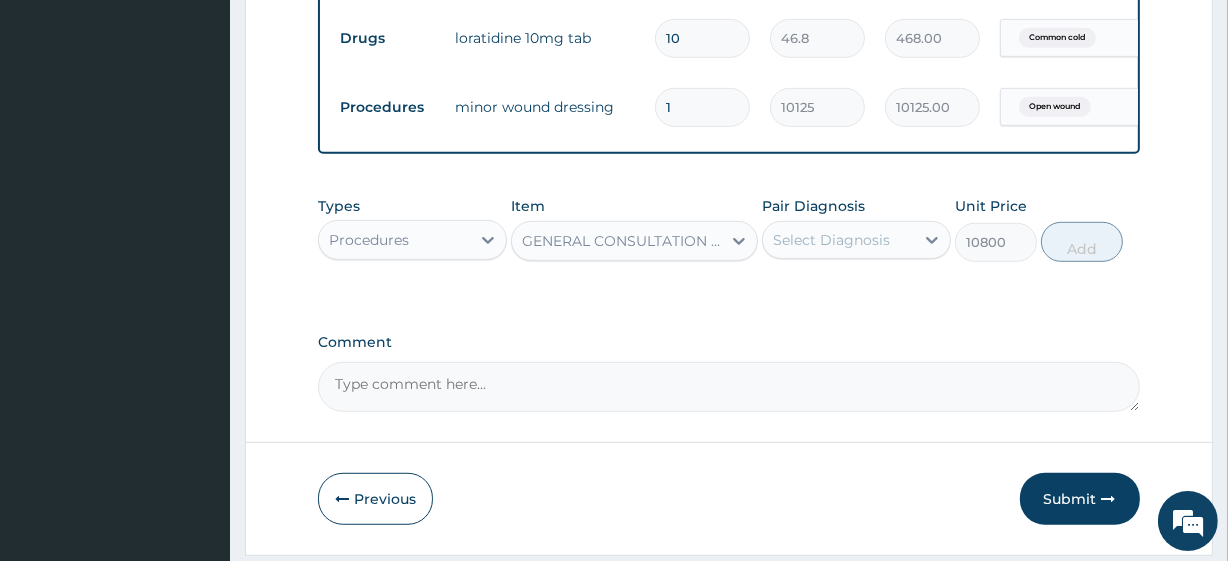 scroll, scrollTop: 1002, scrollLeft: 0, axis: vertical 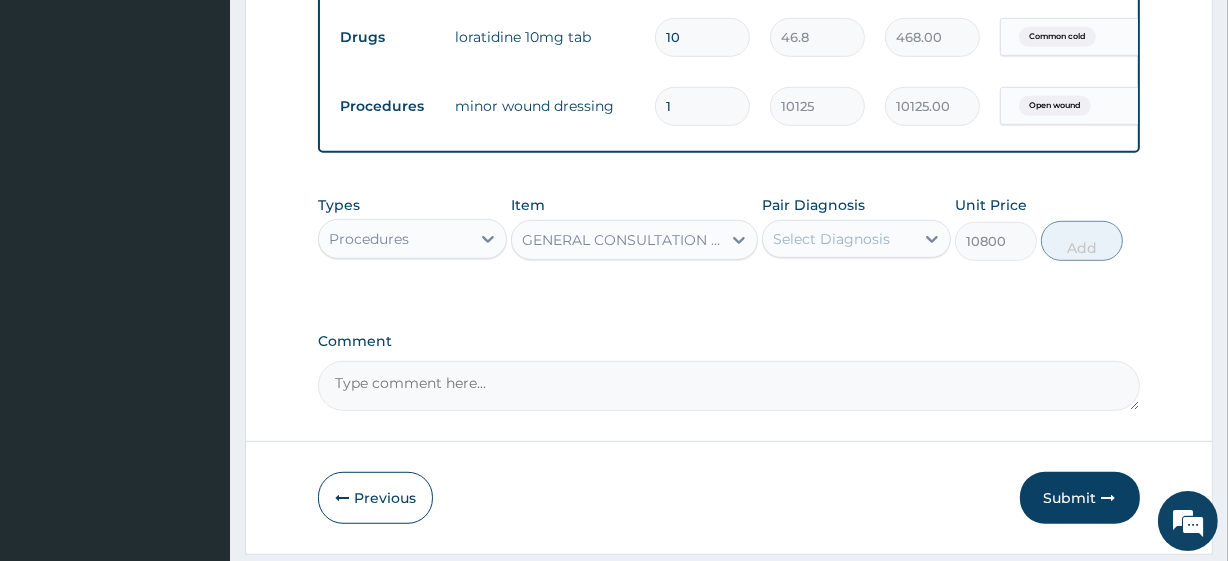 click on "PA Code / Prescription Code PA/8FB911 Encounter Date 14-05-2025 Important Notice Please enter PA codes before entering items that are not attached to a PA code   All diagnoses entered must be linked to a claim item. Diagnosis & Claim Items that are visible but inactive cannot be edited because they were imported from an already approved PA code. Diagnosis Common cold confirmed Open wound confirmed Sepsis Query Malaria Query NB: All diagnosis must be linked to a claim item Claim Items Type Name Quantity Unit Price Total Price Pair Diagnosis Actions Drugs amoxicillin clavulanic acid 625mg tab 14 597.14 8359.96 Common cold  + 1 Delete Drugs vitamin c 100mg tab *1000 42 7.275 305.55 Common cold  + 1 Delete Drugs tetanus vaccine 1 3000 3000.00 Open wound Delete Drugs loratidine 10mg tab 10 46.8 468.00 Common cold Delete Procedures minor wound dressing 1 10125 10125.00 Open wound Delete Types Procedures Item GENERAL CONSULTATION (INITIAL) Pair Diagnosis Select Diagnosis Unit Price 10800 Add Comment" at bounding box center (728, -200) 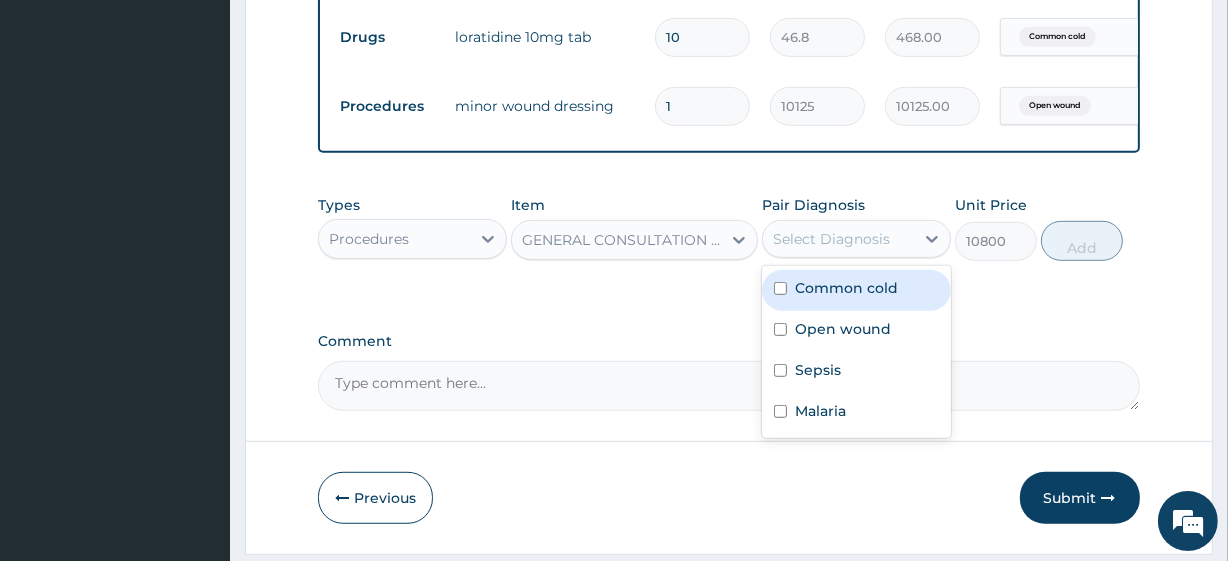 click on "Select Diagnosis" at bounding box center [838, 239] 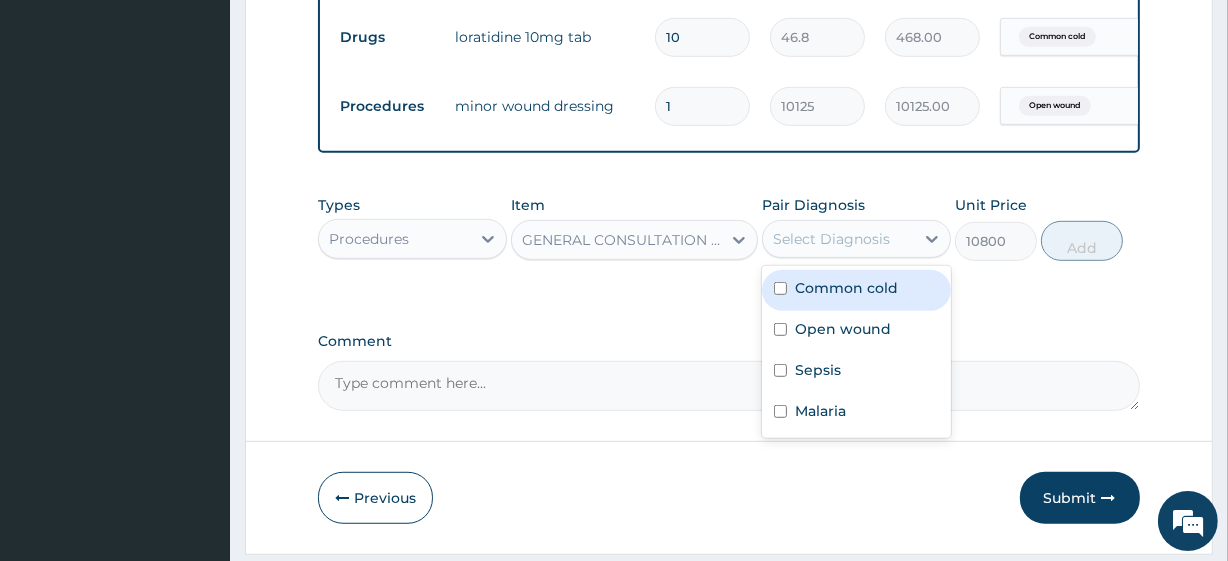 click on "Common cold" at bounding box center [856, 290] 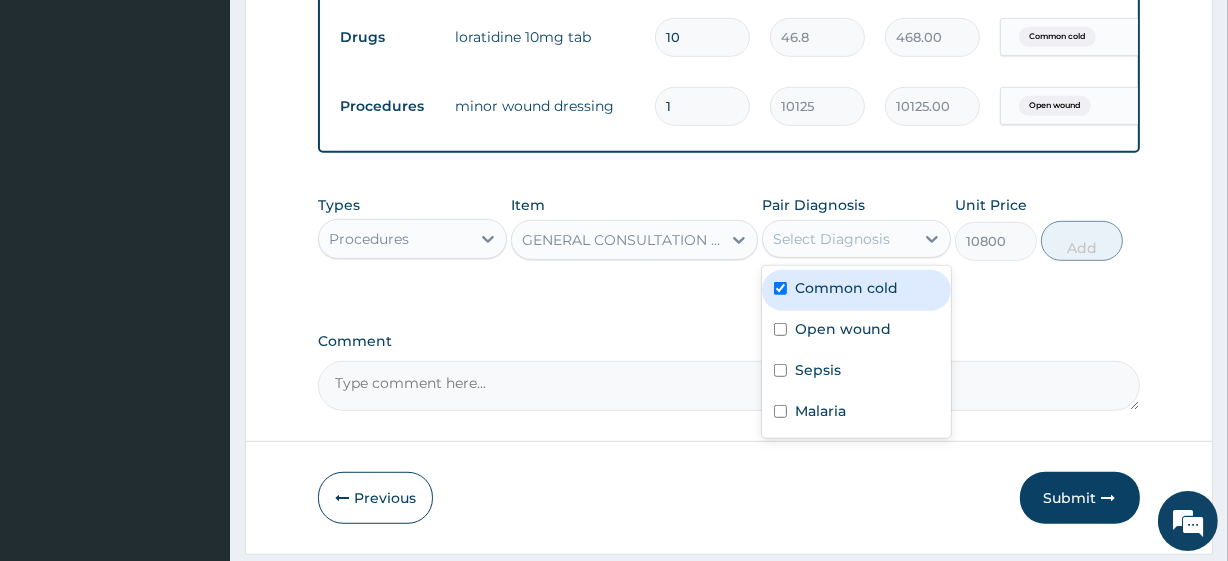 checkbox on "true" 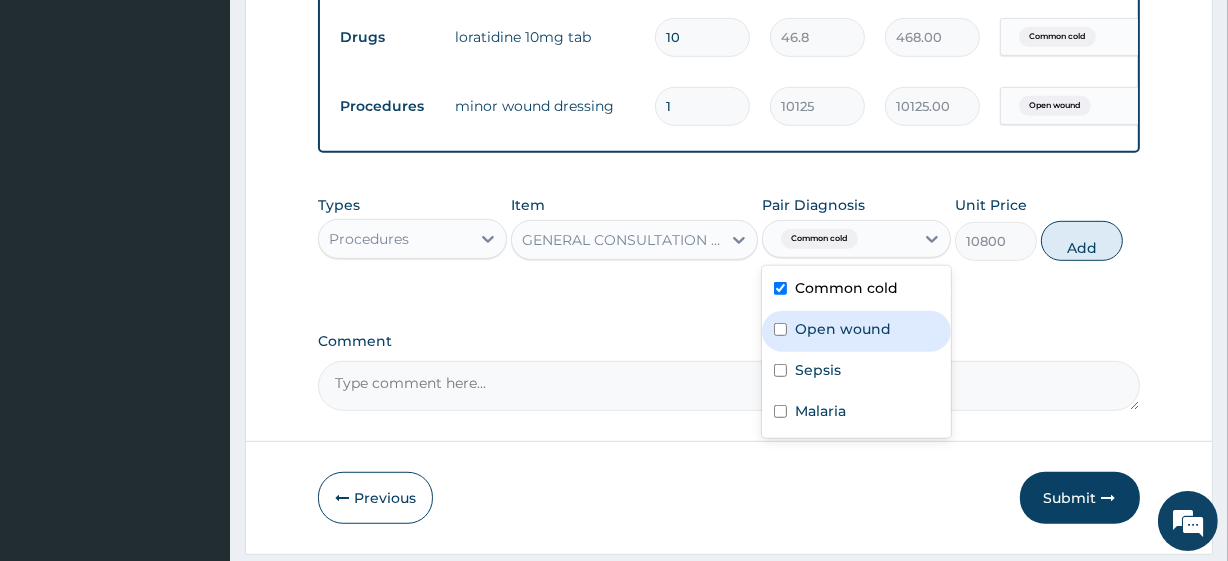 click on "Open wound" at bounding box center (856, 331) 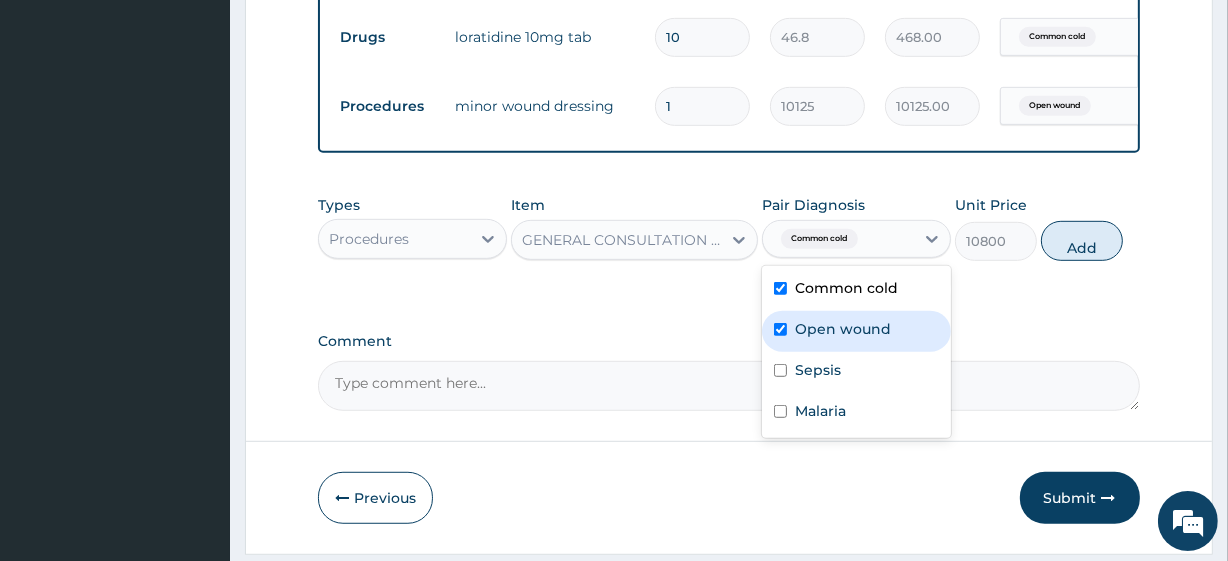 checkbox on "true" 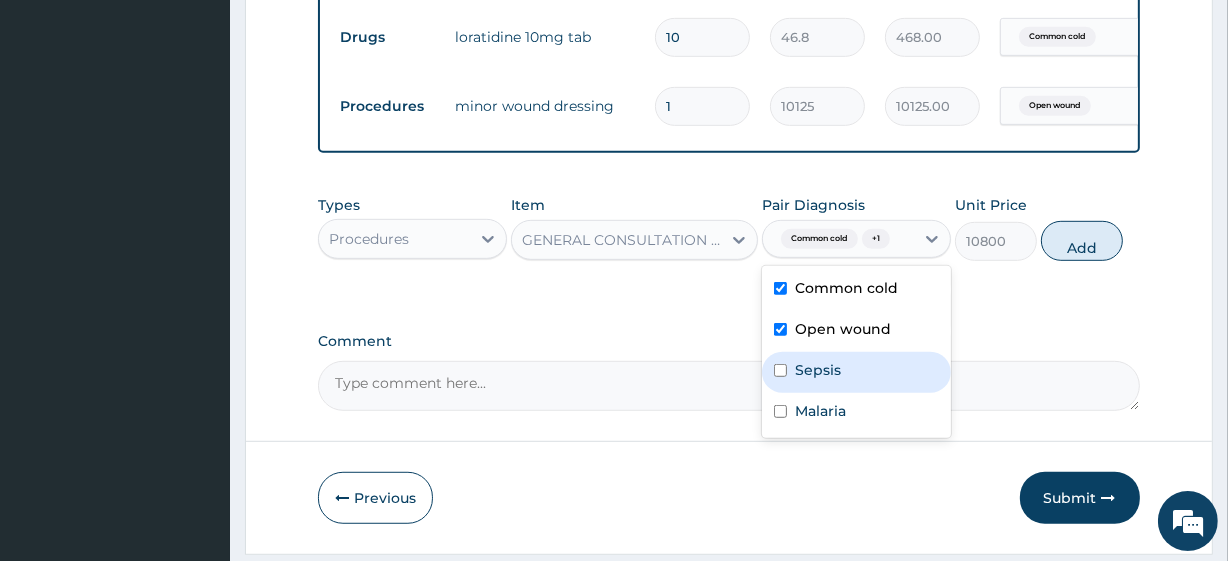 click on "Sepsis" at bounding box center (856, 372) 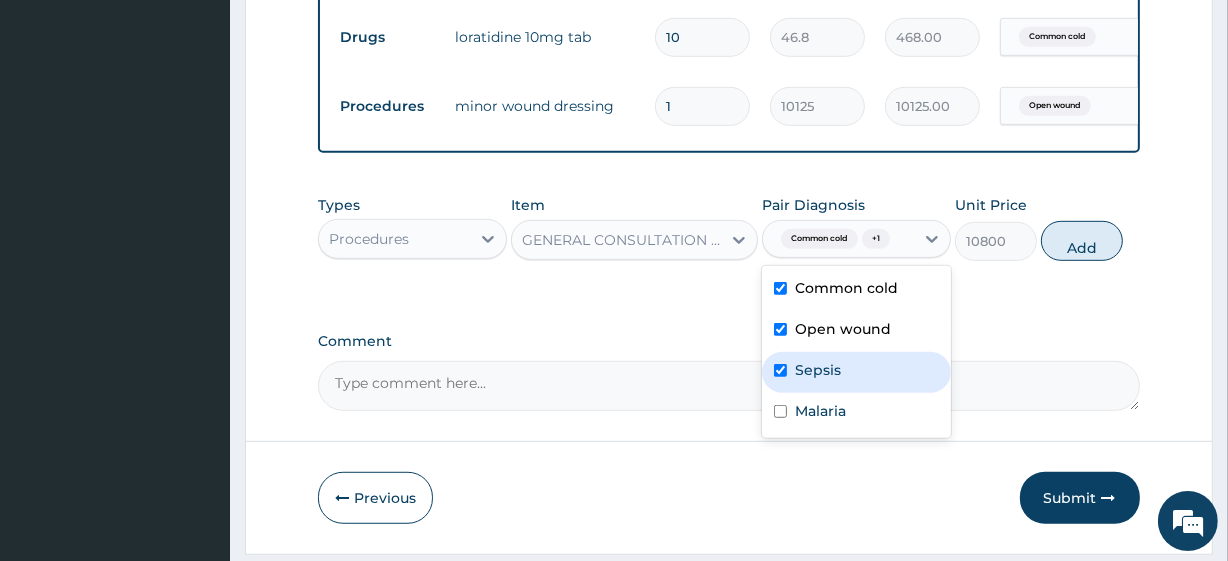 checkbox on "true" 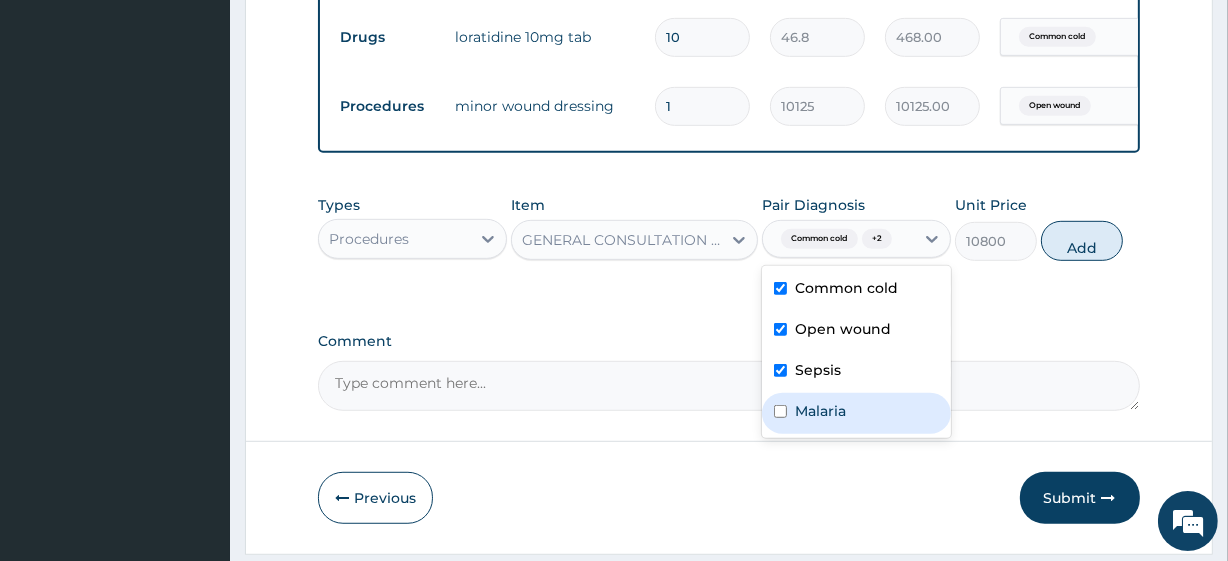 click on "Malaria" at bounding box center (856, 413) 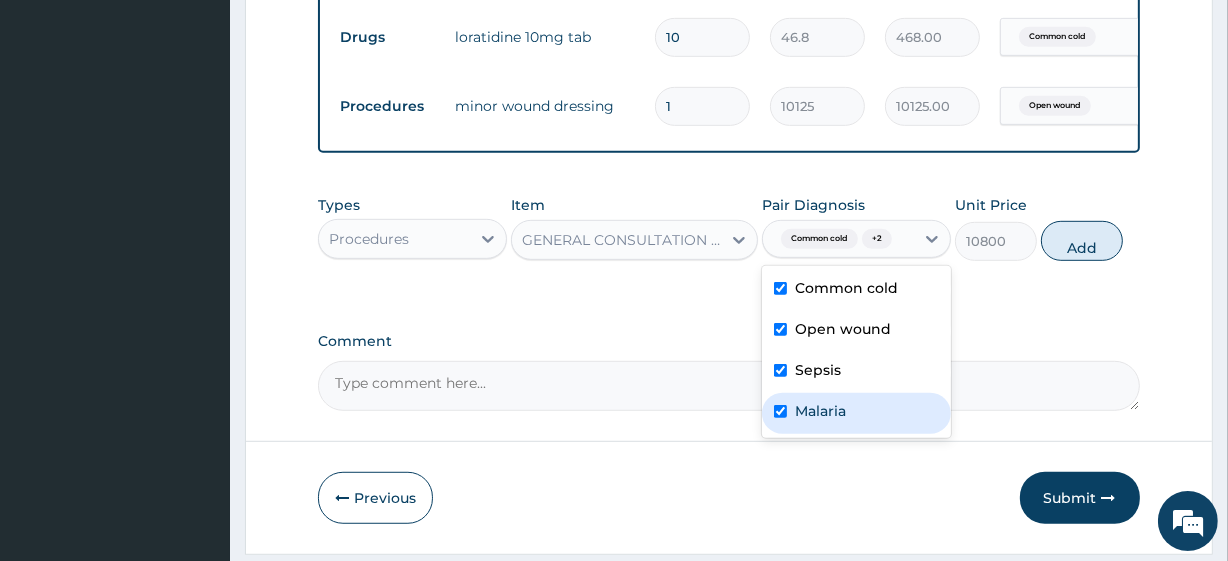 checkbox on "true" 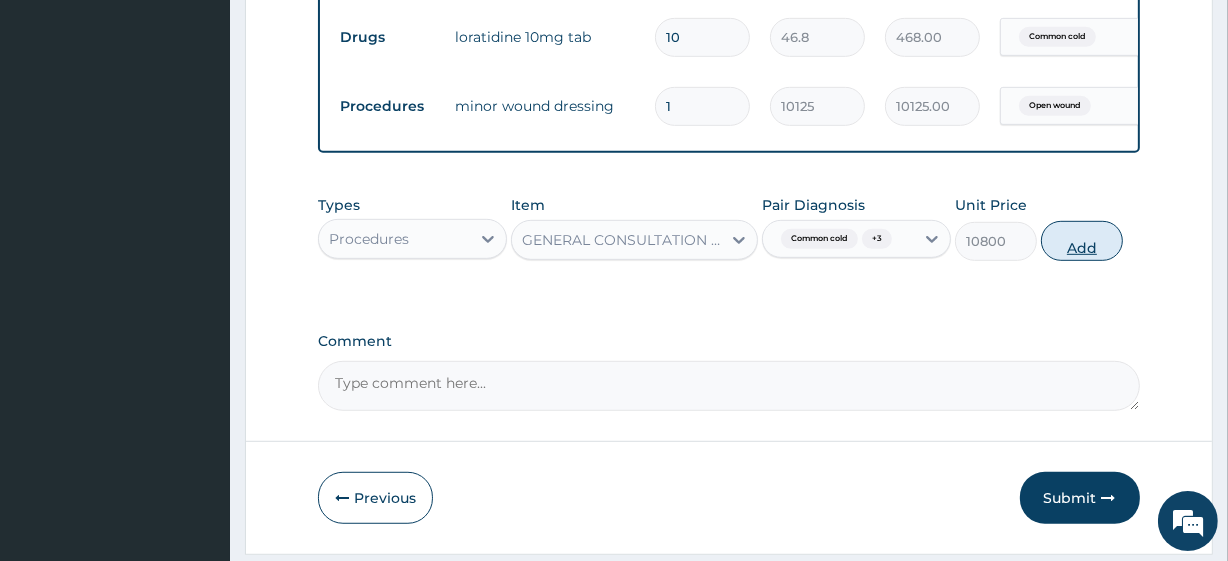 click on "Add" at bounding box center [1082, 241] 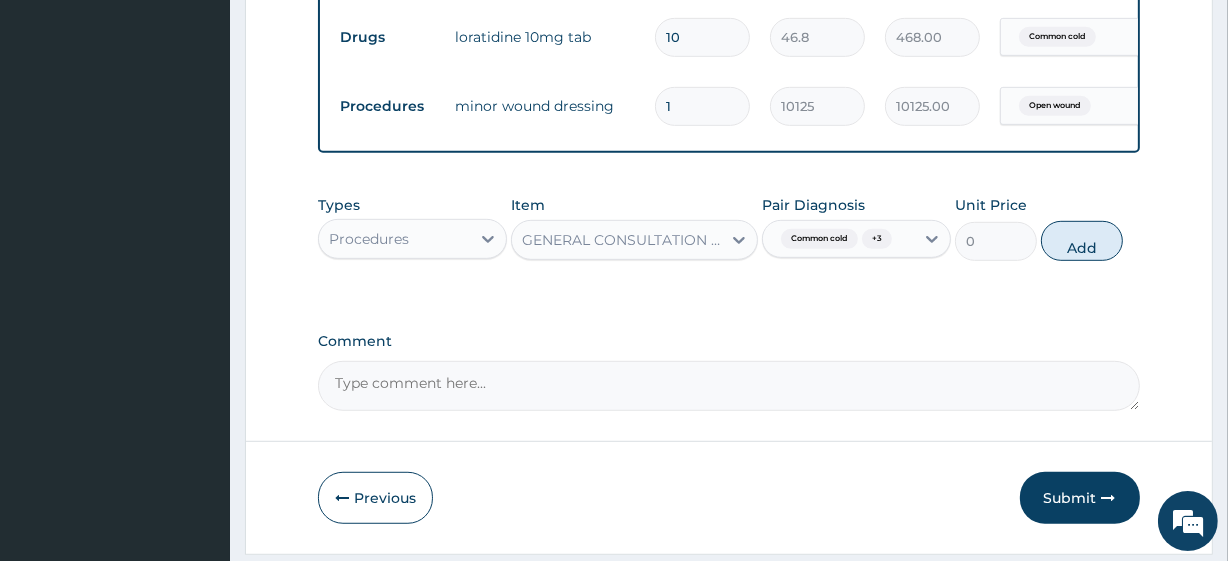 scroll, scrollTop: 0, scrollLeft: 0, axis: both 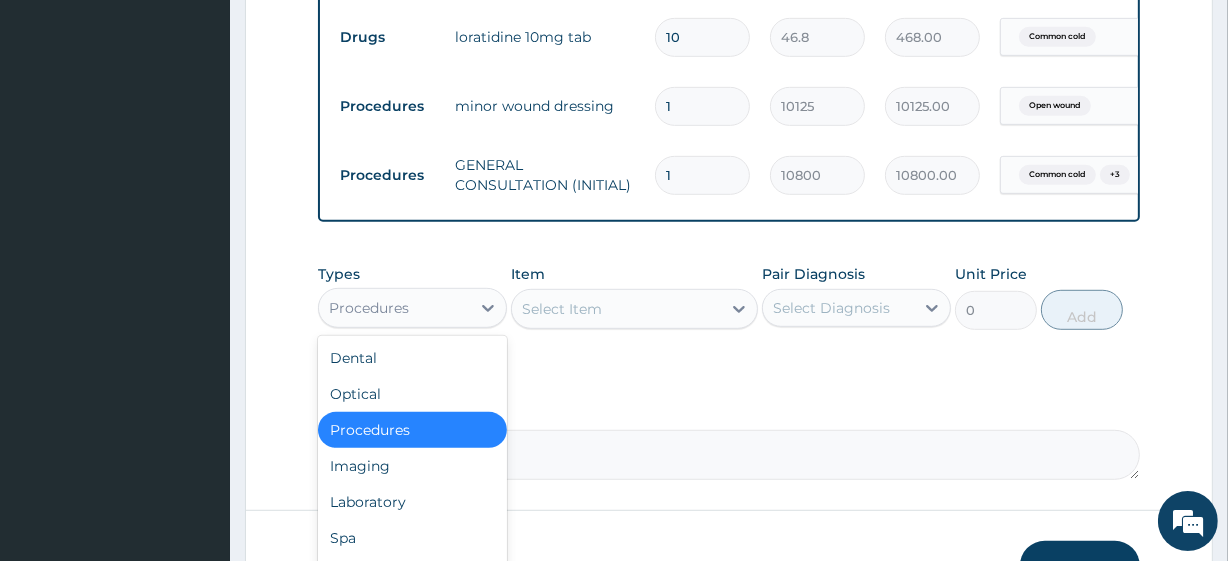 click on "Procedures" at bounding box center [369, 308] 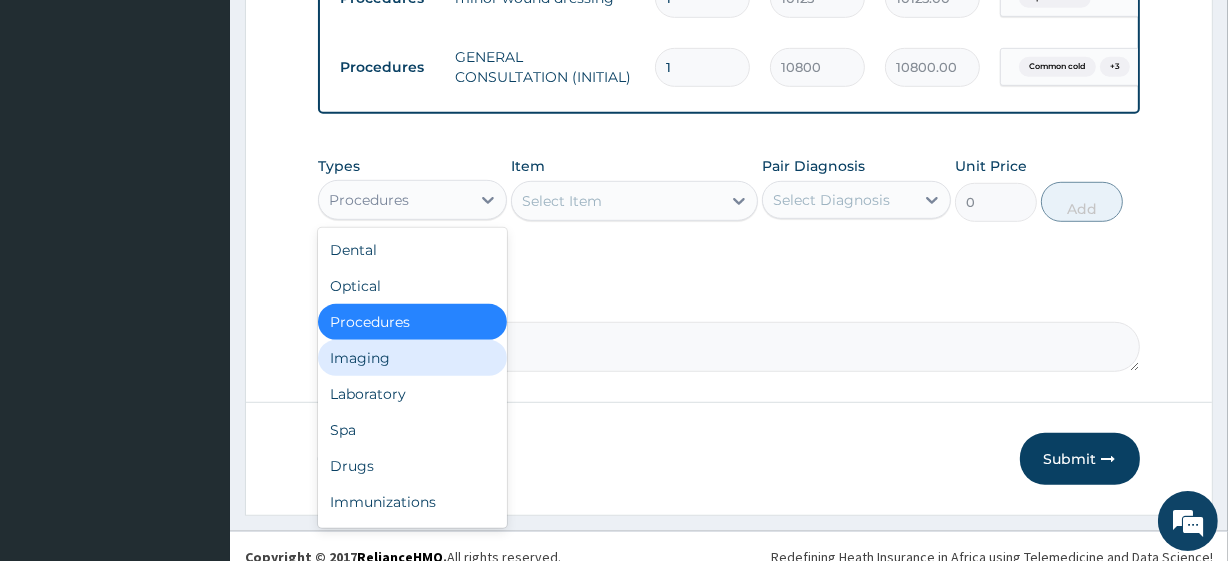 scroll, scrollTop: 1110, scrollLeft: 0, axis: vertical 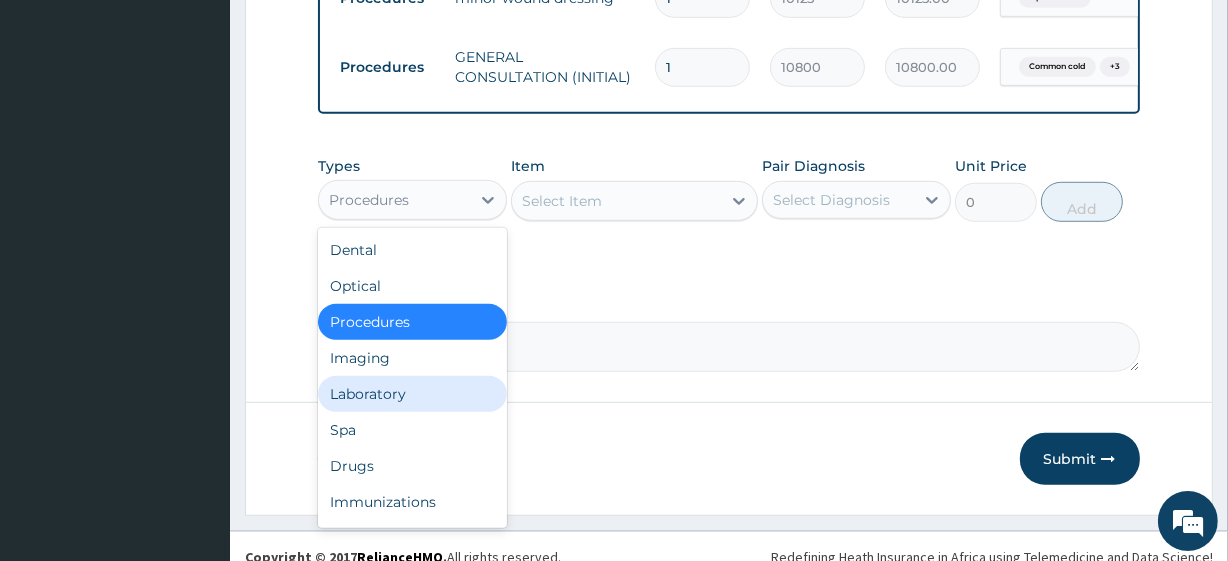 click on "Laboratory" at bounding box center [412, 394] 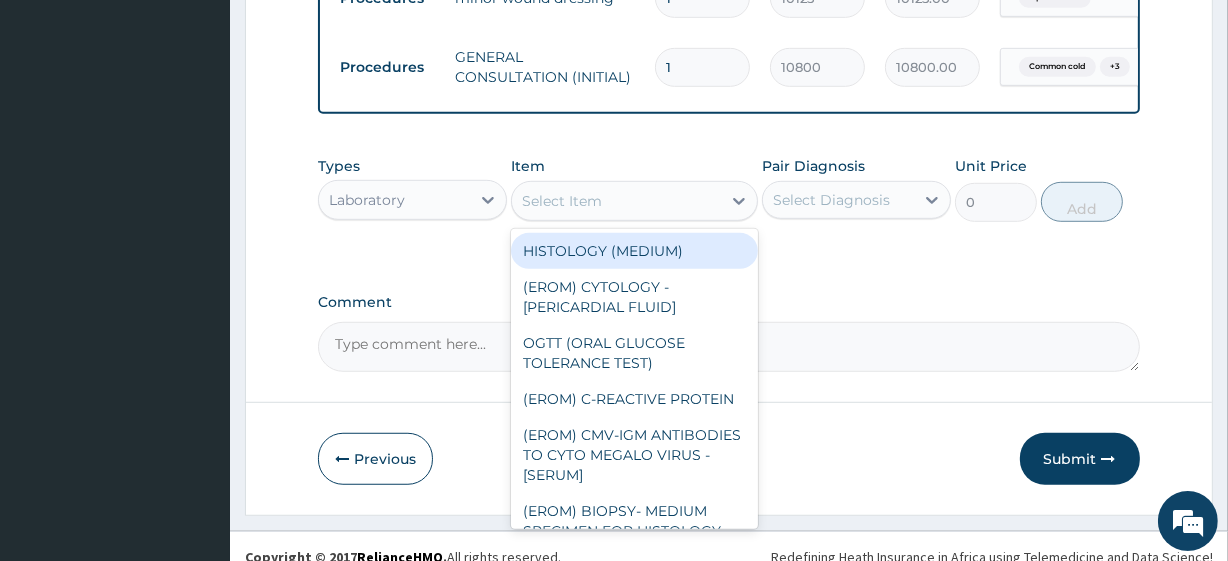 click on "Select Item" at bounding box center (634, 201) 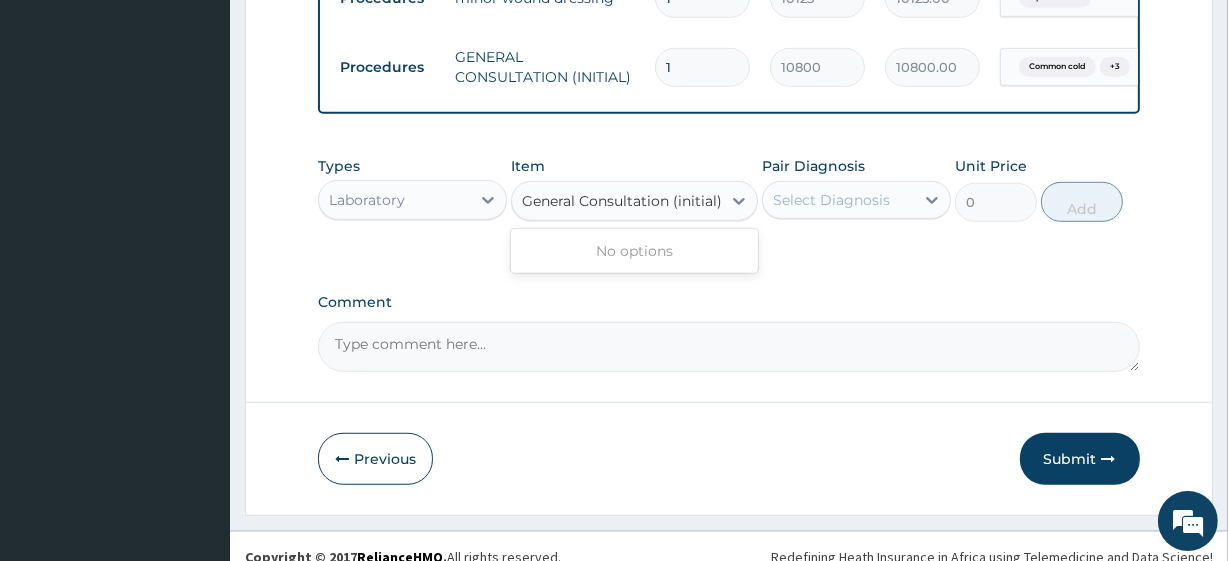 scroll, scrollTop: 0, scrollLeft: 0, axis: both 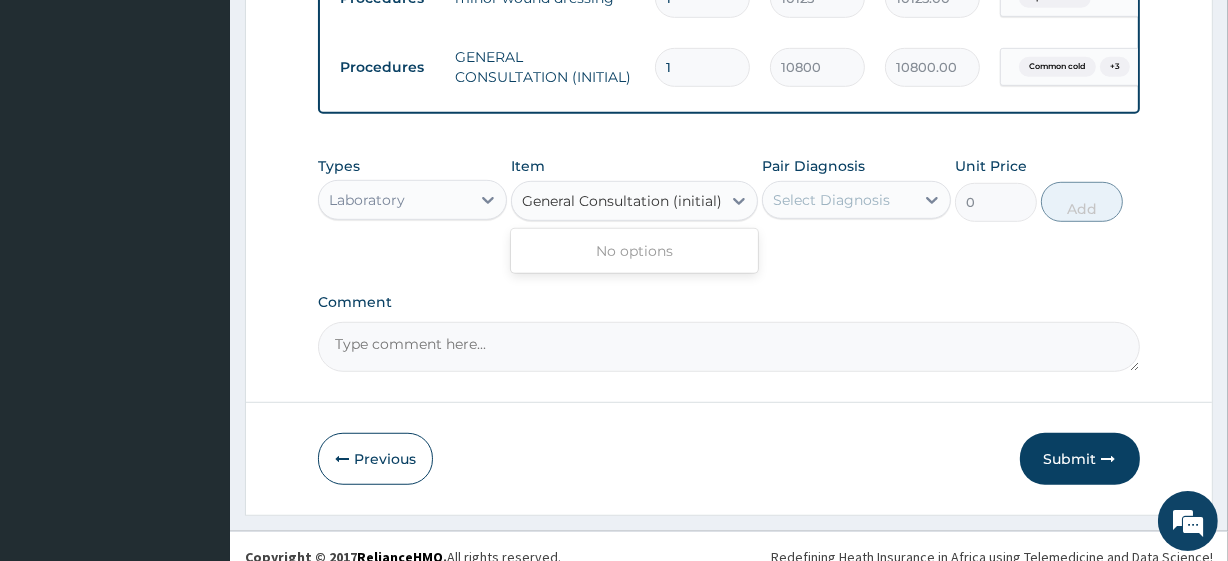 type on "General Consultation (initial)" 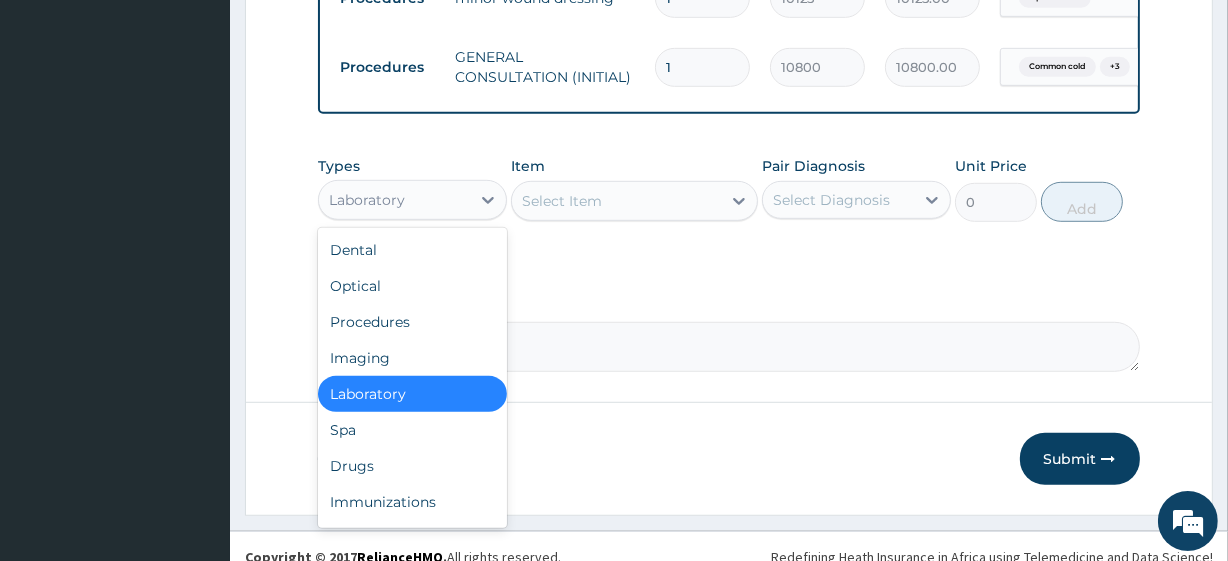 scroll, scrollTop: 0, scrollLeft: 0, axis: both 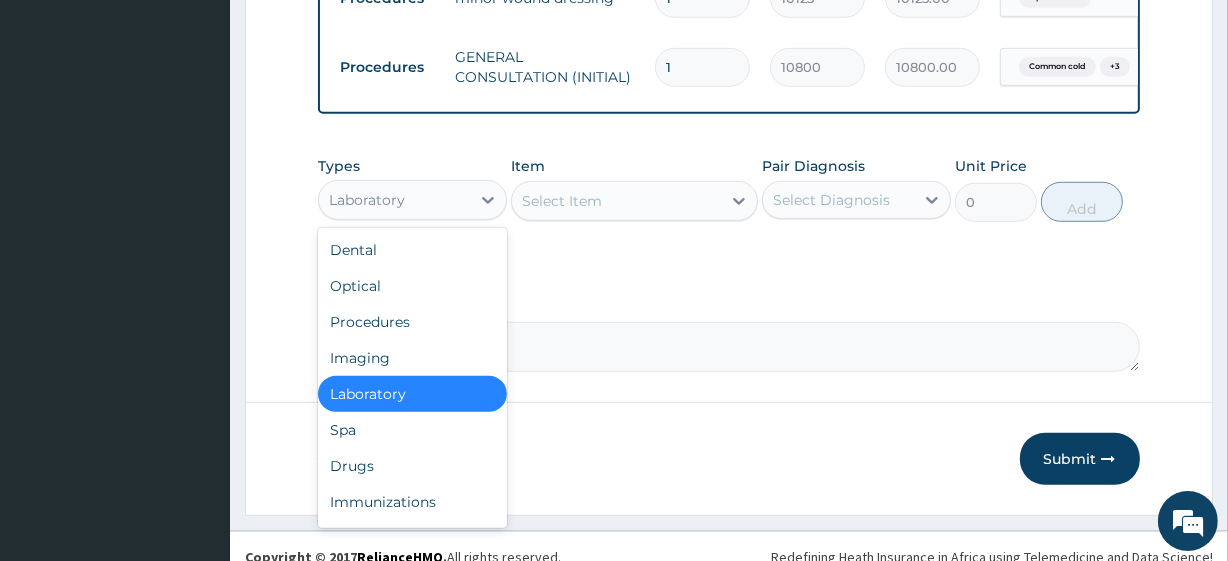 click on "Laboratory" at bounding box center [394, 200] 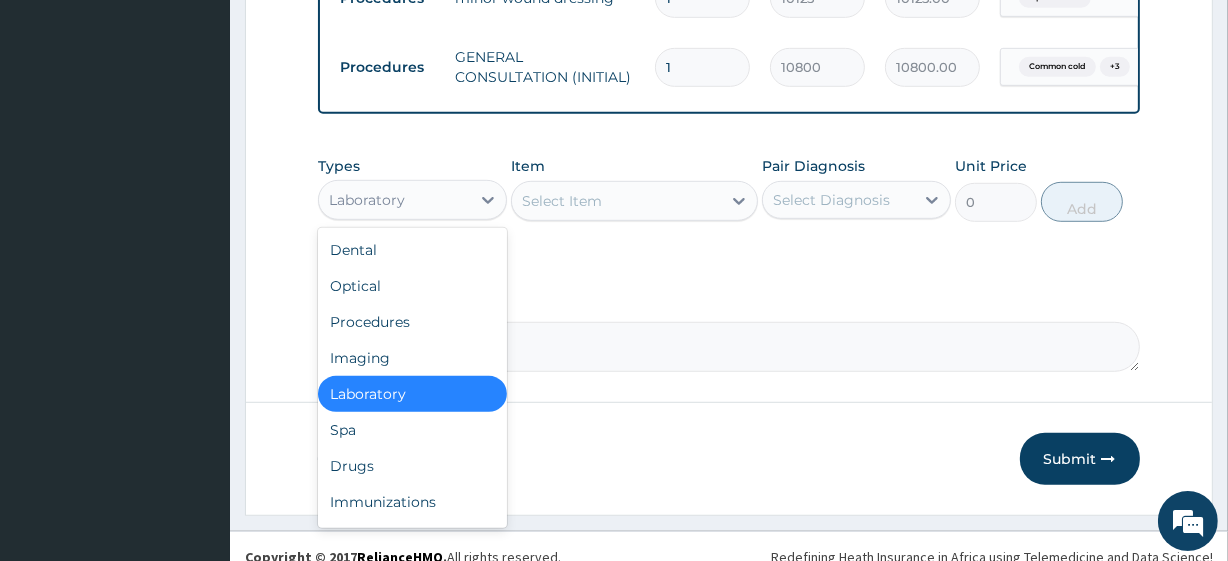 click on "Laboratory" at bounding box center [412, 394] 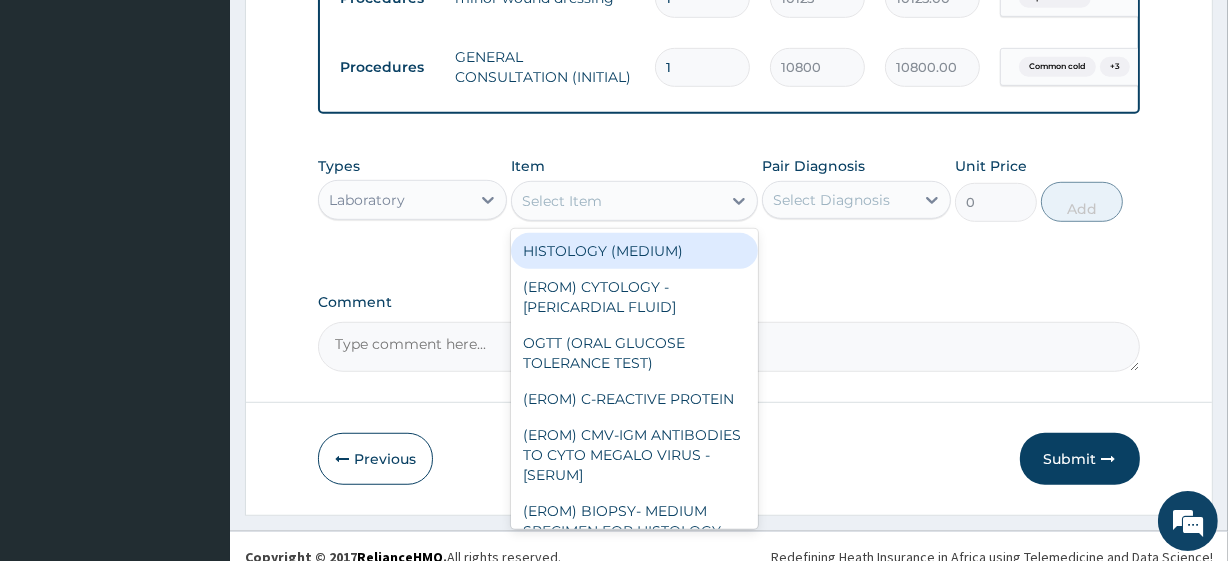 click on "Select Item" at bounding box center (562, 201) 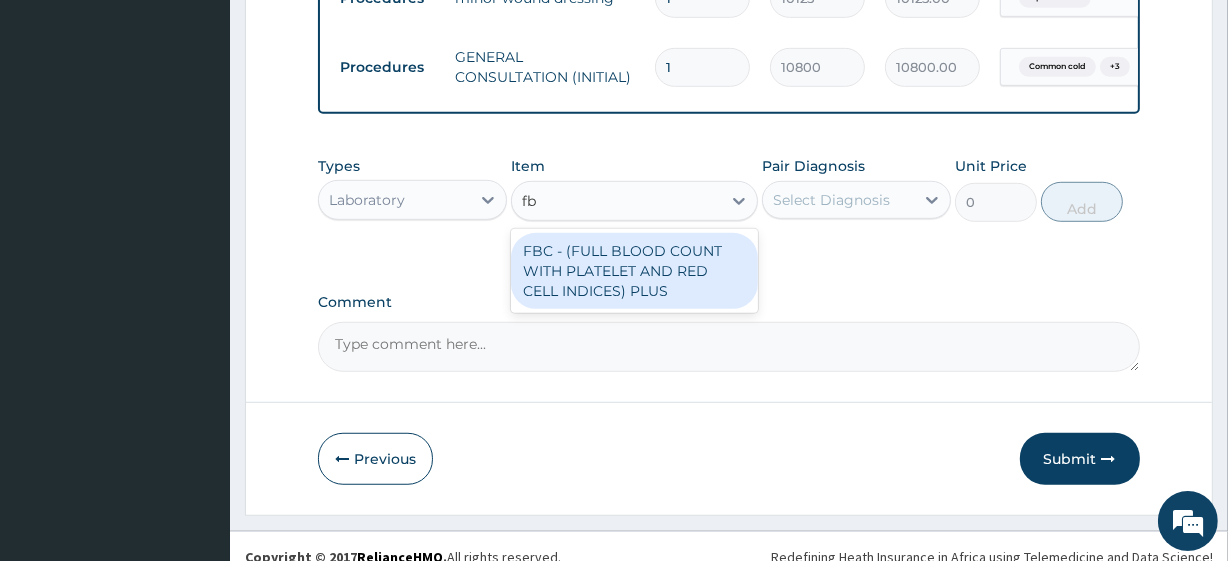 type on "fbc" 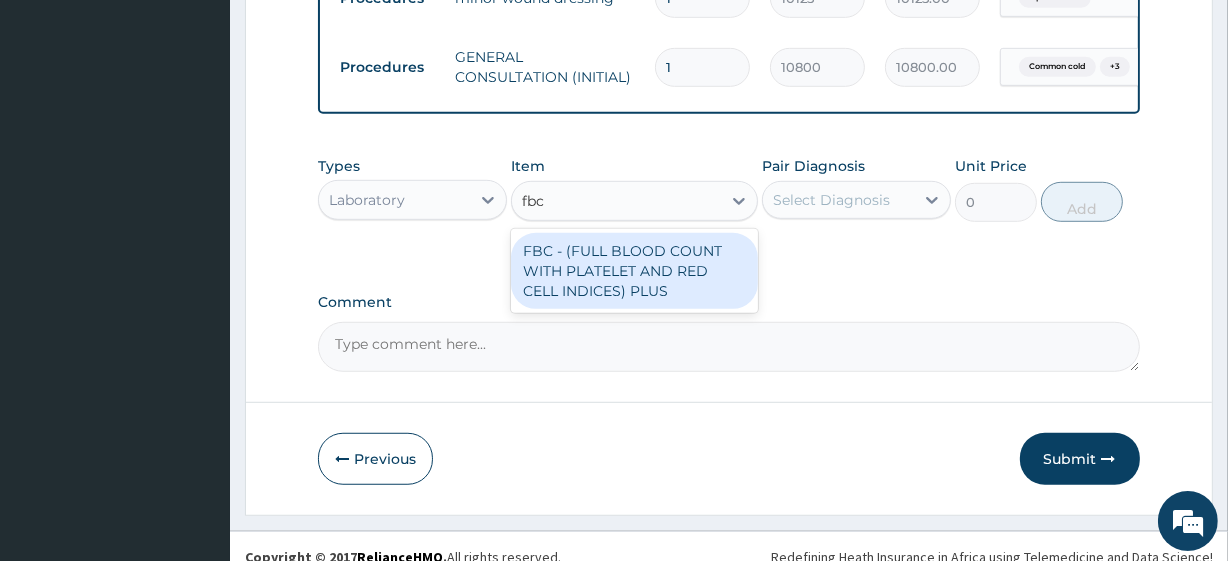 click on "FBC - (FULL BLOOD COUNT WITH PLATELET AND RED CELL INDICES) PLUS" at bounding box center [634, 271] 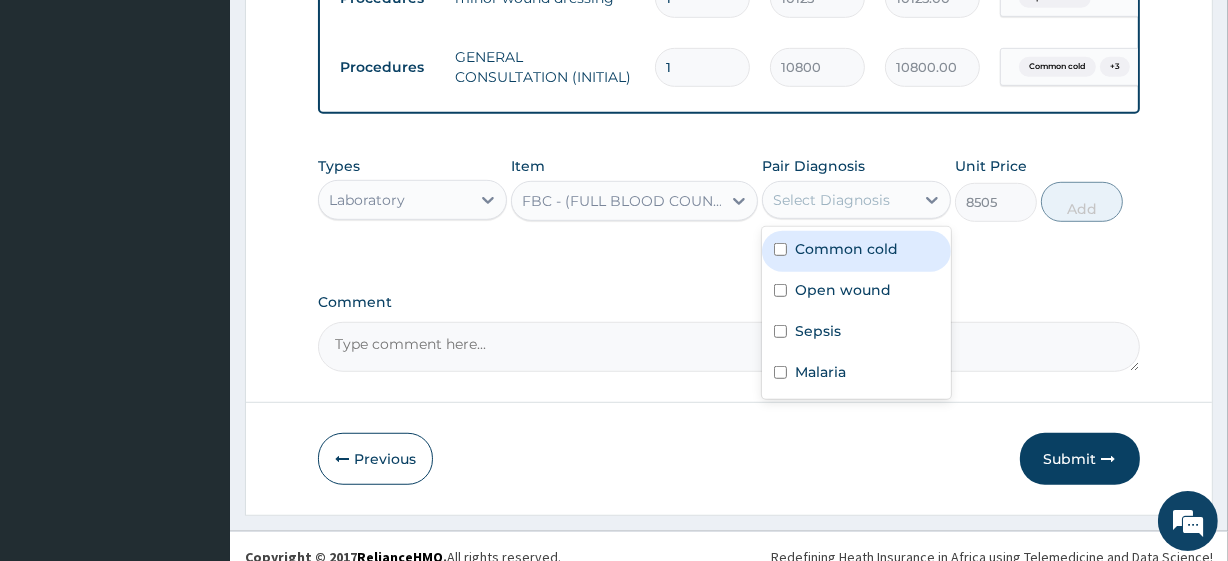 drag, startPoint x: 810, startPoint y: 216, endPoint x: 815, endPoint y: 321, distance: 105.11898 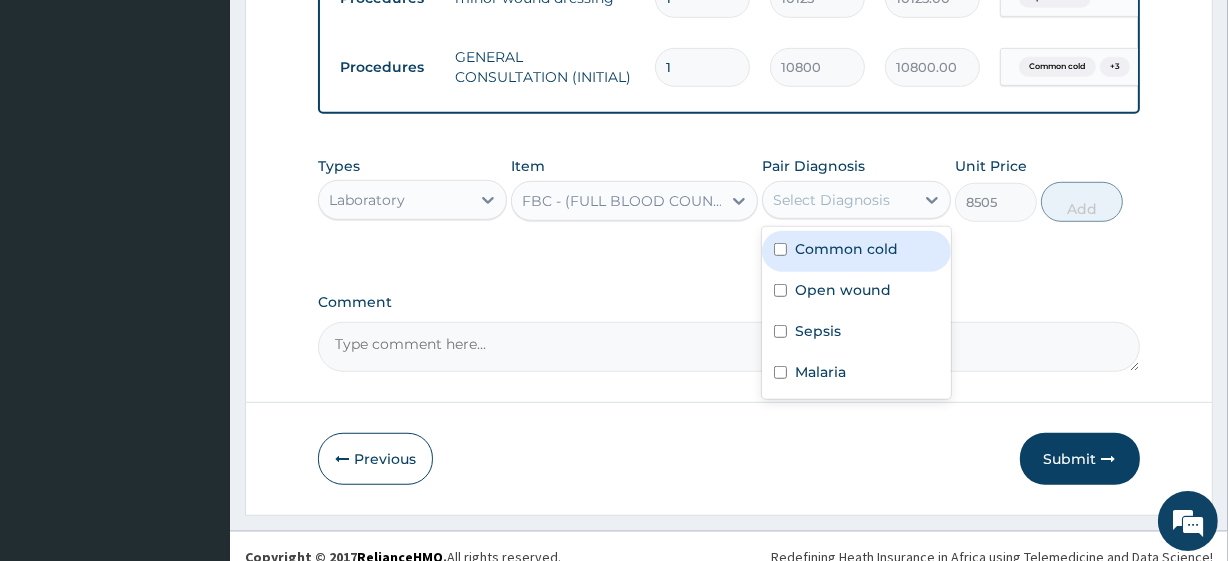 click on "option Malaria, selected. option Common cold focused, 1 of 4. 4 results available. Use Up and Down to choose options, press Enter to select the currently focused option, press Escape to exit the menu, press Tab to select the option and exit the menu. Select Diagnosis Common cold Open wound Sepsis Malaria" at bounding box center (856, 200) 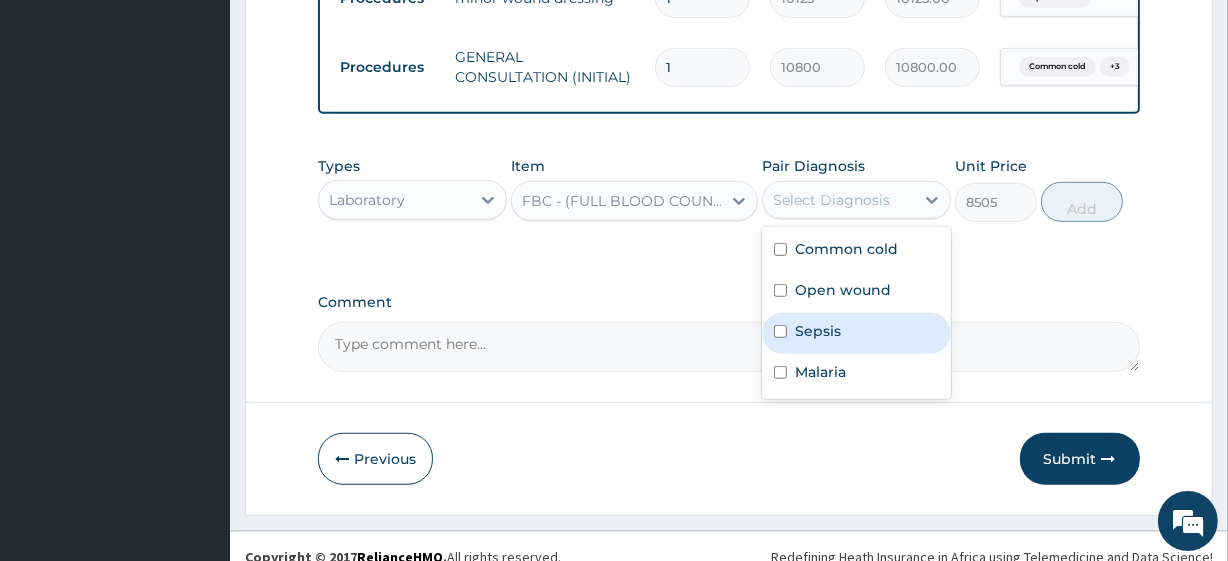 click on "Sepsis" at bounding box center (818, 331) 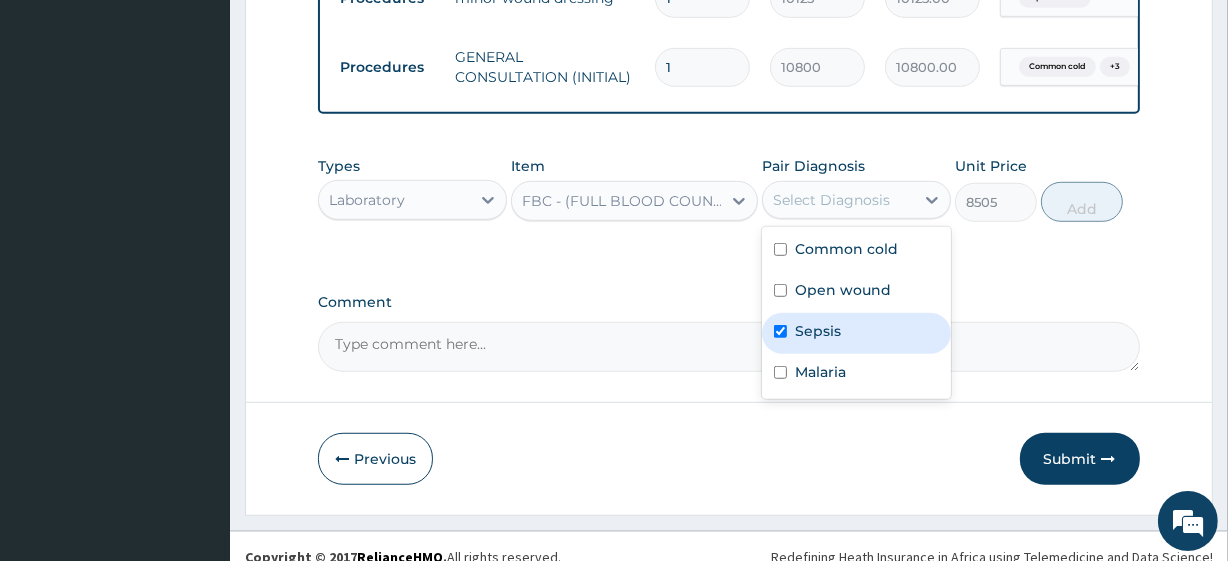 checkbox on "true" 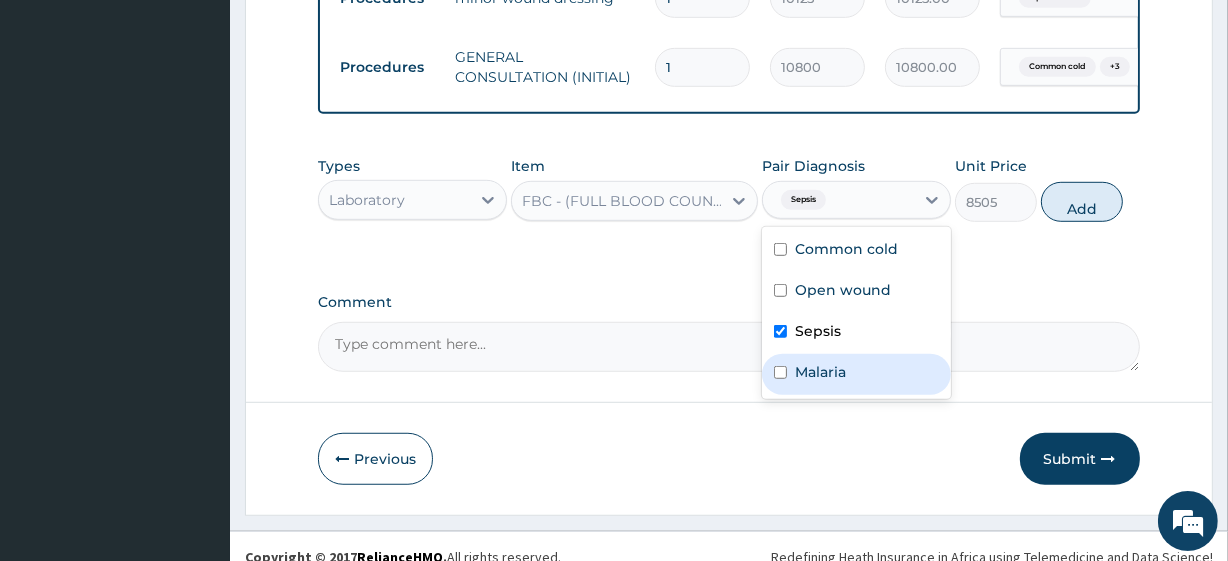 click on "Malaria" at bounding box center (856, 374) 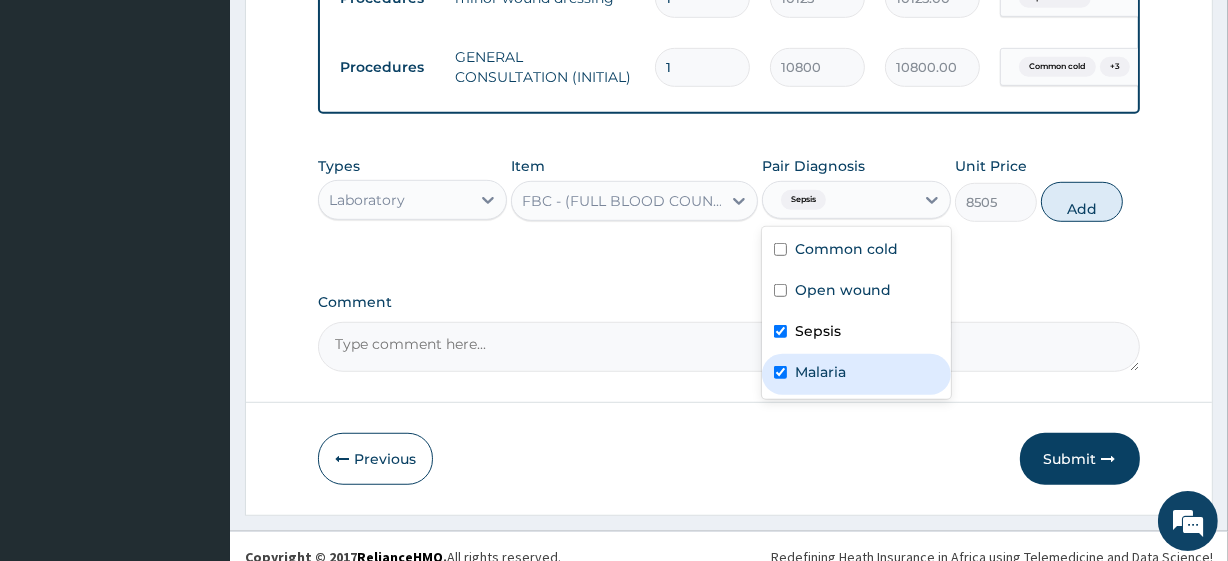 checkbox on "true" 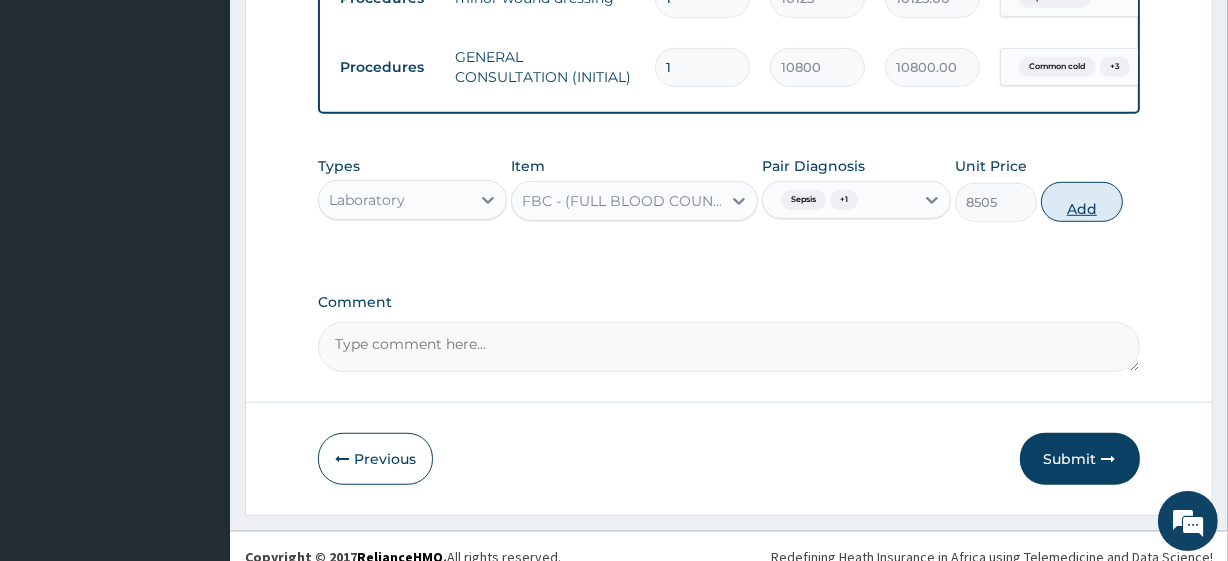 click on "Add" at bounding box center (1082, 202) 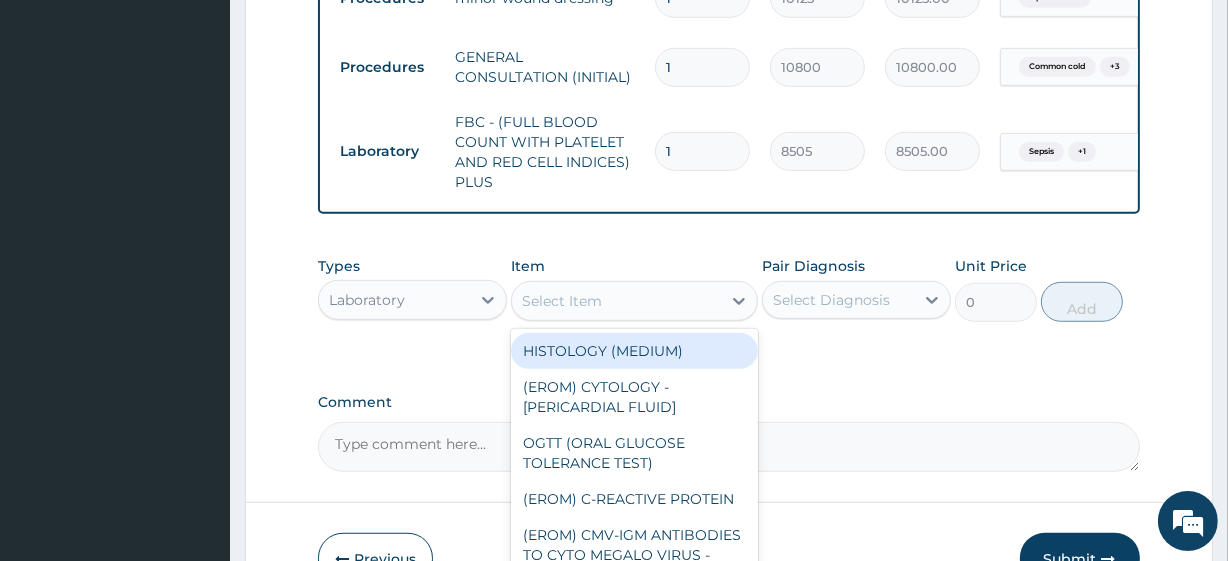 click on "Select Item" at bounding box center (562, 301) 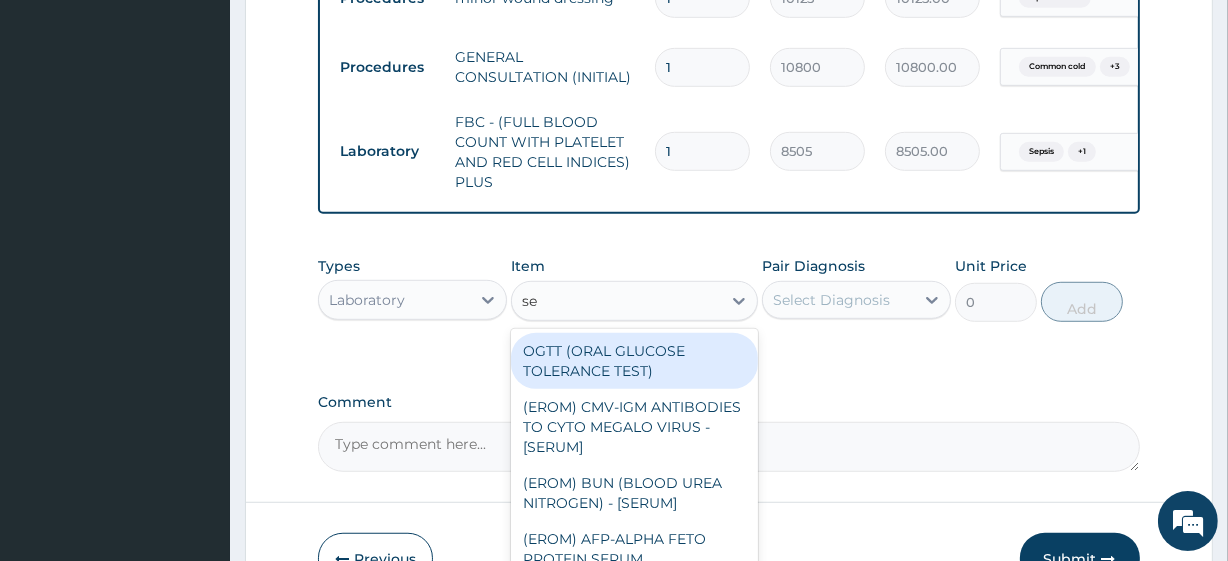 type on "s" 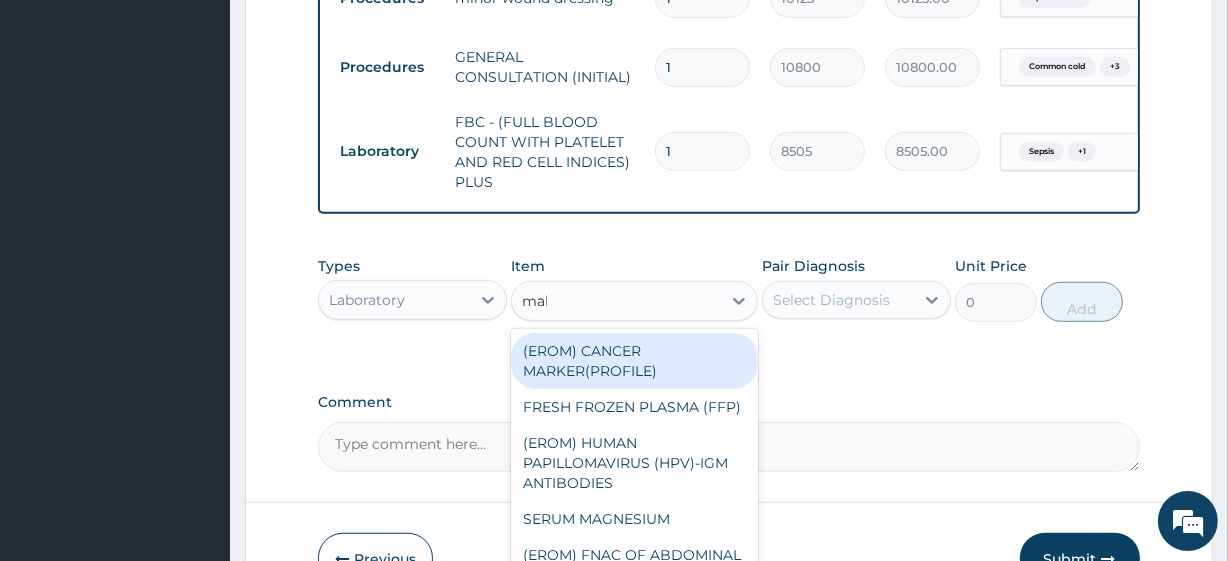 type on "mala" 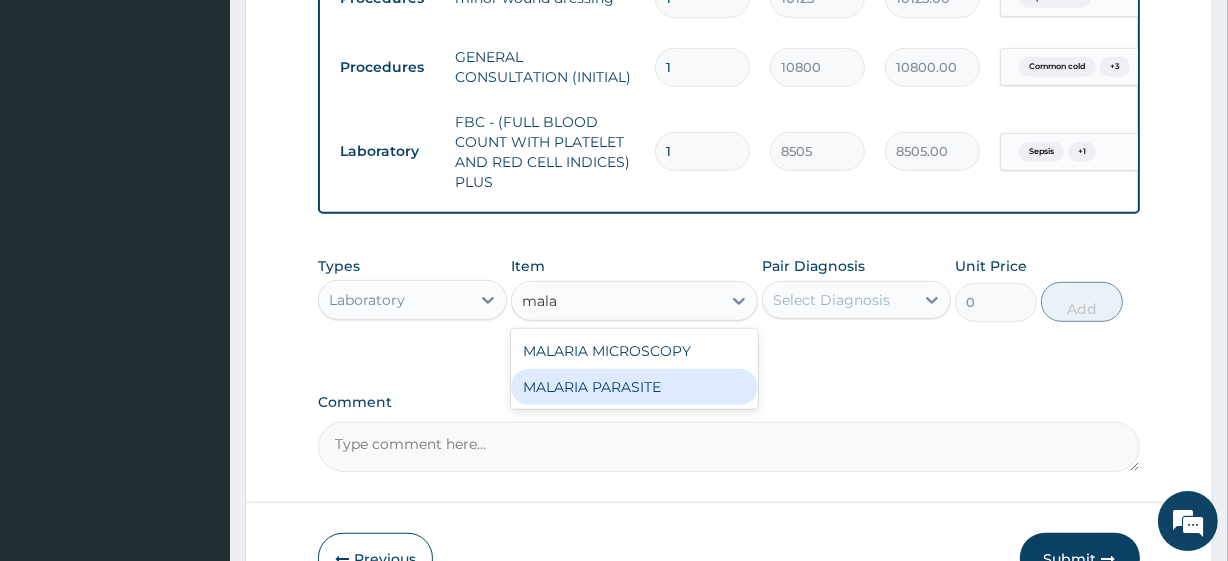 click on "MALARIA PARASITE" at bounding box center (634, 387) 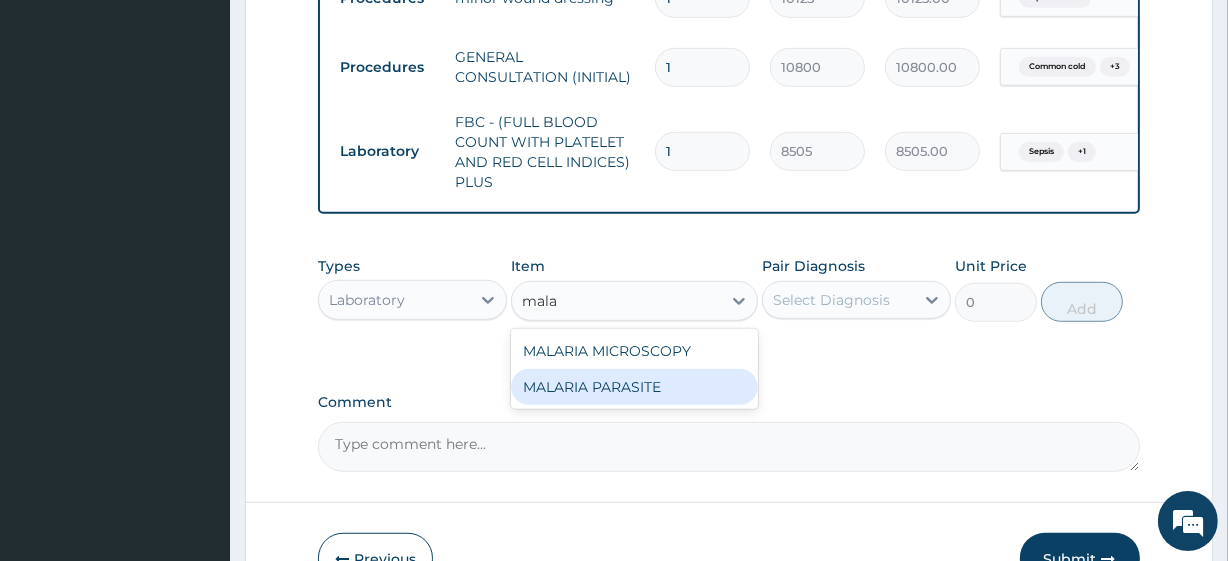 type 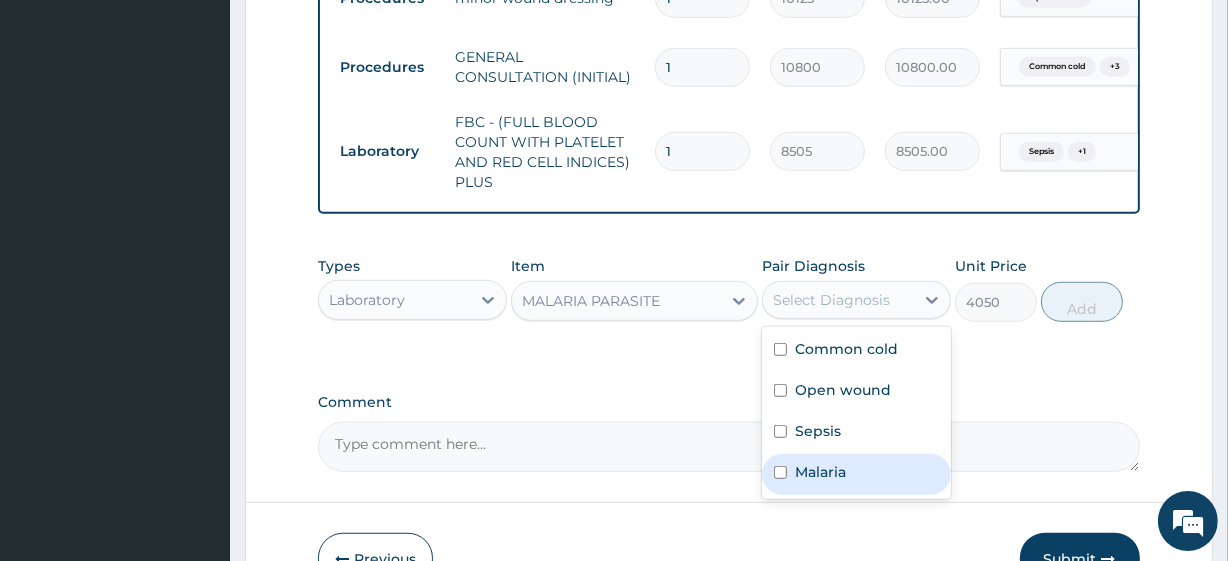 drag, startPoint x: 805, startPoint y: 299, endPoint x: 833, endPoint y: 489, distance: 192.05208 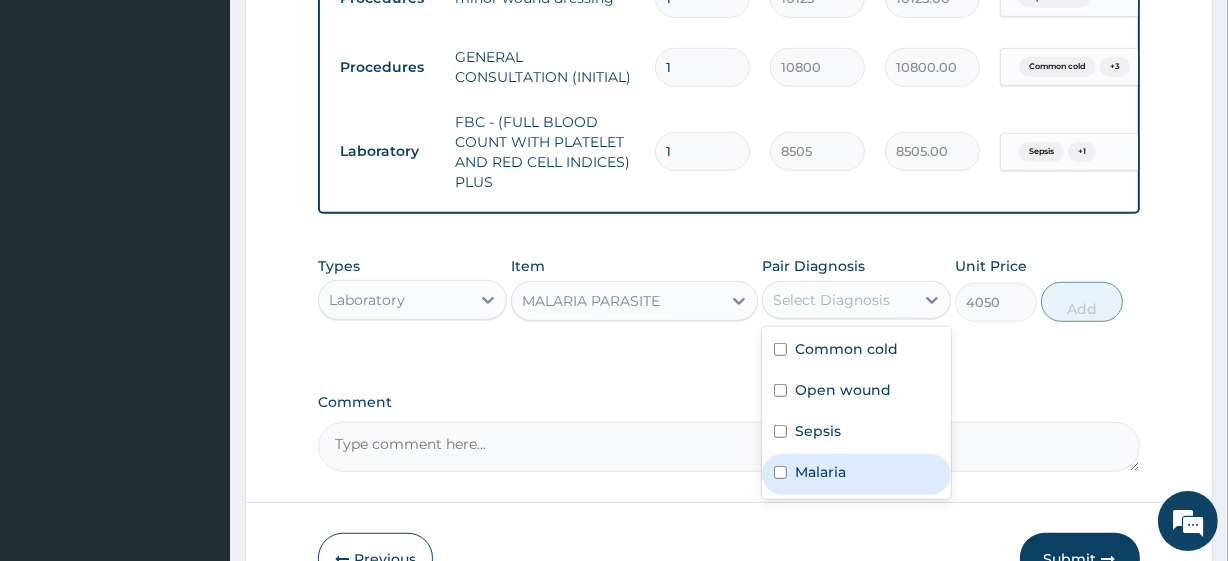 click on "option Malaria, selected. option Malaria focused, 4 of 4. 4 results available. Use Up and Down to choose options, press Enter to select the currently focused option, press Escape to exit the menu, press Tab to select the option and exit the menu. Select Diagnosis Common cold Open wound Sepsis Malaria" at bounding box center [856, 300] 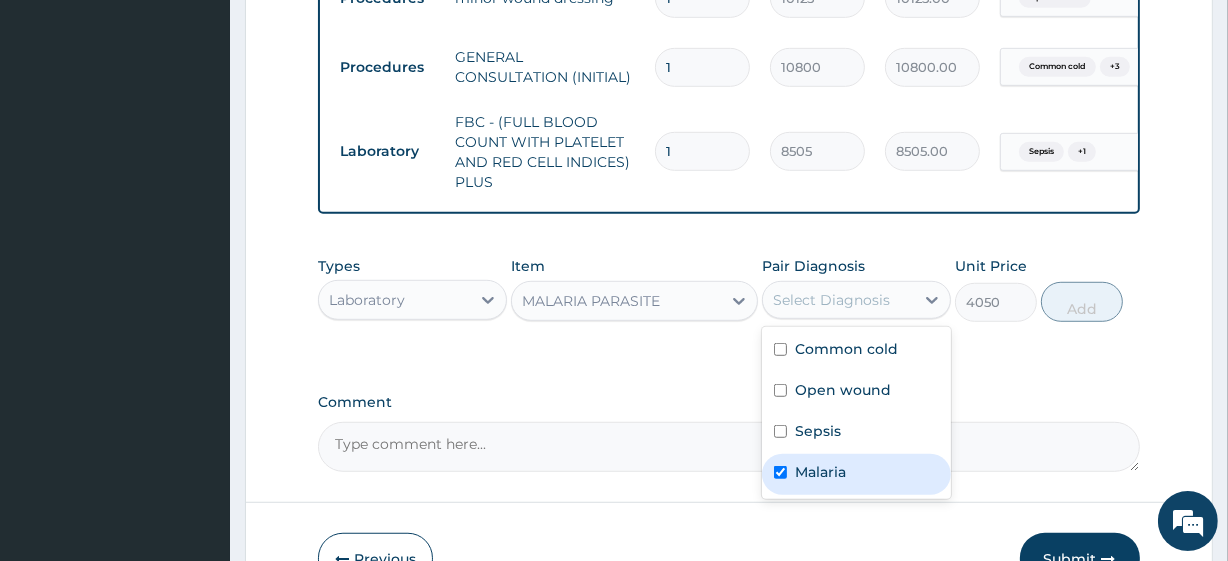 checkbox on "true" 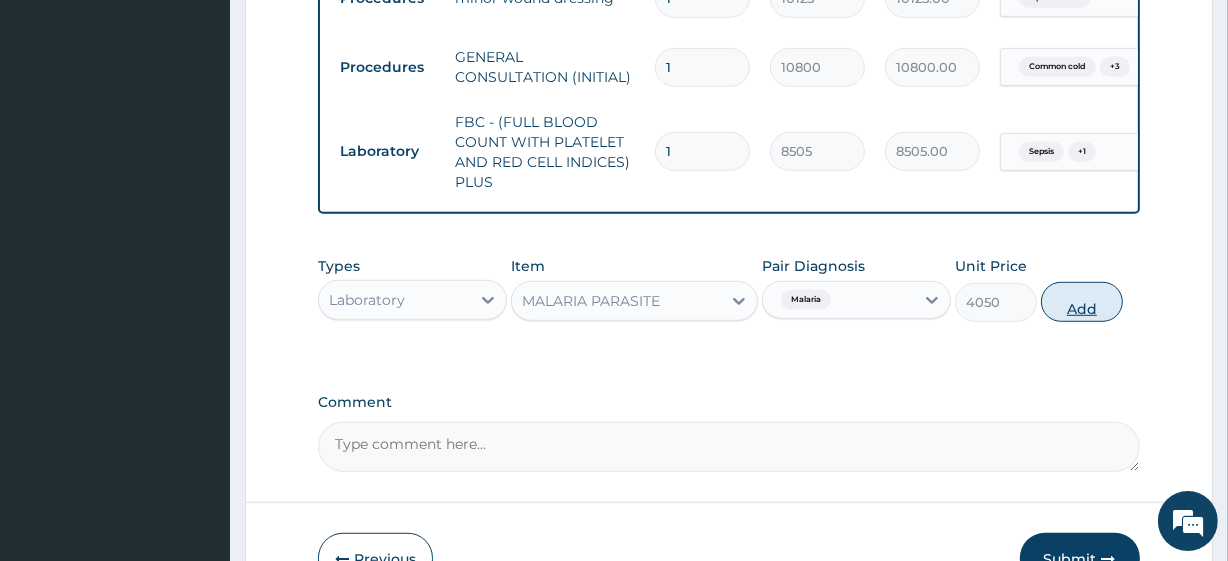 click on "Add" at bounding box center (1082, 302) 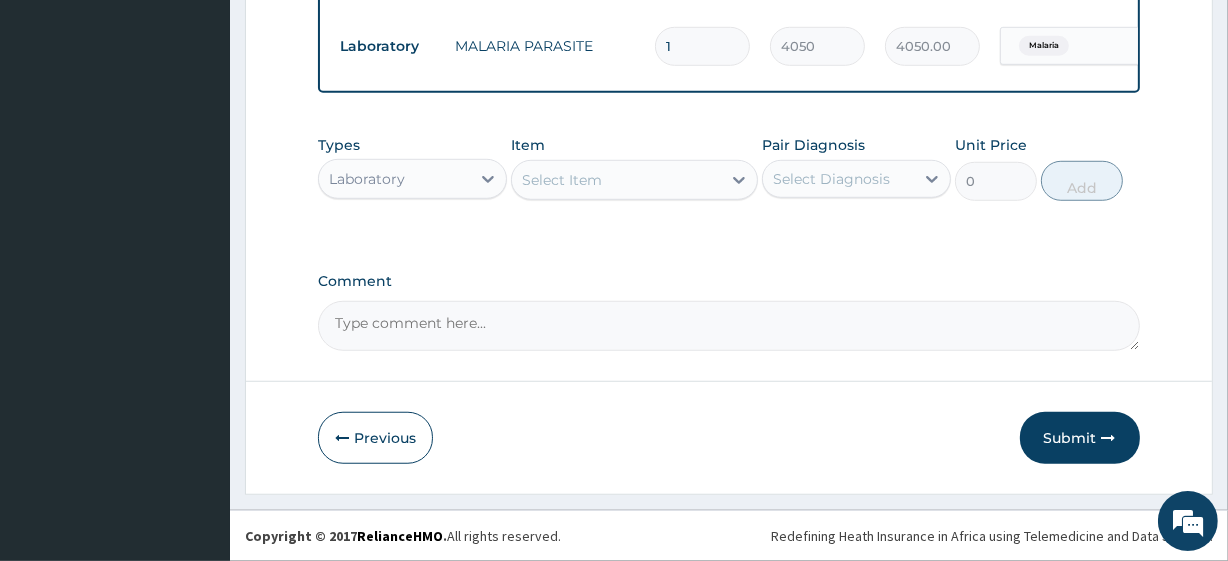 scroll, scrollTop: 1315, scrollLeft: 0, axis: vertical 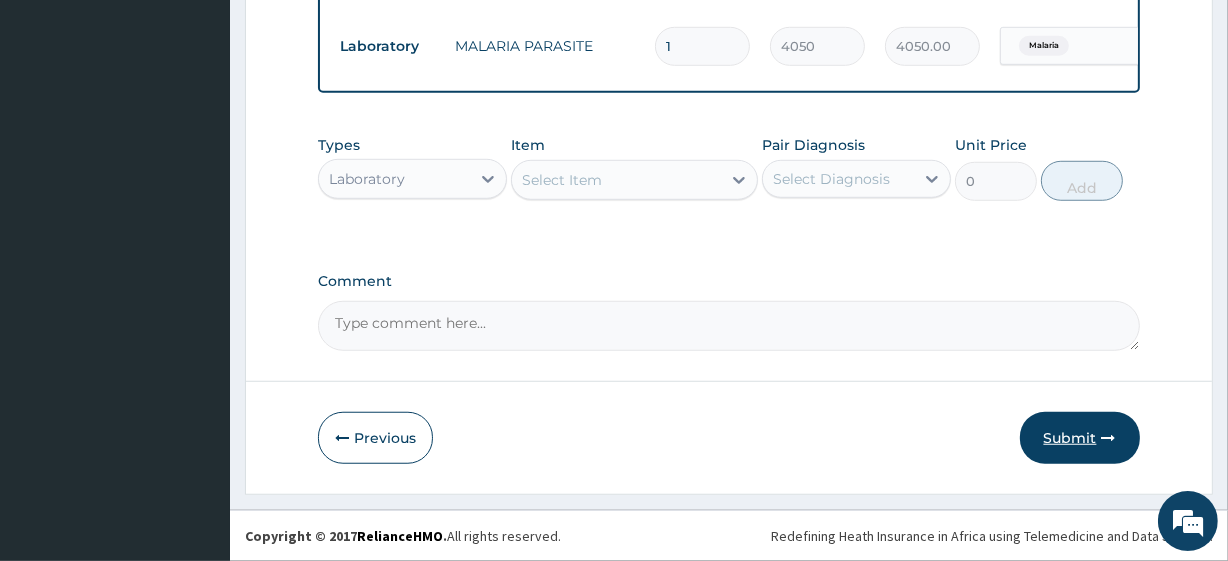 click on "Submit" at bounding box center [1080, 438] 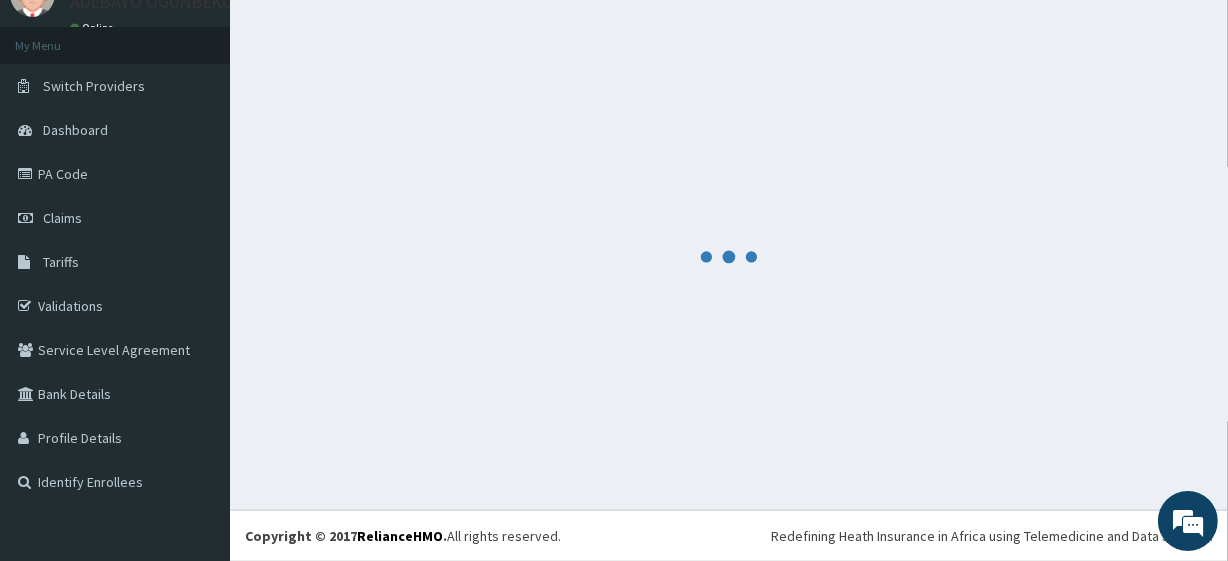 scroll, scrollTop: 88, scrollLeft: 0, axis: vertical 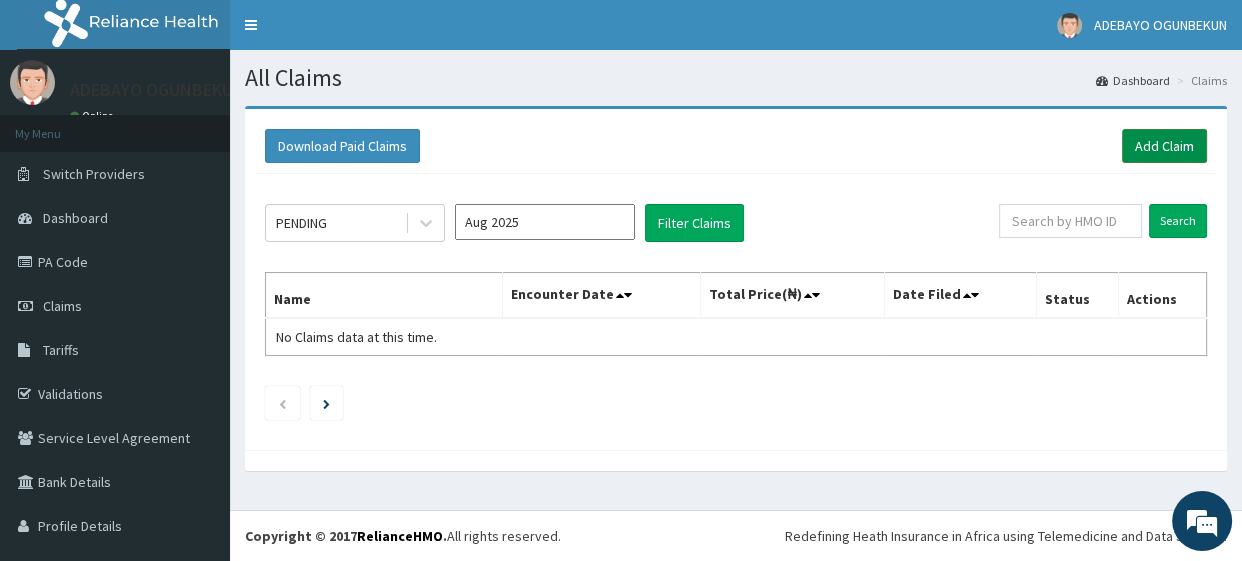 click on "Add Claim" at bounding box center (1164, 146) 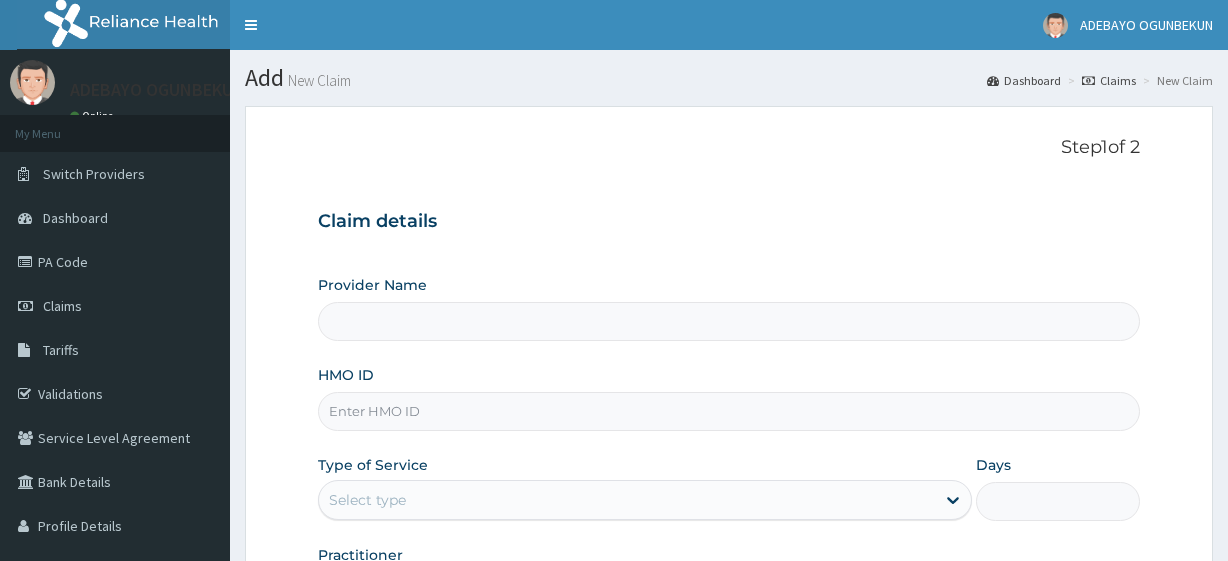 type on "R-Jolad Plus" 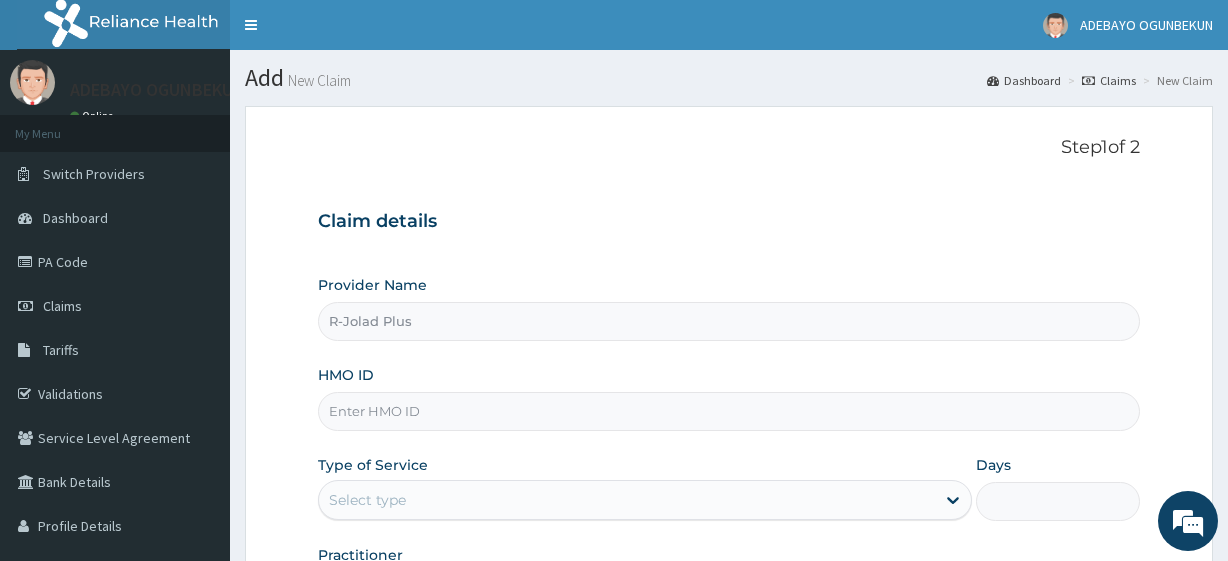 scroll, scrollTop: 0, scrollLeft: 0, axis: both 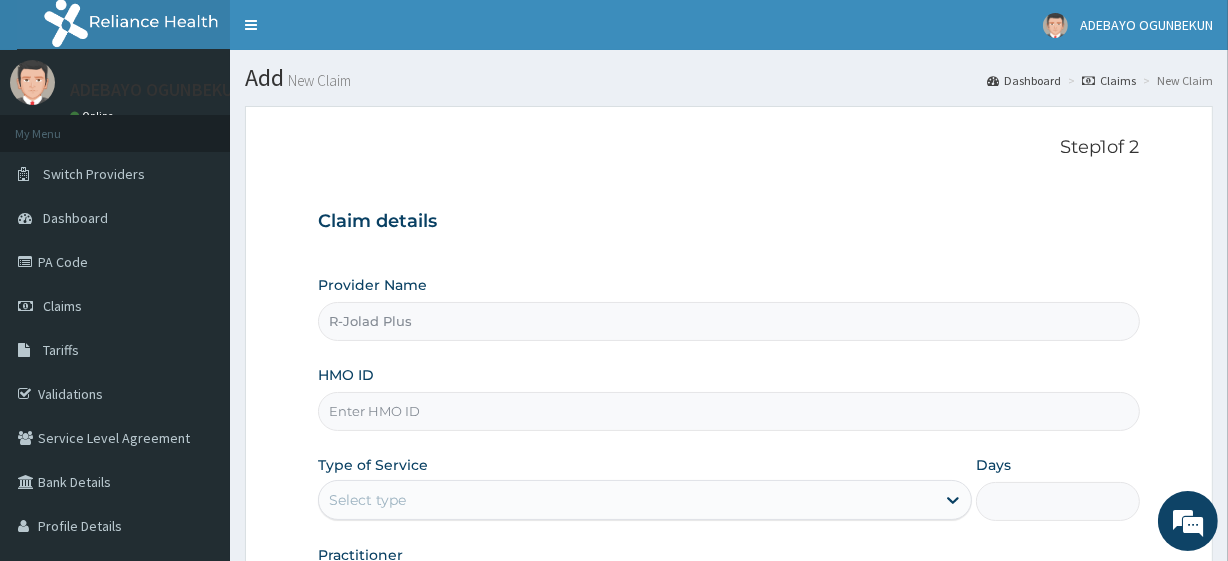 click on "HMO ID" at bounding box center [728, 411] 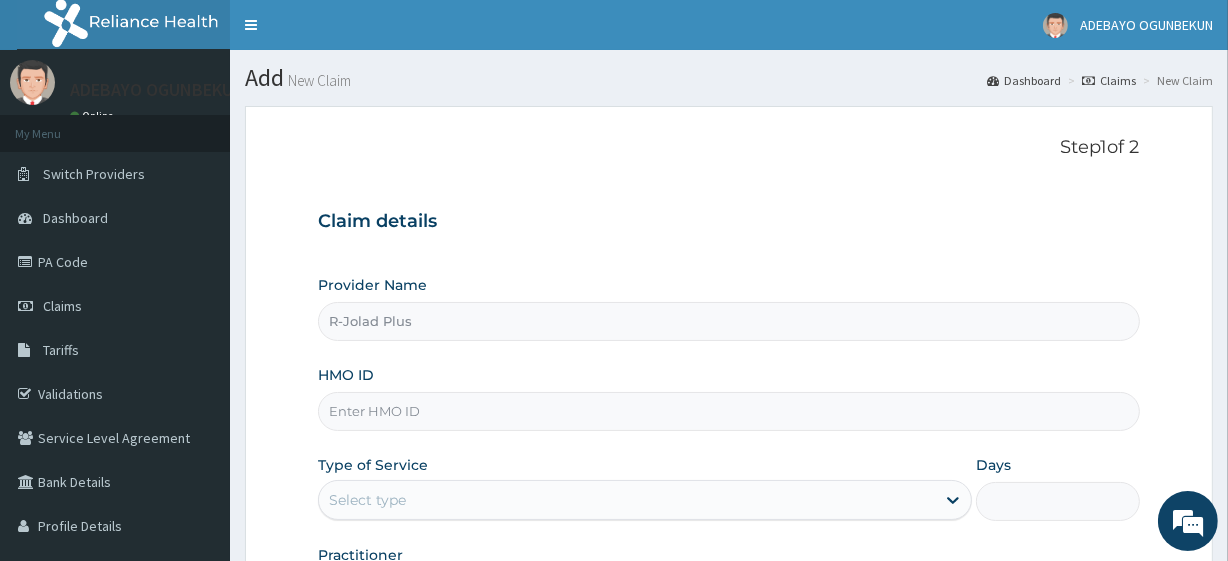scroll, scrollTop: 0, scrollLeft: 0, axis: both 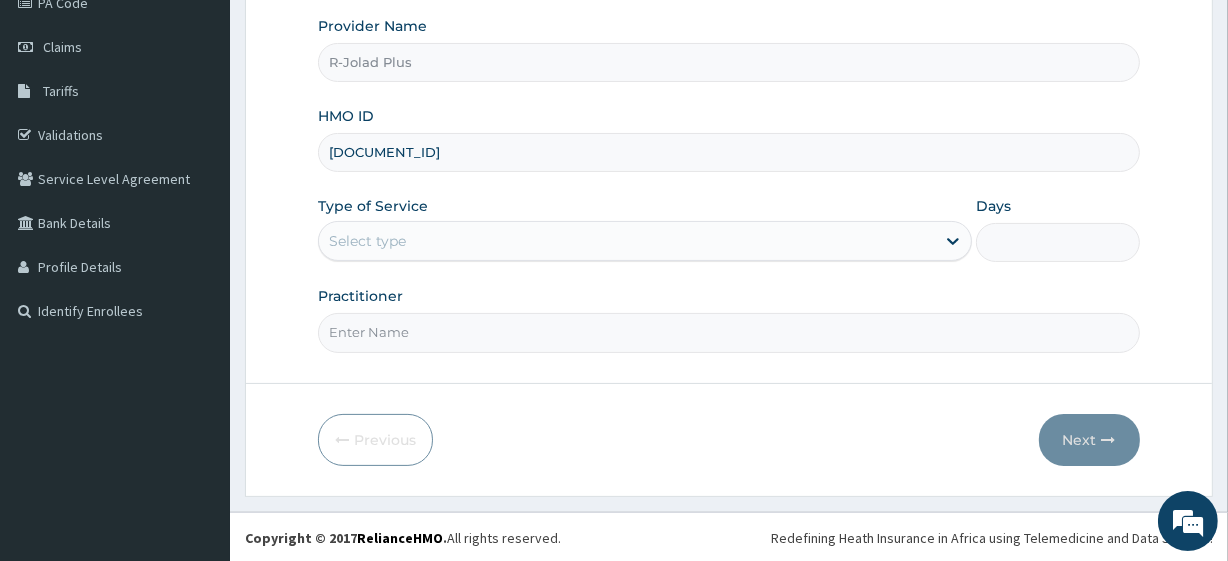 type on "[DOCUMENT_ID]" 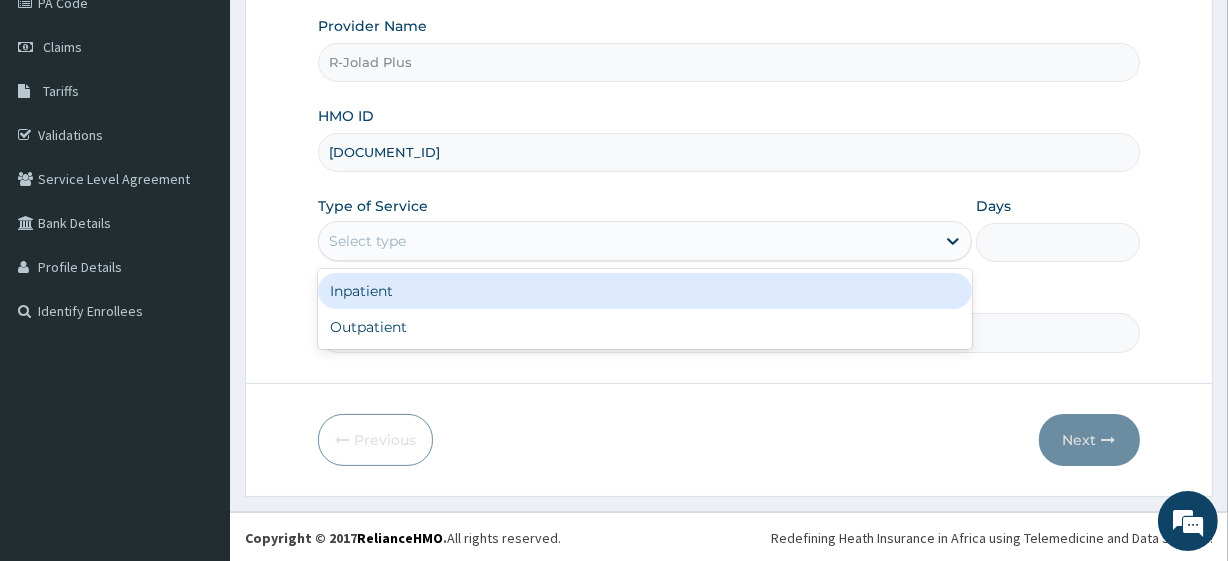 click on "Select type" at bounding box center (367, 241) 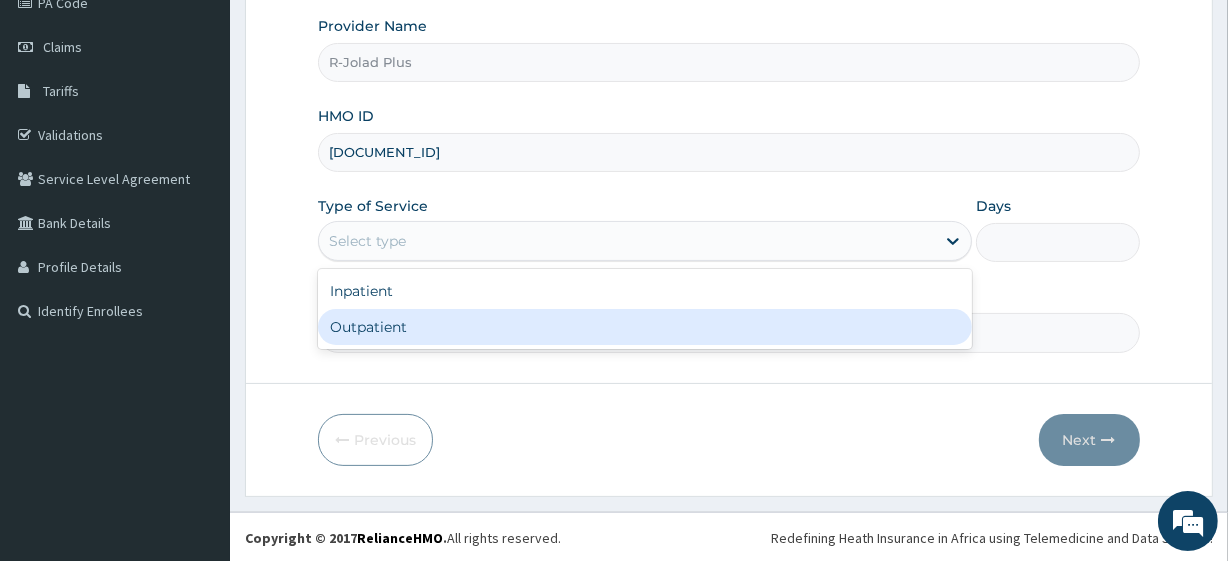 click on "Outpatient" at bounding box center (645, 327) 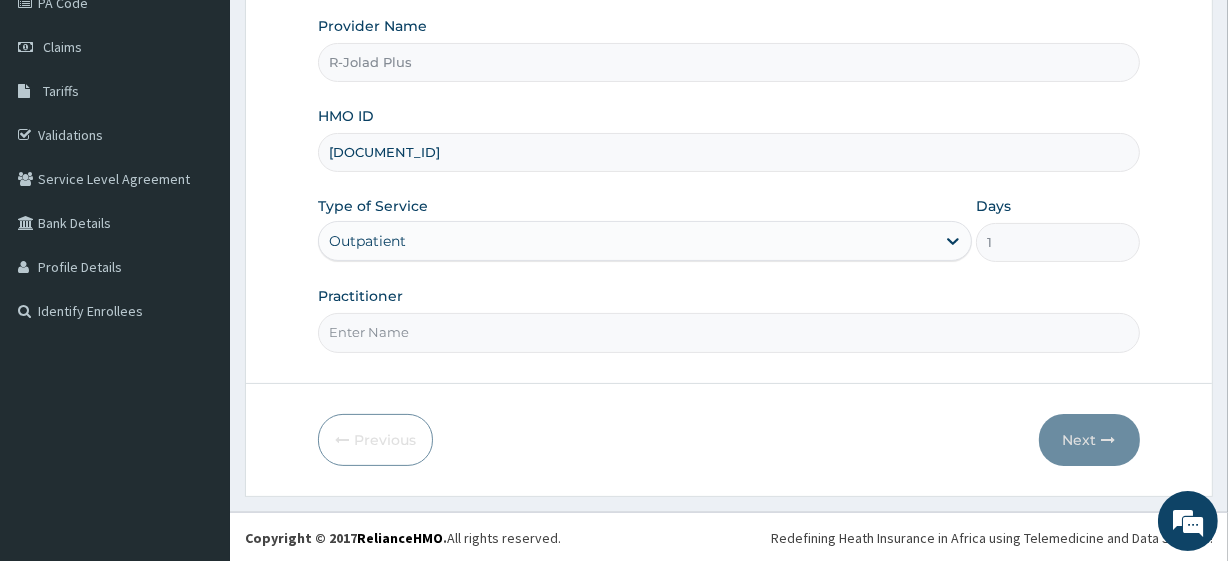click on "Practitioner" at bounding box center (728, 332) 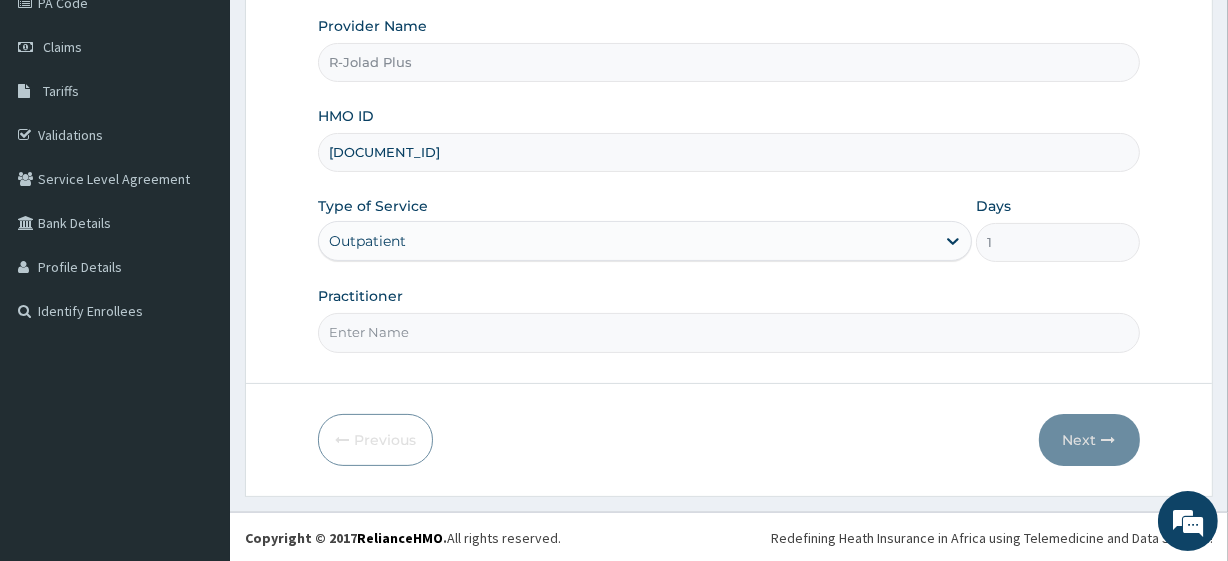 type on "DR TEGA" 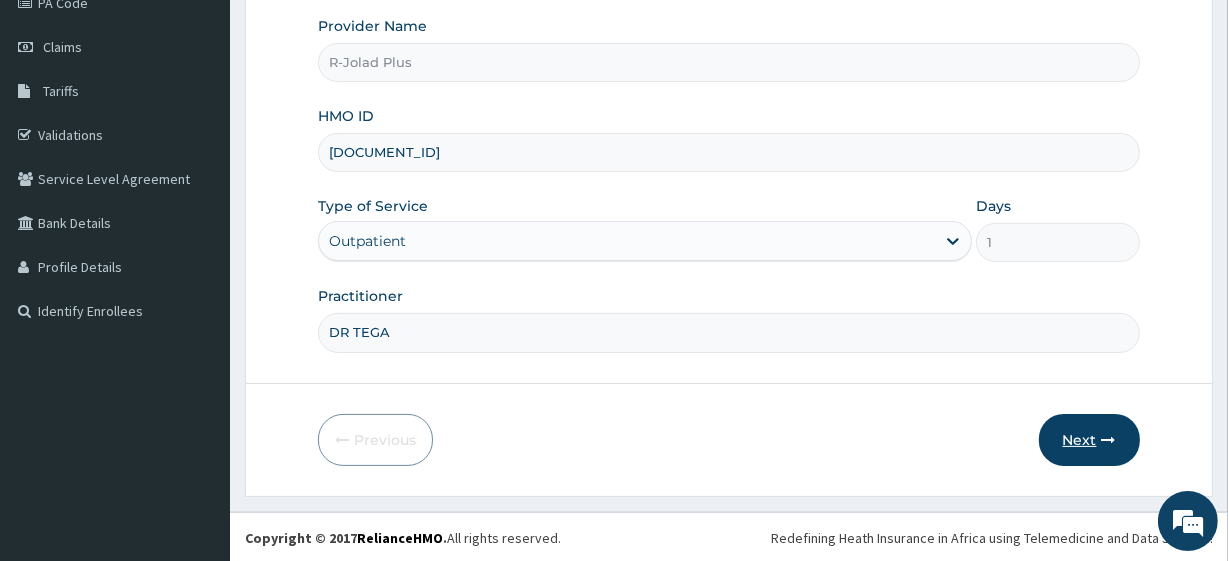 click on "Next" at bounding box center [1089, 440] 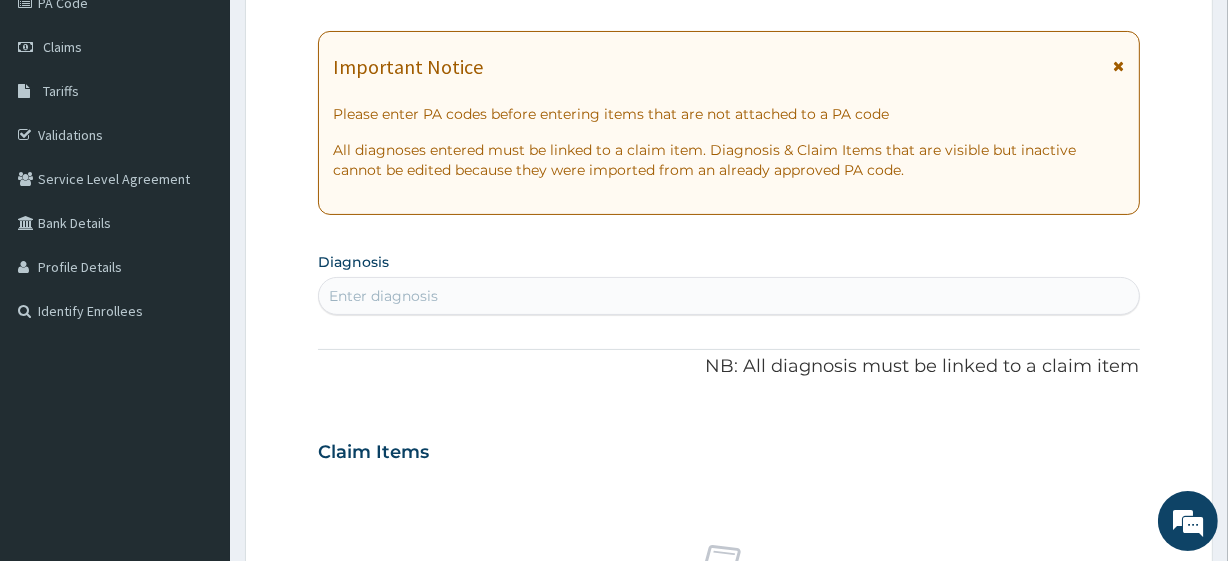 click on "Enter diagnosis" at bounding box center [728, 296] 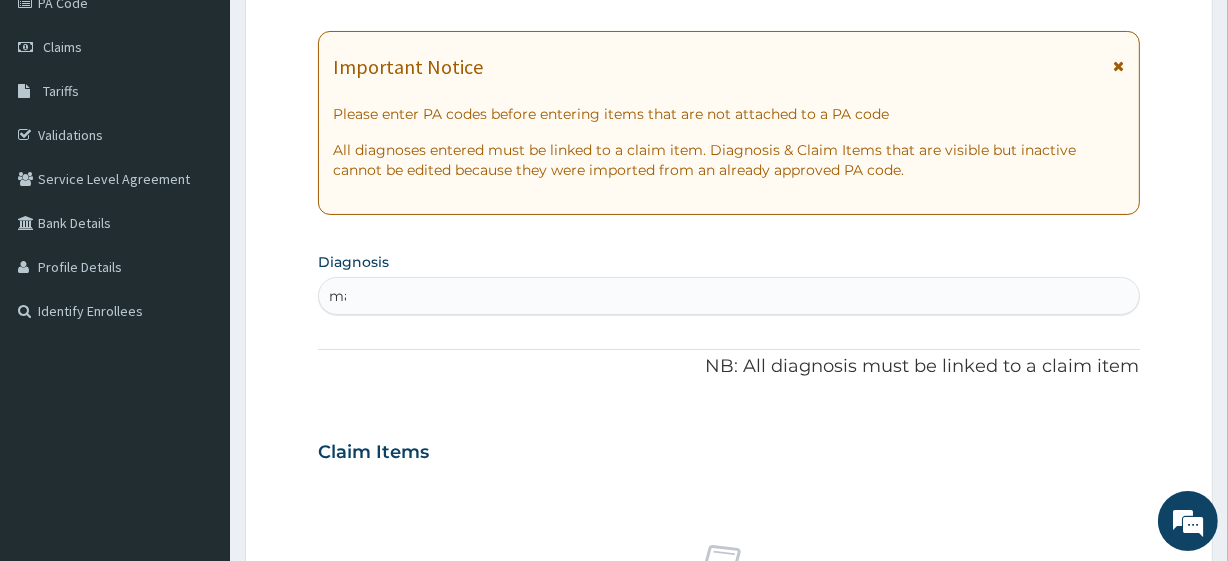 type on "mala" 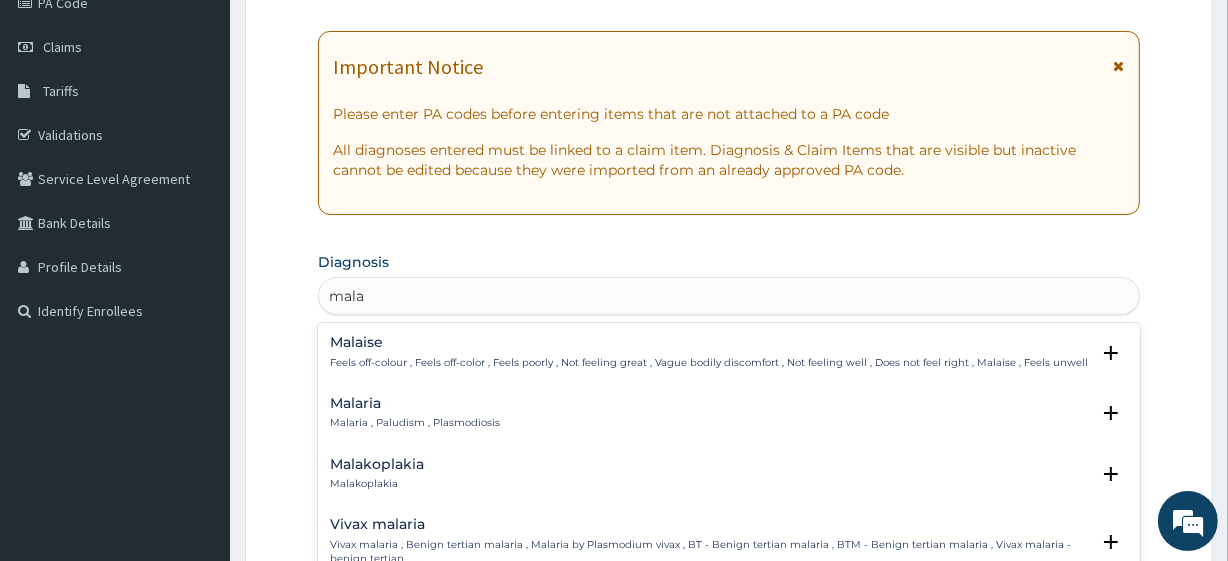 click on "Malaria , Paludism , Plasmodiosis" at bounding box center (415, 423) 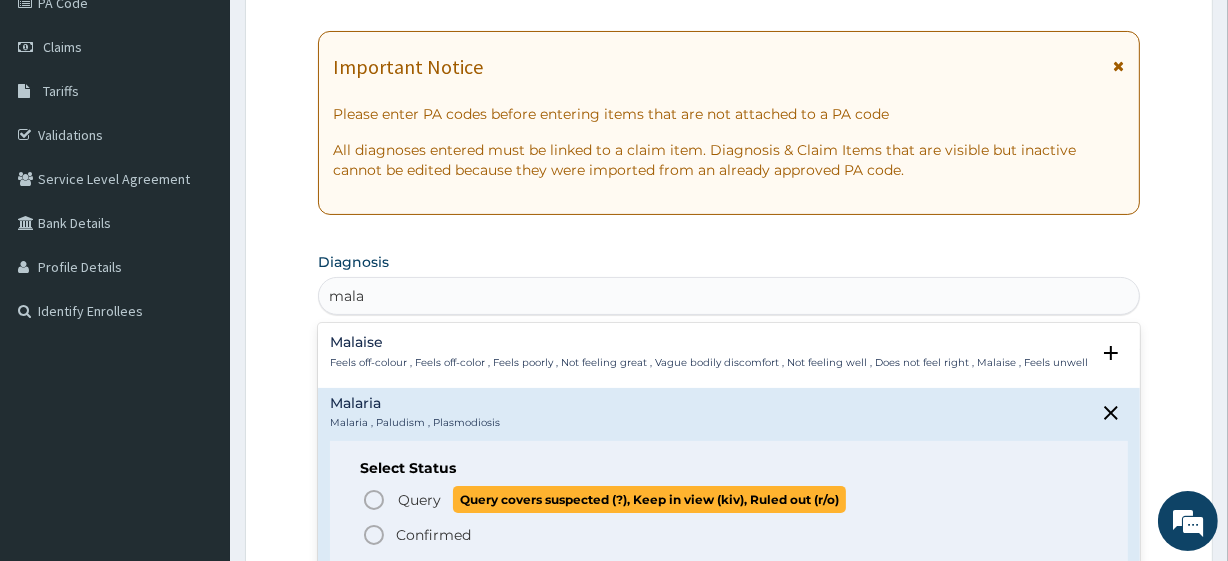 click on "Query" at bounding box center [419, 500] 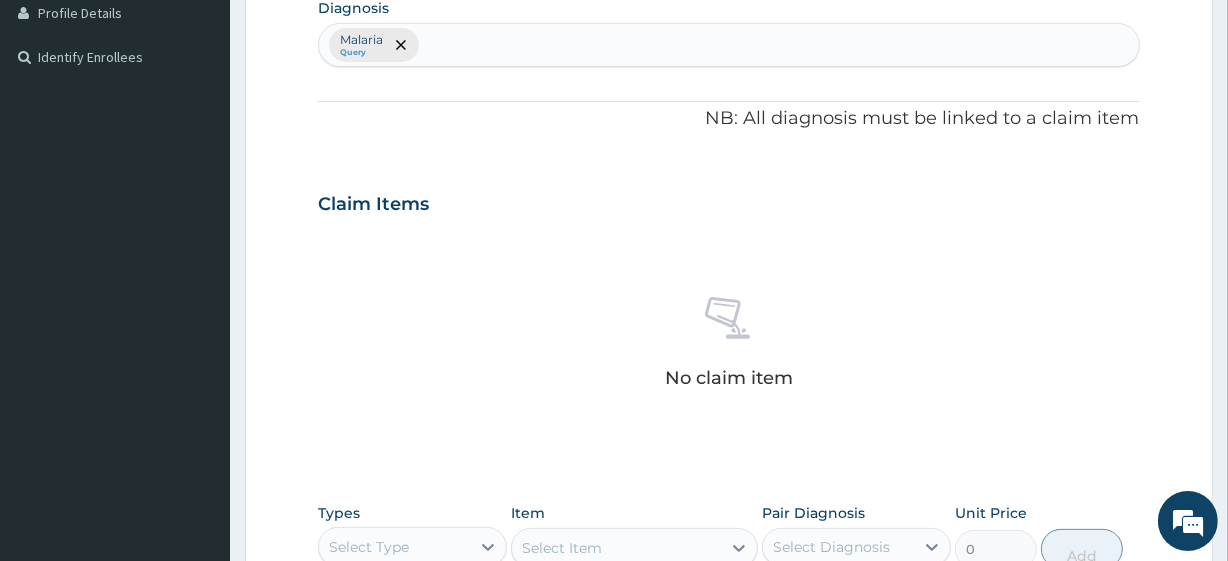 scroll, scrollTop: 514, scrollLeft: 0, axis: vertical 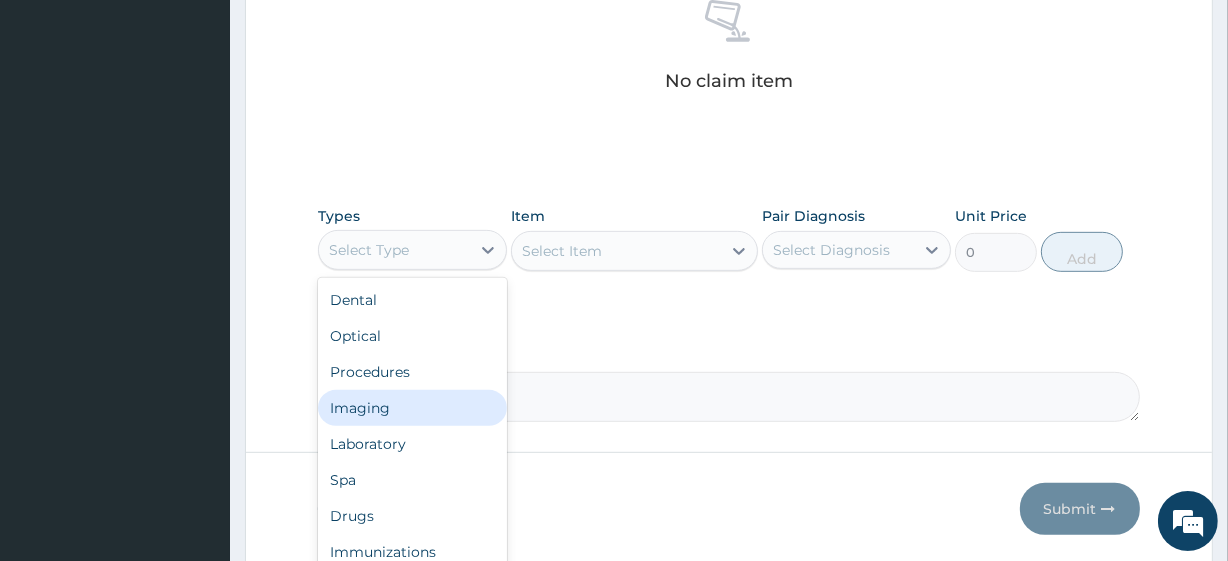 drag, startPoint x: 378, startPoint y: 240, endPoint x: 409, endPoint y: 450, distance: 212.27576 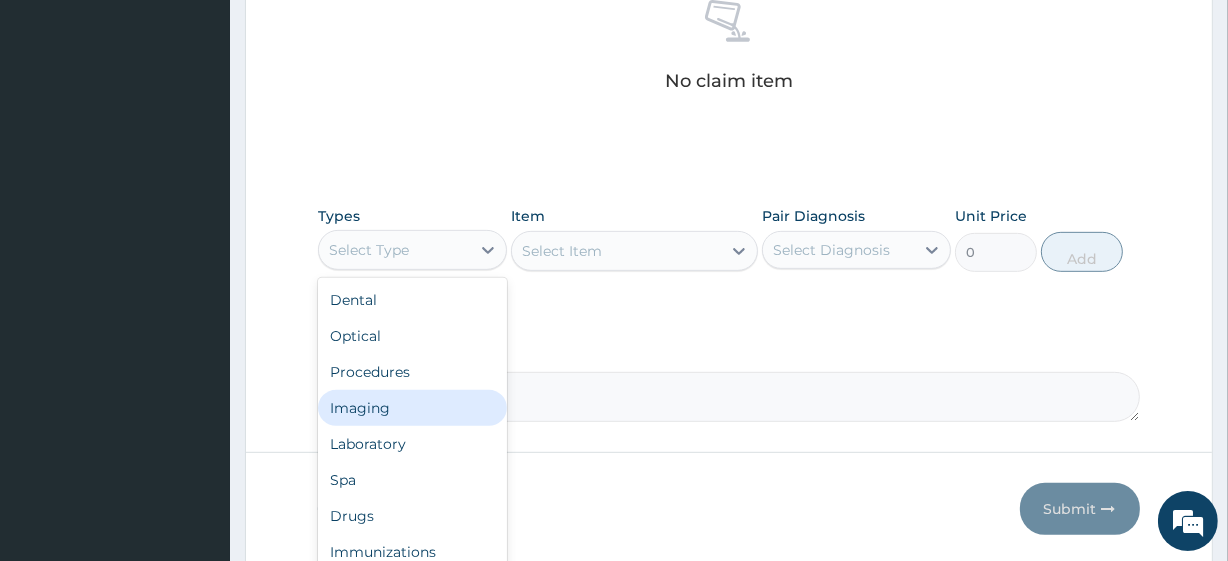 click on "option Imaging focused, 4 of 10. 10 results available. Use Up and Down to choose options, press Enter to select the currently focused option, press Escape to exit the menu, press Tab to select the option and exit the menu. Select Type Dental Optical Procedures Imaging Laboratory Spa Drugs Immunizations Others Gym" at bounding box center (412, 250) 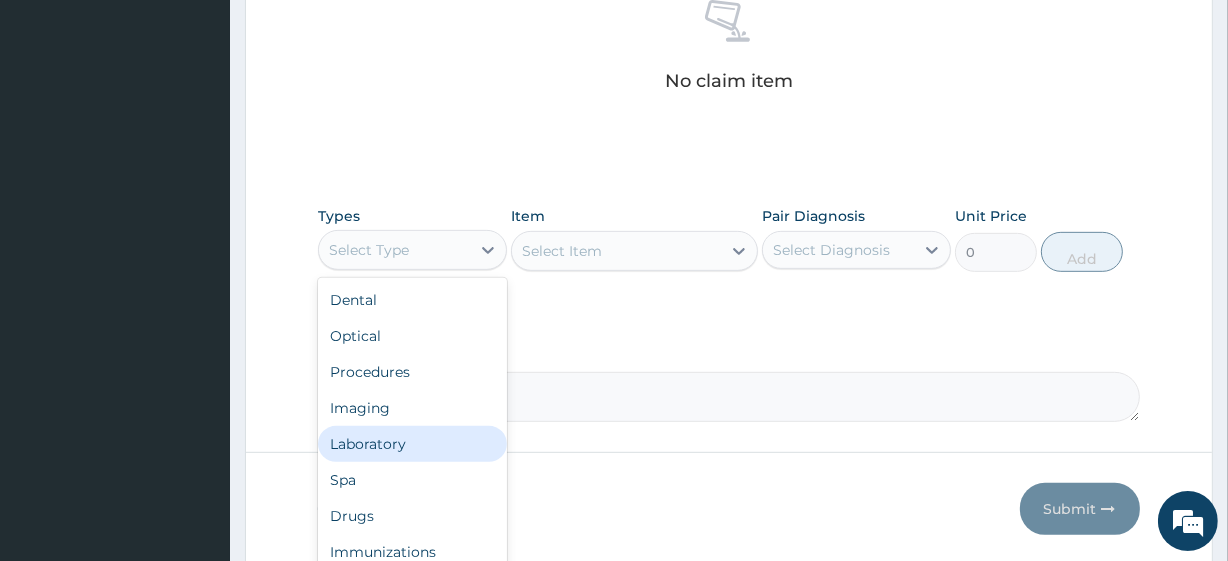 click on "Laboratory" at bounding box center [412, 444] 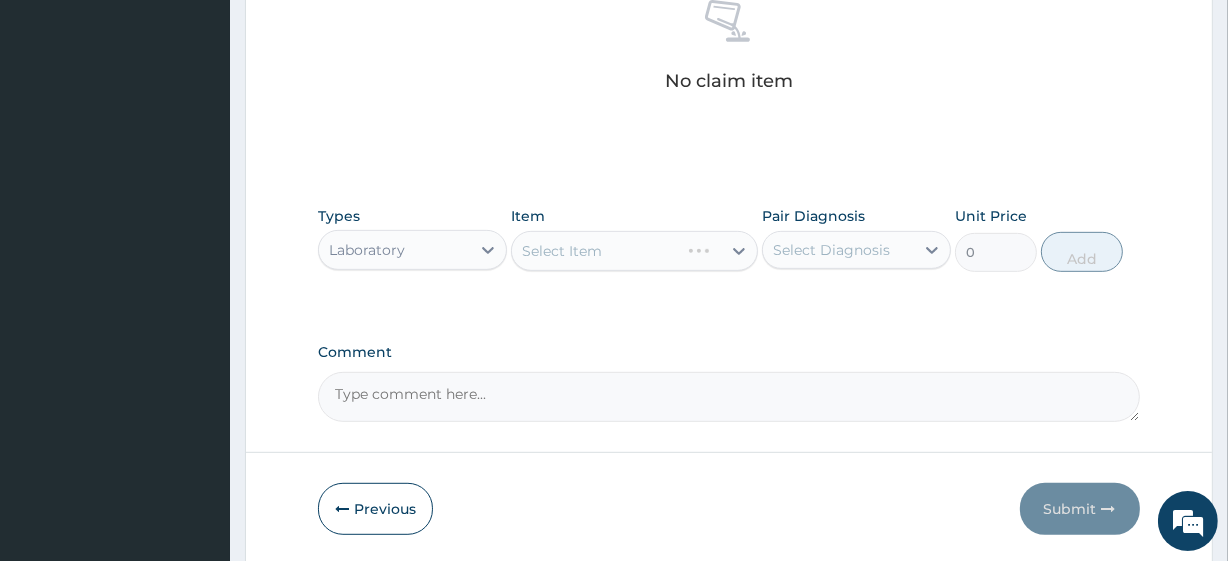 click on "Select Item" at bounding box center [634, 251] 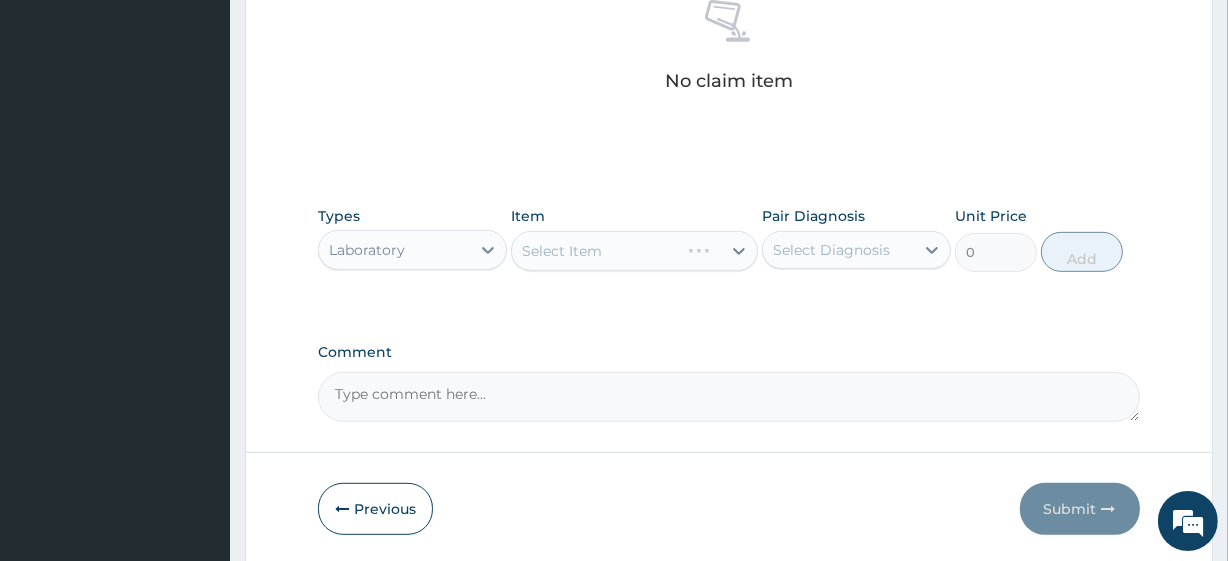 click on "Select Item" at bounding box center [634, 251] 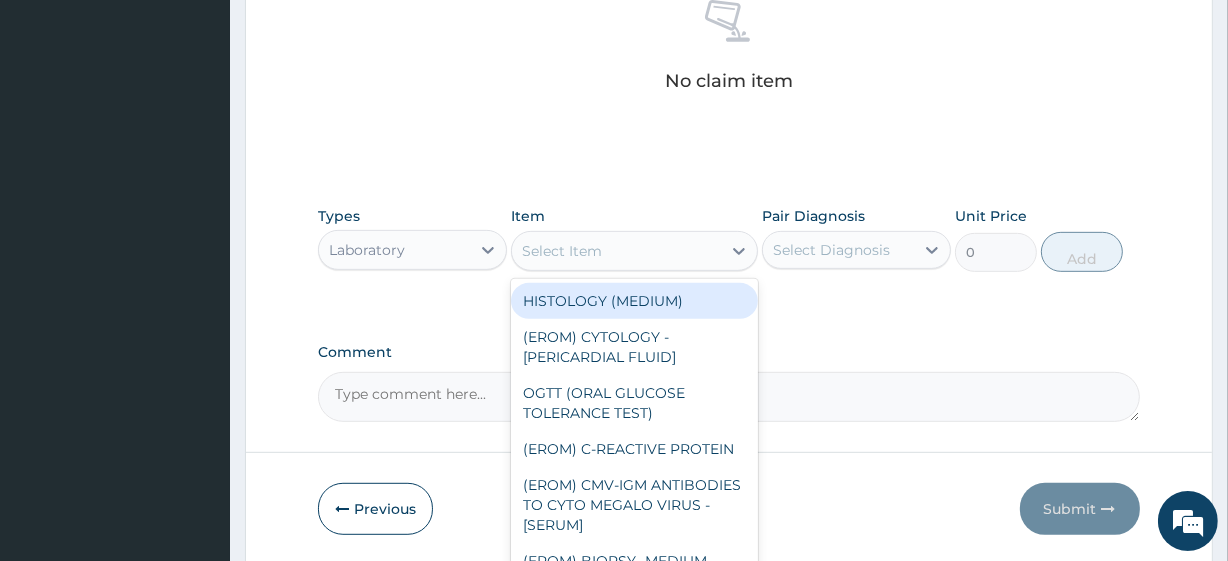 click on "Select Item" at bounding box center [616, 251] 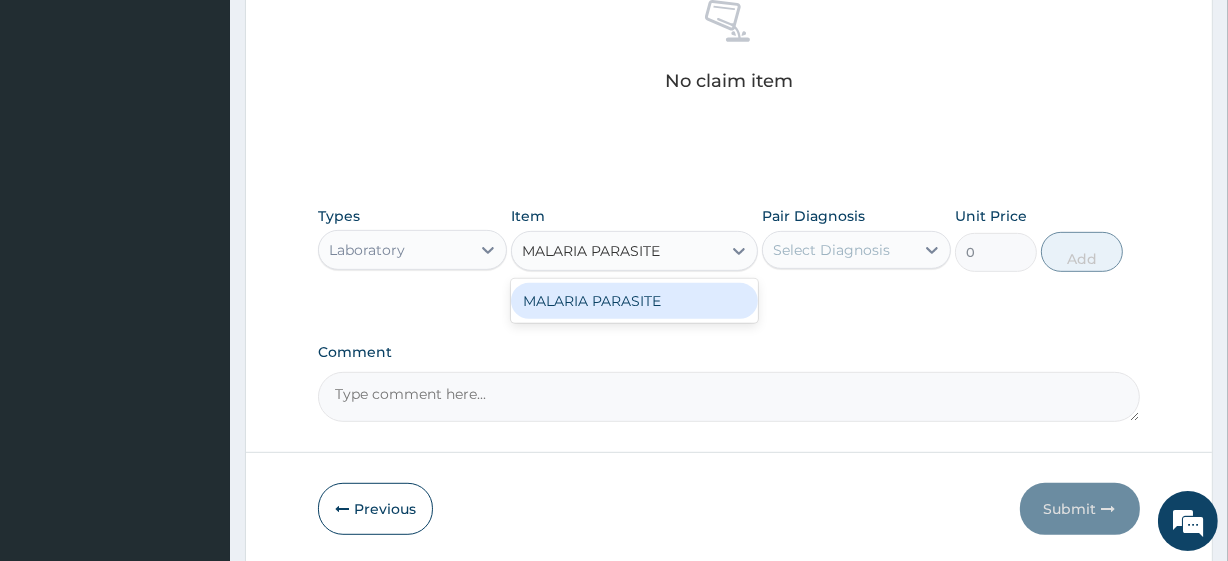 click on "MALARIA PARASITE" at bounding box center (634, 301) 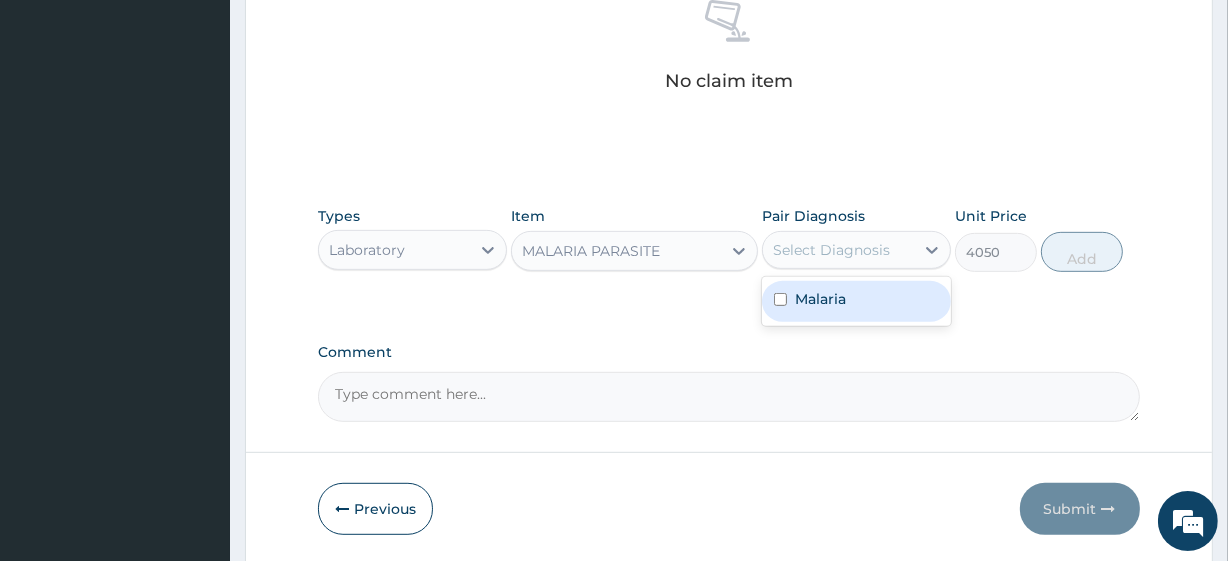 drag, startPoint x: 855, startPoint y: 247, endPoint x: 863, endPoint y: 293, distance: 46.69047 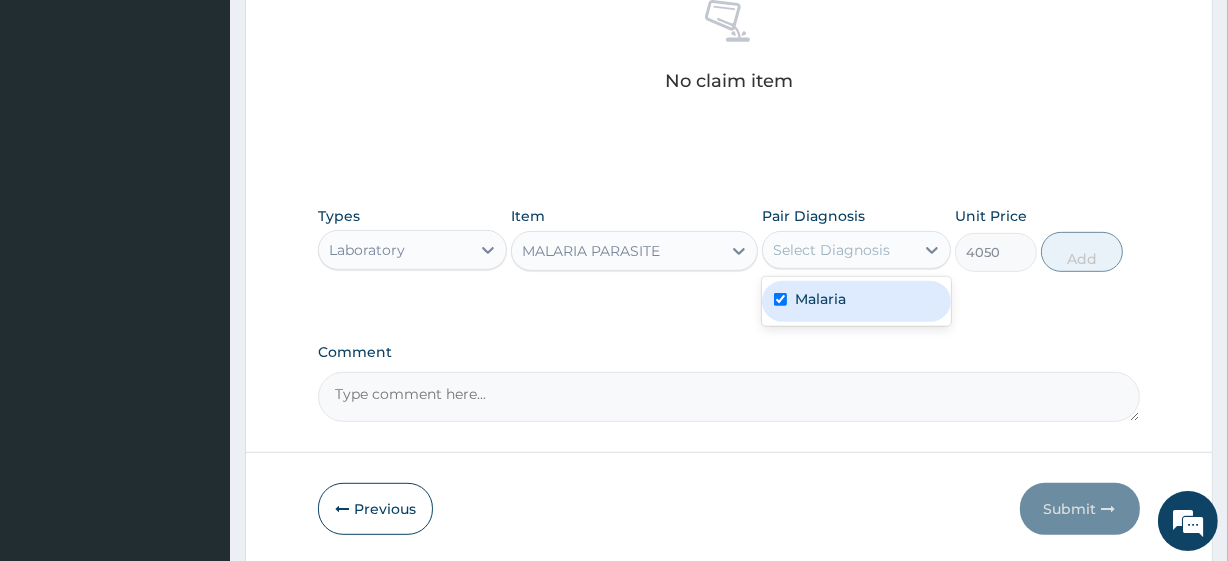 checkbox on "true" 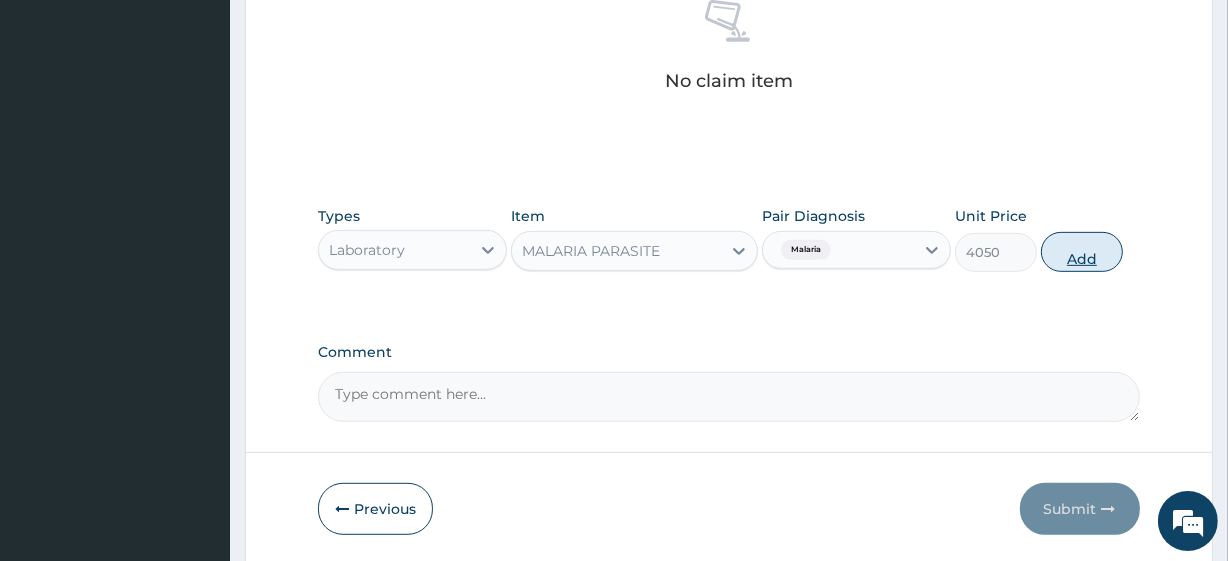 click on "Add" at bounding box center (1082, 252) 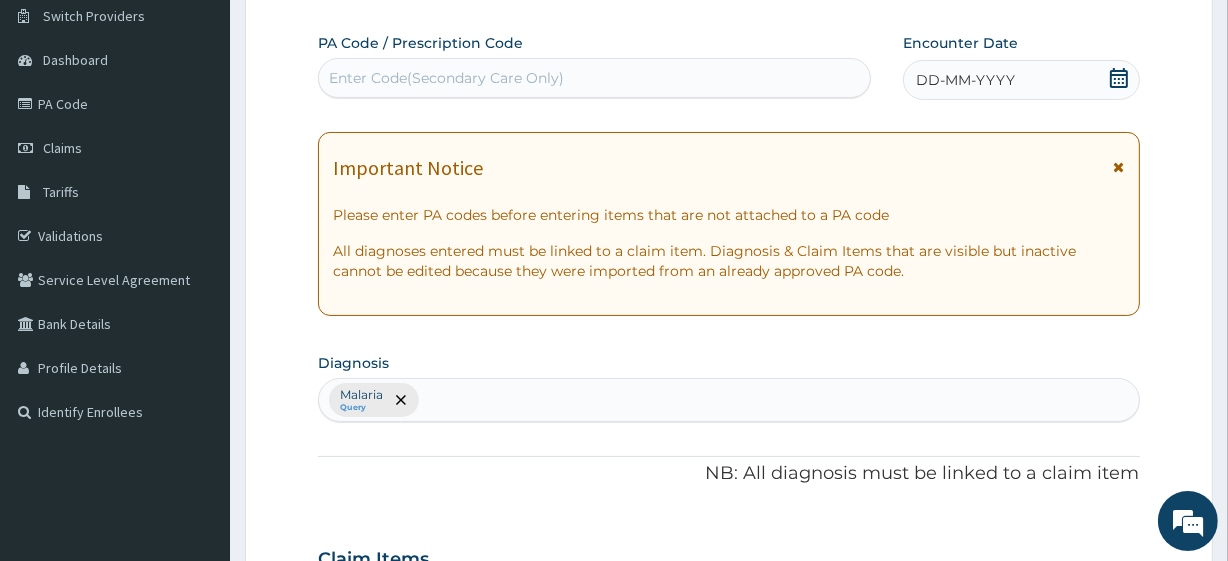 scroll, scrollTop: 158, scrollLeft: 0, axis: vertical 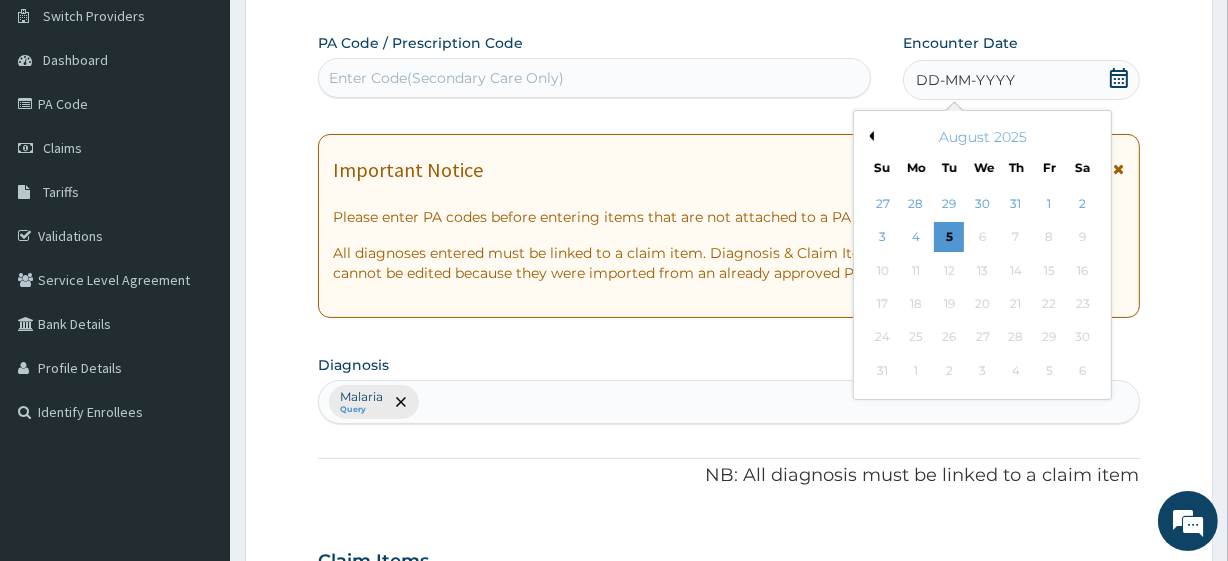 click on "Previous Month" at bounding box center (869, 136) 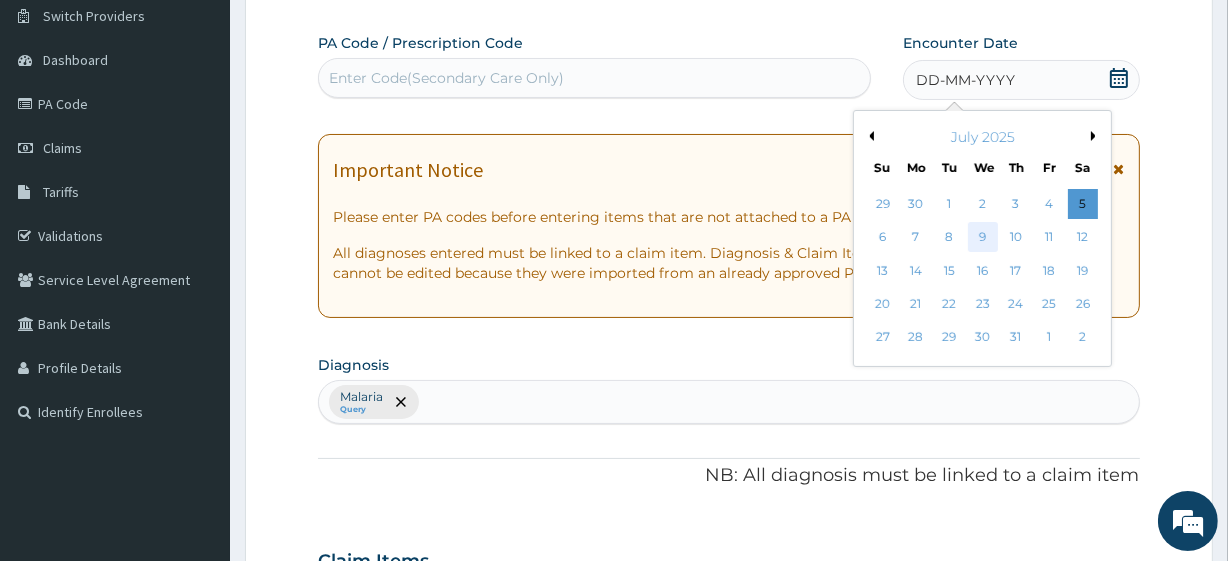 click on "9" at bounding box center [982, 238] 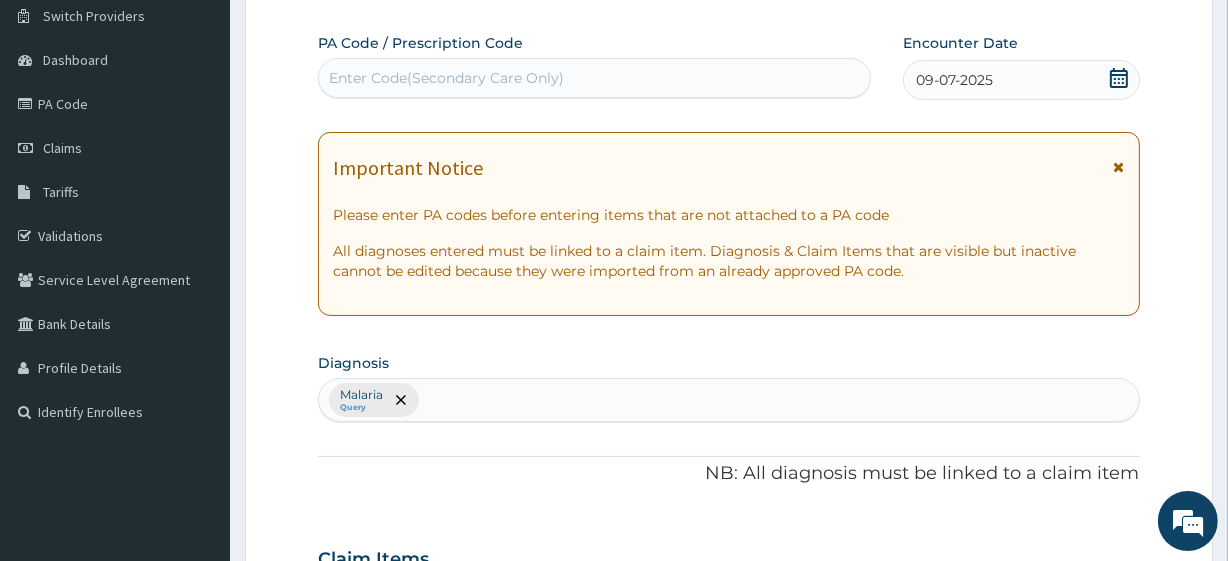 click on "09-07-2025" at bounding box center [954, 80] 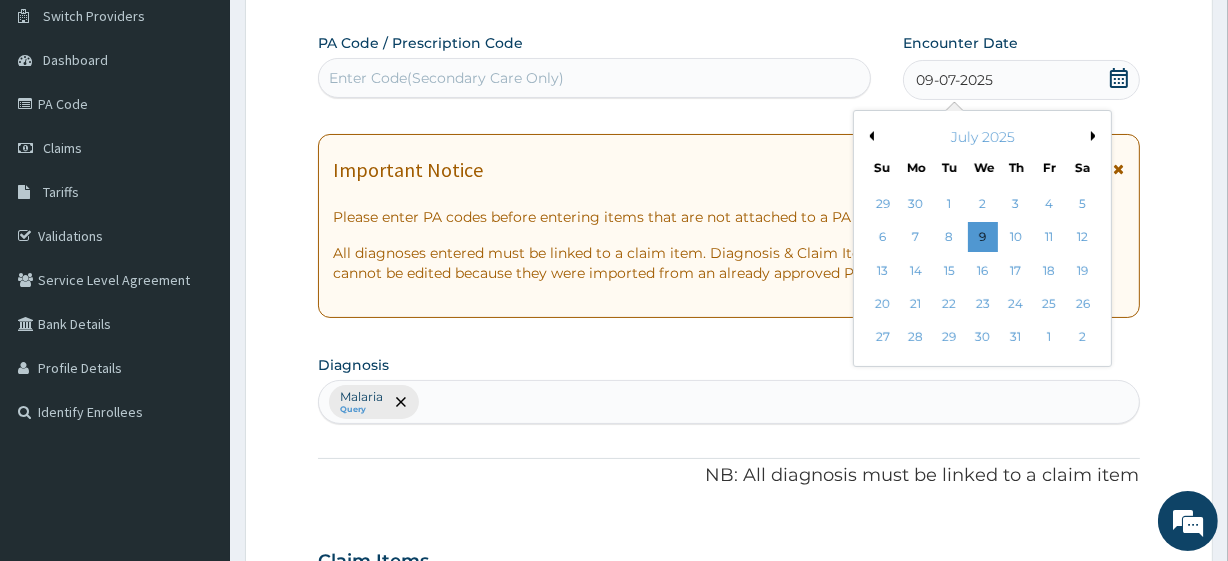 click on "Previous Month" at bounding box center [869, 136] 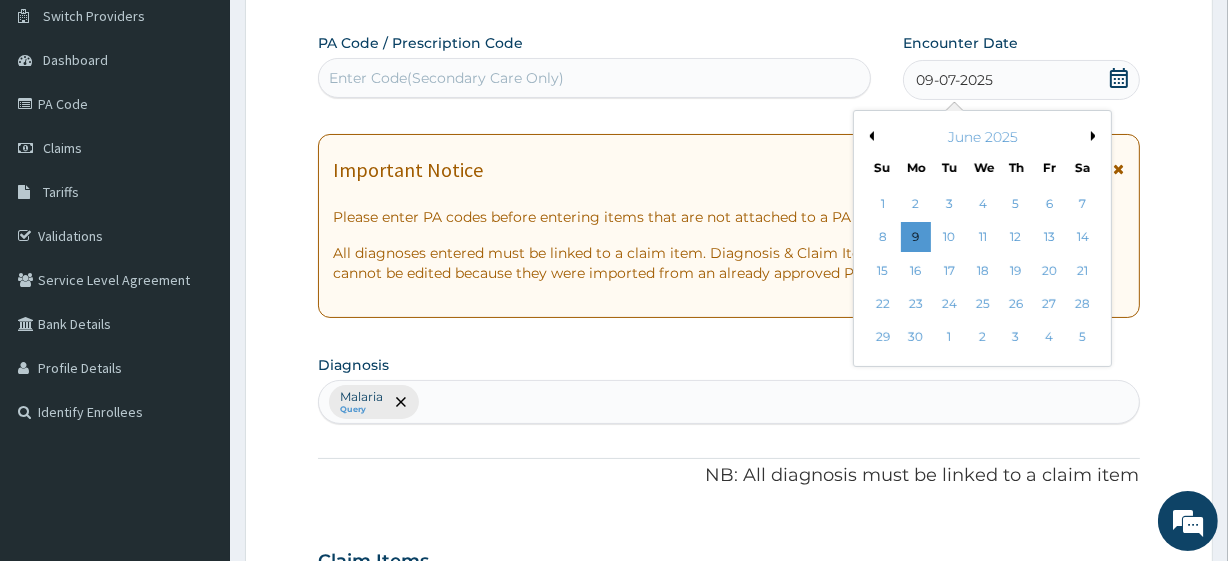 click on "June 2025" at bounding box center (982, 137) 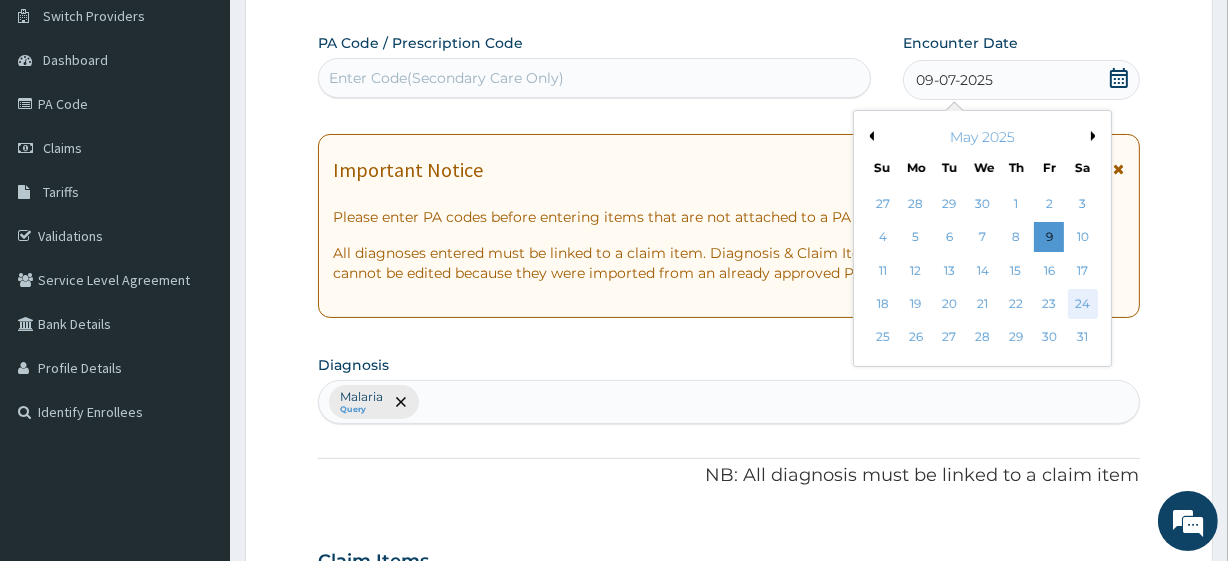 click on "24" at bounding box center (1082, 304) 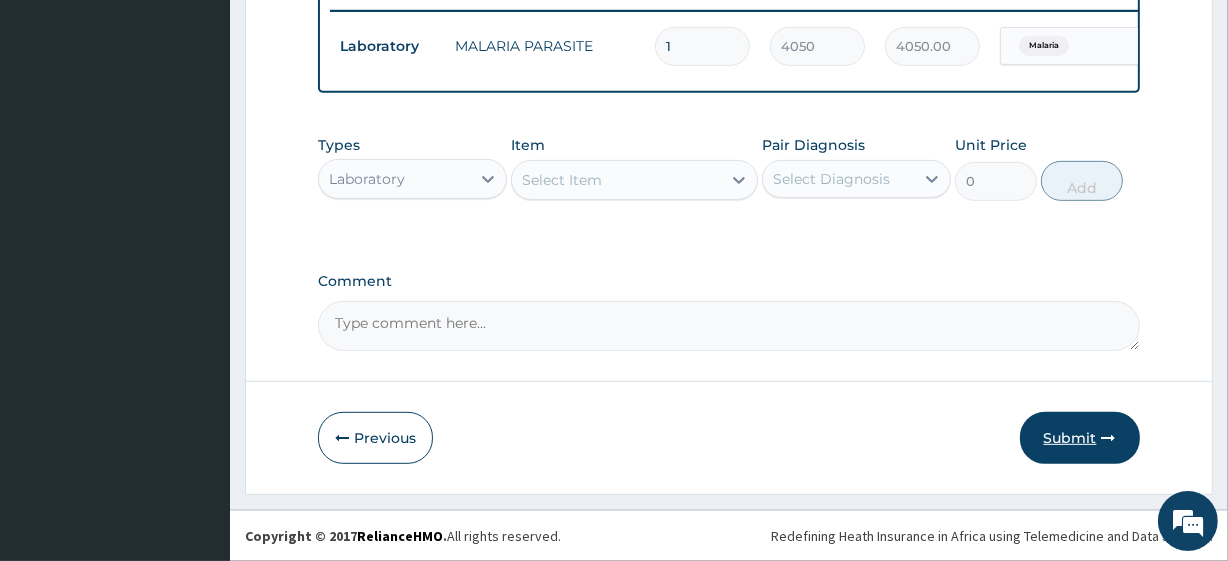 click on "Submit" at bounding box center (1080, 438) 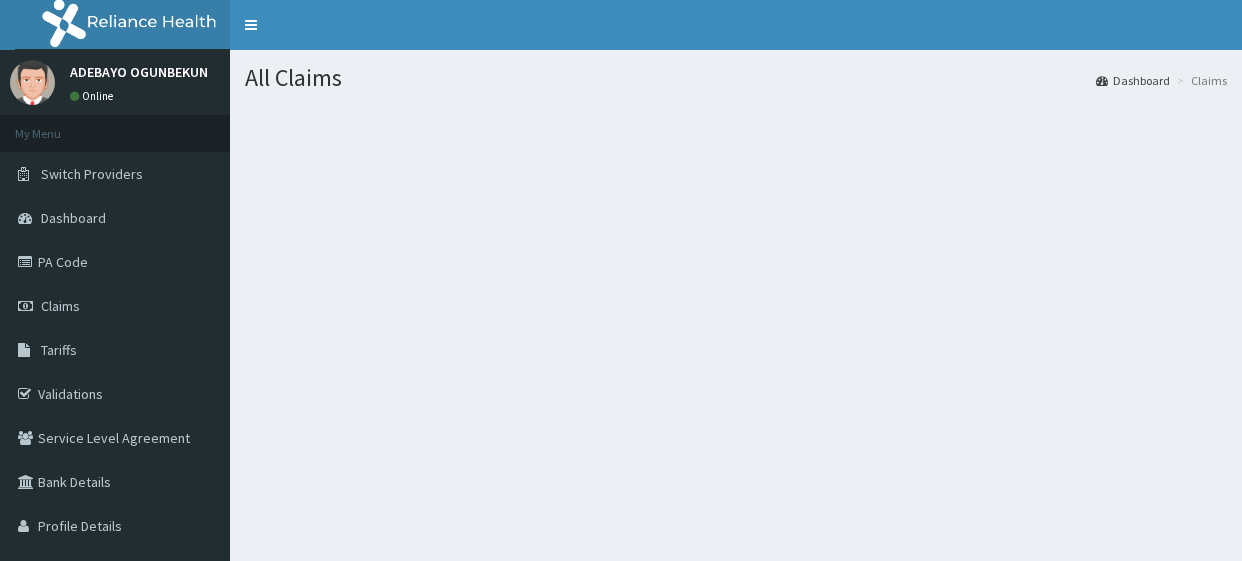 scroll, scrollTop: 0, scrollLeft: 0, axis: both 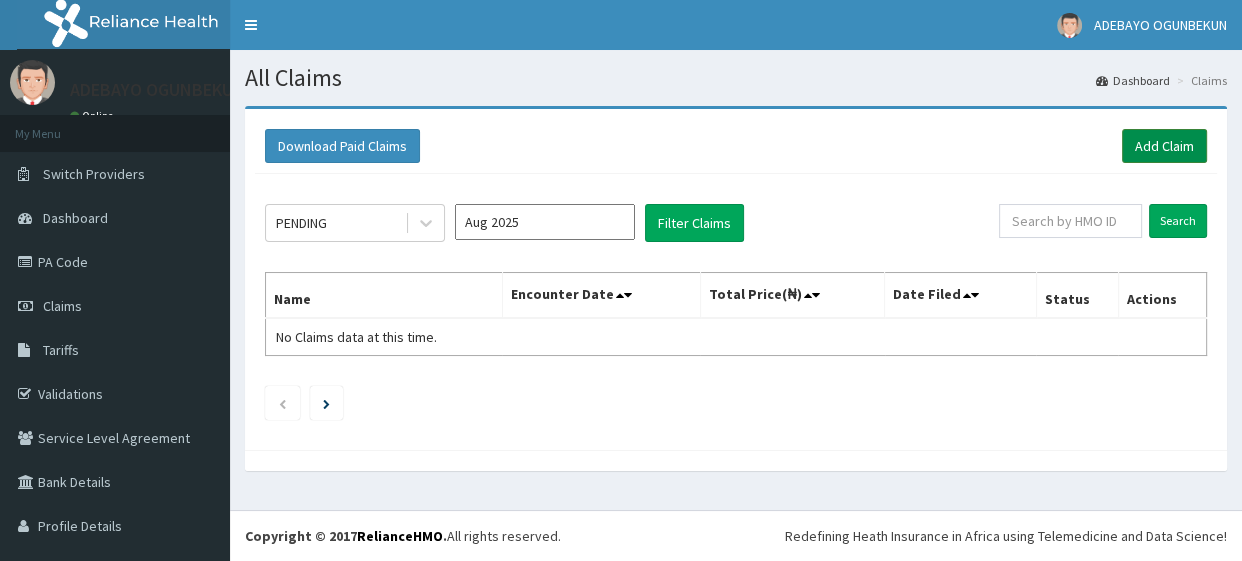 click on "Add Claim" at bounding box center (1164, 146) 